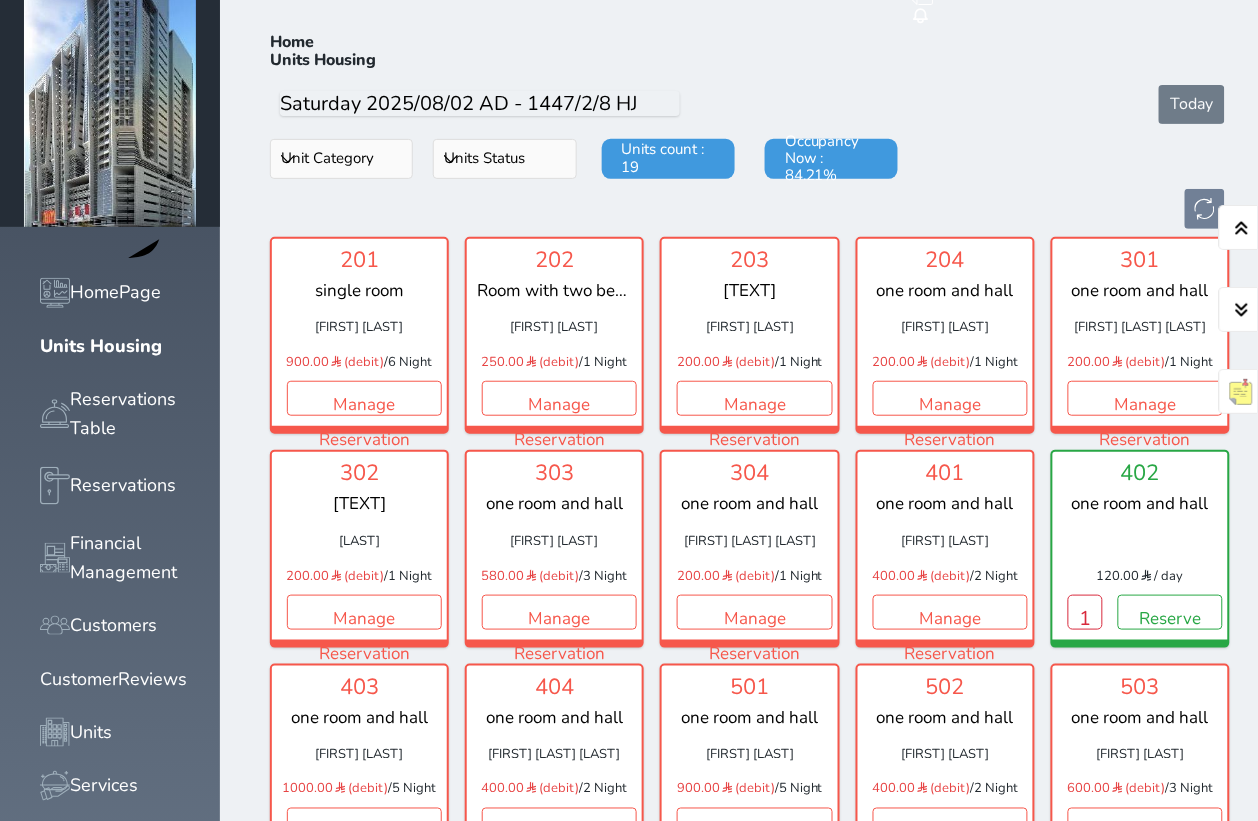 scroll, scrollTop: 77, scrollLeft: 0, axis: vertical 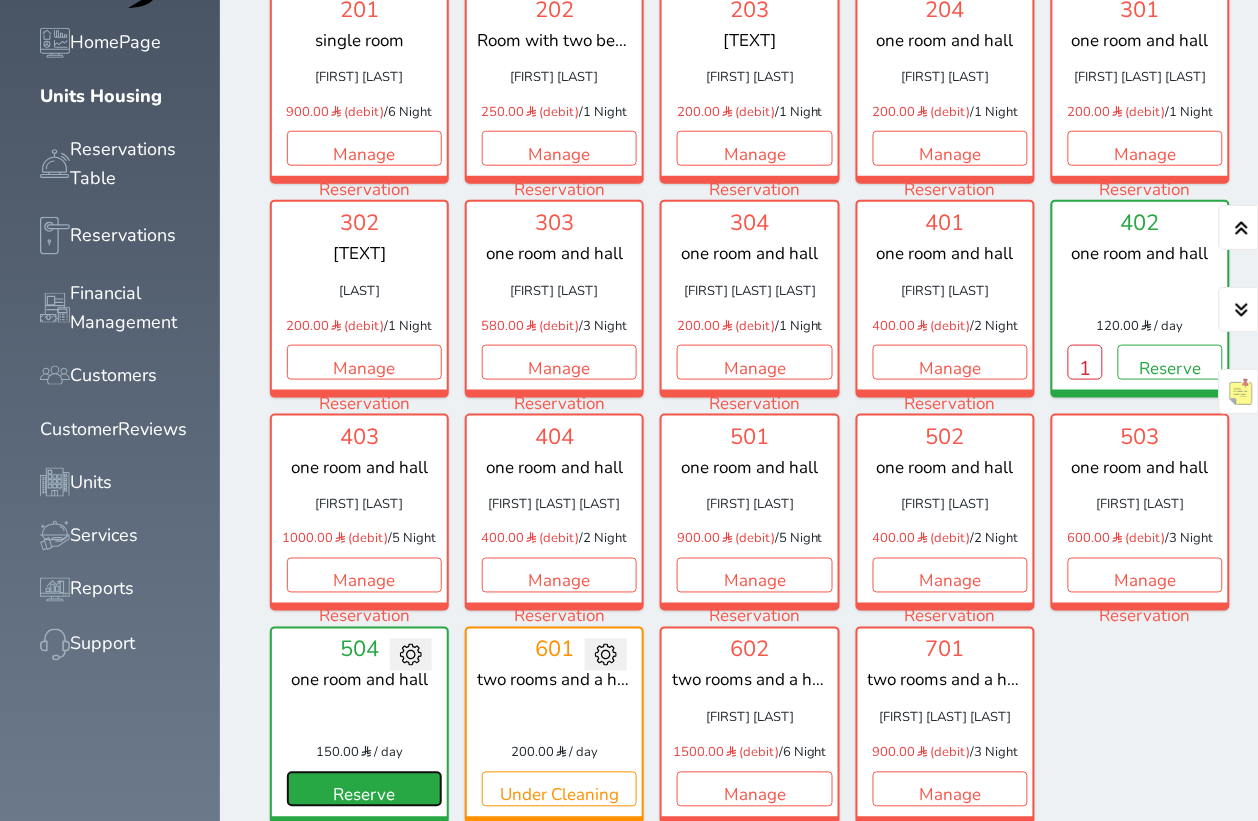 click on "Reserve" at bounding box center (364, 789) 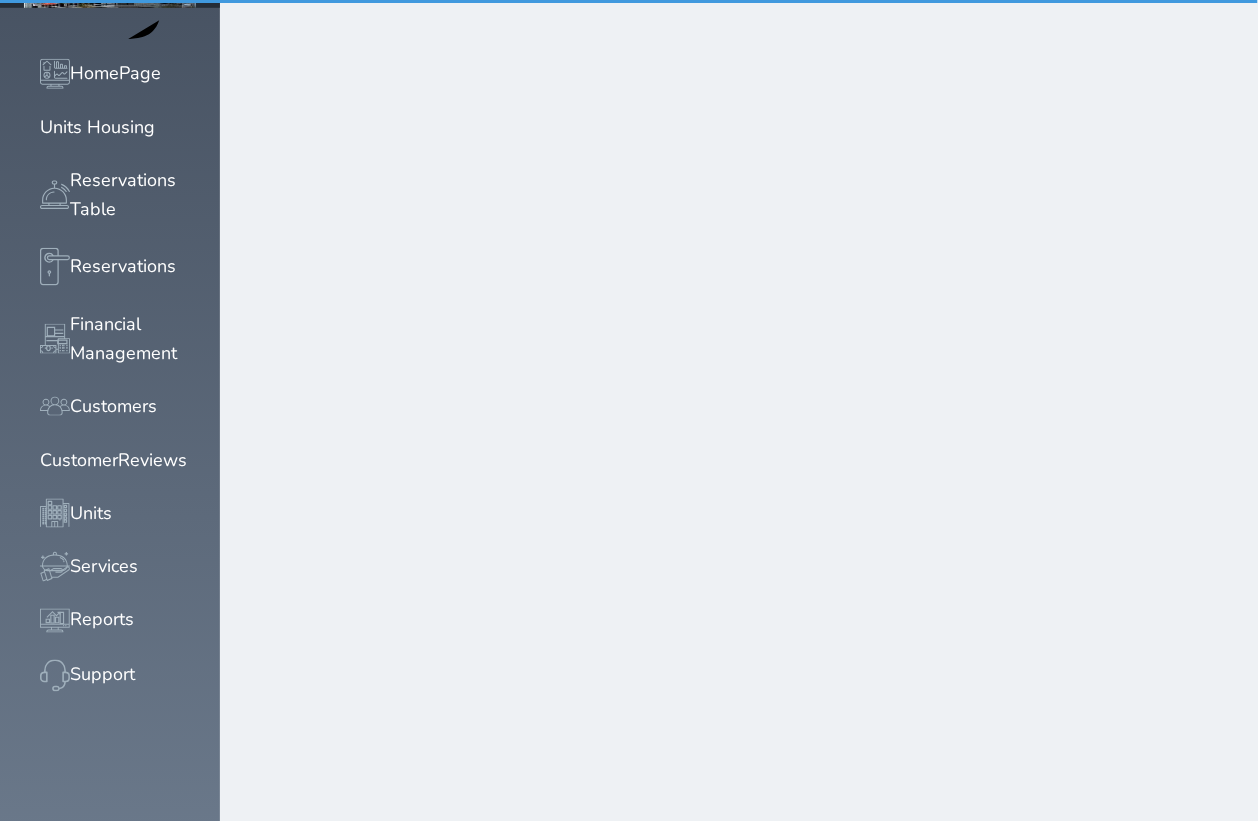 scroll, scrollTop: 43, scrollLeft: 0, axis: vertical 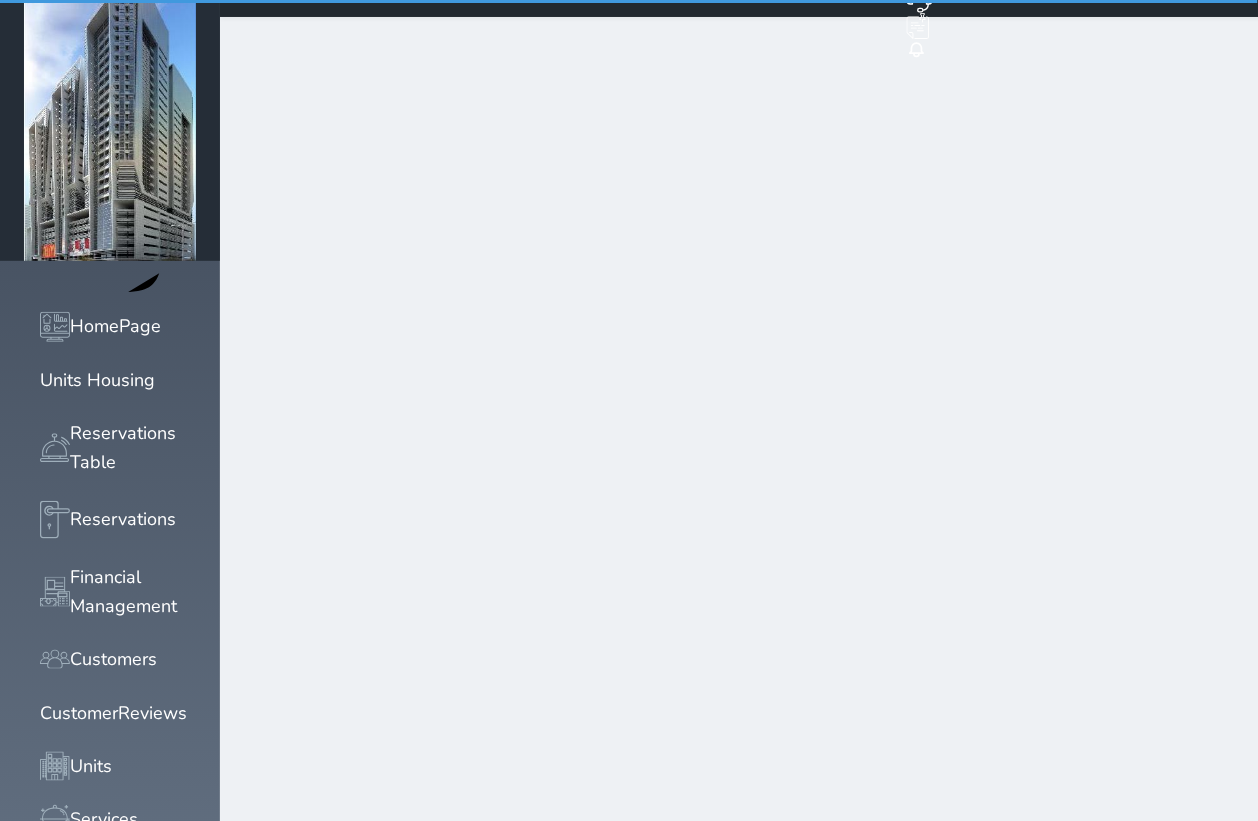 select on "1" 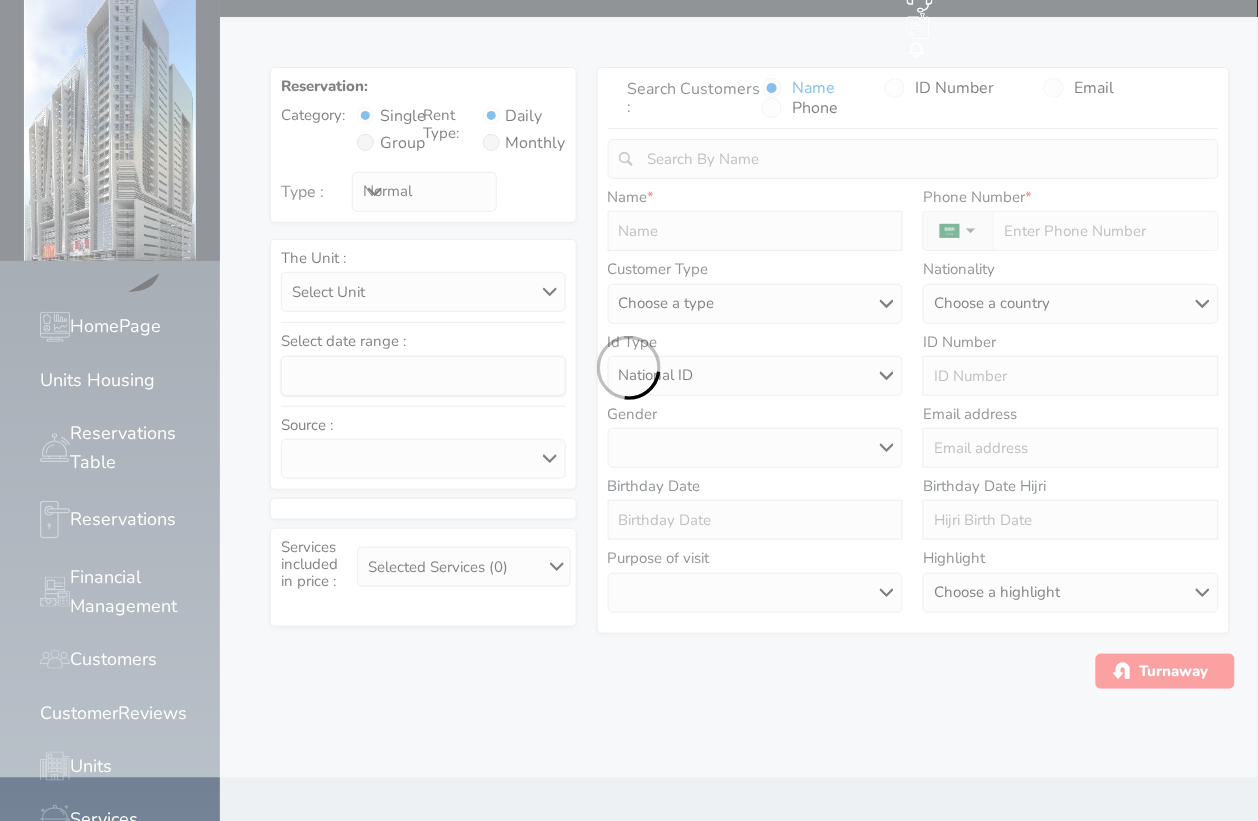 scroll, scrollTop: 0, scrollLeft: 0, axis: both 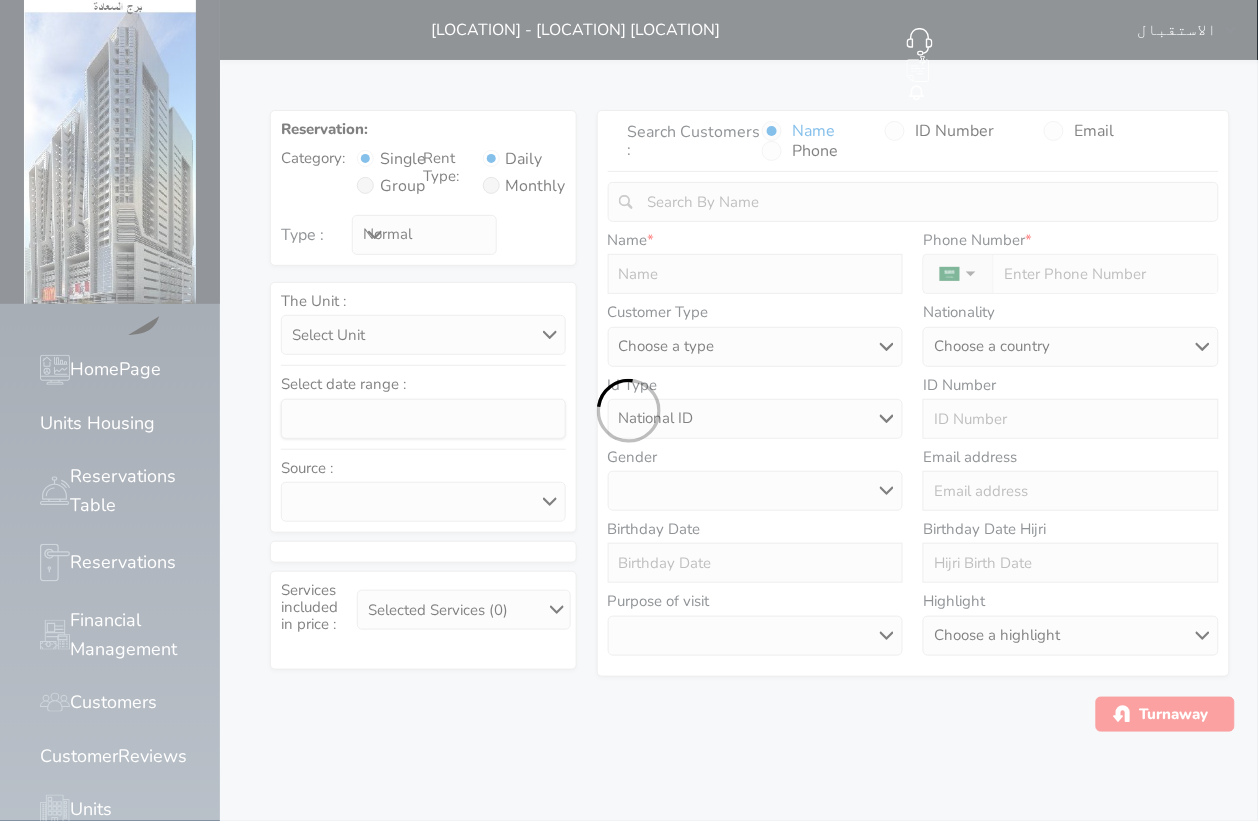 select 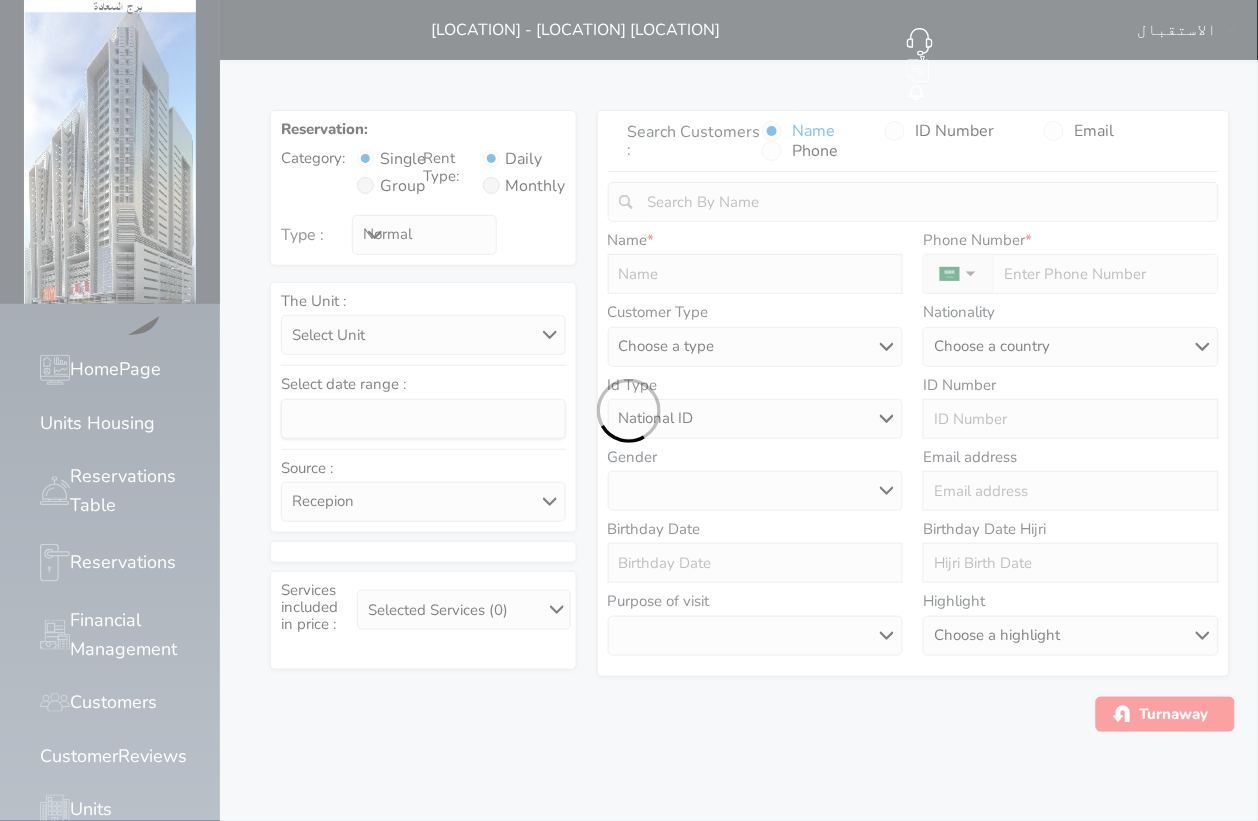 select 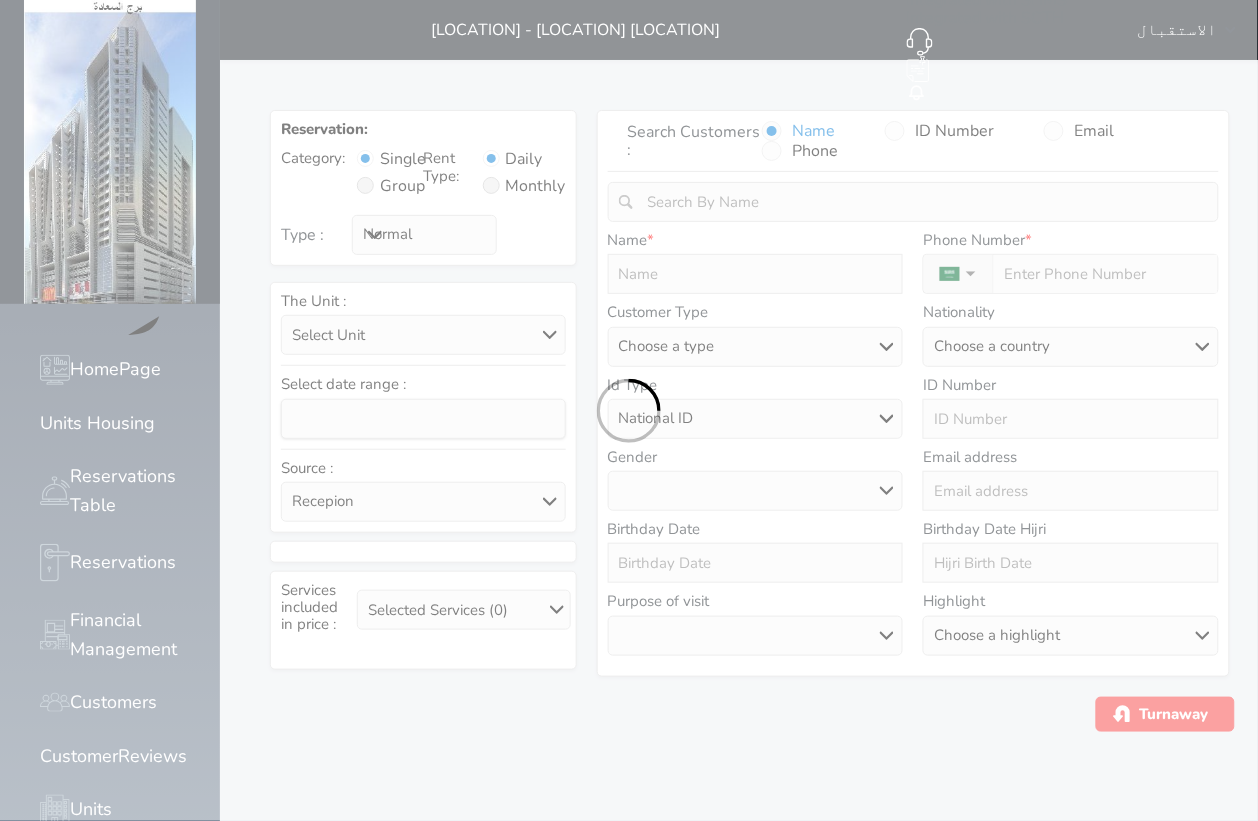 select 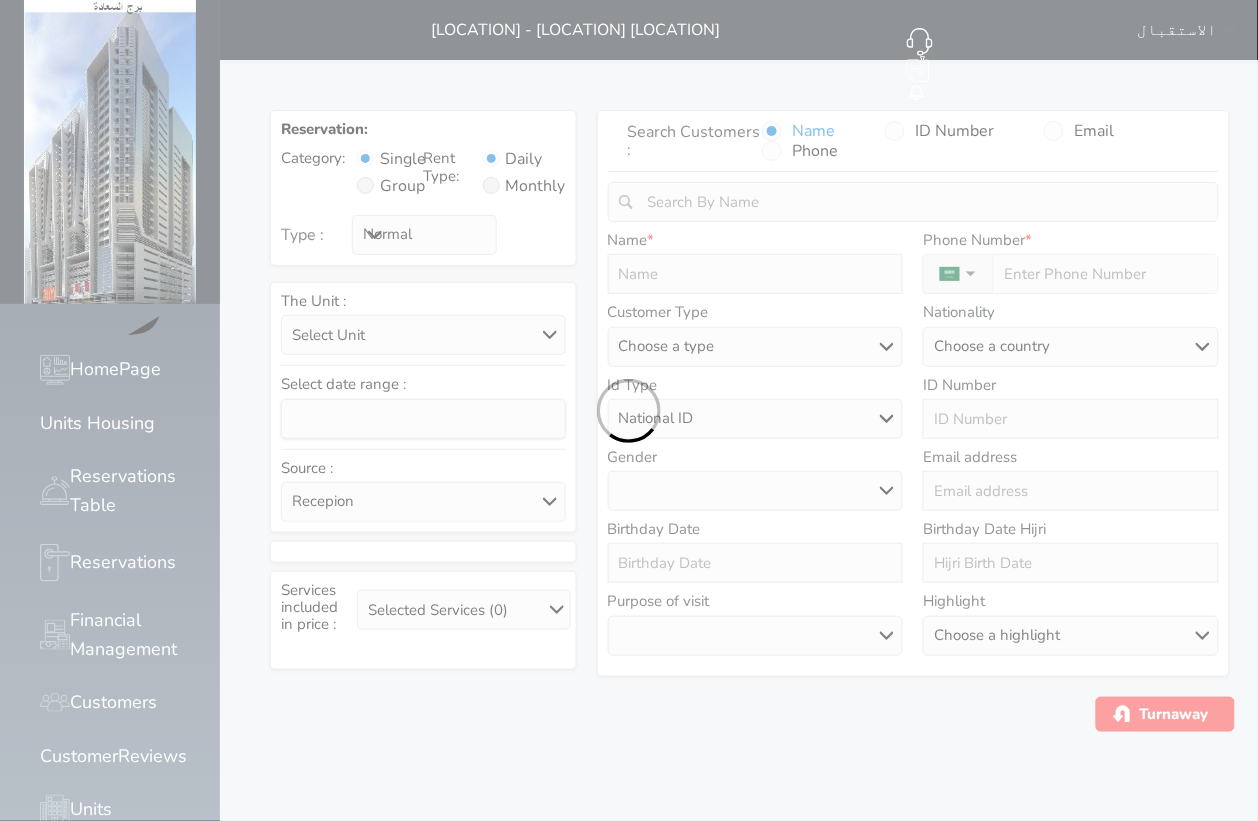 select 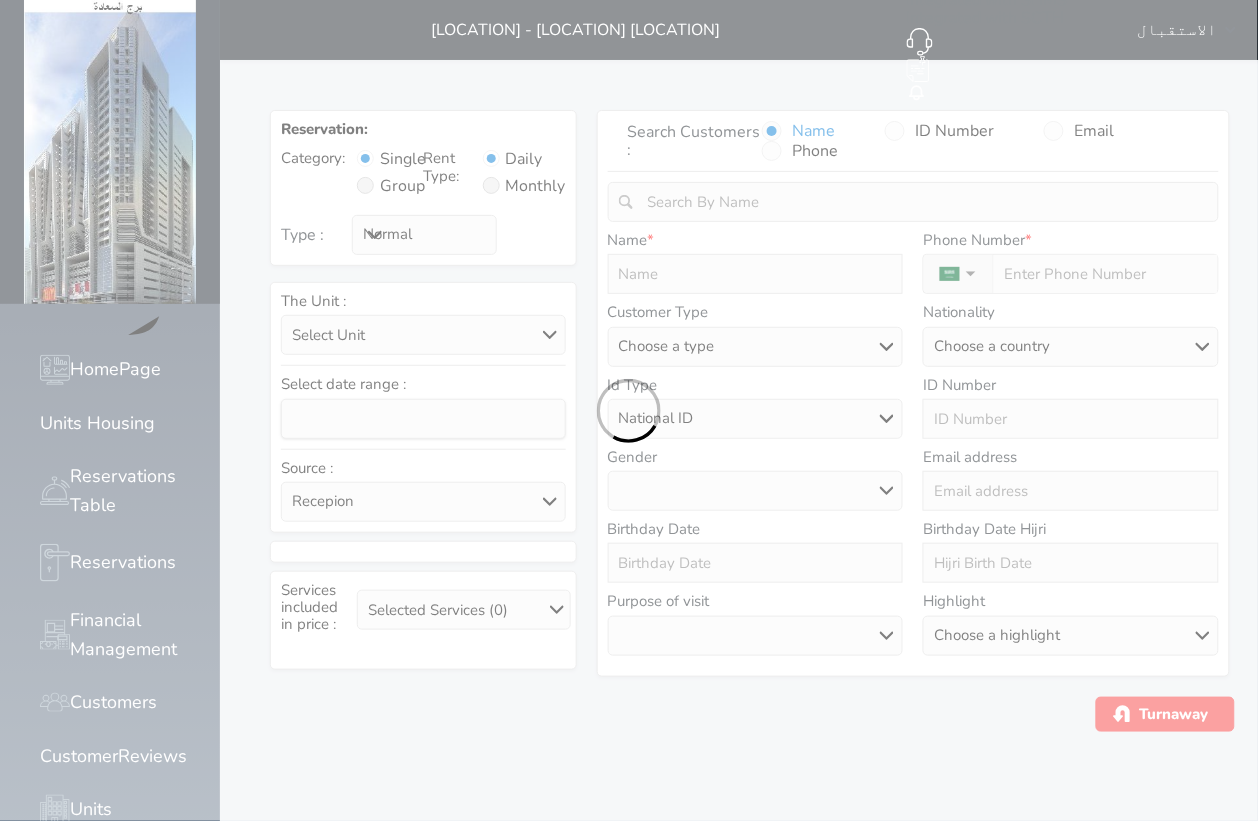 select 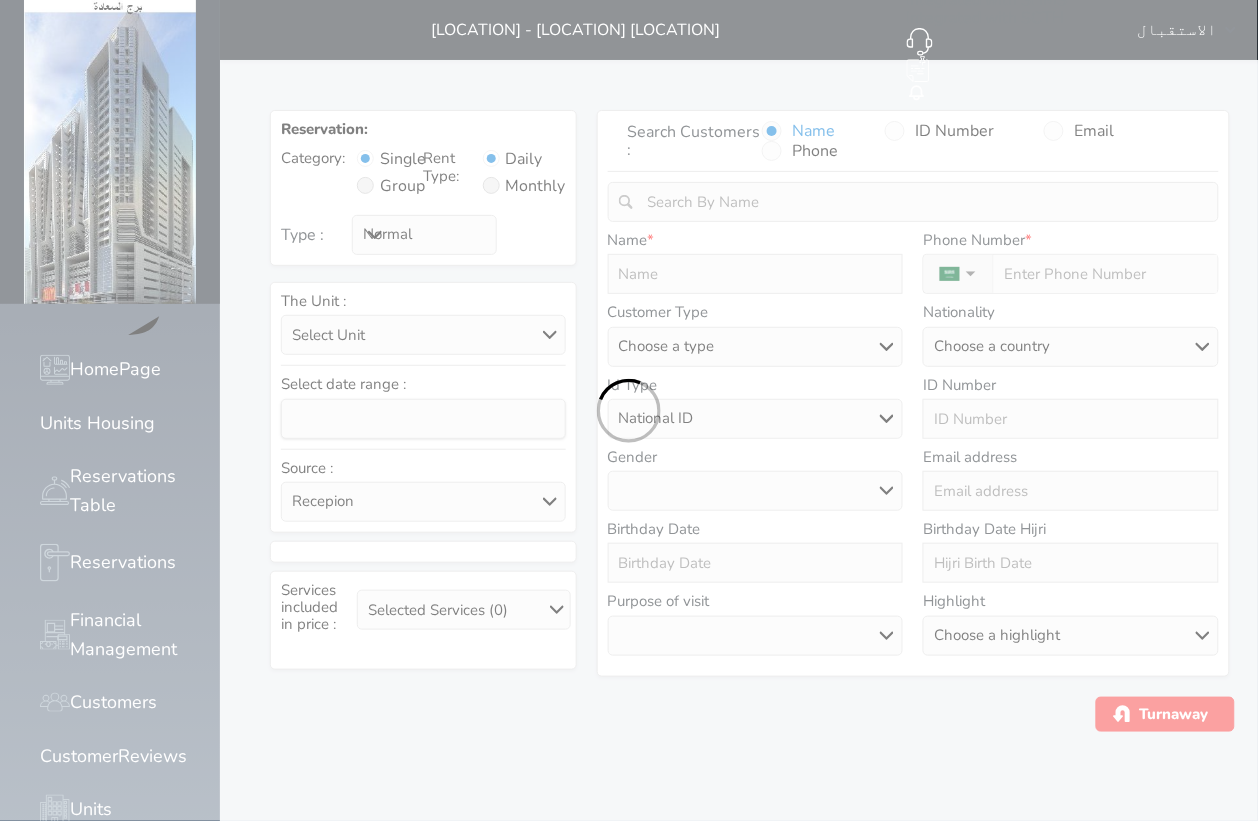 select 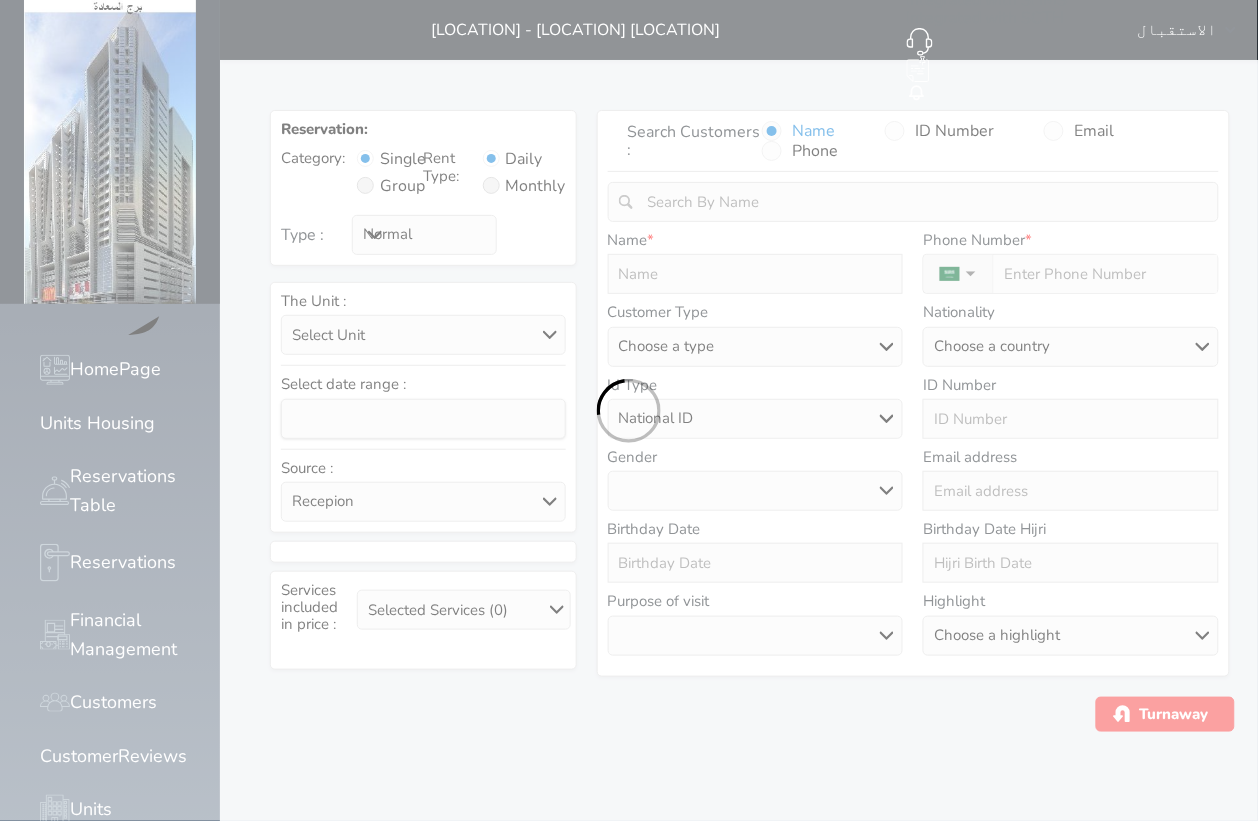 select 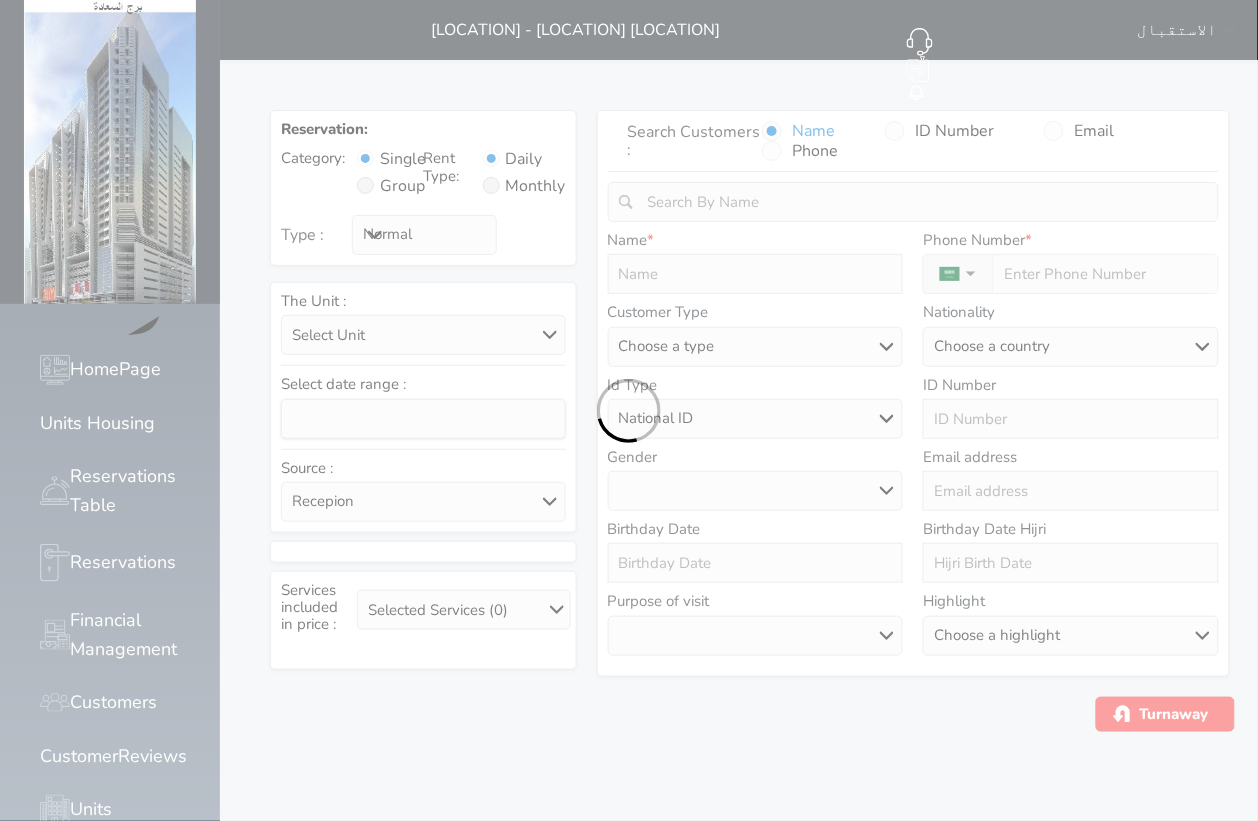 select 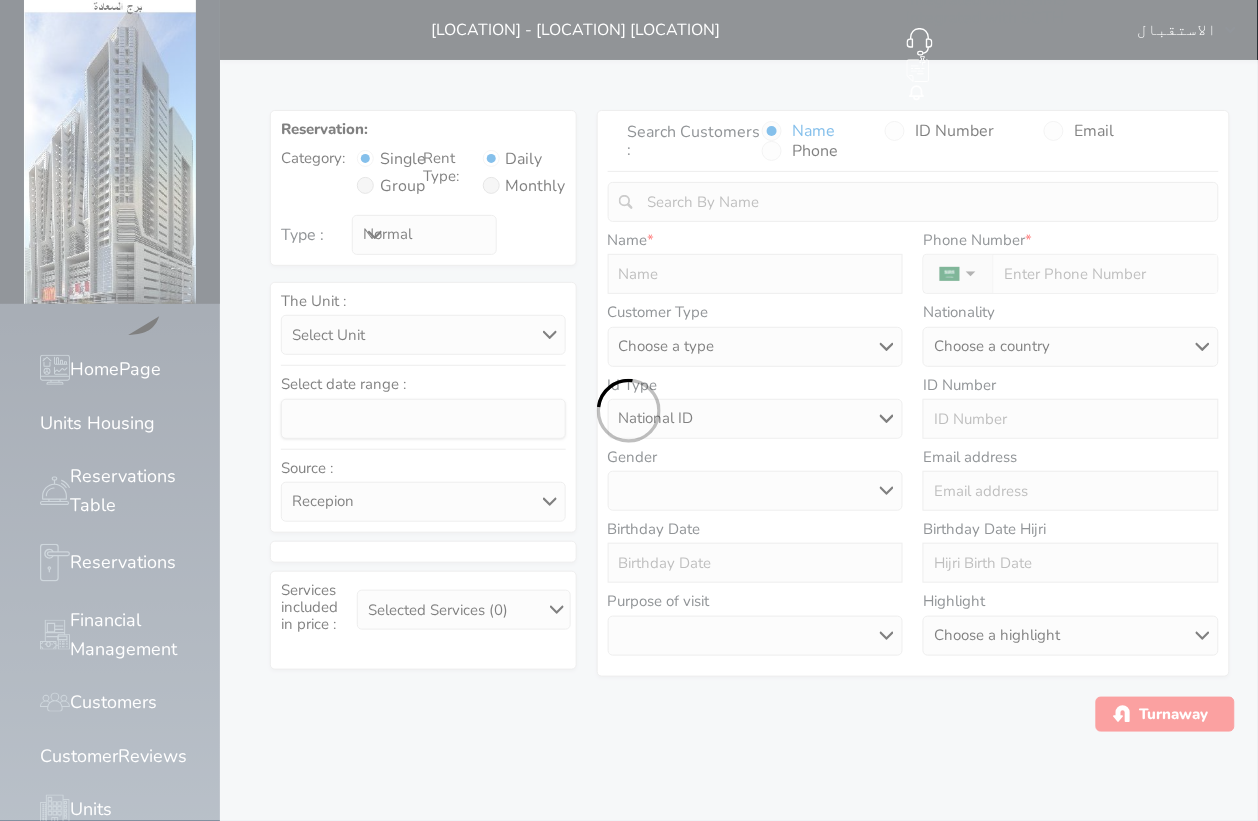 select 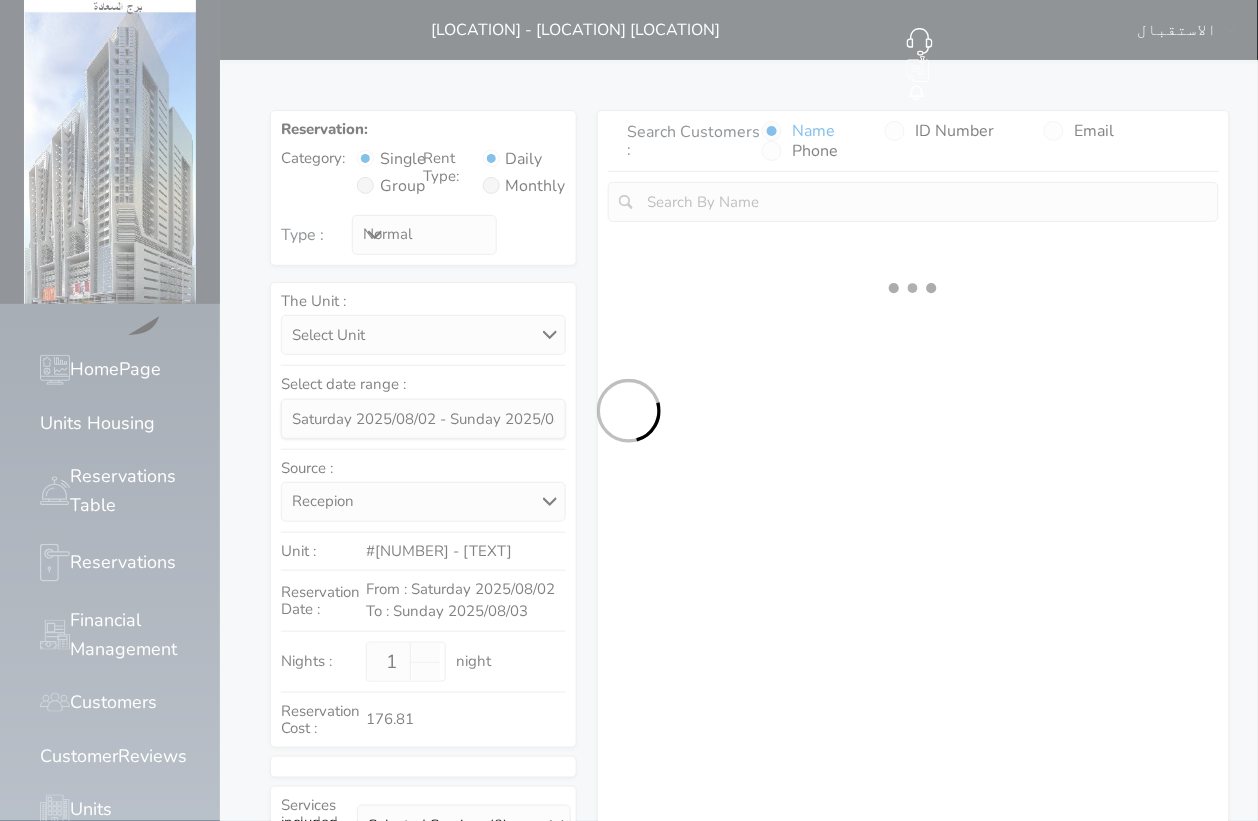 select 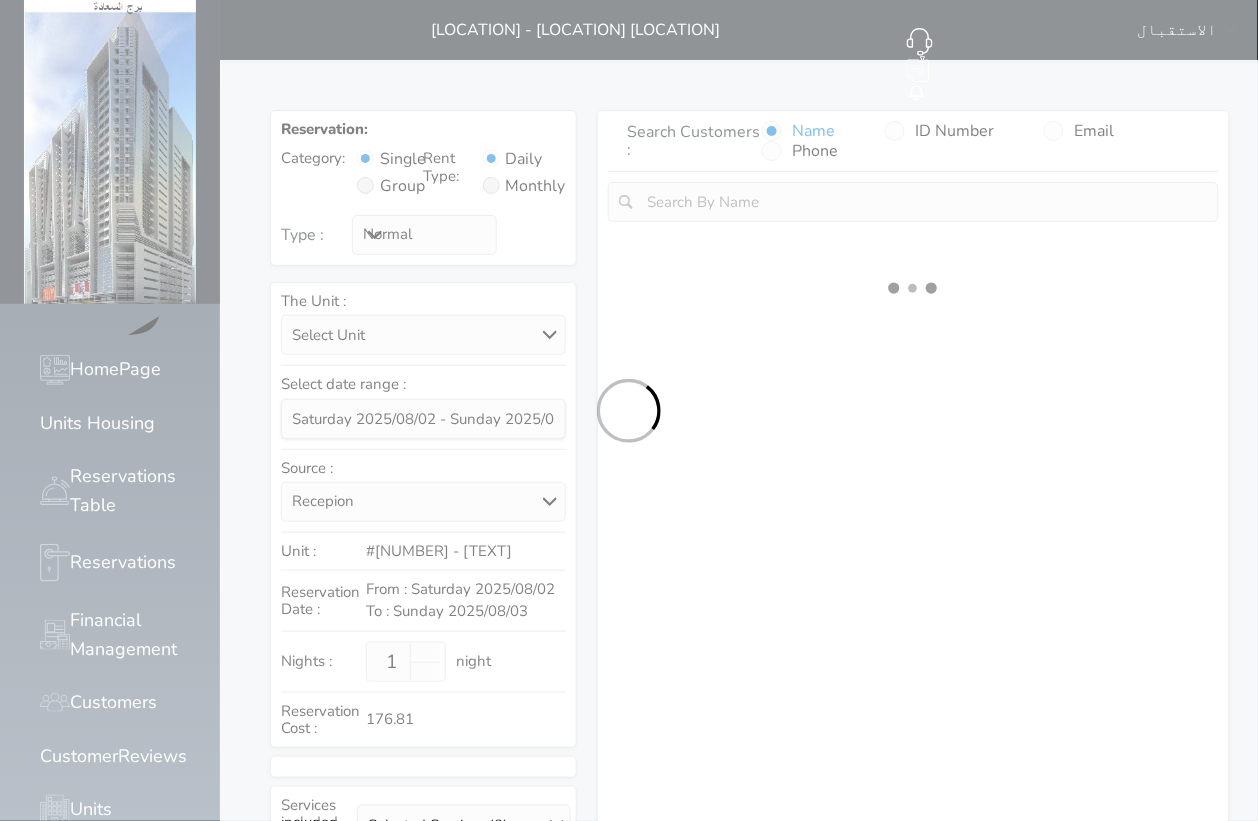 select on "1" 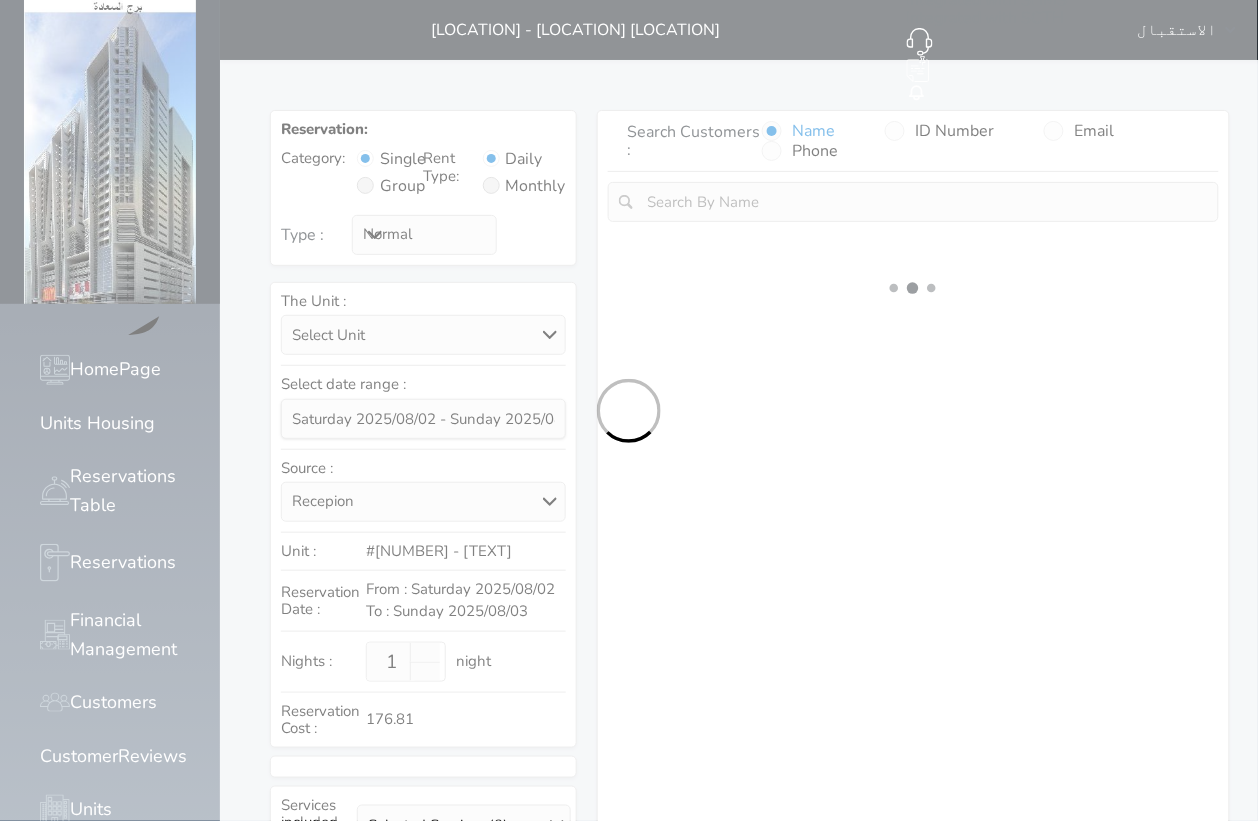 select 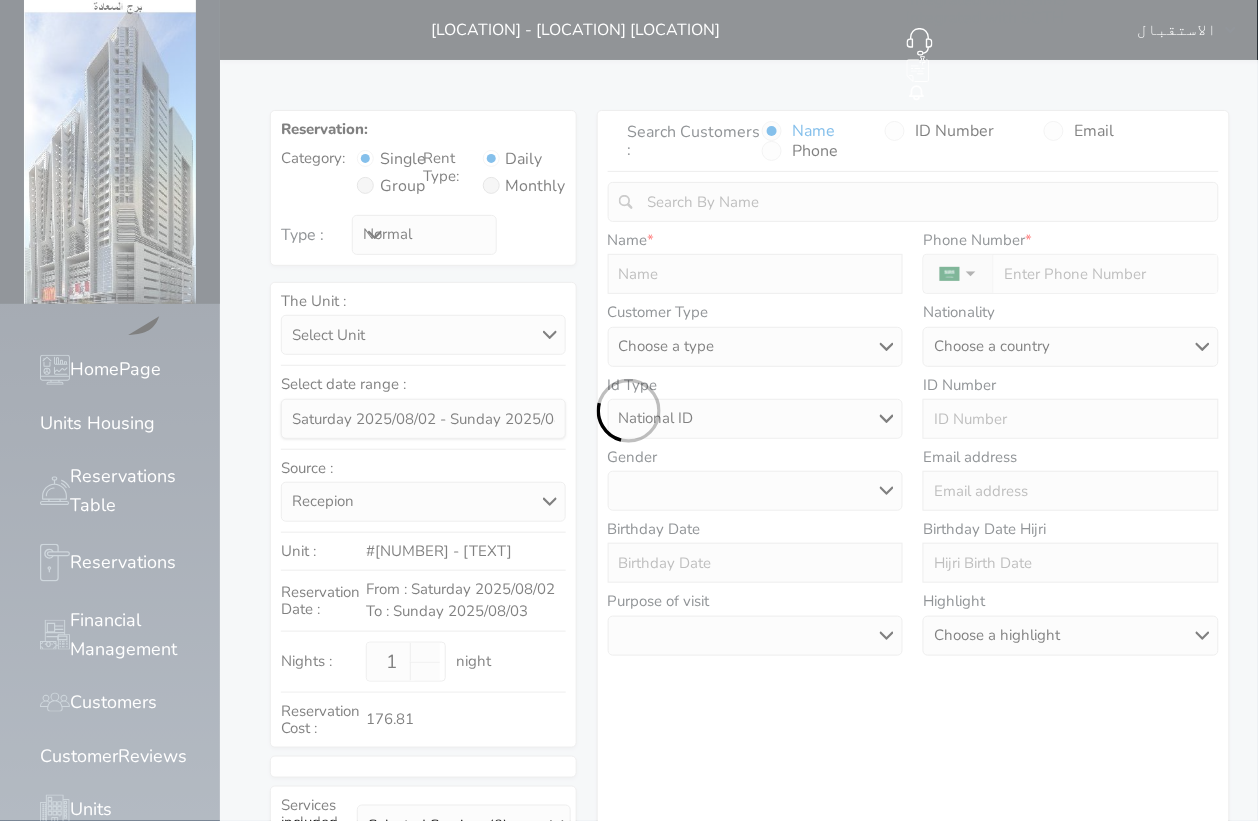 select 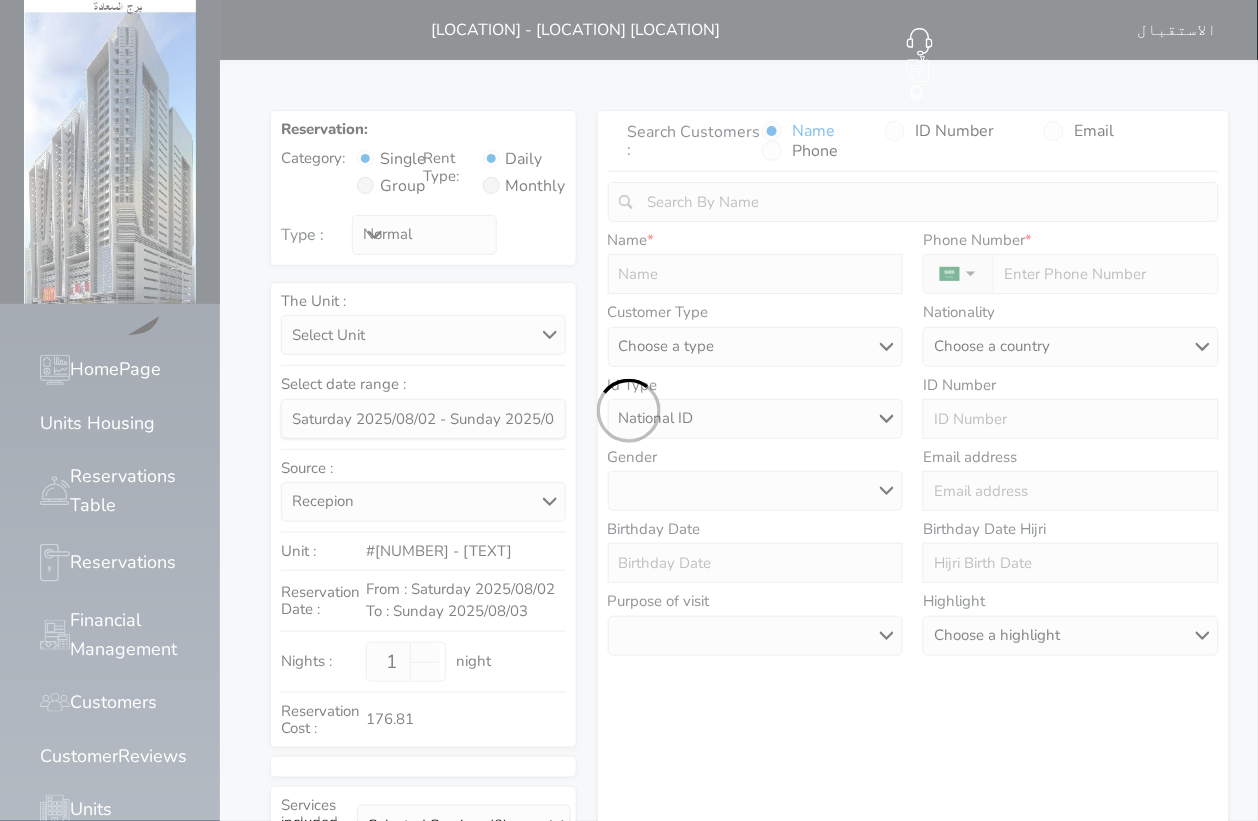 select 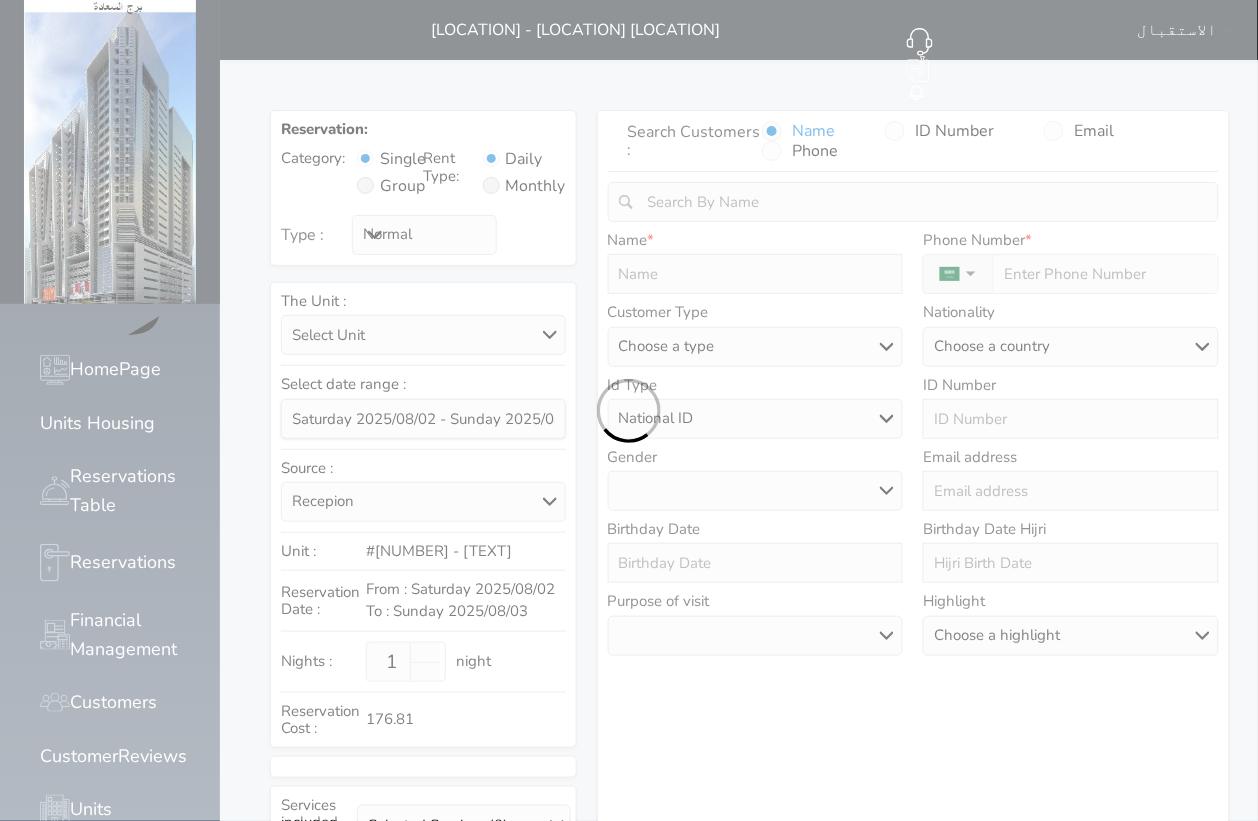 select on "1" 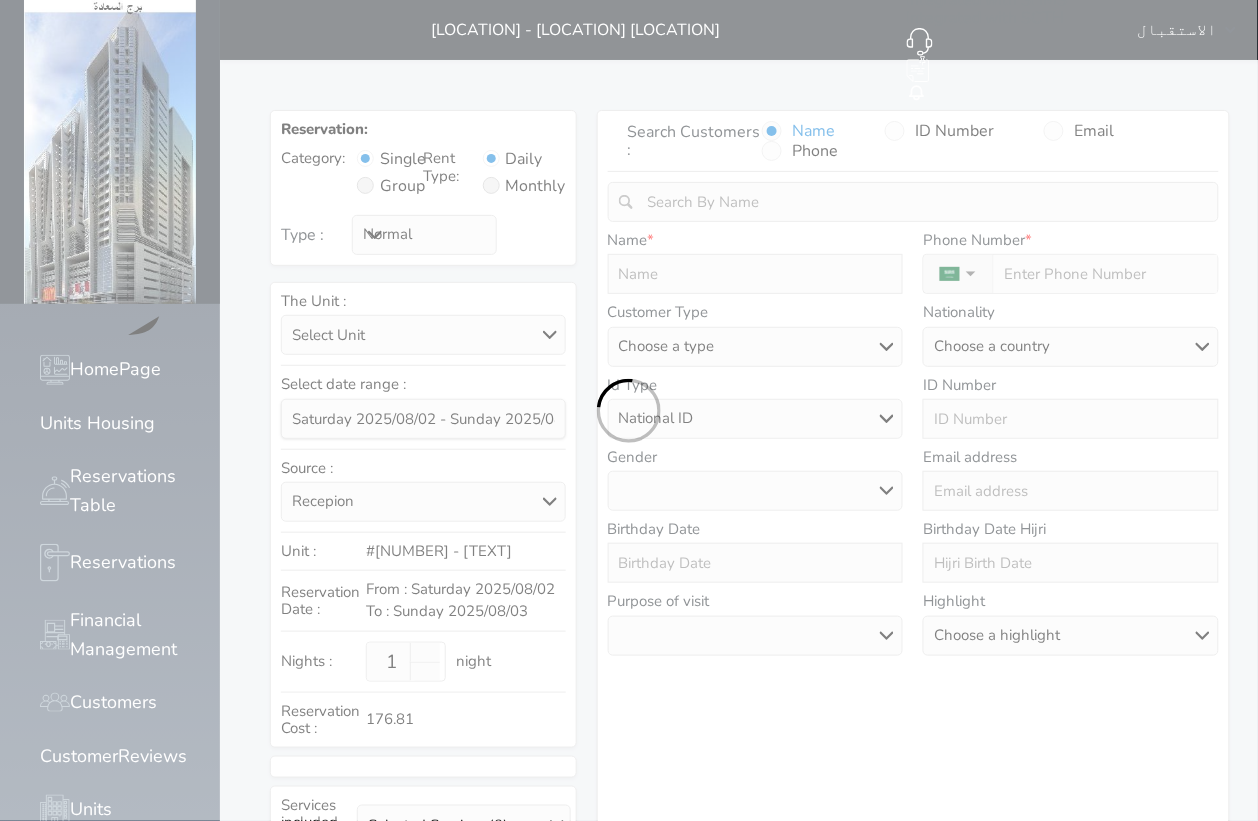 select on "7" 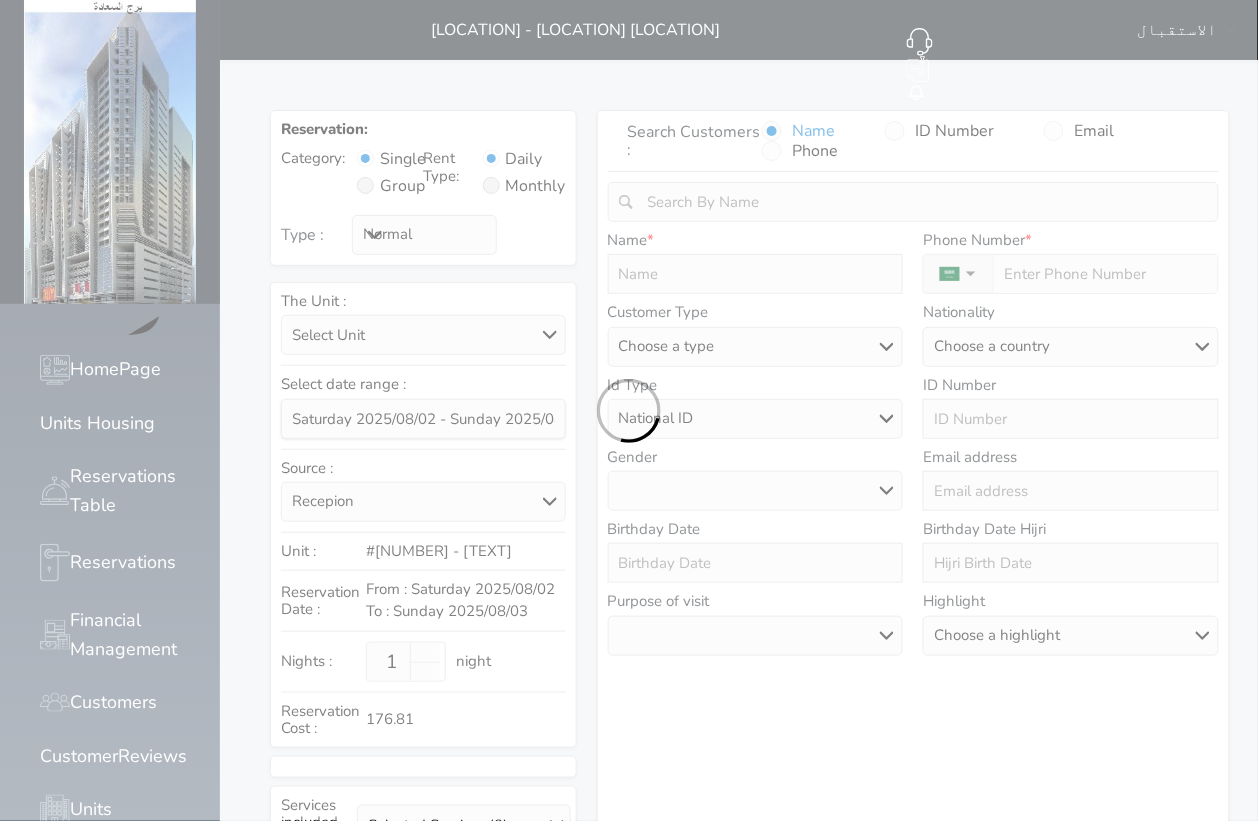 select 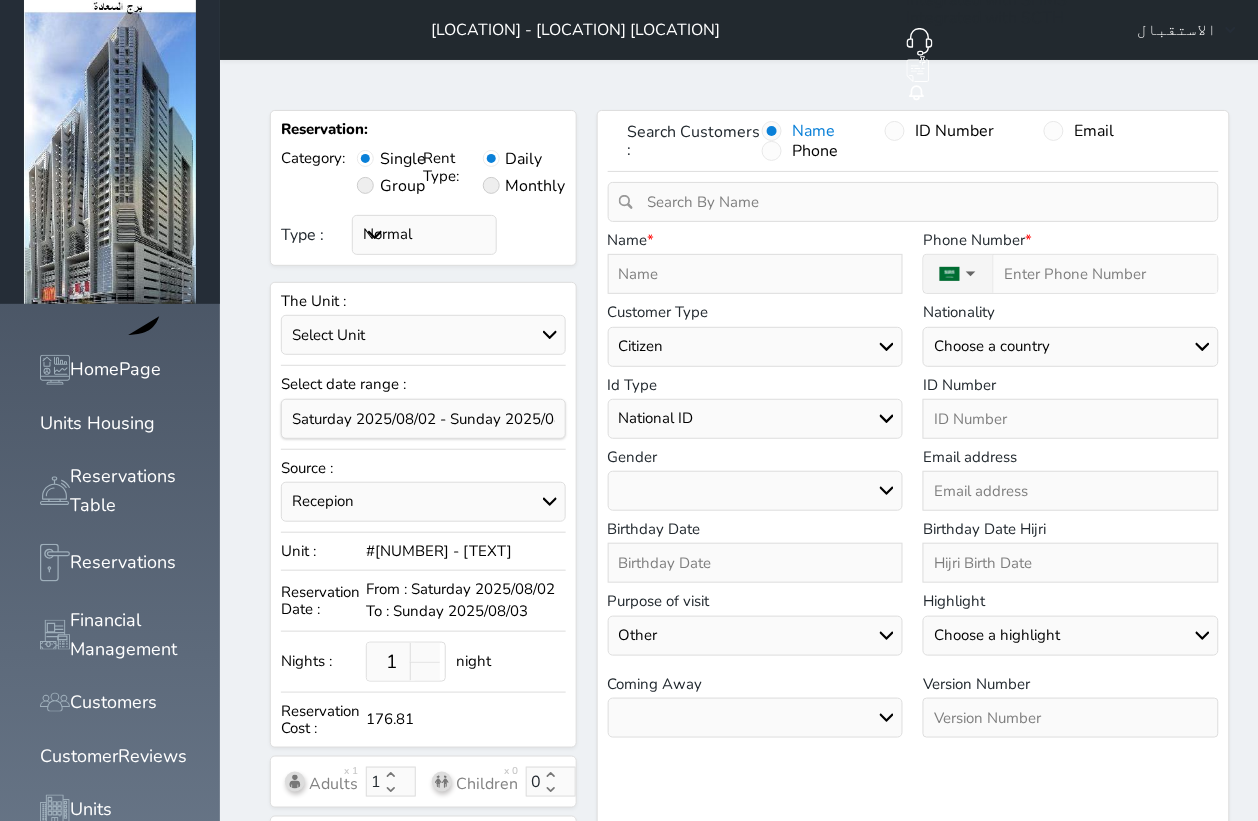 select 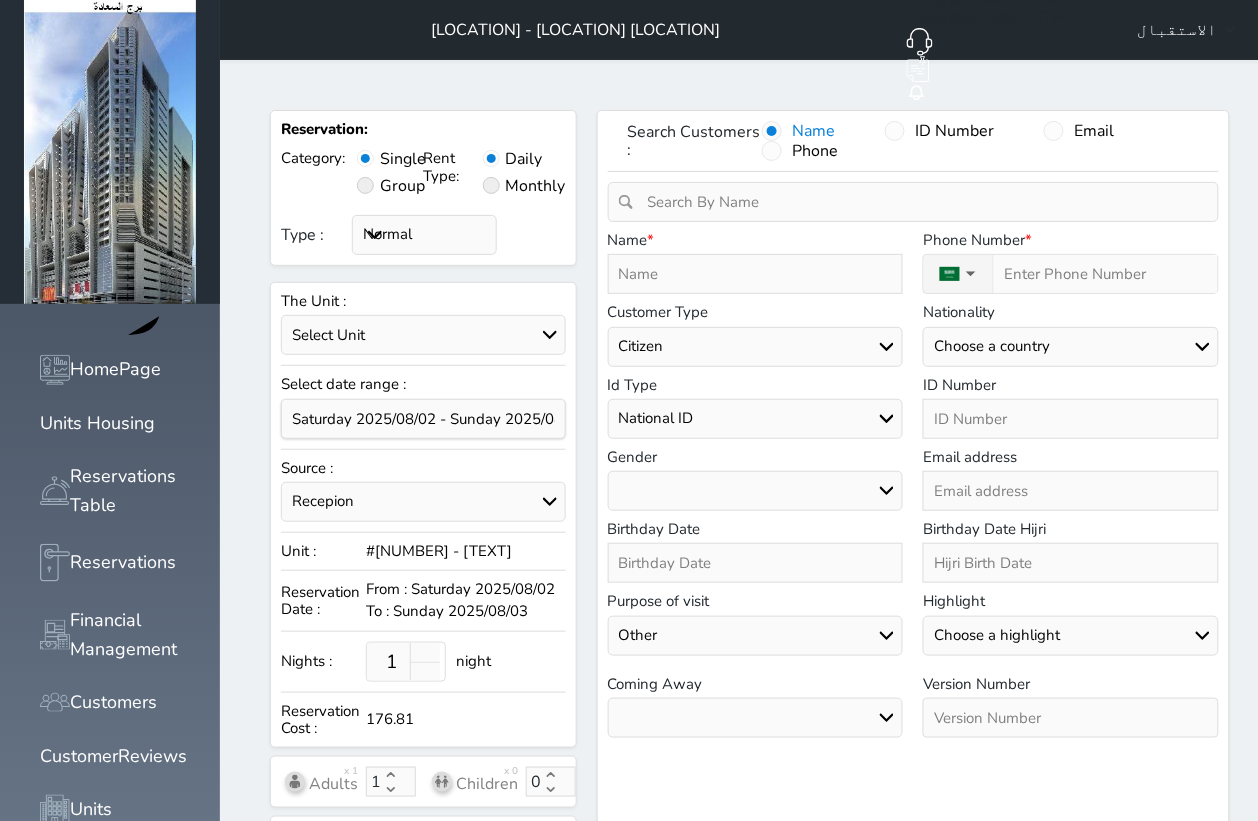 select 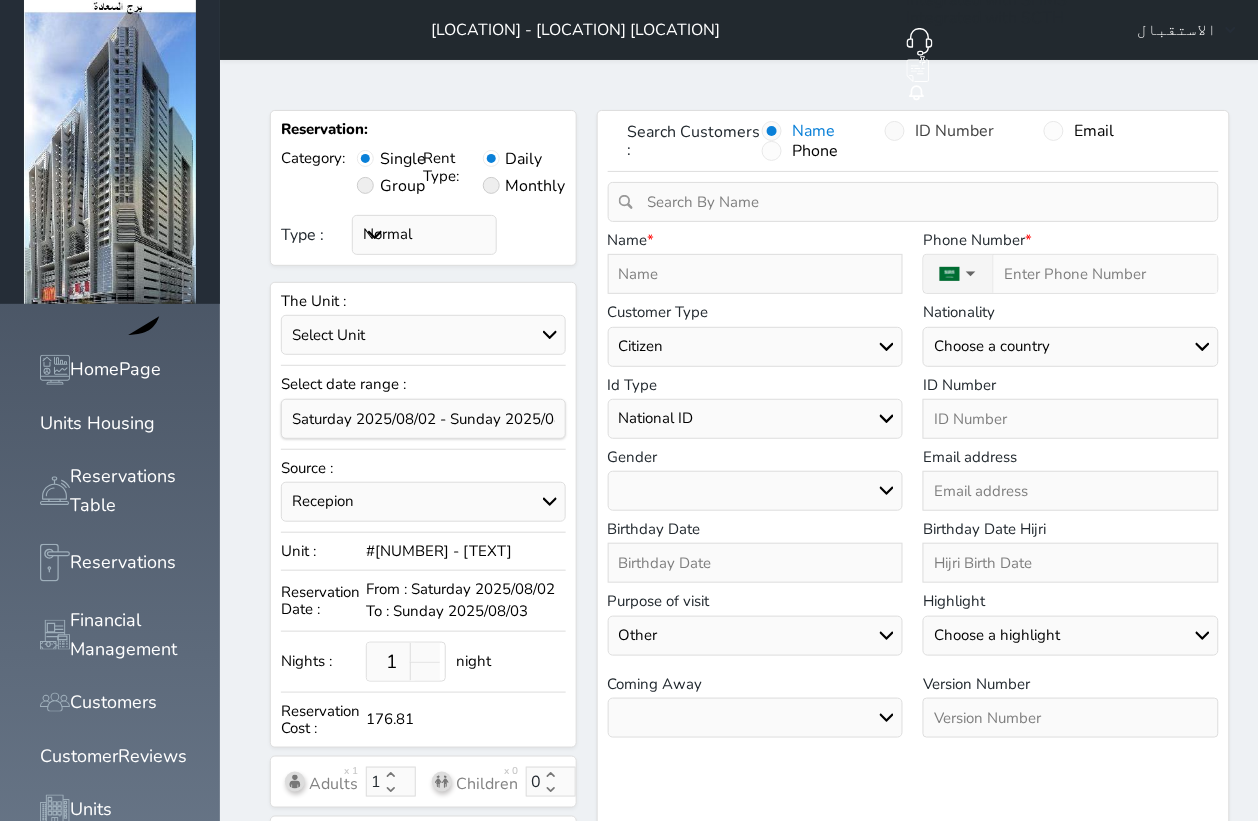 select 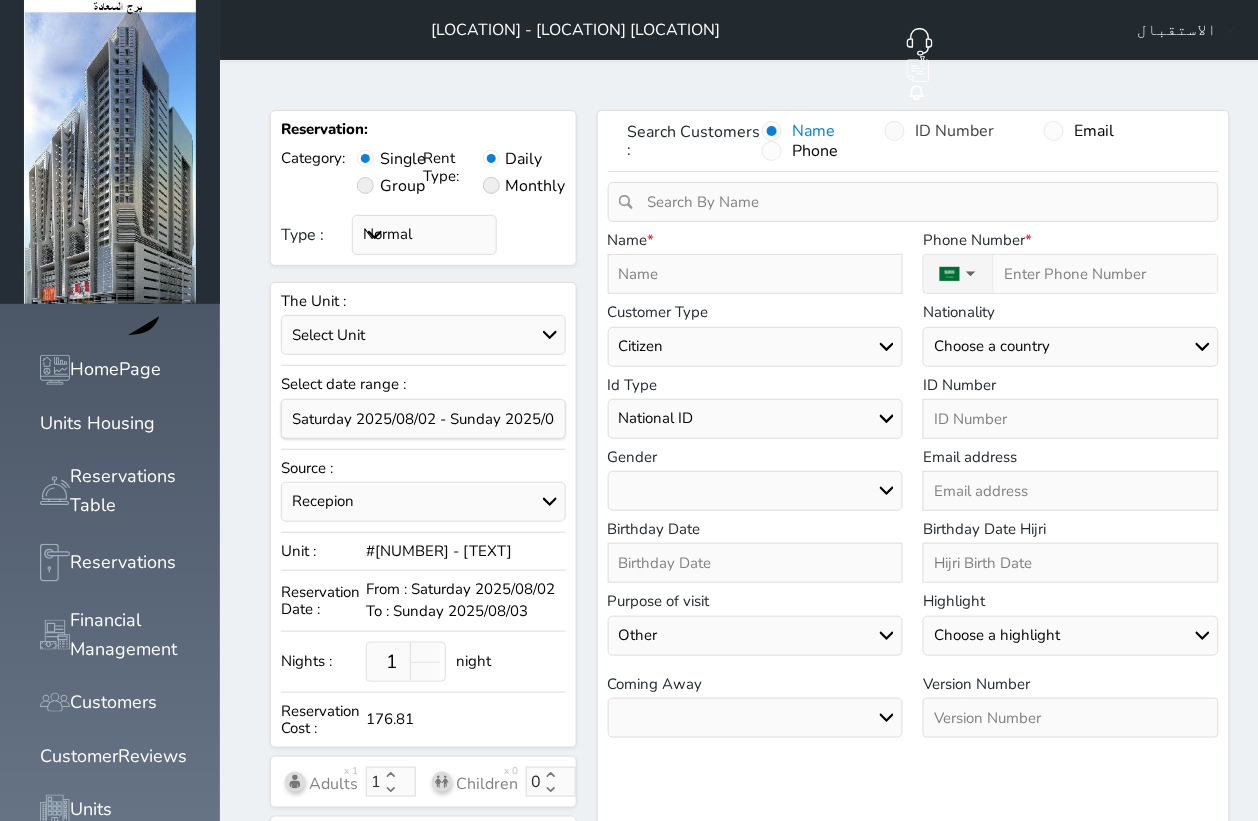 select 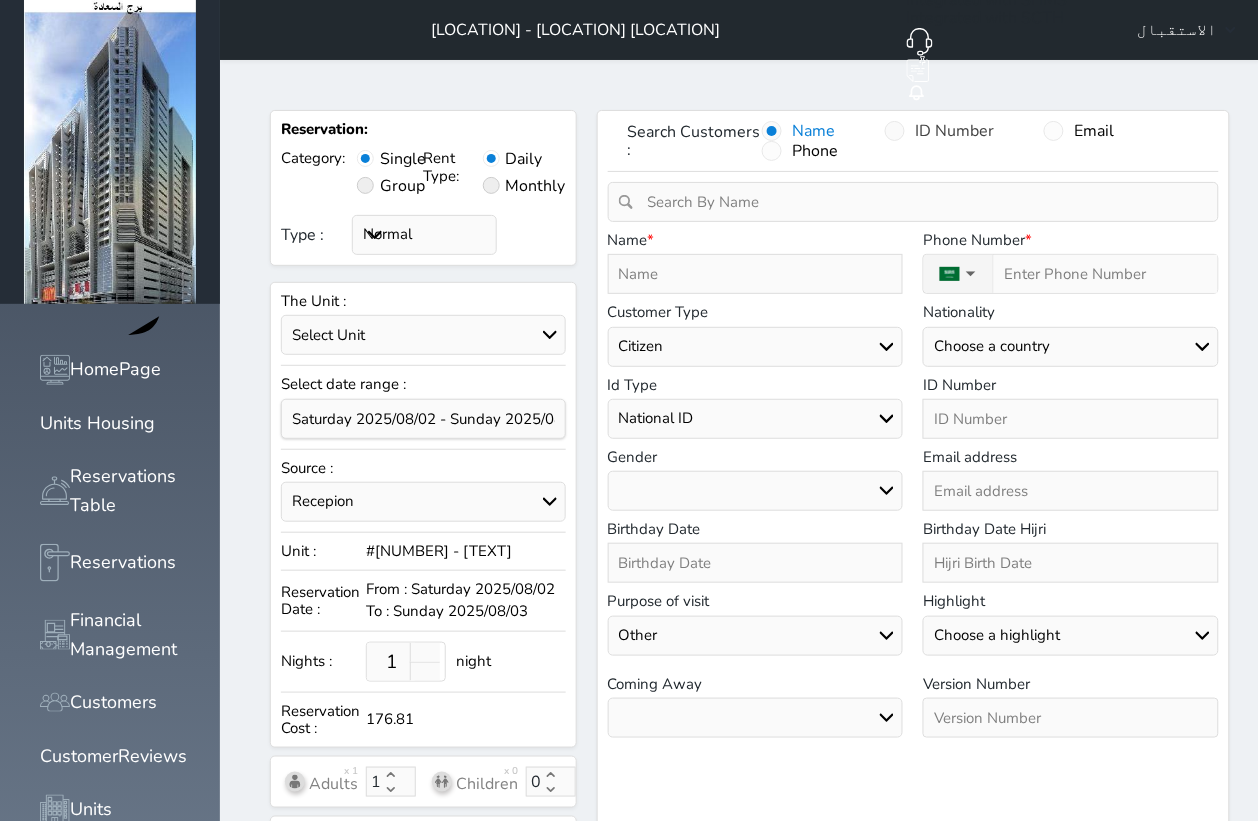 click at bounding box center (895, 131) 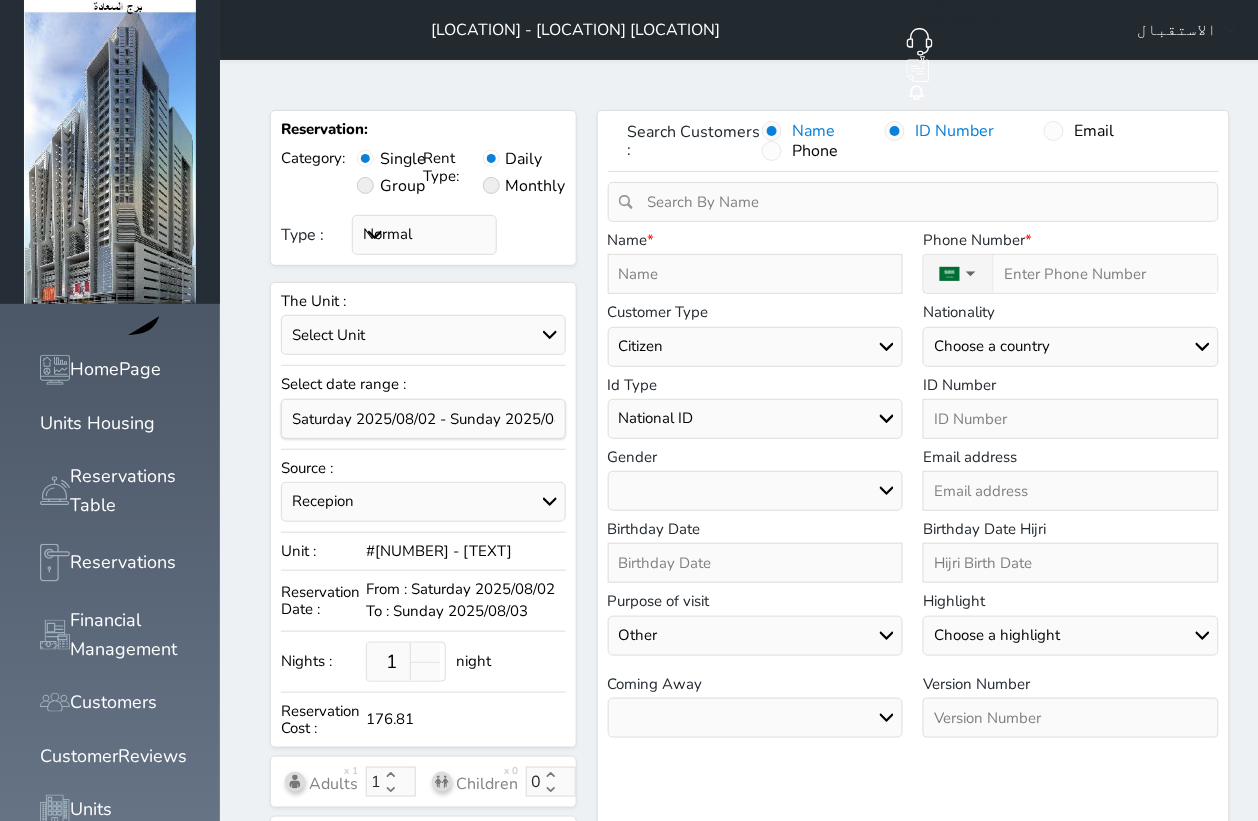 select 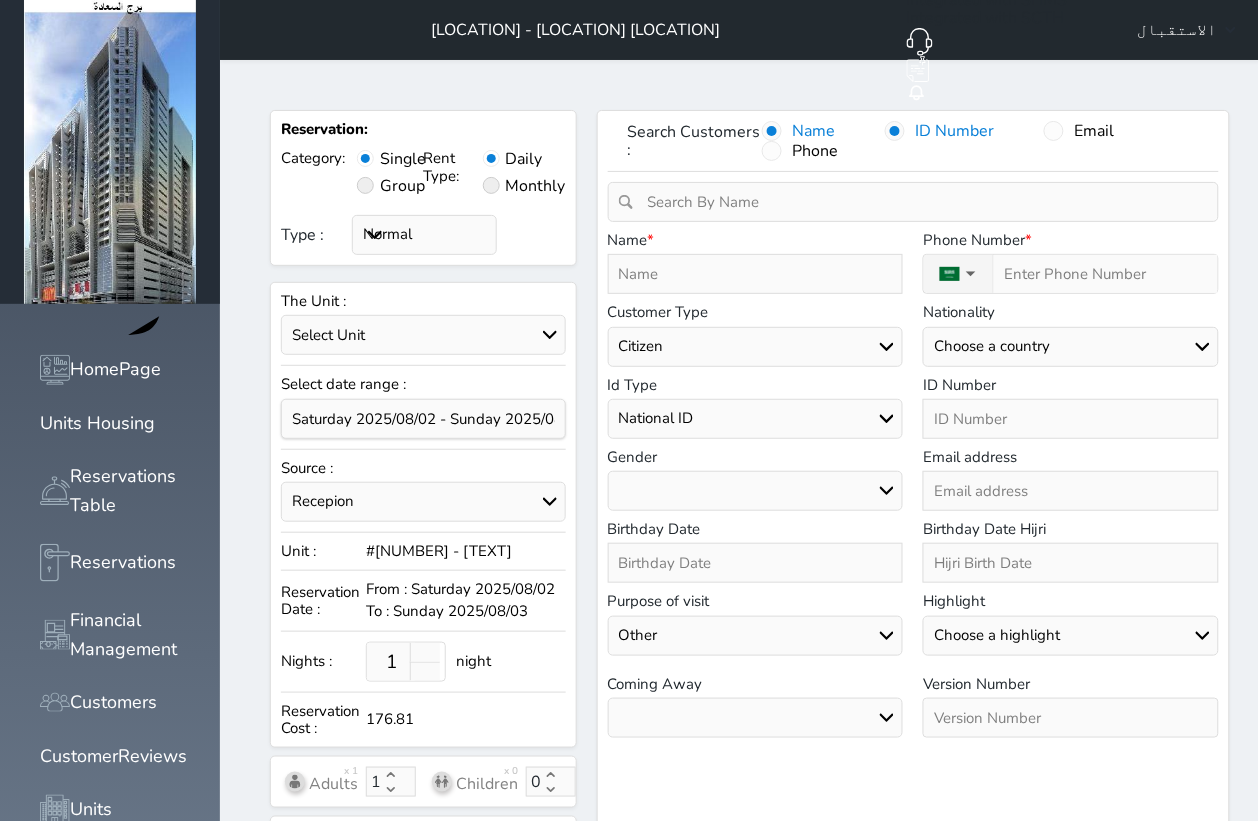 select 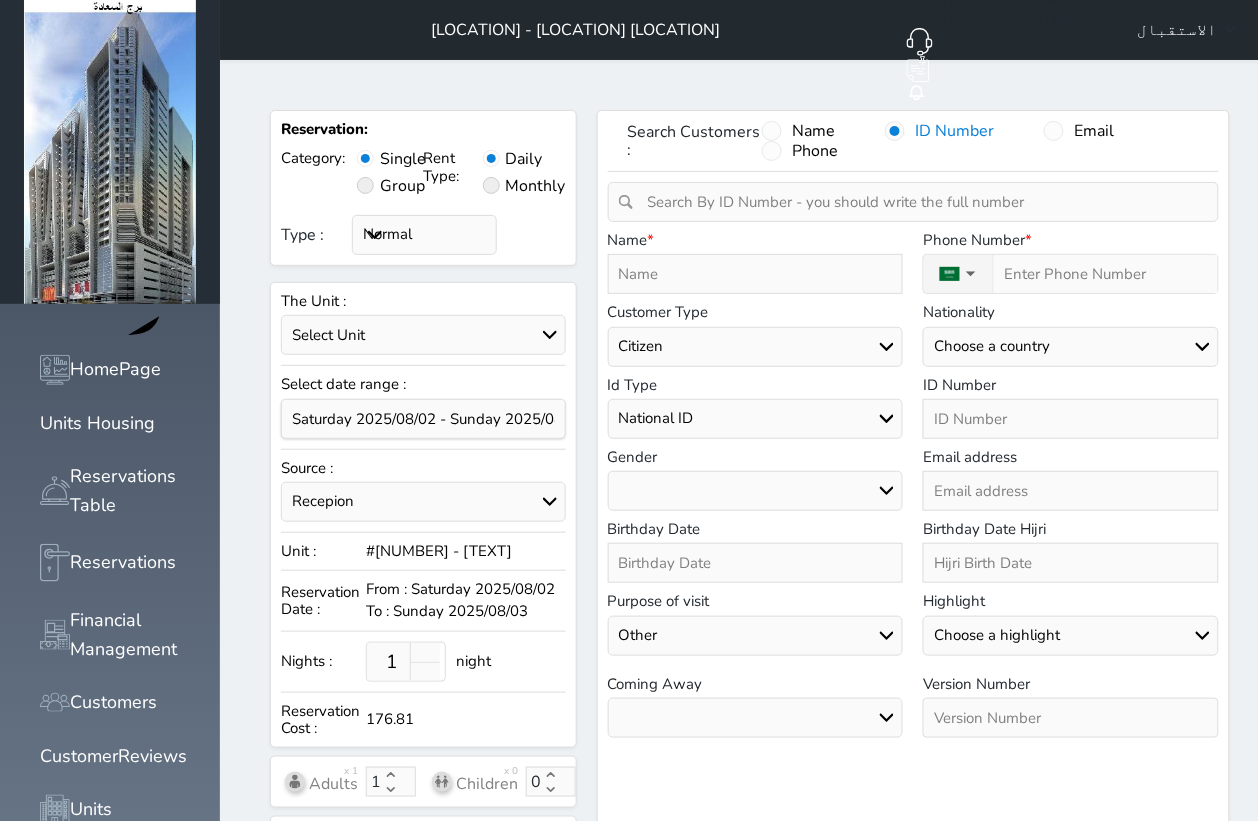click at bounding box center [920, 202] 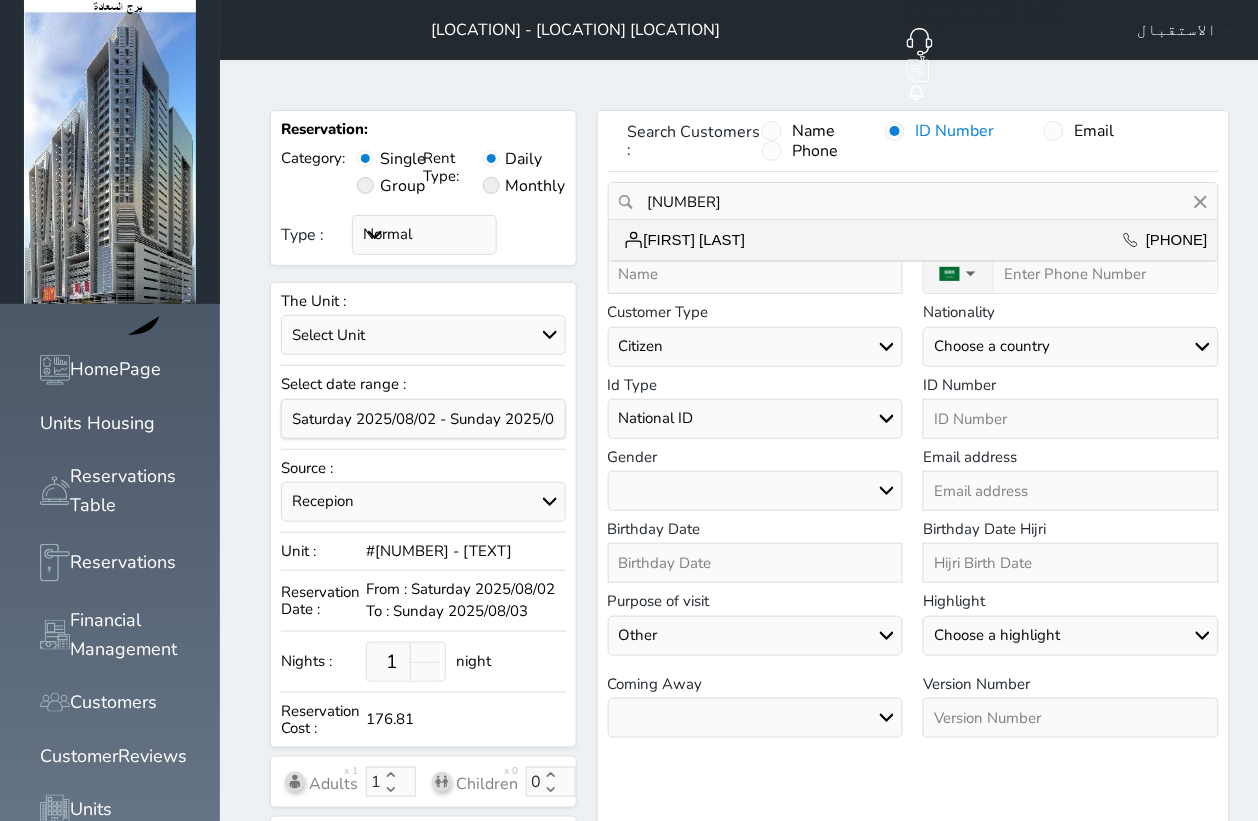 type on "111709" 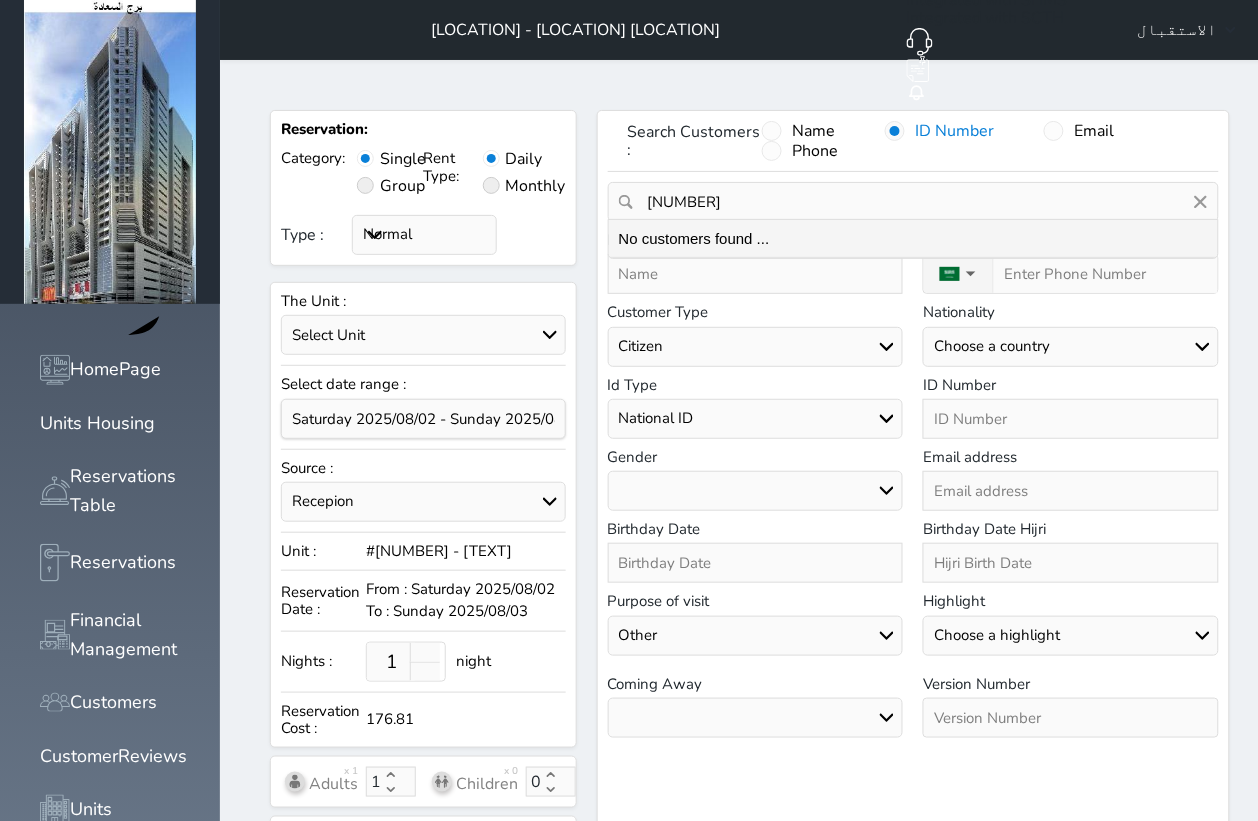 select 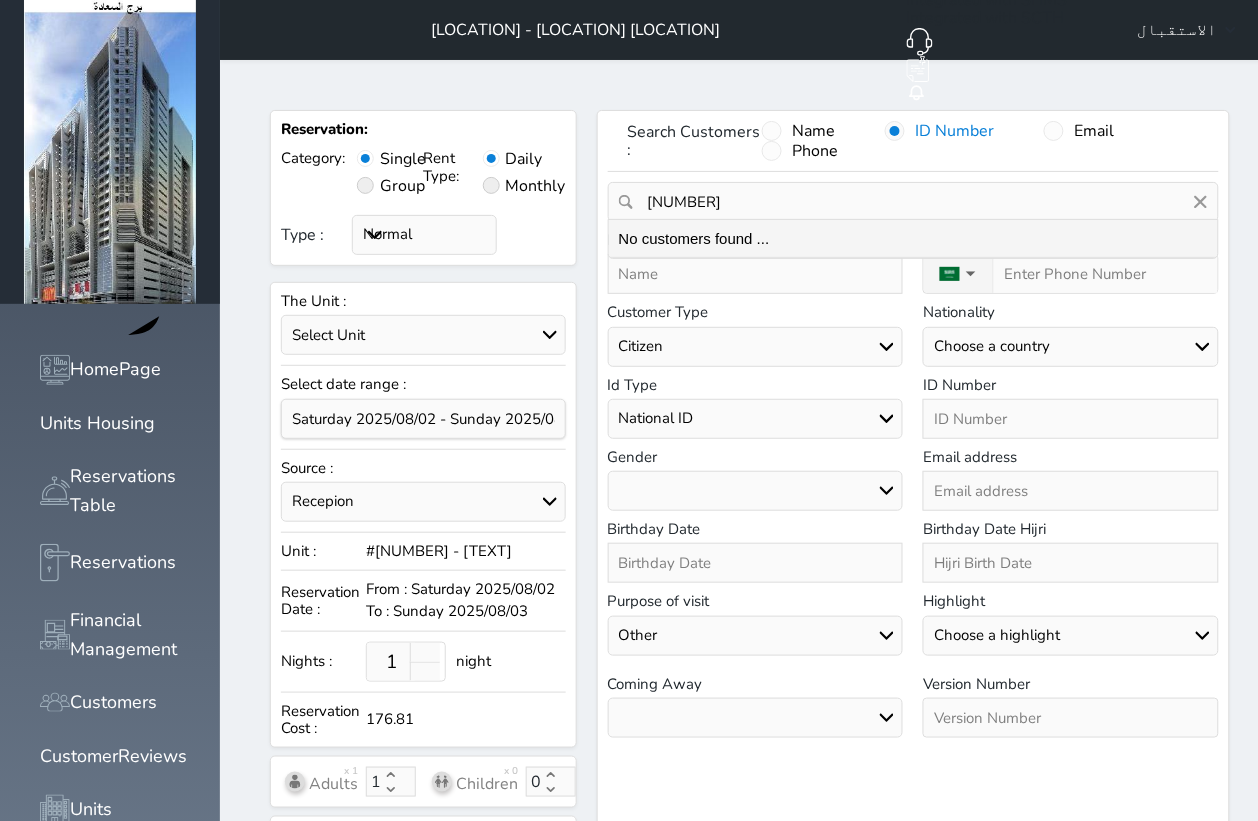 select 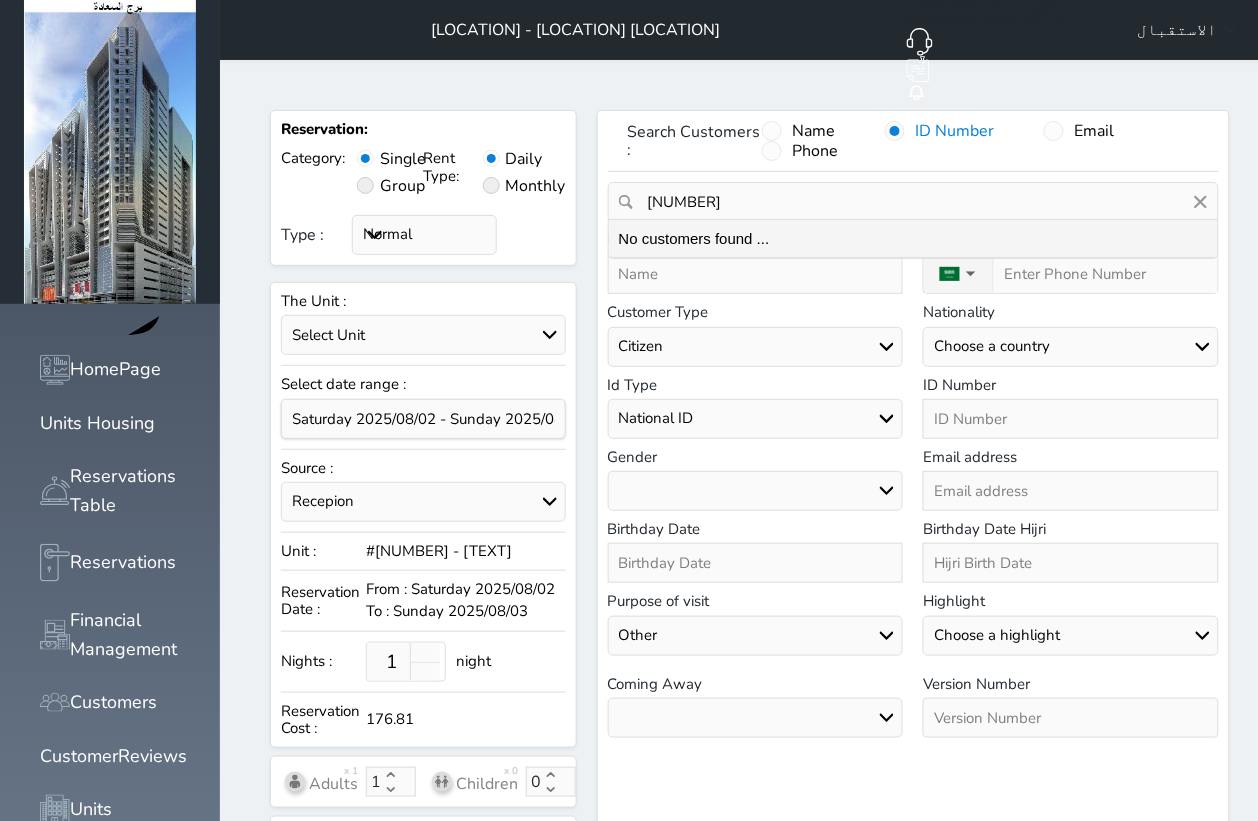 select on "113" 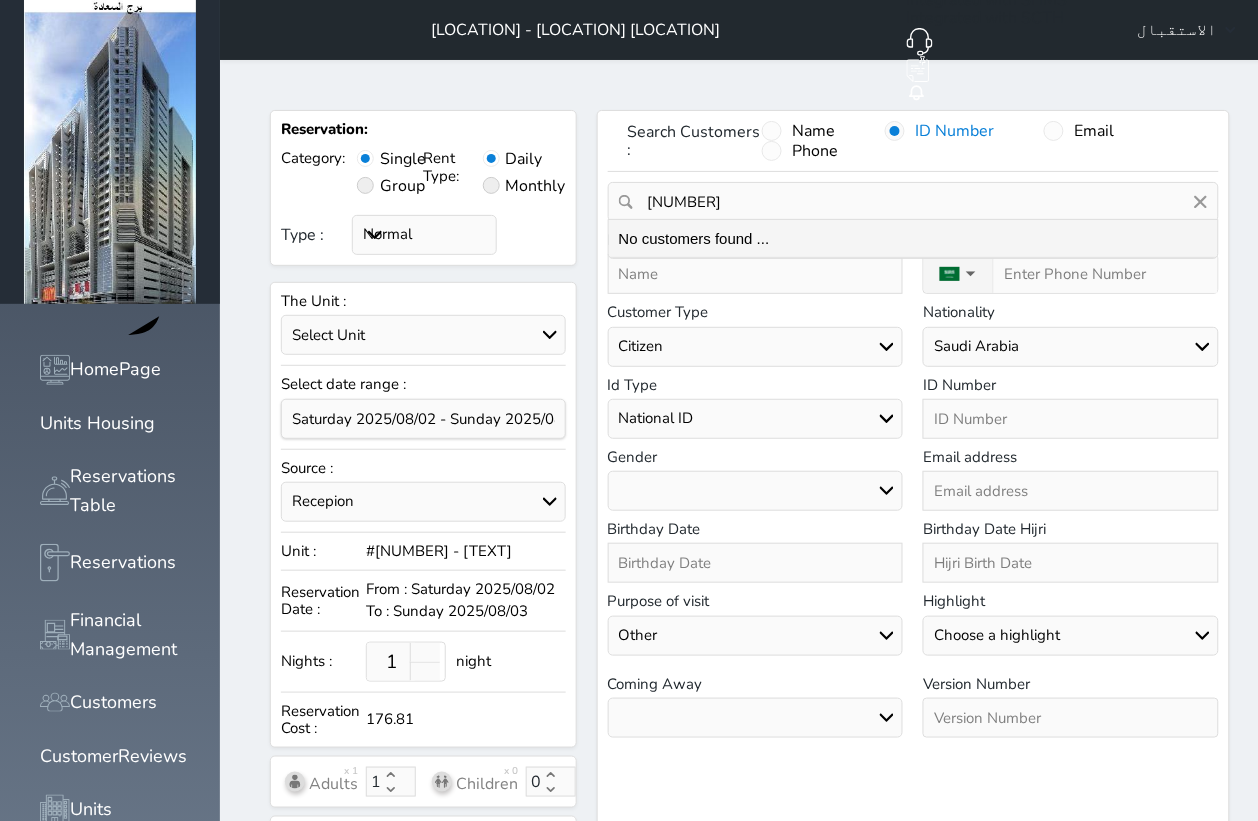 drag, startPoint x: 652, startPoint y: 147, endPoint x: 528, endPoint y: 158, distance: 124.486946 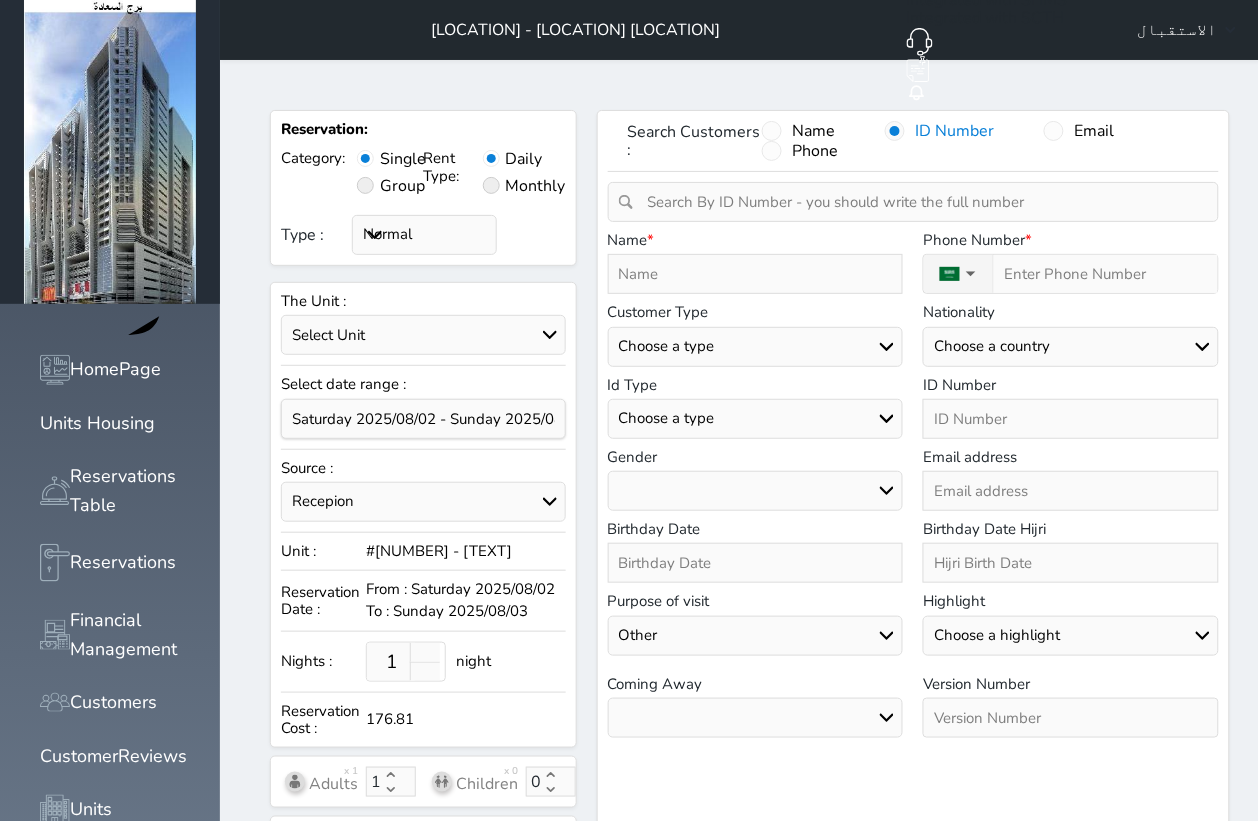 paste on "1117097822" 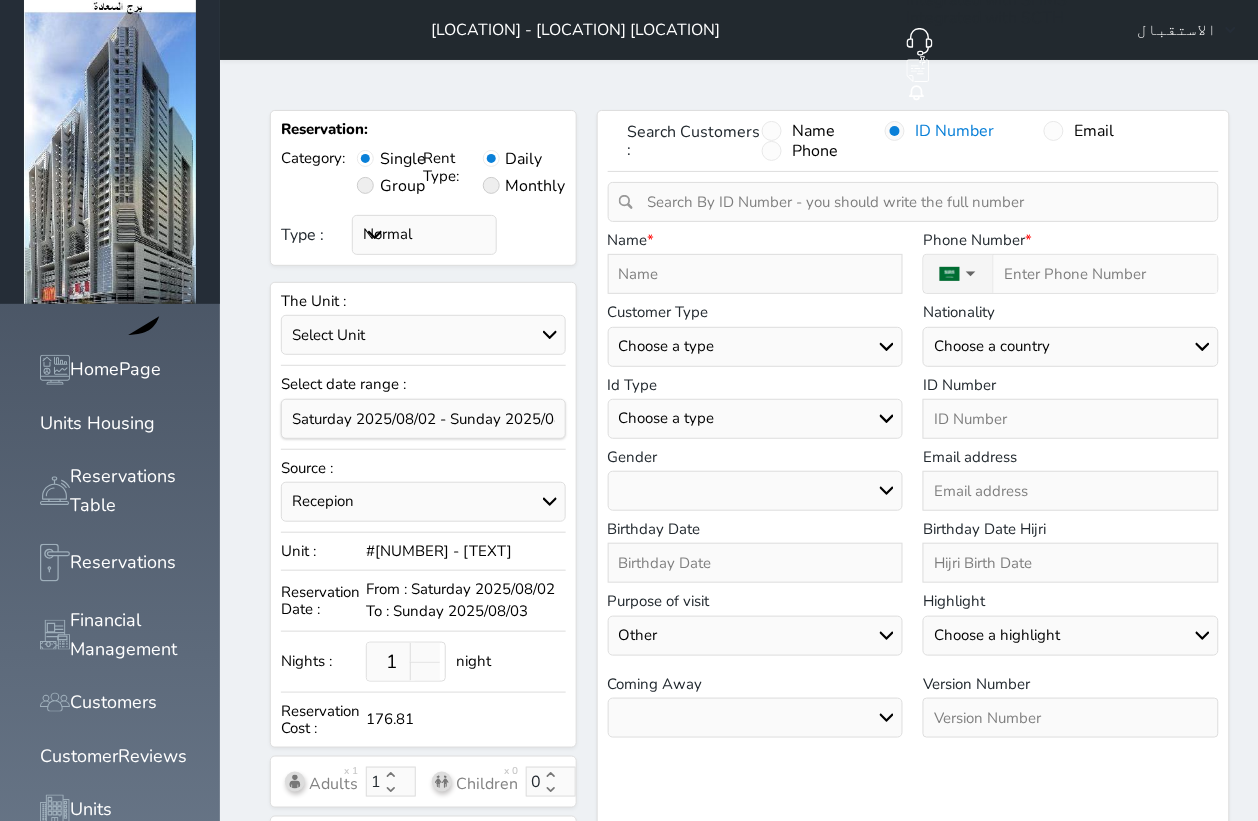 select 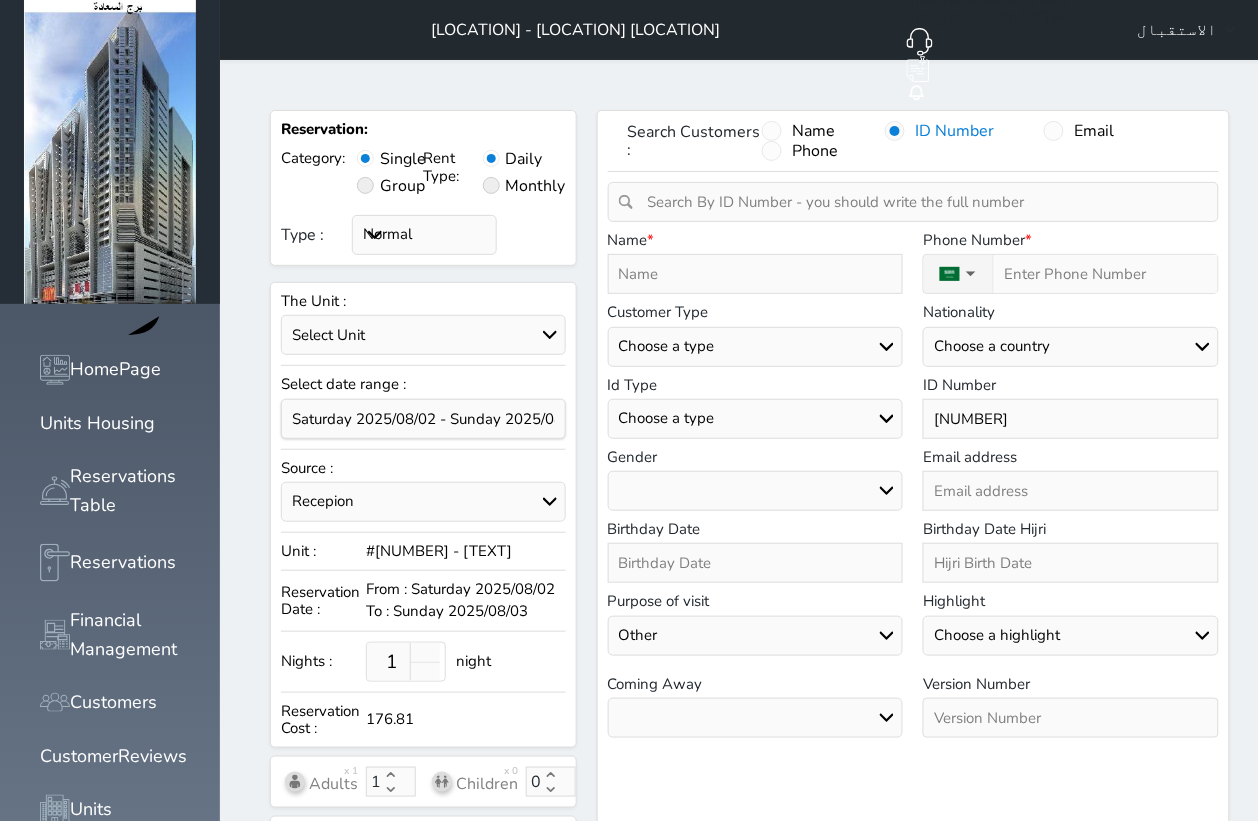 select 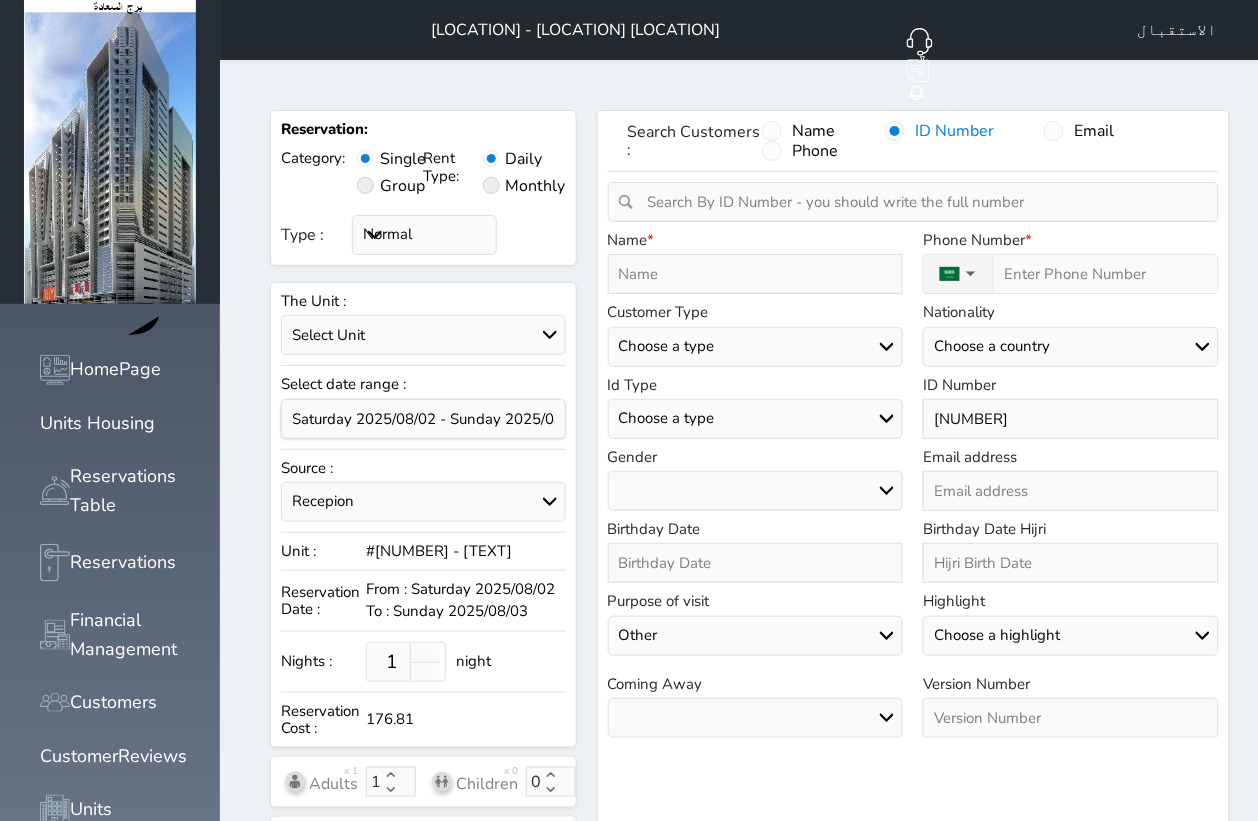 type on "a" 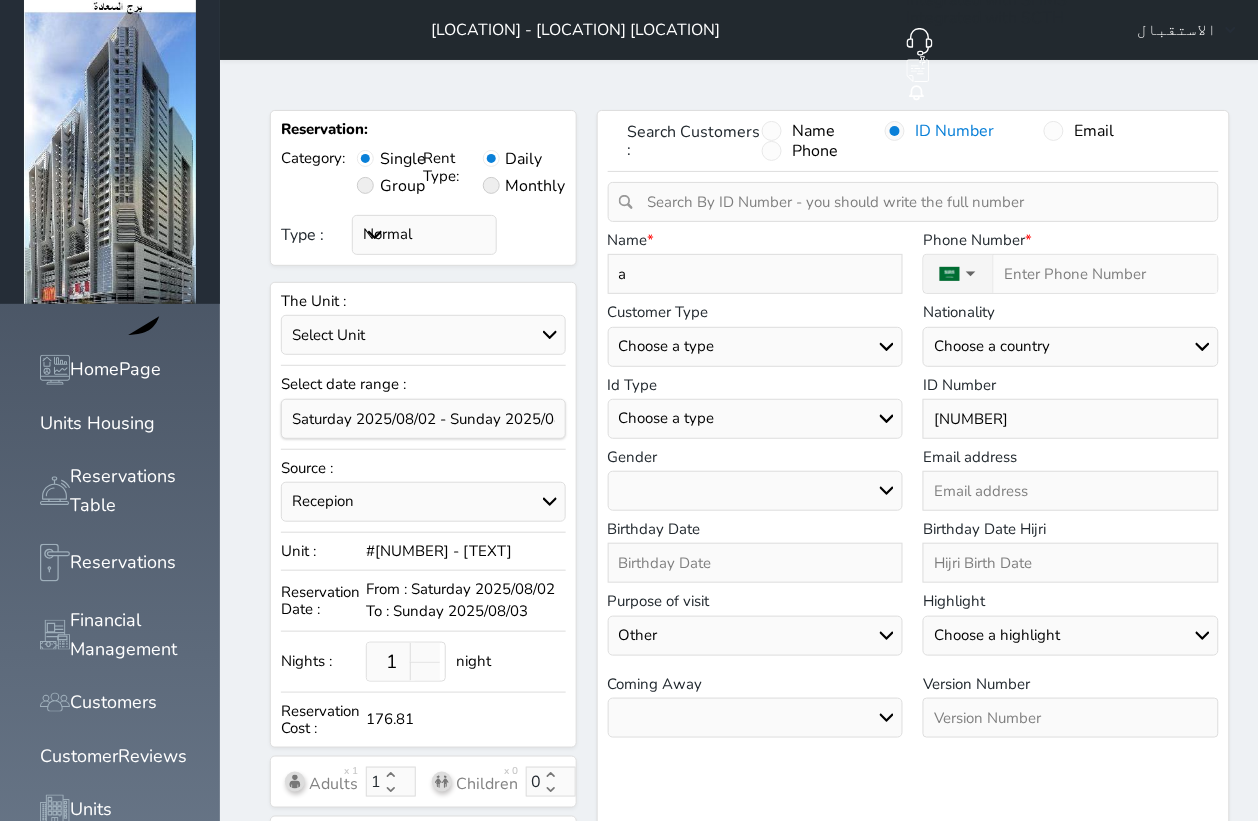 select 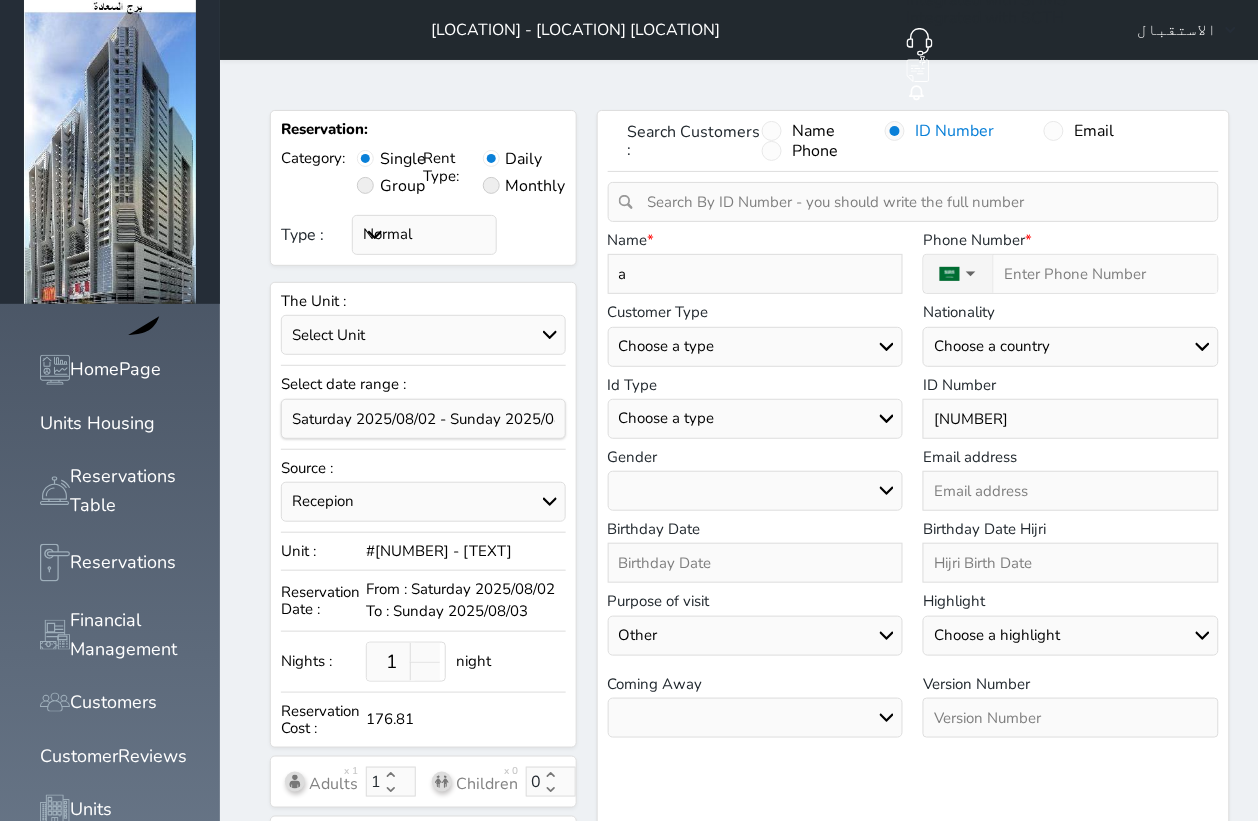 type 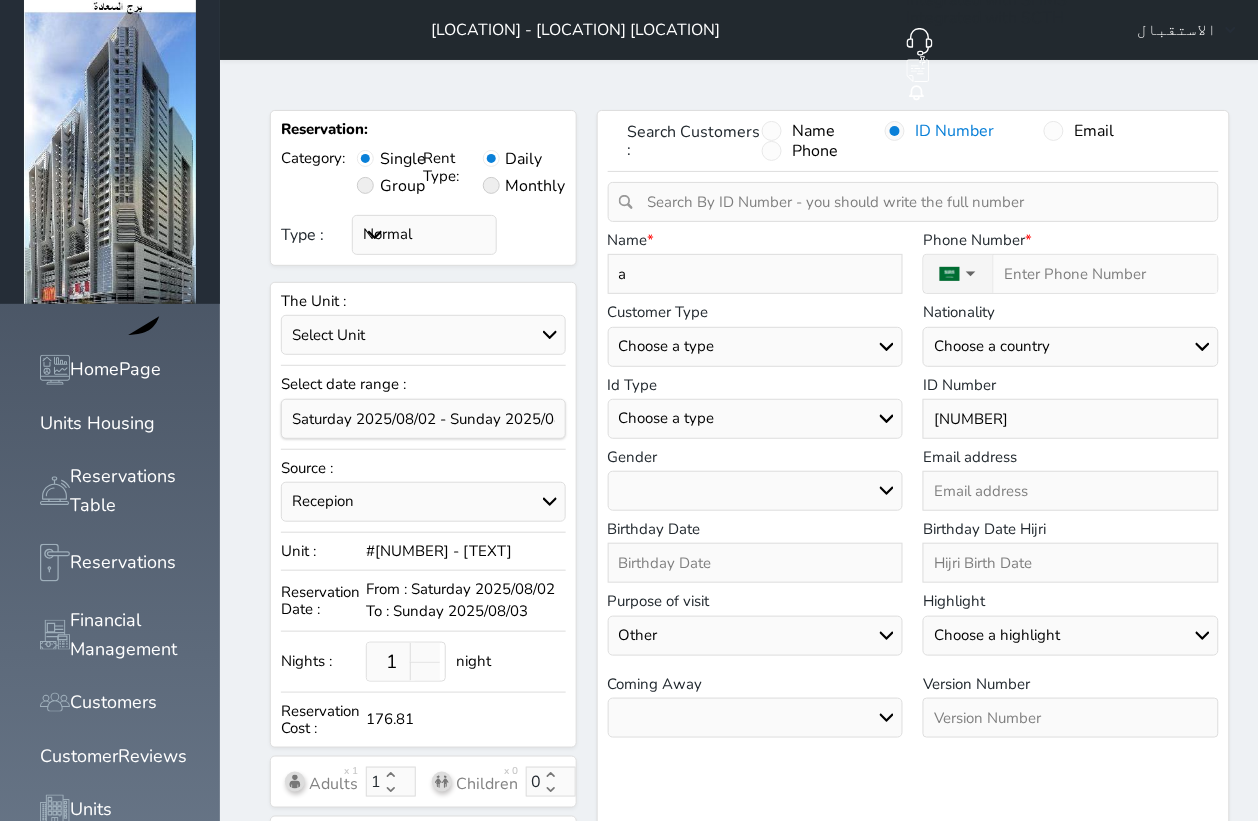 select 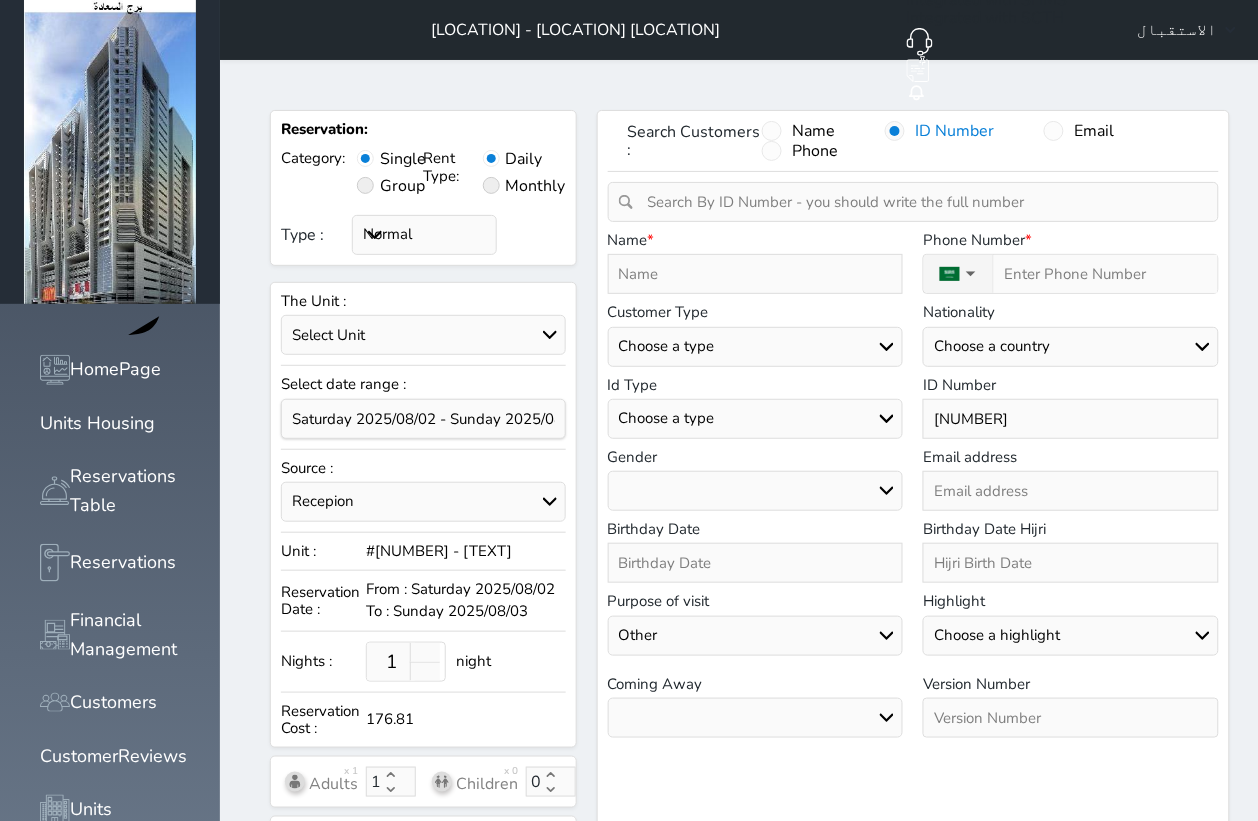 type on "A" 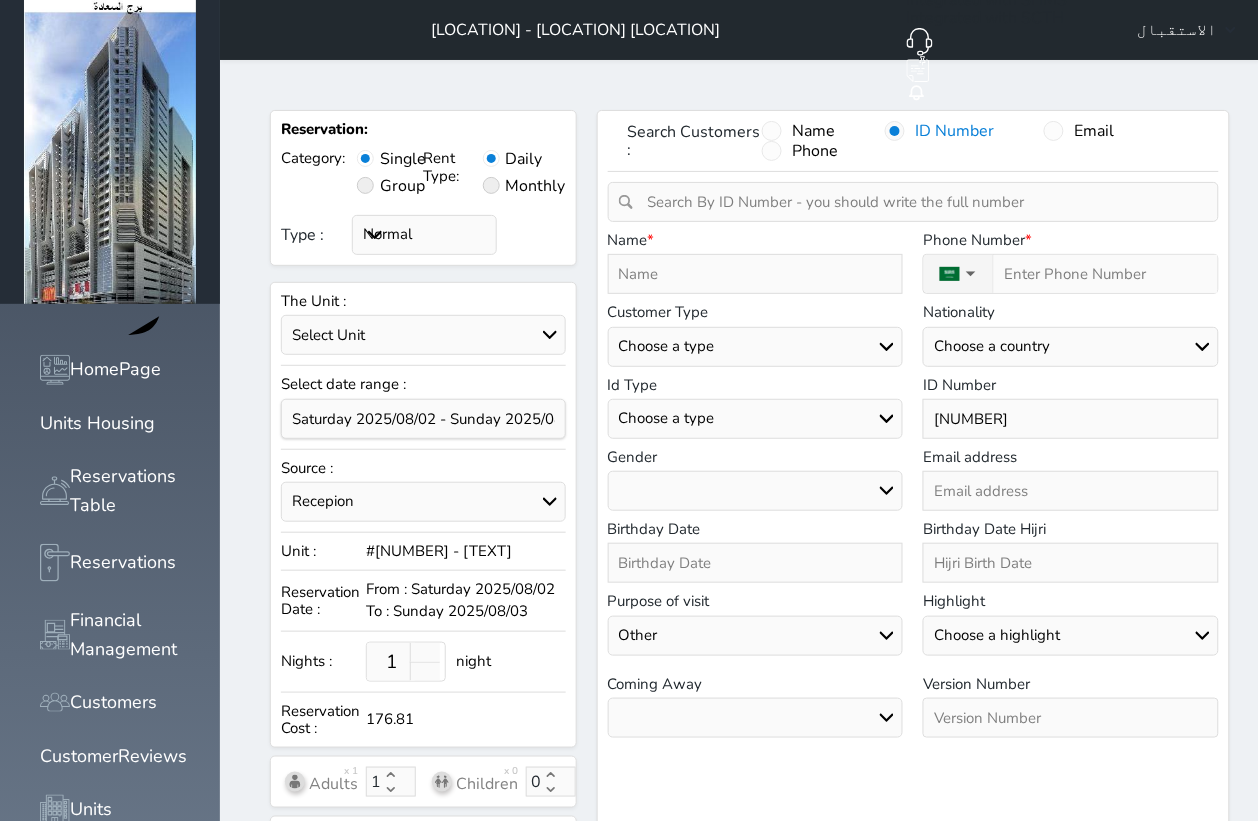 select 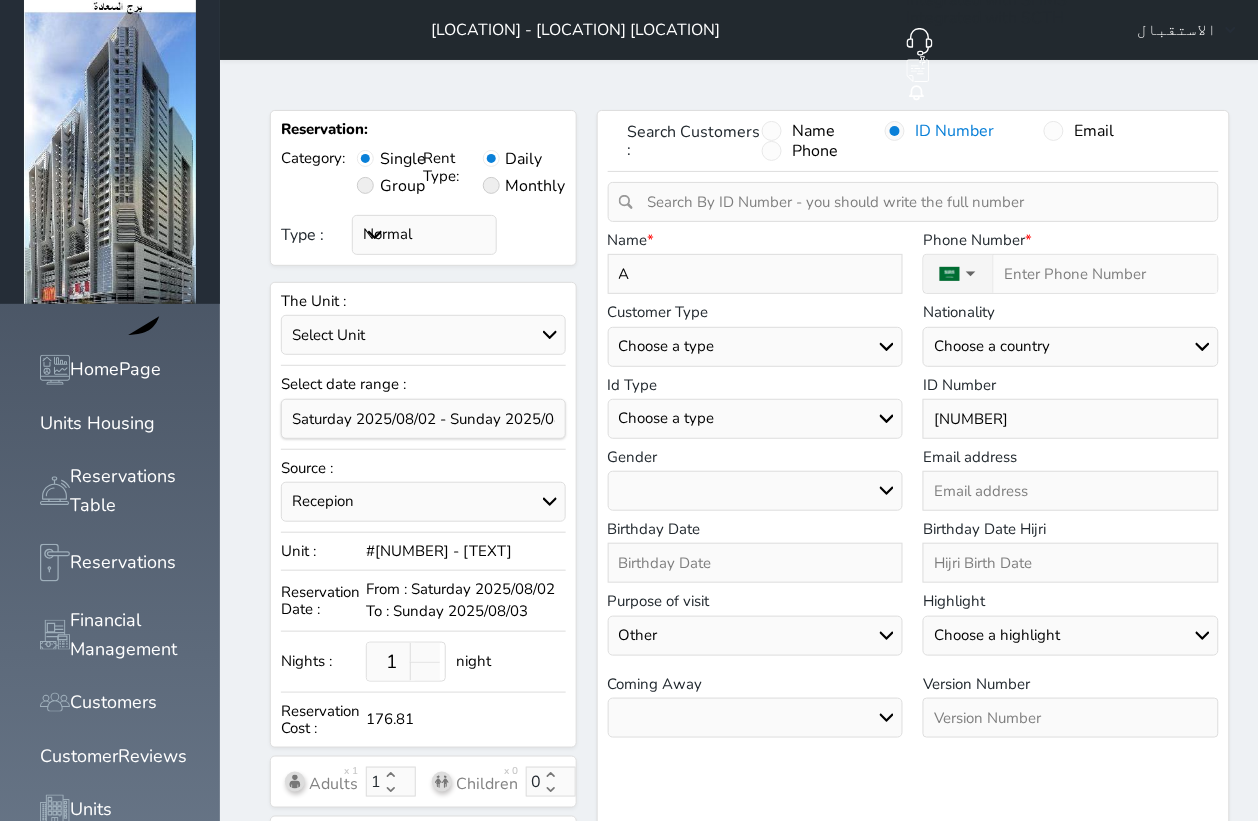 type on "Al" 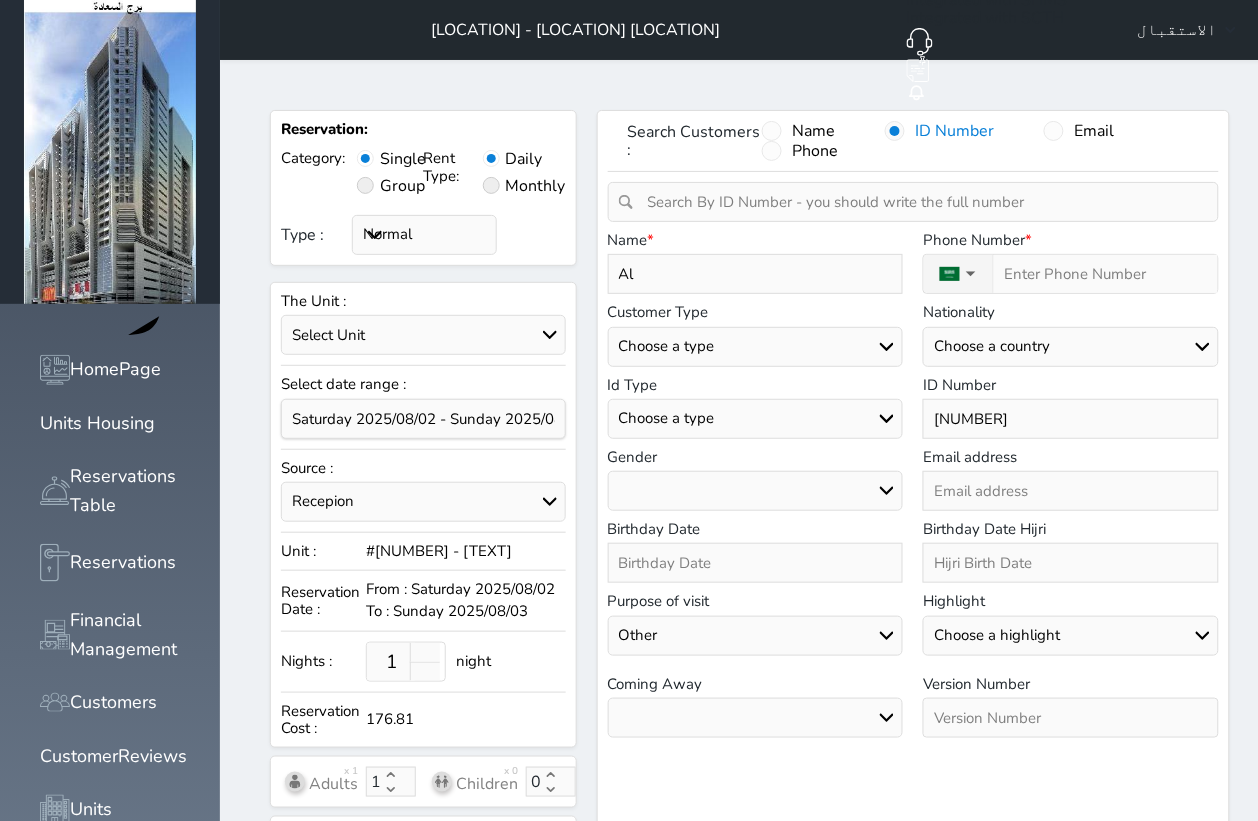select 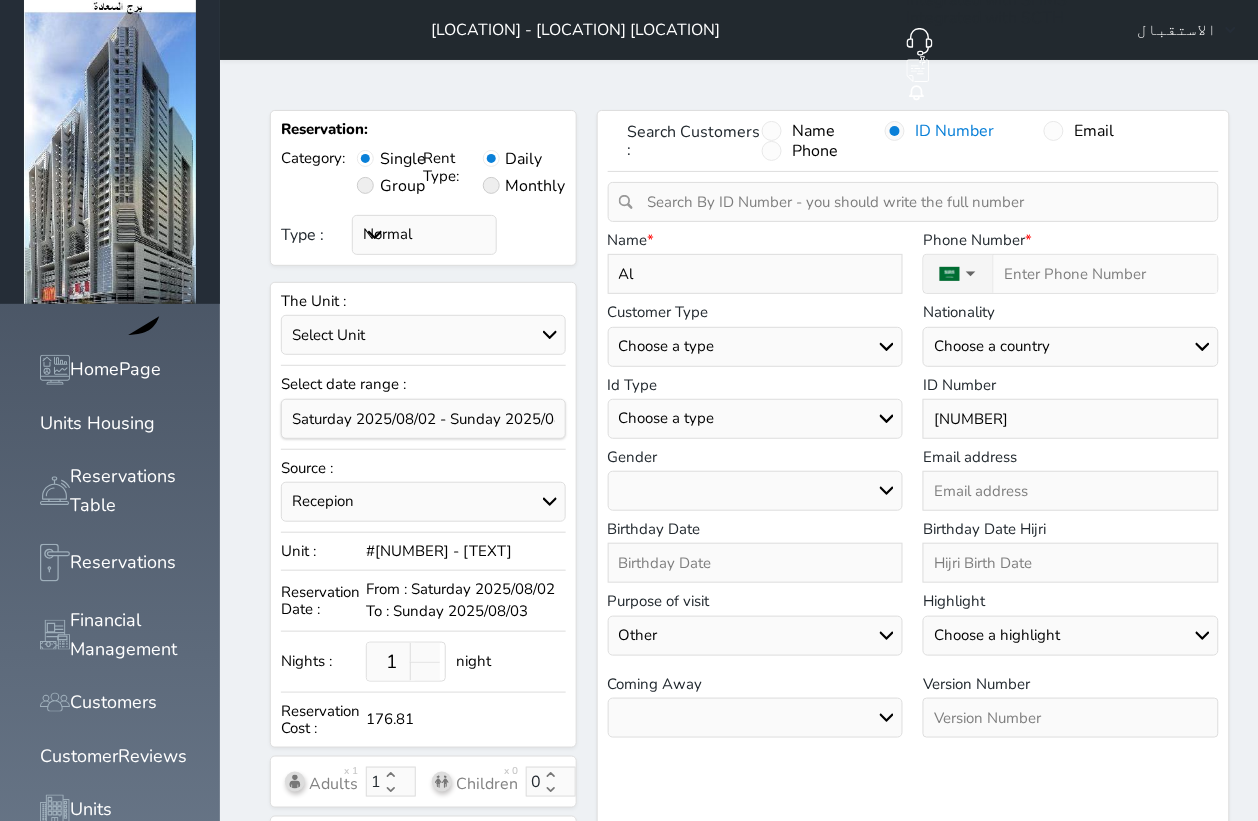 type on "Al" 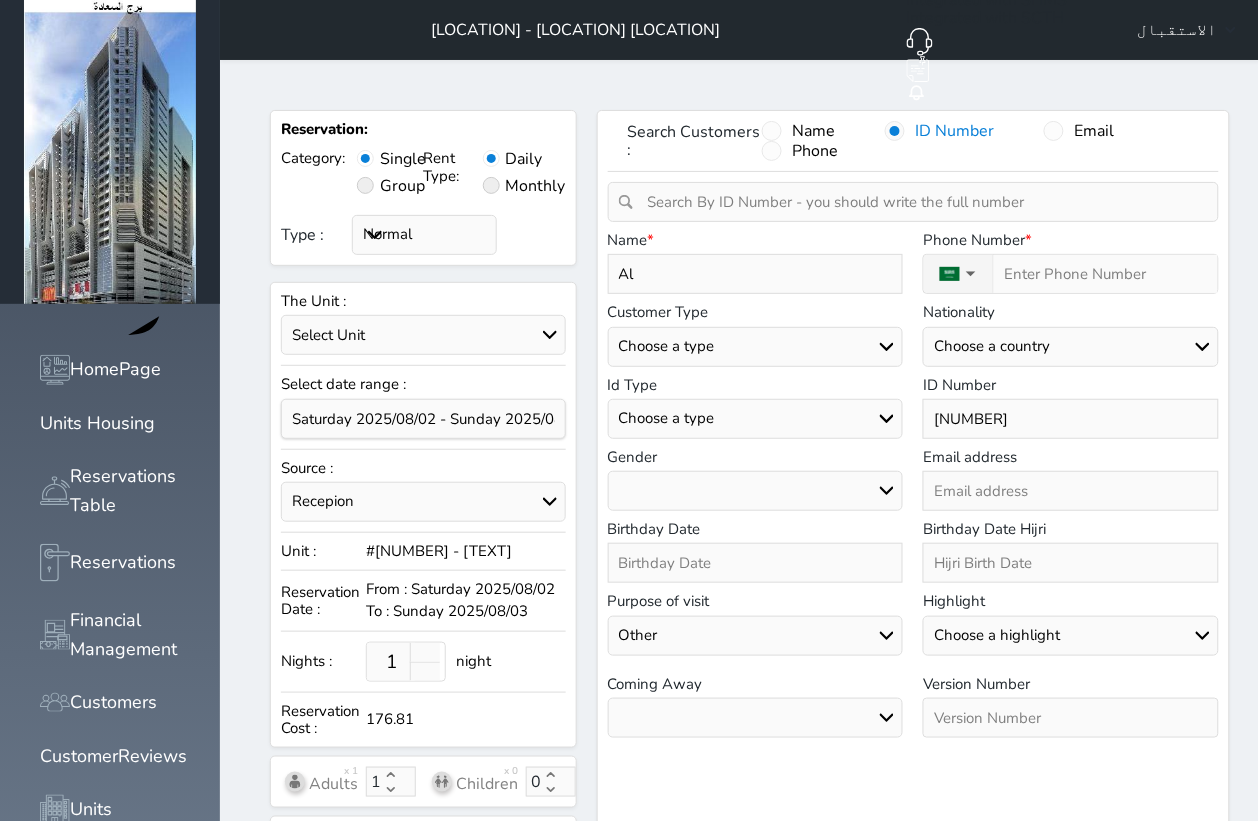 select 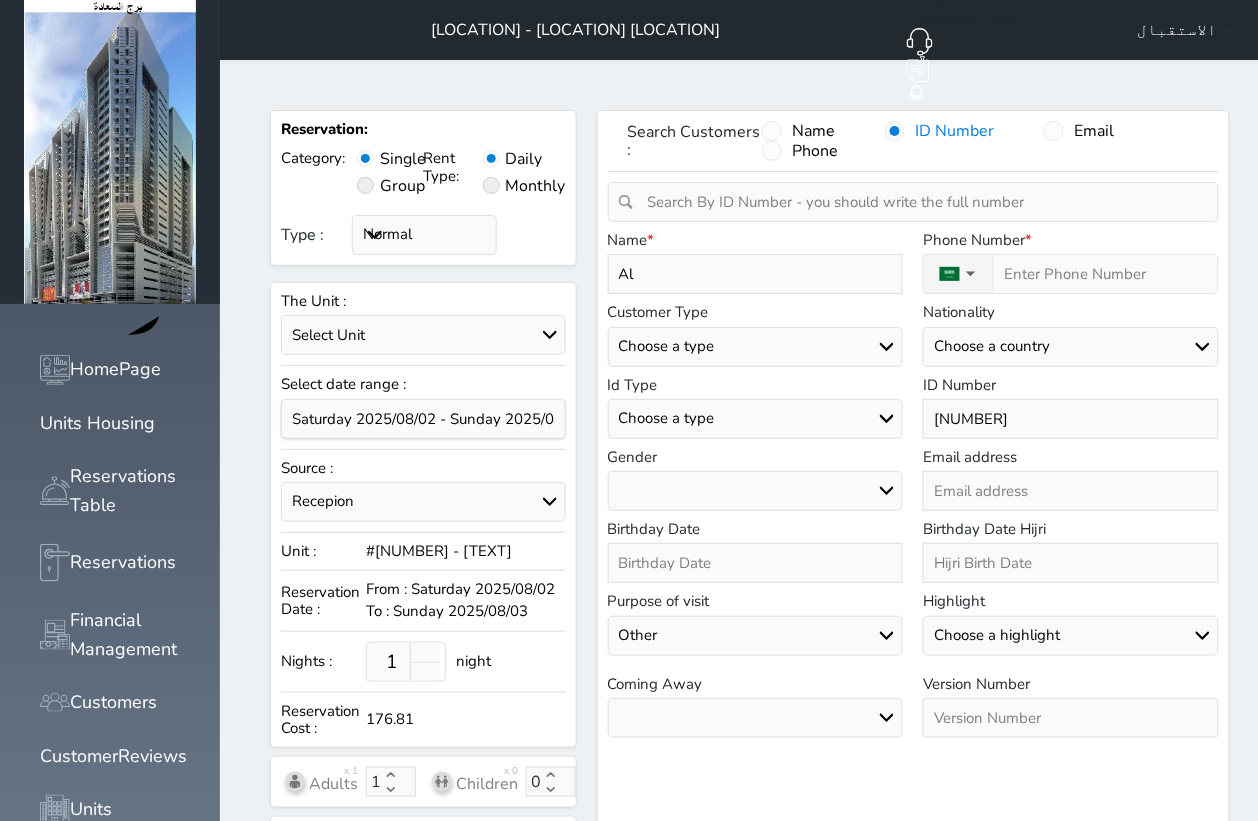 type on "Al O" 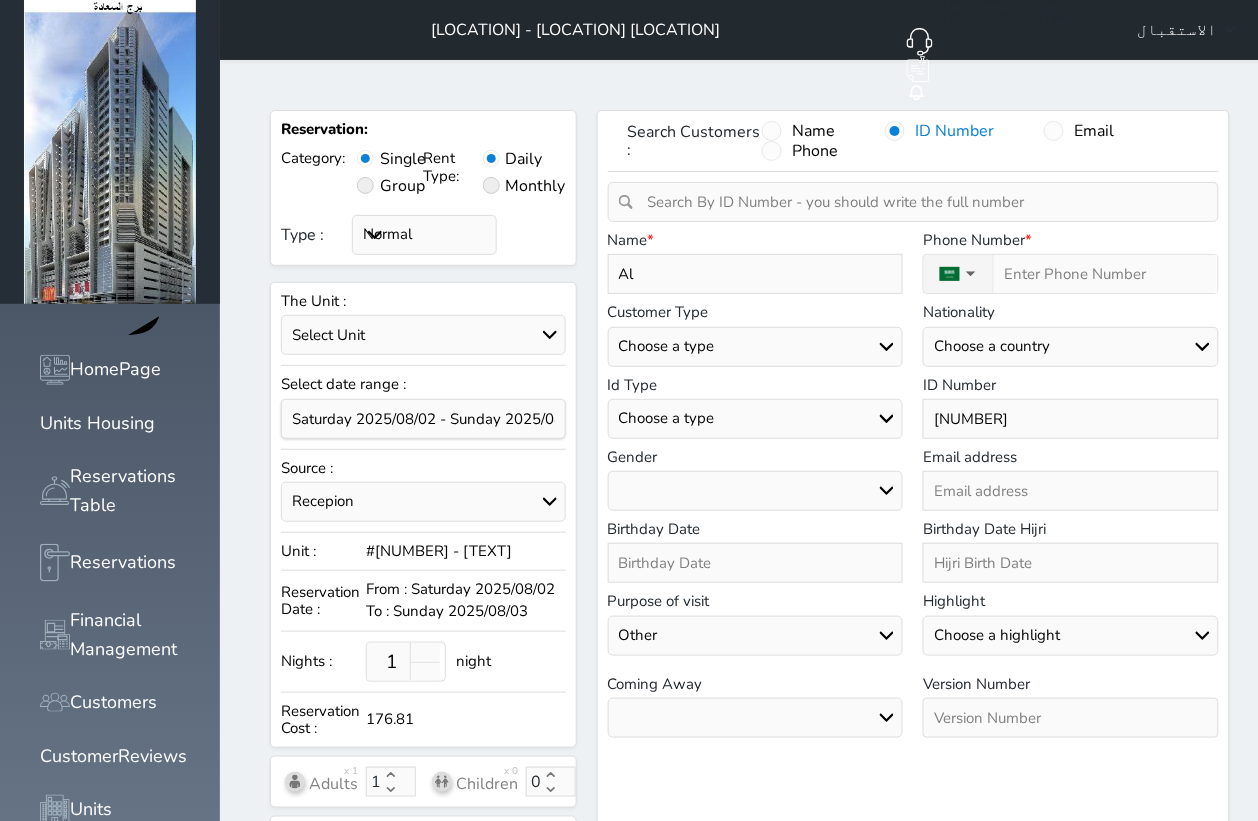 select 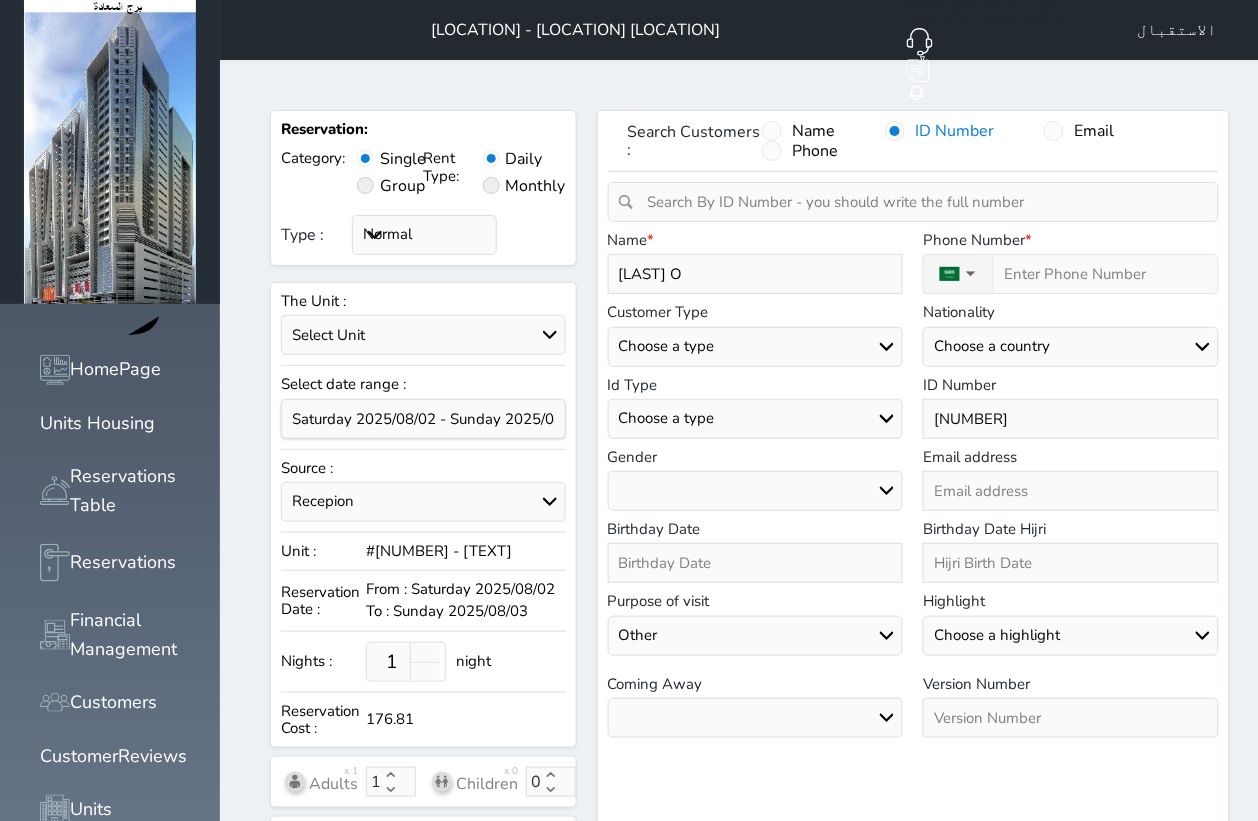 type on "Al Ot" 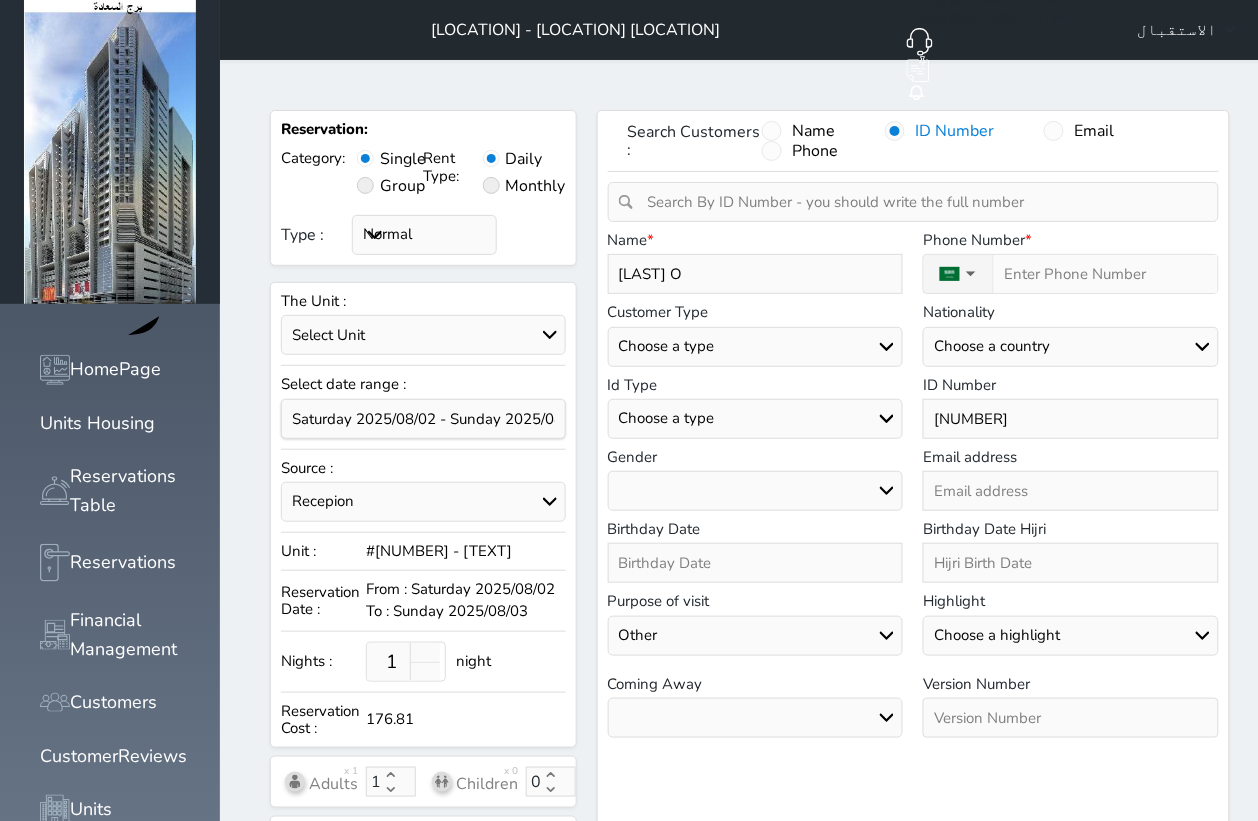 select 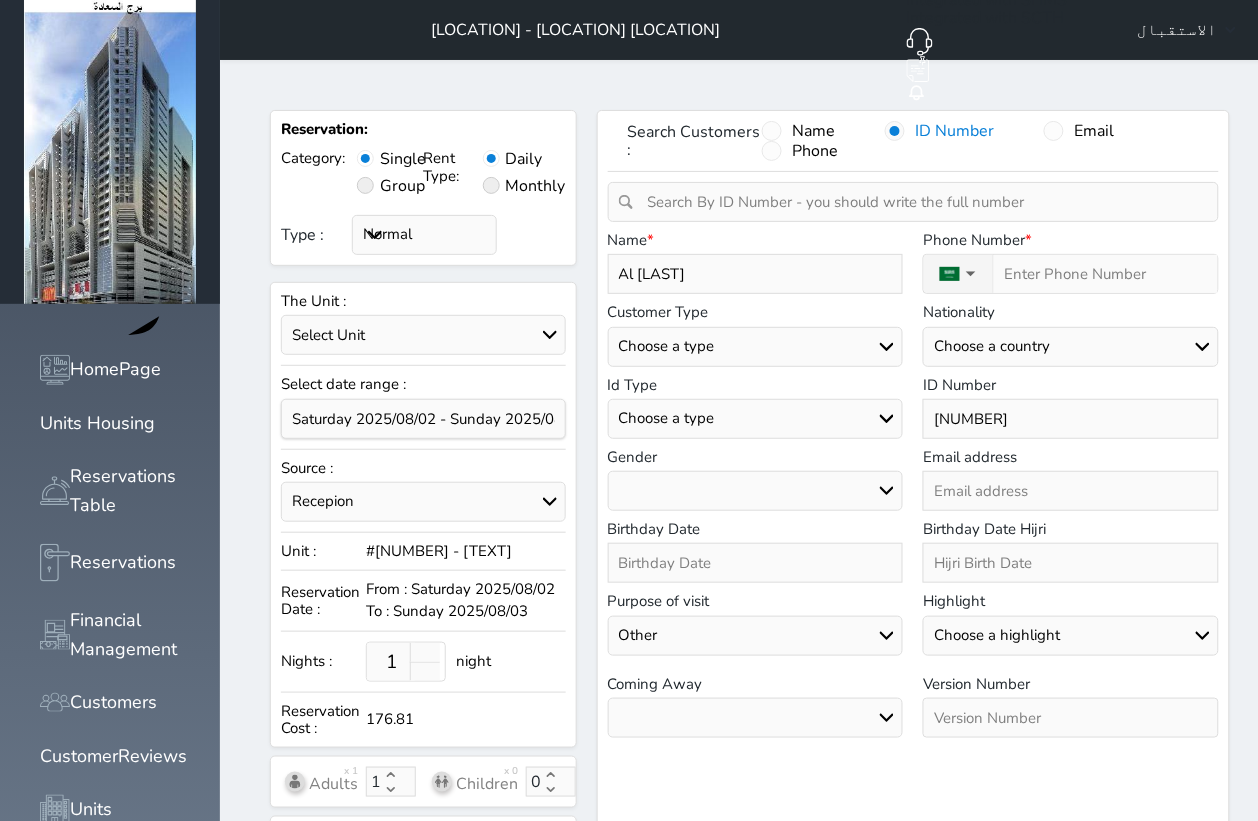 select 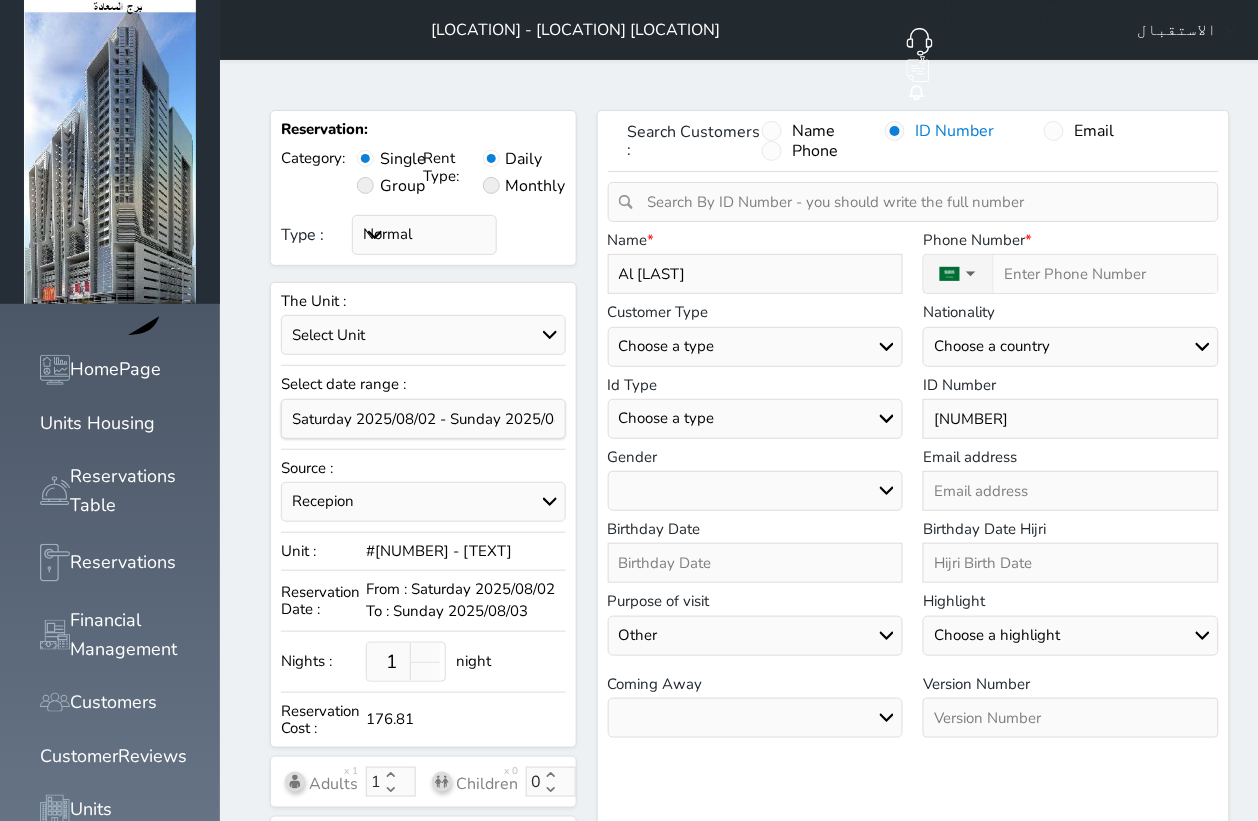 type on "Al Ota" 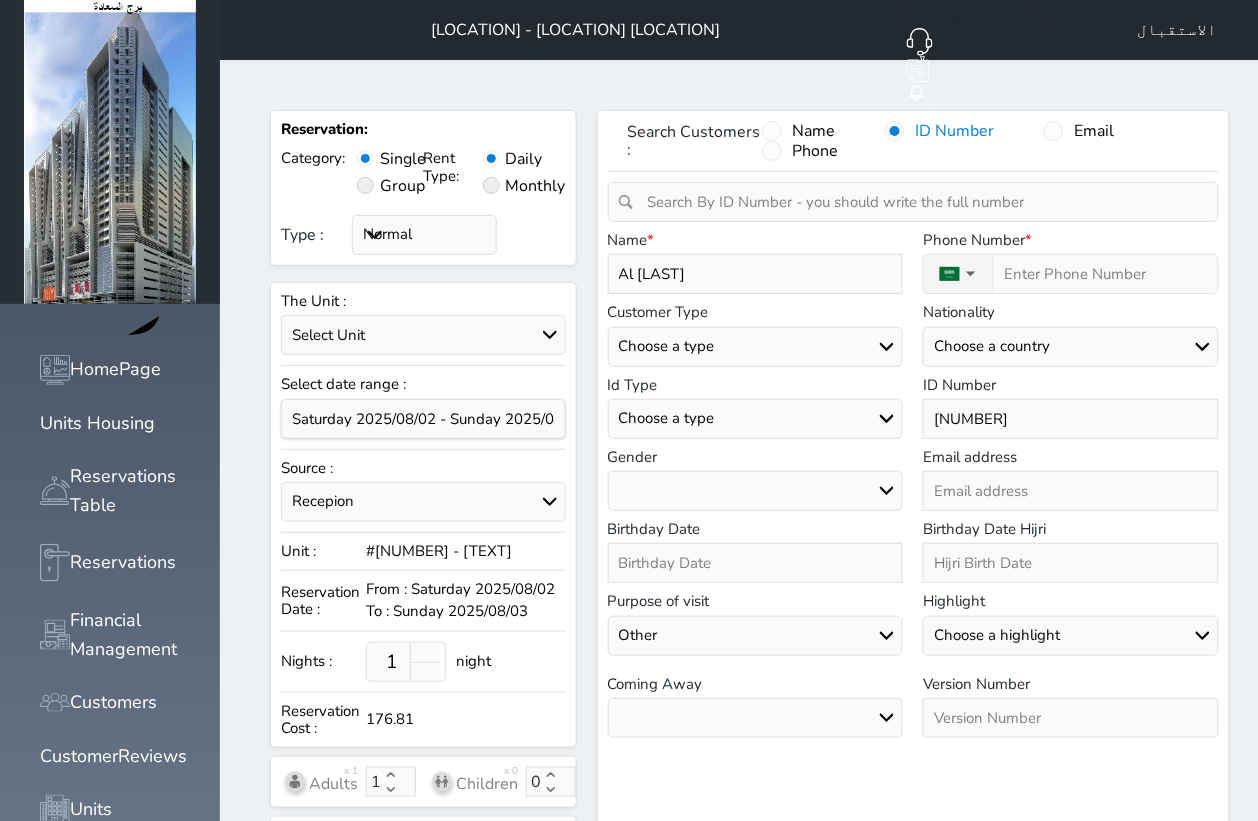 select 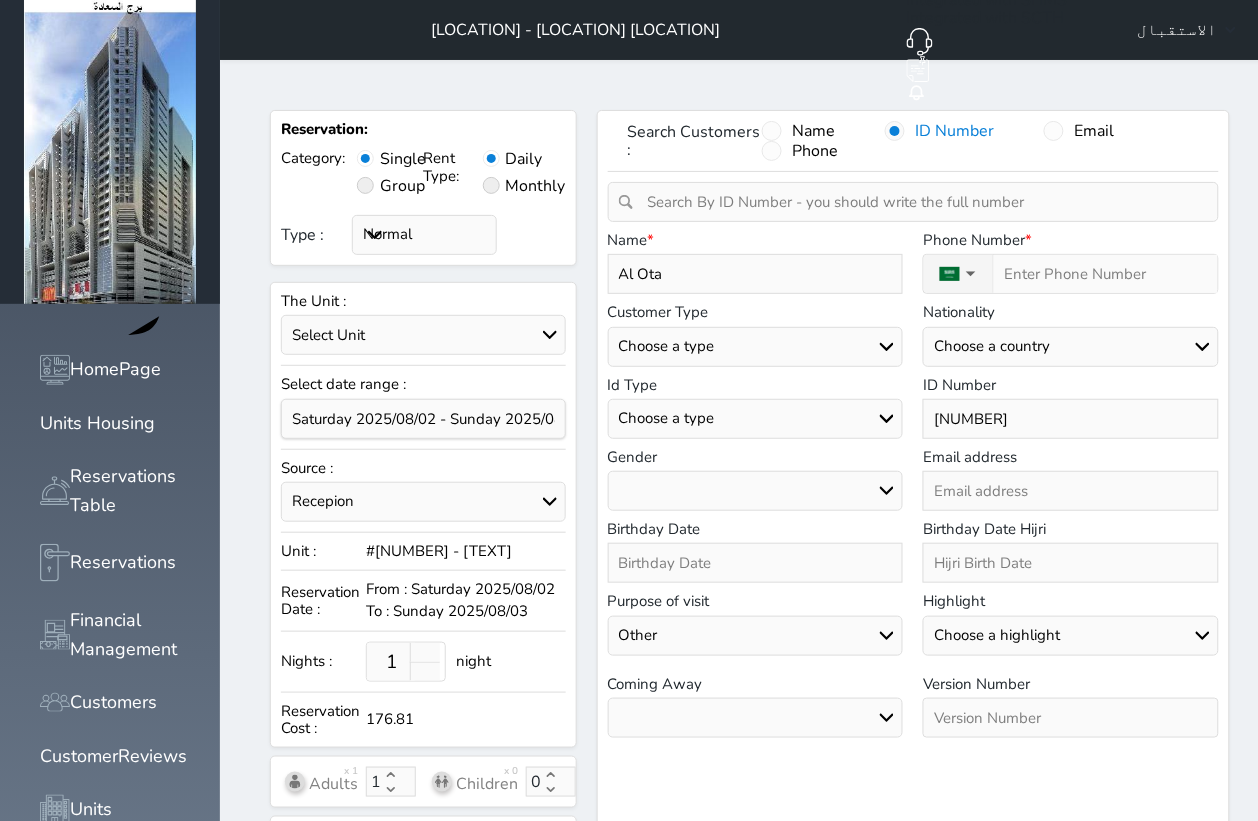 type on "Al Otai" 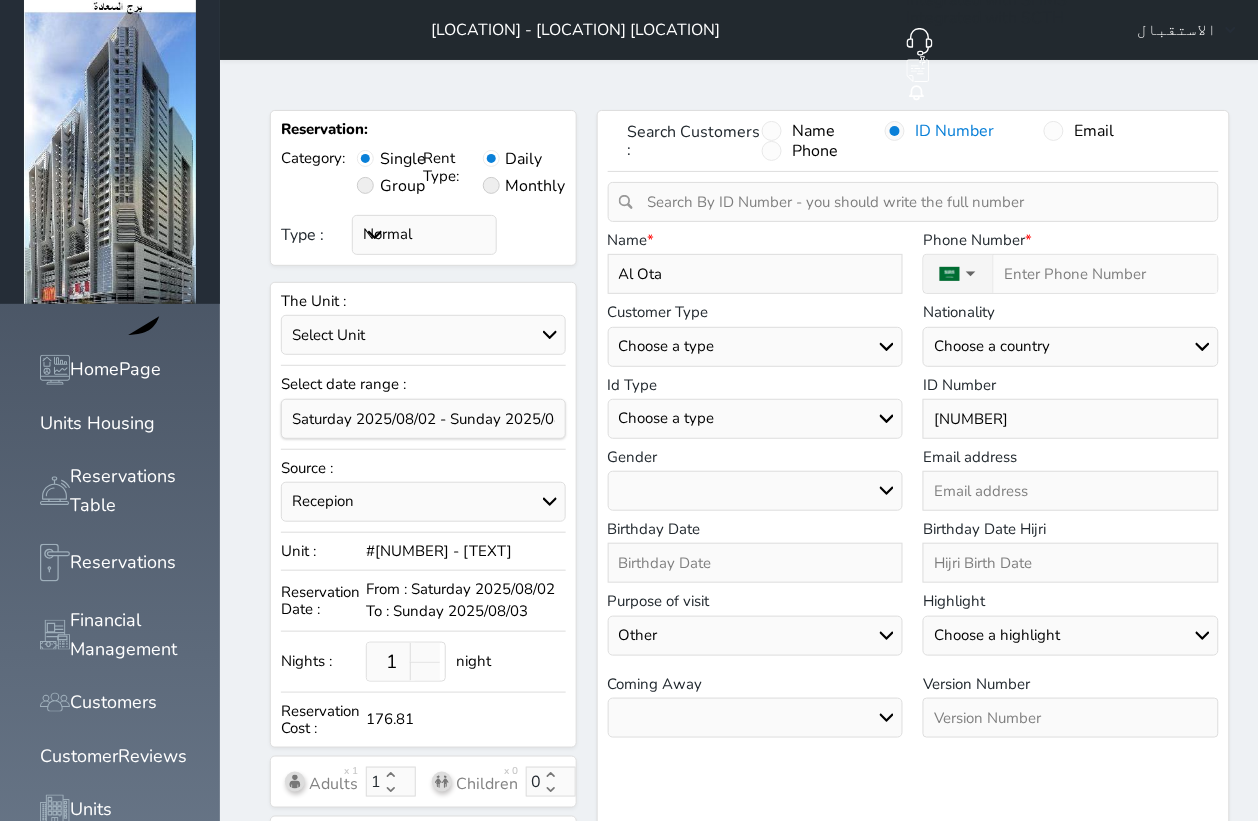 select 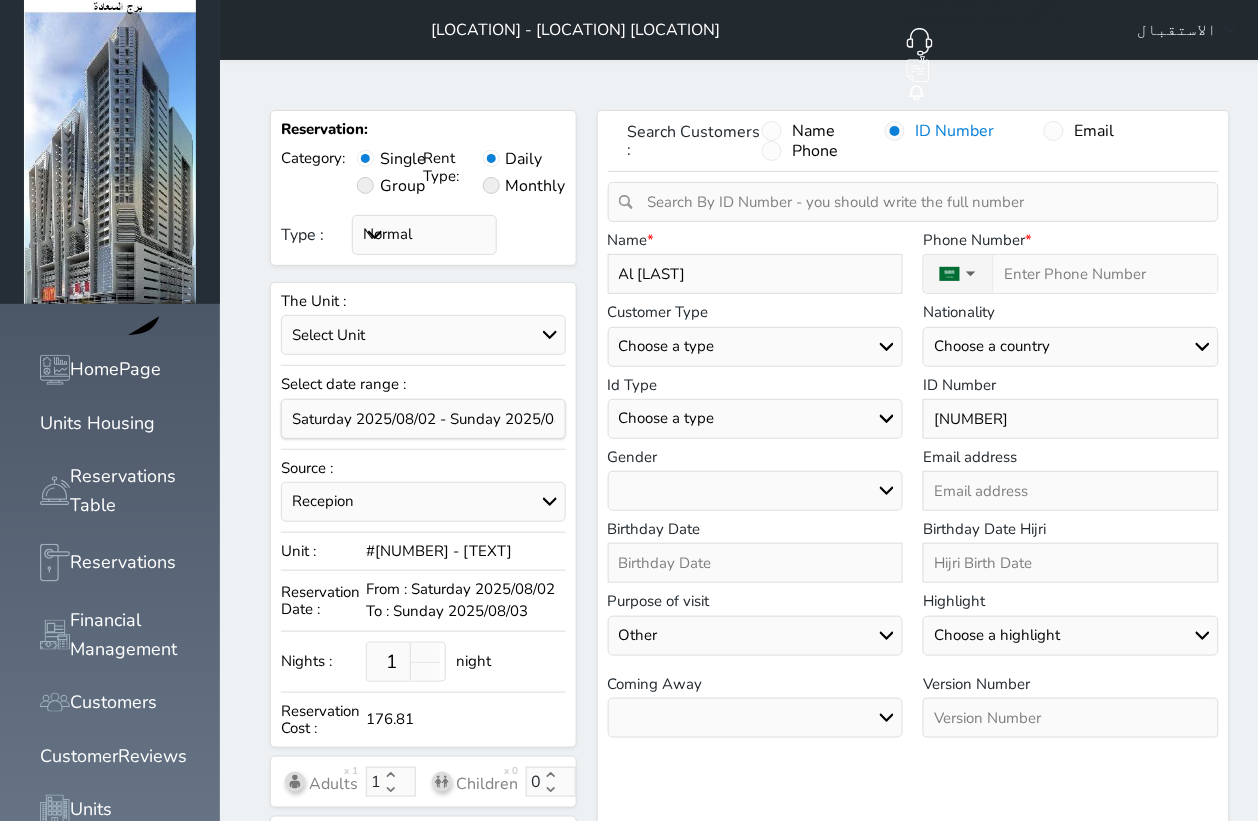 type on "Al Otaib" 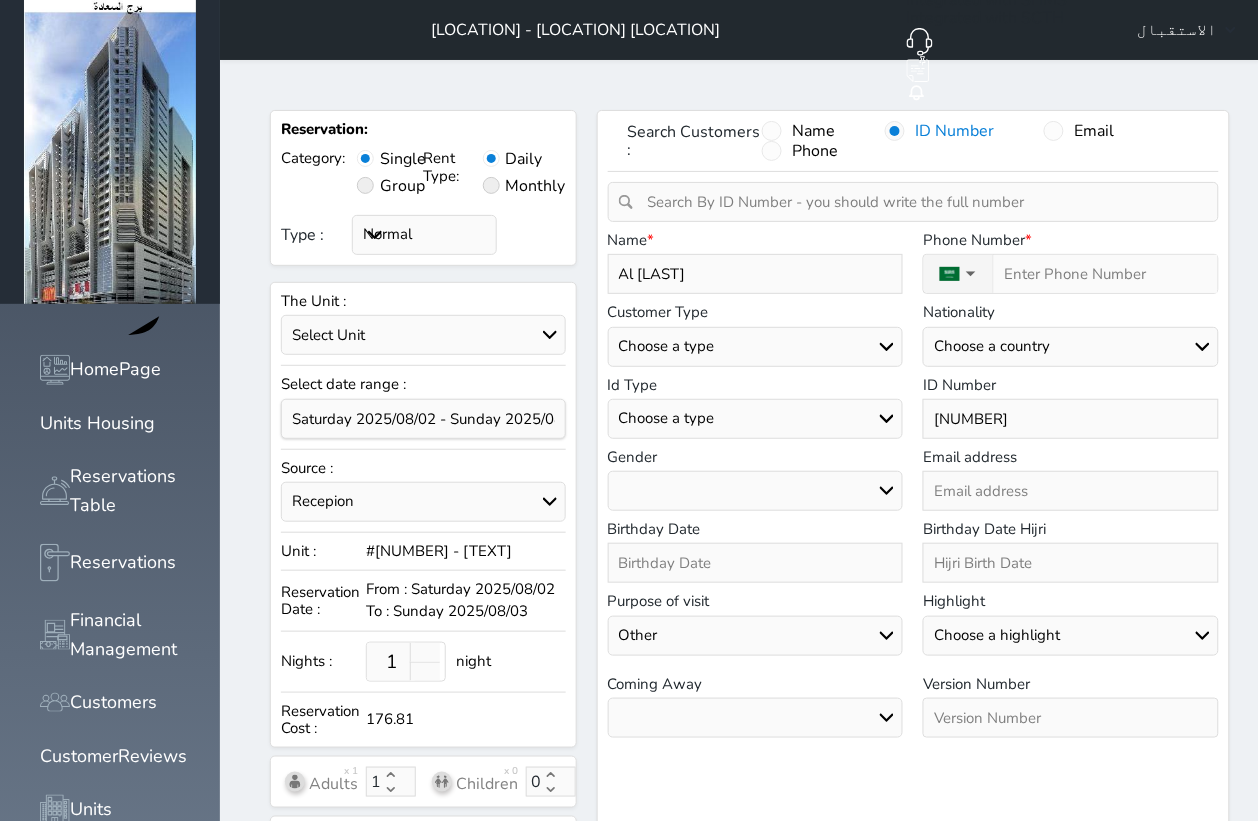 select 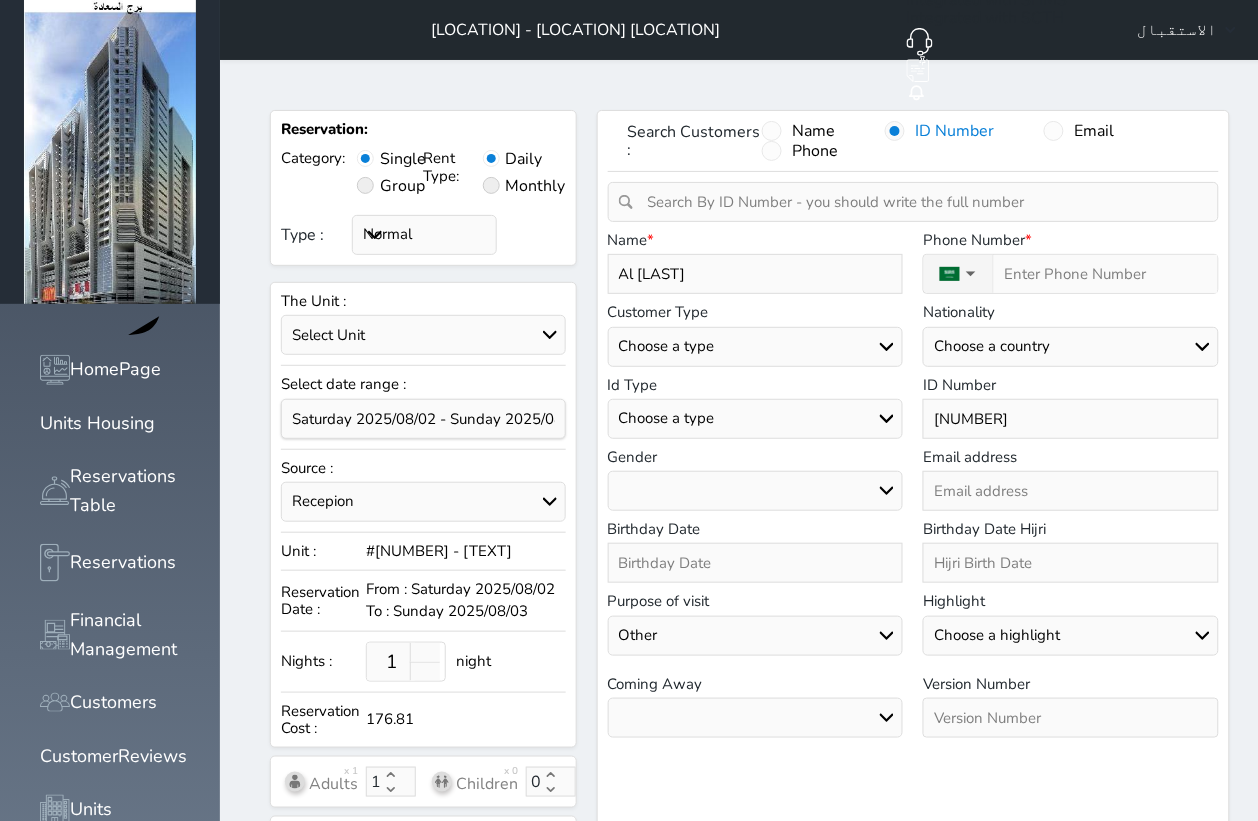 type on "[LAST]" 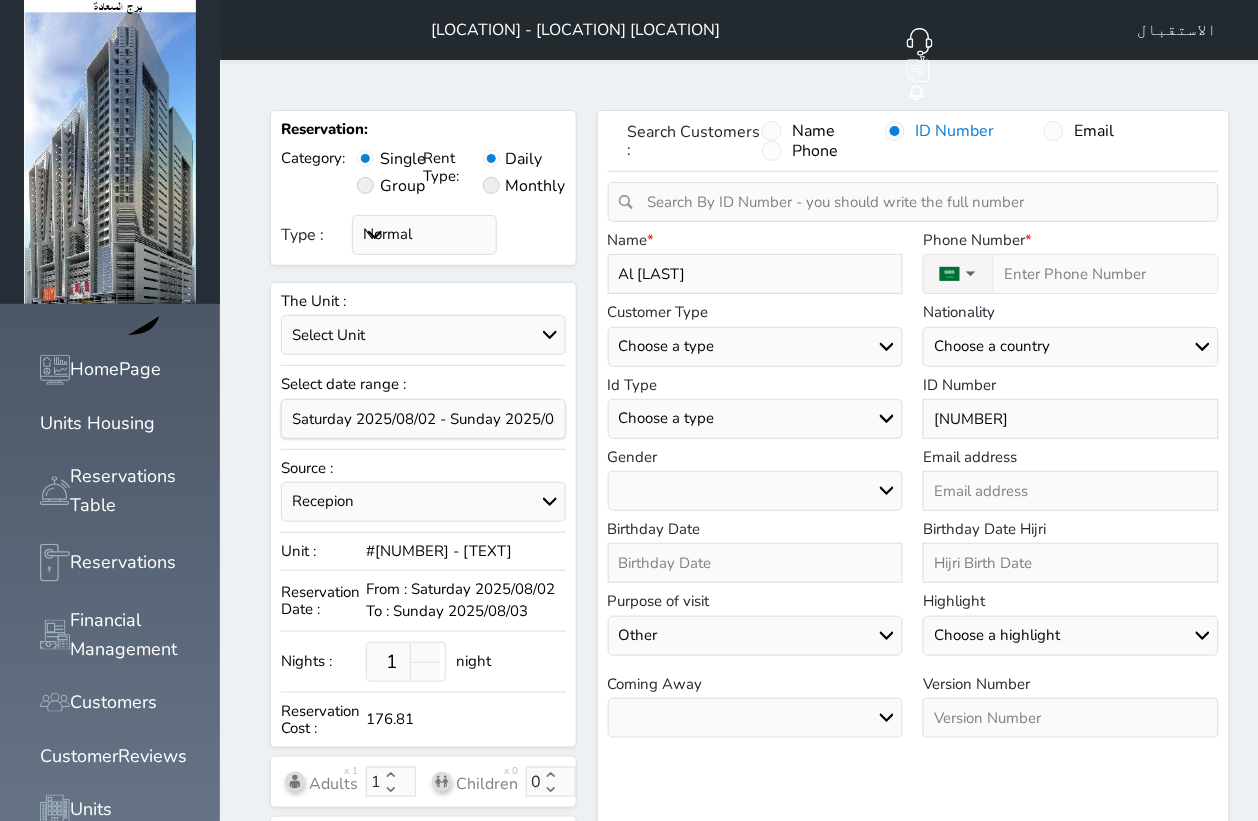 select 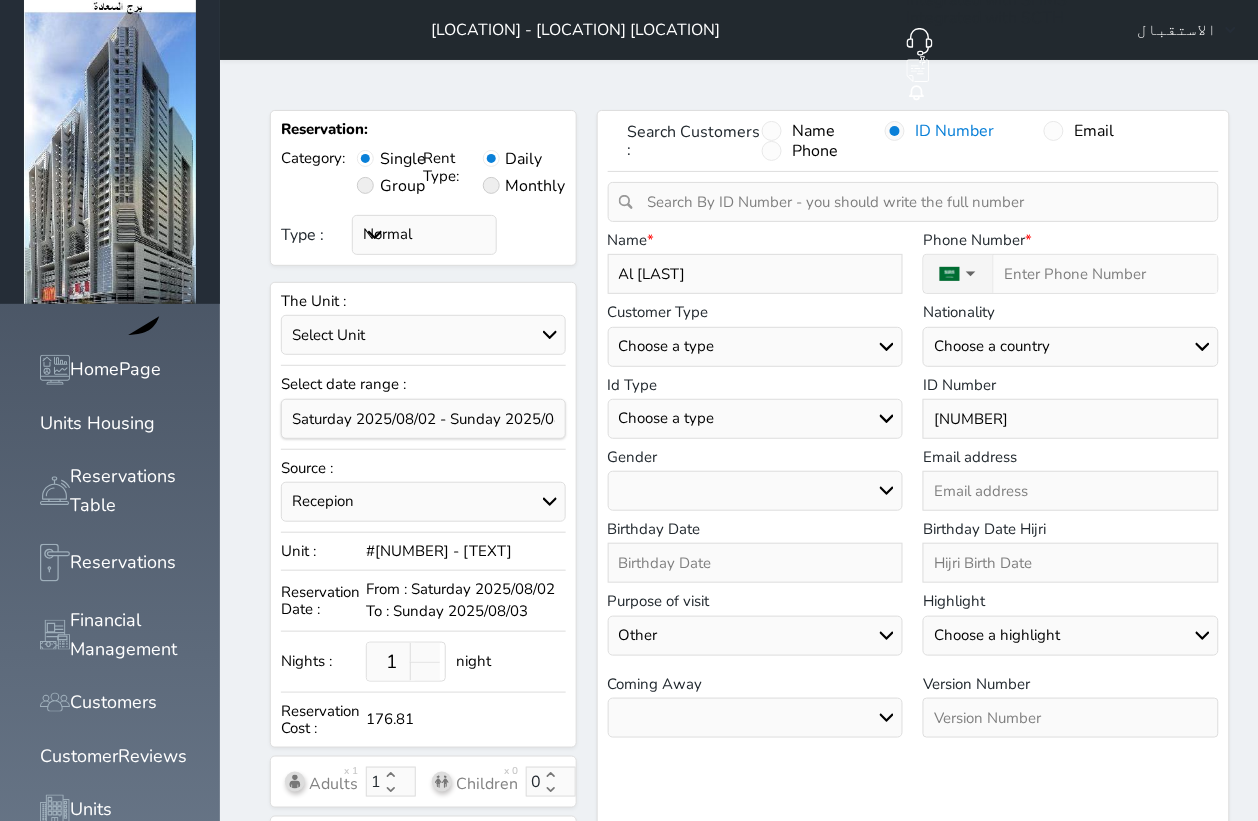 type on "[LAST]" 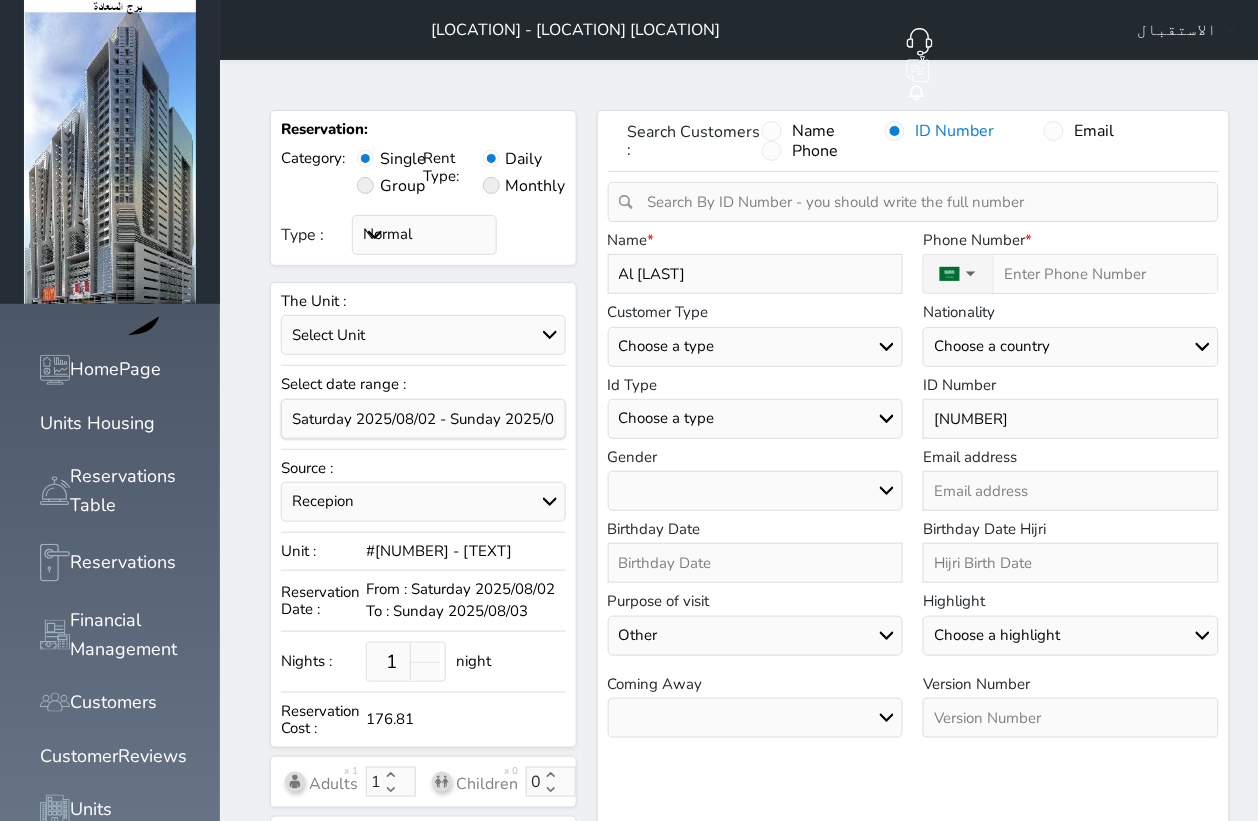 click on "Choose a type   Citizen Gulf Citizen Visitor Resident" at bounding box center [756, 347] 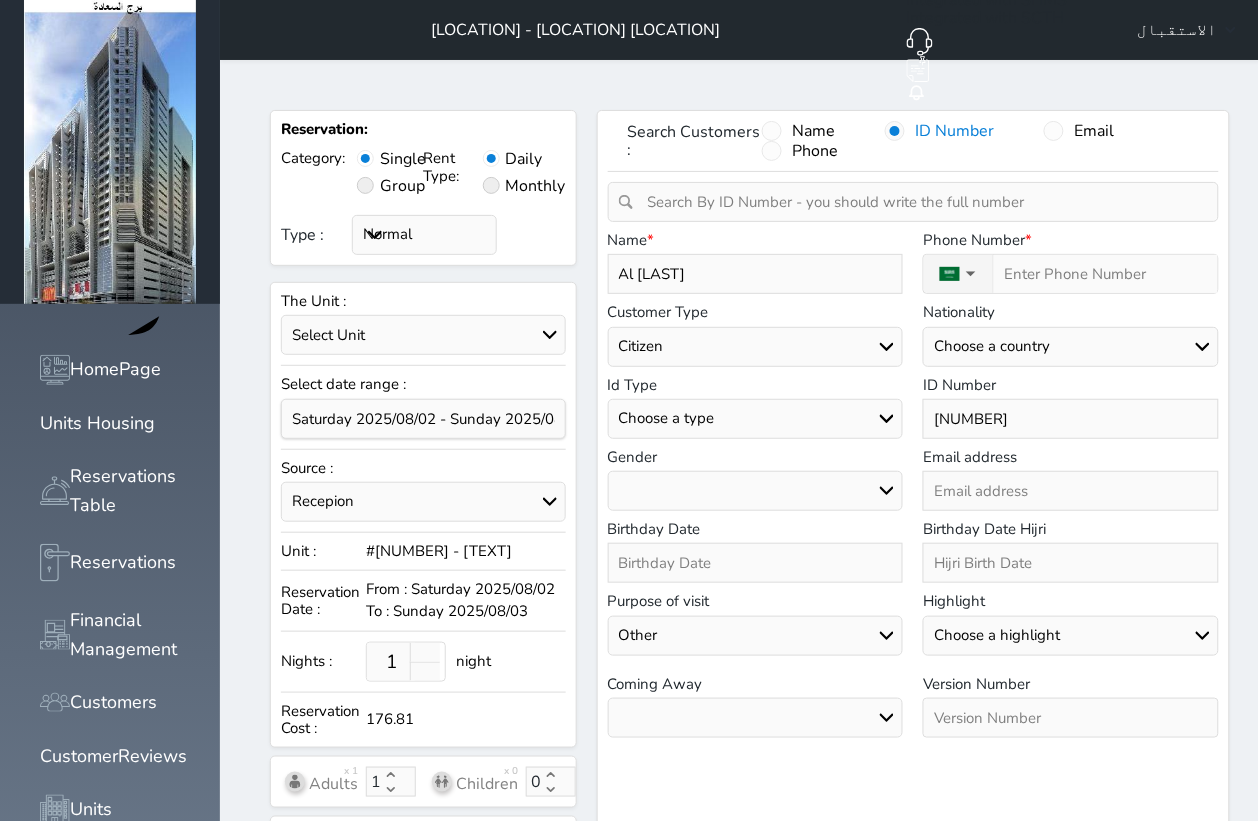 click on "Choose a type   Citizen Gulf Citizen Visitor Resident" at bounding box center [756, 347] 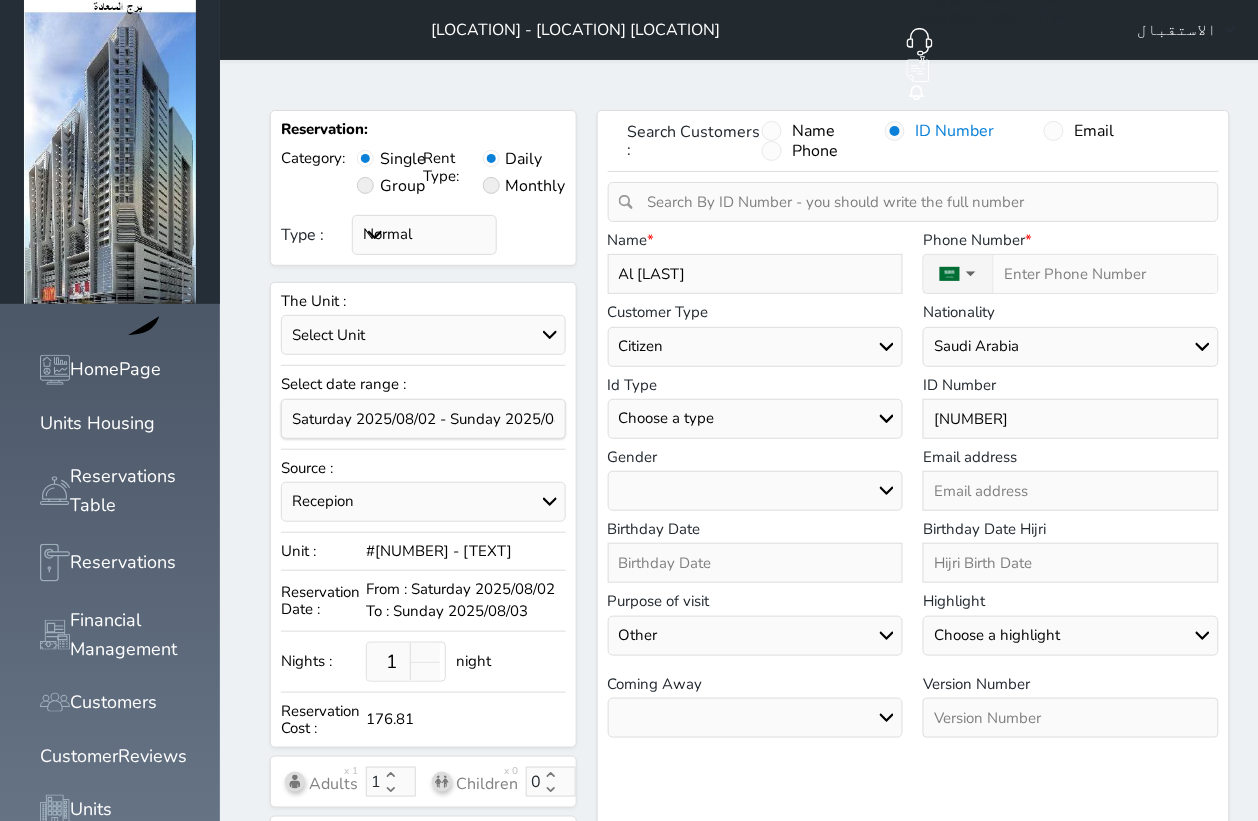 click on "Choose a type   National ID Card family ID Passport" at bounding box center [756, 419] 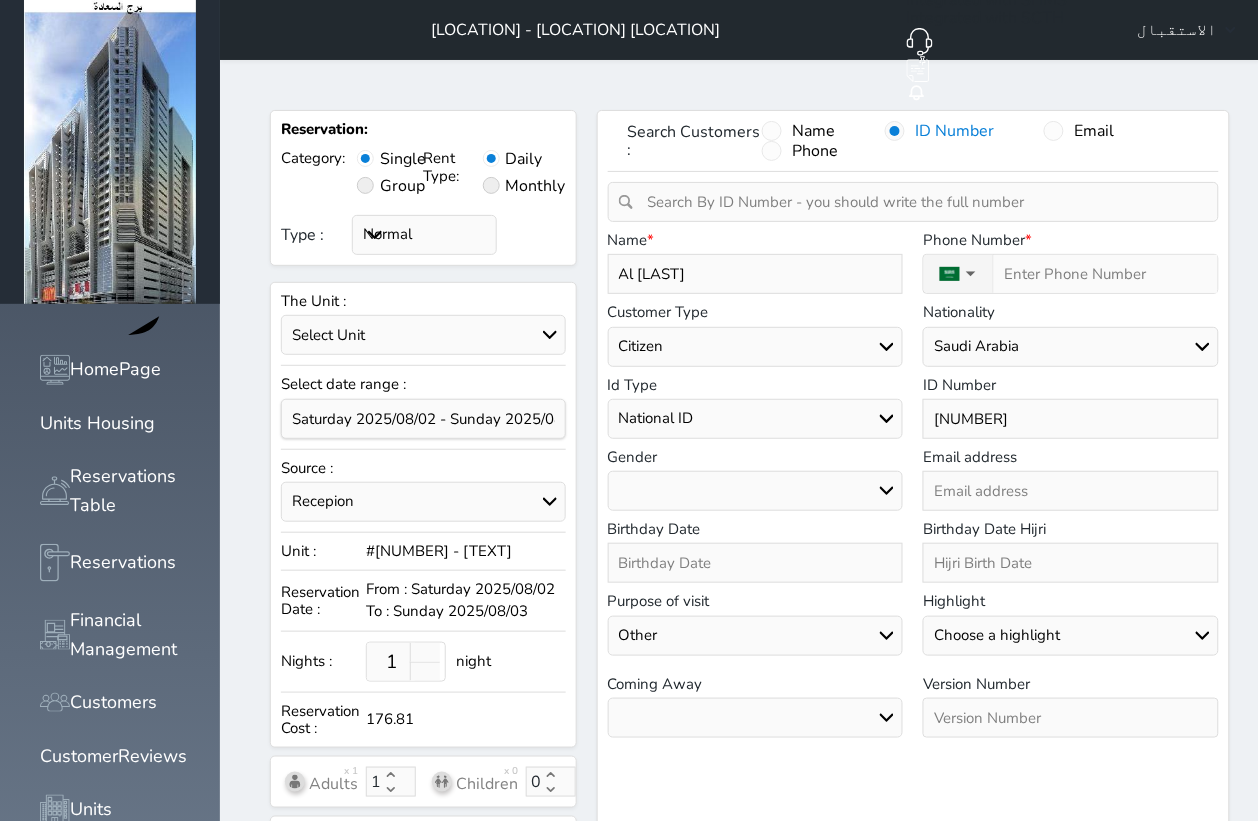 click on "Choose a type   National ID Card family ID Passport" at bounding box center (756, 419) 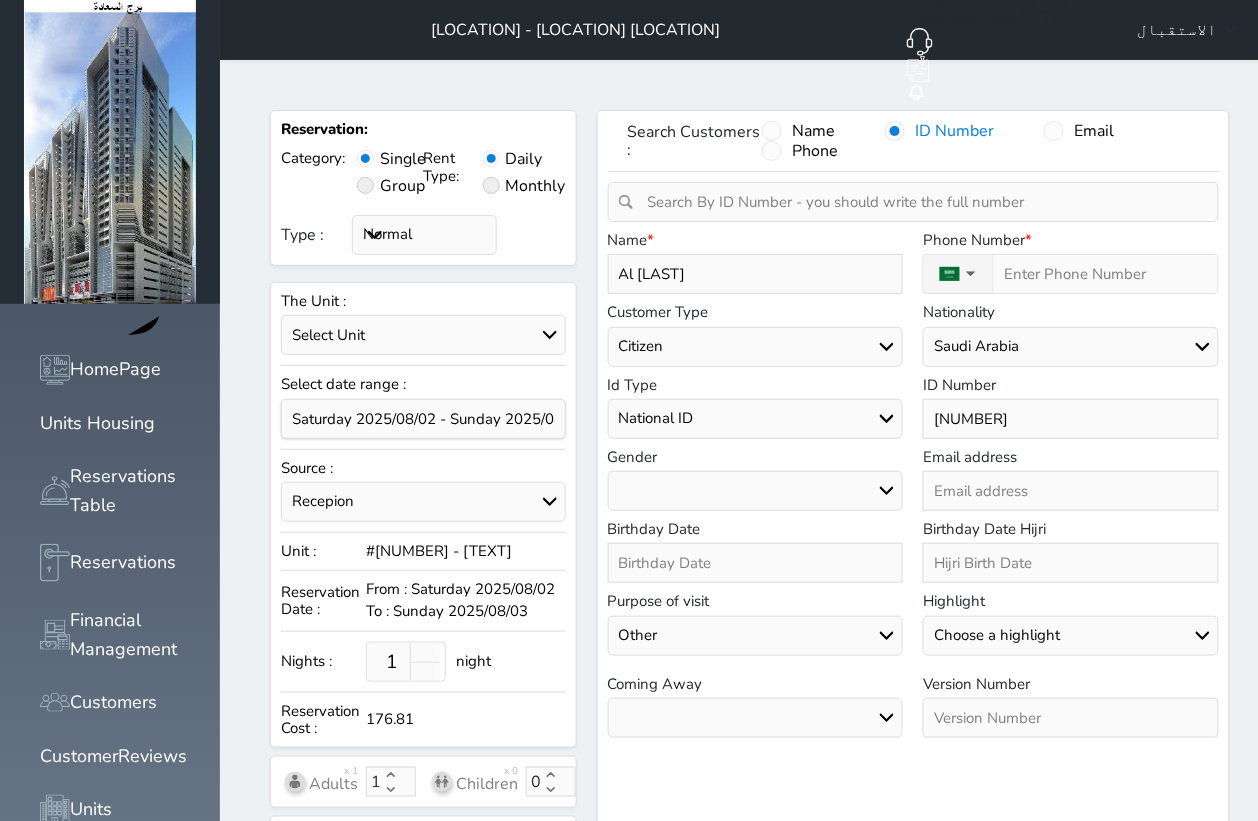 select 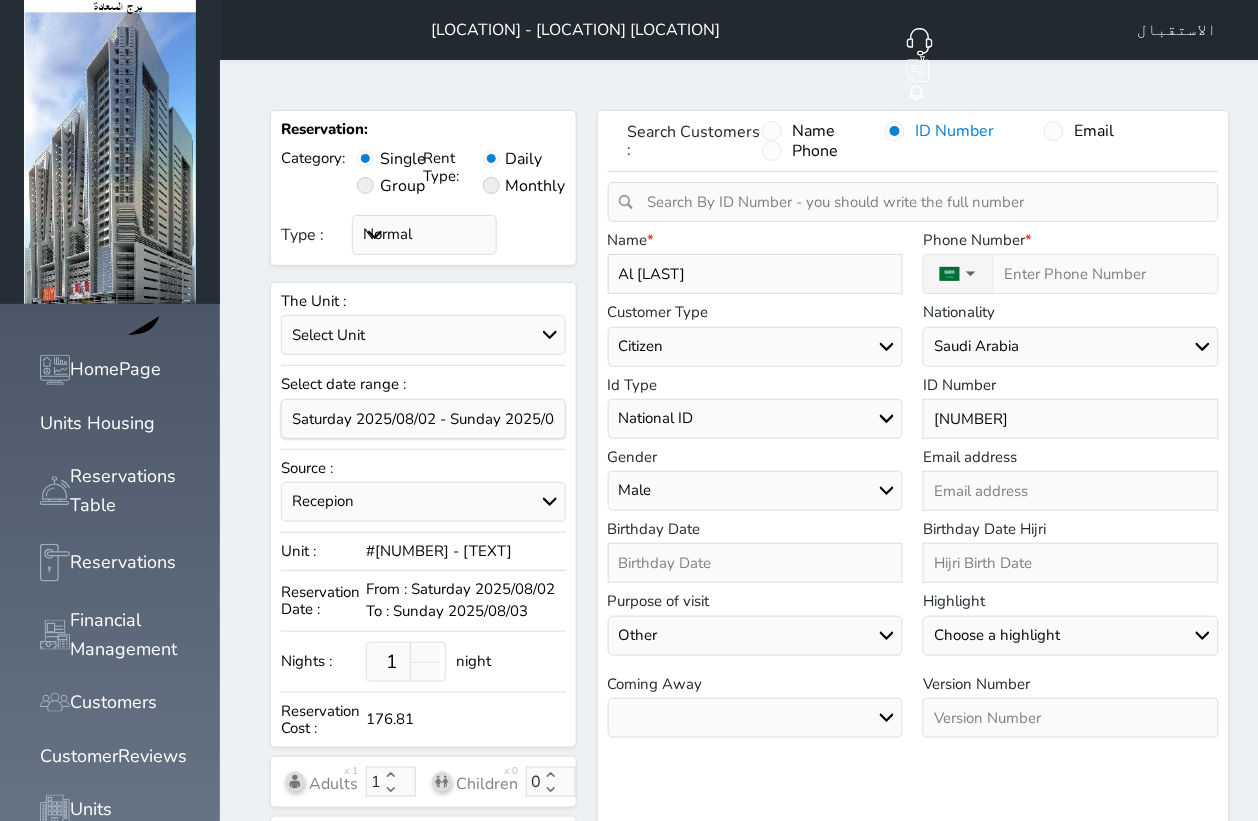click on "Male   Female" at bounding box center [756, 491] 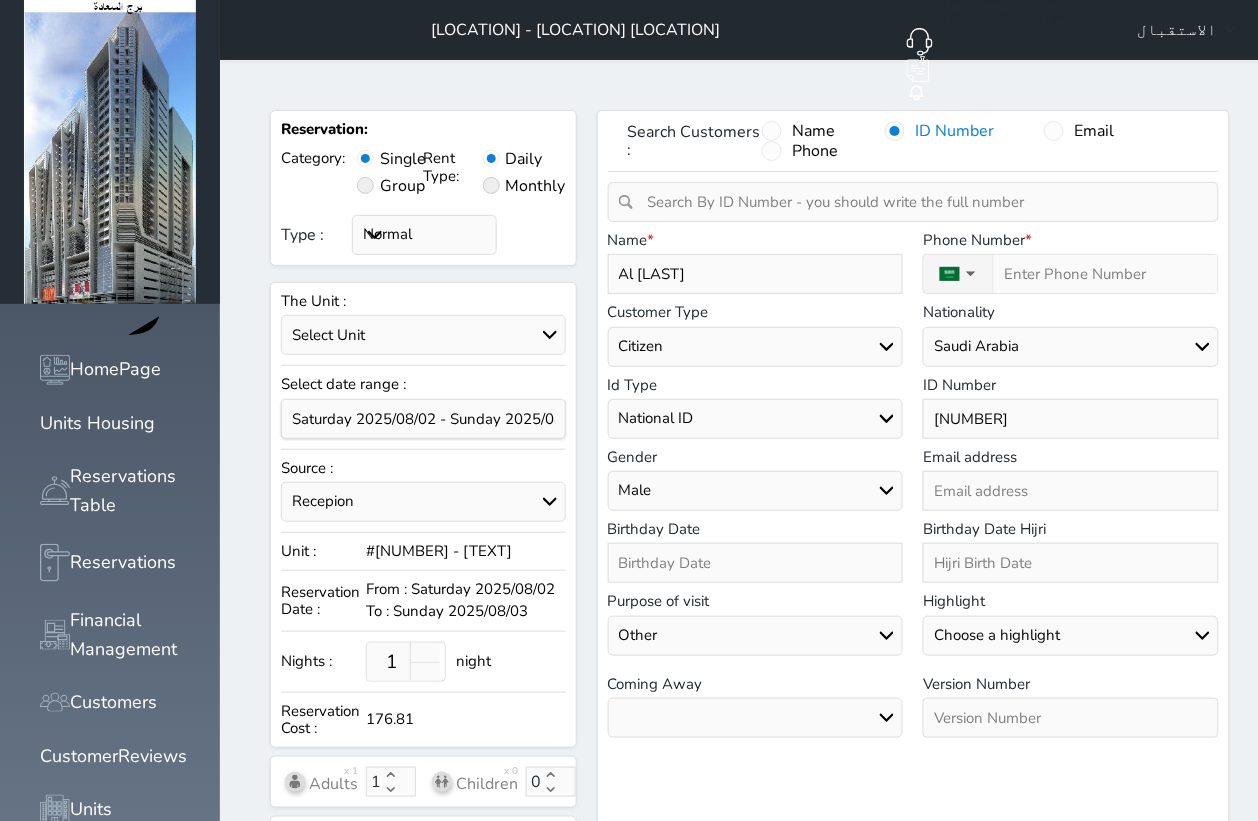 click on "Air Sea Land" at bounding box center (756, 718) 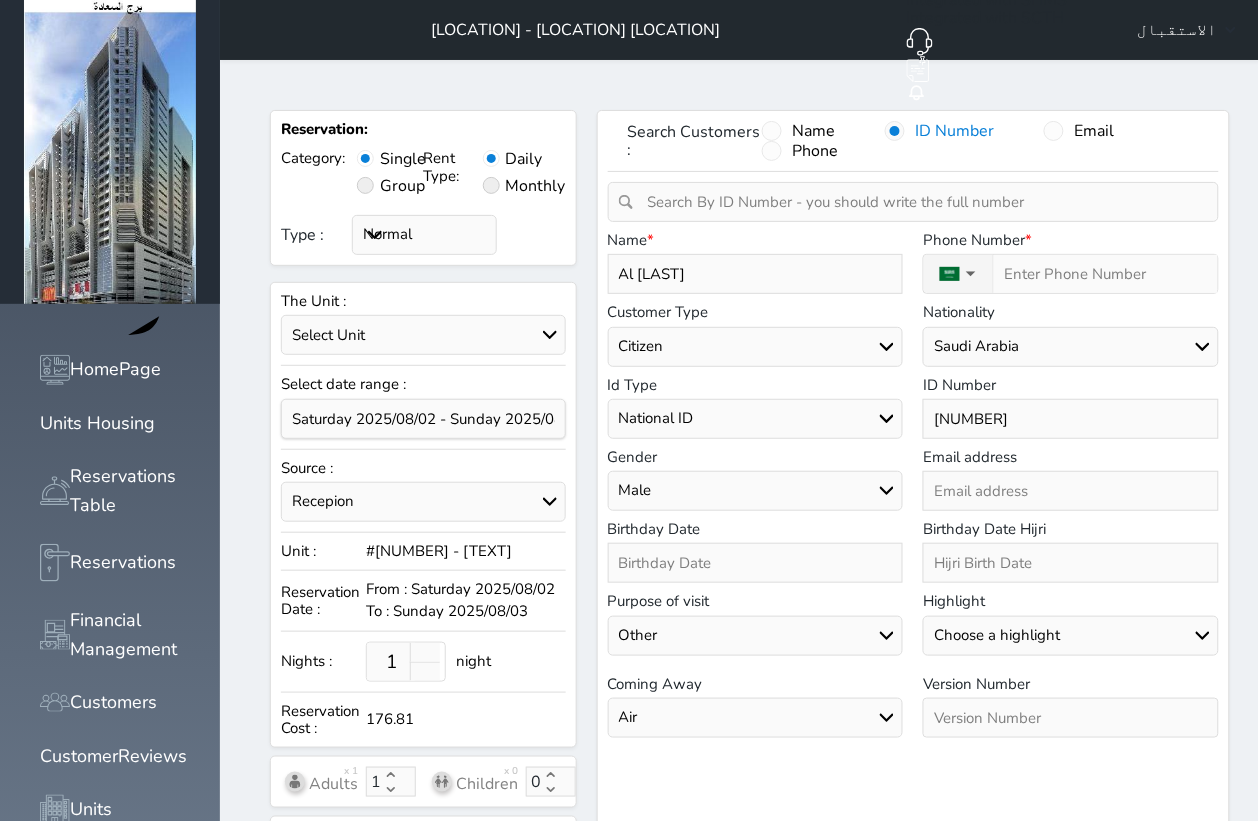 click on "Air Sea Land" at bounding box center [756, 718] 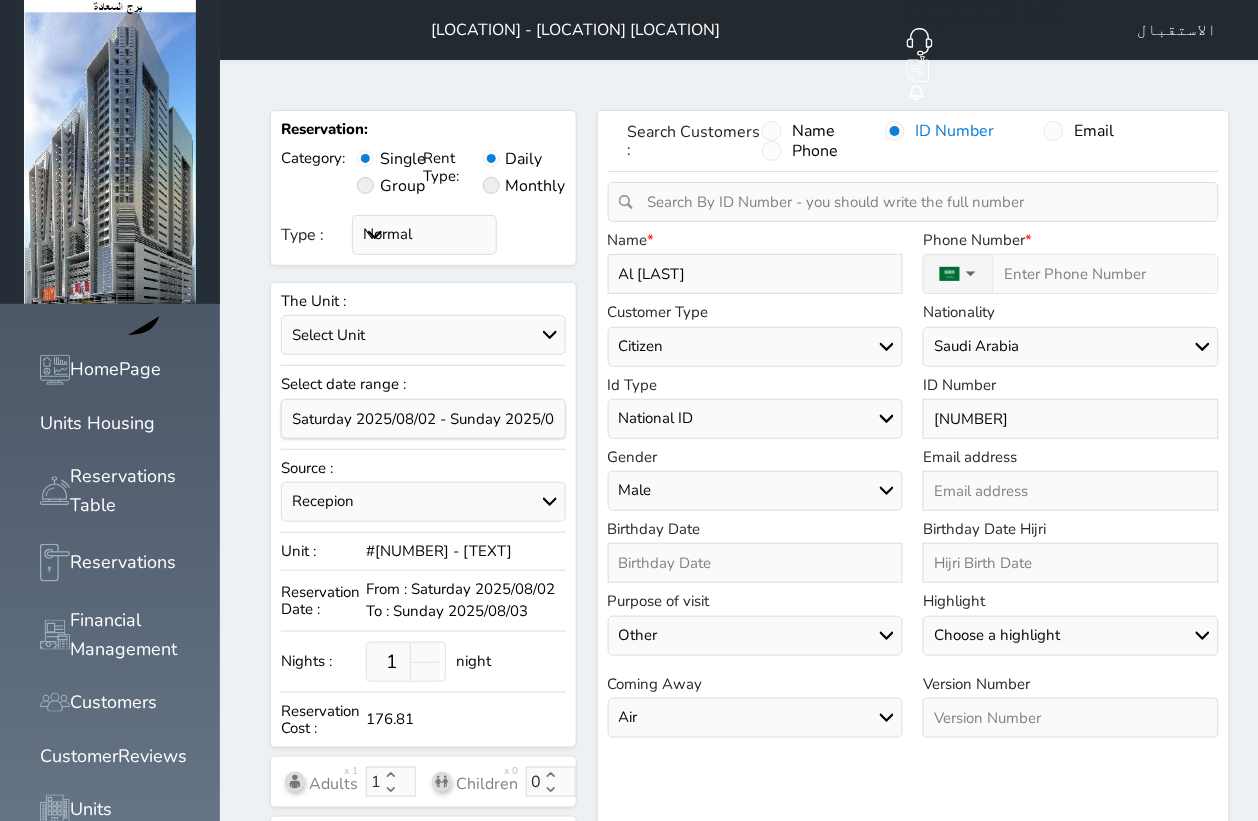 click at bounding box center [1071, 718] 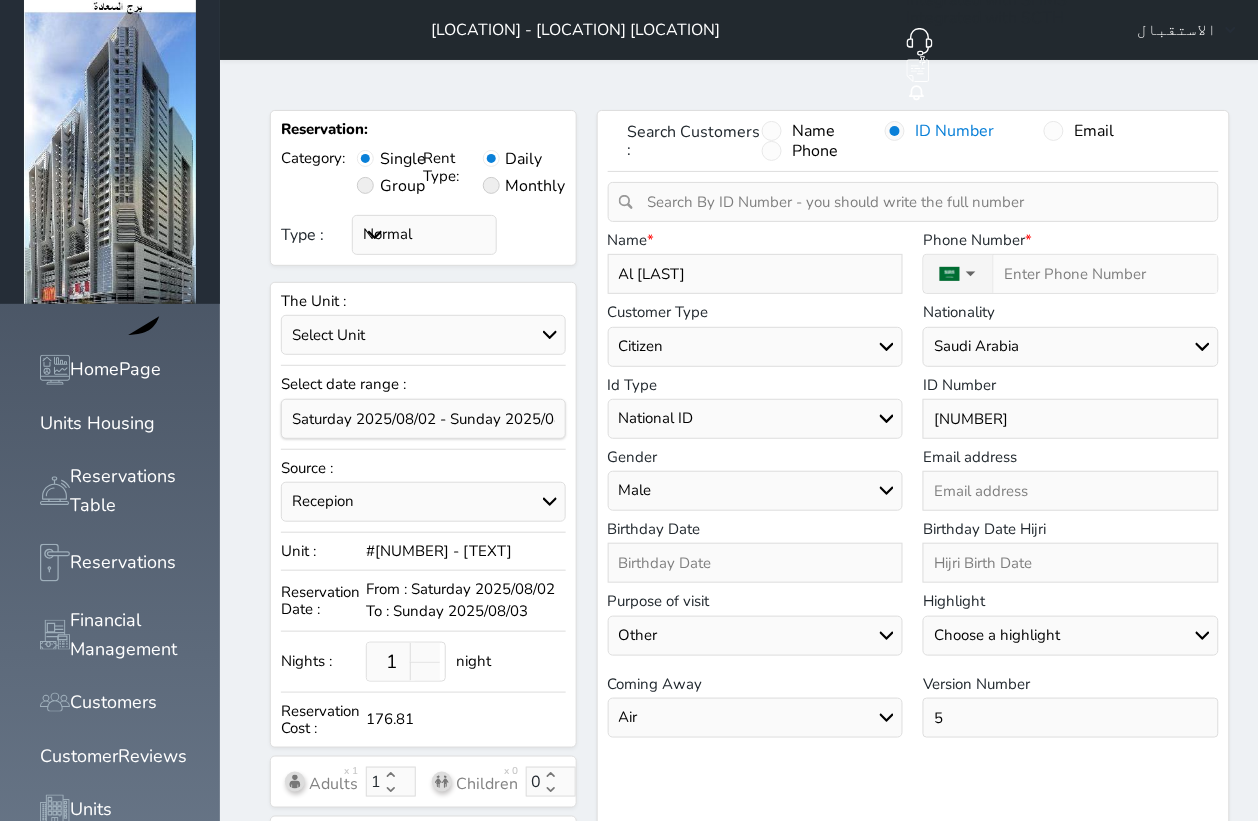 type on "5" 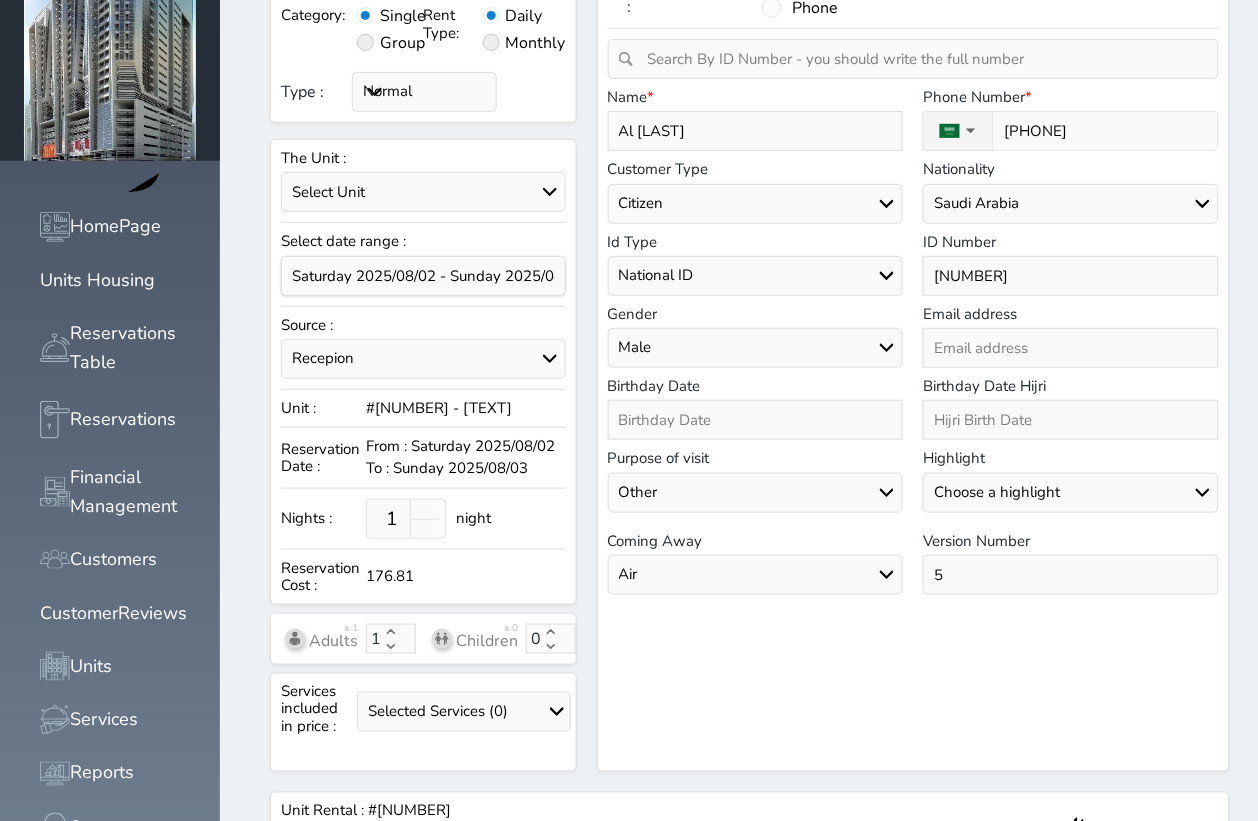 scroll, scrollTop: 428, scrollLeft: 0, axis: vertical 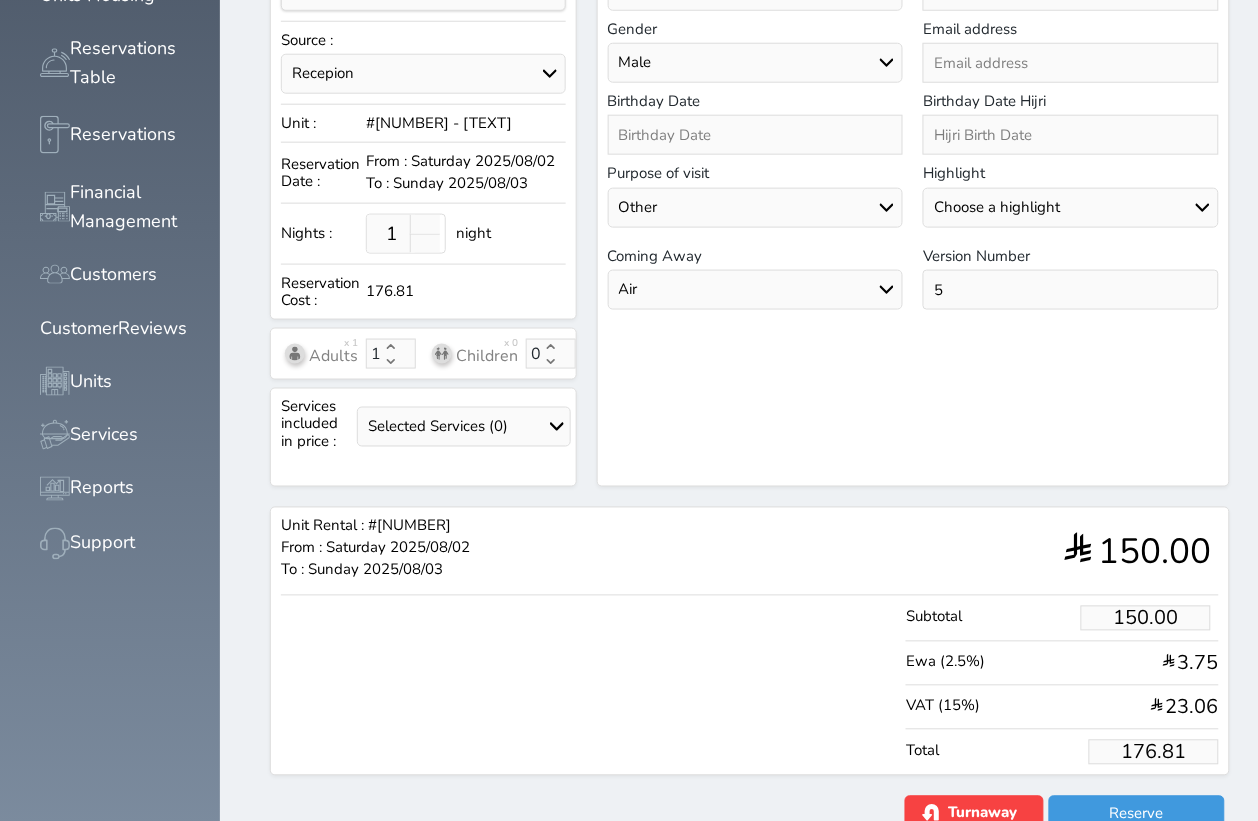 type on "+966 53 840 1770" 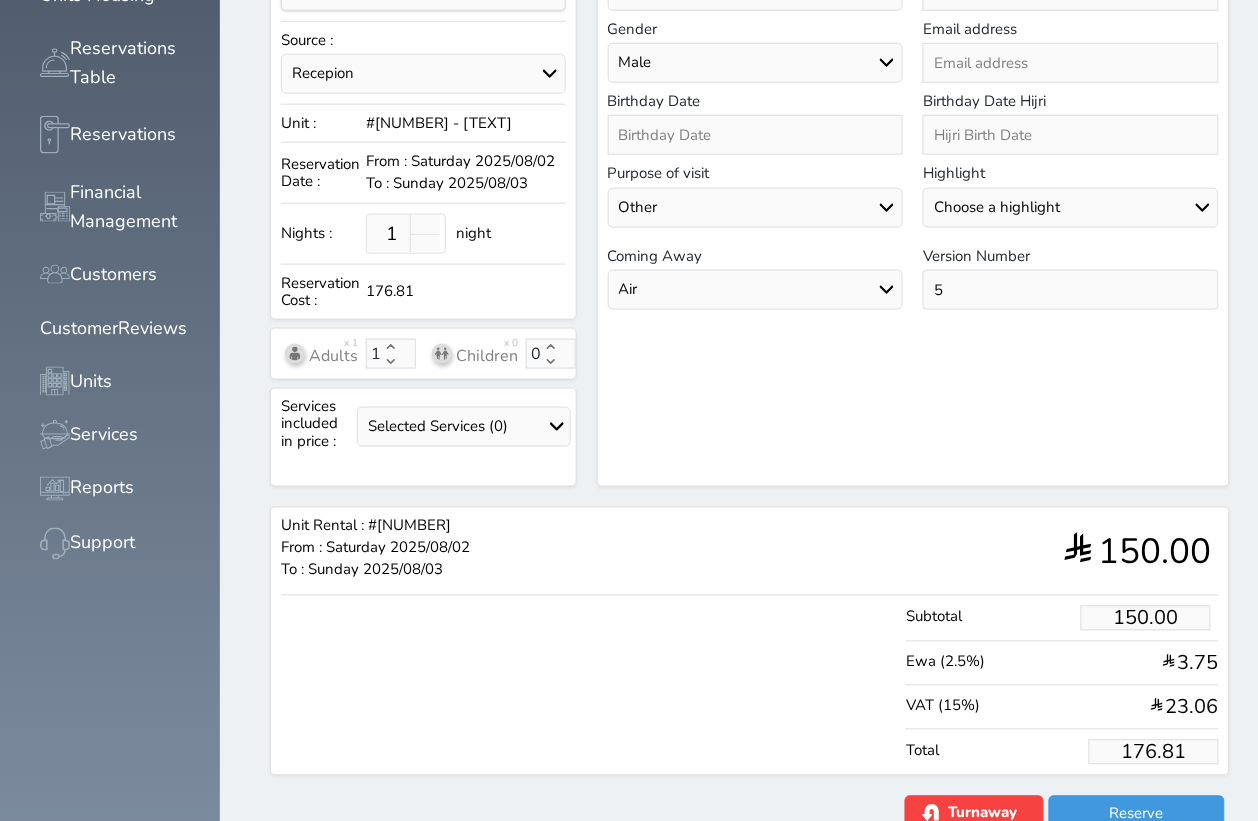 type on "1.70" 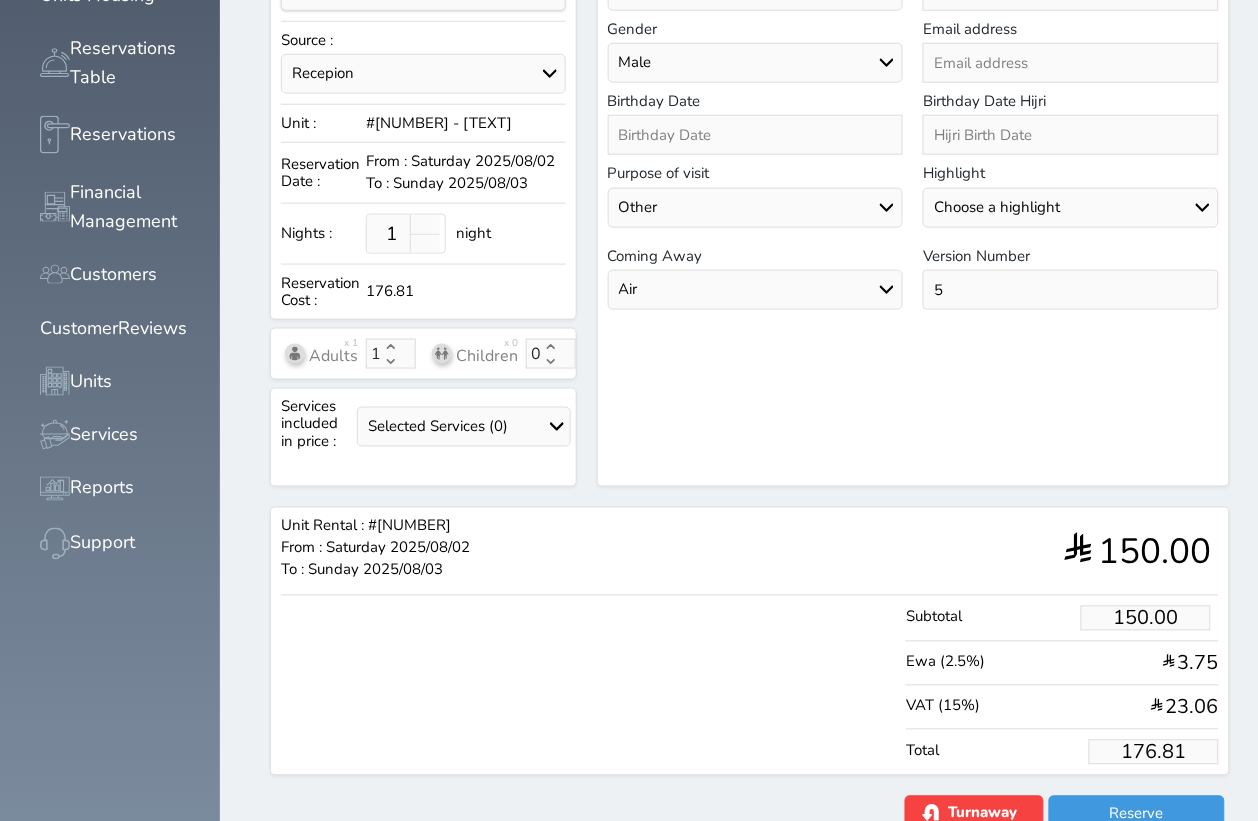 type on "2" 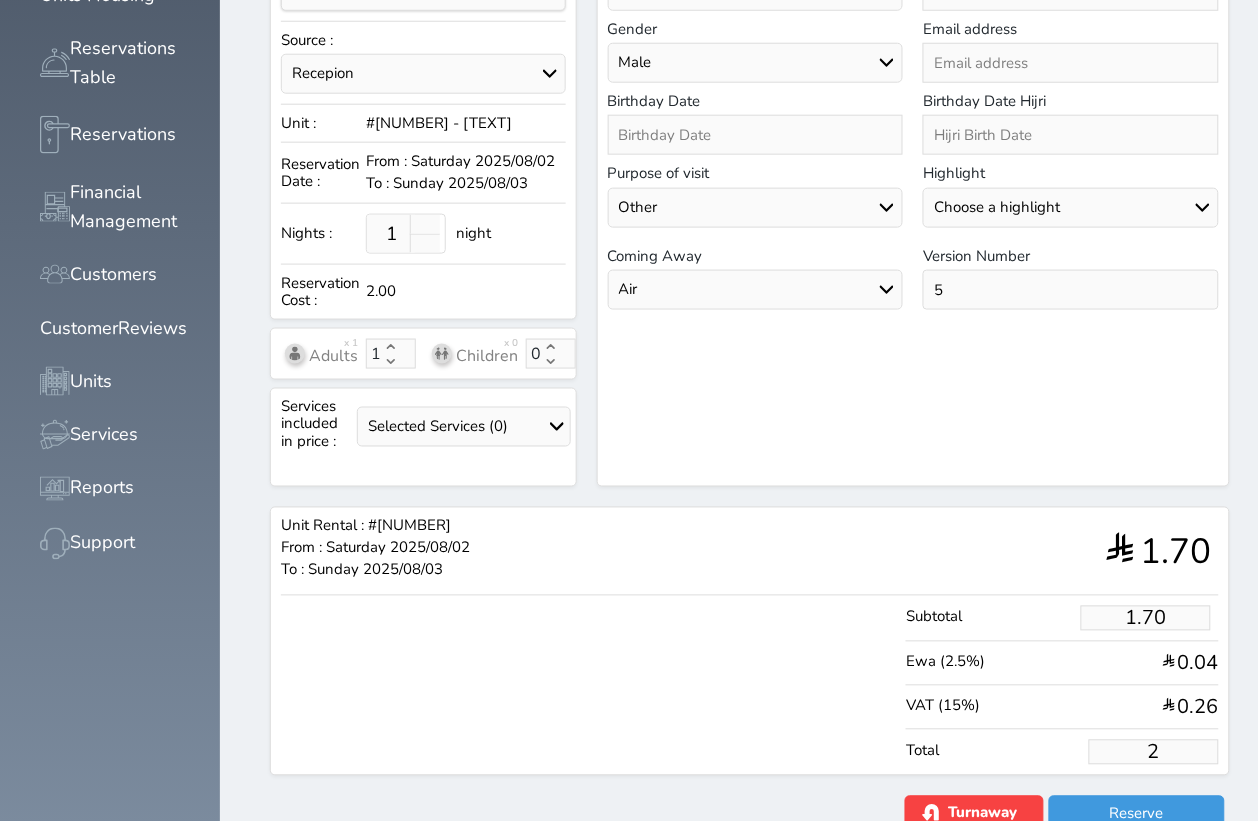 type on "16.97" 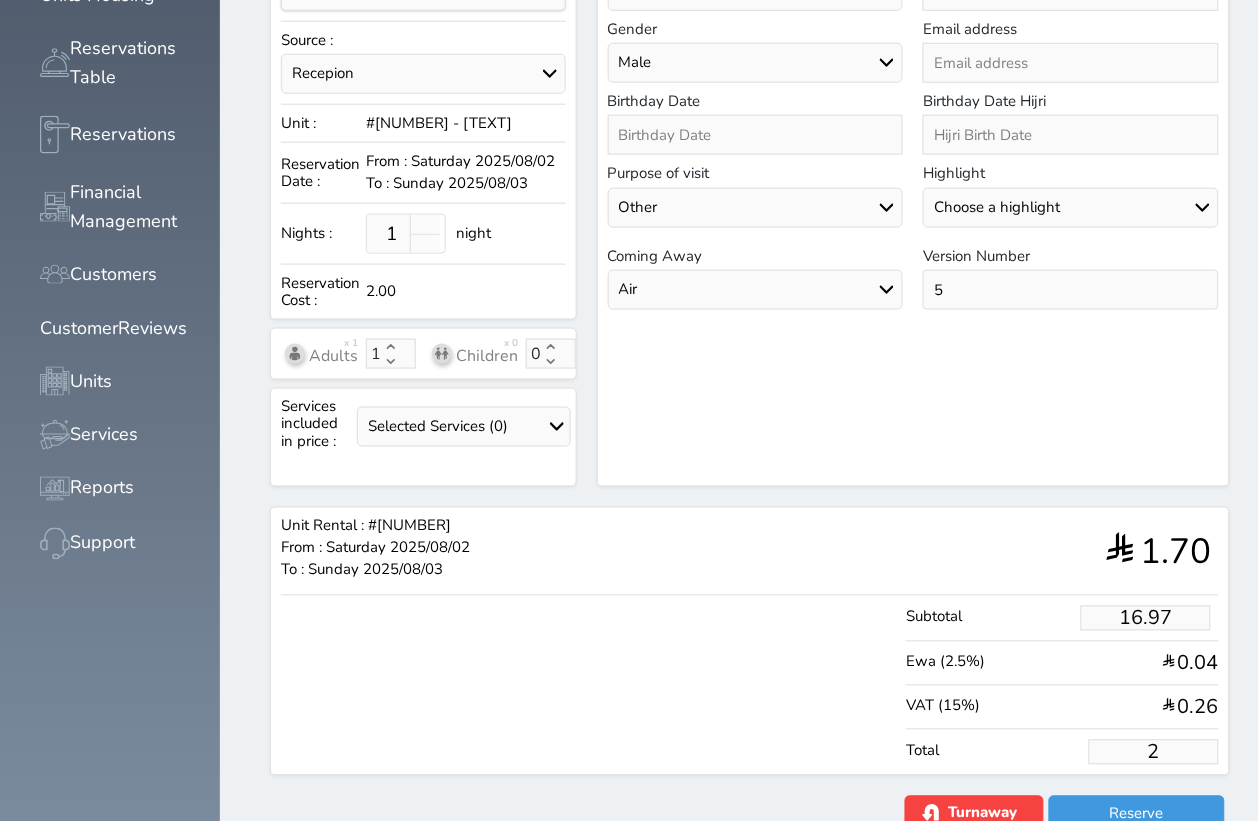 type on "20" 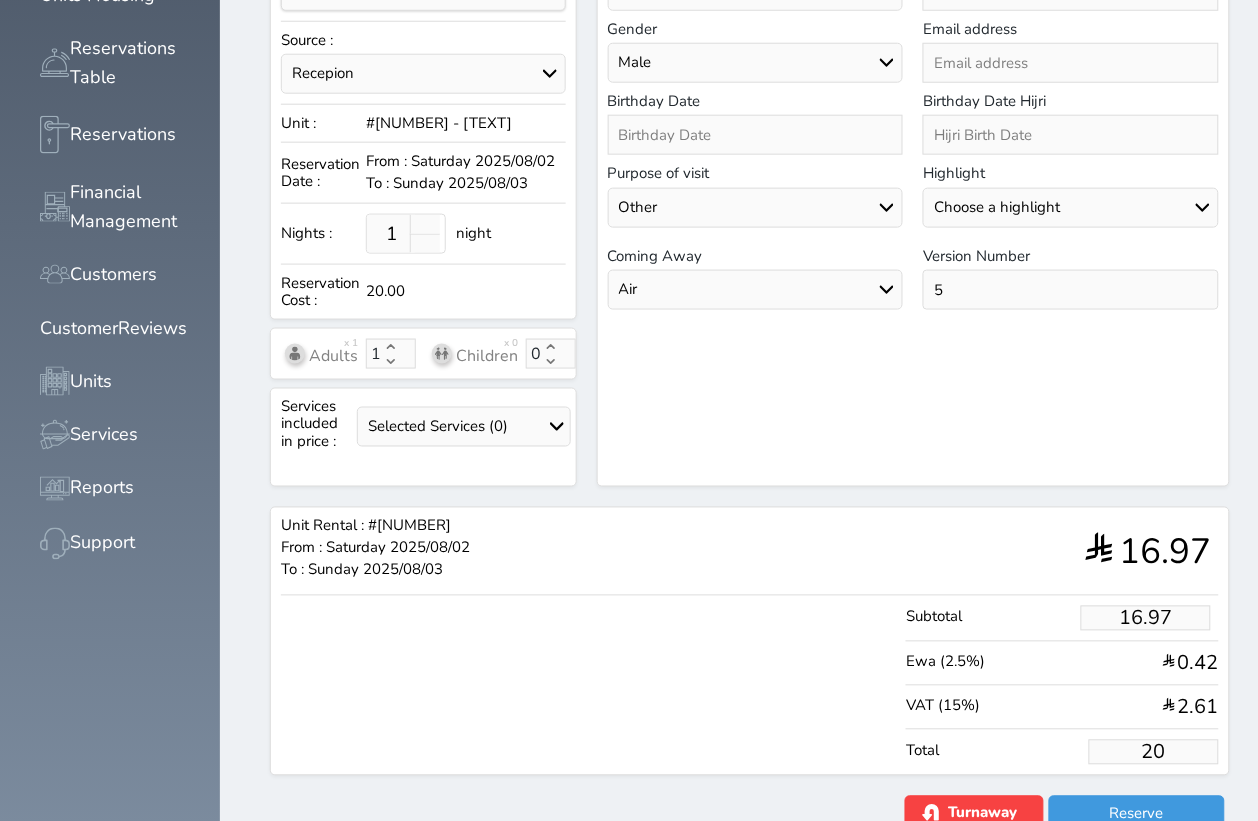 type on "169.67" 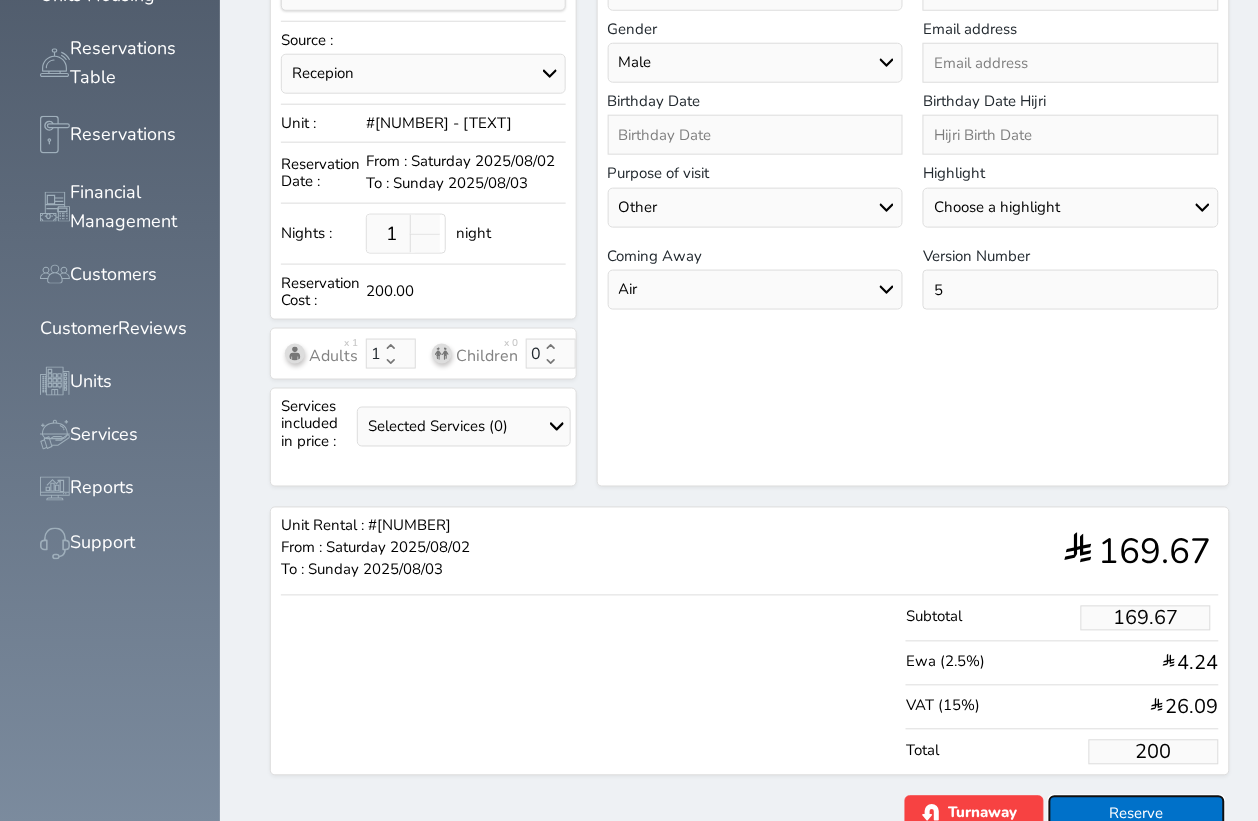 type on "200.00" 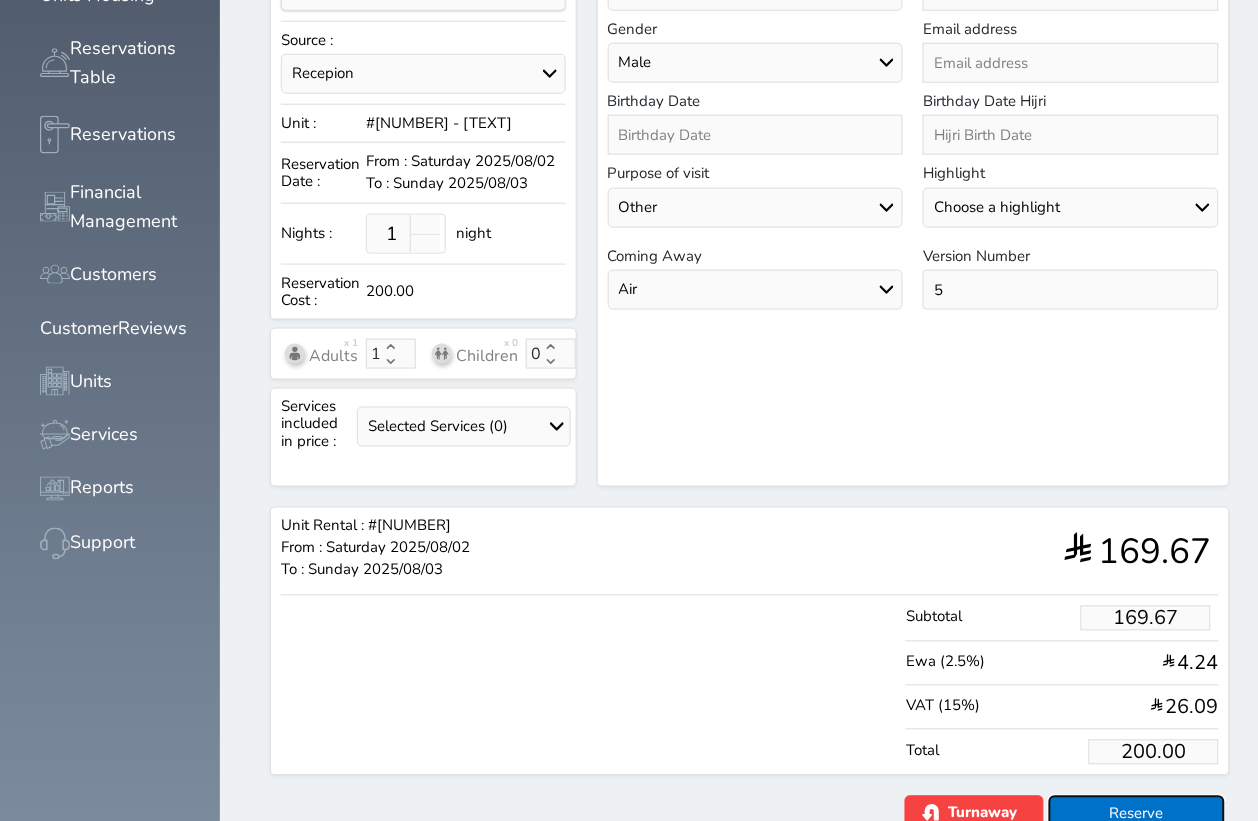 click on "Reserve" at bounding box center (1137, 813) 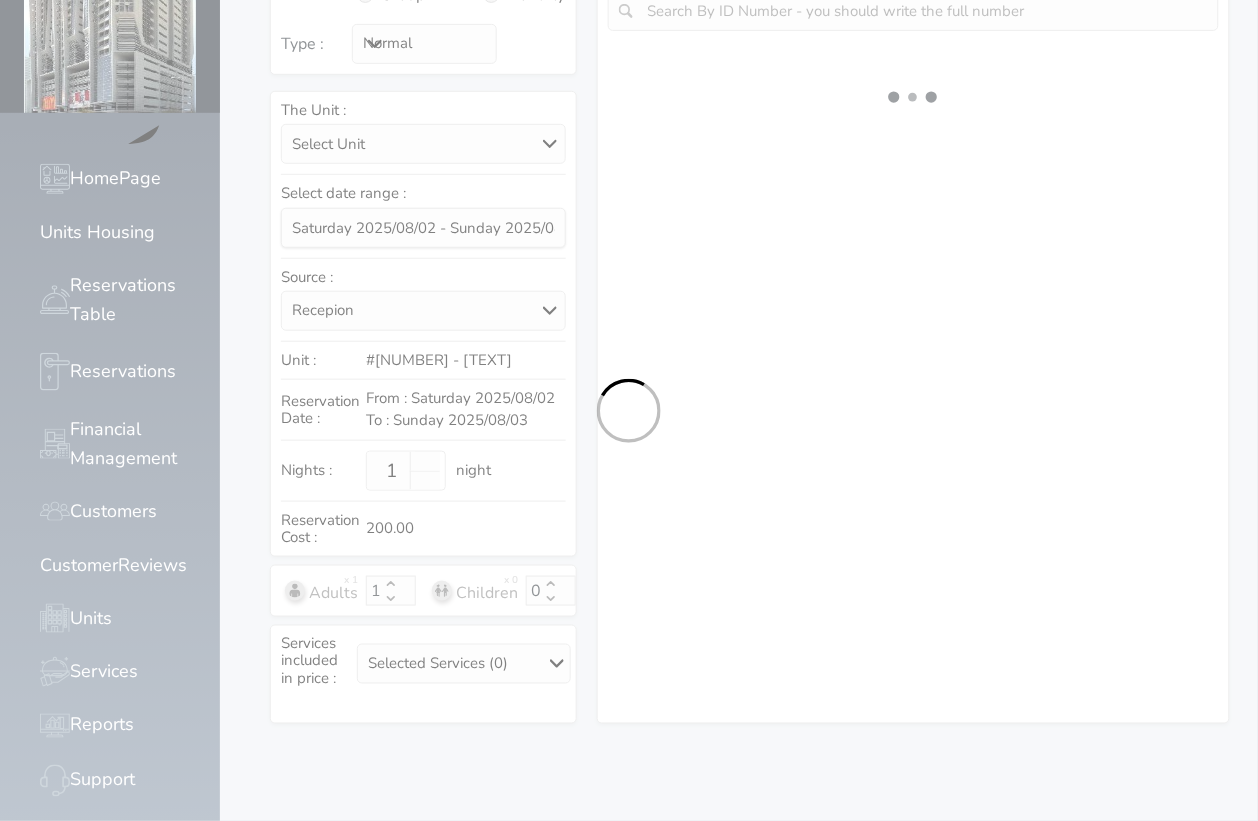 scroll, scrollTop: 267, scrollLeft: 0, axis: vertical 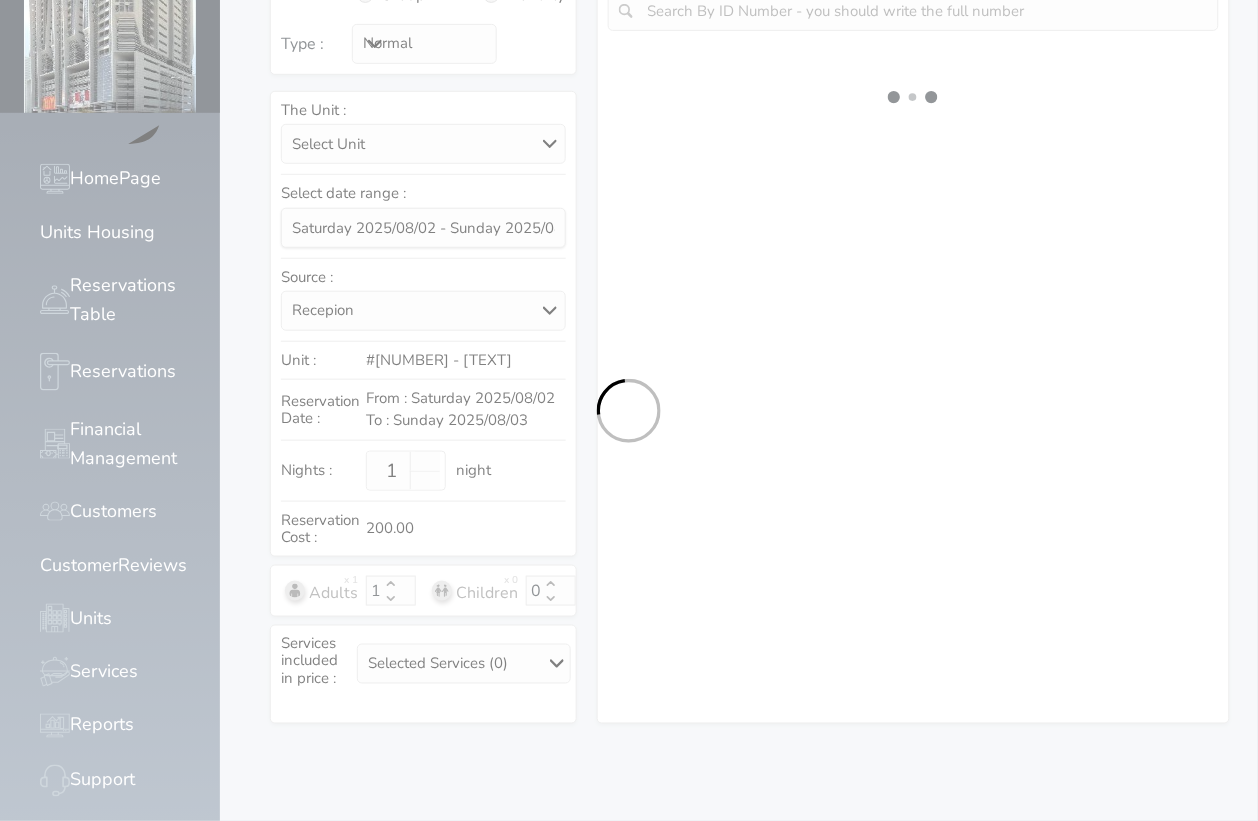 select on "1" 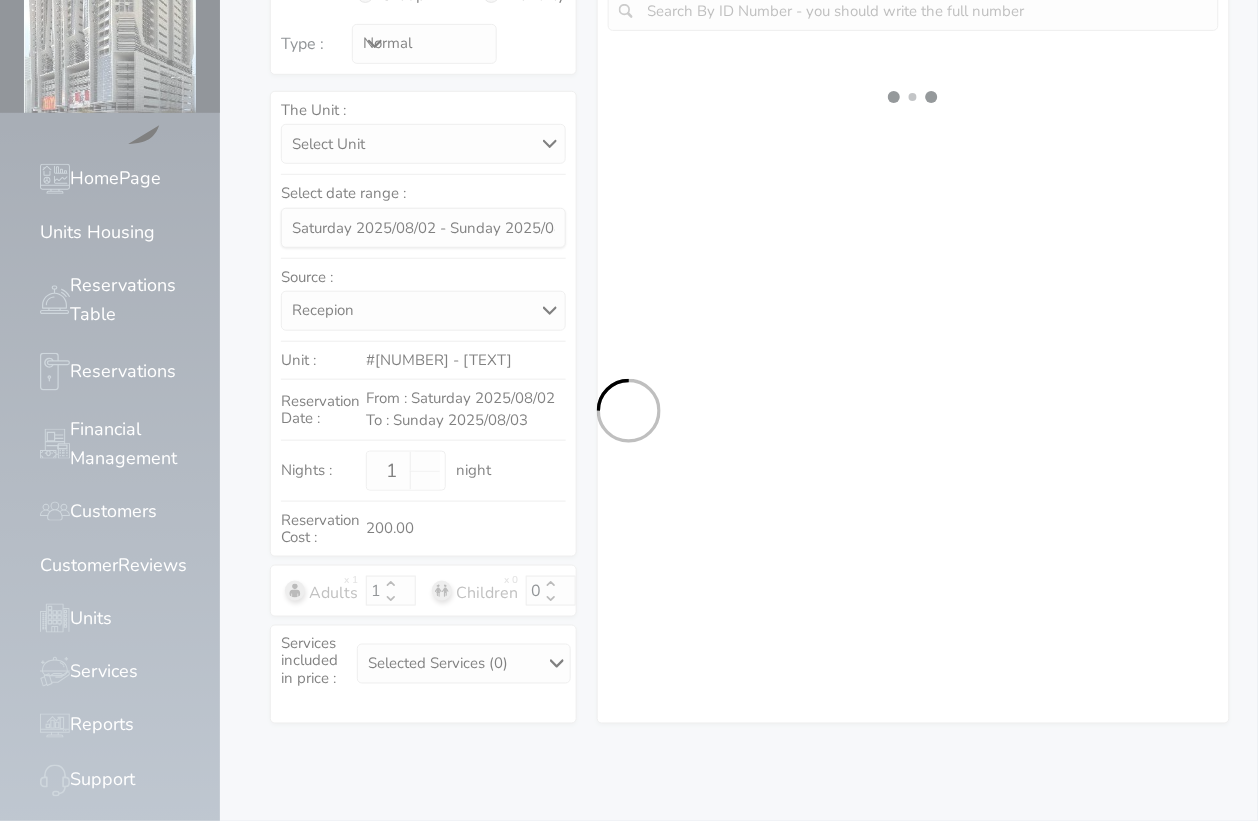 select on "113" 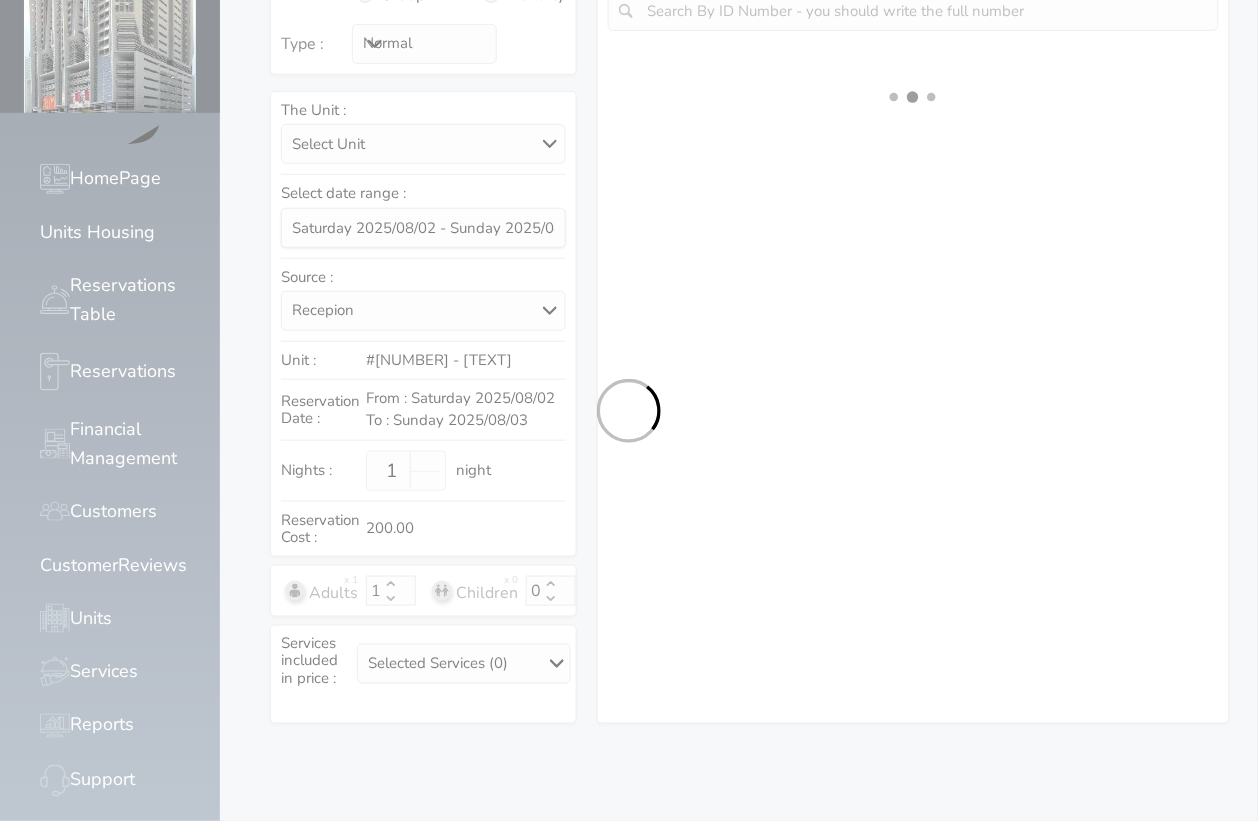 select on "1" 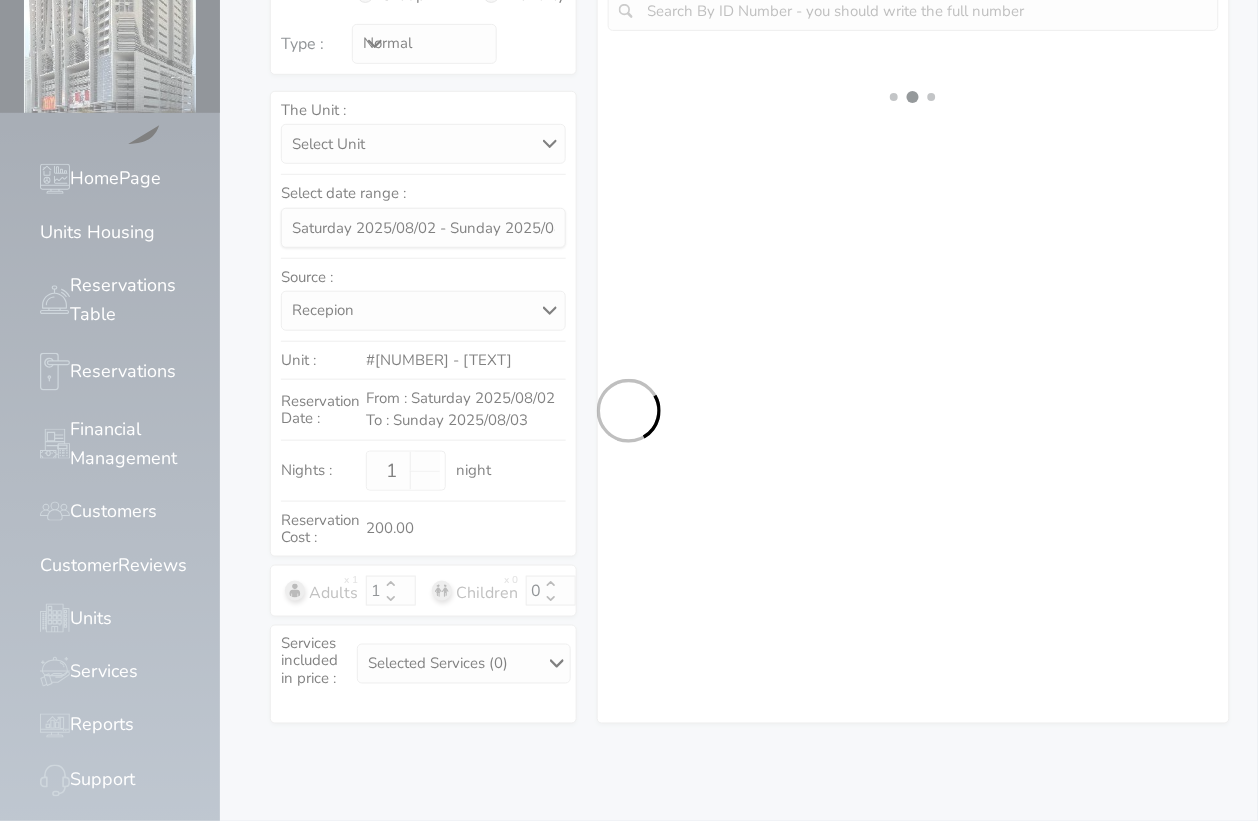 select on "7" 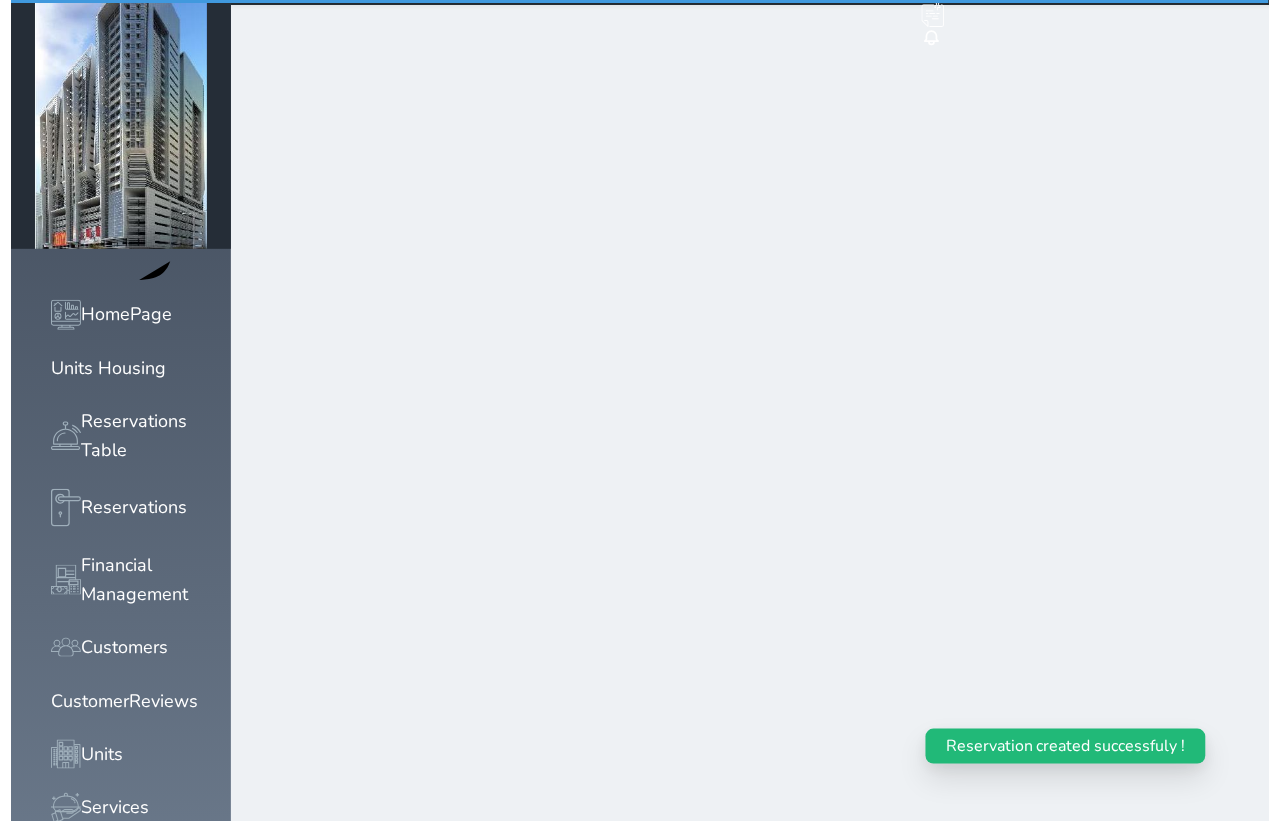 scroll, scrollTop: 0, scrollLeft: 0, axis: both 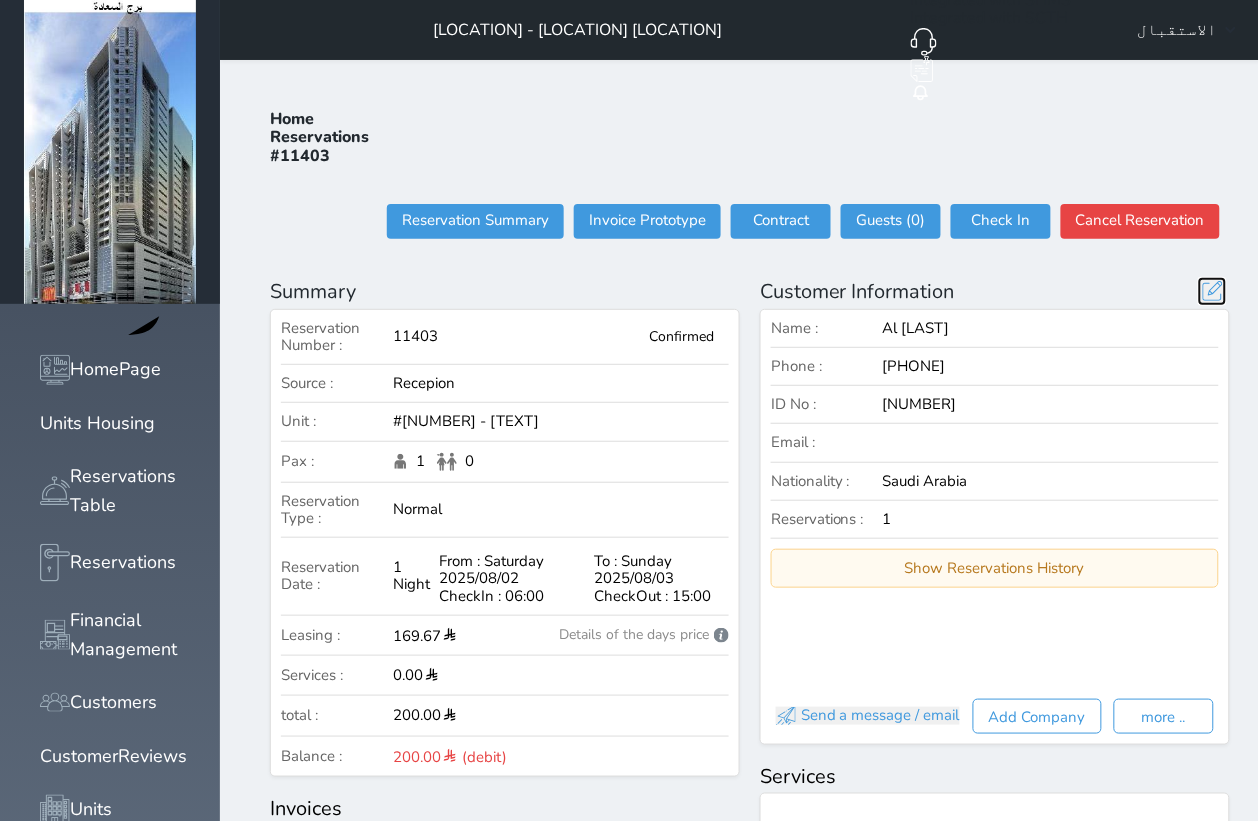 click at bounding box center [1212, 291] 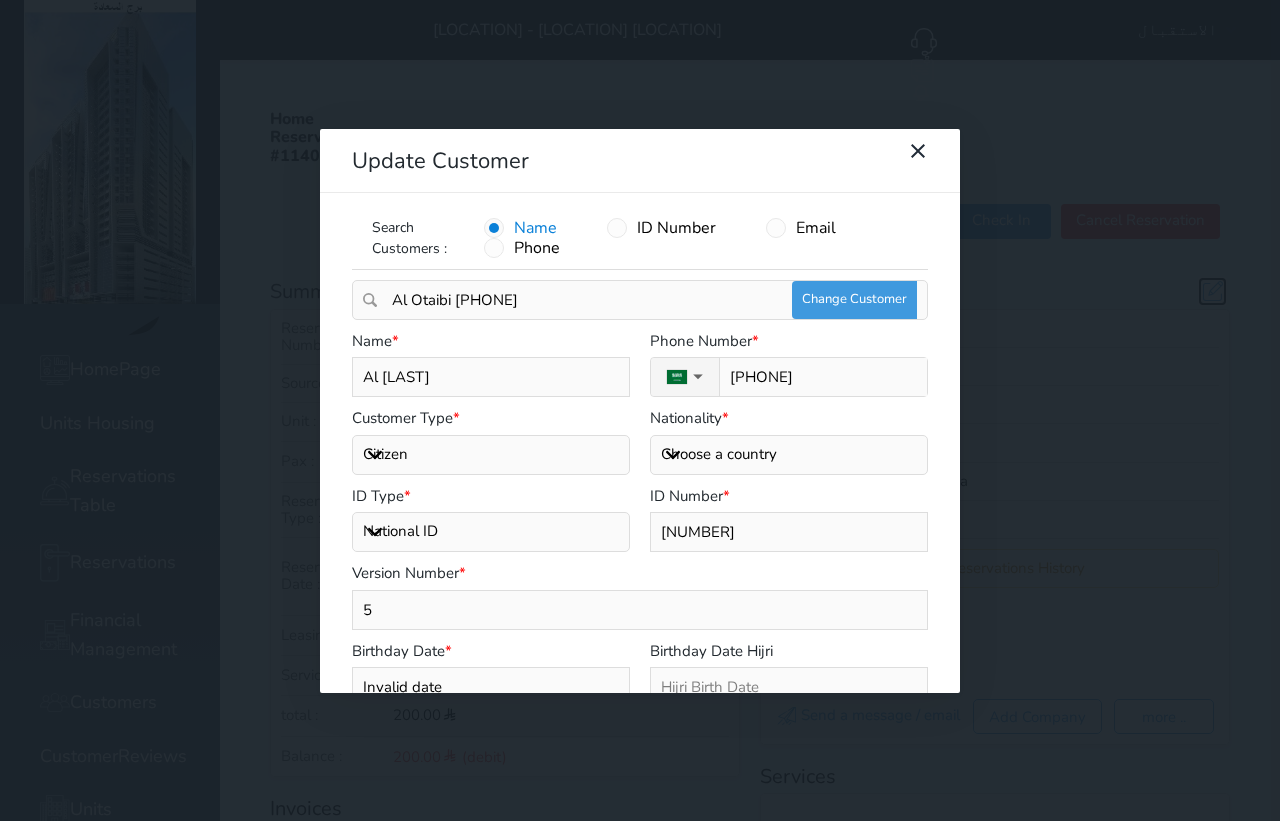 select on "113" 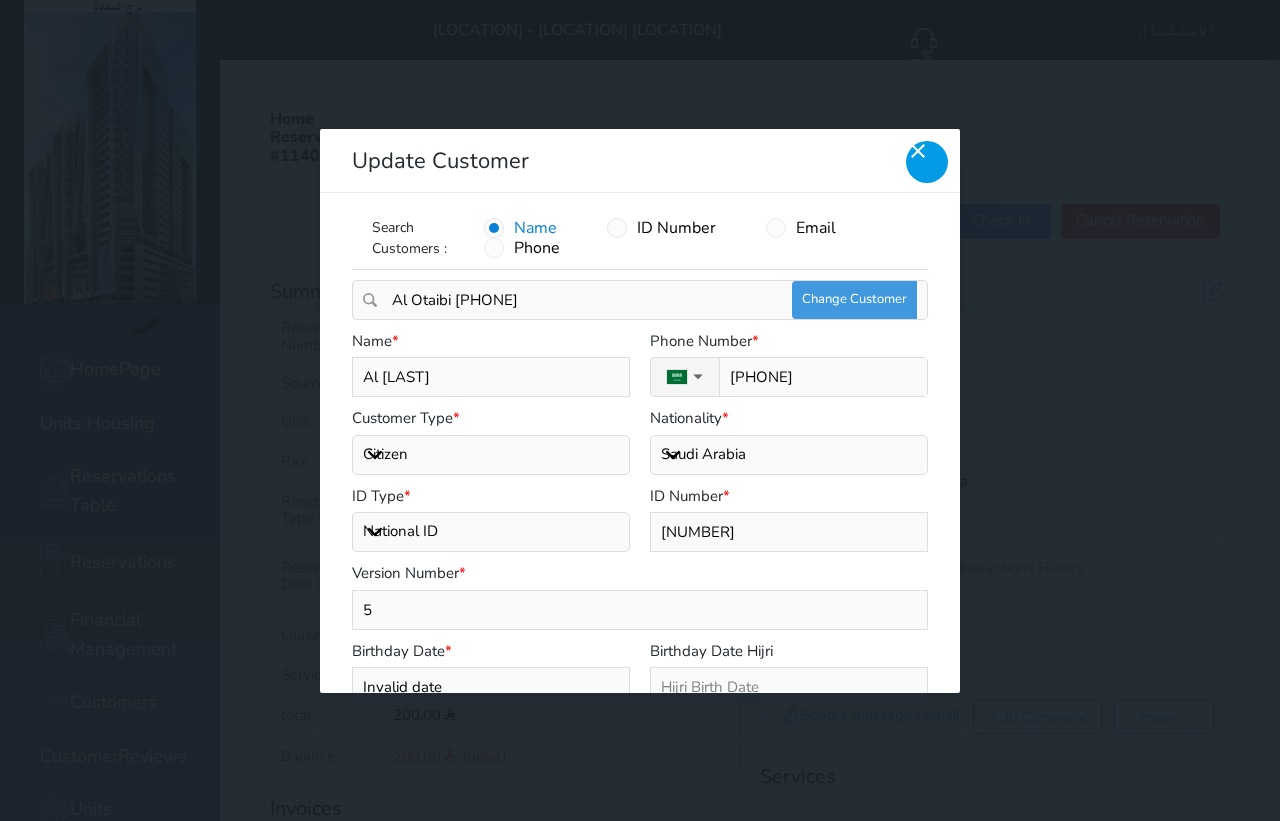 click 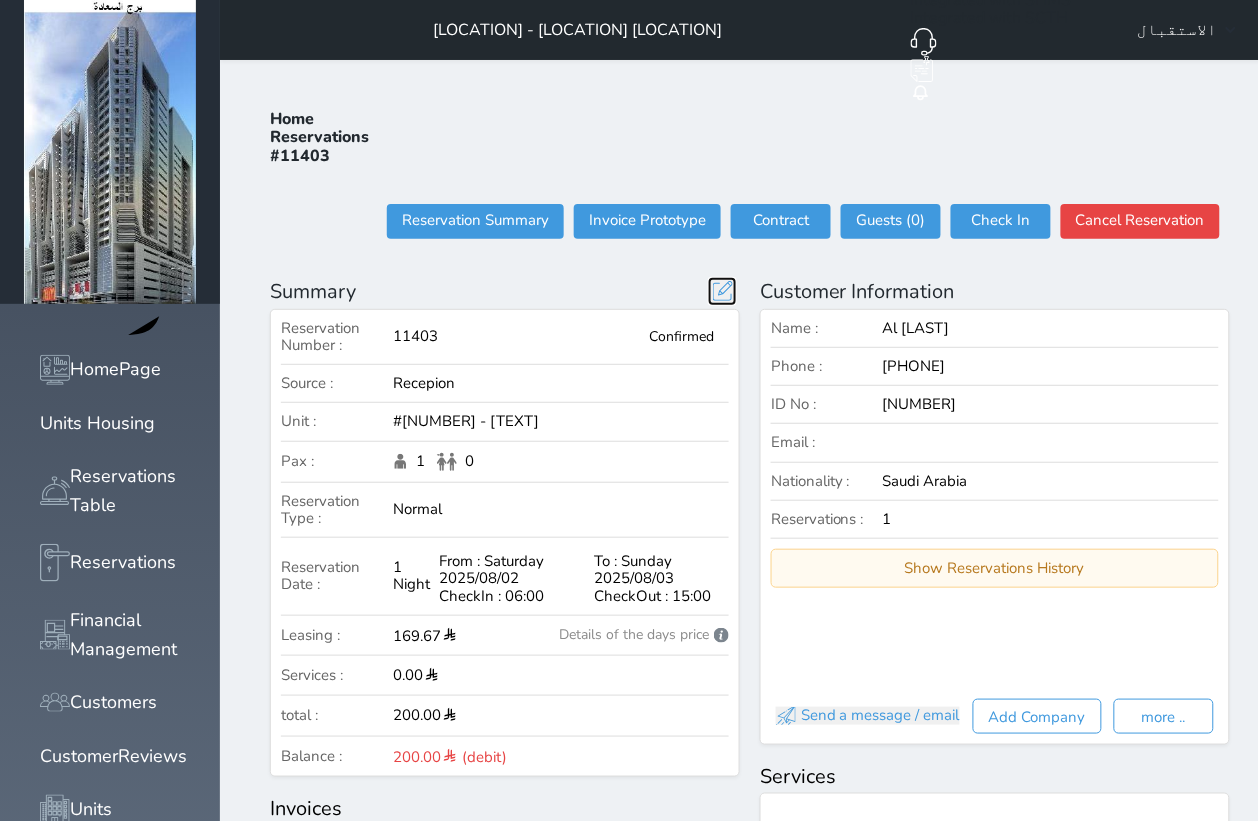 click at bounding box center (722, 291) 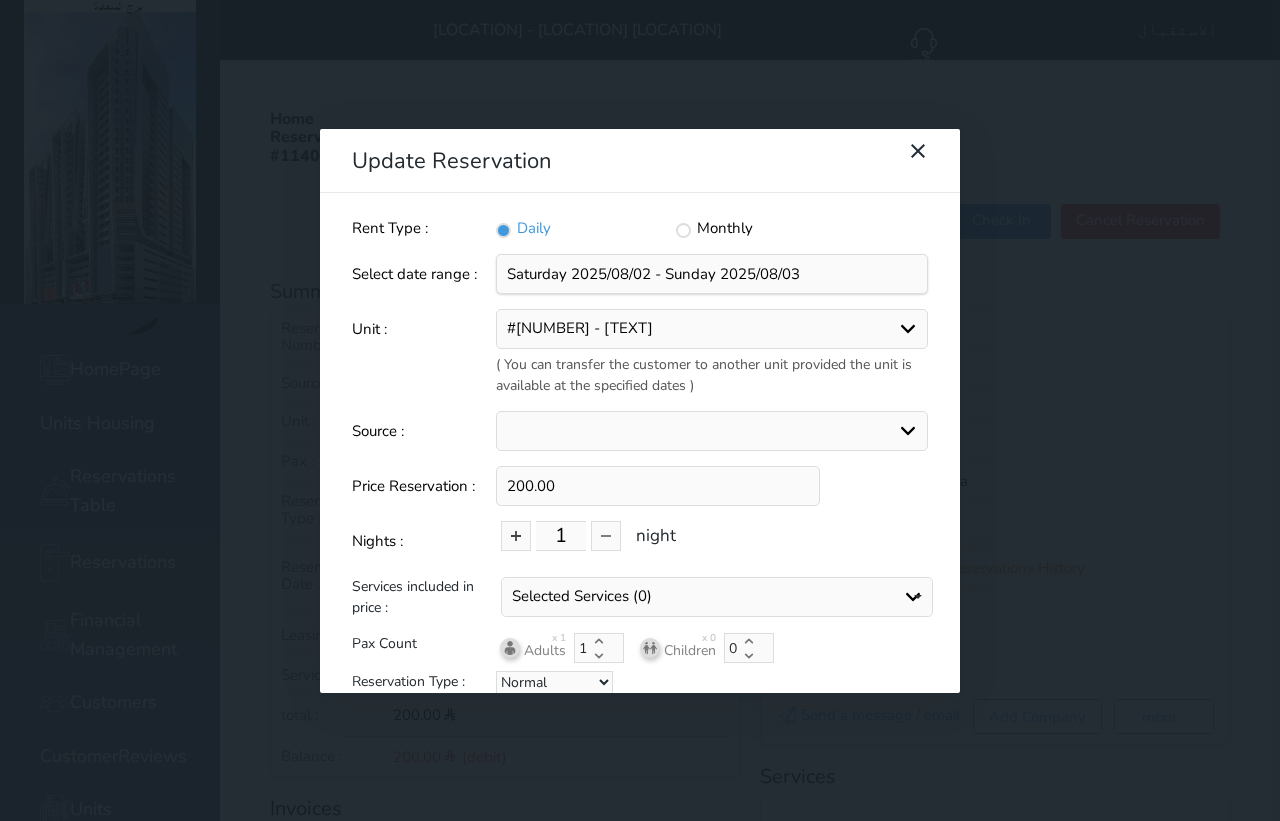 drag, startPoint x: 498, startPoint y: 356, endPoint x: 586, endPoint y: 352, distance: 88.09086 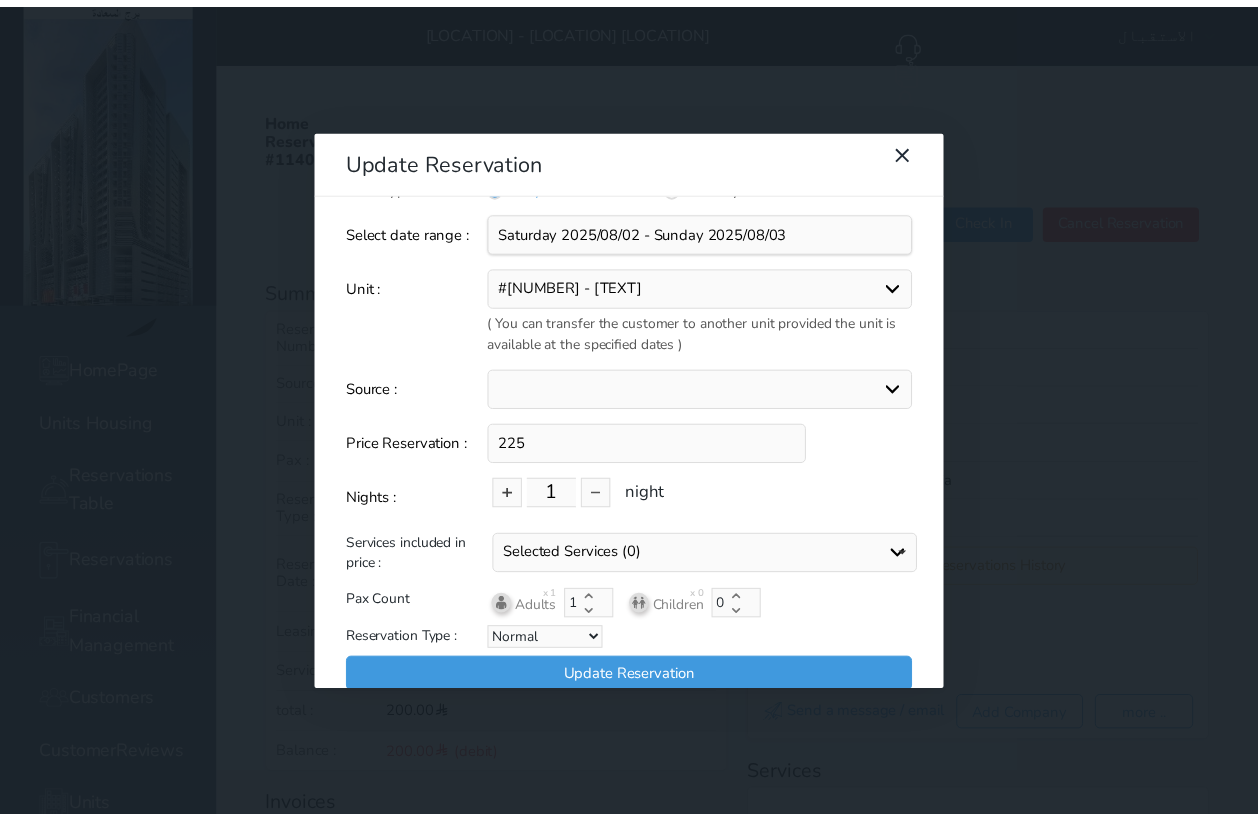 scroll, scrollTop: 66, scrollLeft: 0, axis: vertical 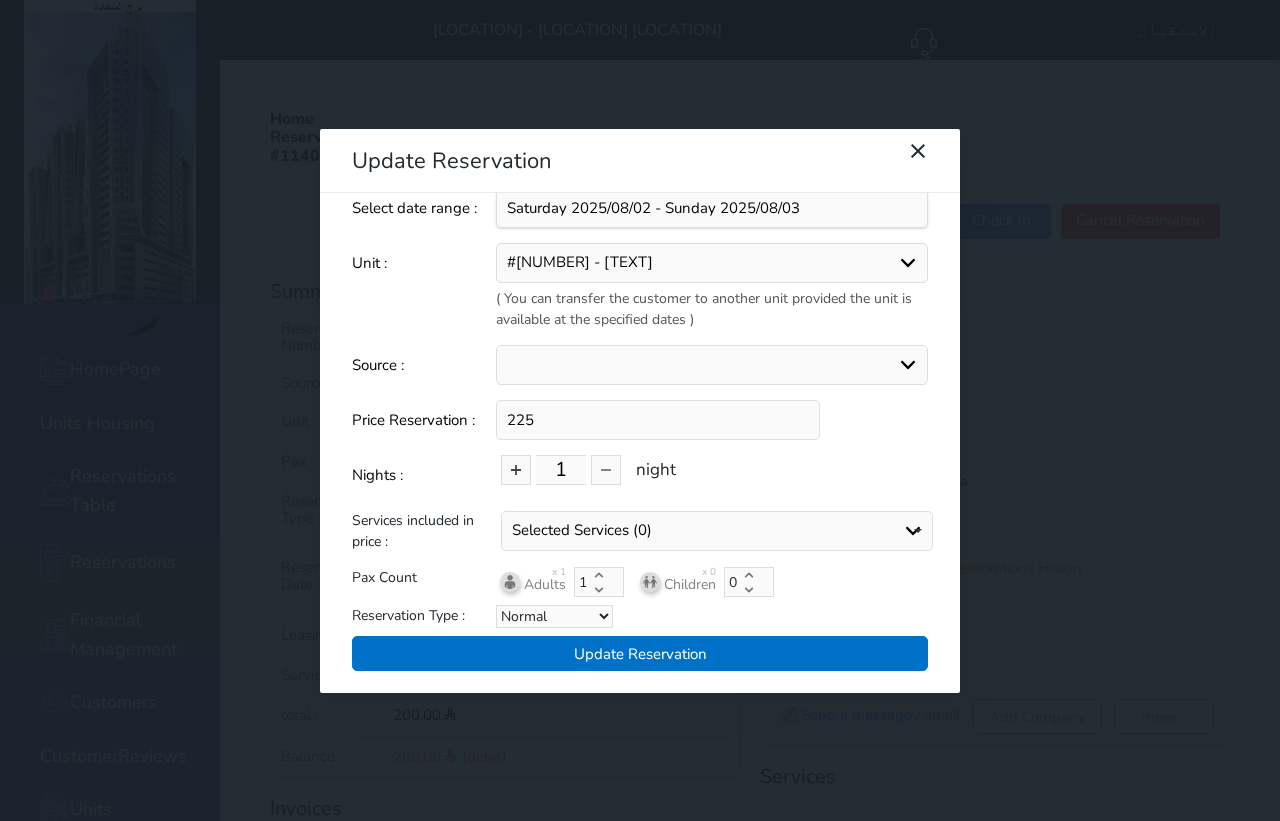 type on "225" 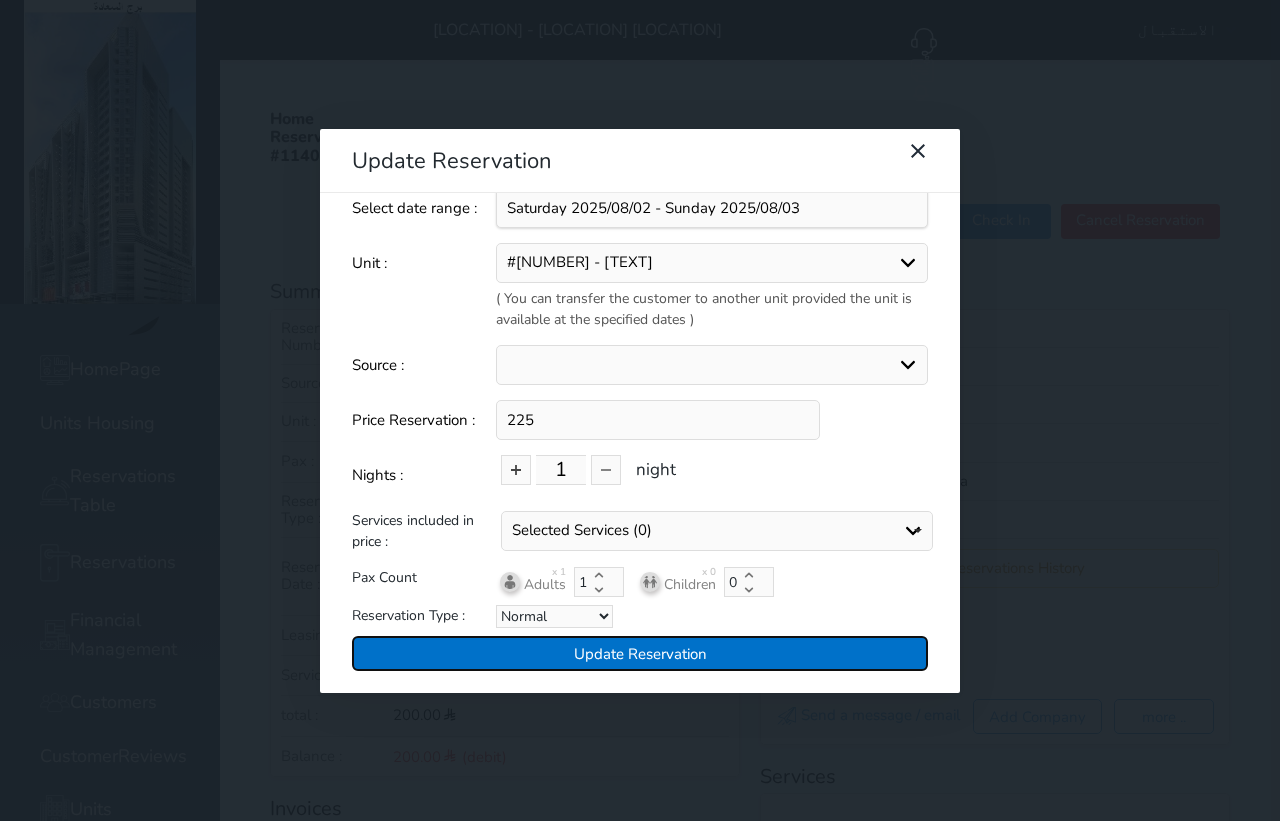 click on "Update Reservation" at bounding box center [640, 653] 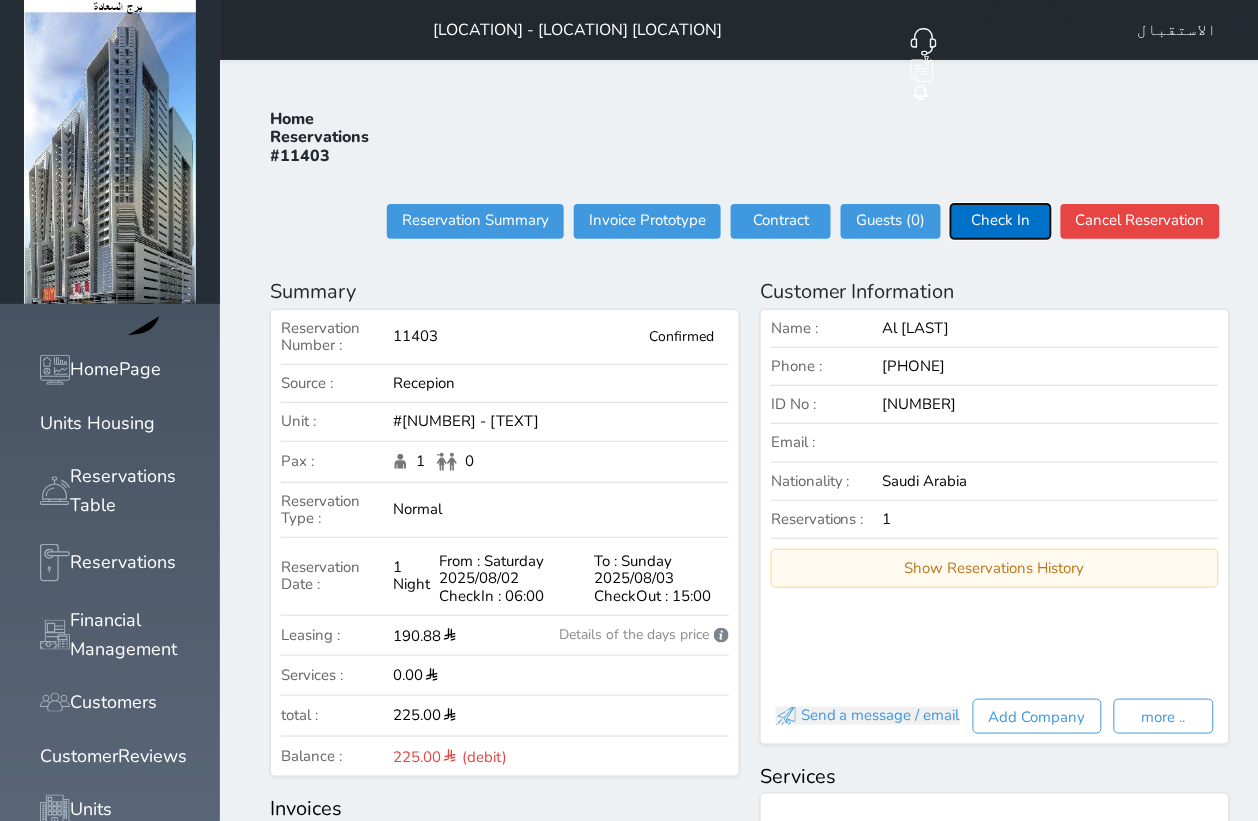 click on "Check In" at bounding box center (1001, 221) 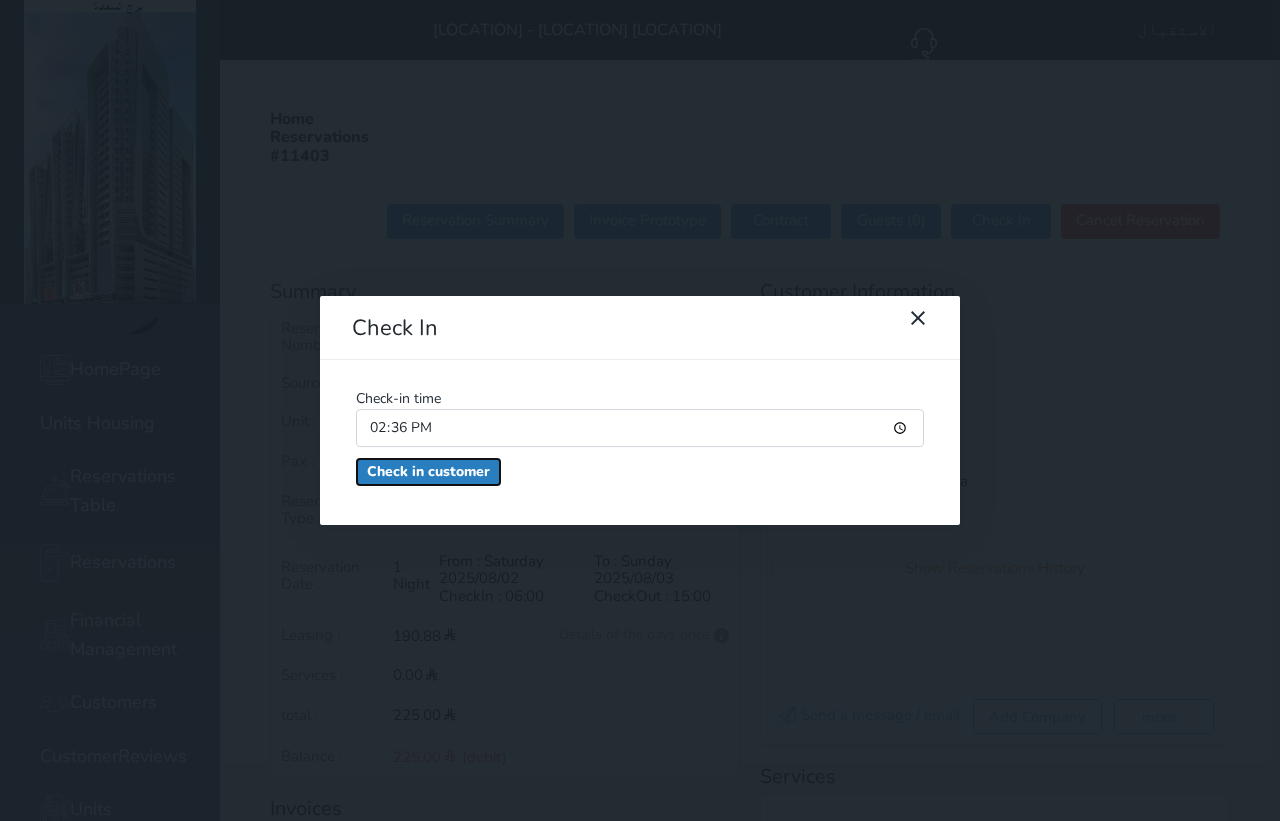 click on "Check in customer" at bounding box center (428, 472) 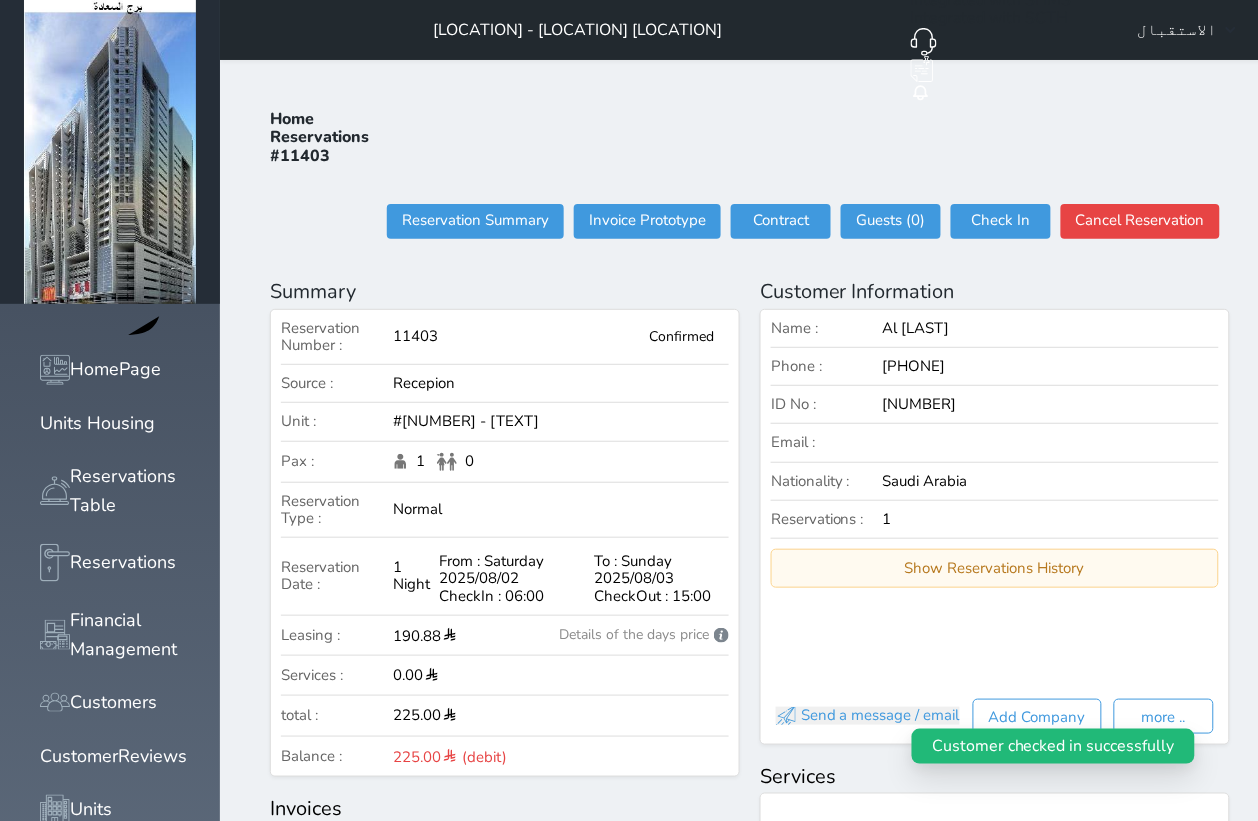 click on "الاستقبال" at bounding box center [1178, 30] 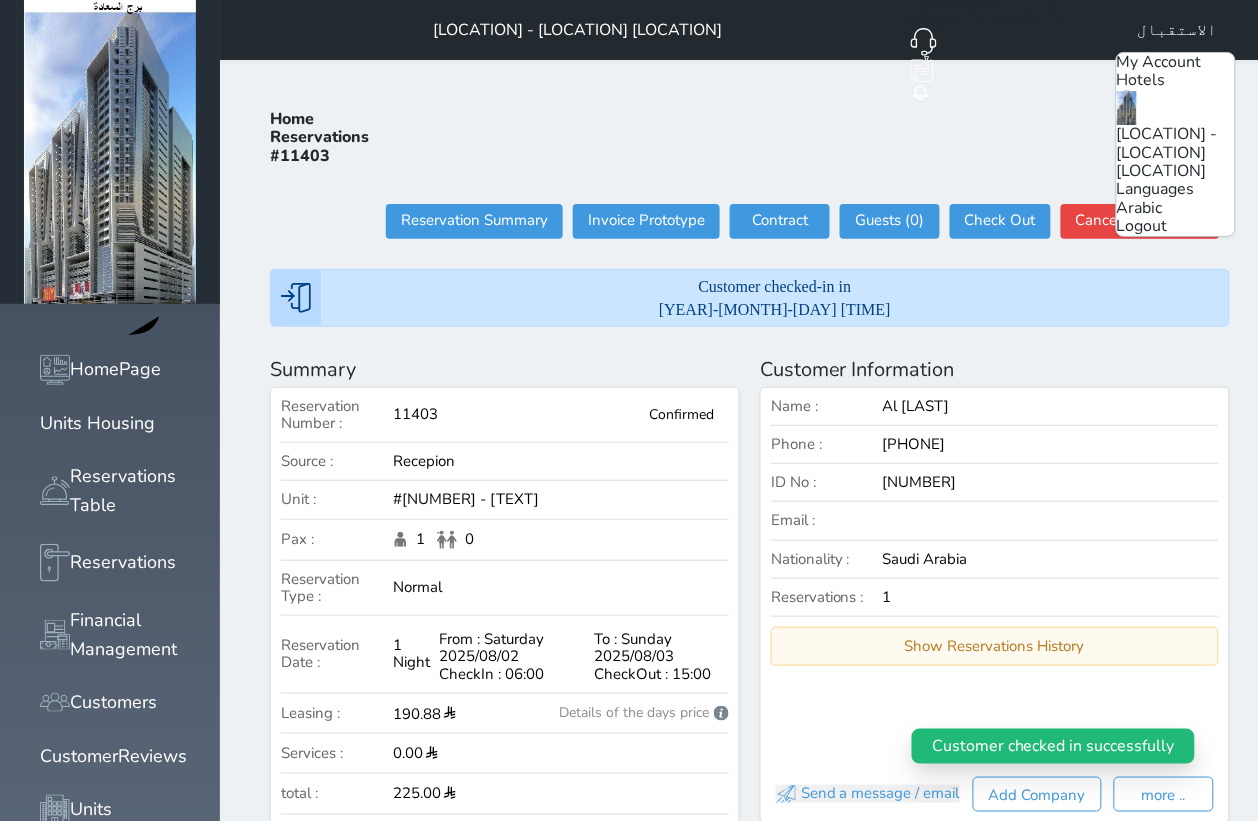 click on "Arabic" at bounding box center [1140, 208] 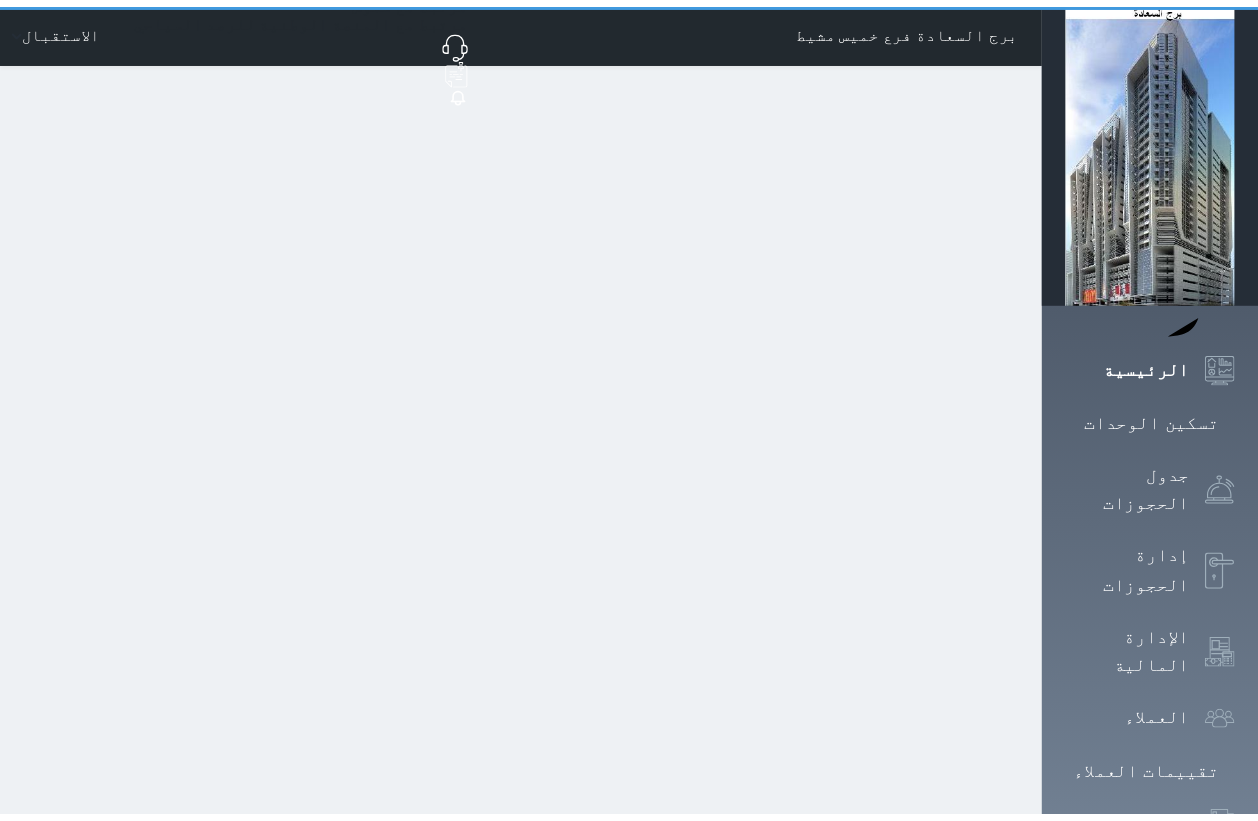 scroll, scrollTop: 0, scrollLeft: 0, axis: both 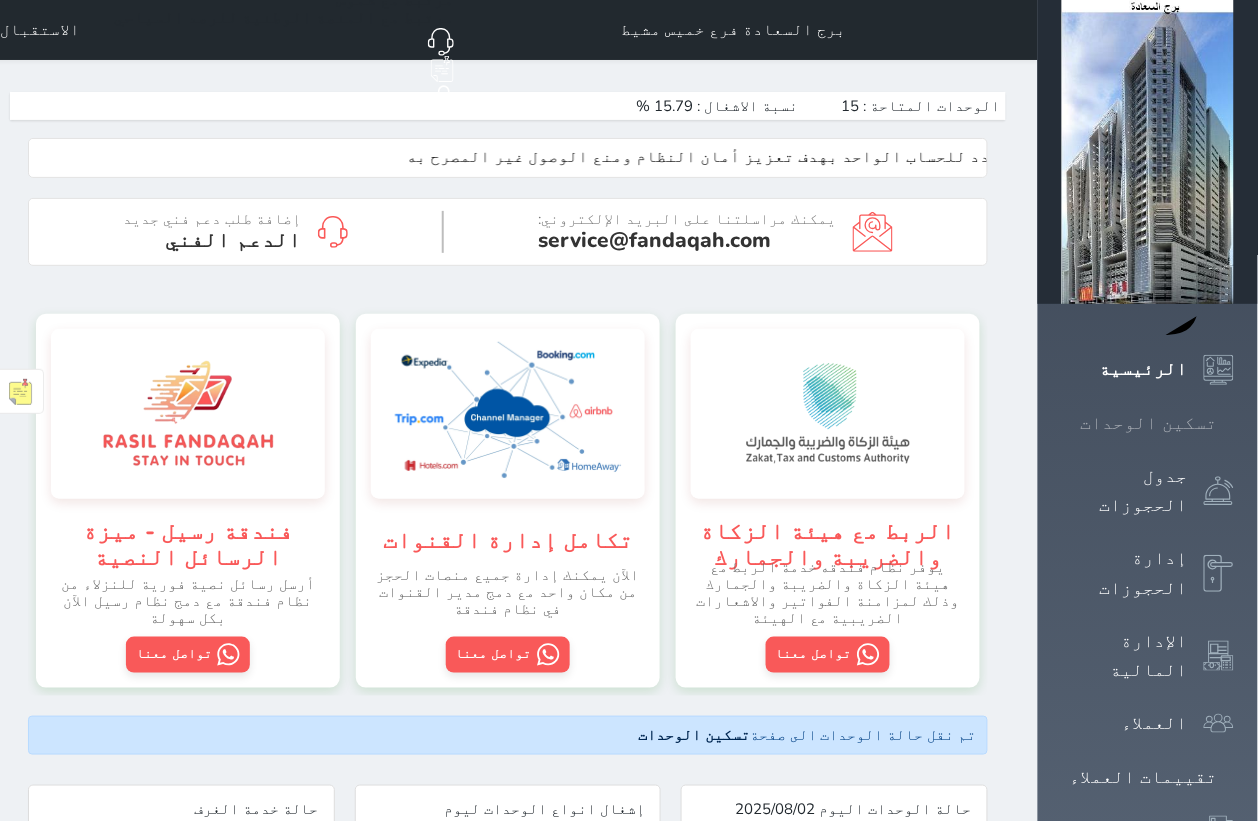 click 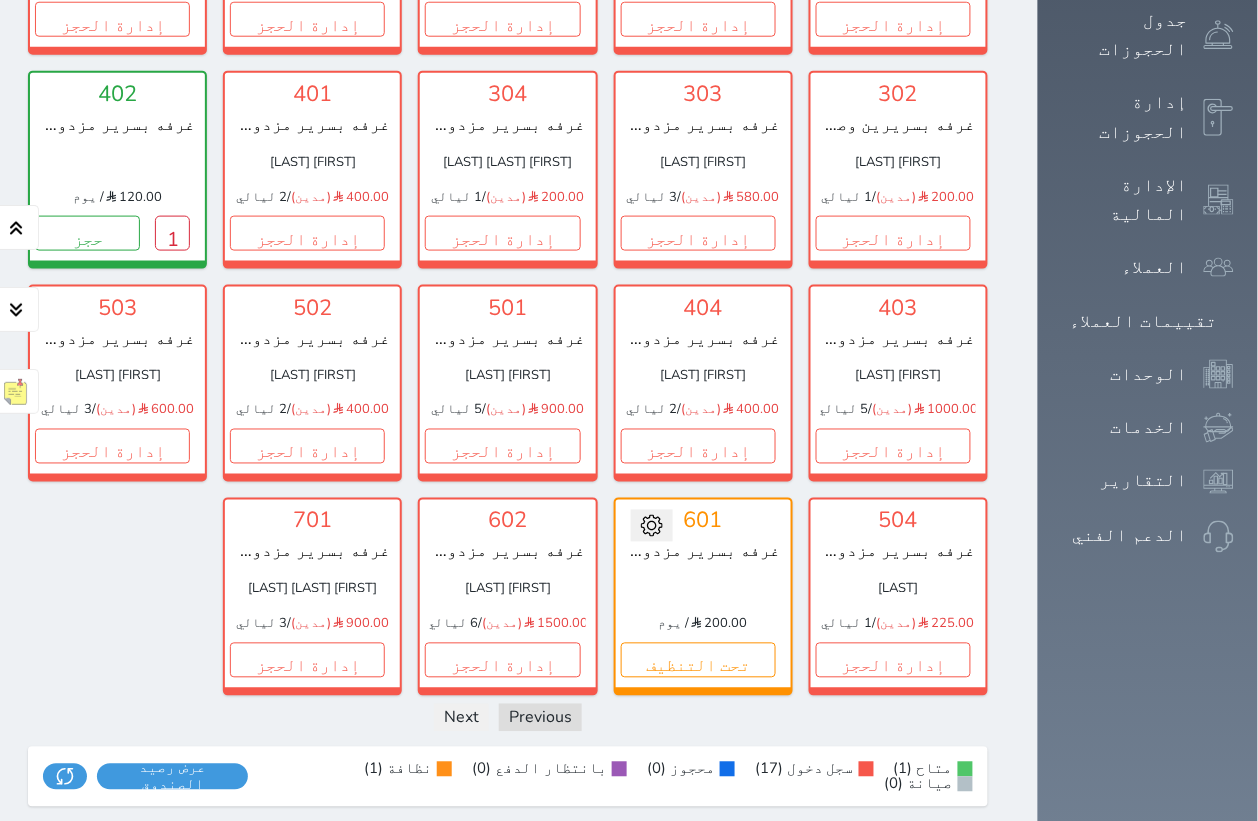 scroll, scrollTop: 327, scrollLeft: 0, axis: vertical 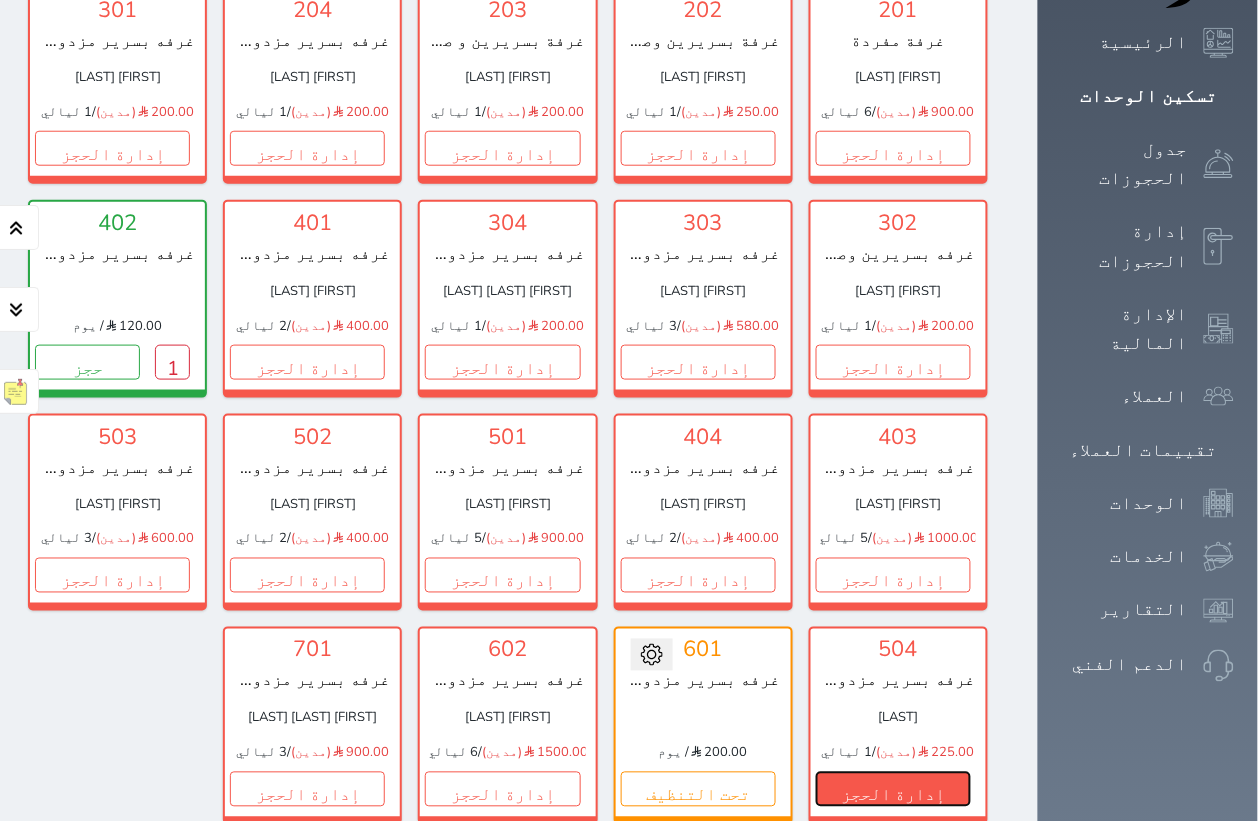 click on "إدارة الحجز" at bounding box center [893, 789] 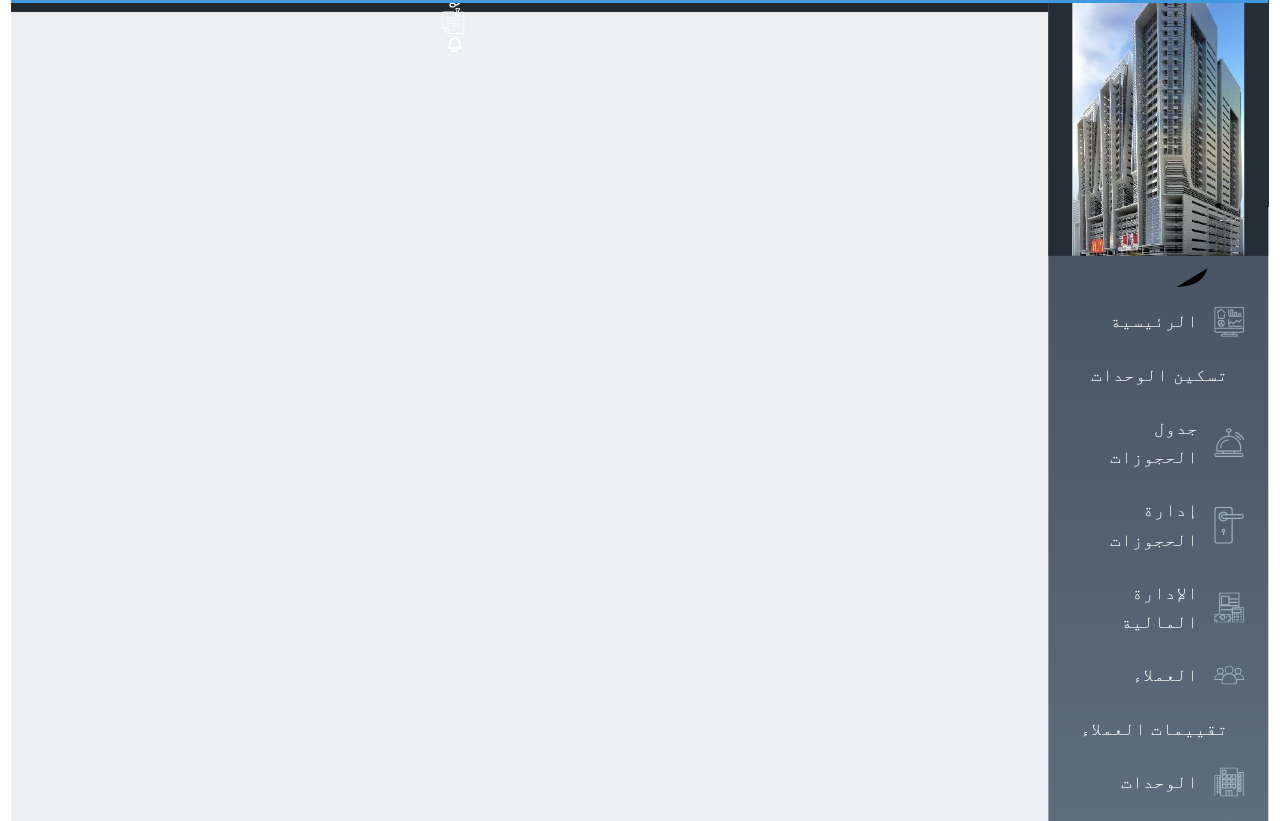 scroll, scrollTop: 0, scrollLeft: 0, axis: both 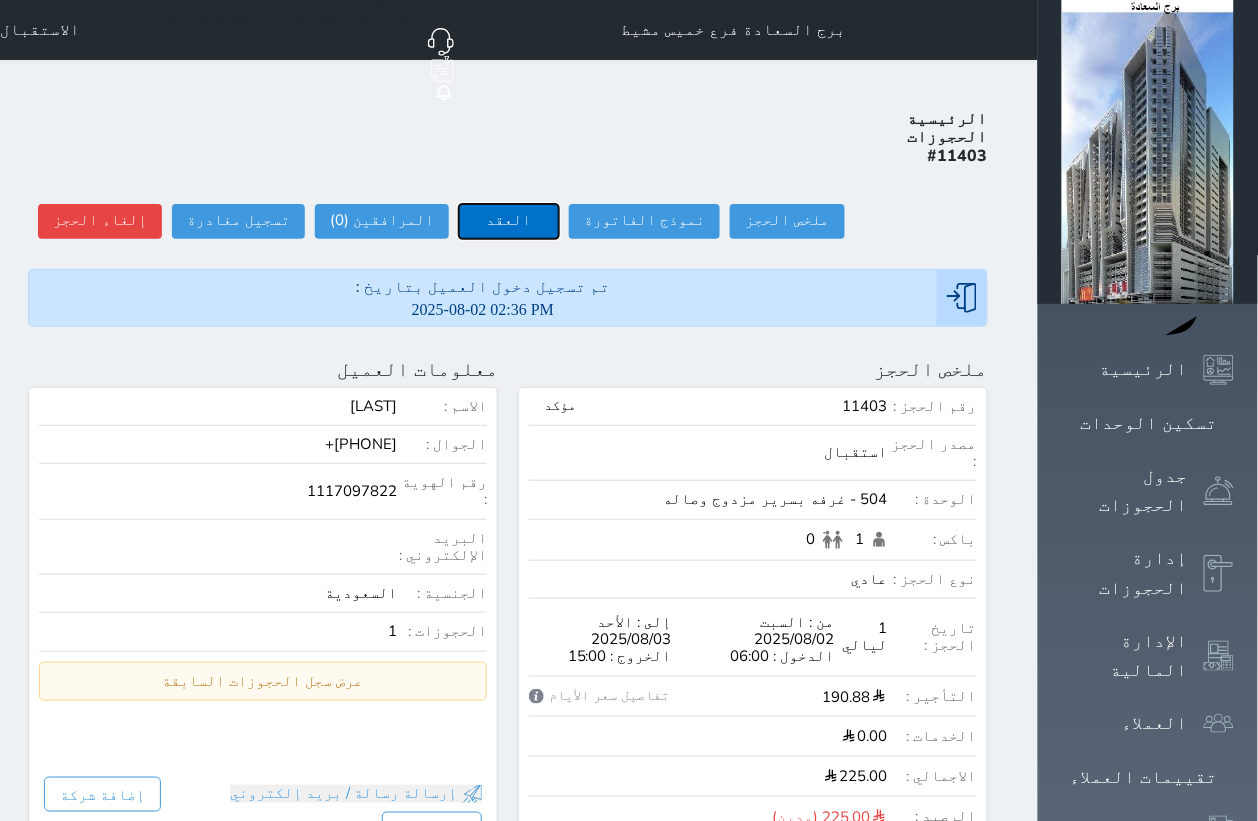 click on "العقد" at bounding box center [509, 221] 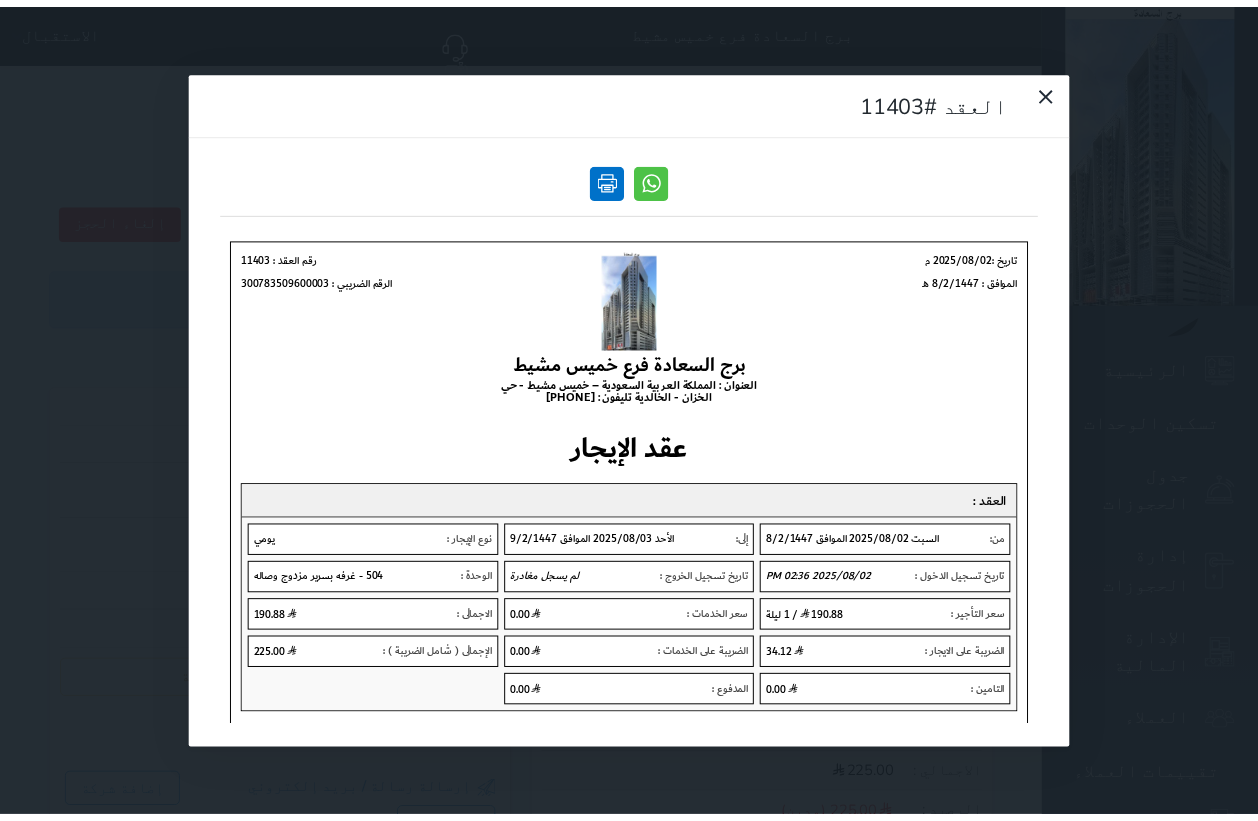 scroll, scrollTop: 0, scrollLeft: 0, axis: both 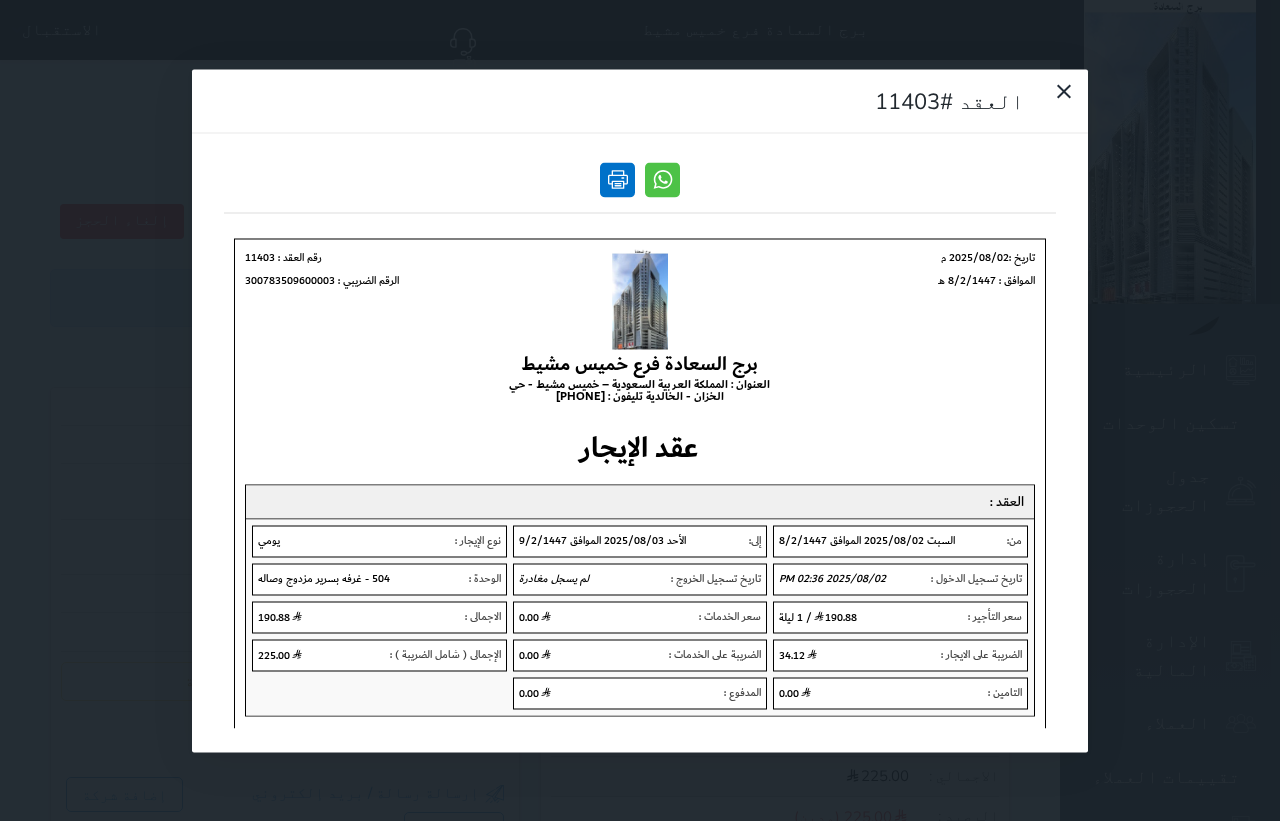 click at bounding box center [617, 179] 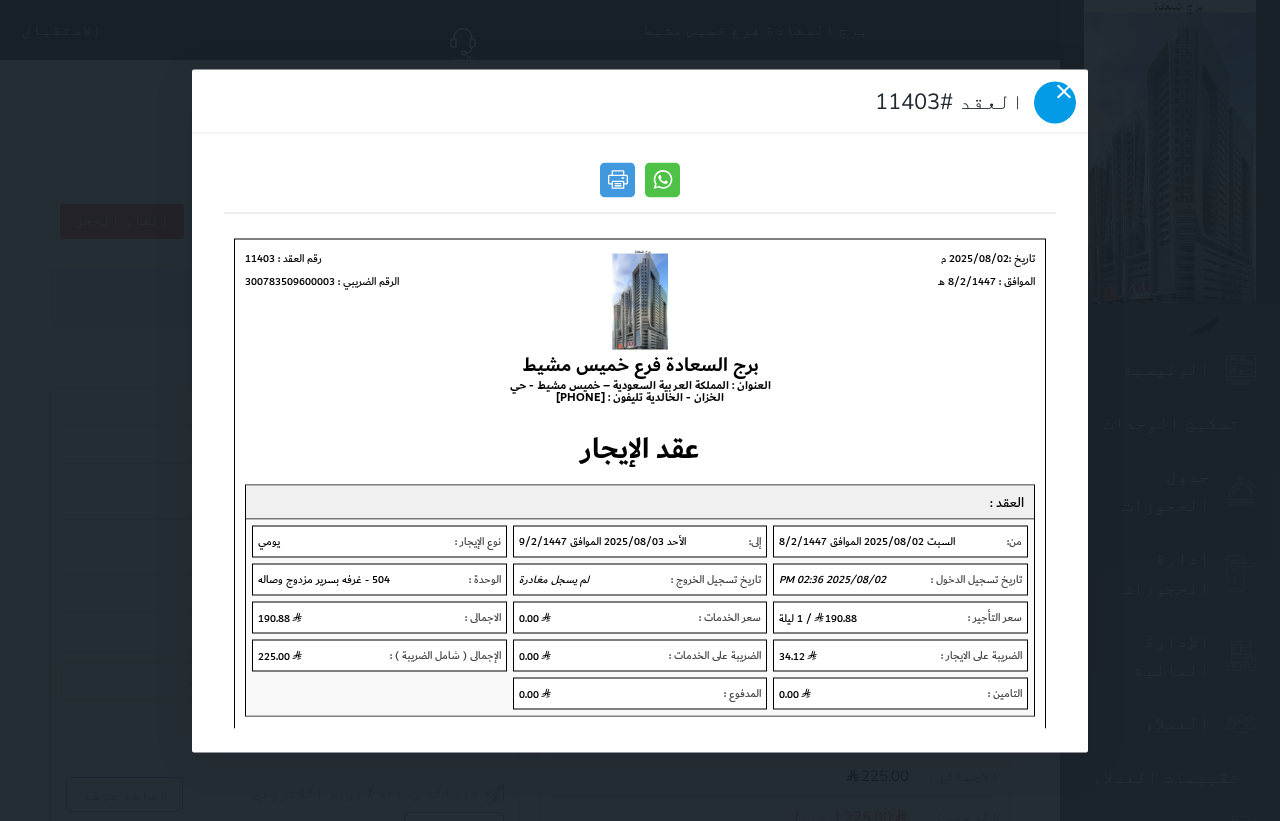 click 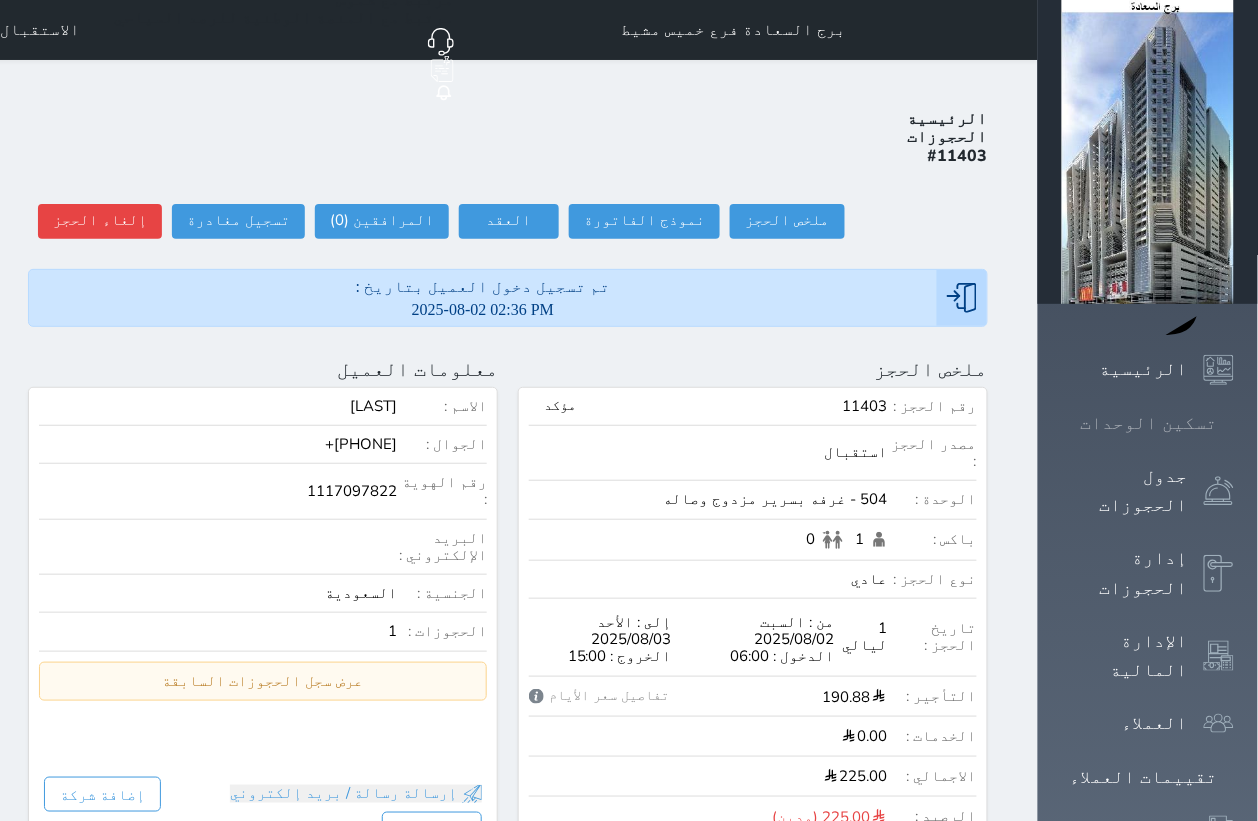 click 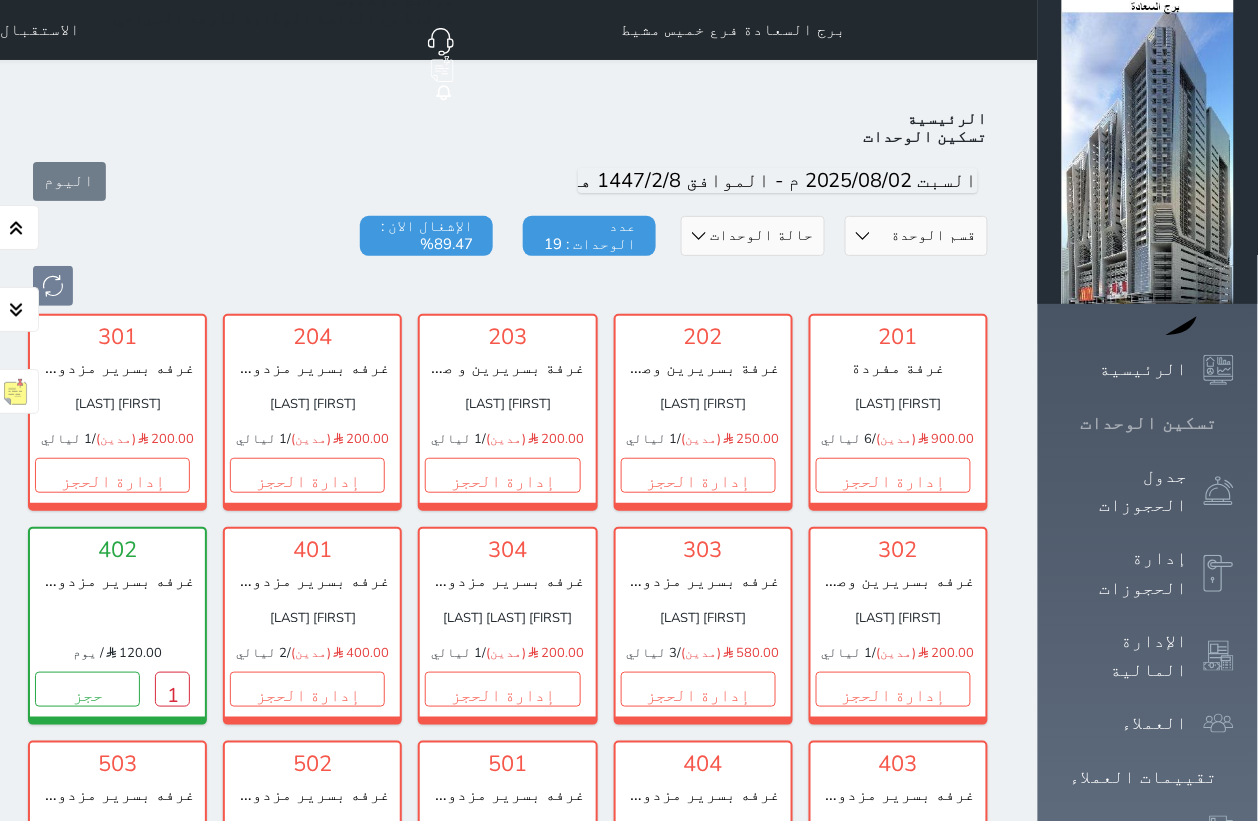 scroll, scrollTop: 77, scrollLeft: 0, axis: vertical 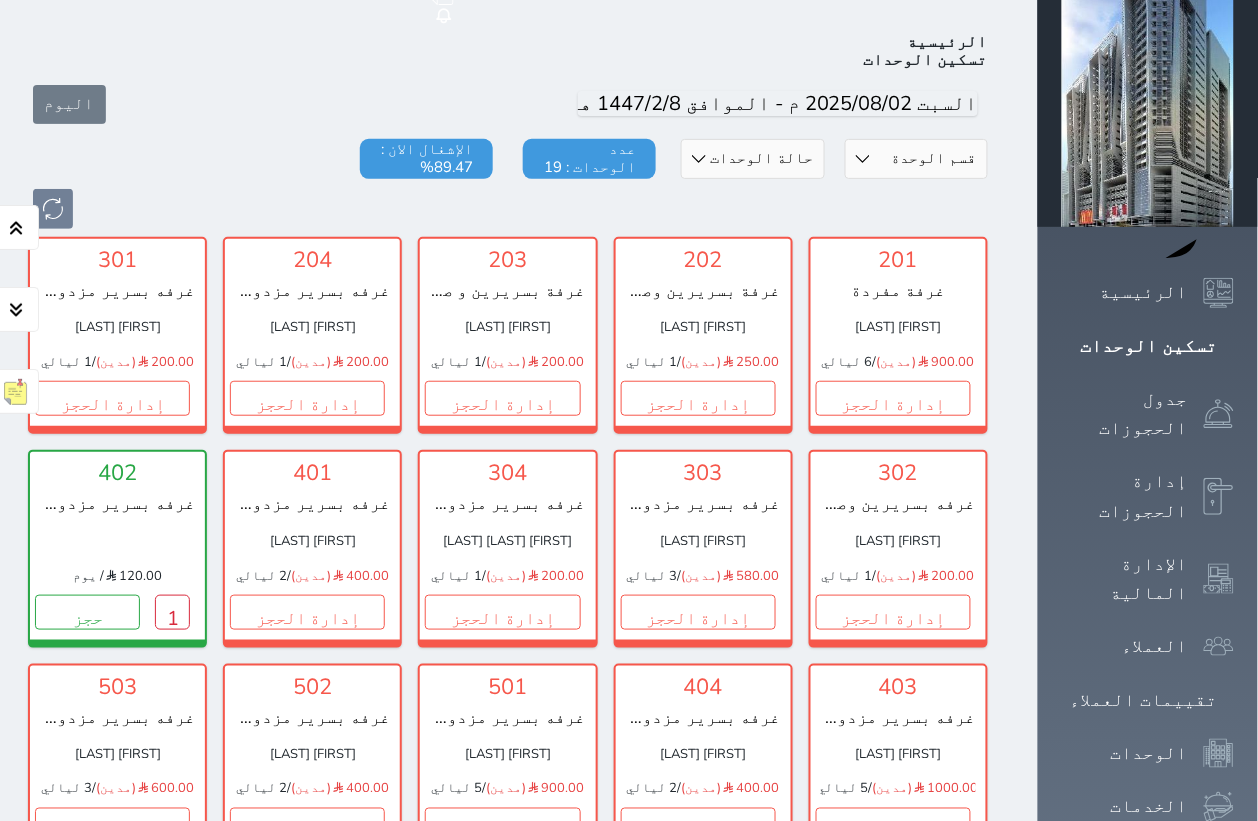 click on "حجز جماعي جديد   حجز جديد             الرئيسية     تسكين الوحدات     جدول الحجوزات     إدارة الحجوزات       الإدارة المالية     العملاء     تقييمات العملاء     الوحدات     الخدمات     التقارير         الدعم الفني" at bounding box center (1148, 735) 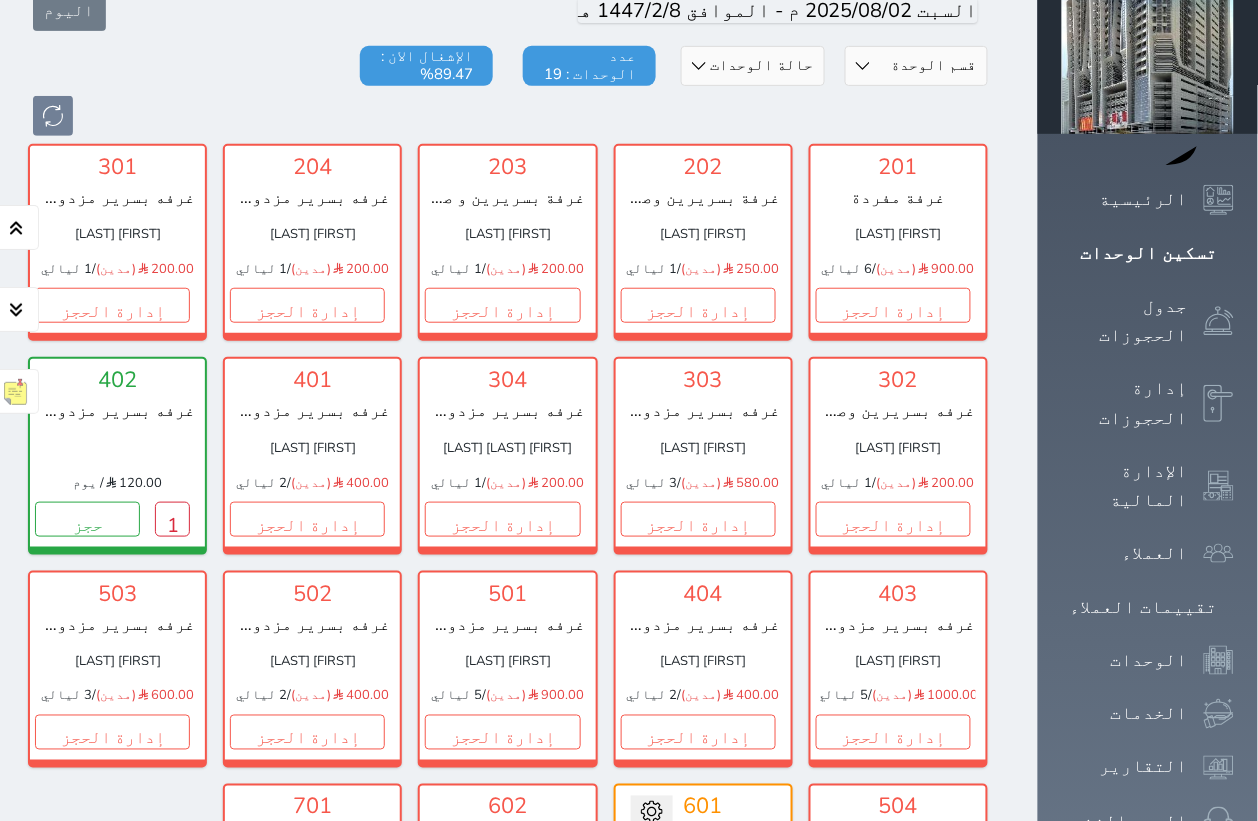 scroll, scrollTop: 125, scrollLeft: 0, axis: vertical 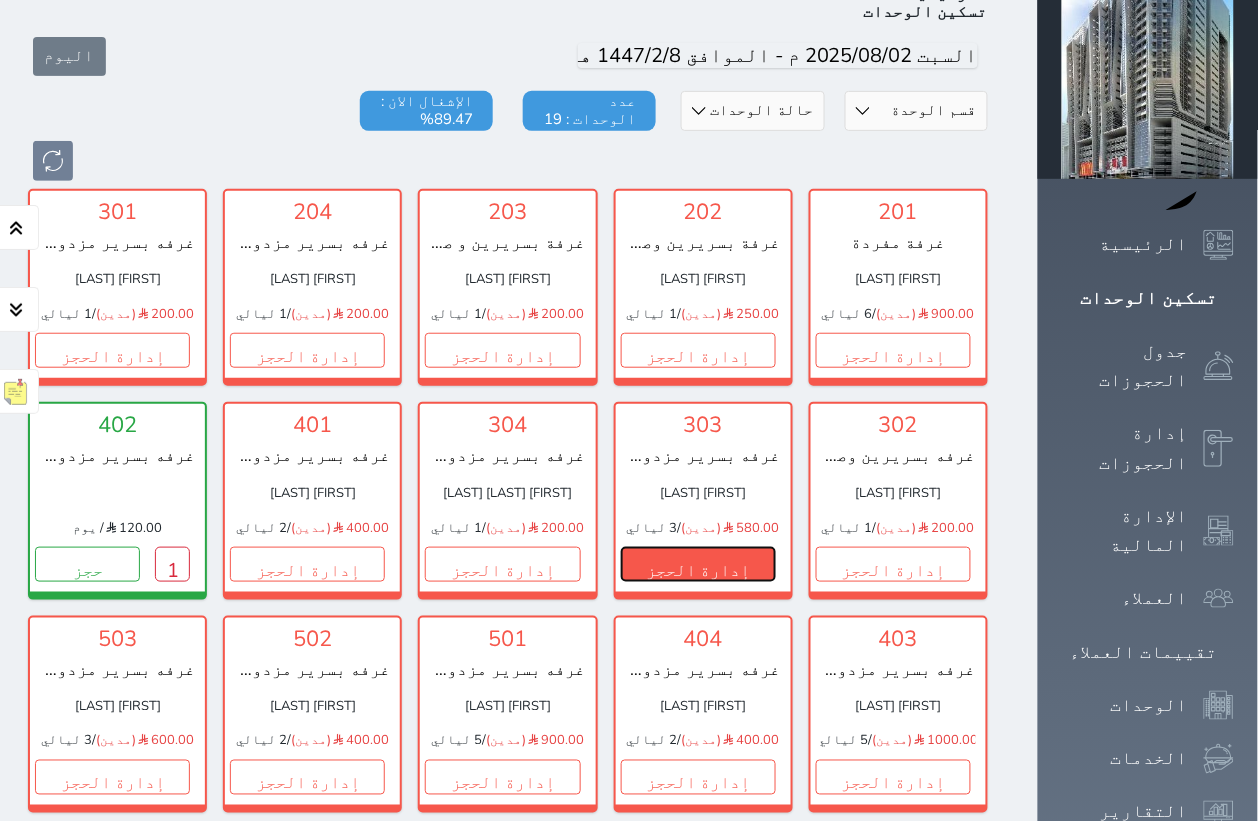 click on "إدارة الحجز" at bounding box center (698, 564) 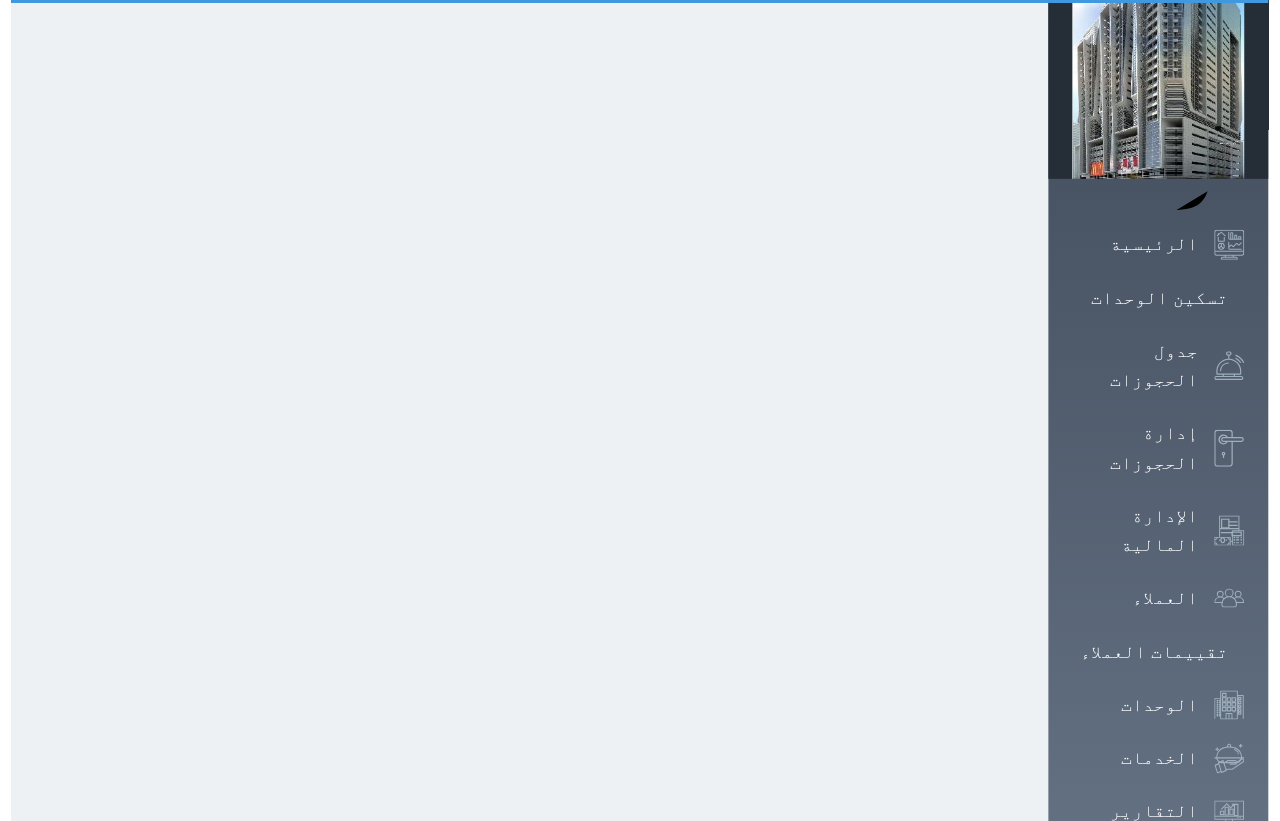 scroll, scrollTop: 0, scrollLeft: 0, axis: both 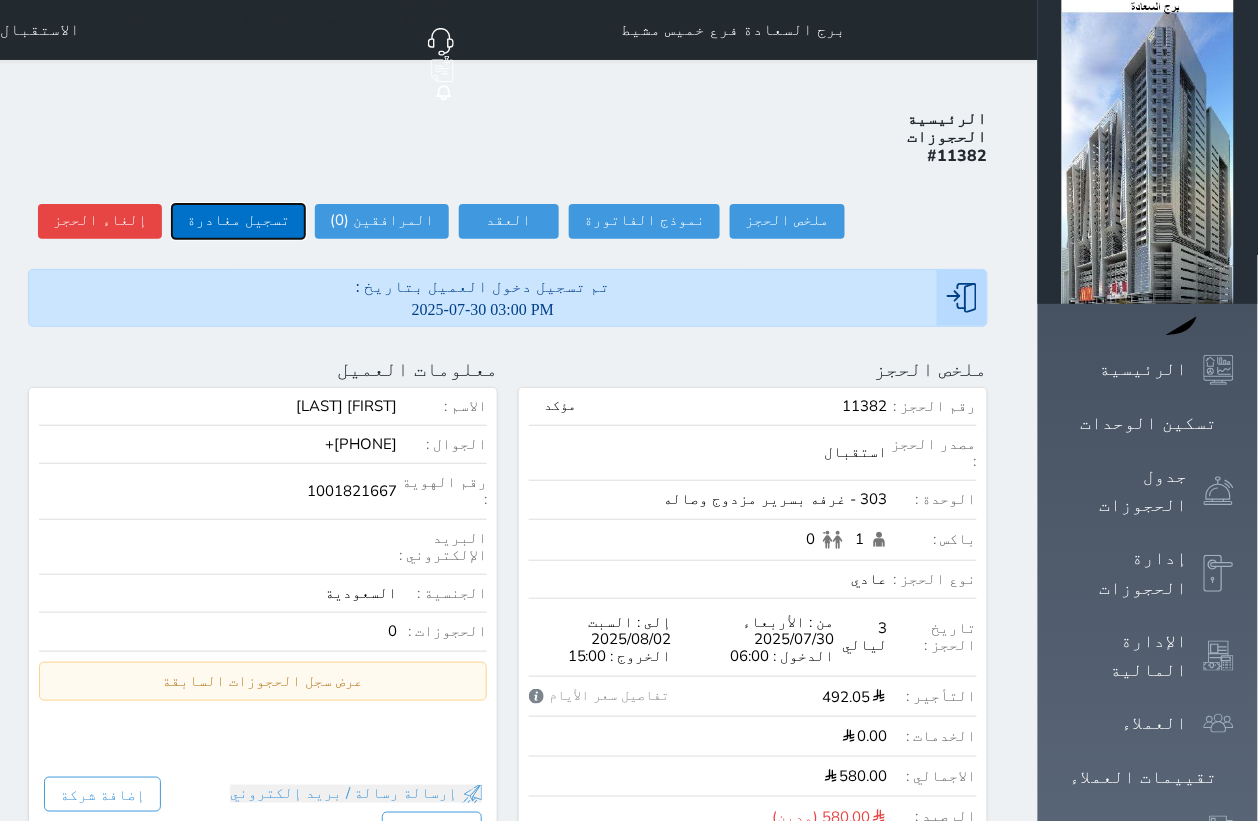 click on "تسجيل مغادرة" at bounding box center (238, 221) 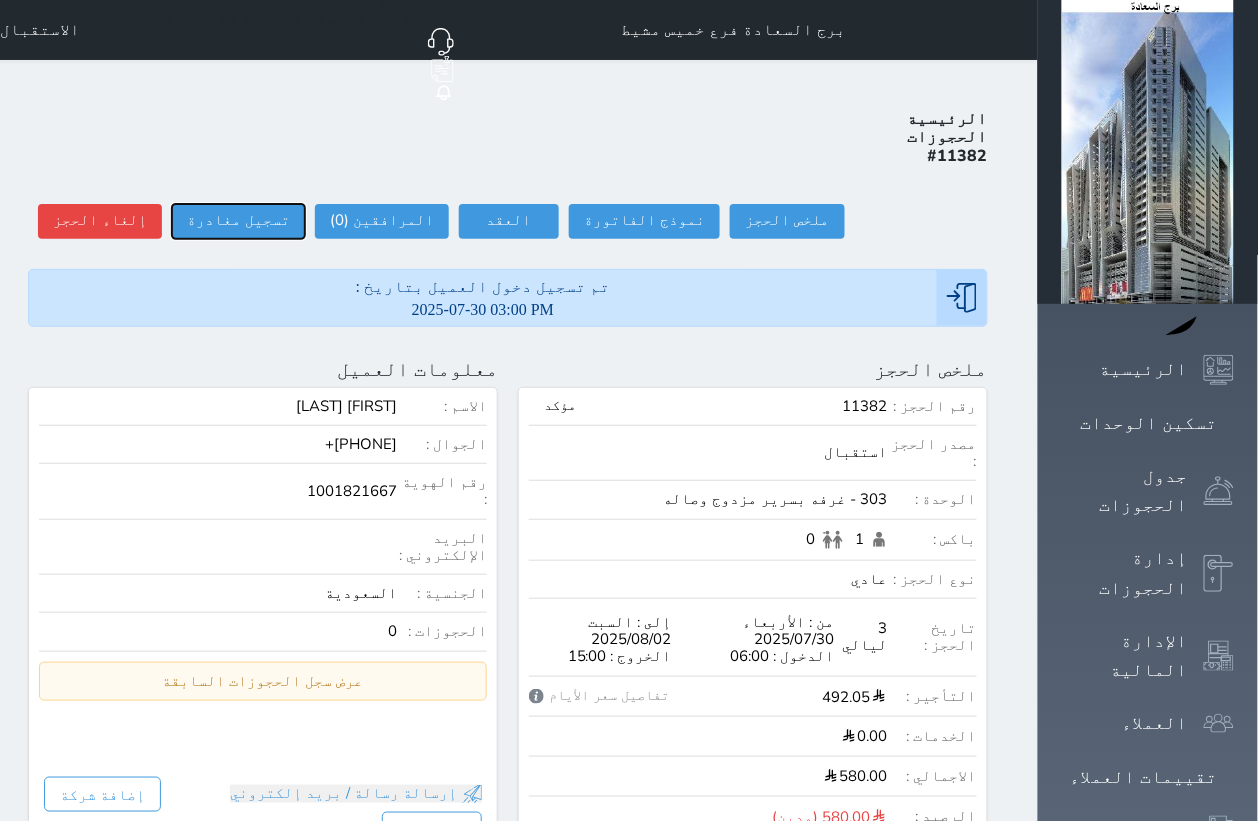 select 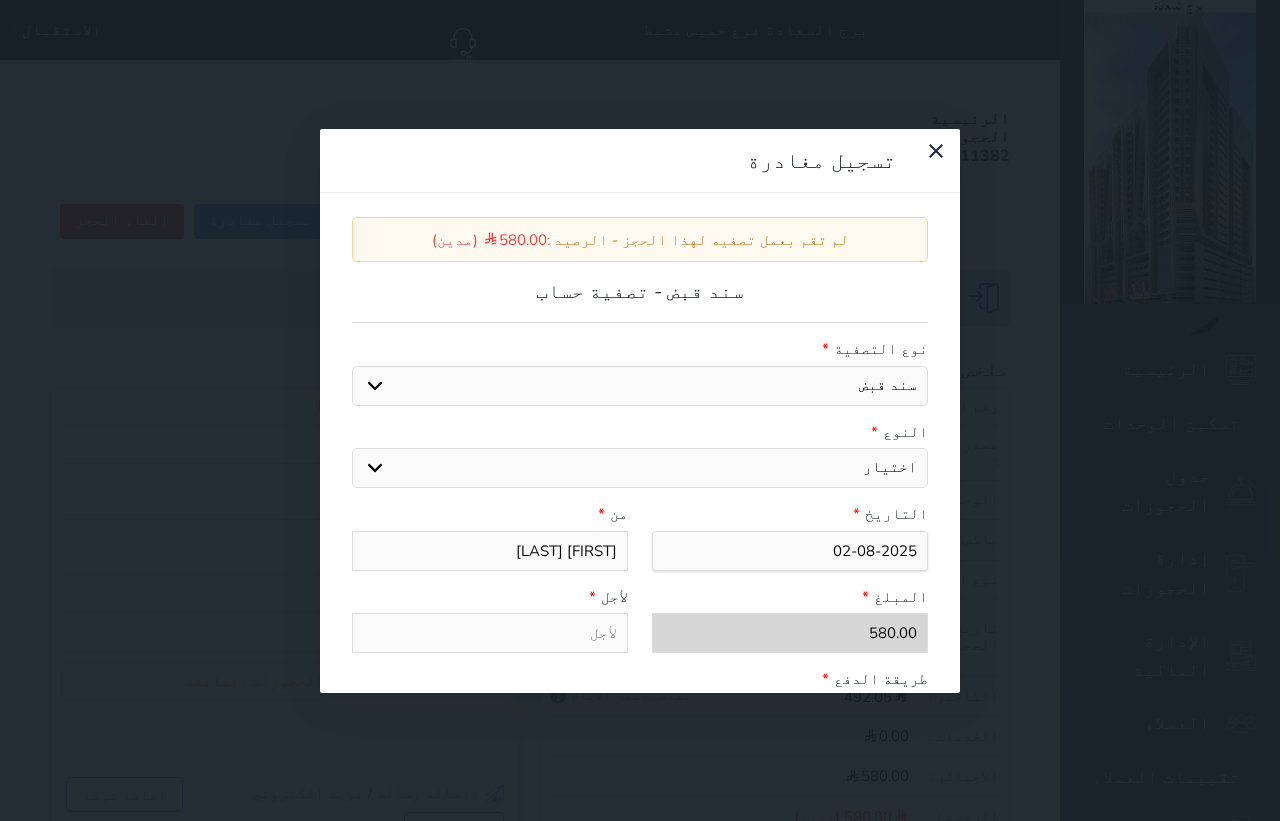 drag, startPoint x: 872, startPoint y: 336, endPoint x: 870, endPoint y: 358, distance: 22.090721 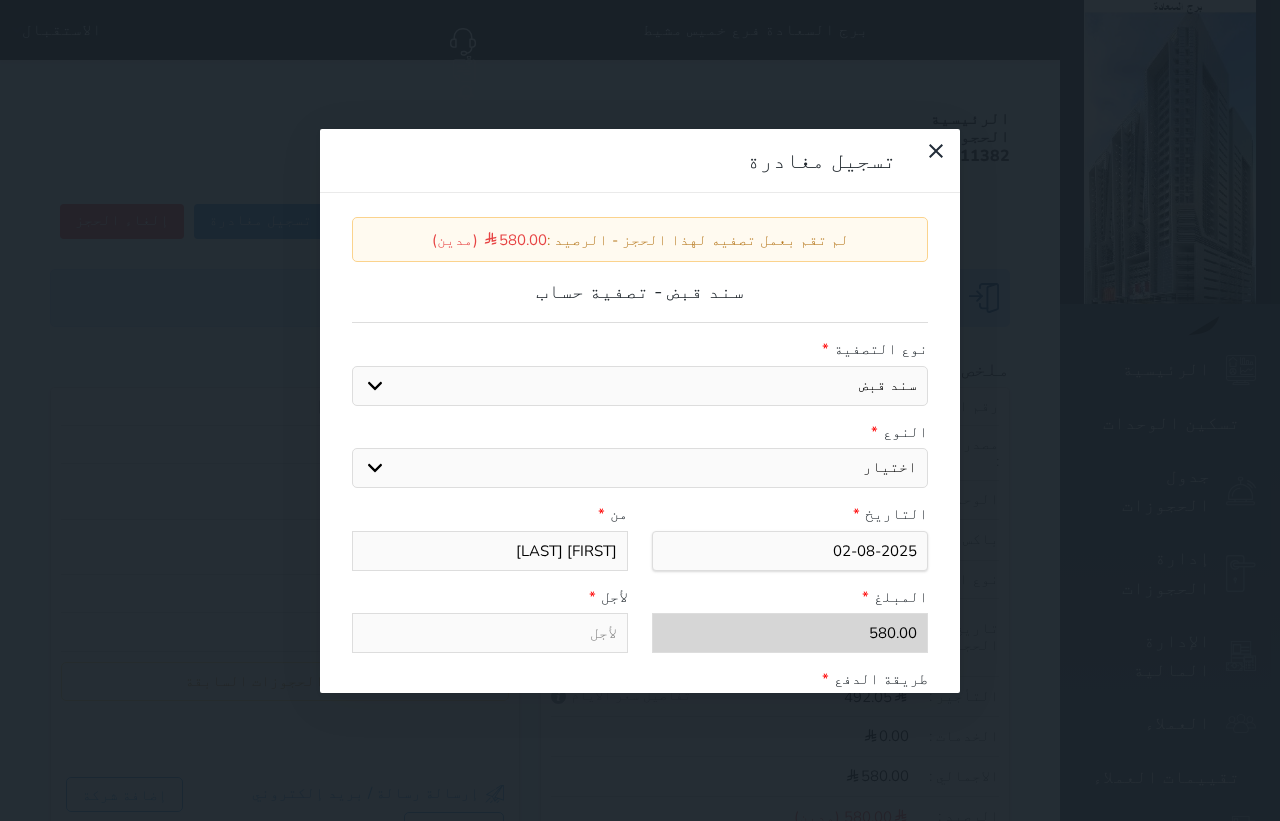 click on "اختيار   مقبوضات عامة
قيمة إيجار
فواتير
عربون
لا ينطبق
آخر
مغسلة
واي فاي - الإنترنت
مواقف السيارات
طعام
الأغذية والمشروبات
مشروبات
المشروبات الباردة
المشروبات الساخنة
الإفطار
غداء
عشاء
مخبز و كعك
حمام سباحة
الصالة الرياضية
سبا و خدمات الجمال
اختيار وإسقاط (خدمات النقل)
ميني بار
كابل - تلفزيون
سرير إضافي
تصفيف الشعر
التسوق" at bounding box center [640, 468] 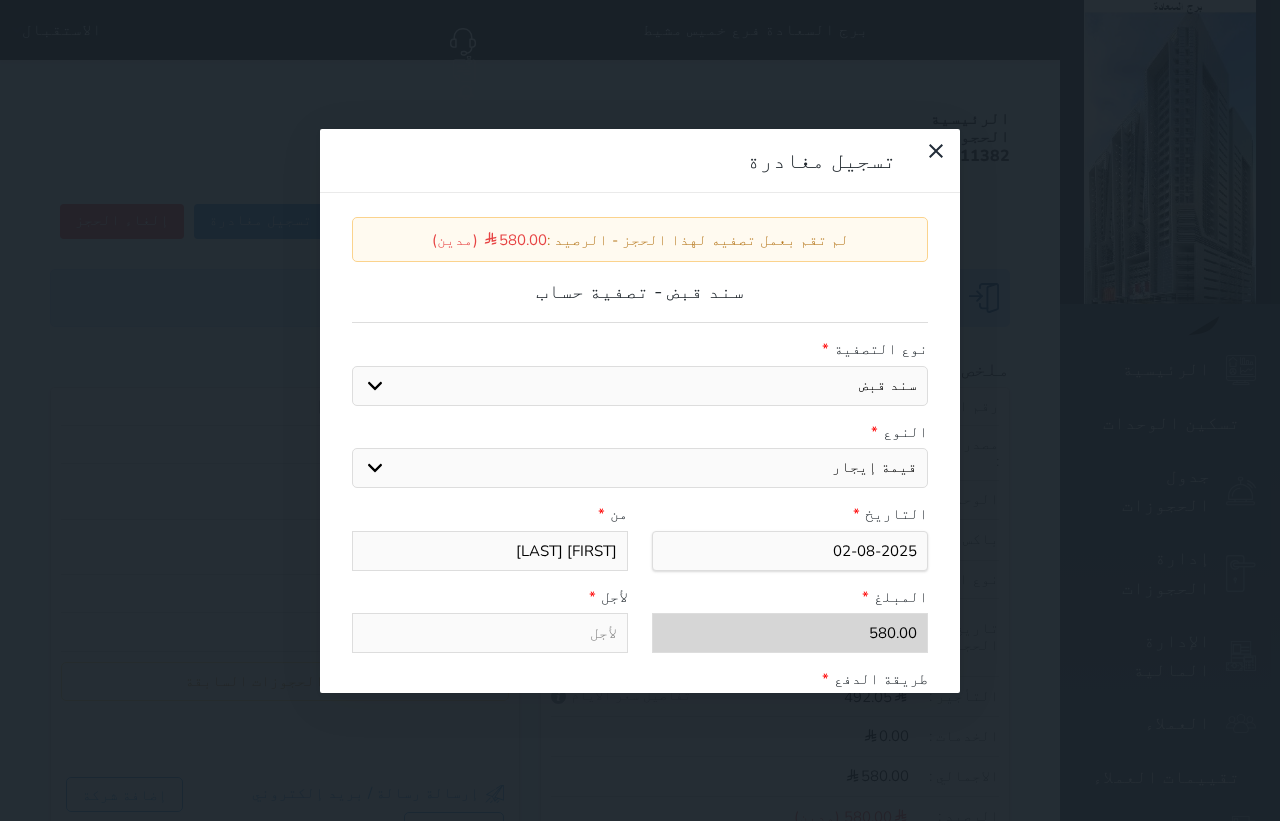 click on "اختيار   مقبوضات عامة
قيمة إيجار
فواتير
عربون
لا ينطبق
آخر
مغسلة
واي فاي - الإنترنت
مواقف السيارات
طعام
الأغذية والمشروبات
مشروبات
المشروبات الباردة
المشروبات الساخنة
الإفطار
غداء
عشاء
مخبز و كعك
حمام سباحة
الصالة الرياضية
سبا و خدمات الجمال
اختيار وإسقاط (خدمات النقل)
ميني بار
كابل - تلفزيون
سرير إضافي
تصفيف الشعر
التسوق" at bounding box center [640, 468] 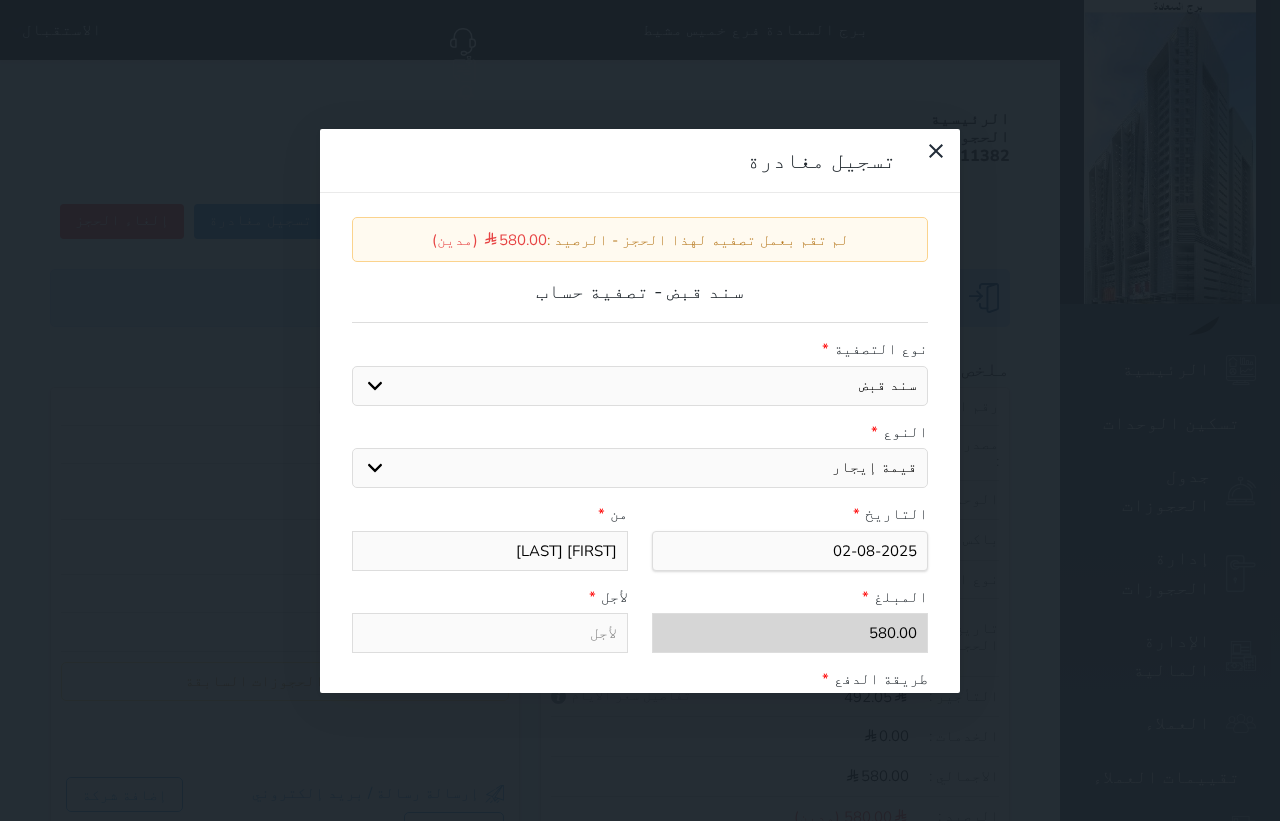 type on "قيمة إيجار - الوحدة - 303" 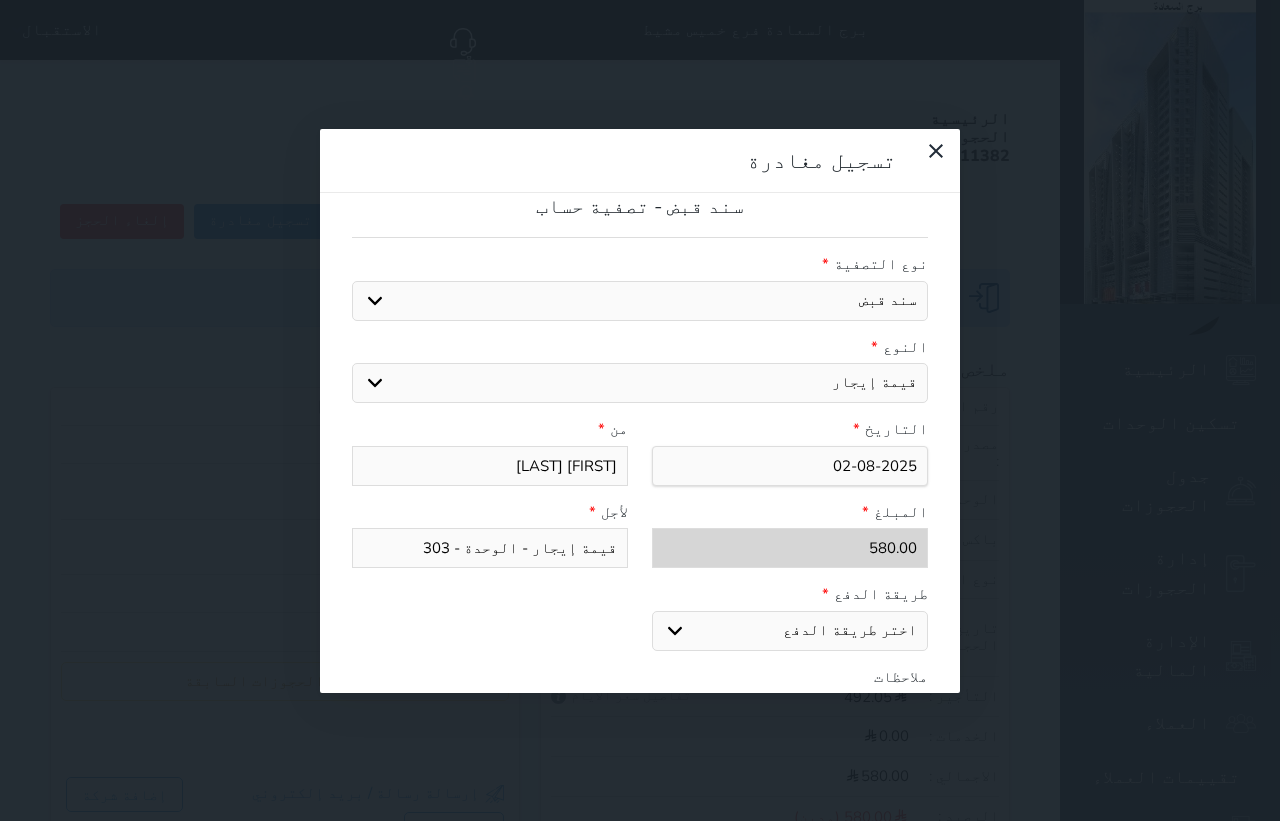 scroll, scrollTop: 250, scrollLeft: 0, axis: vertical 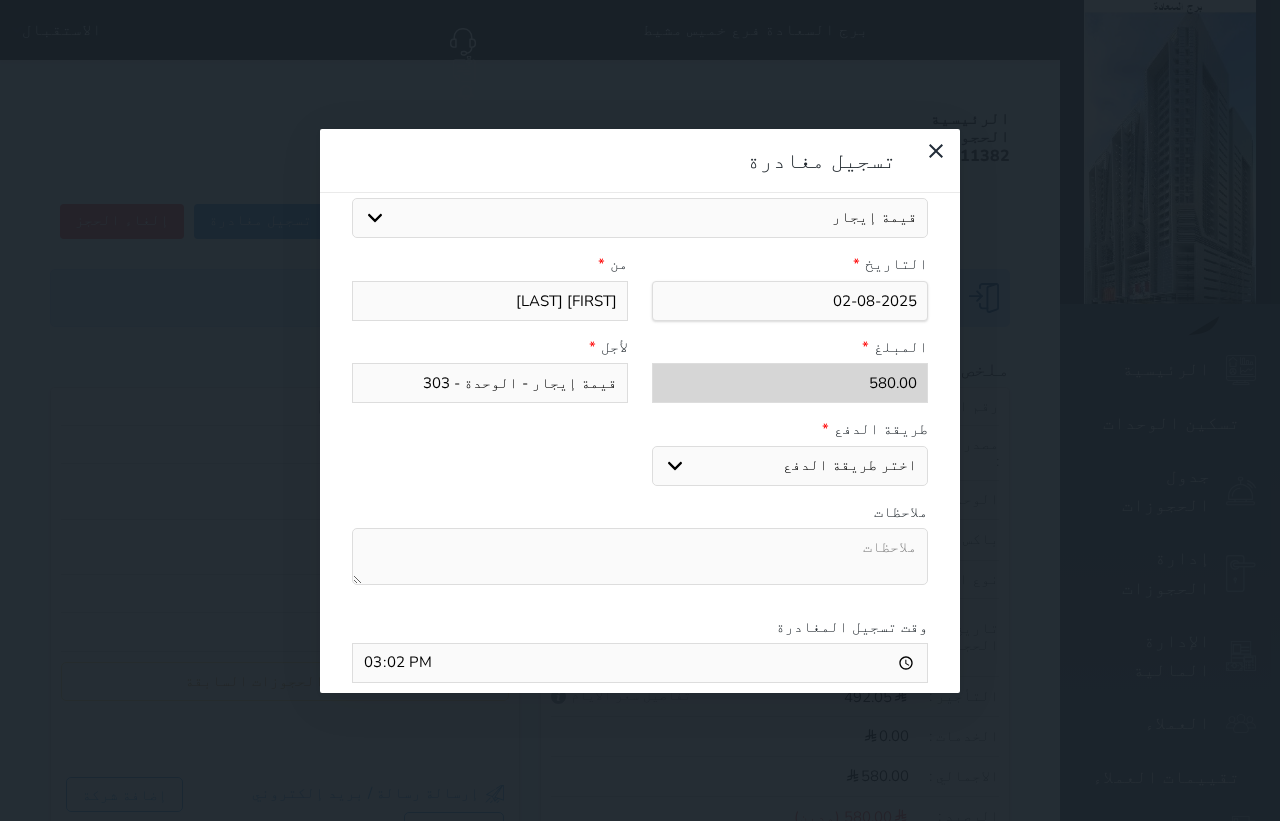 click on "اختر طريقة الدفع   دفع نقدى   تحويل بنكى   مدى   بطاقة ائتمان" at bounding box center [790, 466] 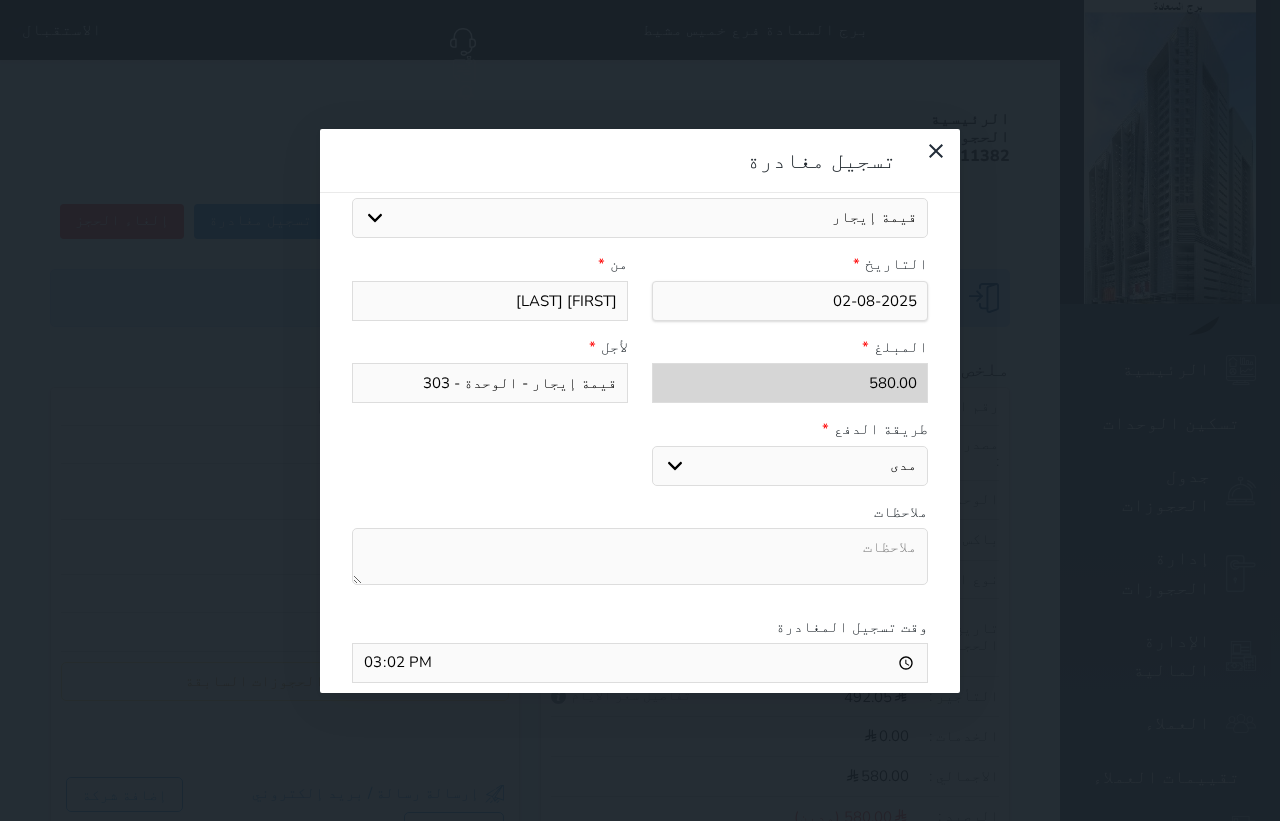 click on "اختر طريقة الدفع   دفع نقدى   تحويل بنكى   مدى   بطاقة ائتمان" at bounding box center (790, 466) 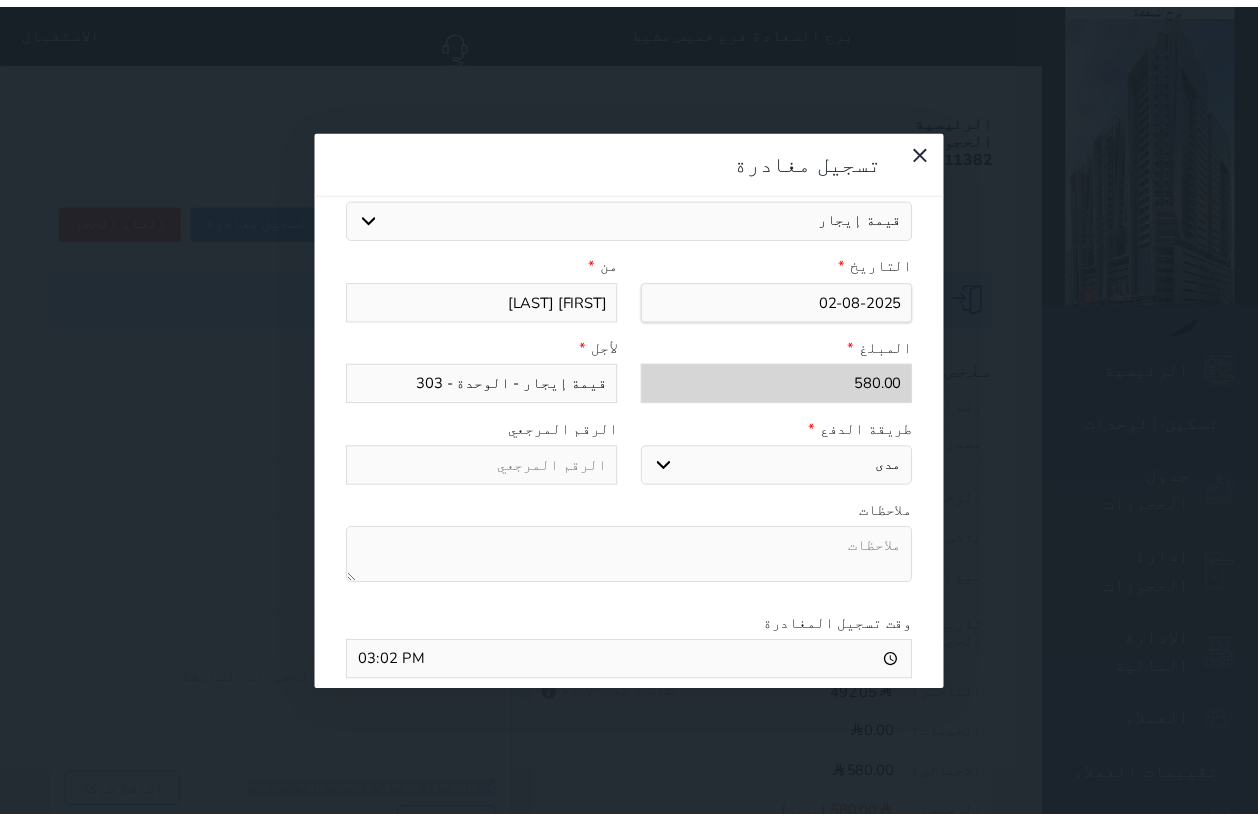 scroll, scrollTop: 311, scrollLeft: 0, axis: vertical 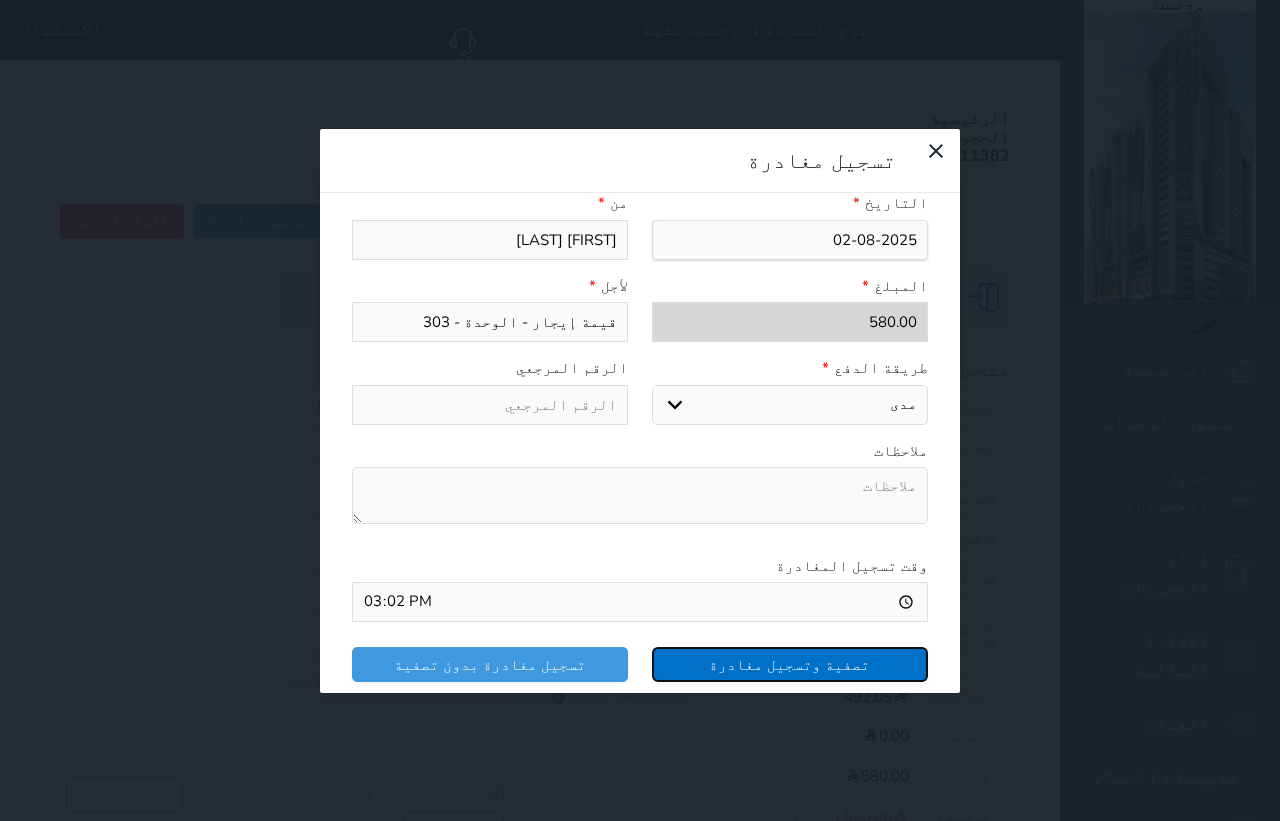 click on "تصفية وتسجيل مغادرة" at bounding box center (790, 664) 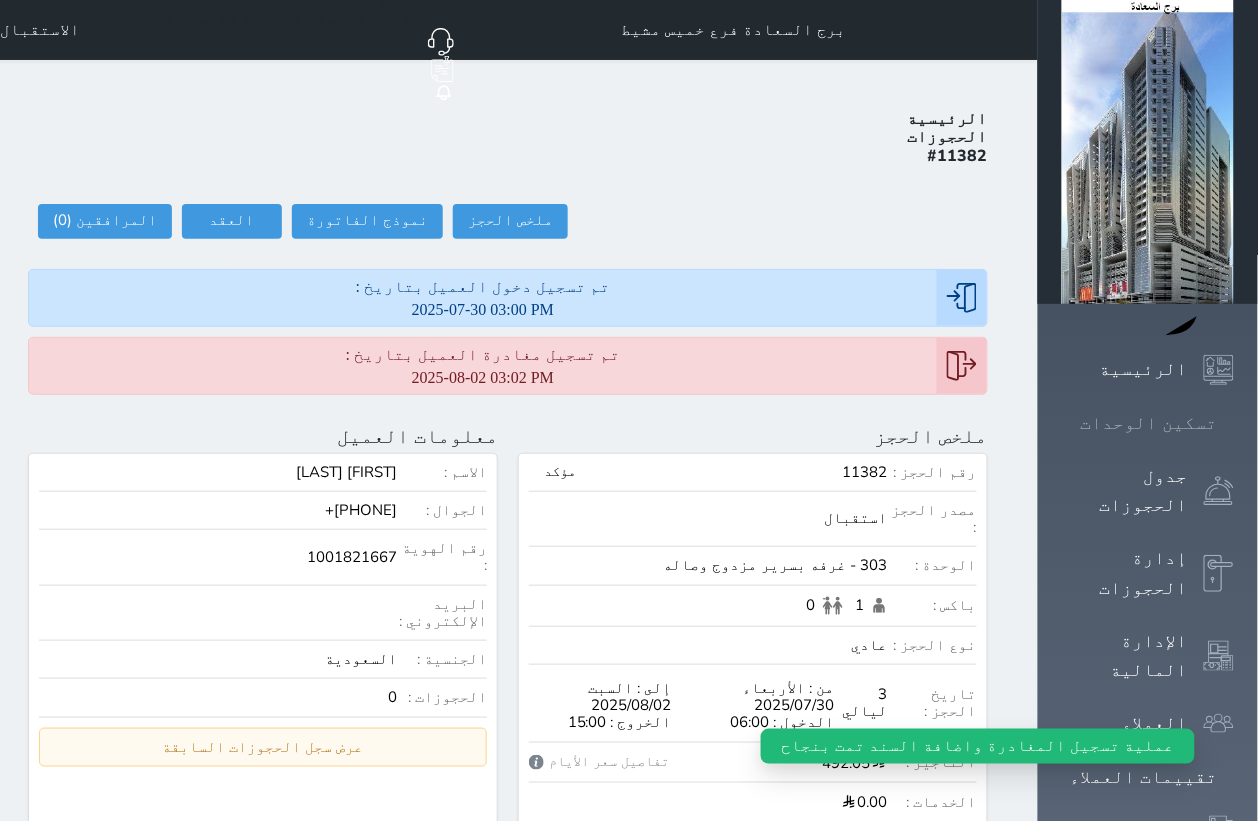 click at bounding box center (1234, 423) 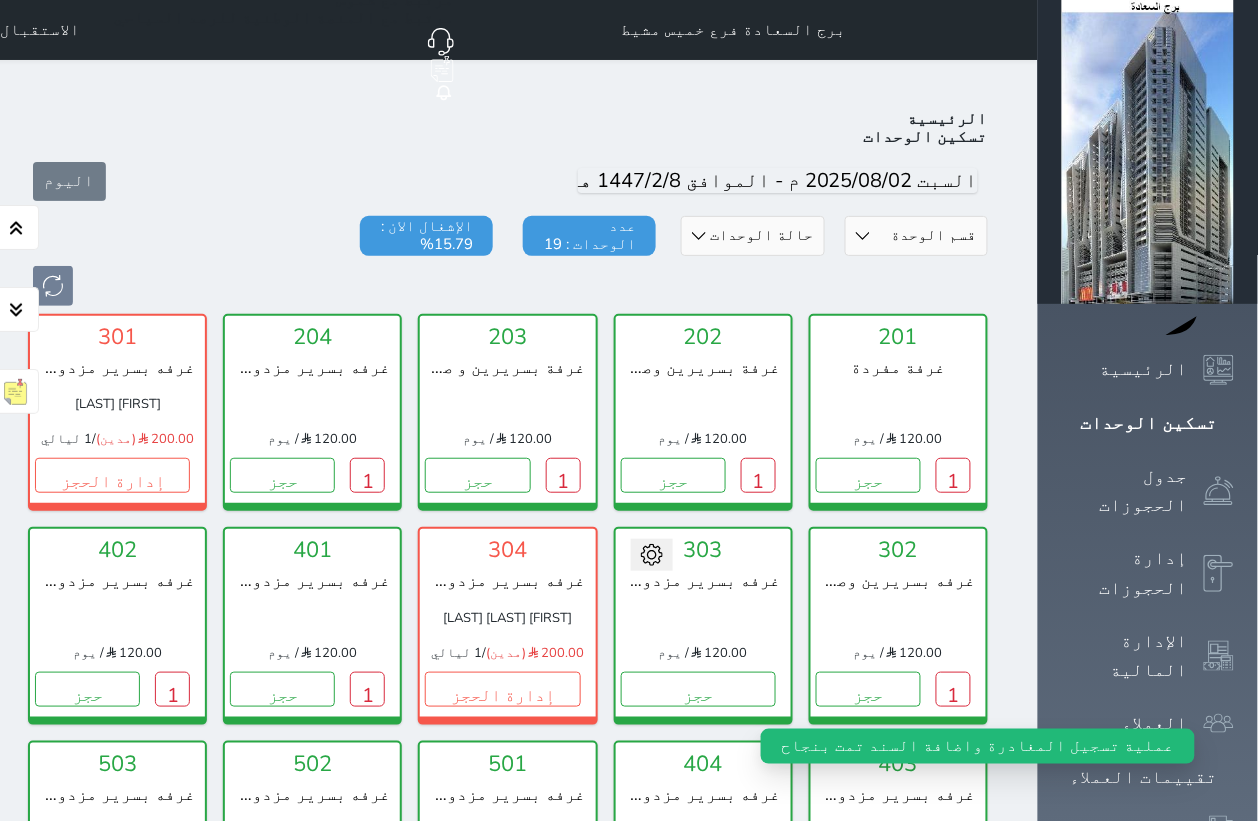 scroll, scrollTop: 77, scrollLeft: 0, axis: vertical 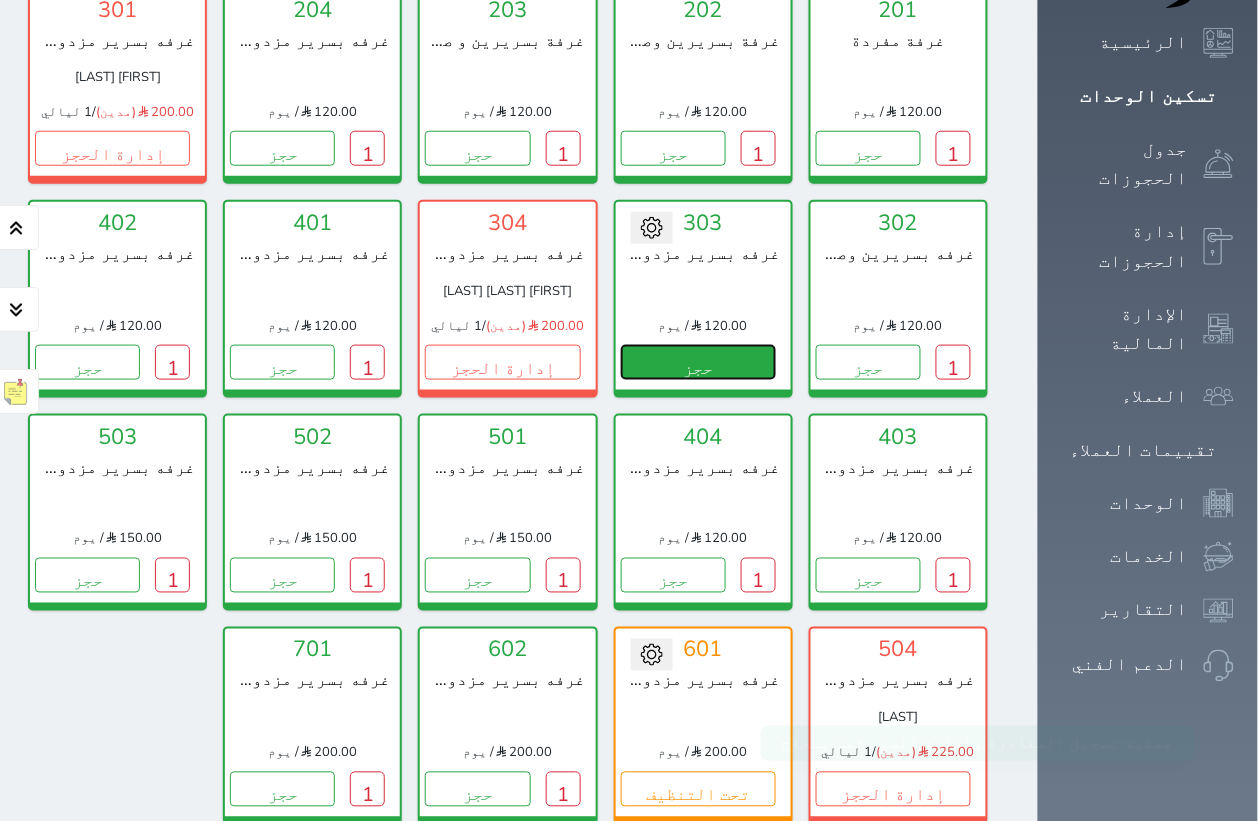 click on "حجز" at bounding box center [698, 362] 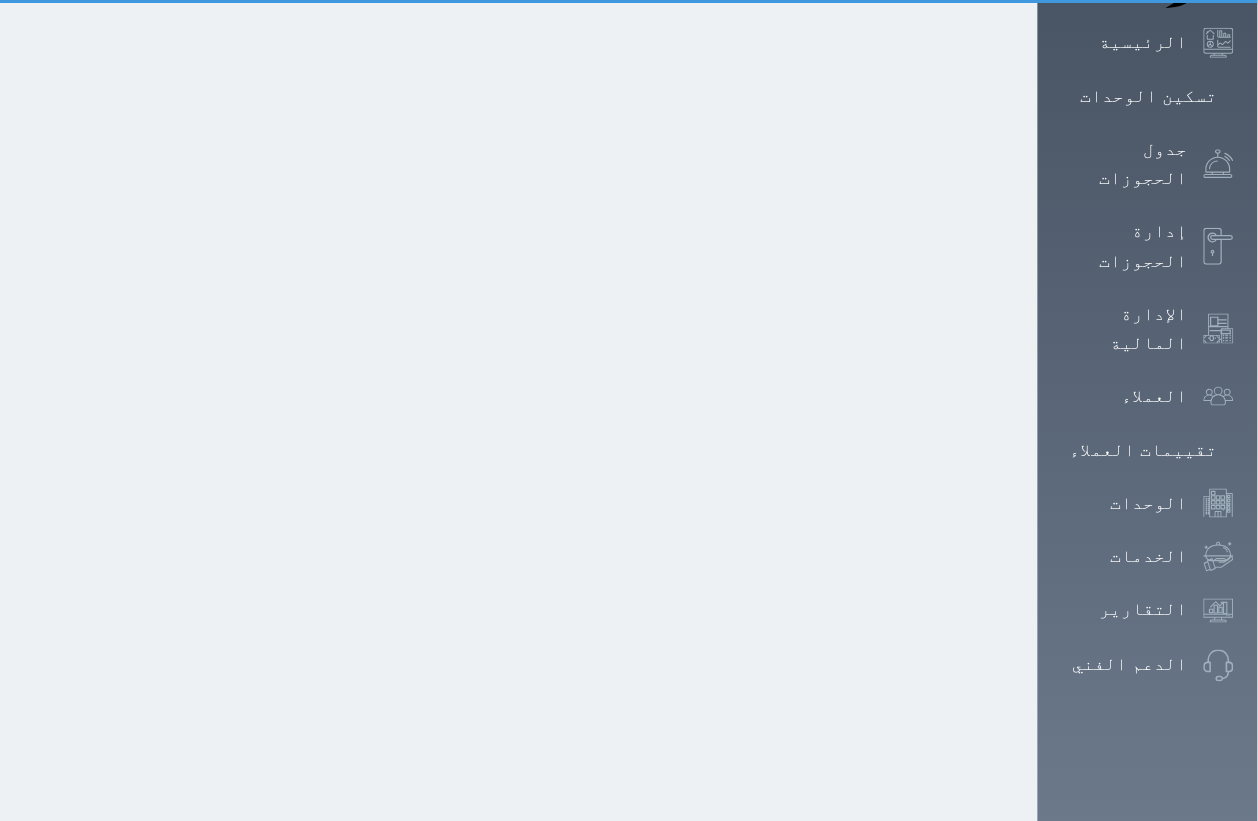scroll, scrollTop: 36, scrollLeft: 0, axis: vertical 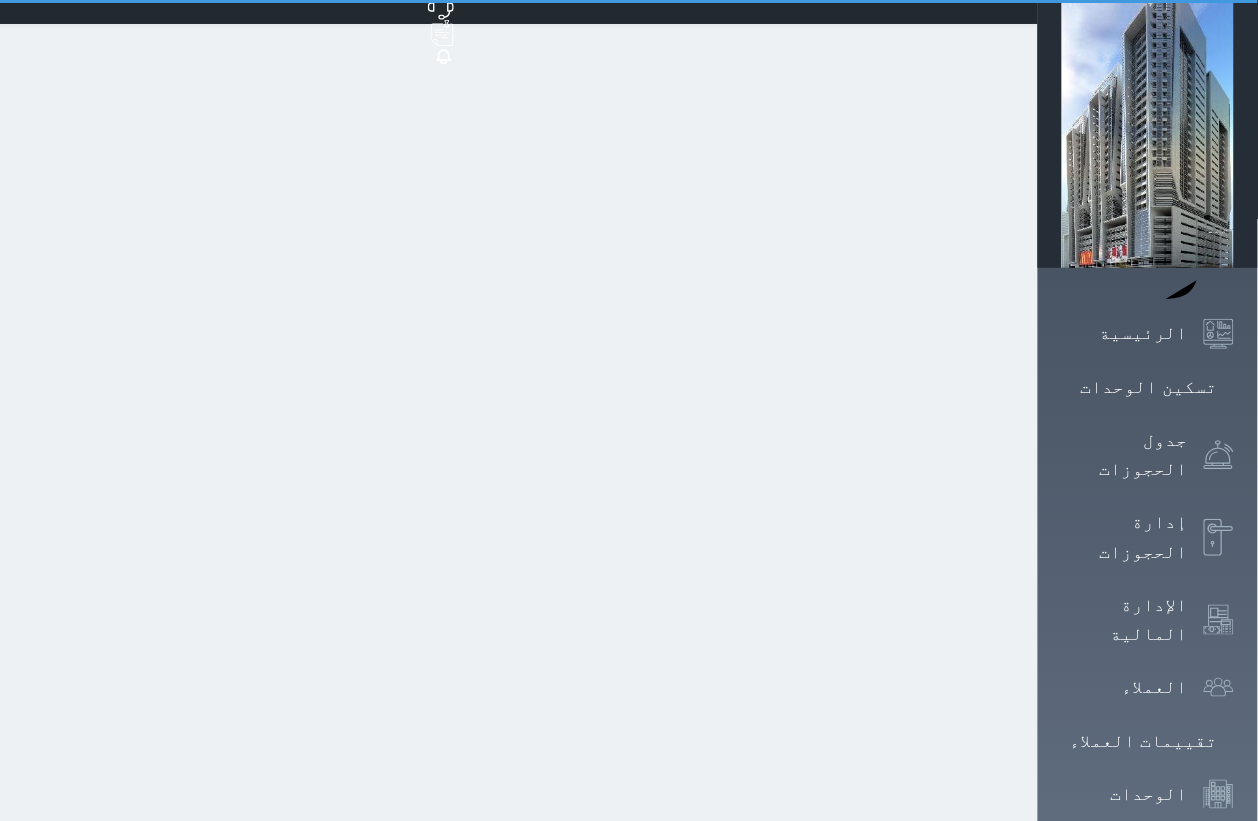select on "1" 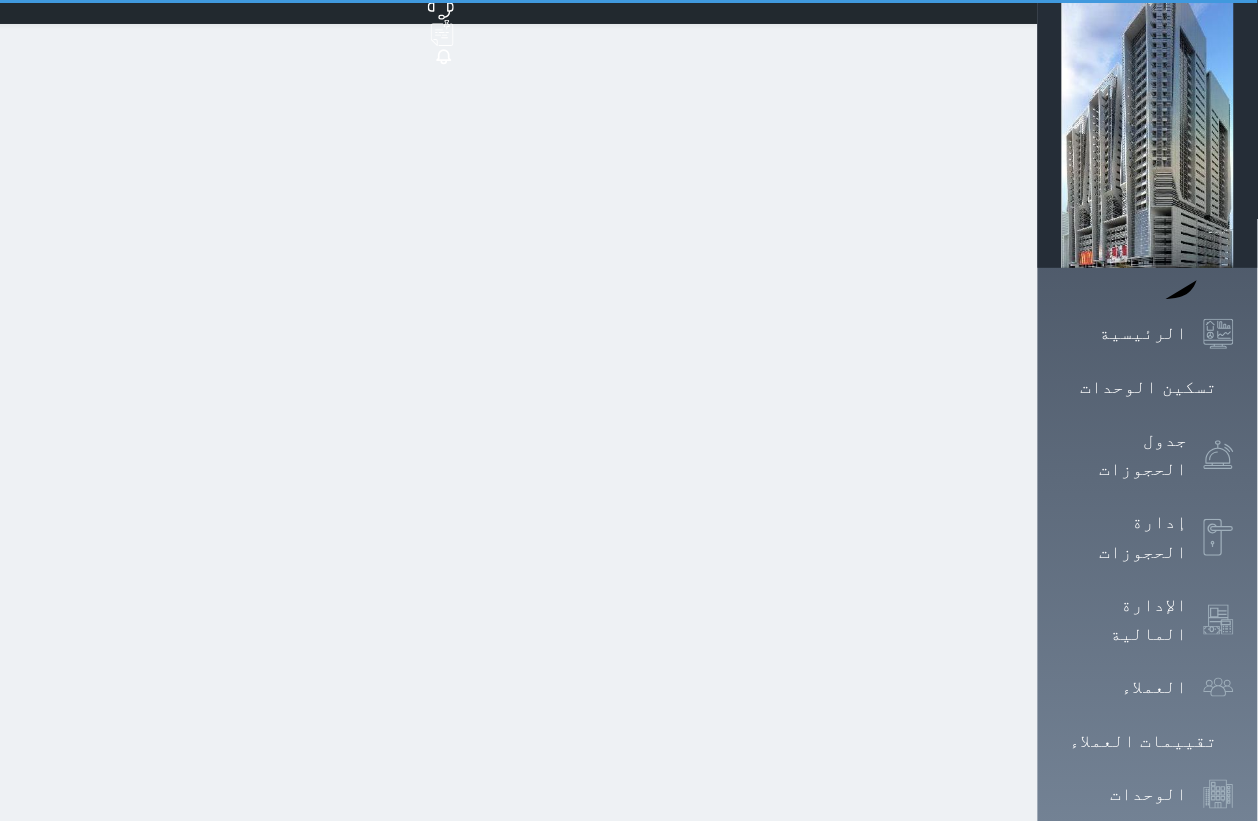 scroll, scrollTop: 0, scrollLeft: 0, axis: both 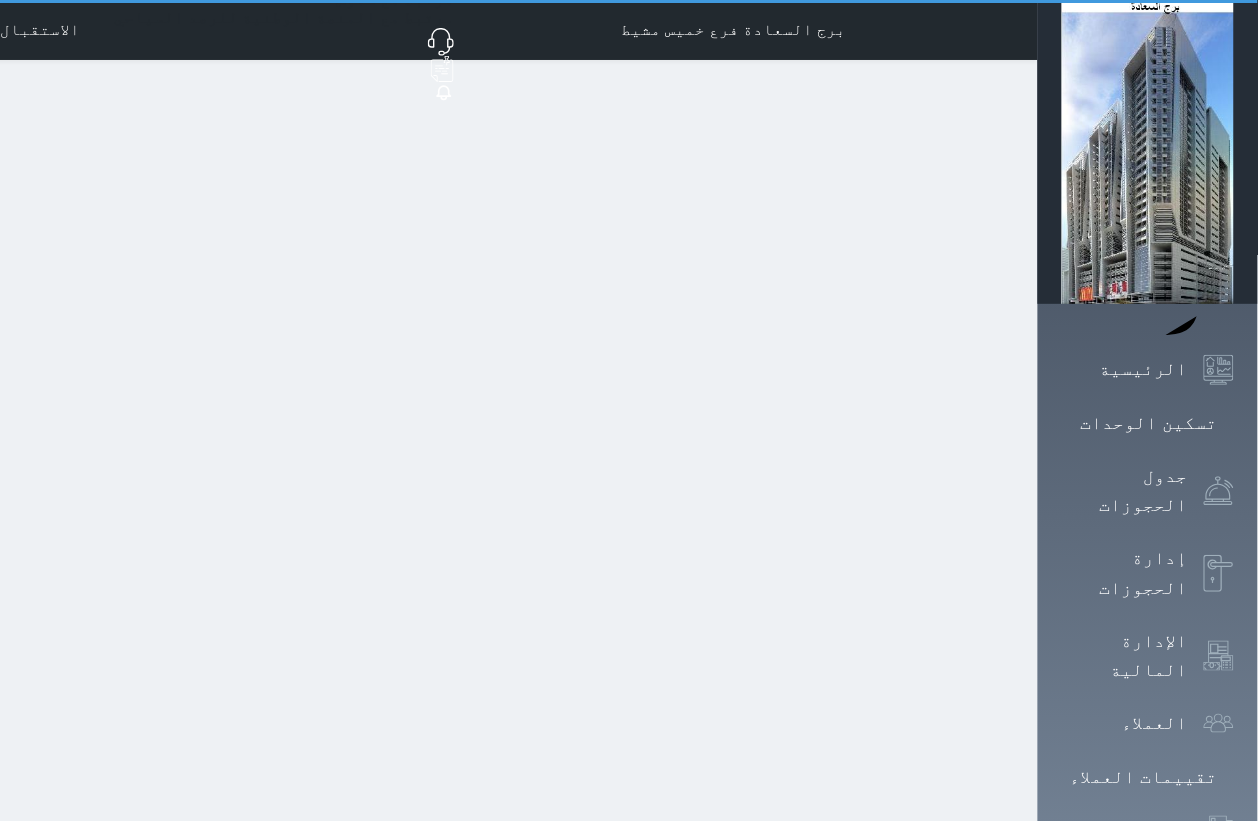 select 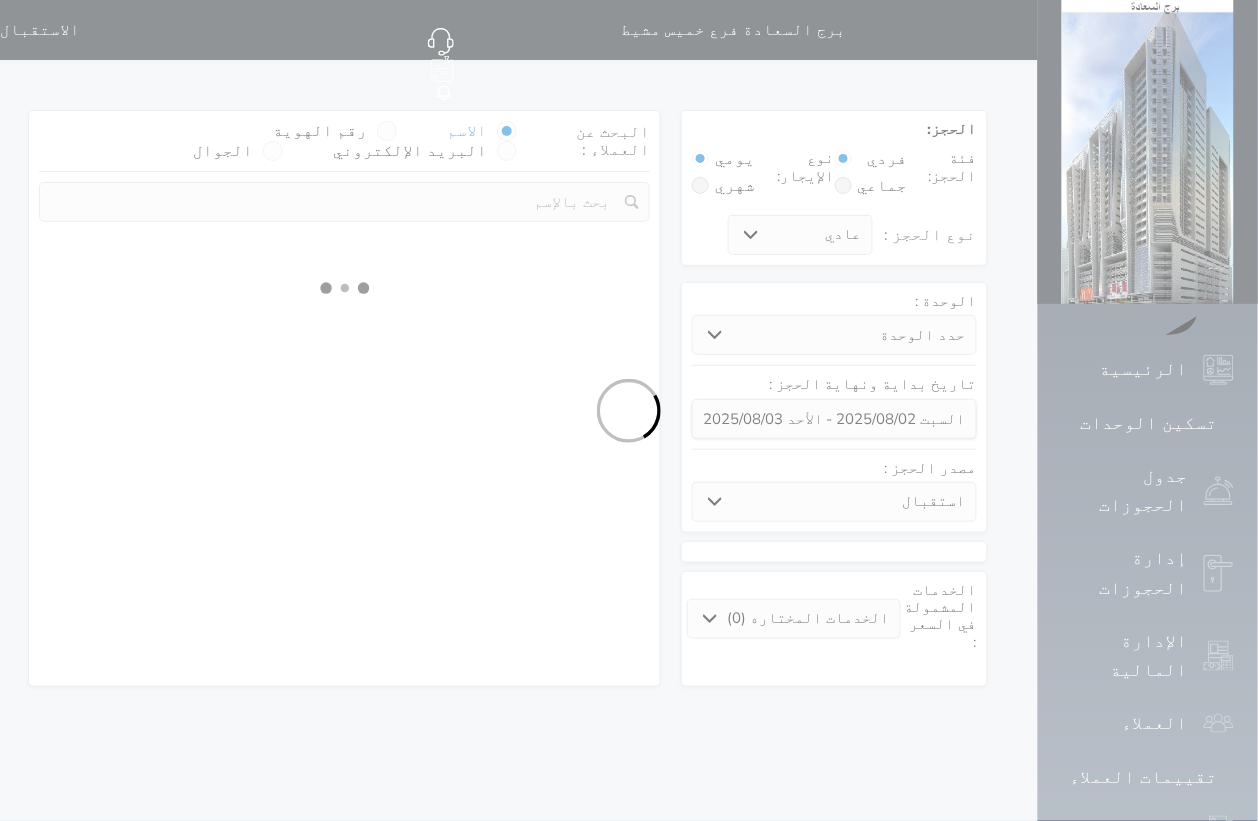 select 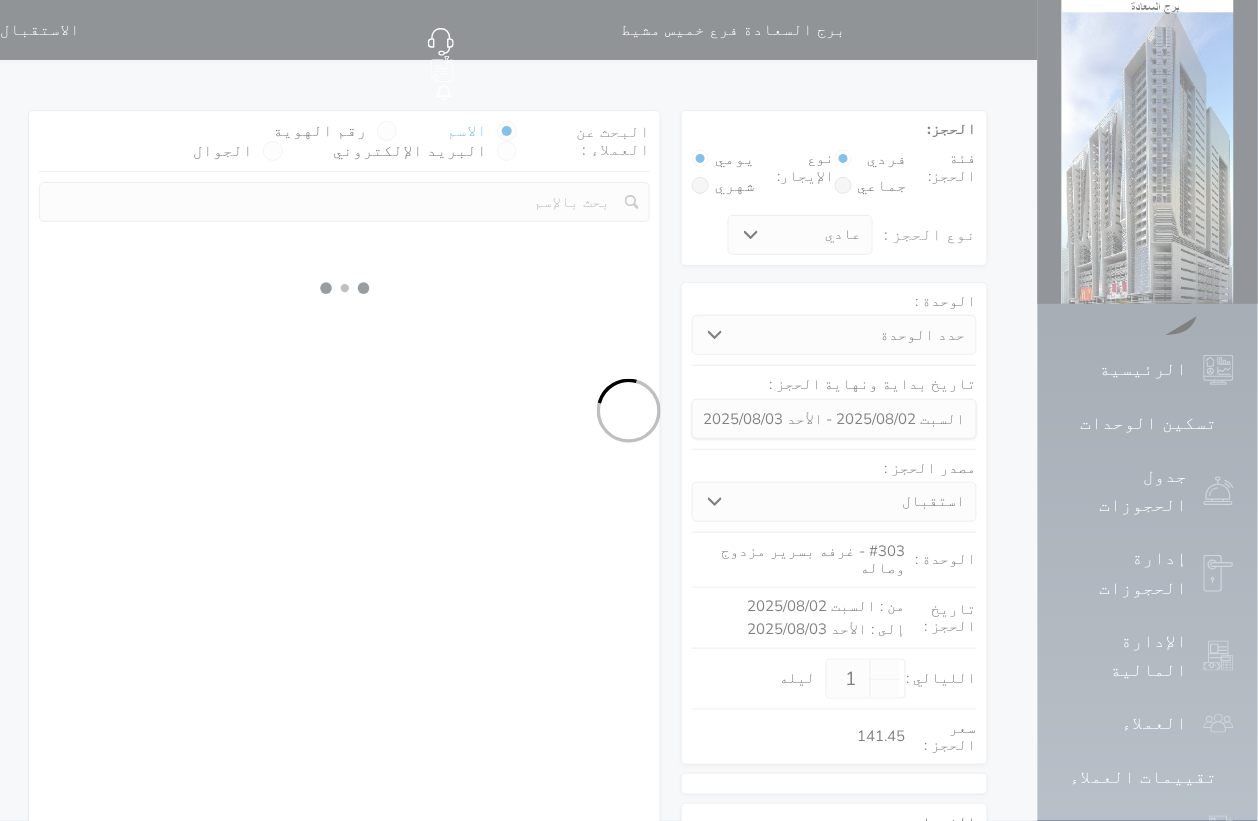 select on "1" 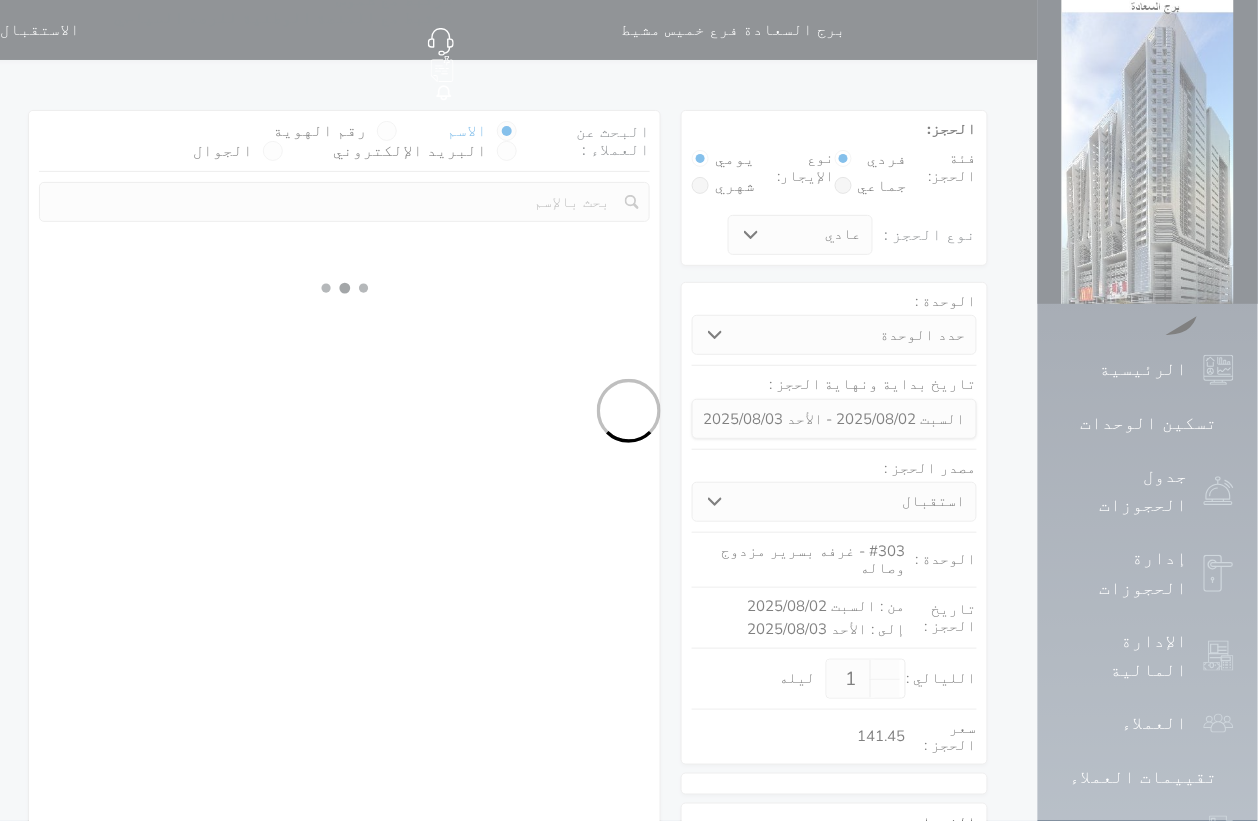 select on "113" 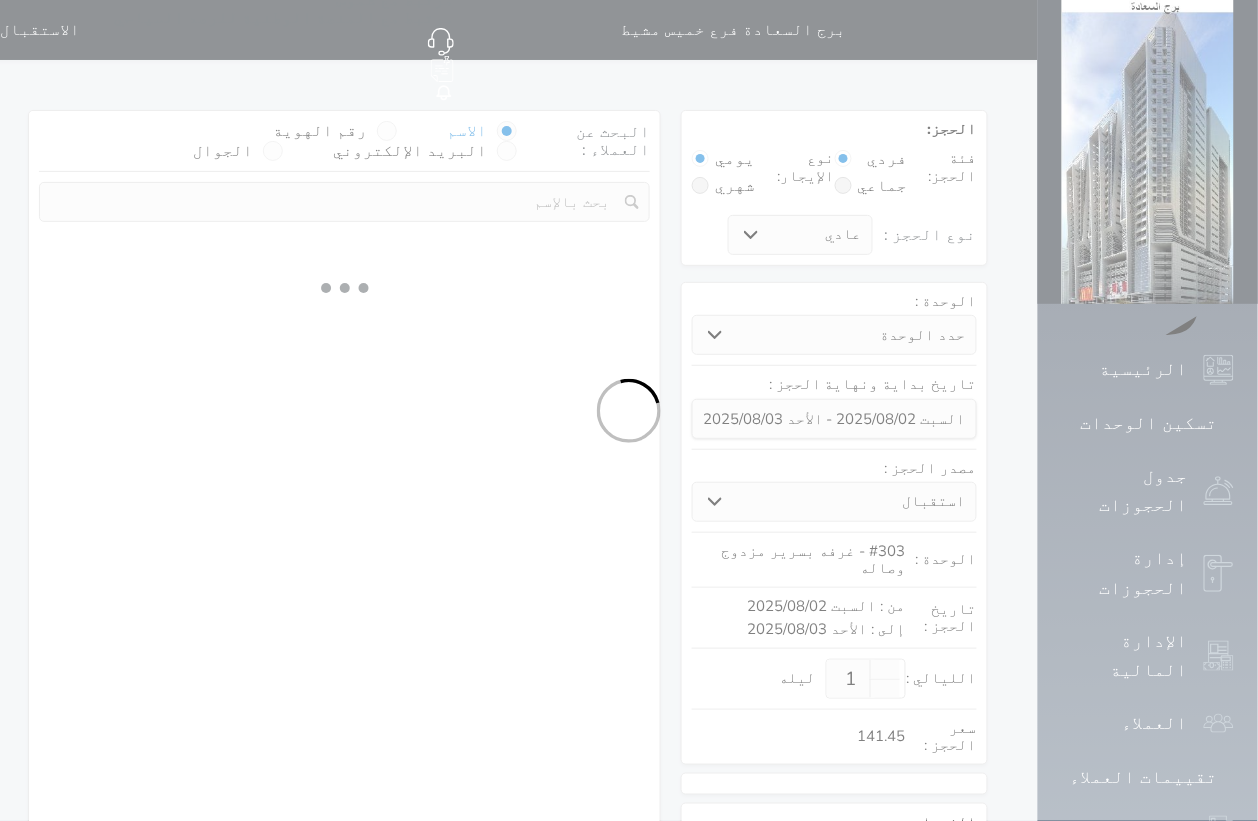 select on "1" 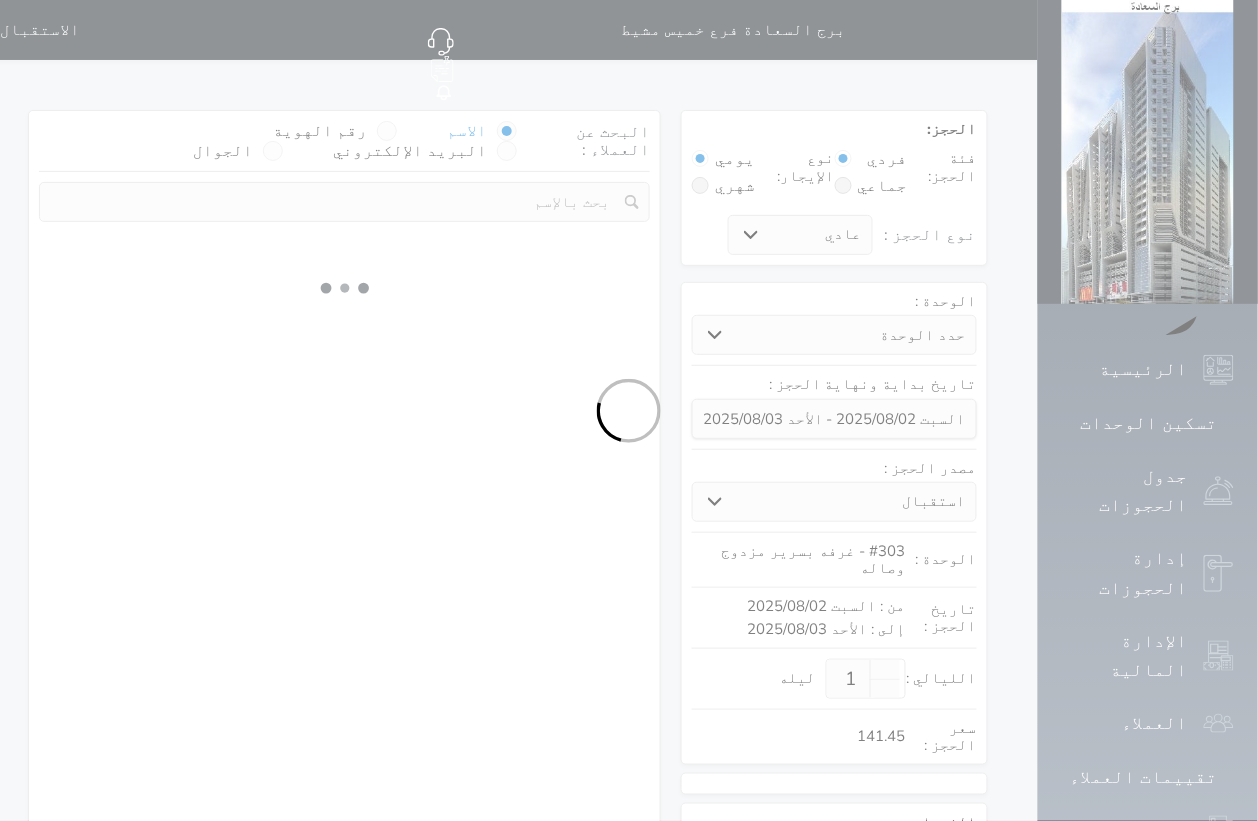 select 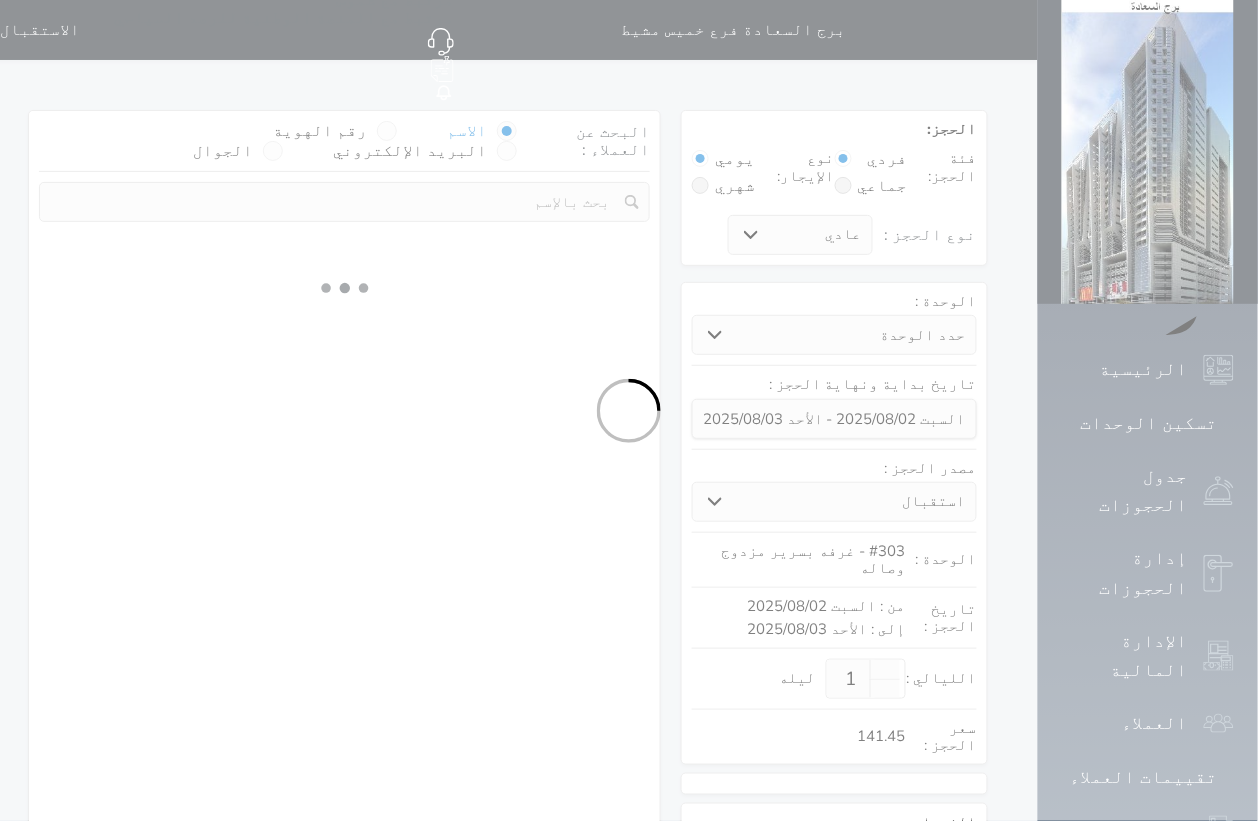 select on "7" 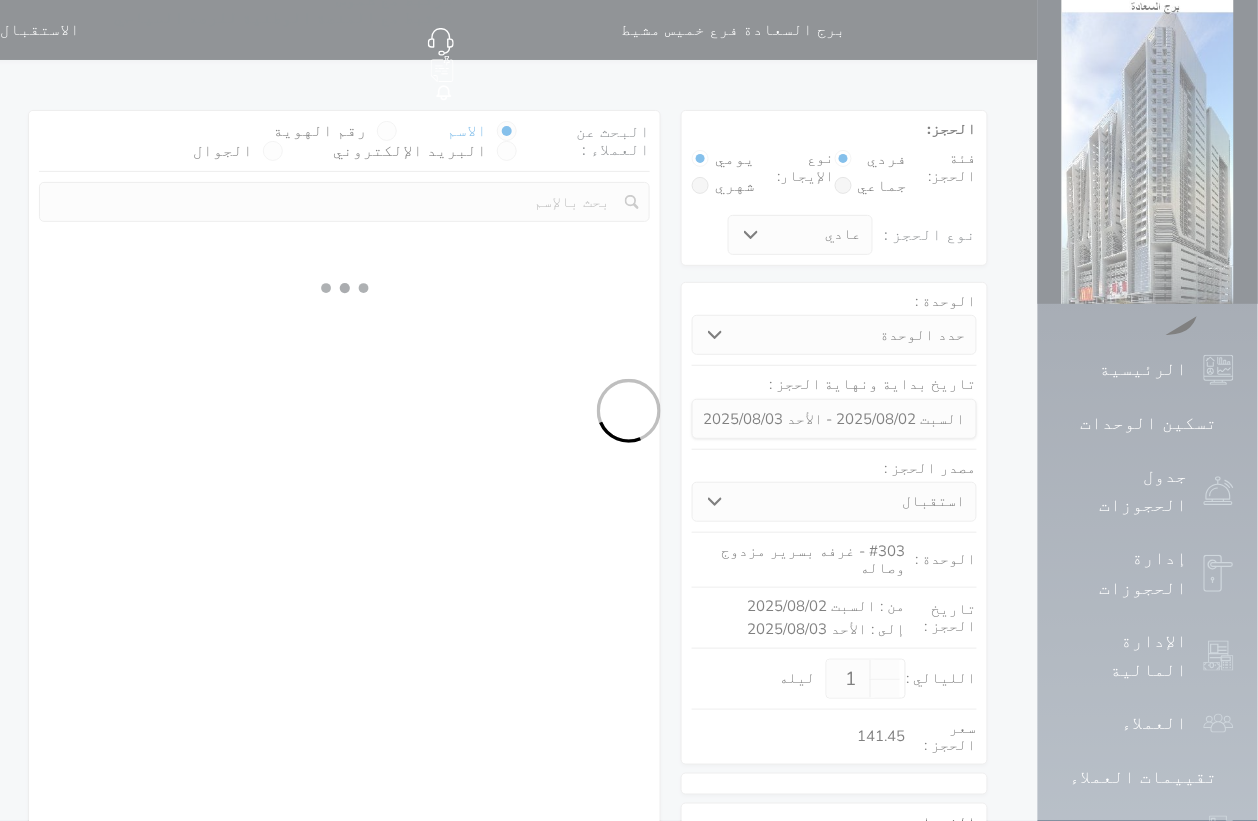 select 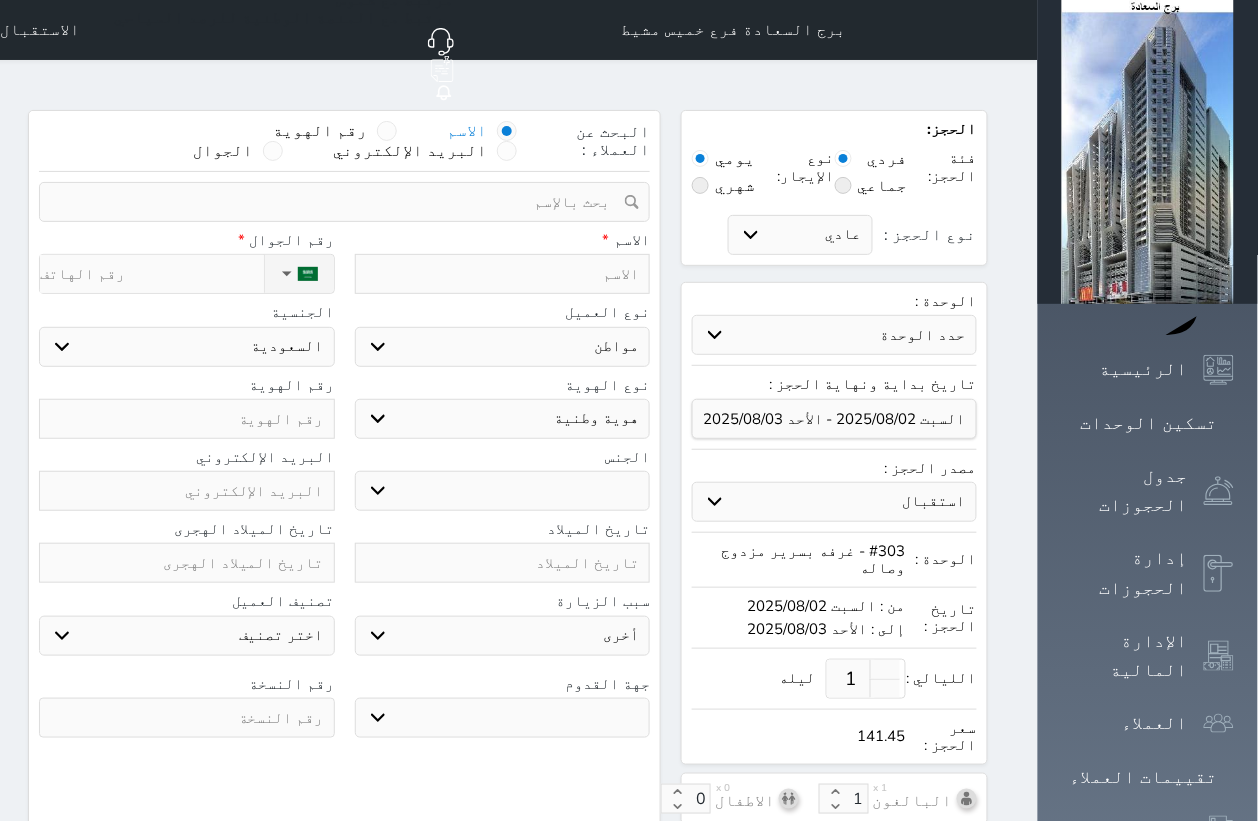 select 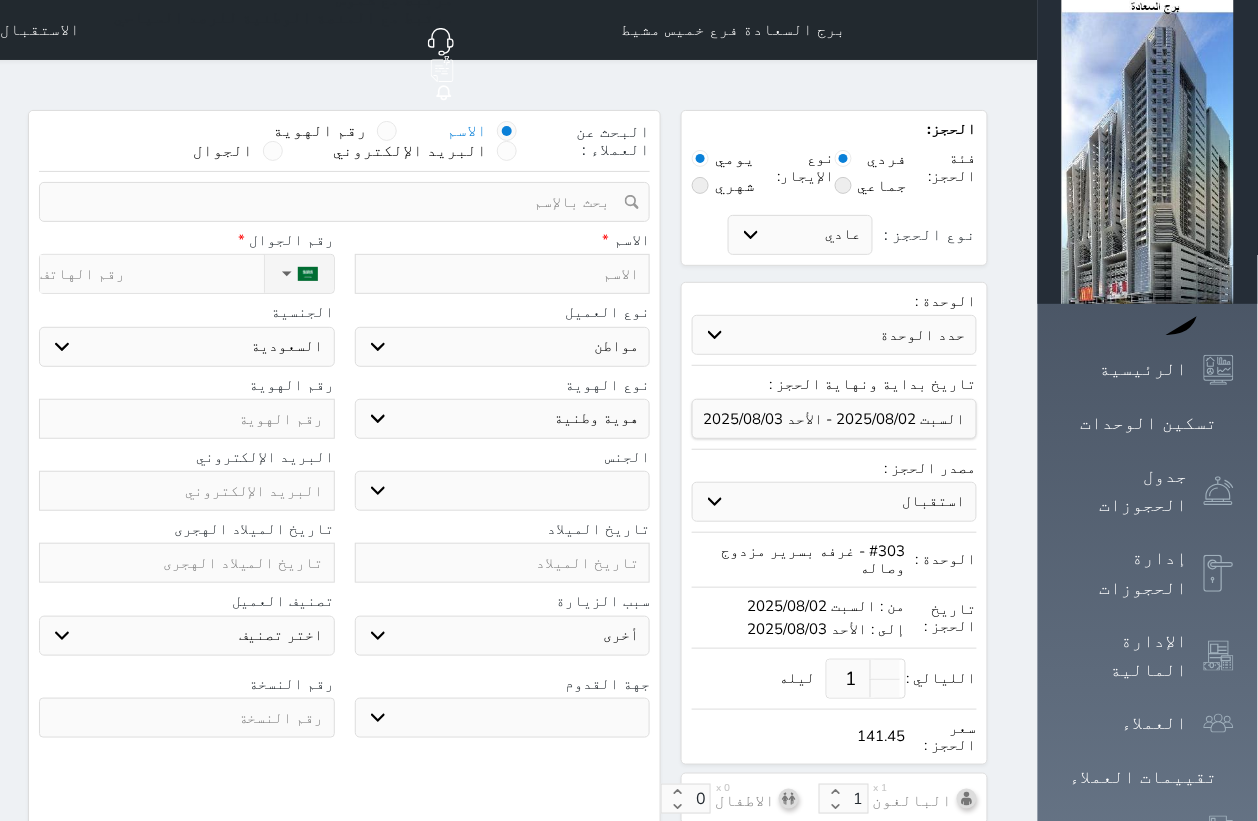 select 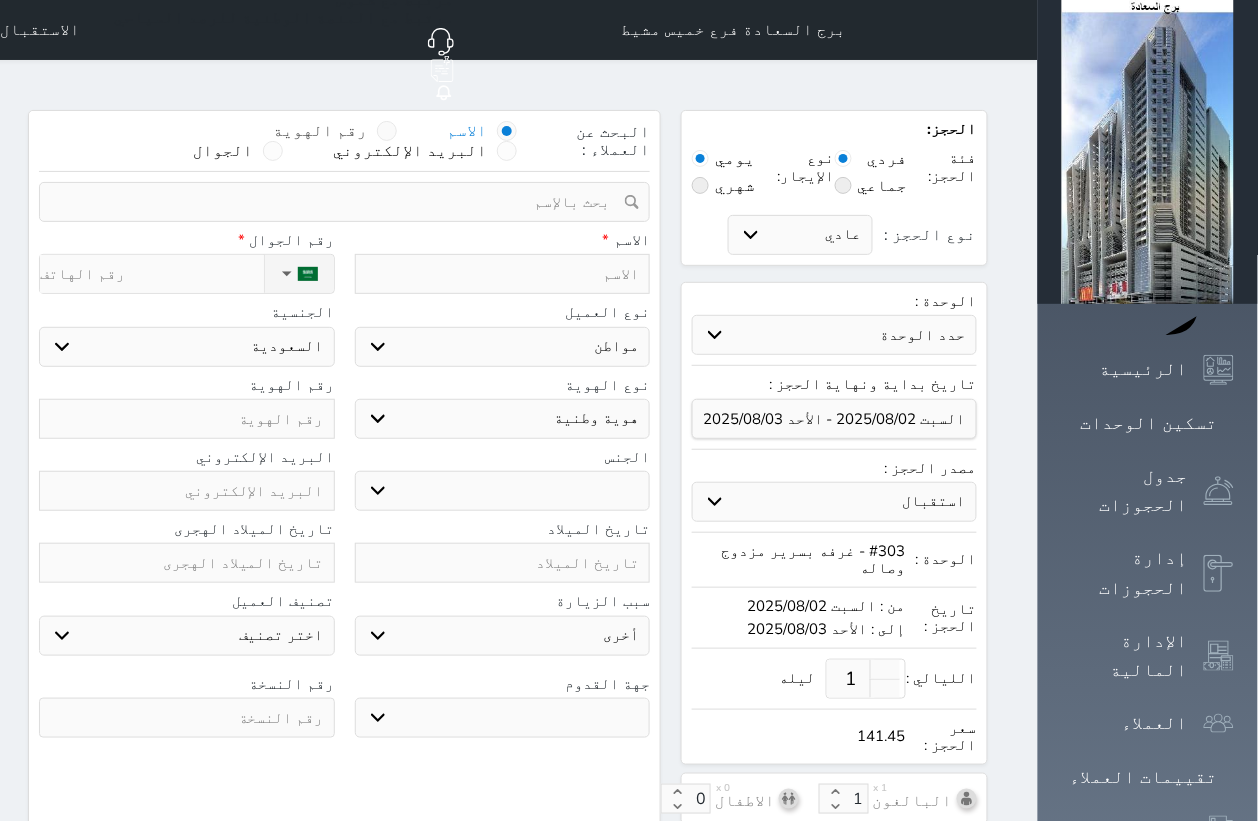 select 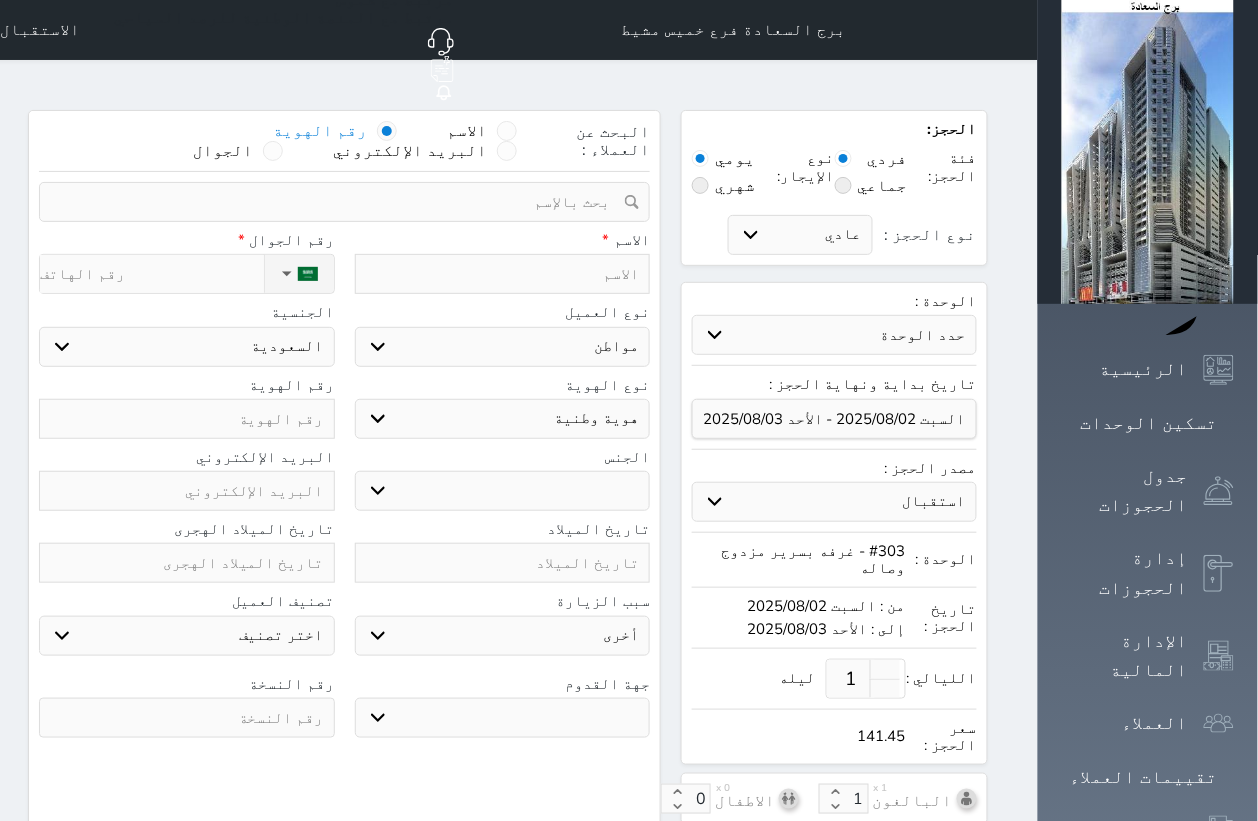 select 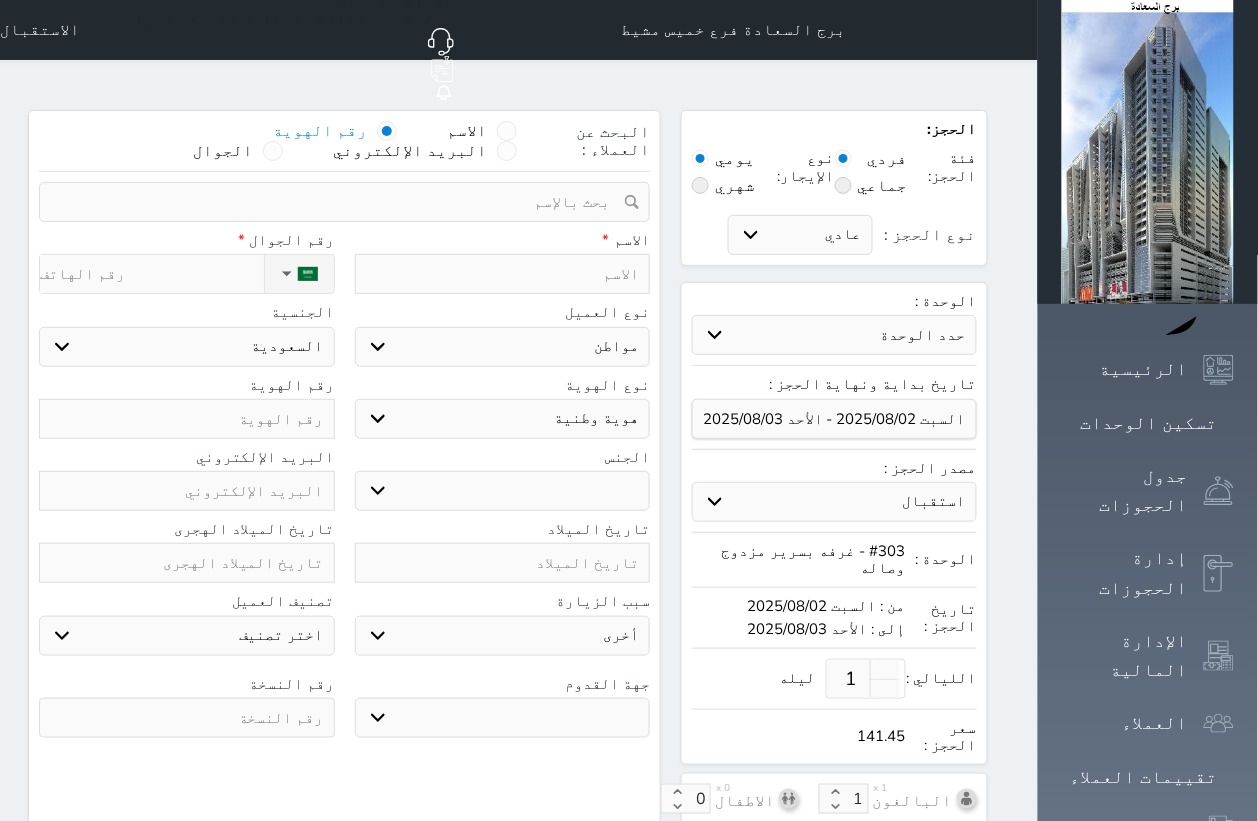 select 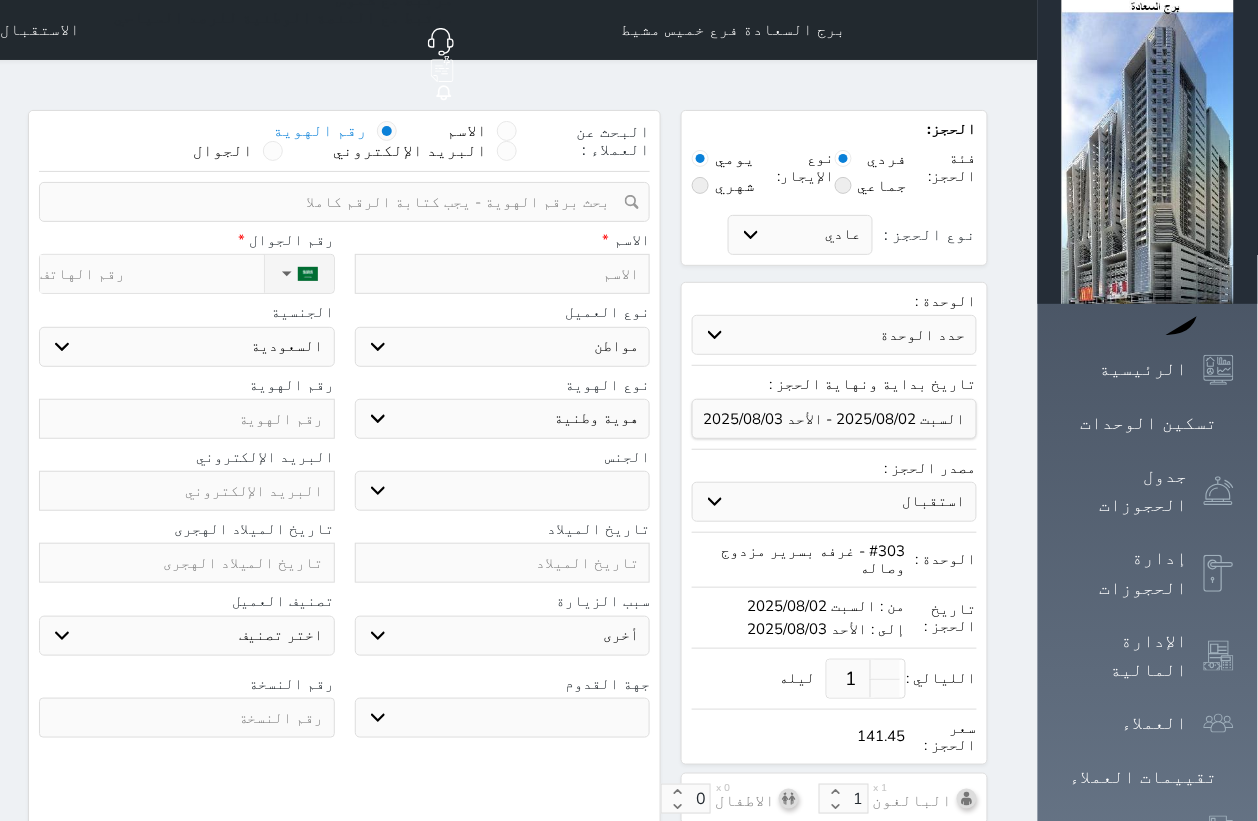 click at bounding box center [337, 202] 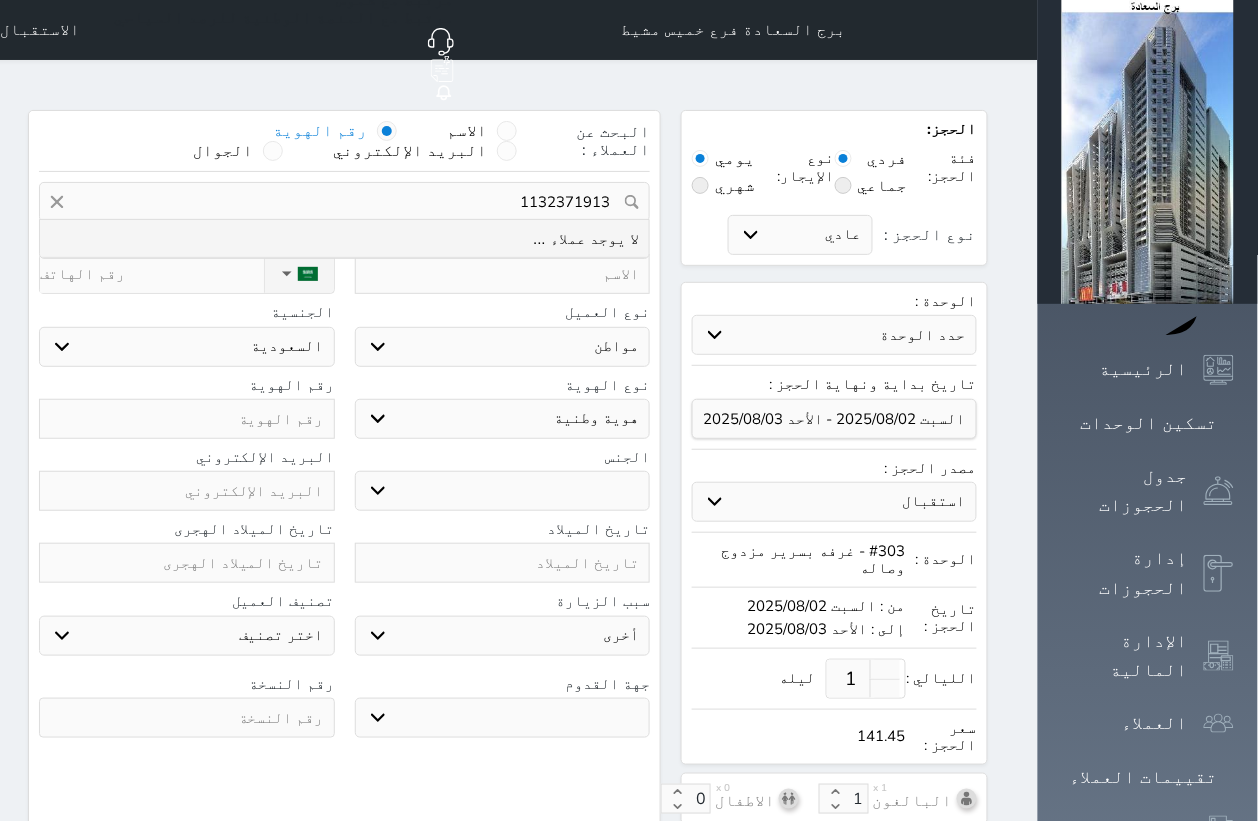 drag, startPoint x: 593, startPoint y: 147, endPoint x: 722, endPoint y: 153, distance: 129.13947 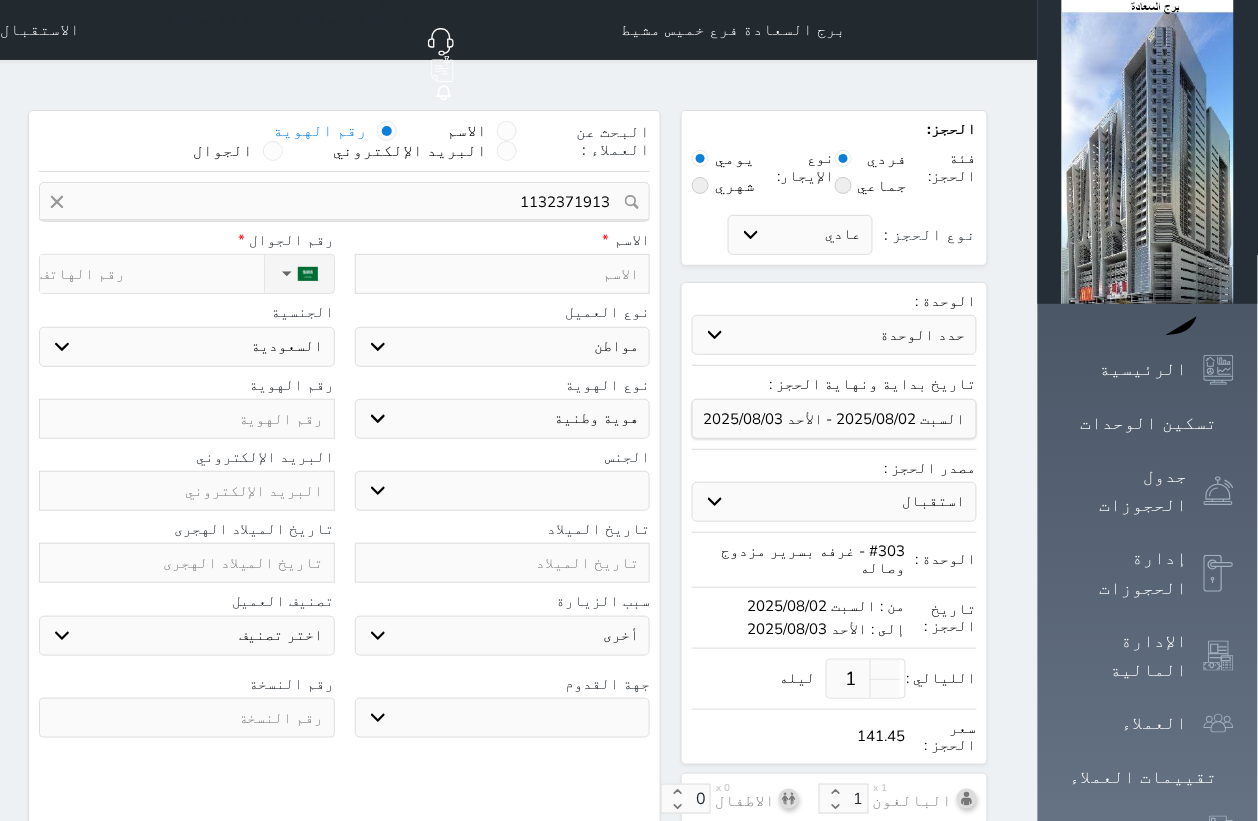 click on "اختر نوع   هوية وطنية هوية عائلية جواز السفر" at bounding box center (503, 419) 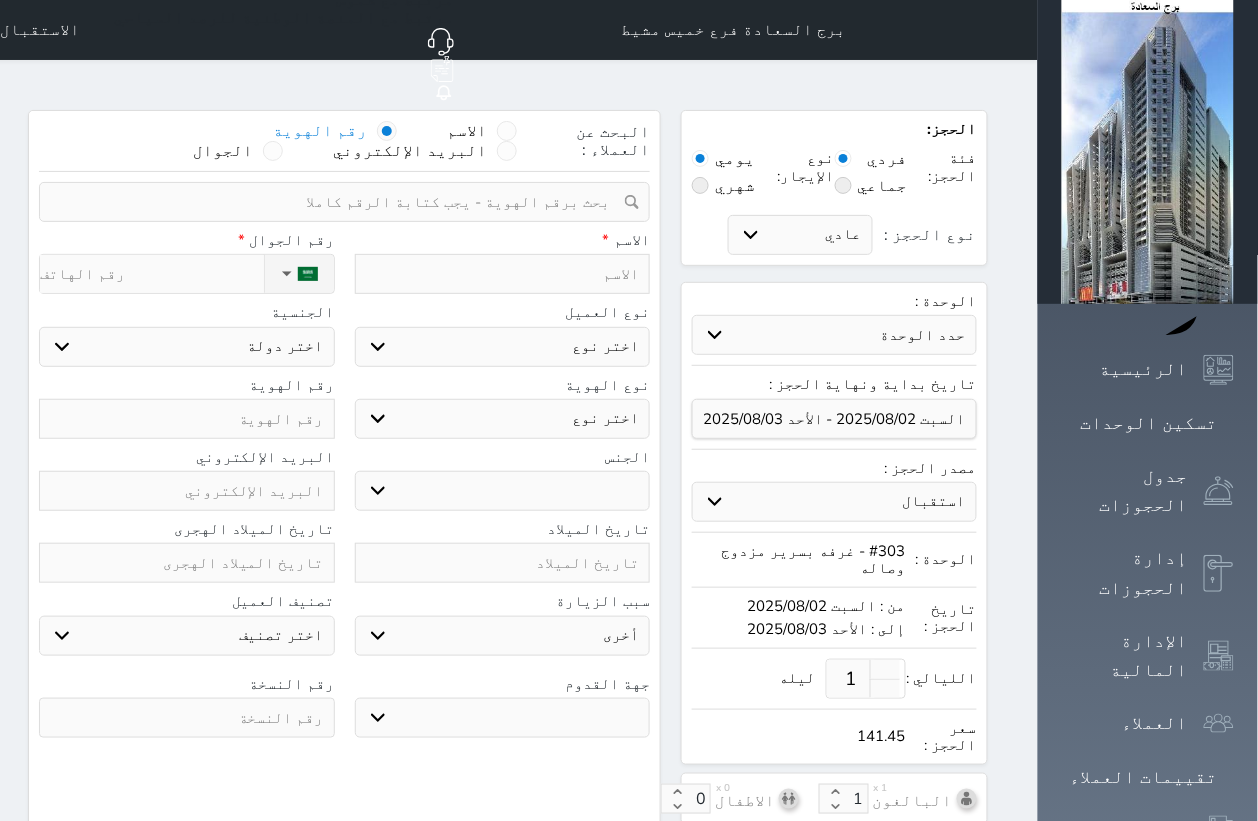click on "اختر نوع   مواطن مواطن خليجي زائر مقيم" at bounding box center [503, 347] 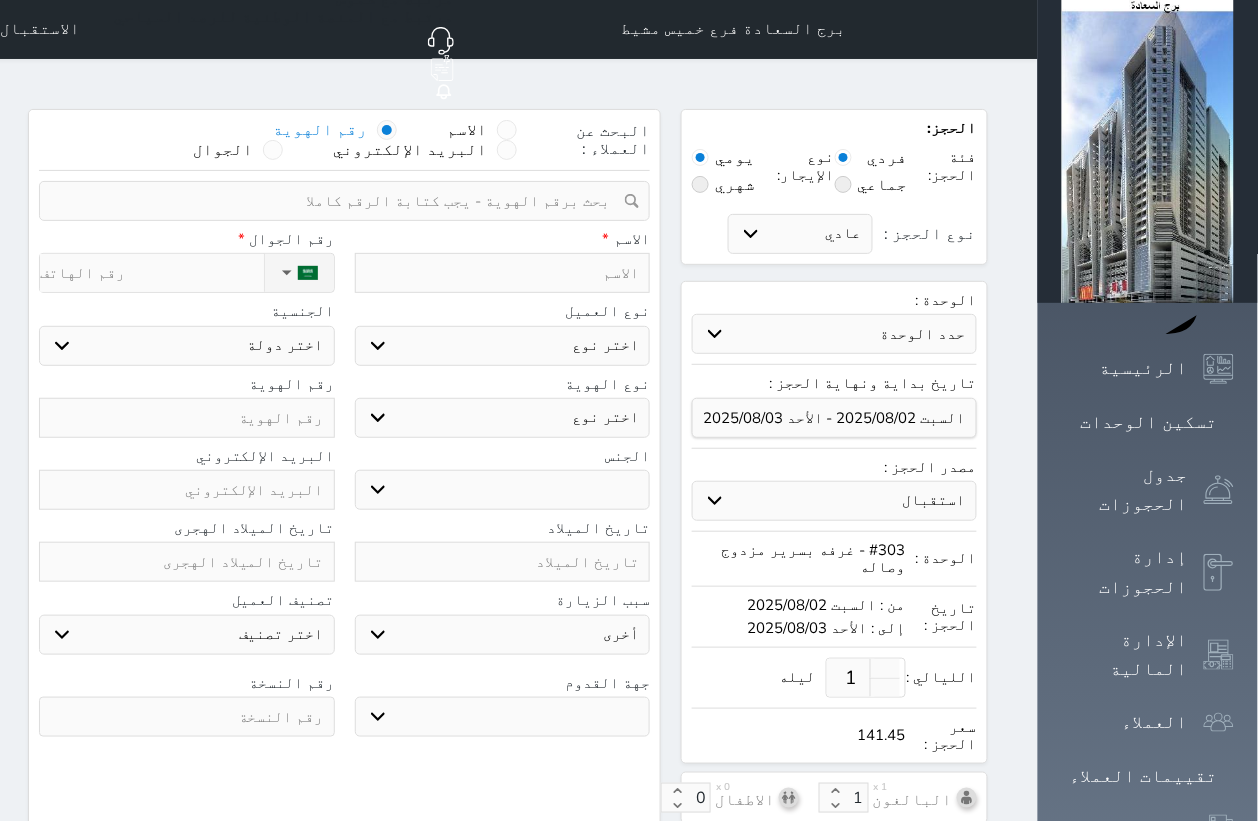 scroll, scrollTop: 0, scrollLeft: 0, axis: both 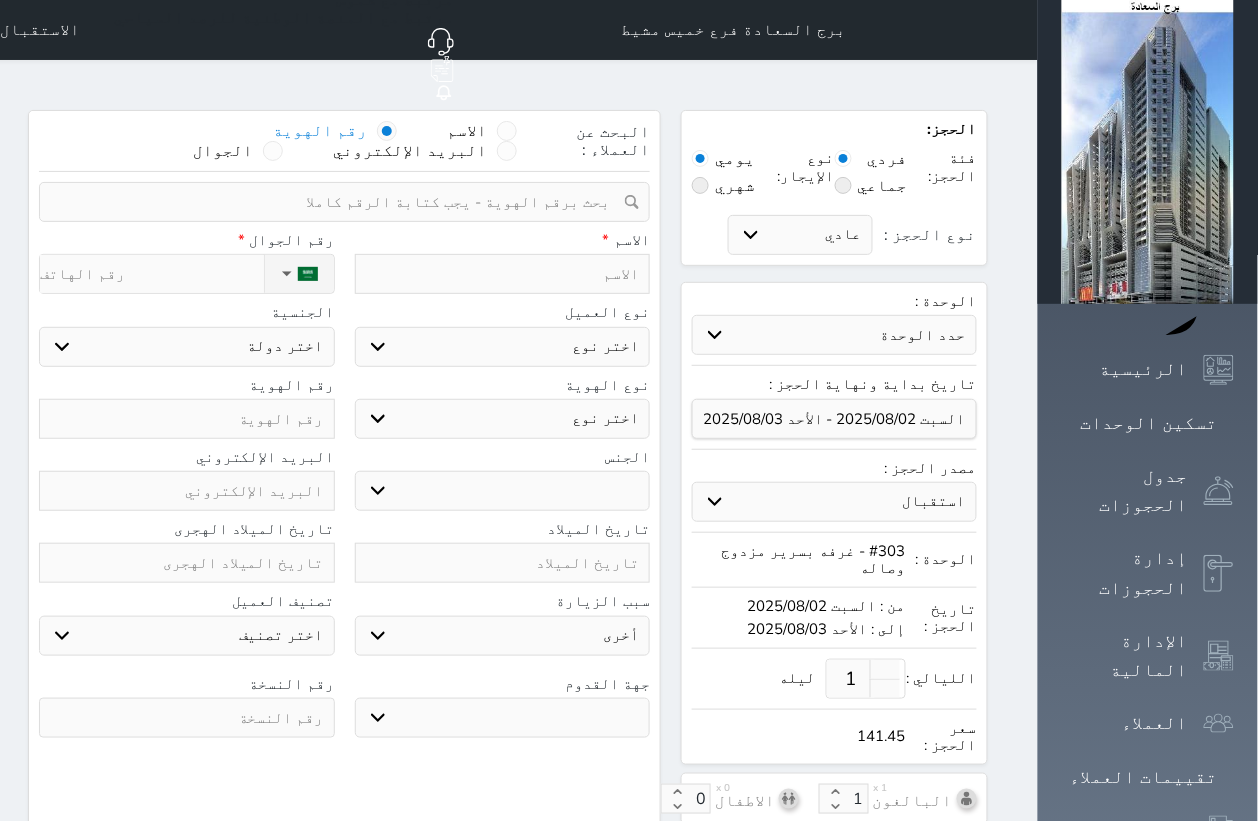 click on "الاستقبال" at bounding box center [40, 30] 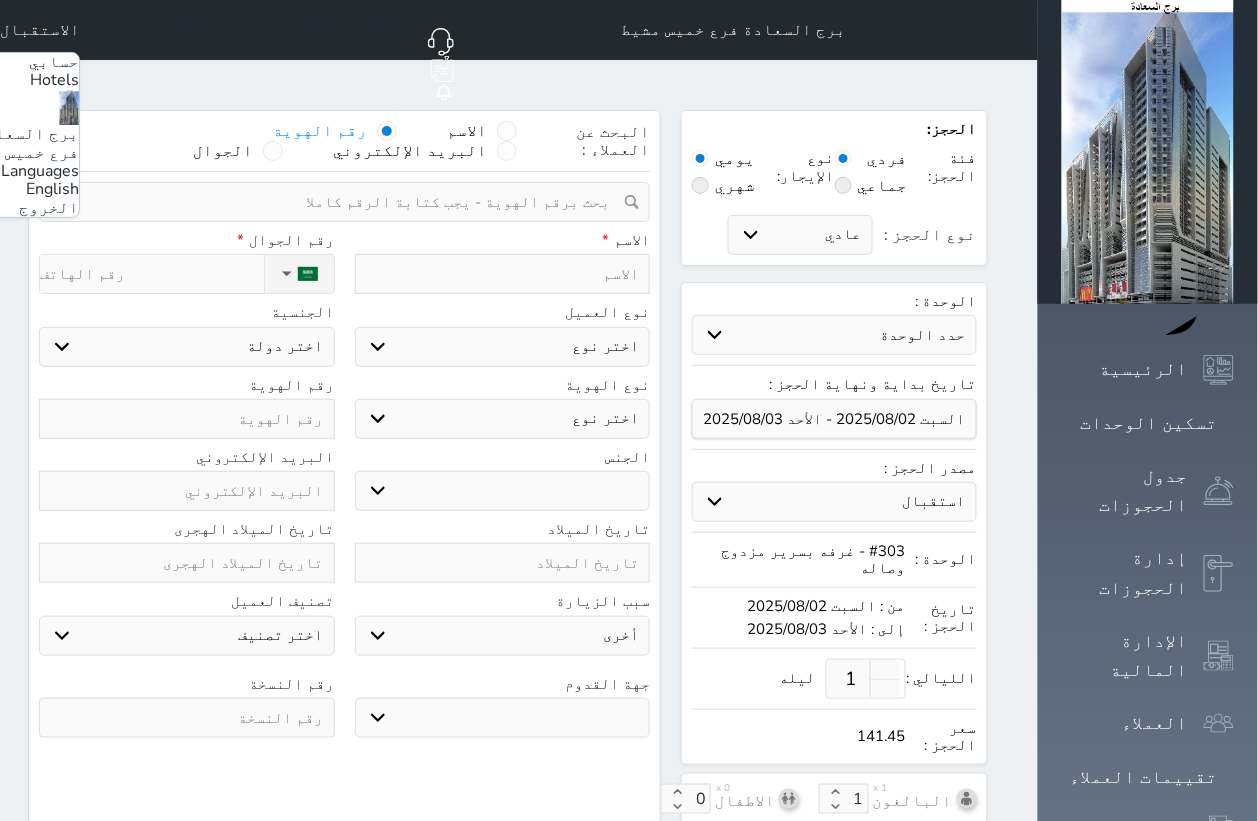 click on "English" at bounding box center (52, 189) 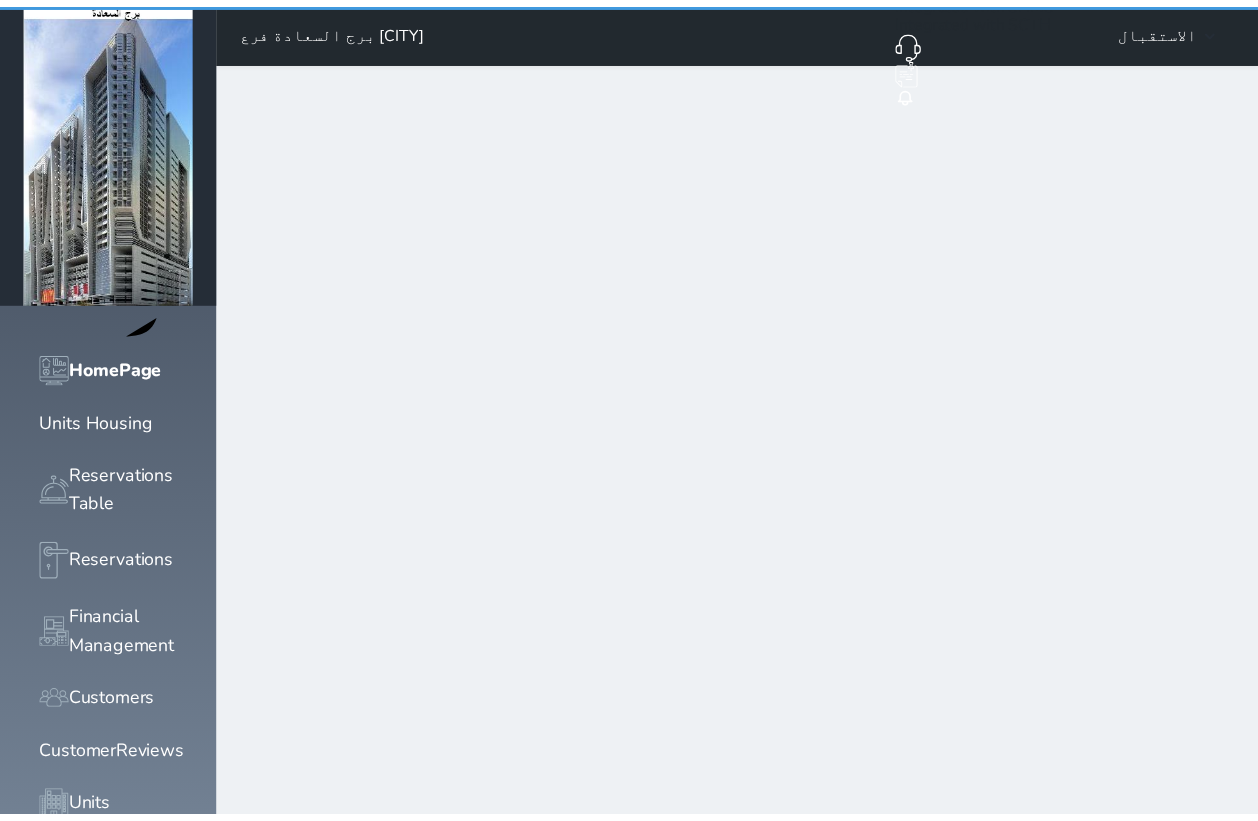 scroll, scrollTop: 0, scrollLeft: 0, axis: both 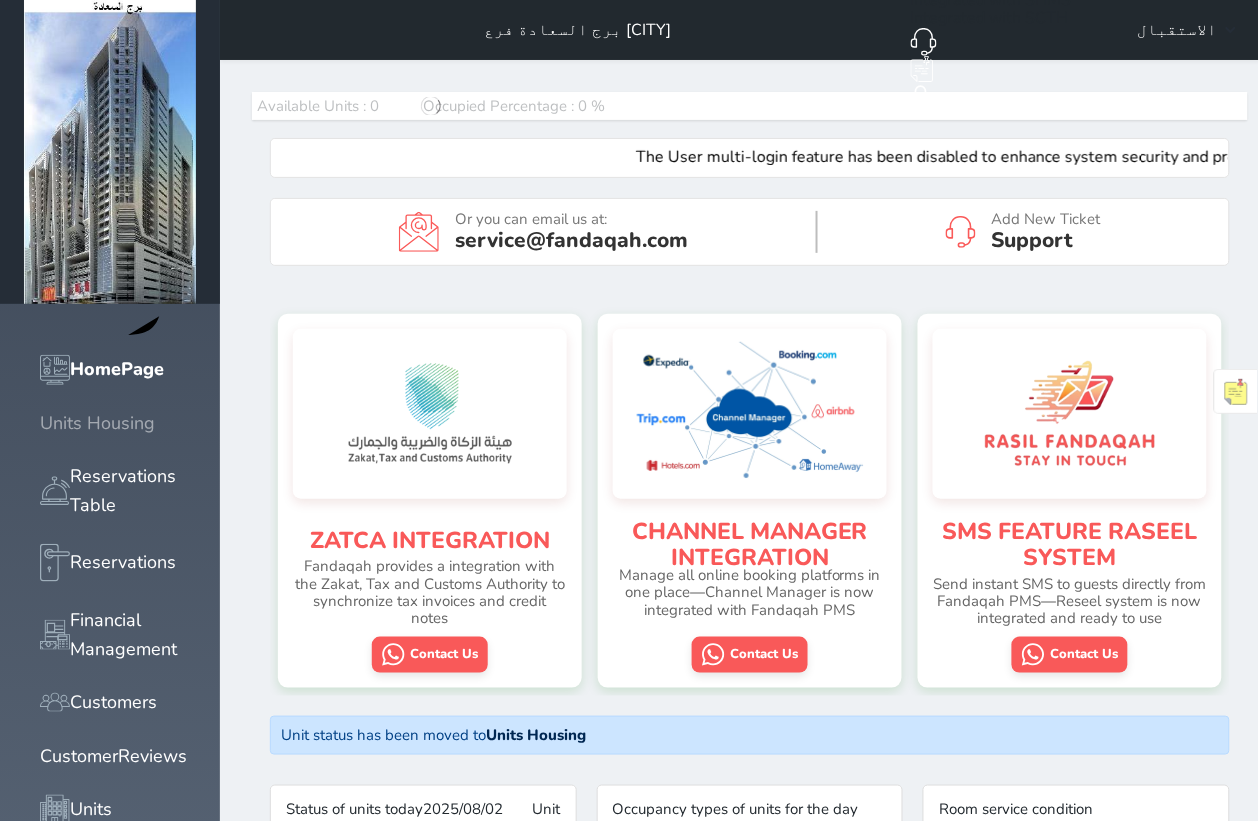 click 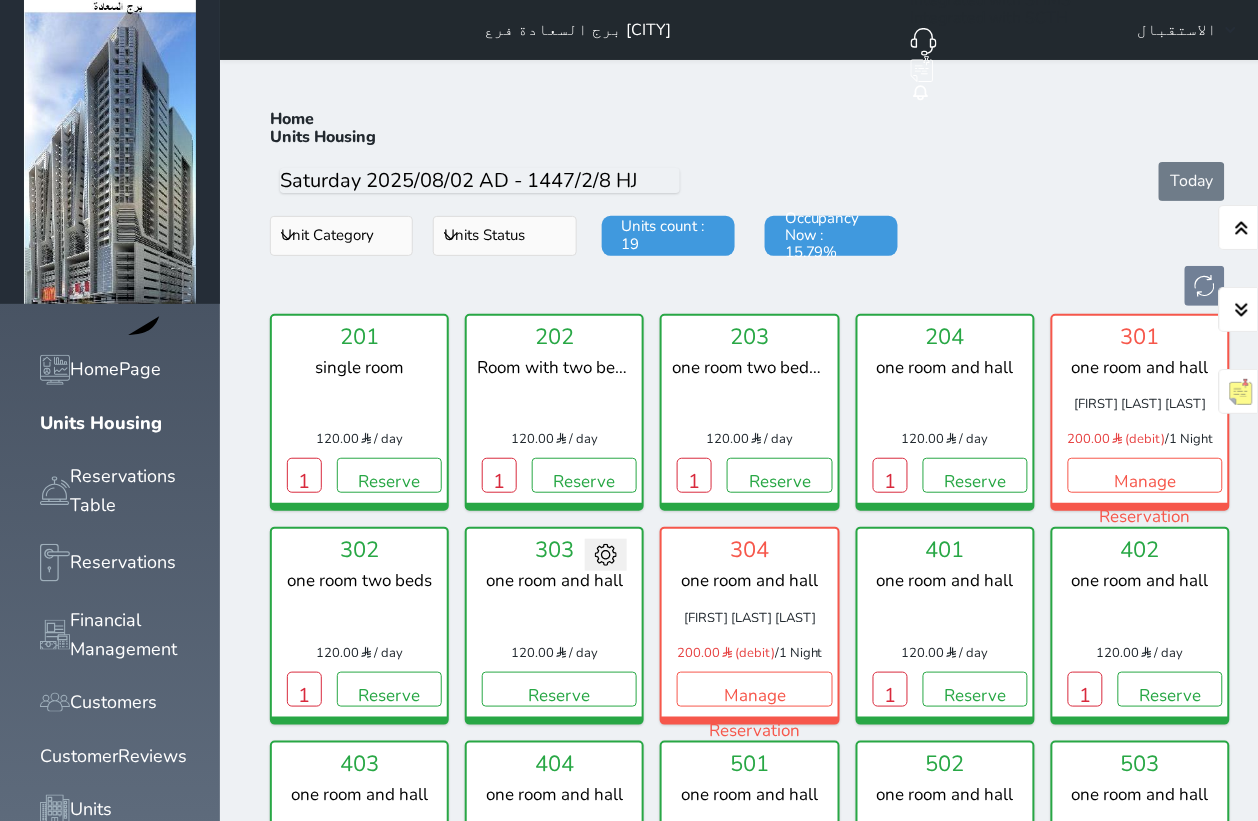scroll, scrollTop: 77, scrollLeft: 0, axis: vertical 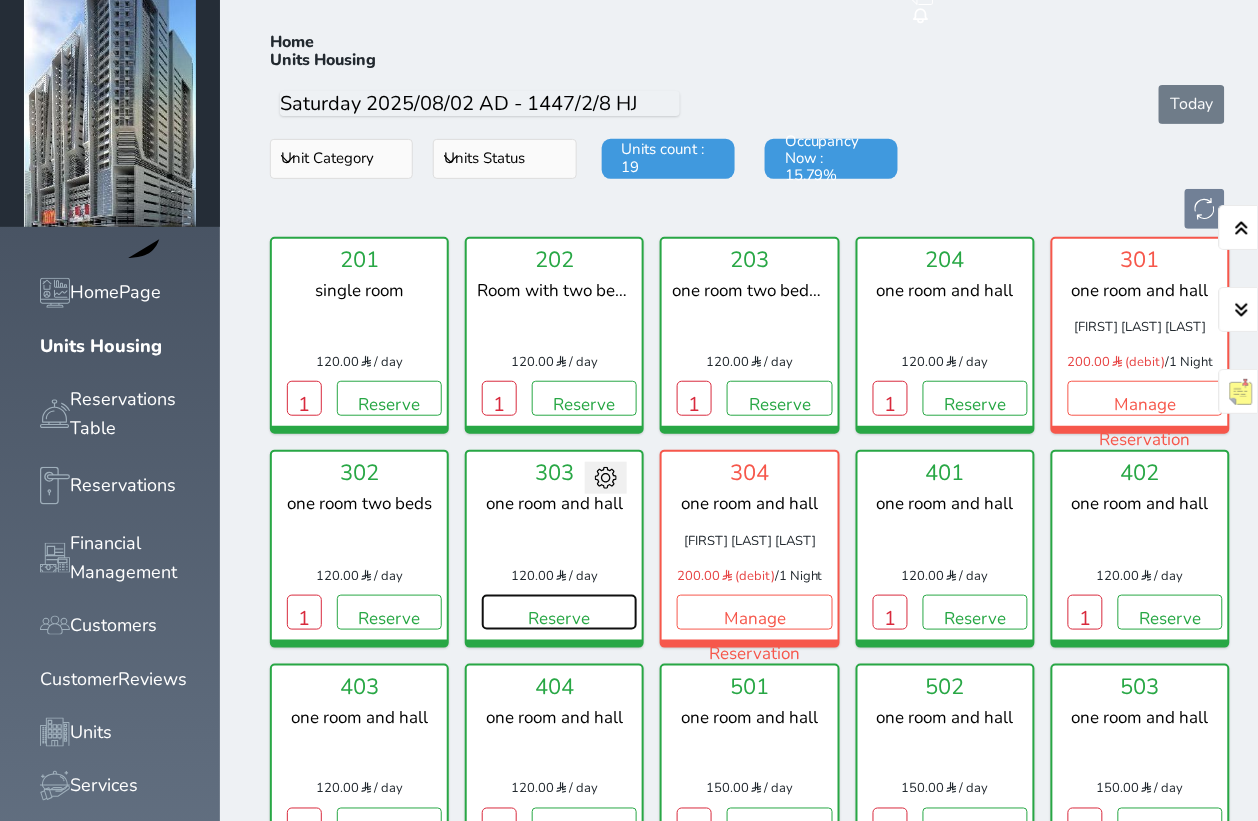 drag, startPoint x: 480, startPoint y: 557, endPoint x: 566, endPoint y: 458, distance: 131.13733 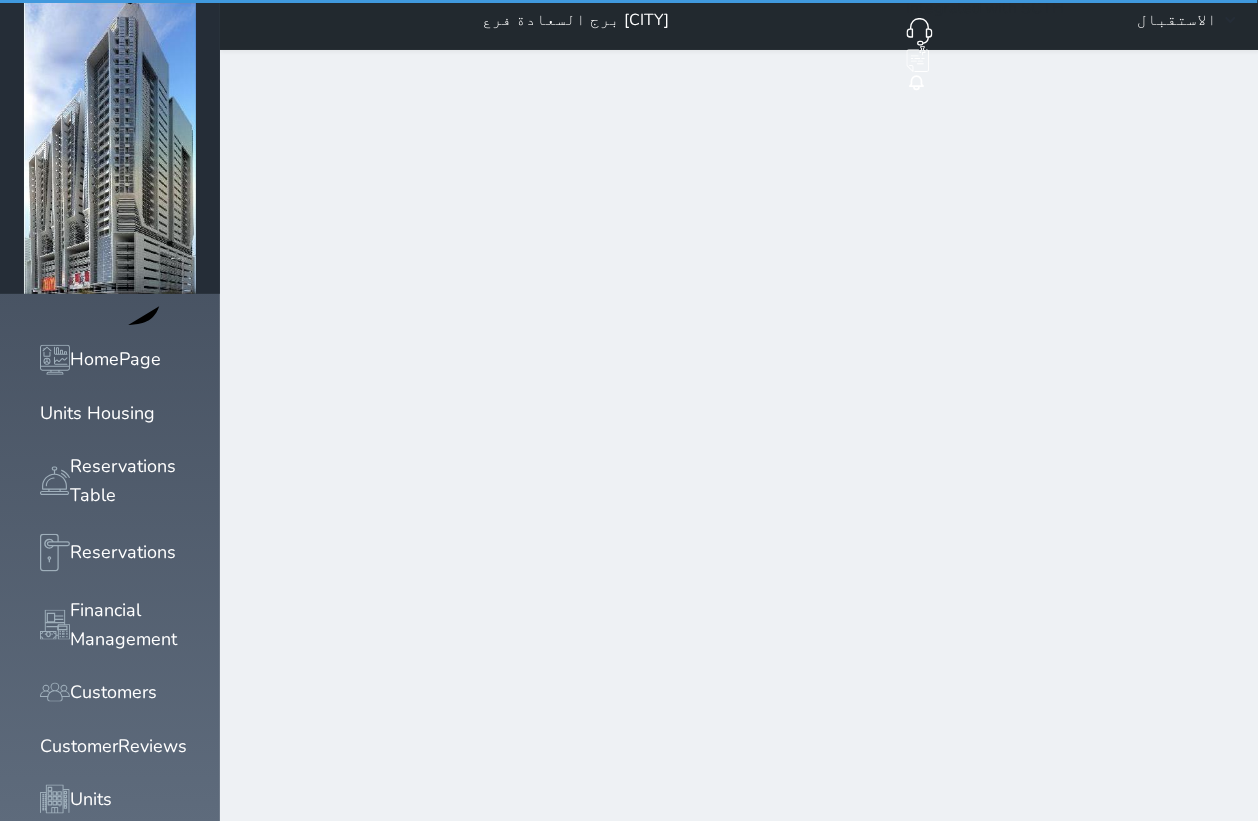 scroll, scrollTop: 0, scrollLeft: 0, axis: both 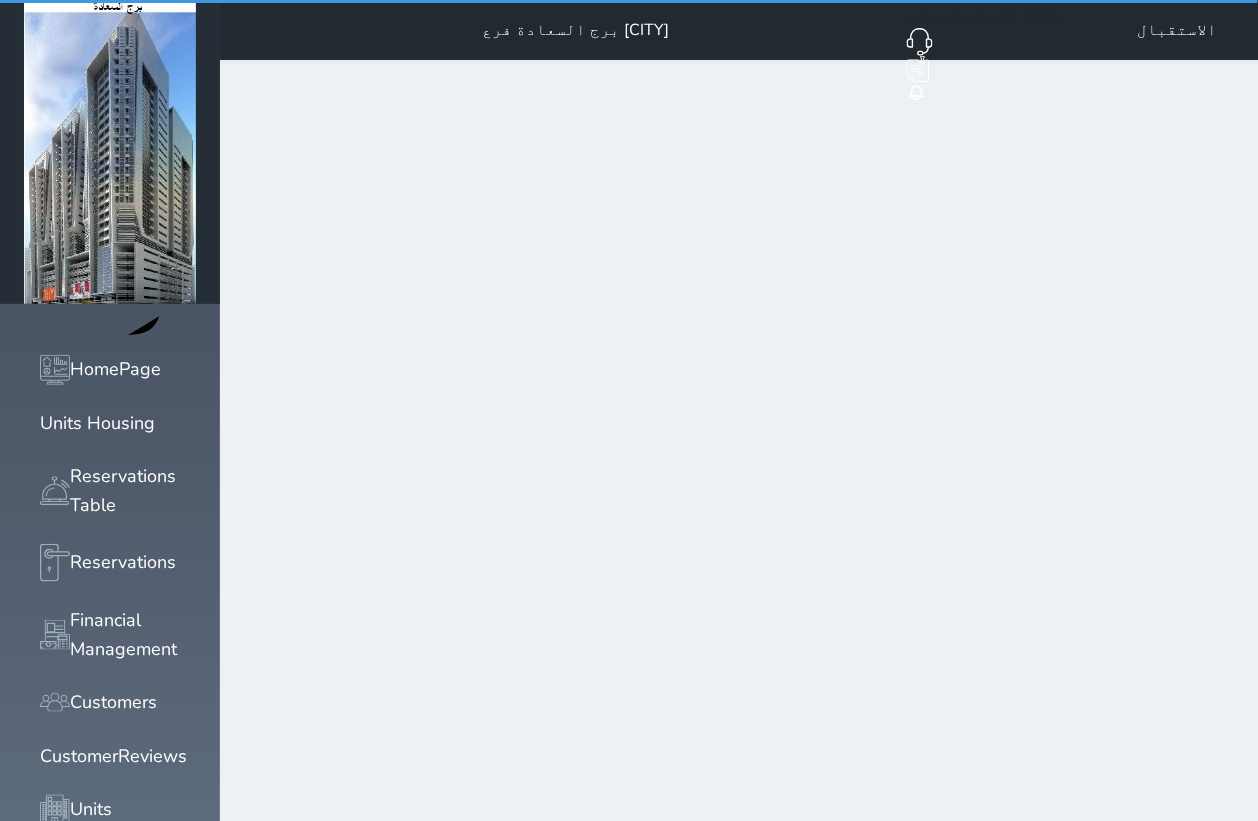 select on "1" 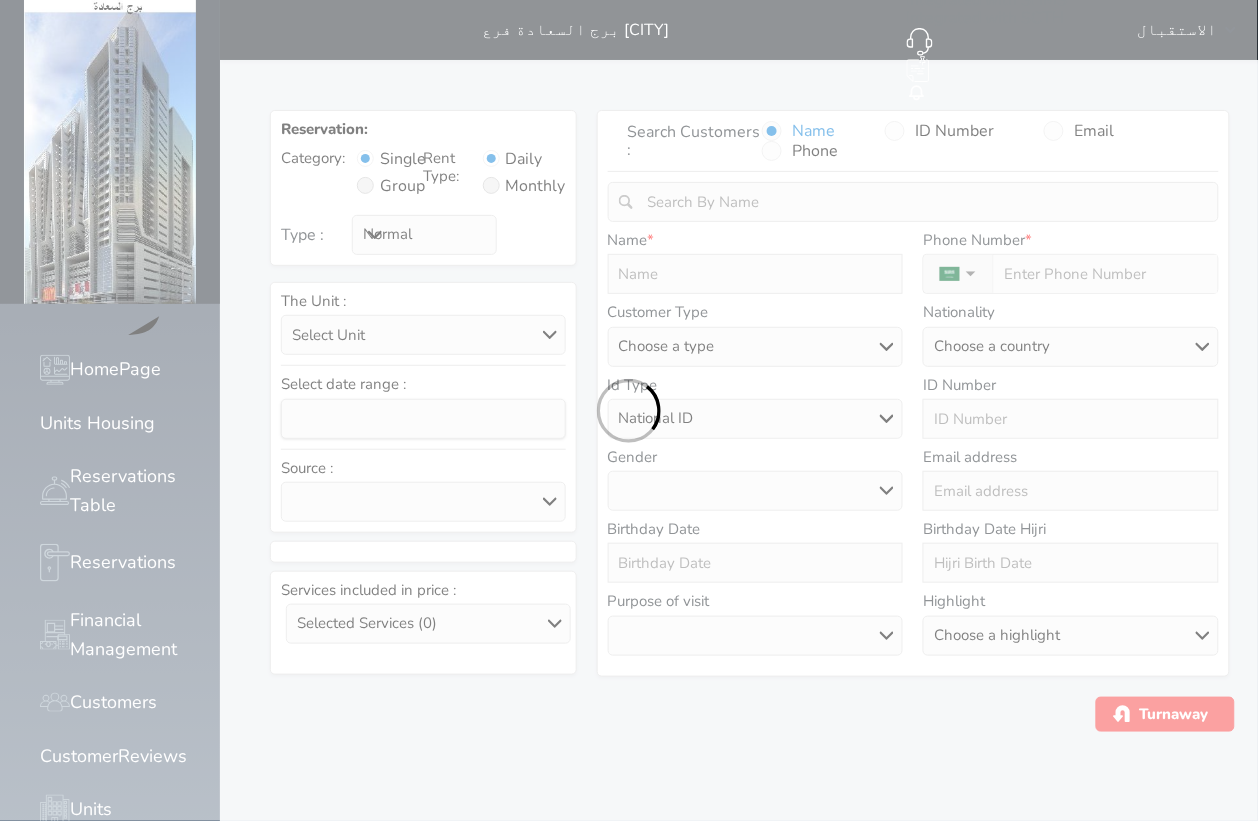 select 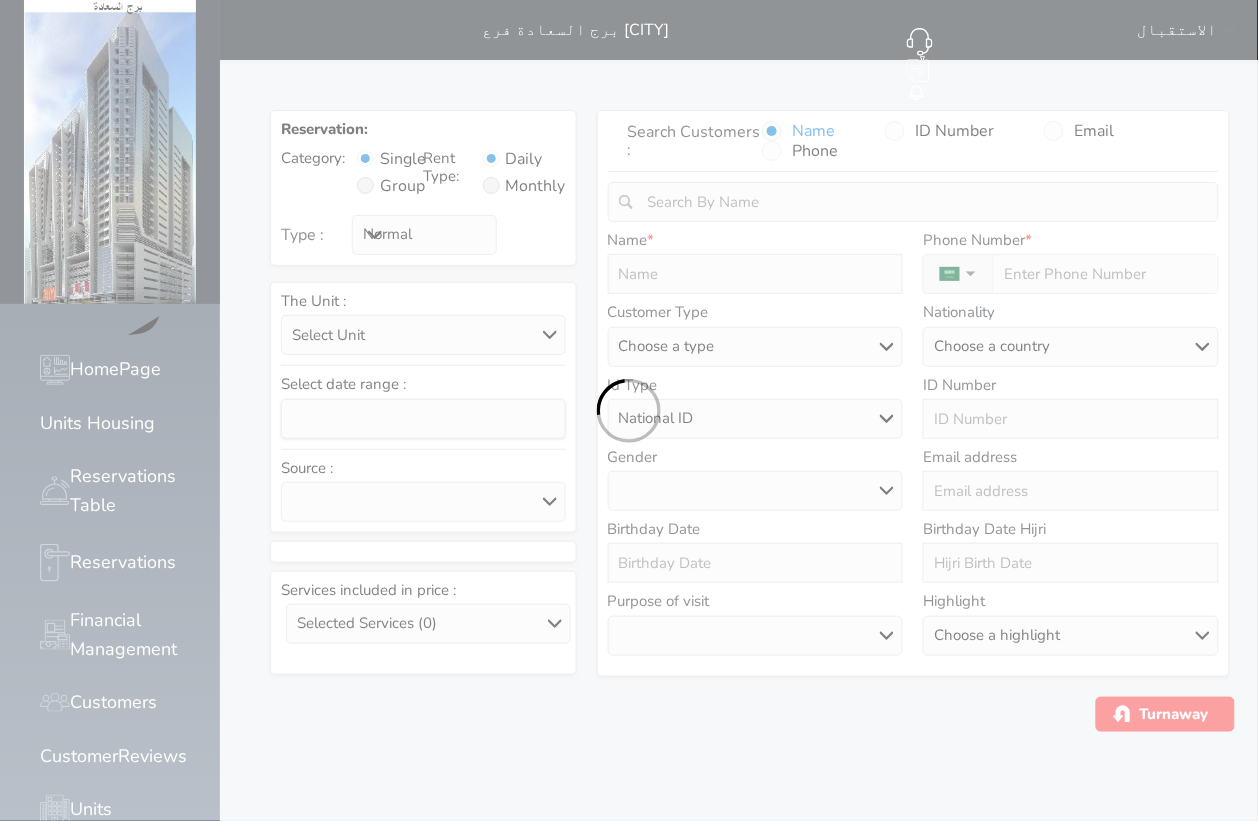 select 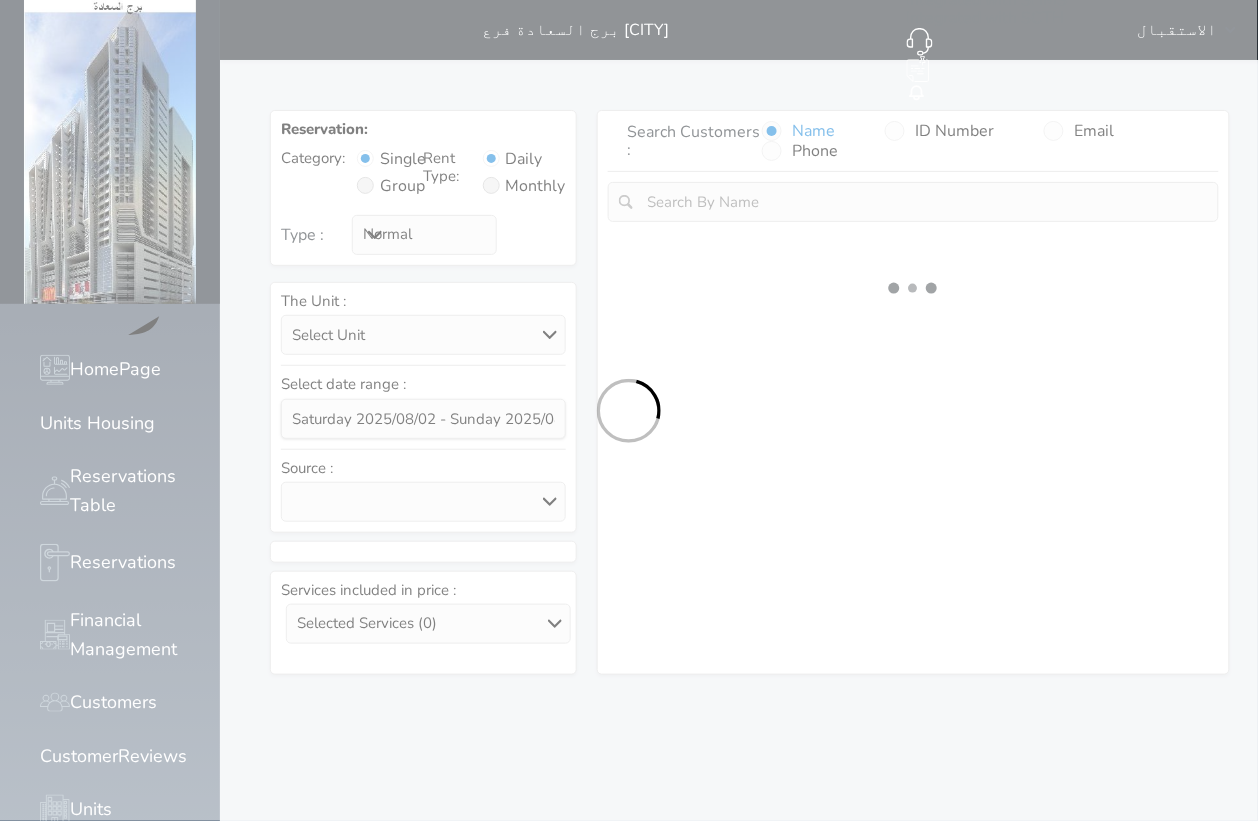 select 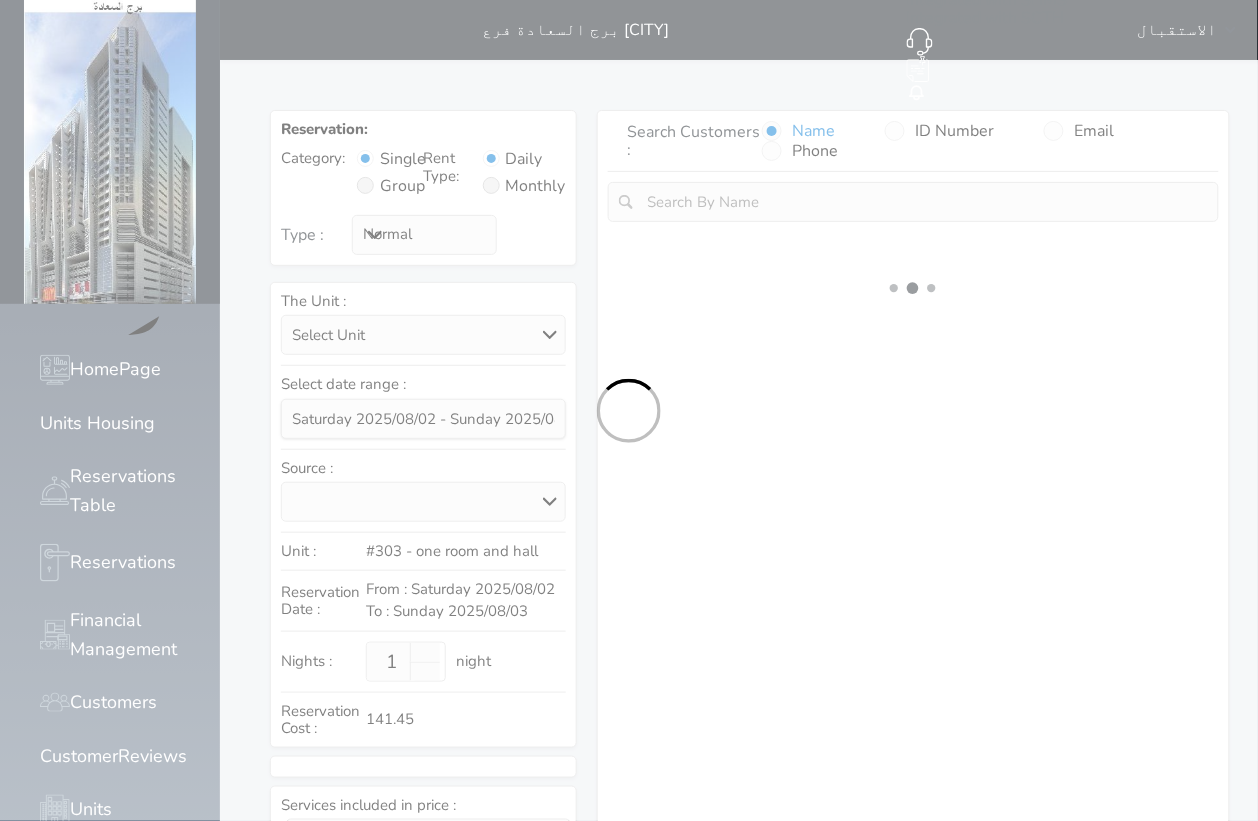 select on "1" 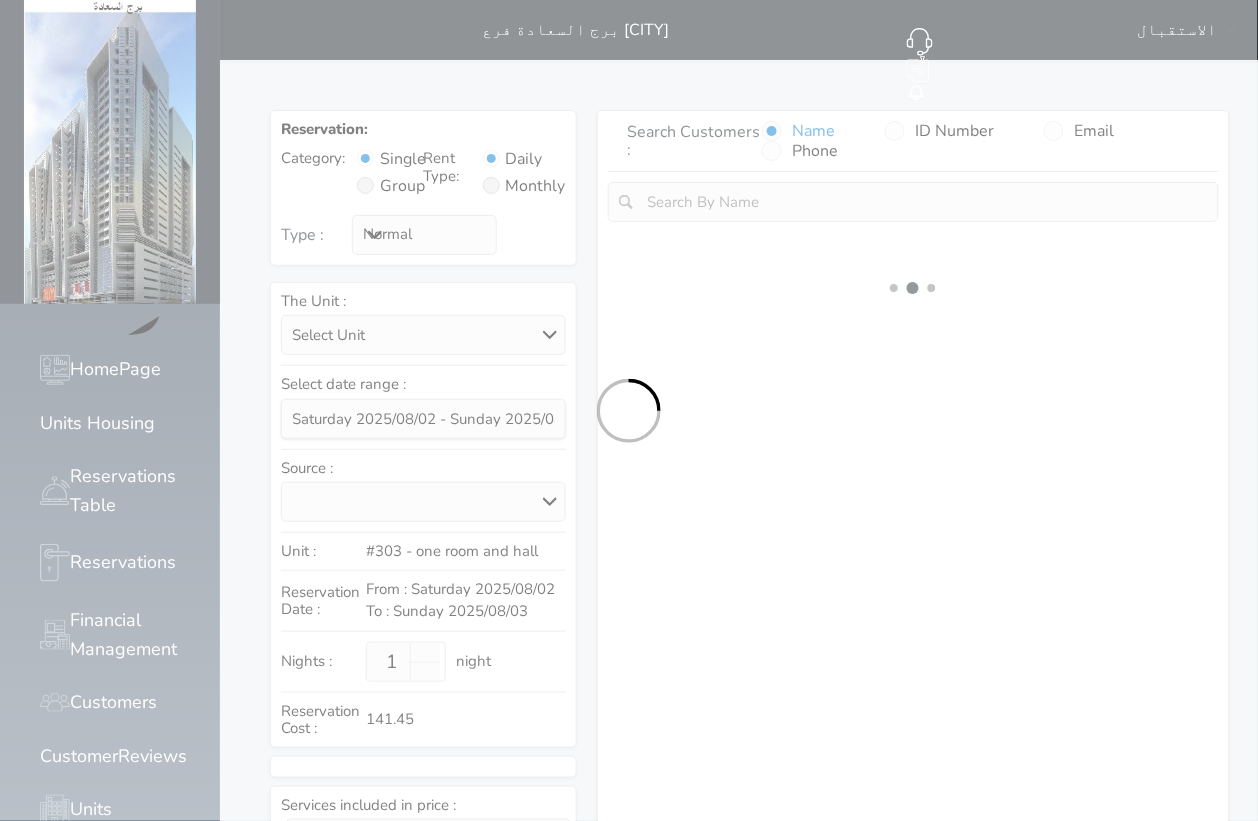select on "113" 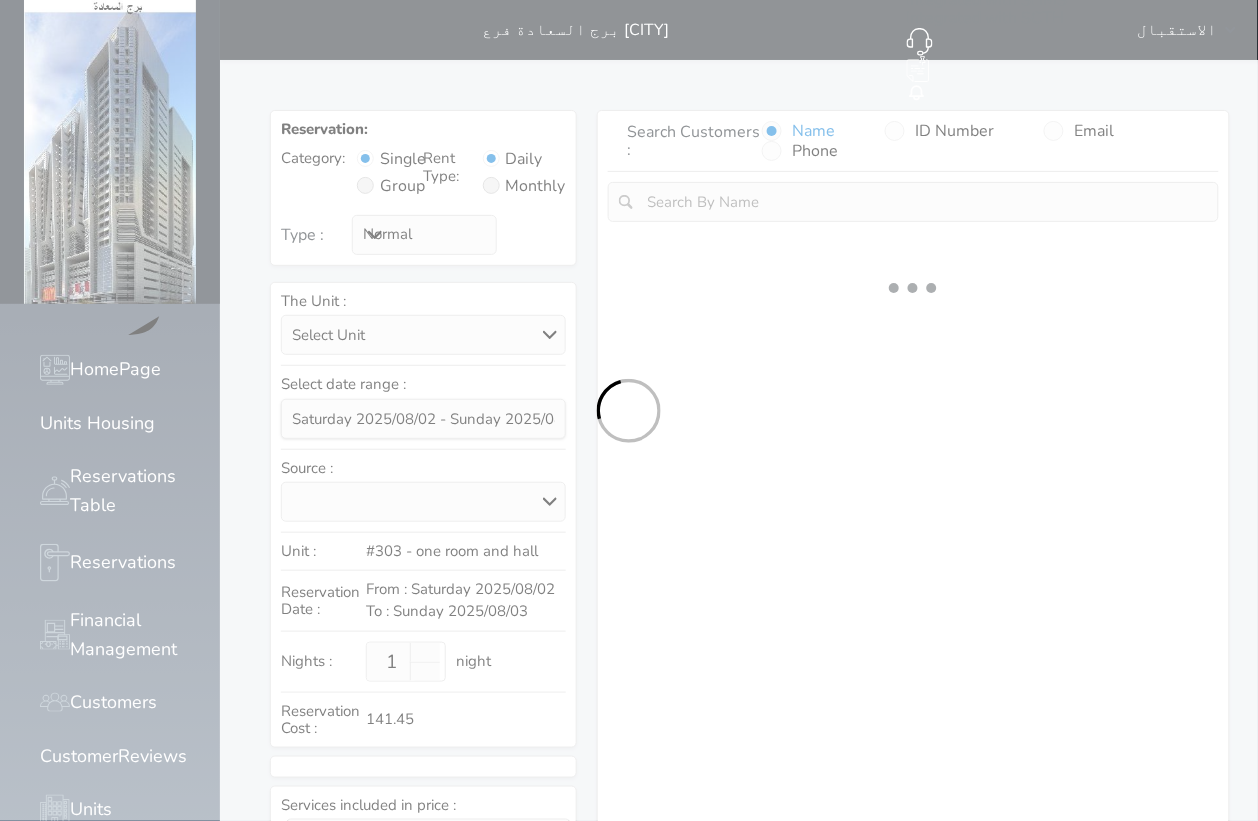 select on "1" 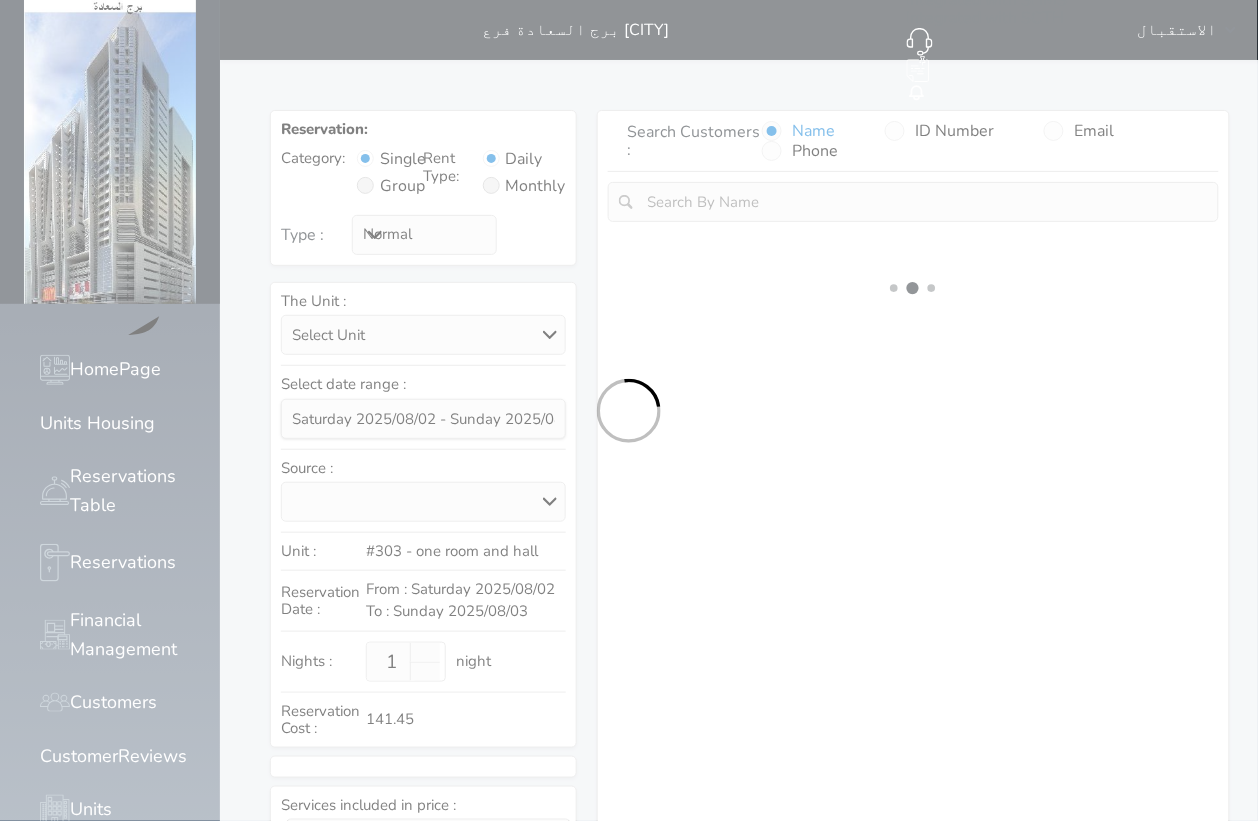 select 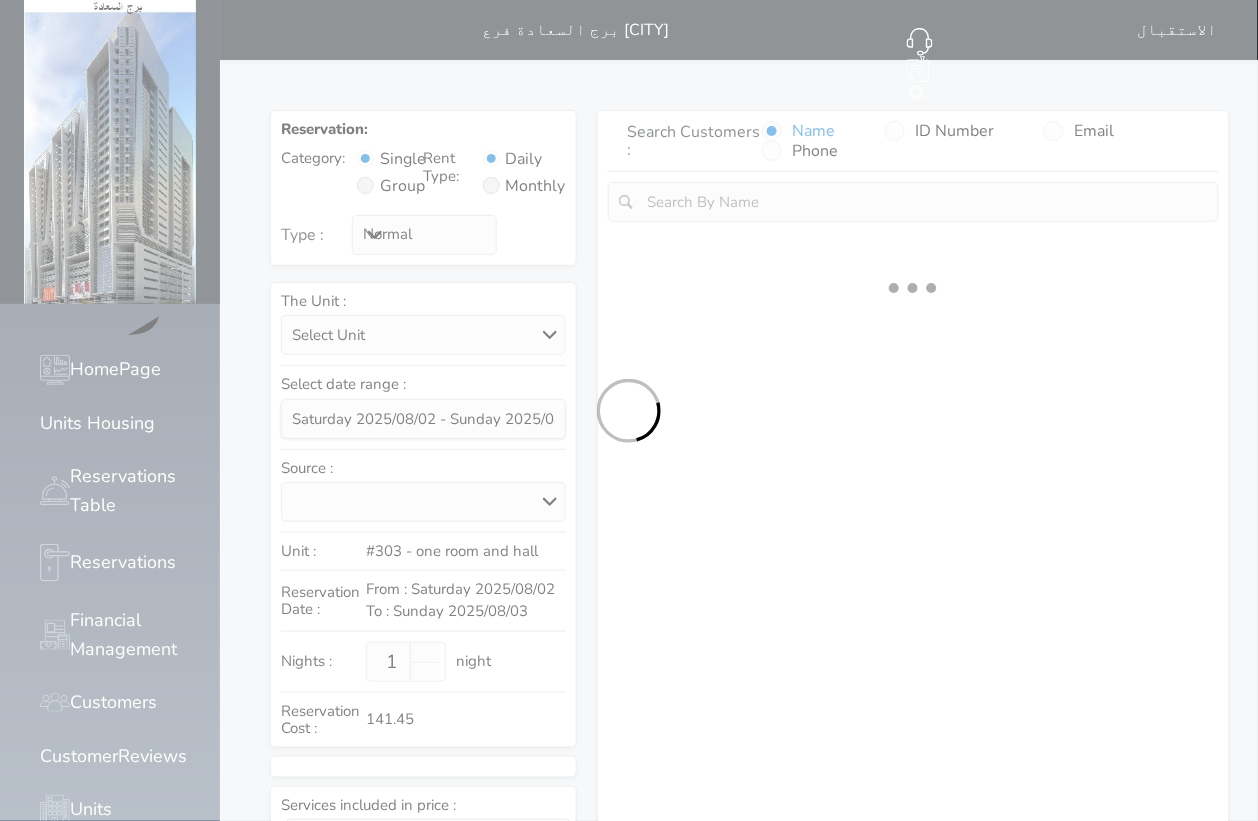 select on "7" 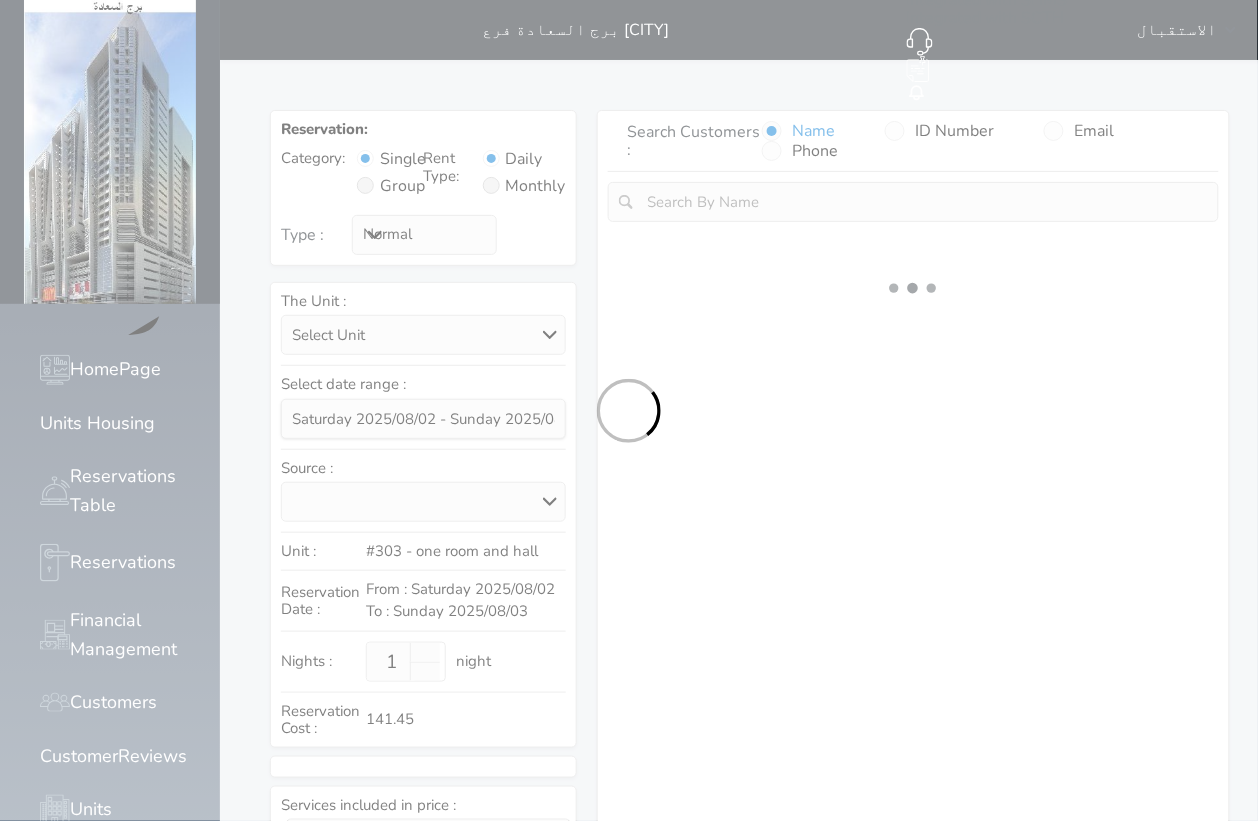 select 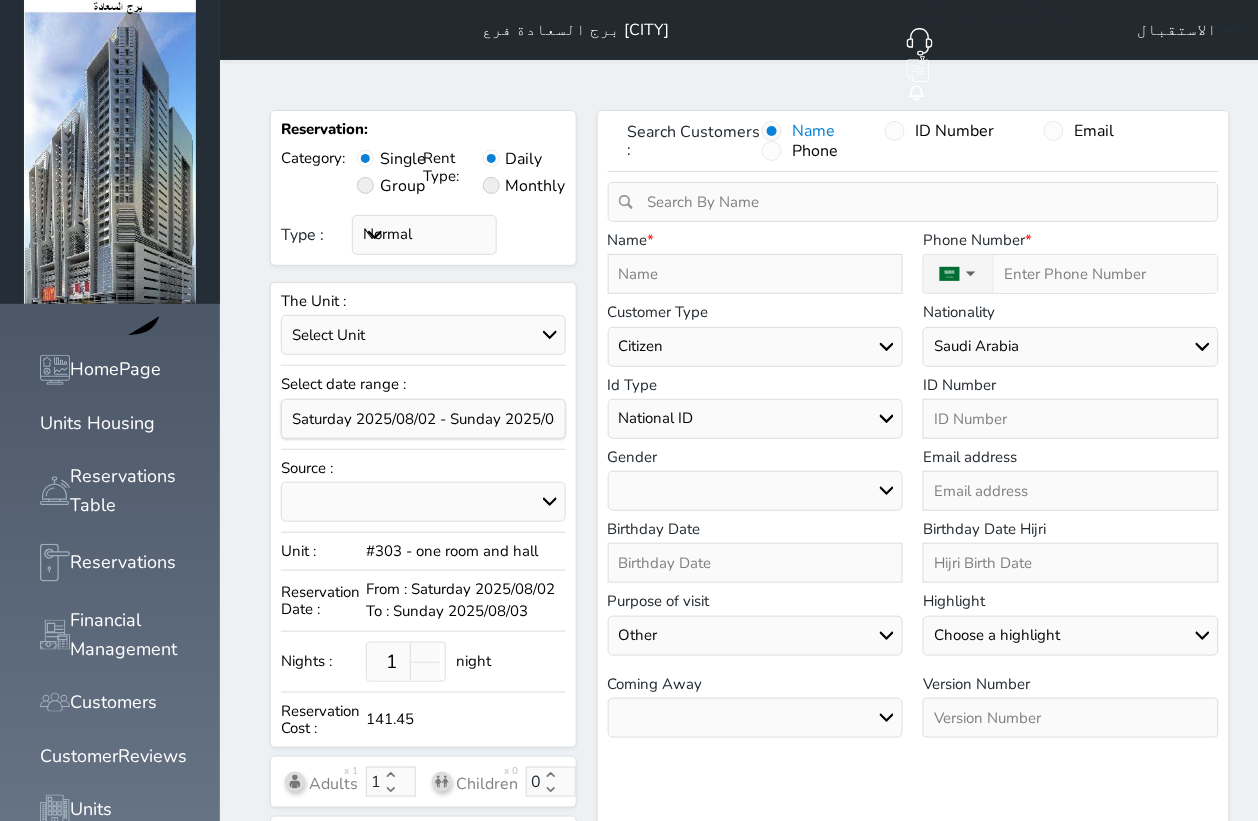 select 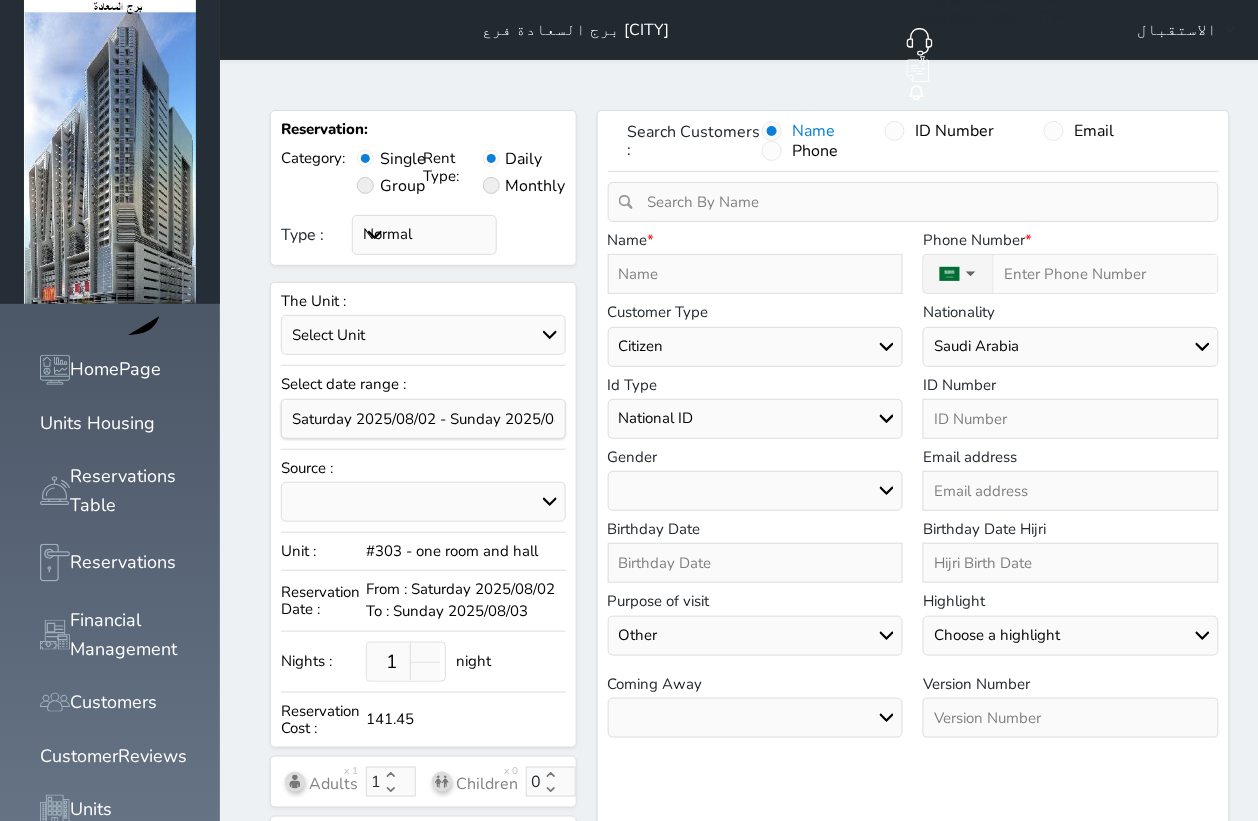 select 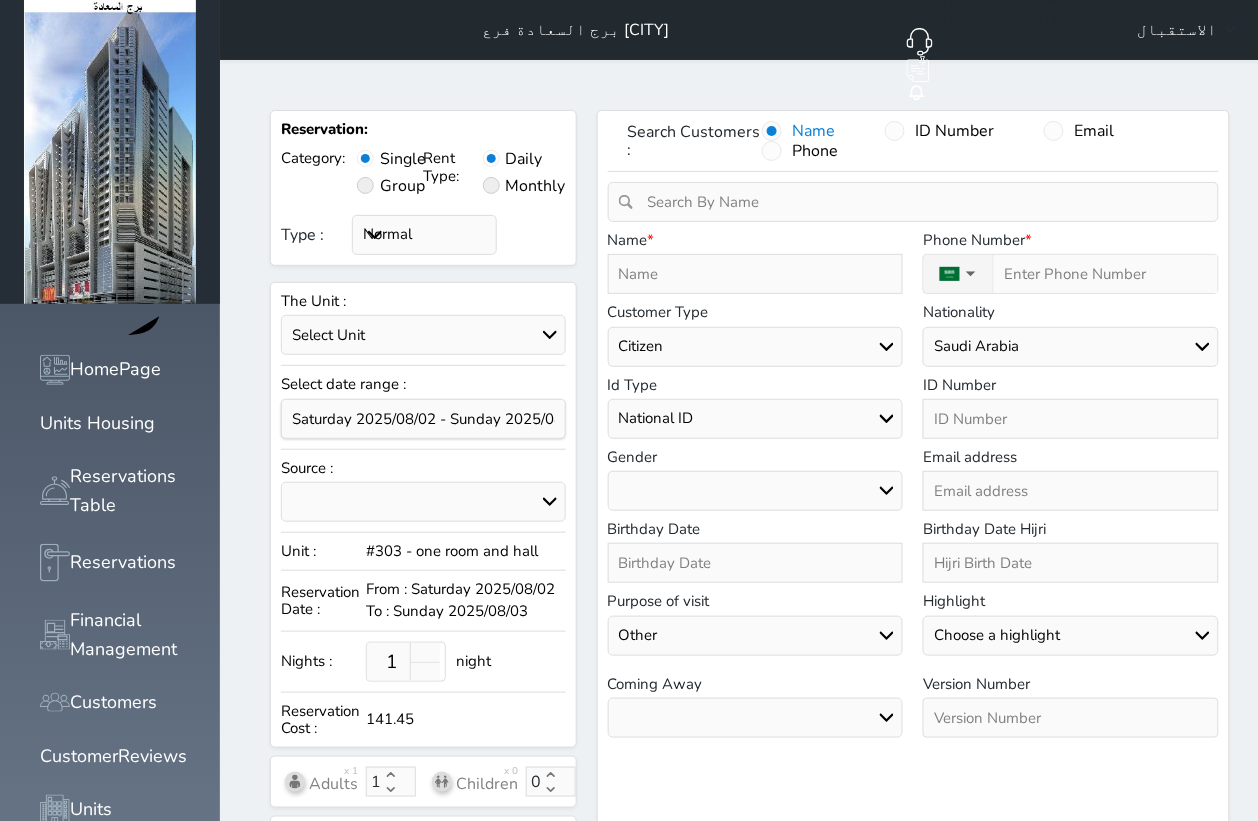 click at bounding box center [1071, 419] 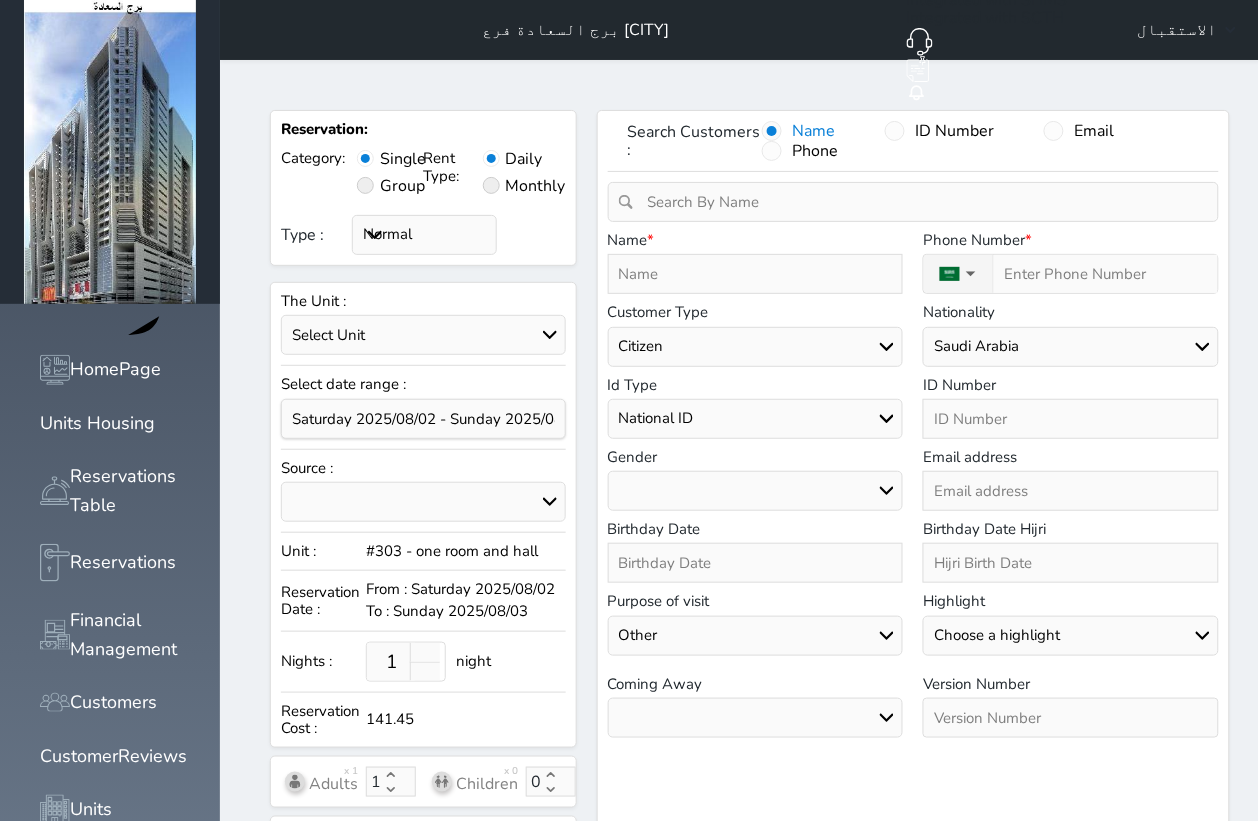 select 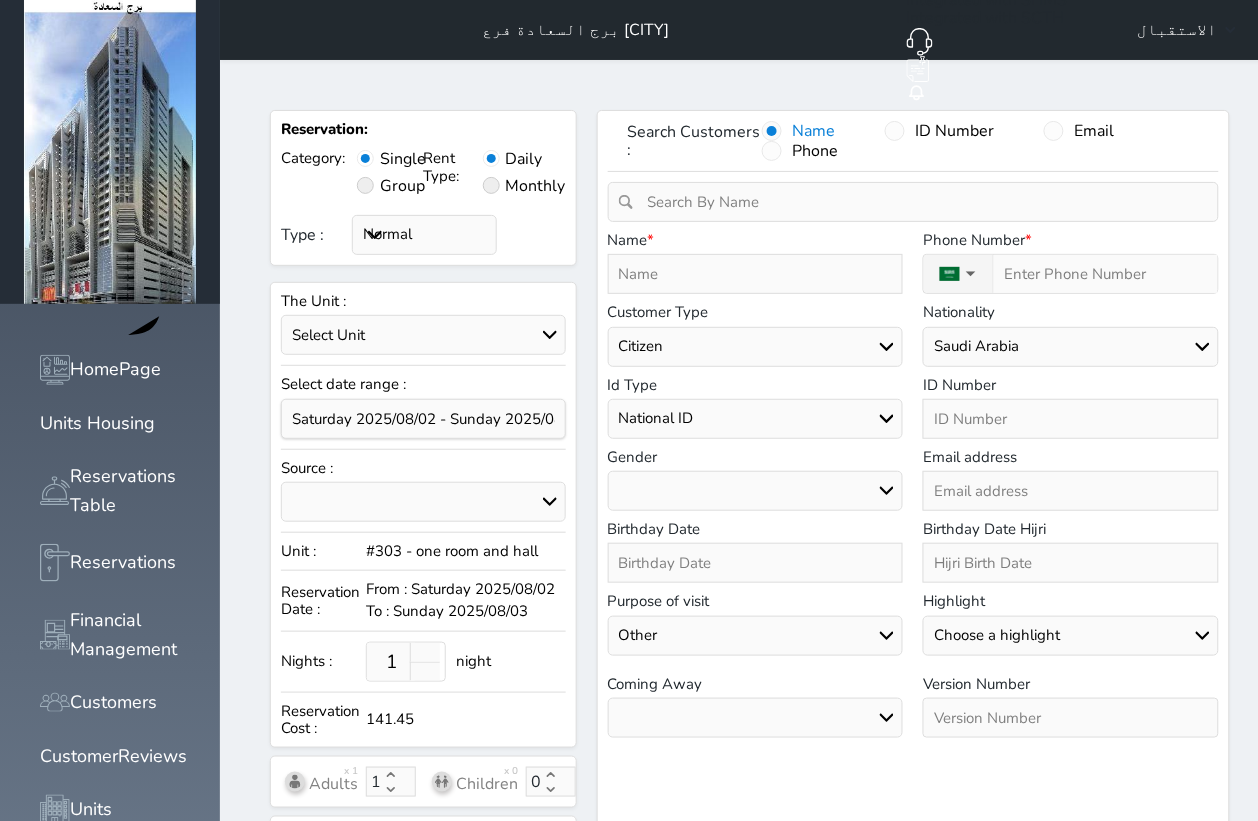 select 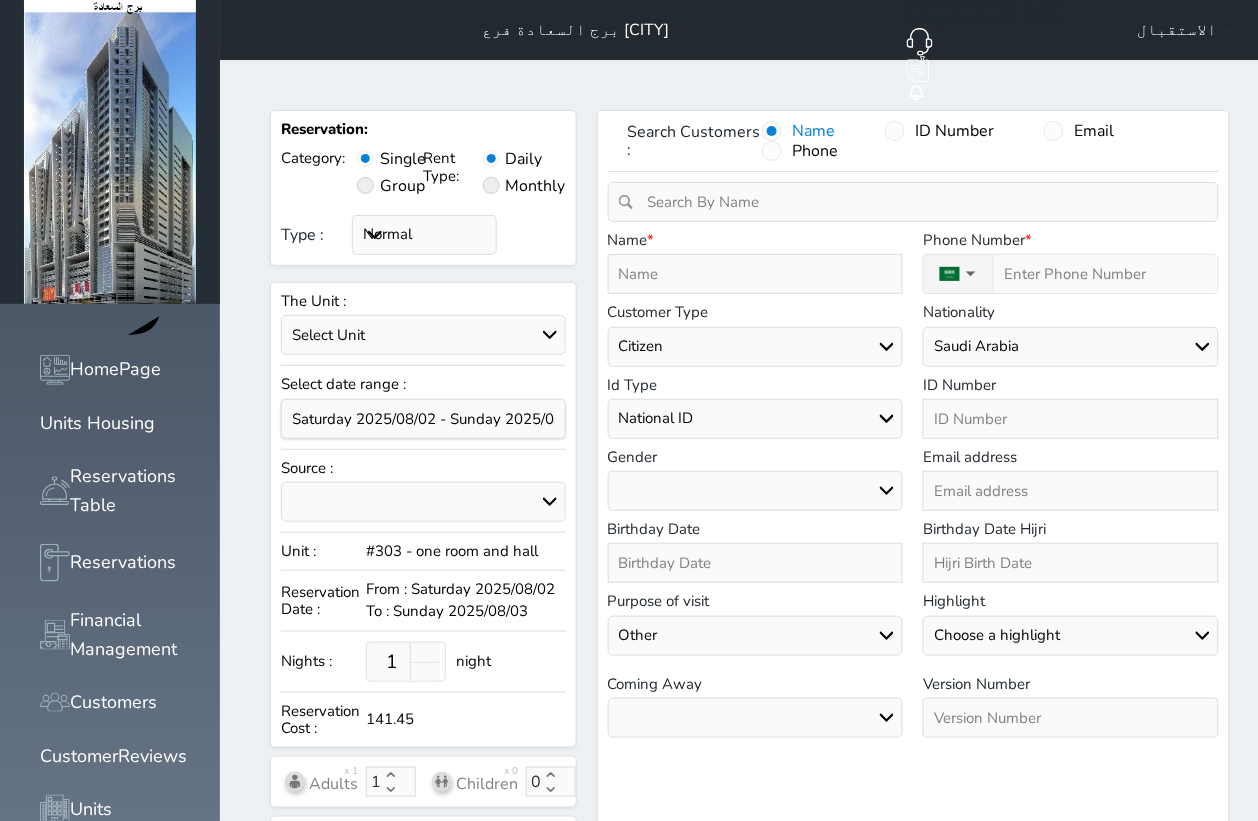 type on "v" 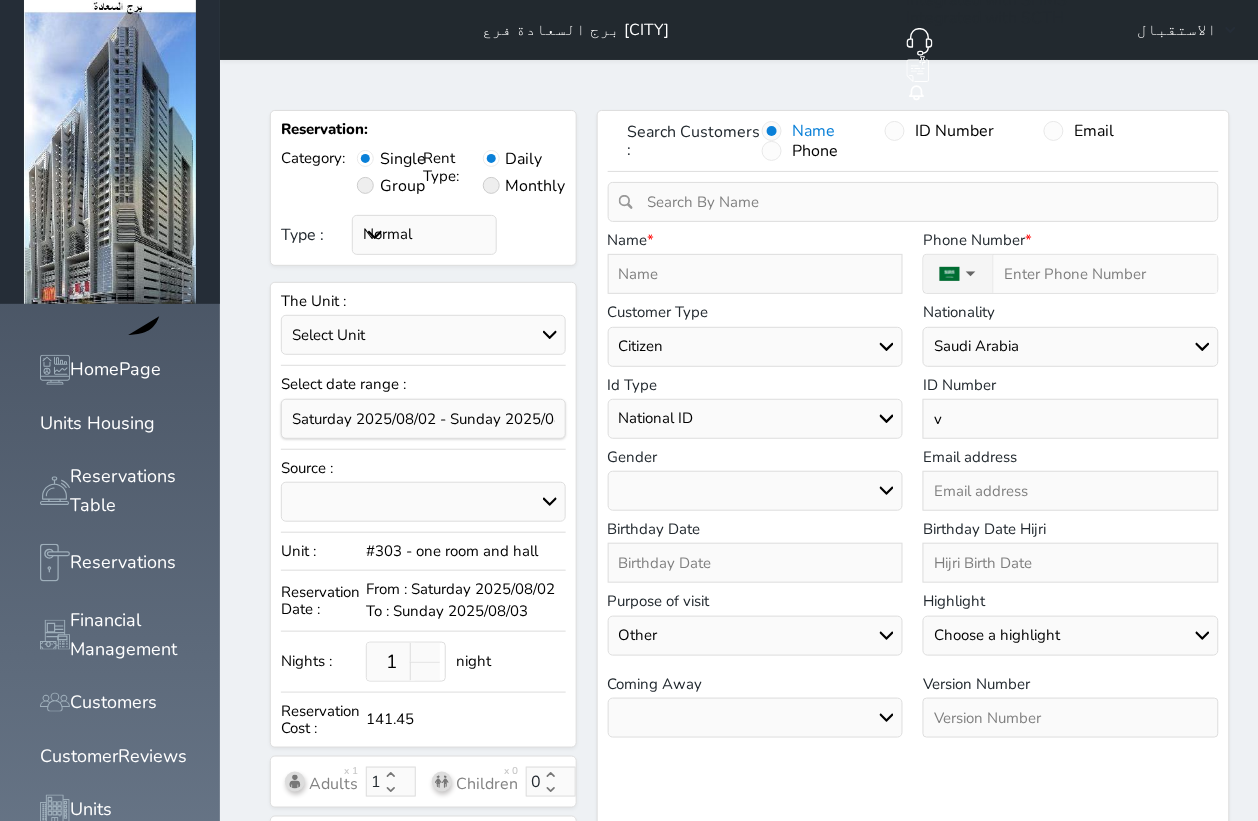 select 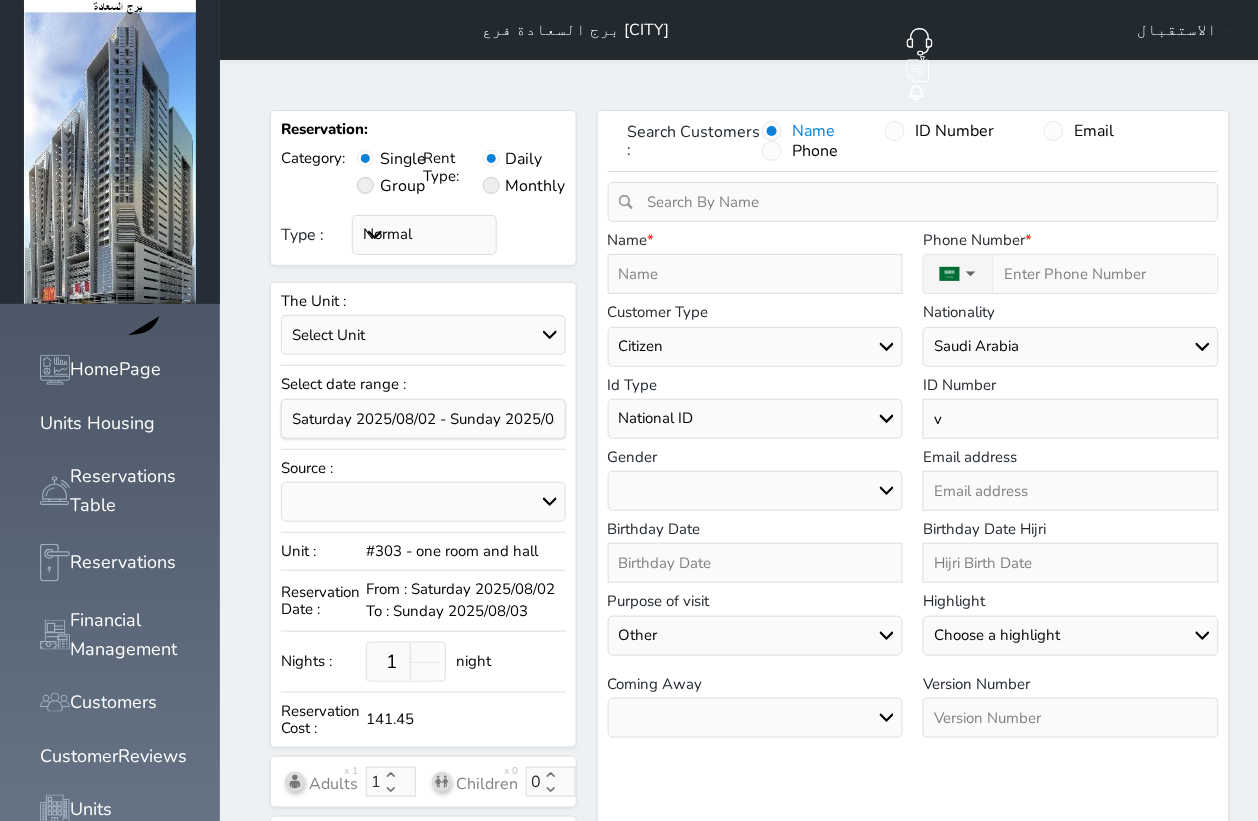 select 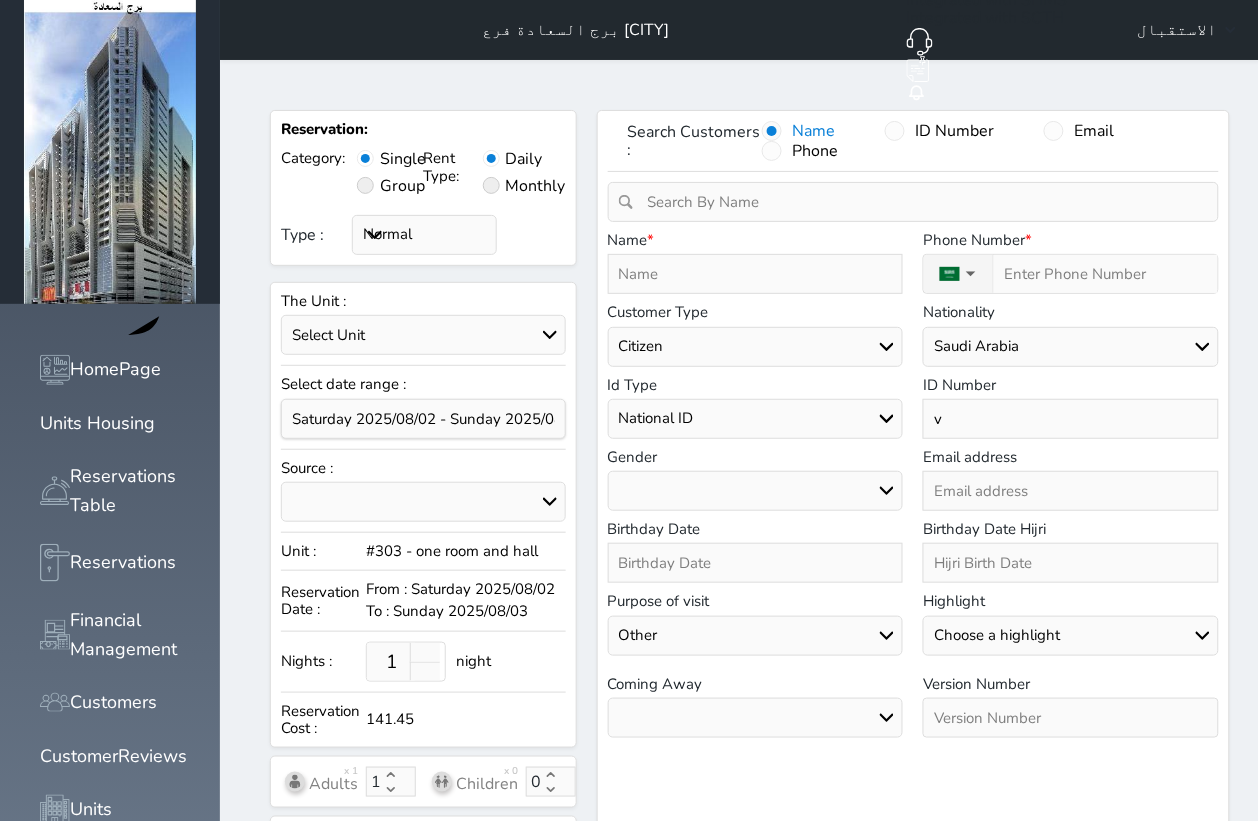 type 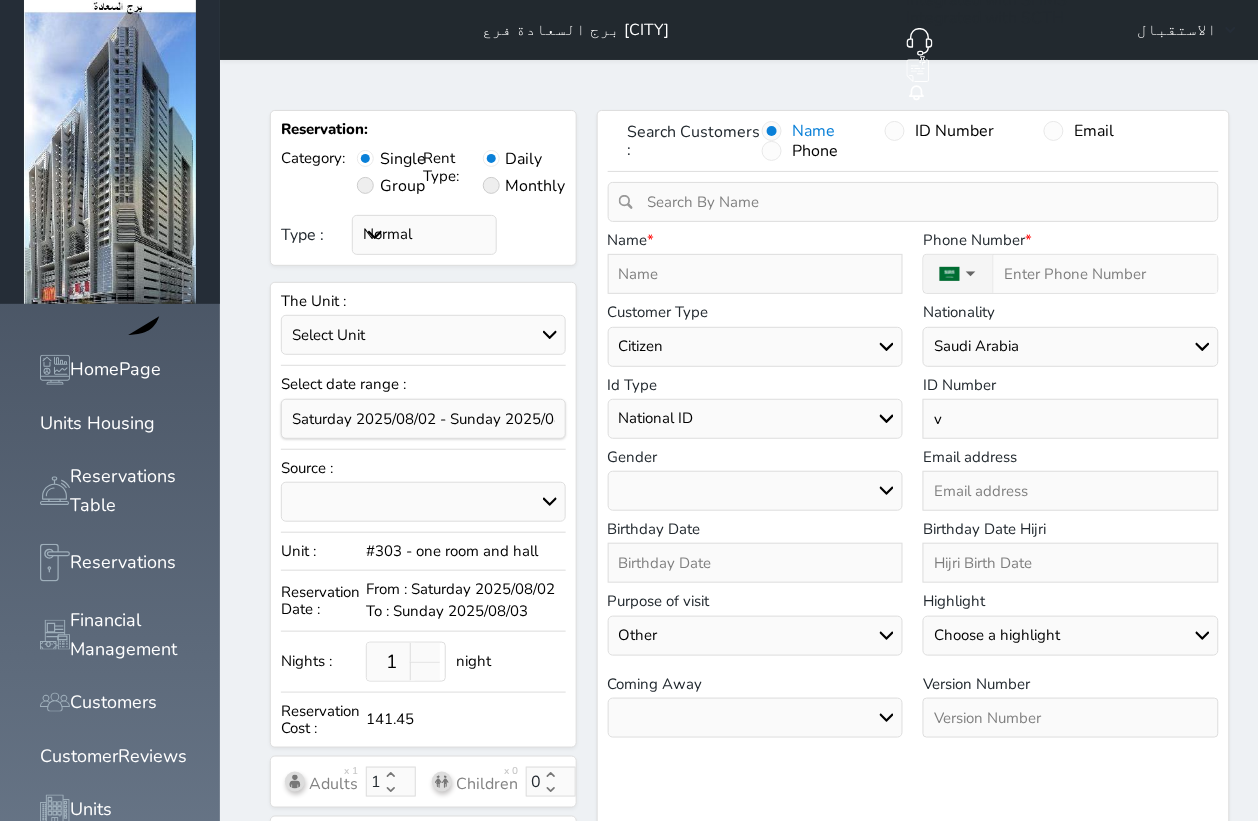 select 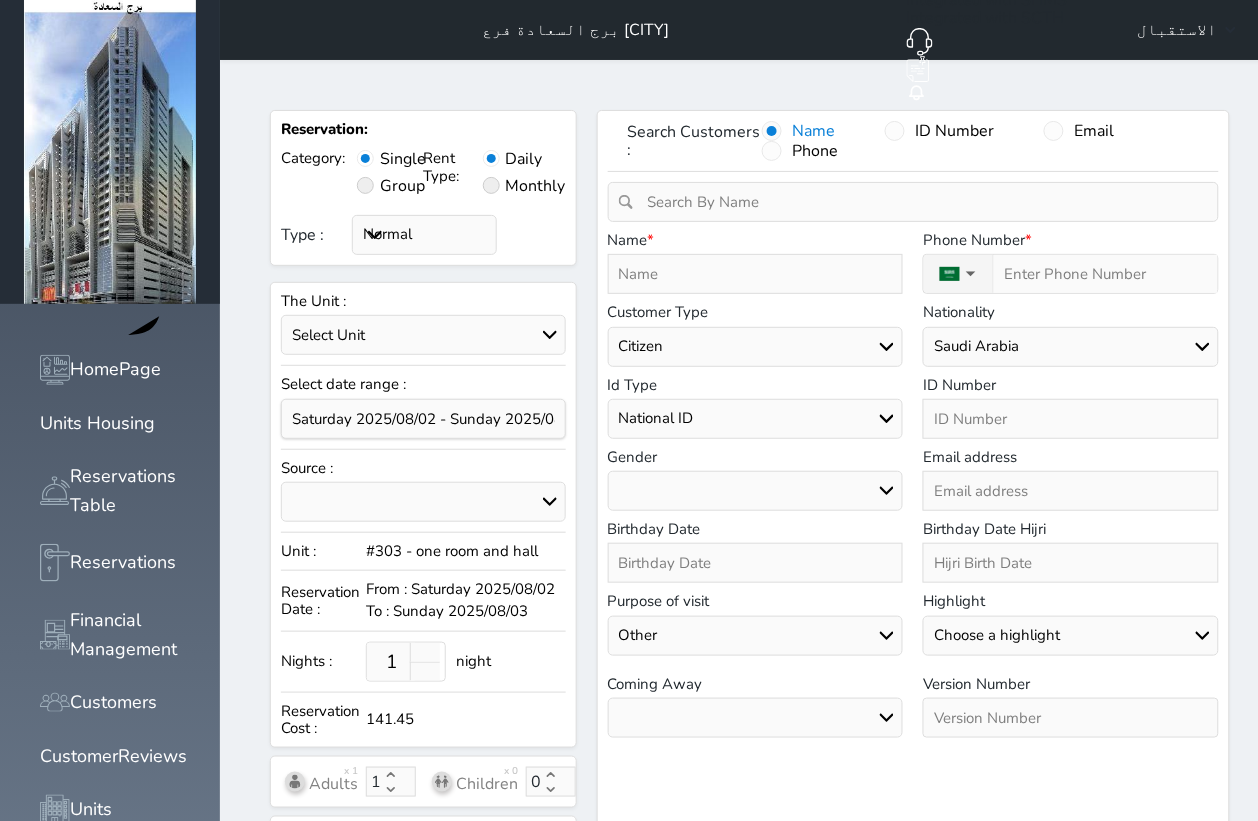 paste on "1132371913" 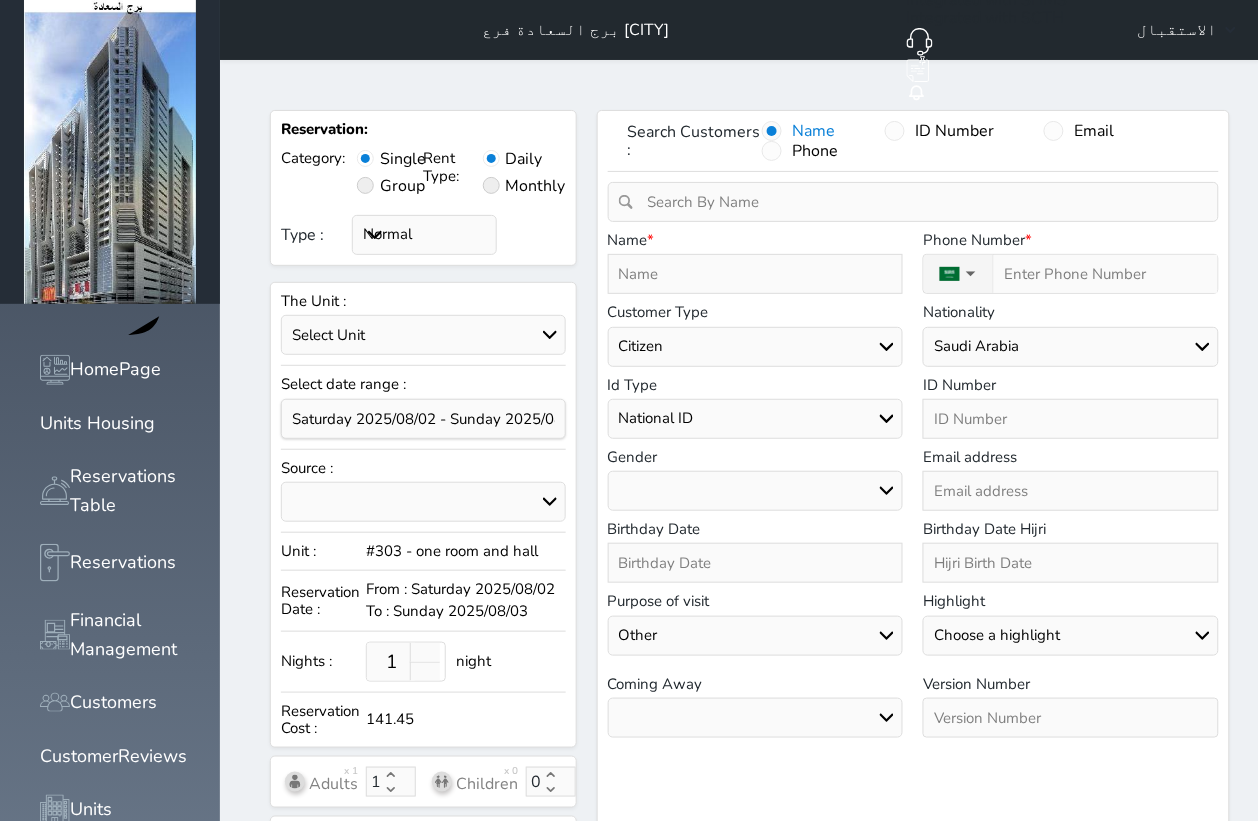 type on "1132371913" 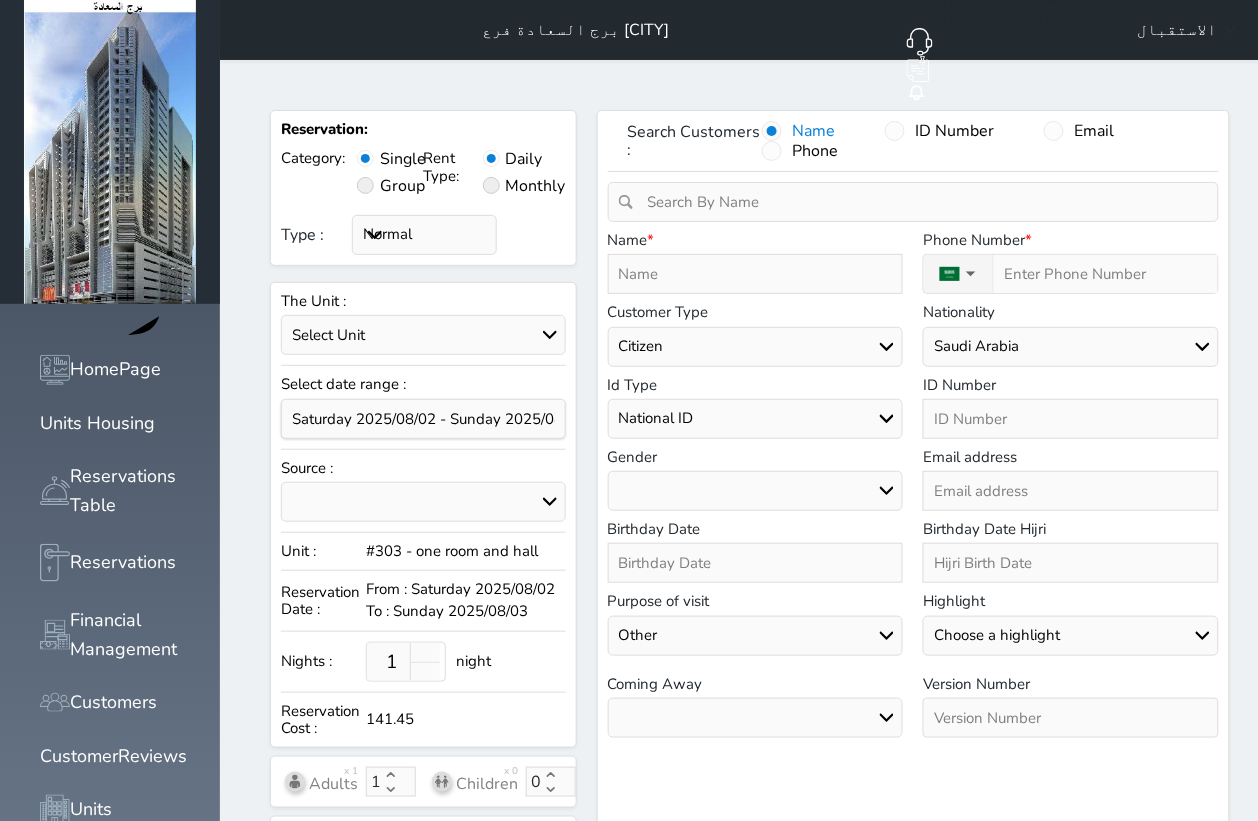 select 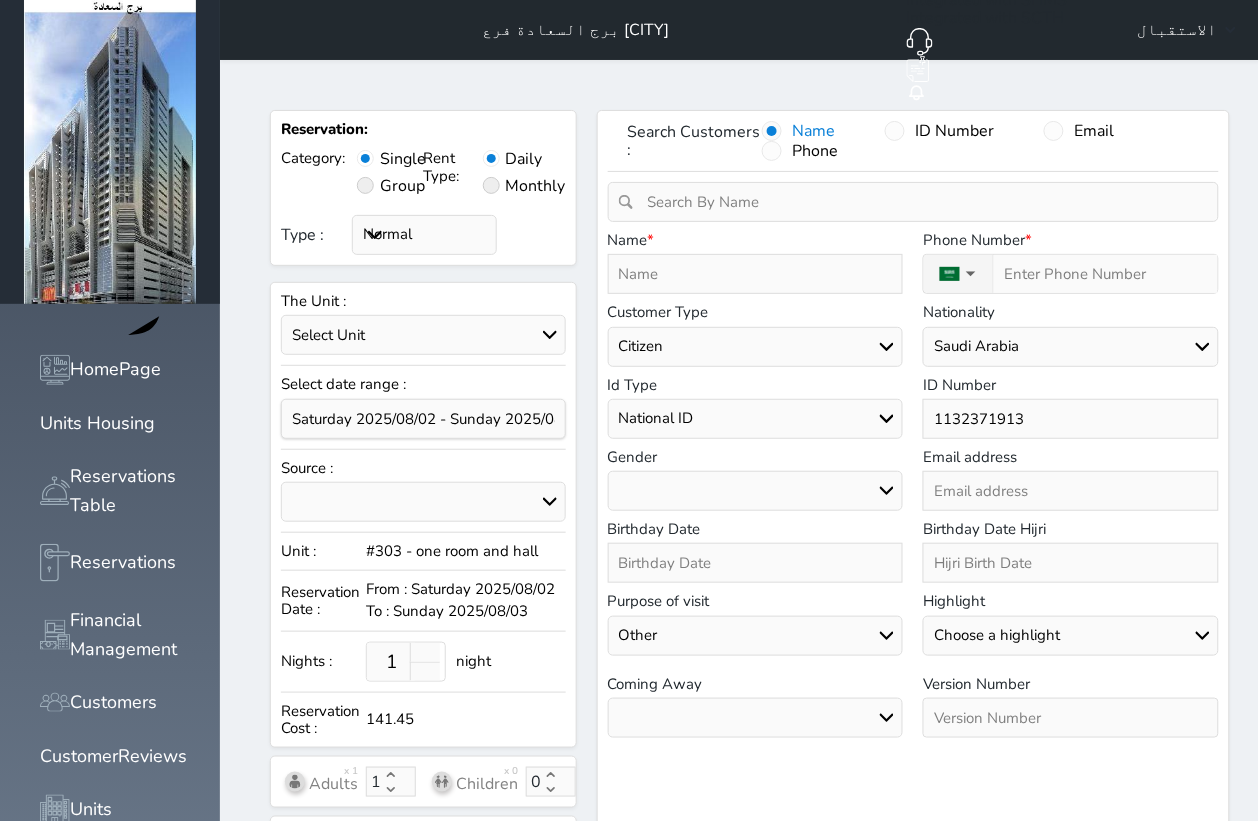 type on "1132371913" 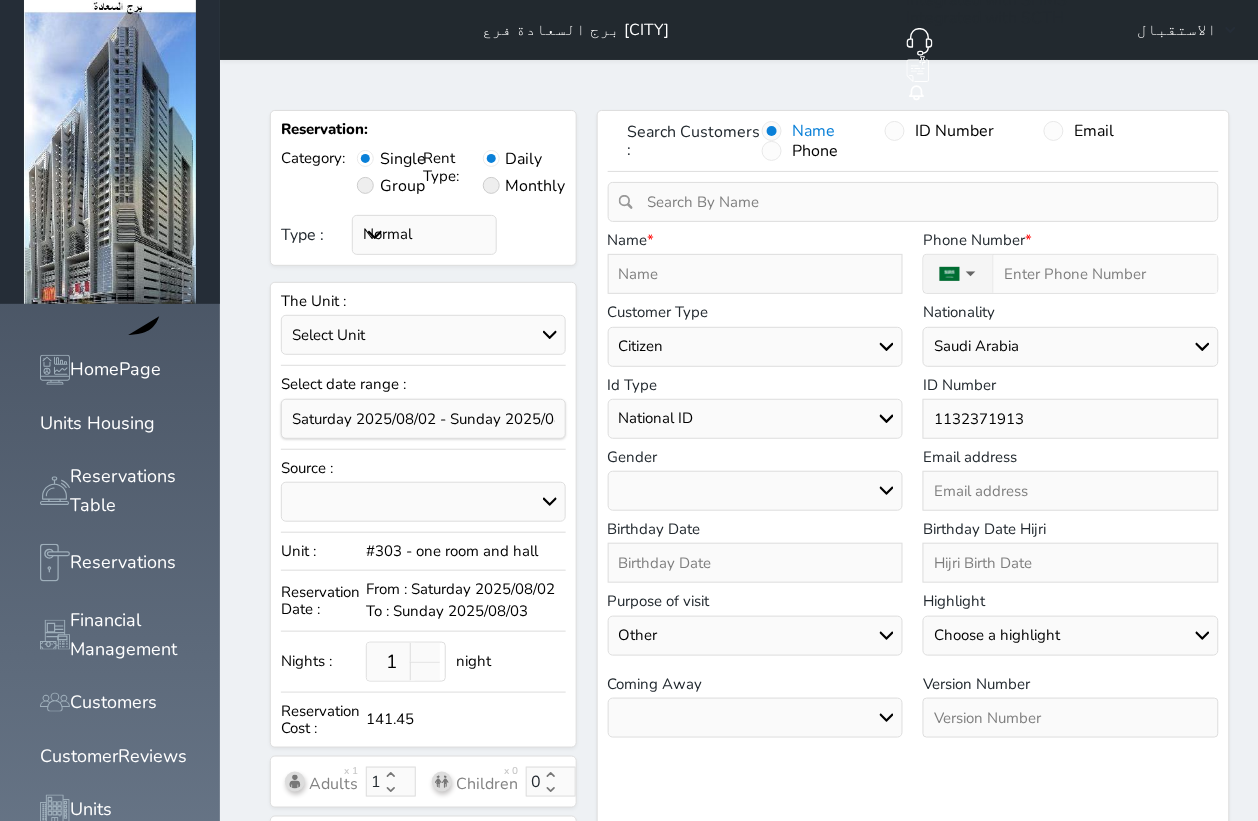 type on "a" 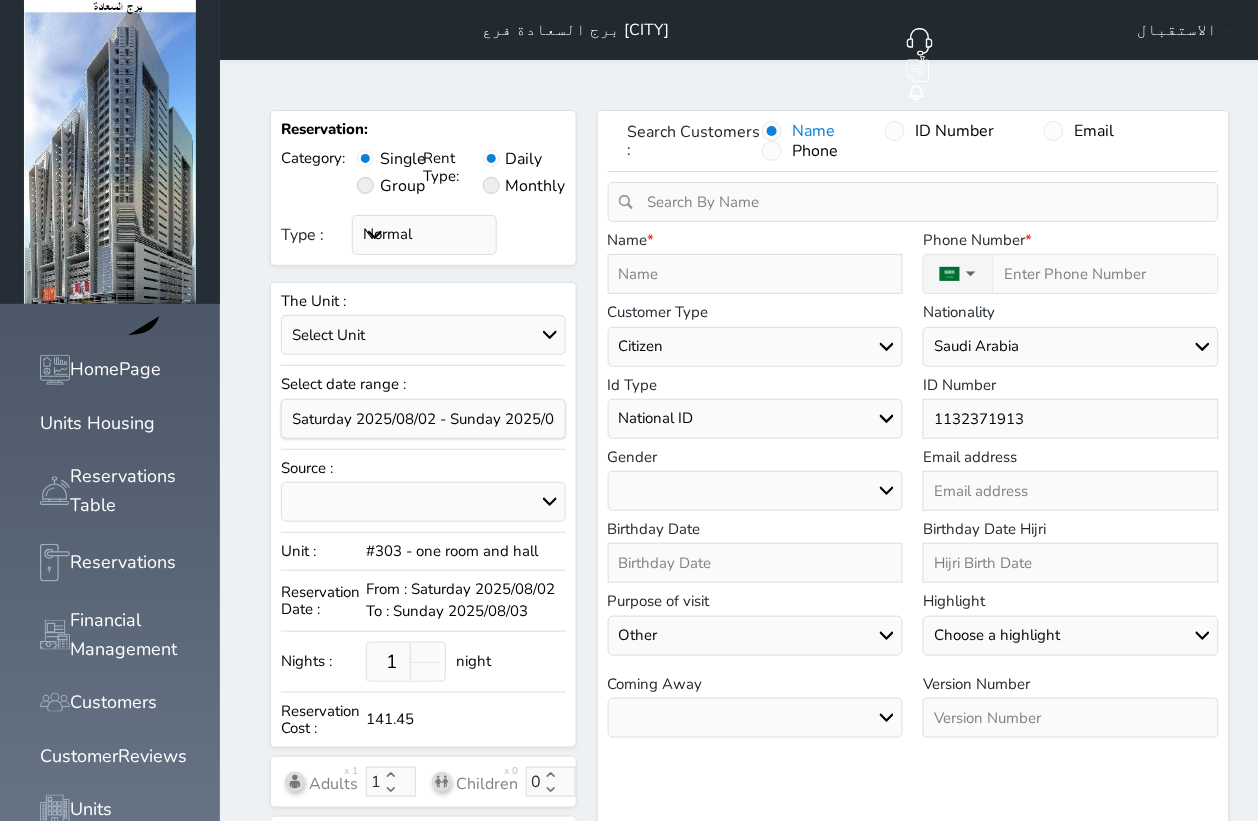 select 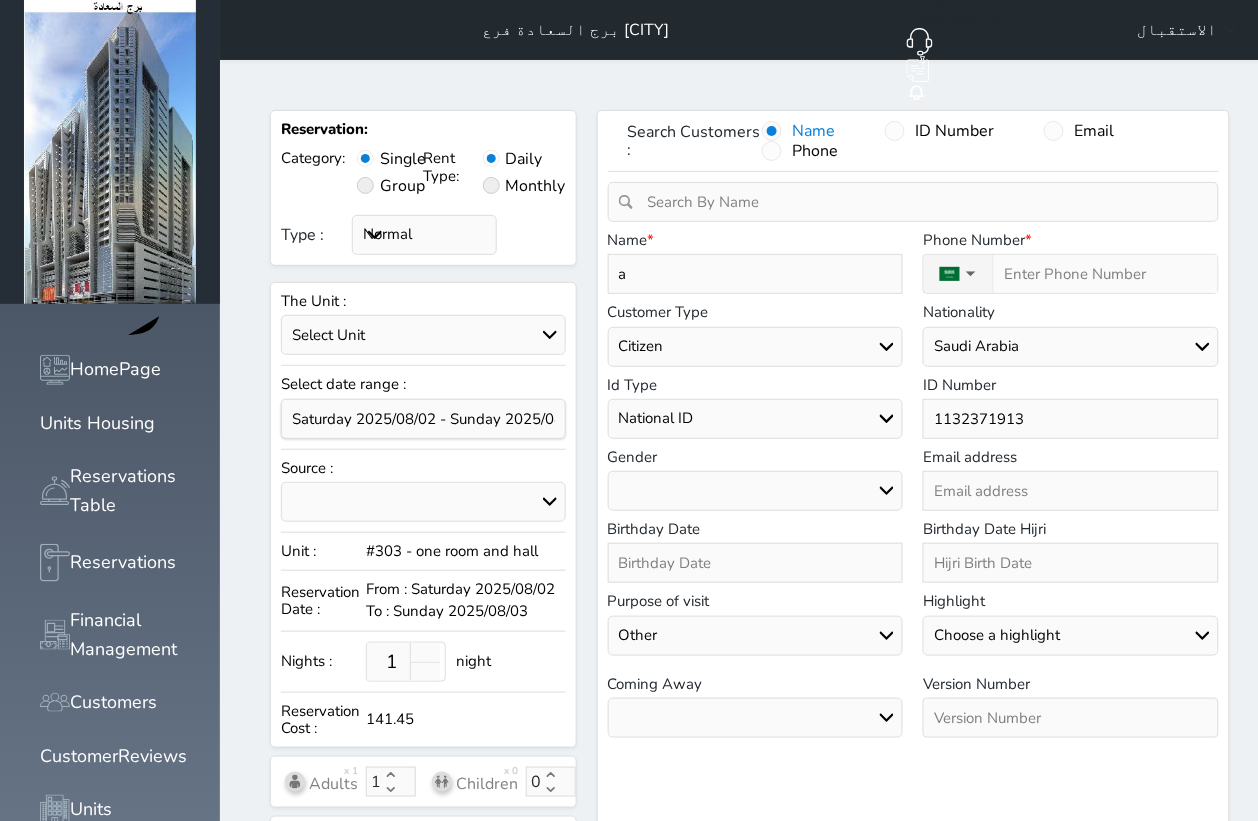 type 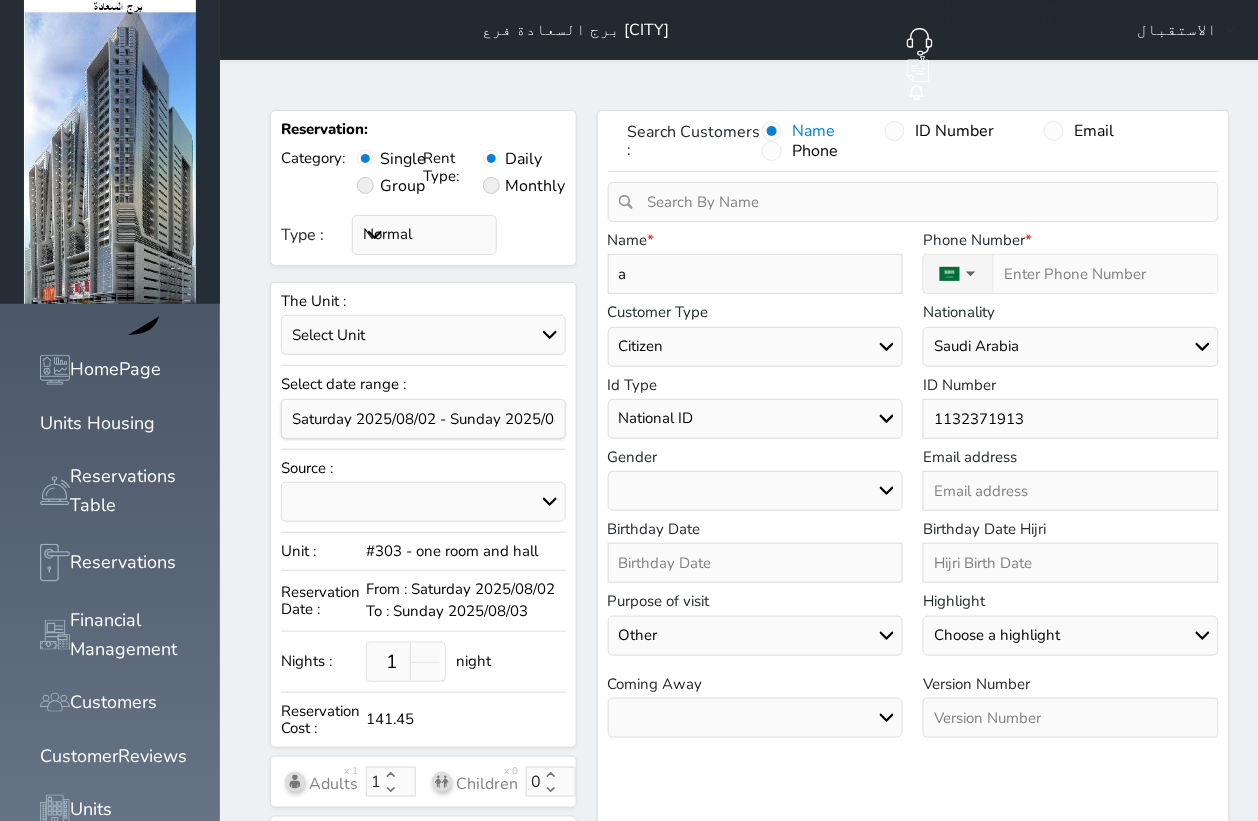 select 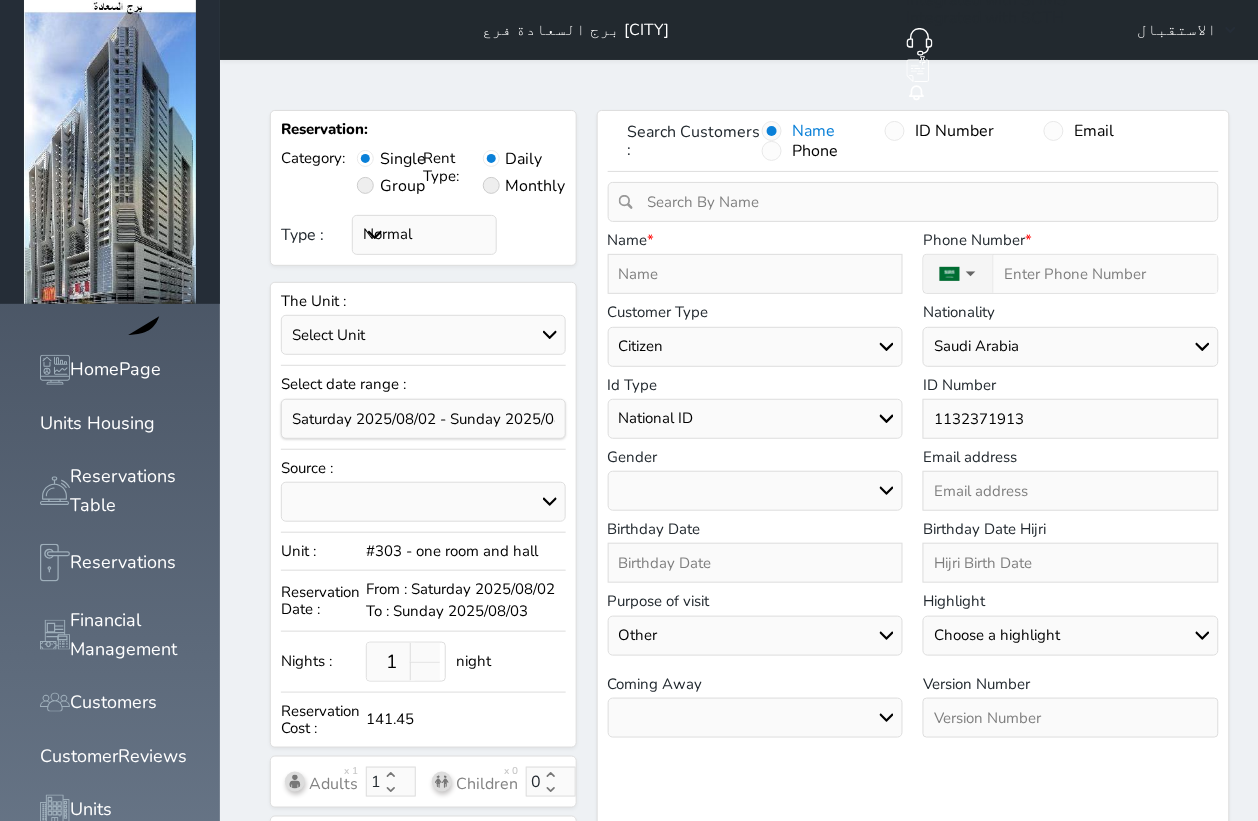 type on "A" 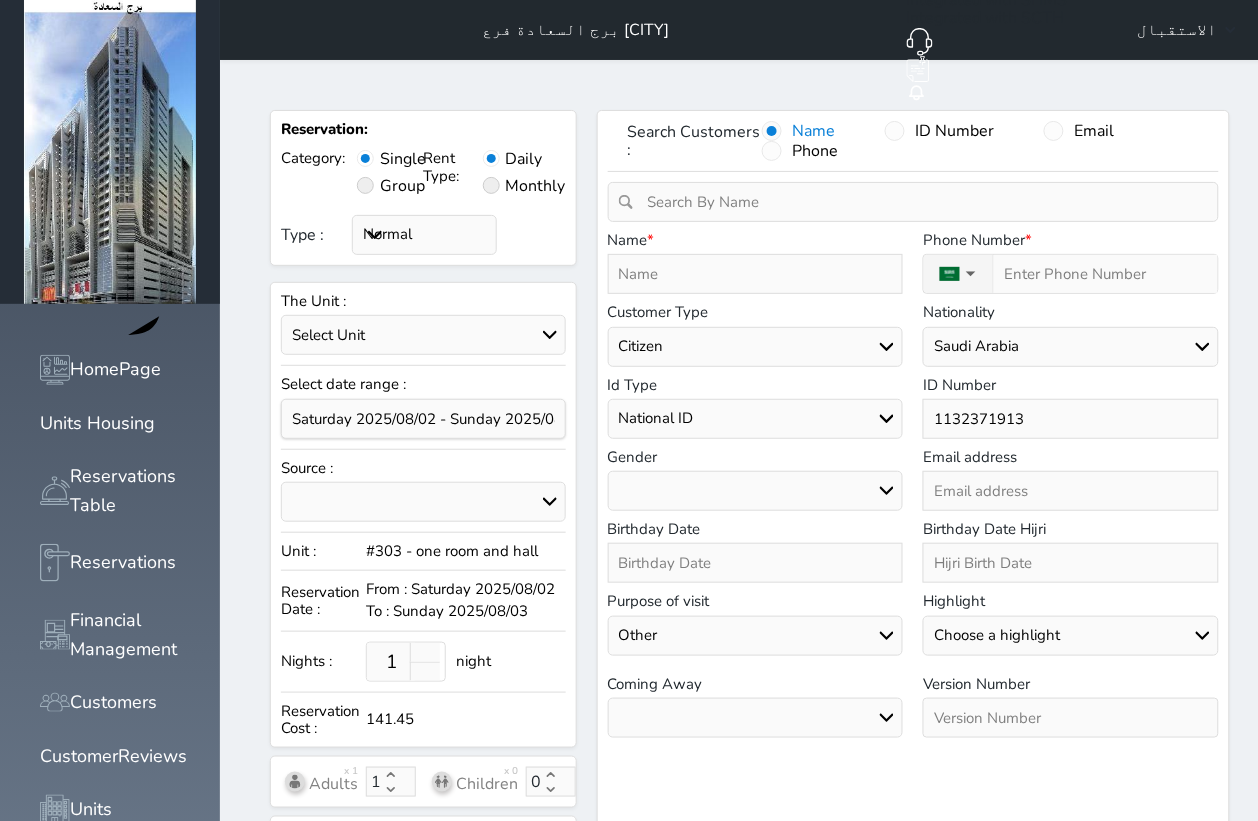 select 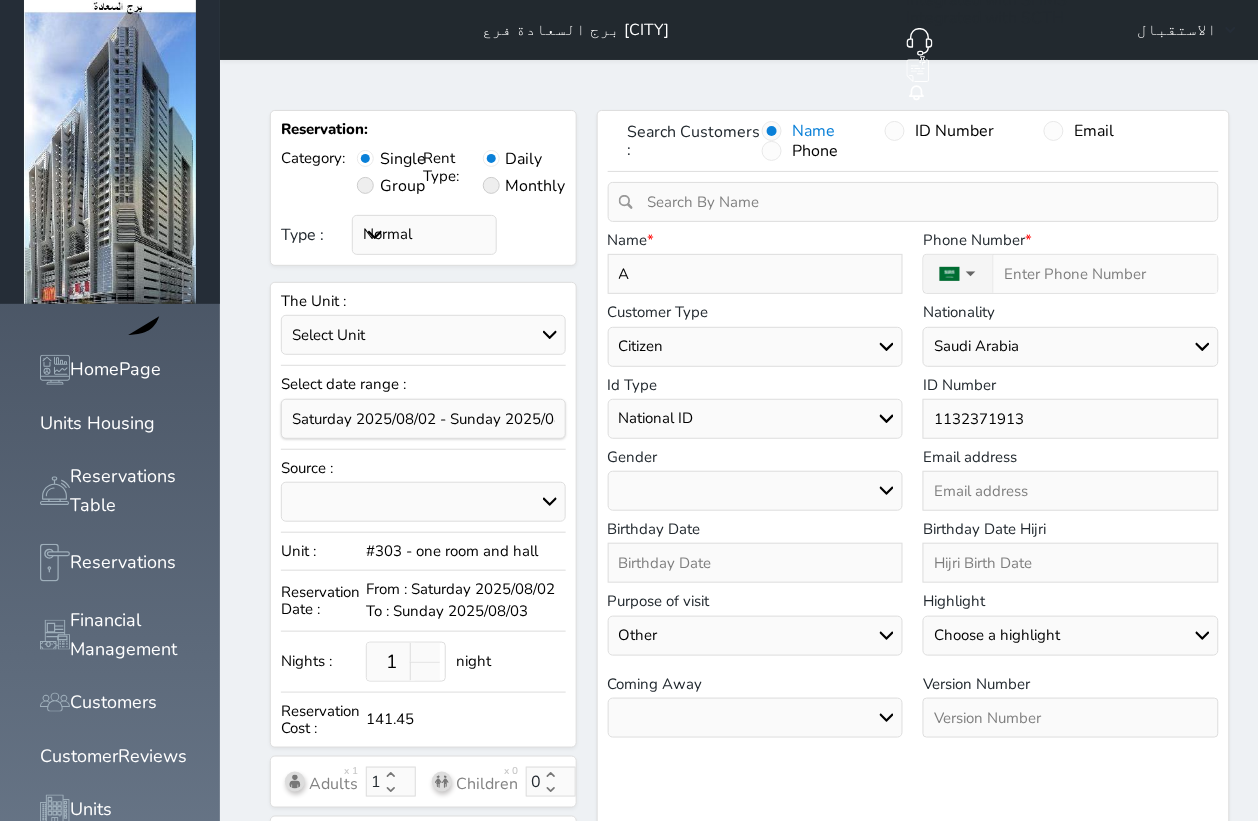 type on "Ab" 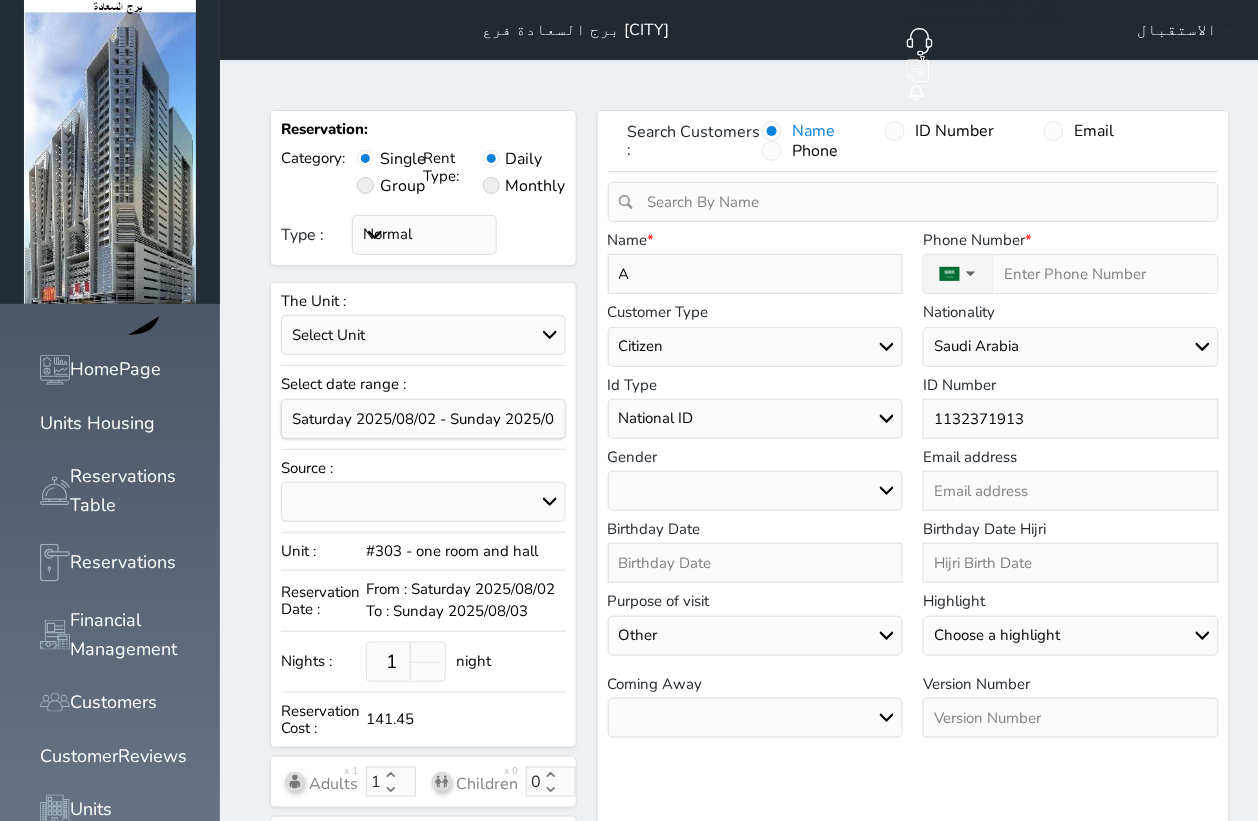 select 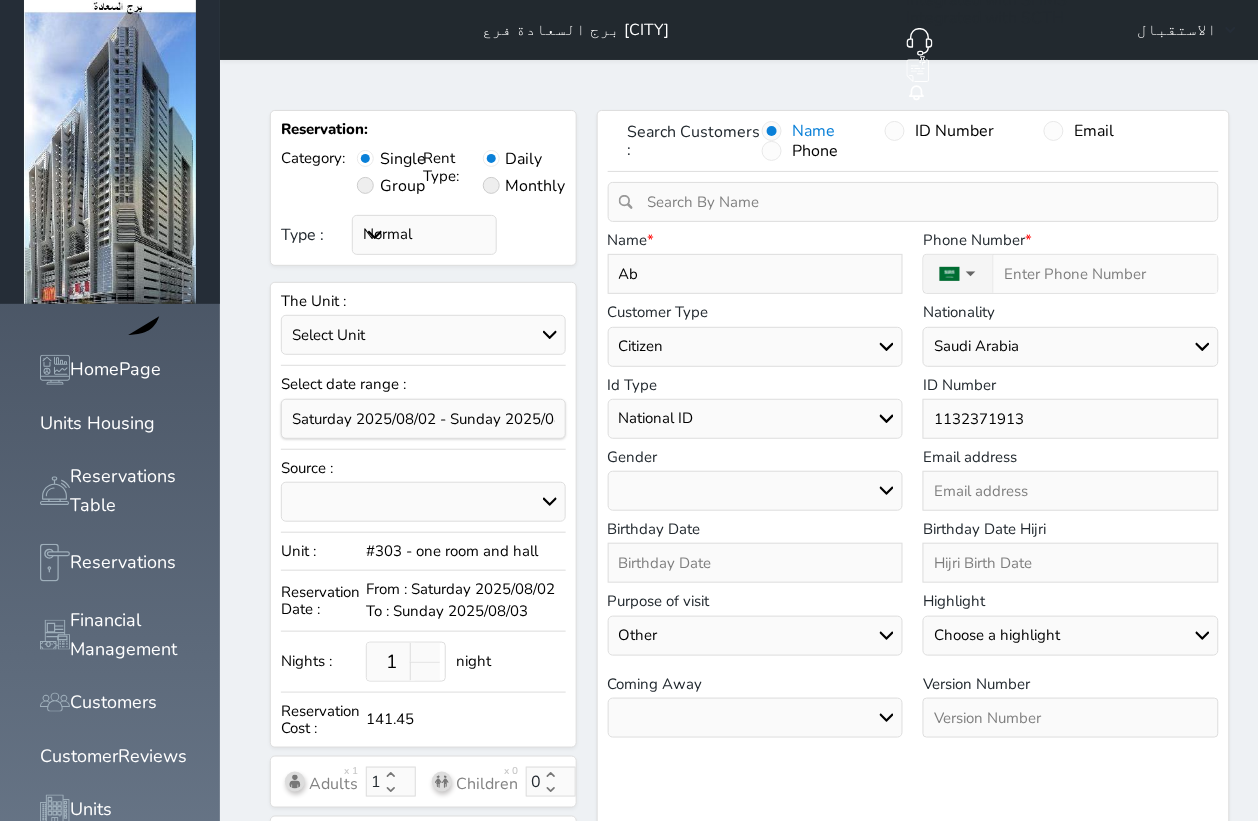 type on "Abd" 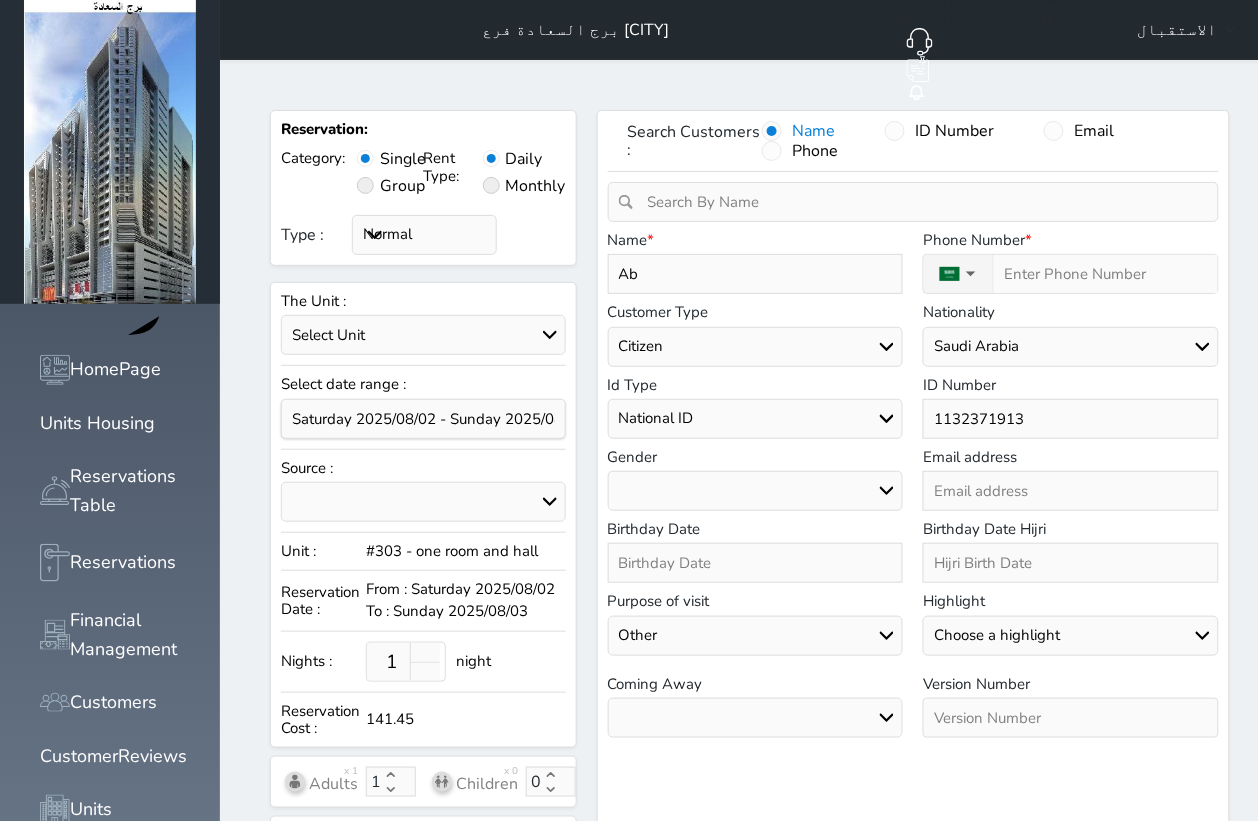 select 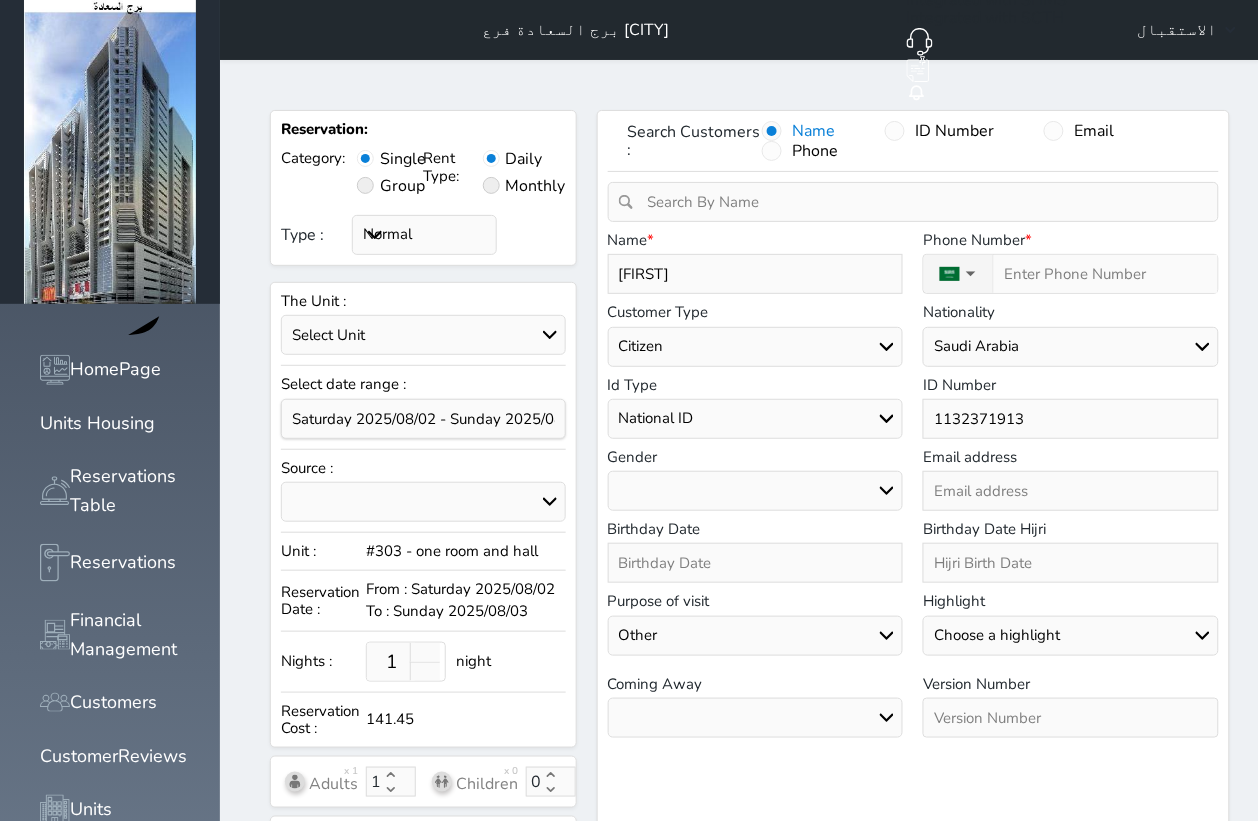 select 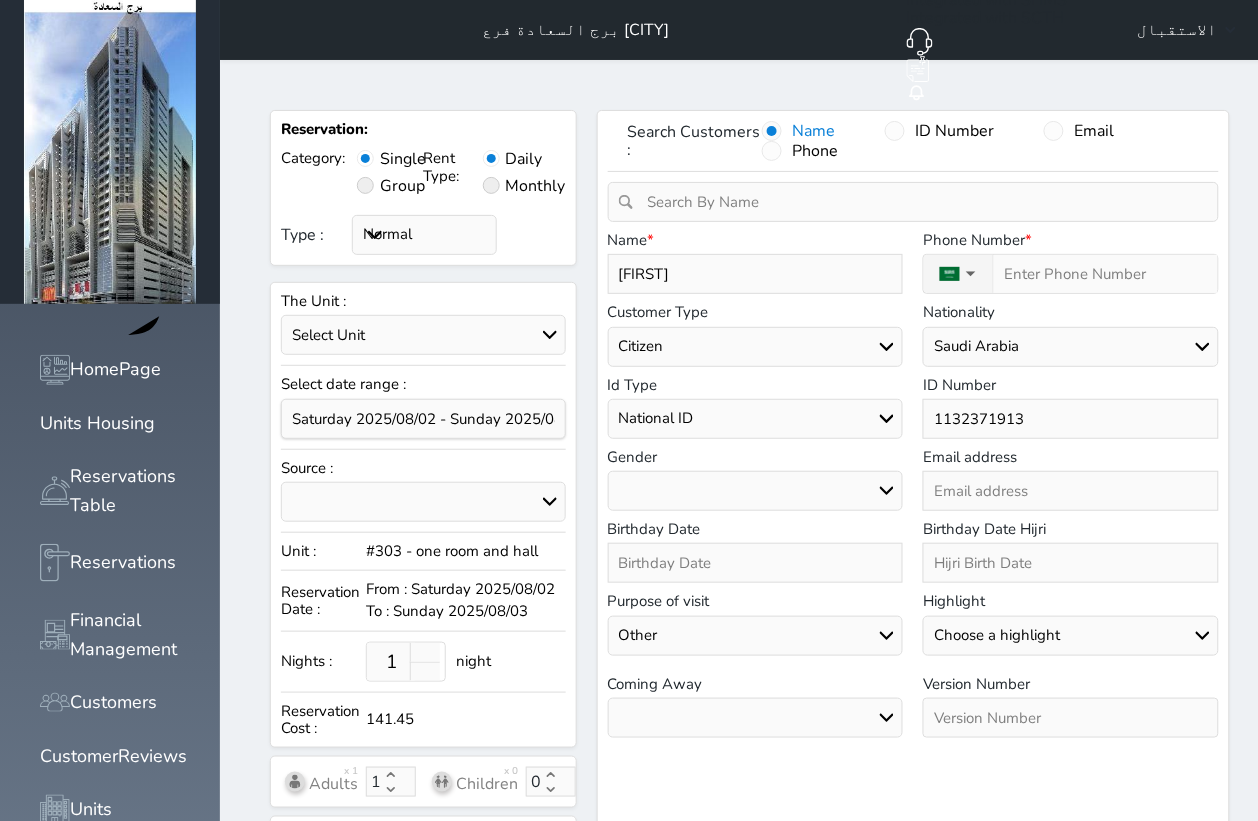 type on "Abdu" 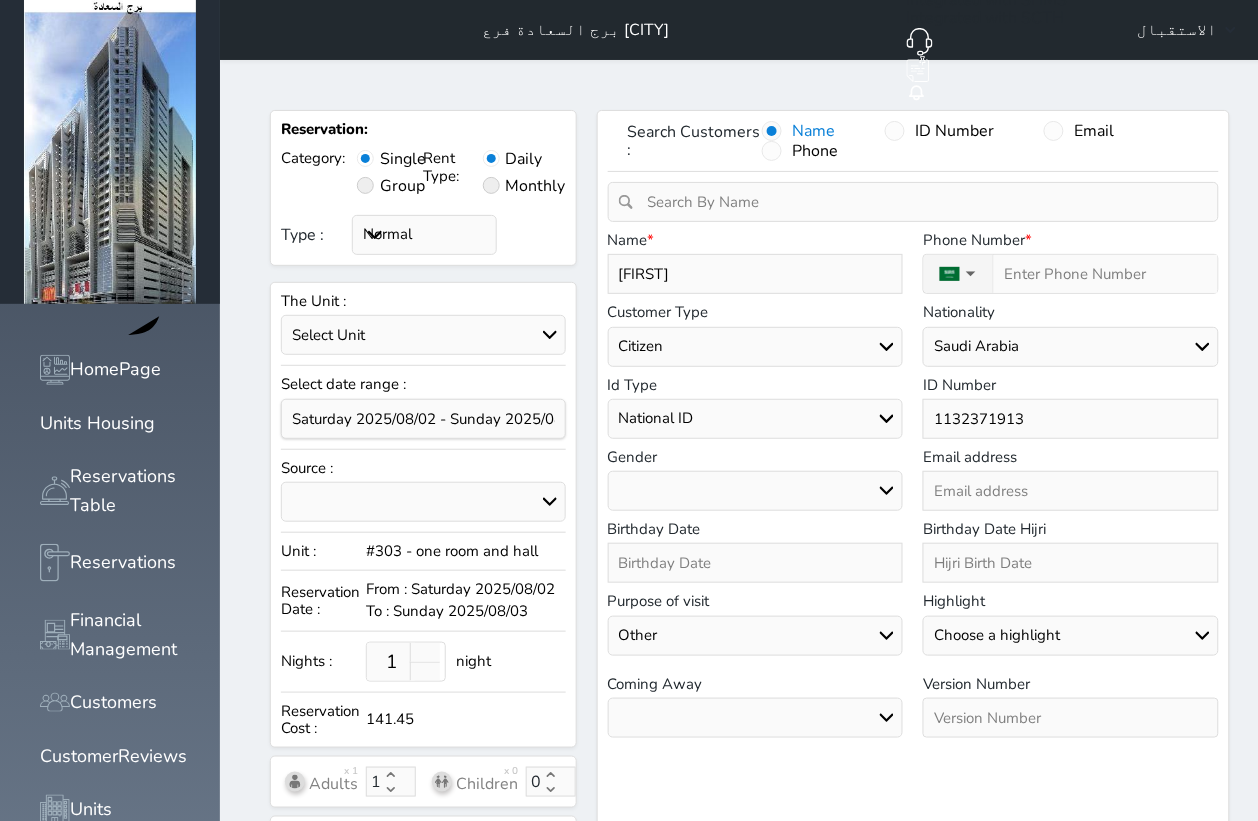 select 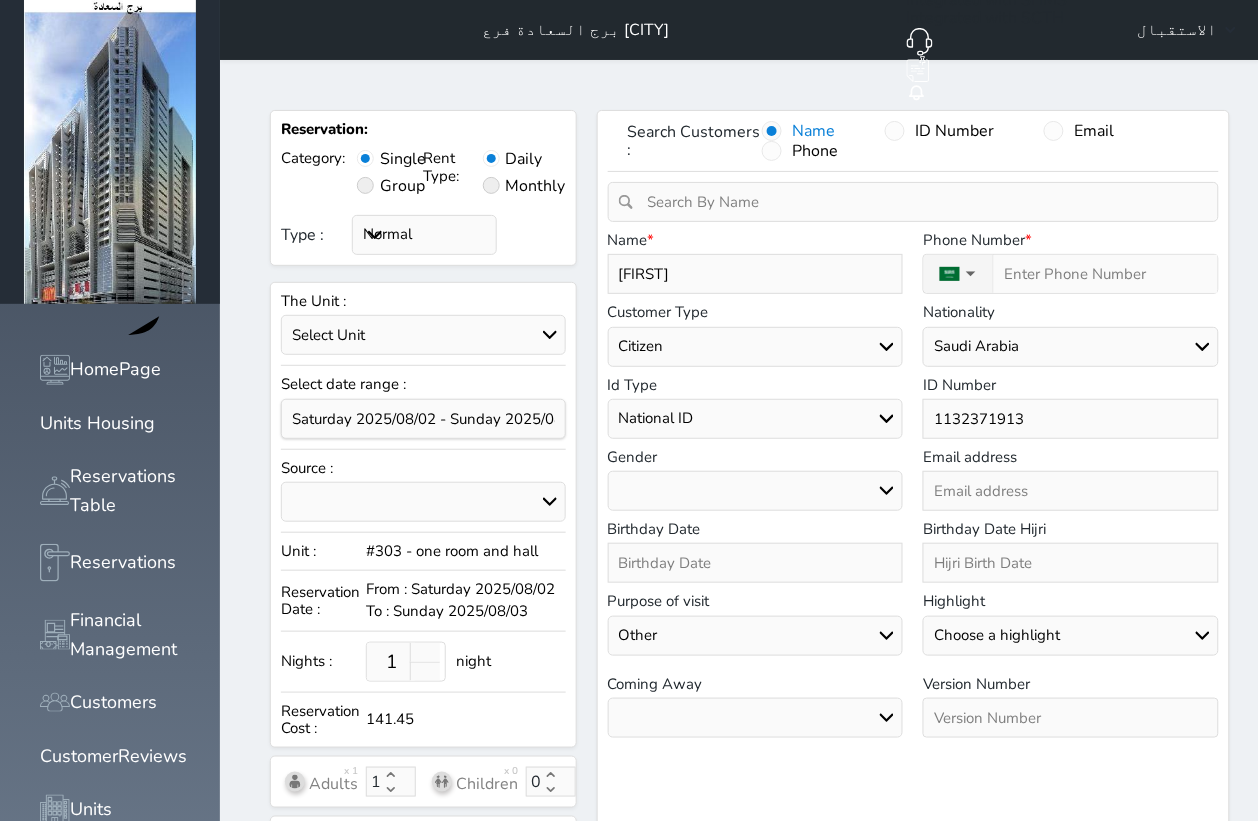 type on "Abdul" 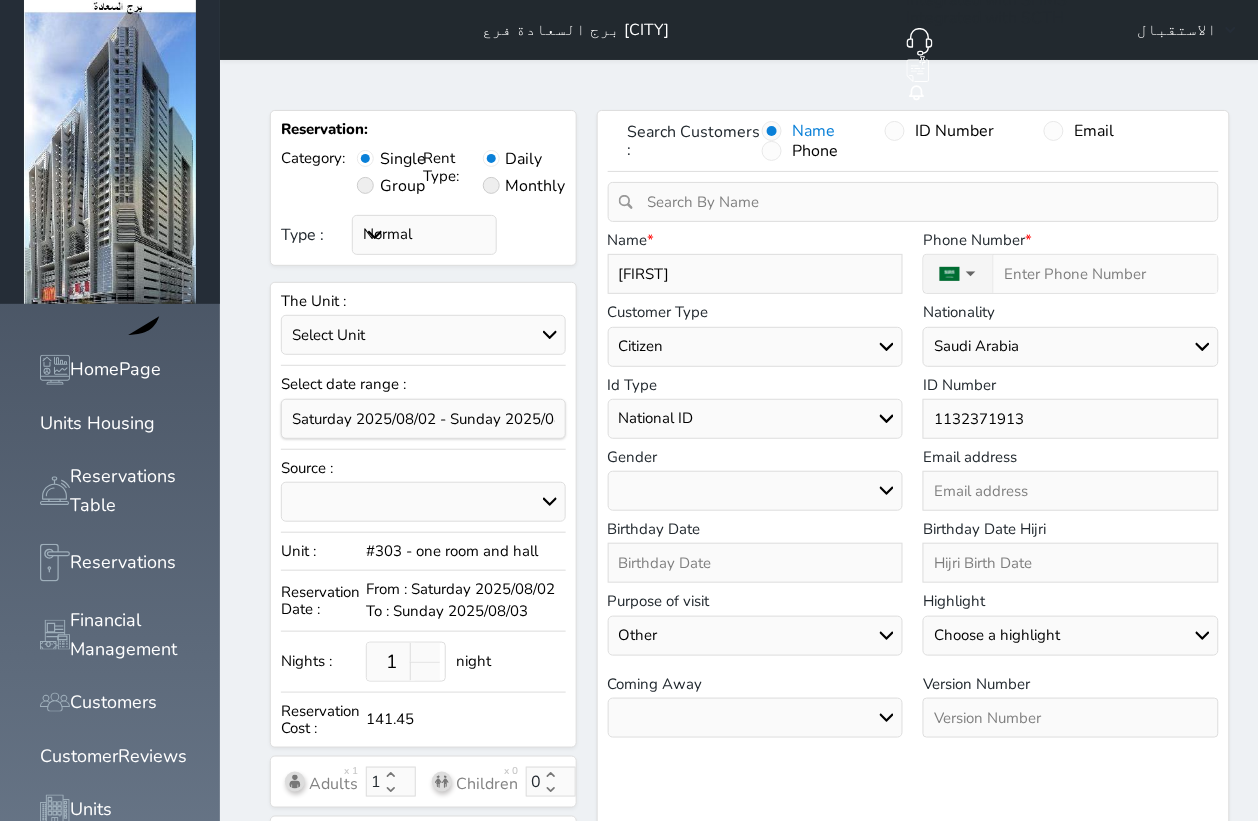 select 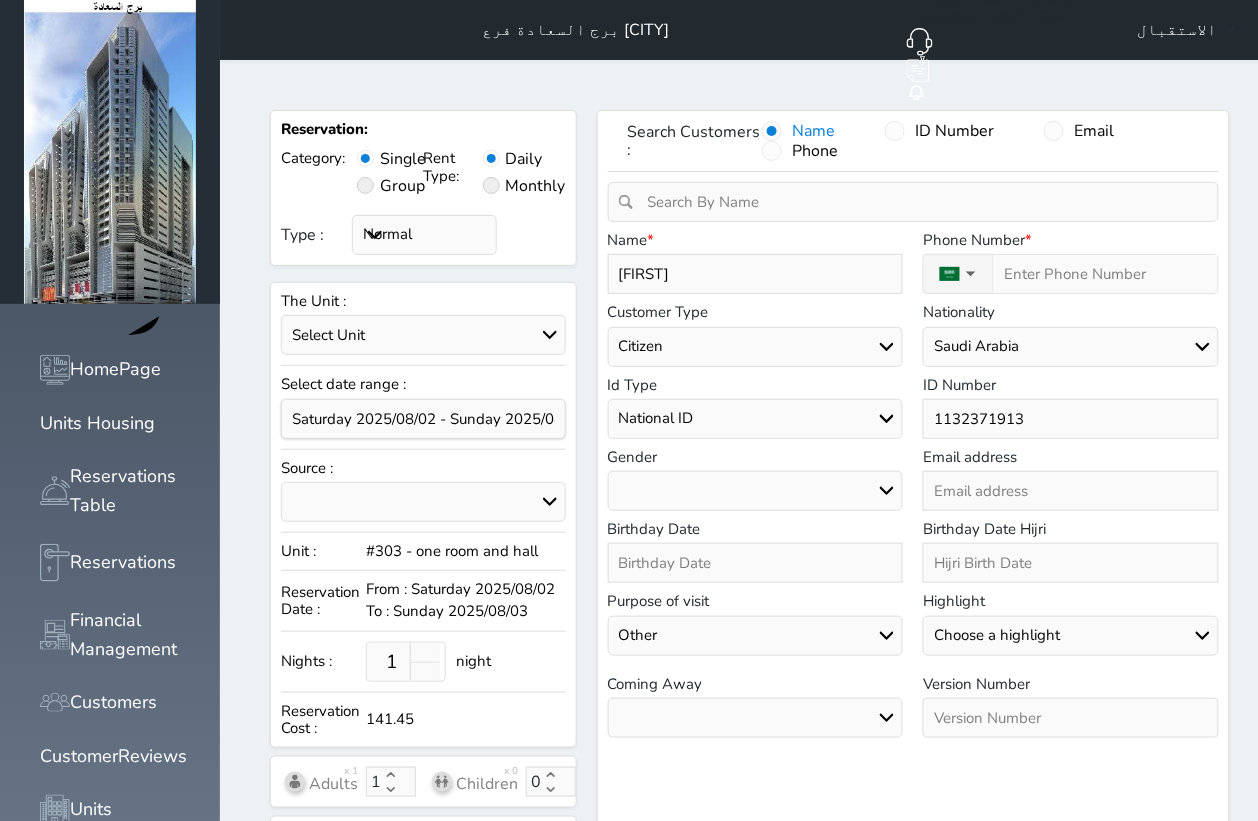 type on "Abdul" 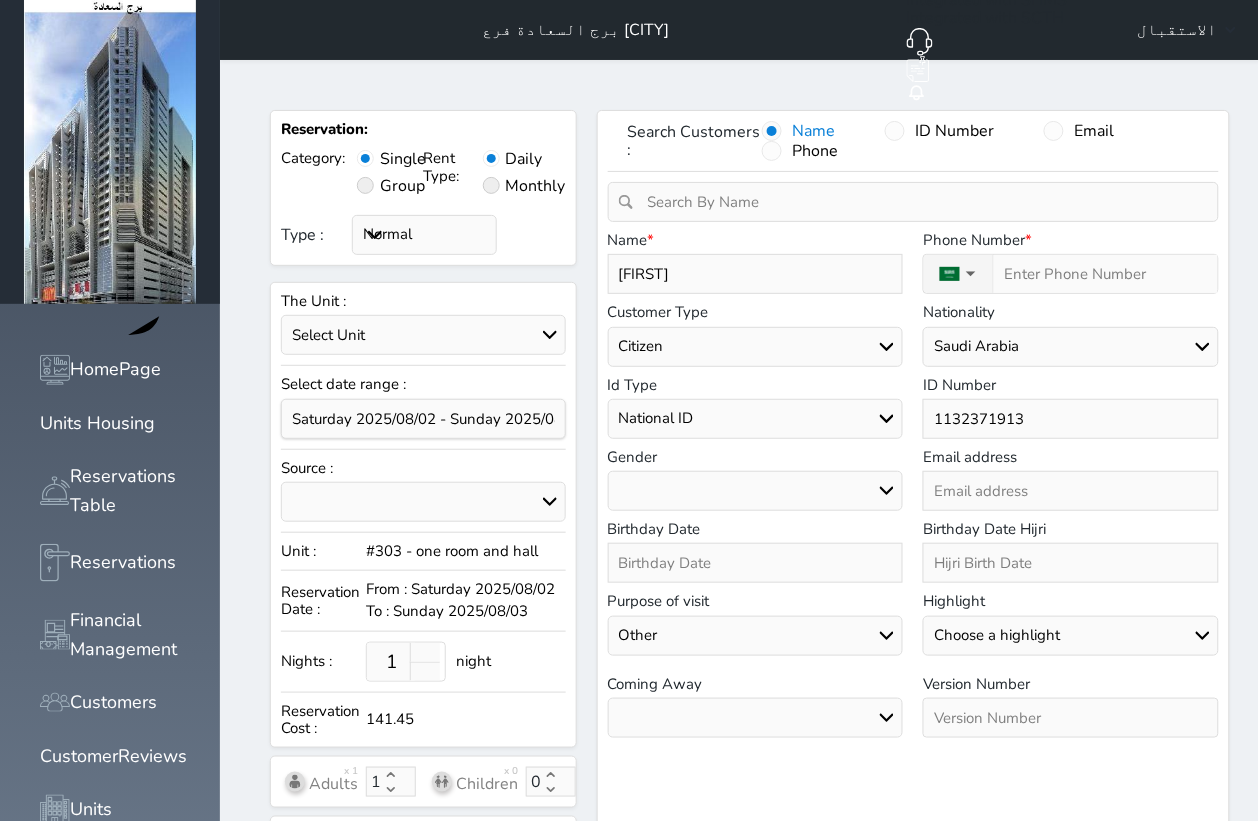select 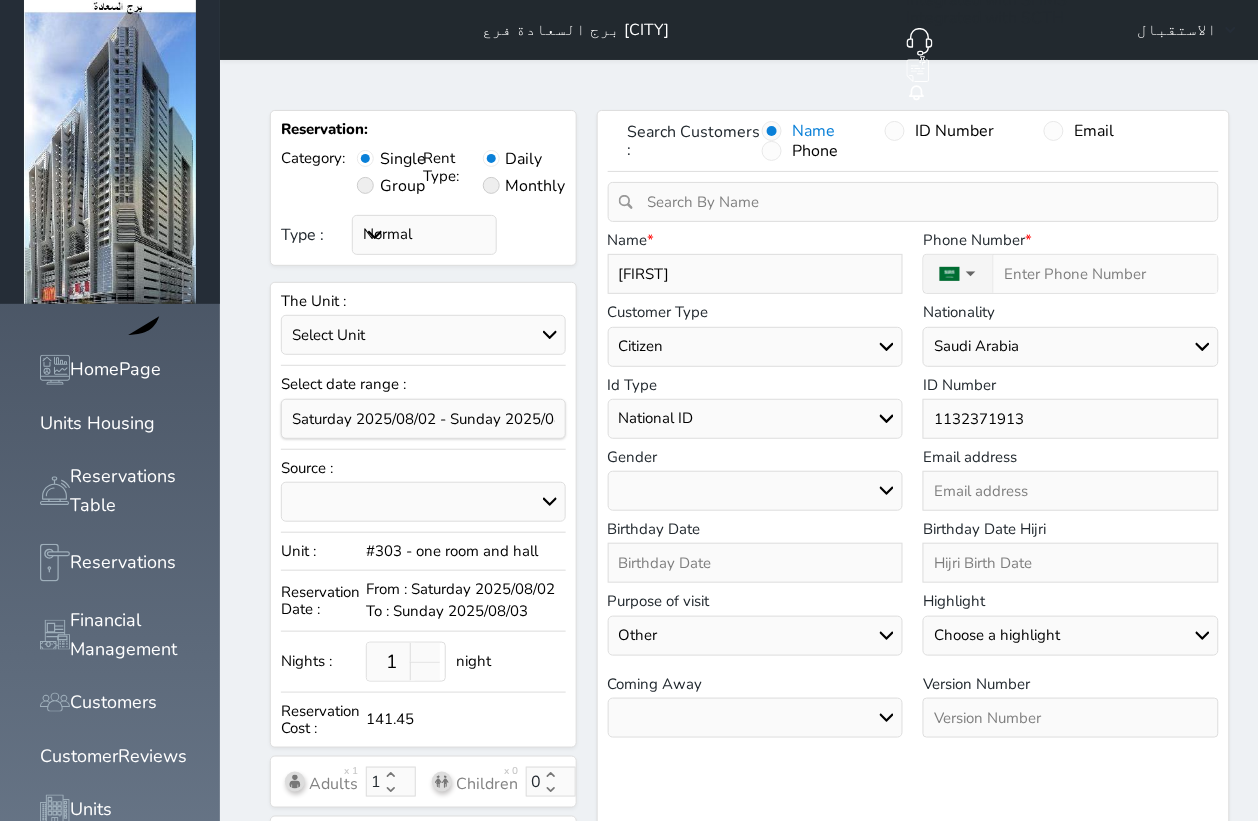 type on "Abdul A" 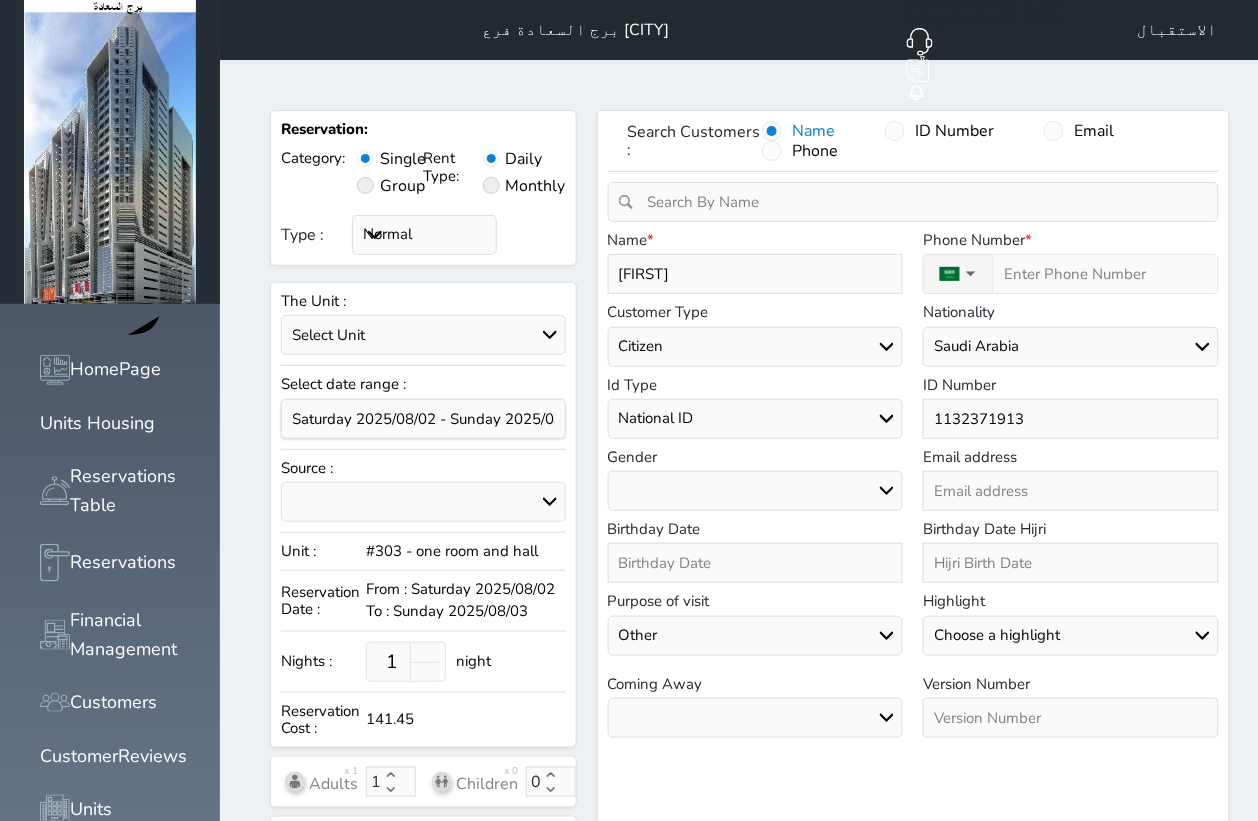 select 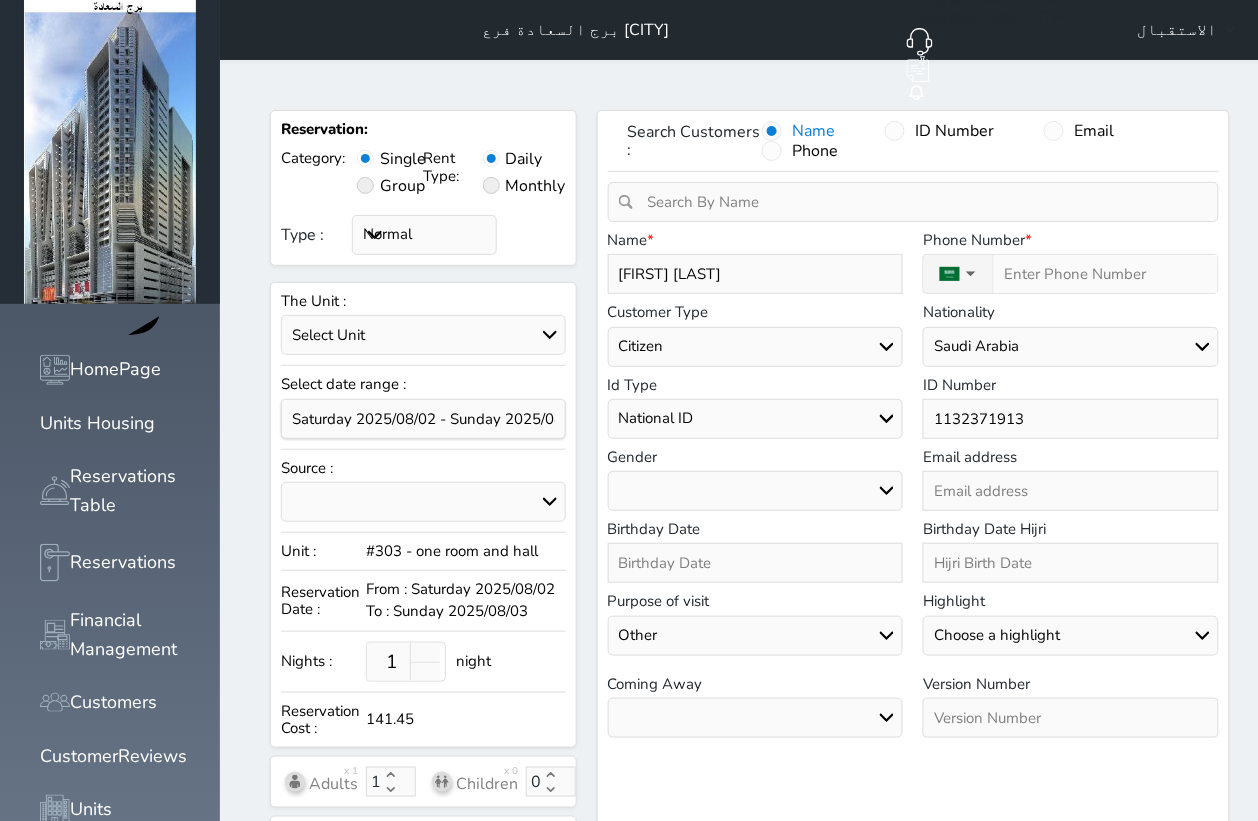 type on "Abdul Az" 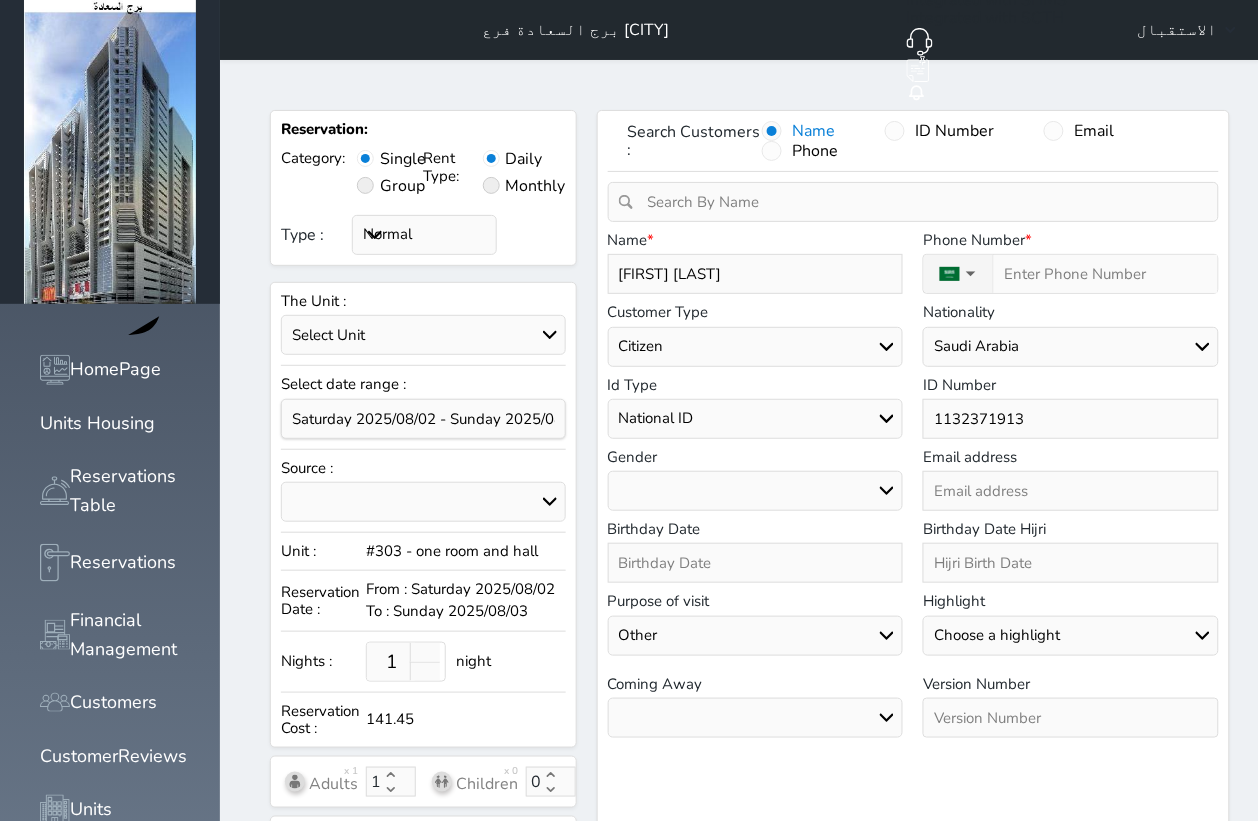 select 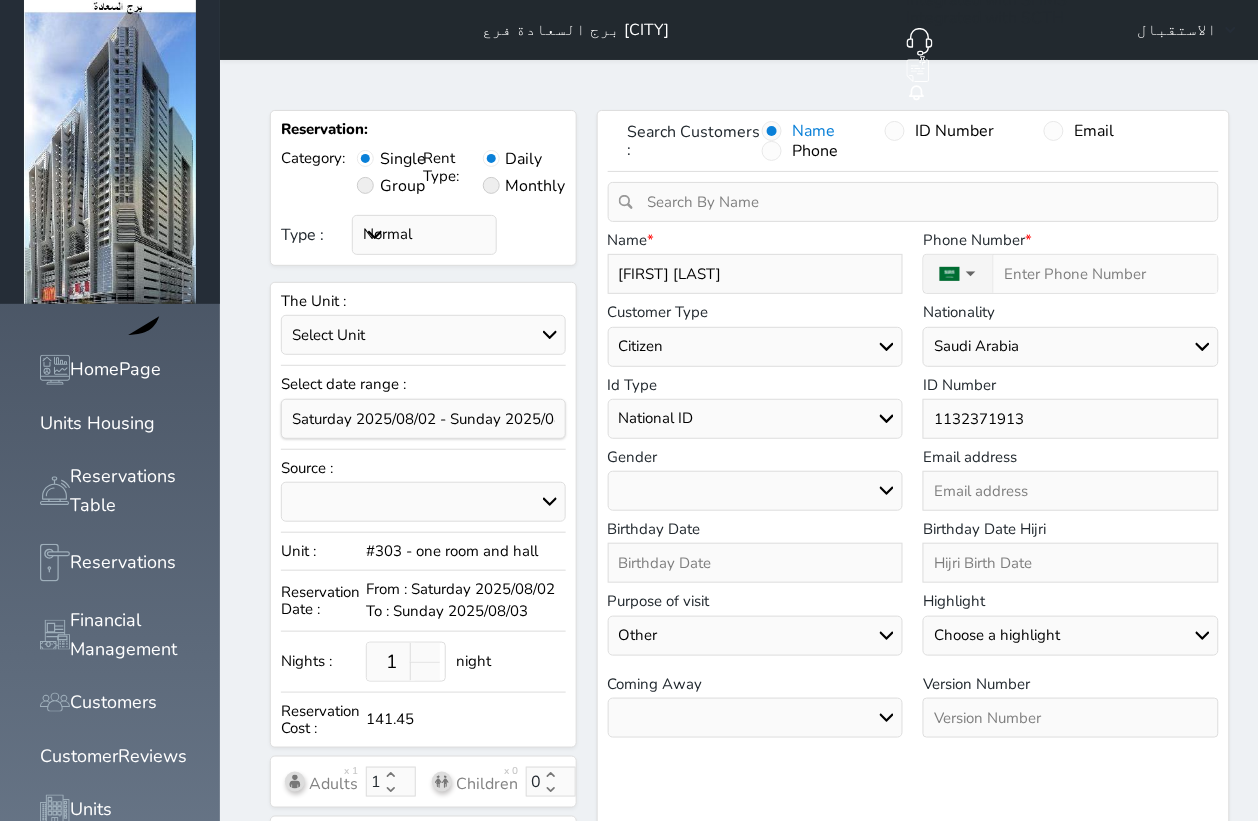 type on "Abdul Azi" 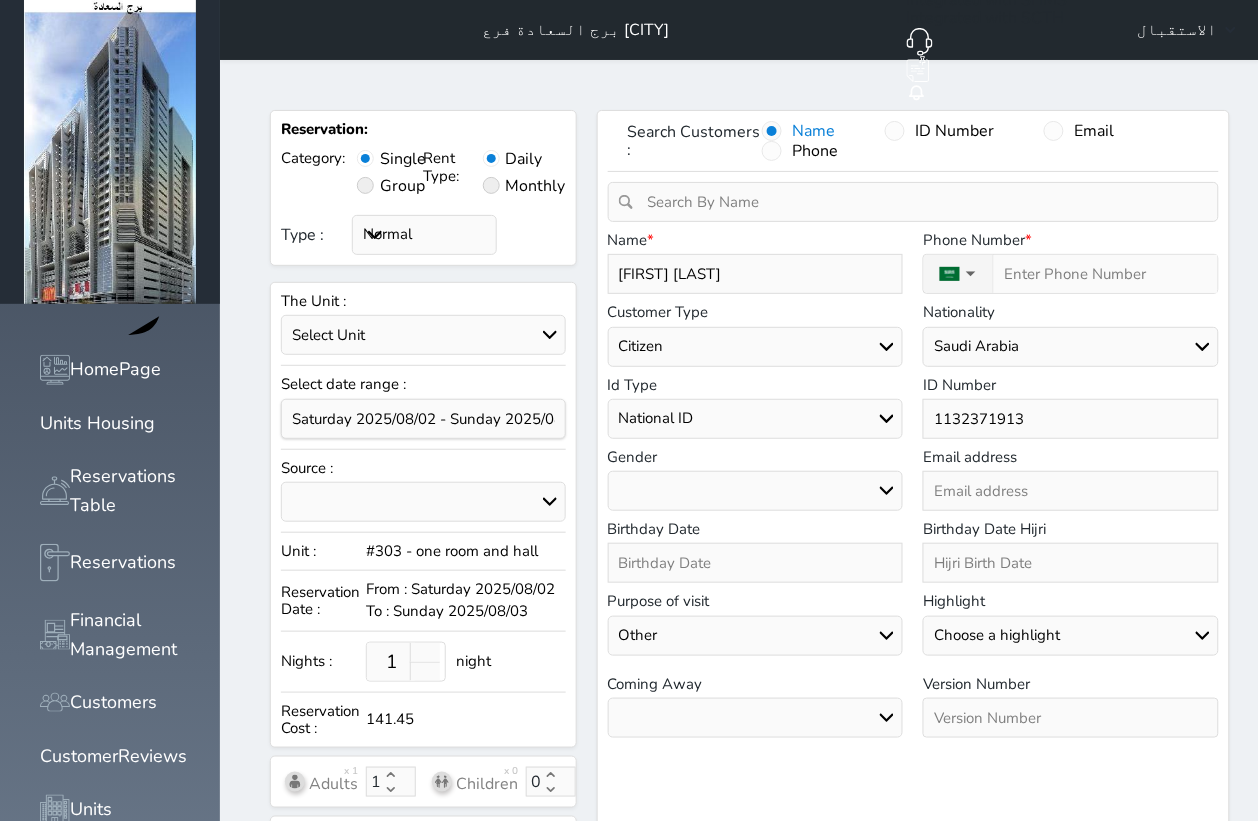 select 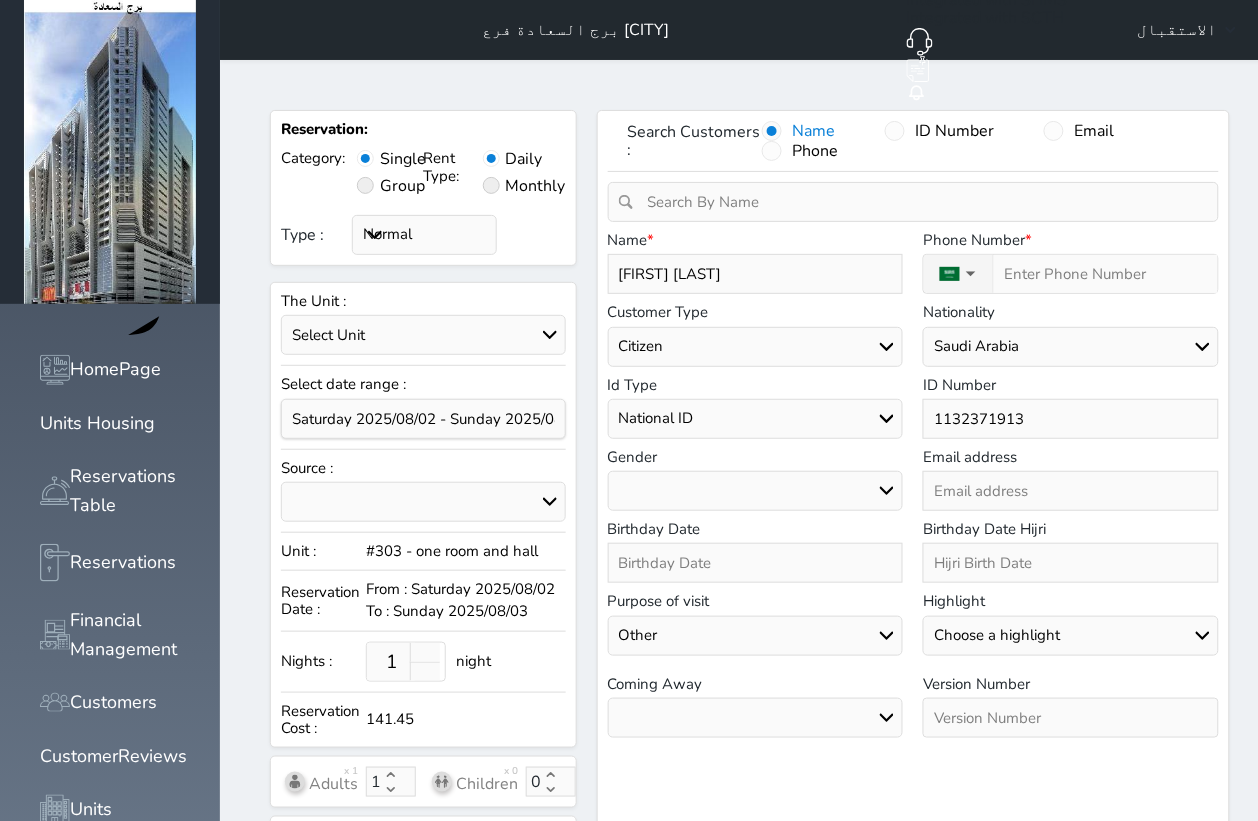 type on "[FIRST]" 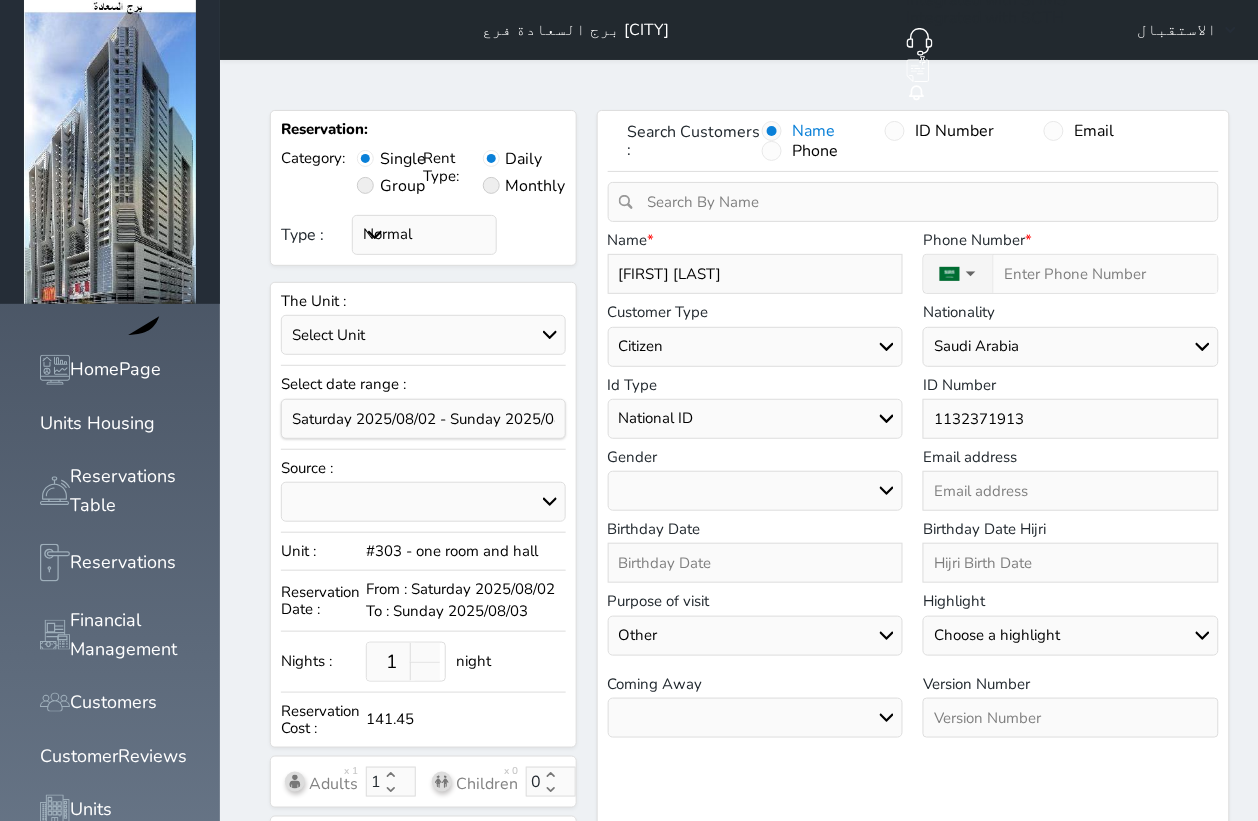 select 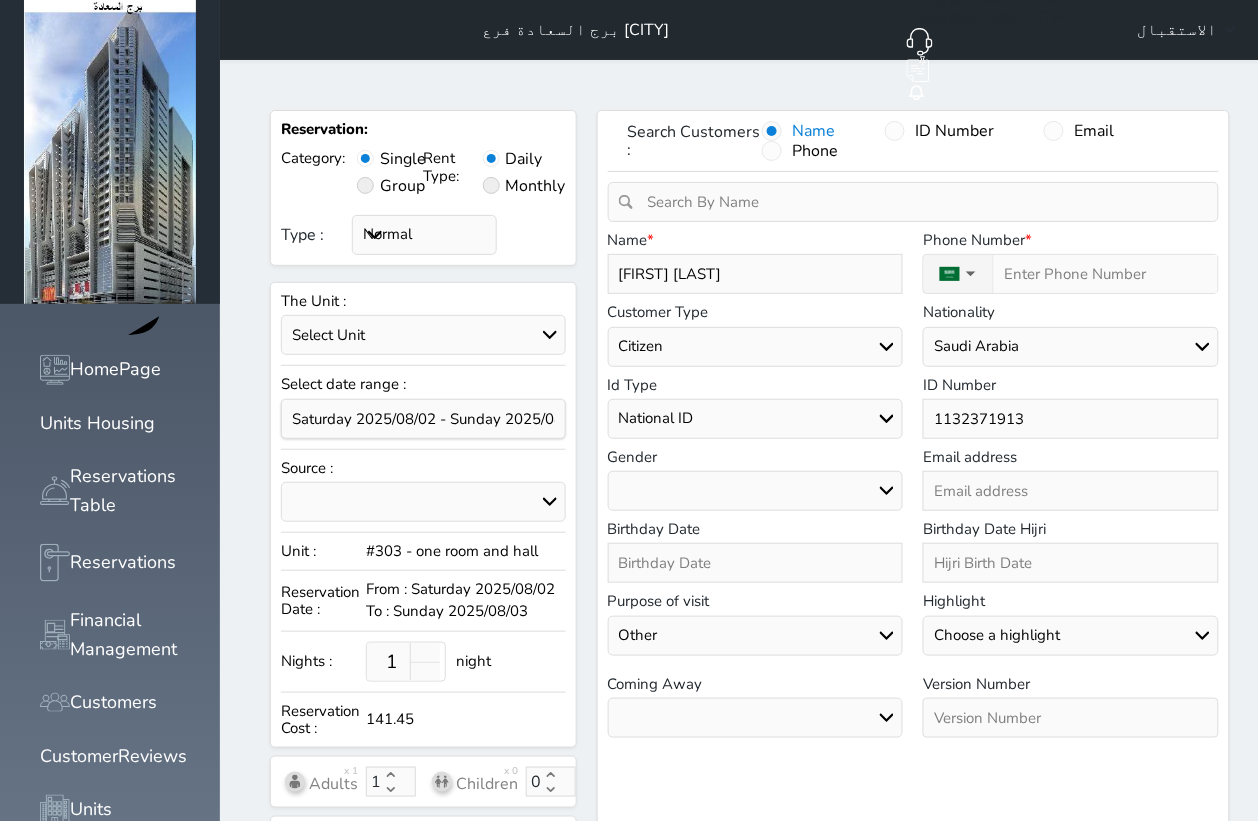 type on "[FIRST]" 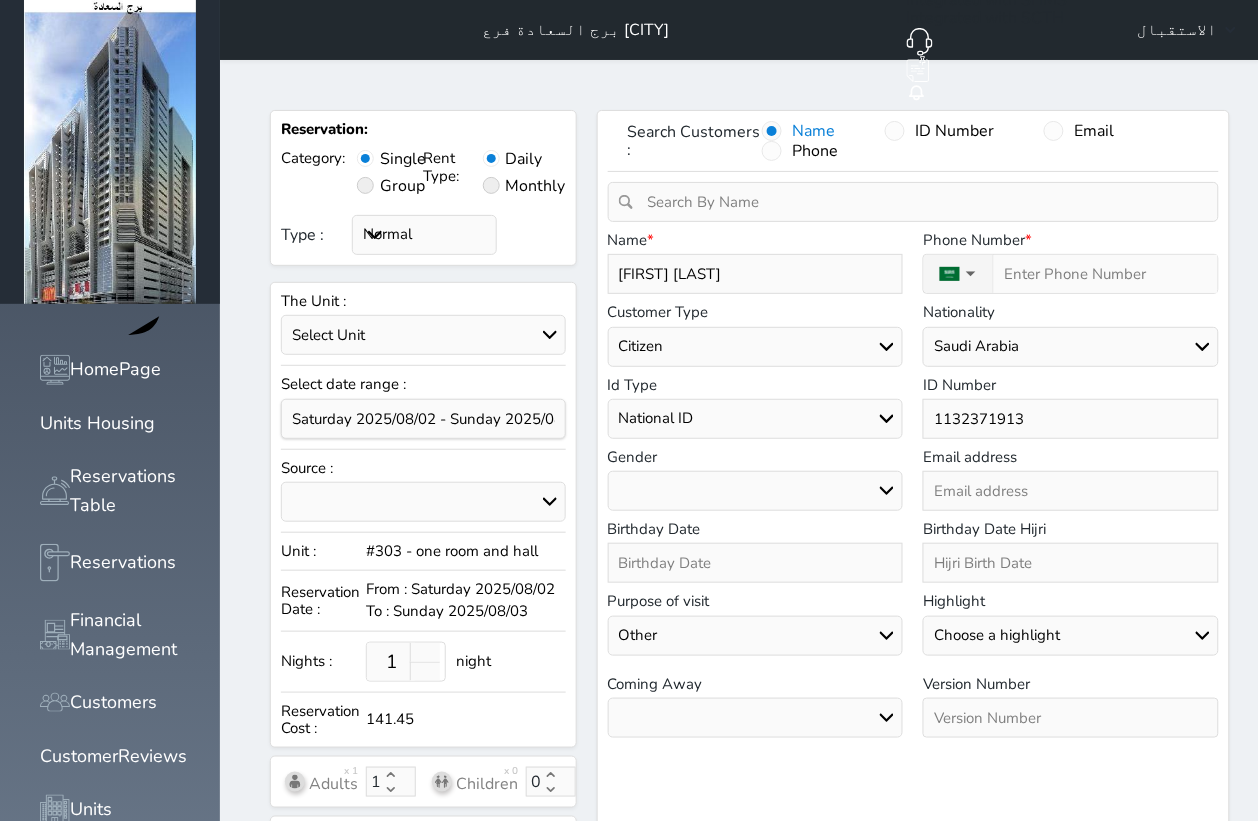 select 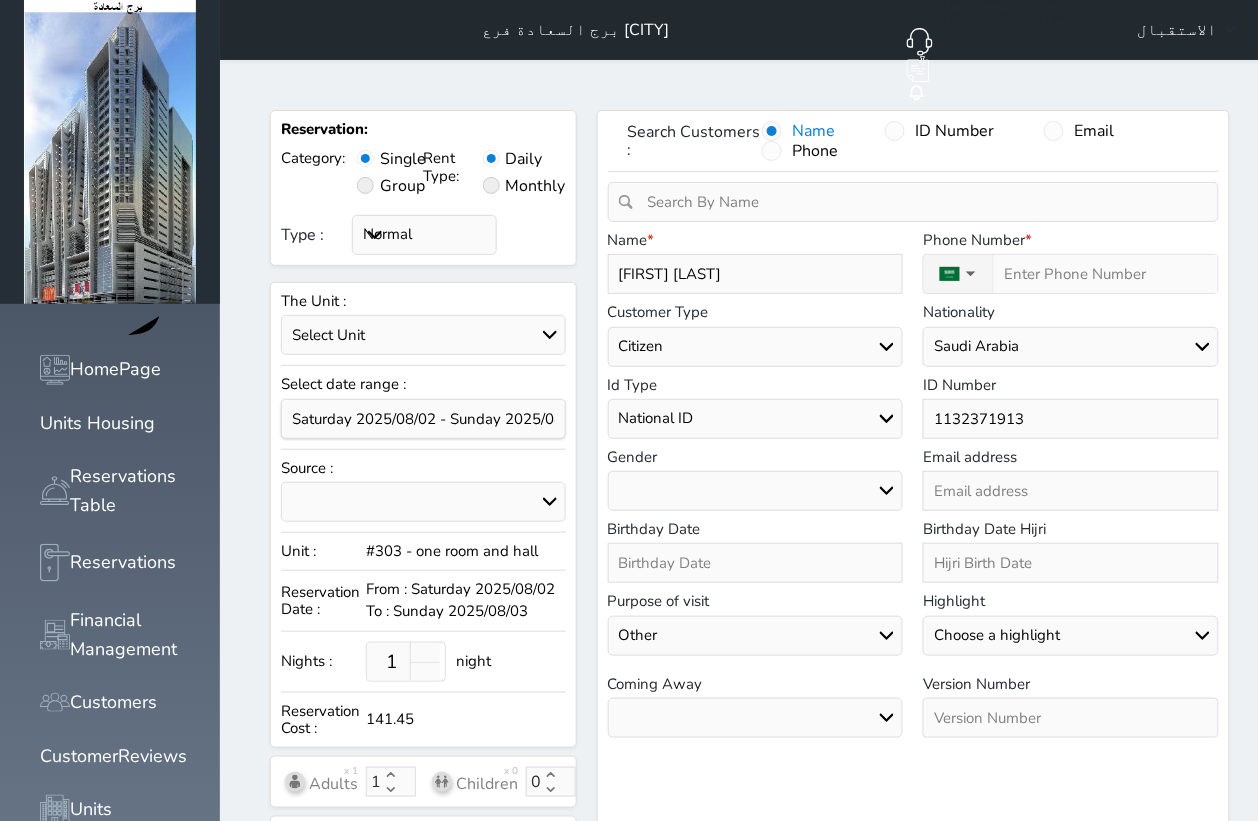 type on "[FIRST]" 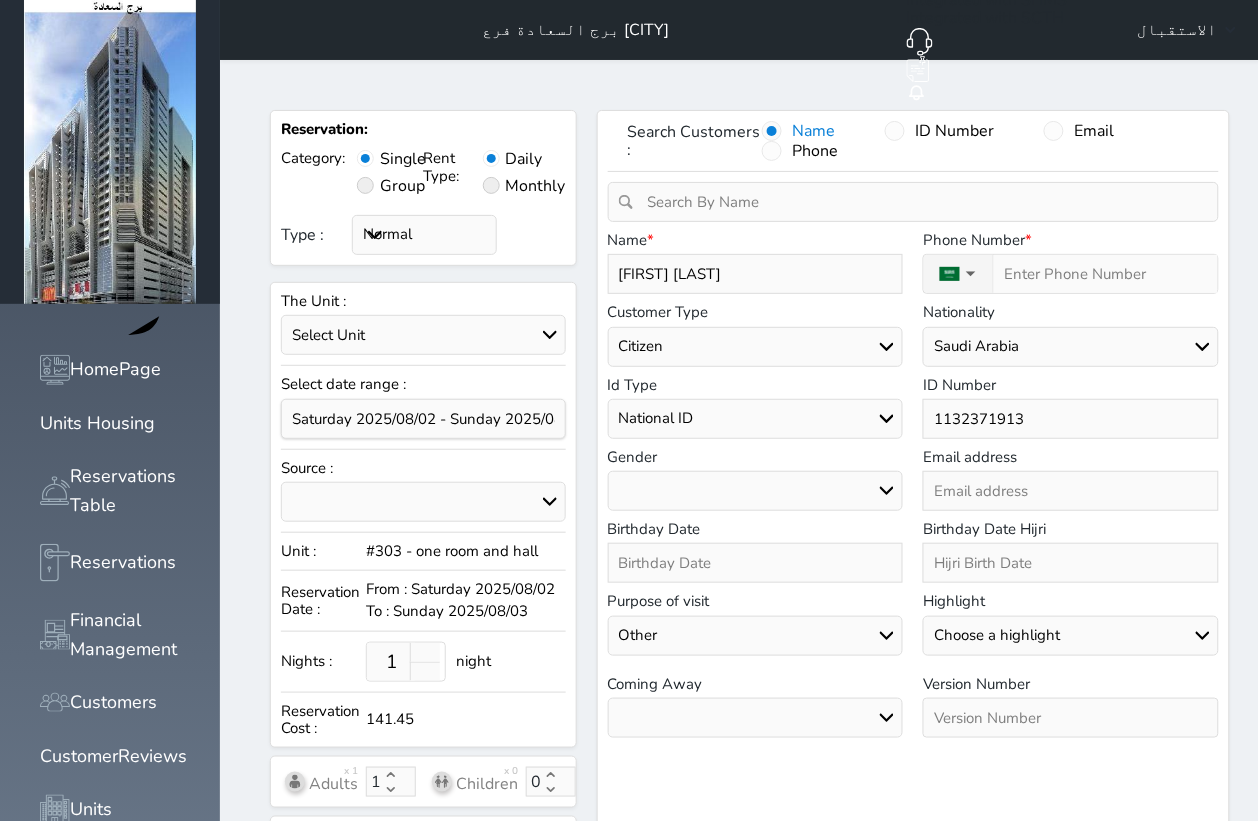 select 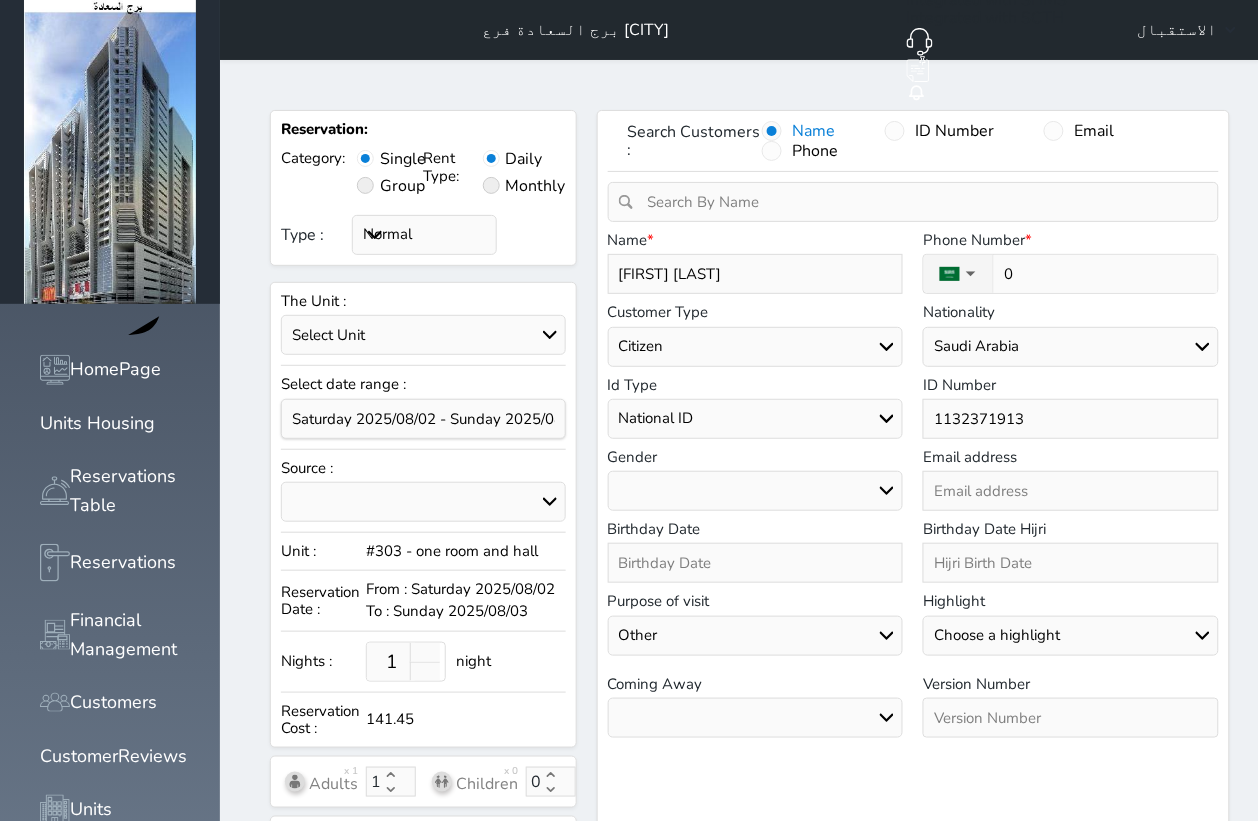 type on "05" 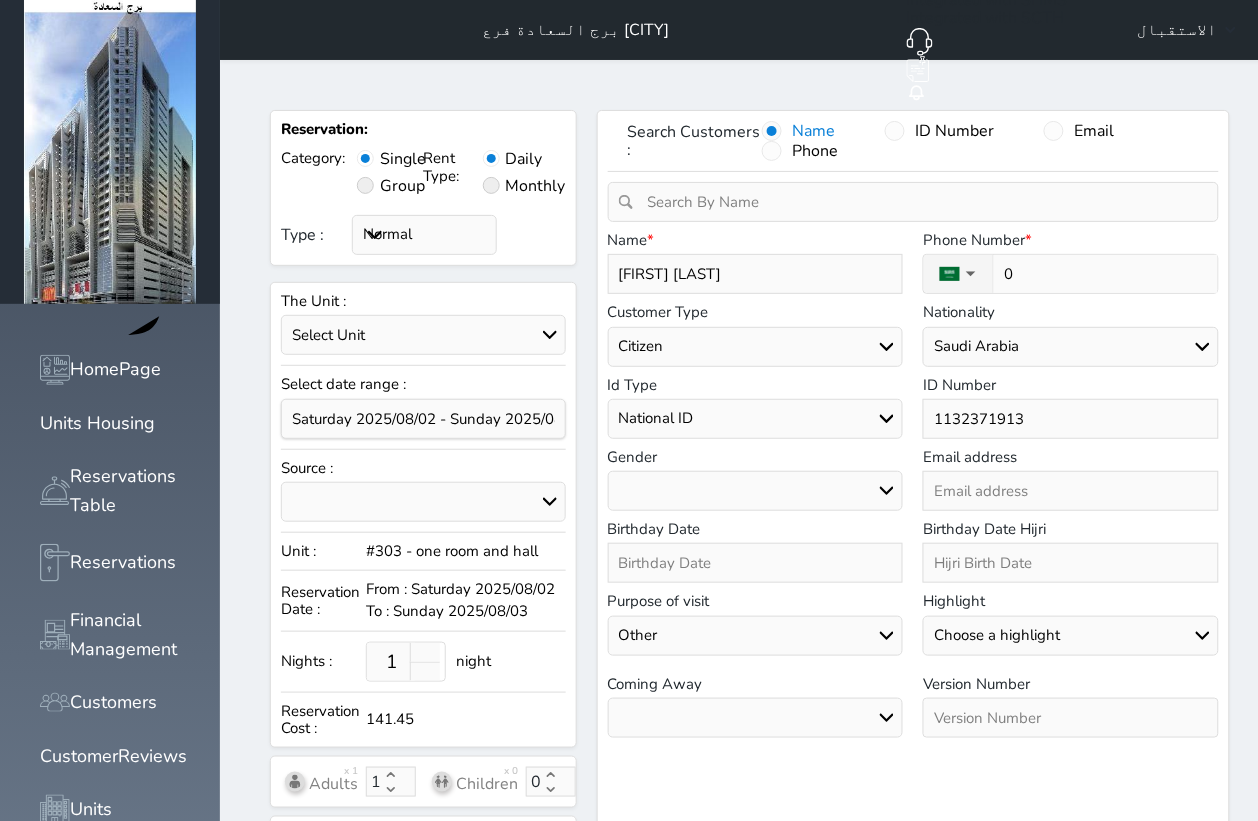 select 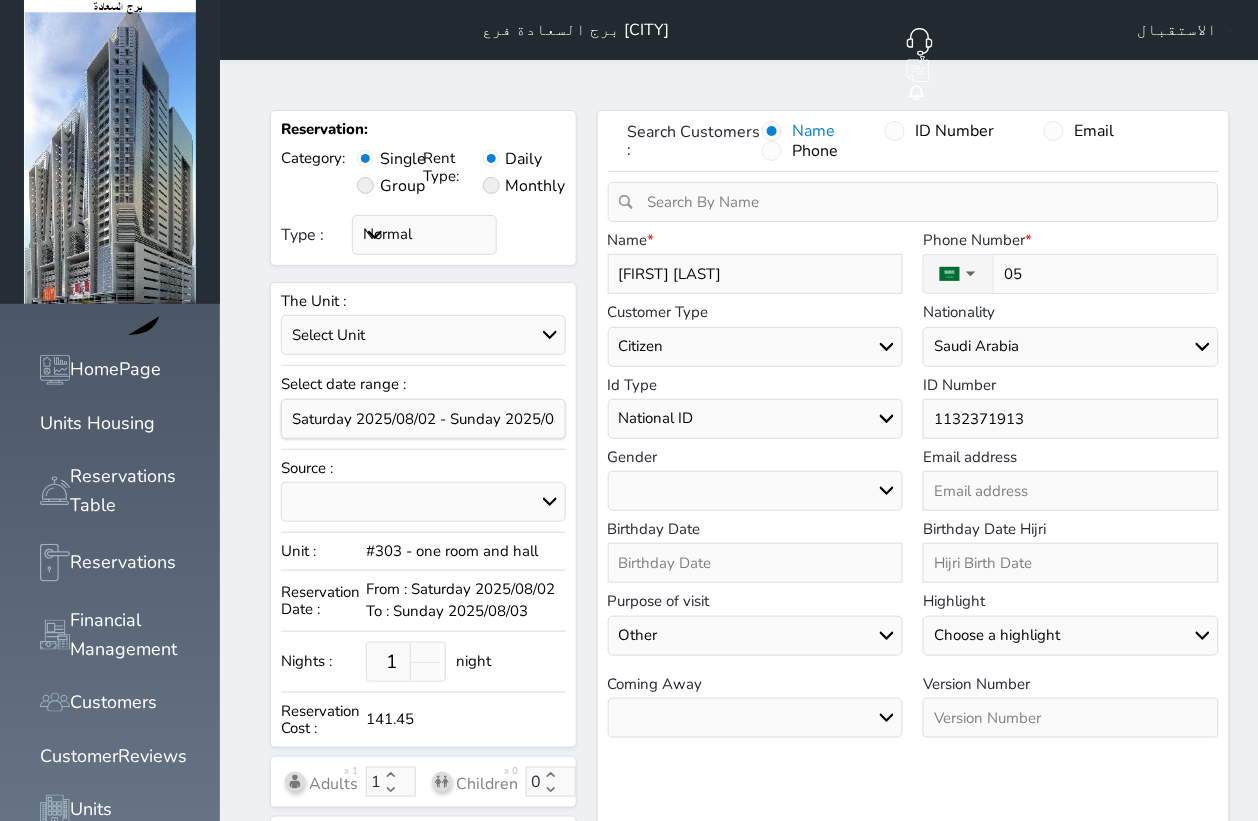 select 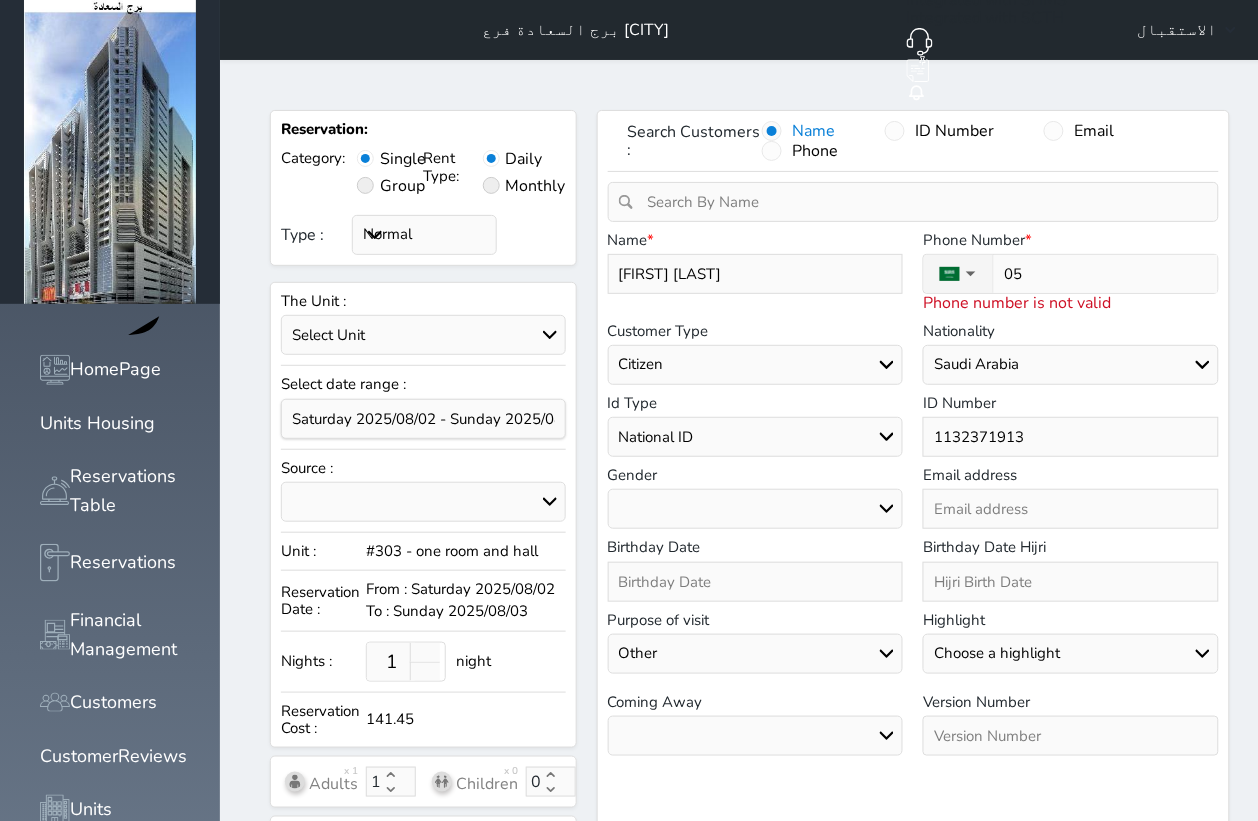 type on "055" 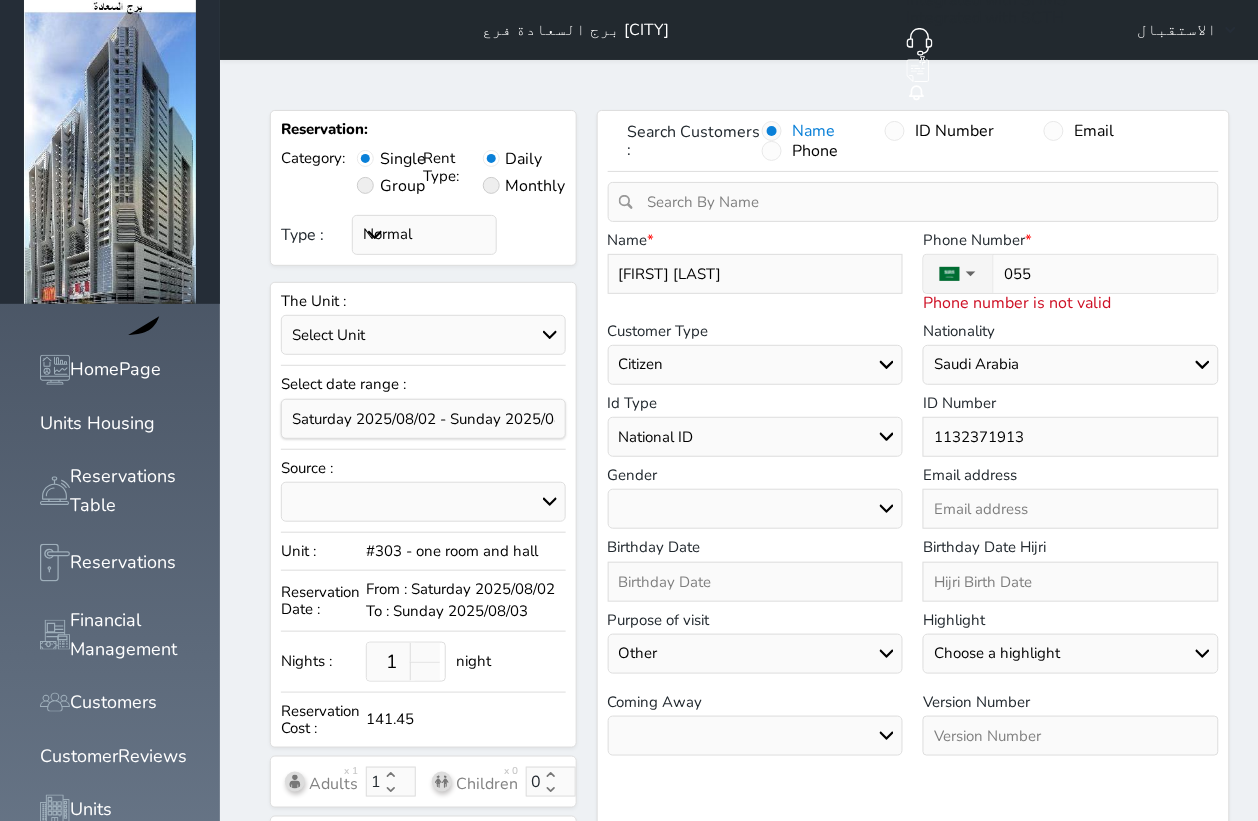select 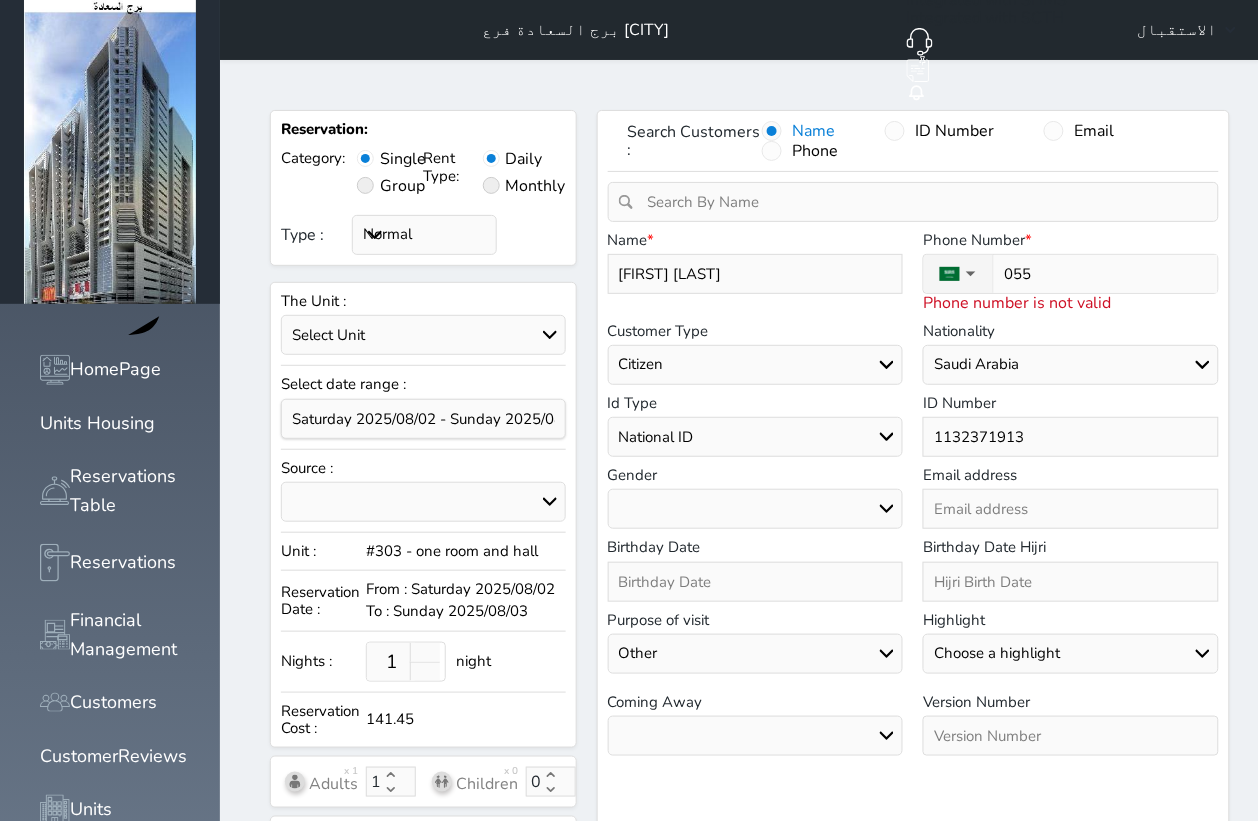 type on "0556" 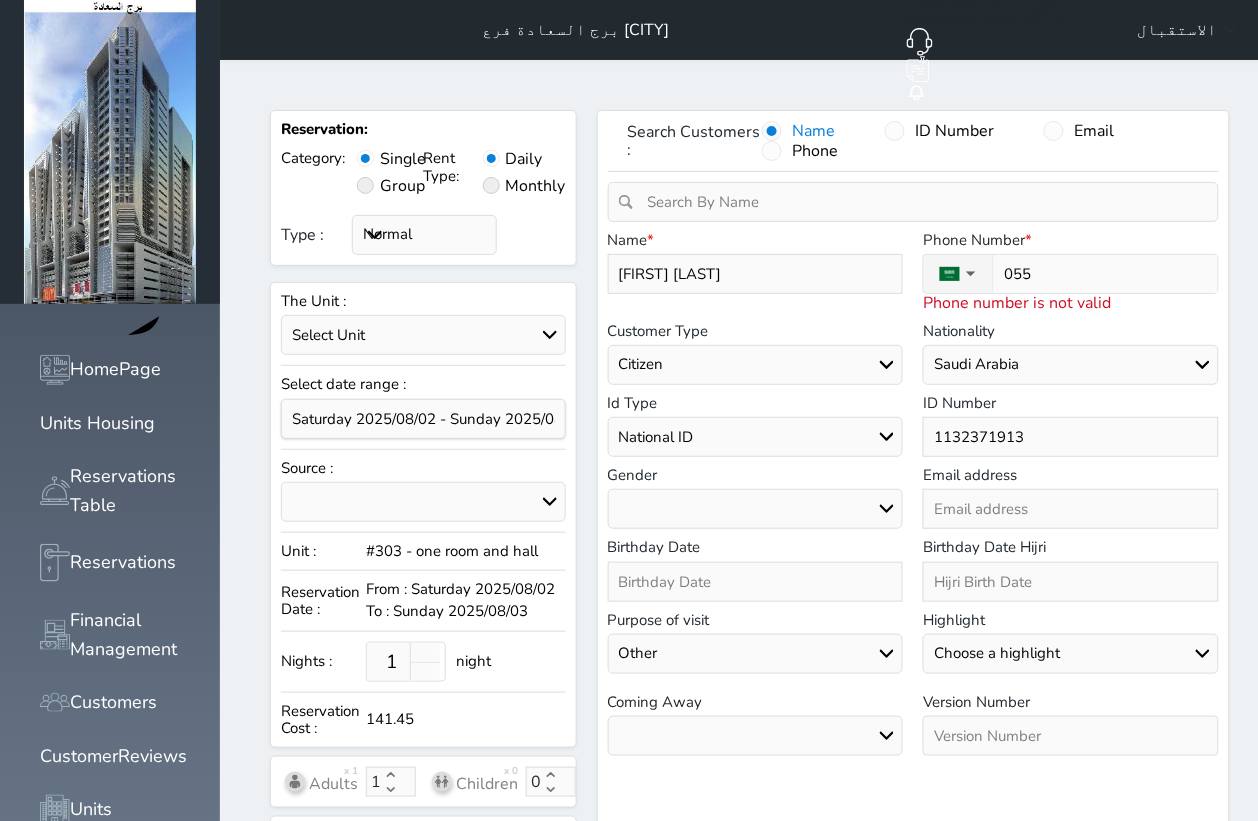 select 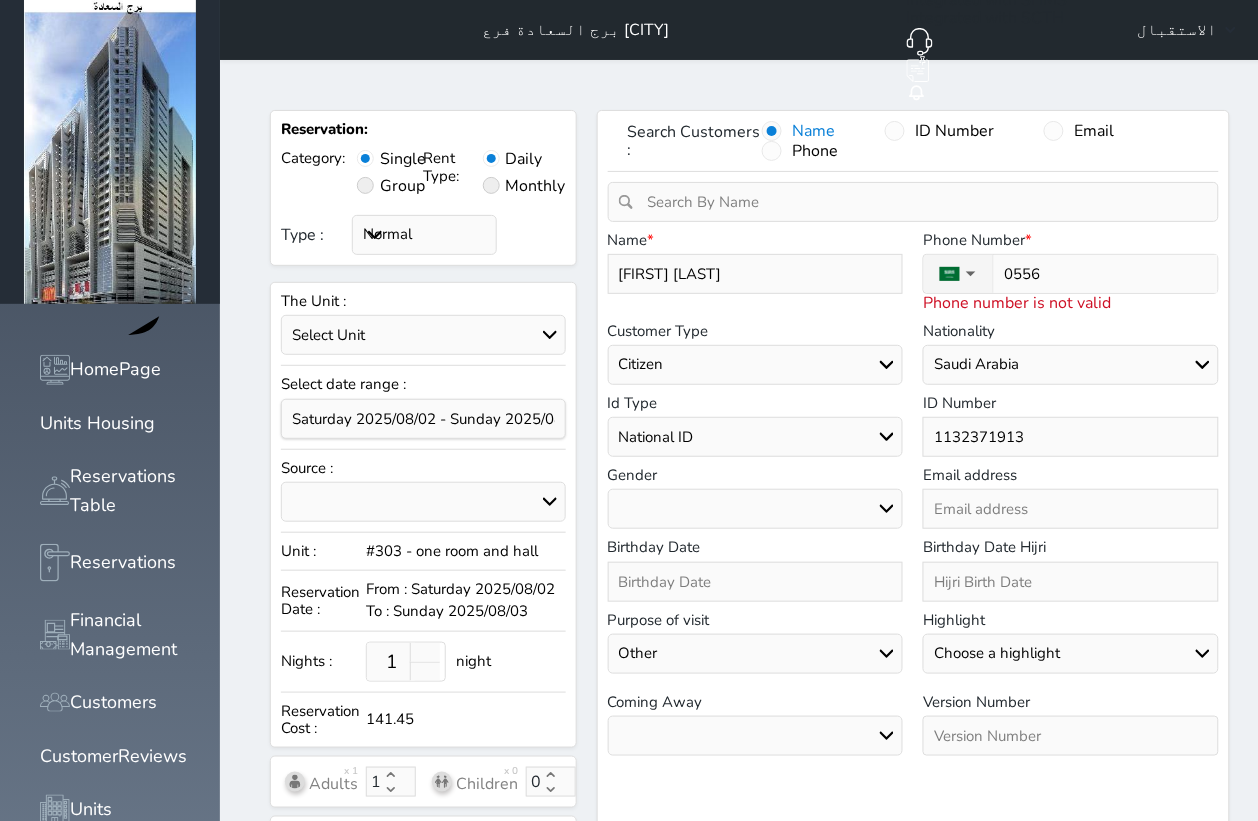 type on "05568" 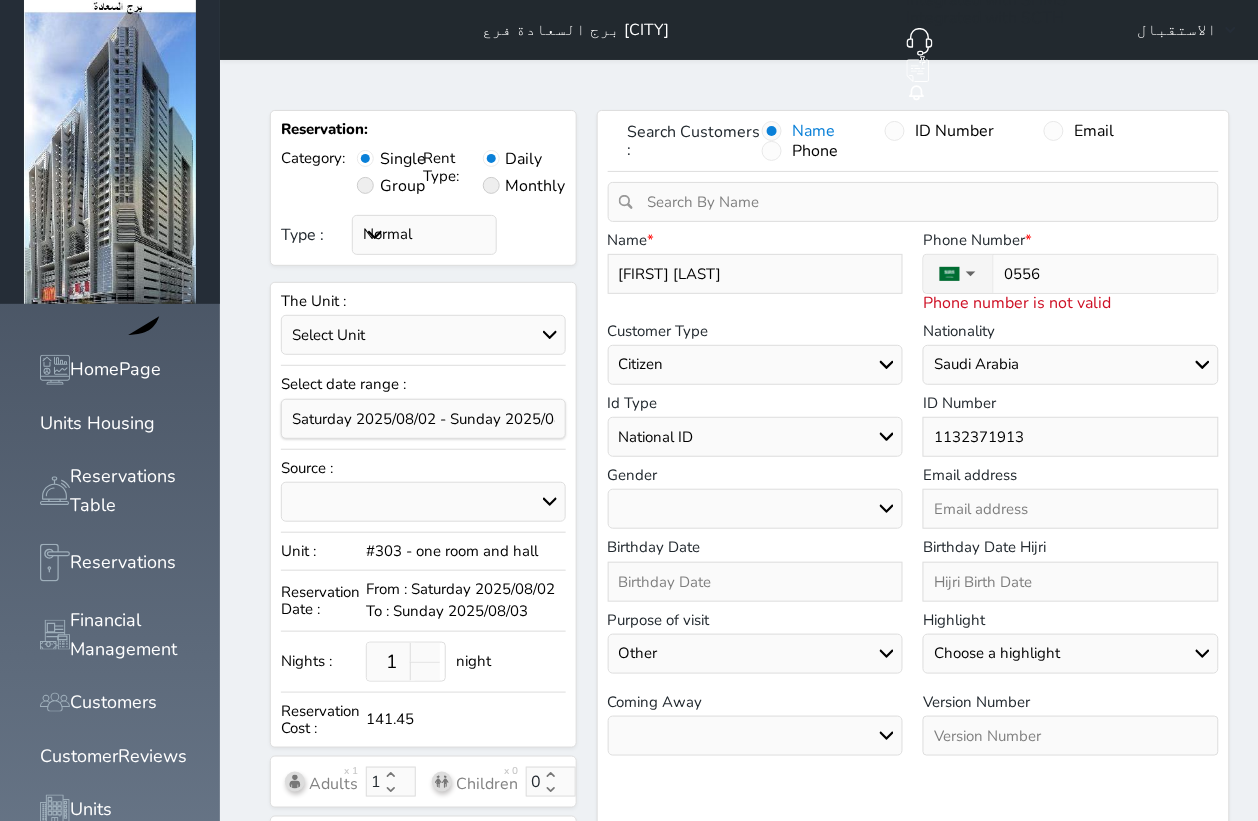 select 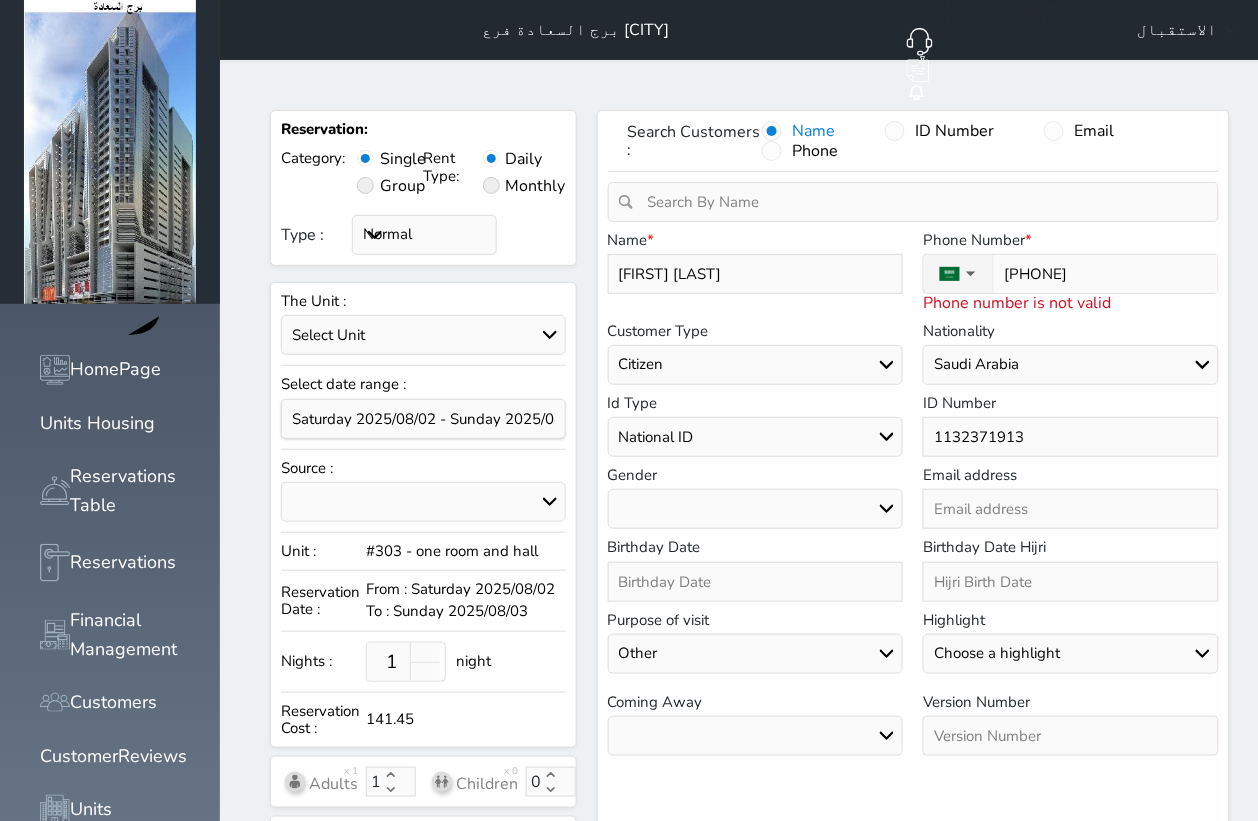 type on "055681" 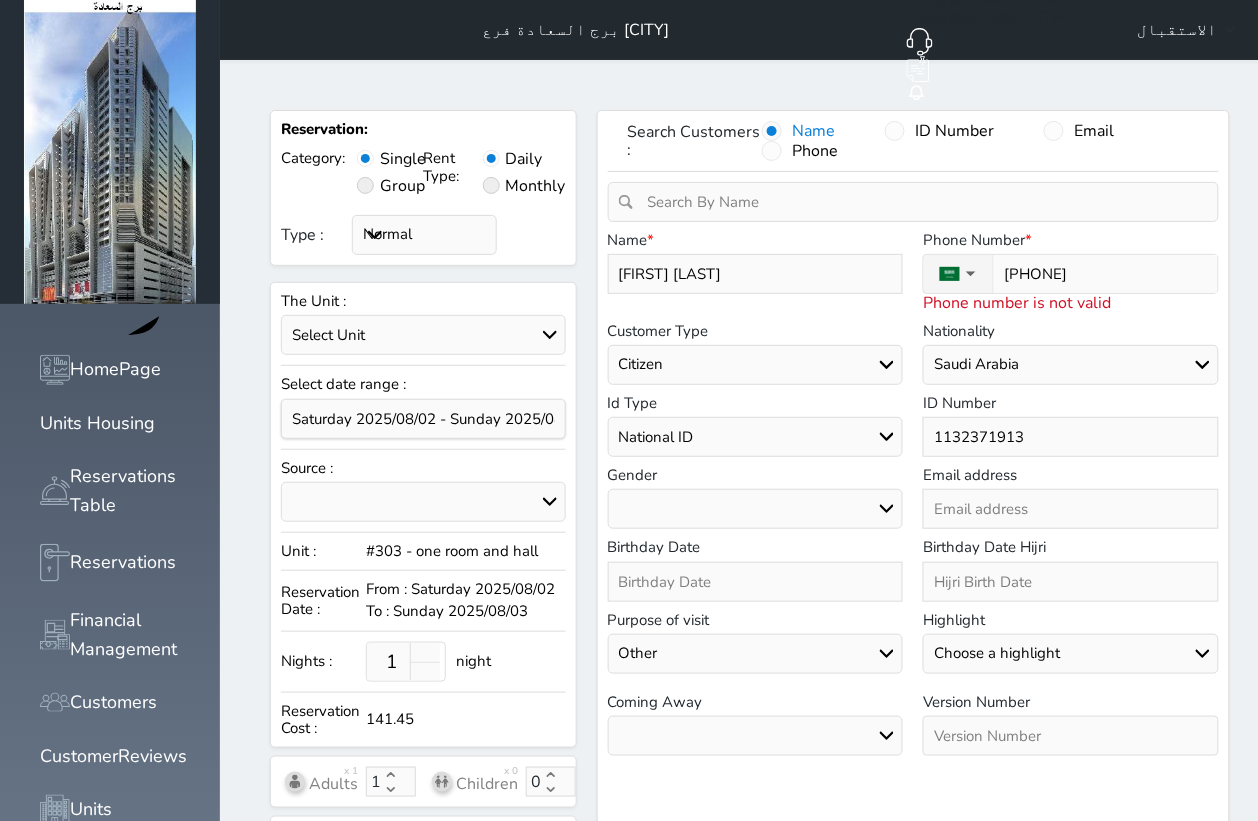 select 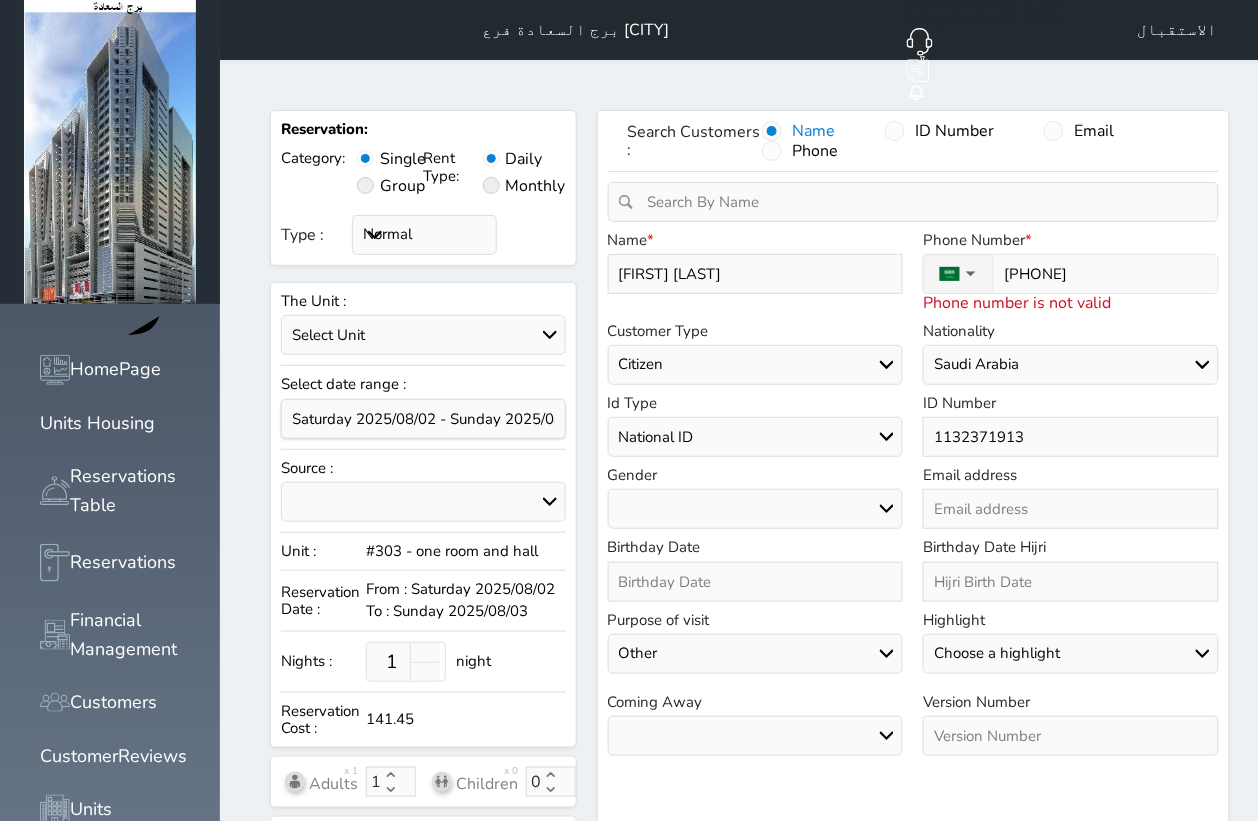 type on "0556812" 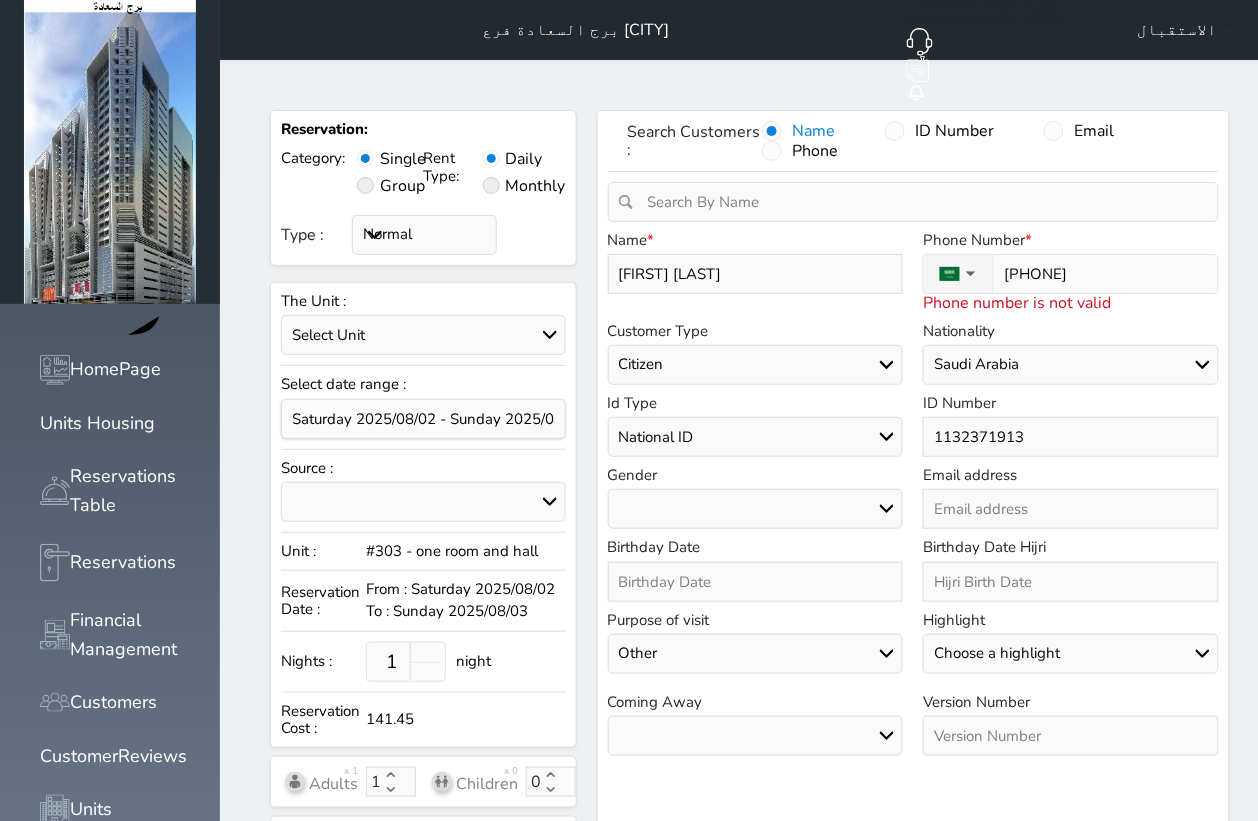 select 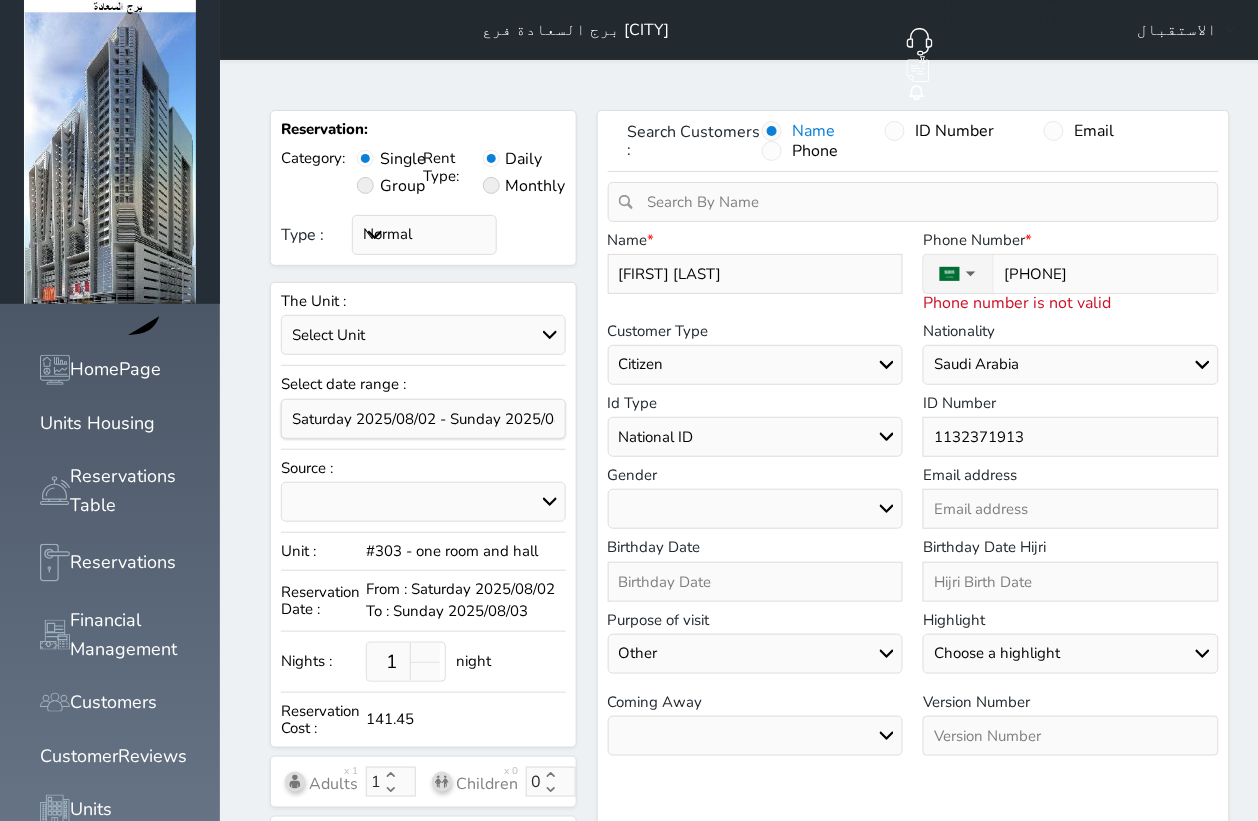type on "05568124" 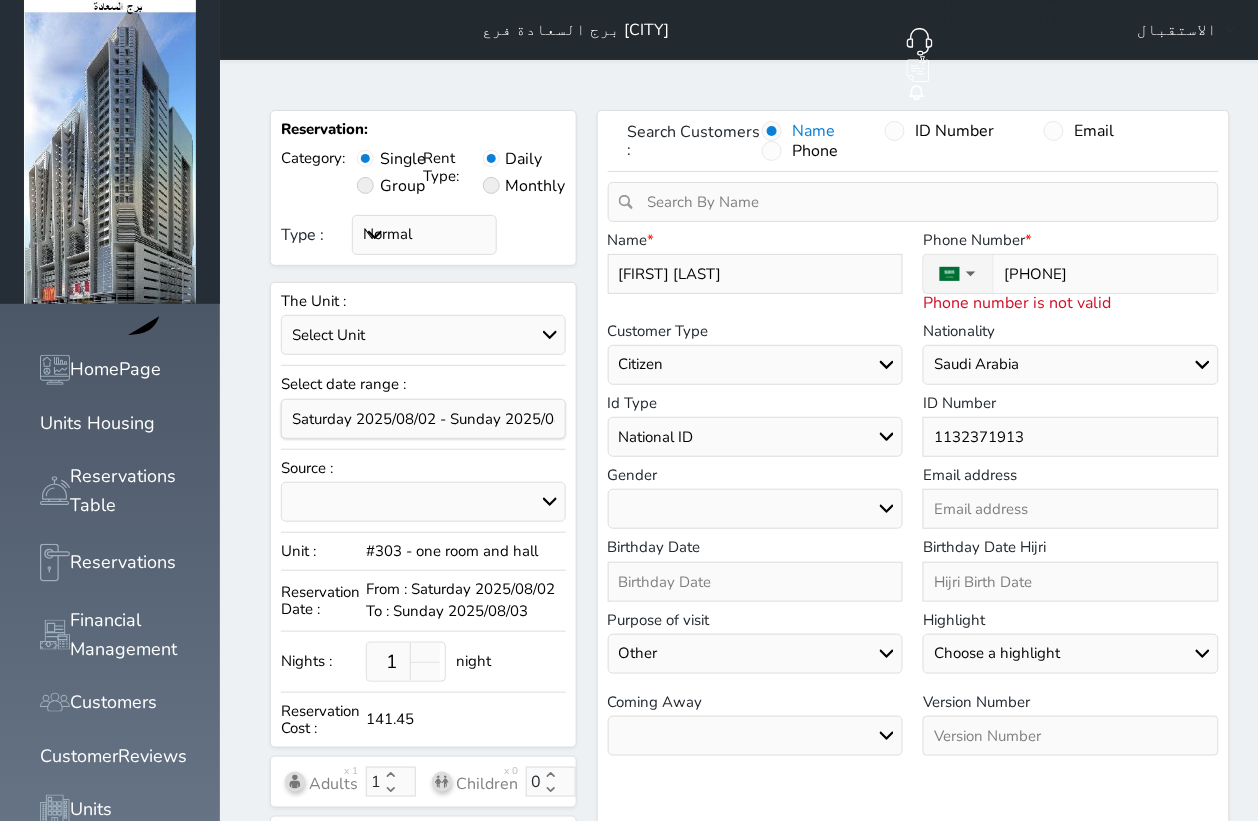 select 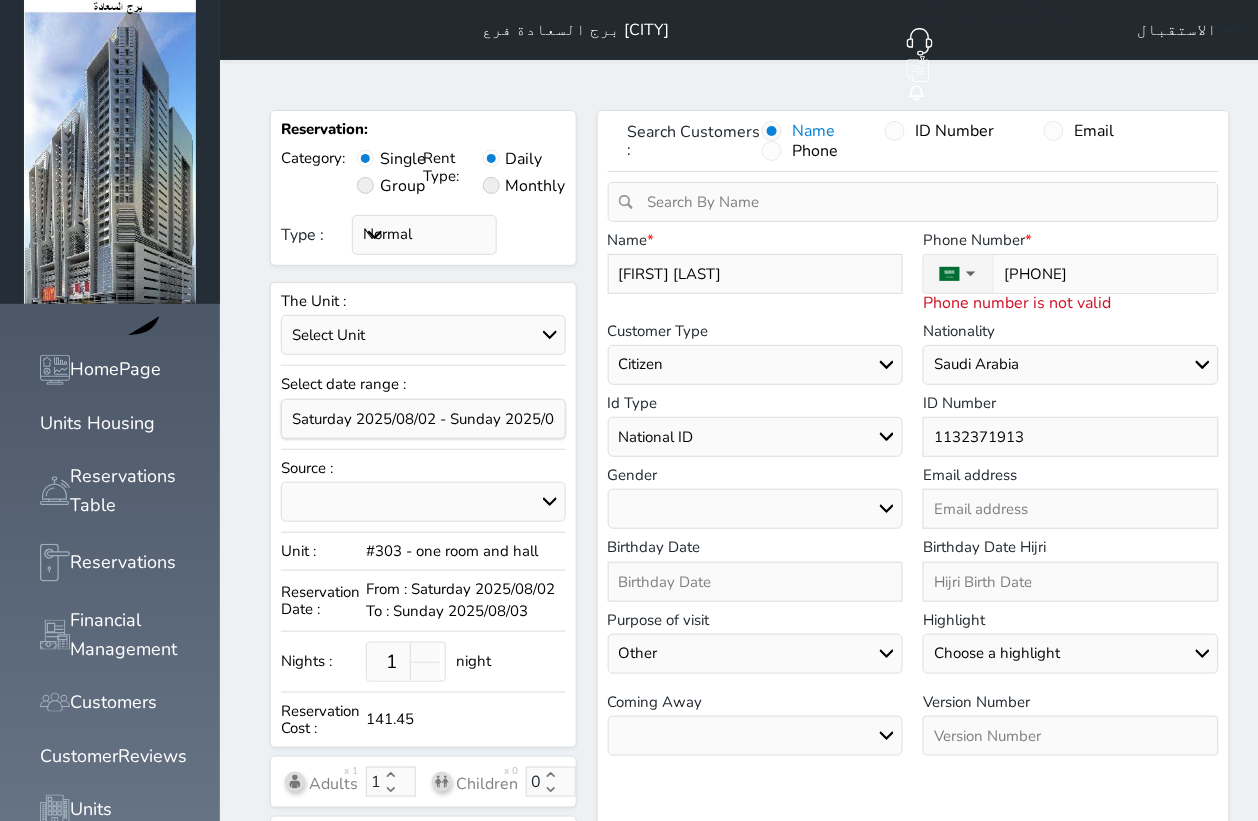 type on "055681243" 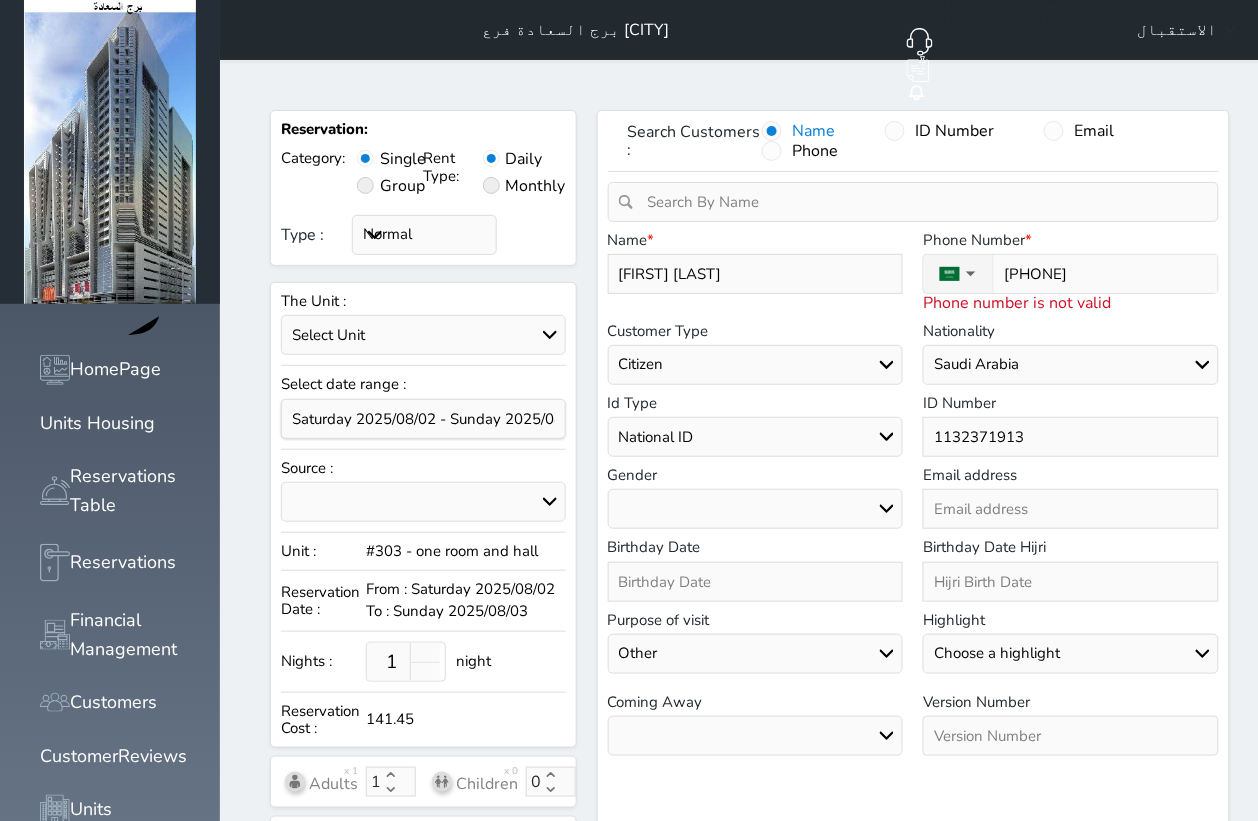 select 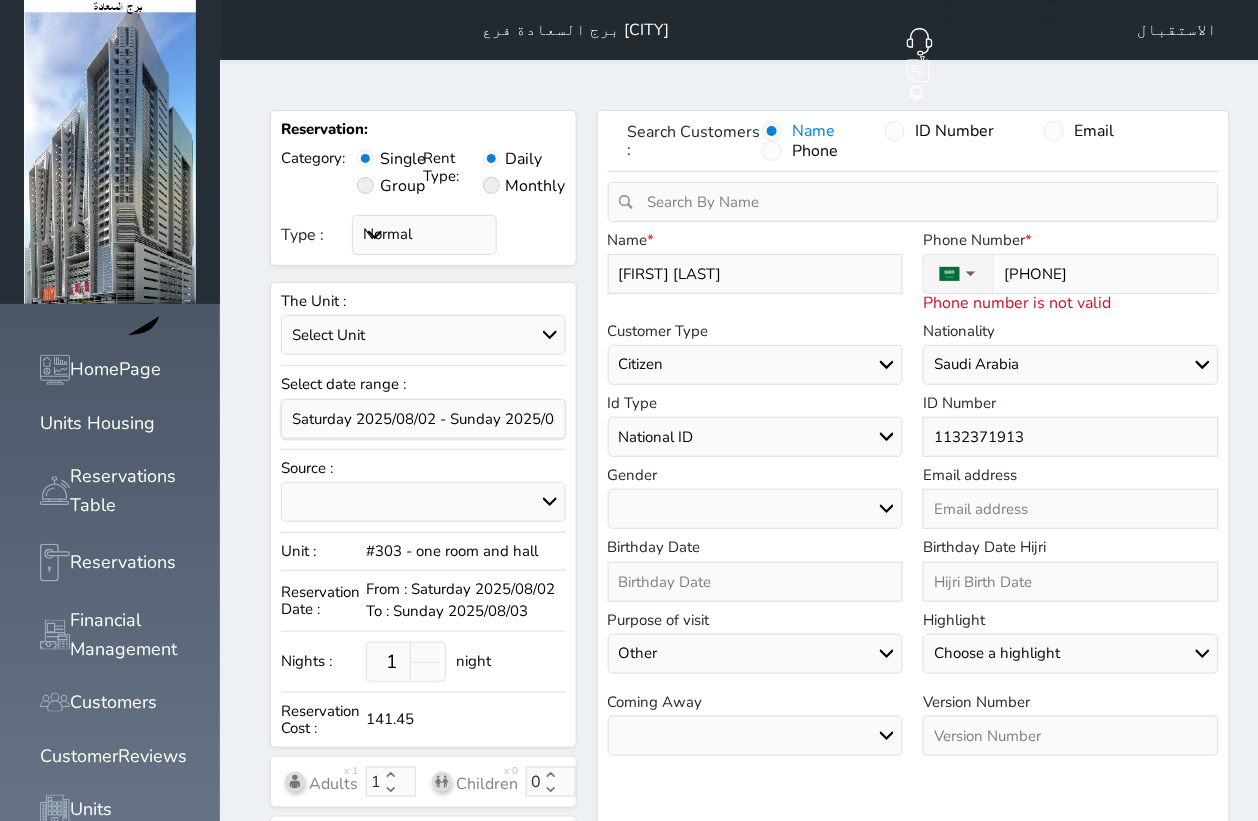 type on "+966 55 681 2434" 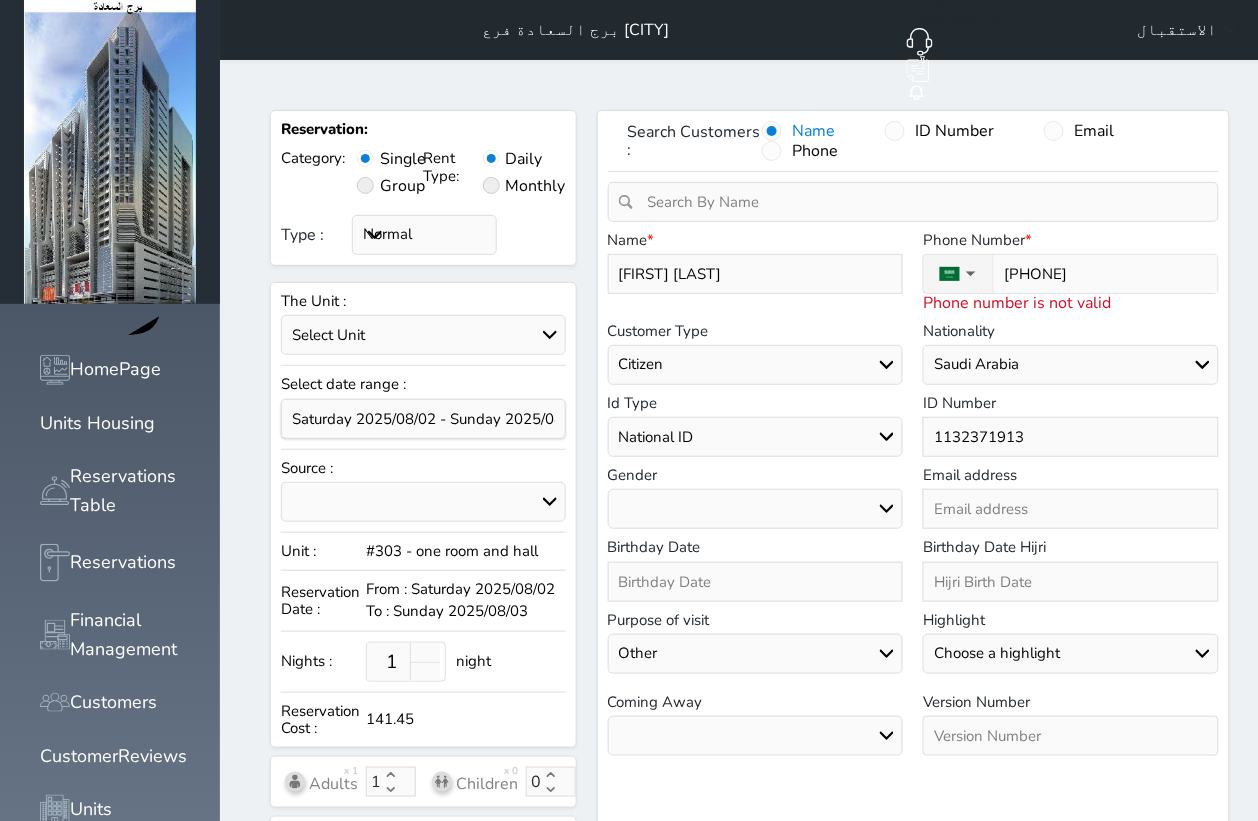 select 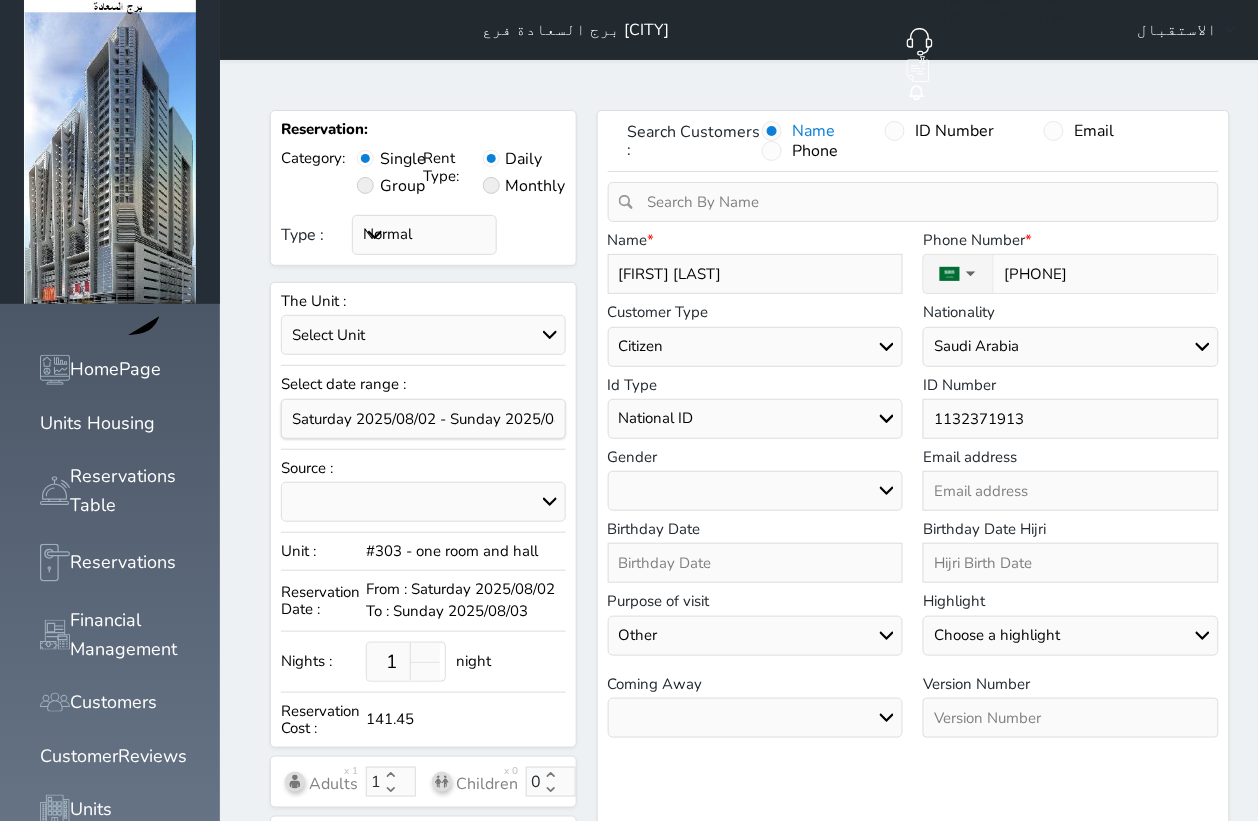 type on "+966 55 681 2434" 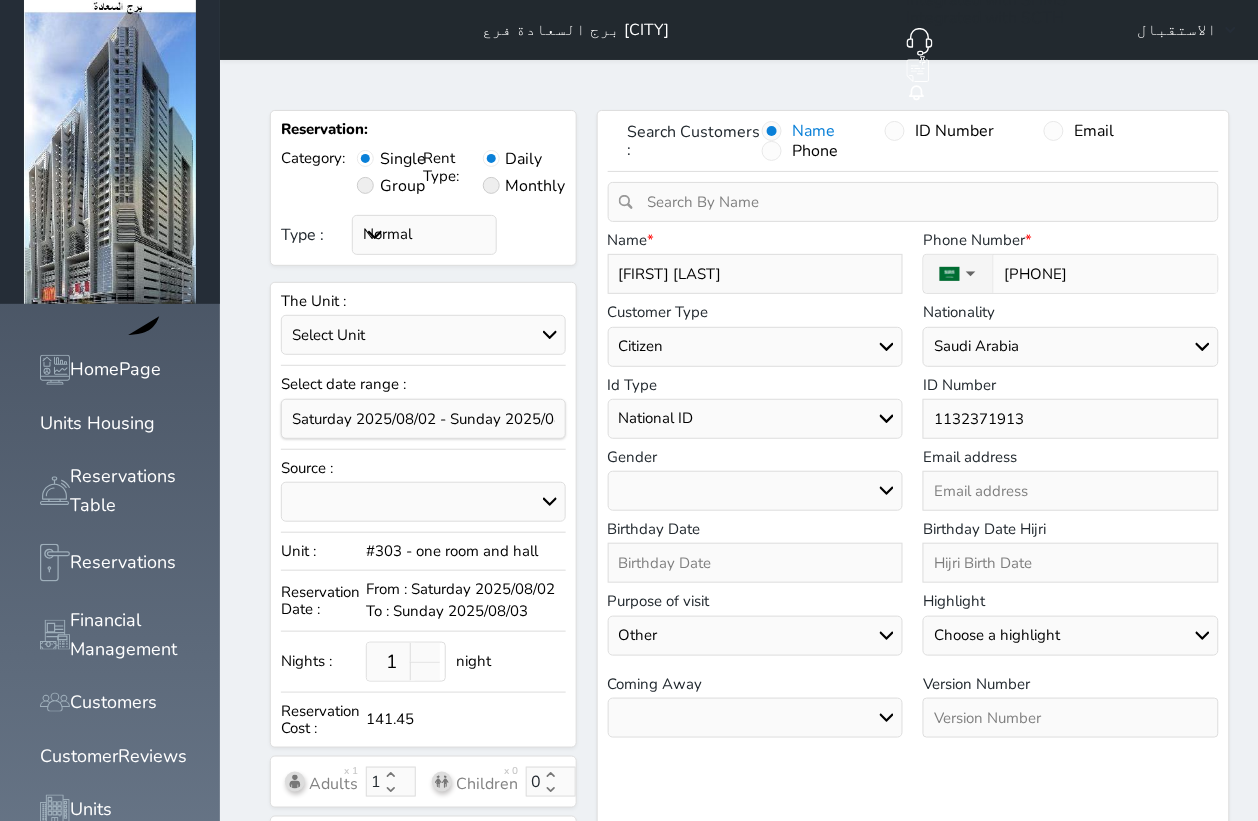 click on "Male   Female" at bounding box center [756, 491] 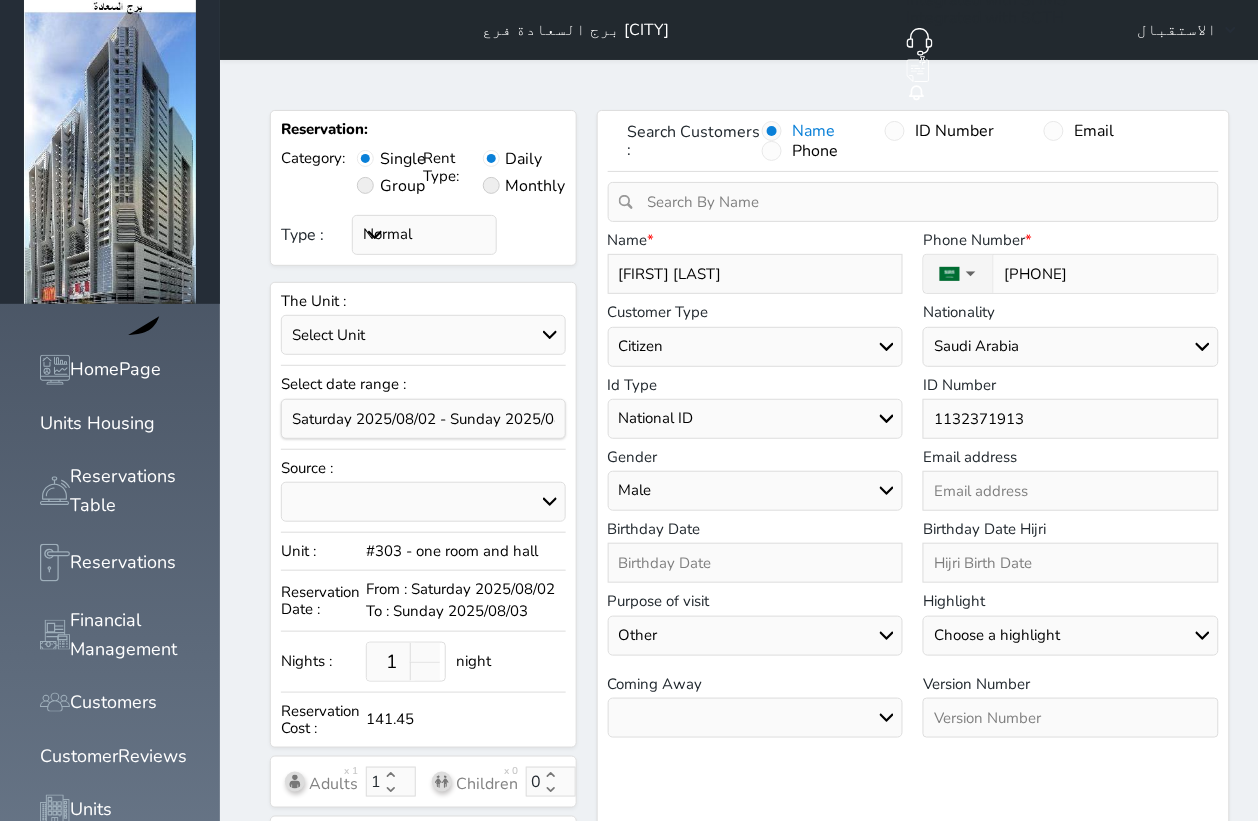 click on "Male   Female" at bounding box center (756, 491) 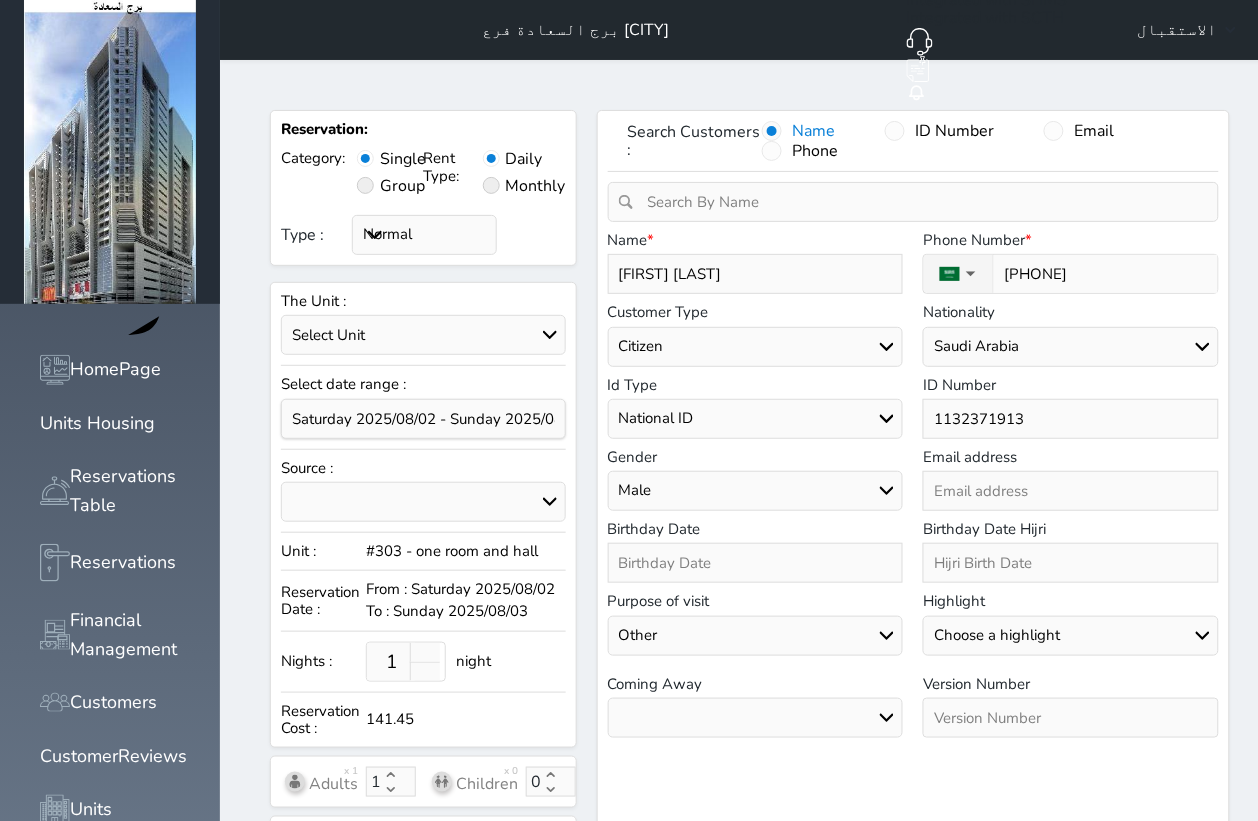 click on "Air Sea Land" at bounding box center (756, 718) 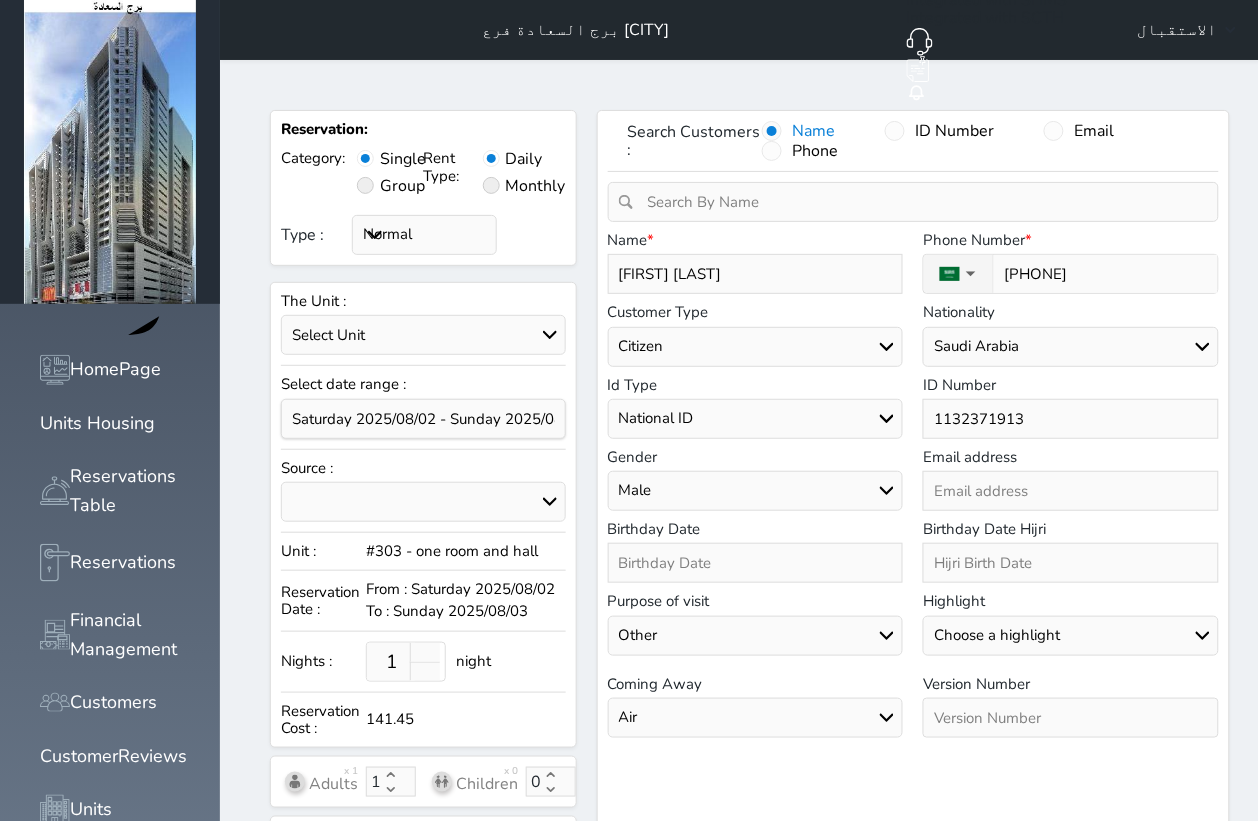click on "Air Sea Land" at bounding box center [756, 718] 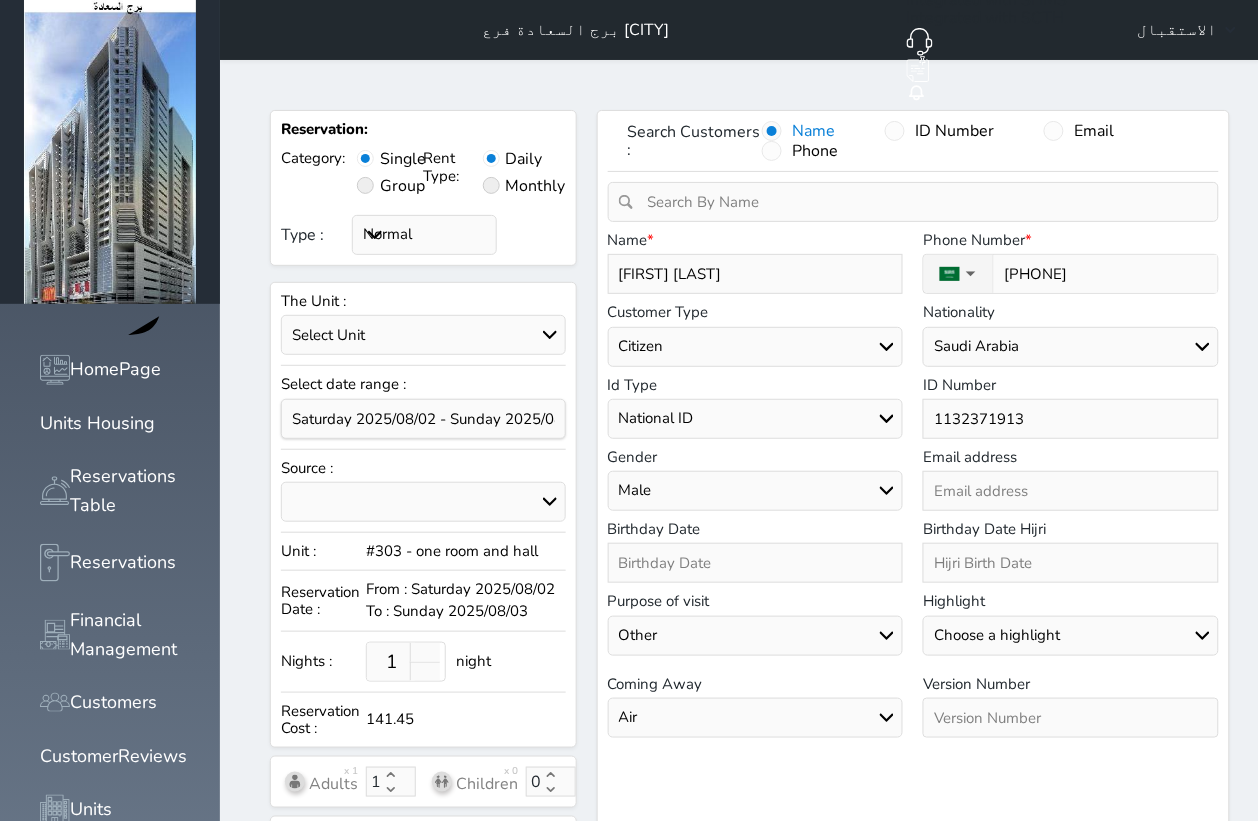 click at bounding box center [1071, 718] 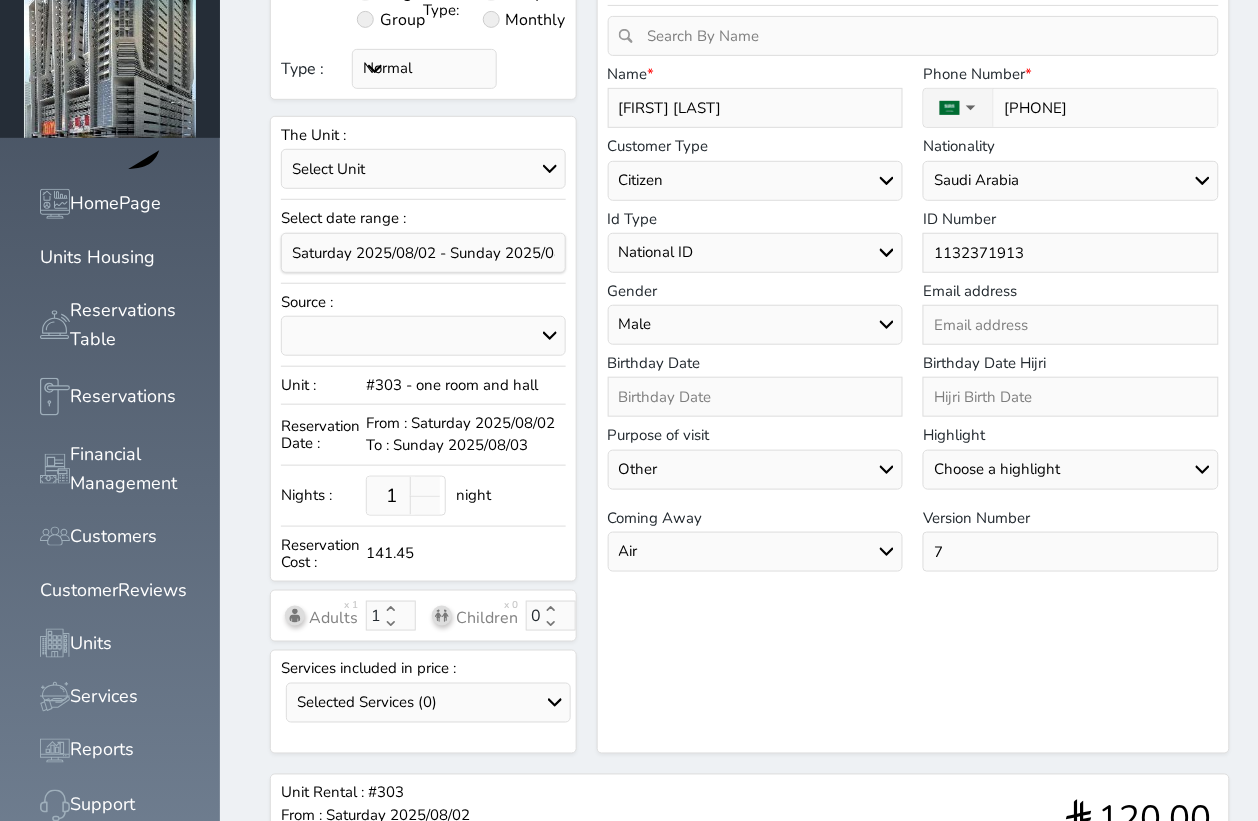 scroll, scrollTop: 435, scrollLeft: 0, axis: vertical 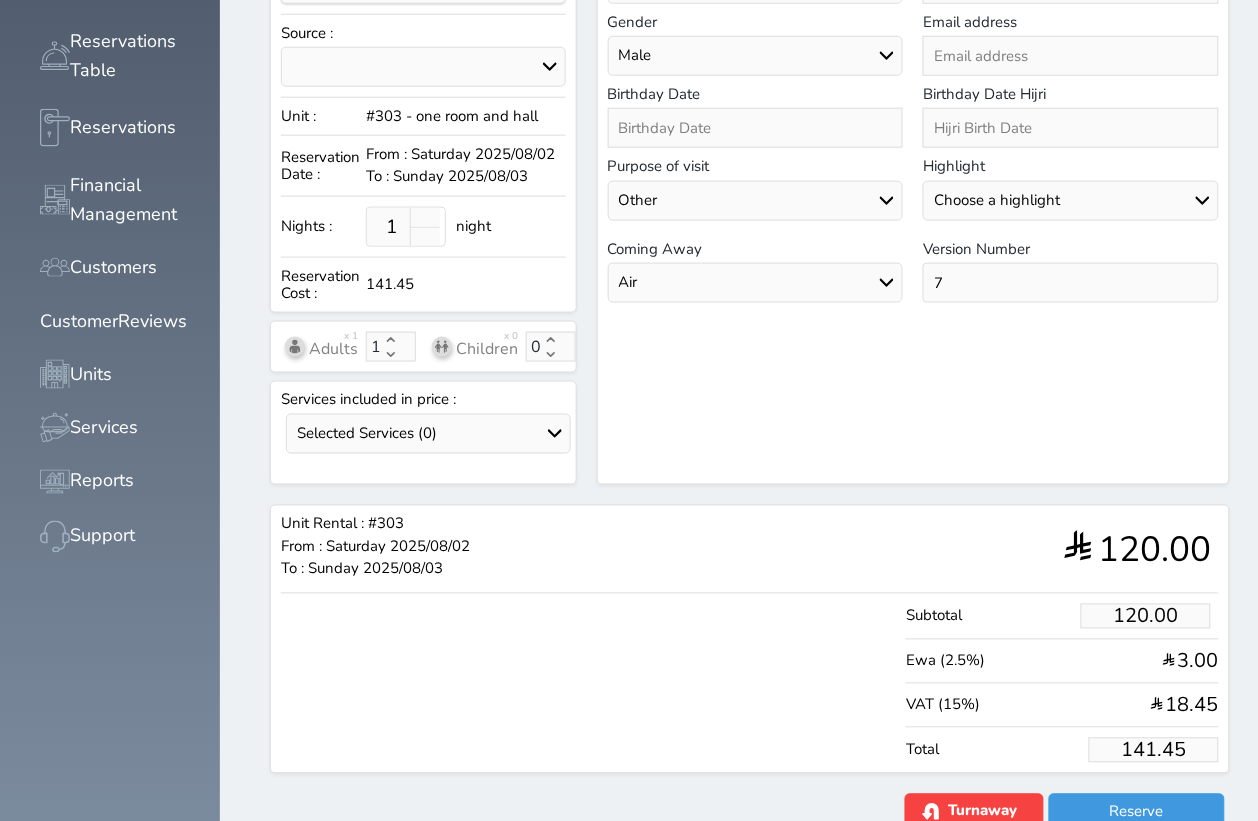 type on "7" 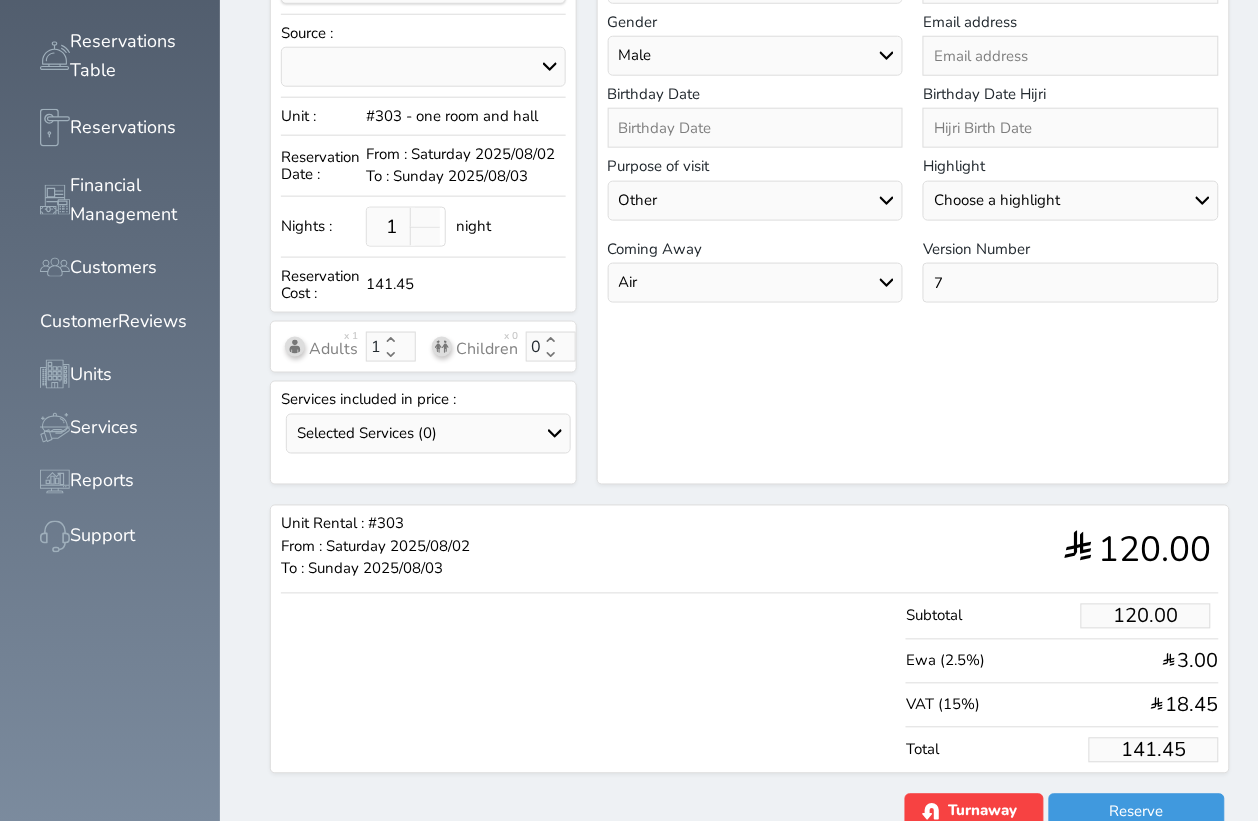 drag, startPoint x: 1136, startPoint y: 728, endPoint x: 1218, endPoint y: 702, distance: 86.023254 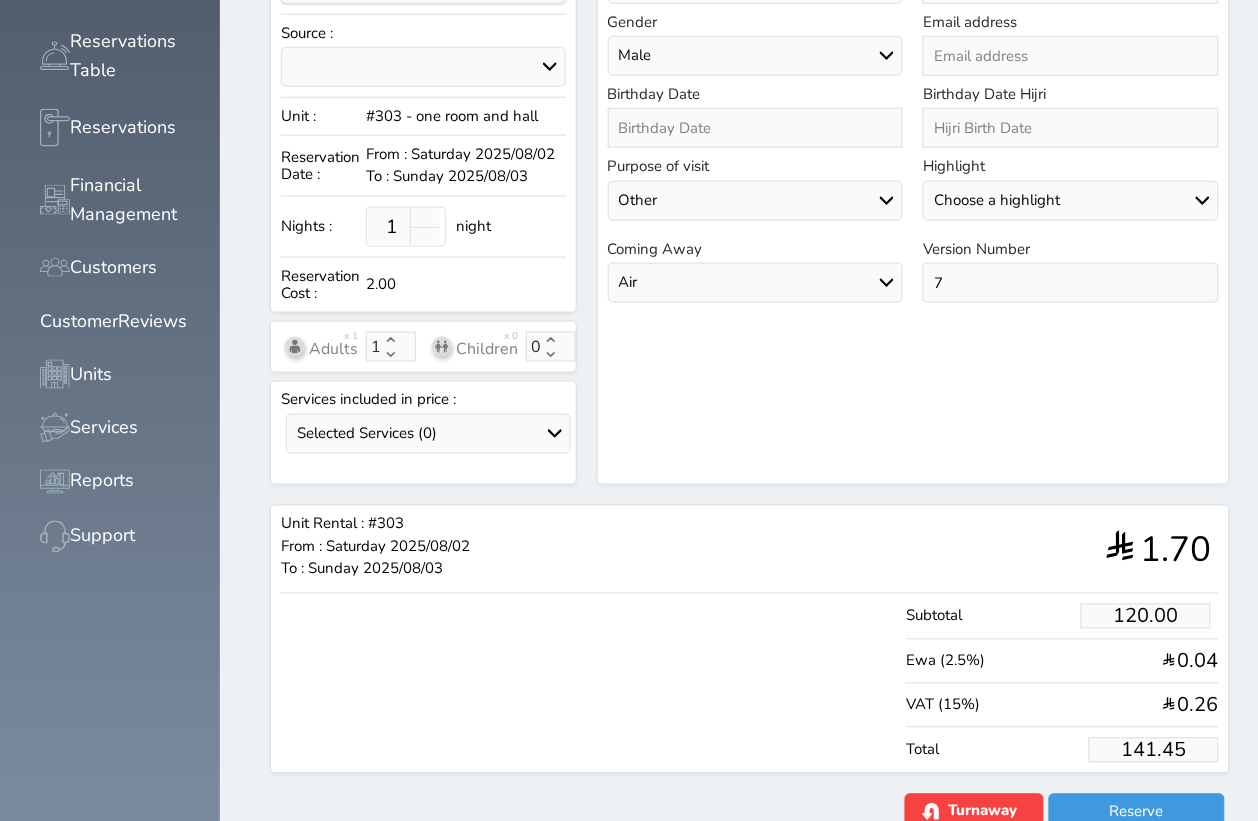 type on "1.70" 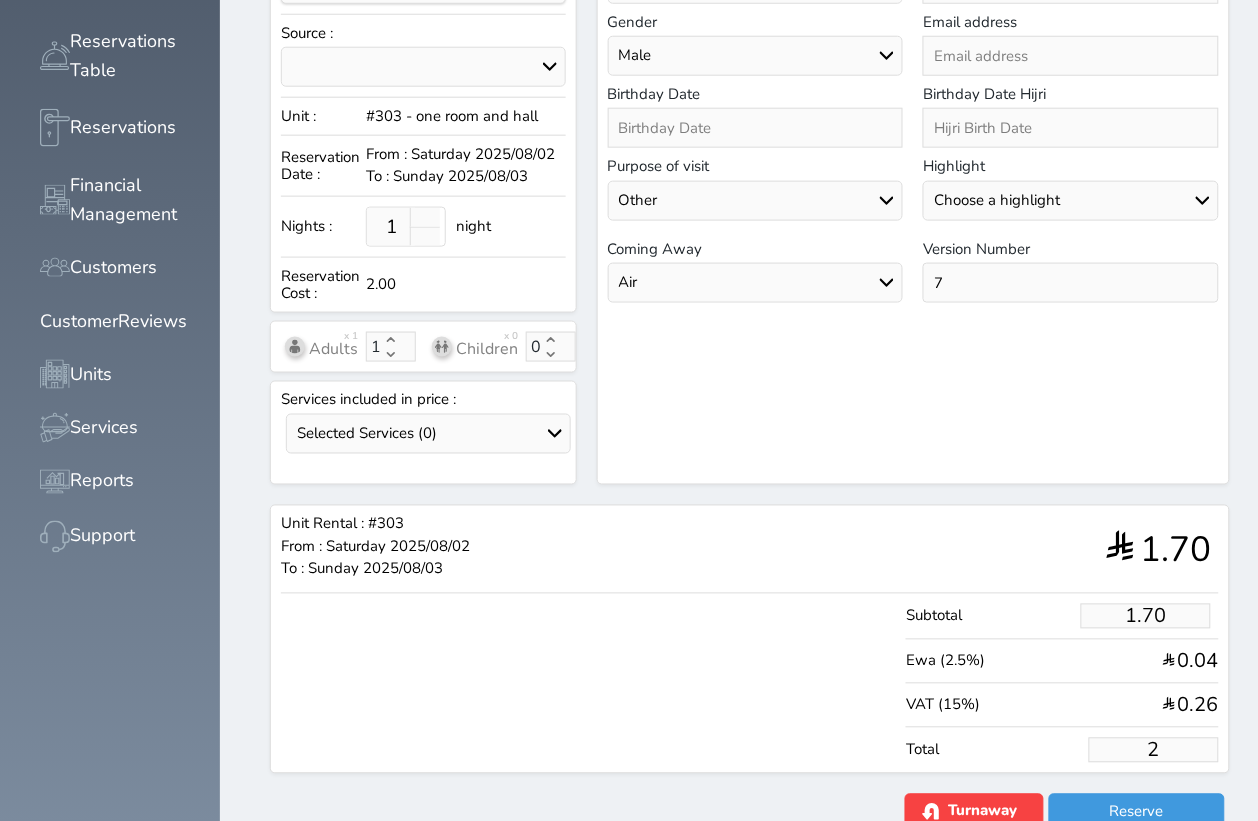 type on "18.66" 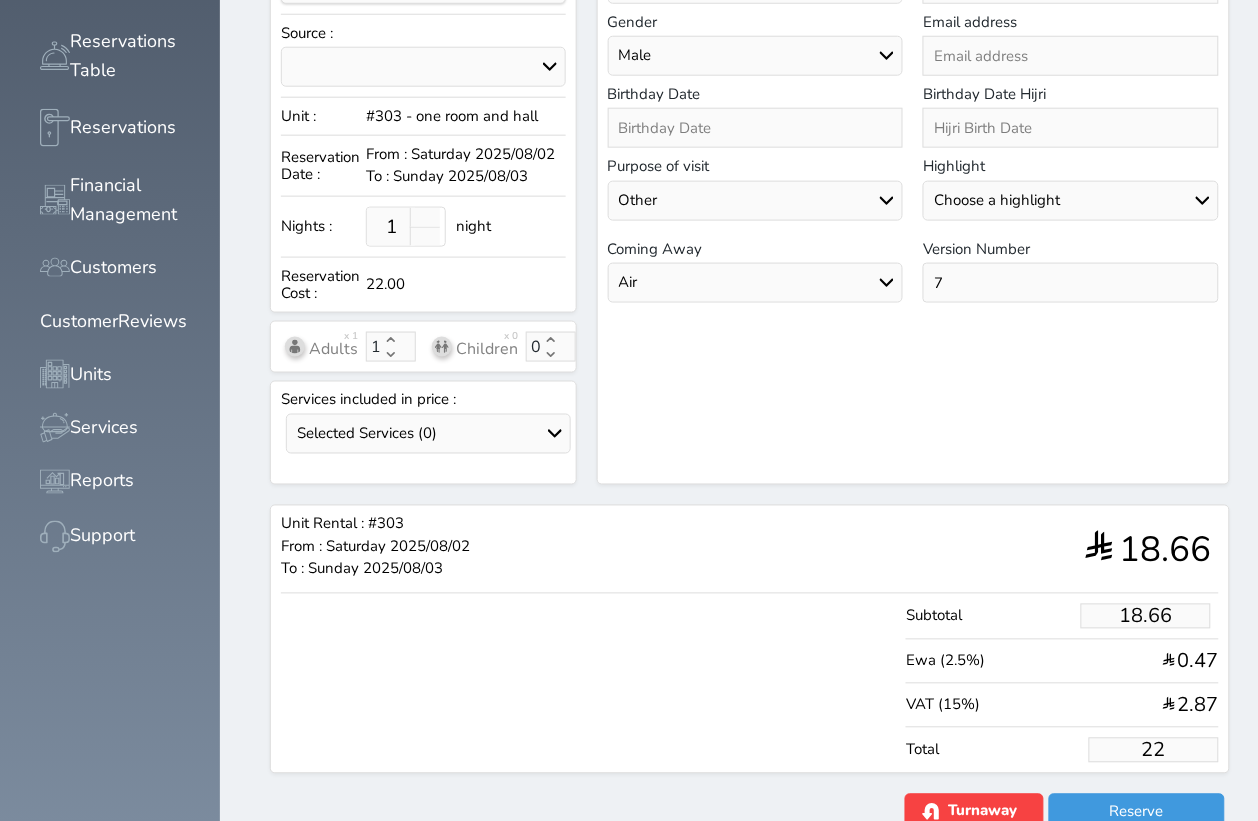 type on "190.88" 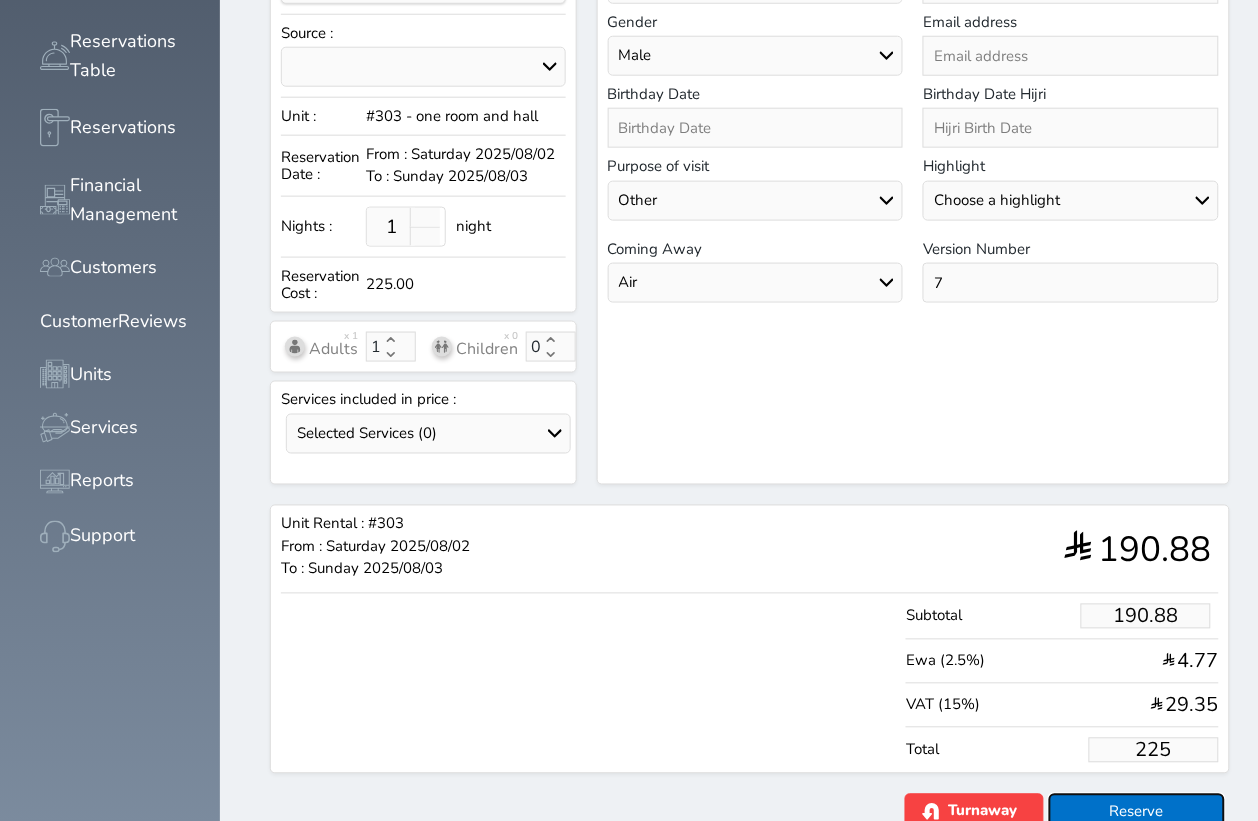 type on "225.00" 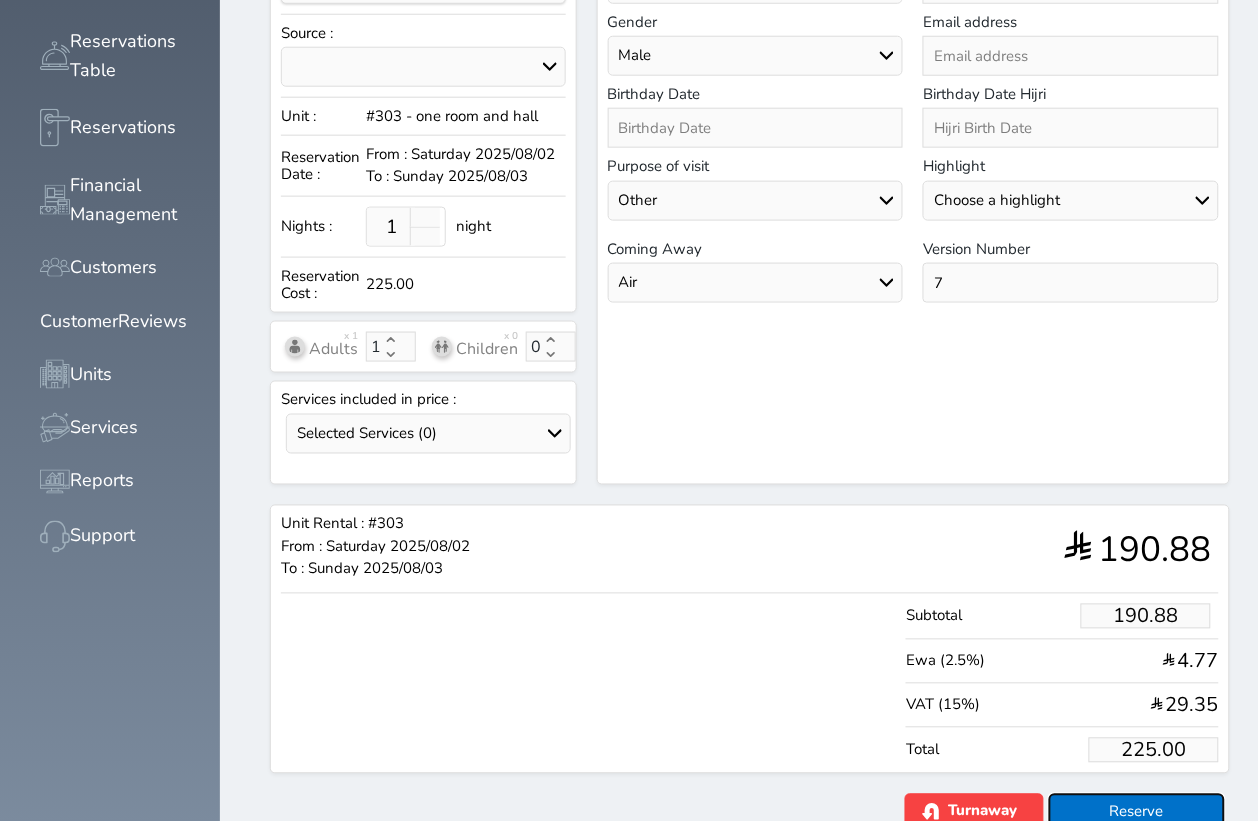 drag, startPoint x: 1102, startPoint y: 778, endPoint x: 1091, endPoint y: 715, distance: 63.953106 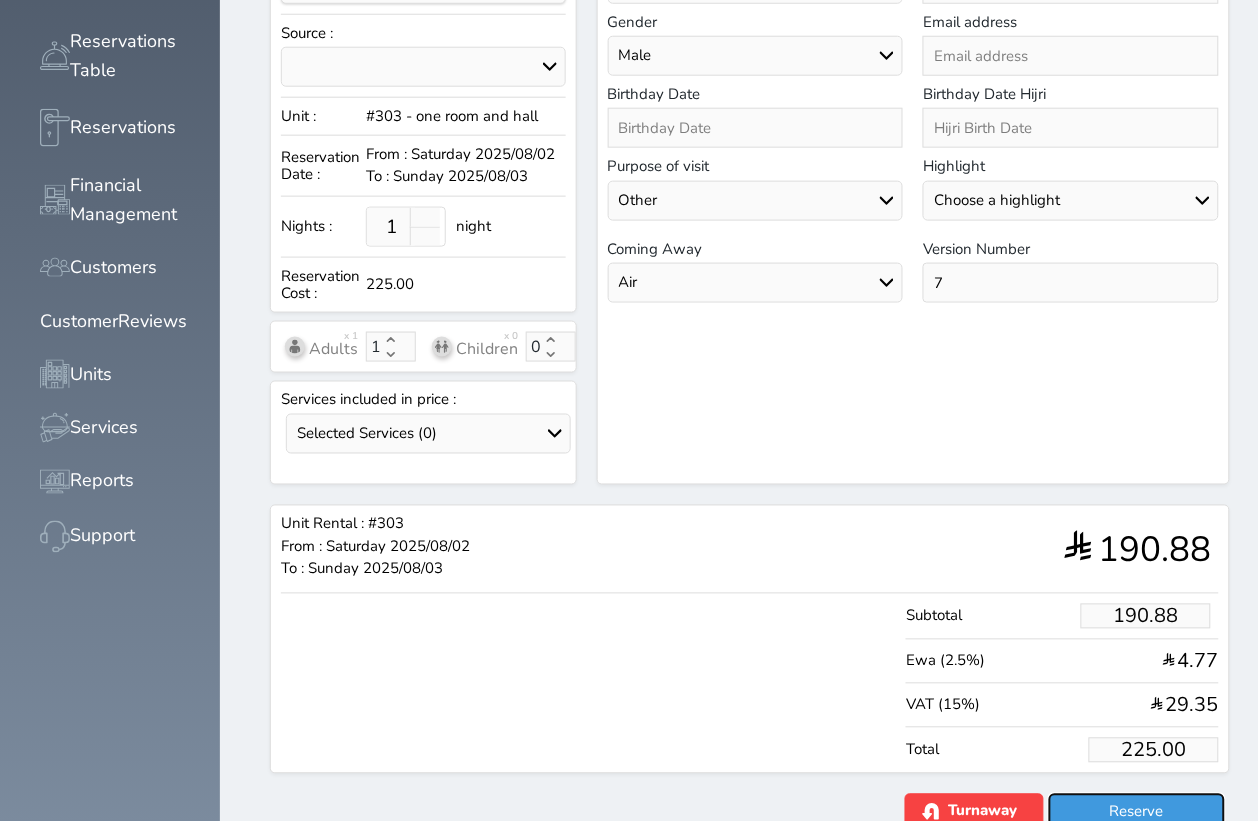 click on "Reserve" at bounding box center [1137, 811] 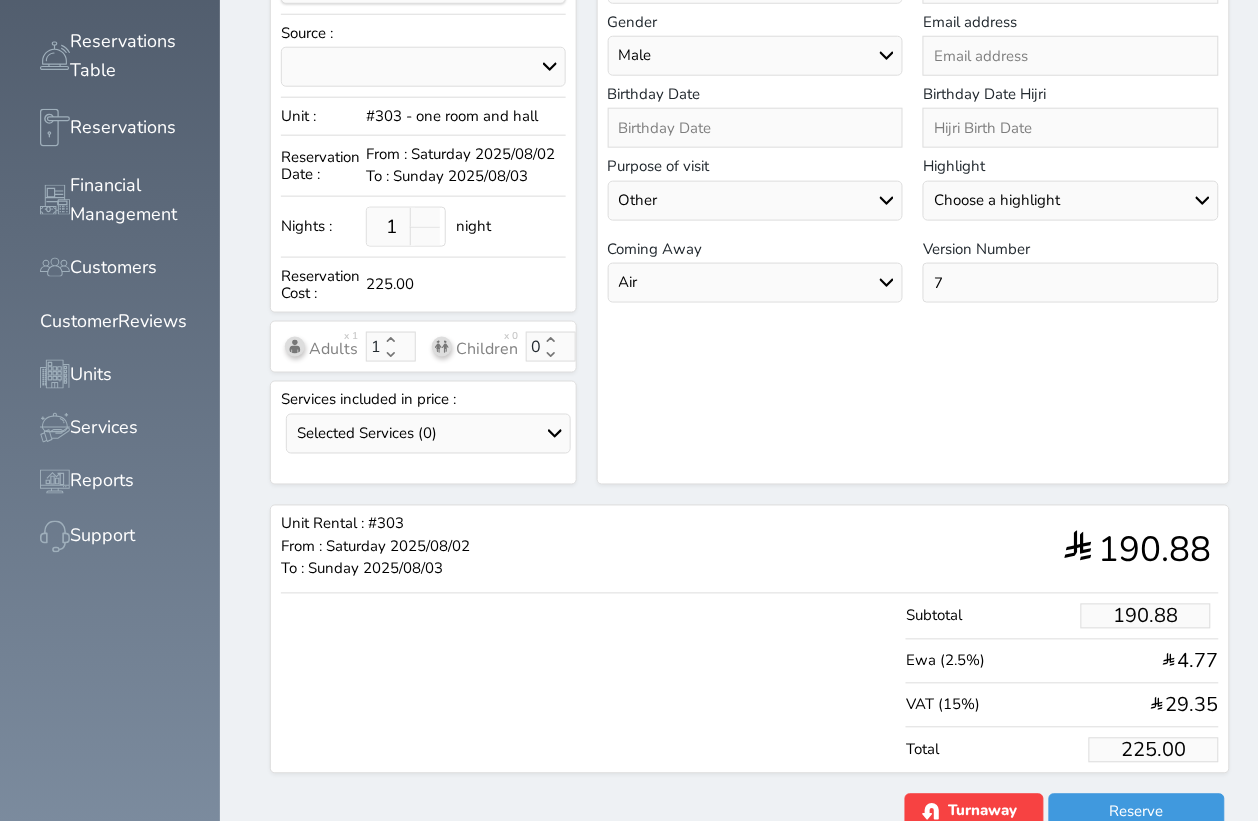 scroll, scrollTop: 267, scrollLeft: 0, axis: vertical 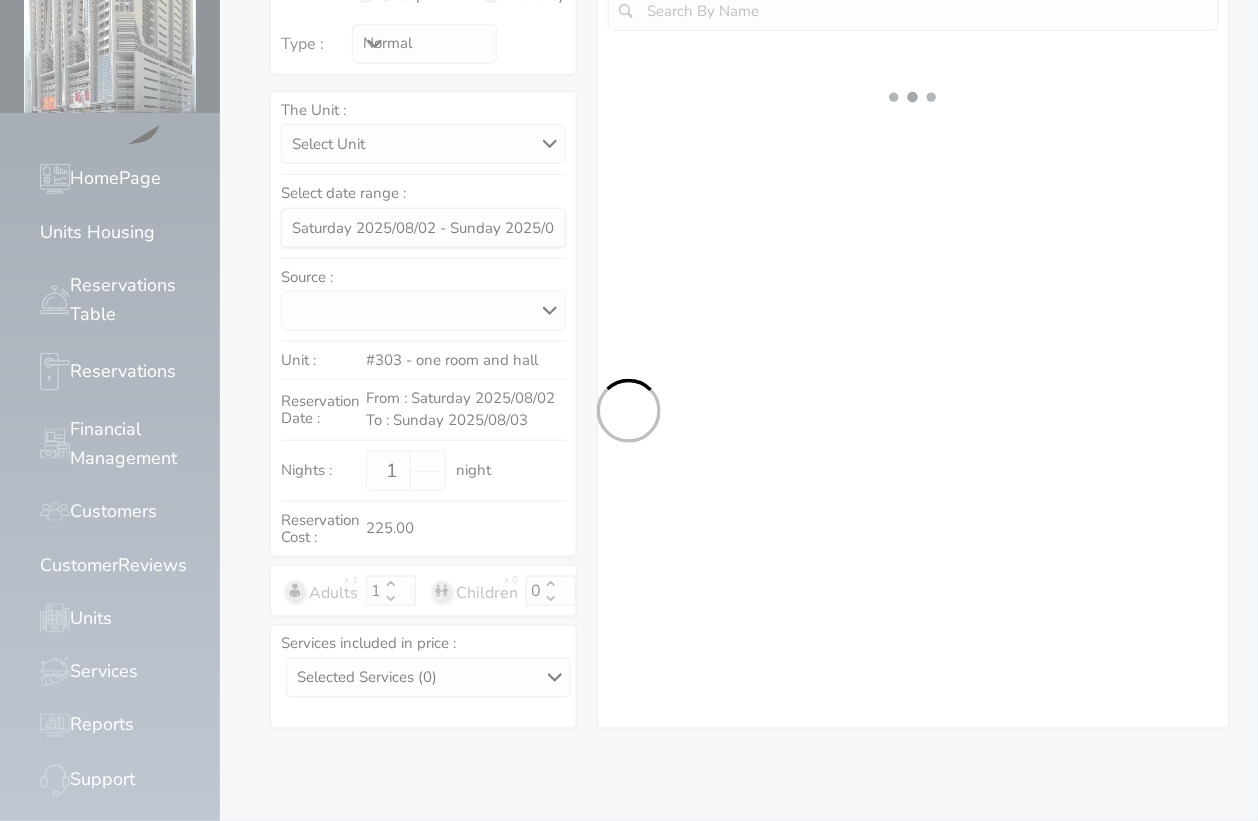 select on "1" 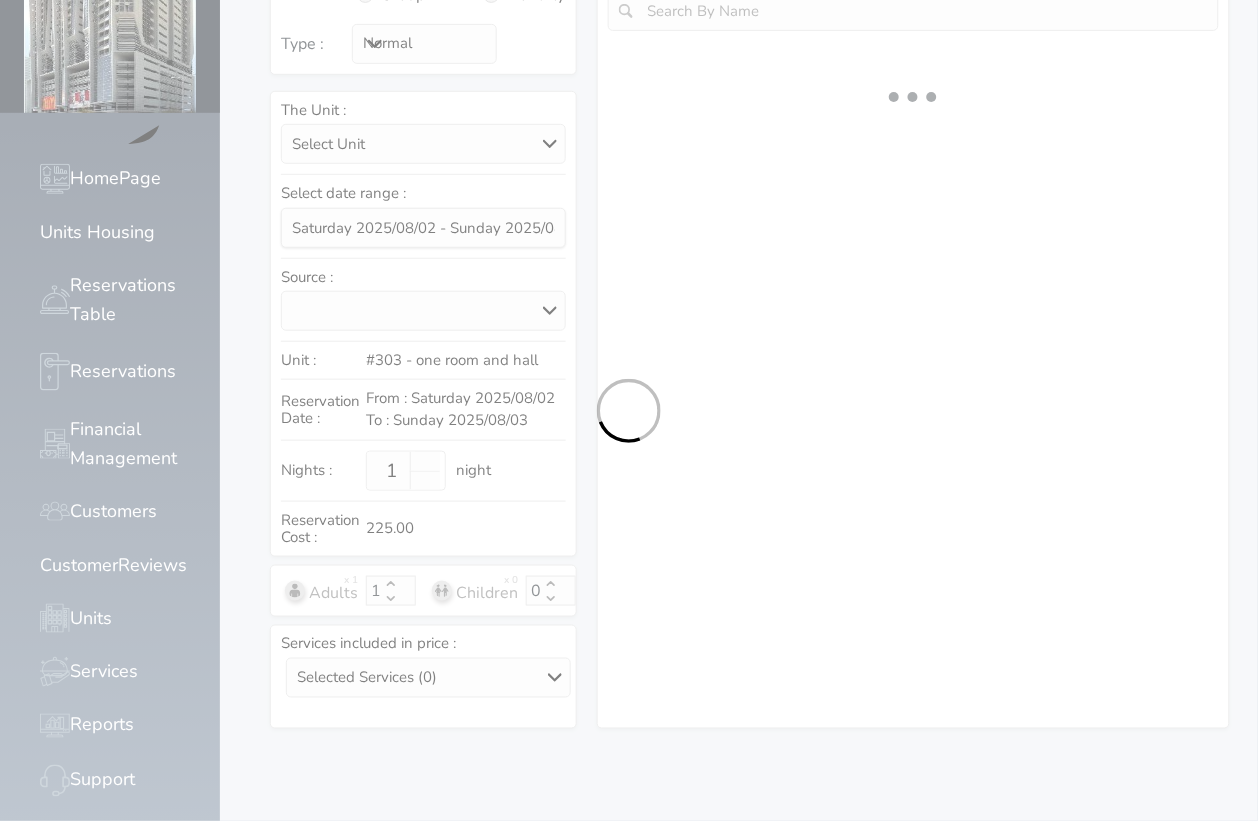 select on "113" 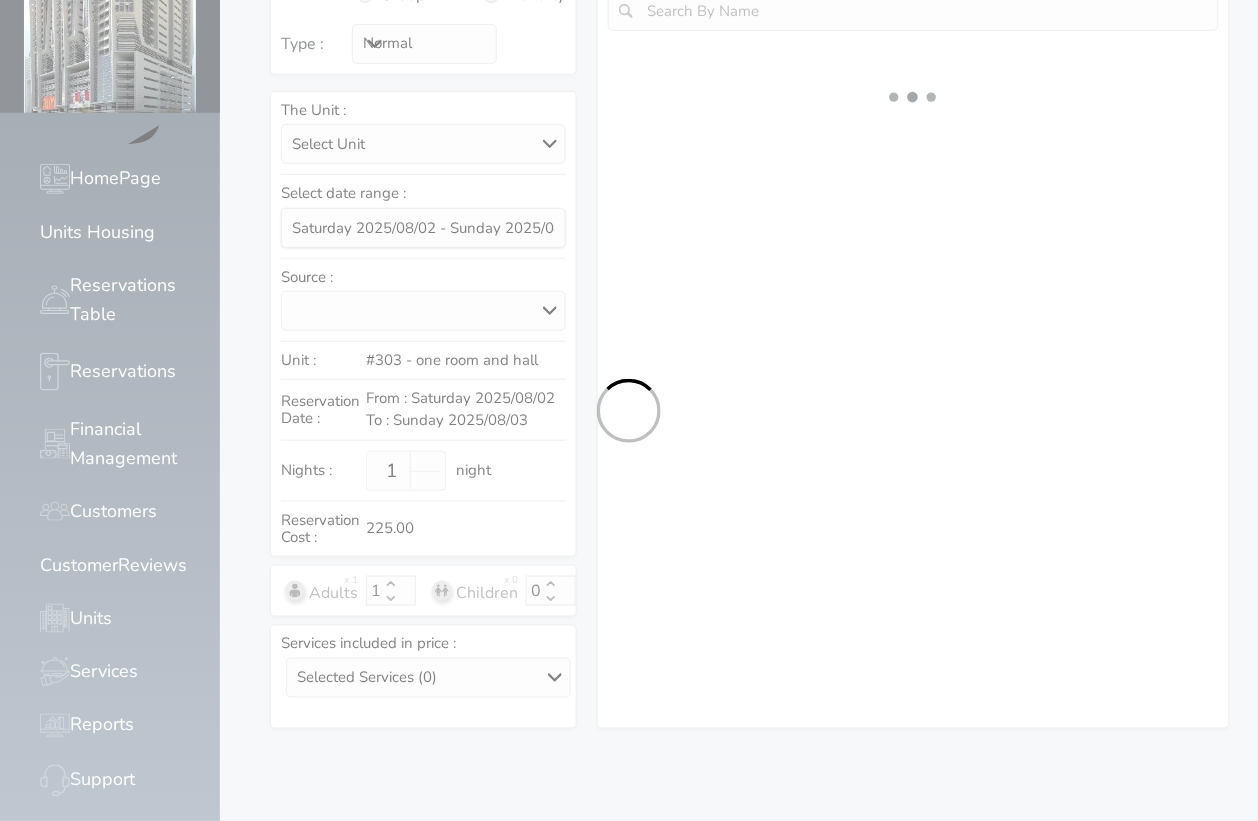 select on "1" 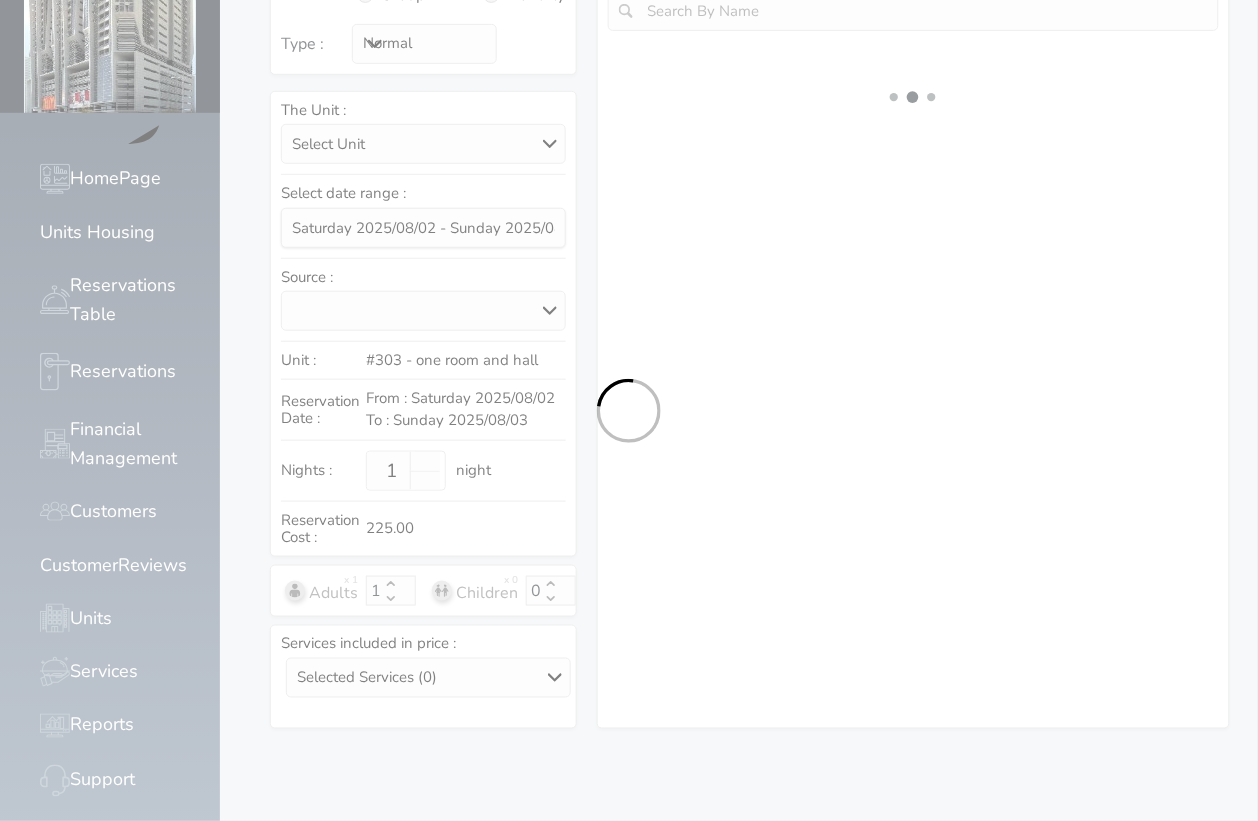select on "7" 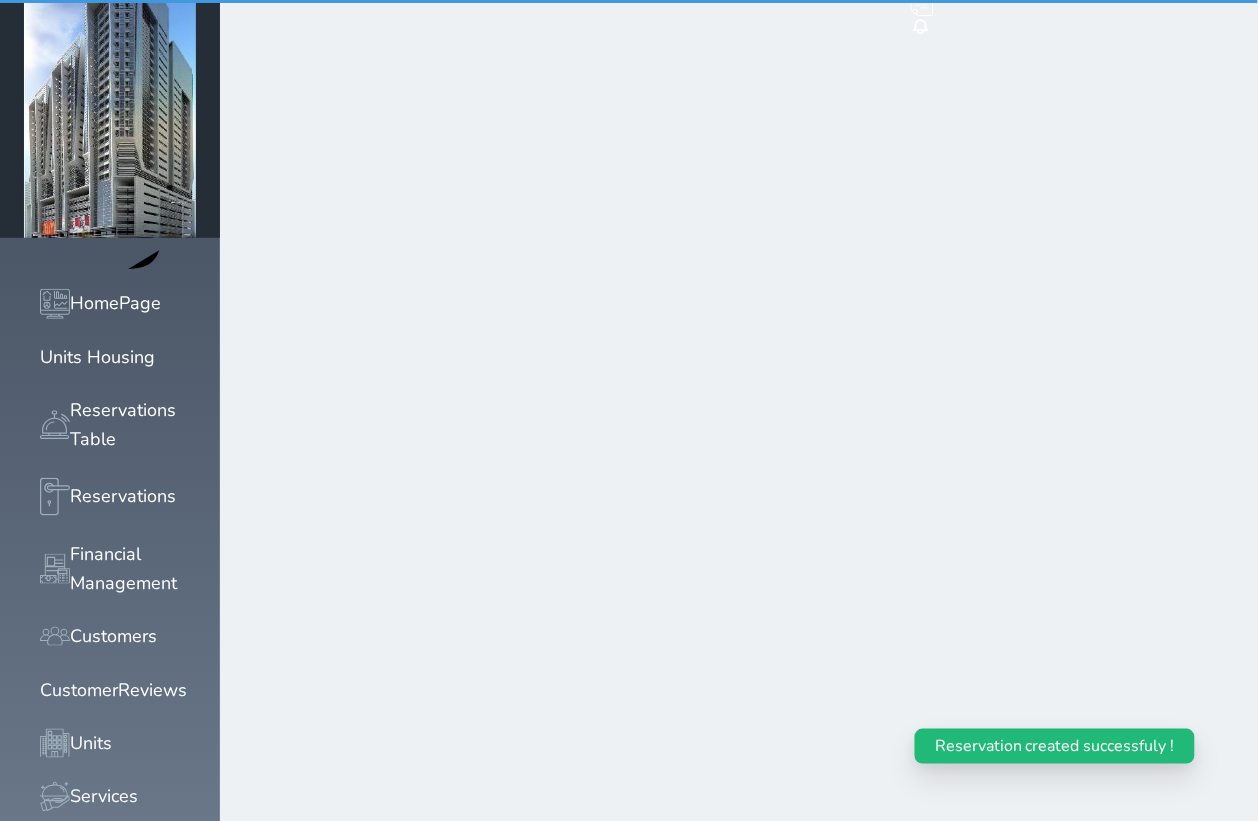 scroll, scrollTop: 0, scrollLeft: 0, axis: both 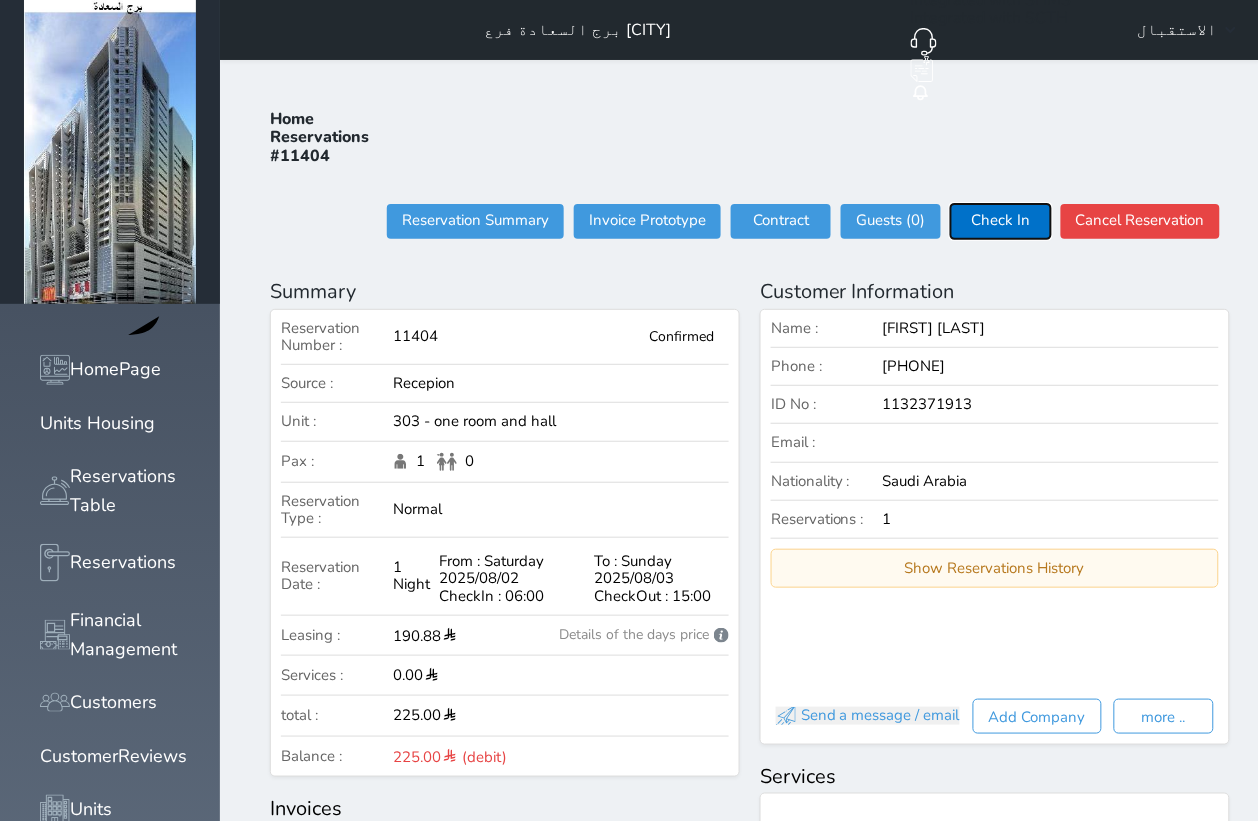 click on "Check In" at bounding box center [1001, 221] 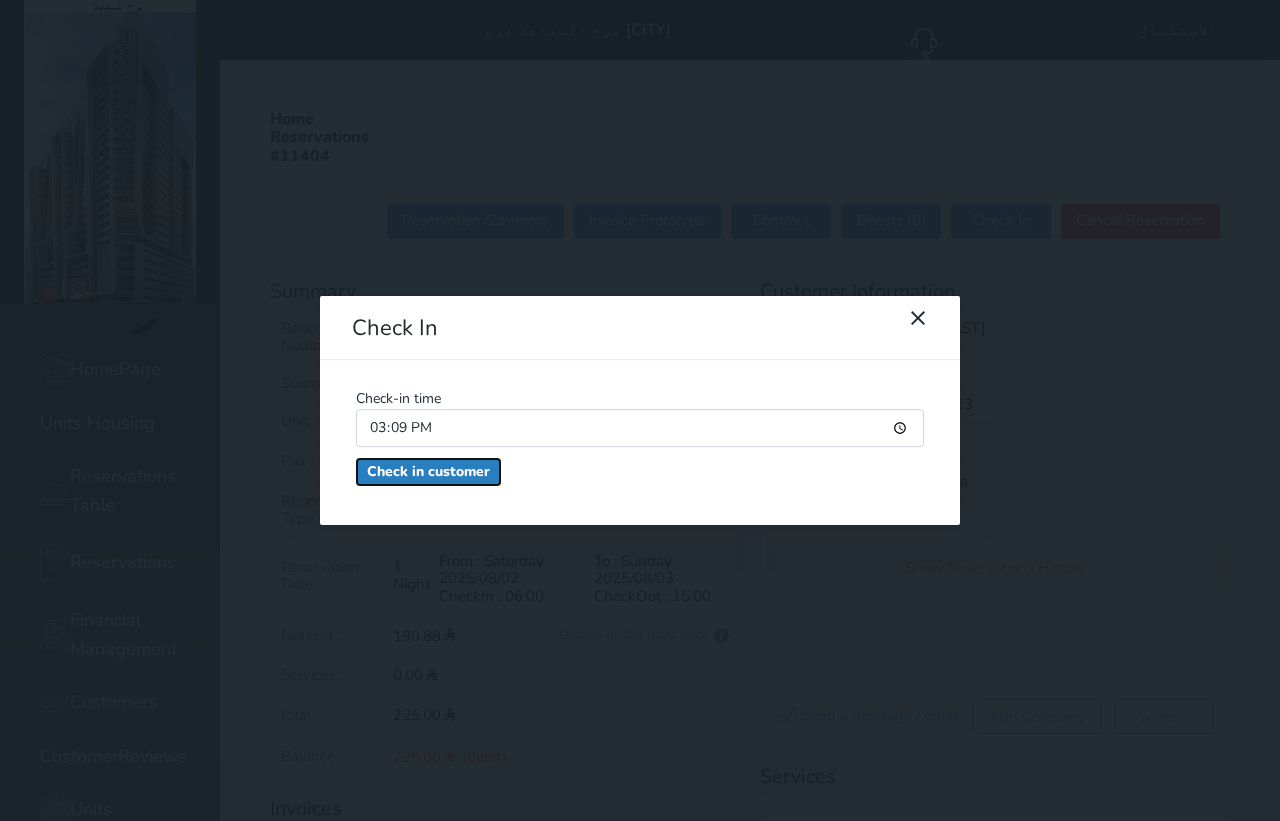 click on "Check in customer" at bounding box center (428, 472) 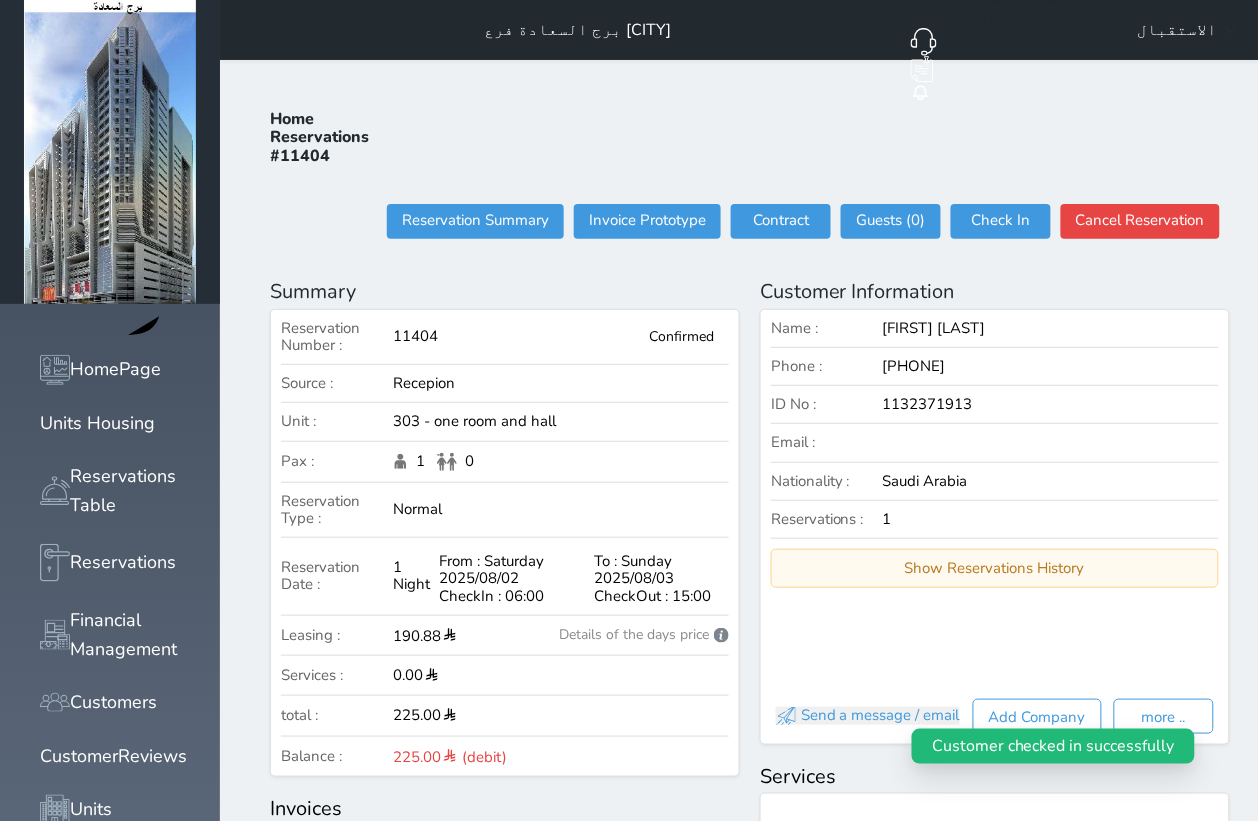 click on "الاستقبال" at bounding box center [1178, 30] 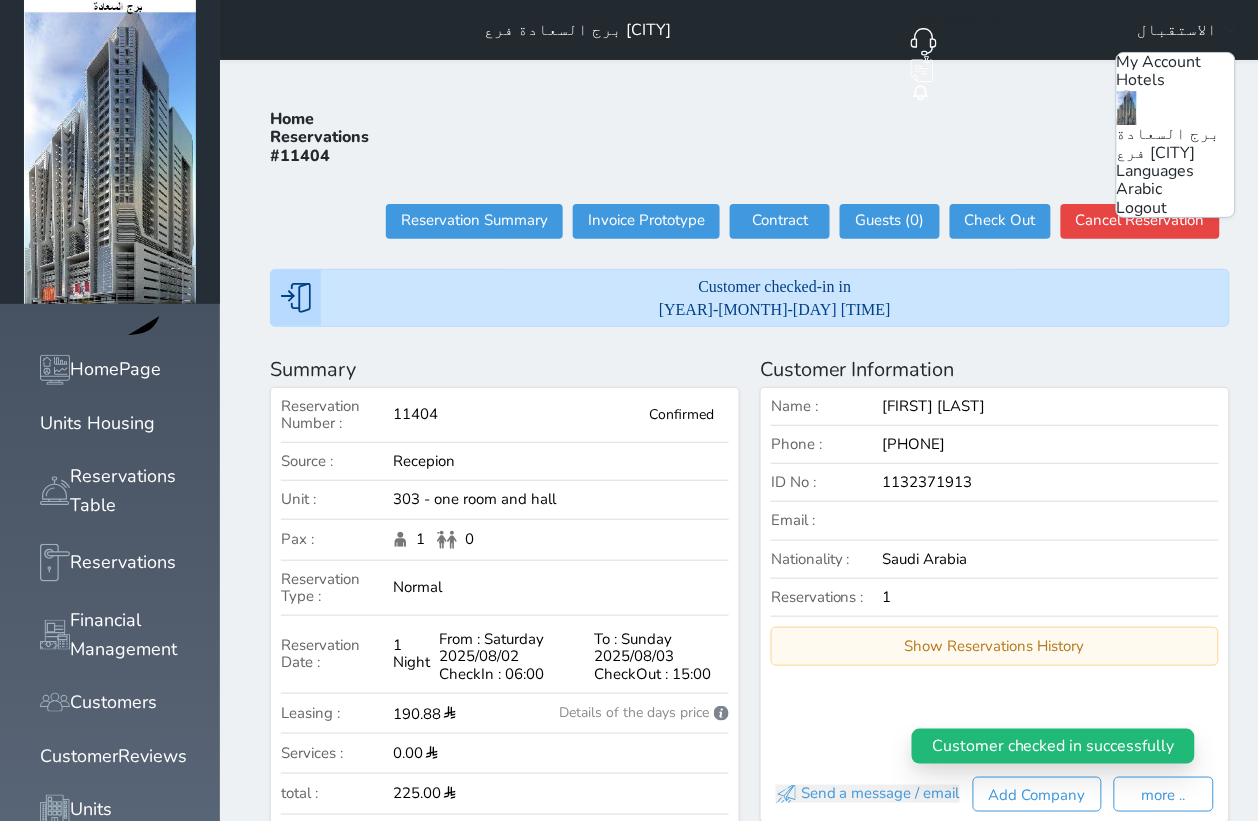 click on "Arabic" at bounding box center [1140, 189] 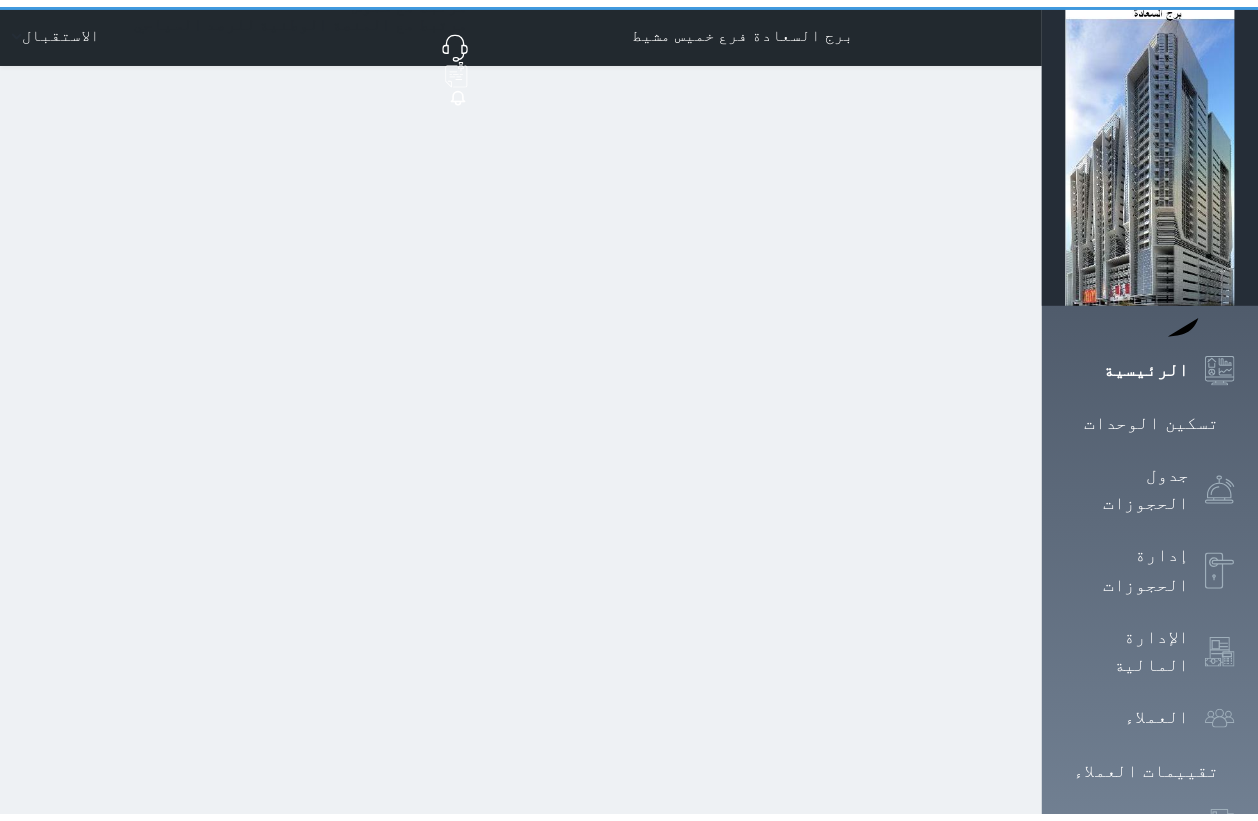 scroll, scrollTop: 0, scrollLeft: 0, axis: both 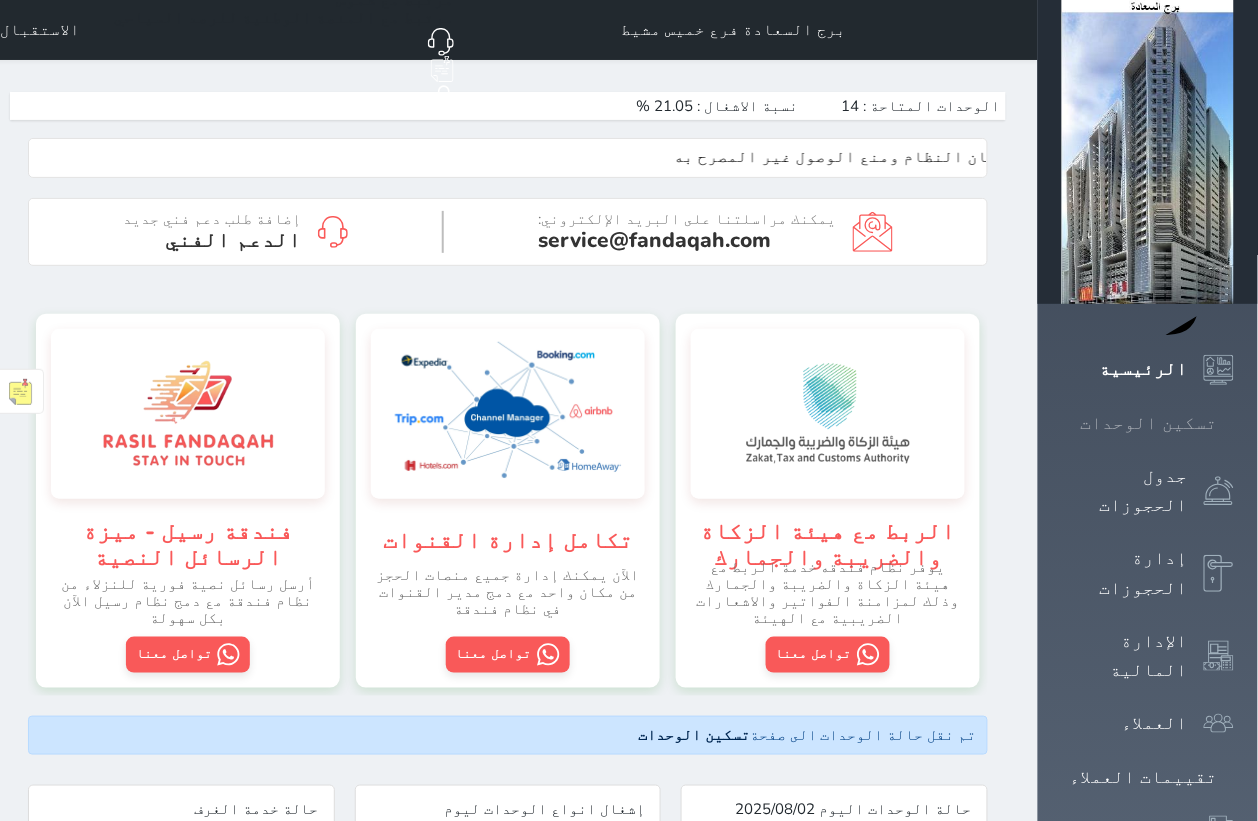 click 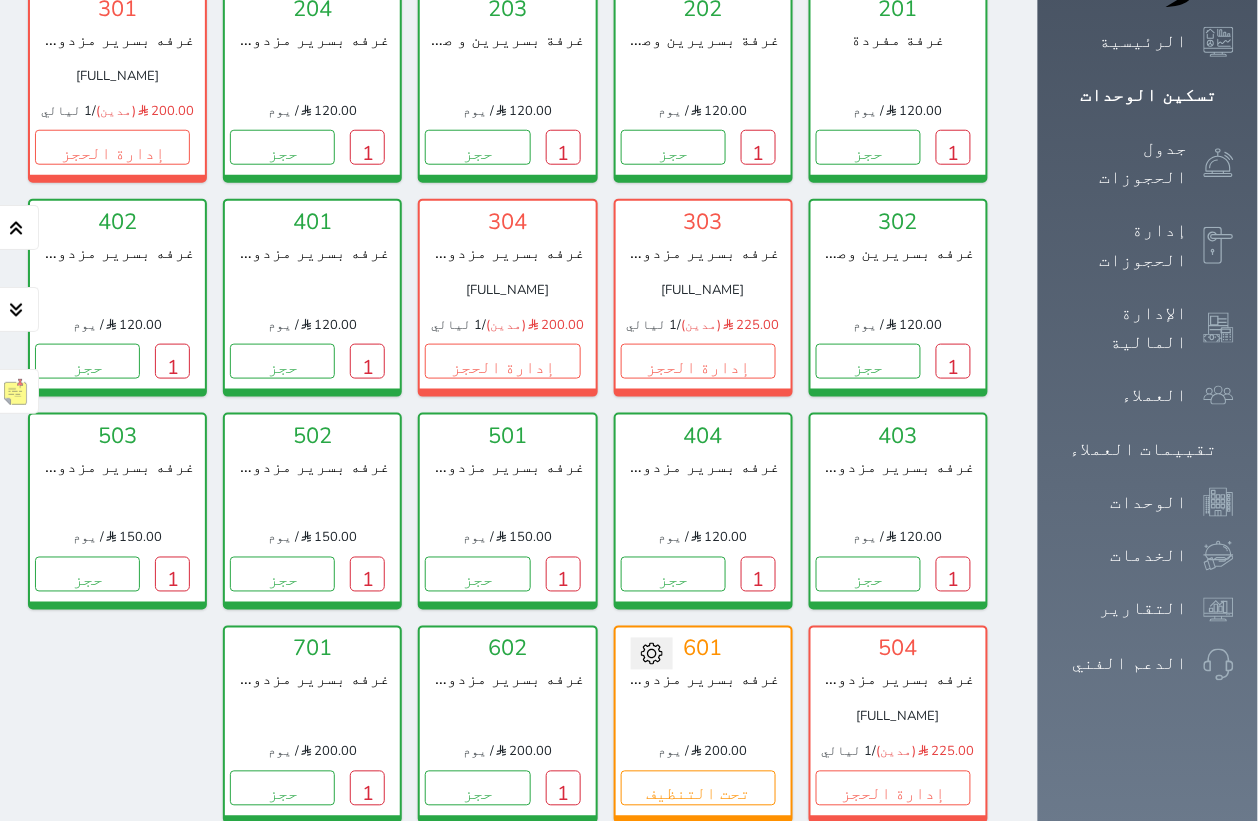 scroll, scrollTop: 202, scrollLeft: 0, axis: vertical 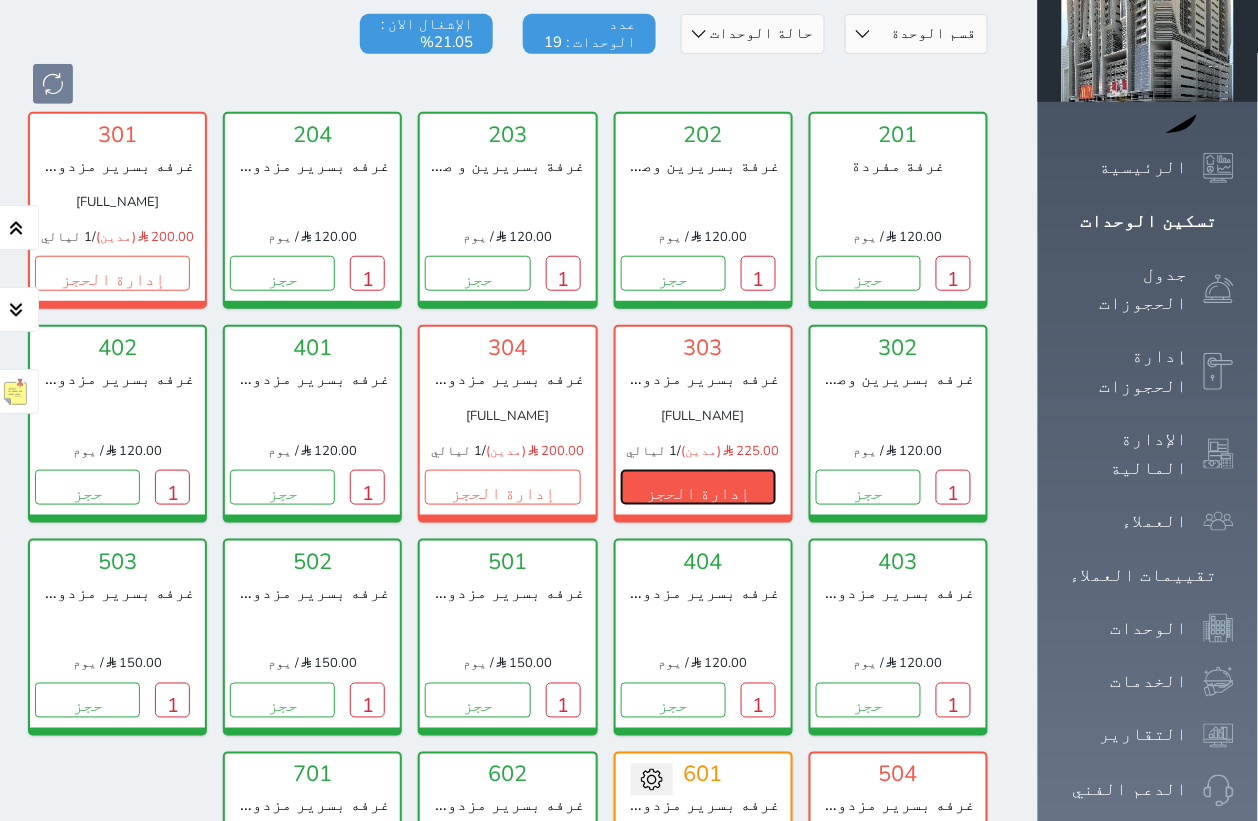 click on "إدارة الحجز" at bounding box center (698, 487) 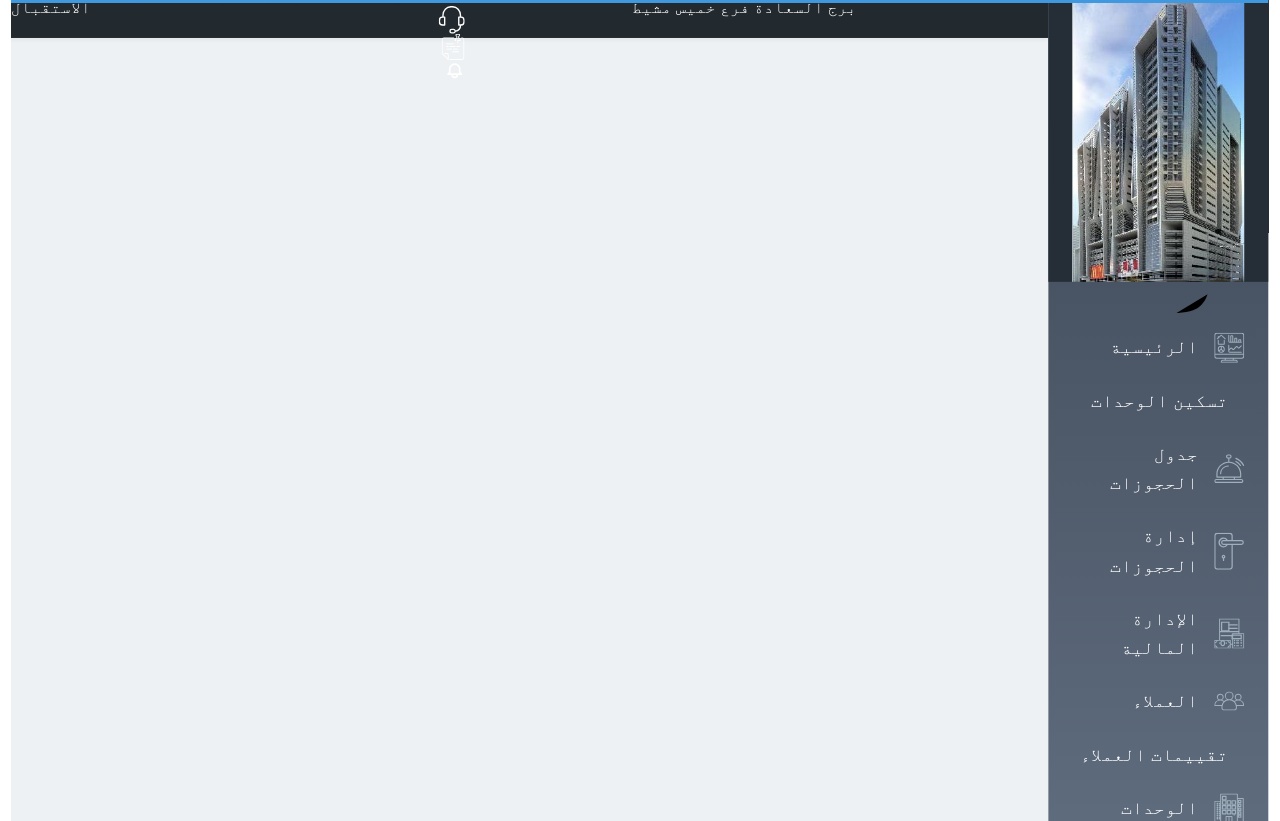scroll, scrollTop: 0, scrollLeft: 0, axis: both 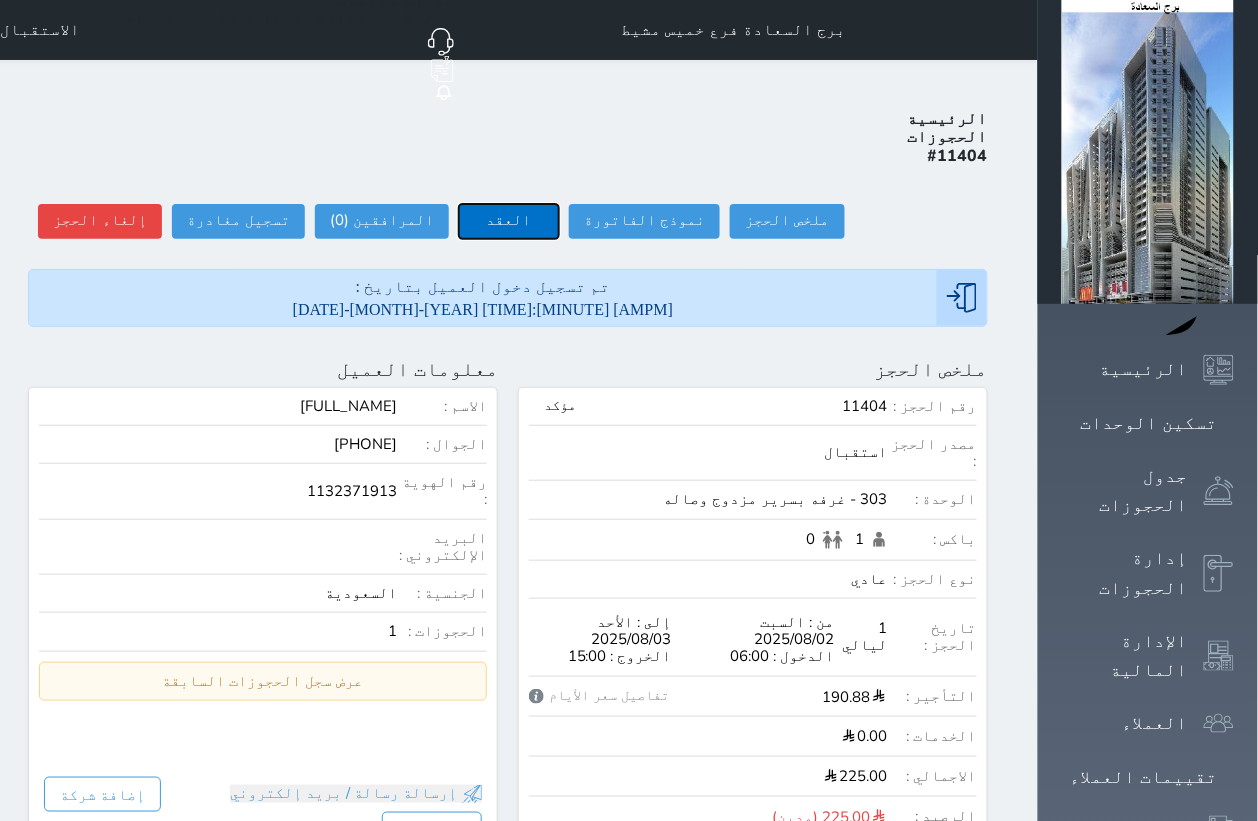click on "العقد" at bounding box center (509, 221) 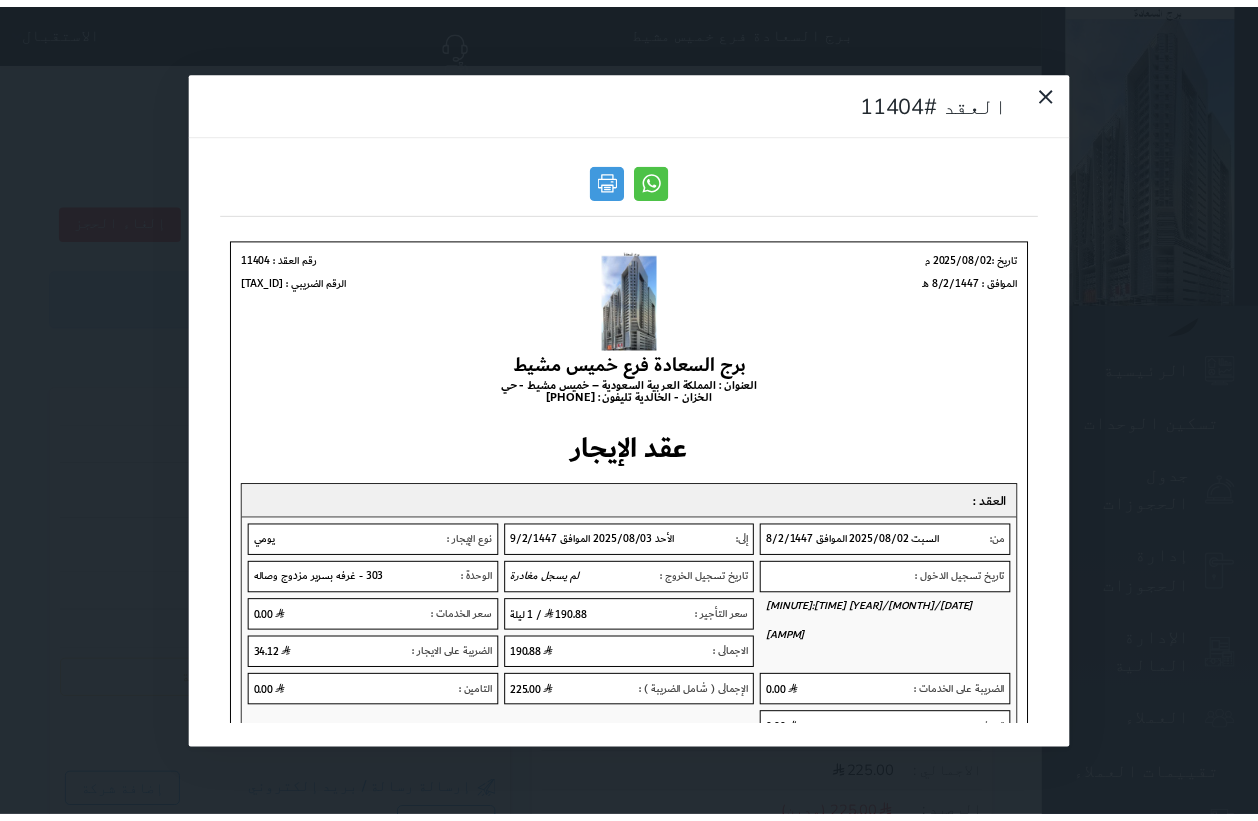 scroll, scrollTop: 0, scrollLeft: 0, axis: both 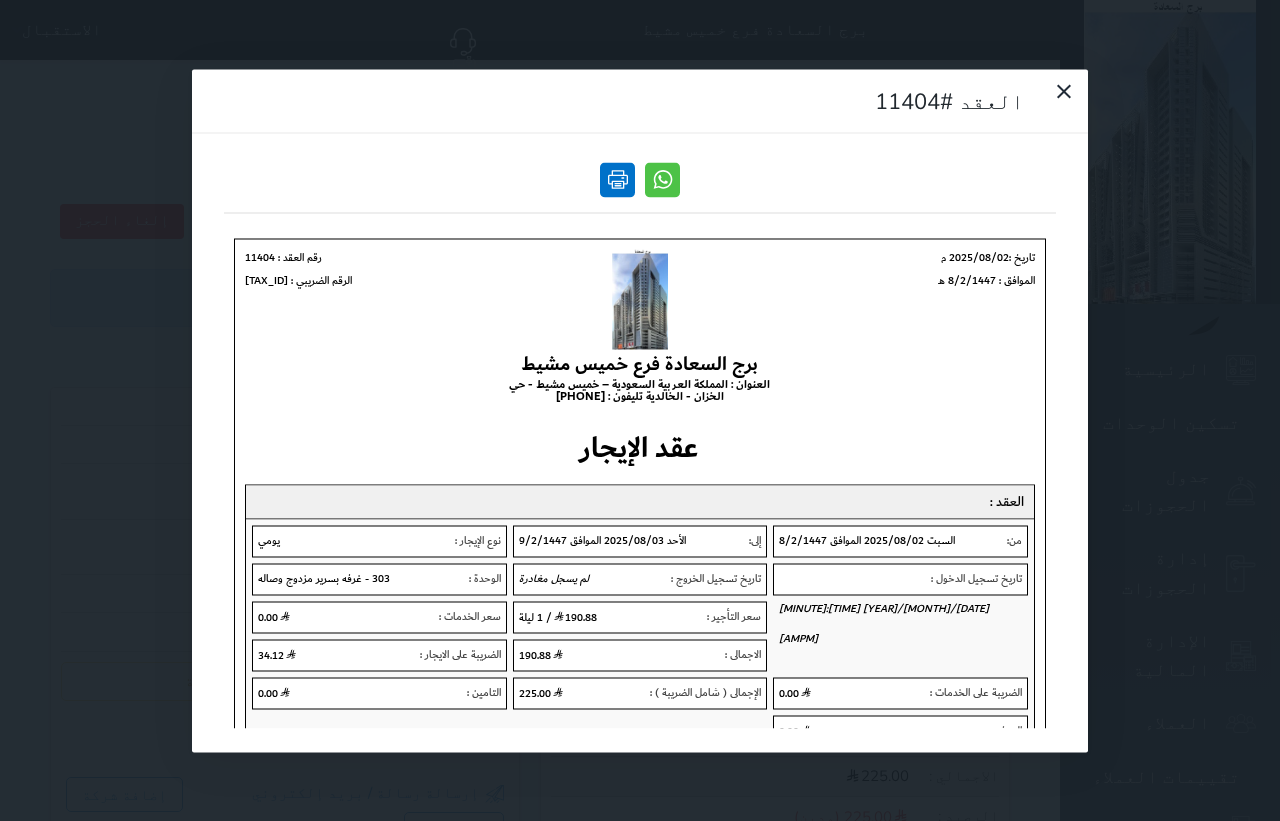 click at bounding box center (617, 179) 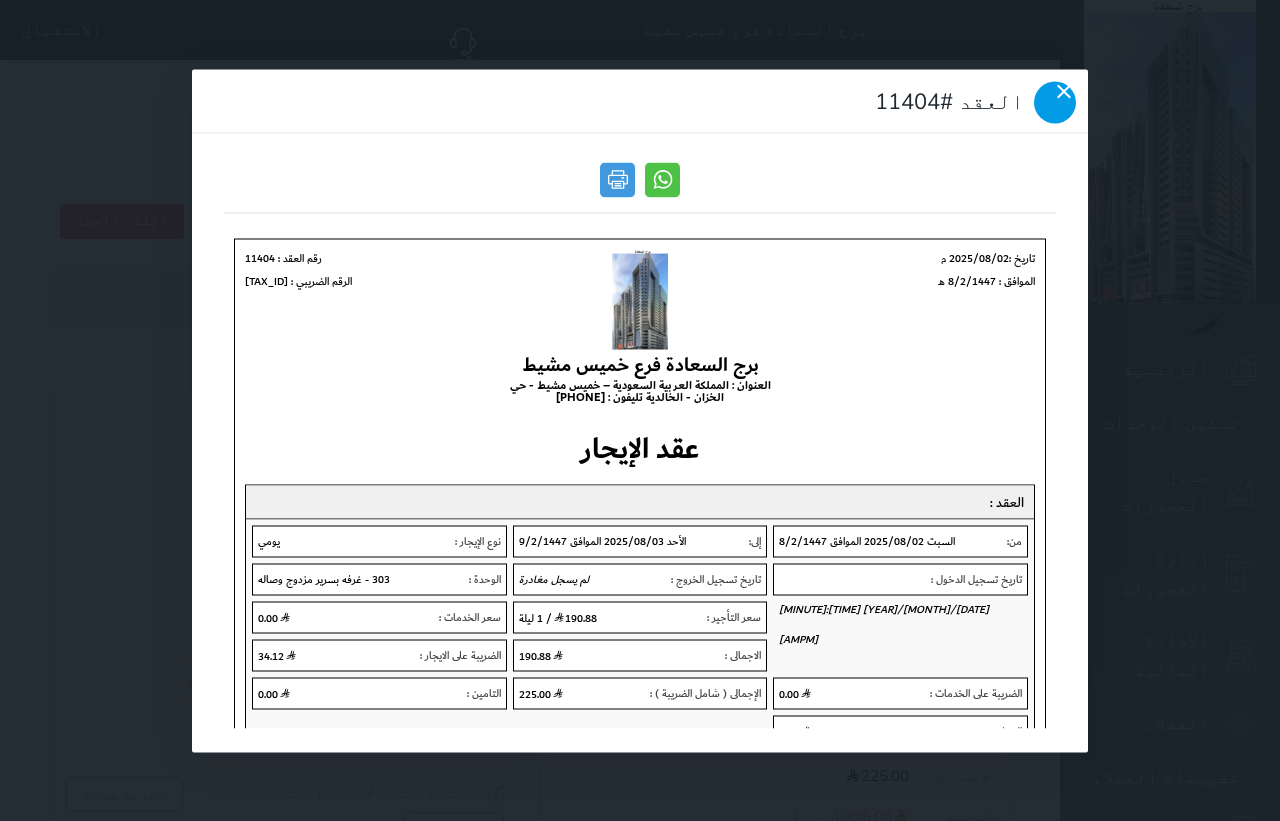 click 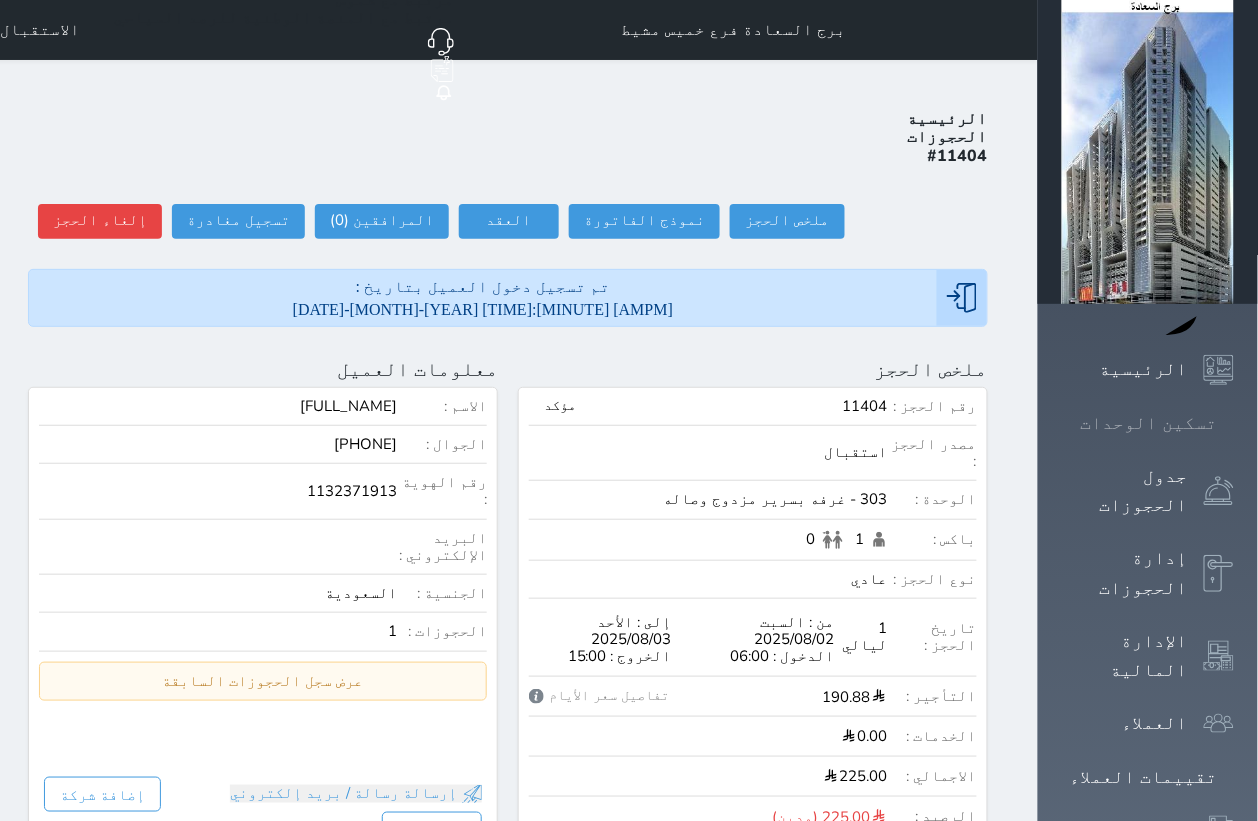 click at bounding box center [1234, 423] 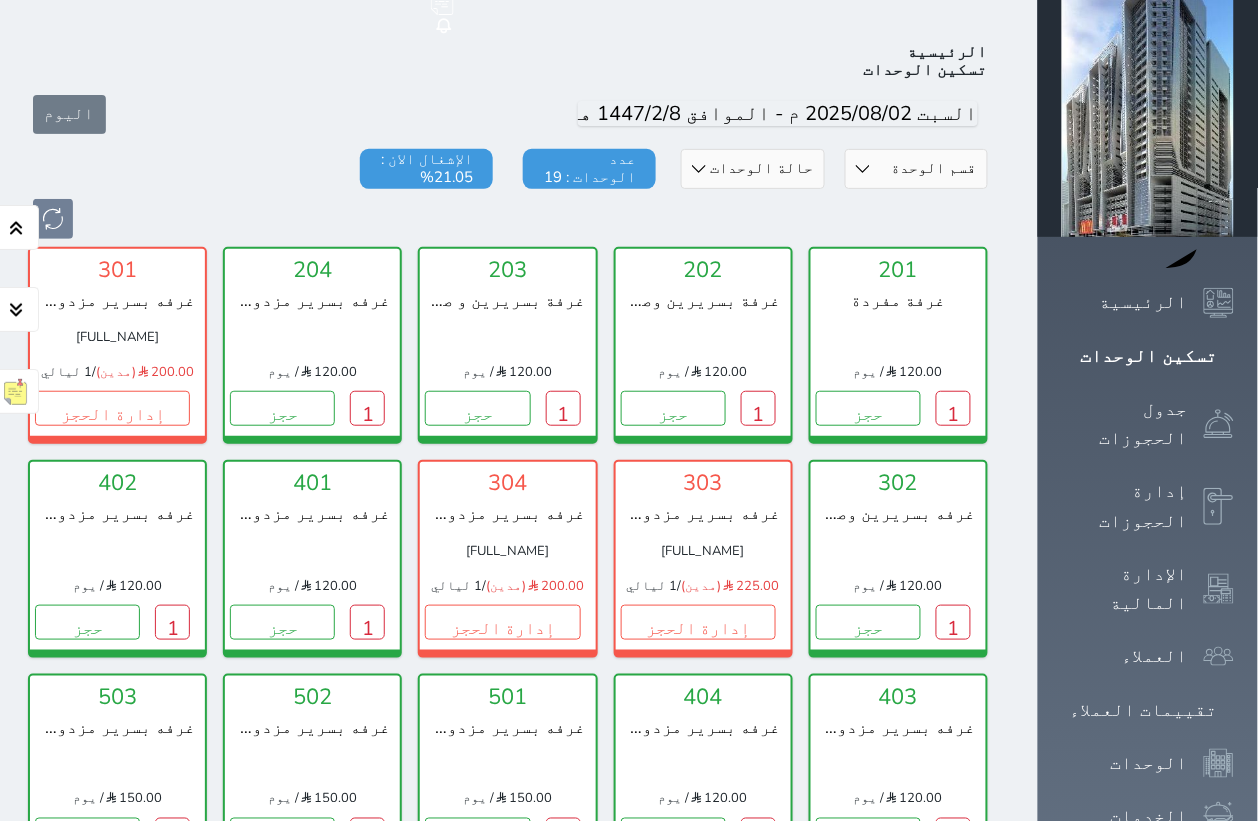 scroll, scrollTop: 77, scrollLeft: 0, axis: vertical 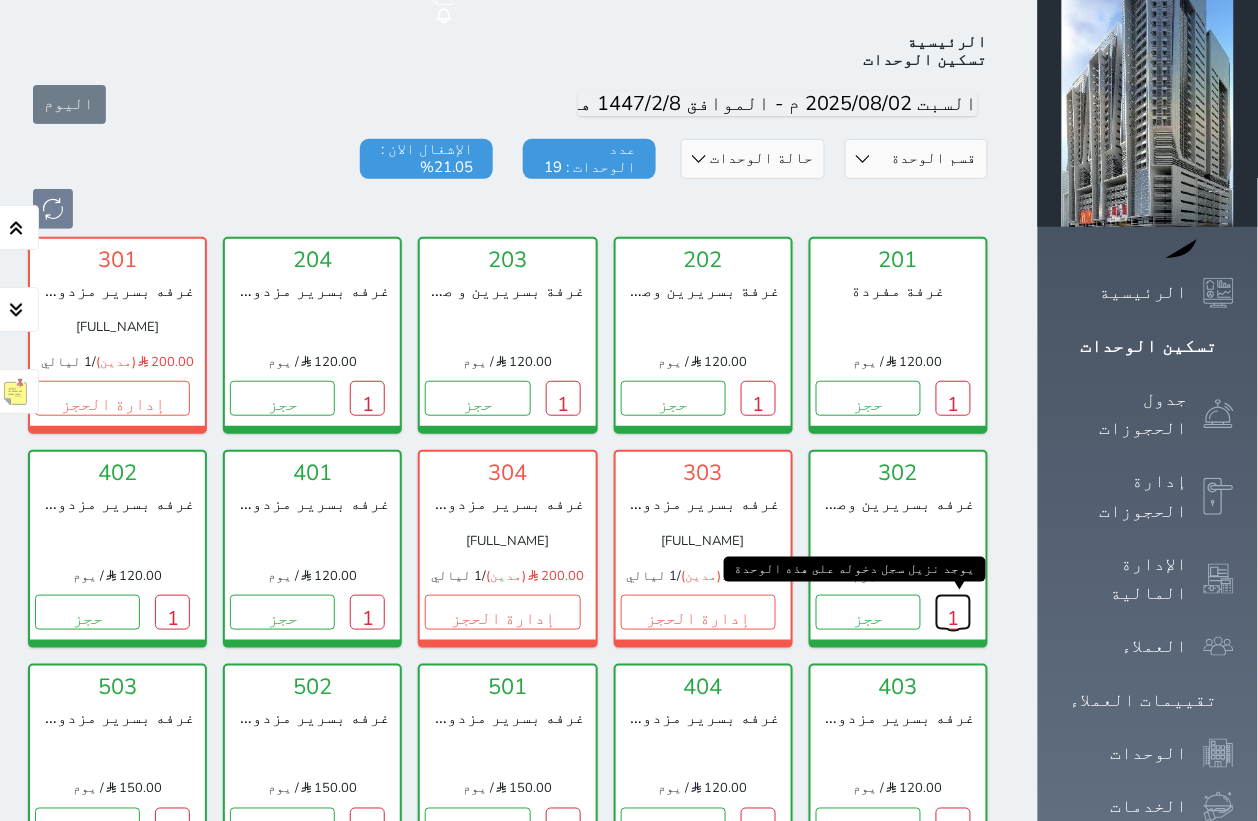 click on "1" at bounding box center (953, 612) 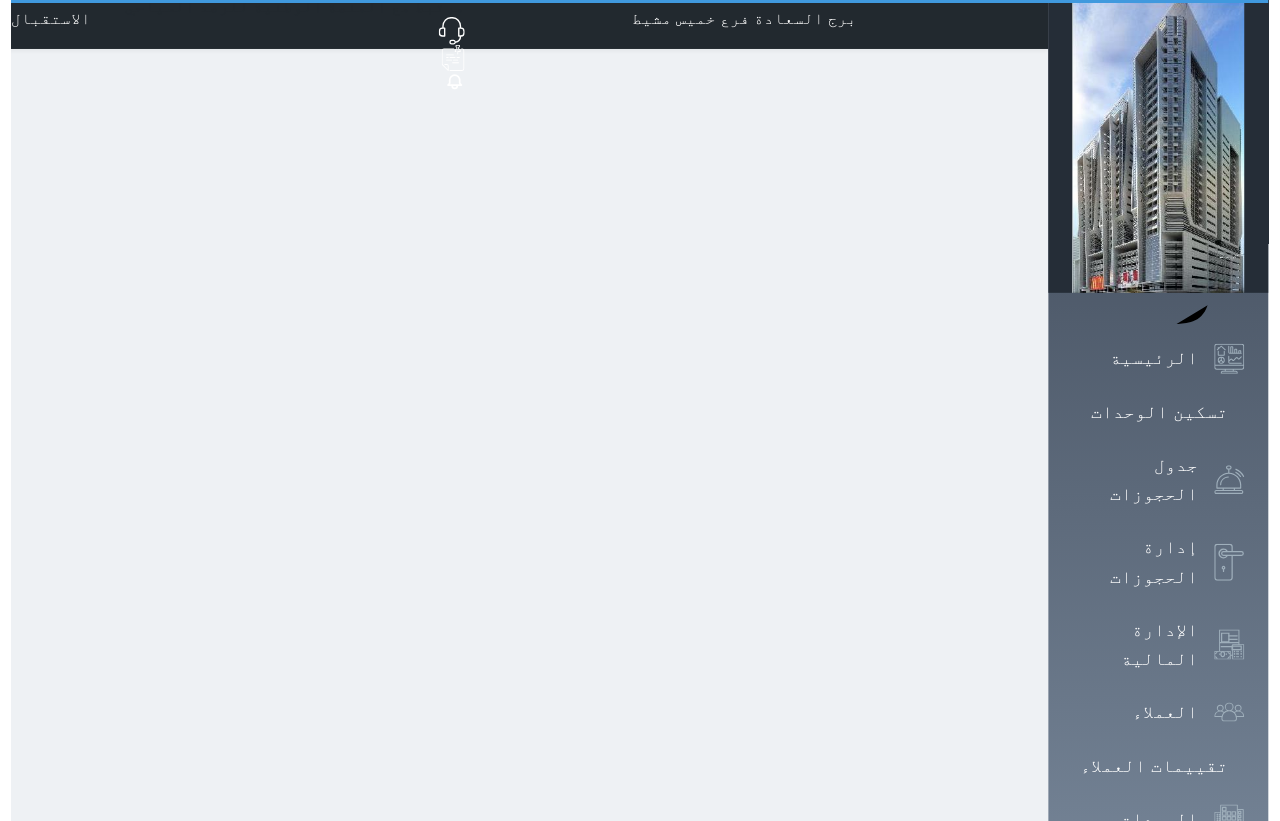 scroll, scrollTop: 0, scrollLeft: 0, axis: both 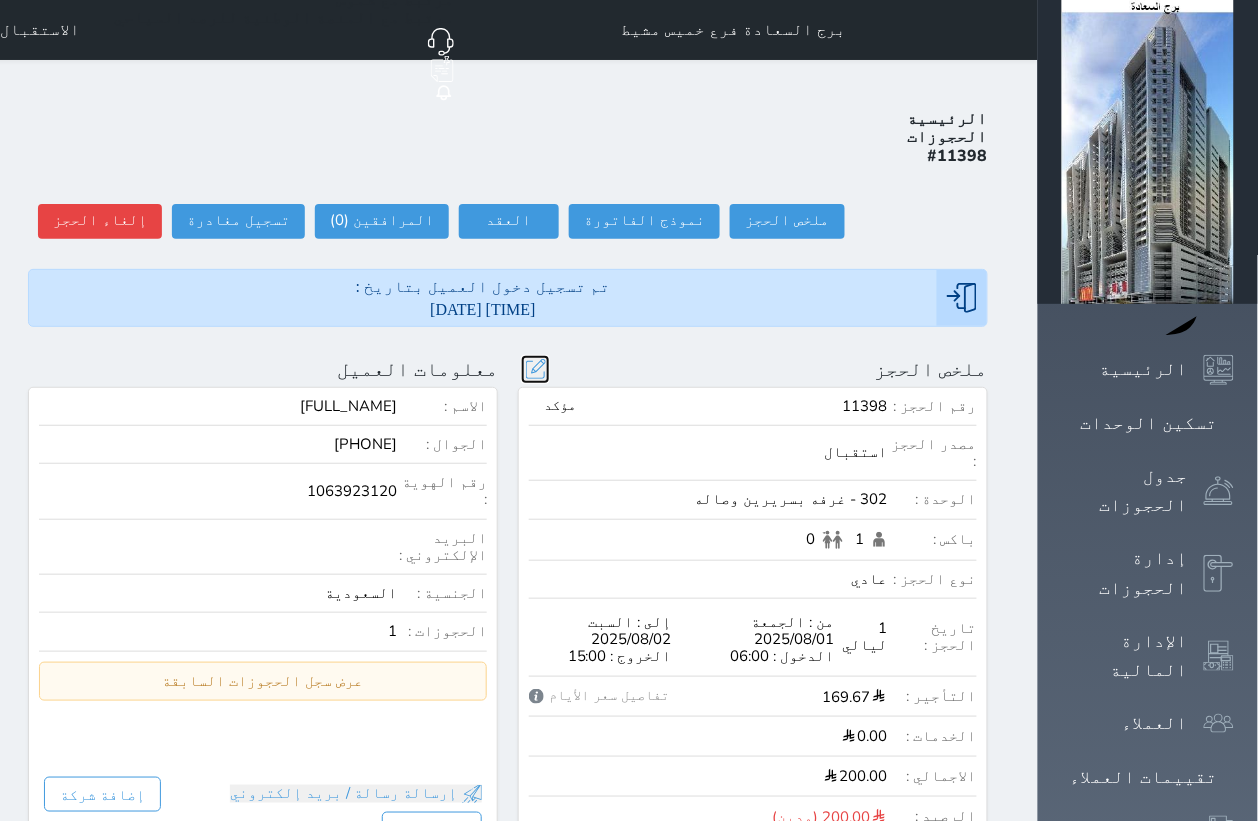 click at bounding box center (535, 369) 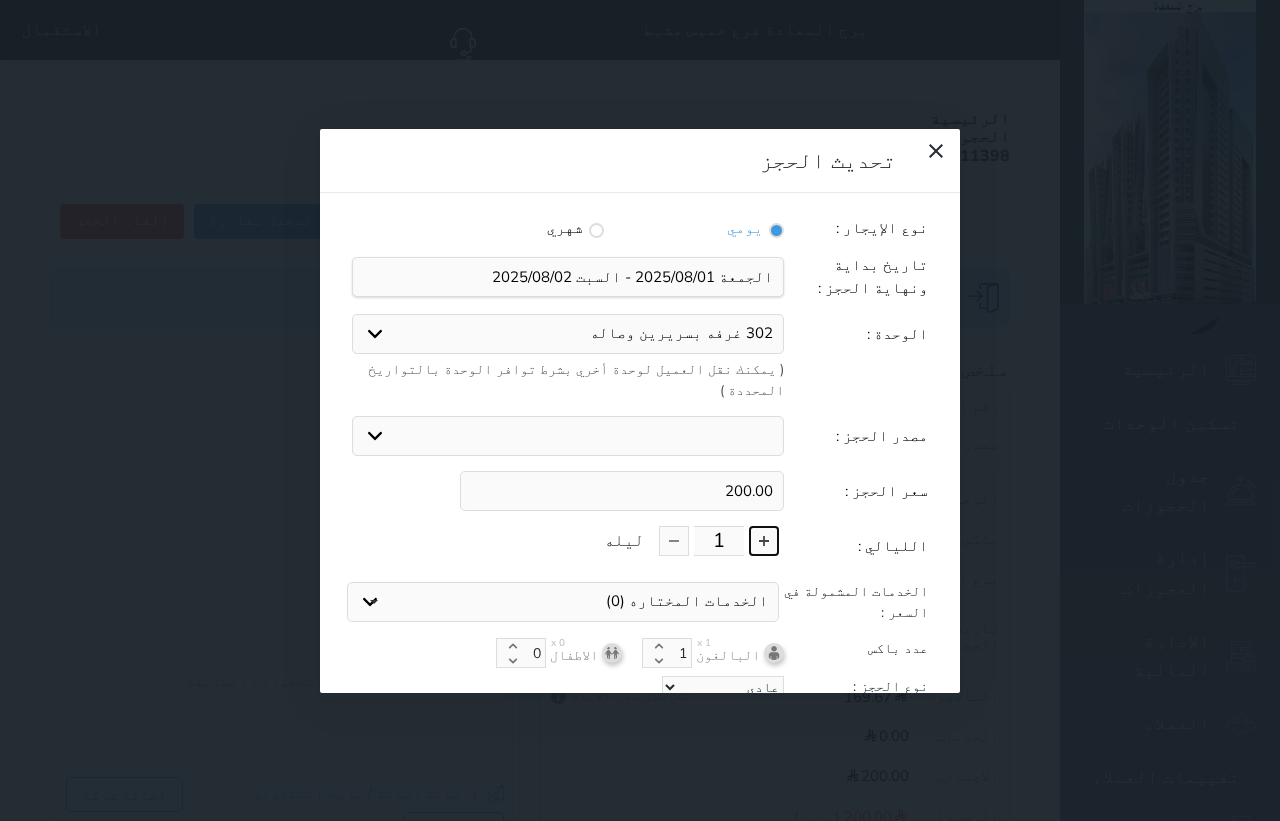 click at bounding box center [764, 541] 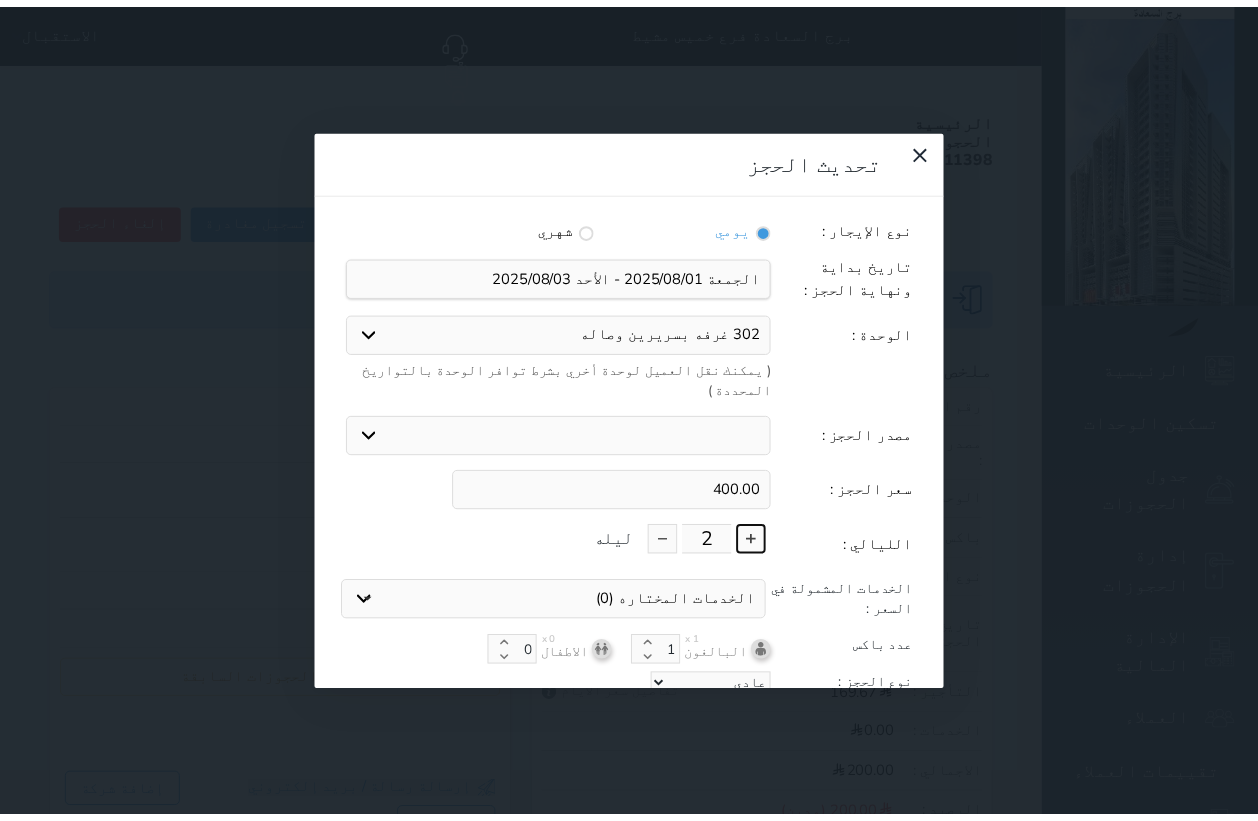 scroll, scrollTop: 45, scrollLeft: 0, axis: vertical 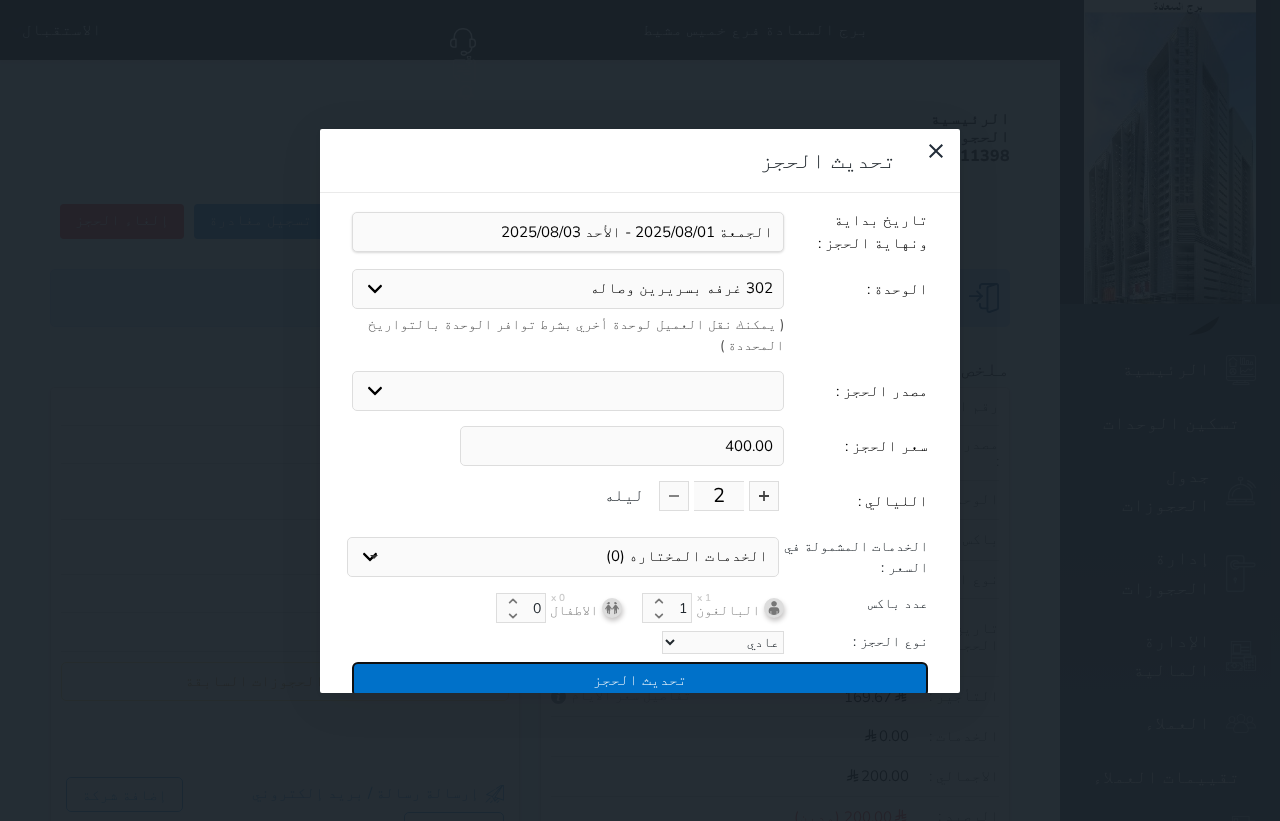 click on "تحديث الحجز" at bounding box center [640, 679] 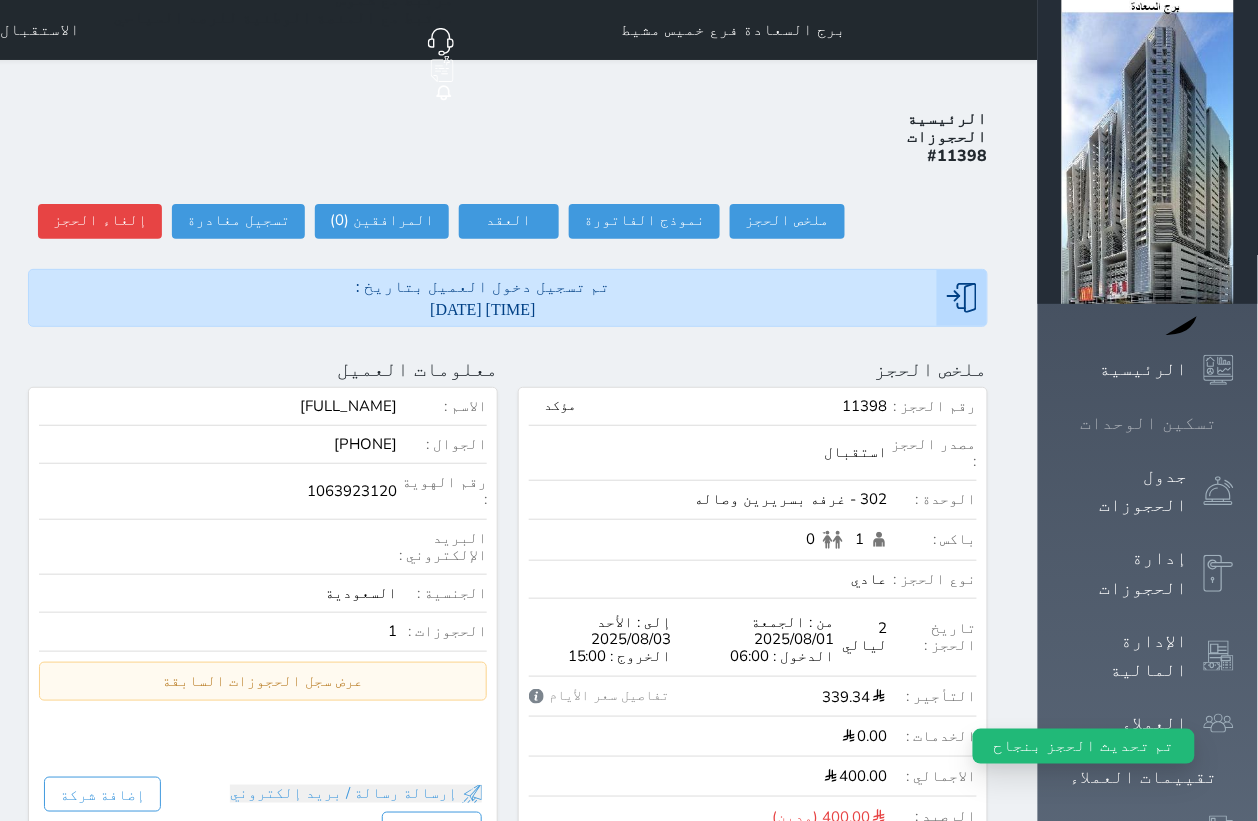 click 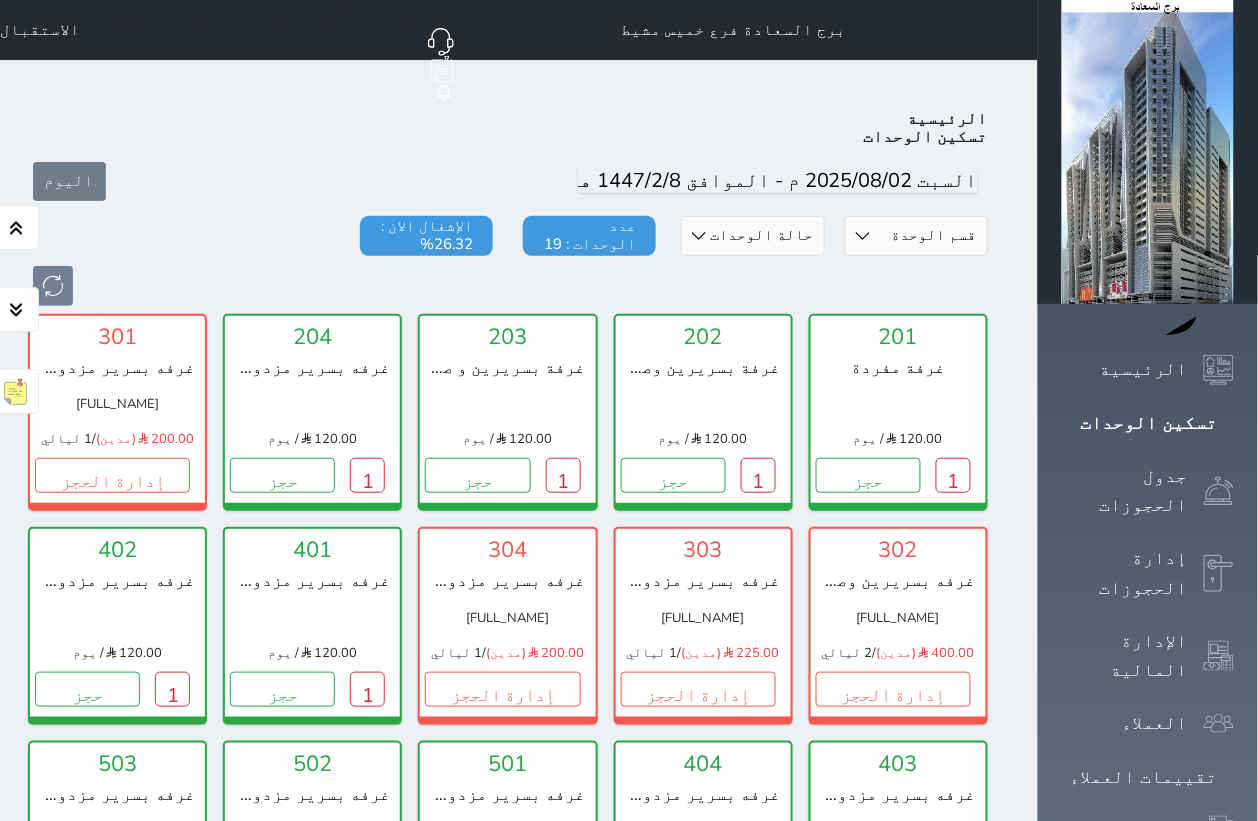 scroll, scrollTop: 77, scrollLeft: 0, axis: vertical 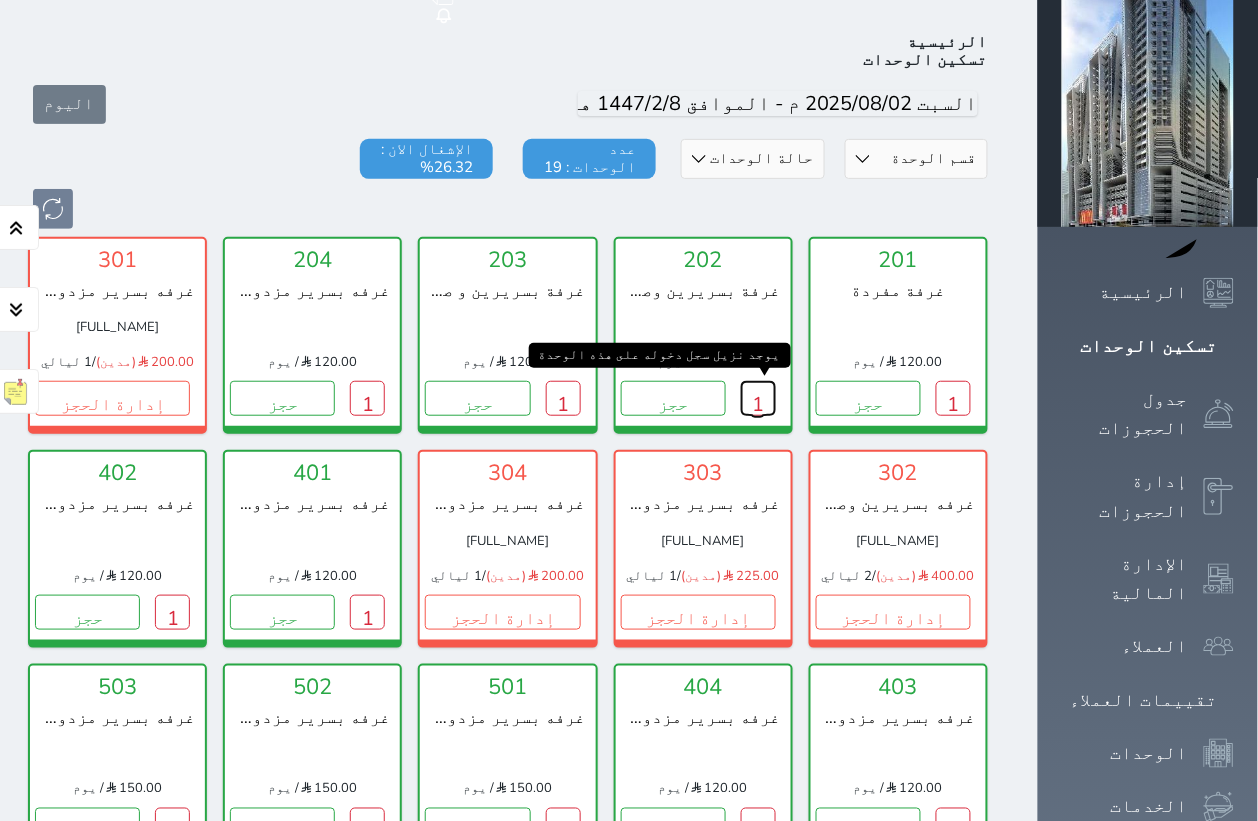 click on "1" at bounding box center (758, 398) 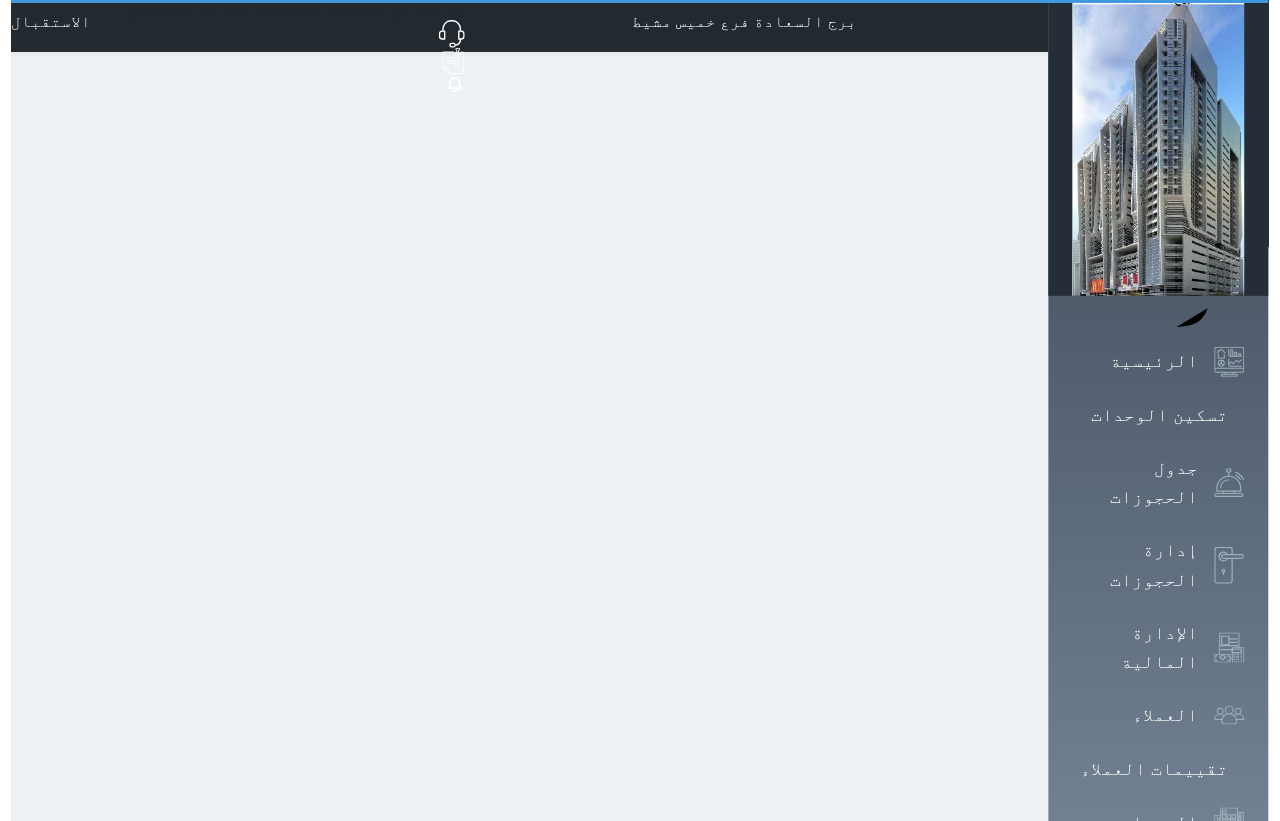 scroll, scrollTop: 0, scrollLeft: 0, axis: both 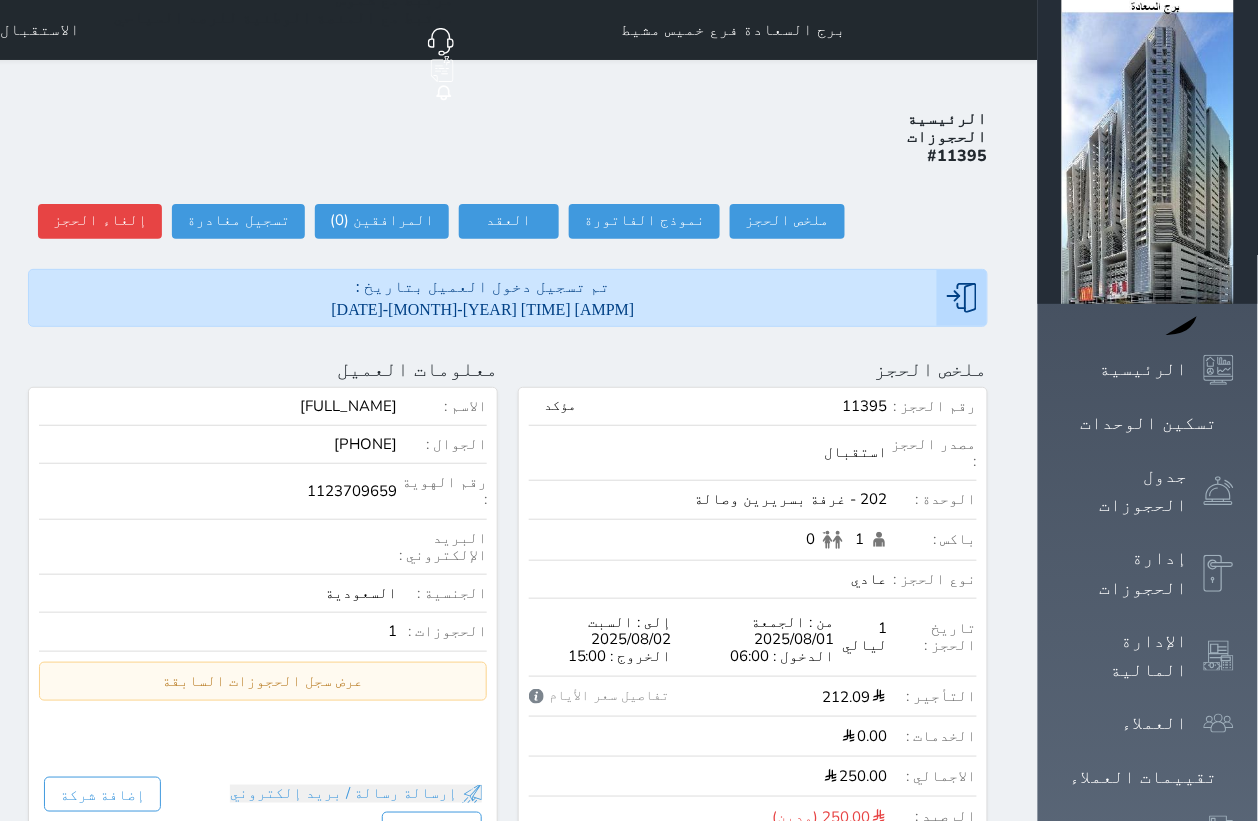 select 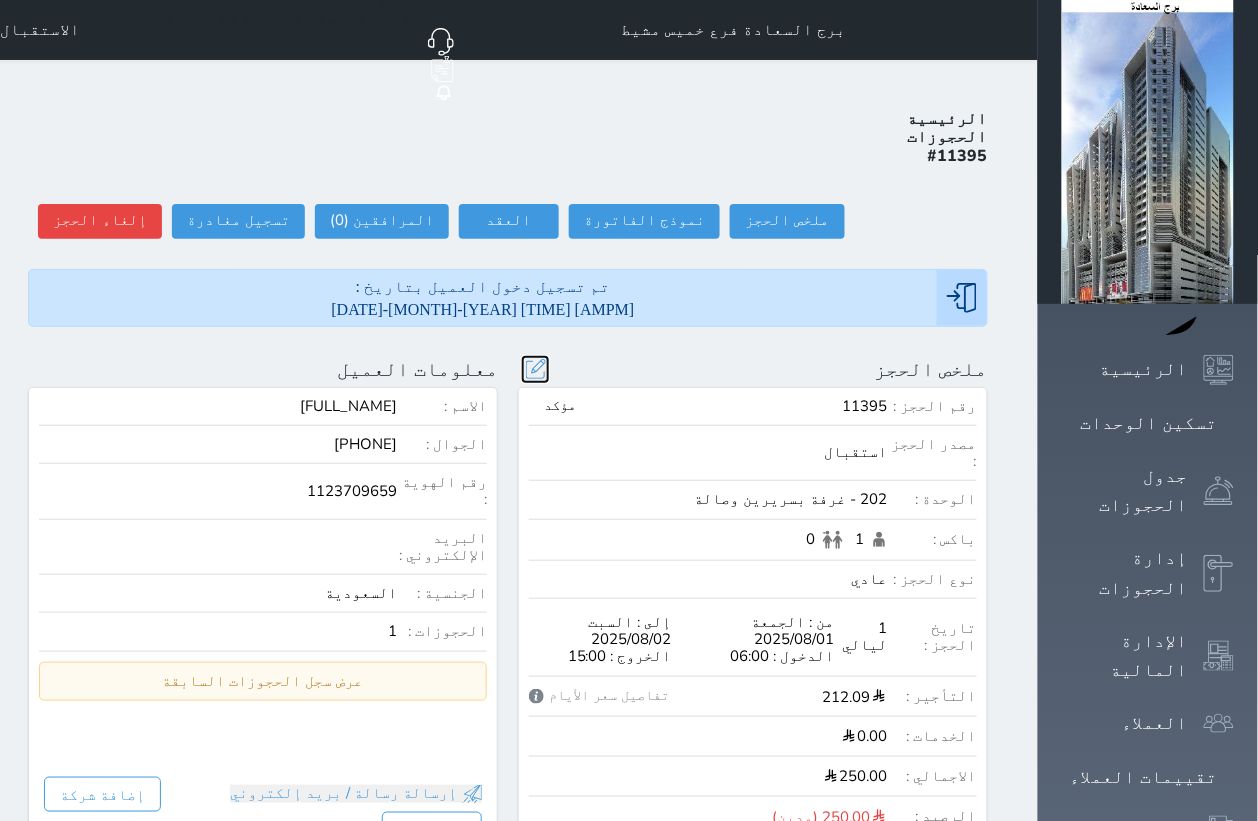 click at bounding box center (535, 369) 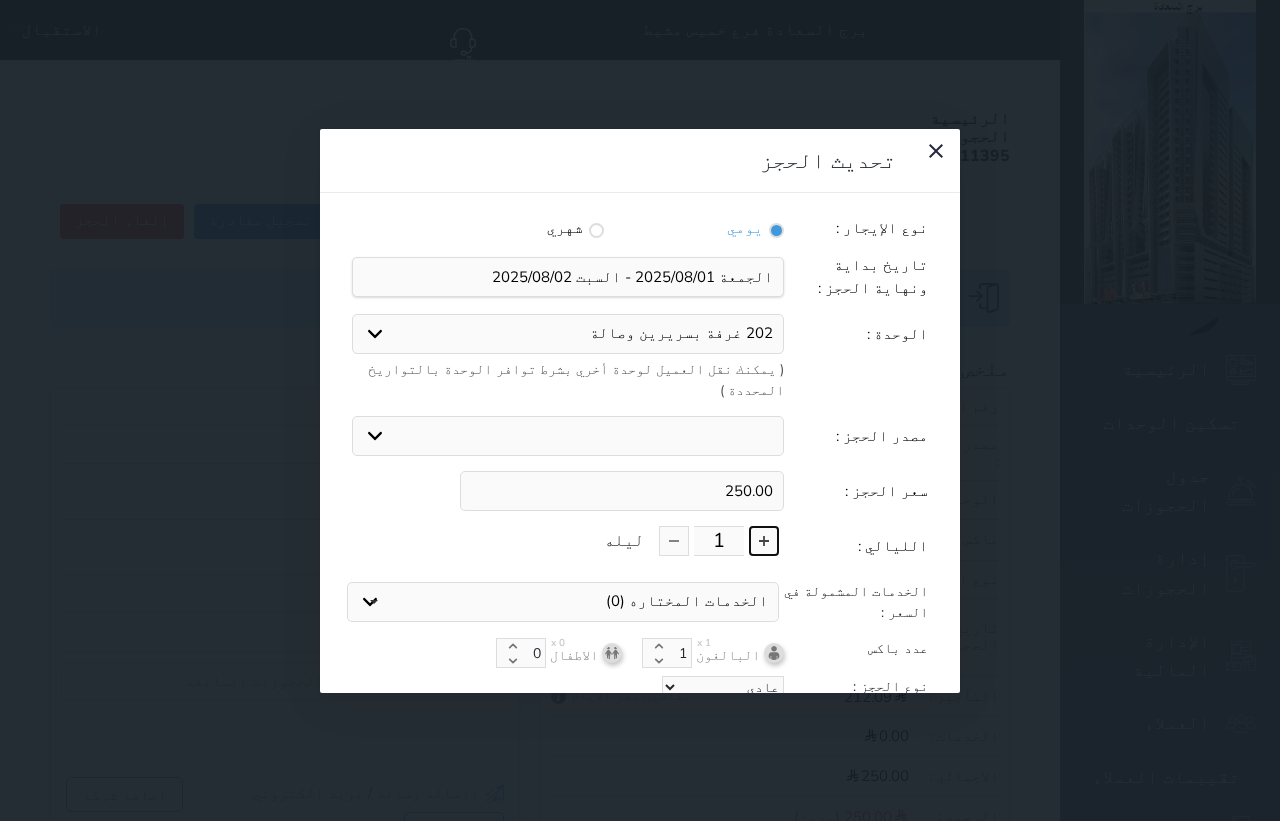 click at bounding box center (764, 541) 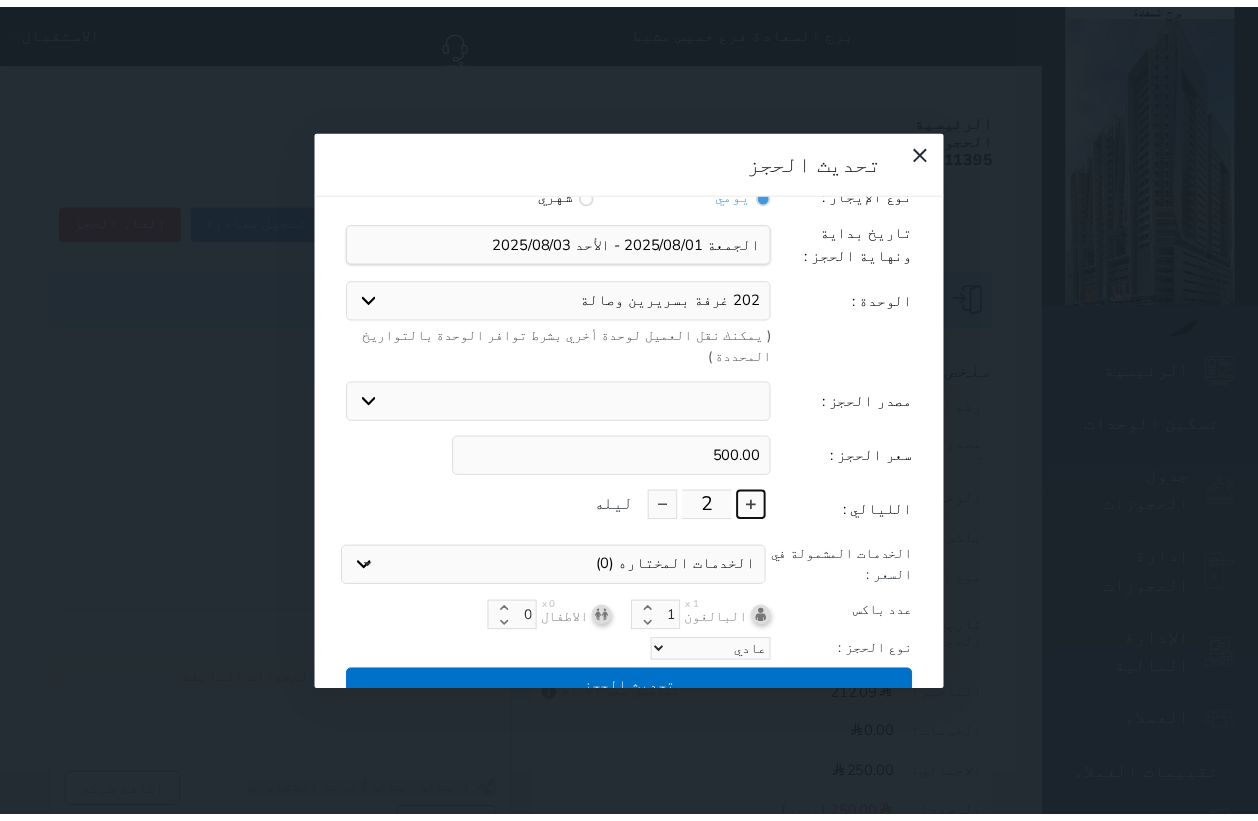 scroll, scrollTop: 45, scrollLeft: 0, axis: vertical 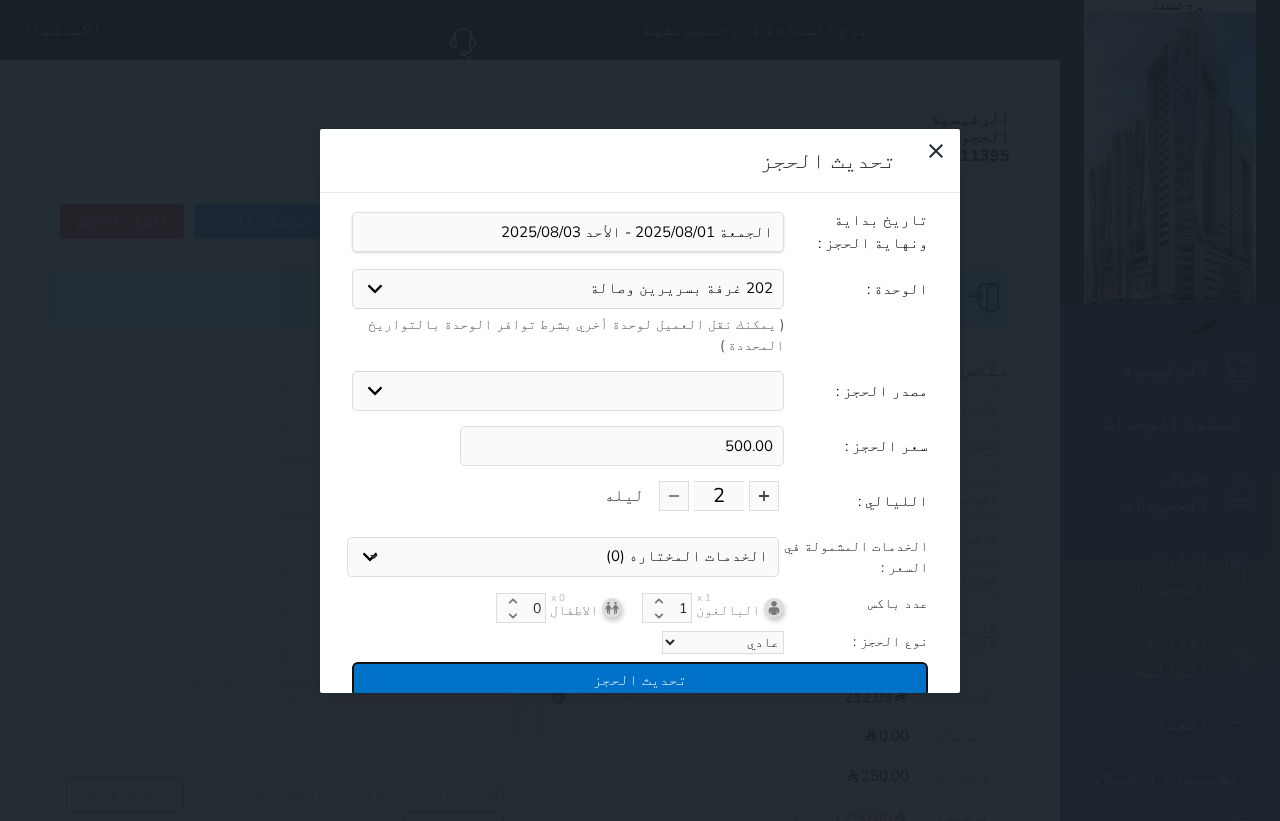 click on "تحديث الحجز" at bounding box center (640, 679) 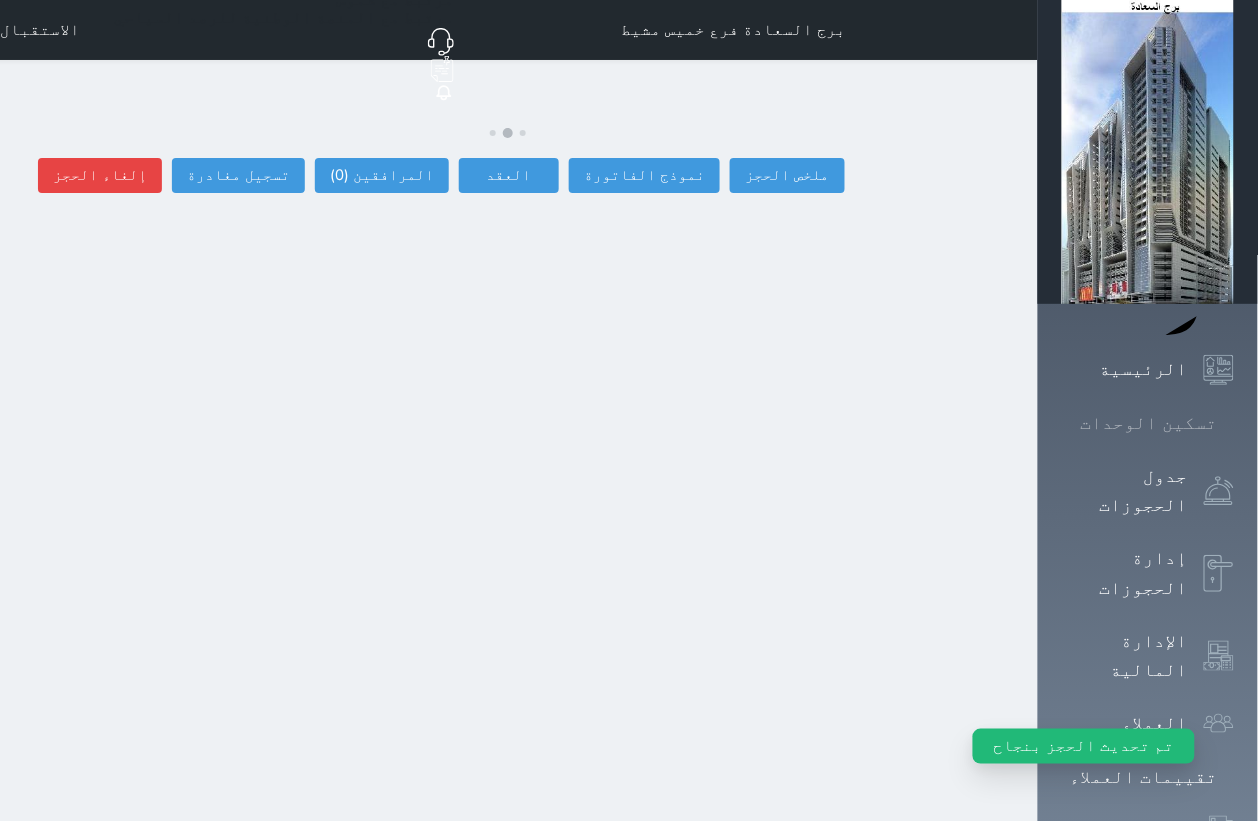 click 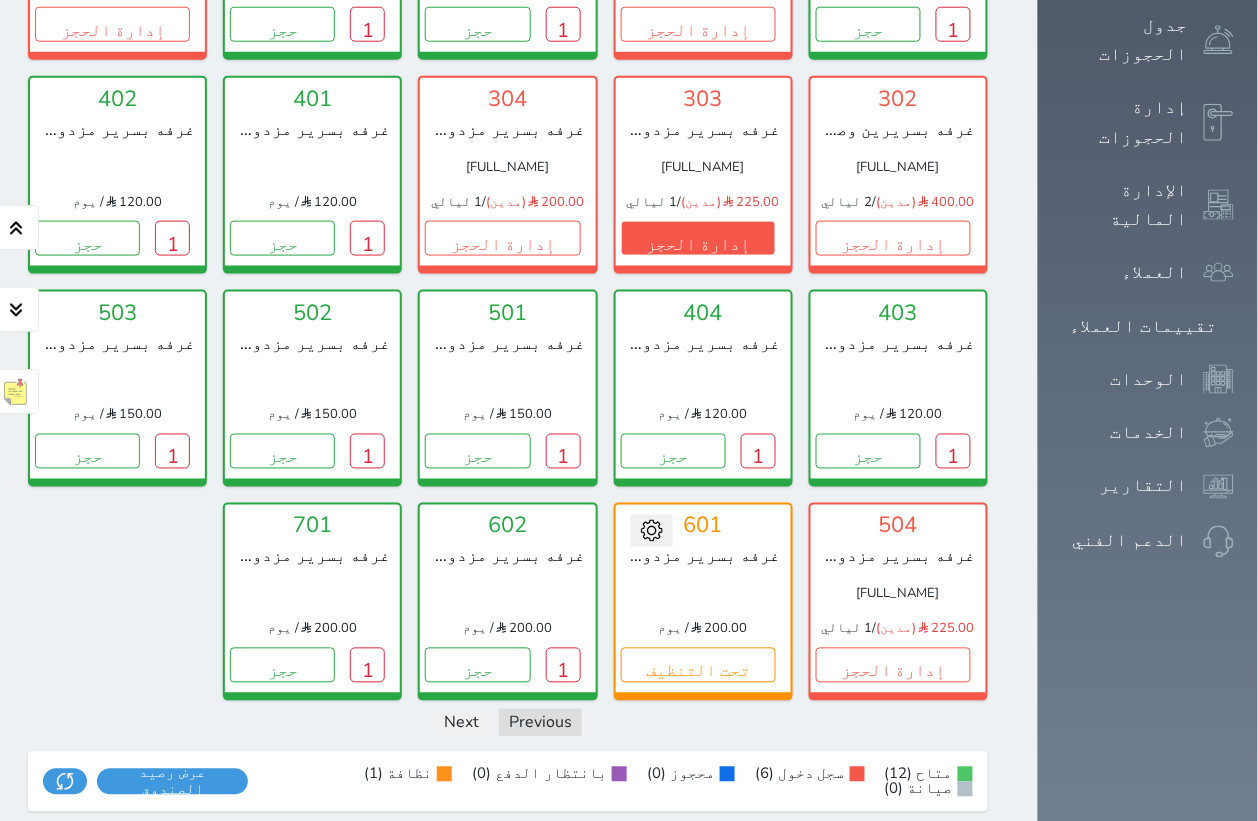 scroll, scrollTop: 327, scrollLeft: 0, axis: vertical 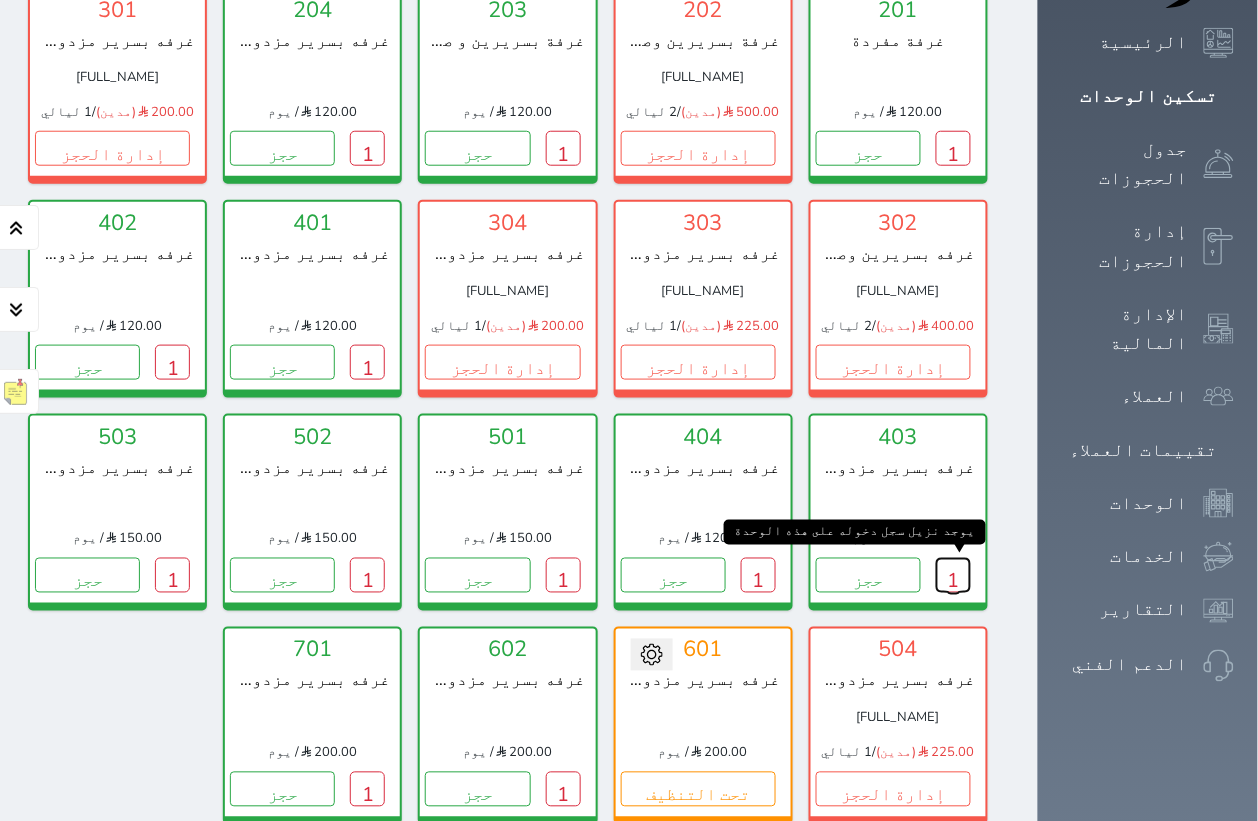 click on "1" at bounding box center [953, 575] 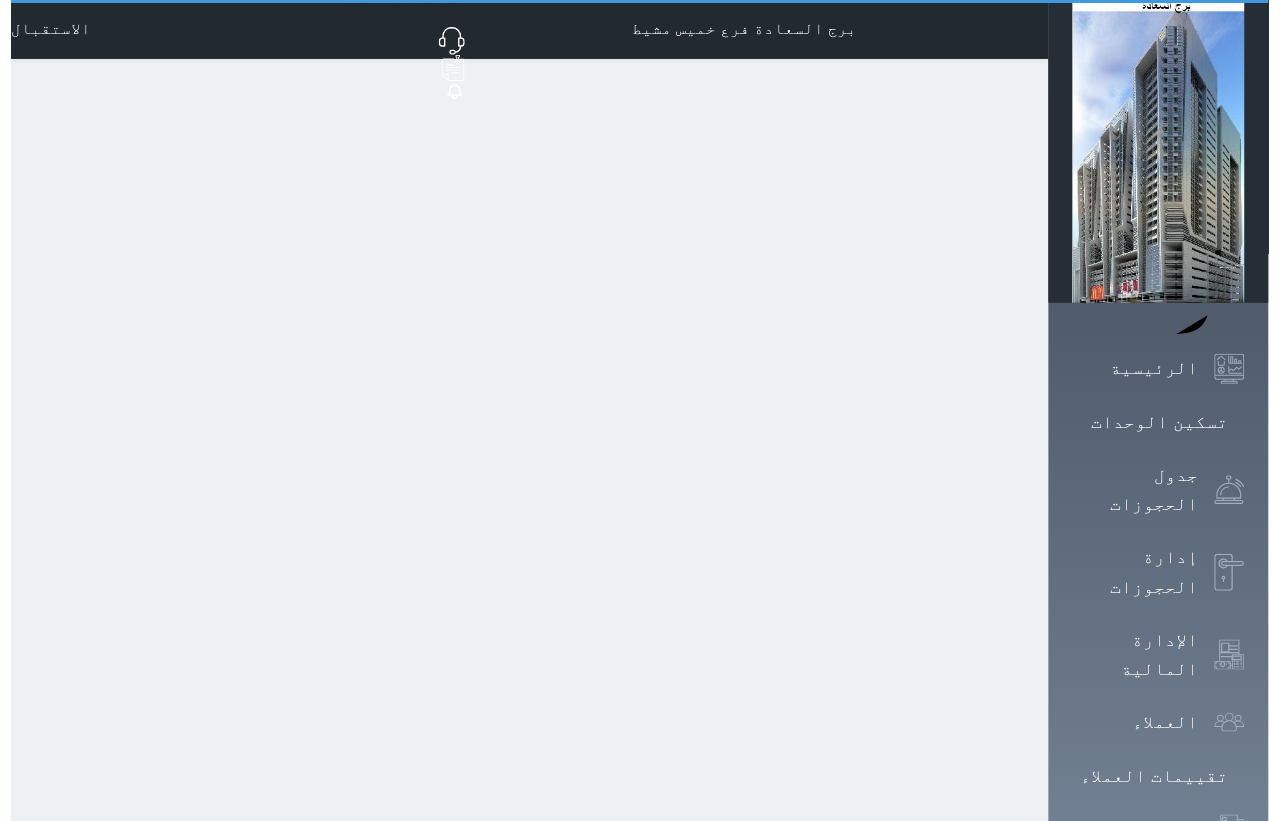 scroll, scrollTop: 0, scrollLeft: 0, axis: both 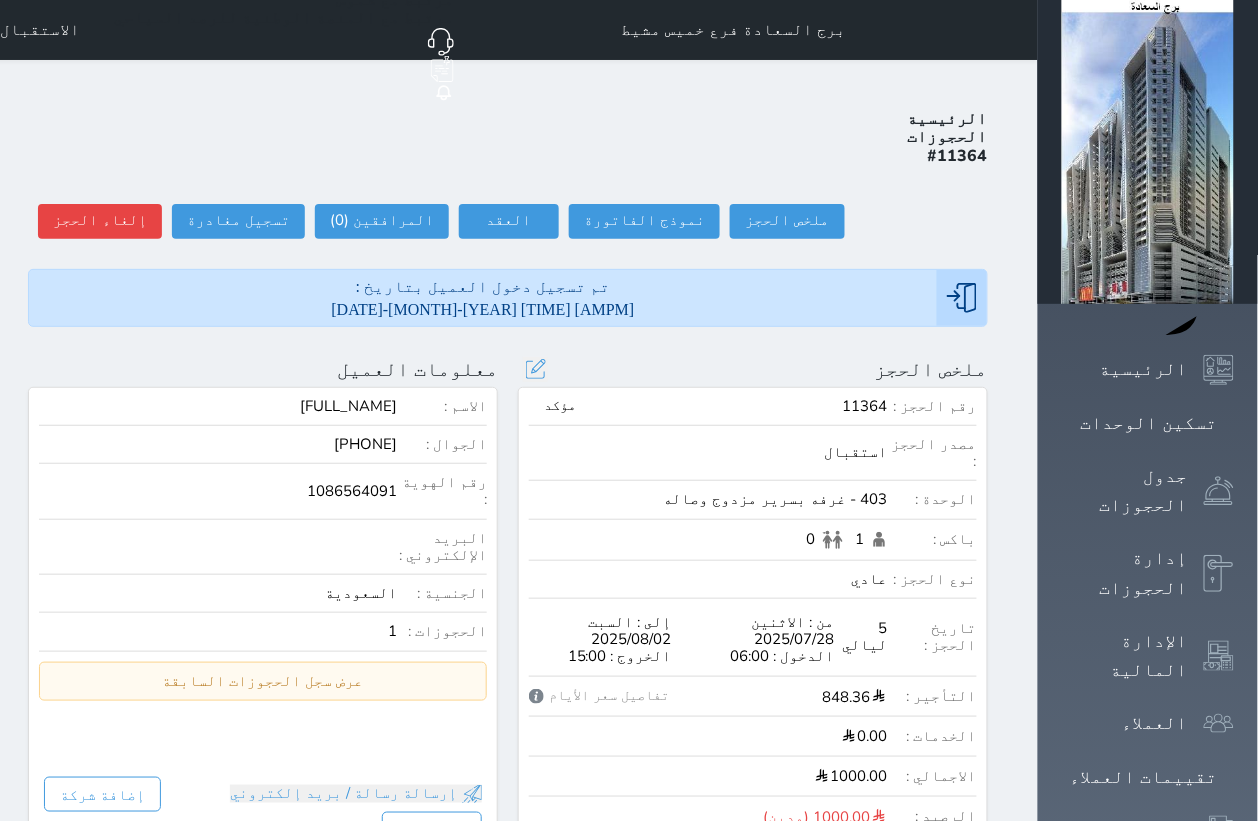 select 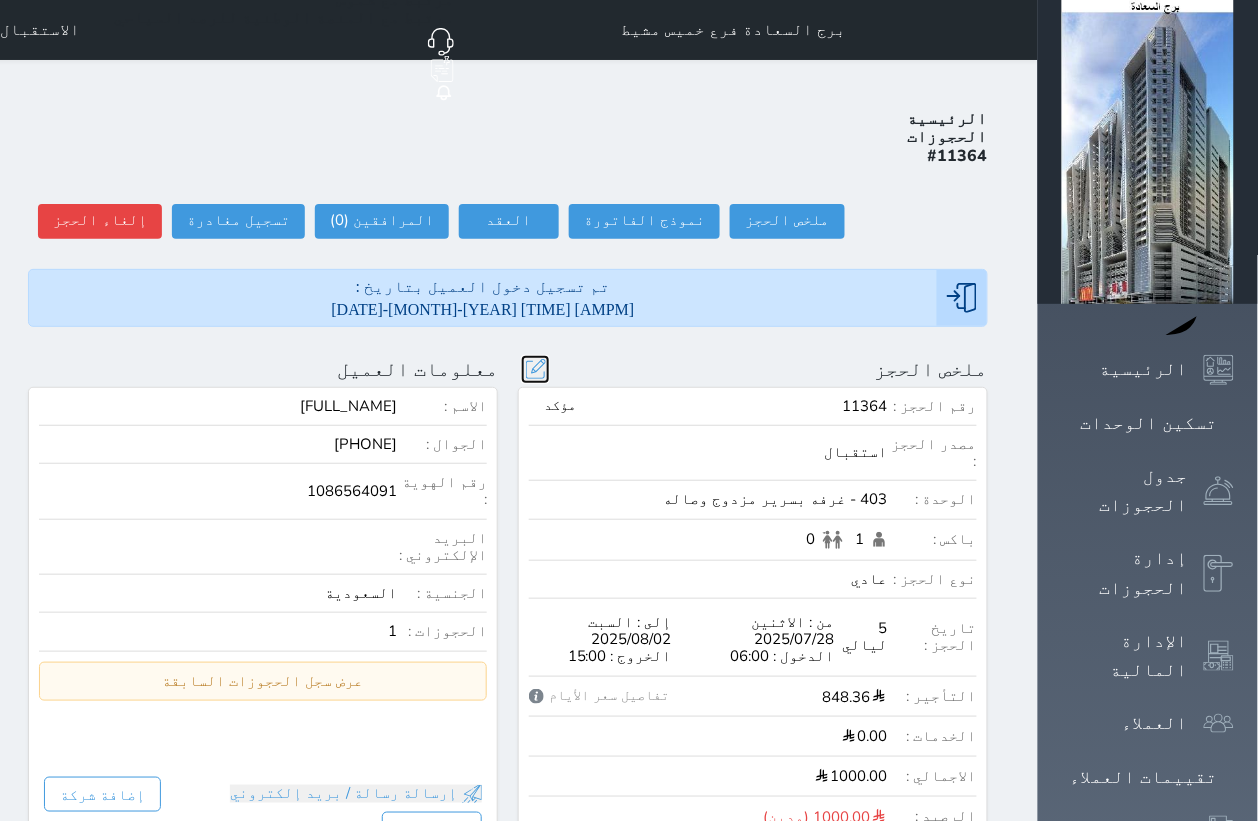 click at bounding box center (535, 369) 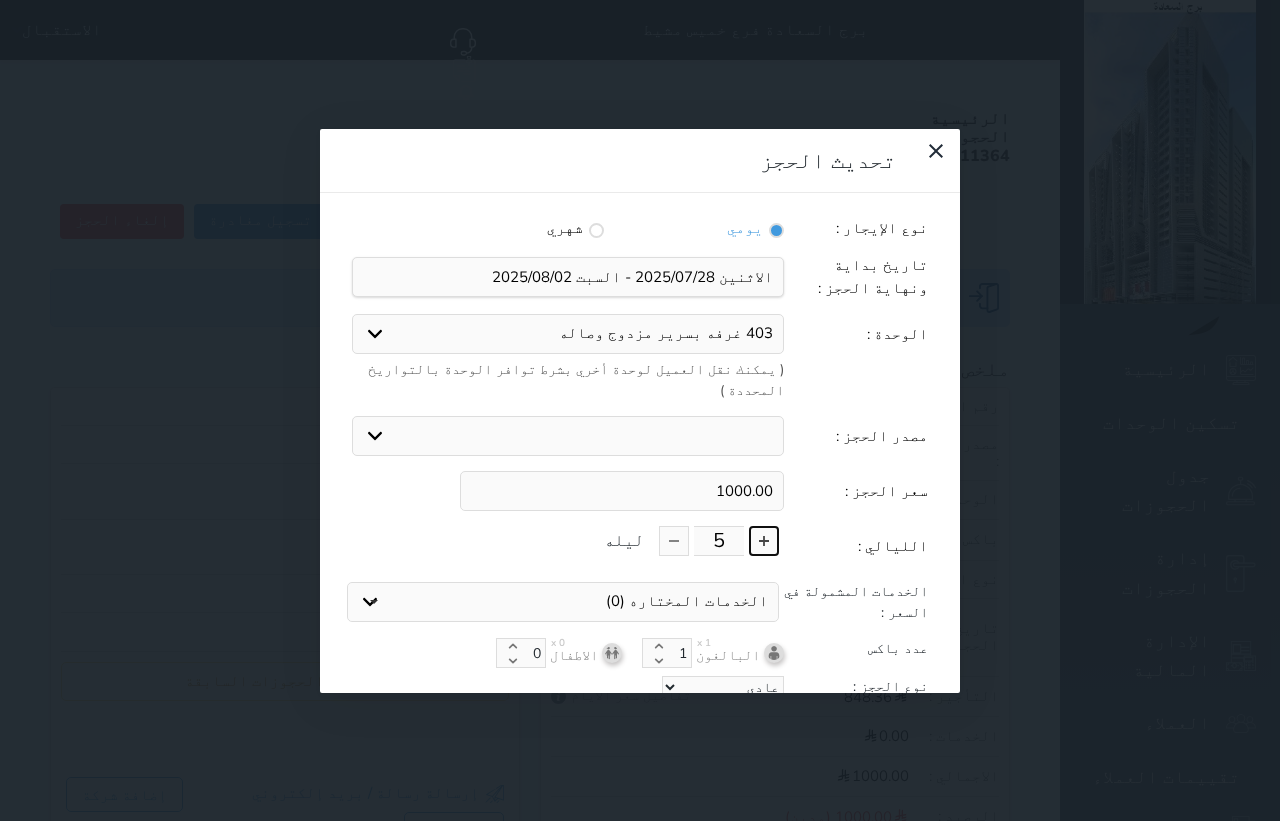 click at bounding box center (764, 541) 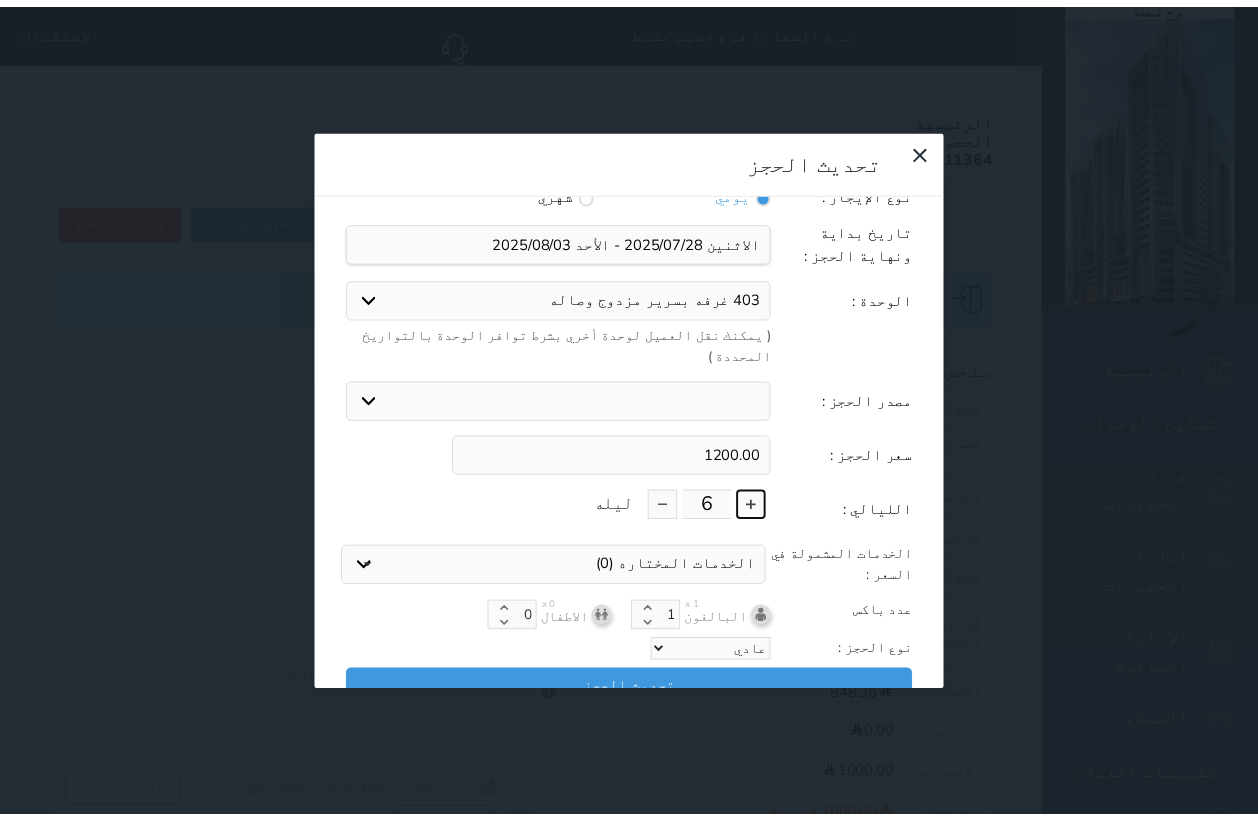scroll, scrollTop: 45, scrollLeft: 0, axis: vertical 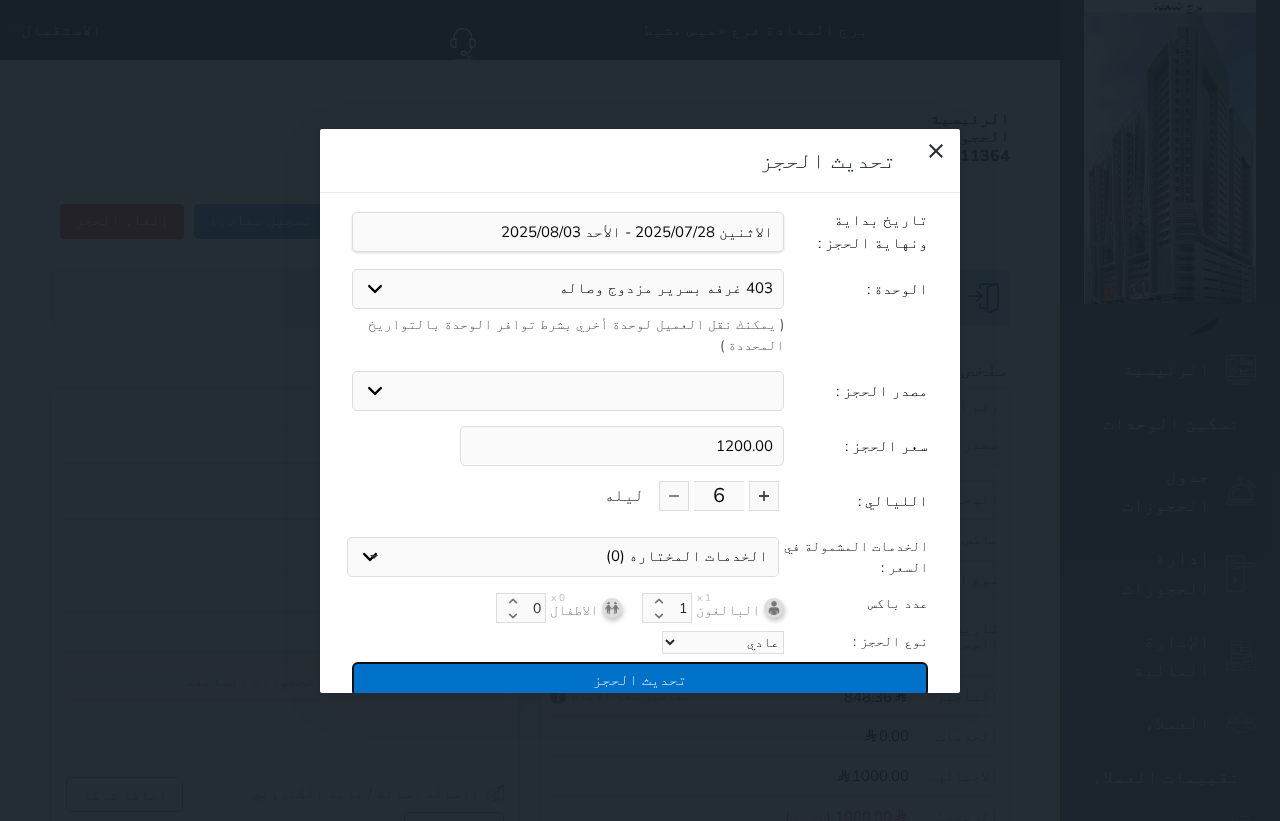 click on "تحديث الحجز" at bounding box center (640, 679) 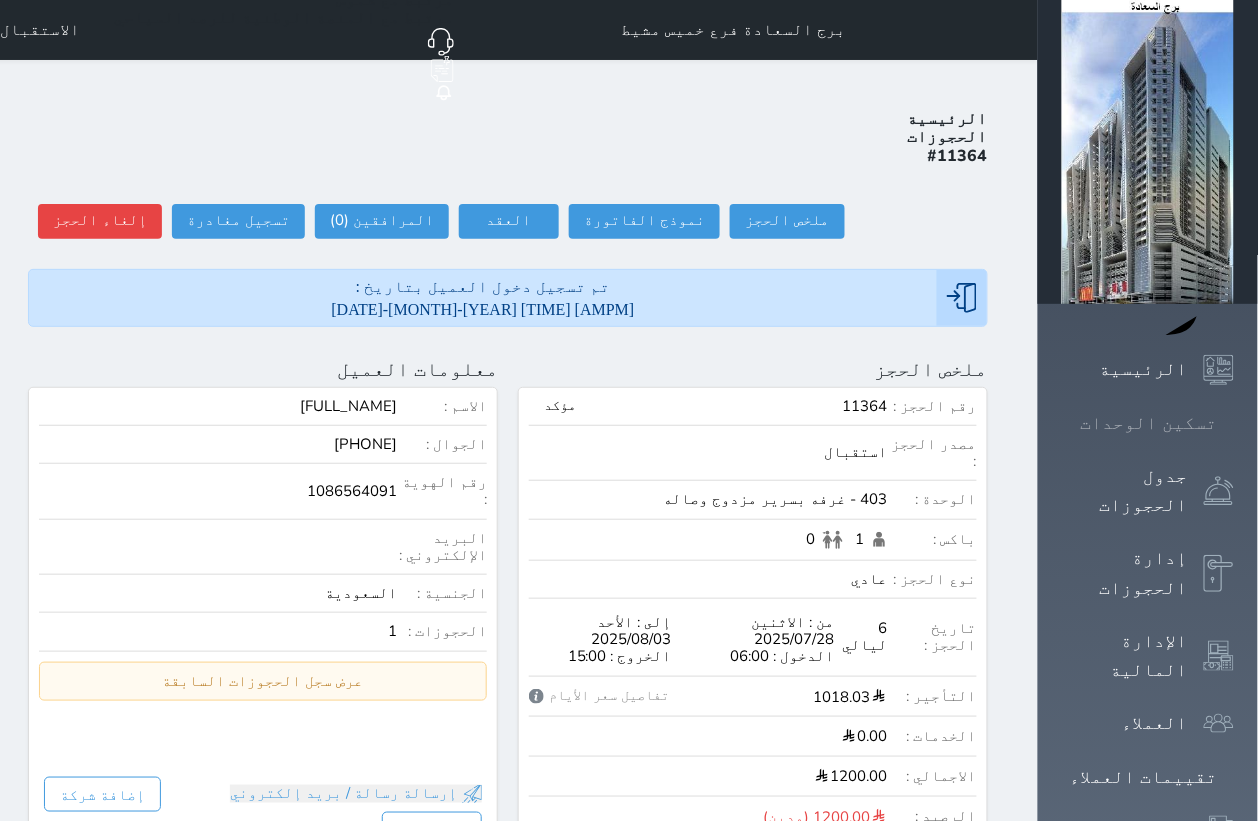 click 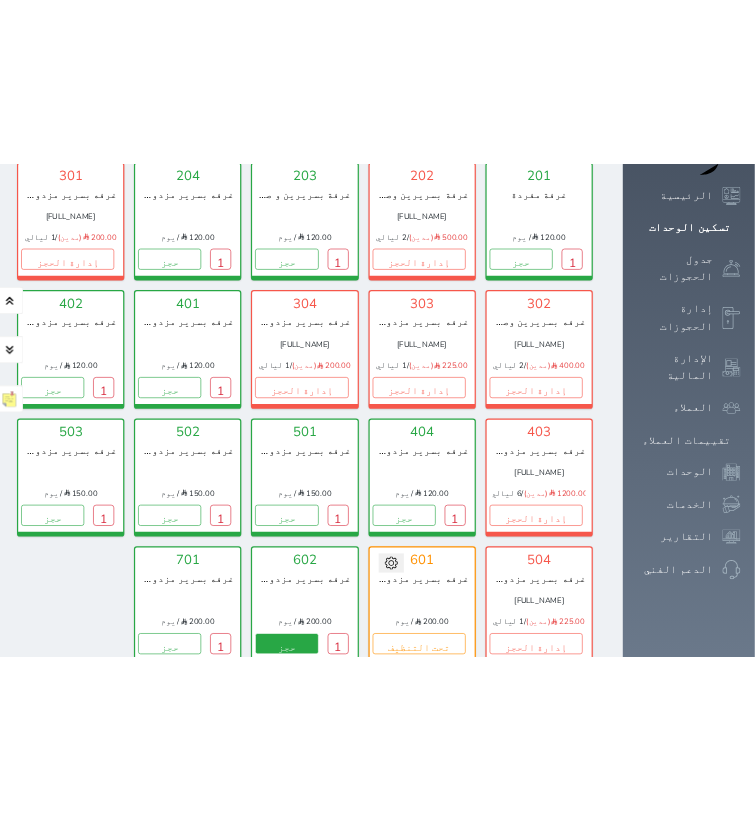 scroll, scrollTop: 115, scrollLeft: 0, axis: vertical 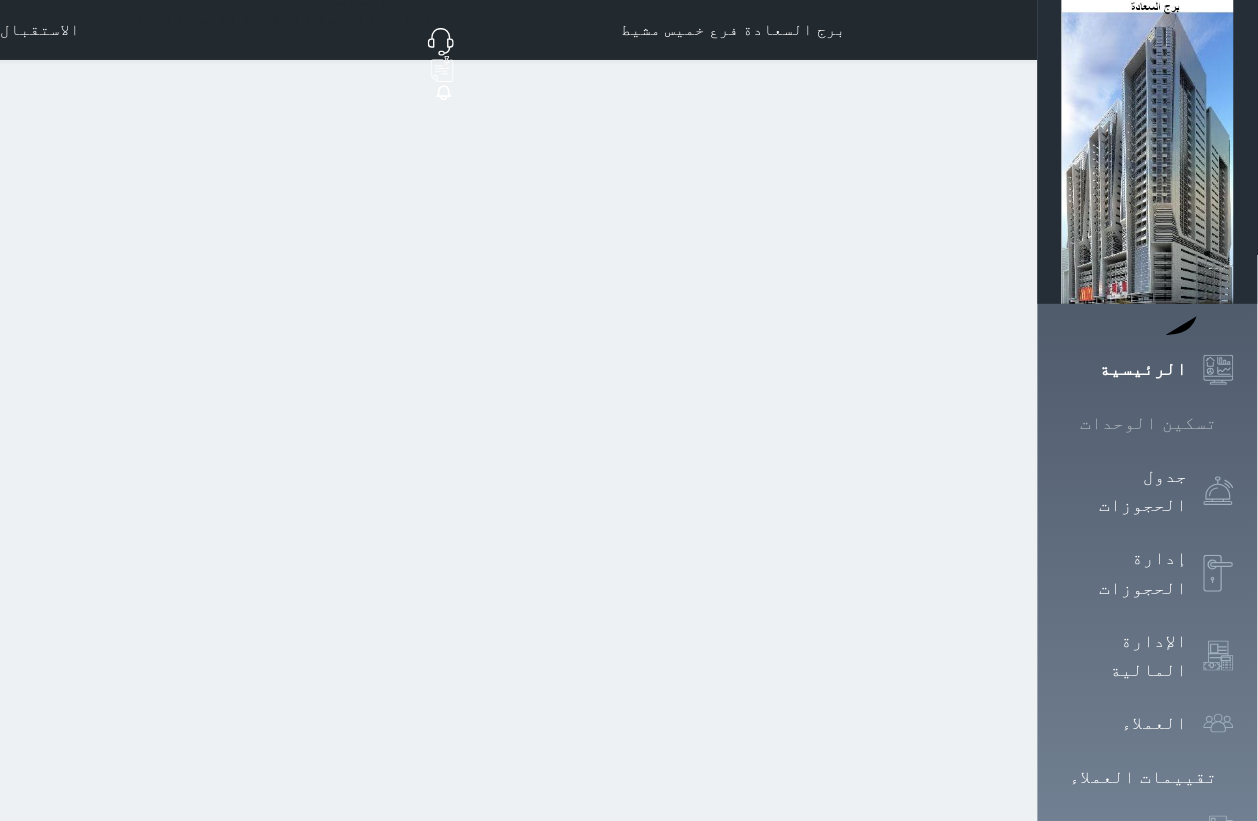 click 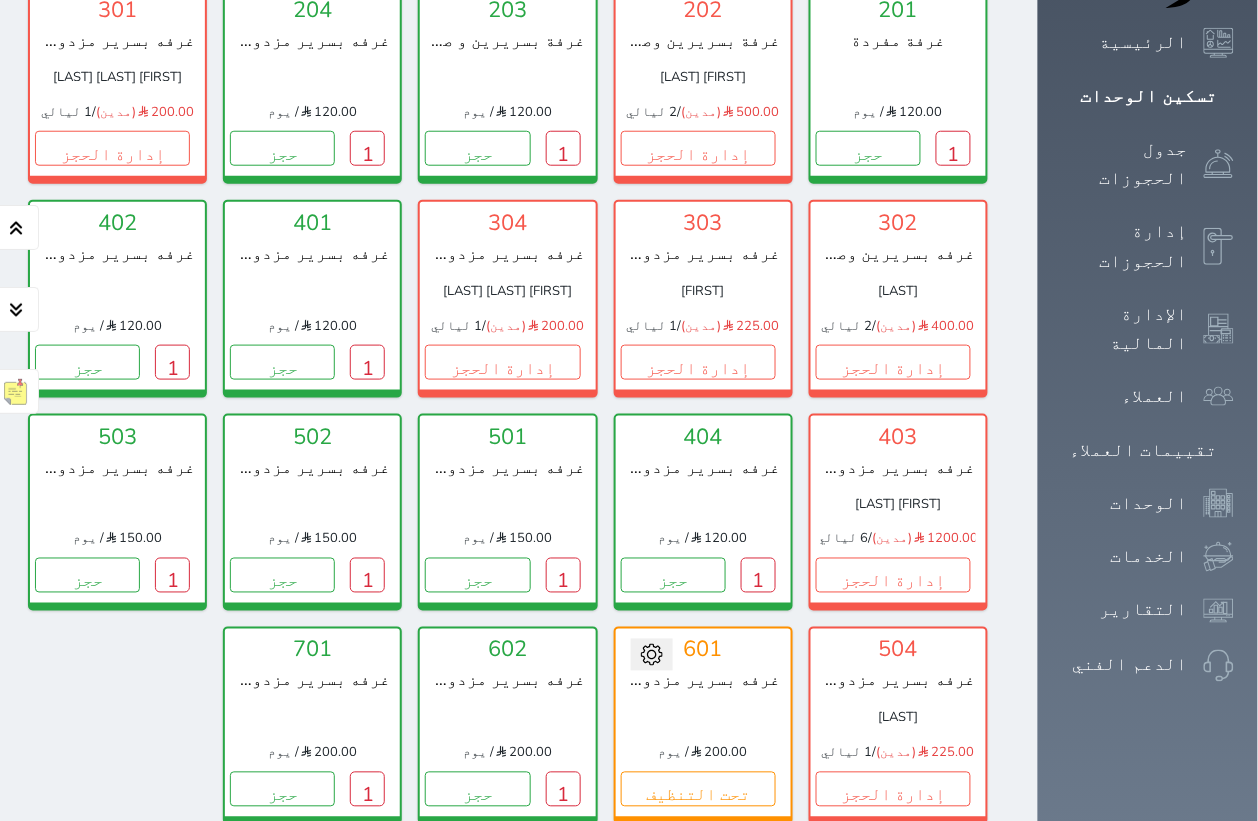 scroll, scrollTop: 452, scrollLeft: 0, axis: vertical 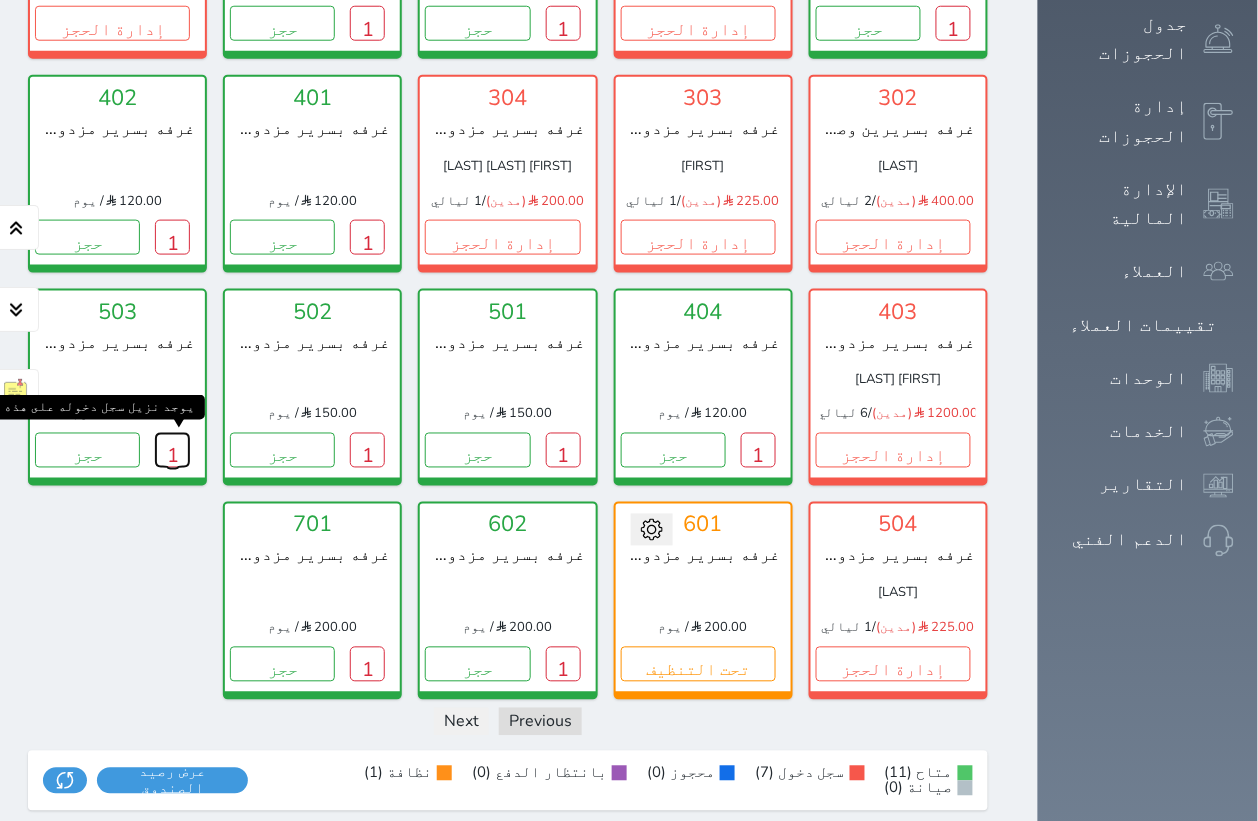 click on "1" at bounding box center (172, 450) 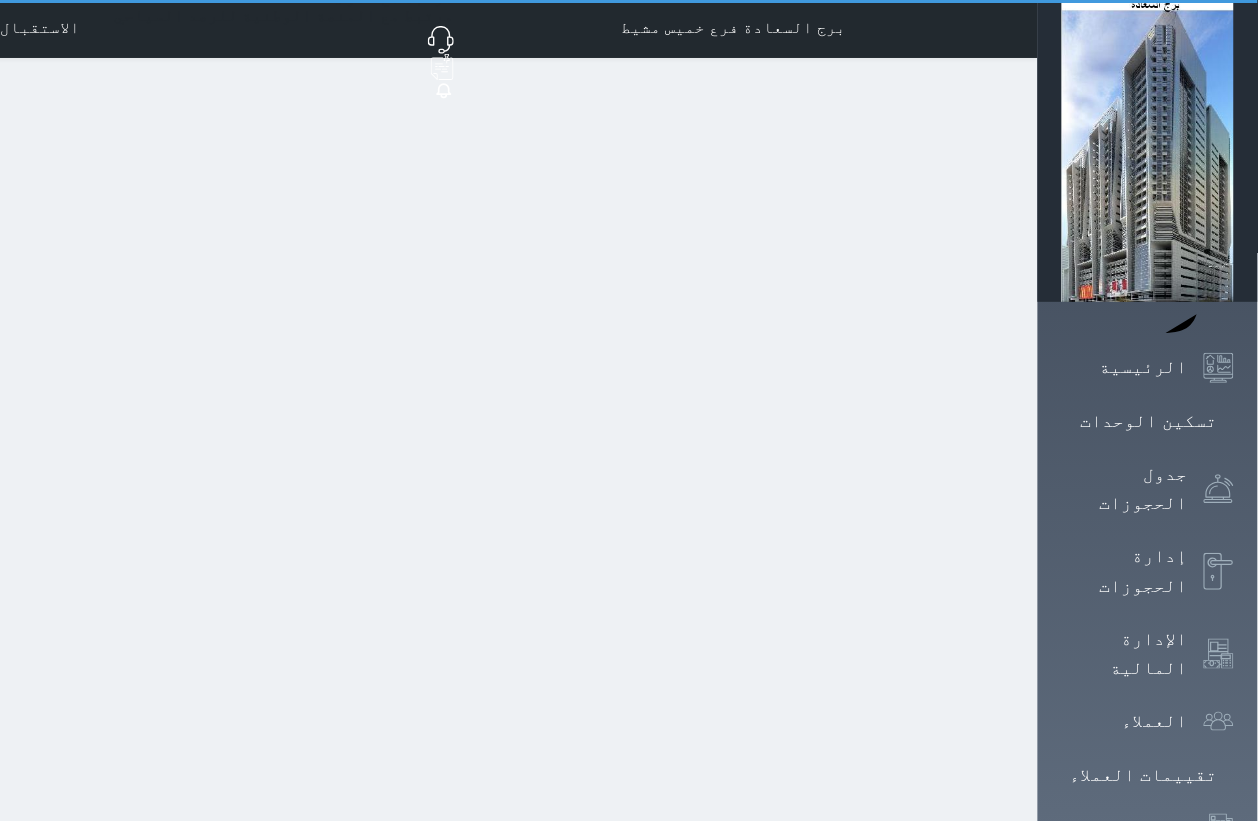 scroll, scrollTop: 0, scrollLeft: 0, axis: both 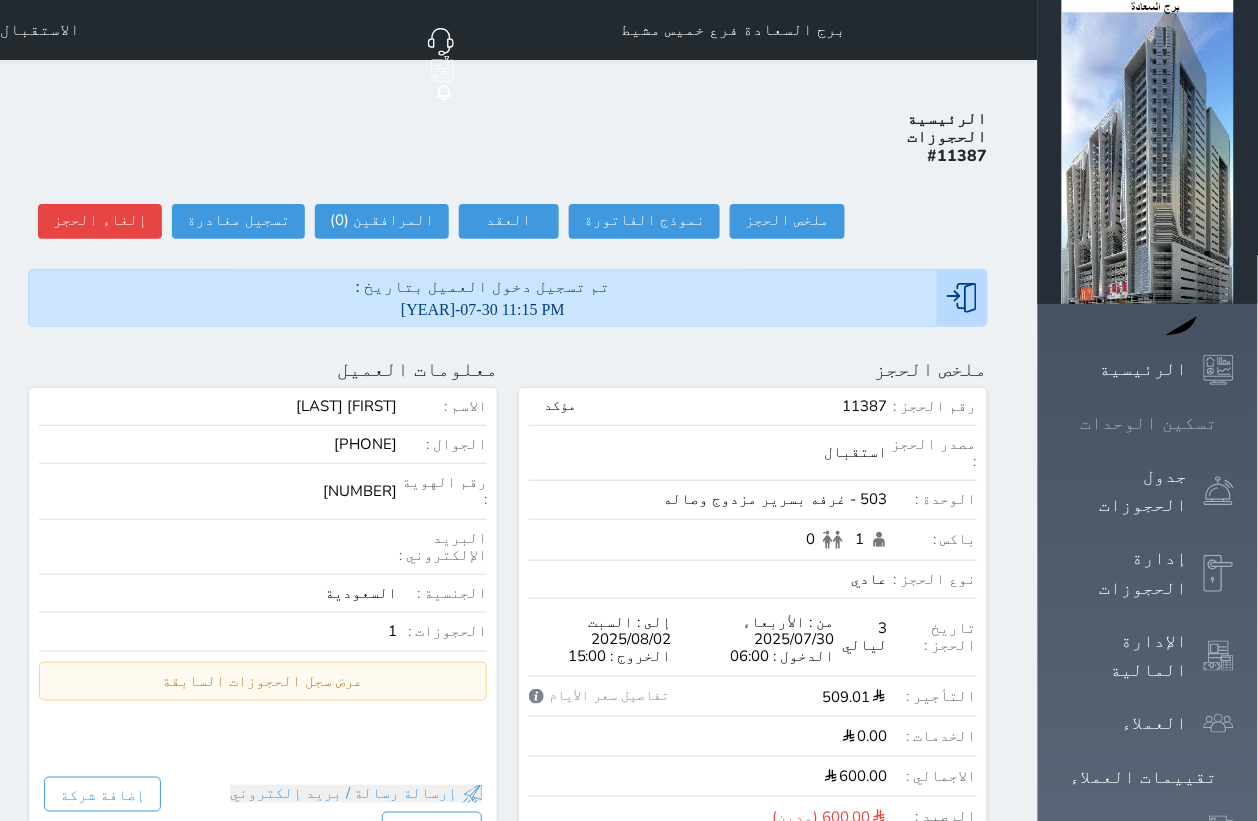 click 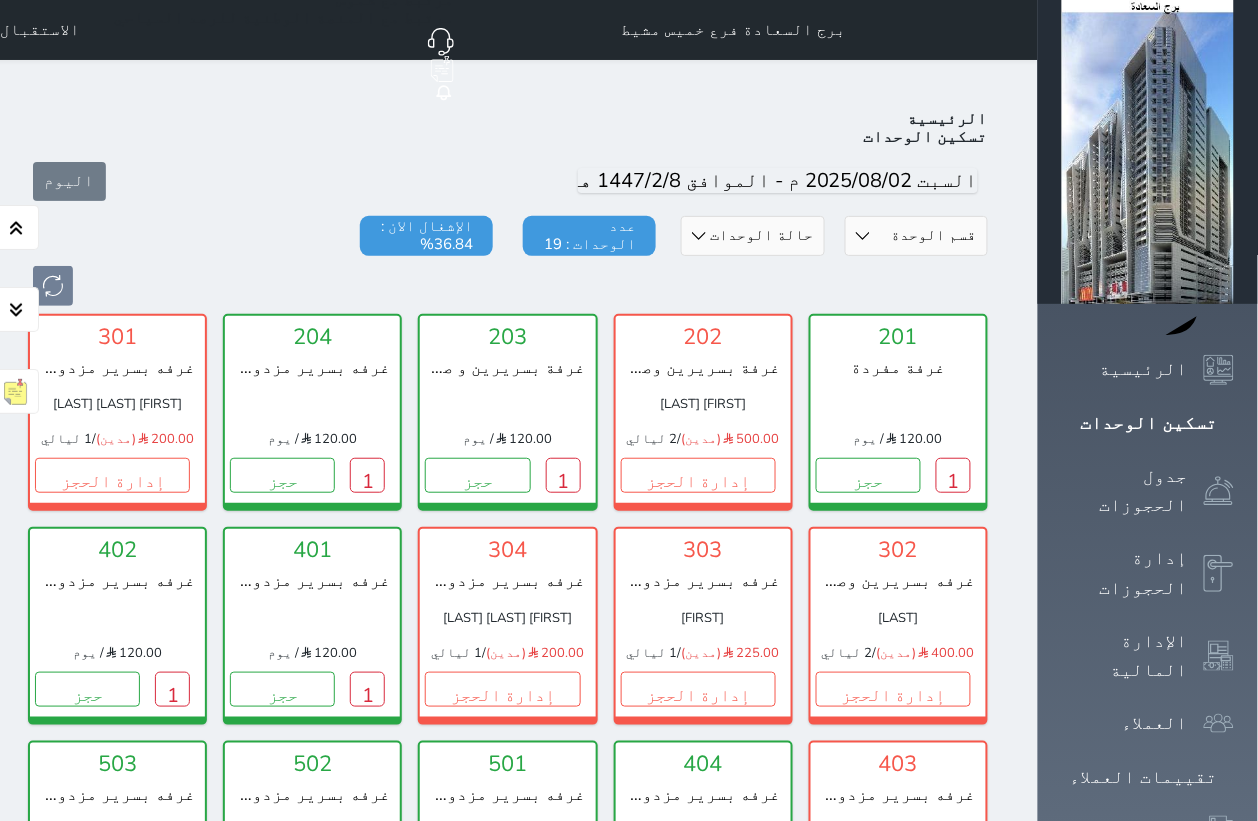 scroll, scrollTop: 77, scrollLeft: 0, axis: vertical 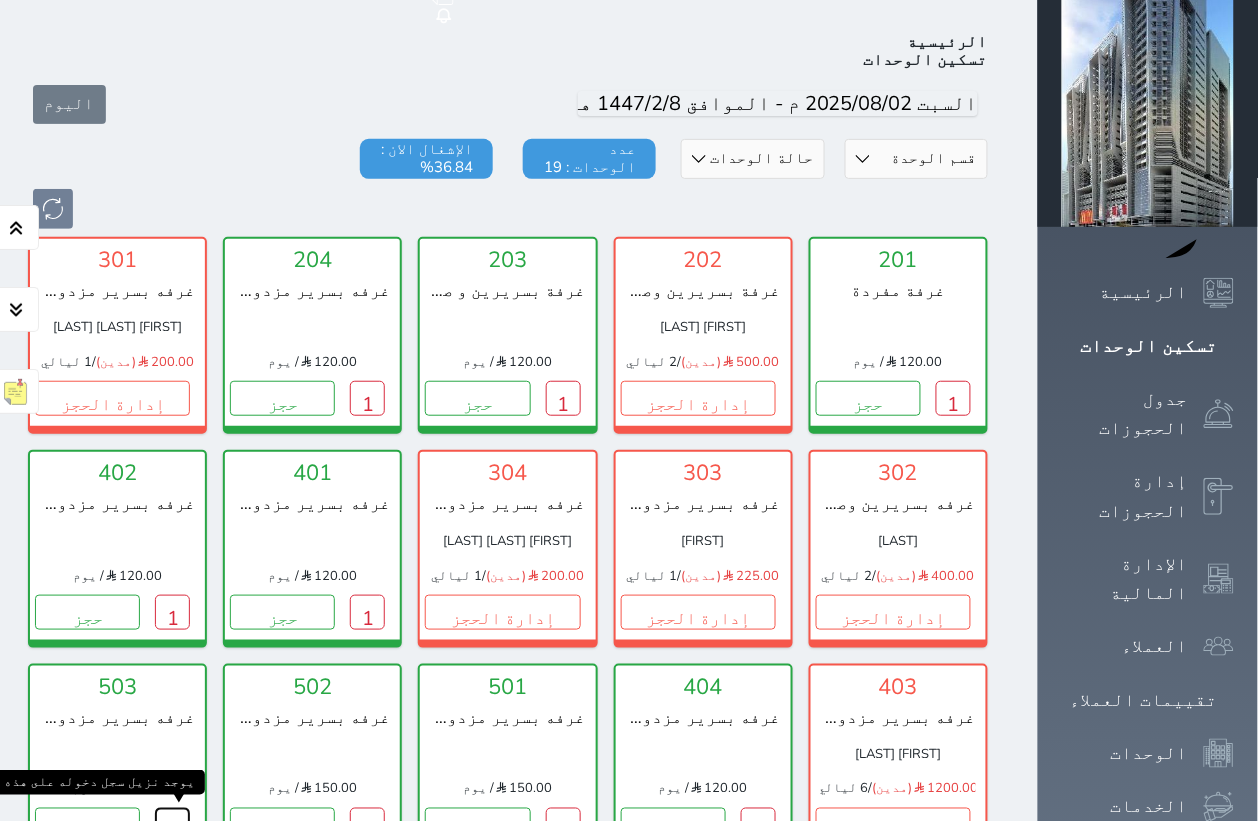 click on "1" at bounding box center (172, 825) 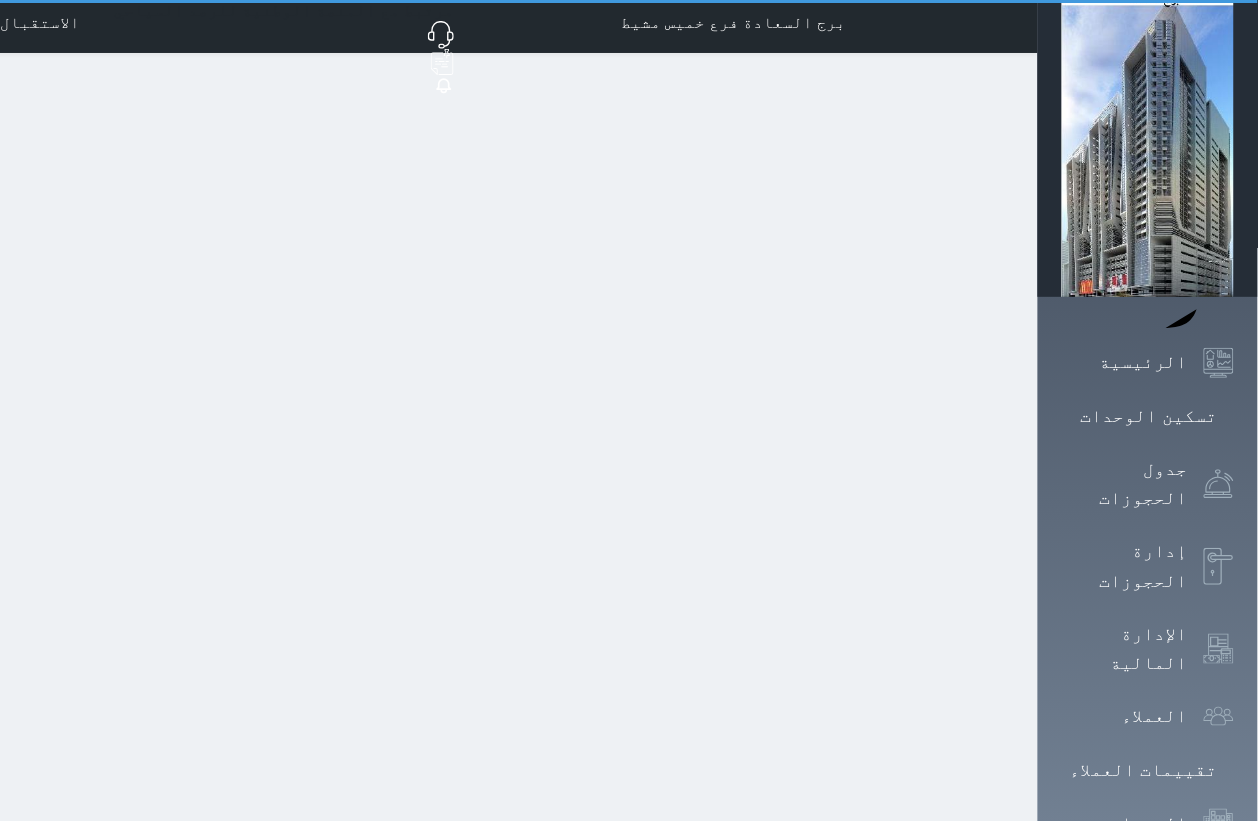 scroll, scrollTop: 0, scrollLeft: 0, axis: both 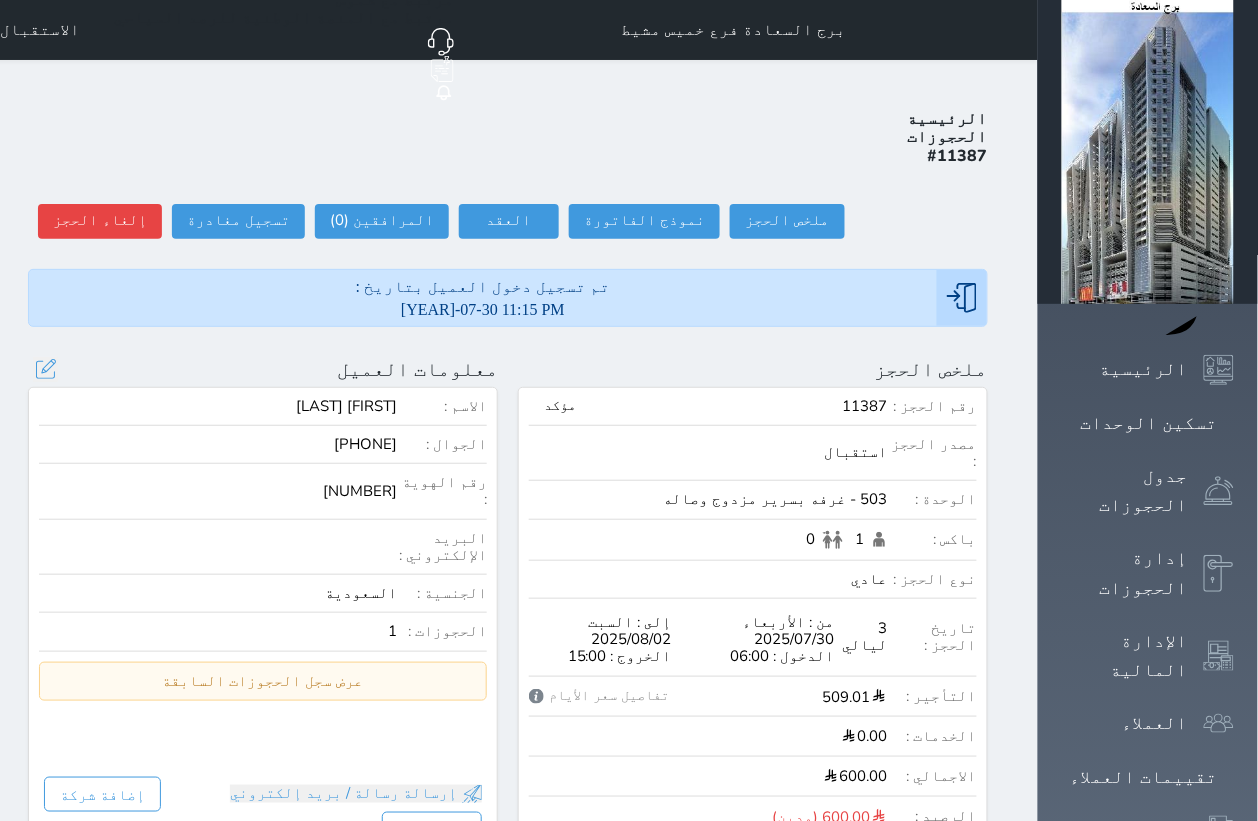 click on "الاسم : [FIRST] [LAST] الجوال : [PHONE] رقم الهوية : [NUMBER] البريد الإلكتروني : الجنسية : السعودية الحجوزات : 1 عرض سجل الحجوزات السابقة سجل حجوزات العميل إجمالى رصيد العميل : 0 رقم الحجز الوحدة من إلى نوع الحجز الرصيد الاجرائات النتائج : من ( ) - إلى ( ) العدد : إرسالة رسالة / بريد إلكتروني إضافة شركة المزيد .." at bounding box center [263, 622] 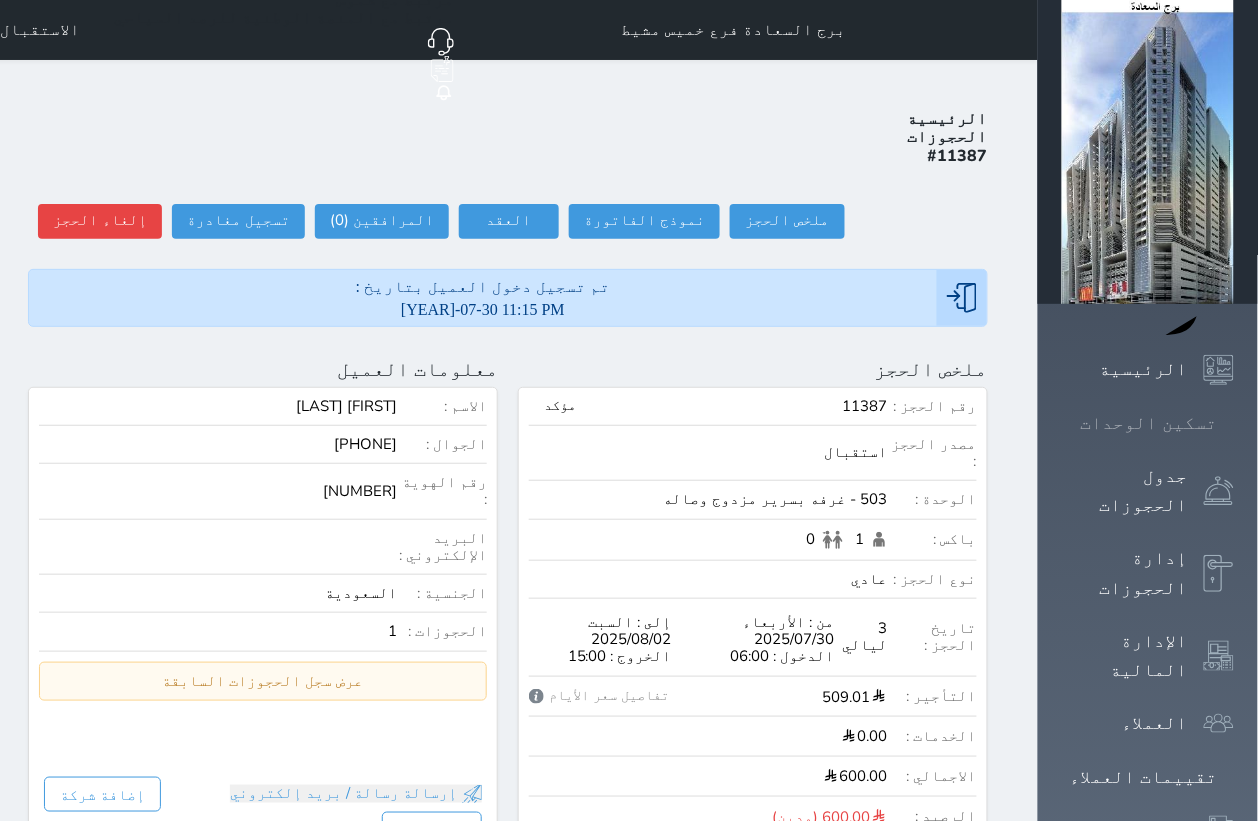 click at bounding box center (1234, 423) 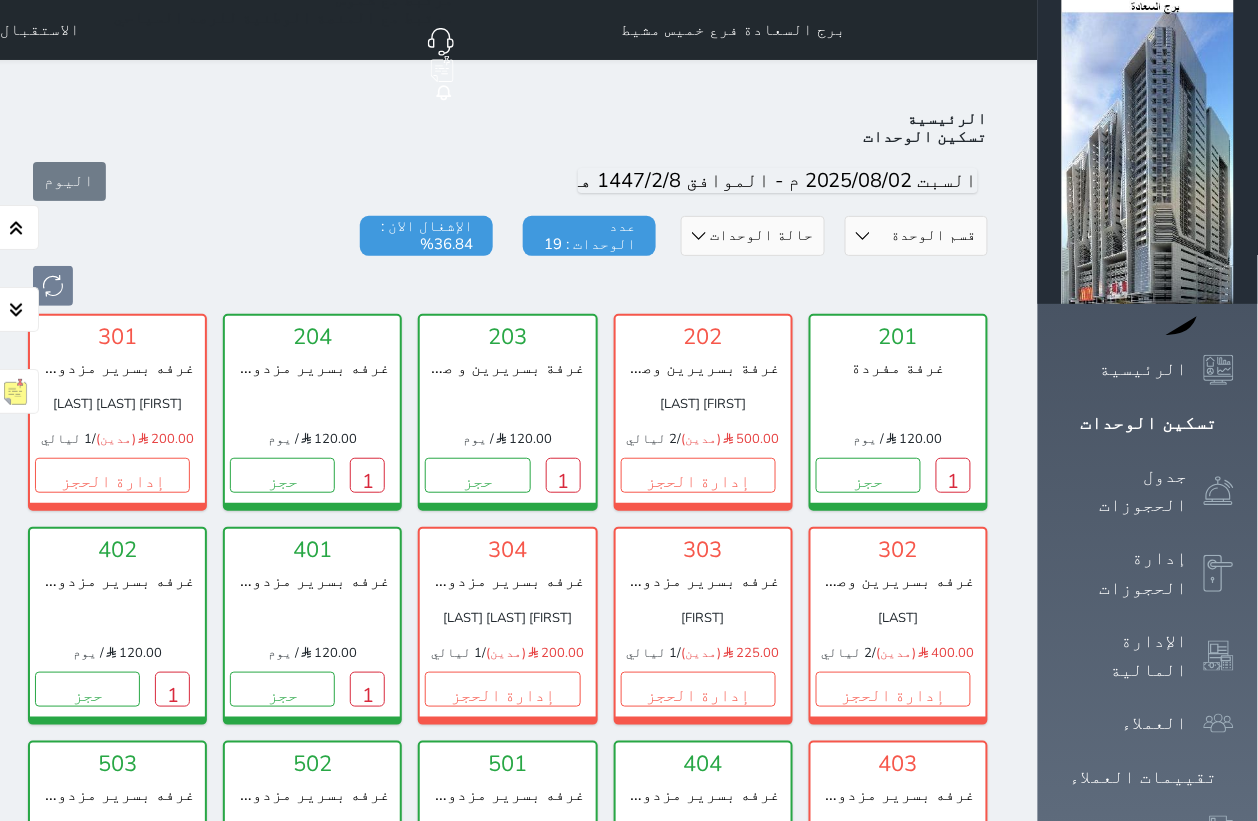 scroll, scrollTop: 77, scrollLeft: 0, axis: vertical 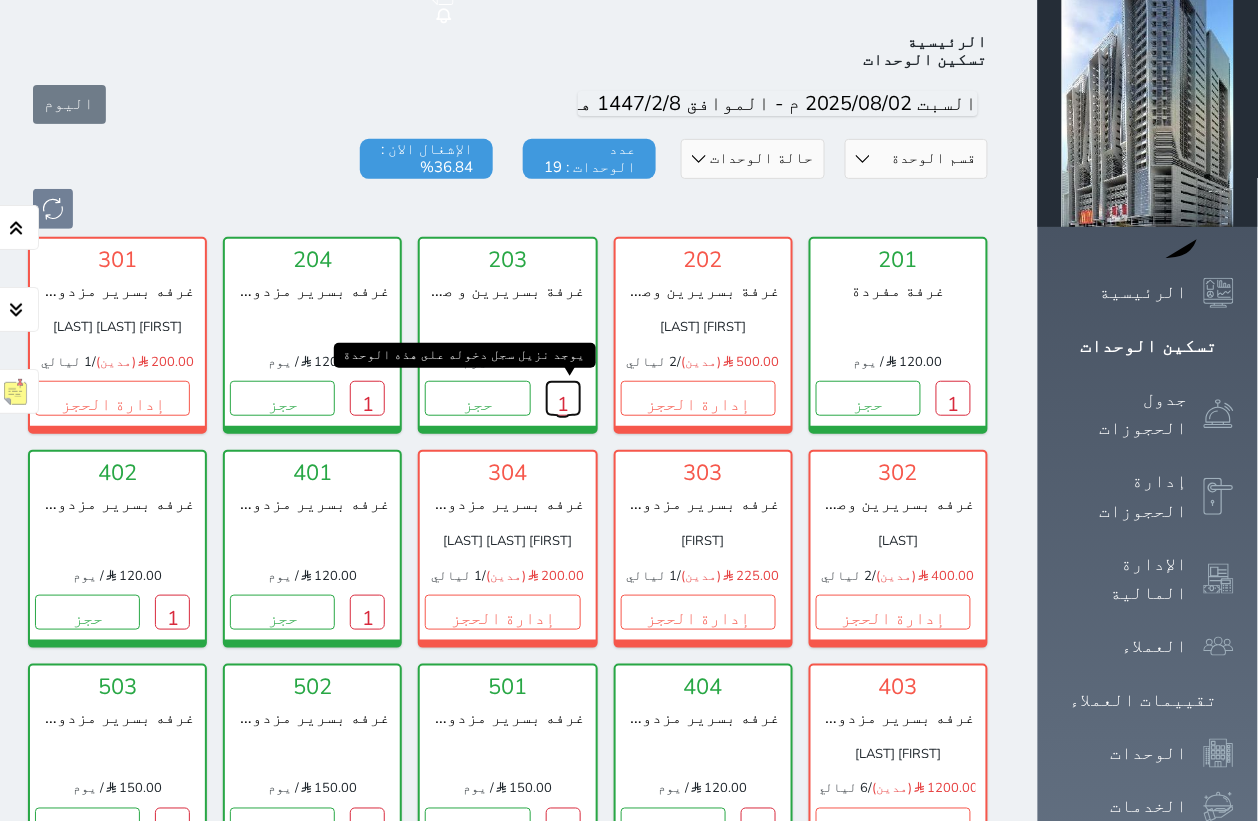 click on "1" at bounding box center (563, 398) 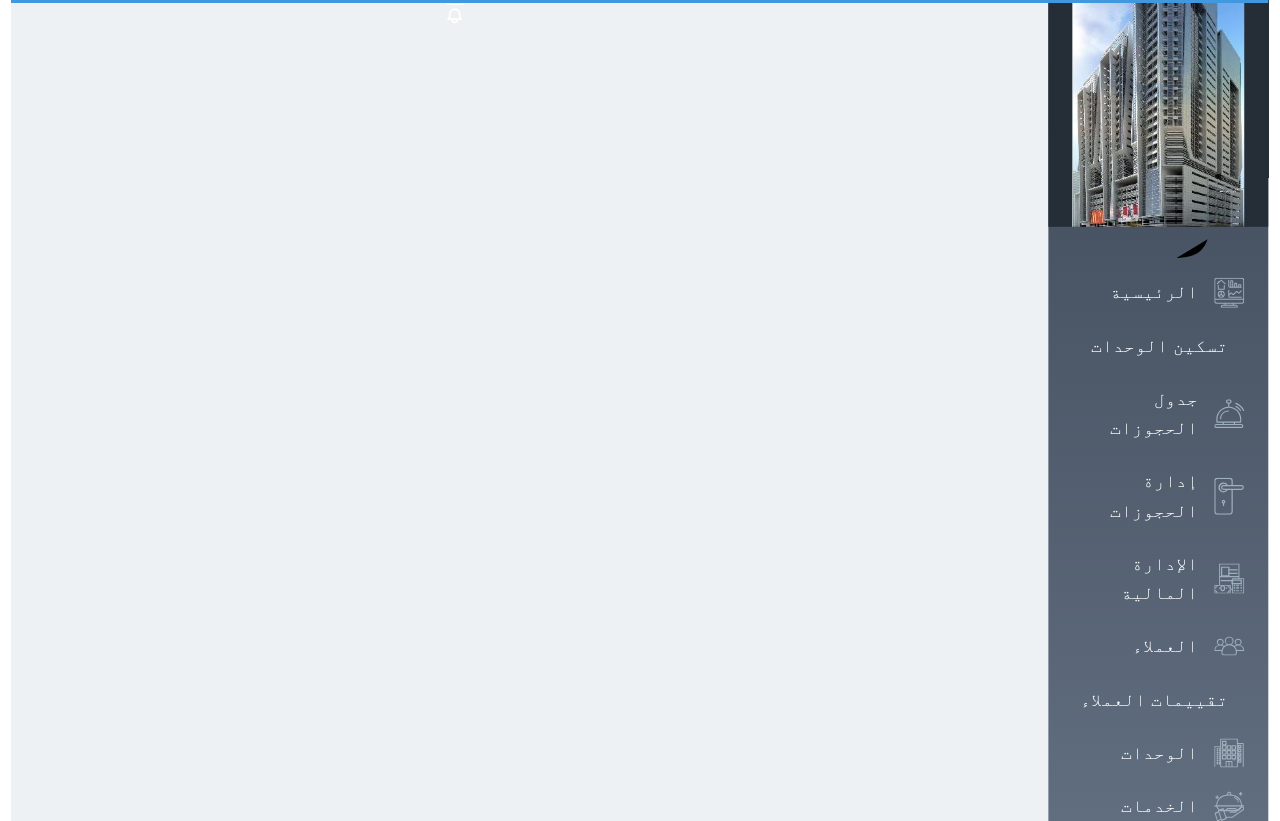 scroll, scrollTop: 0, scrollLeft: 0, axis: both 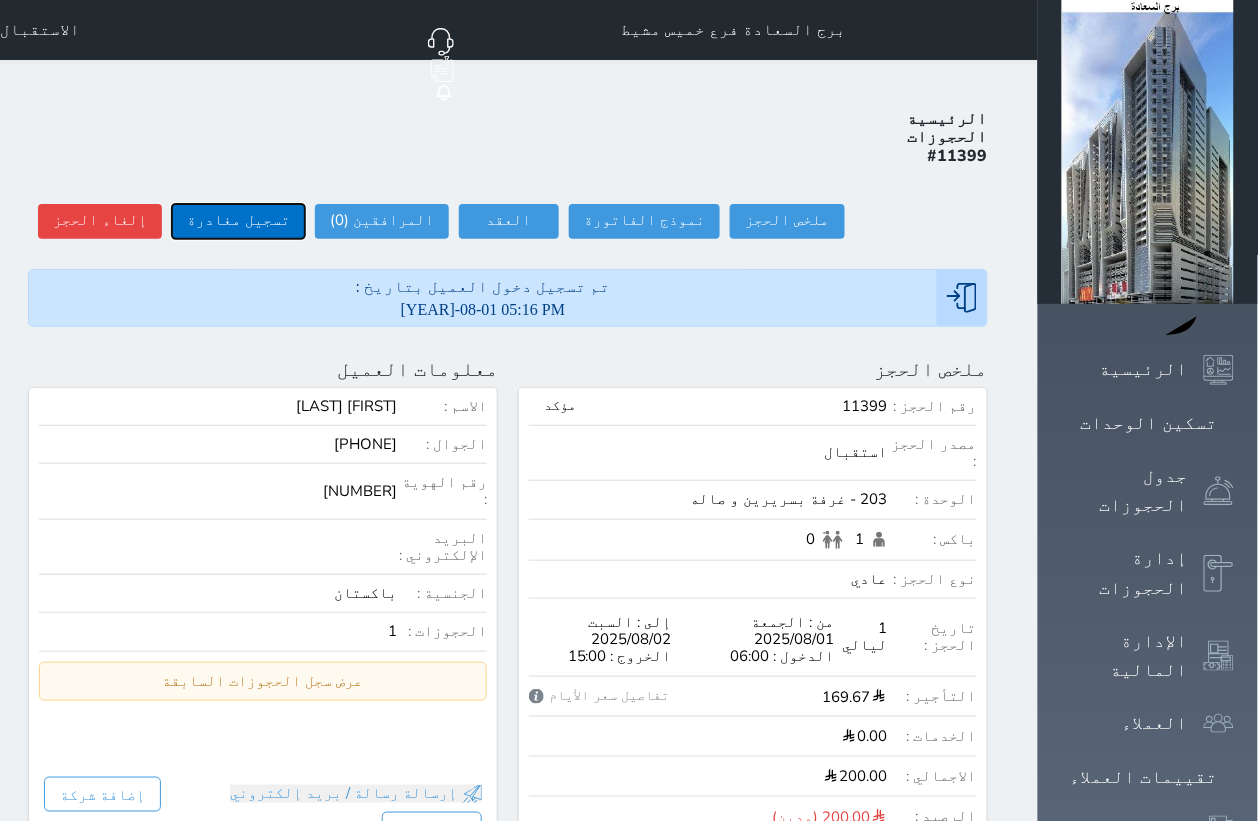click on "تسجيل مغادرة" at bounding box center [238, 221] 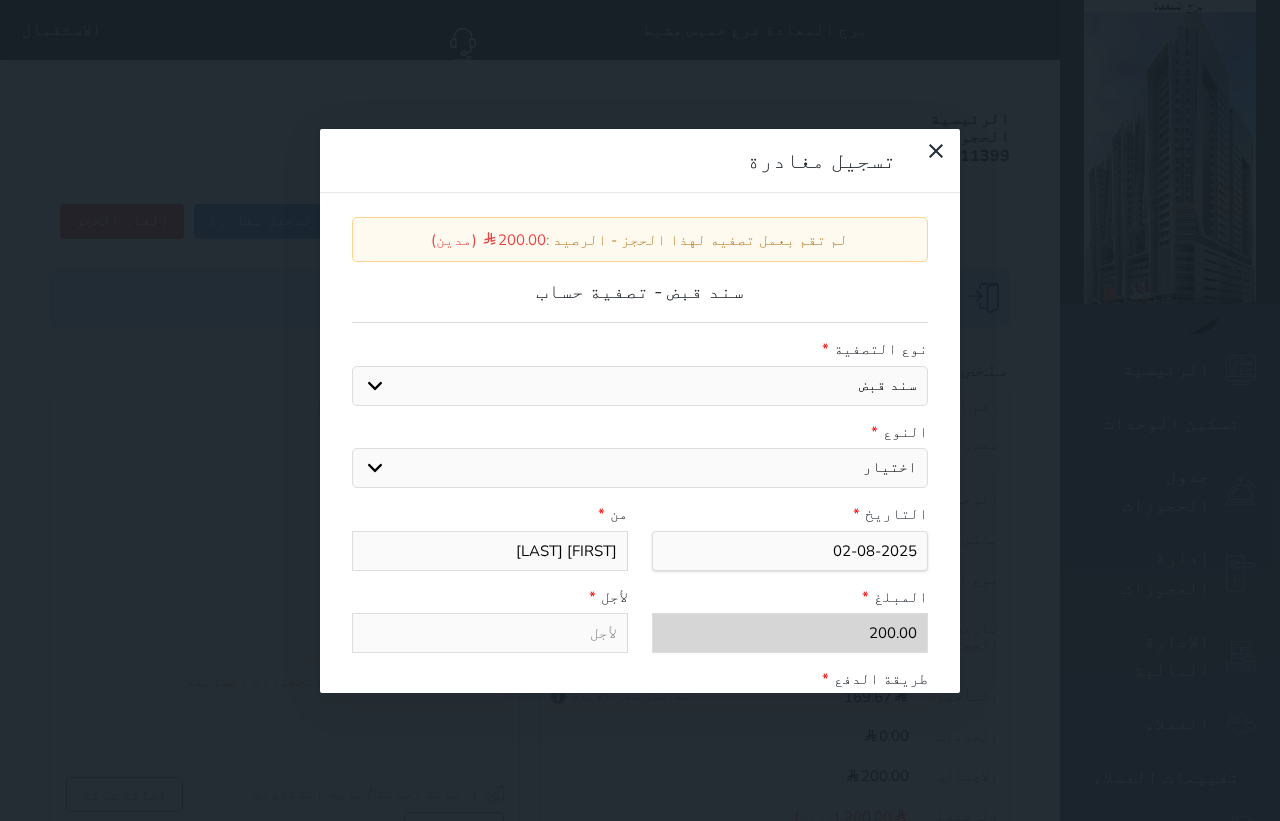 click on "اختيار   مقبوضات عامة
قيمة إيجار
فواتير
عربون
لا ينطبق
آخر
مغسلة
واي فاي - الإنترنت
مواقف السيارات
طعام
الأغذية والمشروبات
مشروبات
المشروبات الباردة
المشروبات الساخنة
الإفطار
غداء
عشاء
مخبز و كعك
حمام سباحة
الصالة الرياضية
سبا و خدمات الجمال
اختيار وإسقاط (خدمات النقل)
ميني بار
كابل - تلفزيون
سرير إضافي
تصفيف الشعر
التسوق" at bounding box center (640, 468) 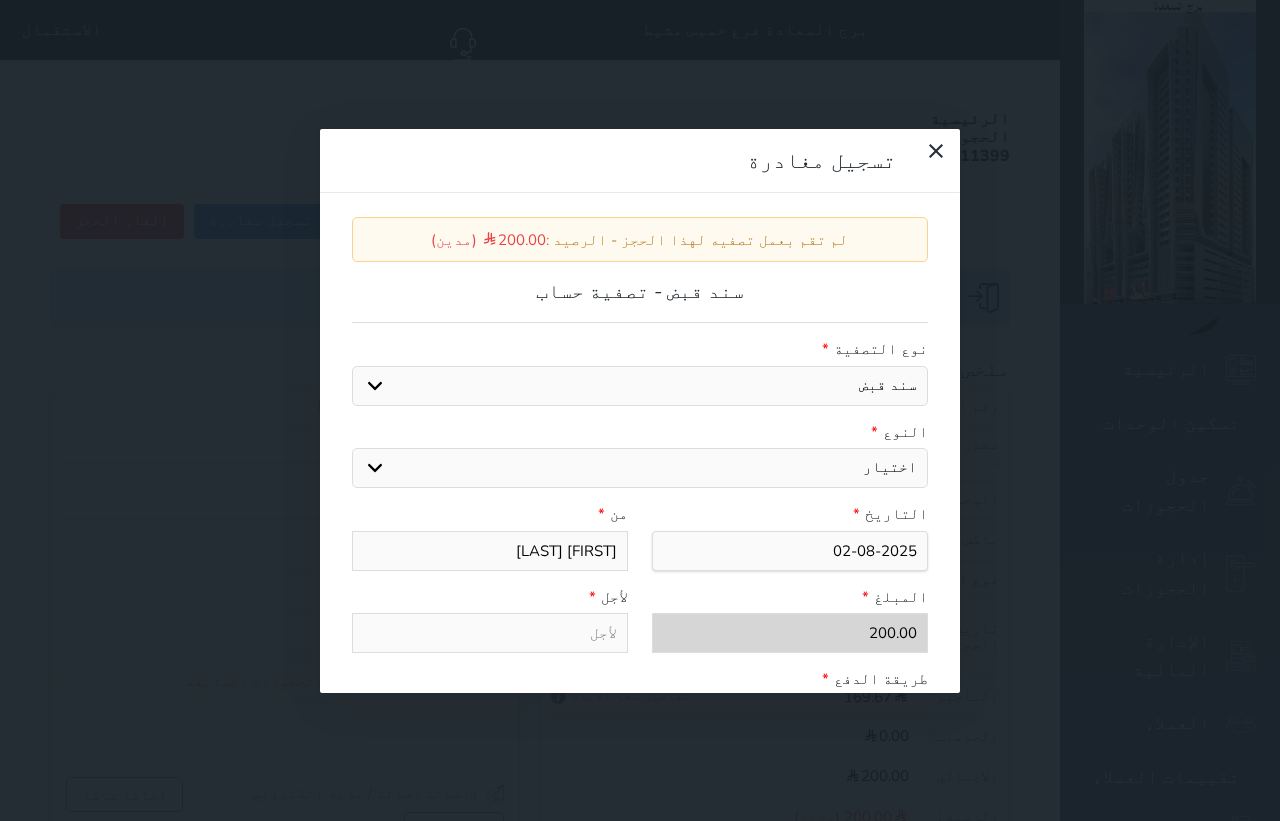 select on "2333" 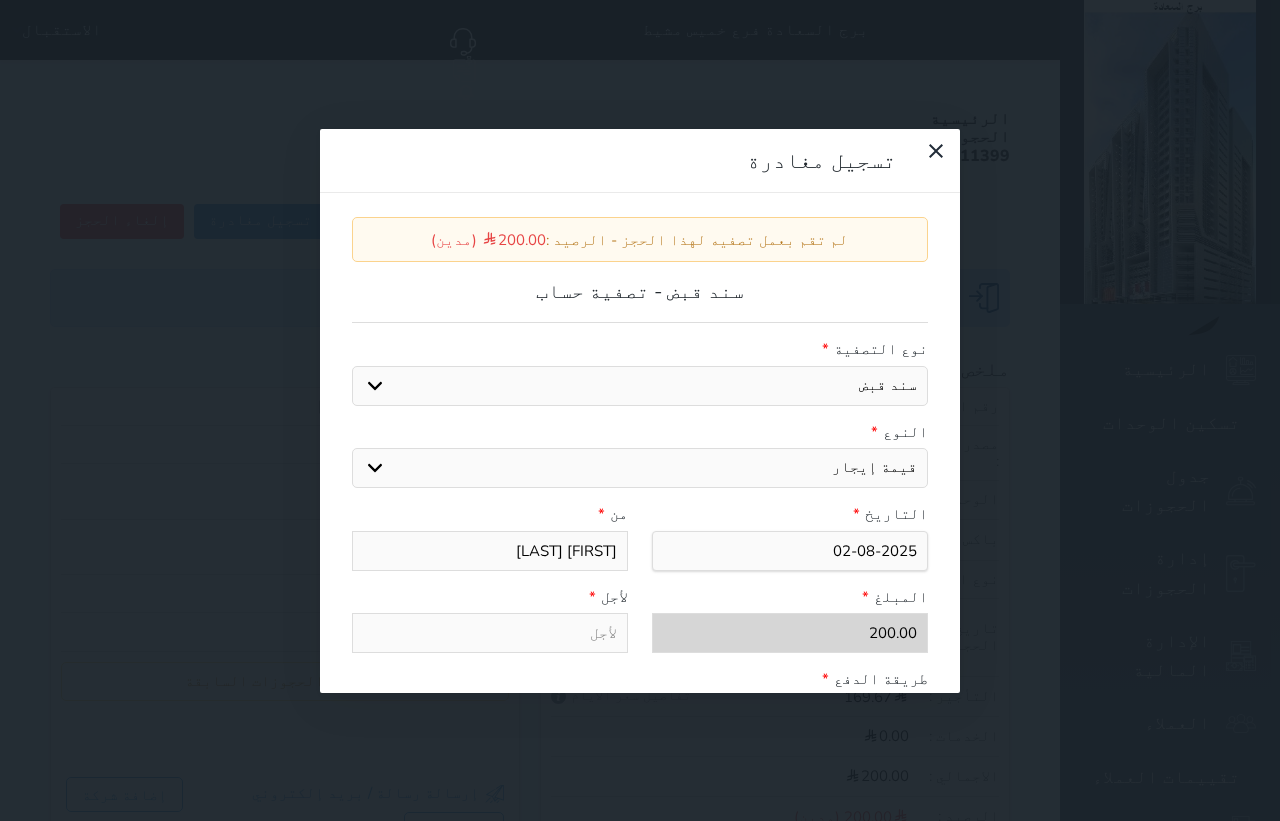 click on "اختيار   مقبوضات عامة
قيمة إيجار
فواتير
عربون
لا ينطبق
آخر
مغسلة
واي فاي - الإنترنت
مواقف السيارات
طعام
الأغذية والمشروبات
مشروبات
المشروبات الباردة
المشروبات الساخنة
الإفطار
غداء
عشاء
مخبز و كعك
حمام سباحة
الصالة الرياضية
سبا و خدمات الجمال
اختيار وإسقاط (خدمات النقل)
ميني بار
كابل - تلفزيون
سرير إضافي
تصفيف الشعر
التسوق" at bounding box center (640, 468) 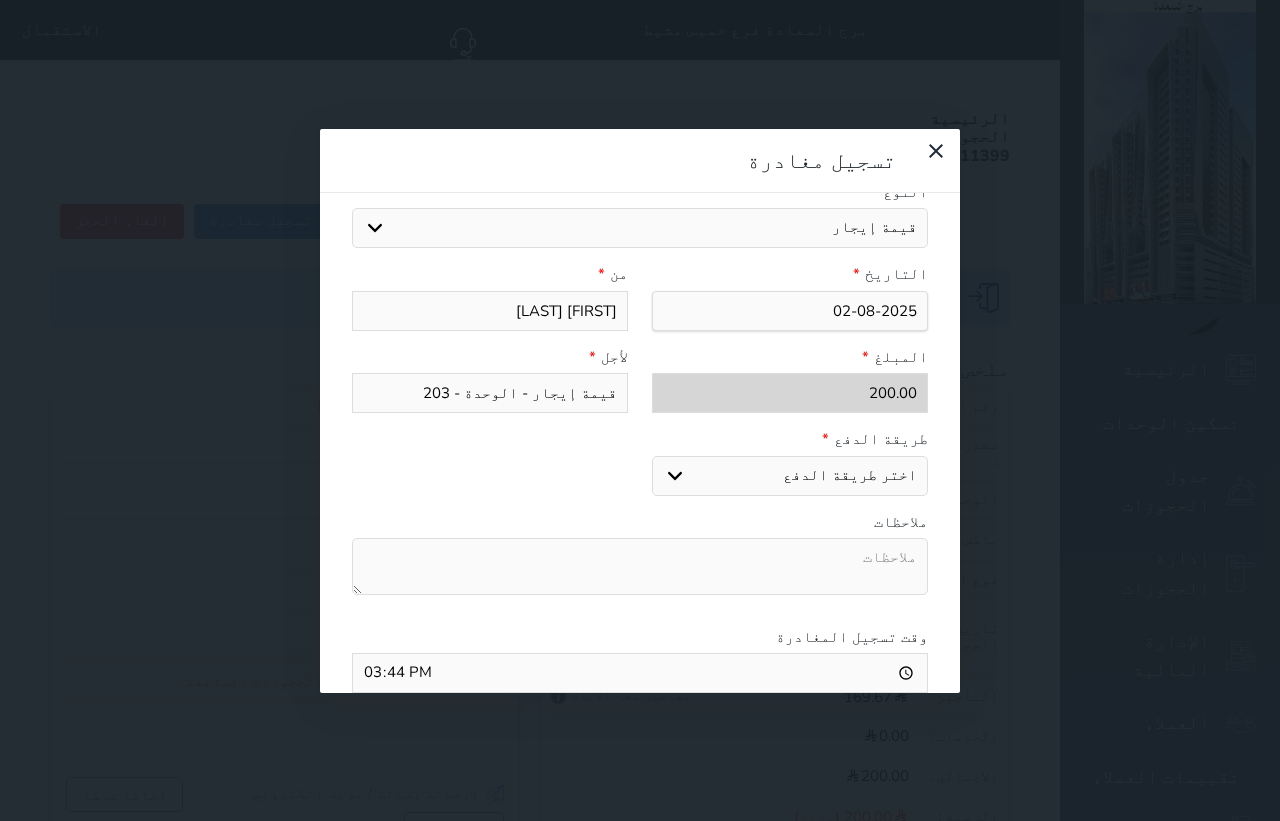 scroll, scrollTop: 250, scrollLeft: 0, axis: vertical 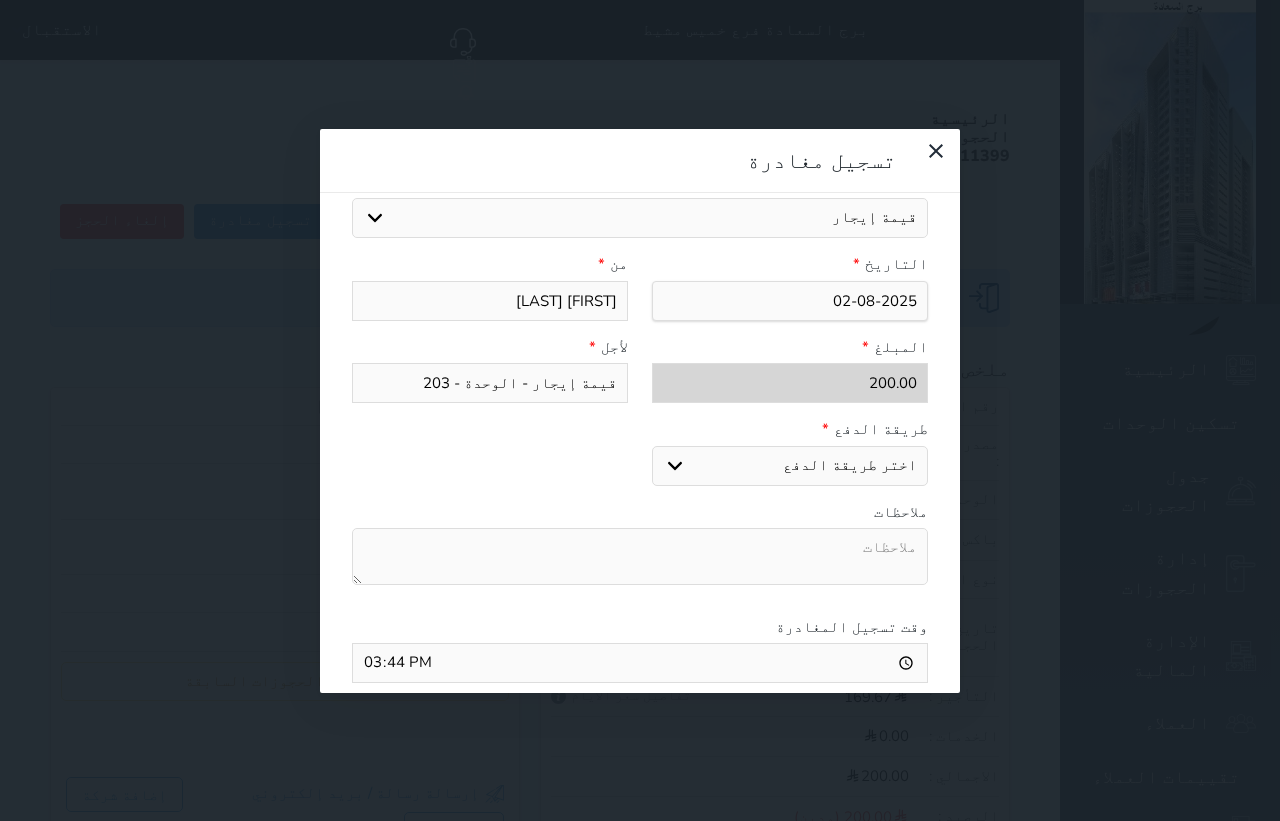 click on "اختر طريقة الدفع   دفع نقدى   تحويل بنكى   مدى   بطاقة ائتمان" at bounding box center [790, 466] 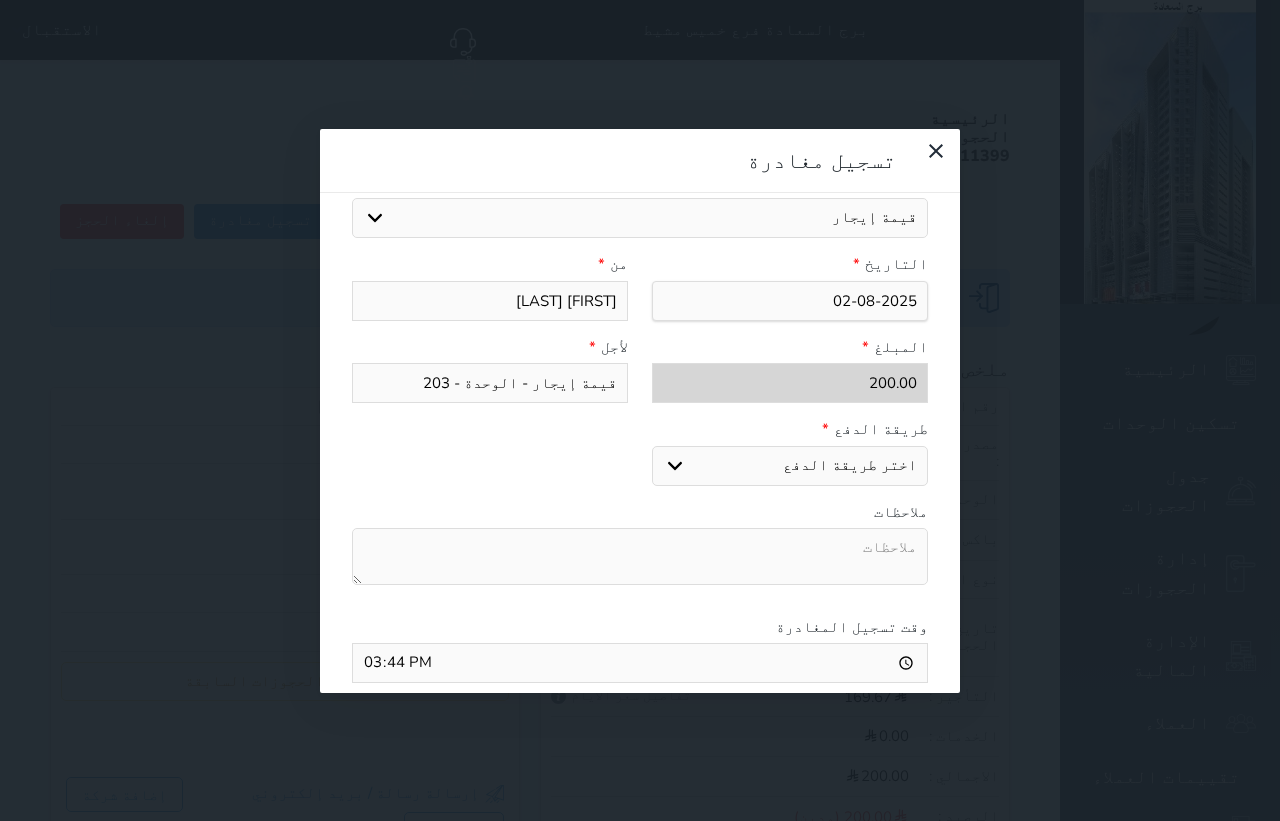 select on "mada" 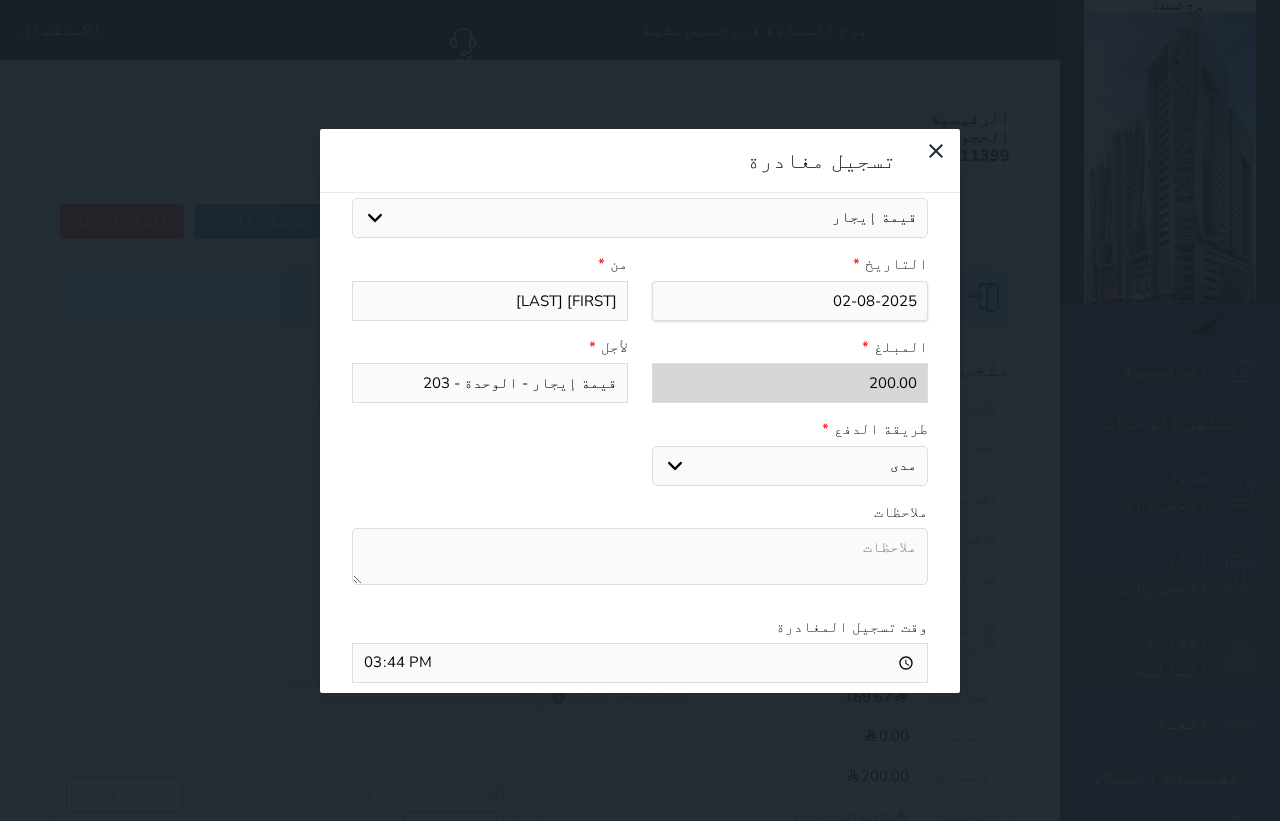 click on "اختر طريقة الدفع   دفع نقدى   تحويل بنكى   مدى   بطاقة ائتمان" at bounding box center (790, 466) 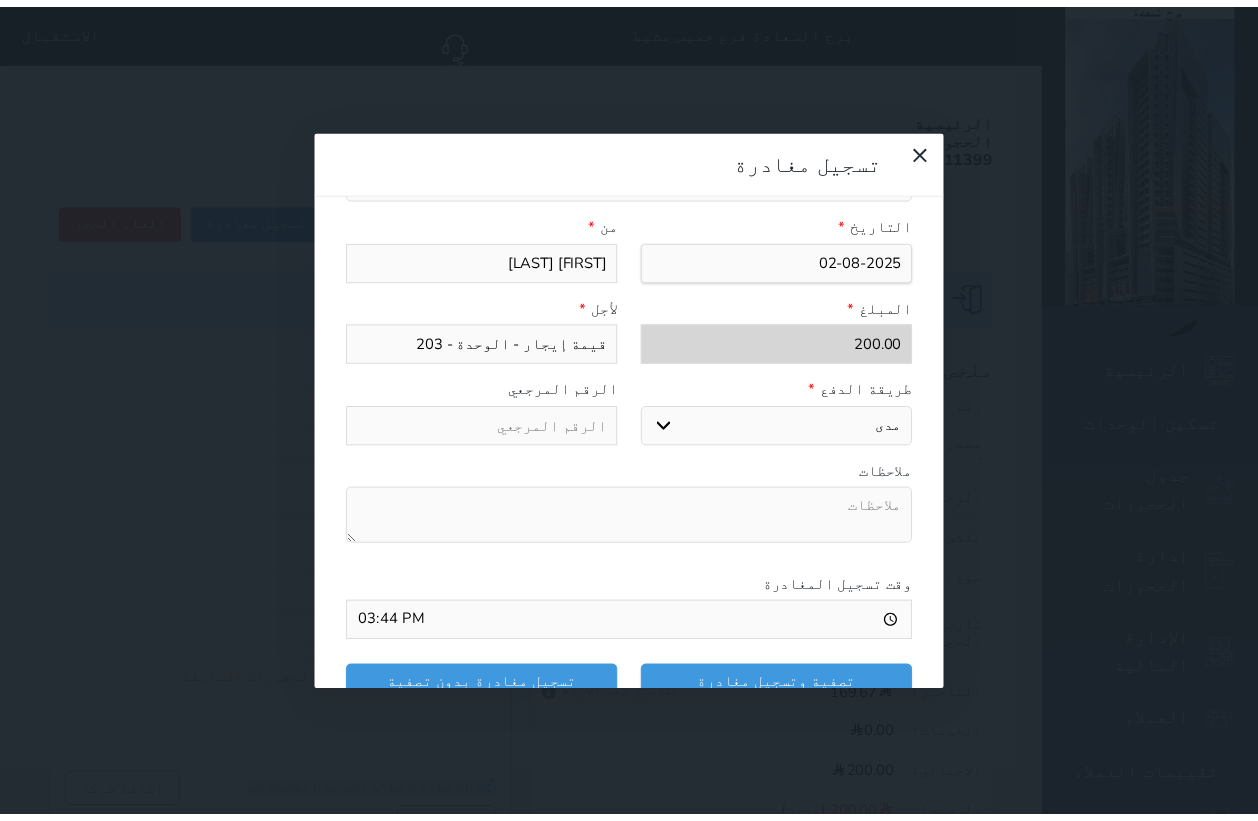 scroll, scrollTop: 311, scrollLeft: 0, axis: vertical 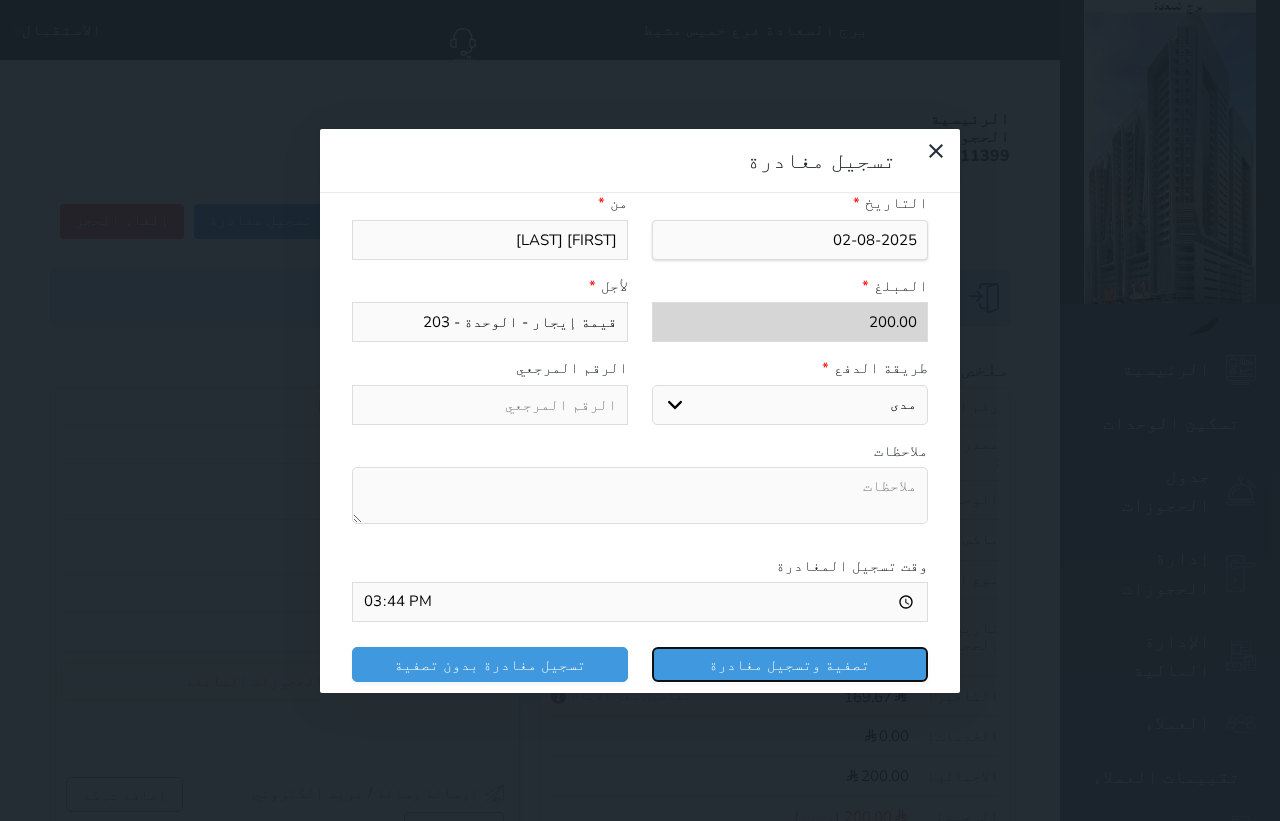 drag, startPoint x: 803, startPoint y: 546, endPoint x: 792, endPoint y: 530, distance: 19.416489 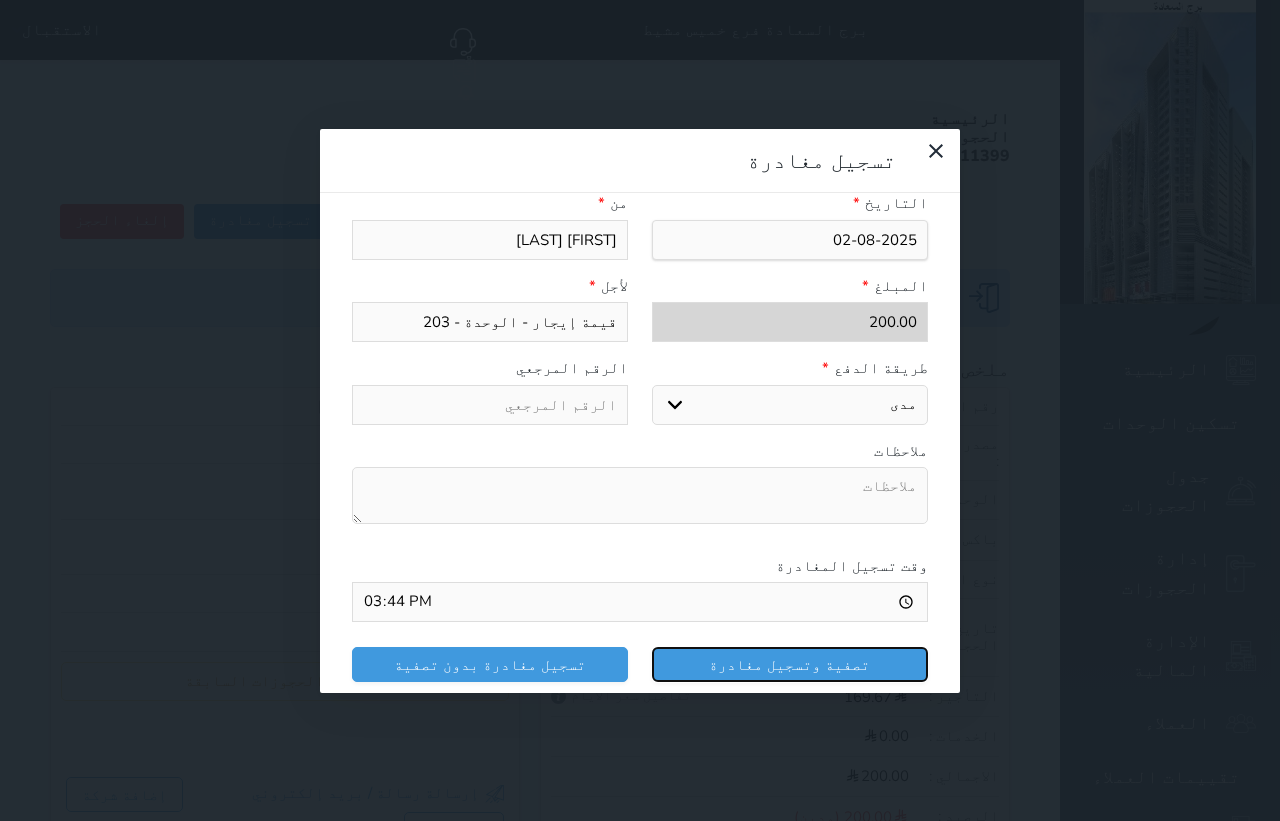 click on "تصفية وتسجيل مغادرة" at bounding box center [790, 664] 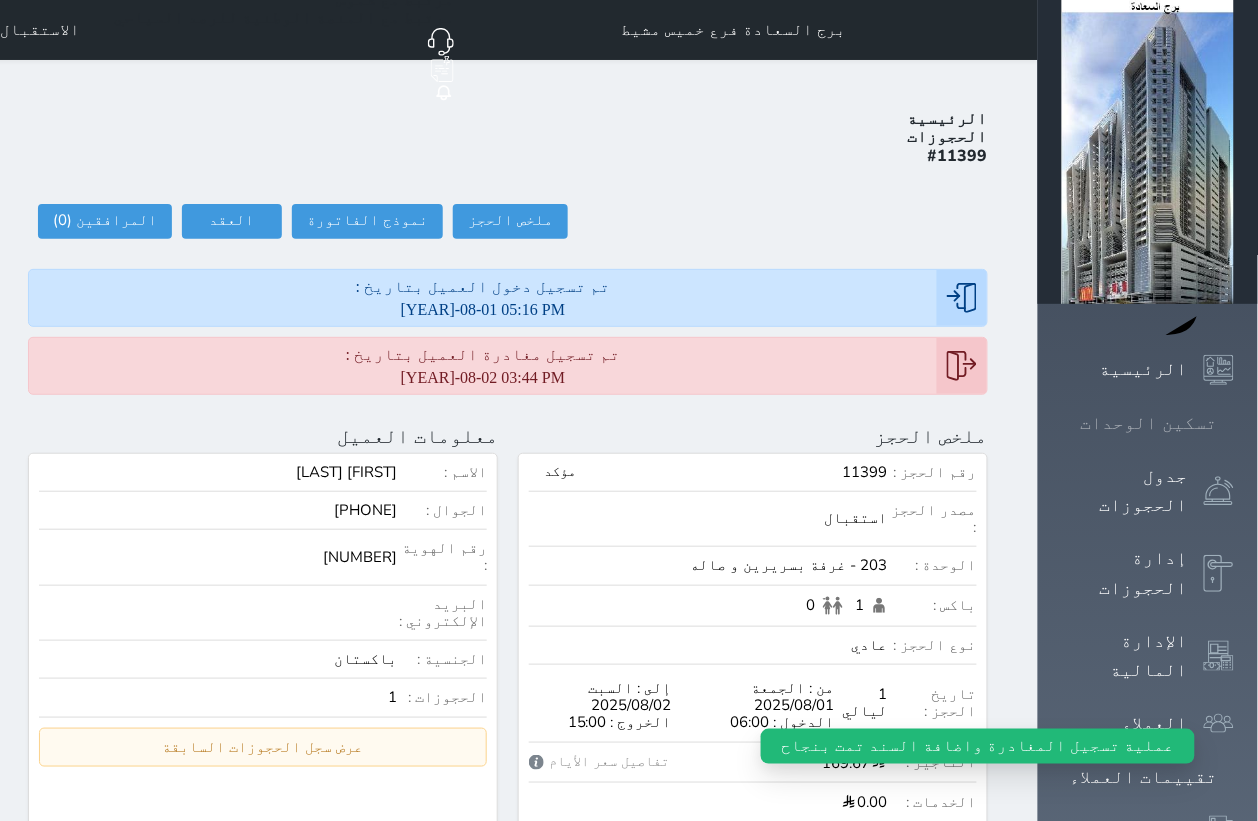 click at bounding box center [1234, 423] 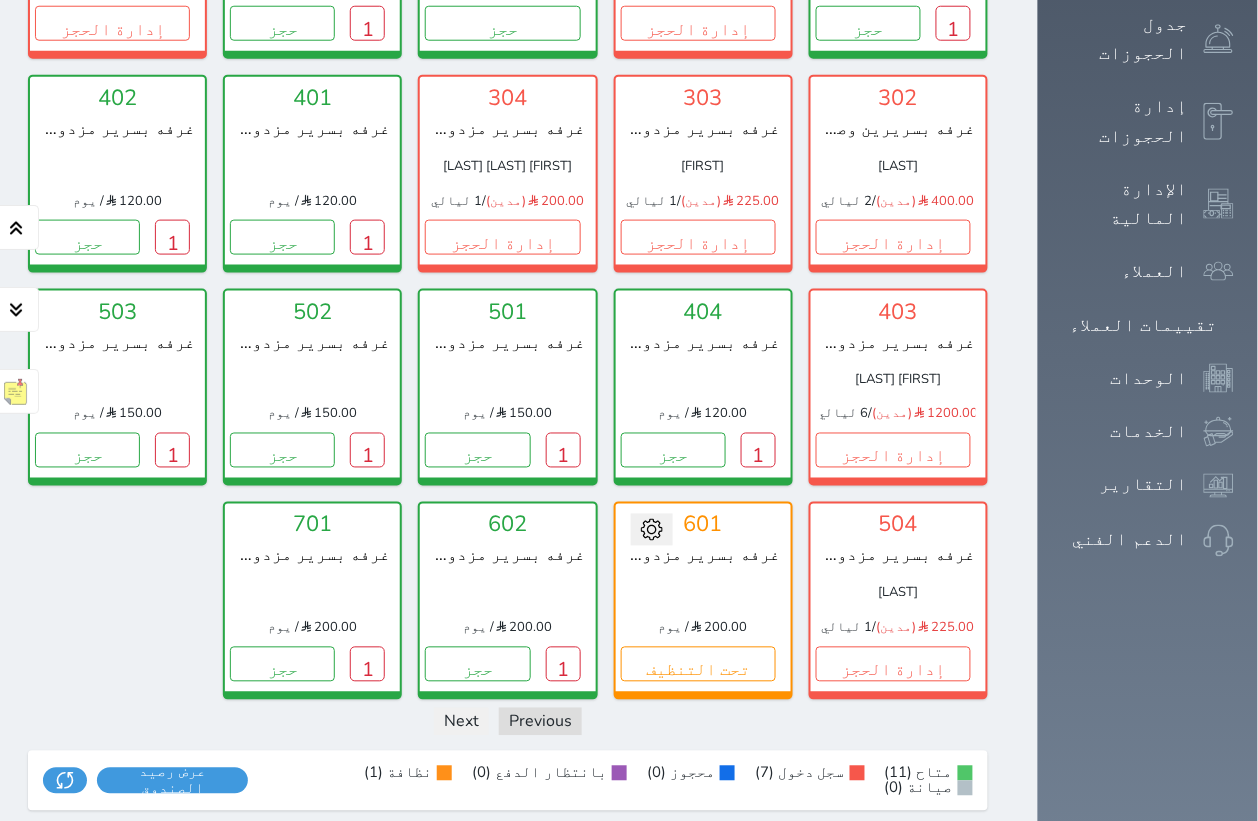 scroll, scrollTop: 327, scrollLeft: 0, axis: vertical 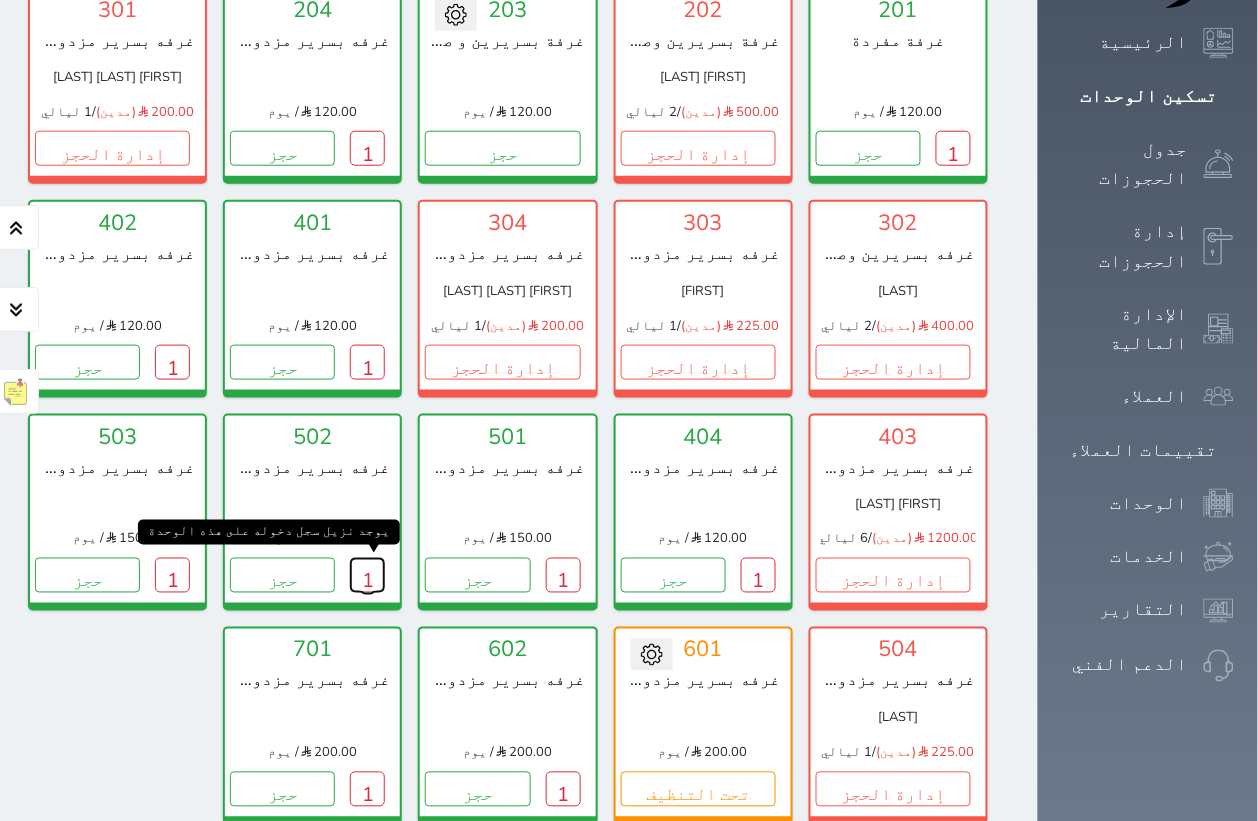 click on "1" at bounding box center [367, 575] 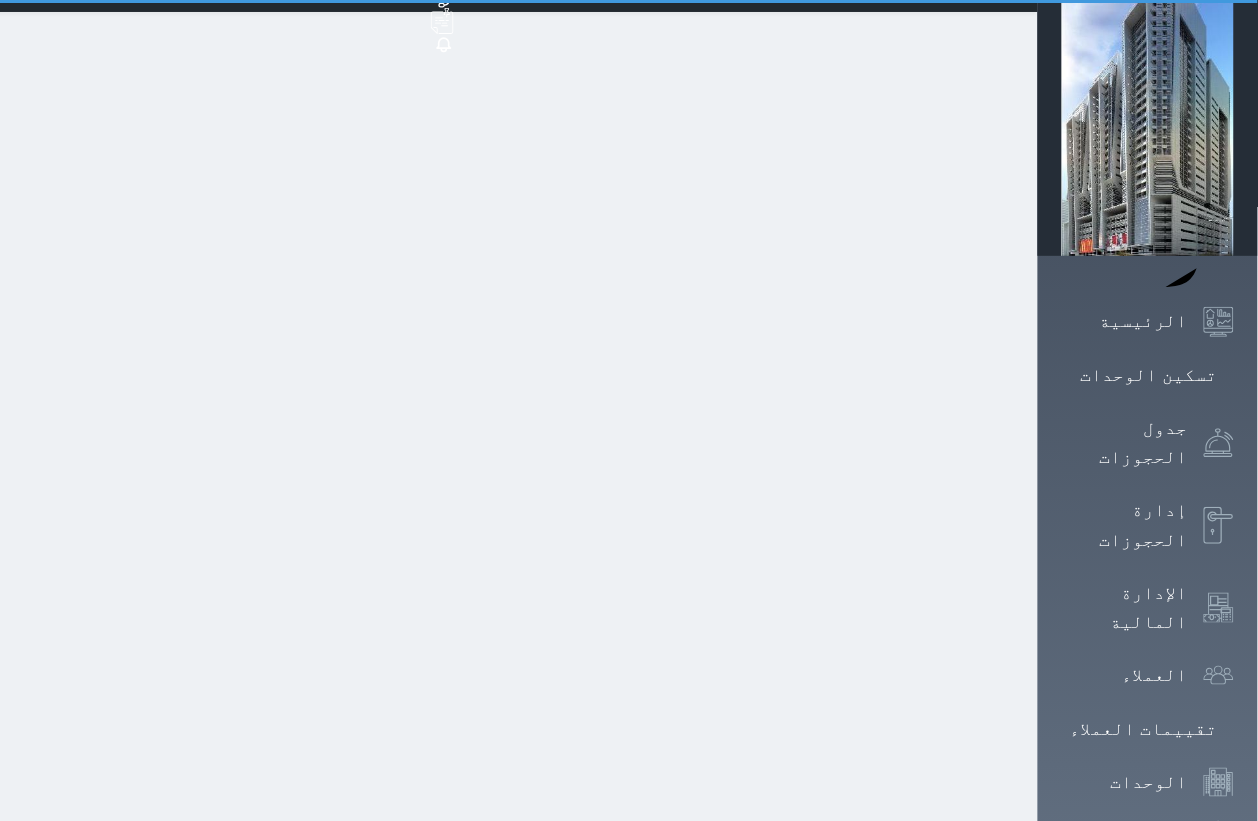 scroll, scrollTop: 0, scrollLeft: 0, axis: both 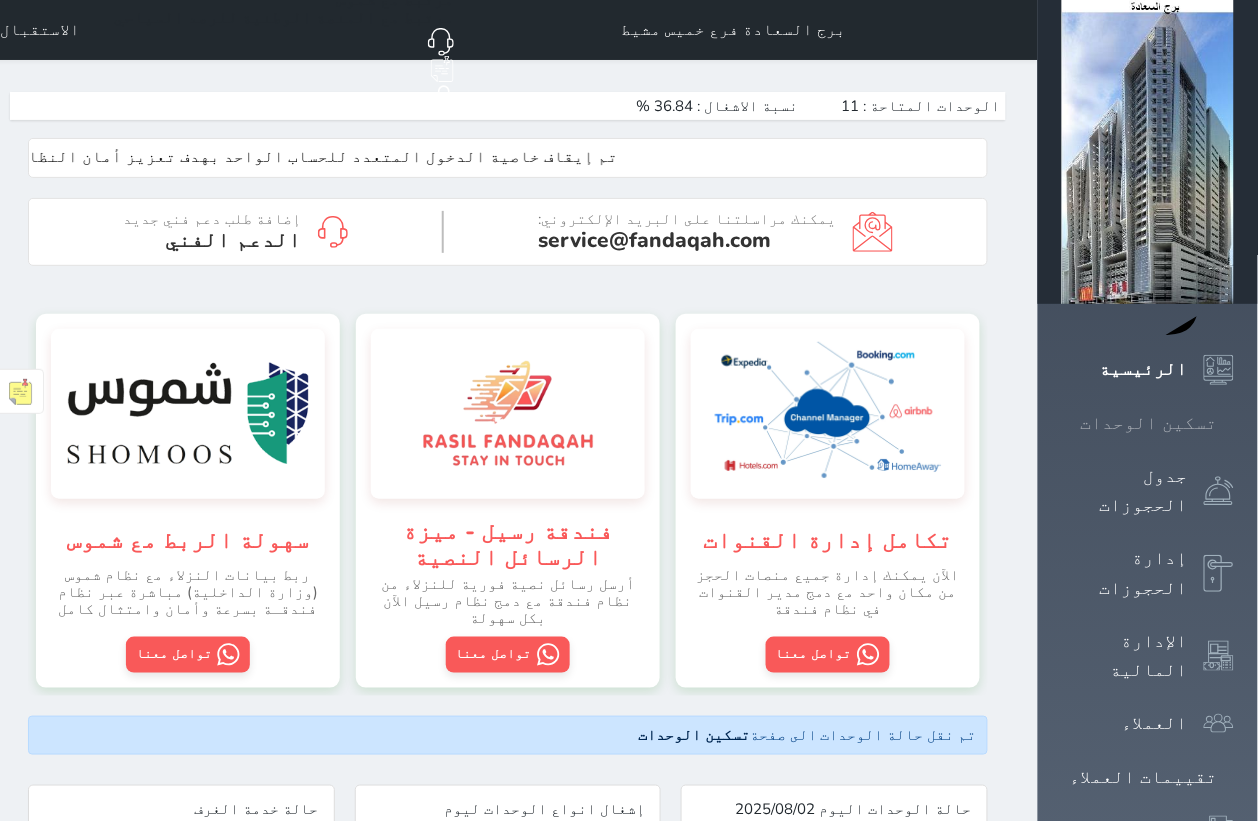 click 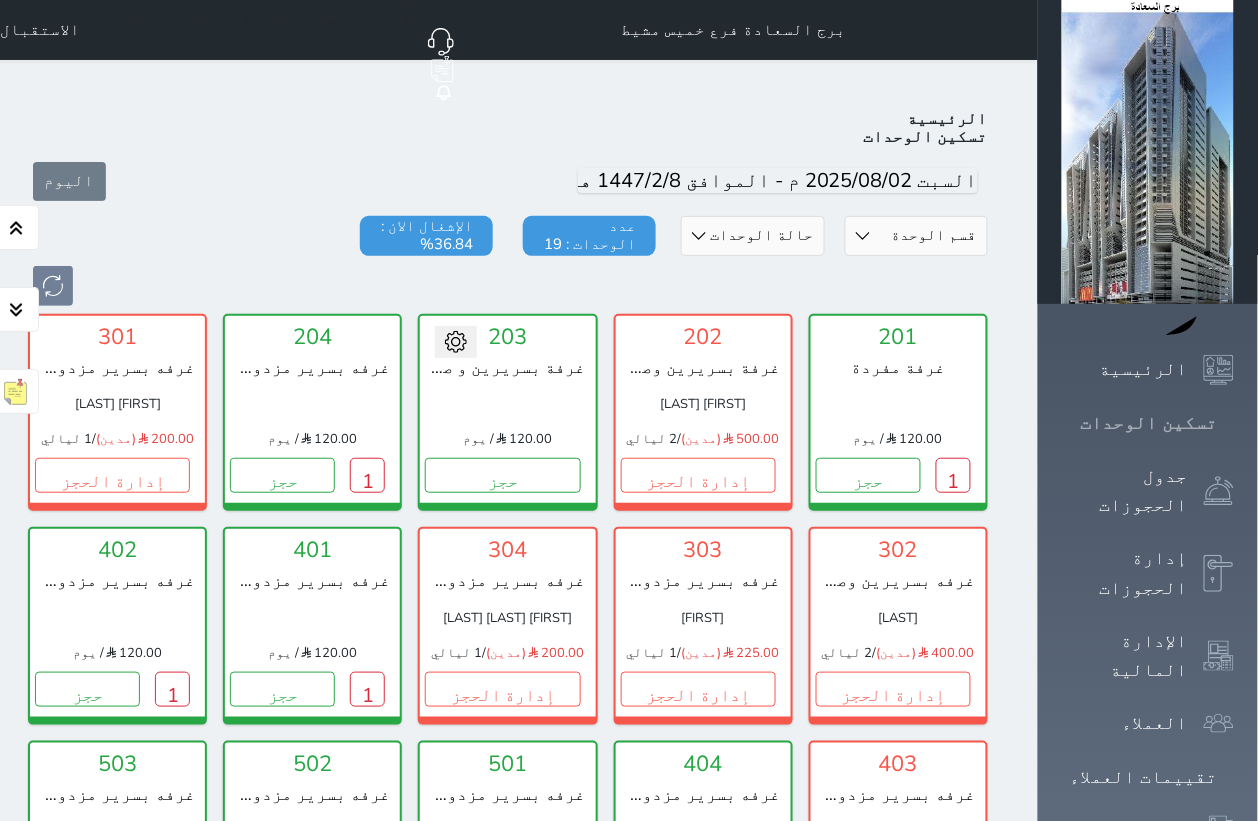 scroll, scrollTop: 77, scrollLeft: 0, axis: vertical 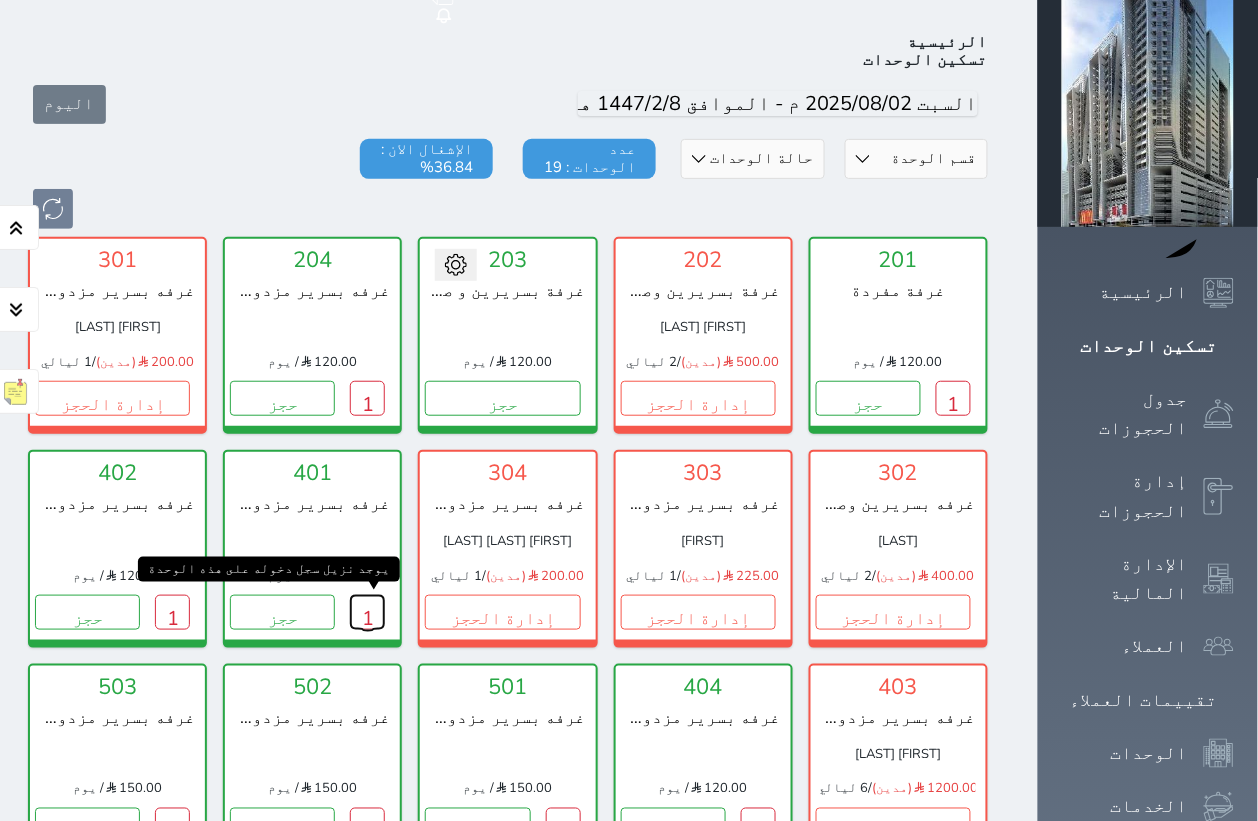 click on "1" at bounding box center (367, 612) 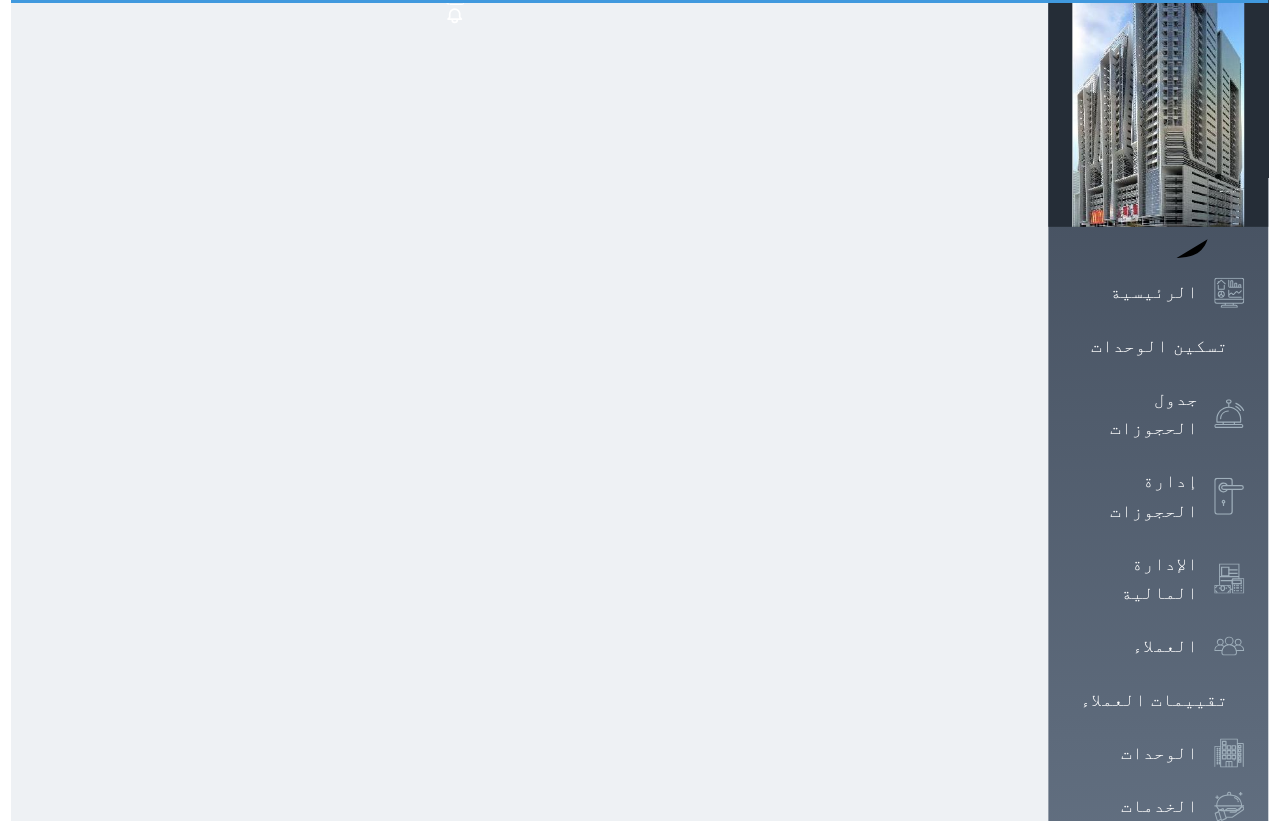 scroll, scrollTop: 0, scrollLeft: 0, axis: both 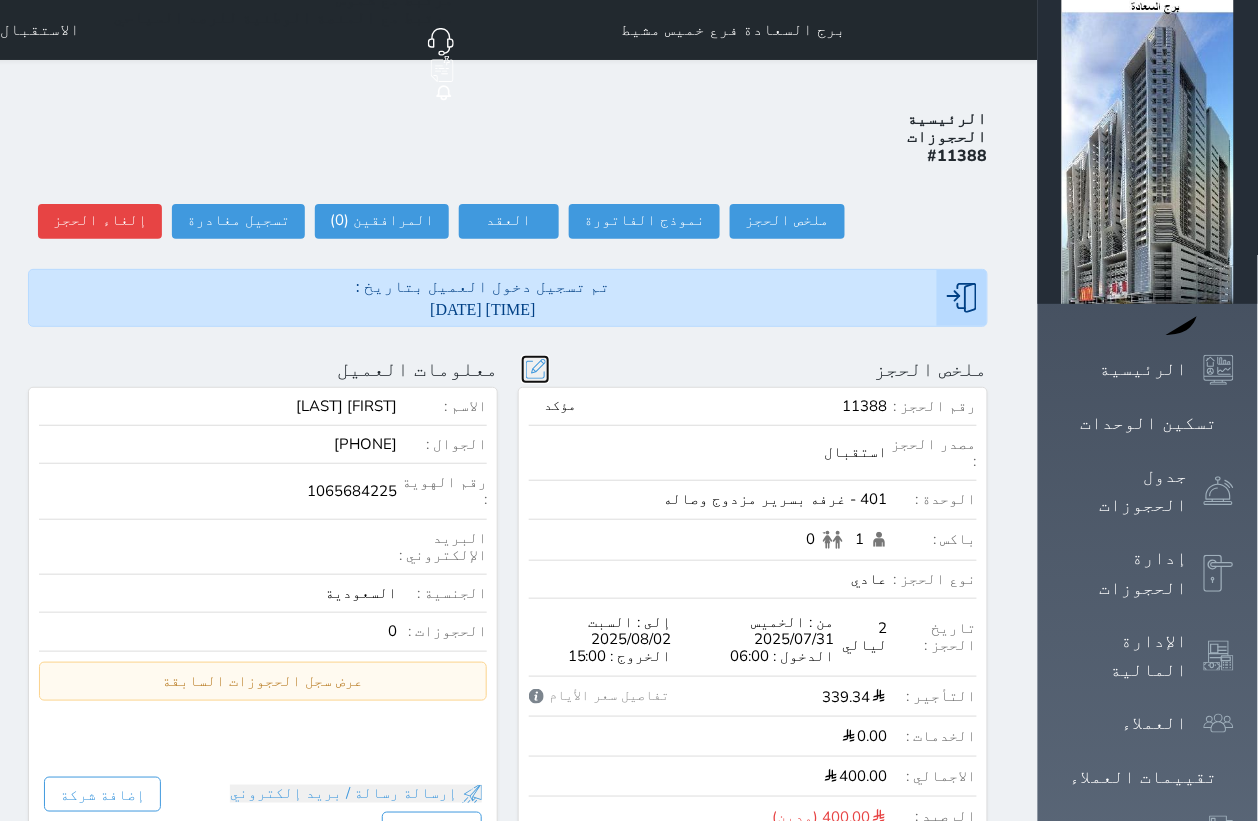 click at bounding box center (535, 369) 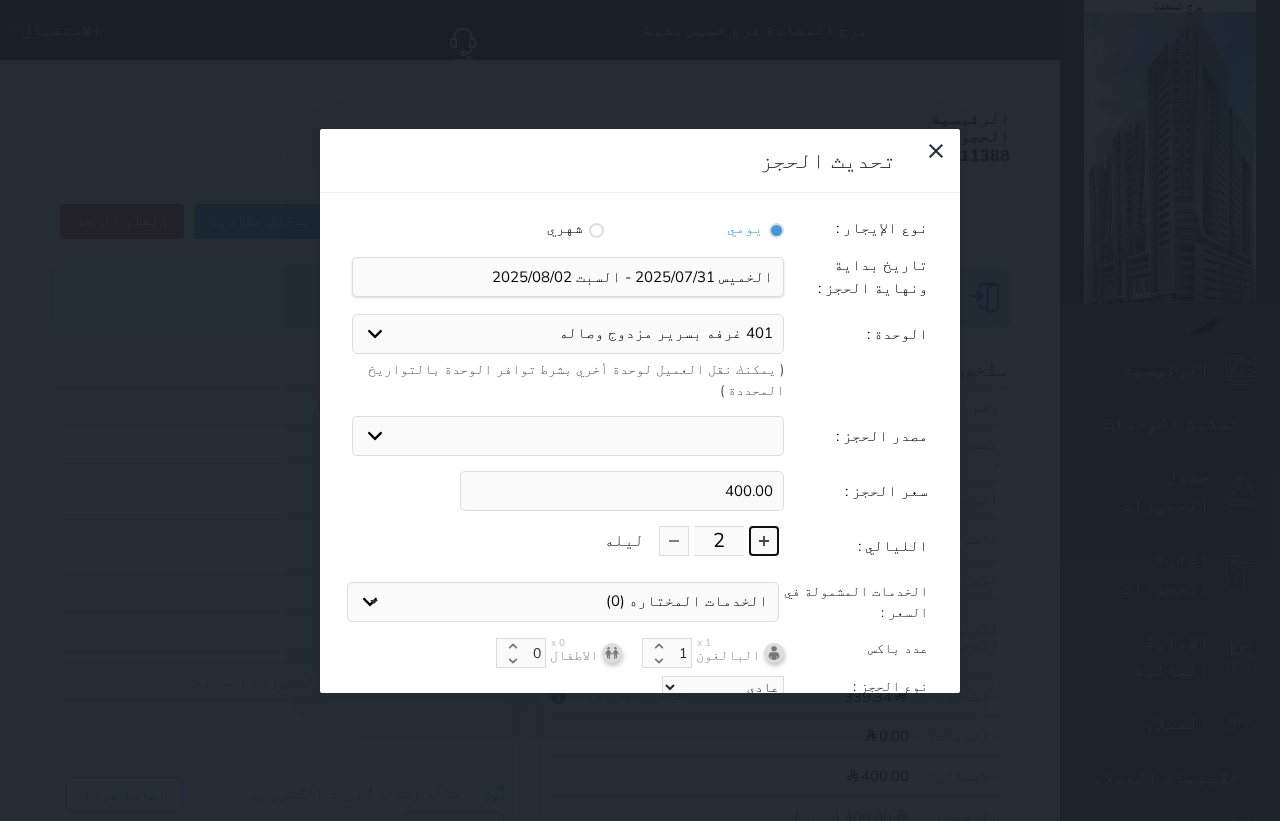 click at bounding box center (764, 541) 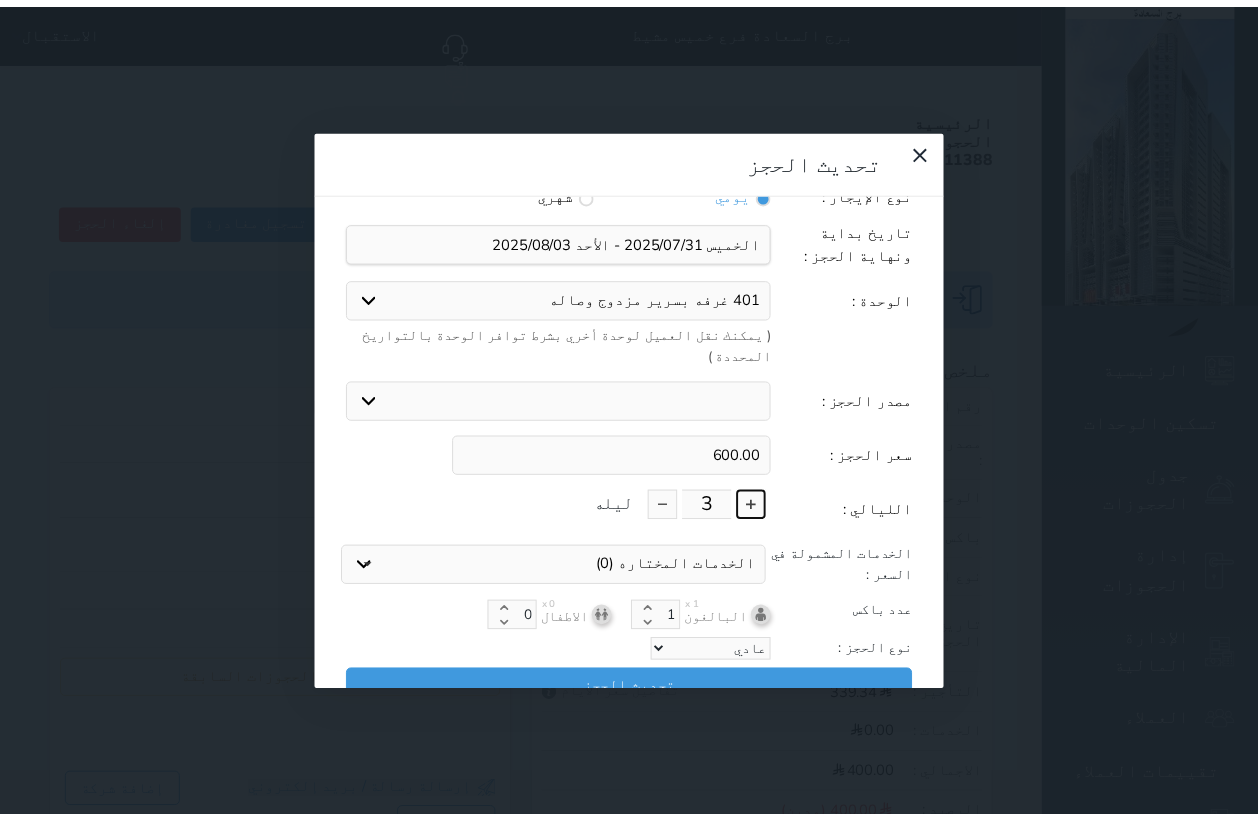 scroll, scrollTop: 45, scrollLeft: 0, axis: vertical 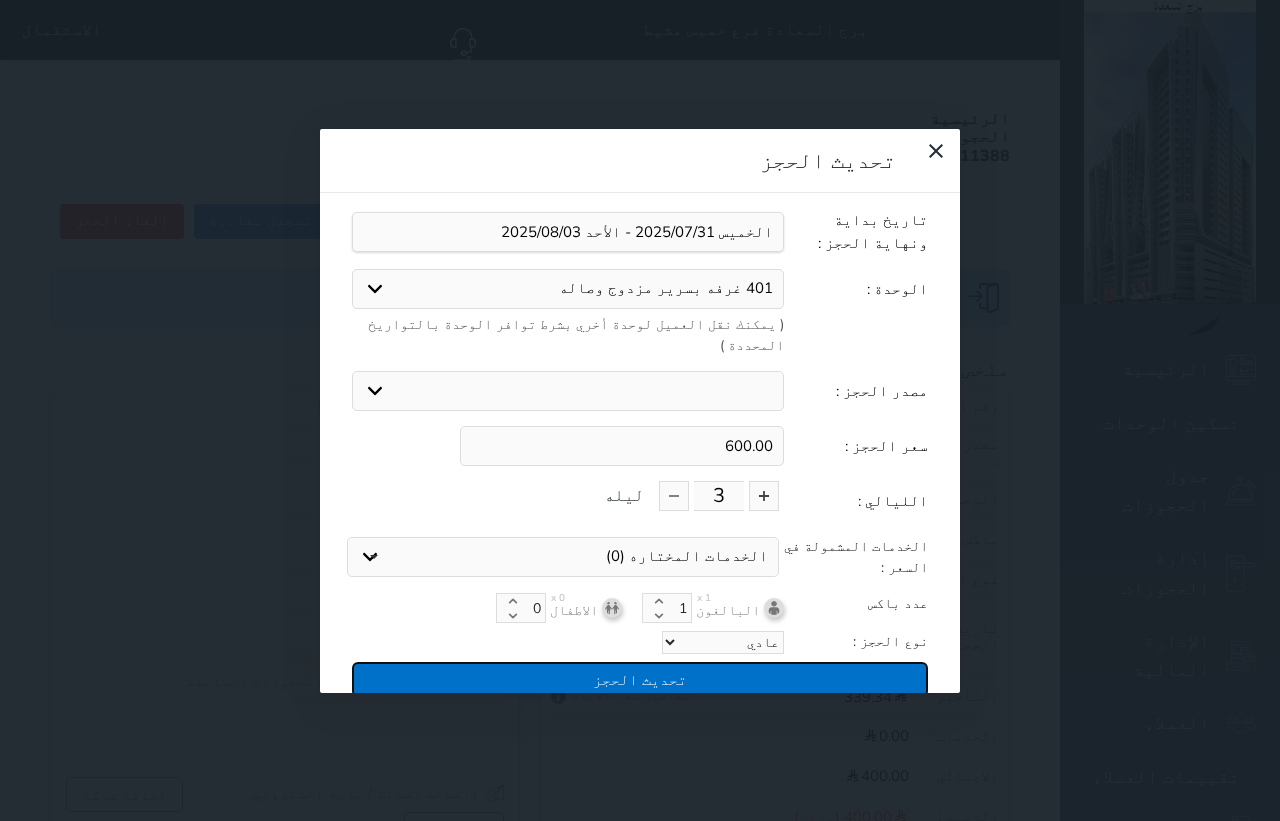 click on "تحديث الحجز" at bounding box center [640, 679] 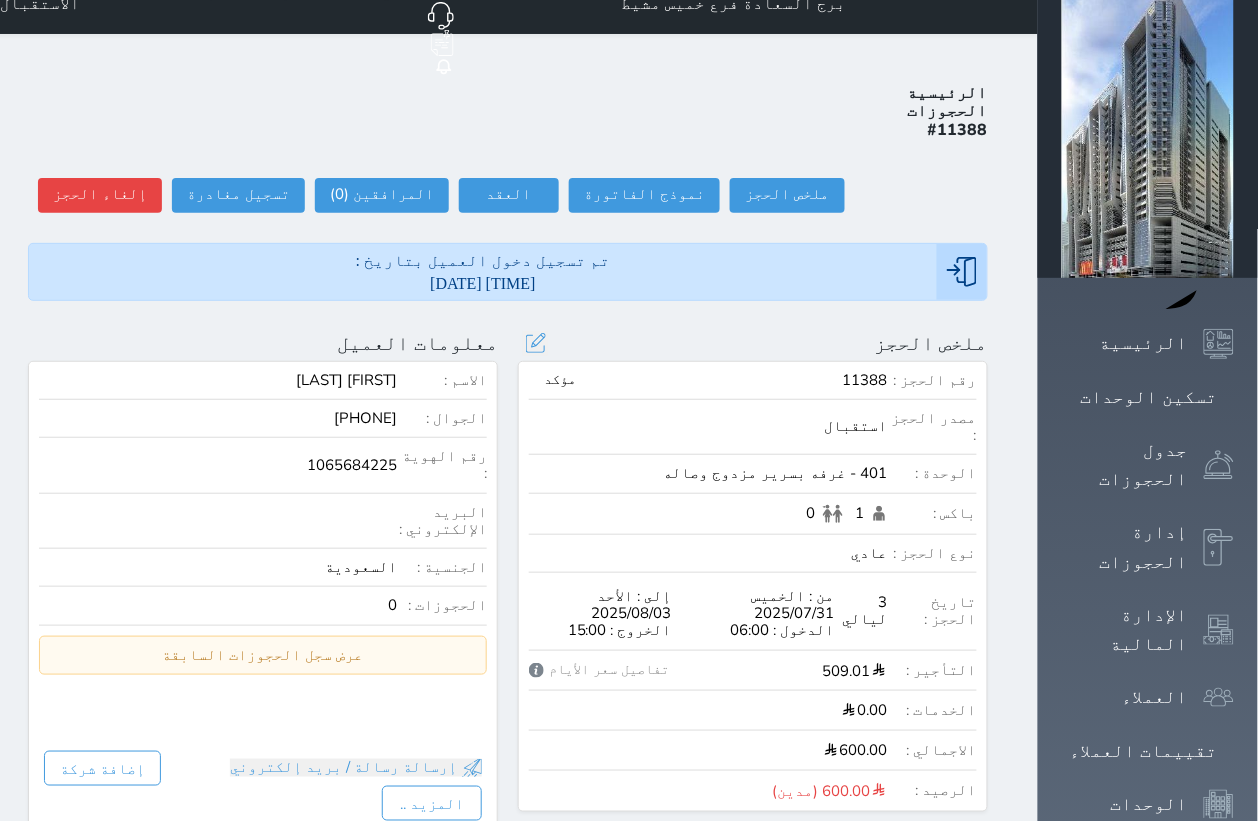 scroll, scrollTop: 0, scrollLeft: 0, axis: both 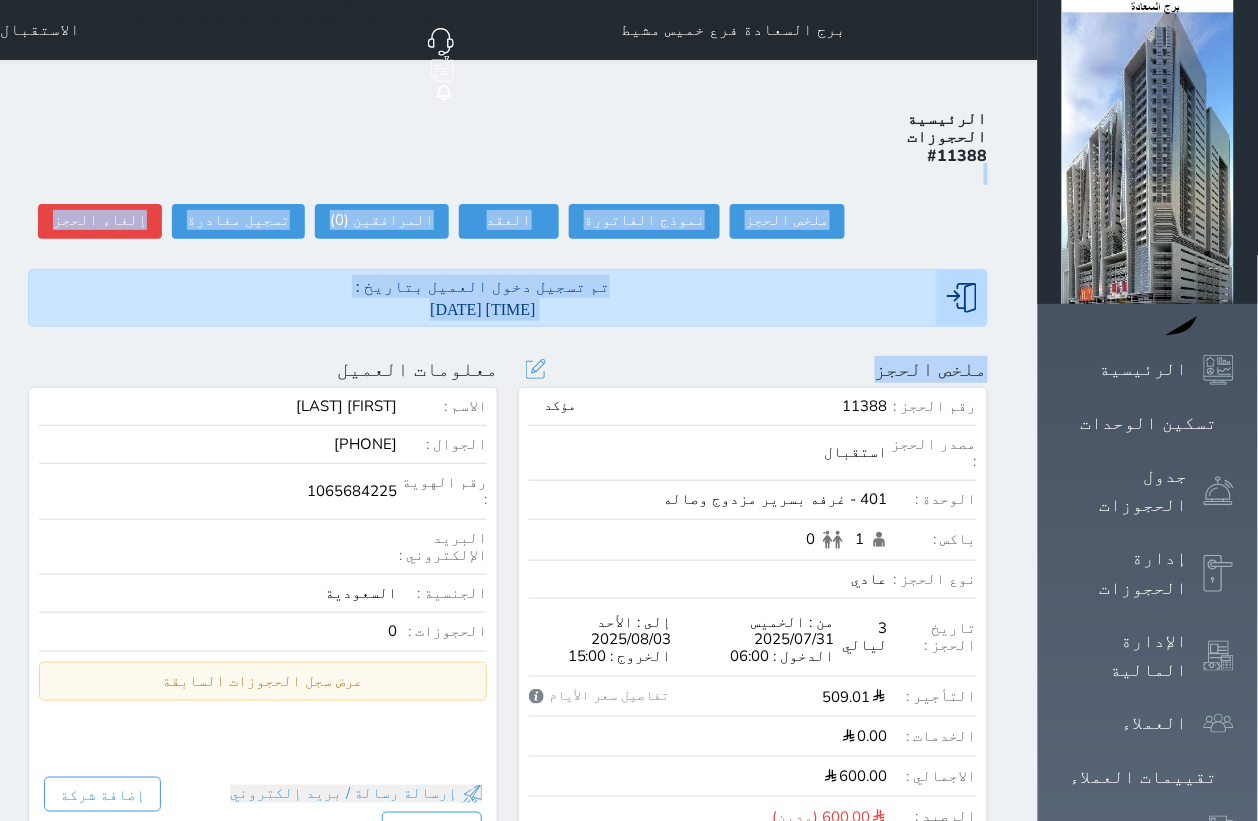 drag, startPoint x: 867, startPoint y: 96, endPoint x: 841, endPoint y: 288, distance: 193.75243 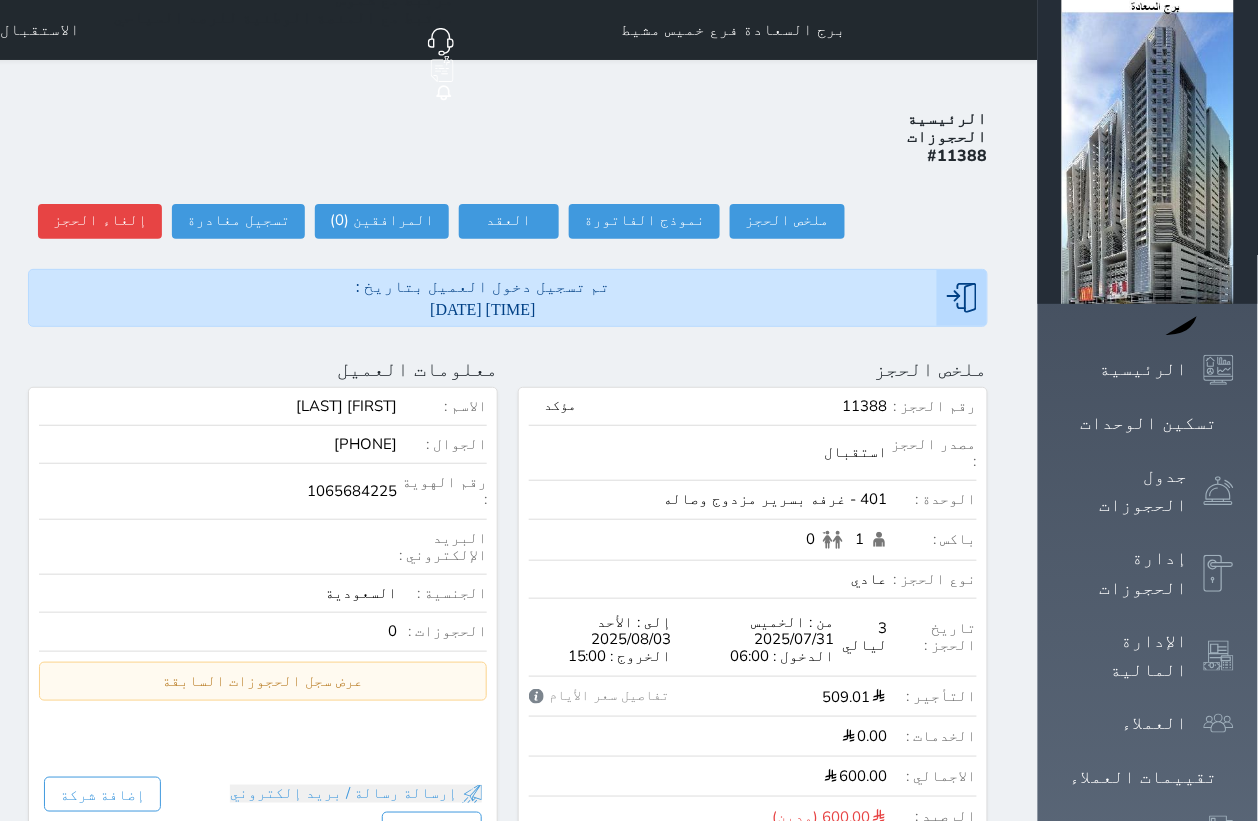 click on "الرئيسية   الحجوزات   #11388         ملخص الحجز         ملخص الحجز #11388                           نموذج الفاتورة           العقد         العقد #11388                                   العقود الموقعه #11388
العقود الموقعه (0)
#   تاريخ التوقيع   الاجرائات       المرافقين (0)         المرافقين                 البحث عن المرافقين :        الاسم       رقم الهوية       البريد الإلكتروني       الجوال           تغيير العميل              الاسم *     الجنس    اختر الجنس   ذكر انثى   تاريخ الميلاد *         تاريخ الميلاد الهجرى         صلة القرابة
اختر صلة القرابة   ابن ابنه زوجة اخ اخت اب ام زوج أخرى   نوع العميل *   اختر نوع   مواطن مواطن خليجي" at bounding box center (508, 988) 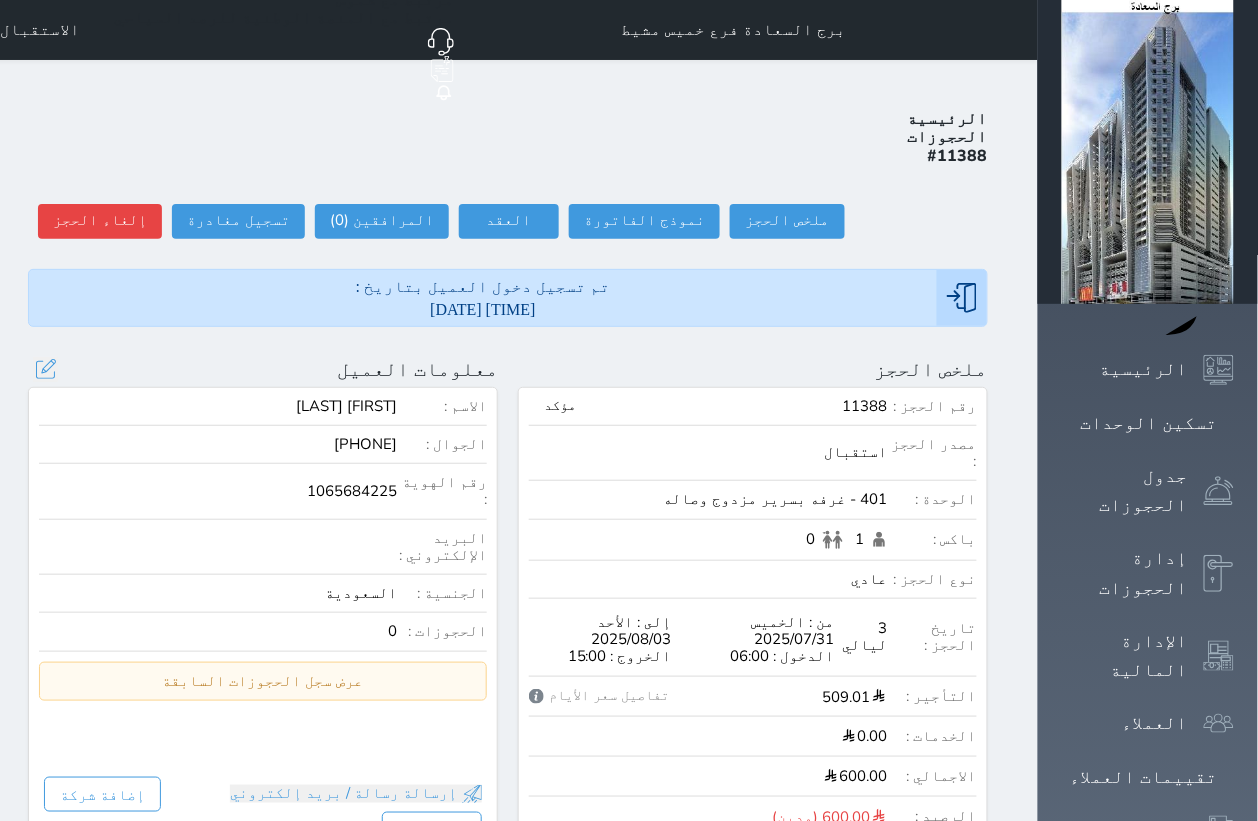 drag, startPoint x: 873, startPoint y: 72, endPoint x: 435, endPoint y: 288, distance: 488.36462 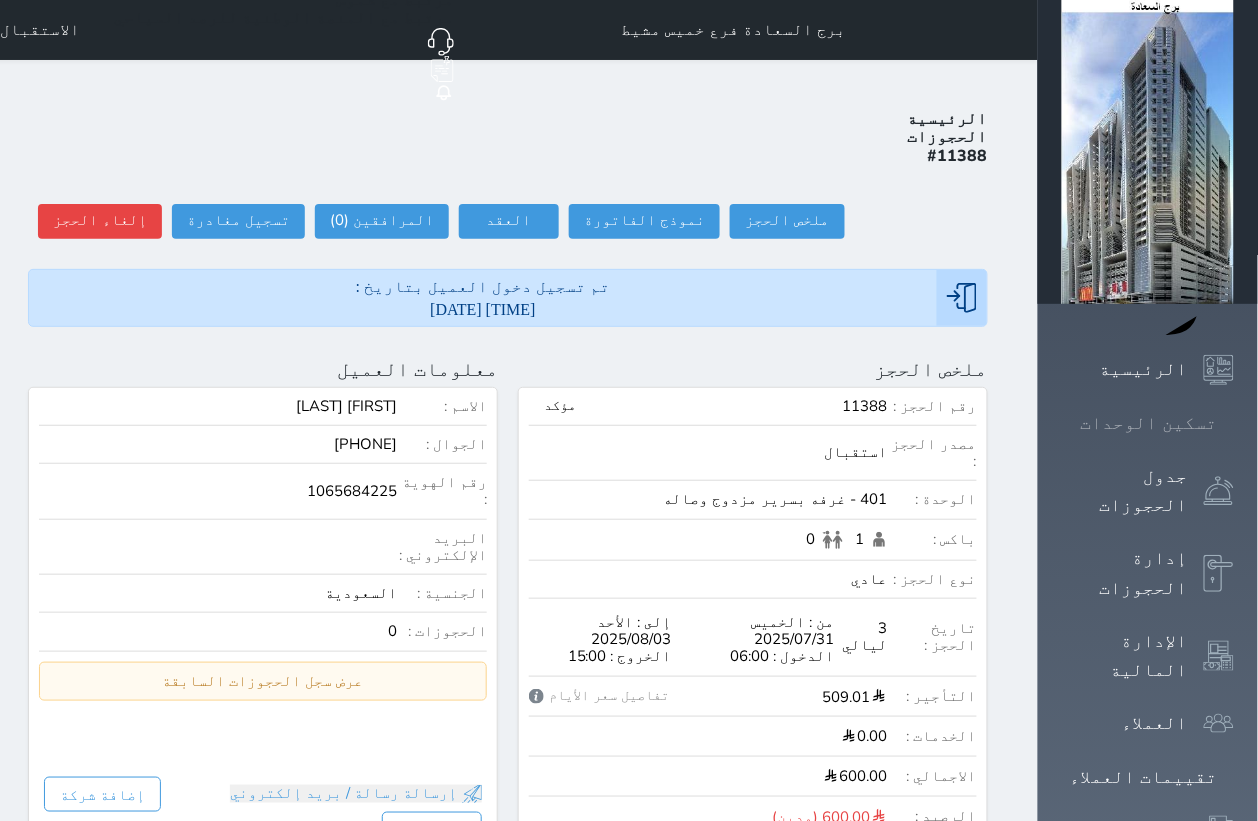 click at bounding box center (1234, 423) 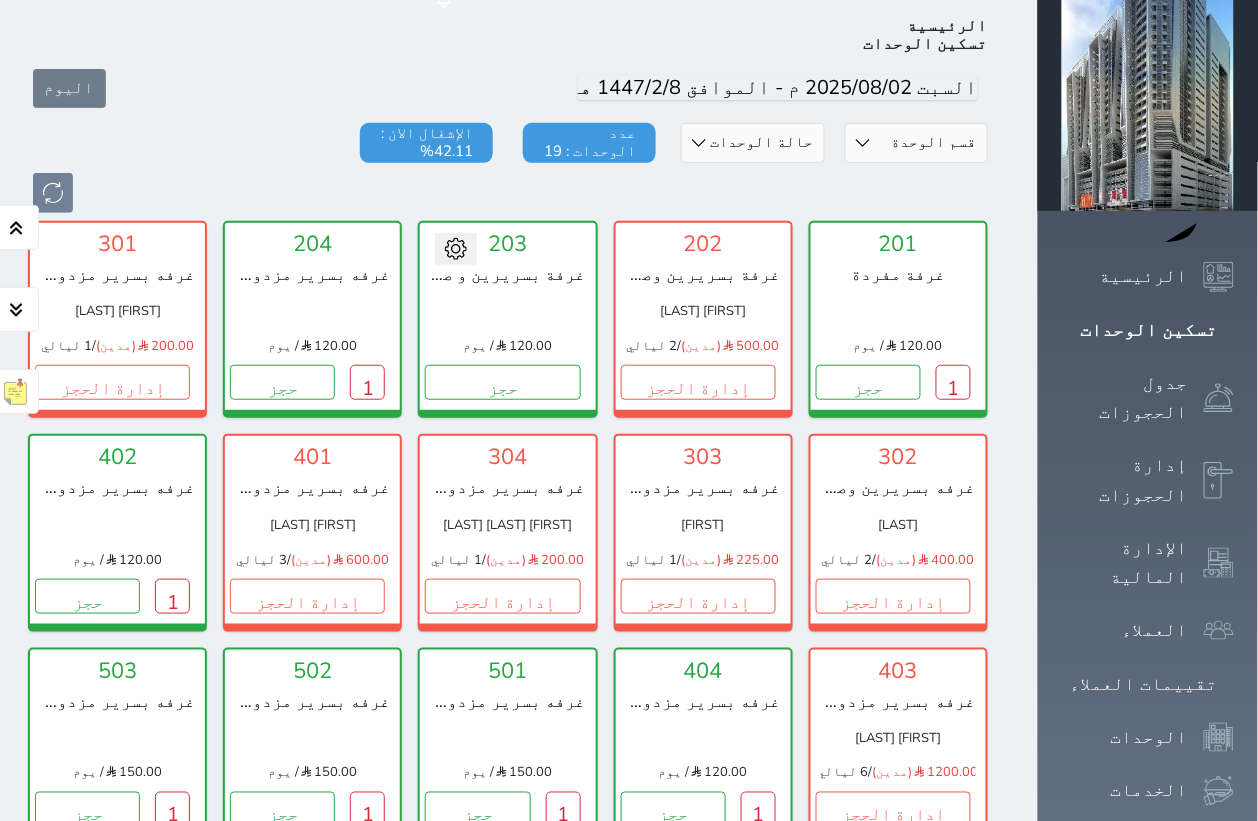 scroll, scrollTop: 327, scrollLeft: 0, axis: vertical 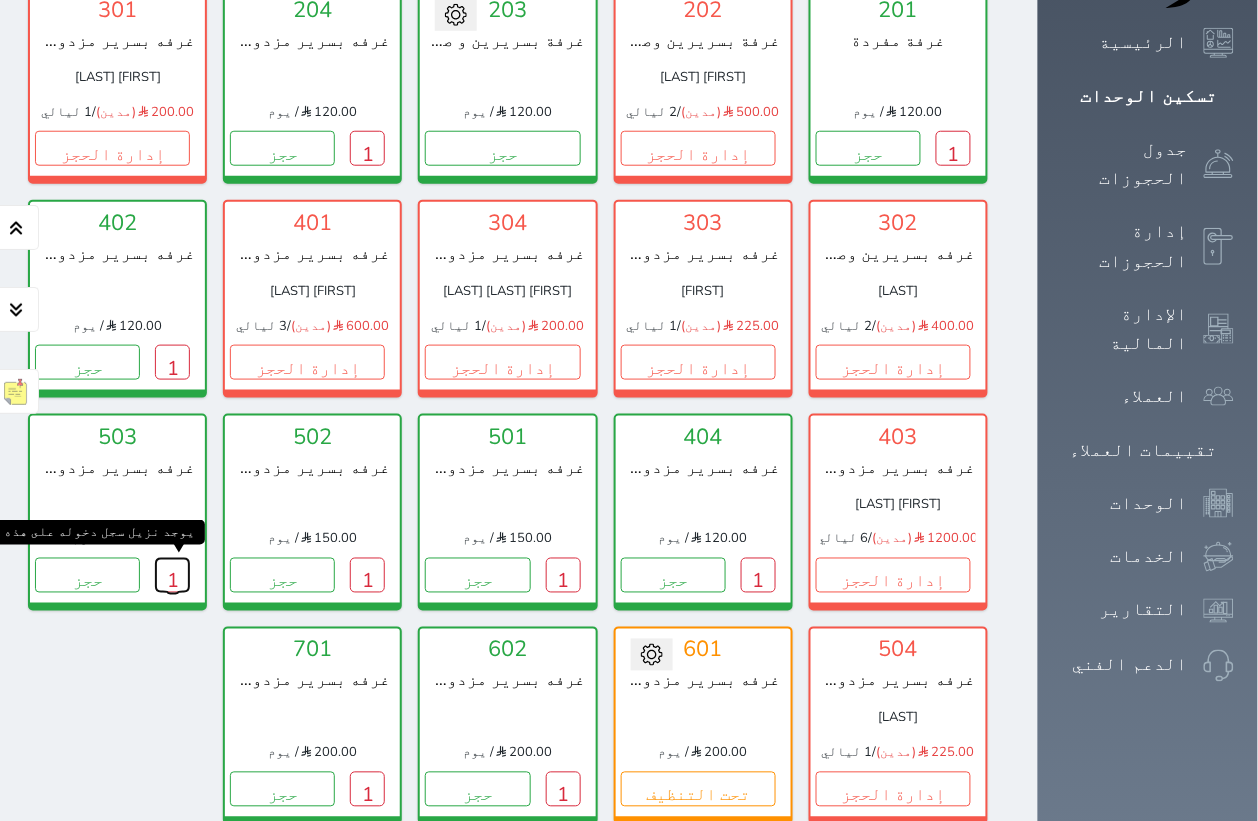 click on "1" at bounding box center [172, 575] 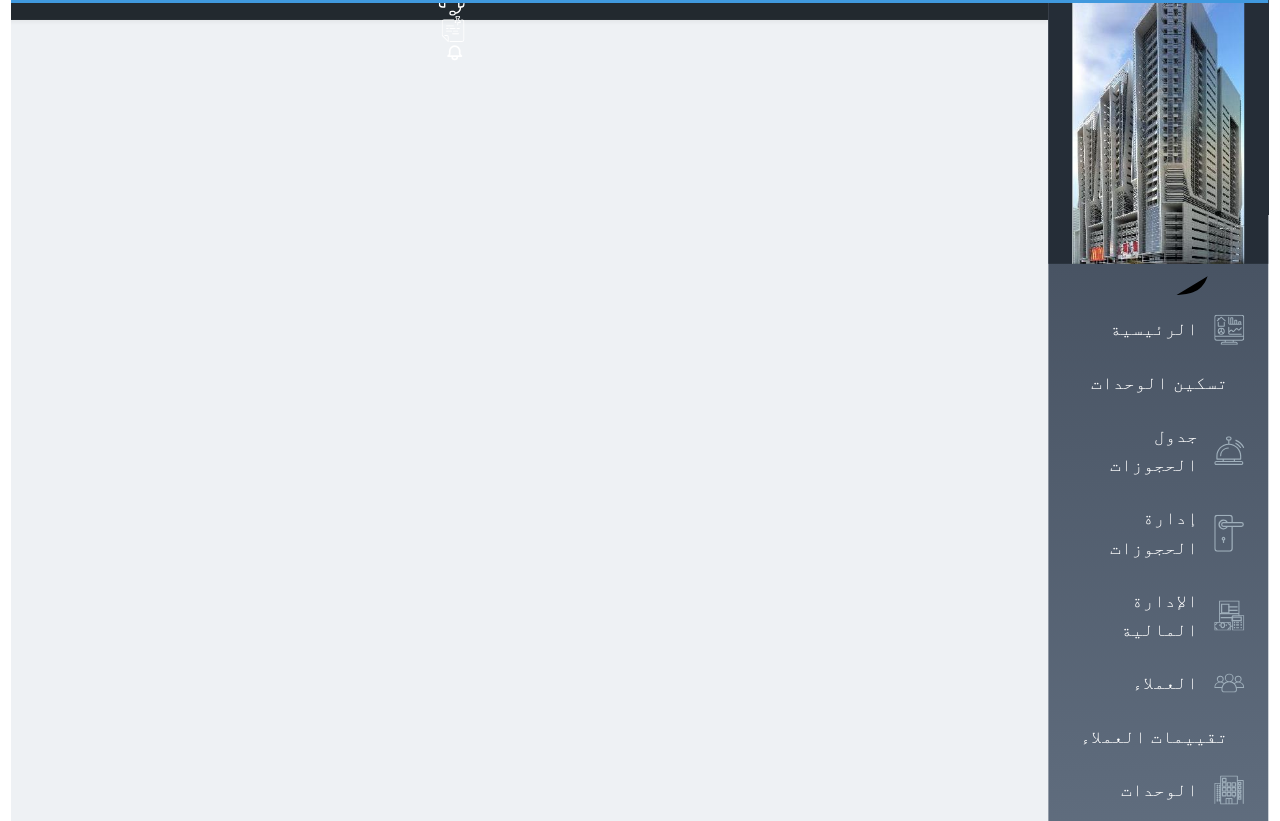 scroll, scrollTop: 0, scrollLeft: 0, axis: both 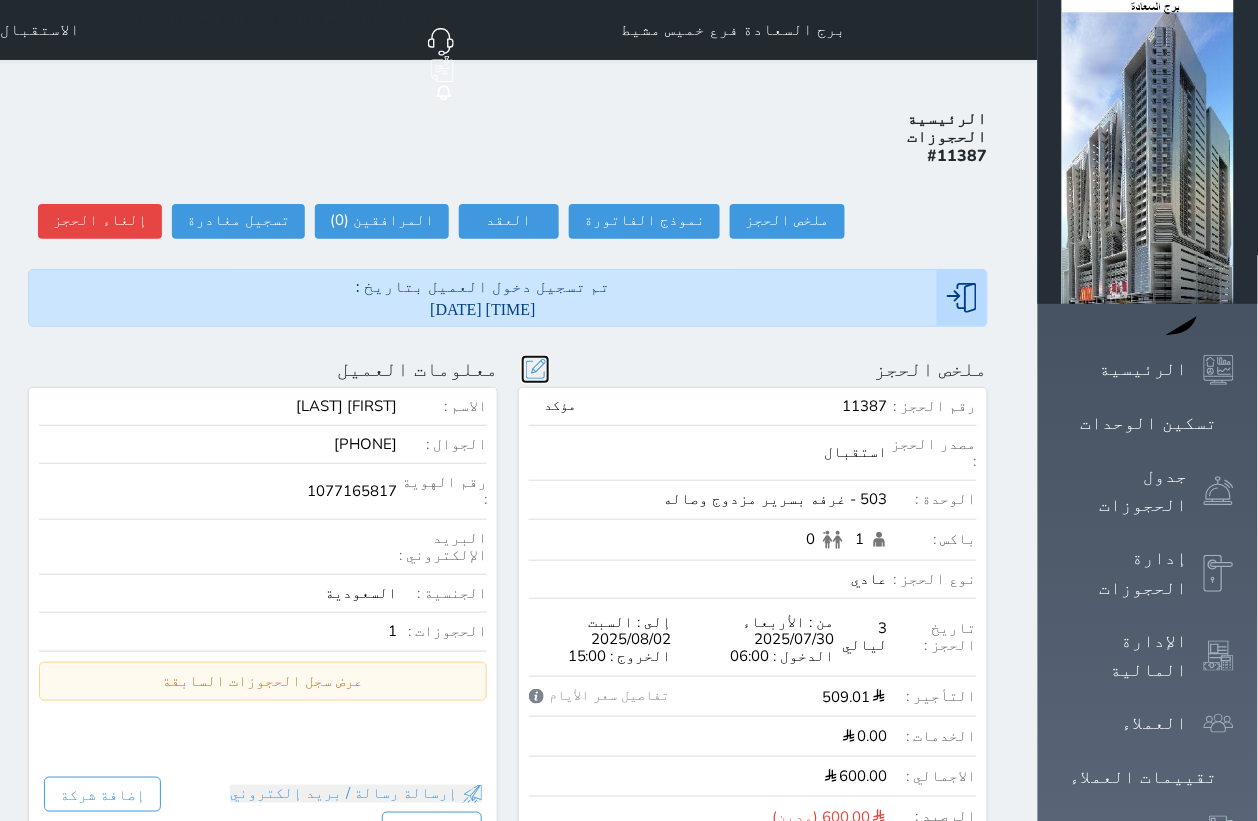 click at bounding box center [535, 369] 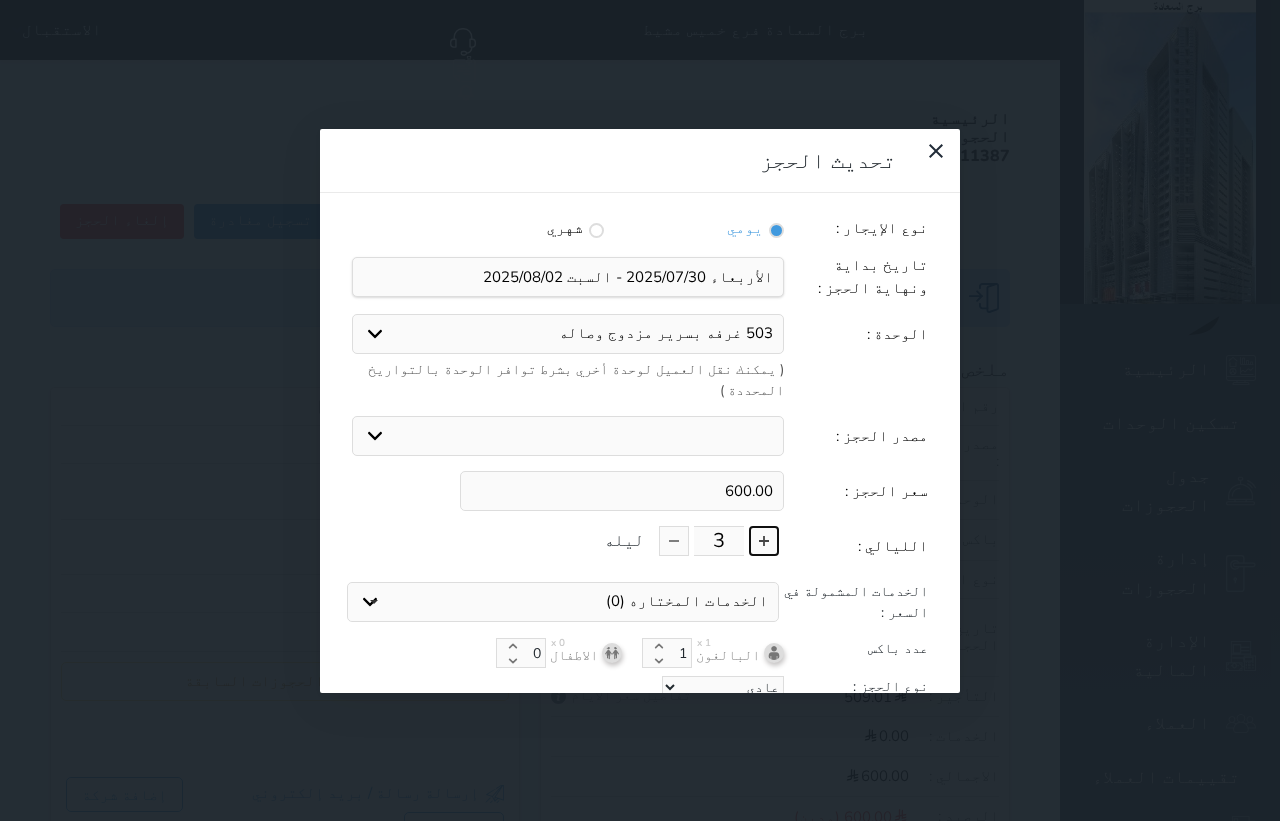 click at bounding box center (764, 541) 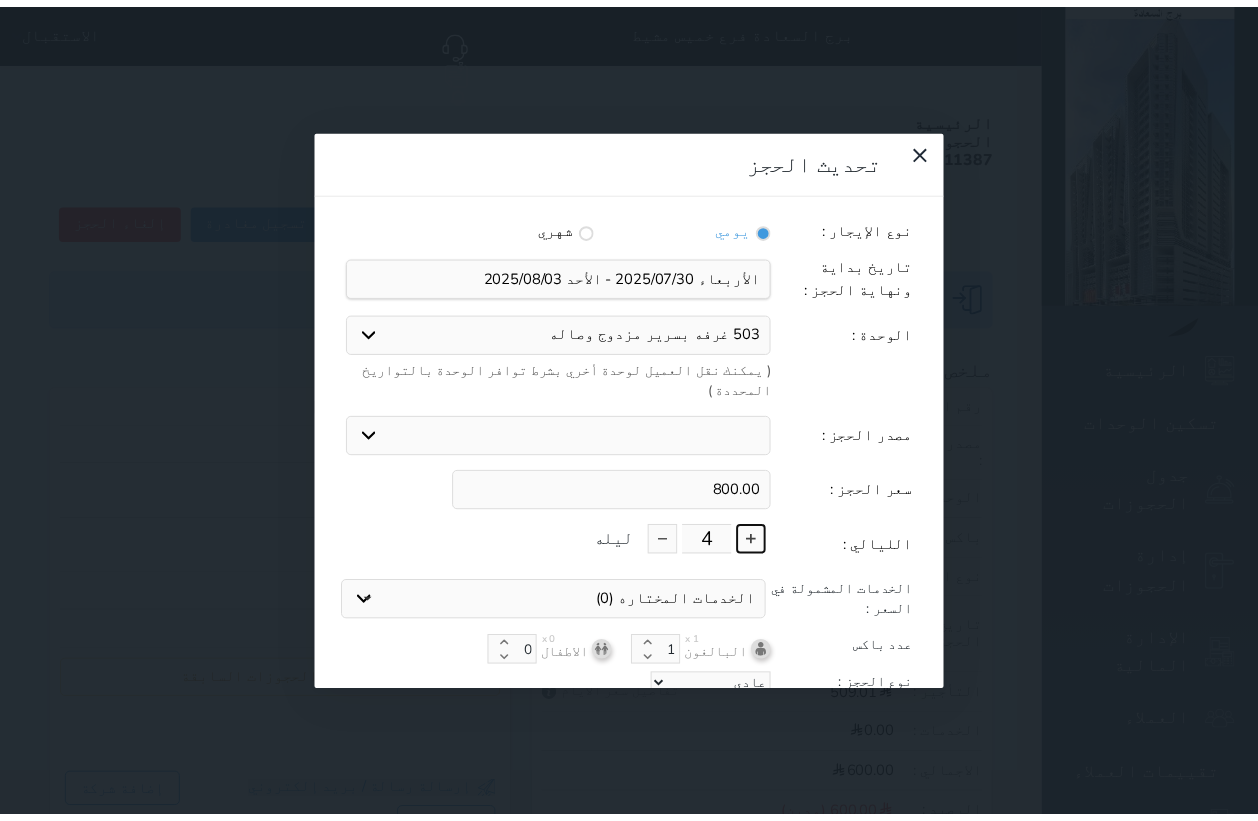 scroll, scrollTop: 45, scrollLeft: 0, axis: vertical 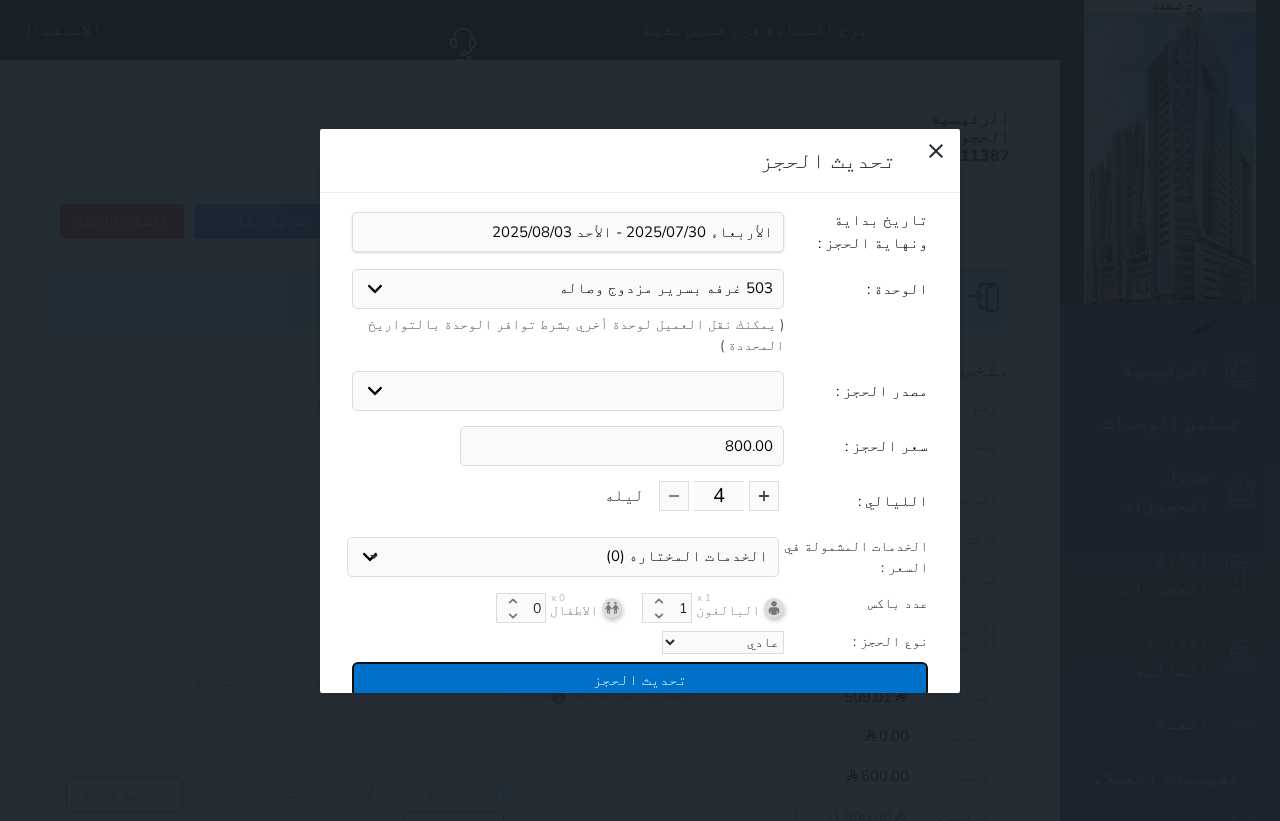 click on "تحديث الحجز" at bounding box center (640, 679) 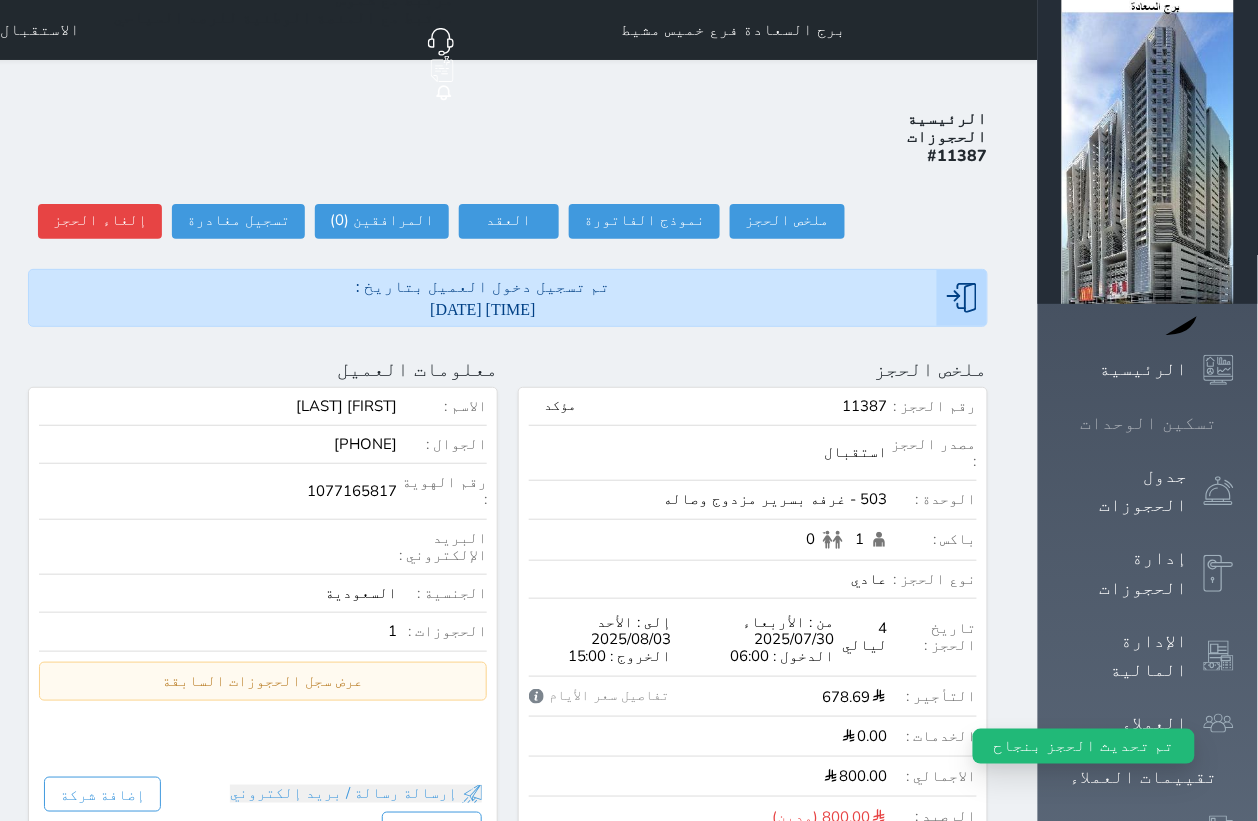 click at bounding box center (1234, 423) 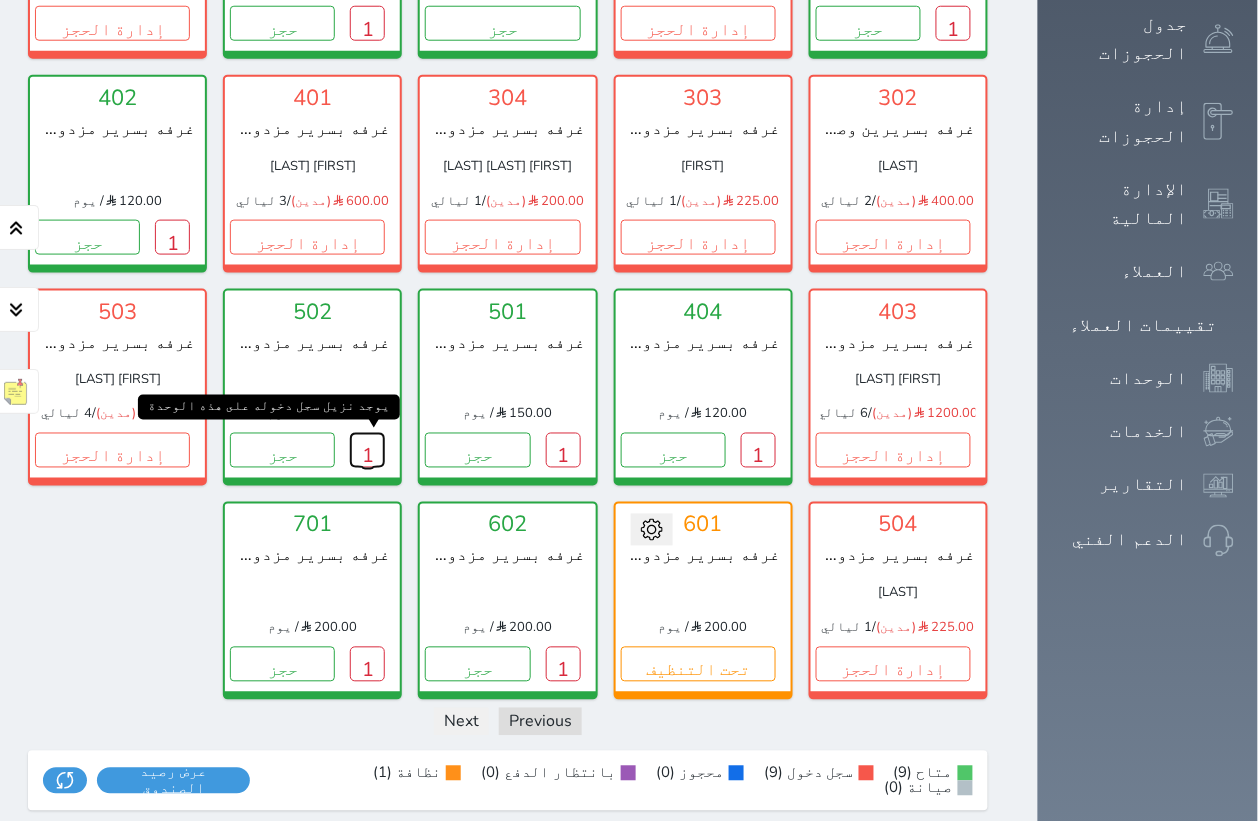 click on "1" at bounding box center [367, 450] 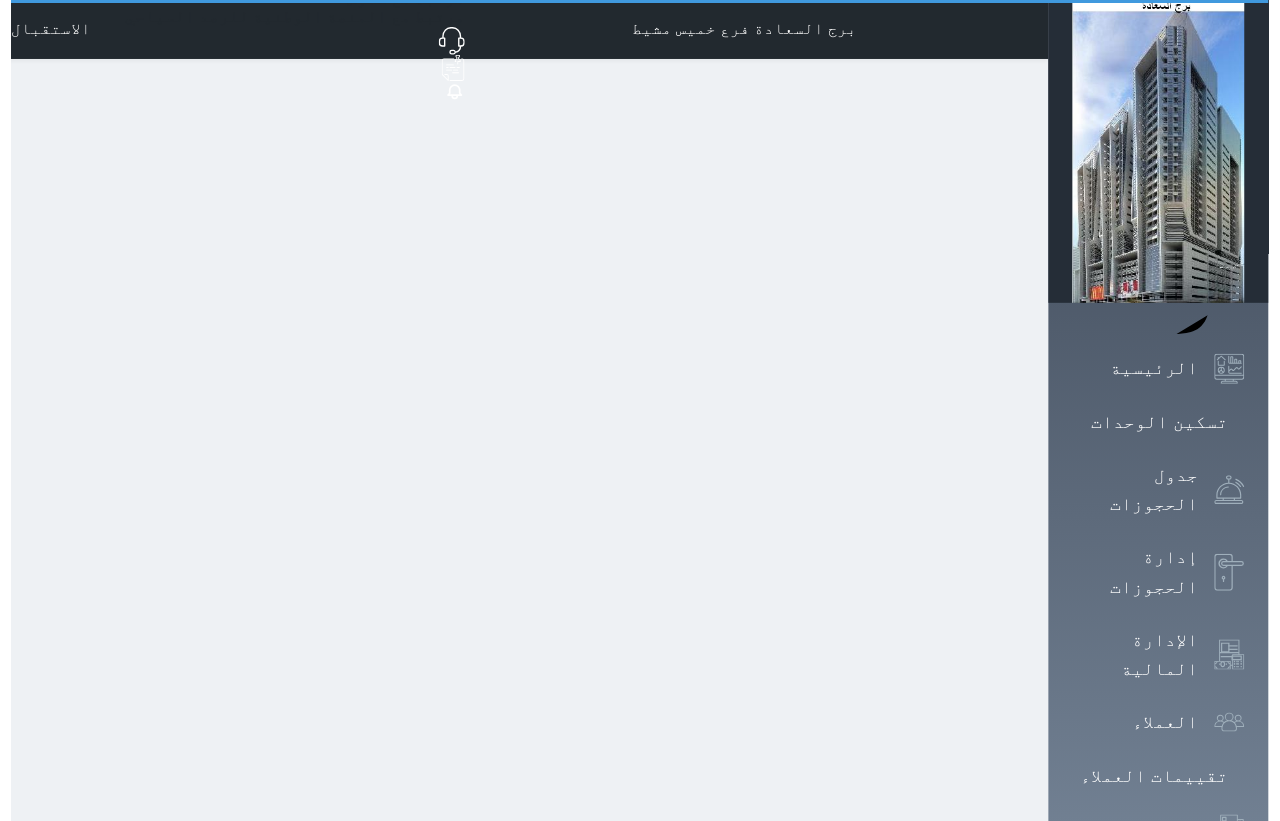 scroll, scrollTop: 0, scrollLeft: 0, axis: both 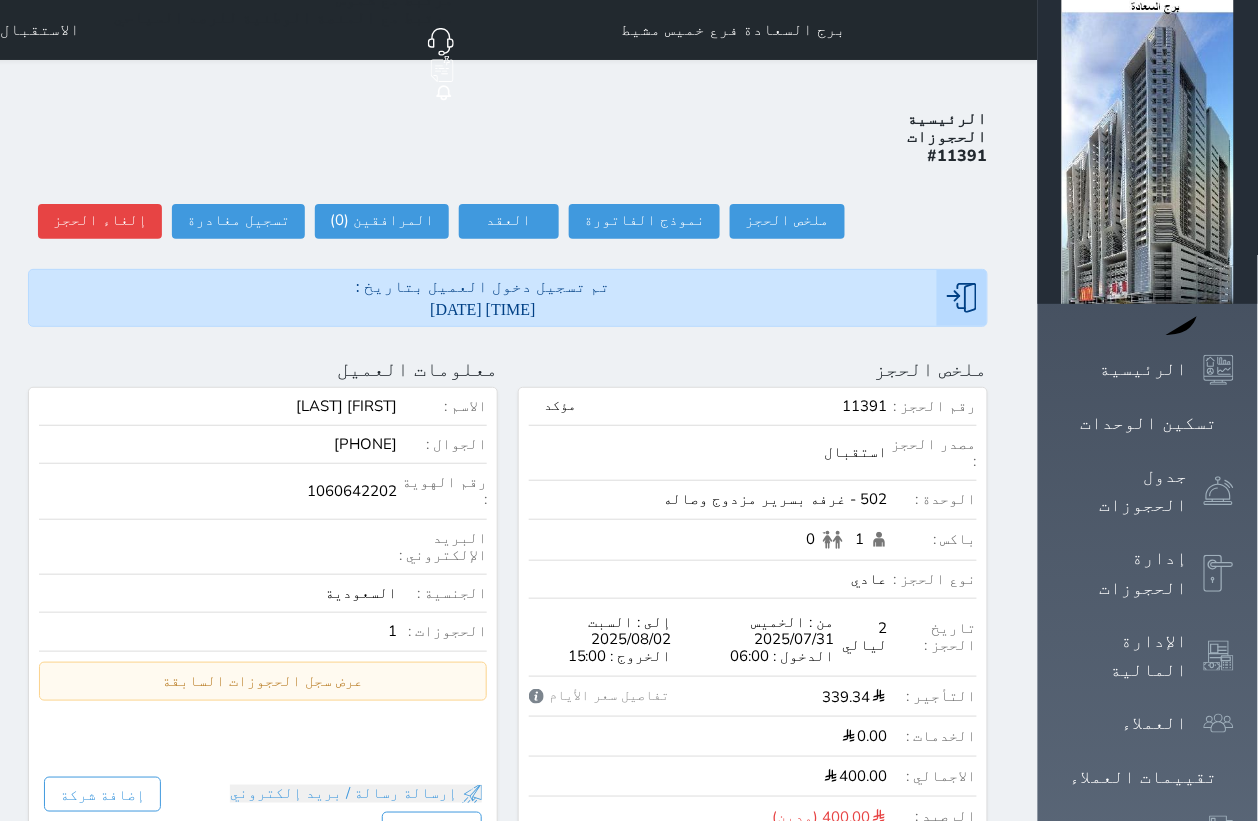 select 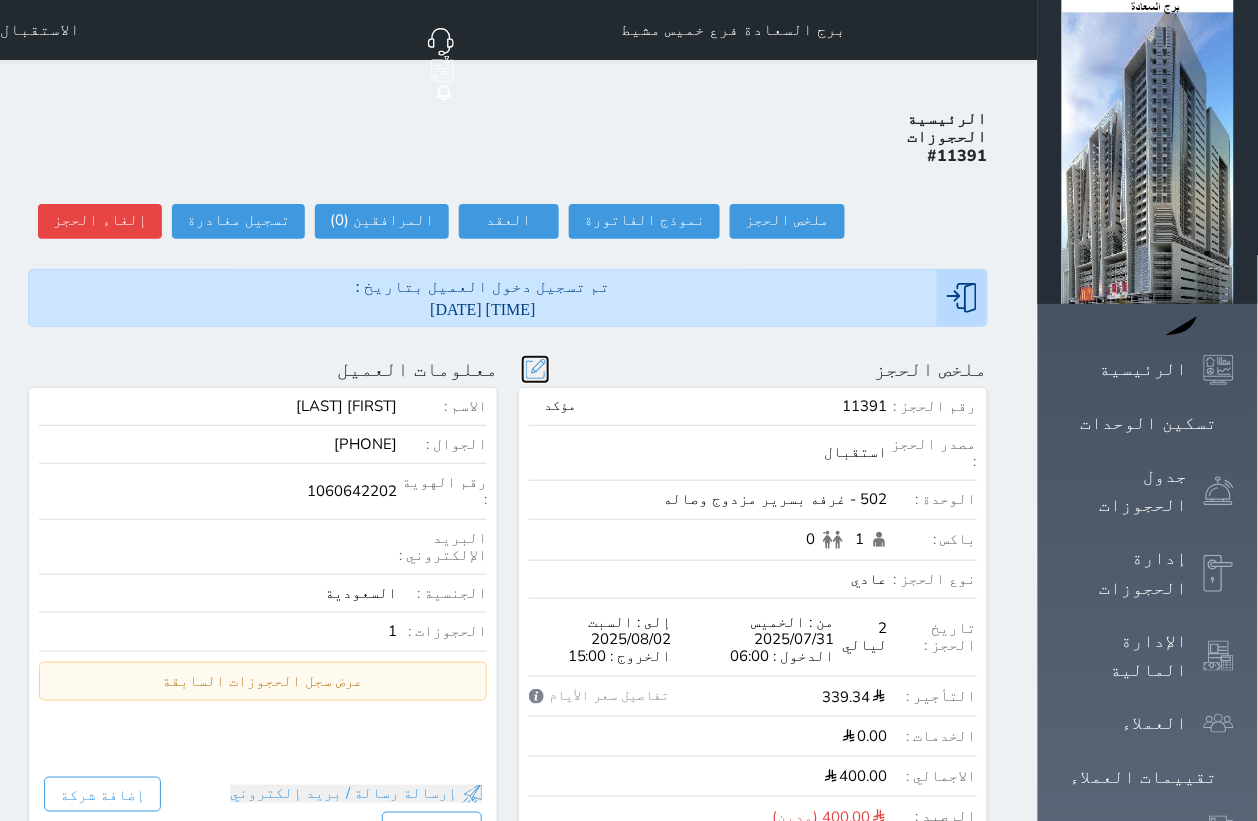 click at bounding box center [535, 369] 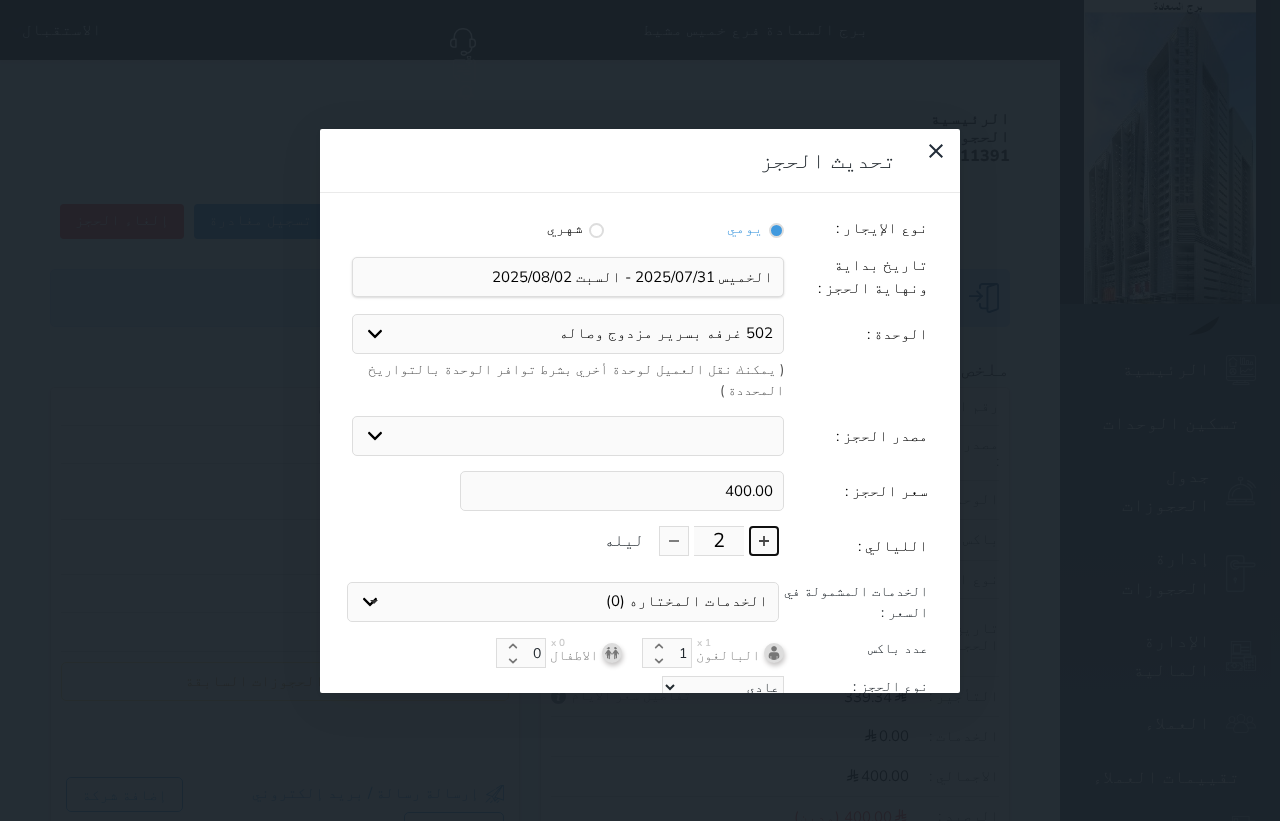 click at bounding box center (764, 541) 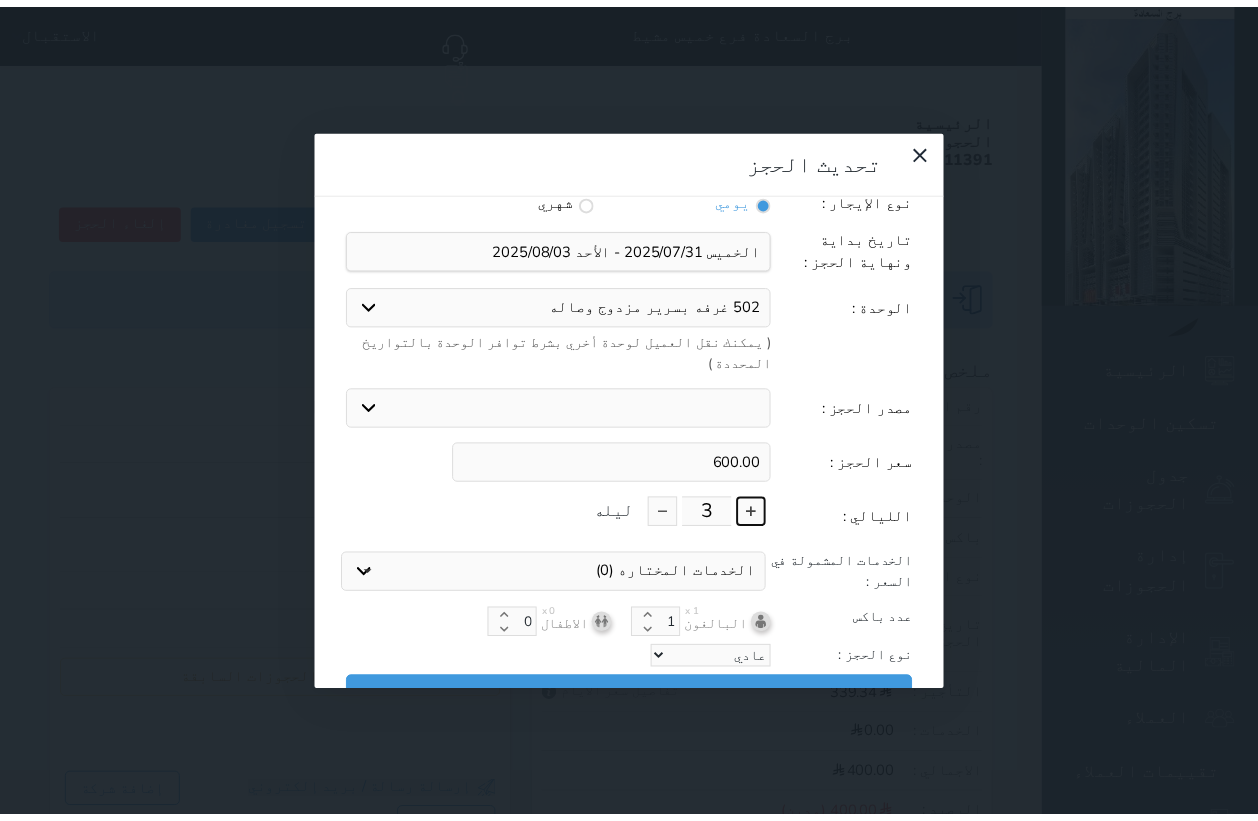 scroll, scrollTop: 45, scrollLeft: 0, axis: vertical 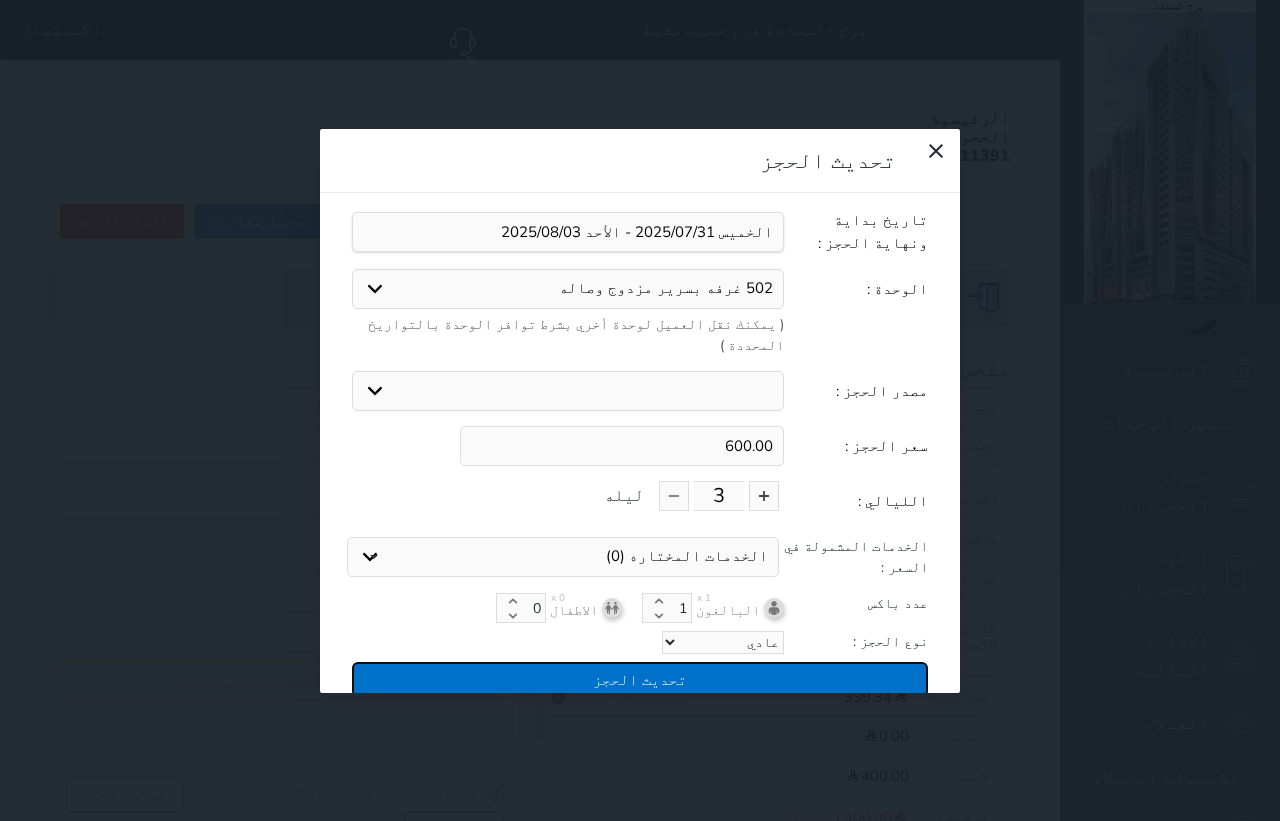 click on "تحديث الحجز" at bounding box center (640, 679) 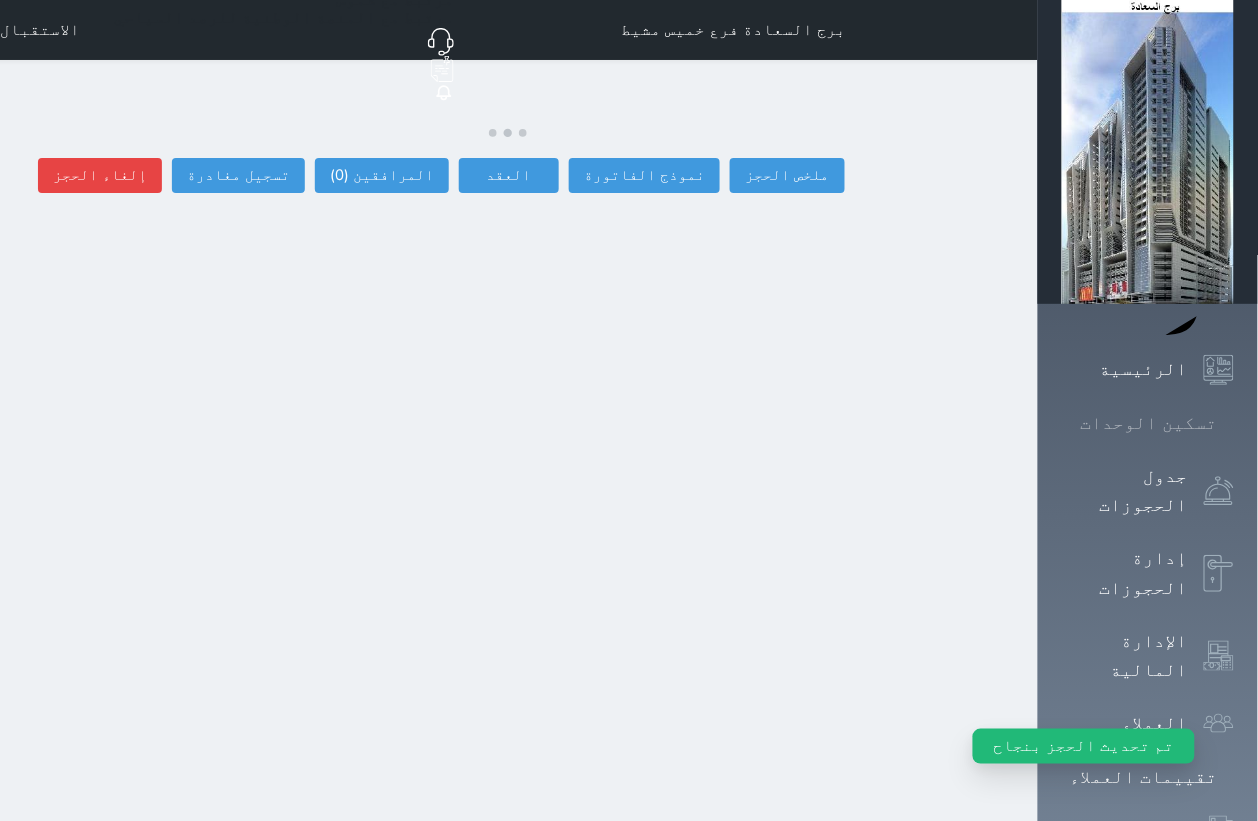 click at bounding box center [1234, 423] 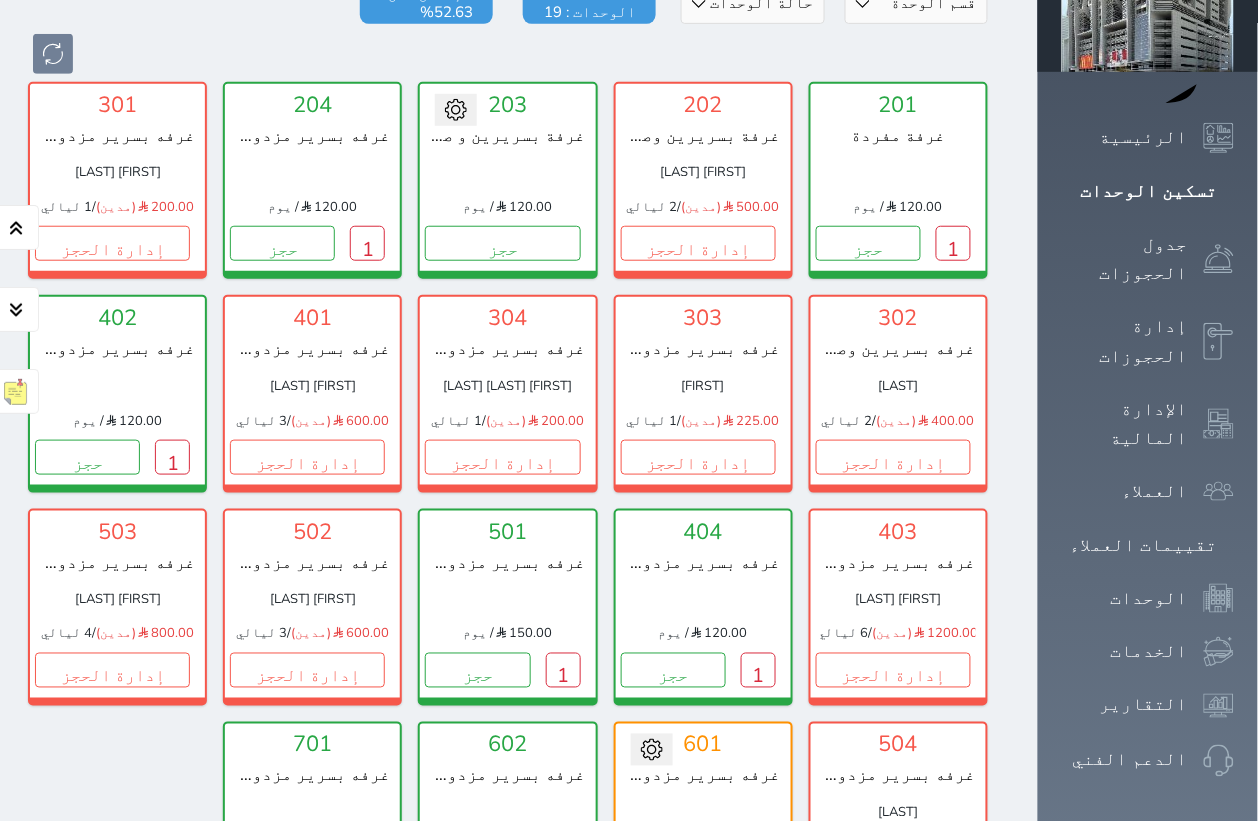 scroll, scrollTop: 77, scrollLeft: 0, axis: vertical 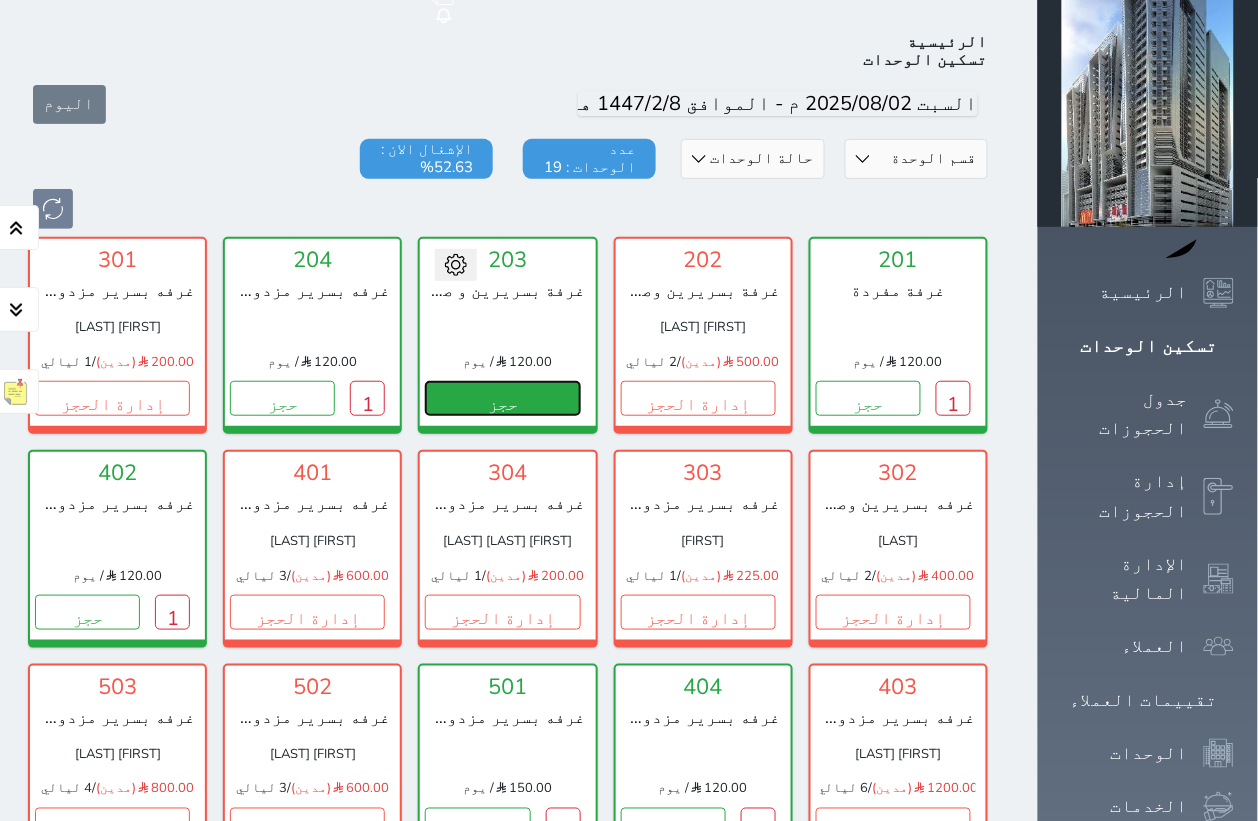 click on "حجز" at bounding box center (502, 398) 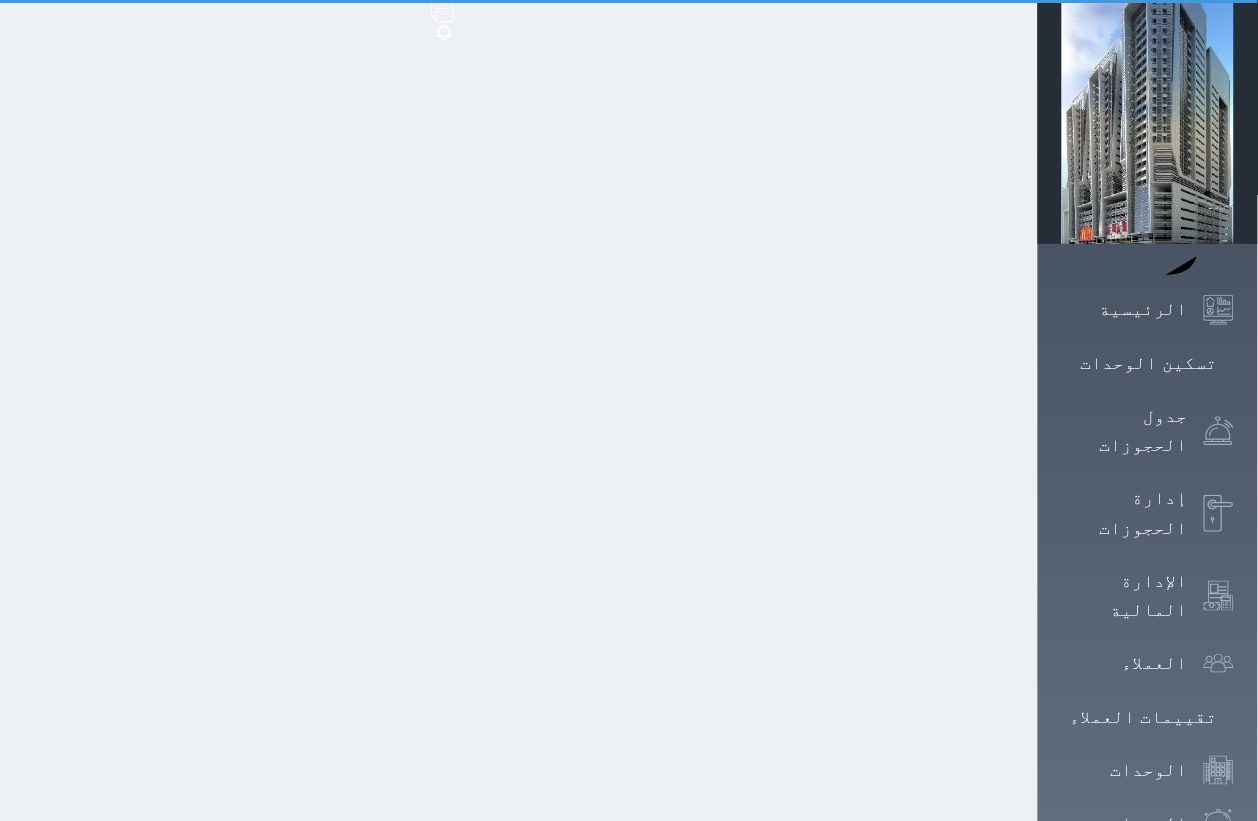 scroll, scrollTop: 10, scrollLeft: 0, axis: vertical 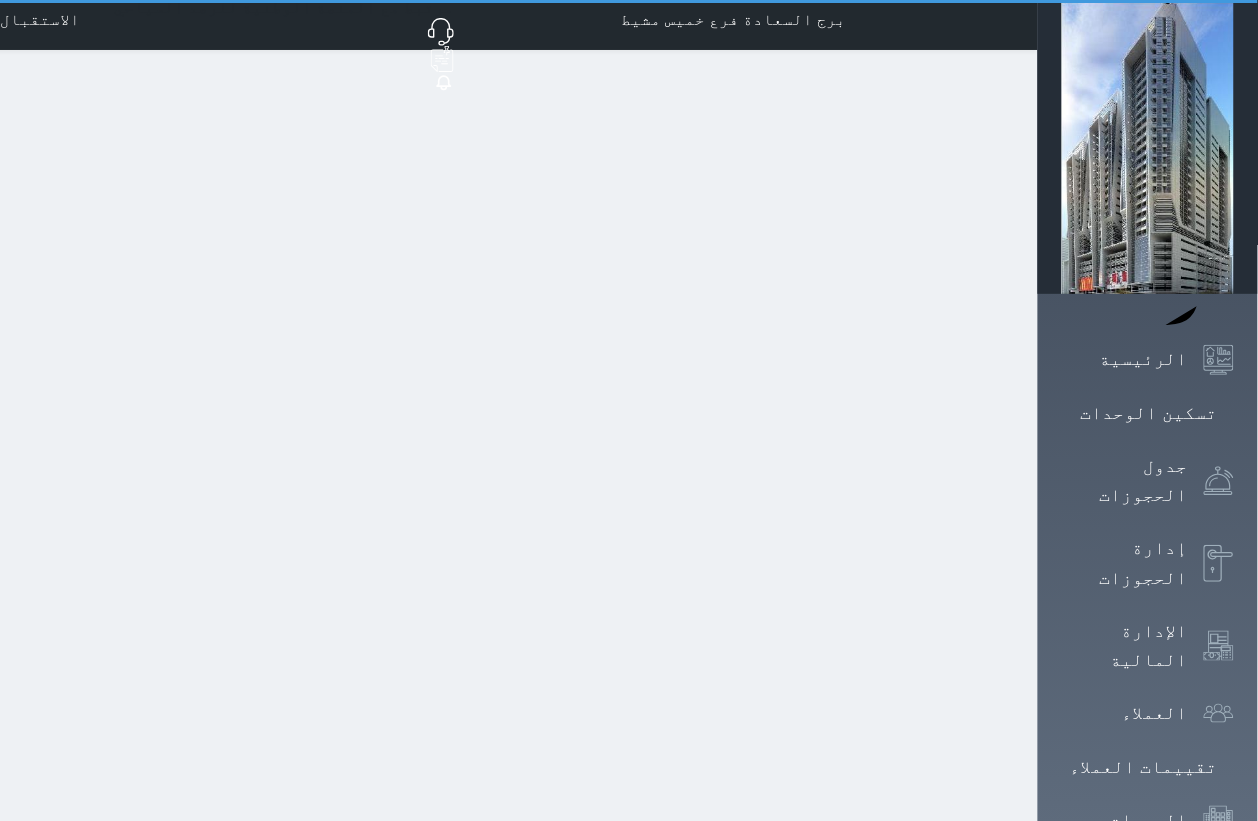 select on "1" 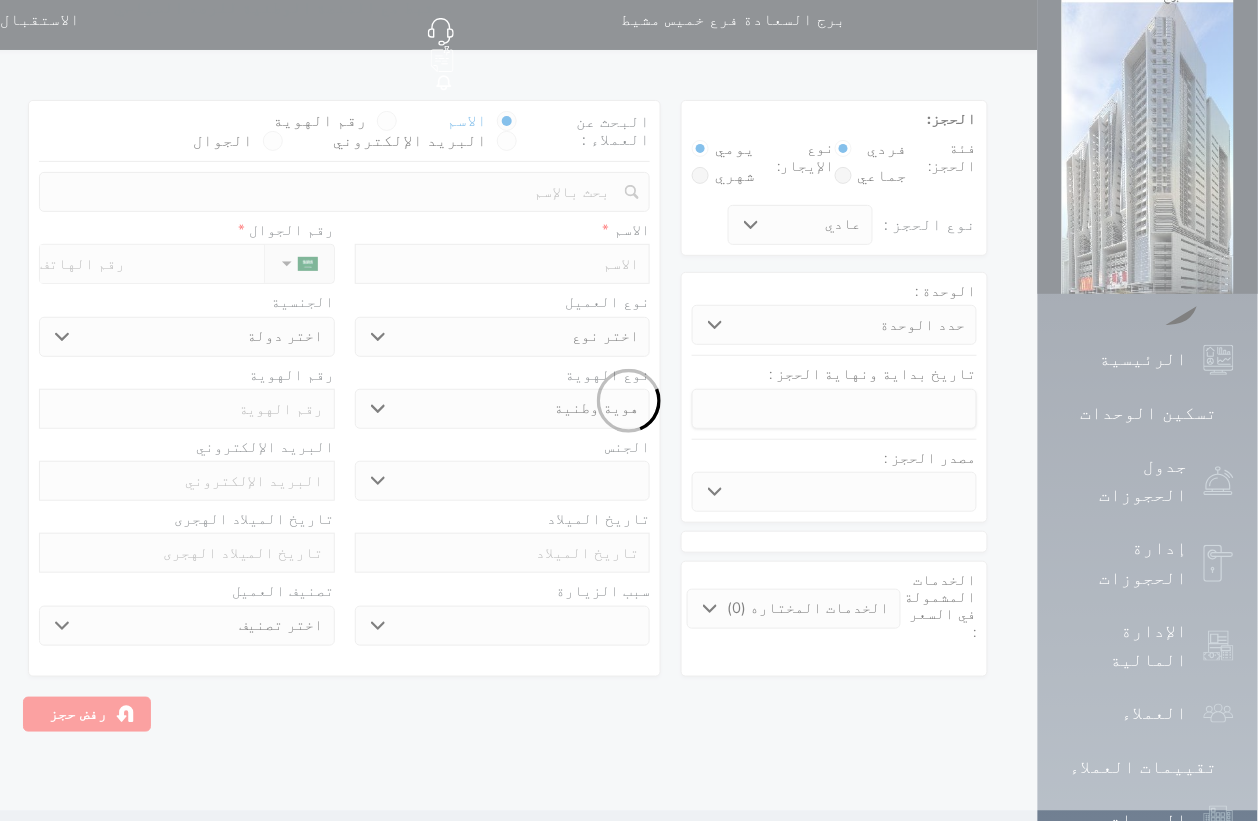 scroll, scrollTop: 0, scrollLeft: 0, axis: both 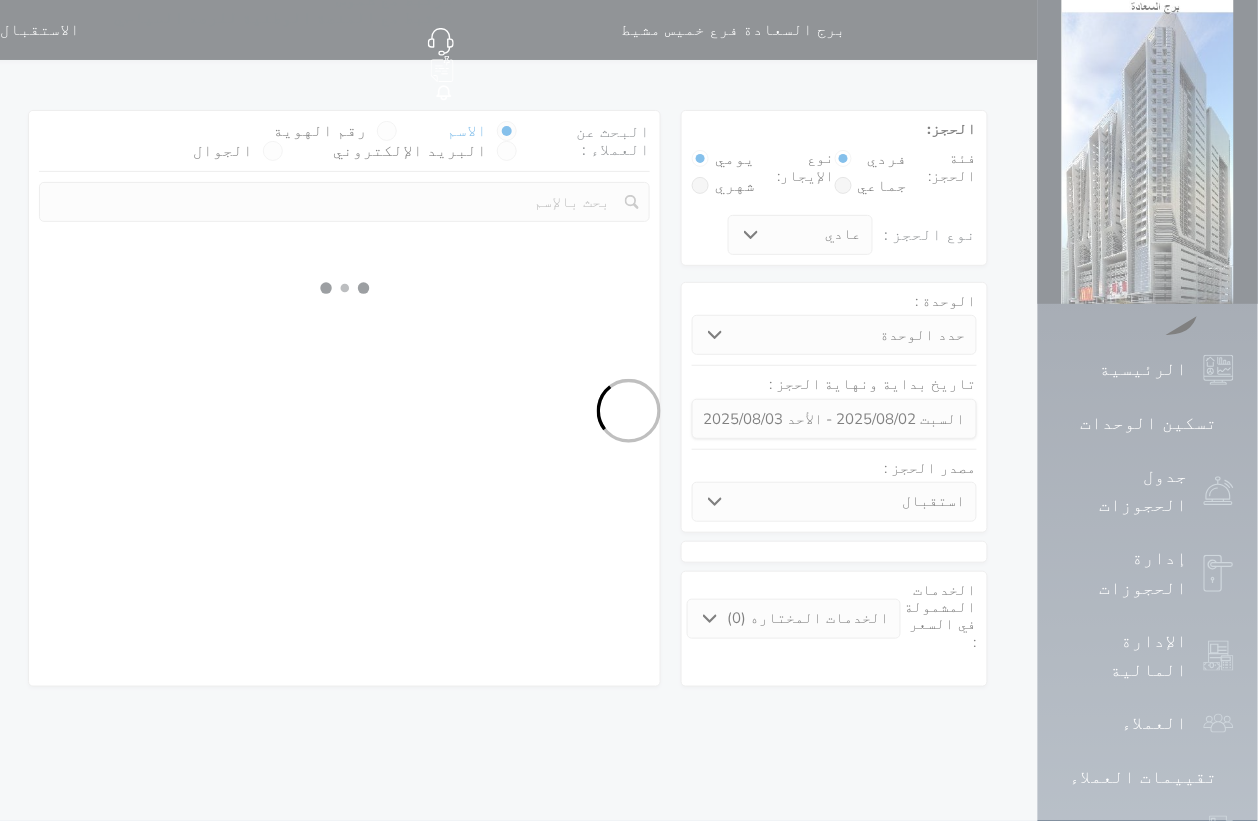 select 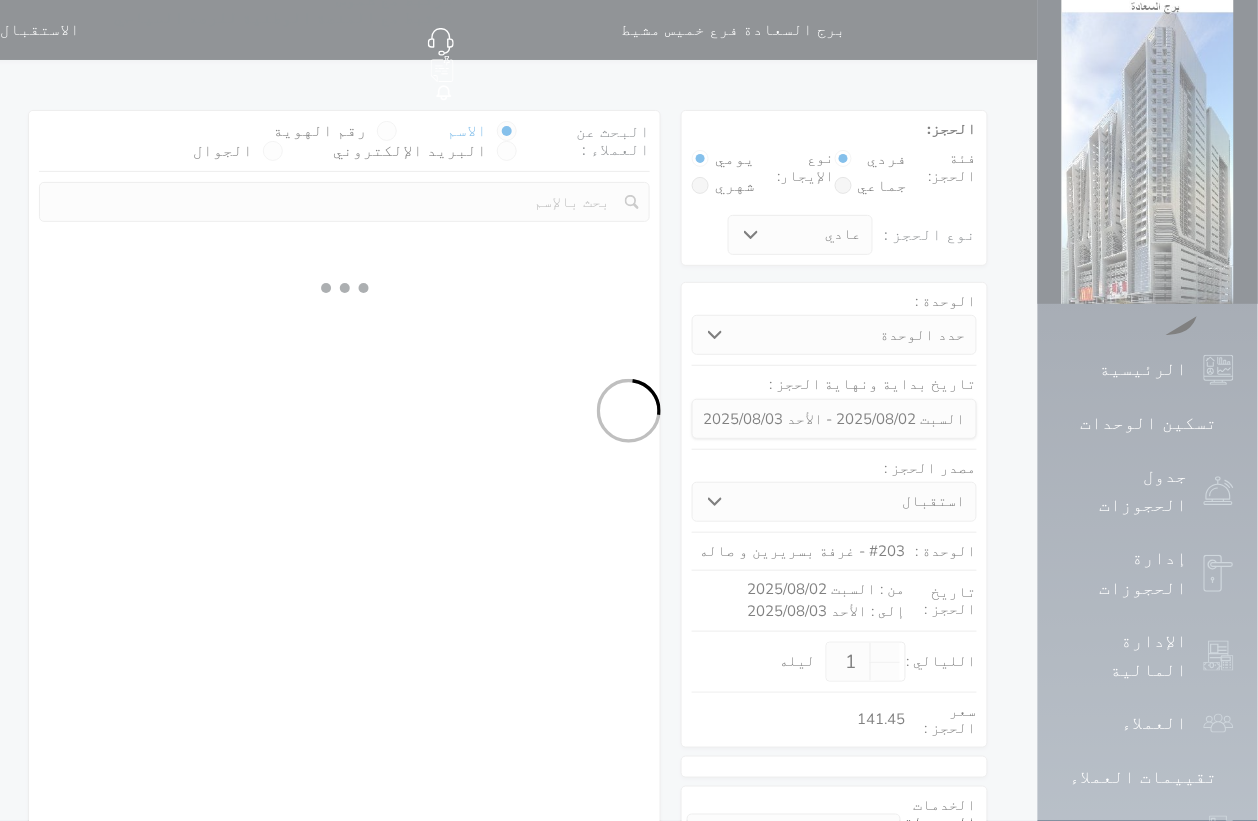 select on "1" 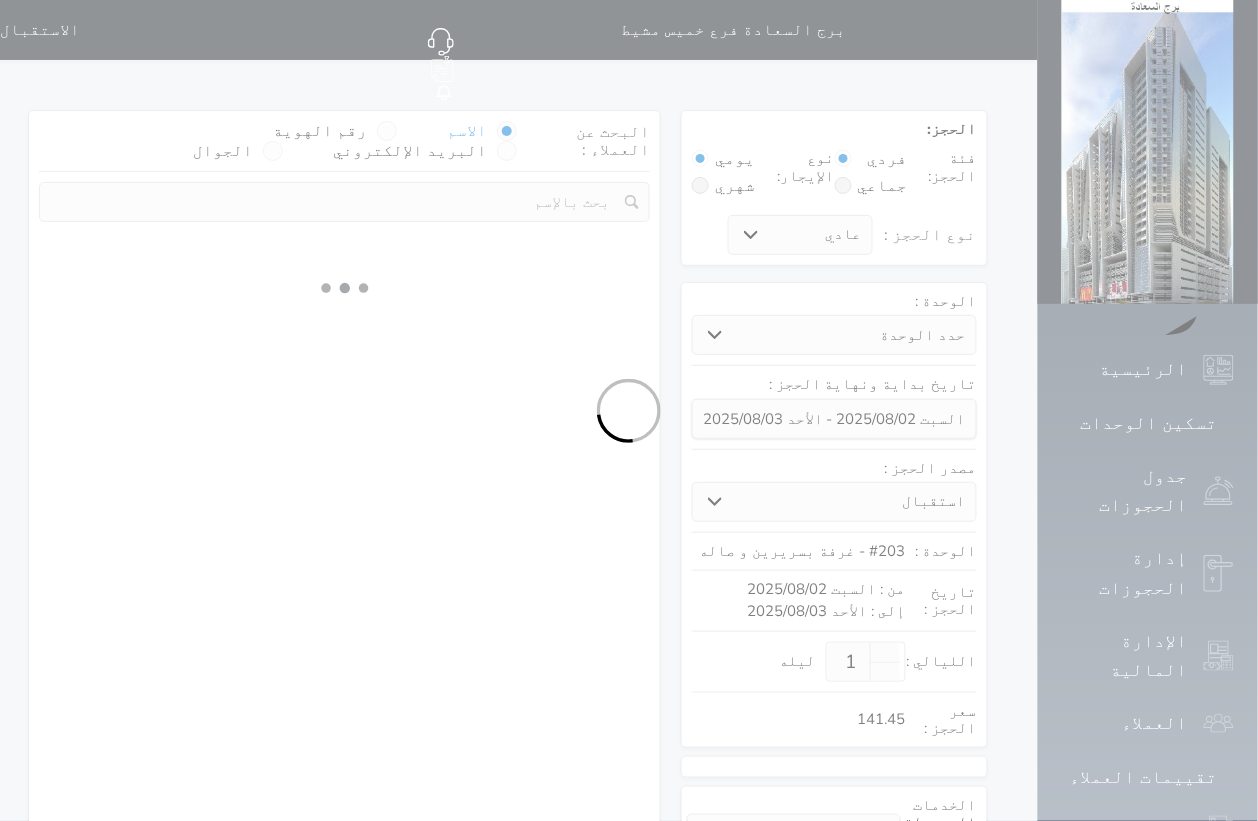 select on "113" 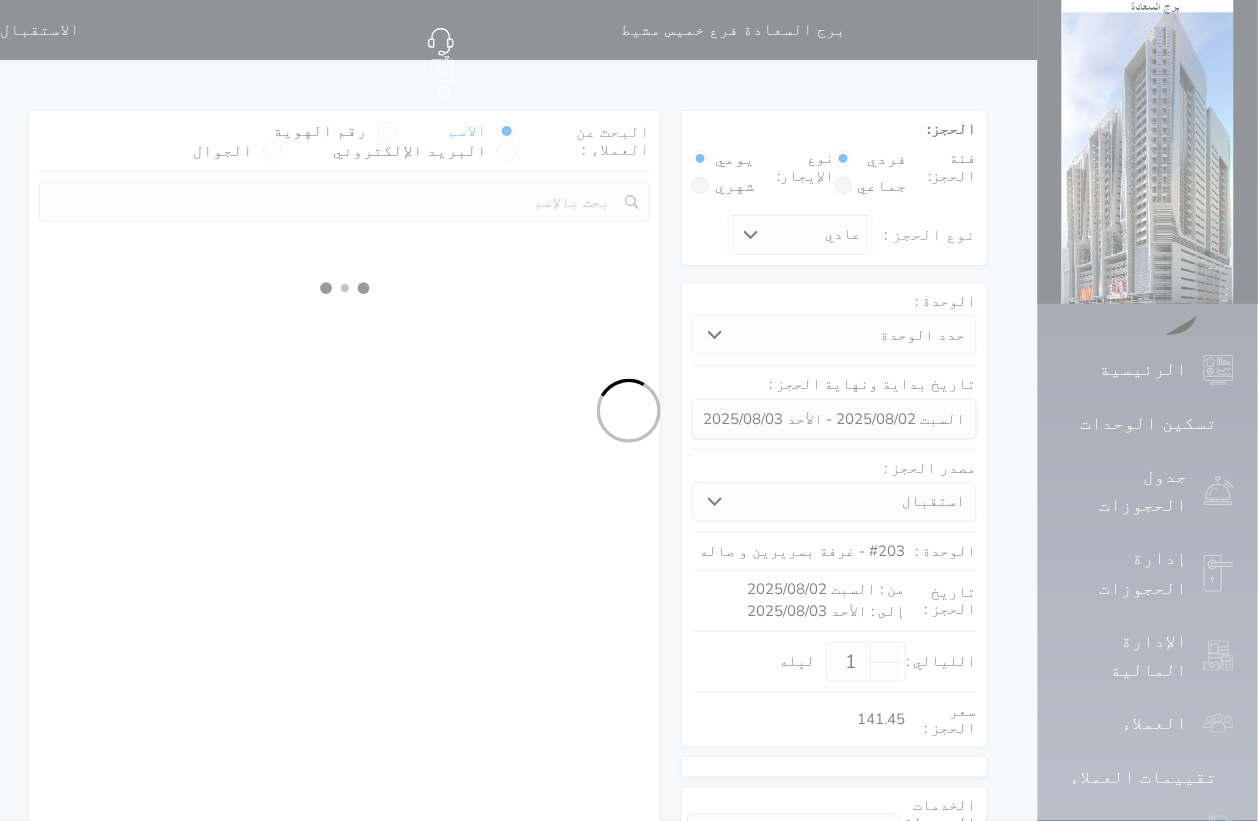 select on "1" 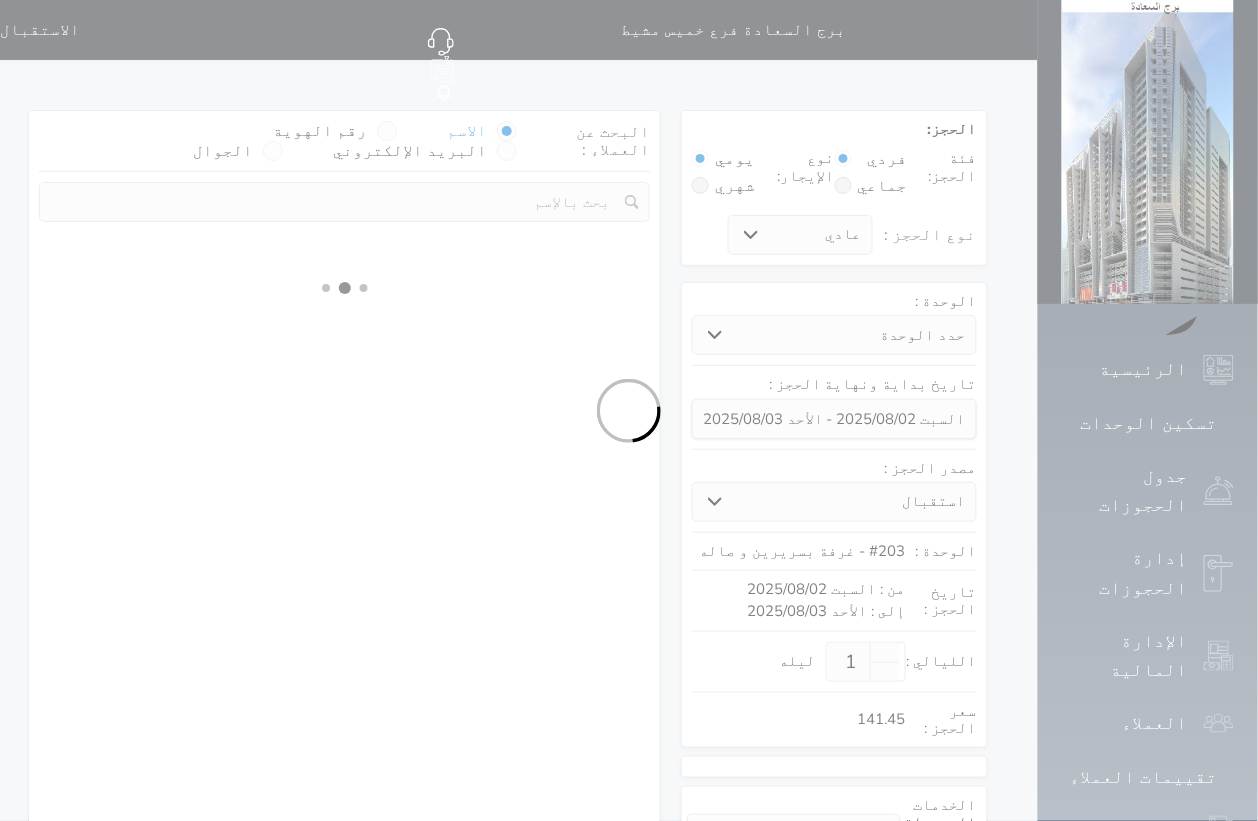 select 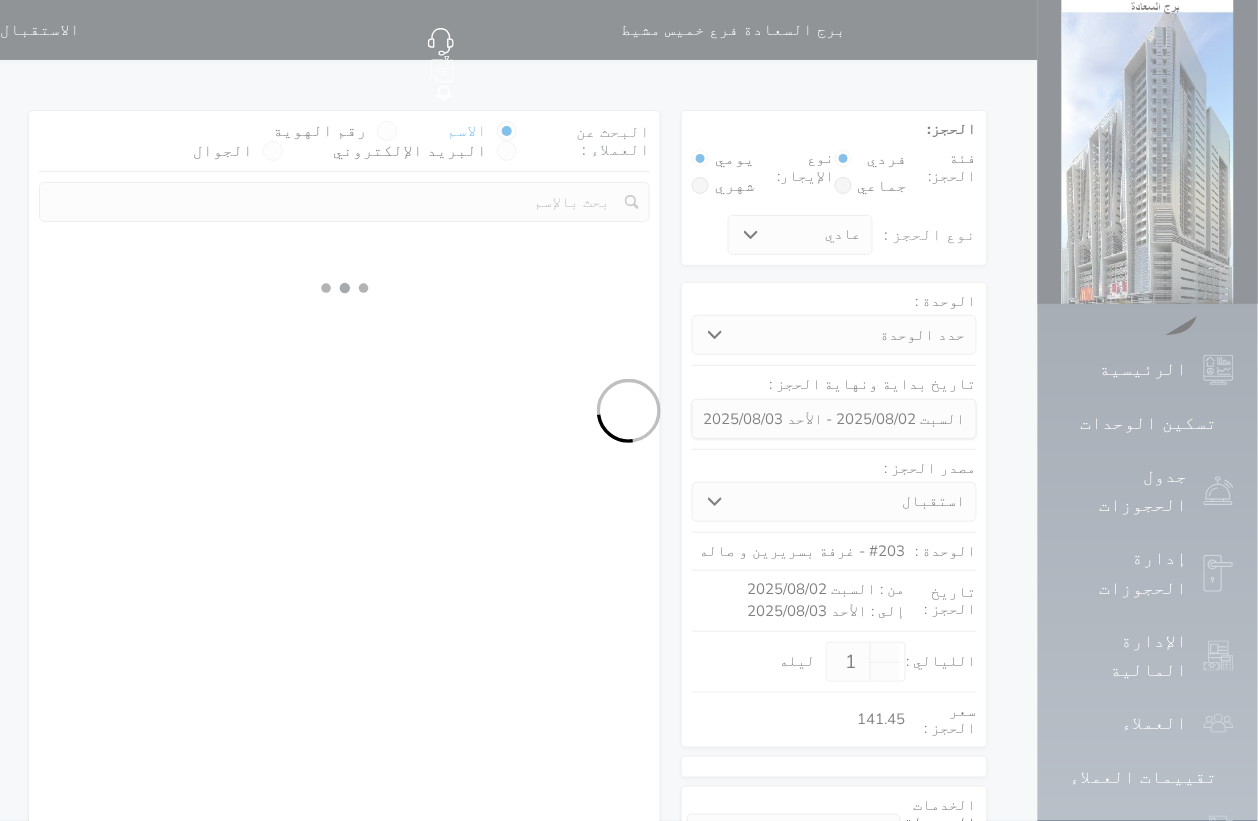 select on "7" 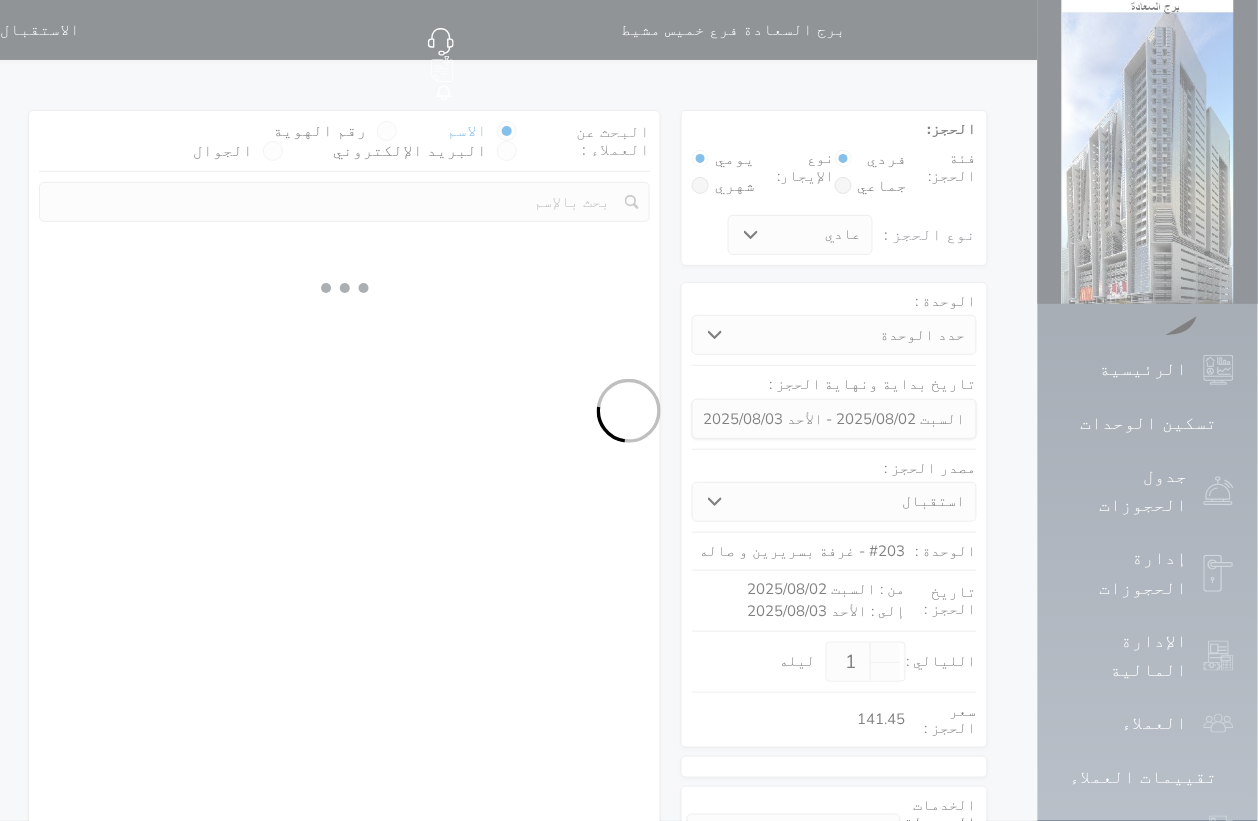 select 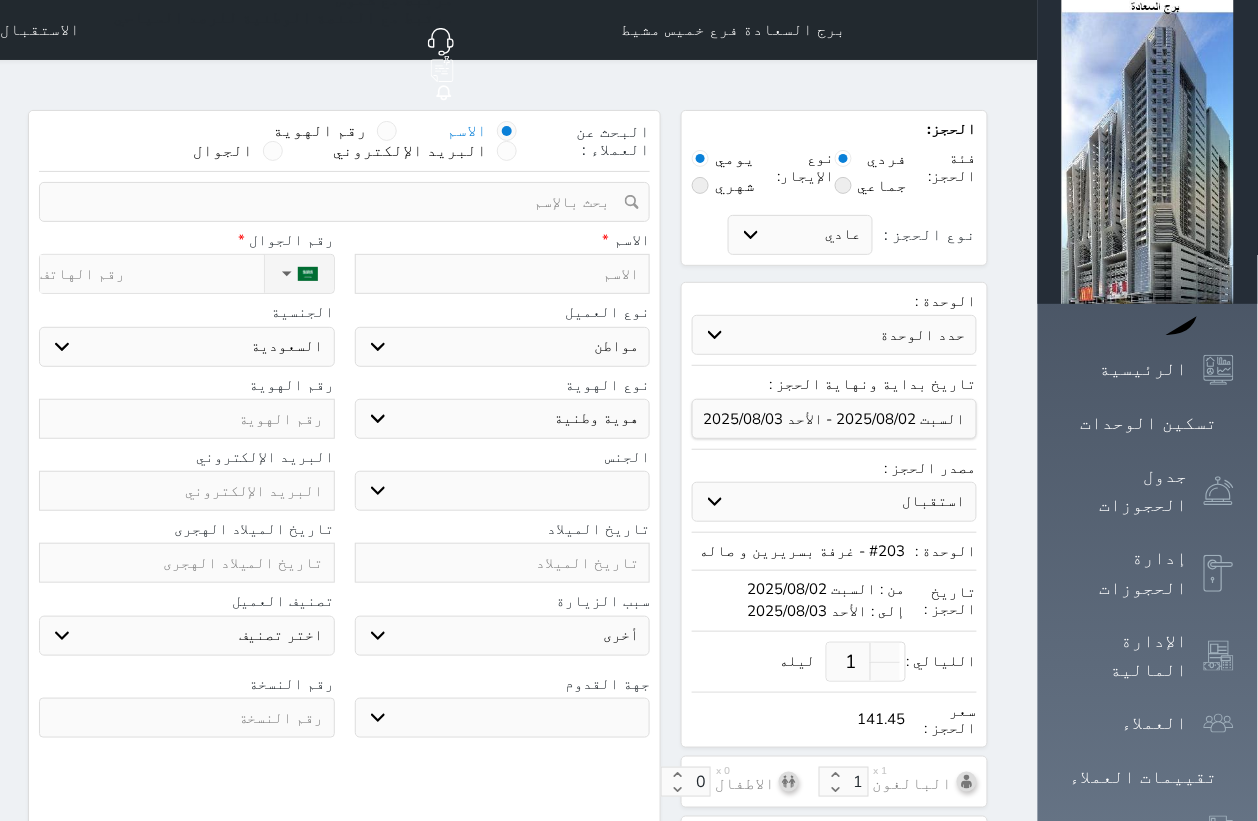 select 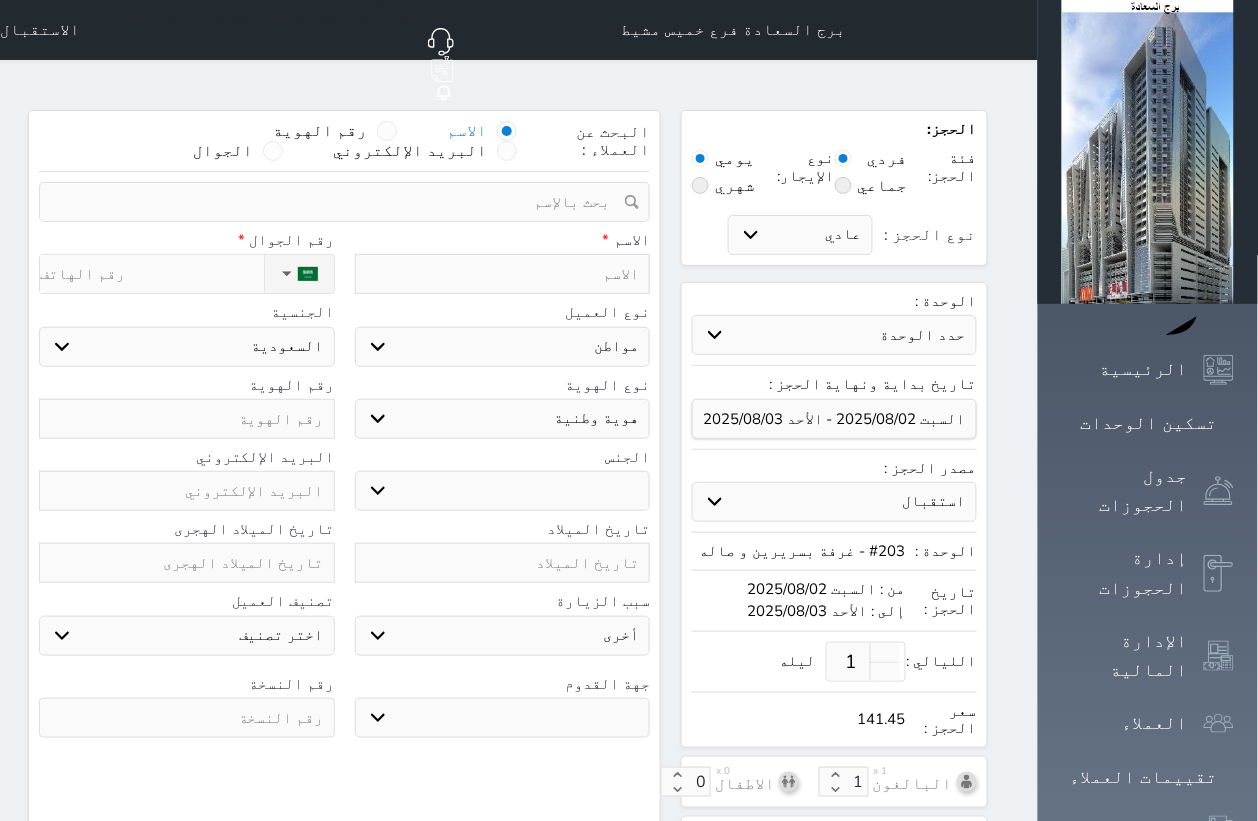 select 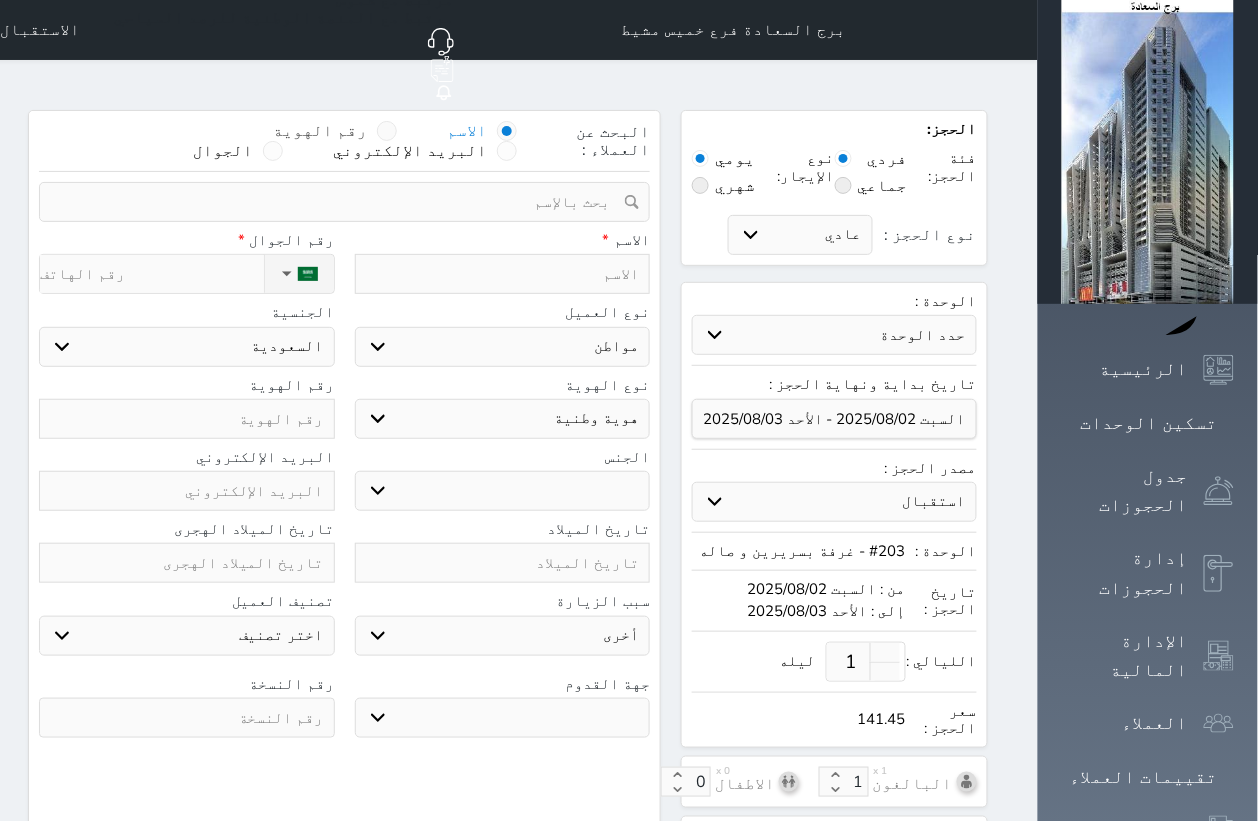 select 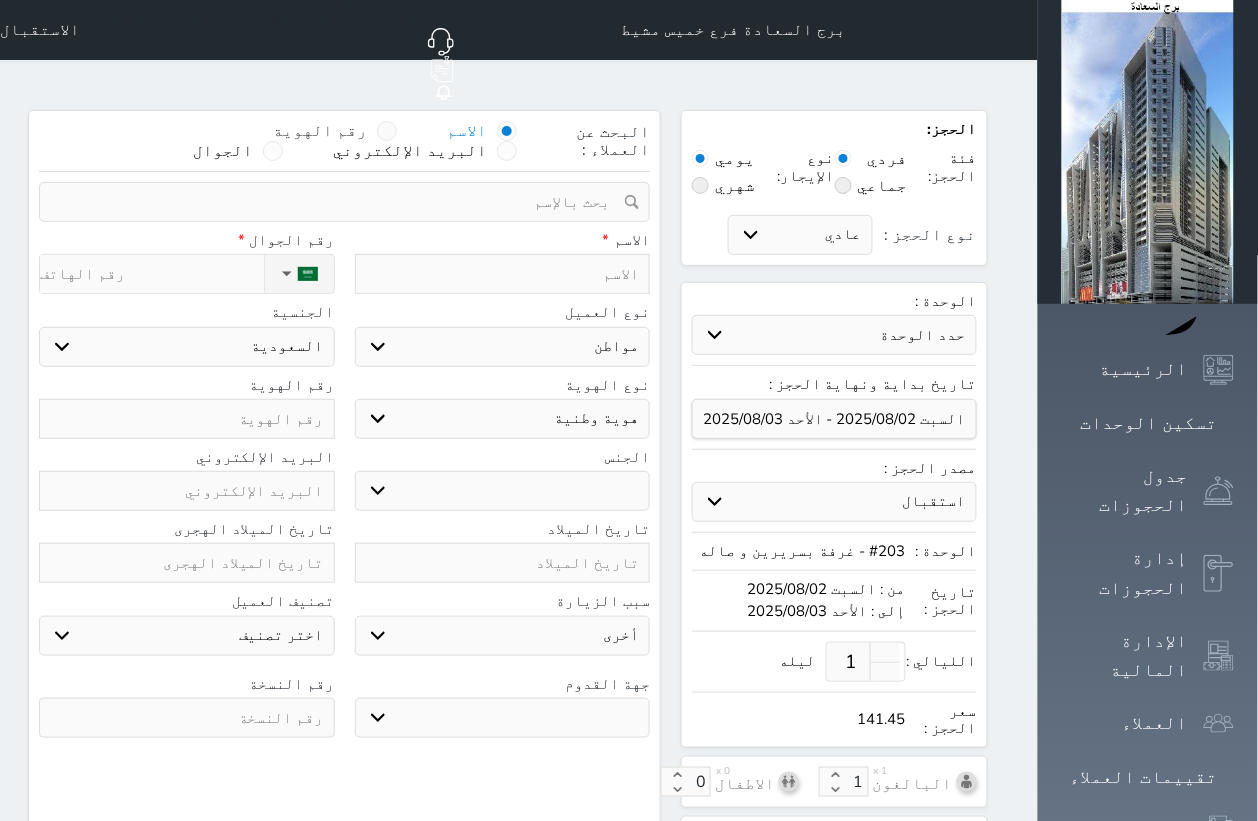 select 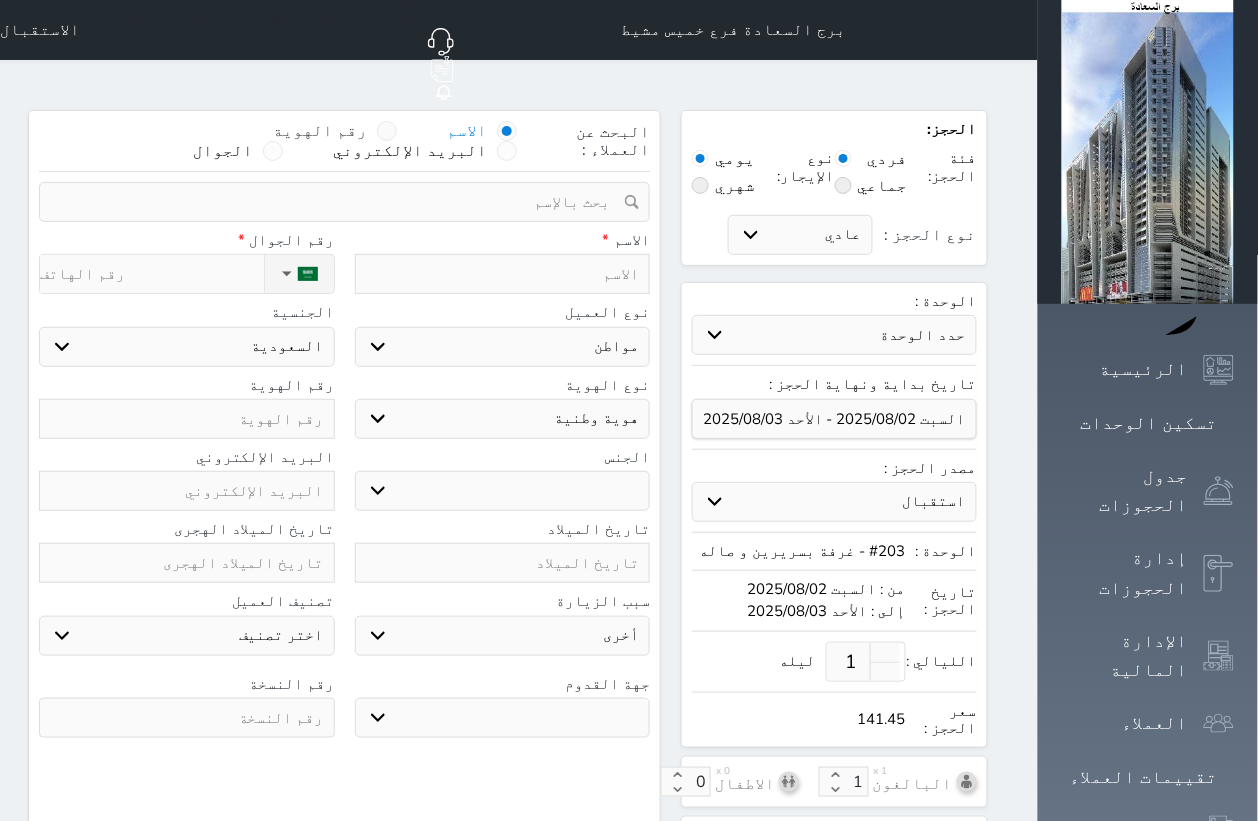 select 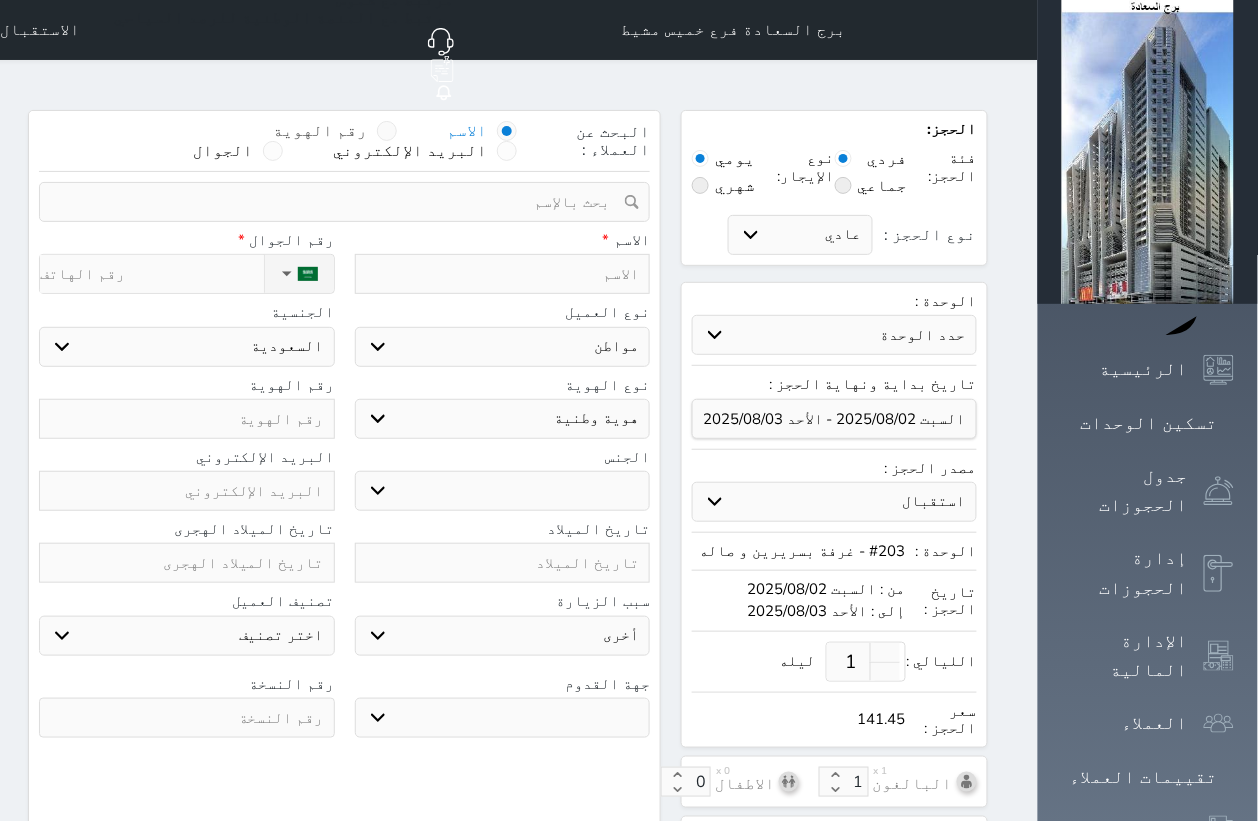 select 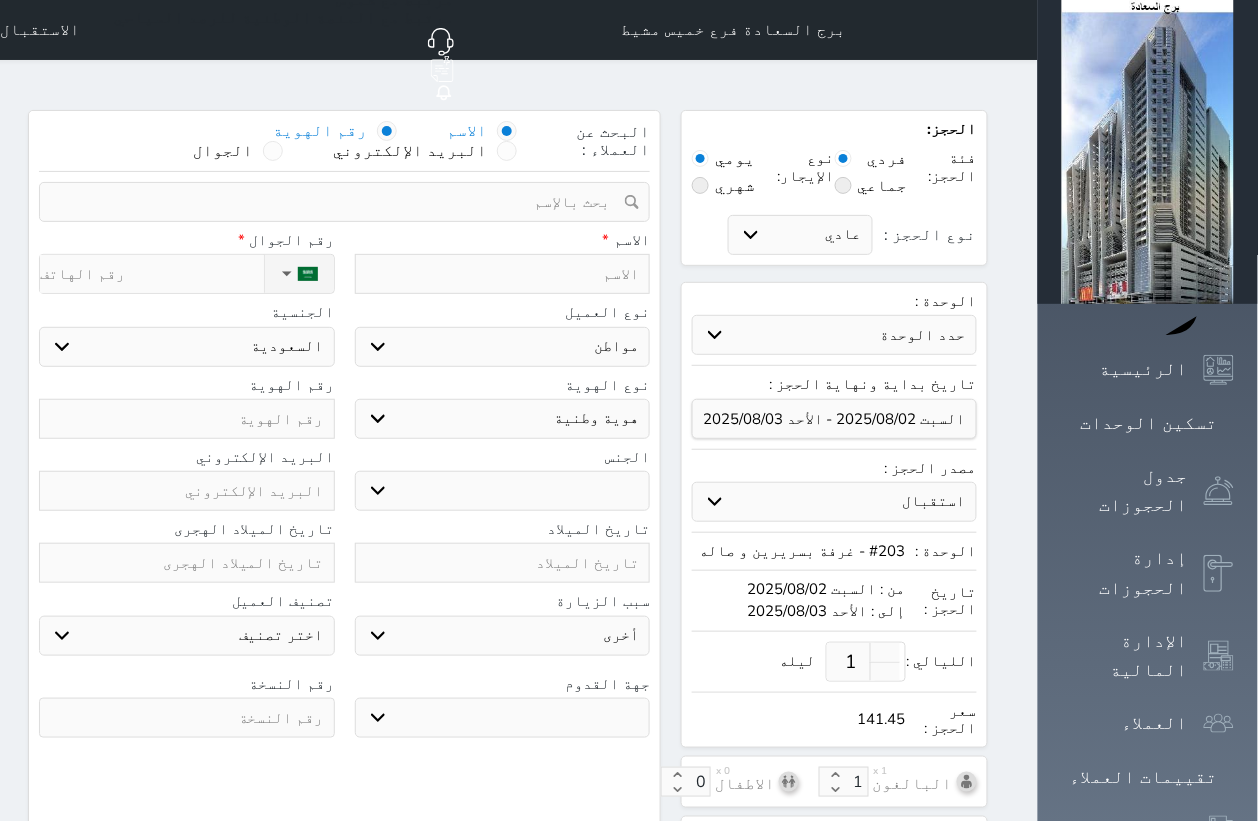 select 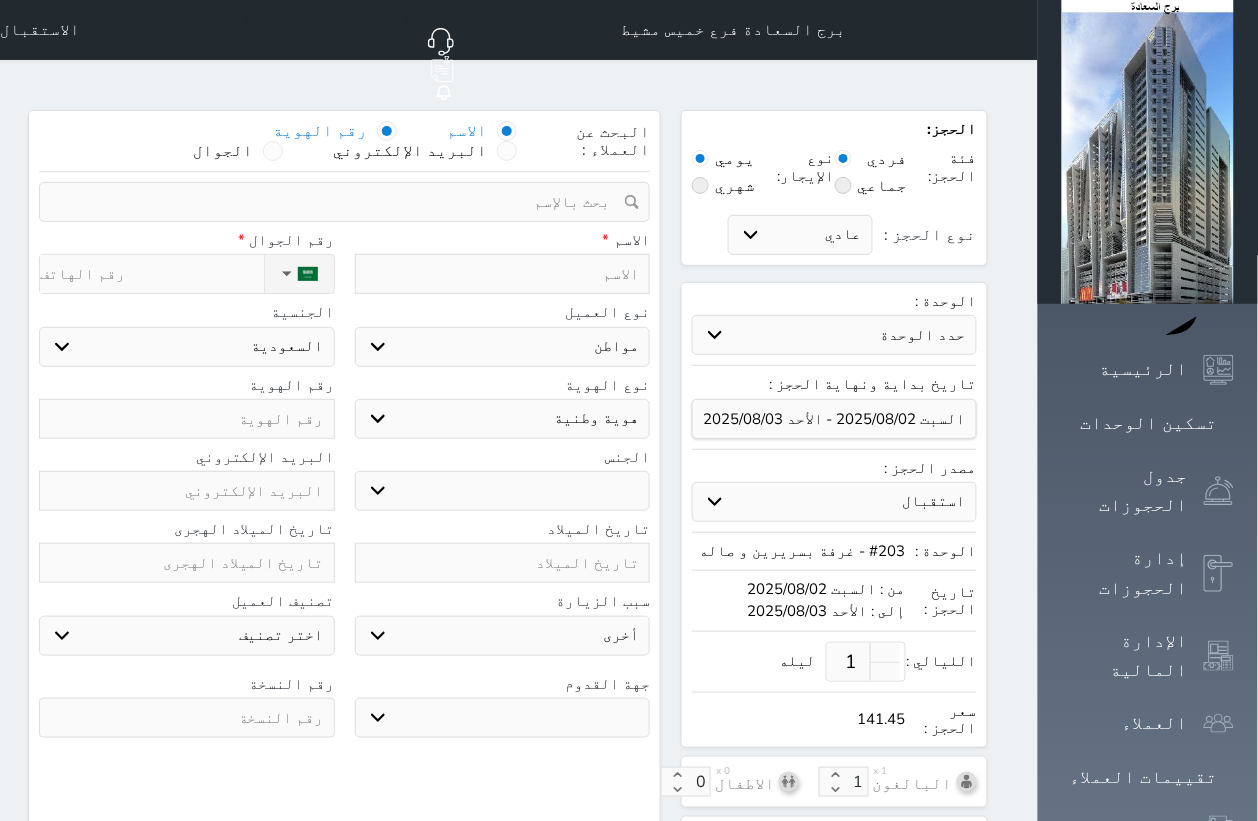 select 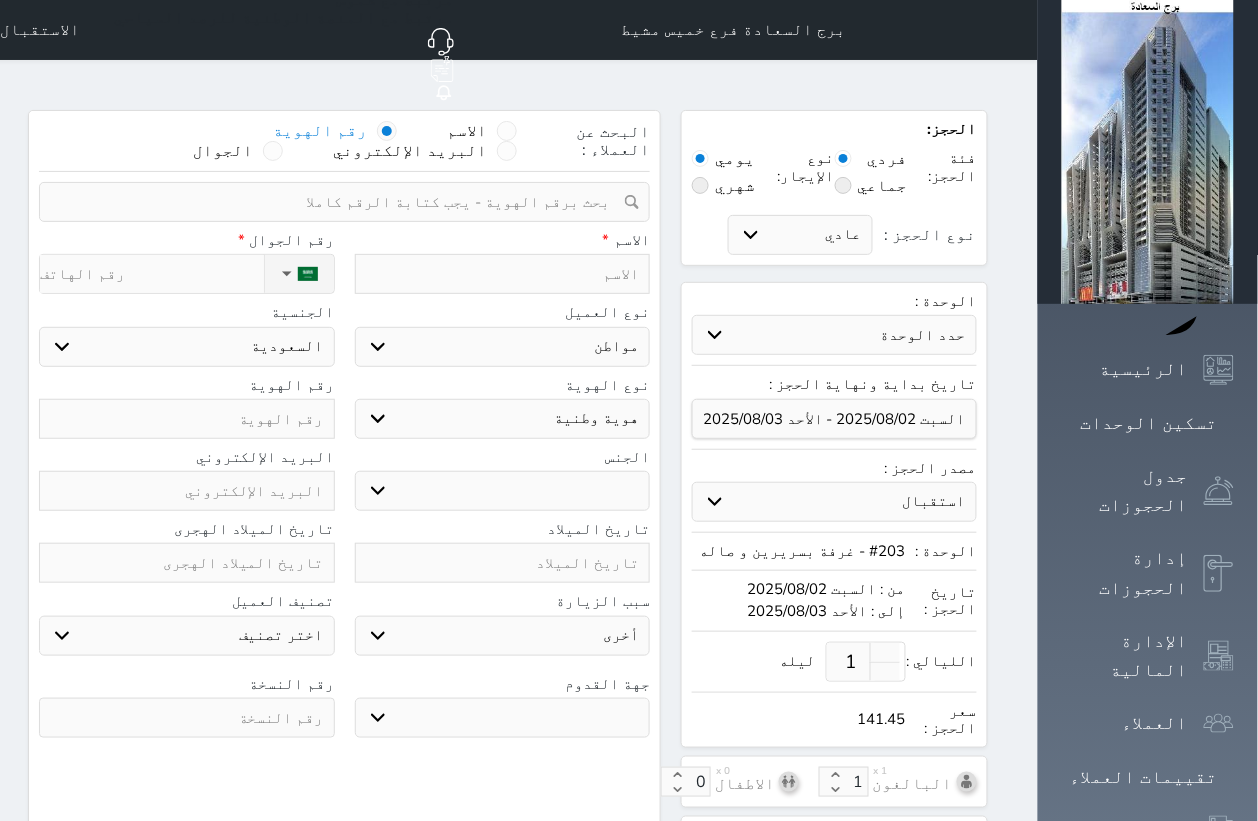 click at bounding box center (337, 202) 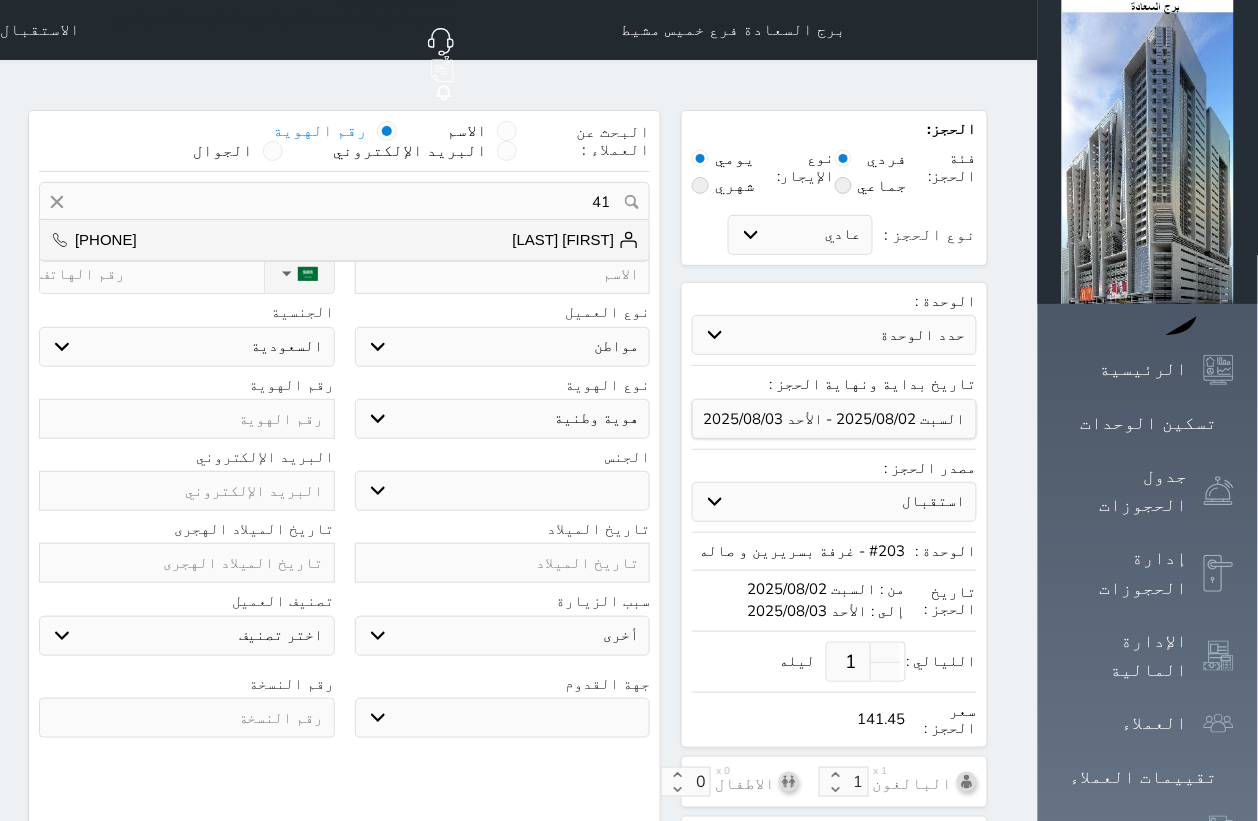 type on "4" 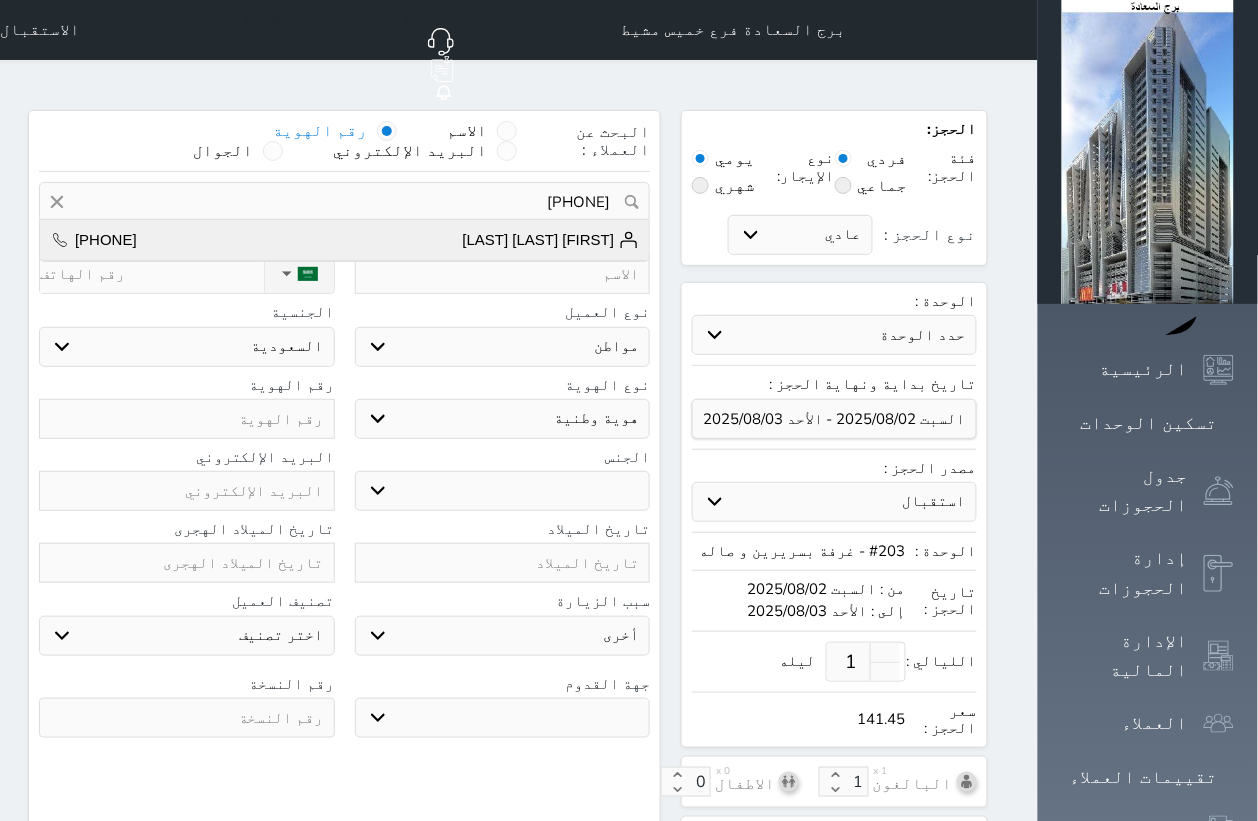 click on "[FIRST] [LAST]" at bounding box center (551, 240) 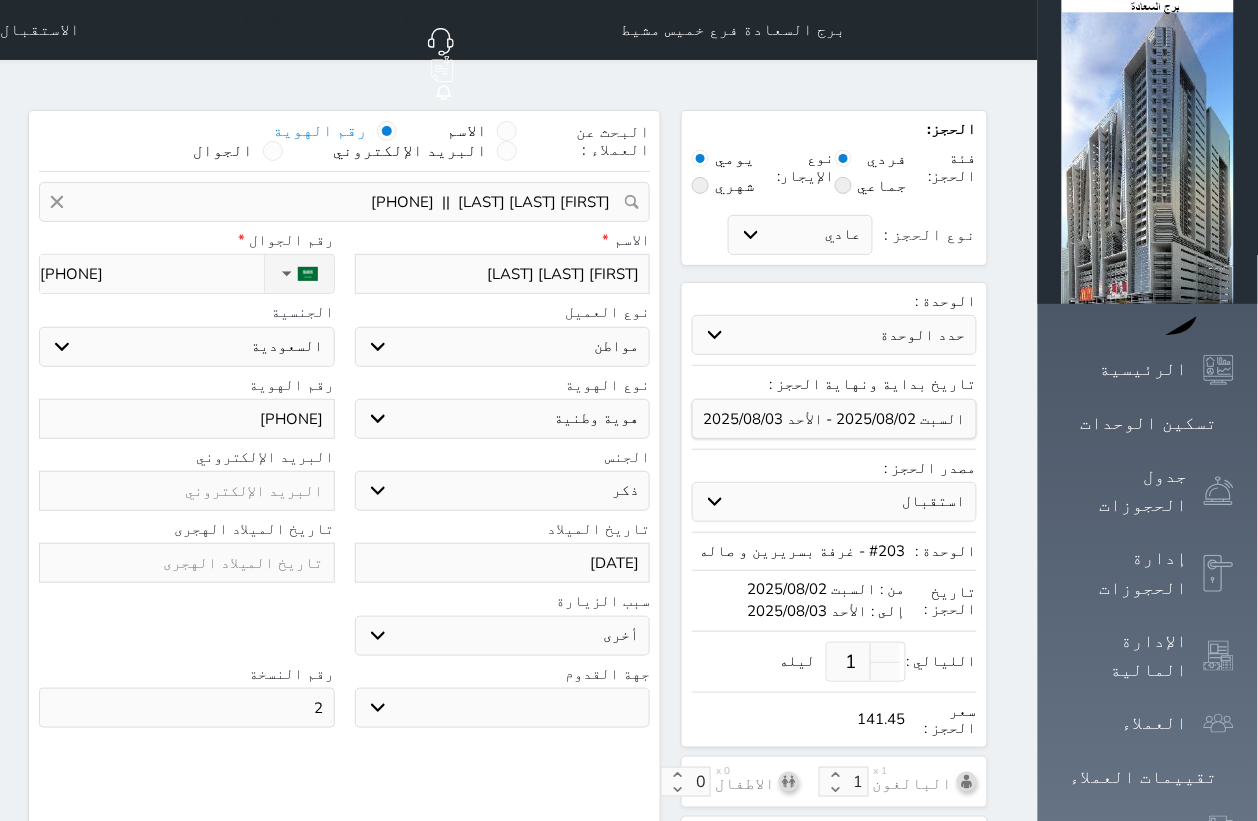 select 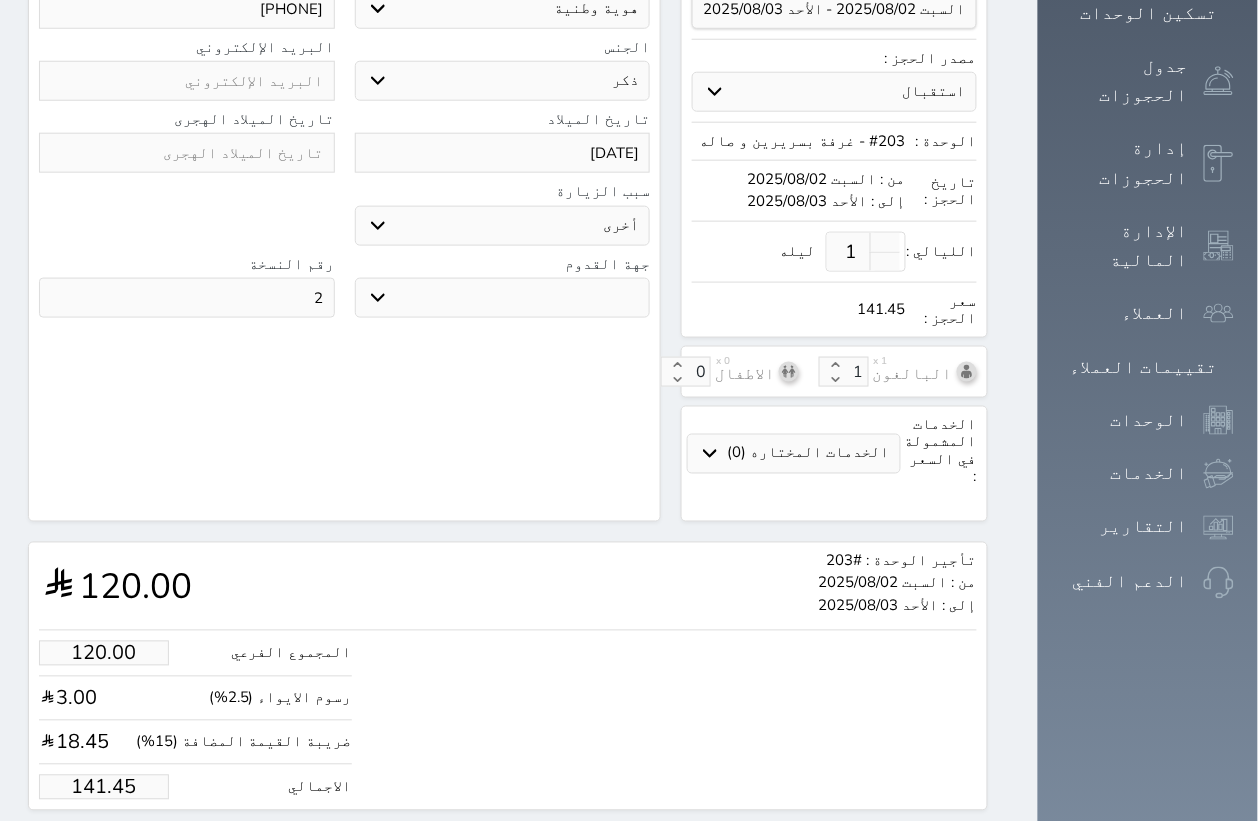 scroll, scrollTop: 411, scrollLeft: 0, axis: vertical 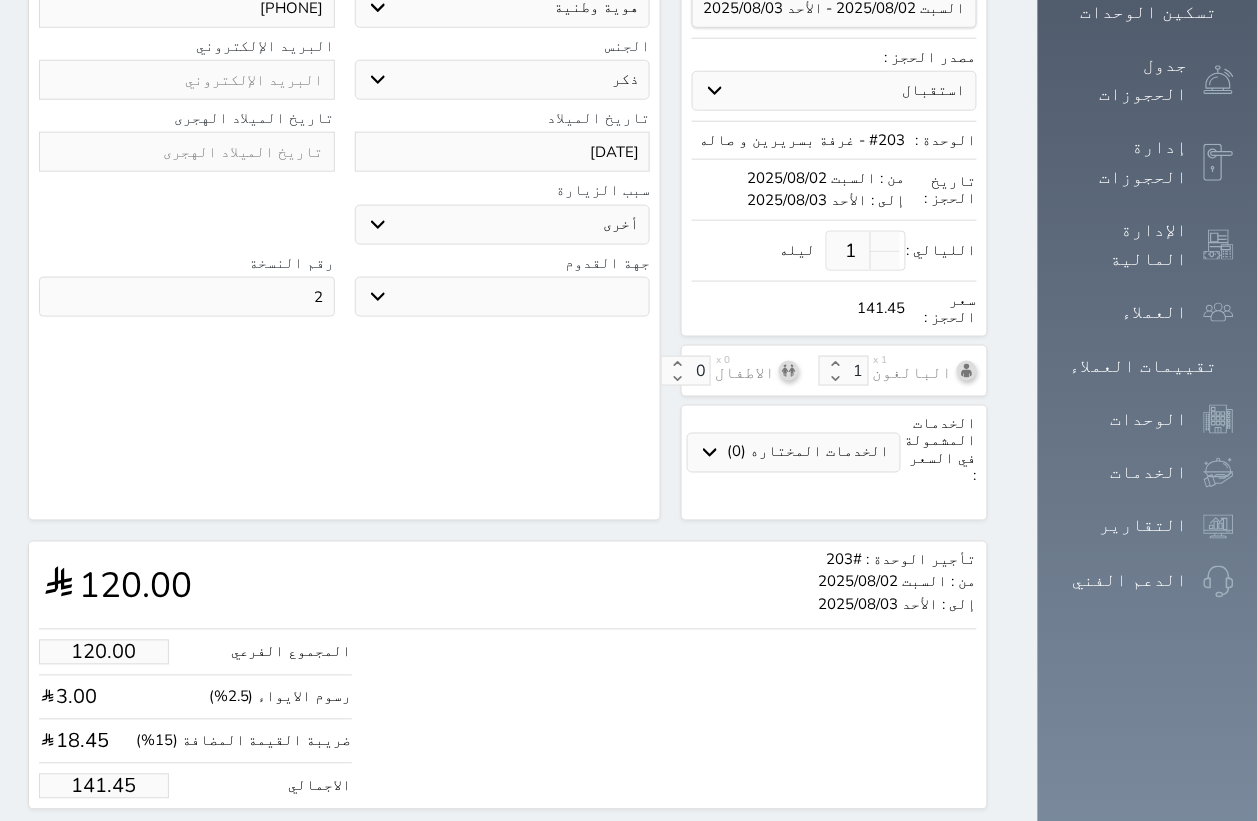 drag, startPoint x: 68, startPoint y: 715, endPoint x: 143, endPoint y: 718, distance: 75.059975 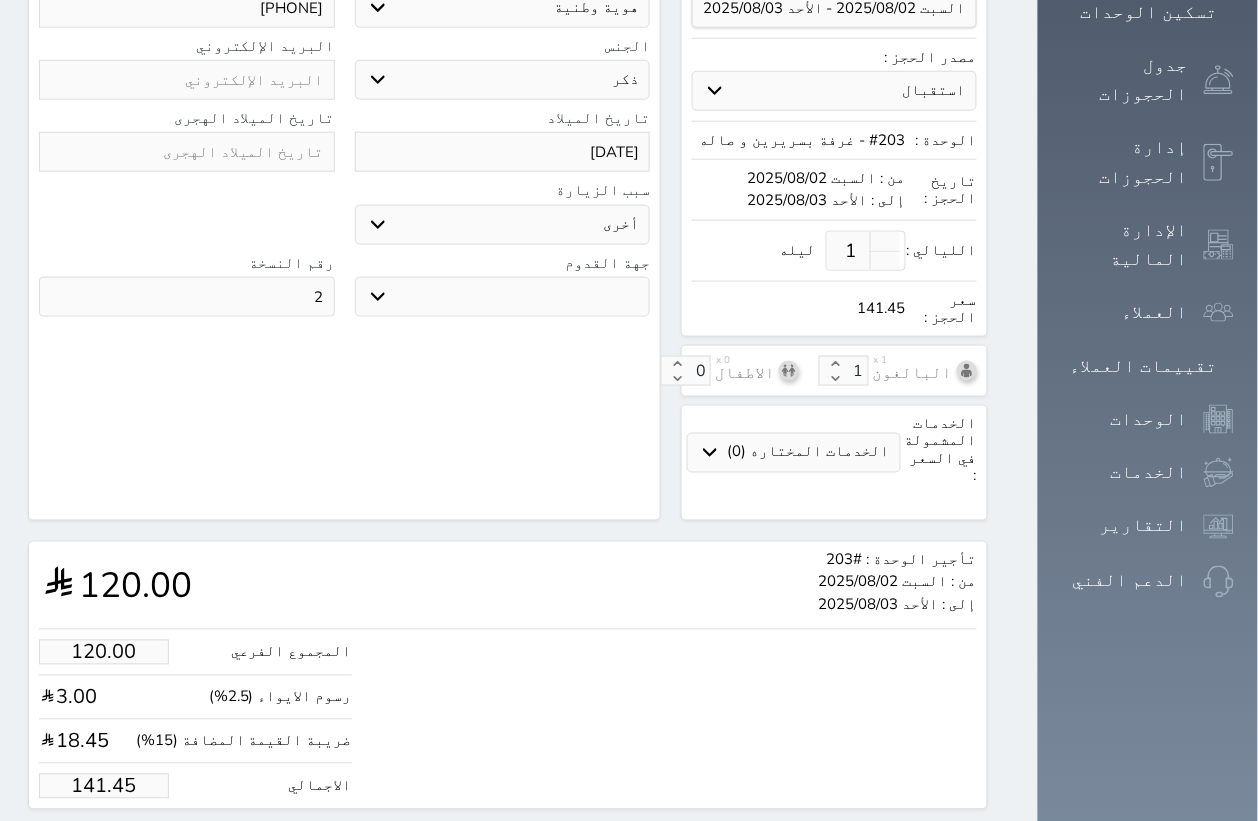 click on "141.45" at bounding box center (104, 786) 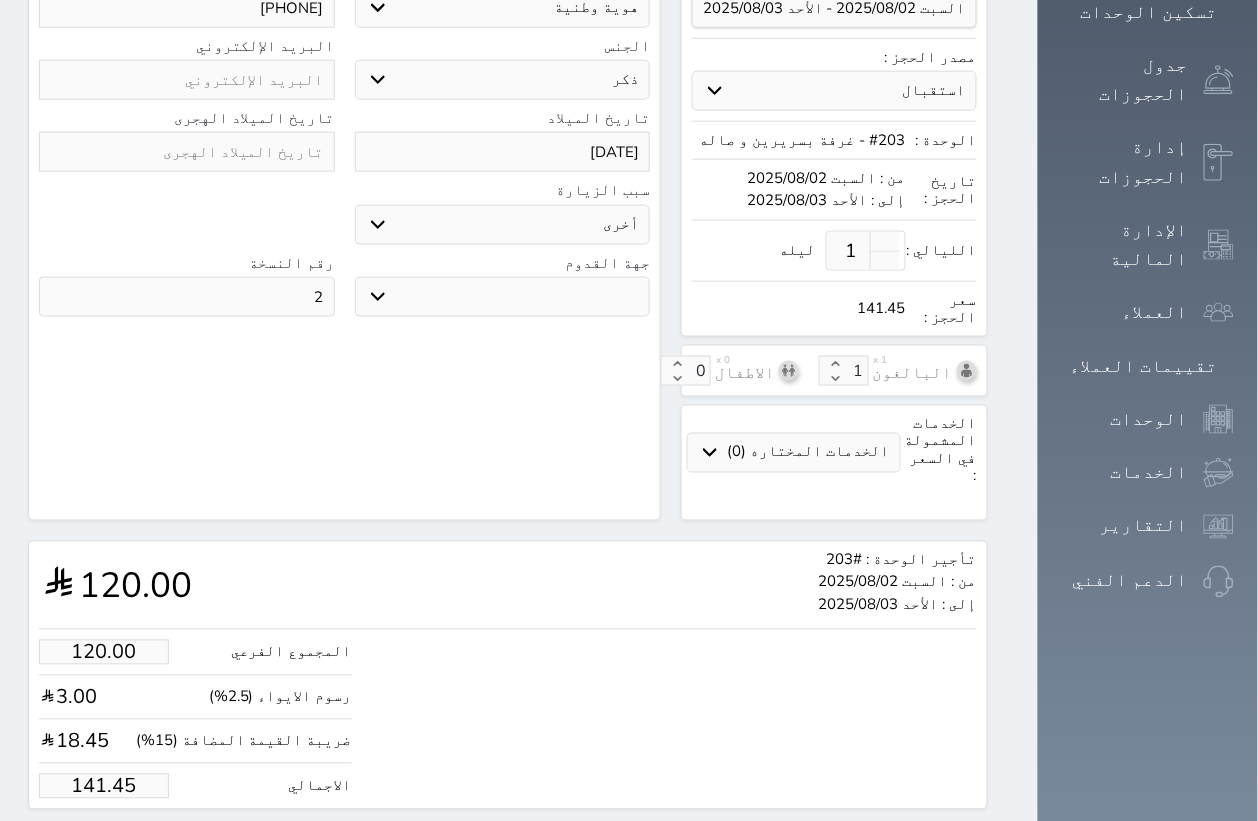 type on "1.70" 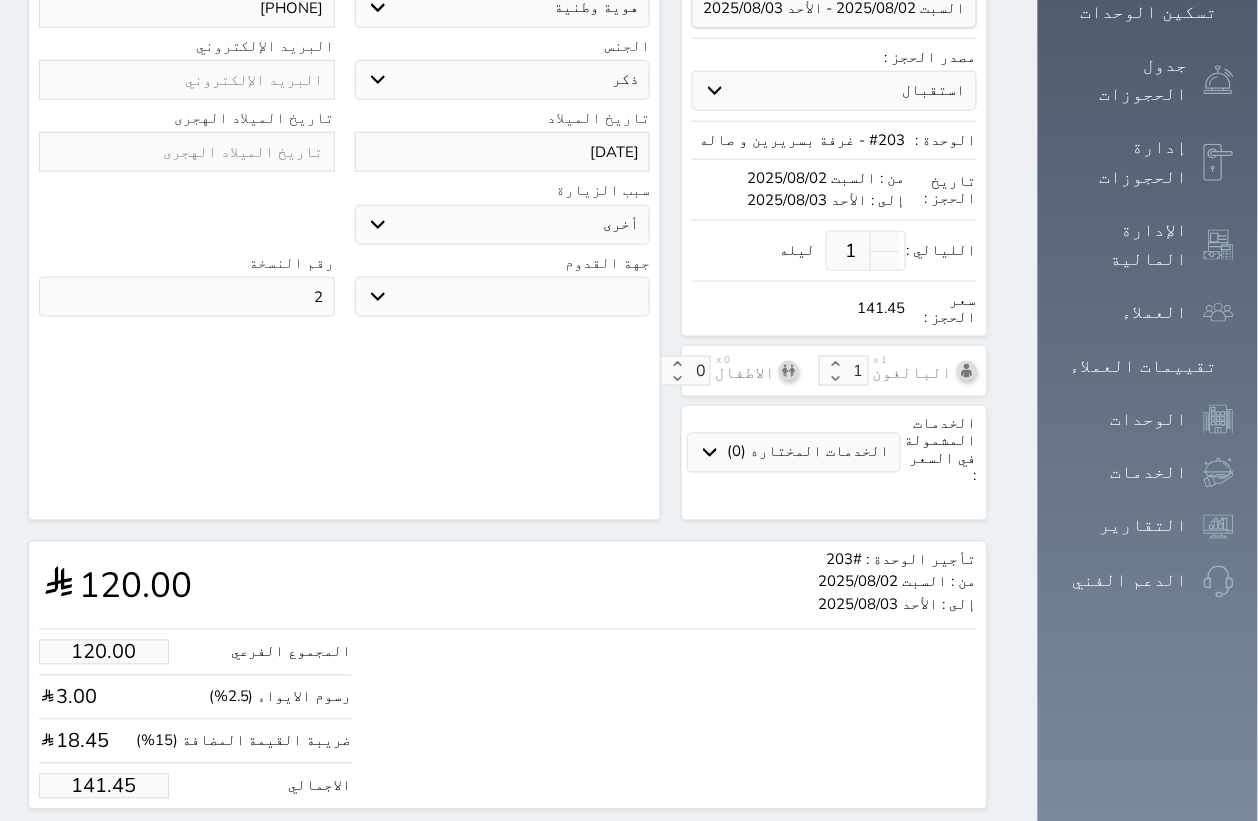 type on "2" 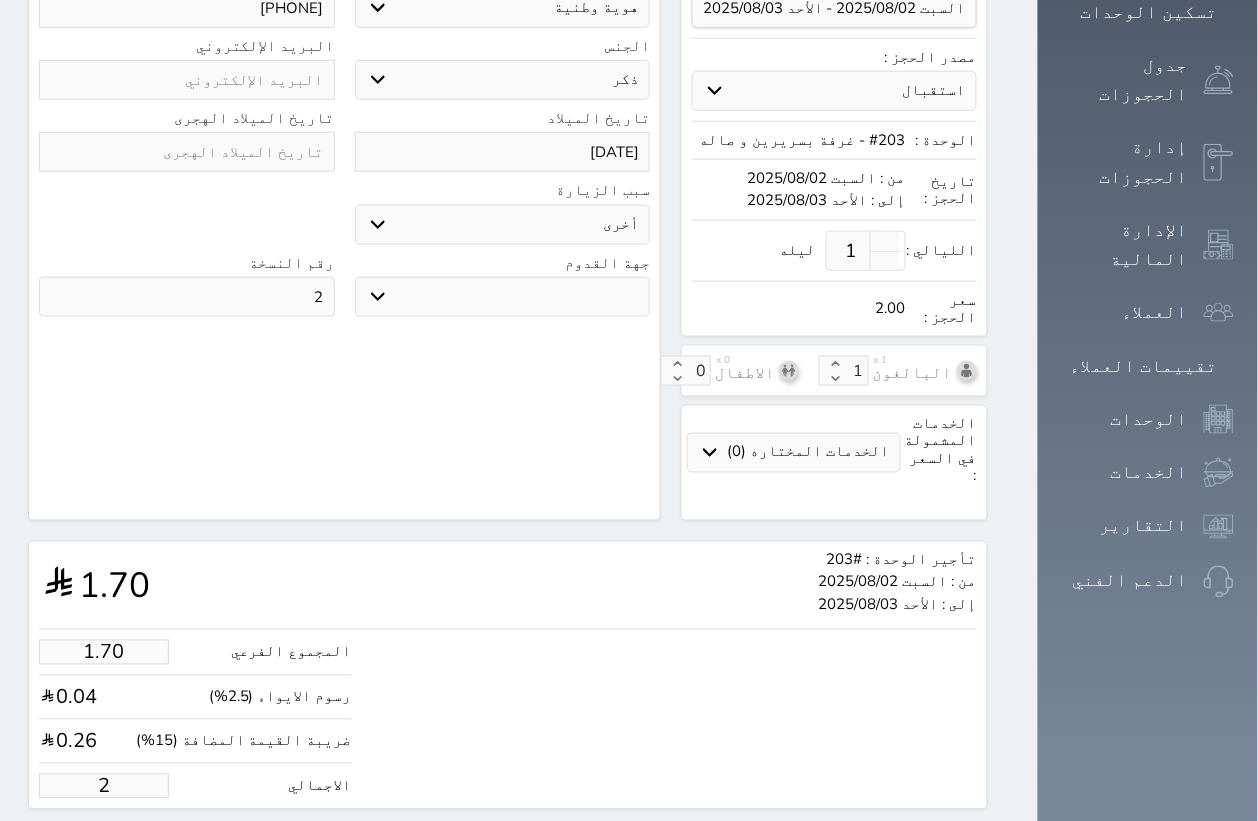 type on "18.66" 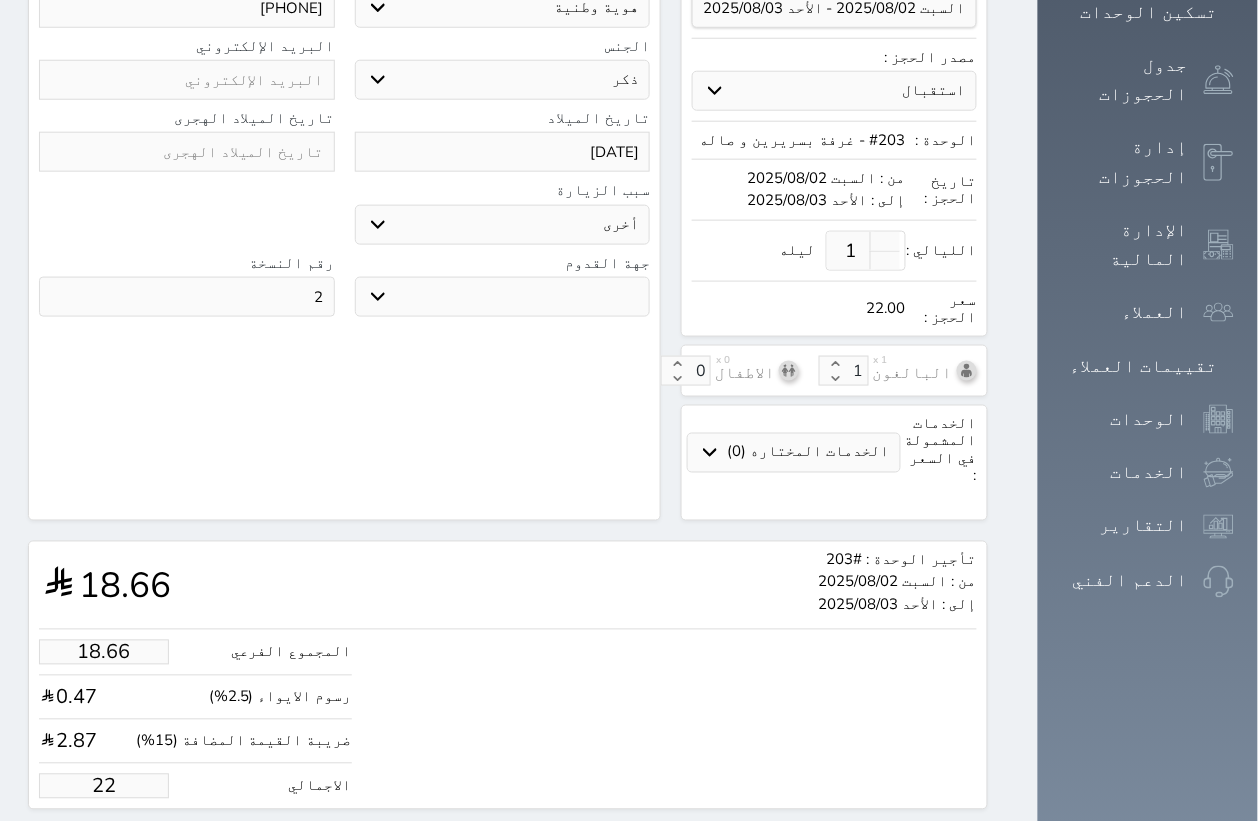 type on "190.88" 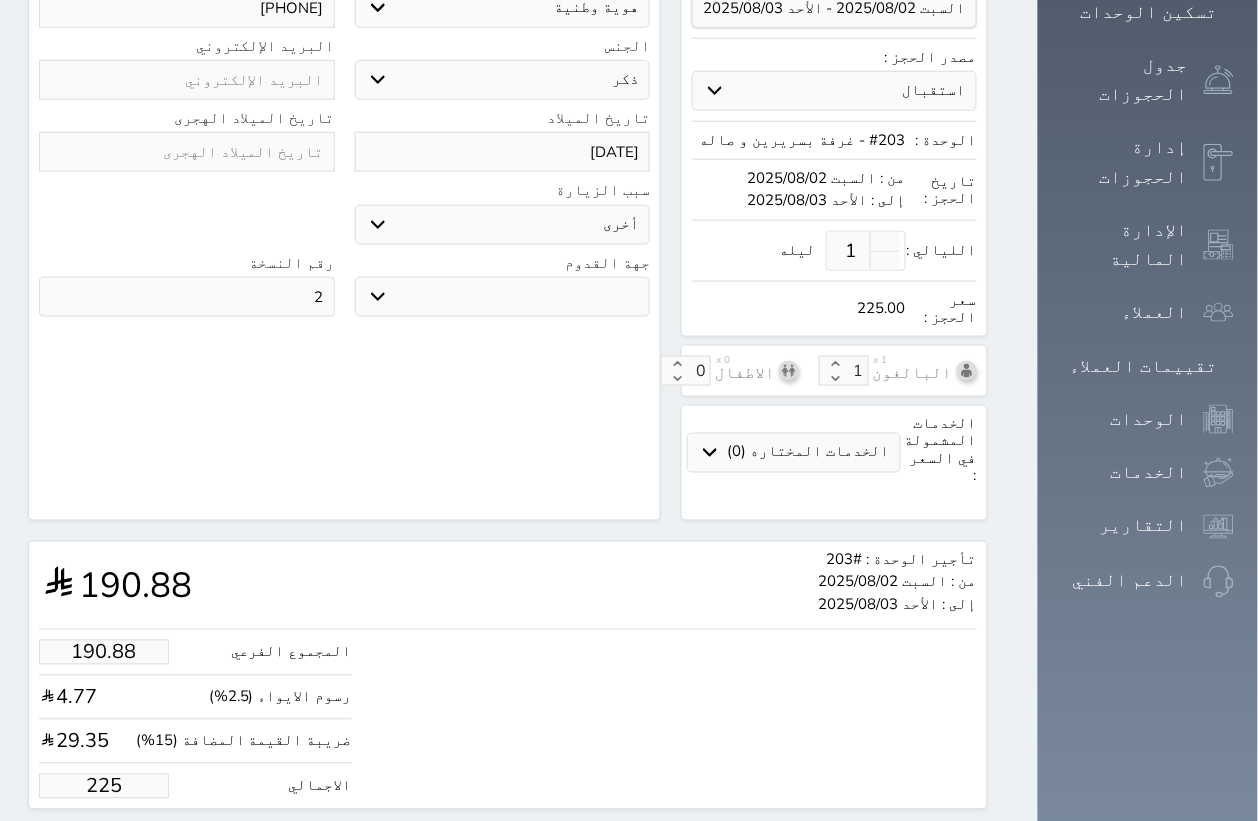 type on "225.00" 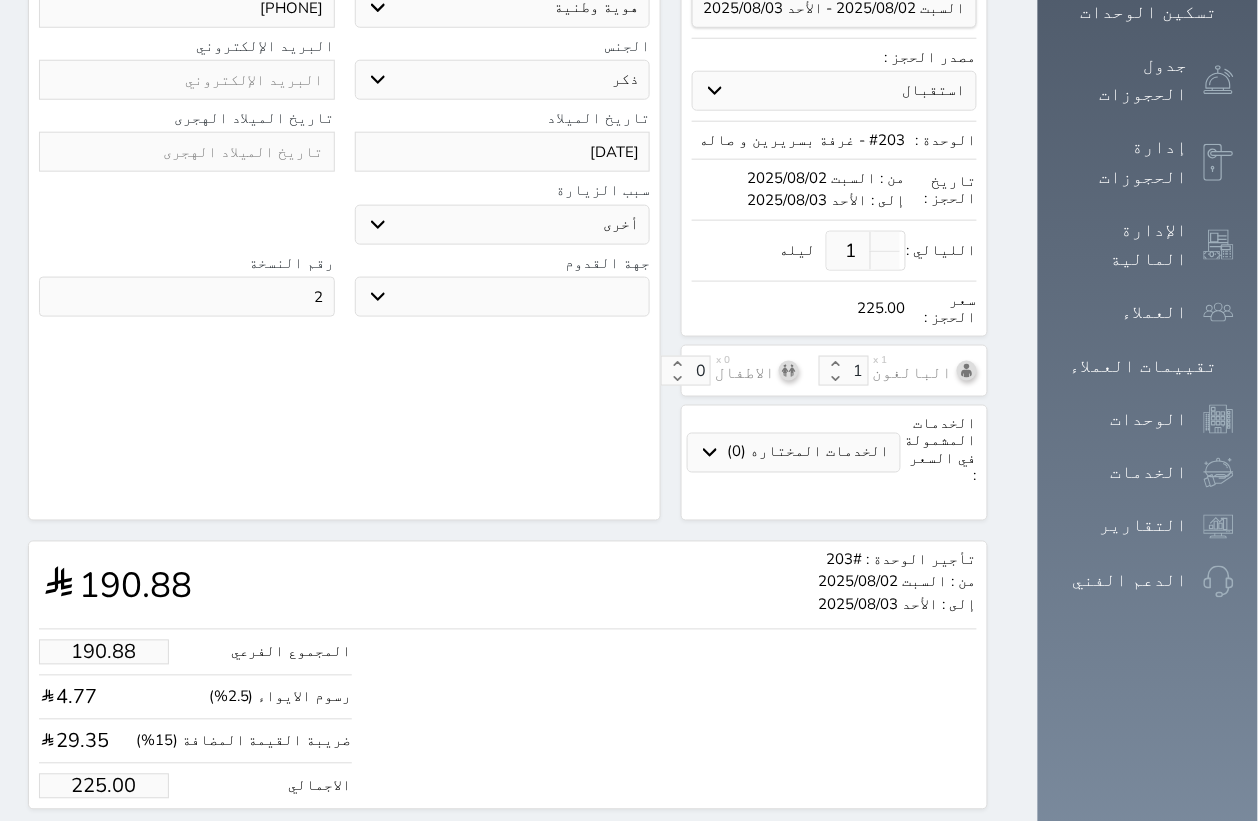 click on "تأجير الوحدة : #203   من : السبت 2025/08/02   إلى : الأحد 2025/08/03    190.88       المجموع الفرعي   190.88   رسوم الايواء (2.5%)    4.77    ضريبة القيمة المضافة (15%)    29.35      الاجمالي   225.00         رفض حجز                 التاريخ:     قسم الوحدة:     أسباب رفض الحجز:     الوصف:
حفظ
رفض حجز
حجز" at bounding box center [508, 703] 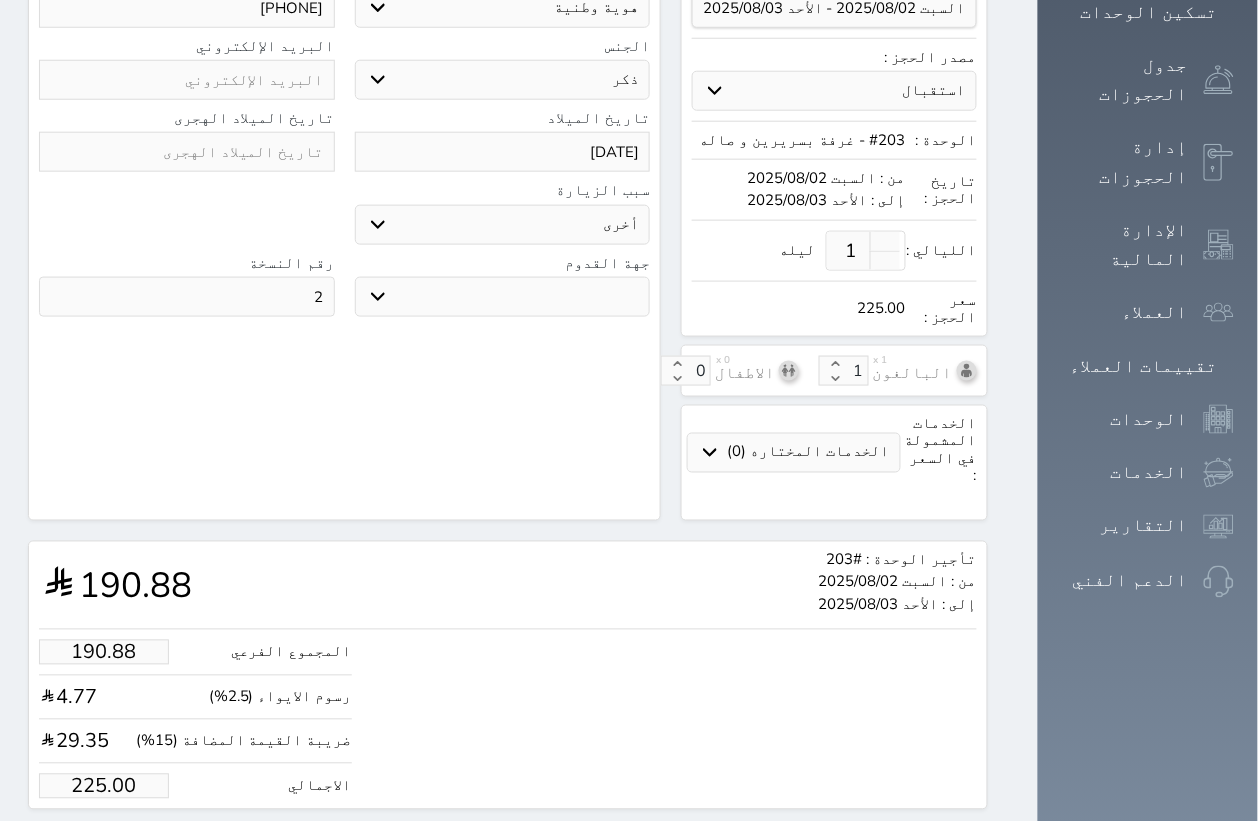 click on "حجز" at bounding box center [121, 847] 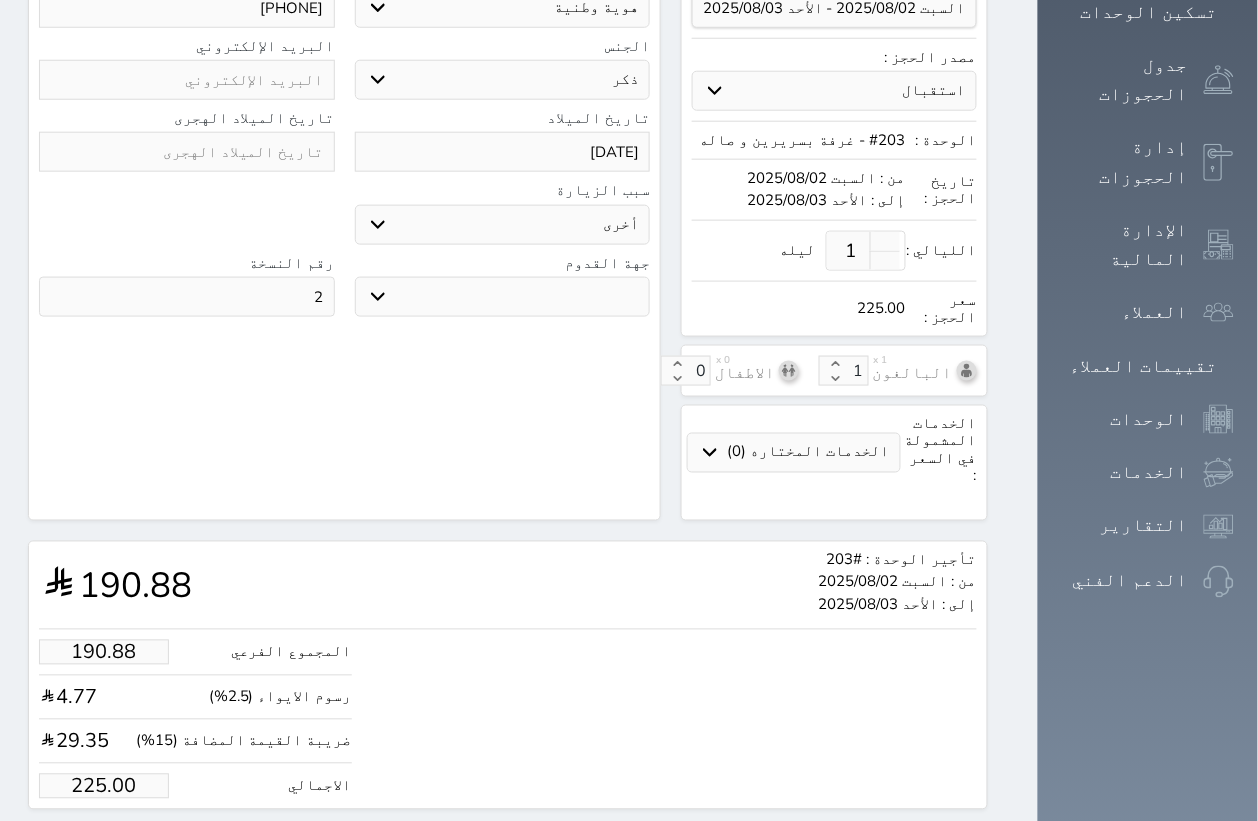 scroll, scrollTop: 197, scrollLeft: 0, axis: vertical 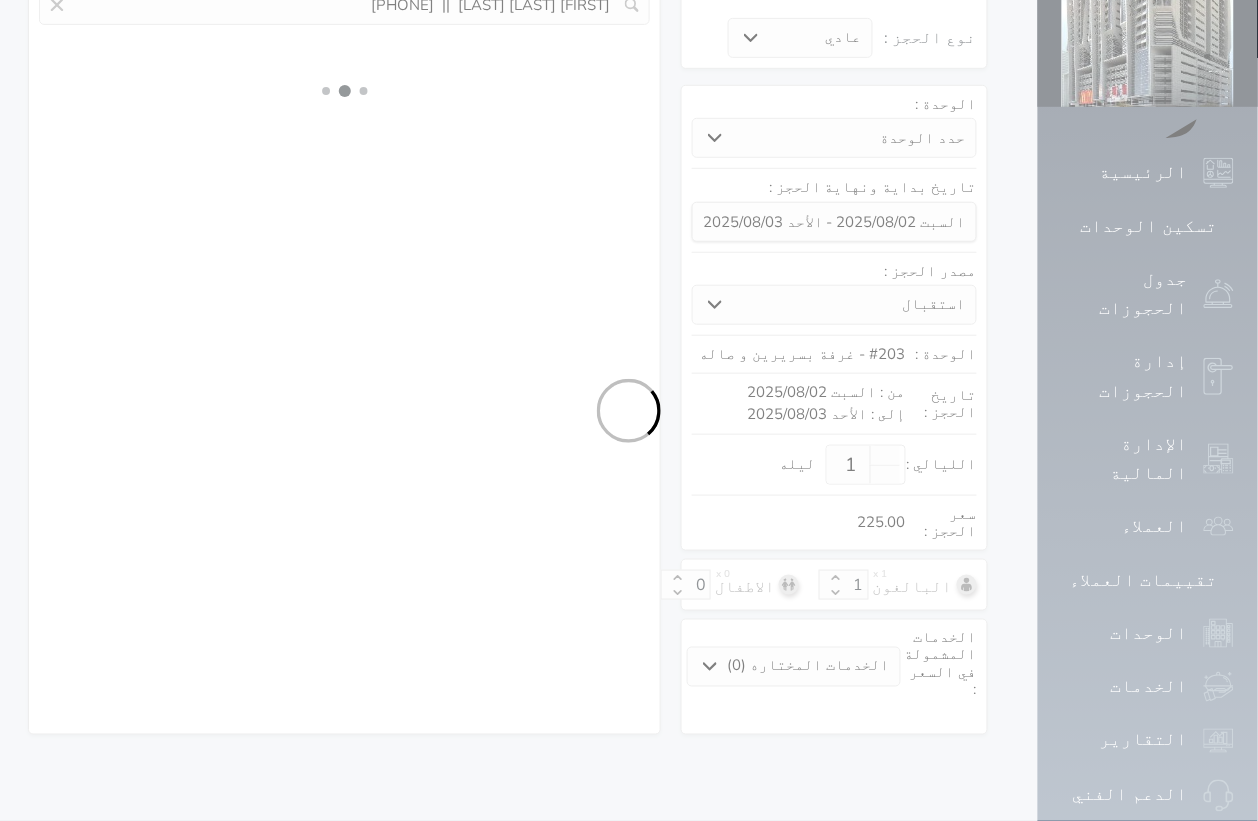 select on "1" 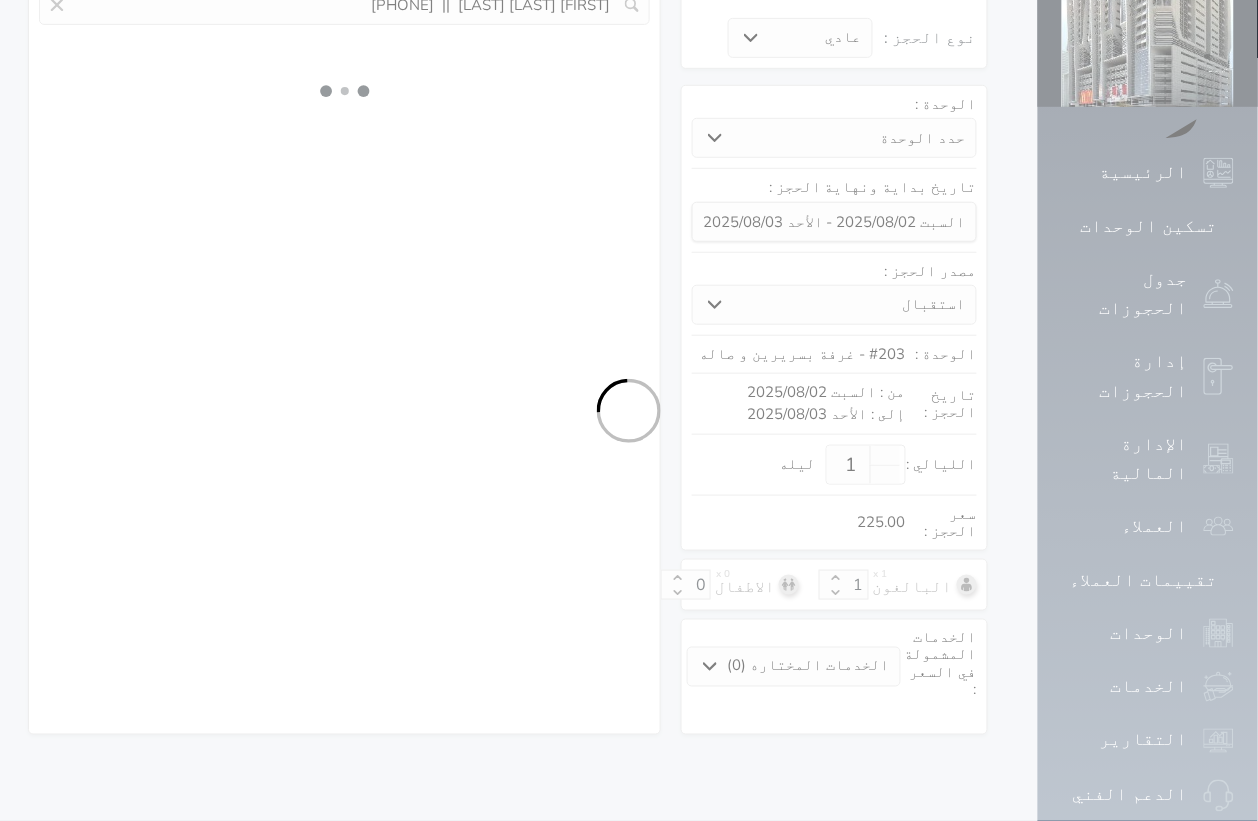 select on "113" 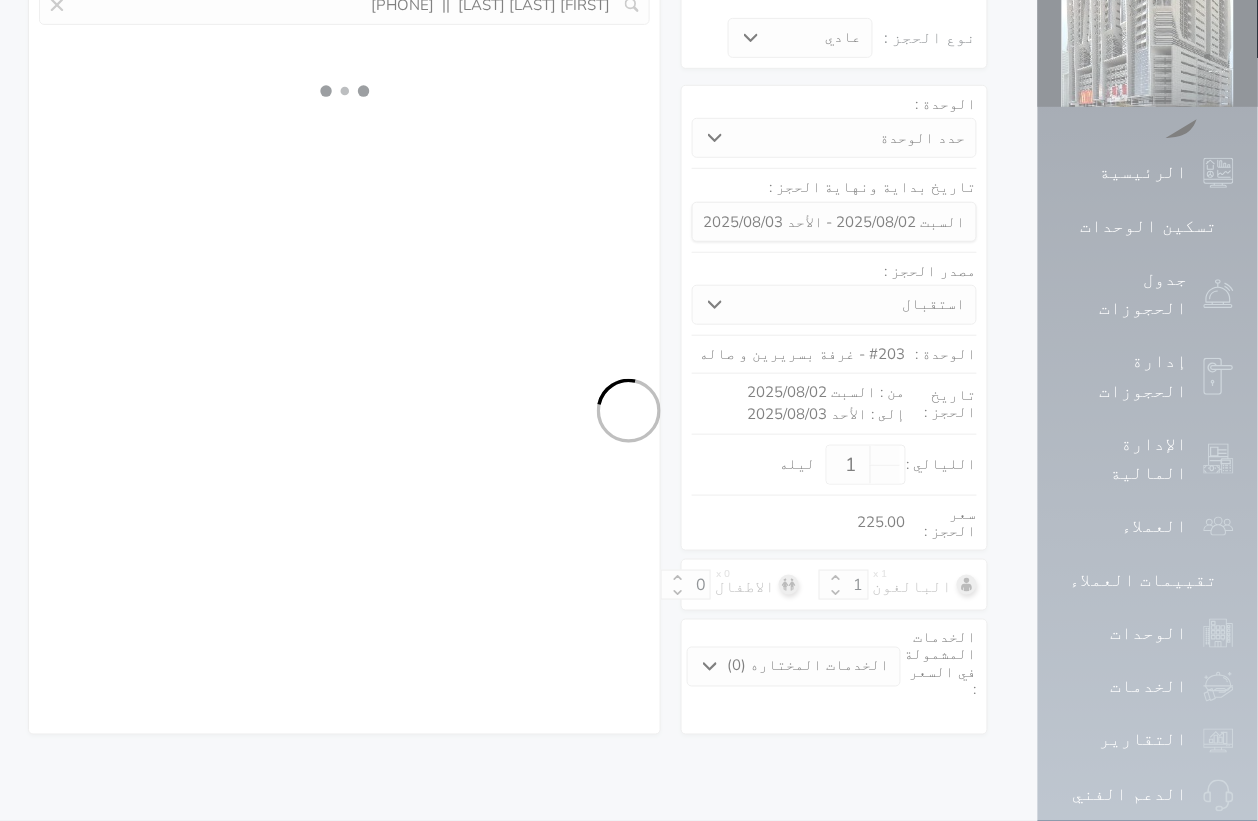 select on "1" 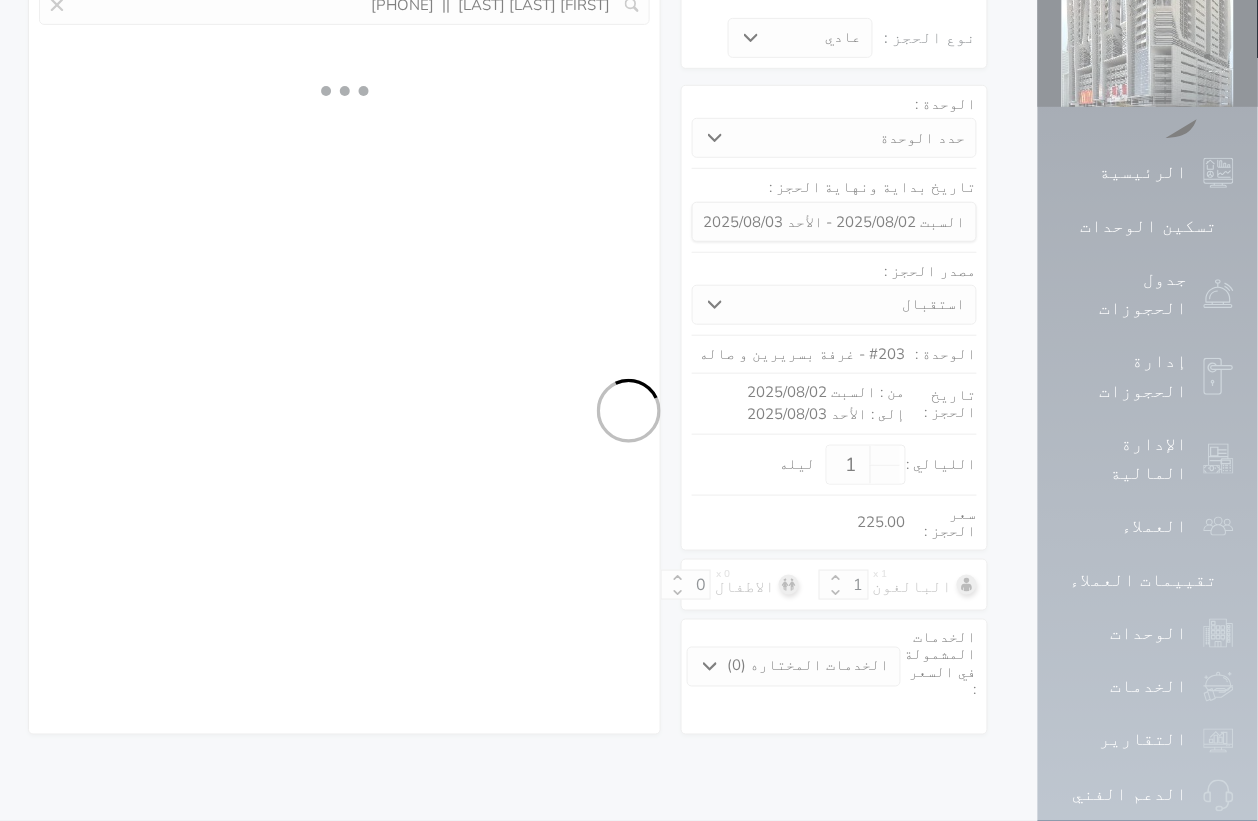 select on "7" 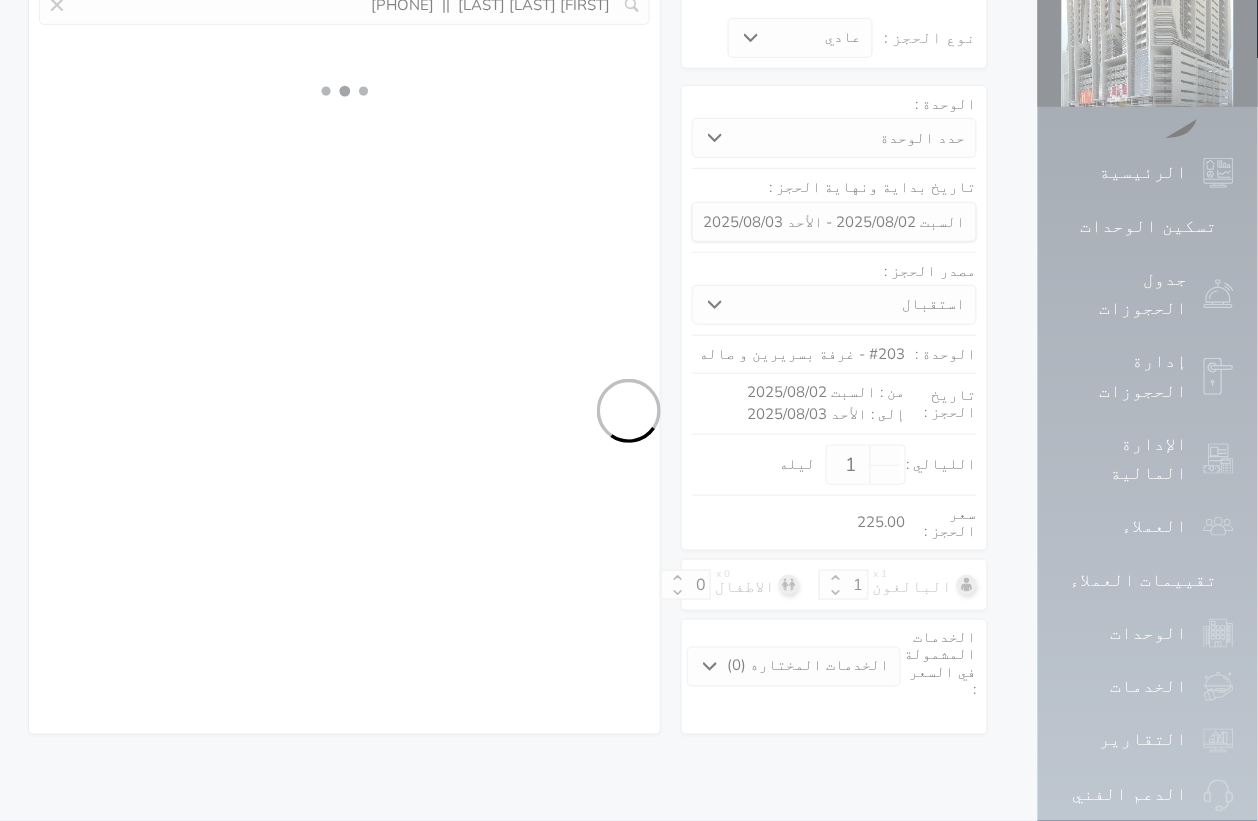 select 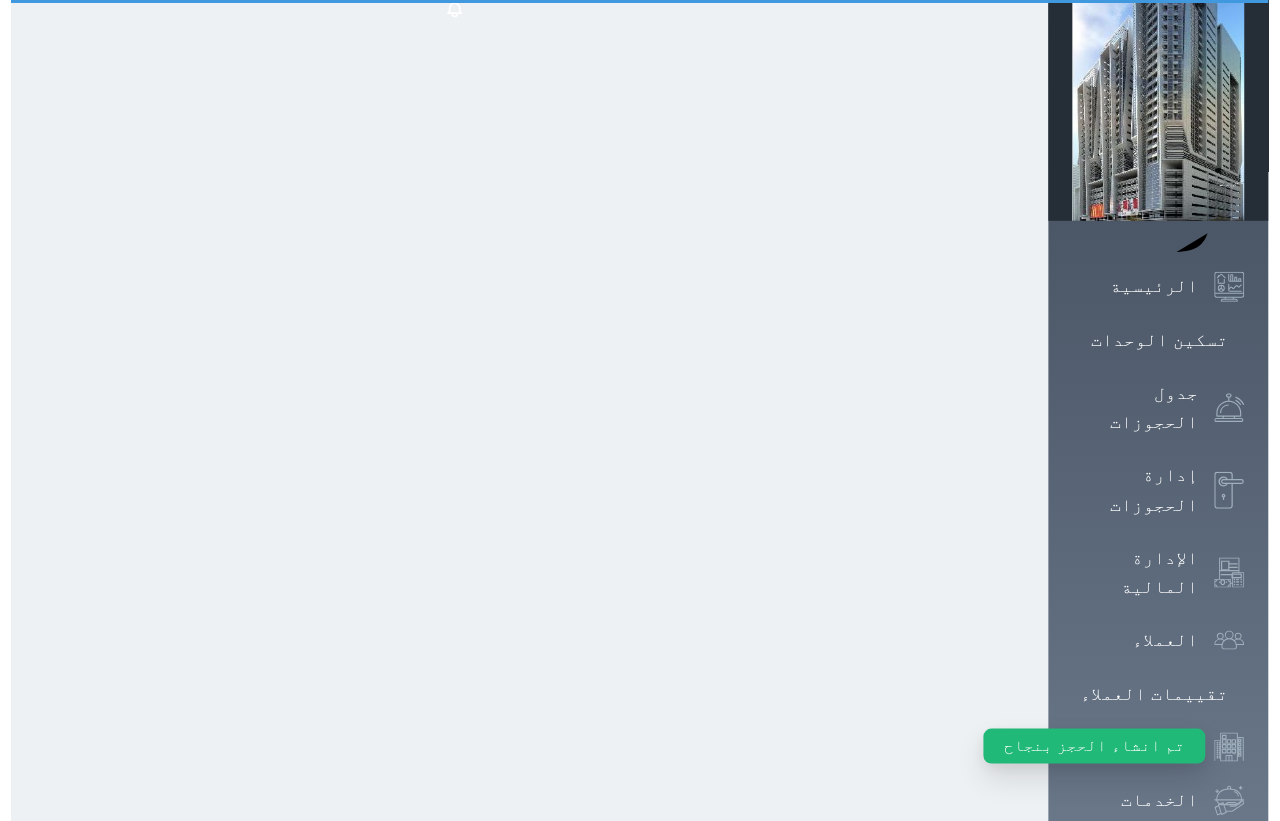 scroll, scrollTop: 0, scrollLeft: 0, axis: both 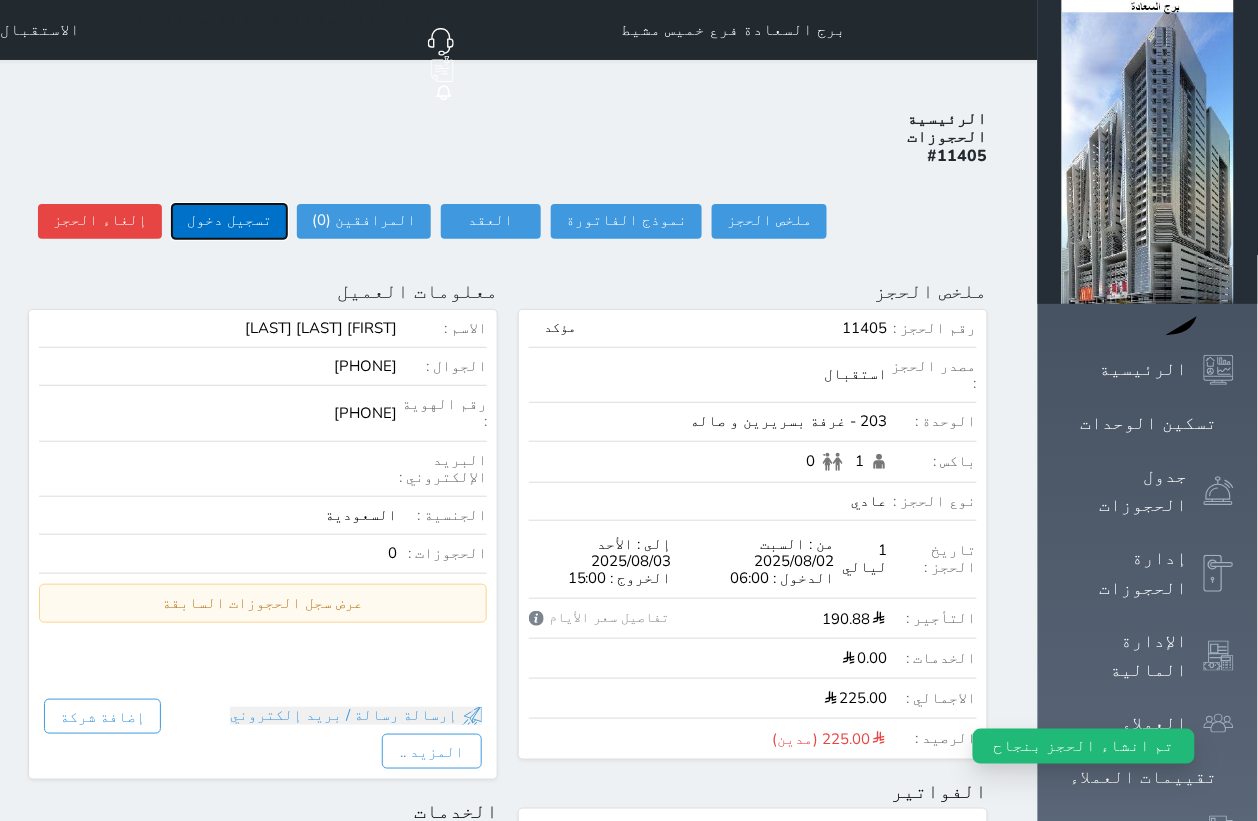 click on "تسجيل دخول" at bounding box center [229, 221] 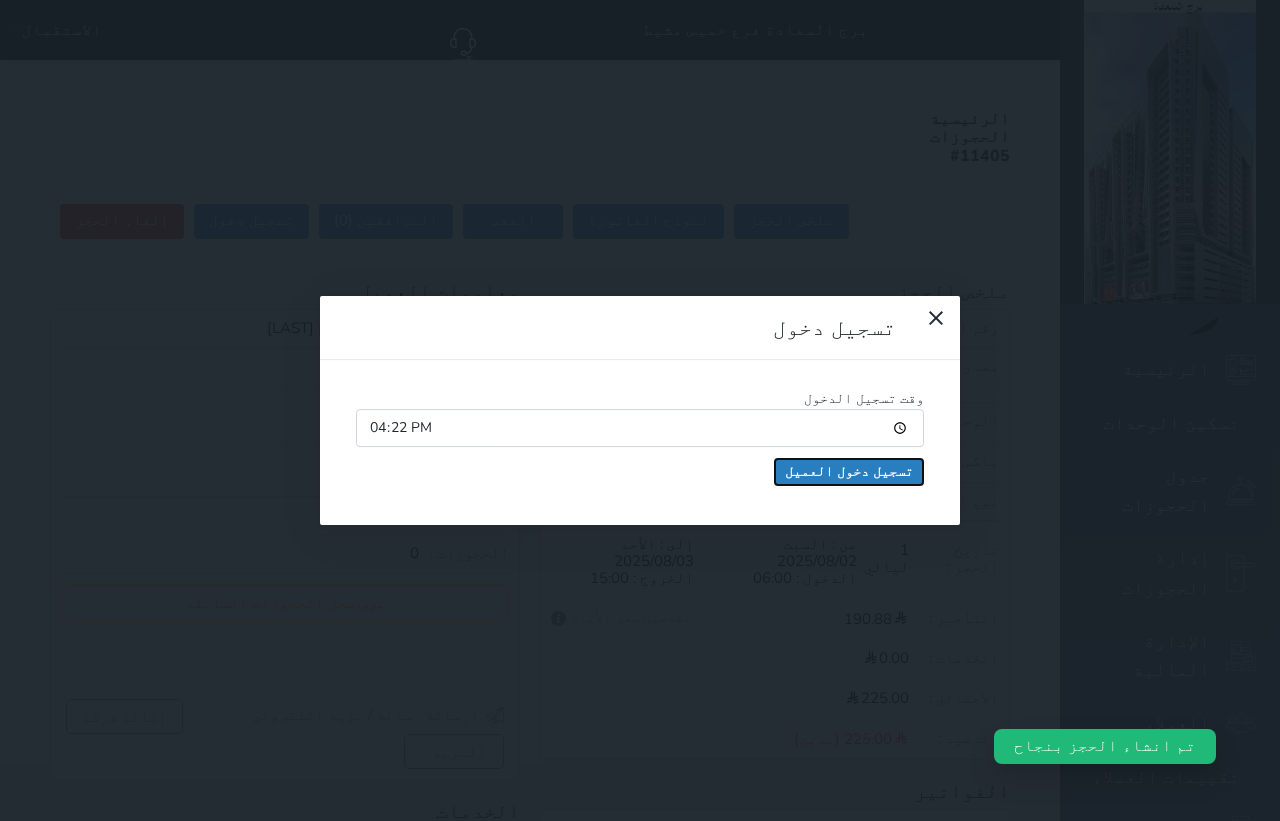 click on "تسجيل دخول العميل" at bounding box center [849, 472] 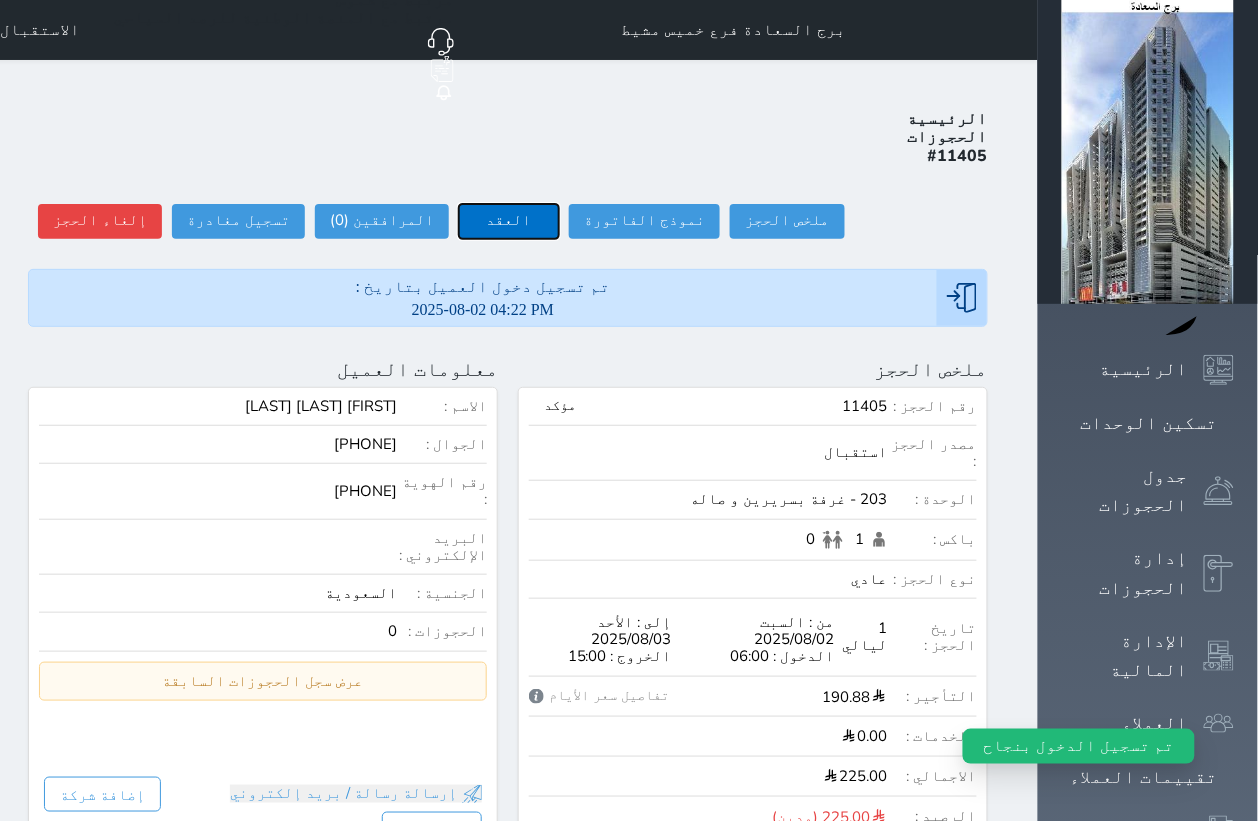 click on "العقد" at bounding box center [509, 221] 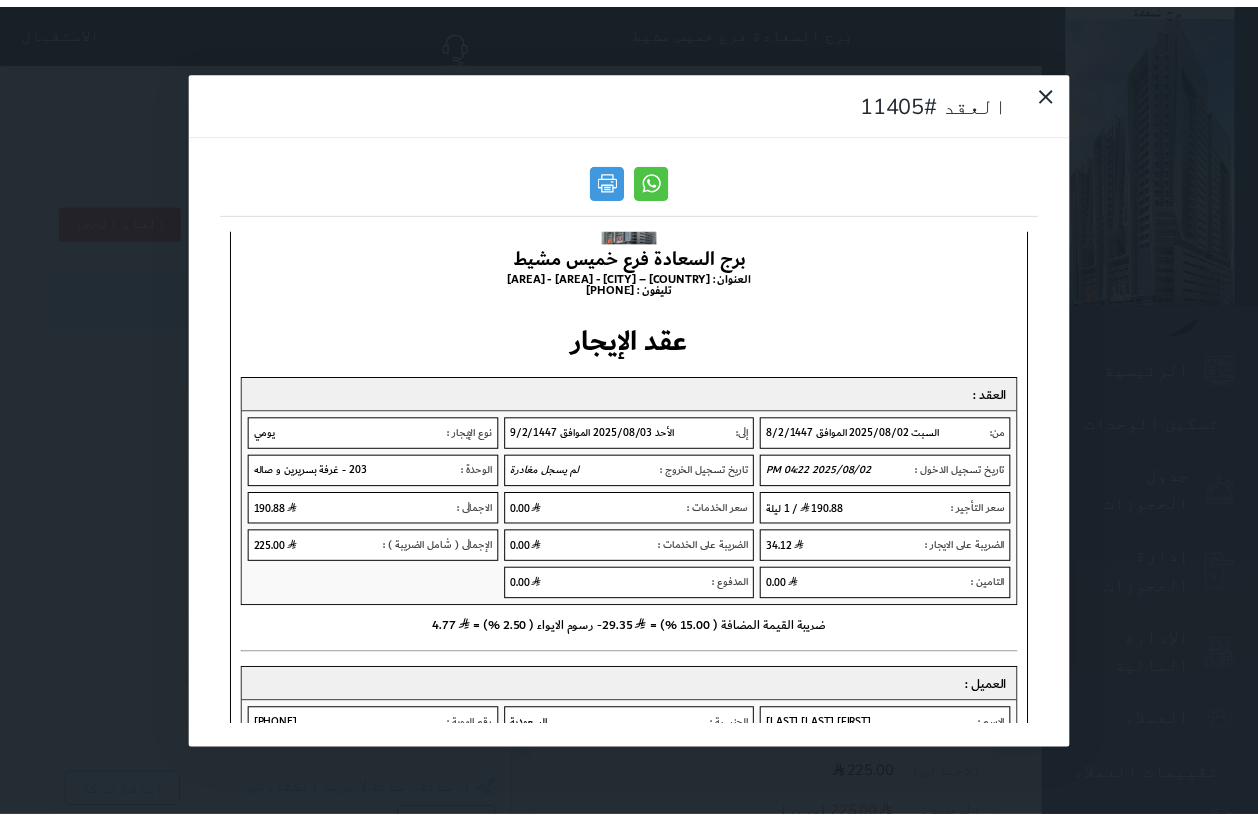 scroll, scrollTop: 0, scrollLeft: 0, axis: both 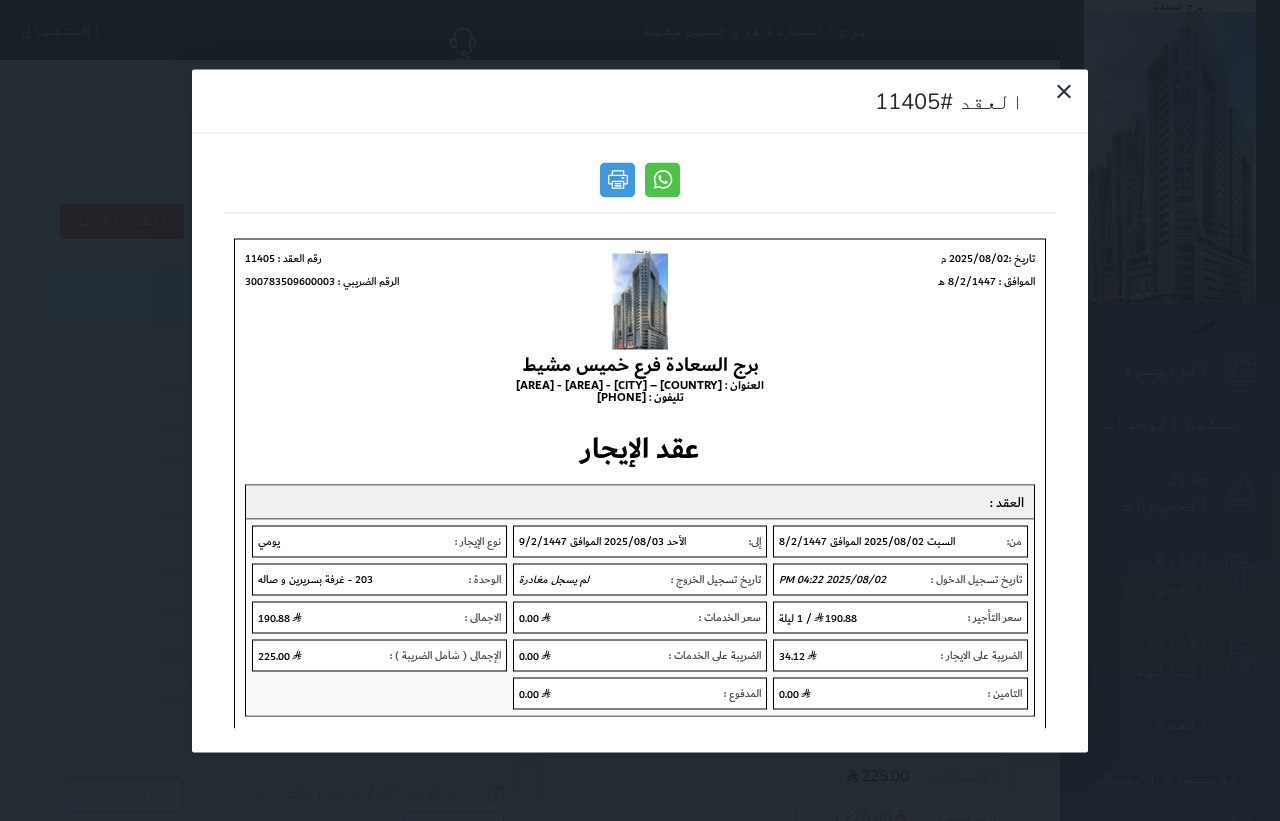 click at bounding box center (640, 185) 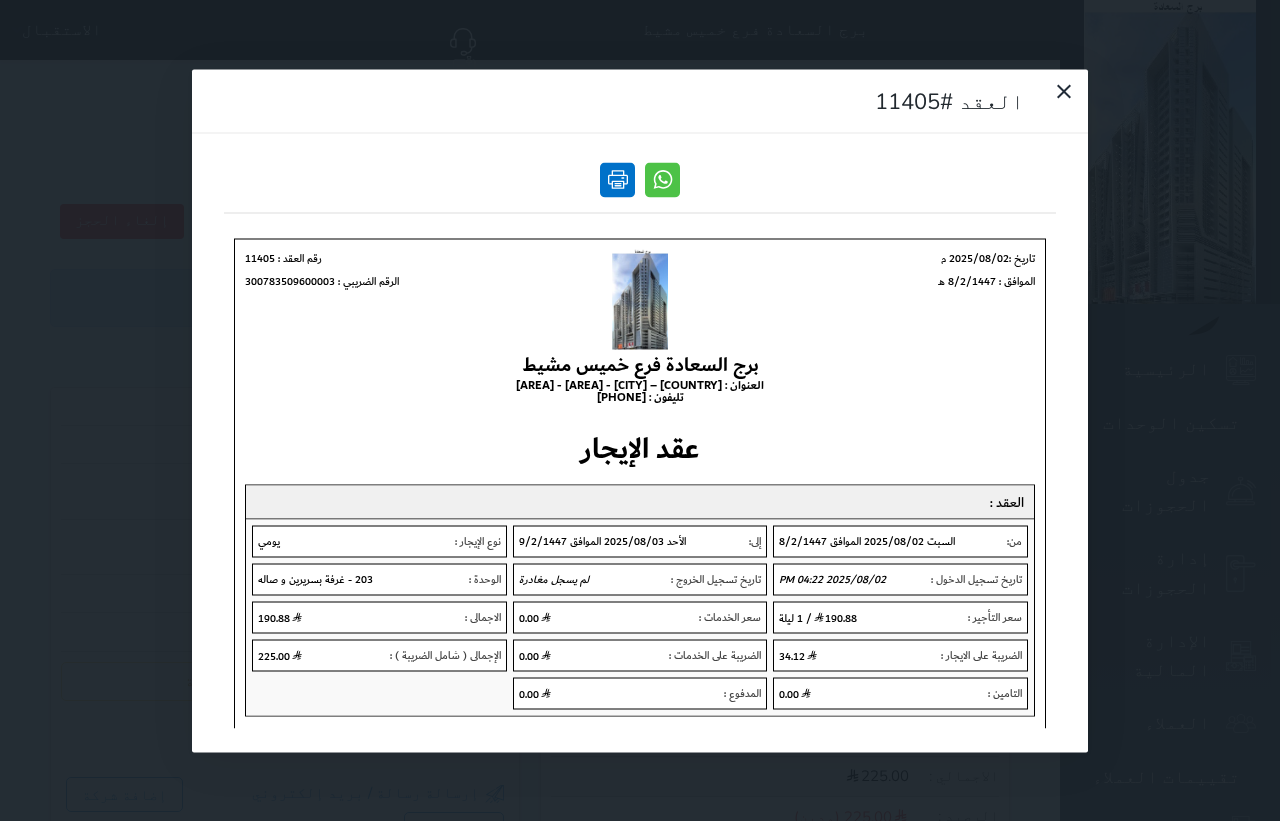 click at bounding box center [617, 179] 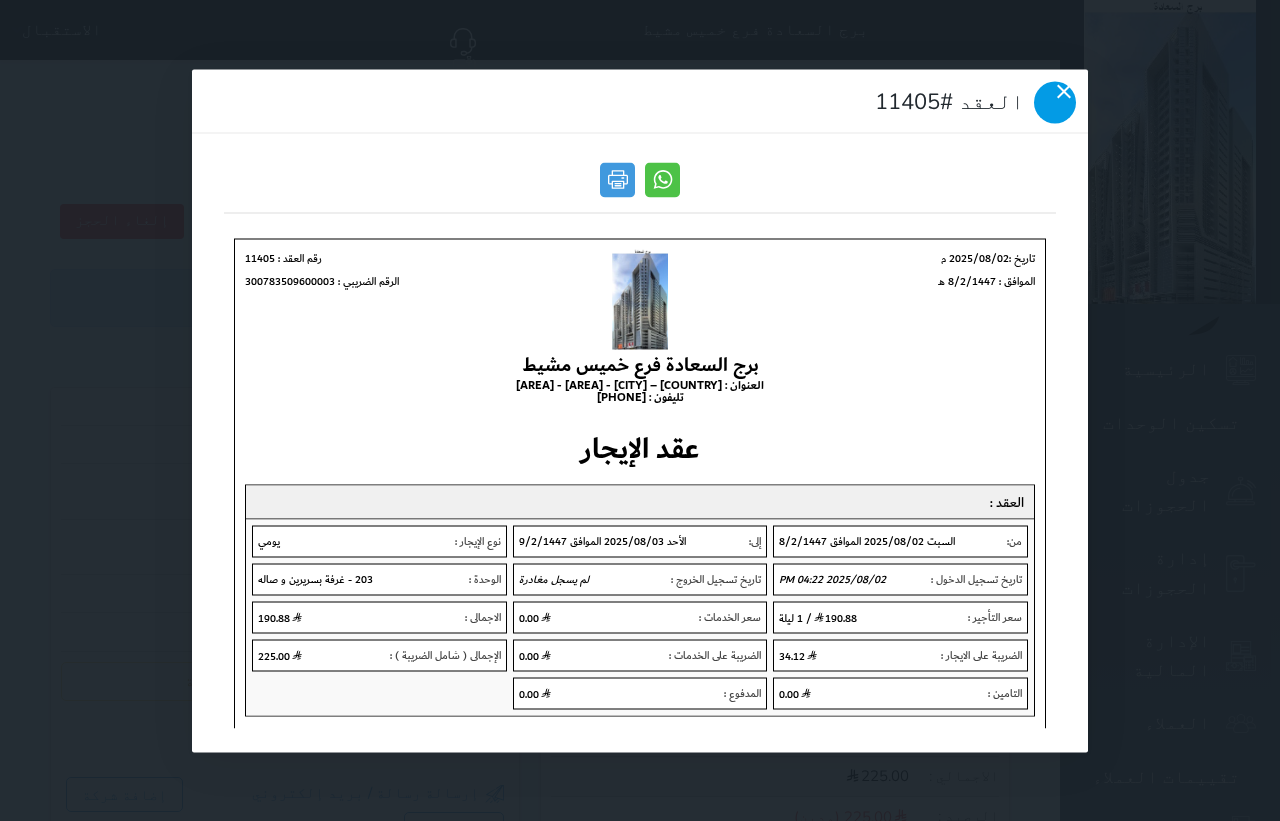 click 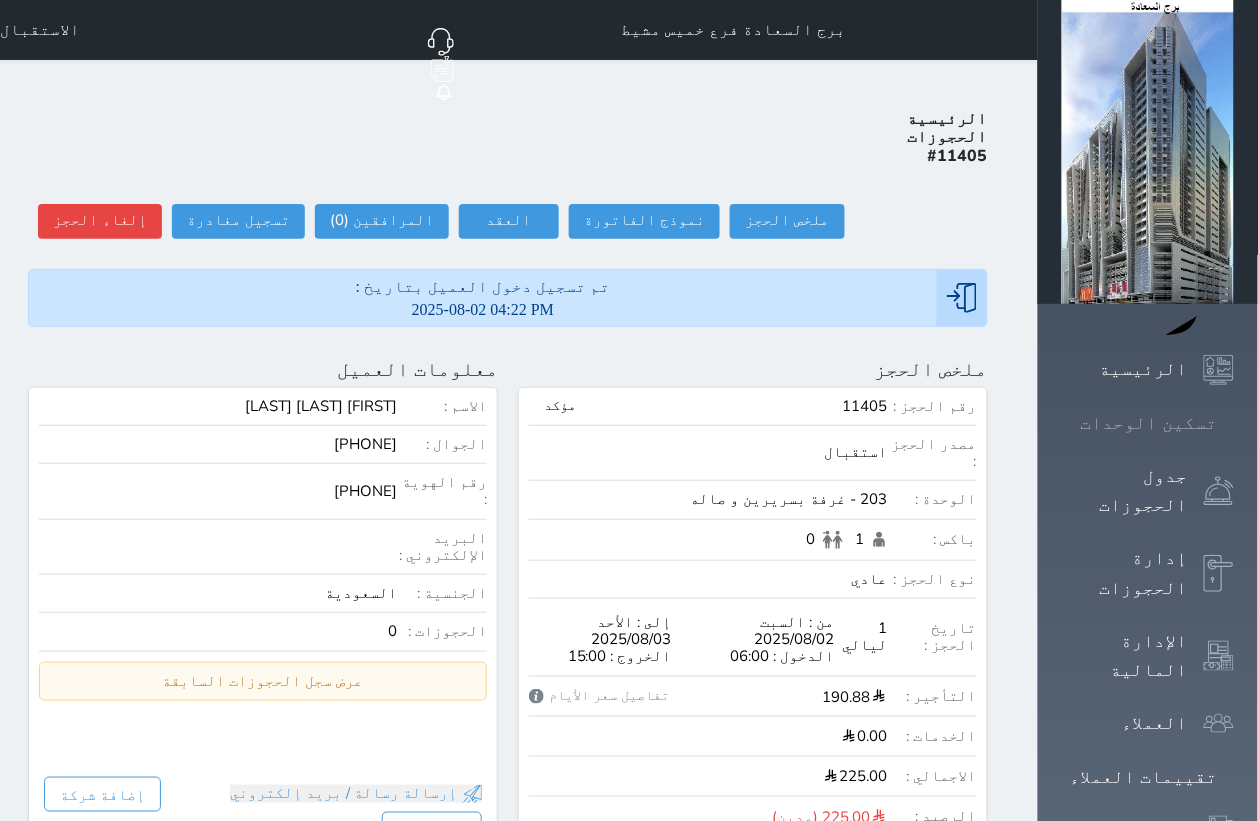 click on "تسكين الوحدات" at bounding box center [1149, 423] 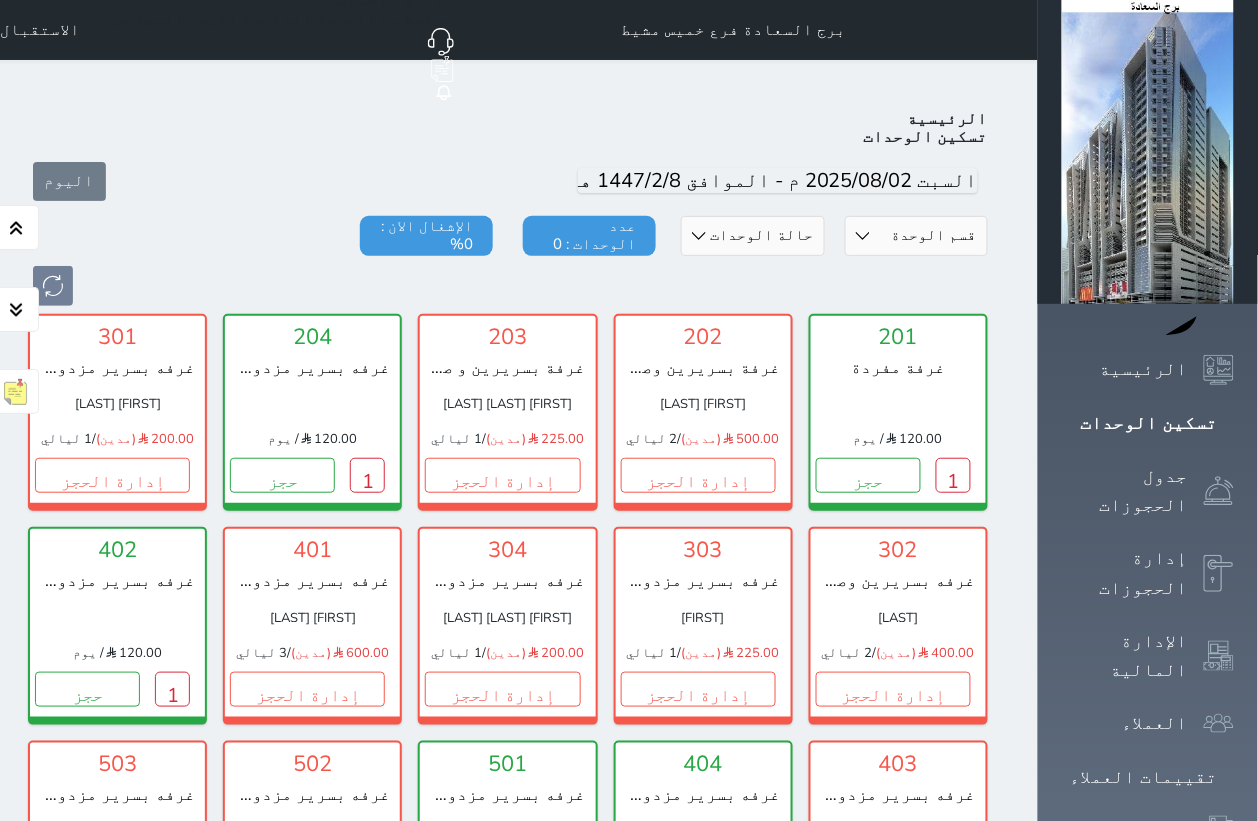 scroll, scrollTop: 77, scrollLeft: 0, axis: vertical 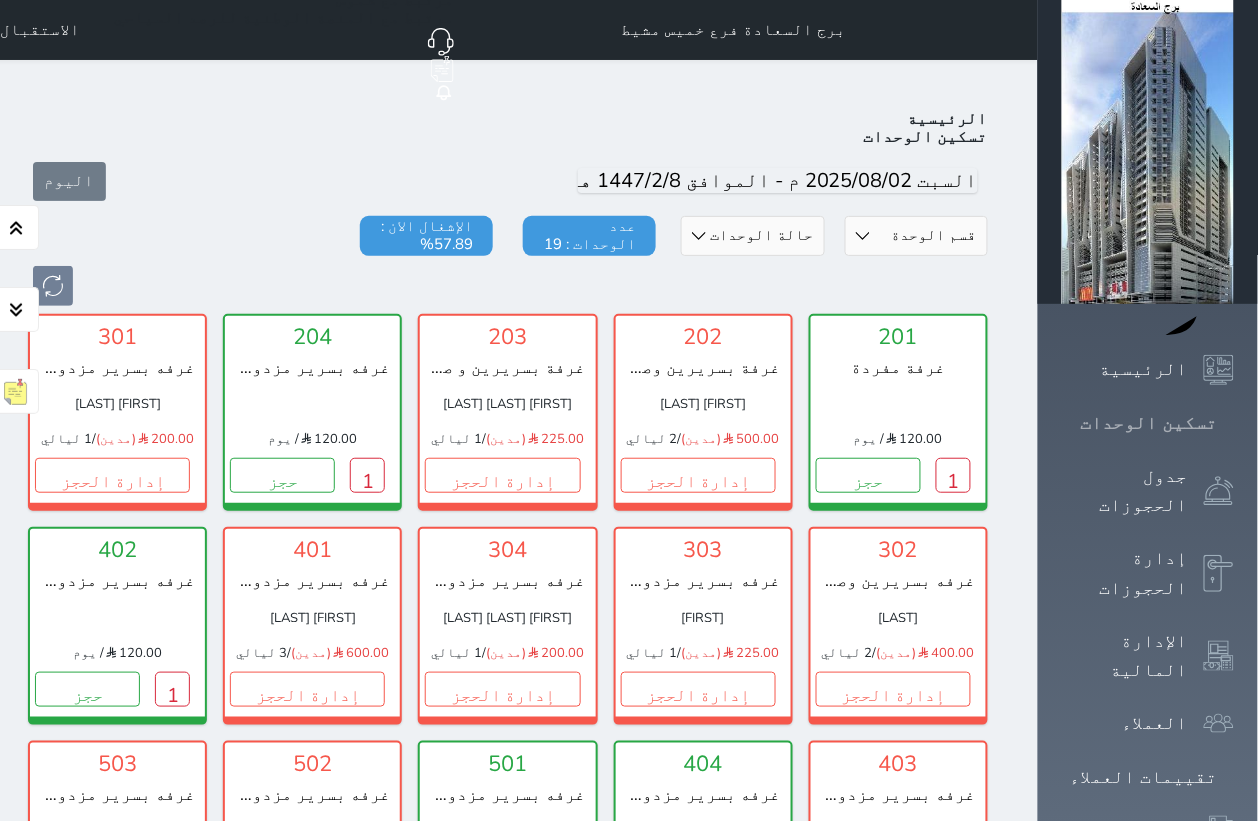 click 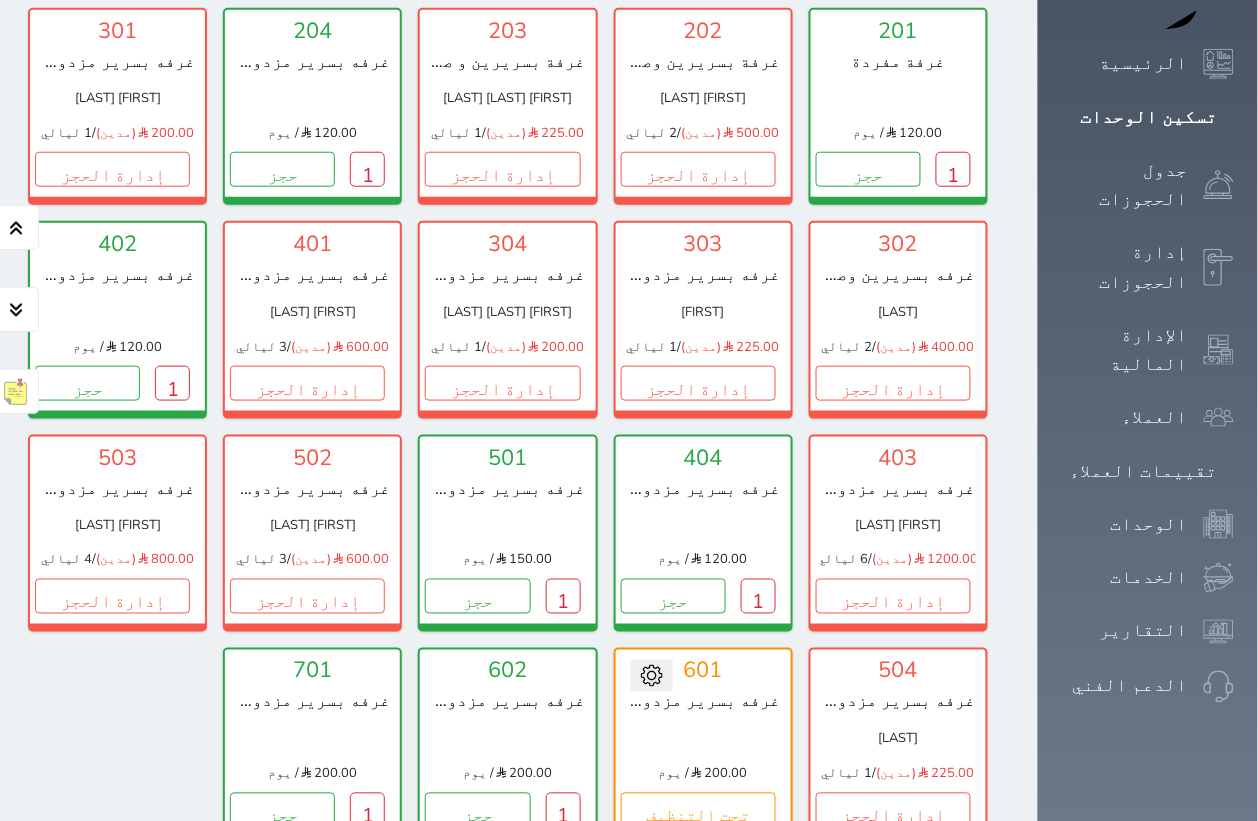 scroll, scrollTop: 500, scrollLeft: 0, axis: vertical 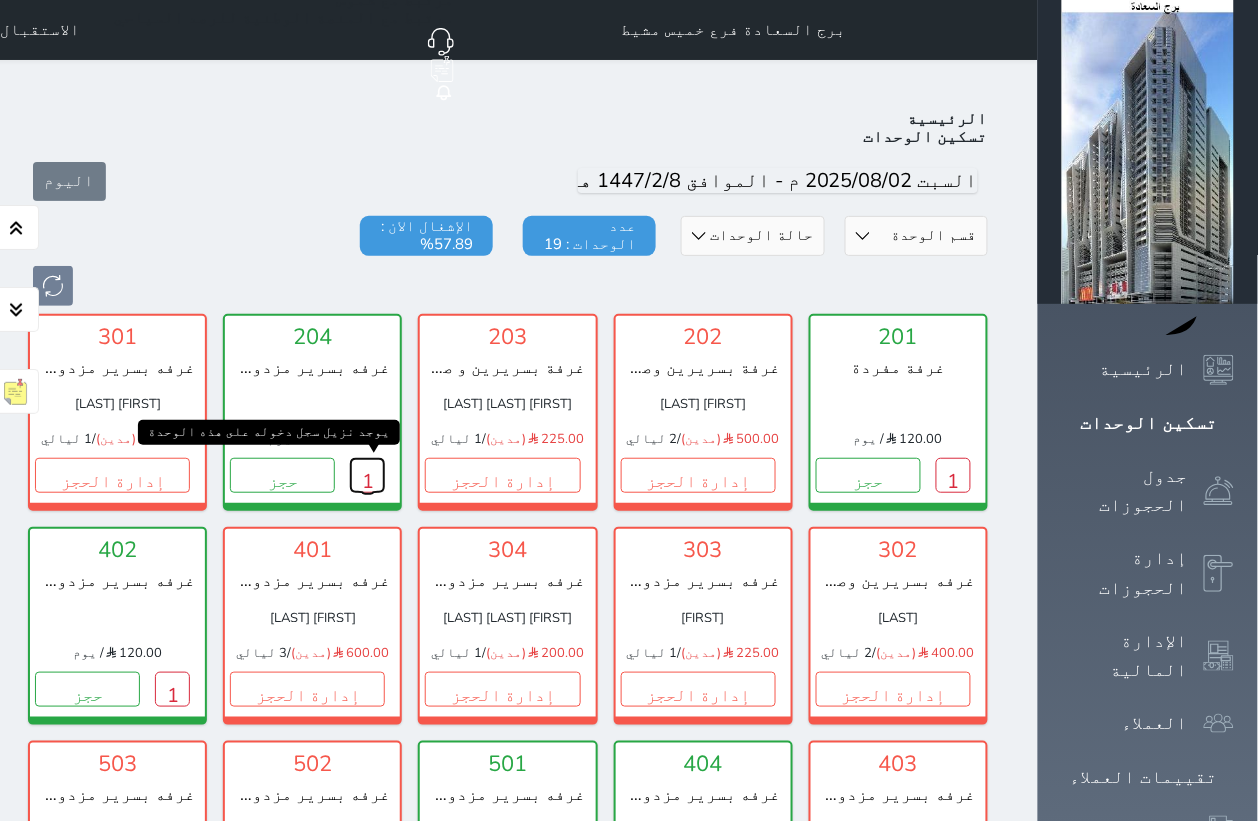 click on "1" at bounding box center (367, 475) 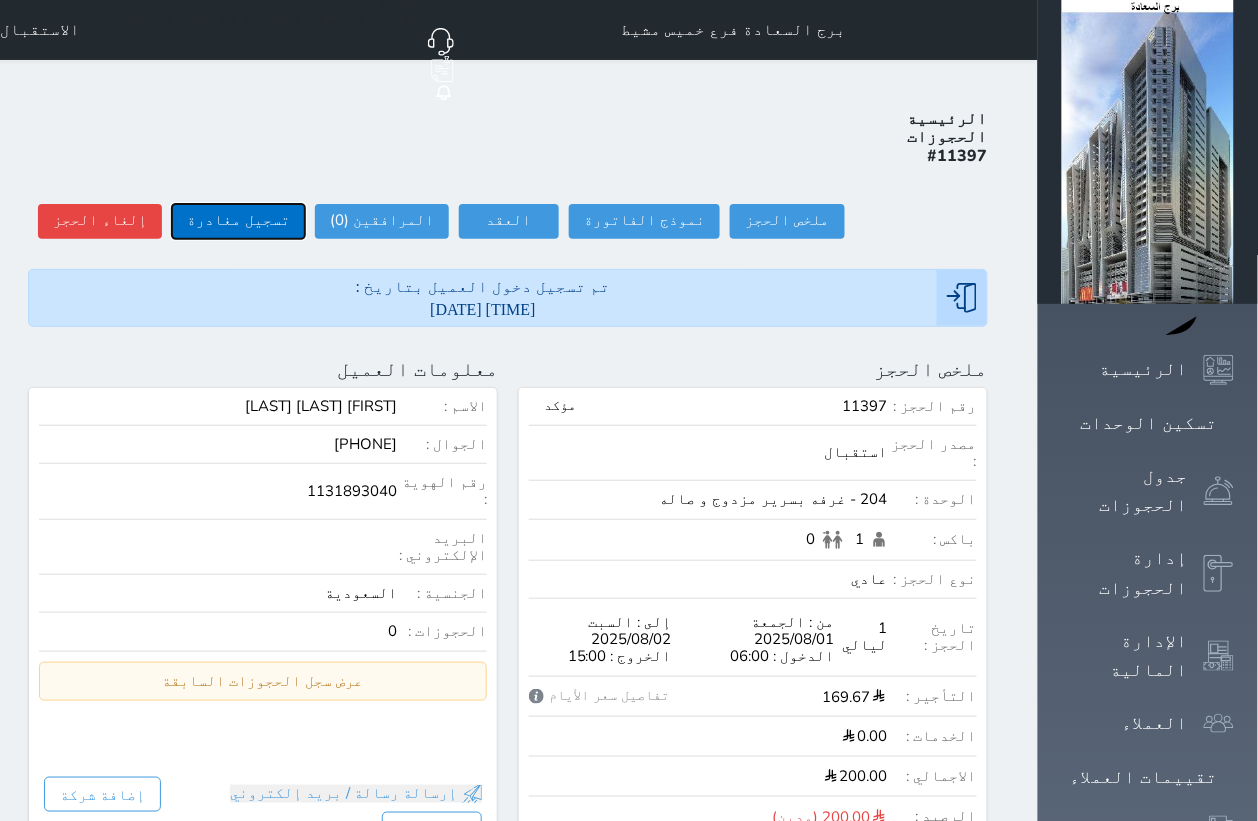 click on "تسجيل مغادرة" at bounding box center (238, 221) 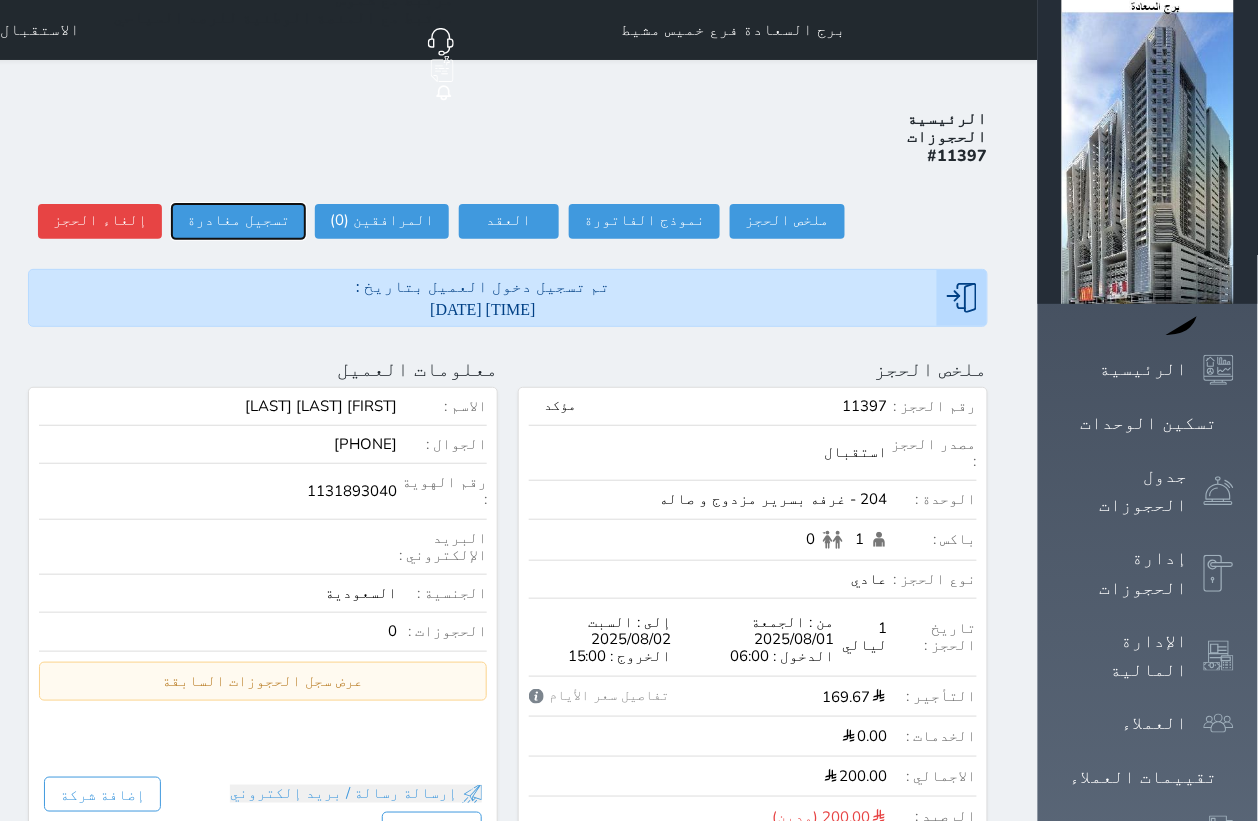 select 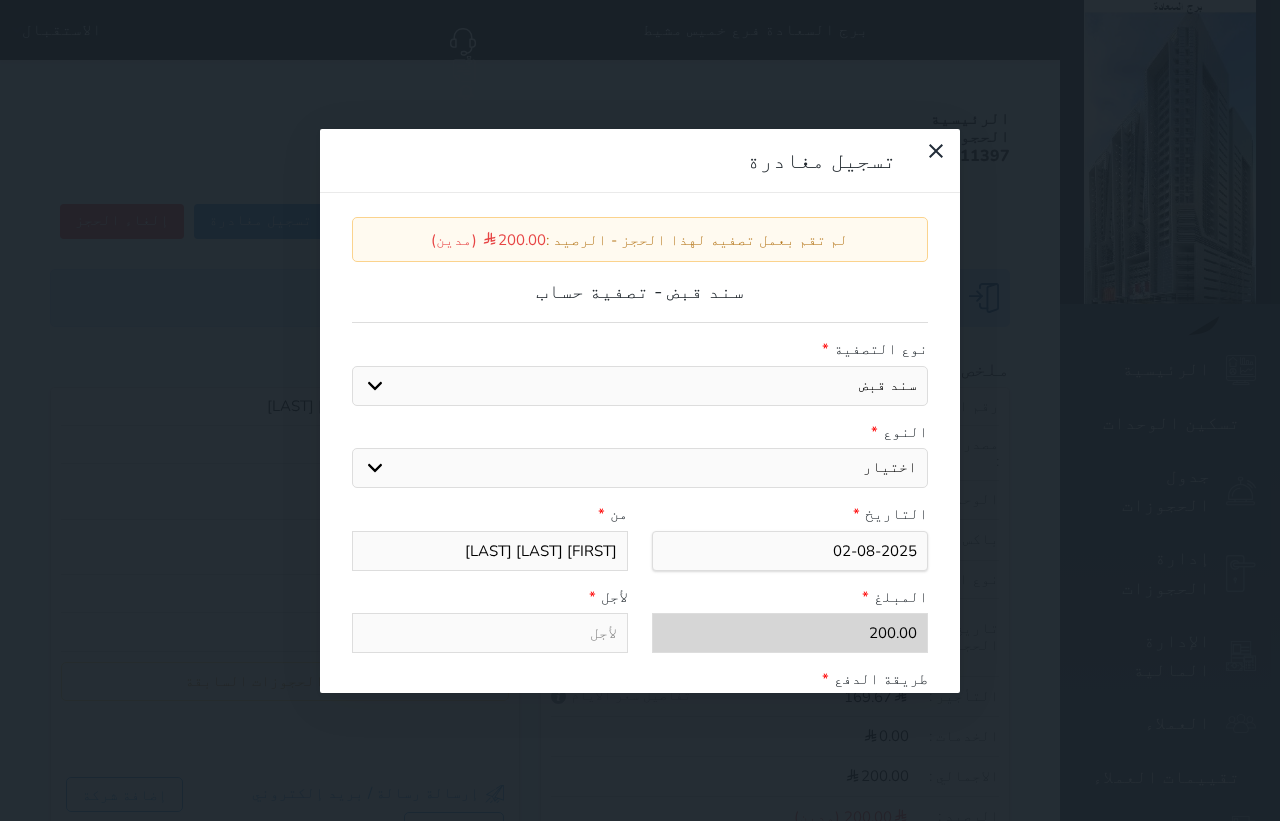 click on "اختيار   مقبوضات عامة
قيمة إيجار
فواتير
عربون
لا ينطبق
آخر
مغسلة
واي فاي - الإنترنت
مواقف السيارات
طعام
الأغذية والمشروبات
مشروبات
المشروبات الباردة
المشروبات الساخنة
الإفطار
غداء
عشاء
مخبز و كعك
حمام سباحة
الصالة الرياضية
سبا و خدمات الجمال
اختيار وإسقاط (خدمات النقل)
ميني بار
كابل - تلفزيون
سرير إضافي
تصفيف الشعر
التسوق" at bounding box center [640, 468] 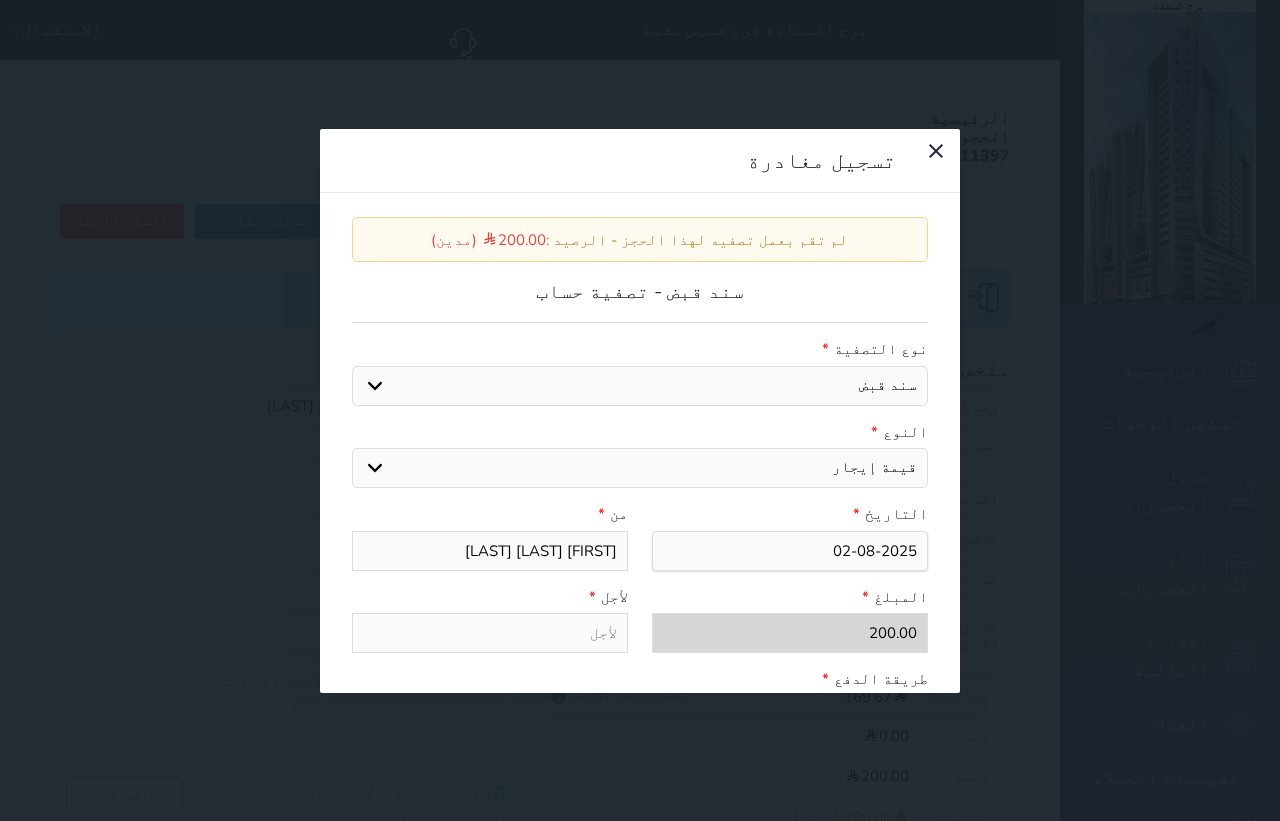 click on "اختيار   مقبوضات عامة
قيمة إيجار
فواتير
عربون
لا ينطبق
آخر
مغسلة
واي فاي - الإنترنت
مواقف السيارات
طعام
الأغذية والمشروبات
مشروبات
المشروبات الباردة
المشروبات الساخنة
الإفطار
غداء
عشاء
مخبز و كعك
حمام سباحة
الصالة الرياضية
سبا و خدمات الجمال
اختيار وإسقاط (خدمات النقل)
ميني بار
كابل - تلفزيون
سرير إضافي
تصفيف الشعر
التسوق" at bounding box center [640, 468] 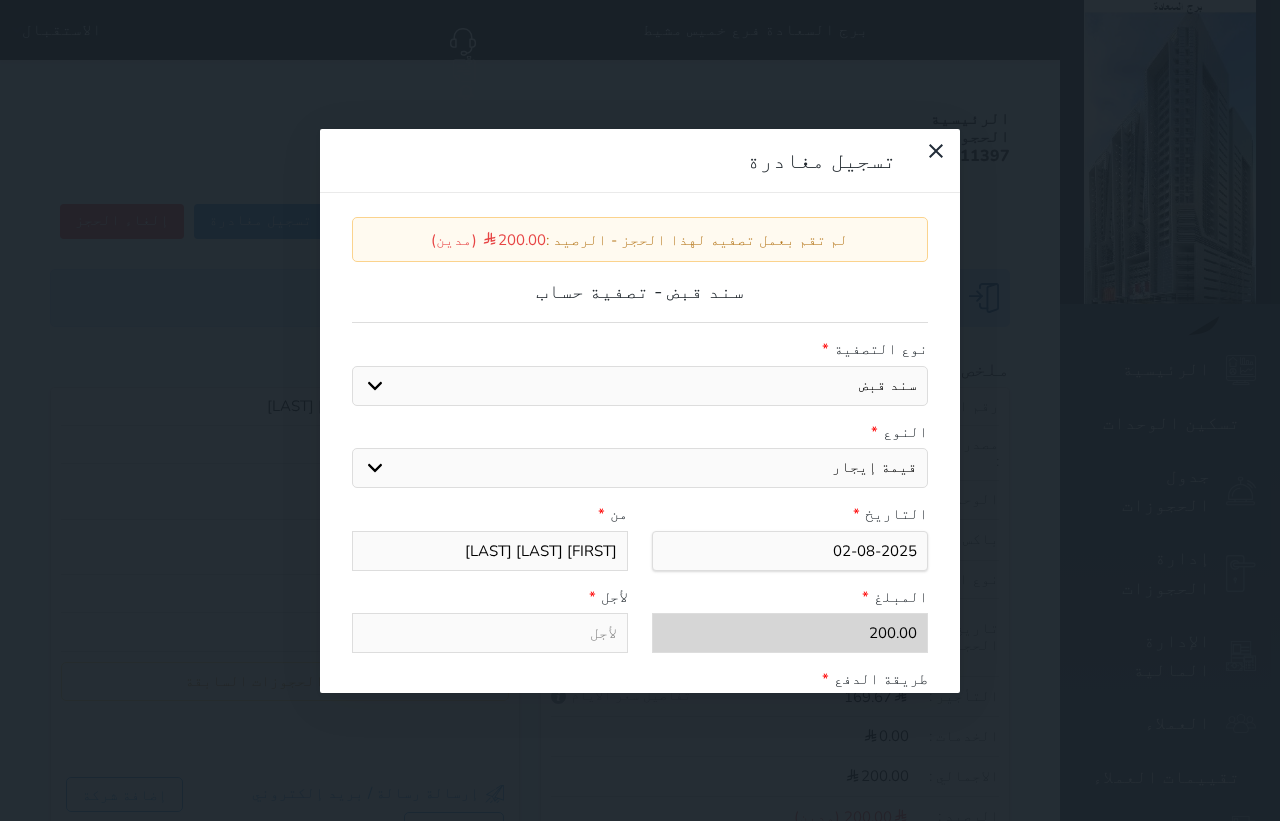 type on "قيمة إيجار - الوحدة - 204" 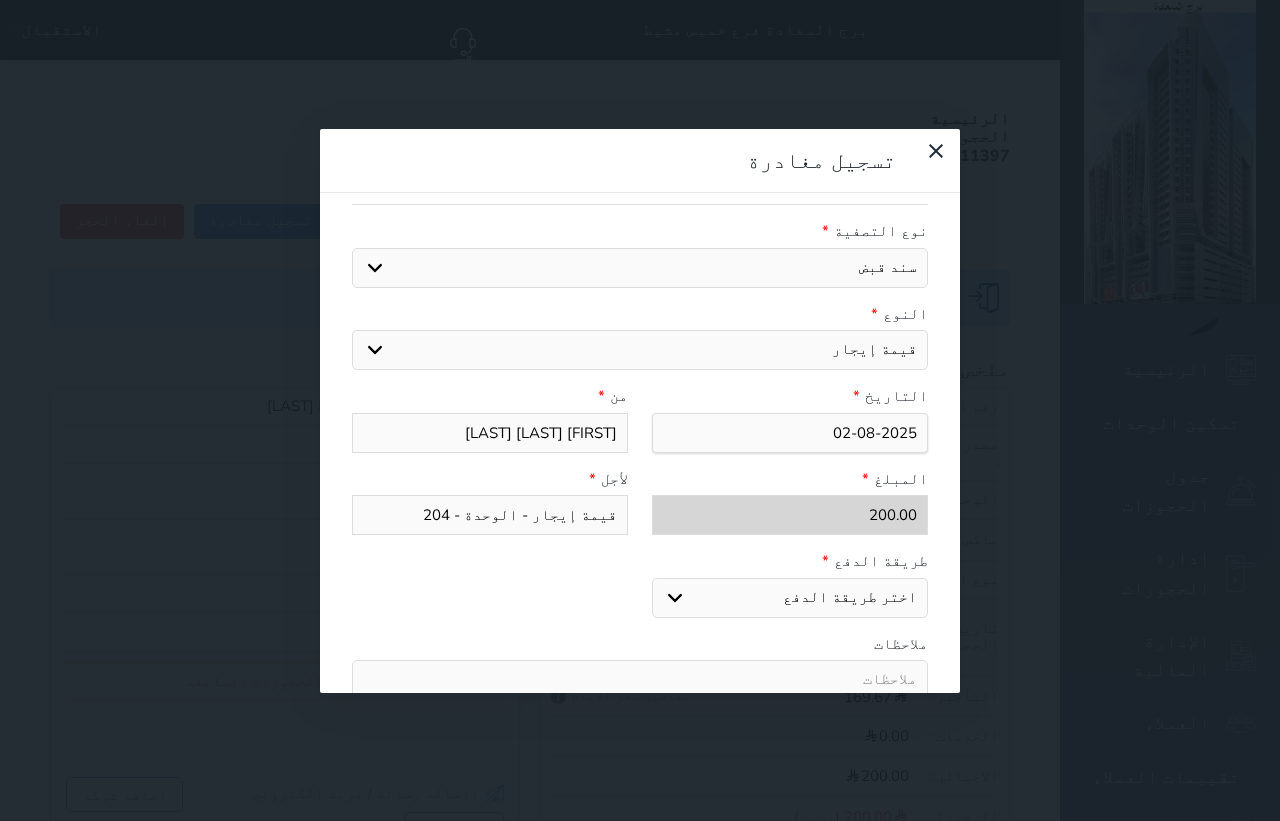 scroll, scrollTop: 250, scrollLeft: 0, axis: vertical 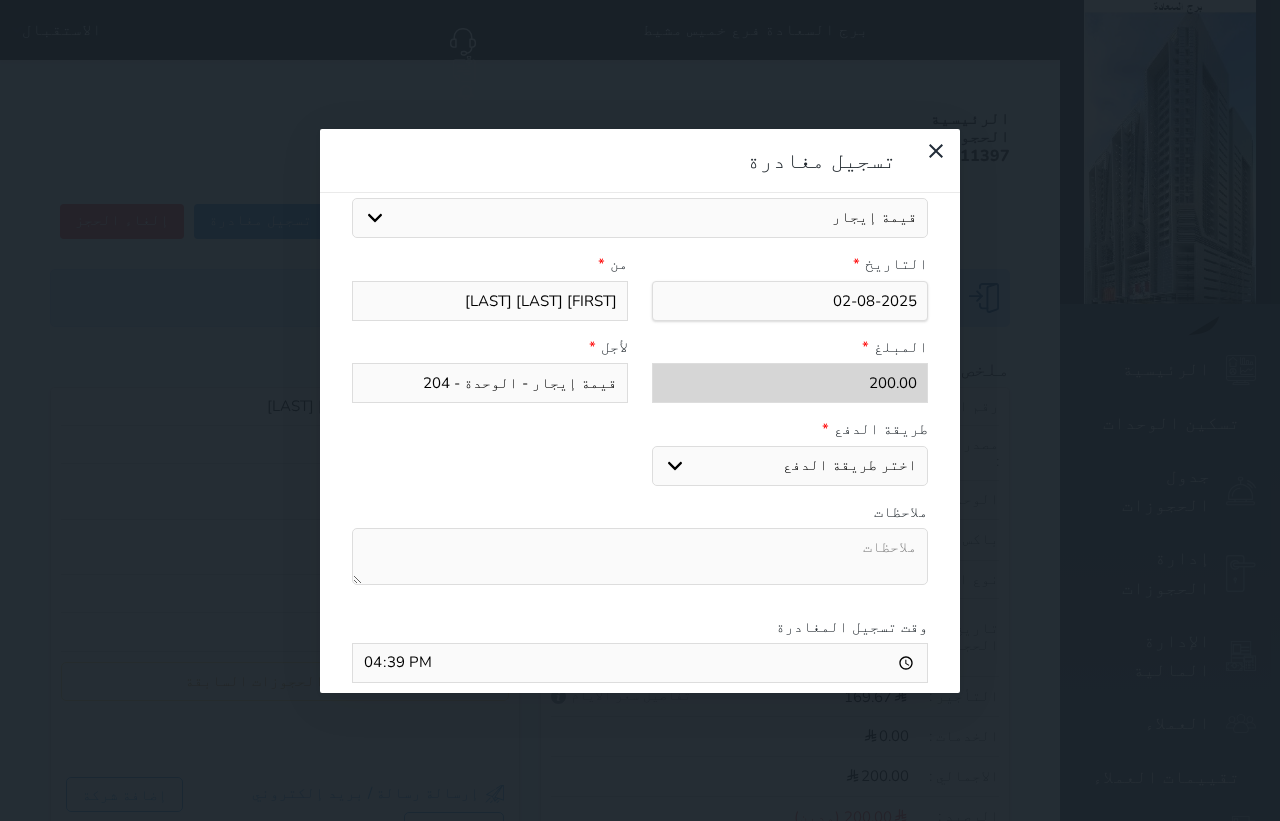 click on "اختر طريقة الدفع   دفع نقدى   تحويل بنكى   مدى   بطاقة ائتمان" at bounding box center (790, 466) 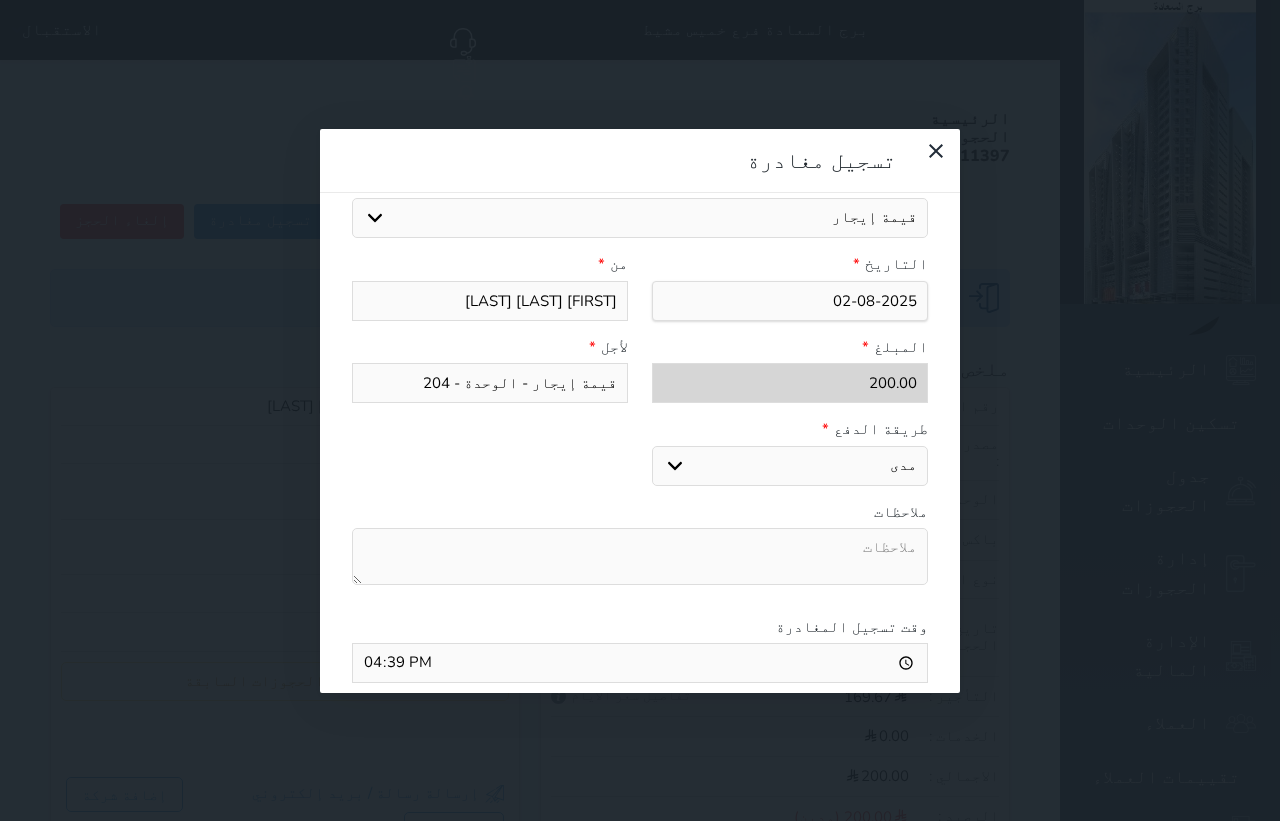 click on "اختر طريقة الدفع   دفع نقدى   تحويل بنكى   مدى   بطاقة ائتمان" at bounding box center [790, 466] 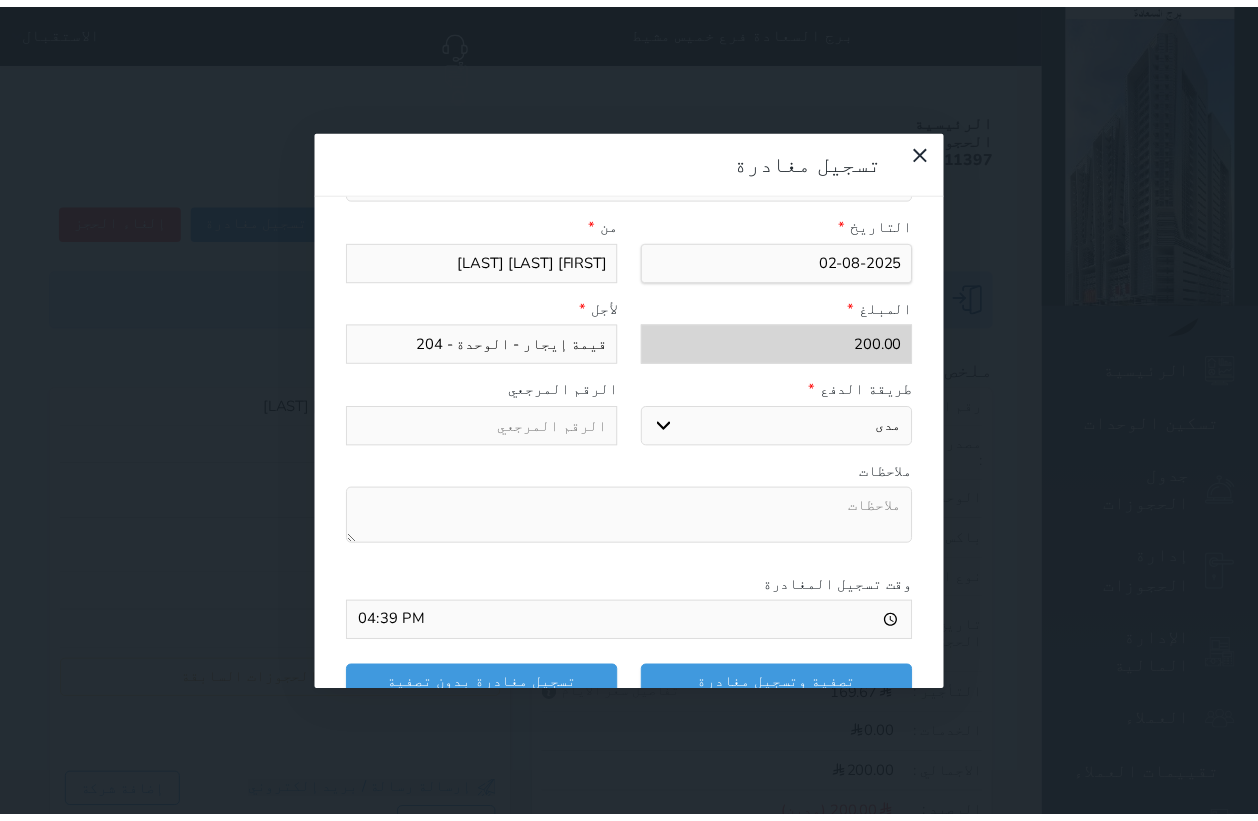scroll, scrollTop: 311, scrollLeft: 0, axis: vertical 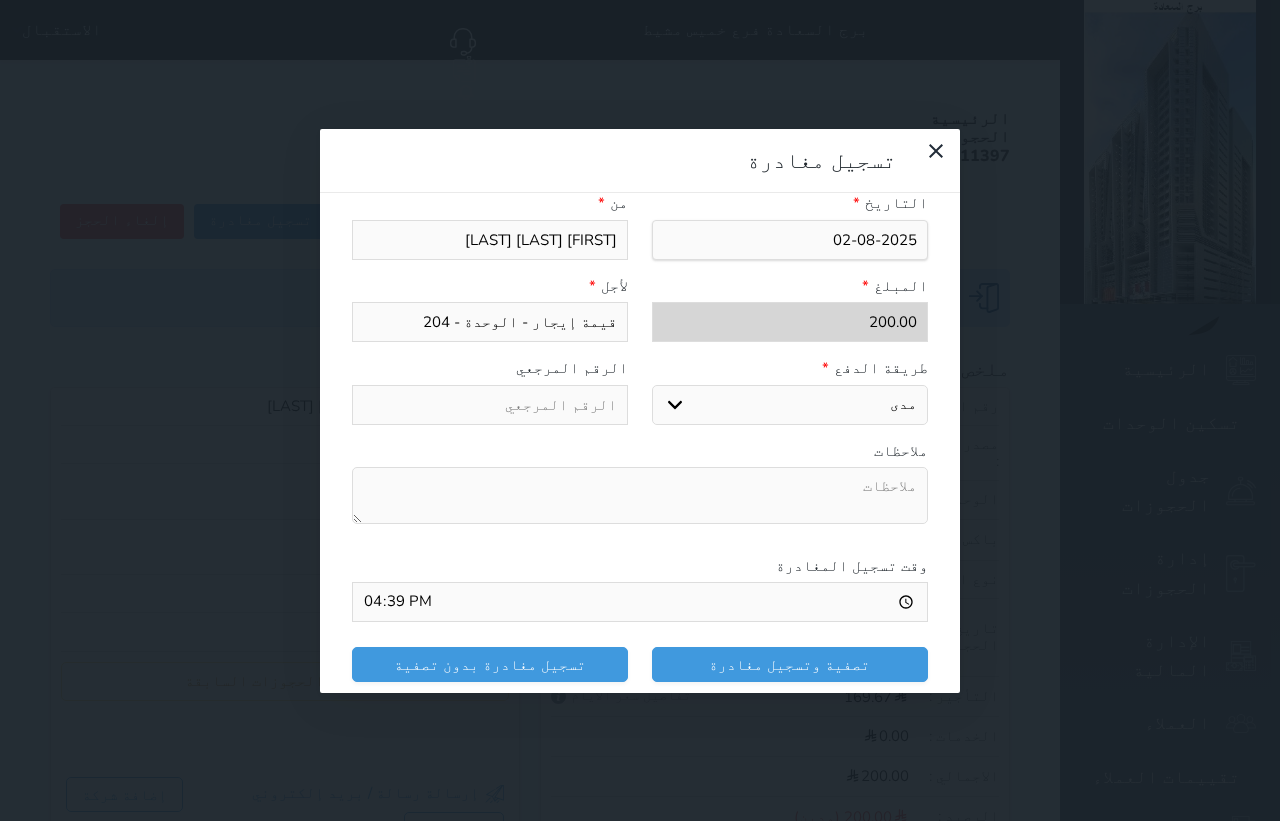 click on "تصفية وتسجيل مغادرة
تسجيل مغادرة بدون تصفية" at bounding box center [640, 664] 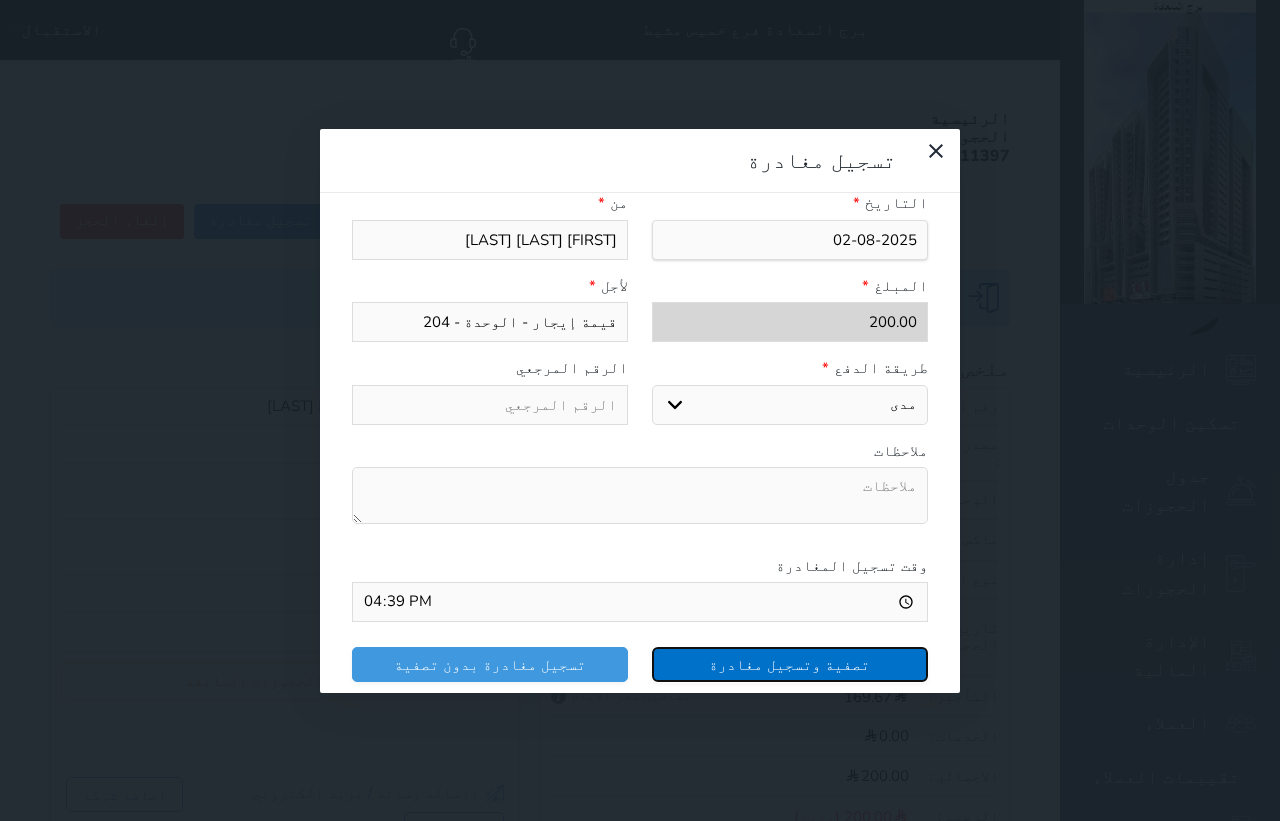 click on "تصفية وتسجيل مغادرة" at bounding box center (790, 664) 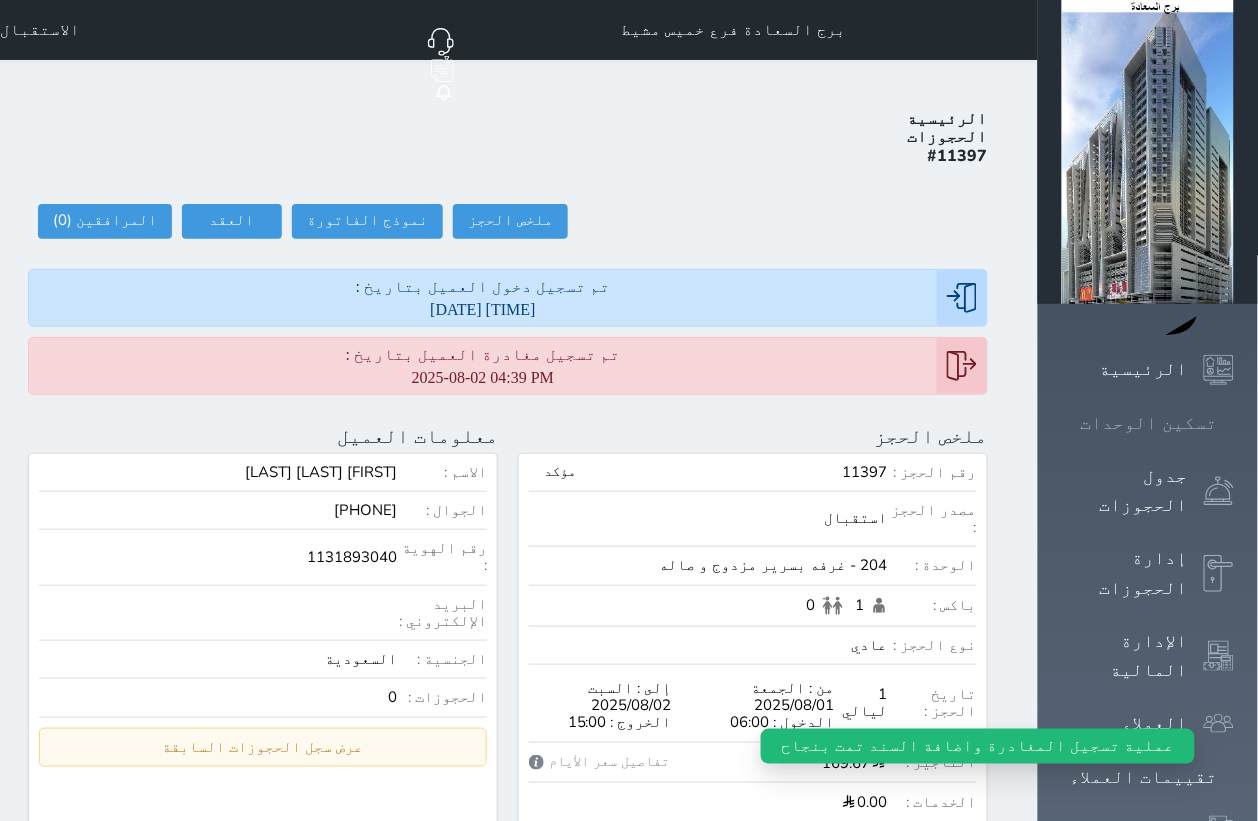 click 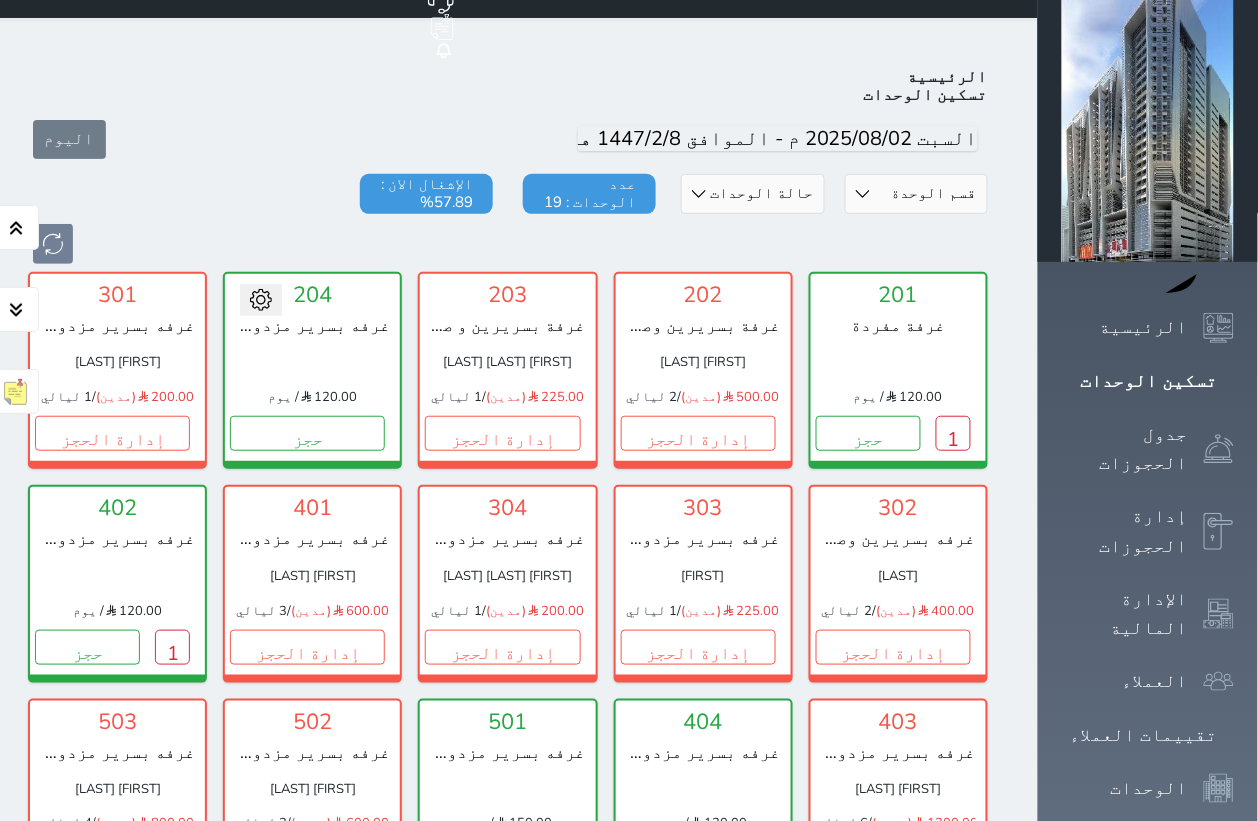 scroll, scrollTop: 0, scrollLeft: 0, axis: both 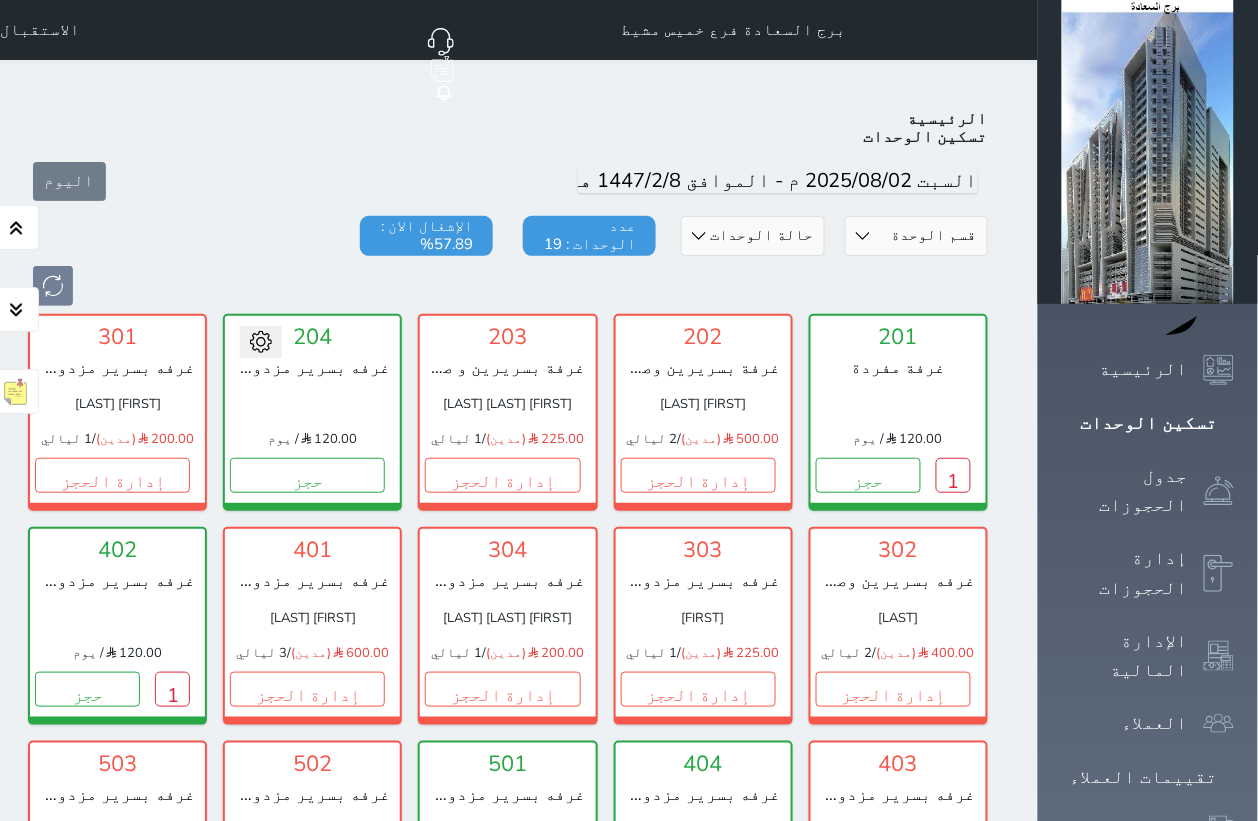 click on "تسكين الوحدات" at bounding box center [1148, 423] 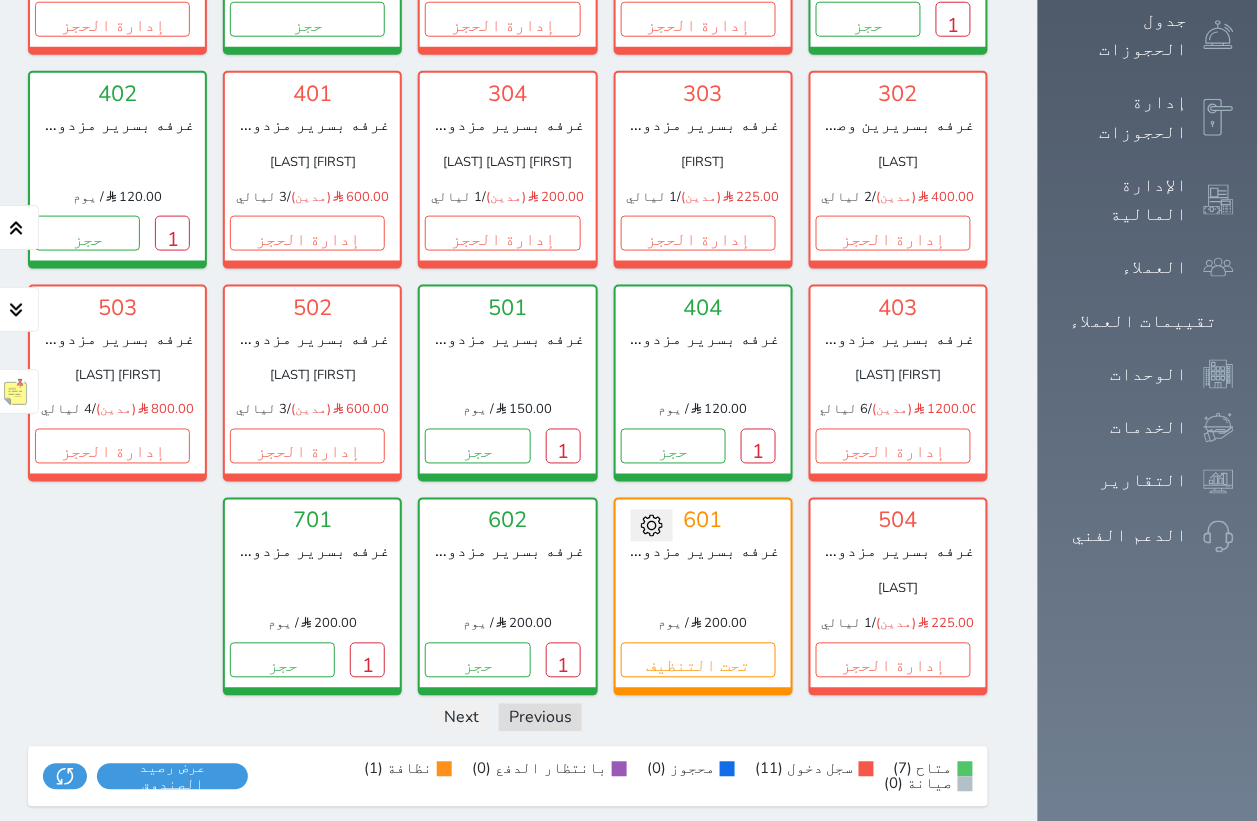 scroll, scrollTop: 500, scrollLeft: 0, axis: vertical 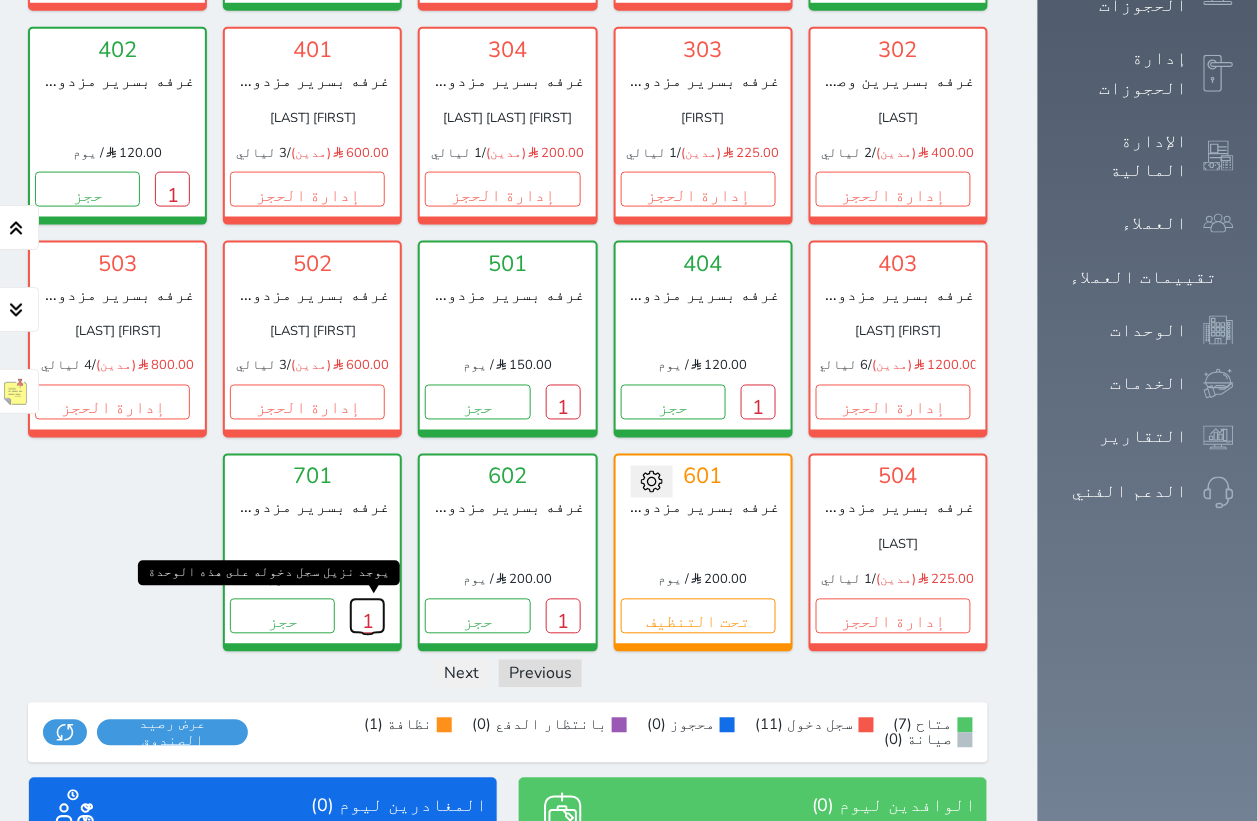 click on "1" at bounding box center [367, 616] 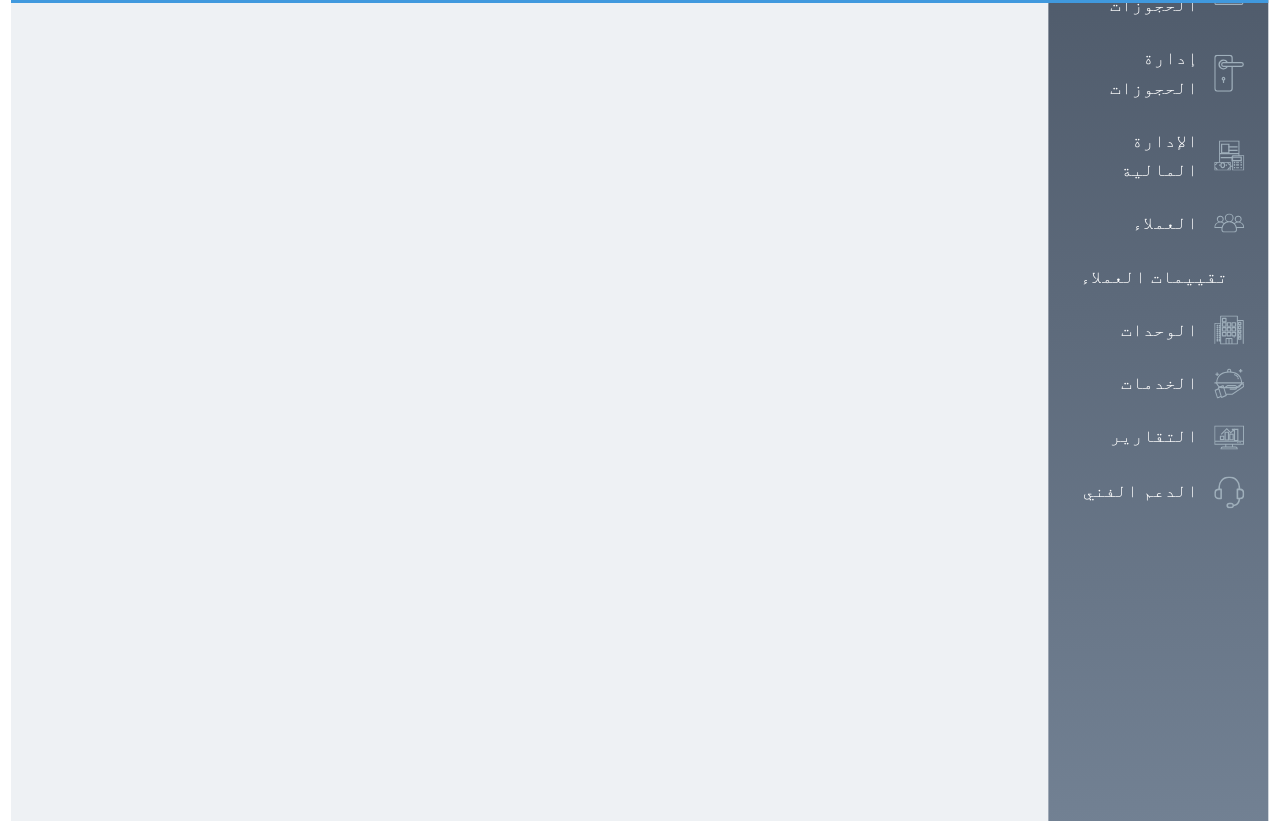 scroll, scrollTop: 0, scrollLeft: 0, axis: both 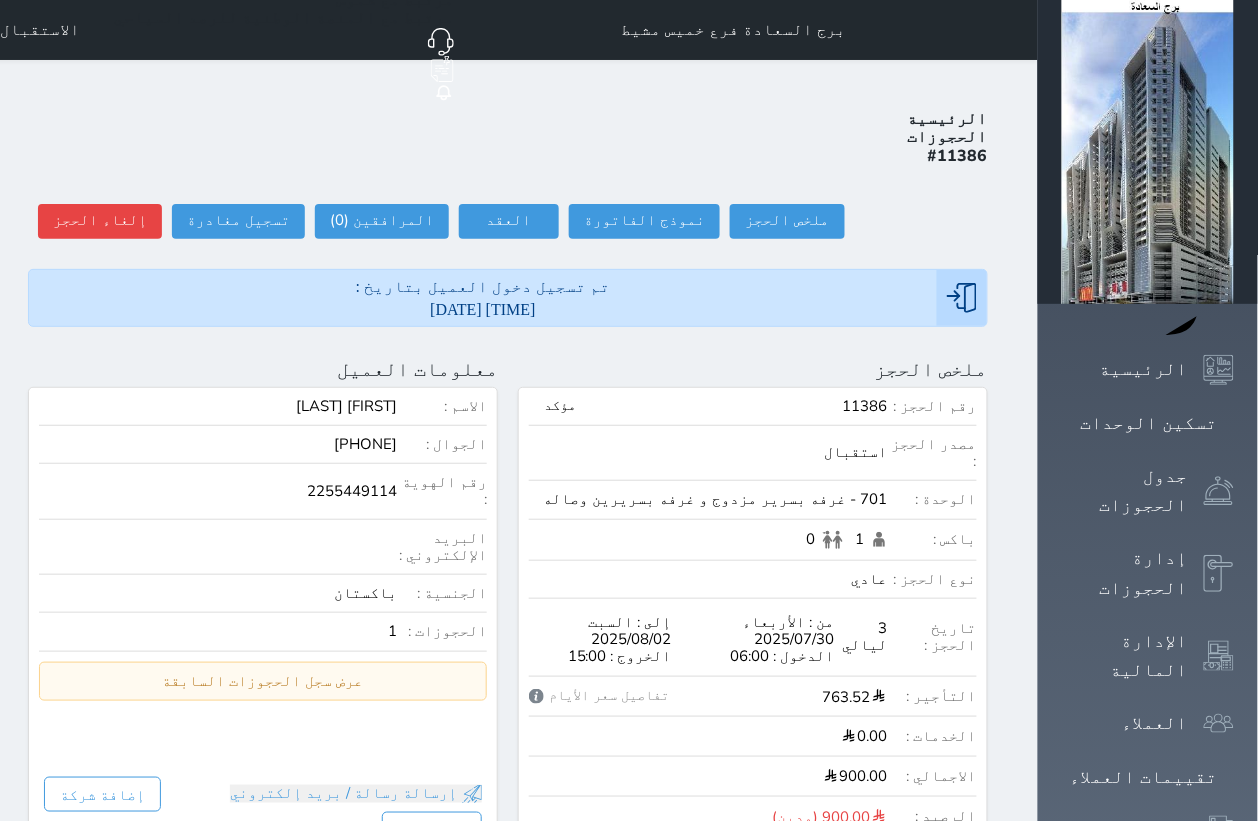 select 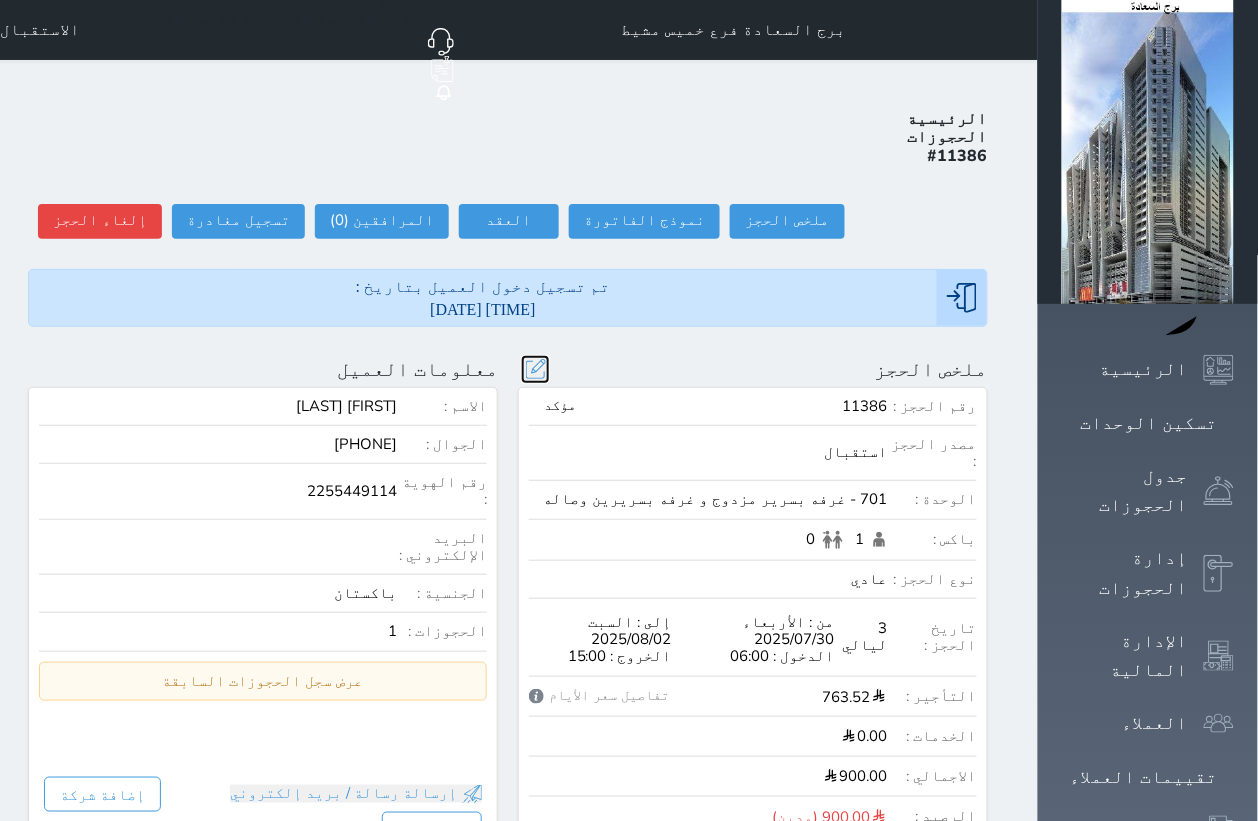 click at bounding box center (535, 369) 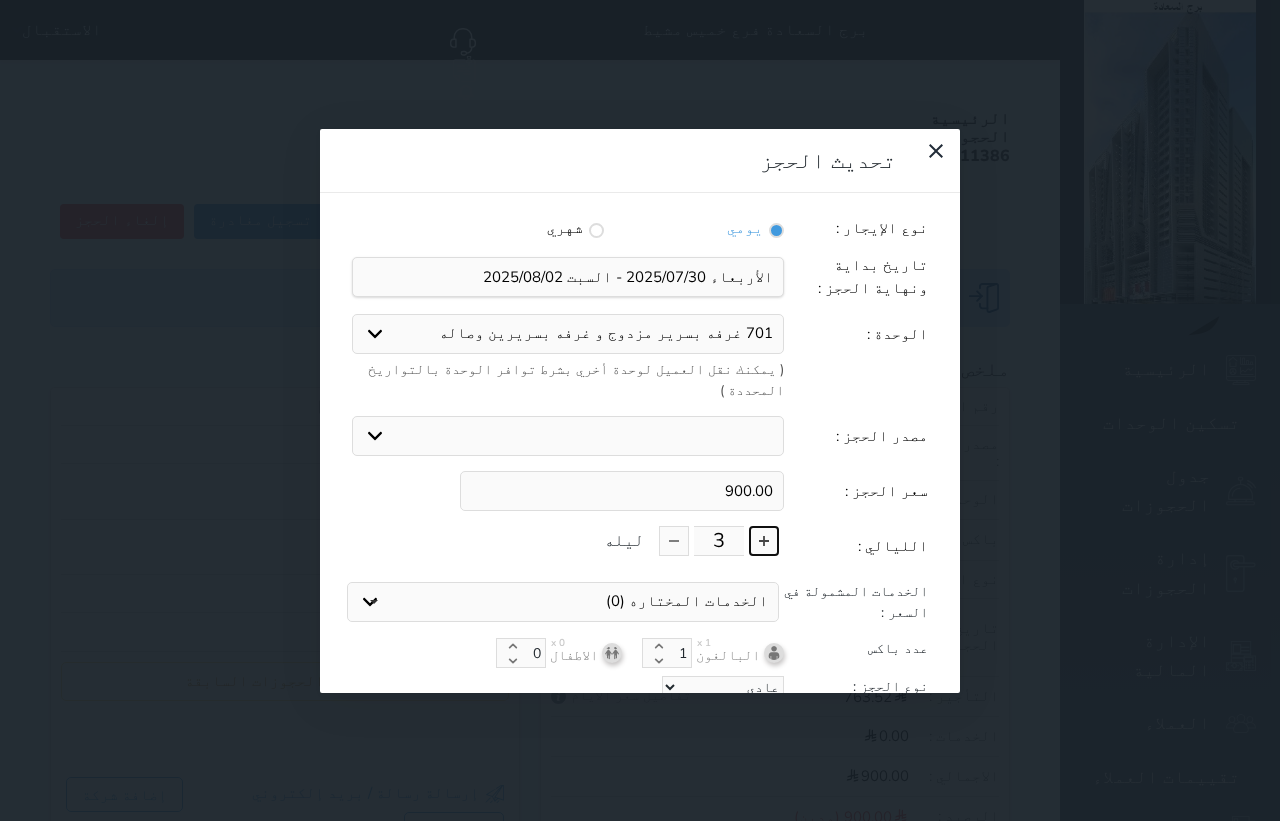 click at bounding box center (764, 541) 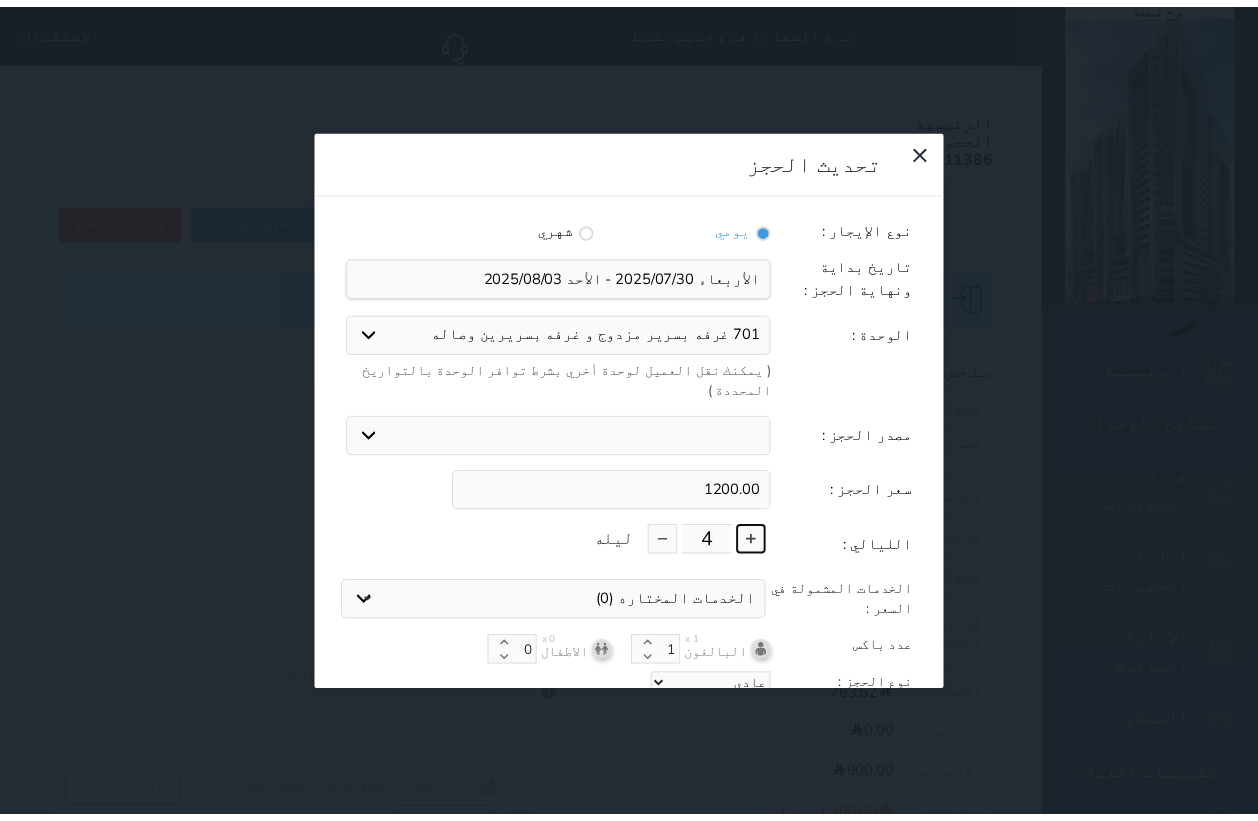 scroll, scrollTop: 45, scrollLeft: 0, axis: vertical 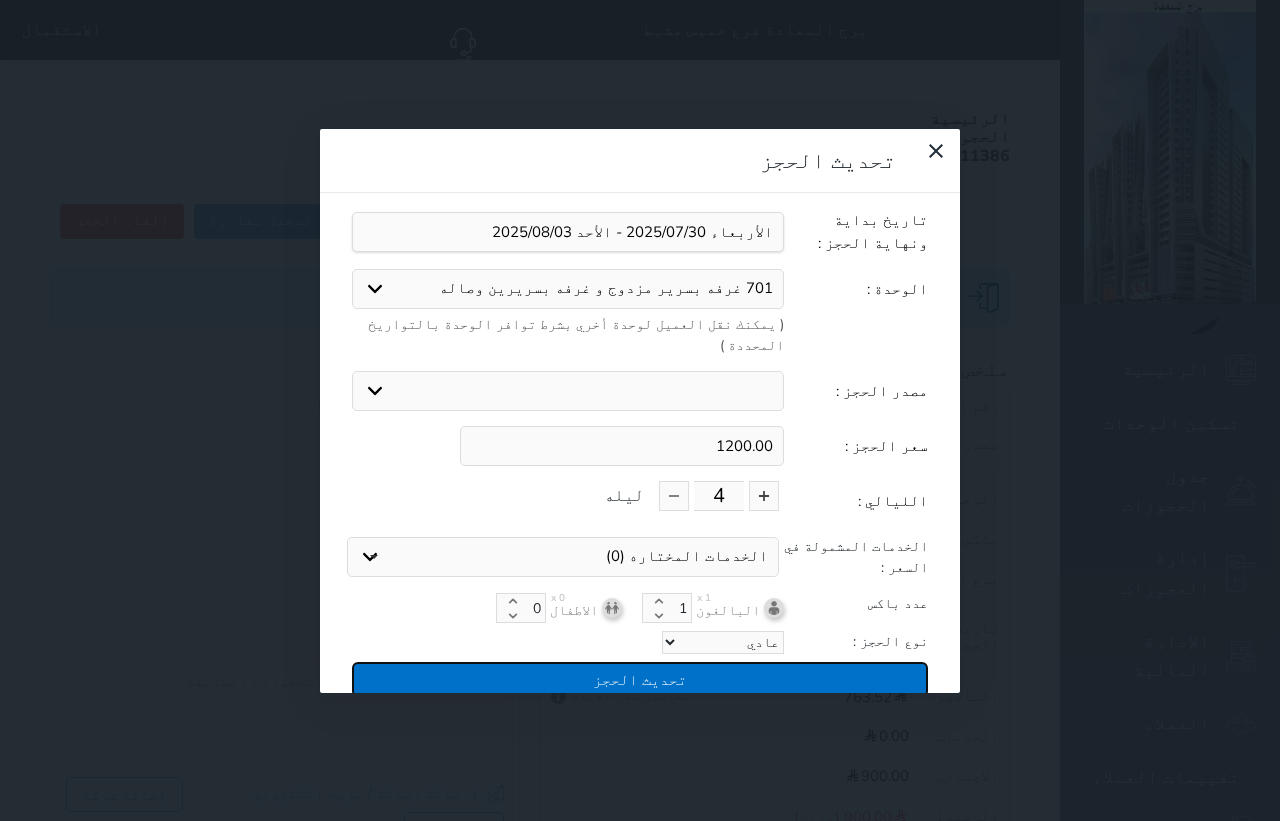 click on "تحديث الحجز" at bounding box center (640, 679) 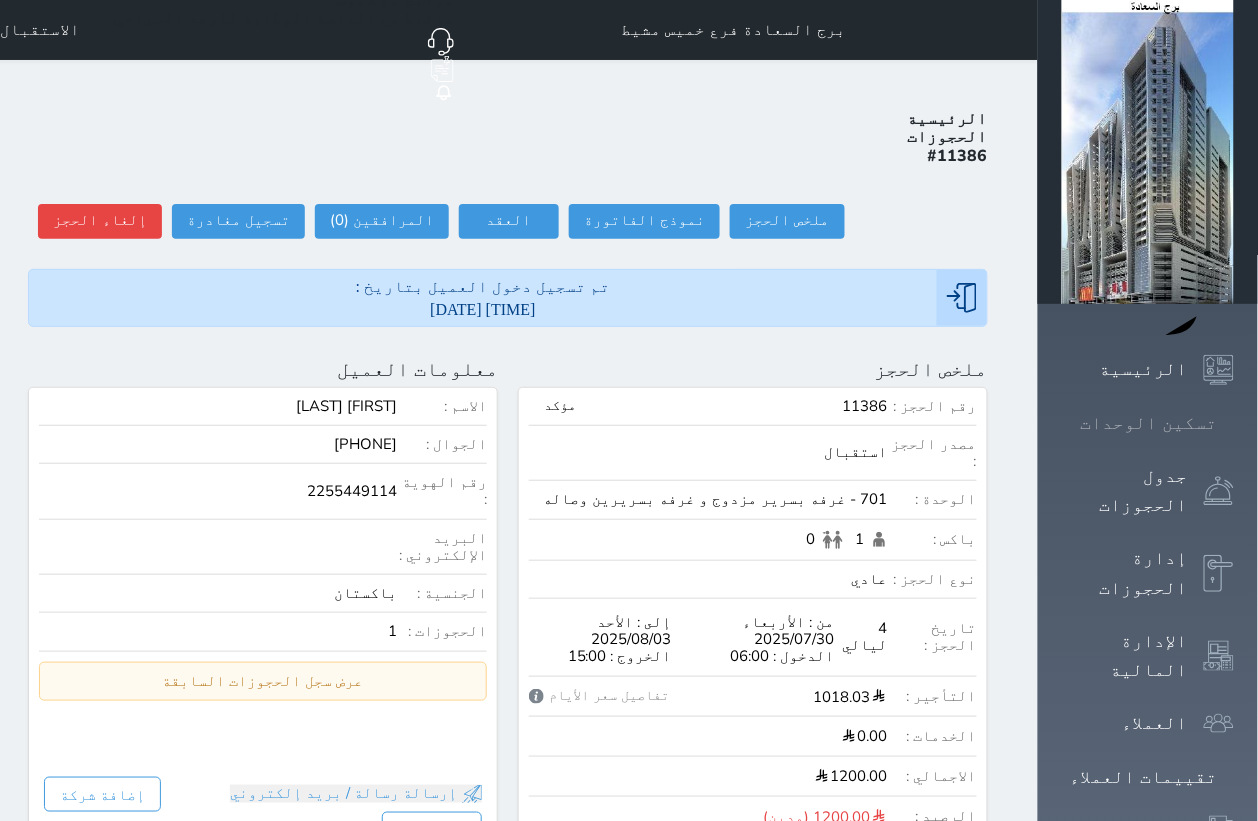 click at bounding box center [1234, 423] 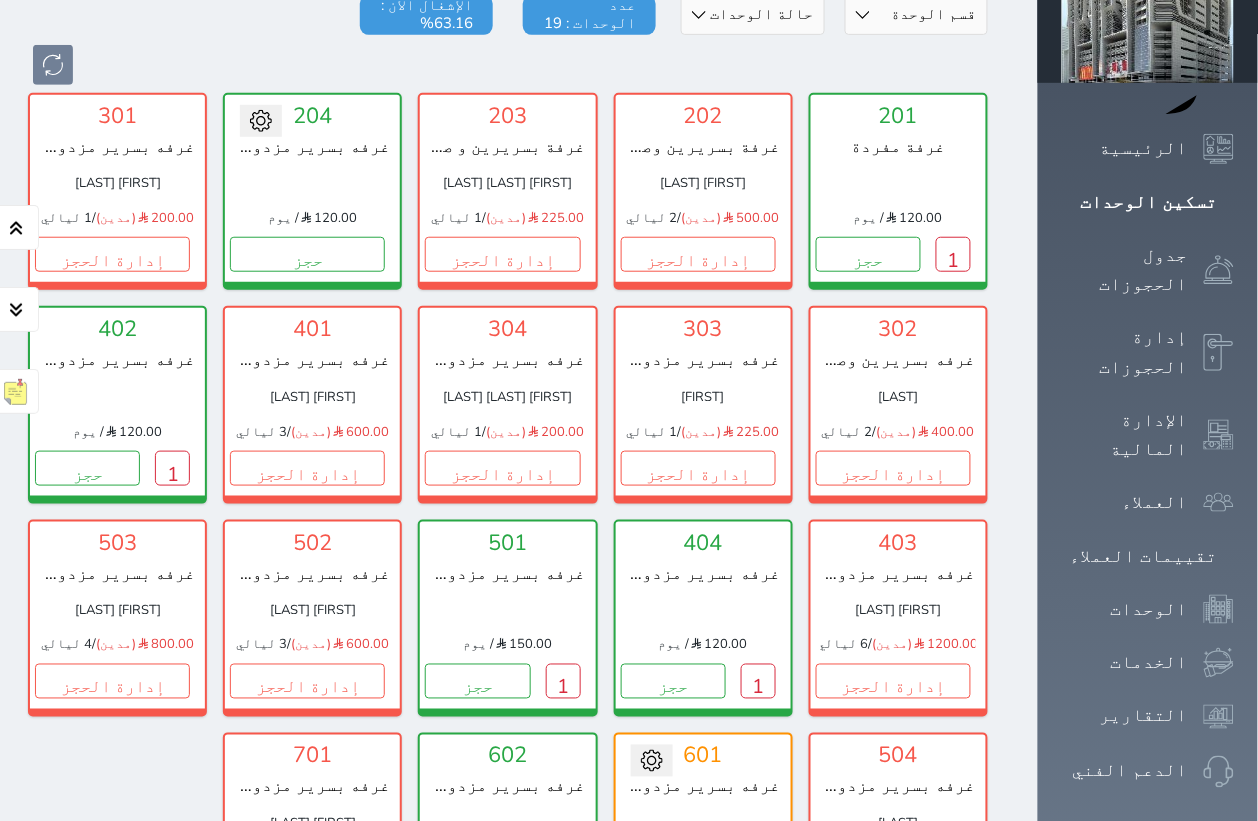 scroll, scrollTop: 452, scrollLeft: 0, axis: vertical 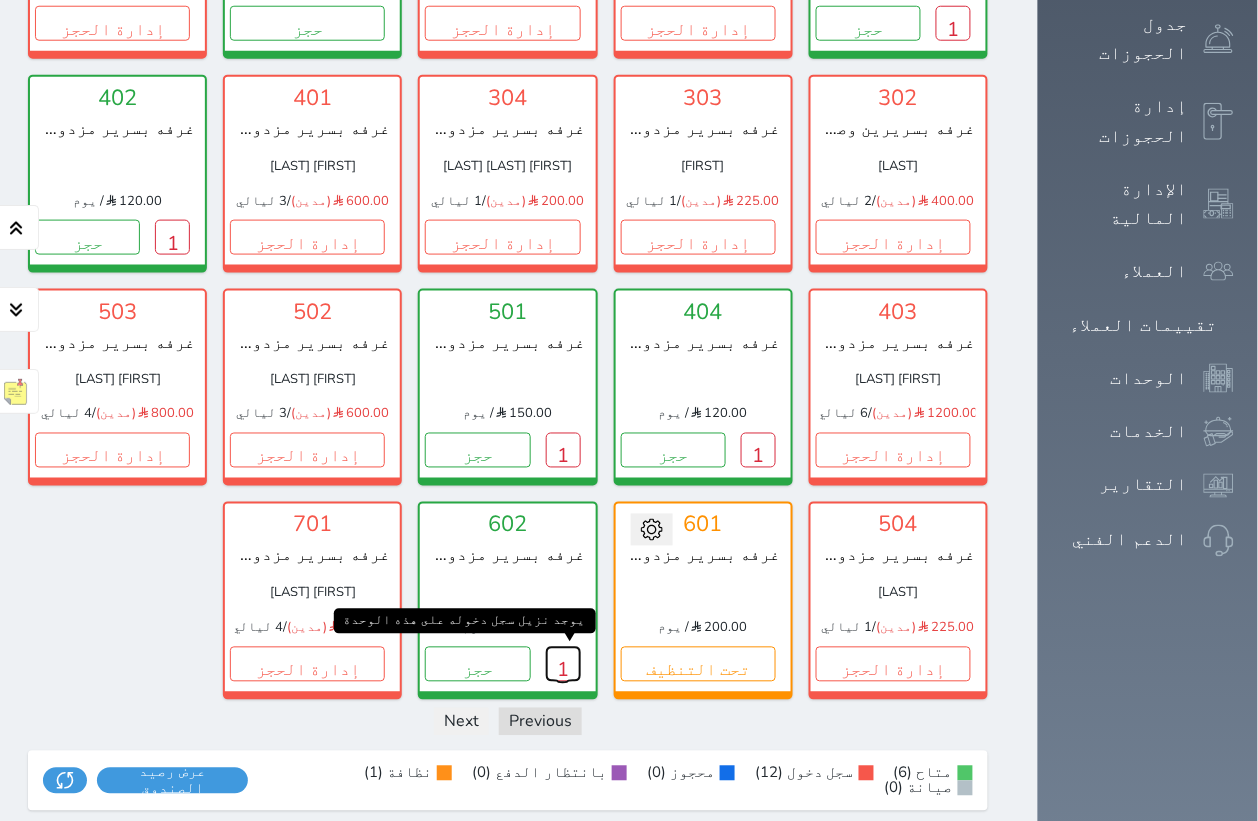 click on "1" at bounding box center (563, 664) 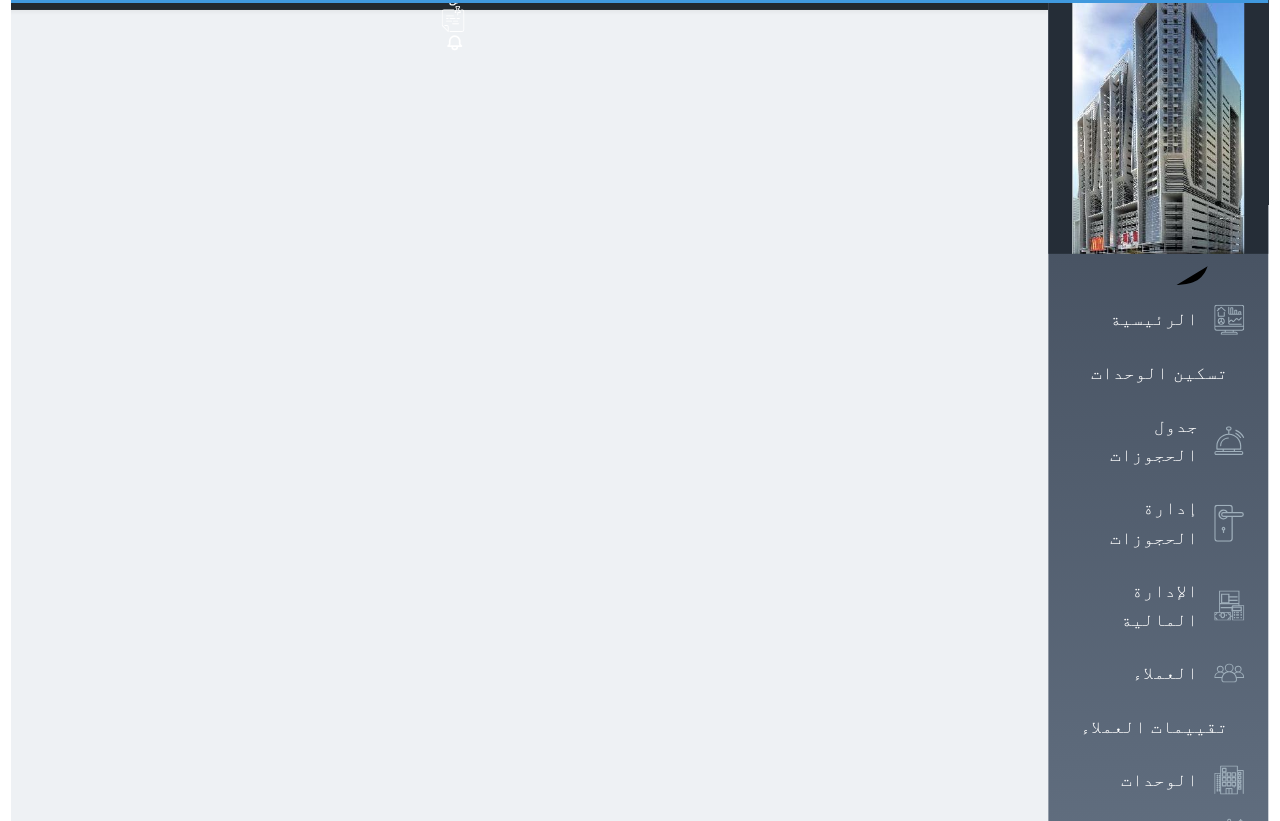 scroll, scrollTop: 0, scrollLeft: 0, axis: both 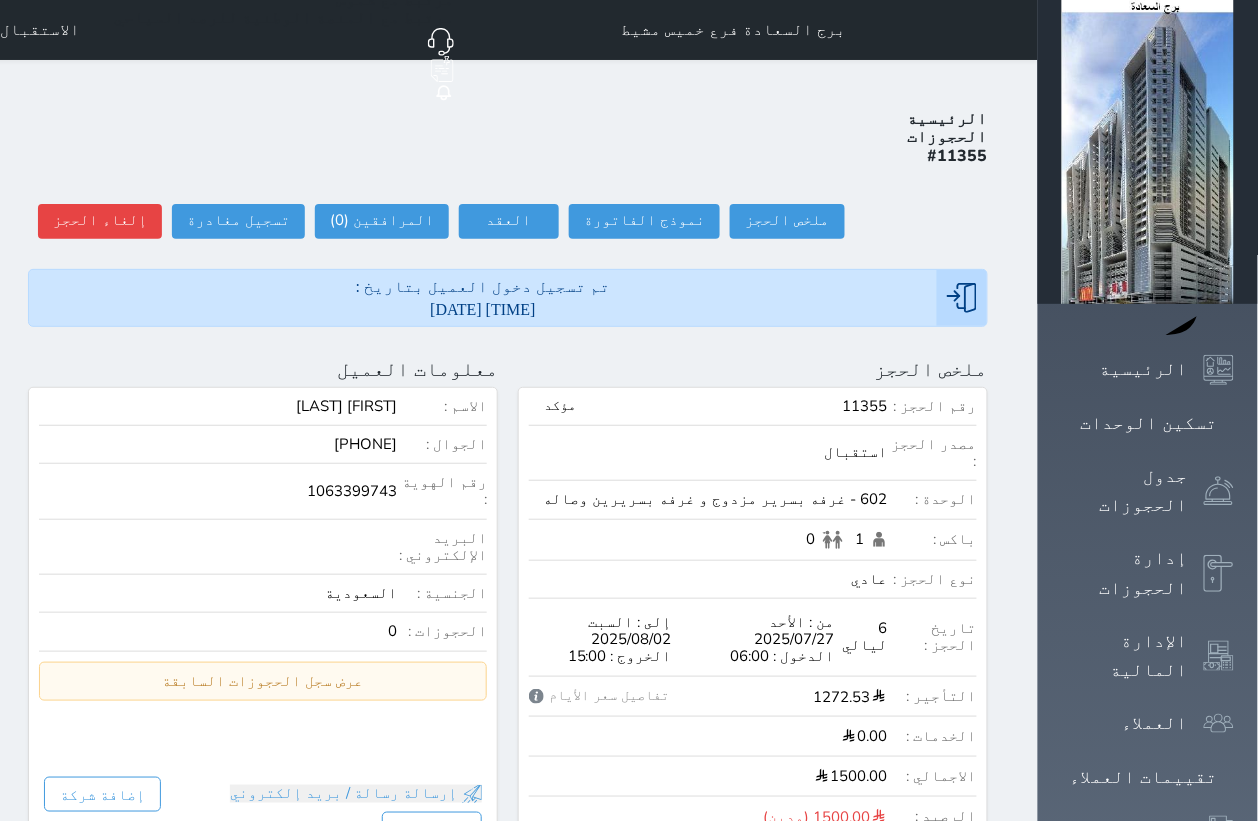 select 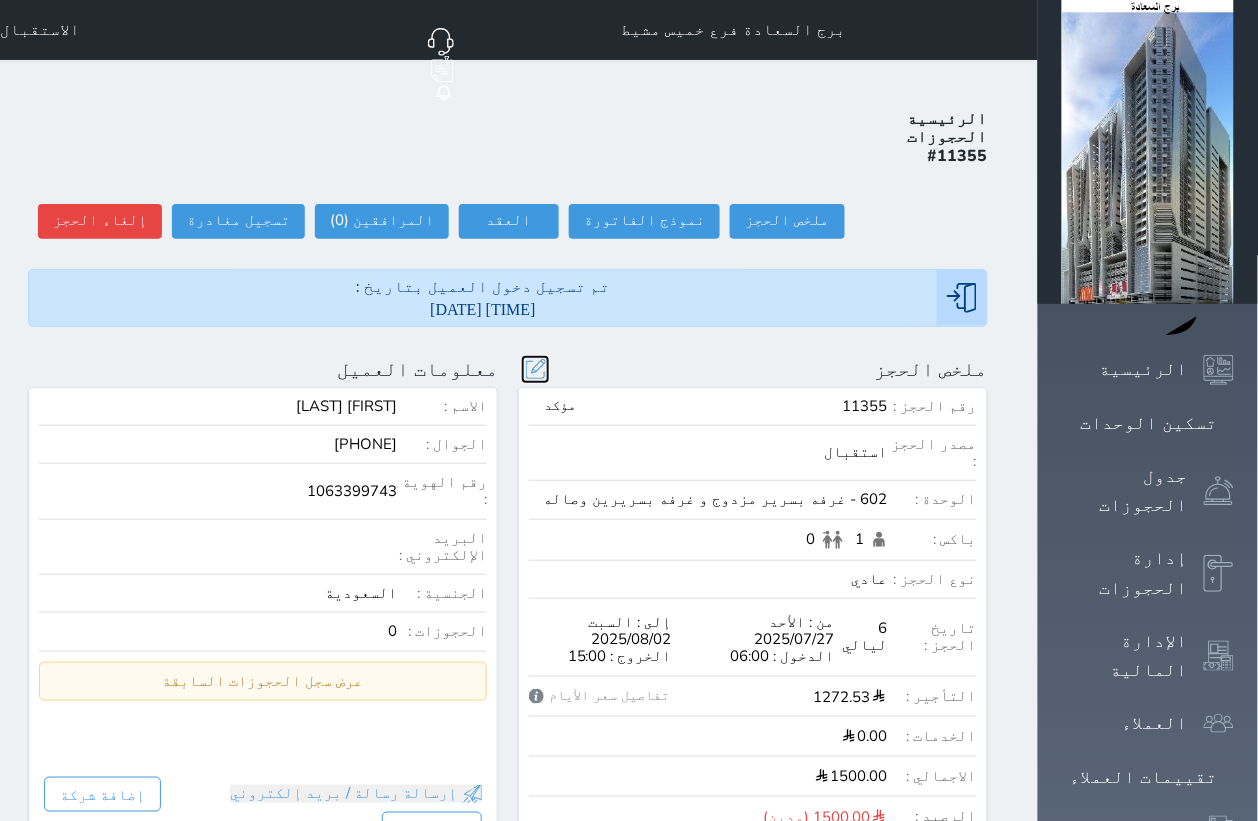 click at bounding box center [535, 369] 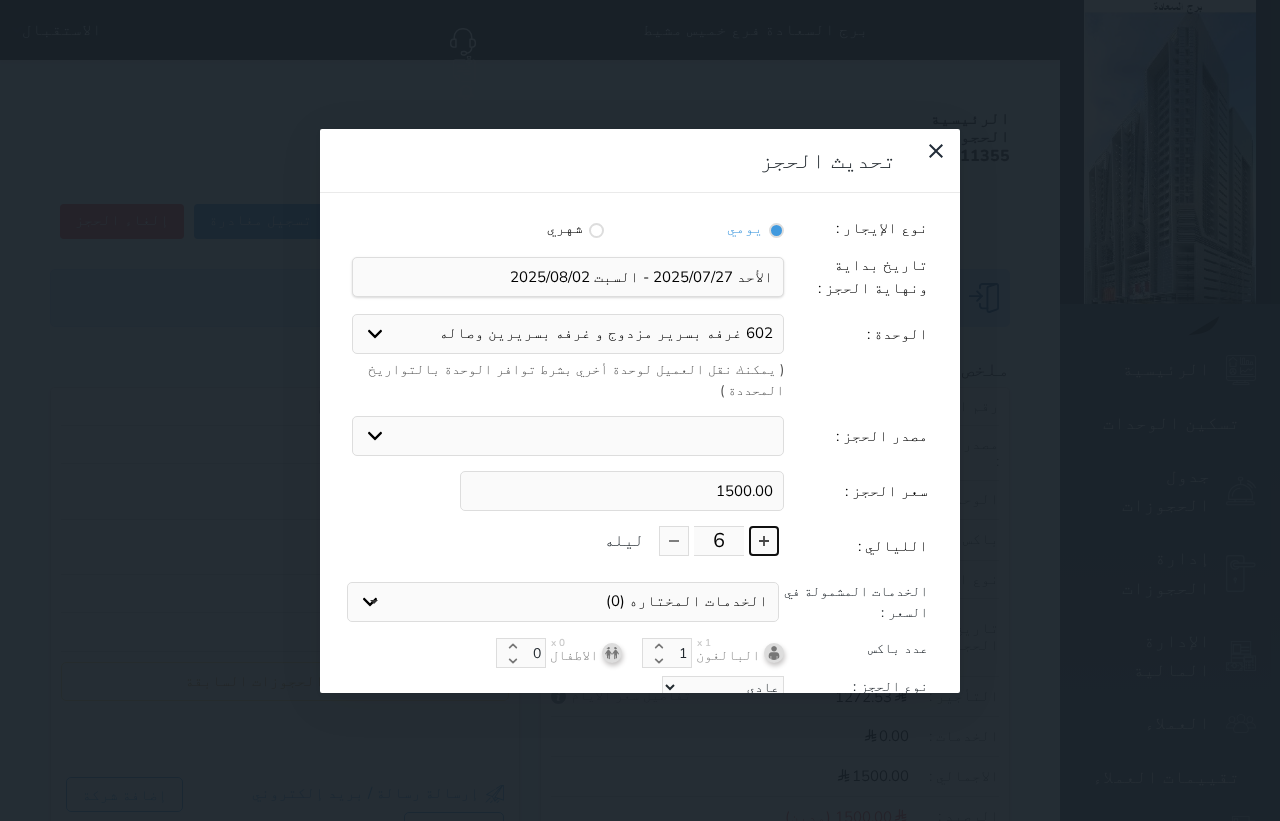 click at bounding box center [764, 541] 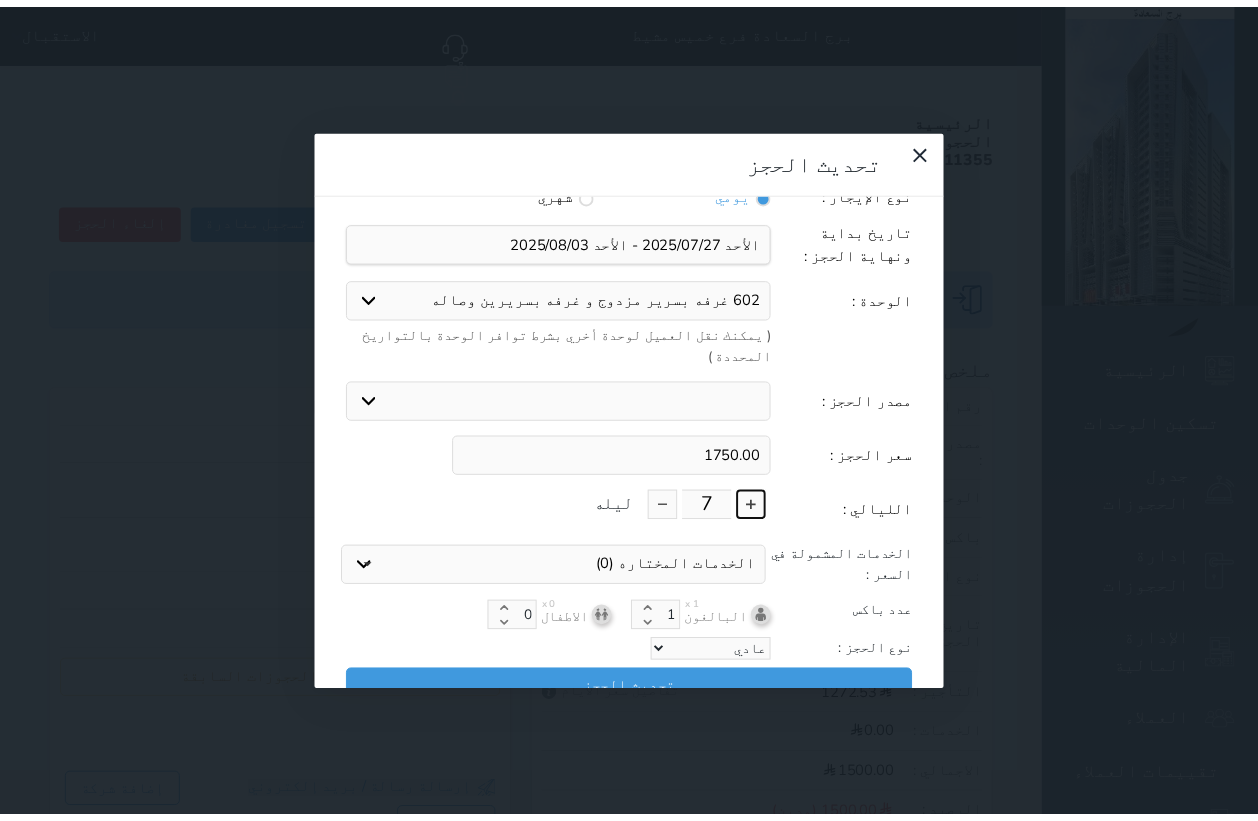 scroll, scrollTop: 45, scrollLeft: 0, axis: vertical 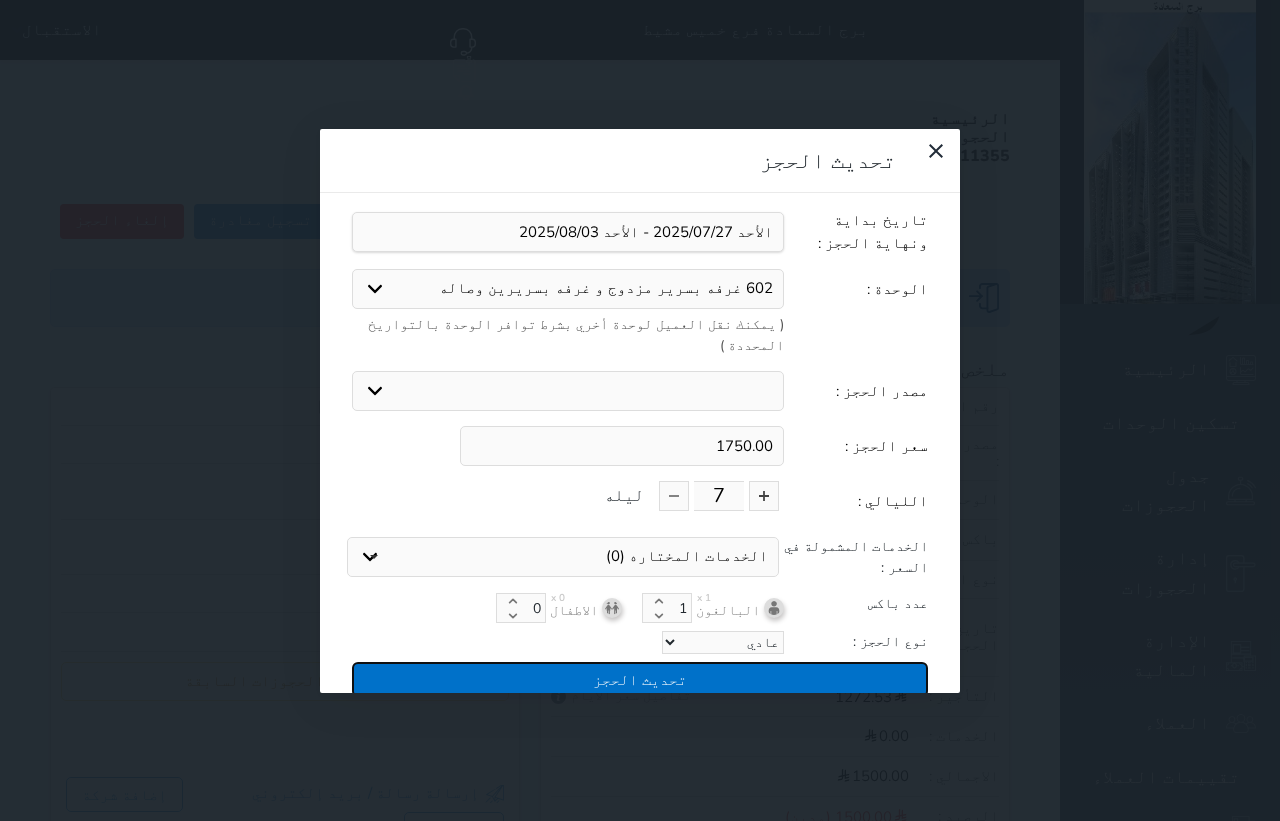 click on "تحديث الحجز" at bounding box center [640, 679] 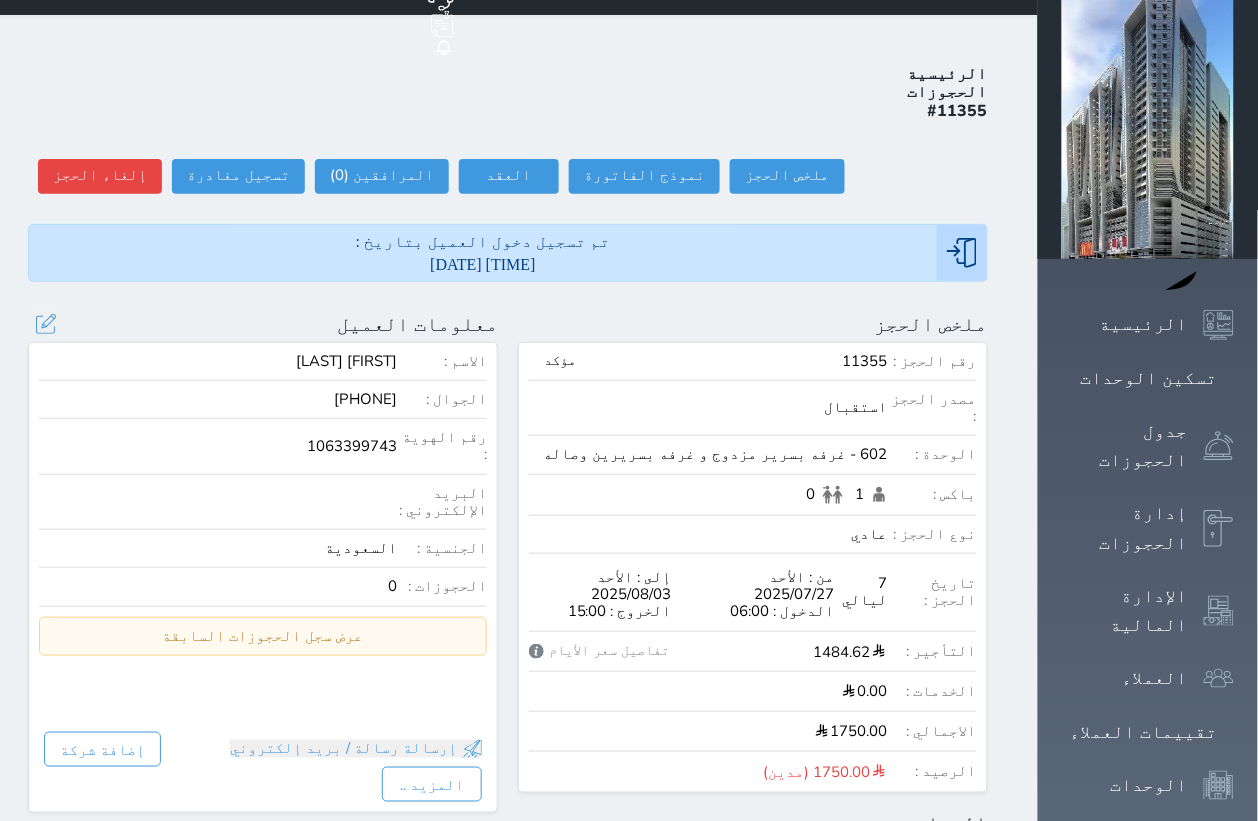 scroll, scrollTop: 0, scrollLeft: 0, axis: both 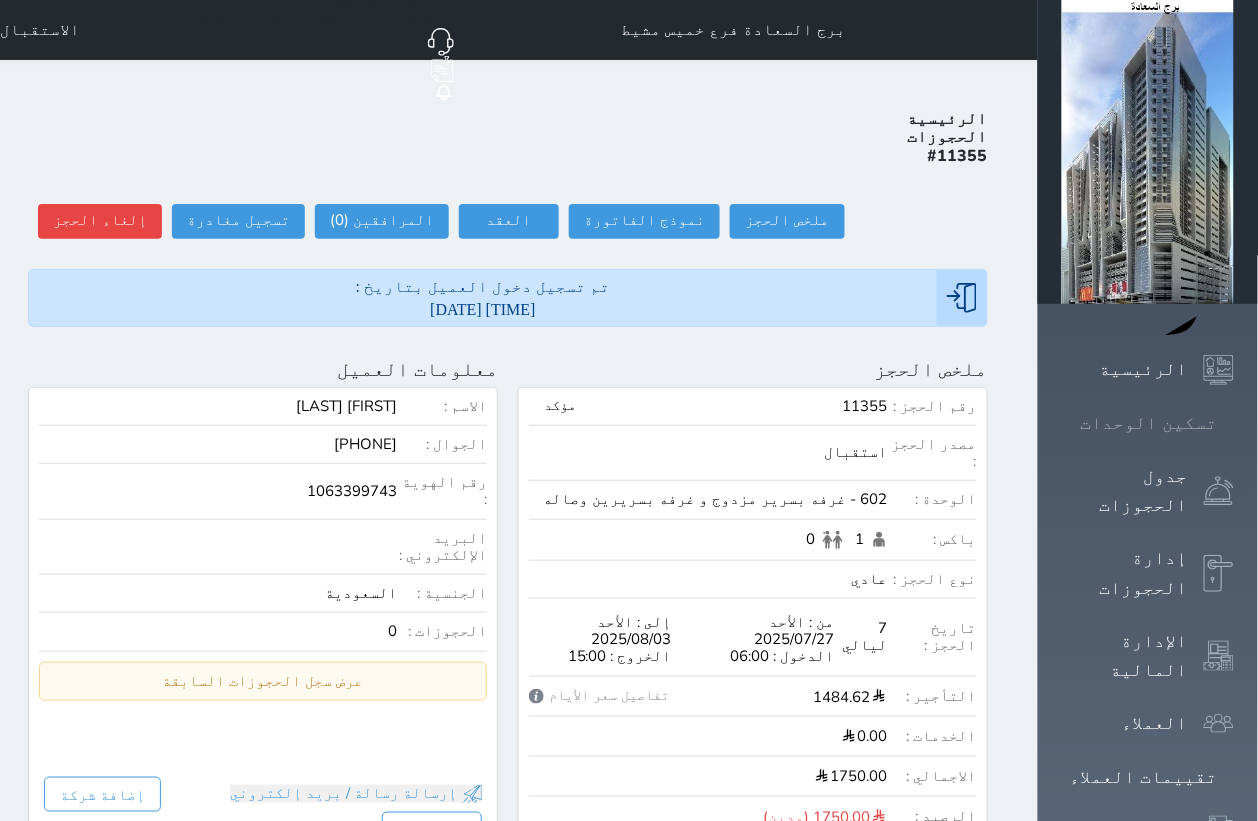 click on "تسكين الوحدات" at bounding box center [1149, 423] 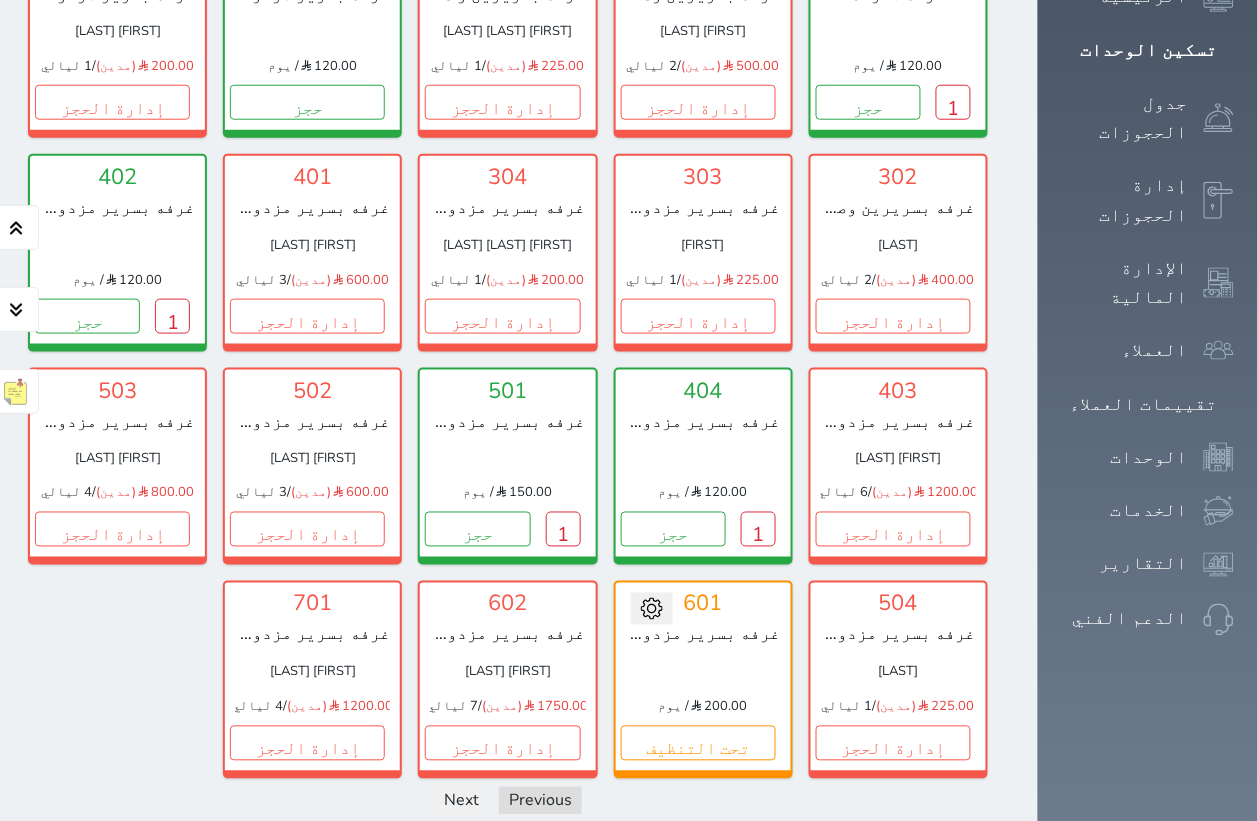 scroll, scrollTop: 375, scrollLeft: 0, axis: vertical 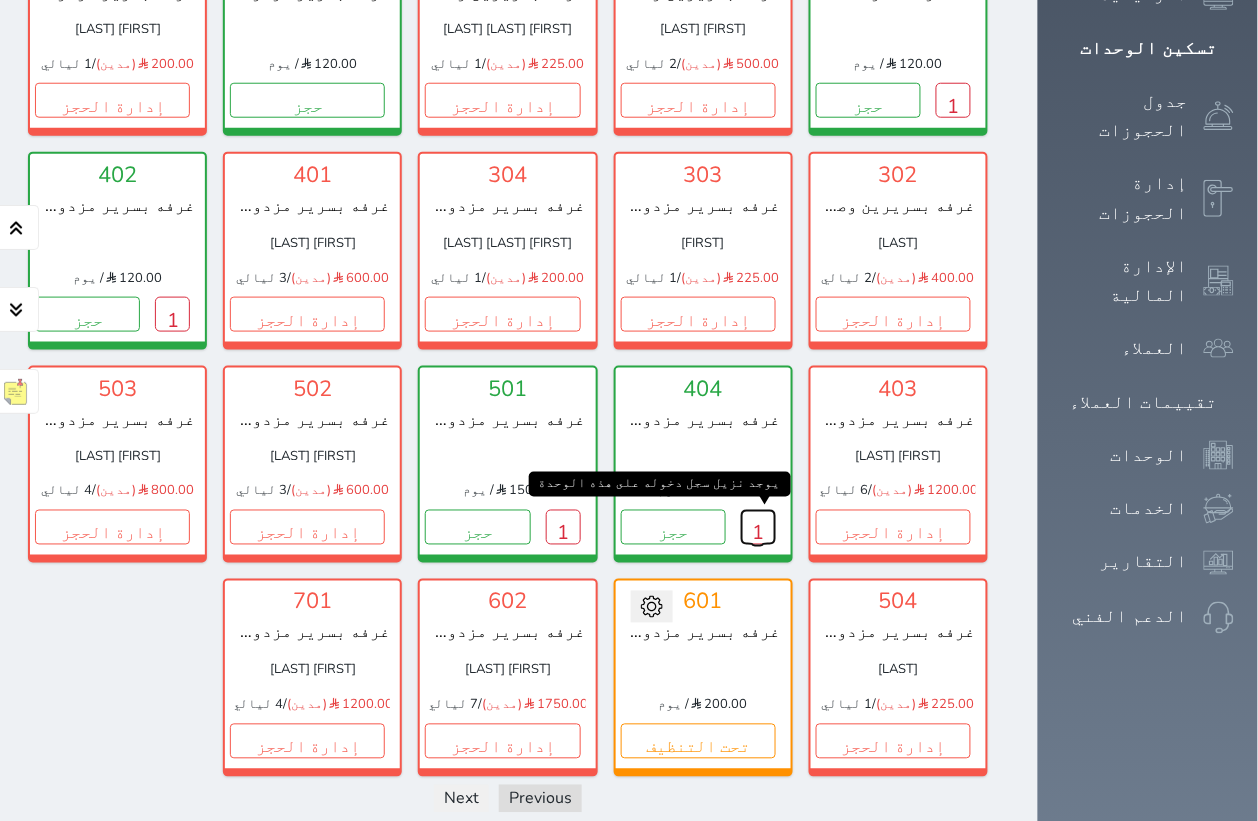 click on "1" at bounding box center (758, 527) 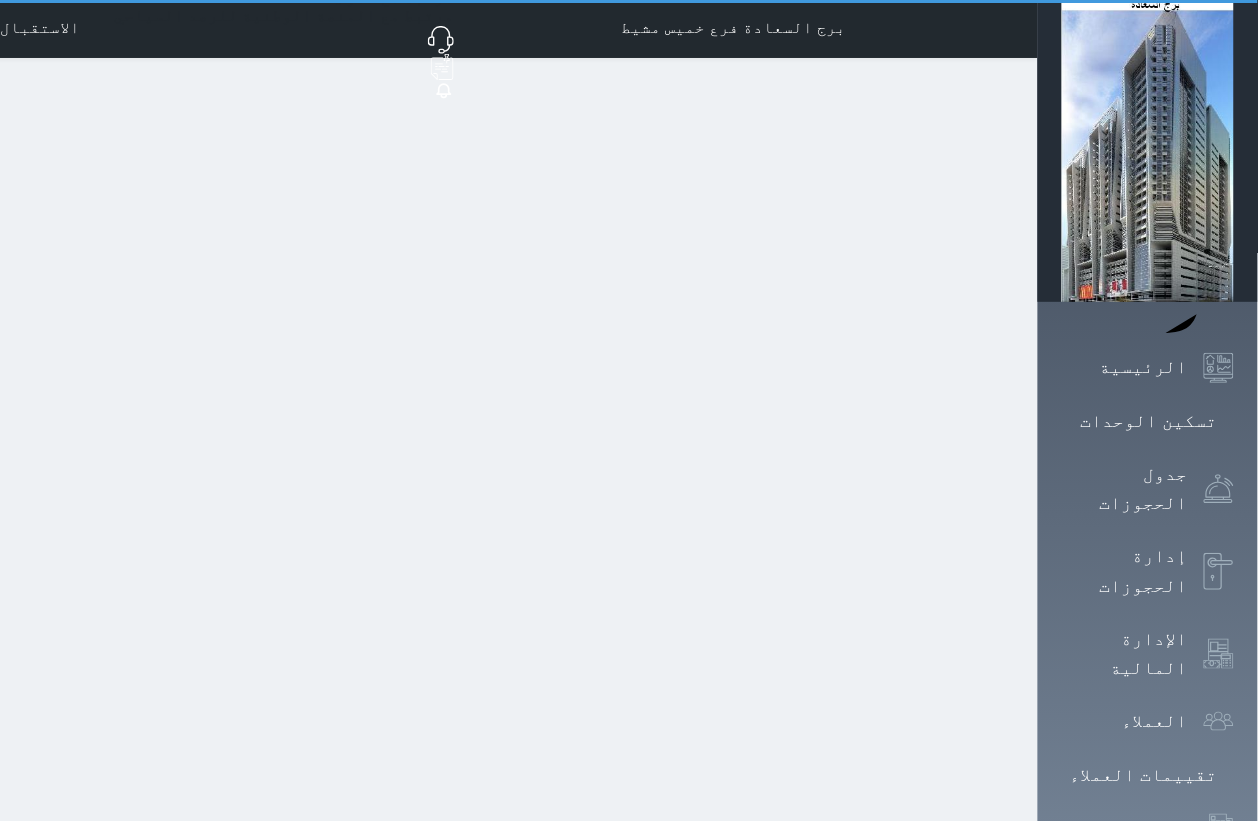scroll, scrollTop: 0, scrollLeft: 0, axis: both 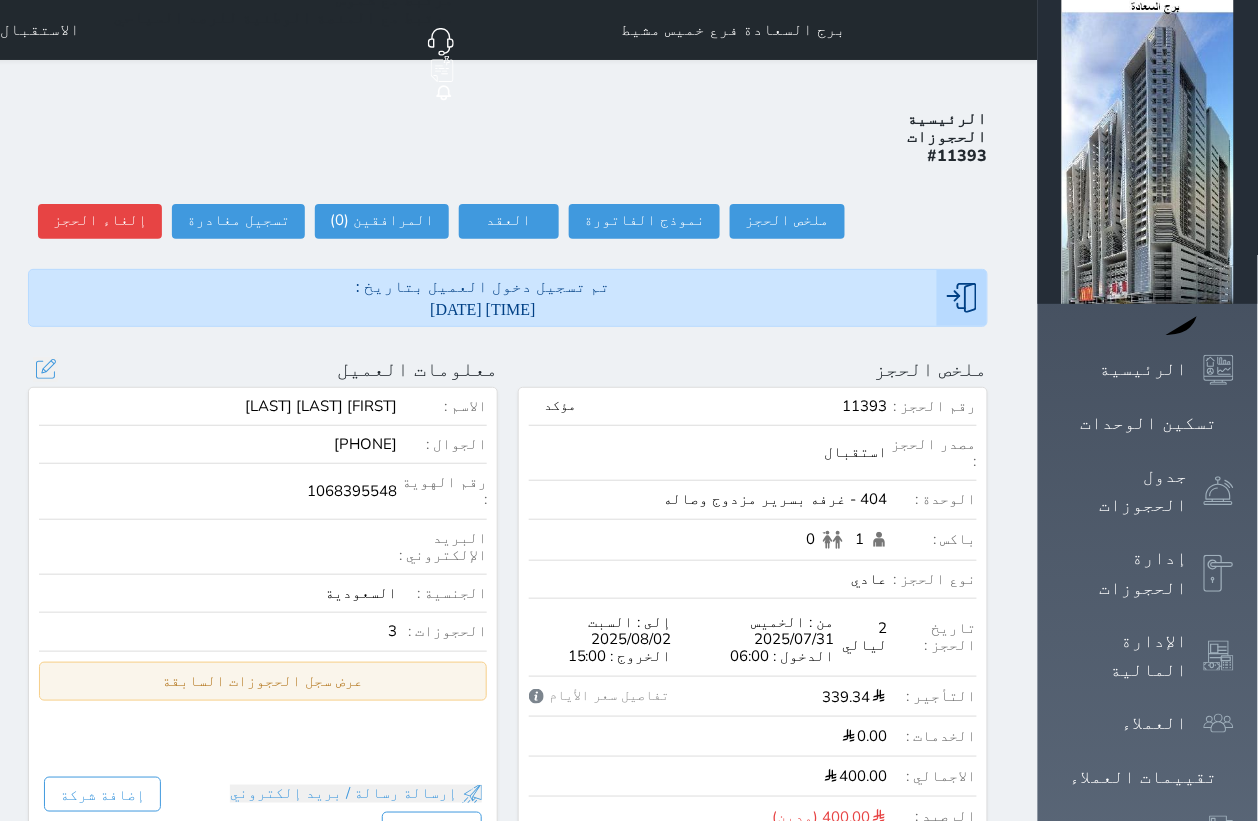 click on "عرض سجل الحجوزات السابقة" at bounding box center (263, 681) 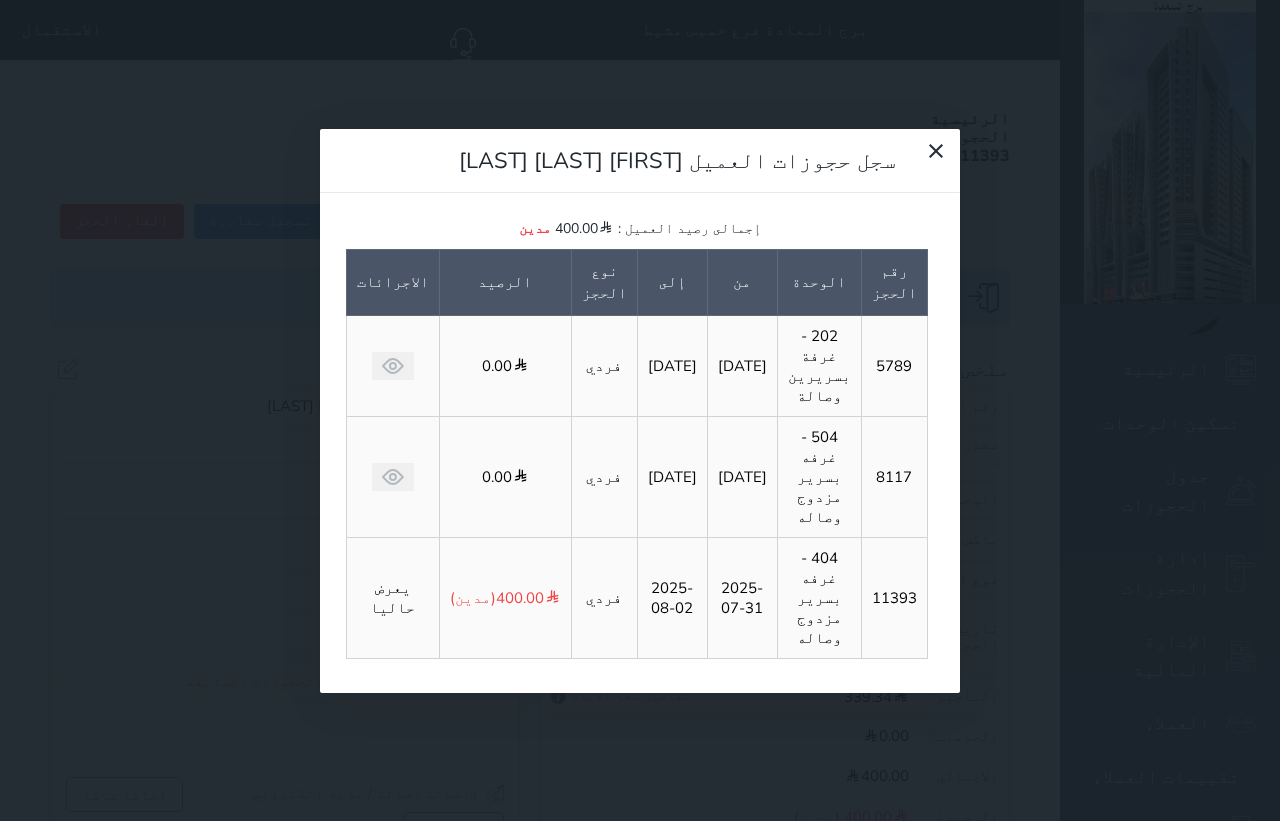 click on "سجل حجوزات العميل علي عبيد جمعان الذبياني" at bounding box center (640, 161) 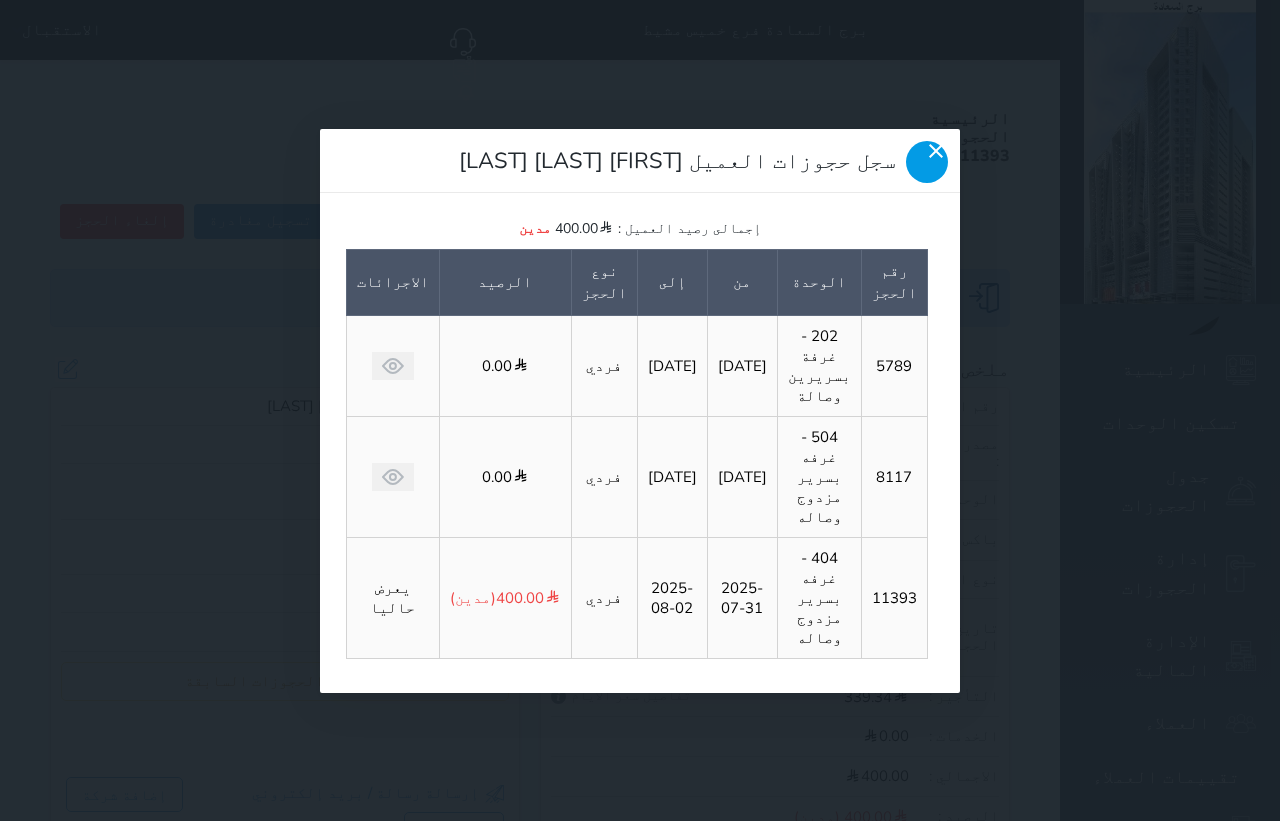 click 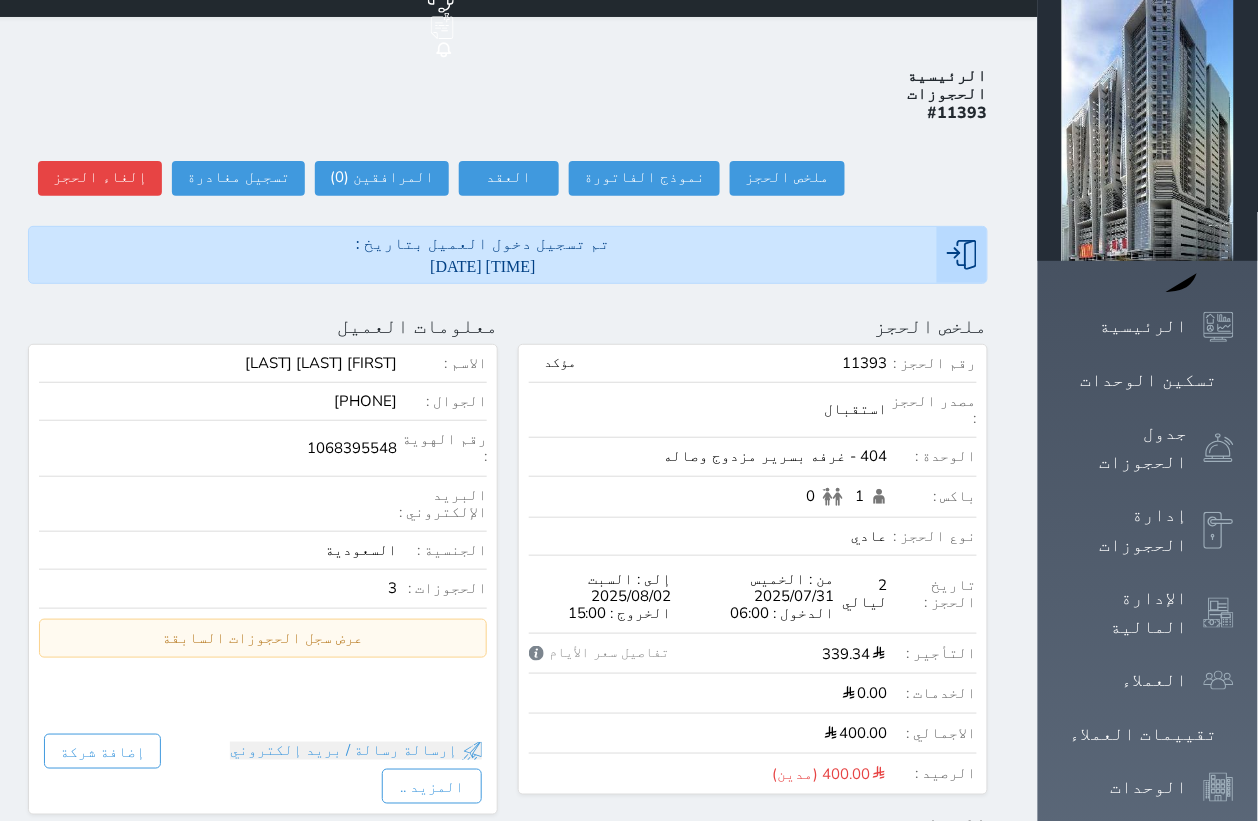 scroll, scrollTop: 0, scrollLeft: 0, axis: both 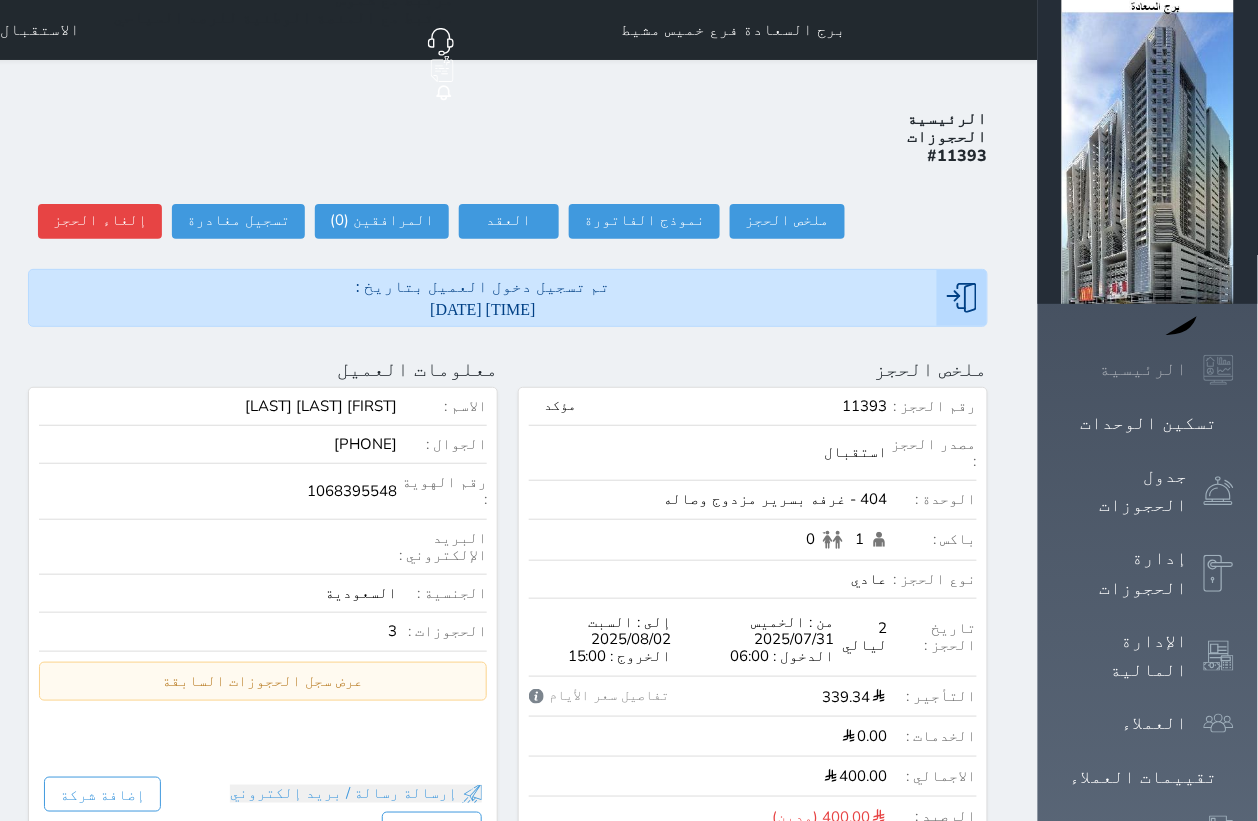 click 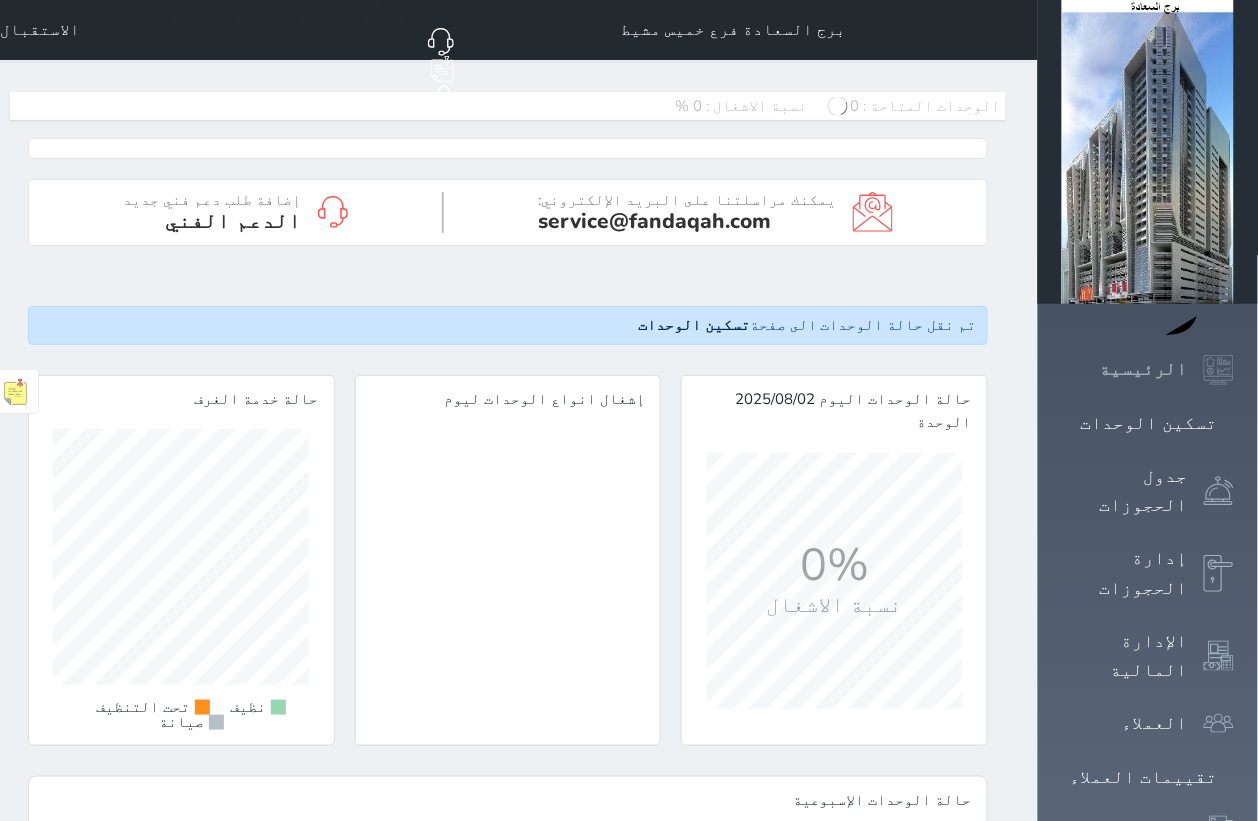 scroll, scrollTop: 999743, scrollLeft: 999680, axis: both 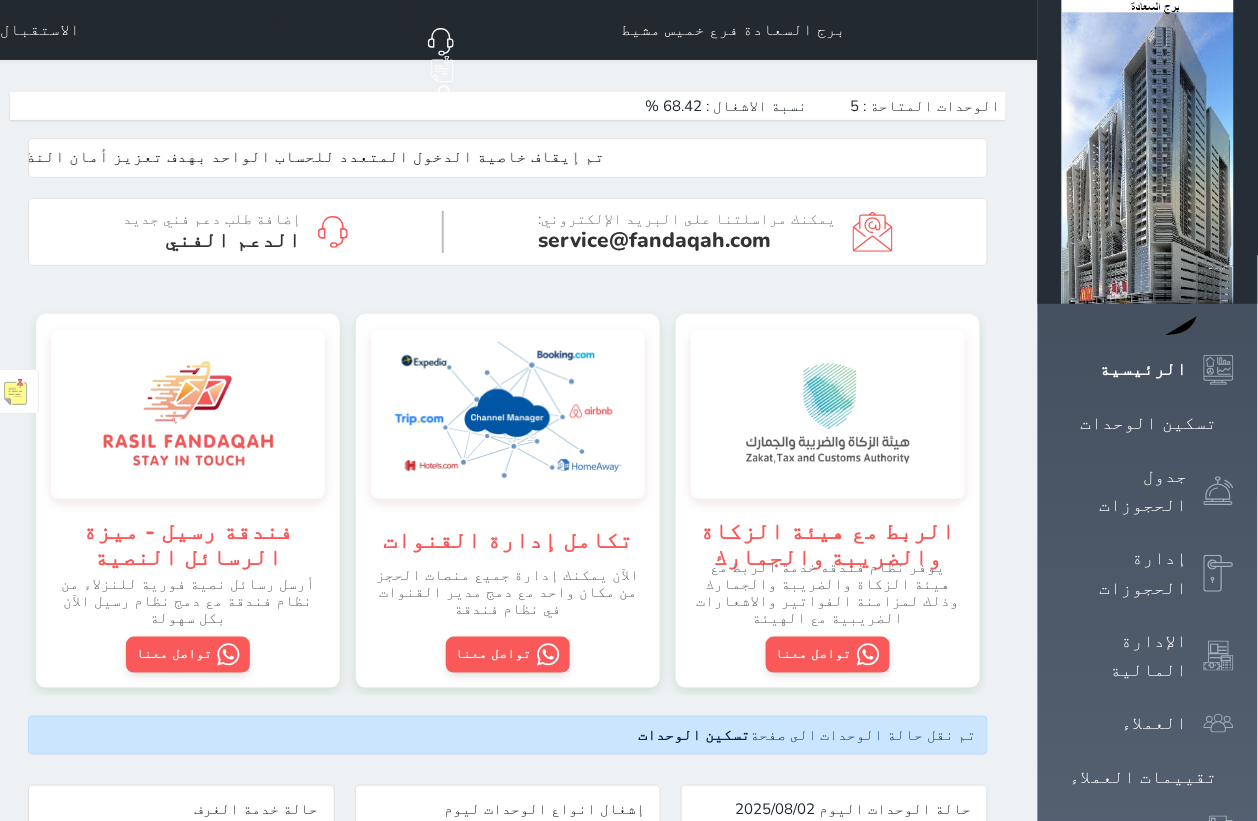 click on "حجز جماعي جديد   حجز جديد             الرئيسية     تسكين الوحدات     جدول الحجوزات     إدارة الحجوزات       الإدارة المالية     العملاء     تقييمات العملاء     الوحدات     الخدمات     التقارير         الدعم الفني" at bounding box center [1148, 1143] 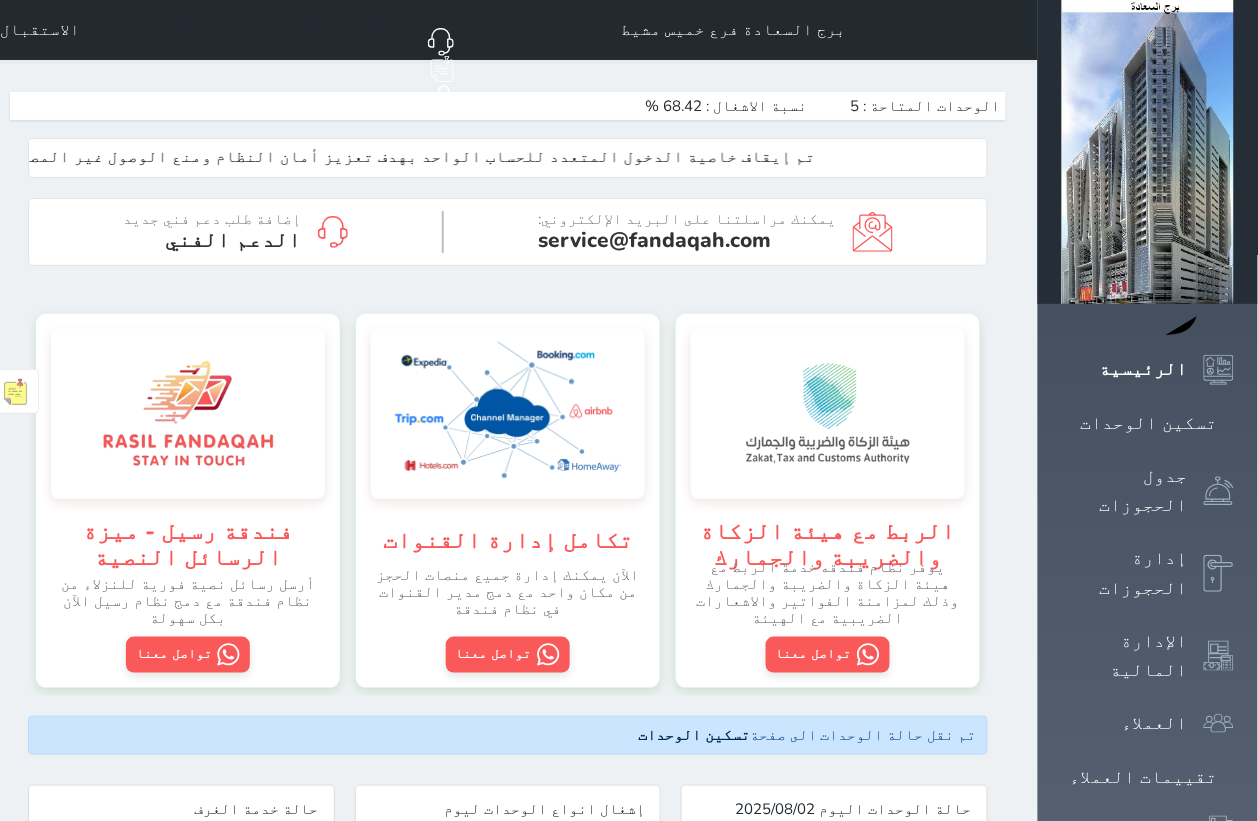 scroll, scrollTop: 999743, scrollLeft: 999680, axis: both 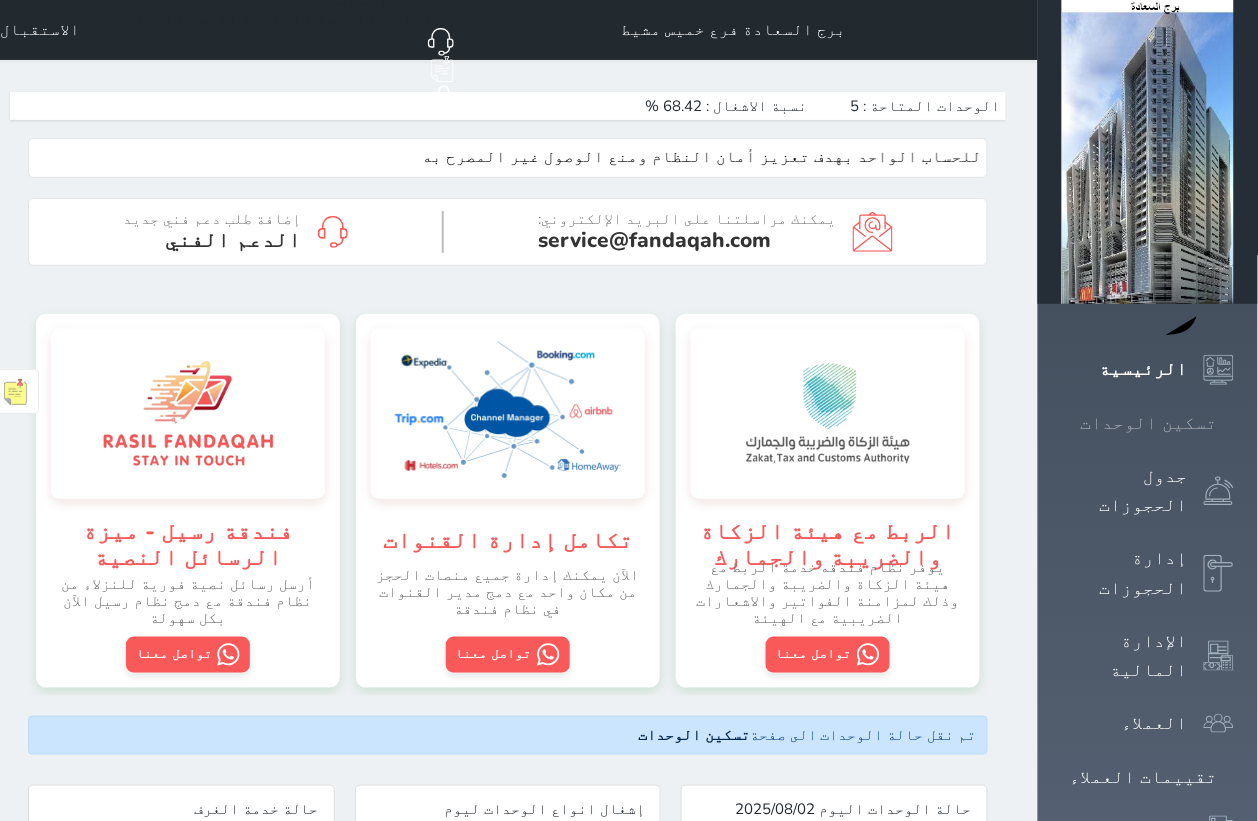 click 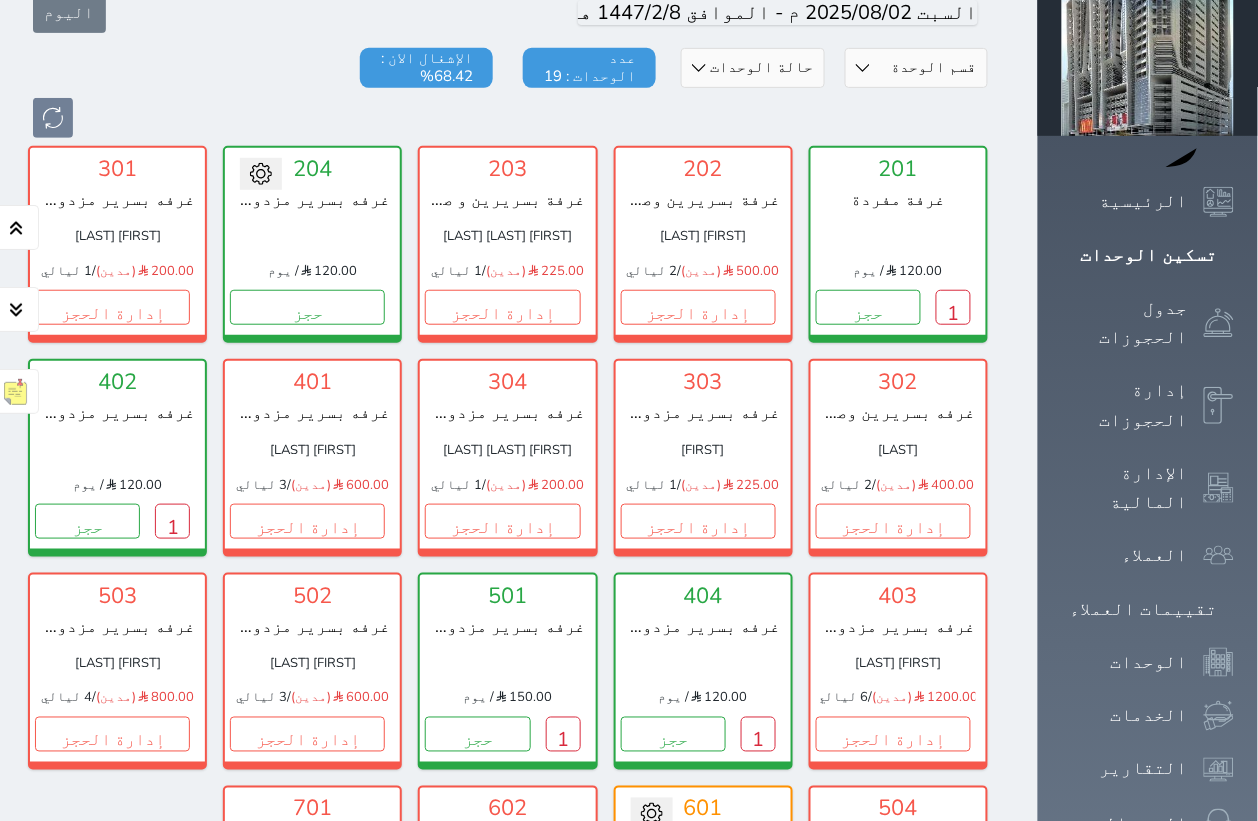 scroll, scrollTop: 125, scrollLeft: 0, axis: vertical 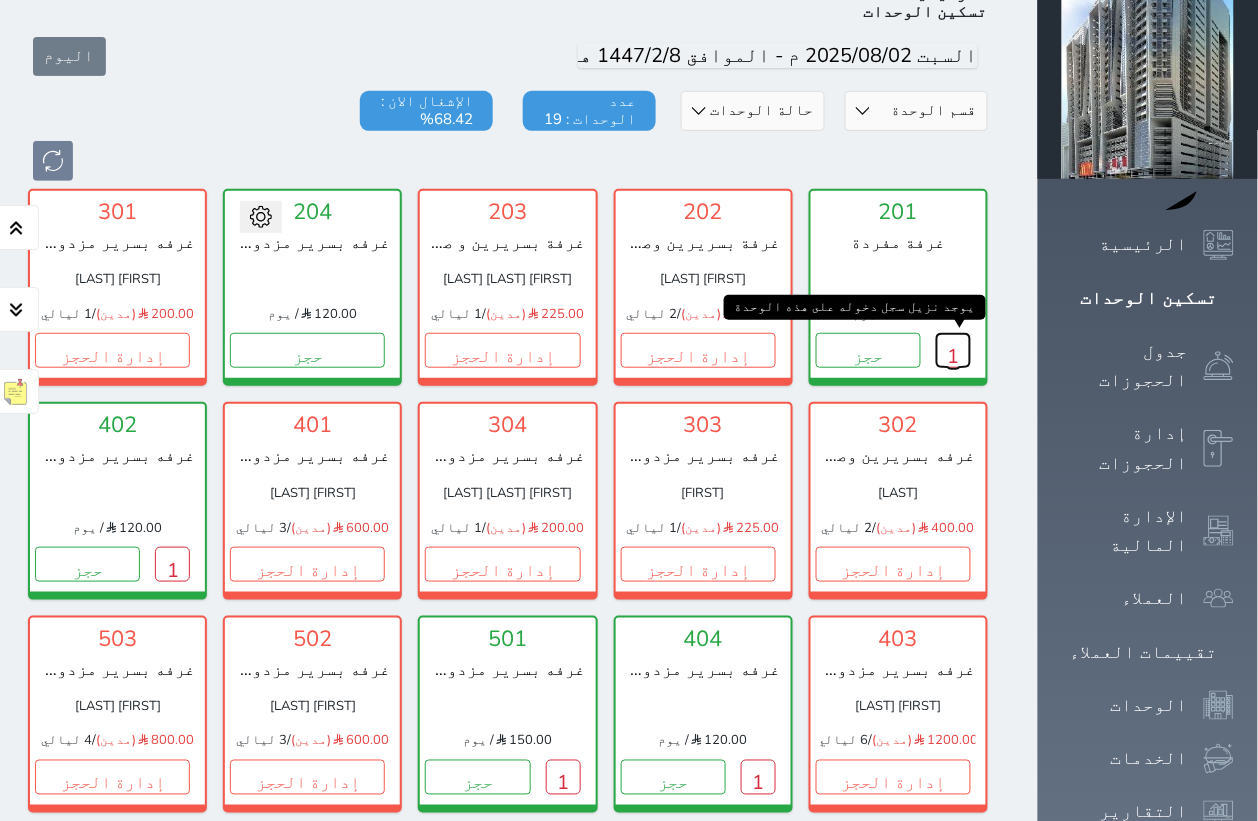 click on "1" at bounding box center (953, 350) 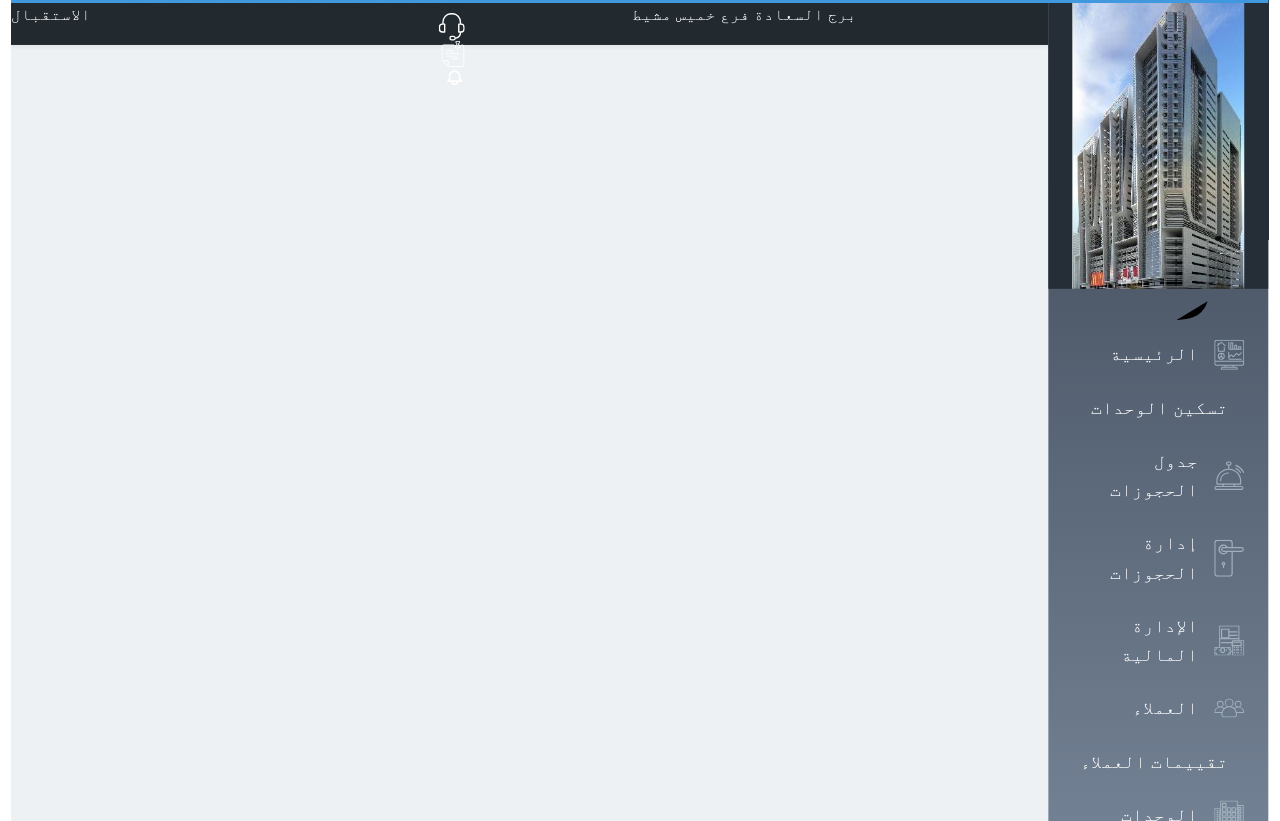scroll, scrollTop: 0, scrollLeft: 0, axis: both 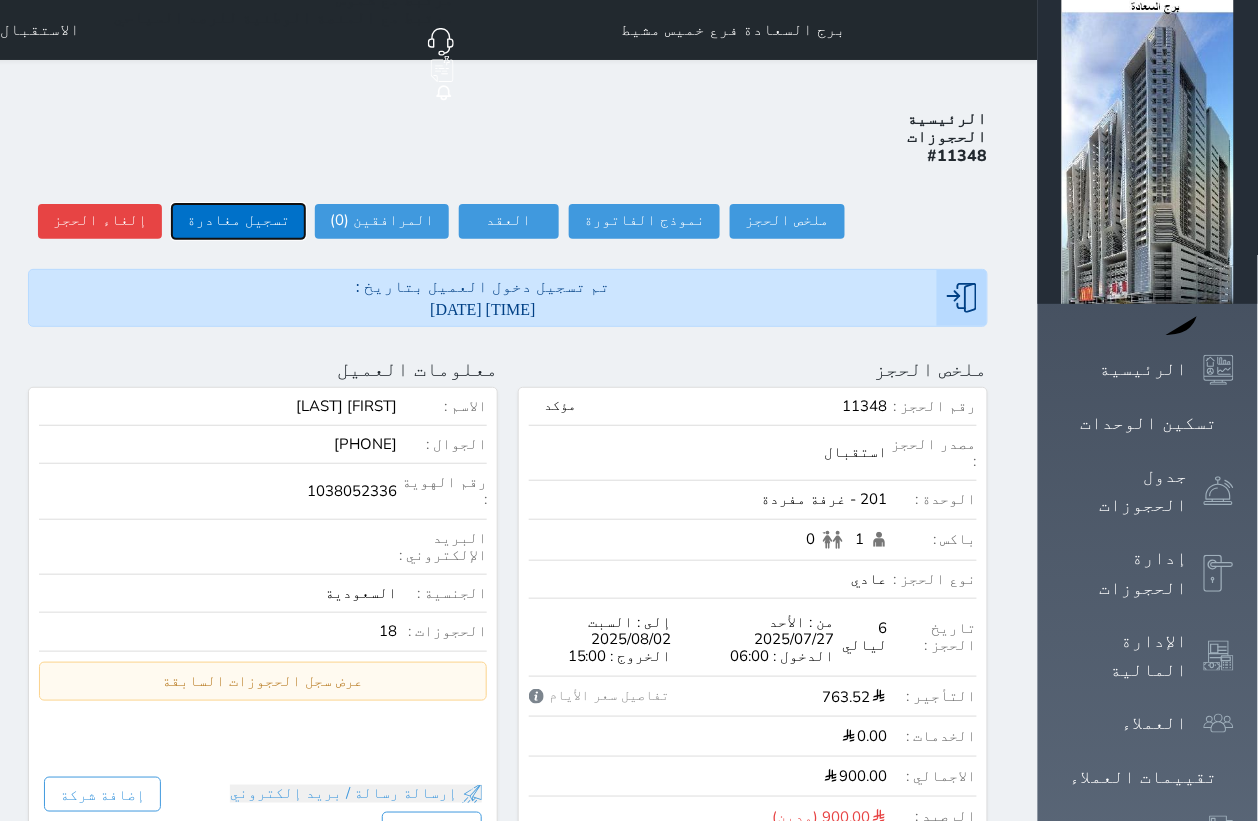 click on "تسجيل مغادرة" at bounding box center (238, 221) 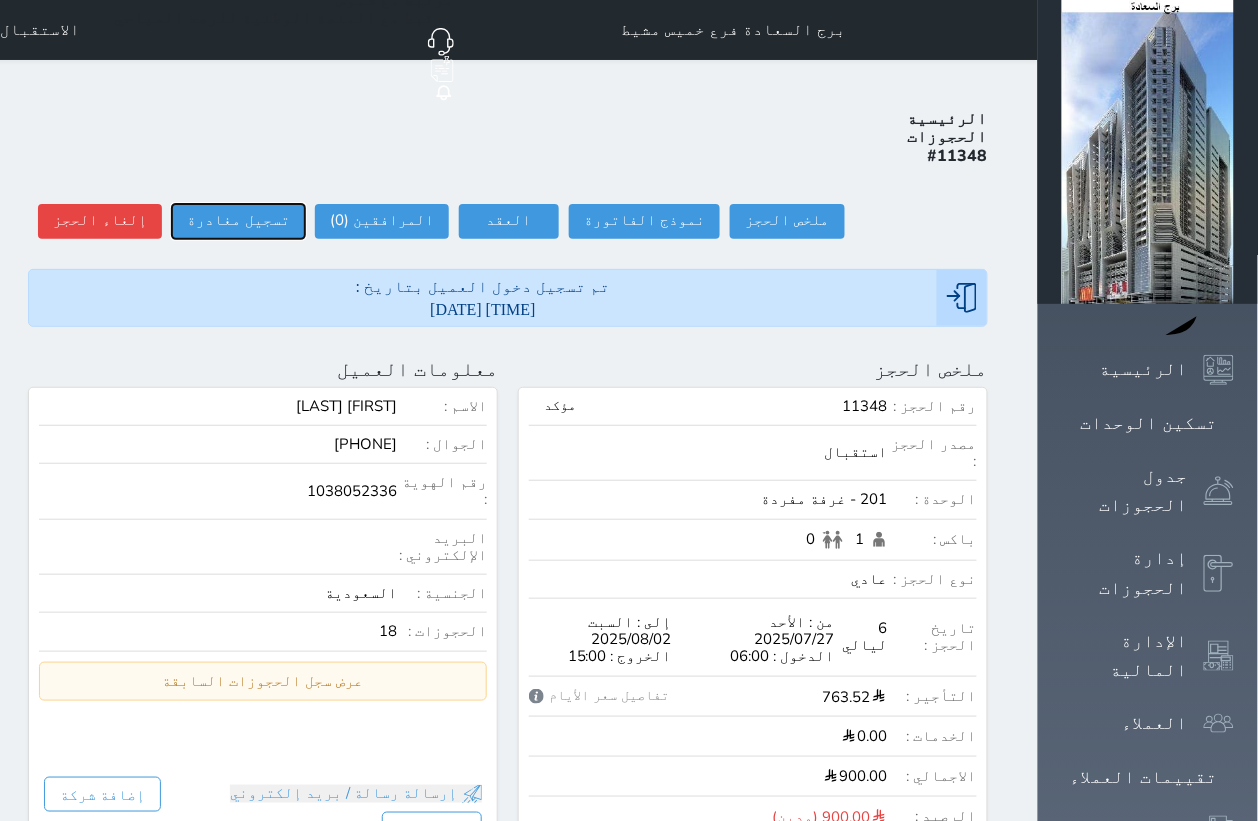 select 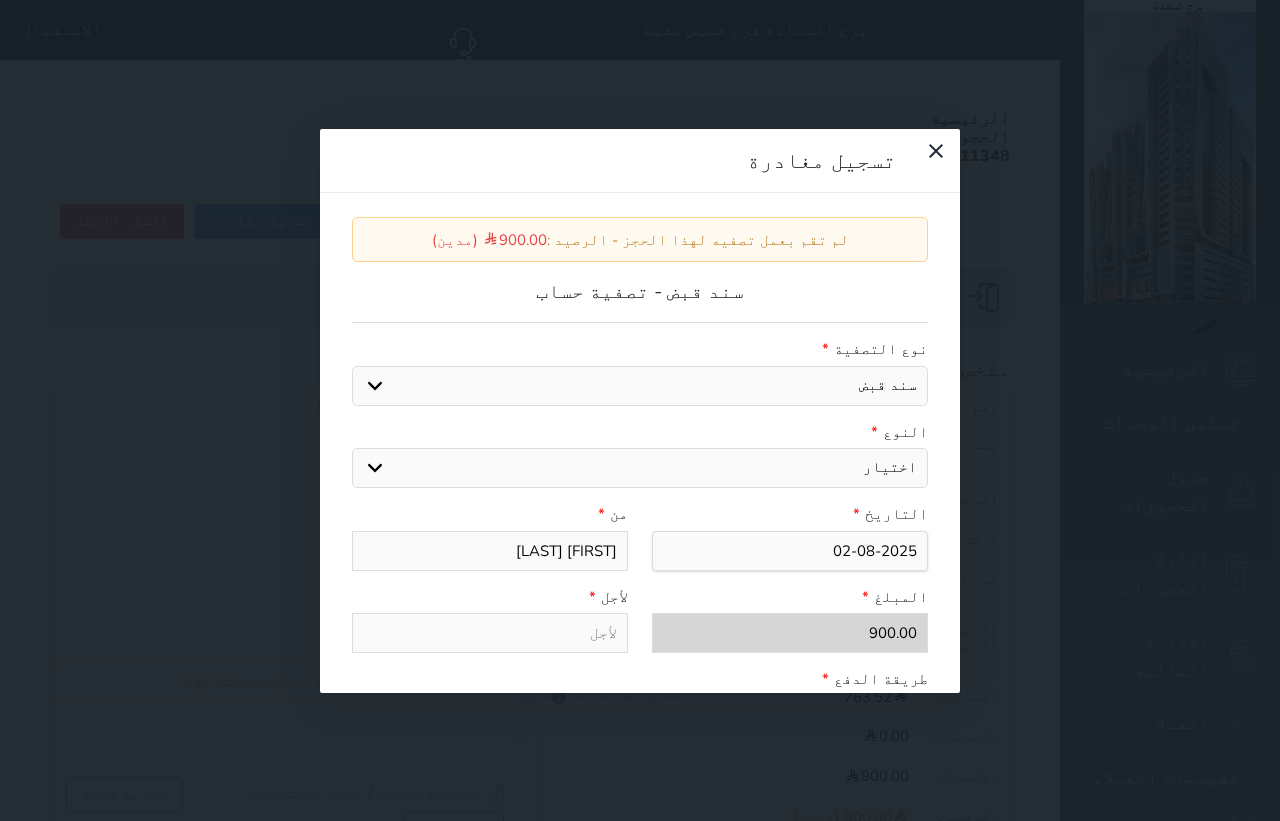 click on "اختيار   مقبوضات عامة
قيمة إيجار
فواتير
عربون
لا ينطبق
آخر
مغسلة
واي فاي - الإنترنت
مواقف السيارات
طعام
الأغذية والمشروبات
مشروبات
المشروبات الباردة
المشروبات الساخنة
الإفطار
غداء
عشاء
مخبز و كعك
حمام سباحة
الصالة الرياضية
سبا و خدمات الجمال
اختيار وإسقاط (خدمات النقل)
ميني بار
كابل - تلفزيون
سرير إضافي
تصفيف الشعر
التسوق" at bounding box center (640, 468) 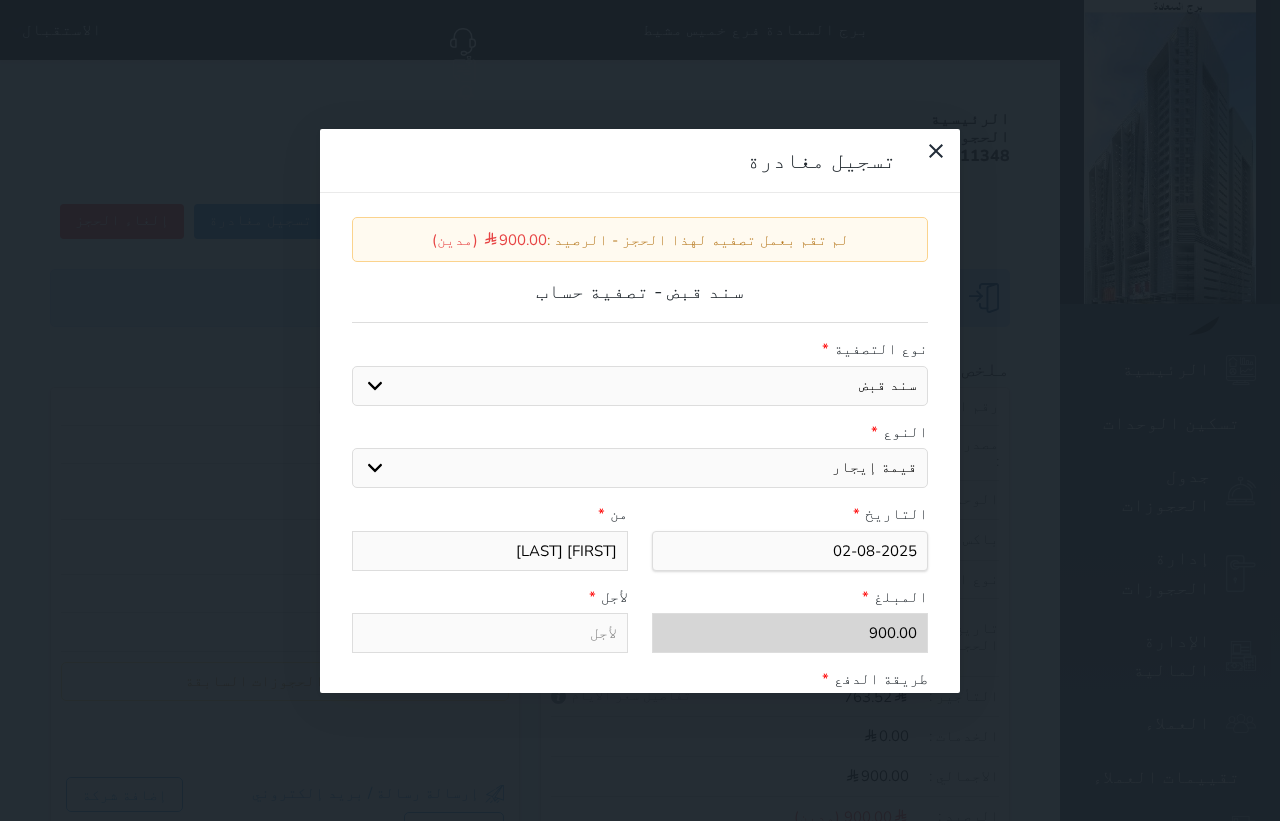 click on "اختيار   مقبوضات عامة
قيمة إيجار
فواتير
عربون
لا ينطبق
آخر
مغسلة
واي فاي - الإنترنت
مواقف السيارات
طعام
الأغذية والمشروبات
مشروبات
المشروبات الباردة
المشروبات الساخنة
الإفطار
غداء
عشاء
مخبز و كعك
حمام سباحة
الصالة الرياضية
سبا و خدمات الجمال
اختيار وإسقاط (خدمات النقل)
ميني بار
كابل - تلفزيون
سرير إضافي
تصفيف الشعر
التسوق" at bounding box center (640, 468) 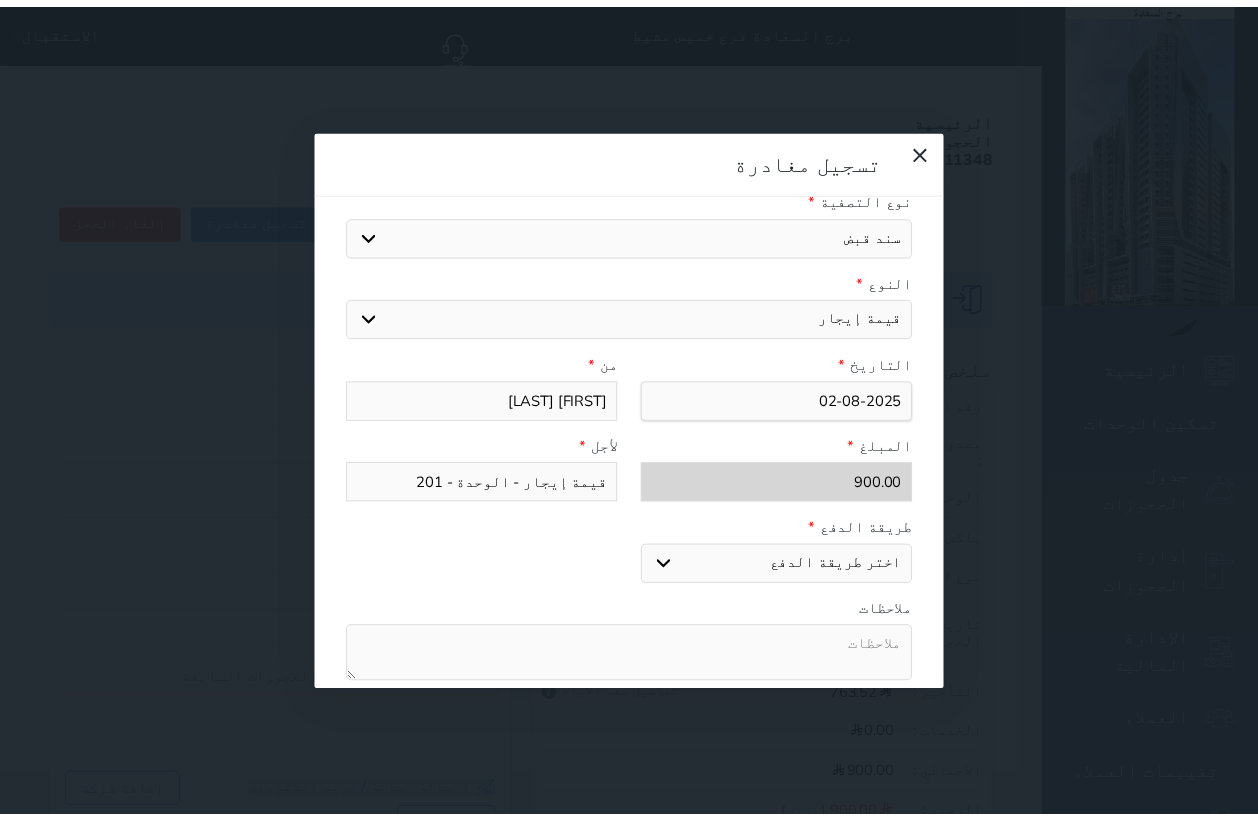 scroll, scrollTop: 311, scrollLeft: 0, axis: vertical 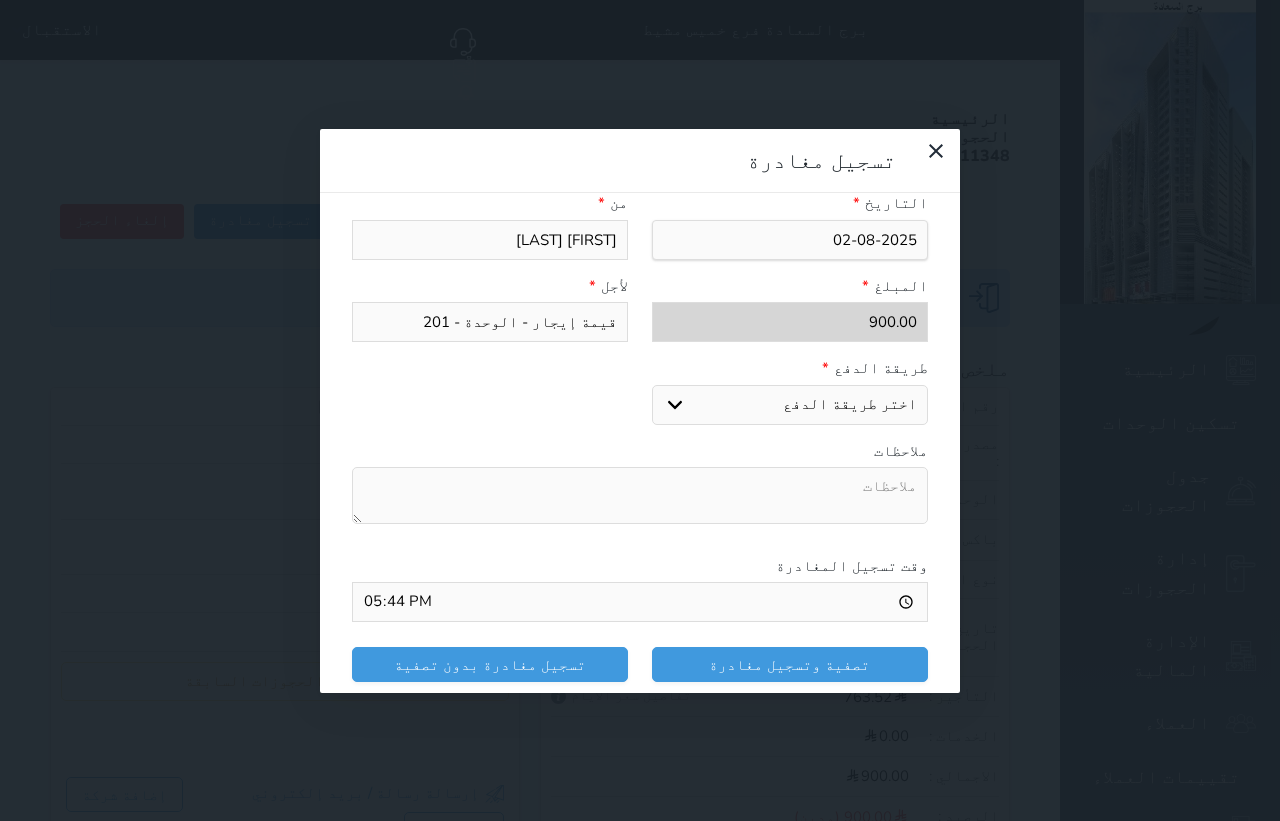 click on "اختر طريقة الدفع   دفع نقدى   تحويل بنكى   مدى   بطاقة ائتمان" at bounding box center (790, 405) 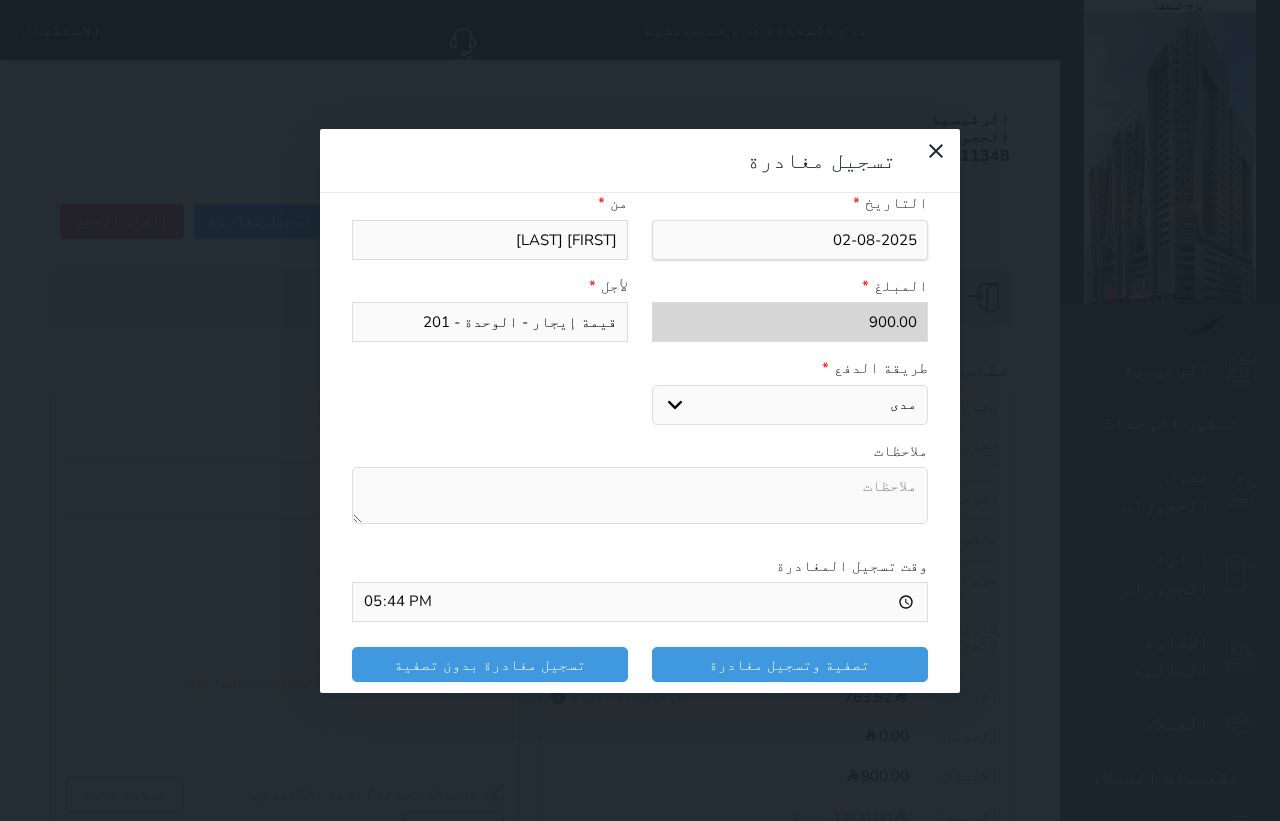 click on "اختر طريقة الدفع   دفع نقدى   تحويل بنكى   مدى   بطاقة ائتمان" at bounding box center (790, 405) 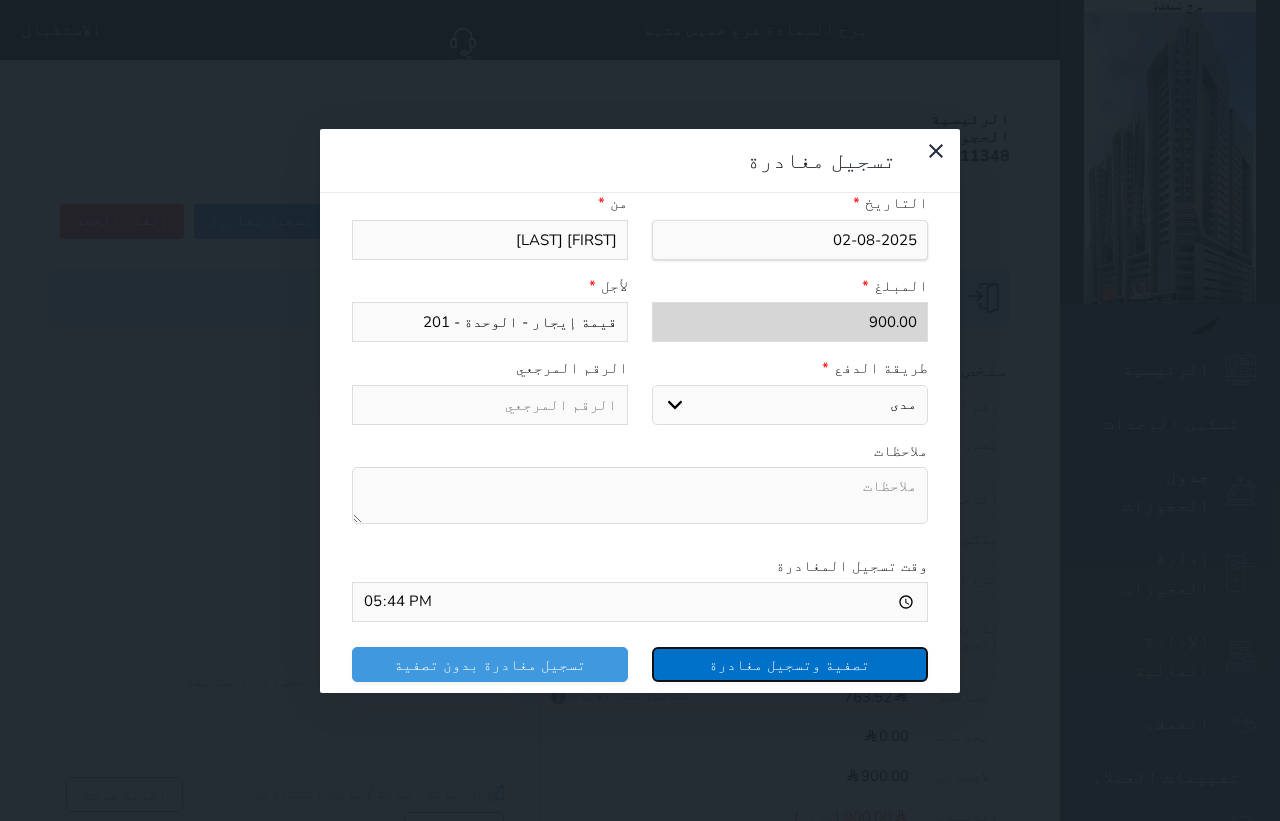 click on "تصفية وتسجيل مغادرة" at bounding box center [790, 664] 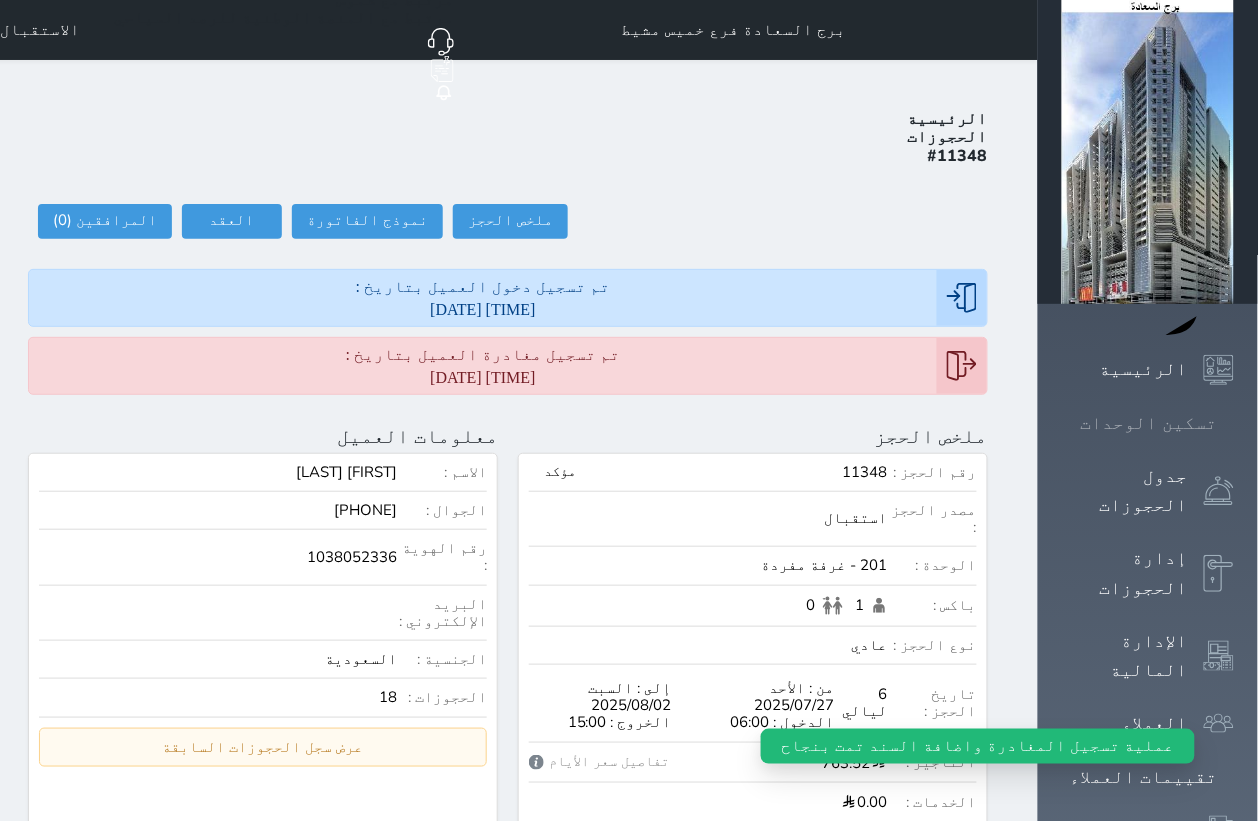 click on "تسكين الوحدات" at bounding box center (1148, 423) 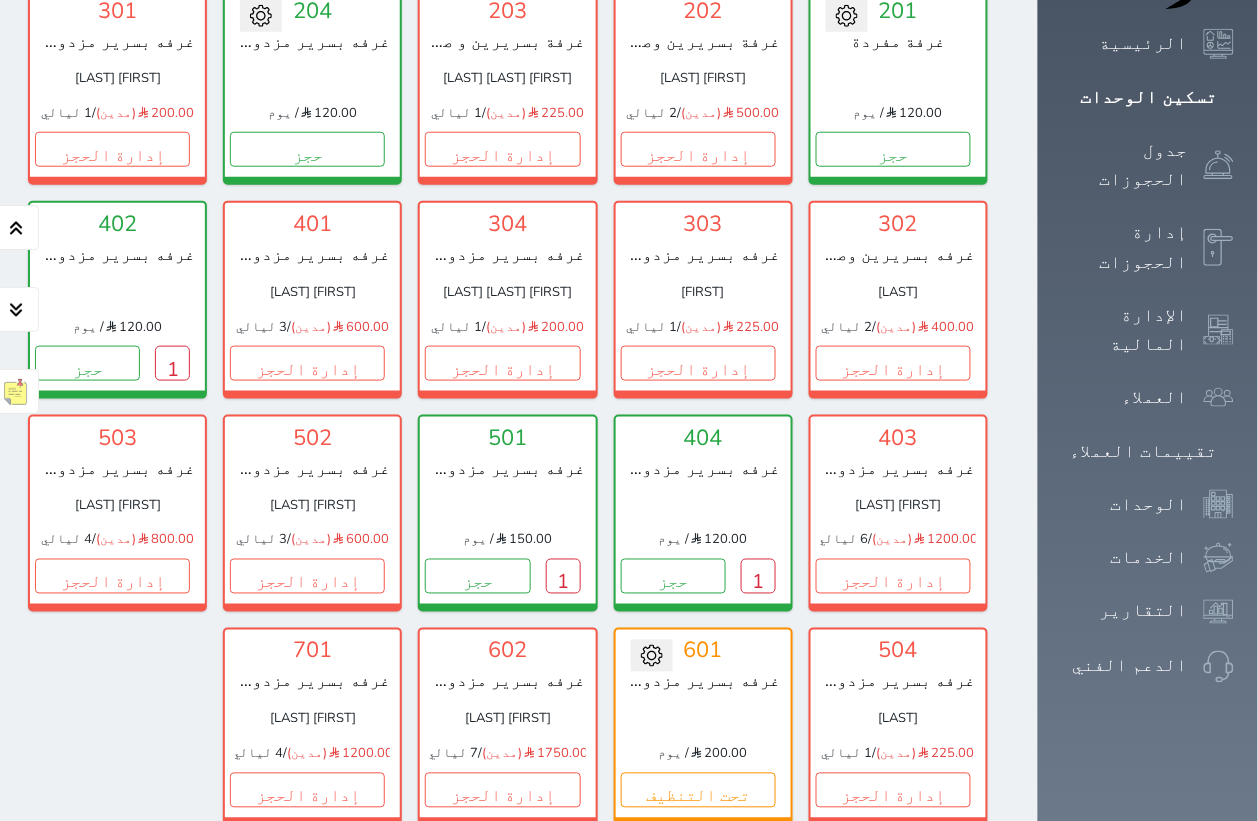 scroll, scrollTop: 77, scrollLeft: 0, axis: vertical 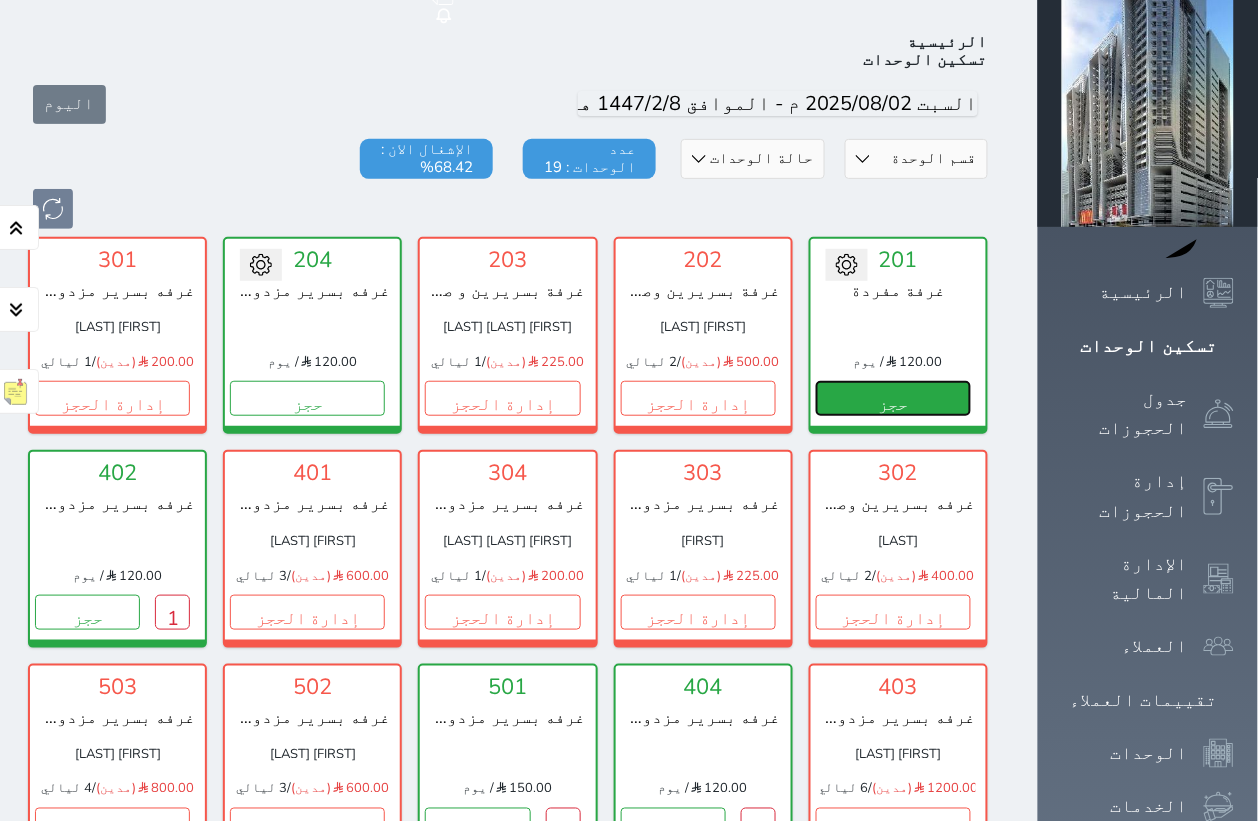 click on "حجز" at bounding box center (893, 398) 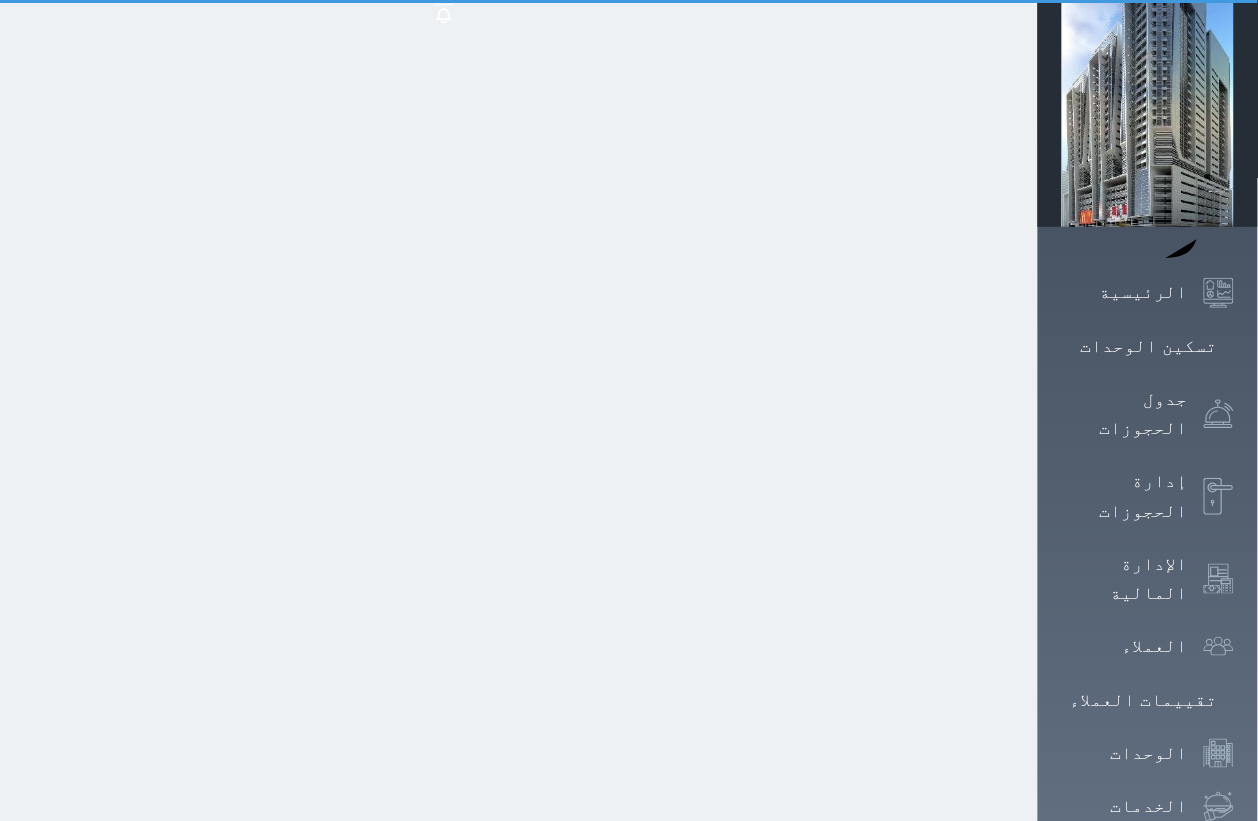 scroll, scrollTop: 10, scrollLeft: 0, axis: vertical 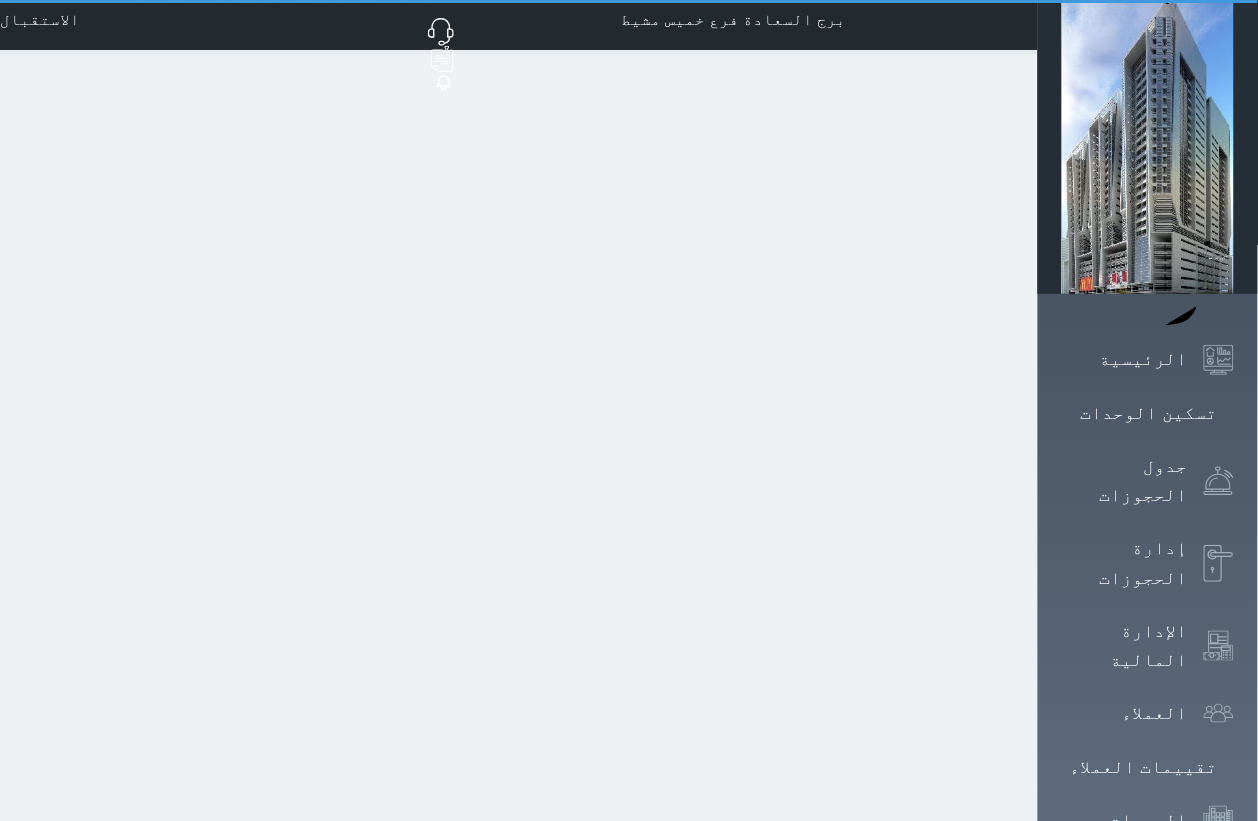 select on "1" 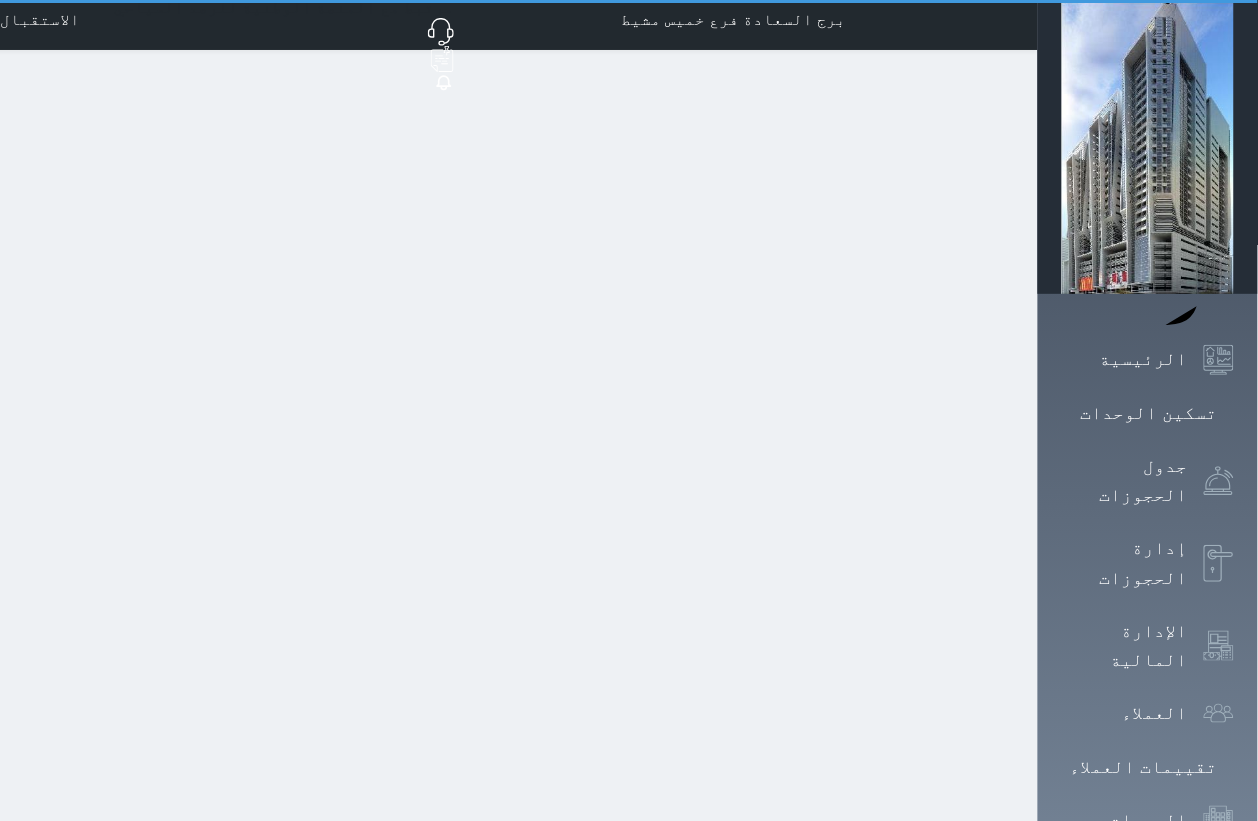 scroll, scrollTop: 0, scrollLeft: 0, axis: both 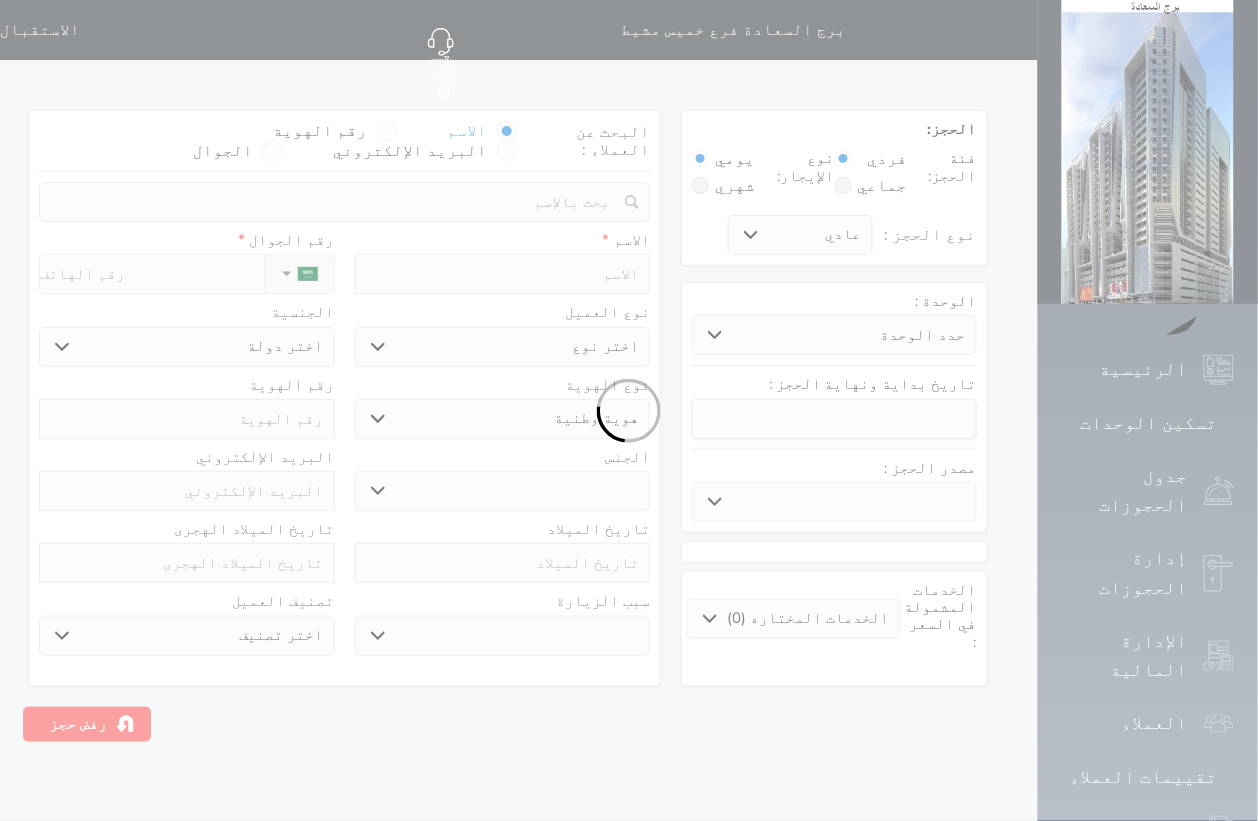select 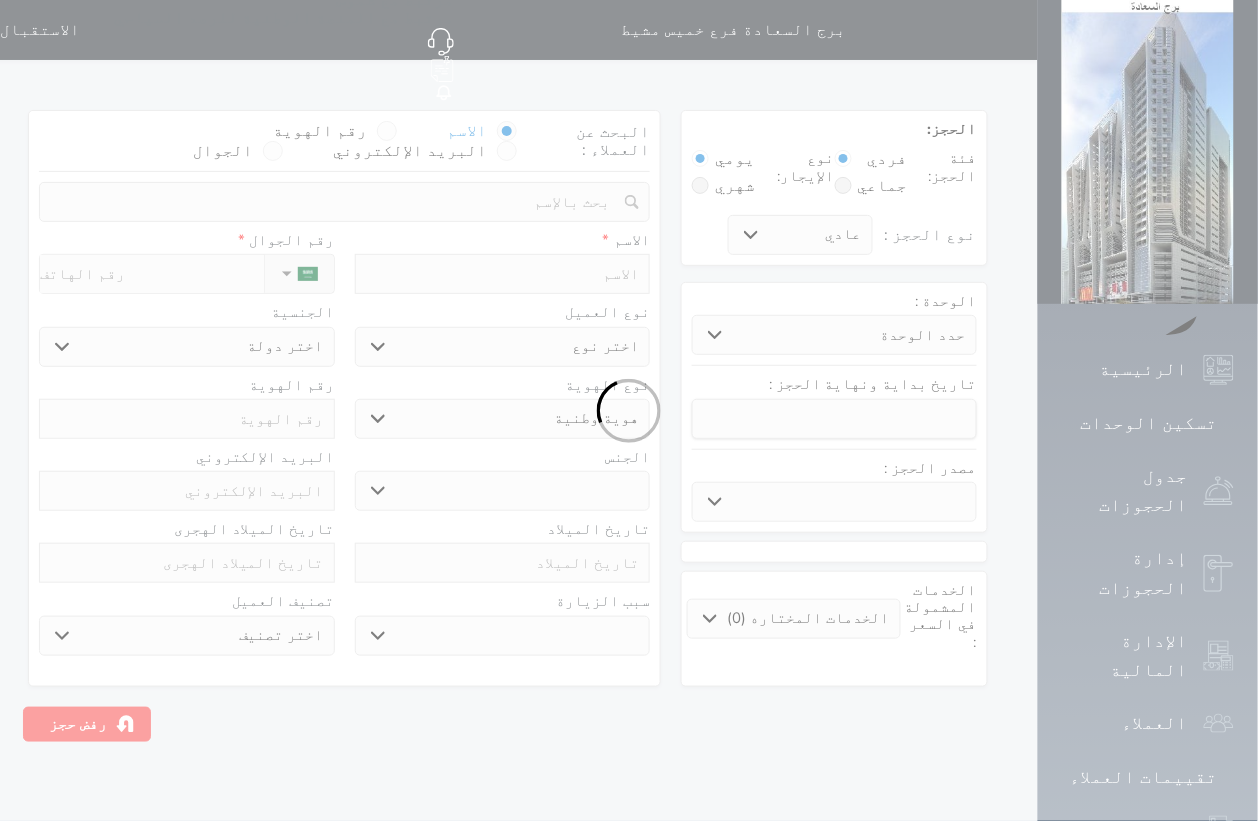 select 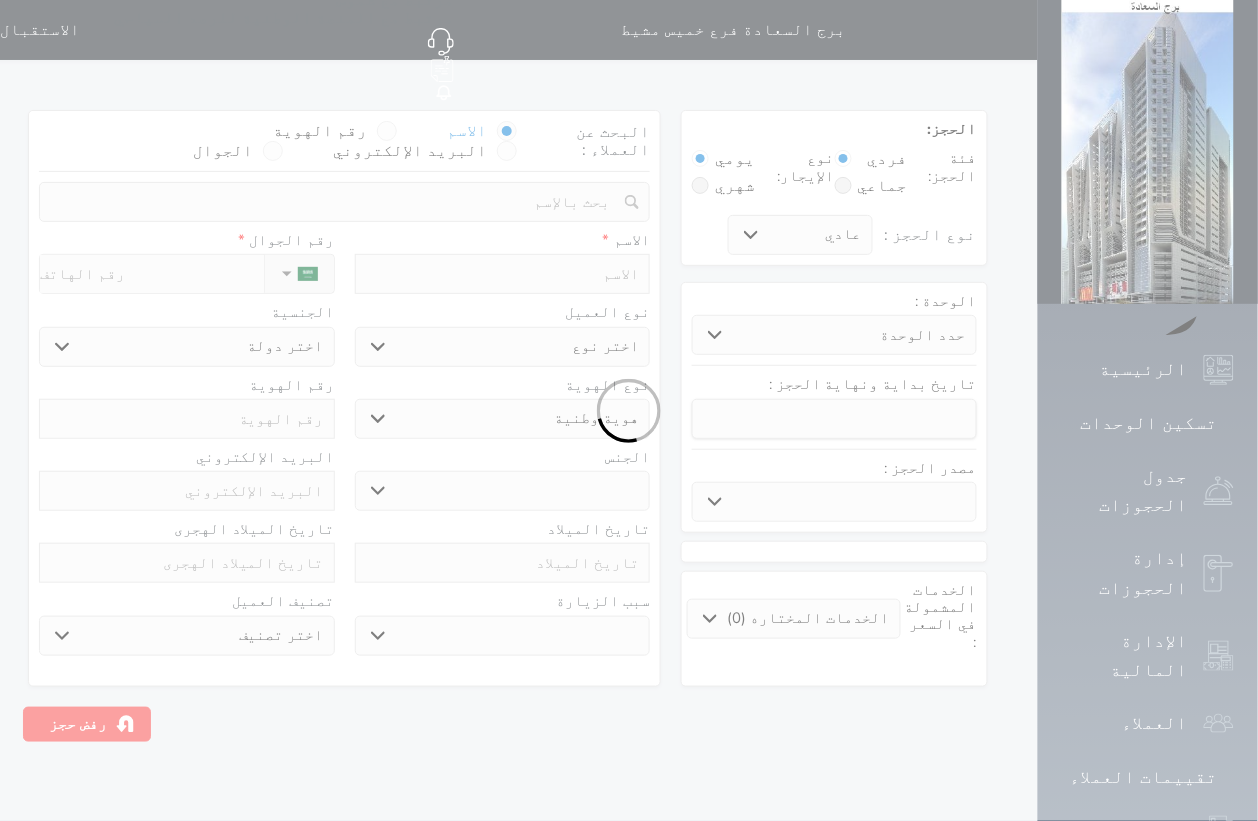 select 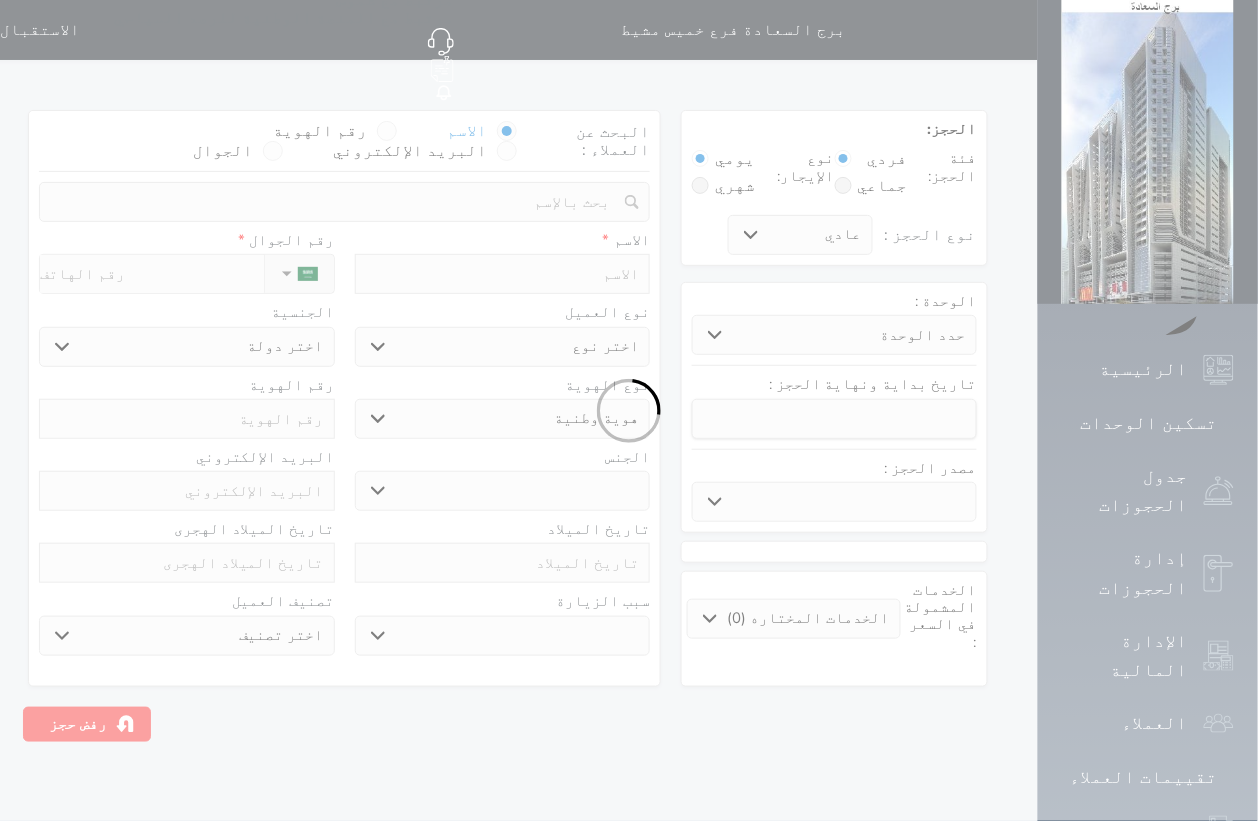 select 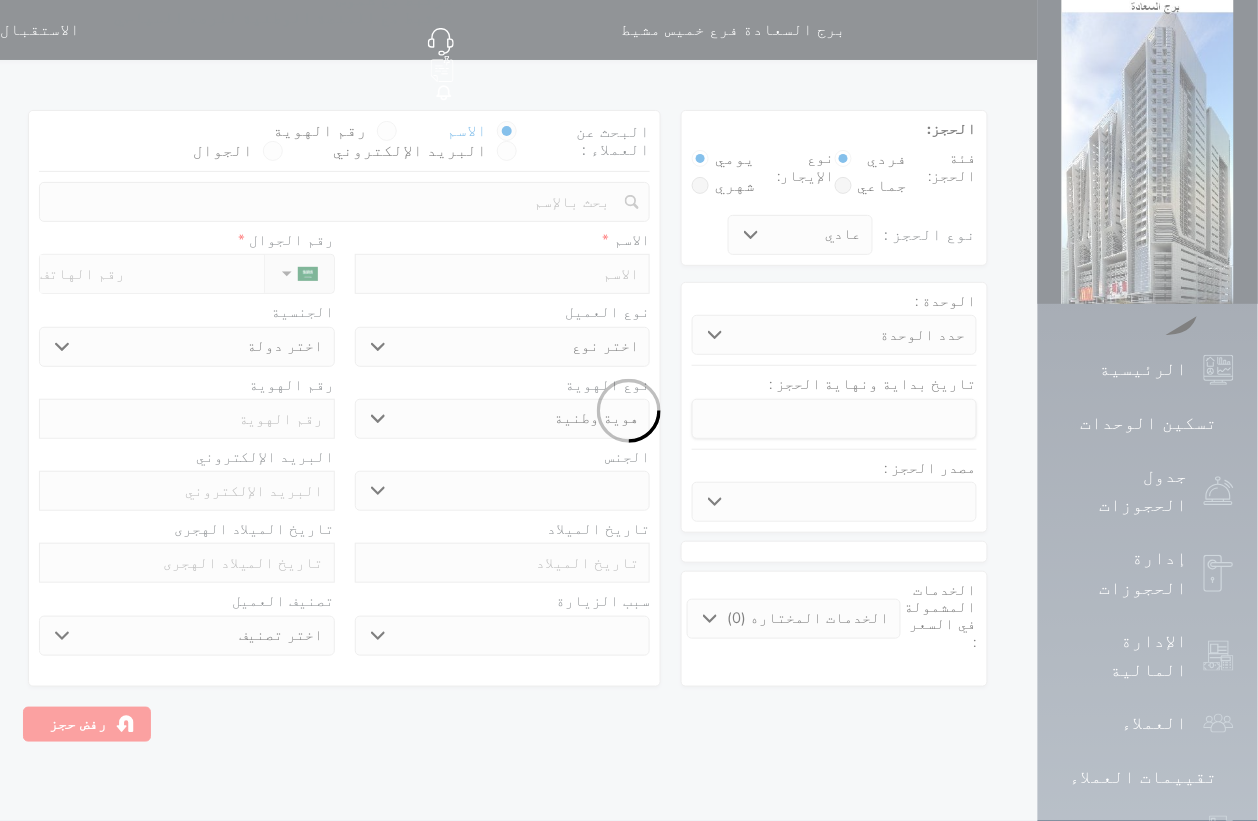 select 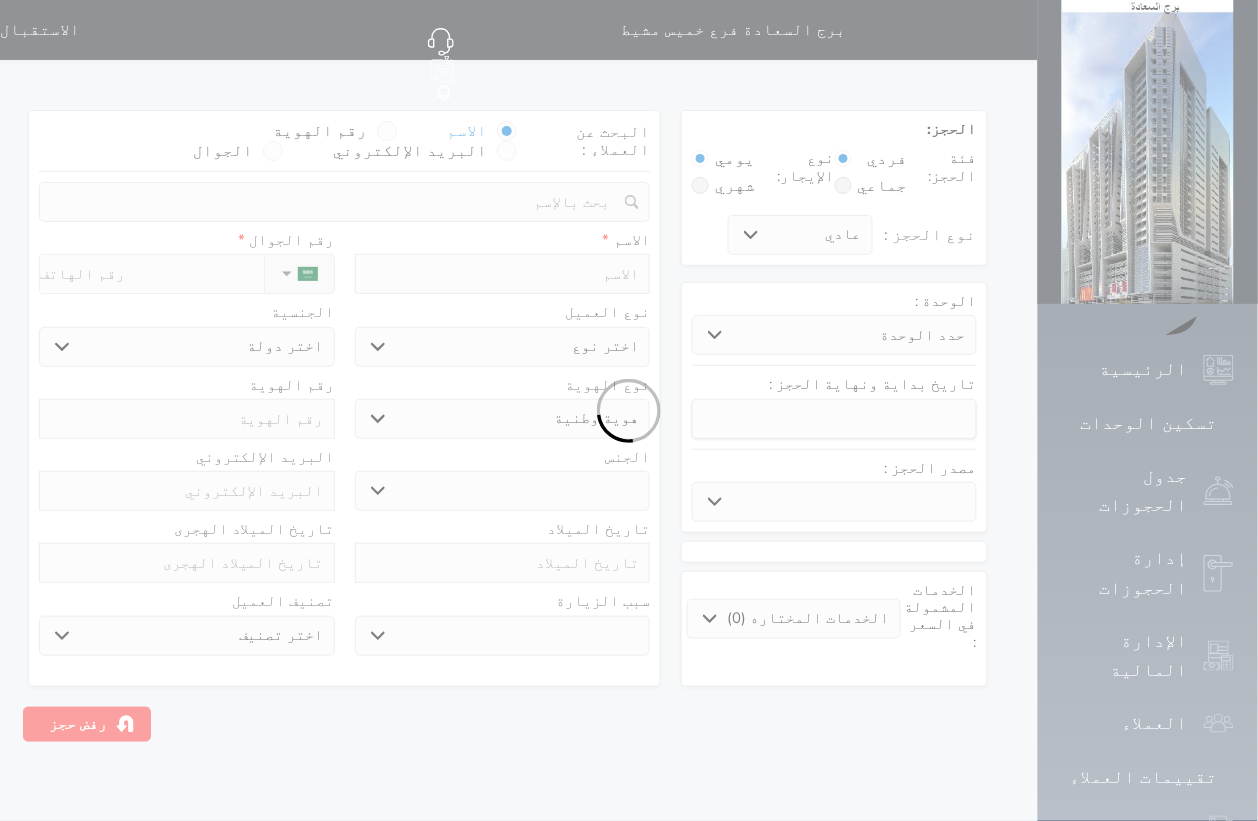 select 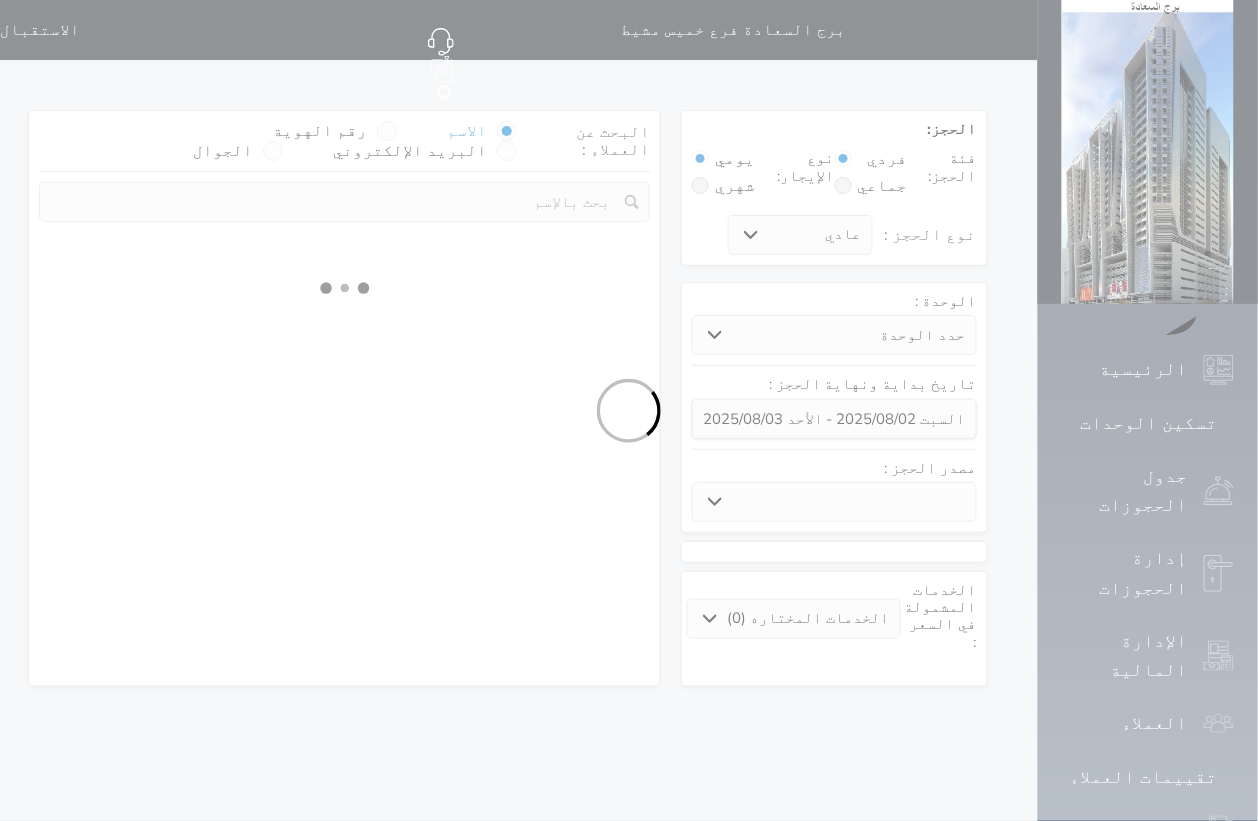 select 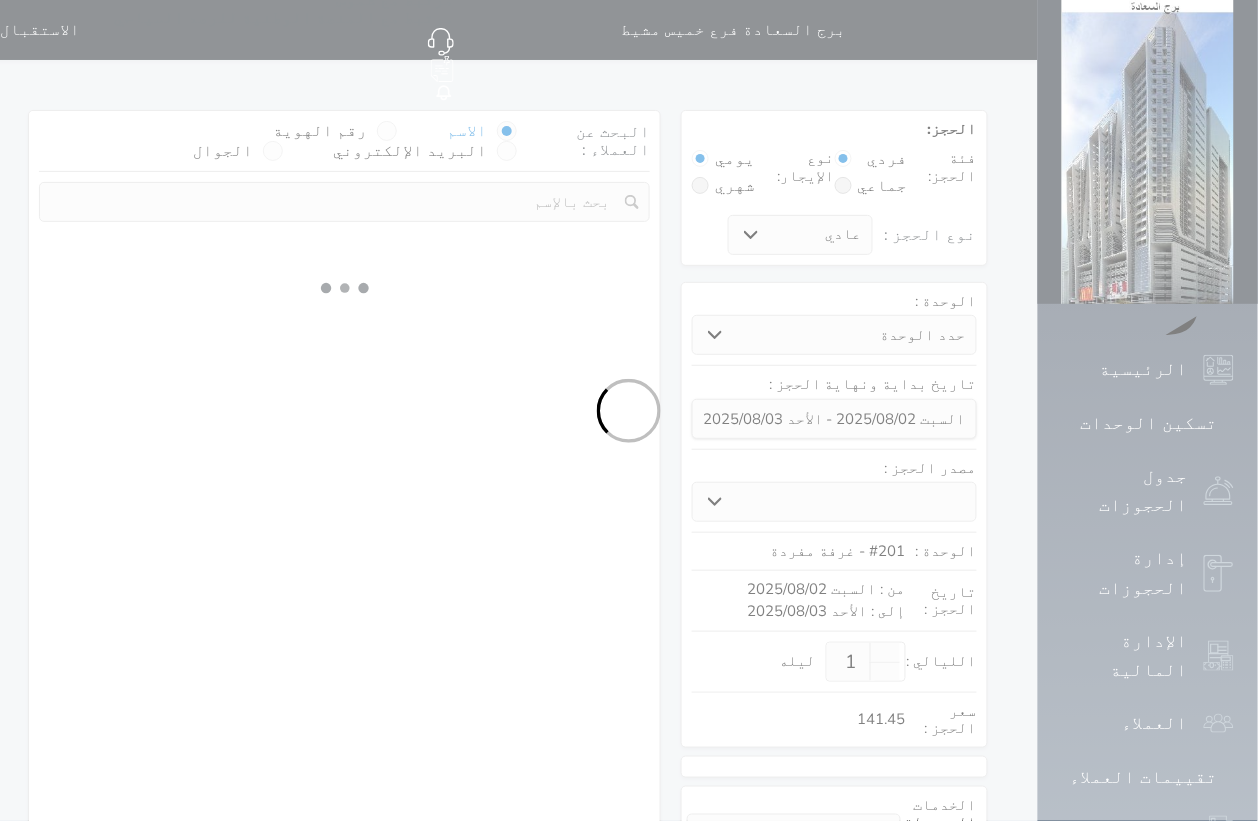 select on "1" 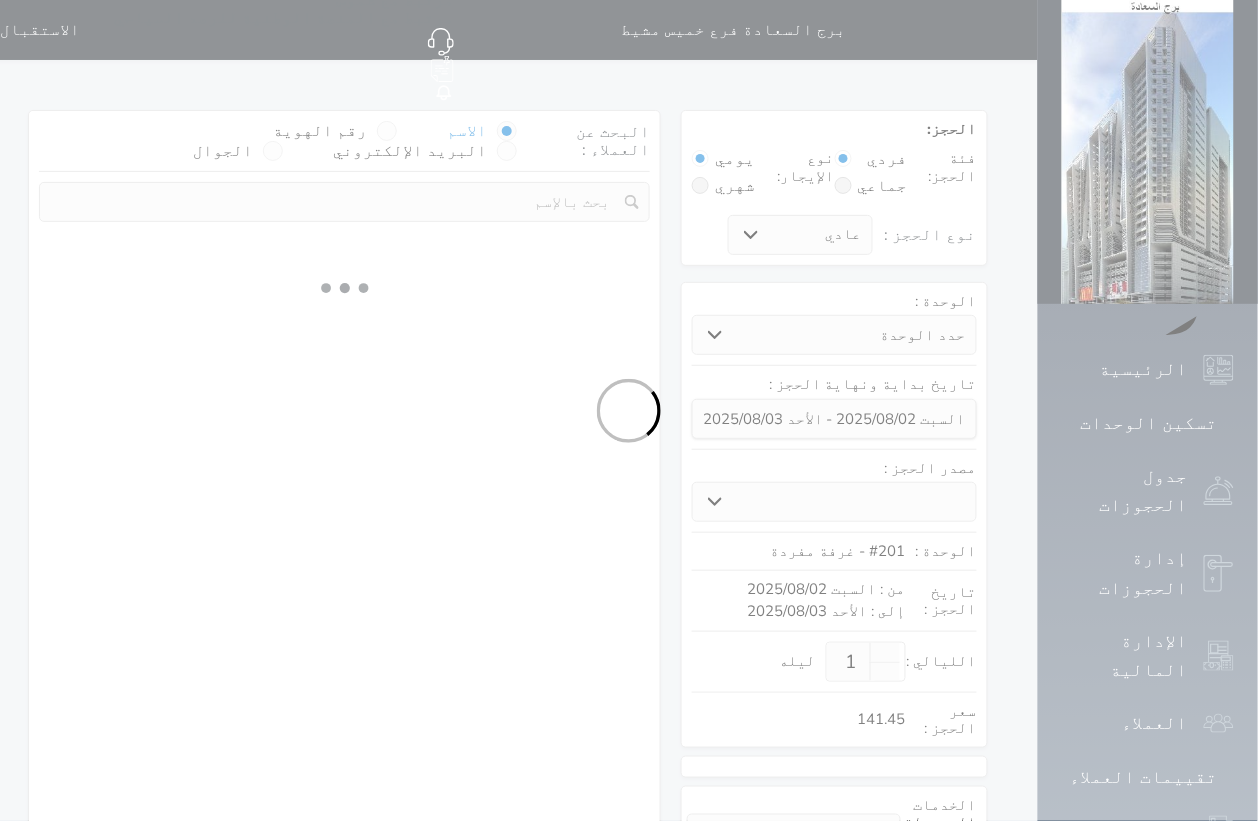 select on "113" 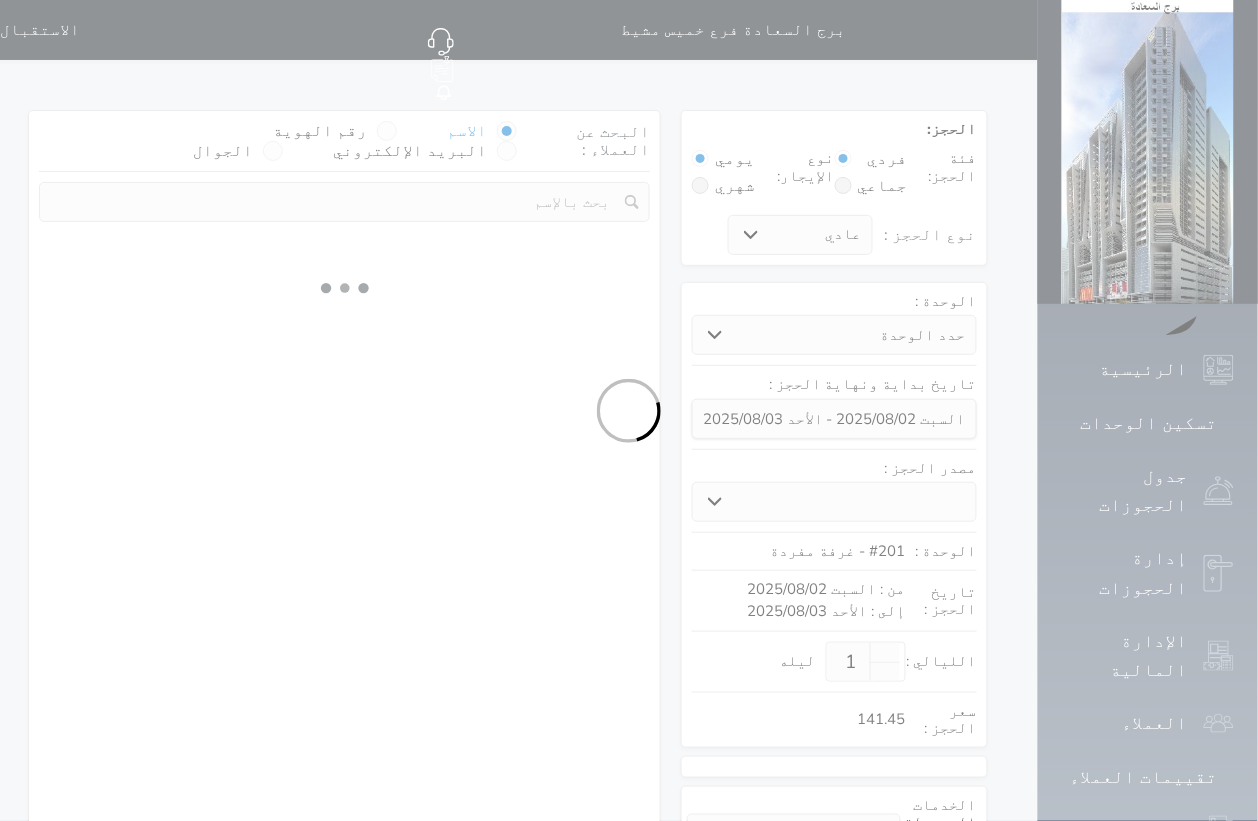 select on "1" 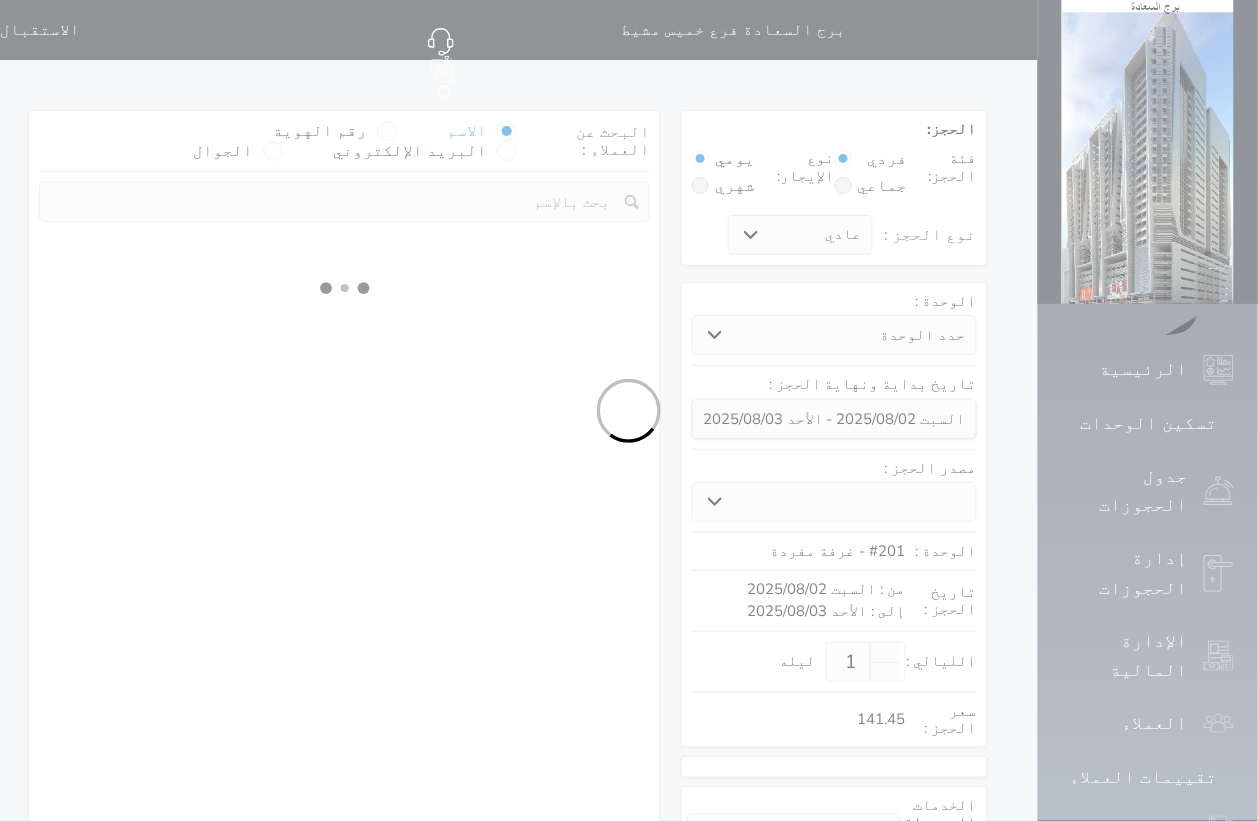 select 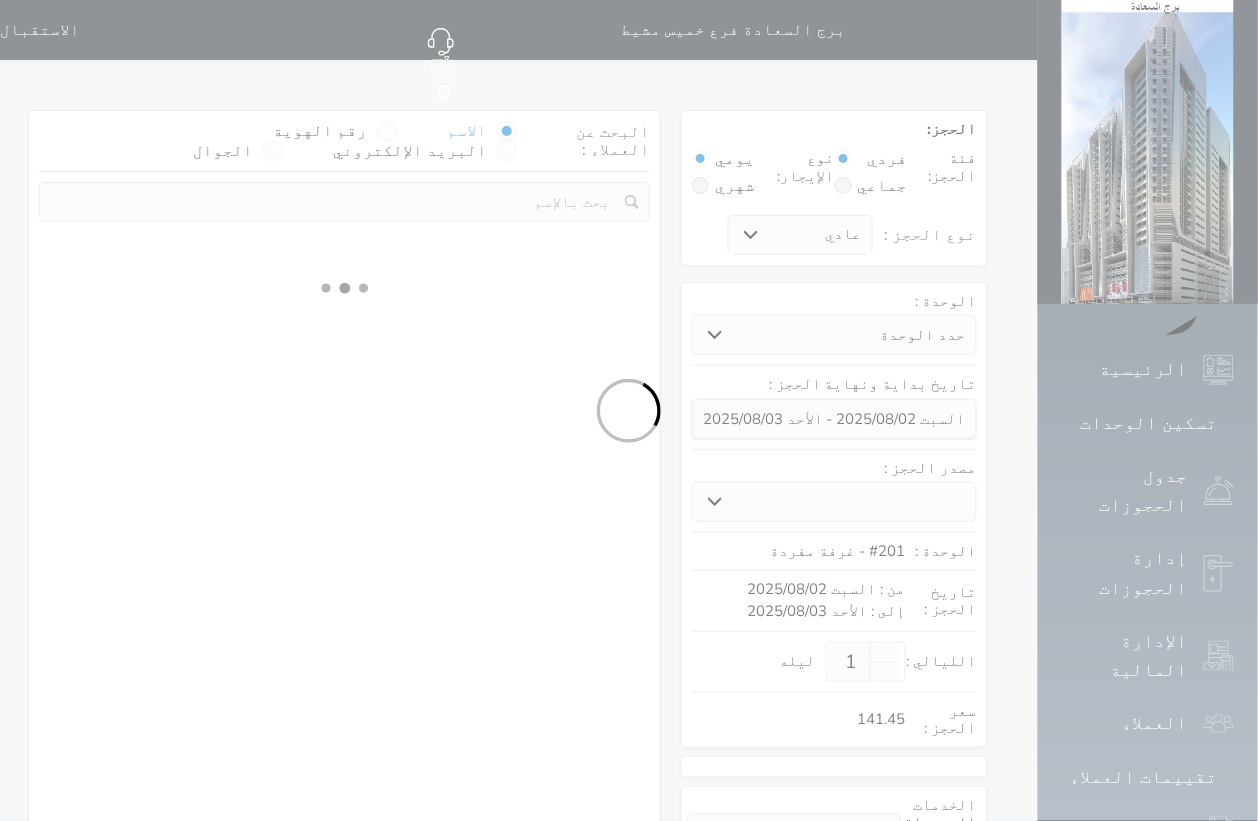 select on "7" 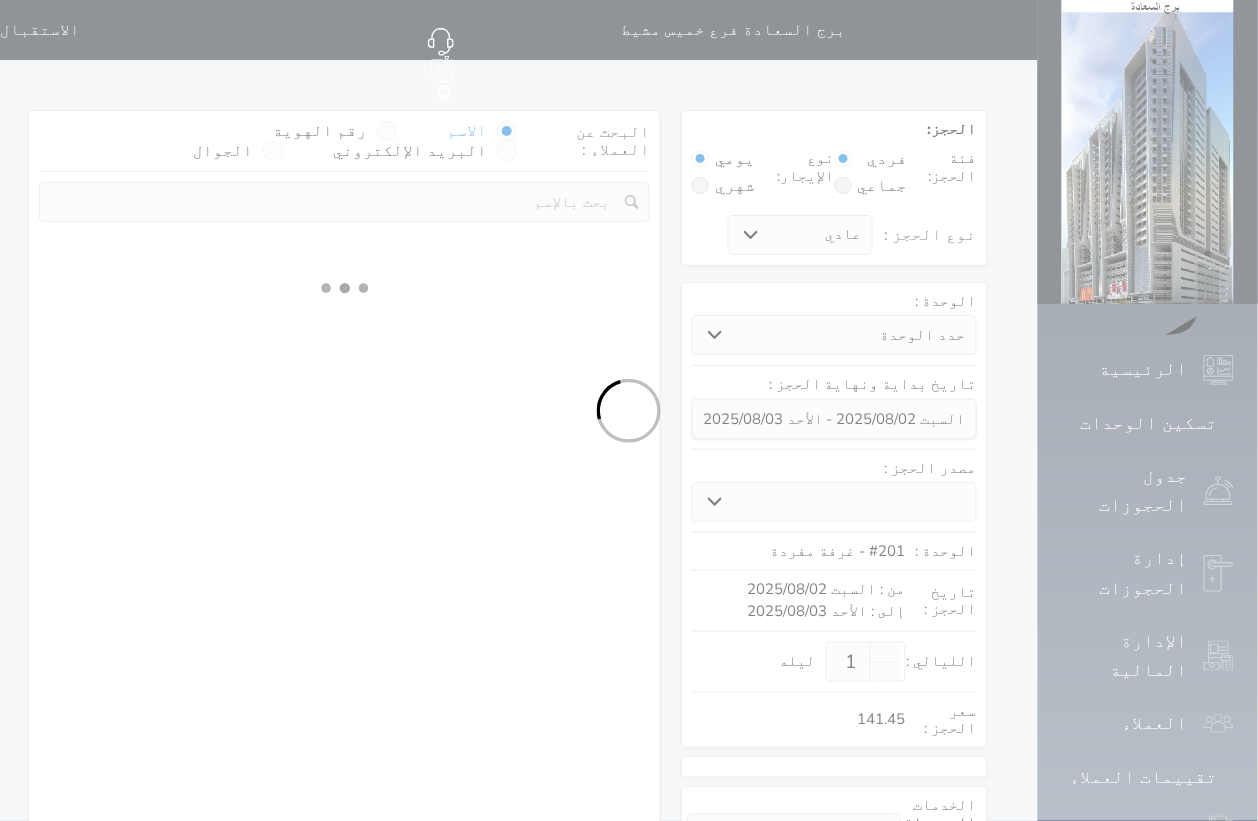 select 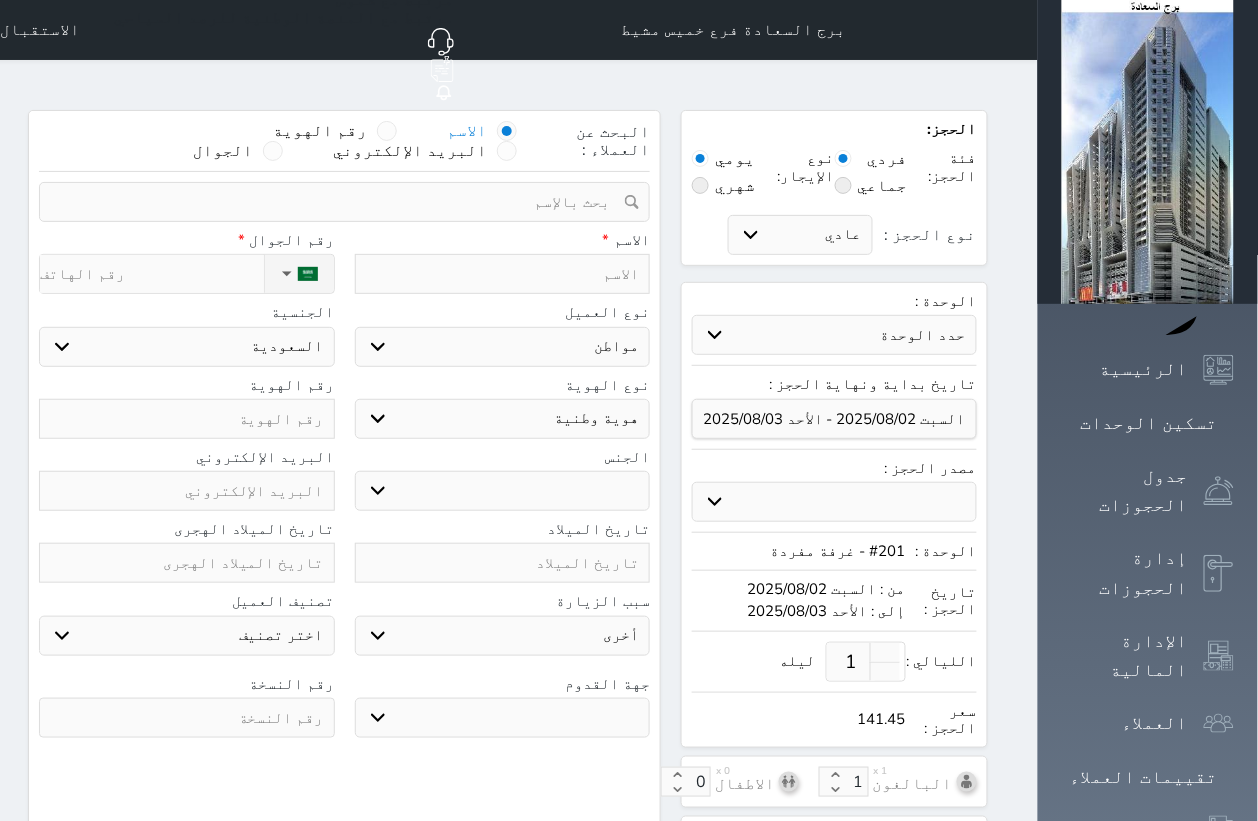 select 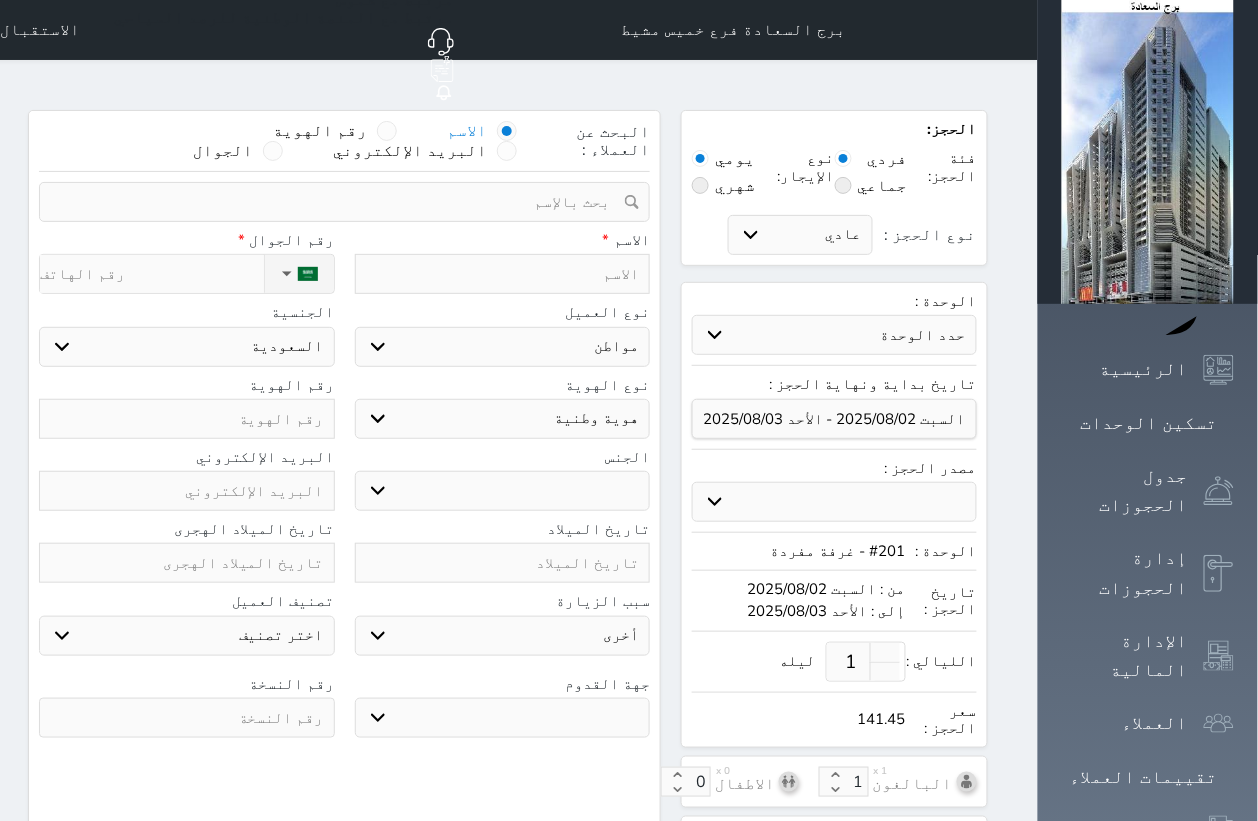 select 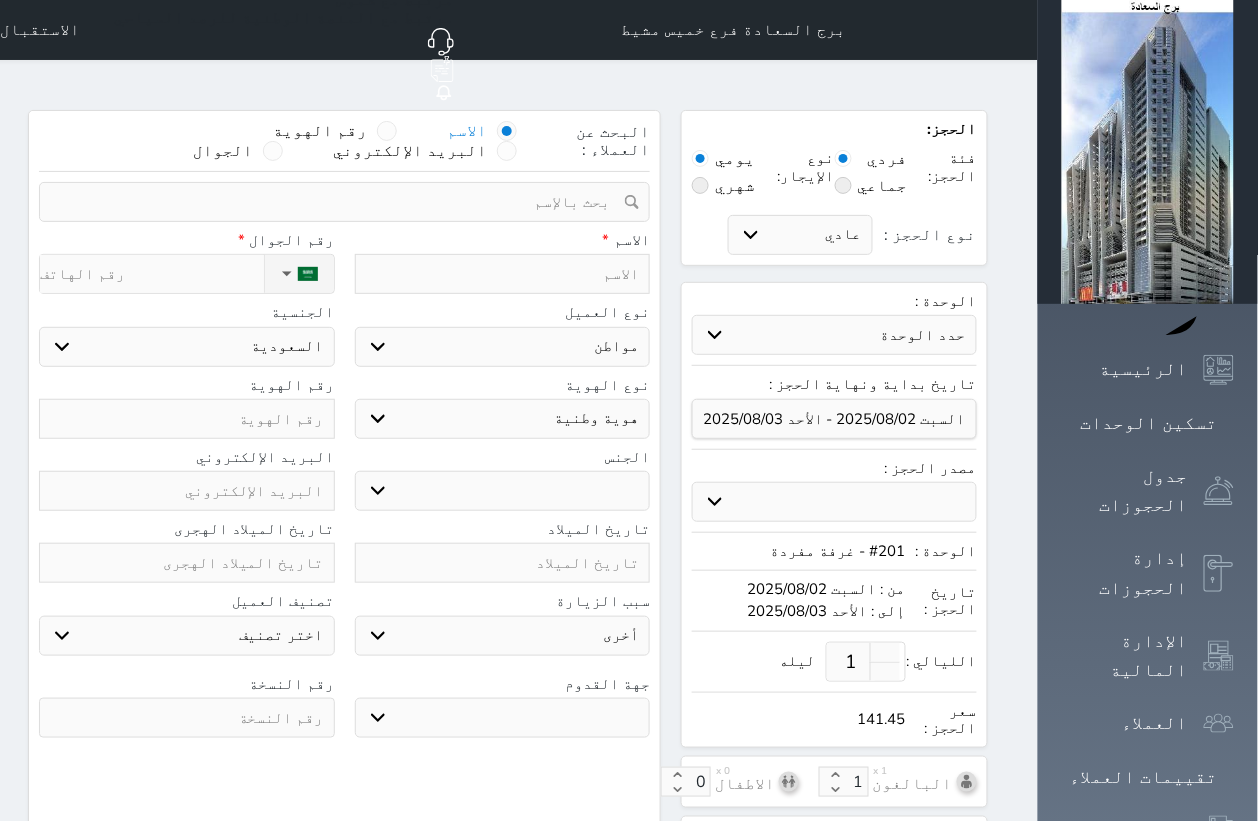 select 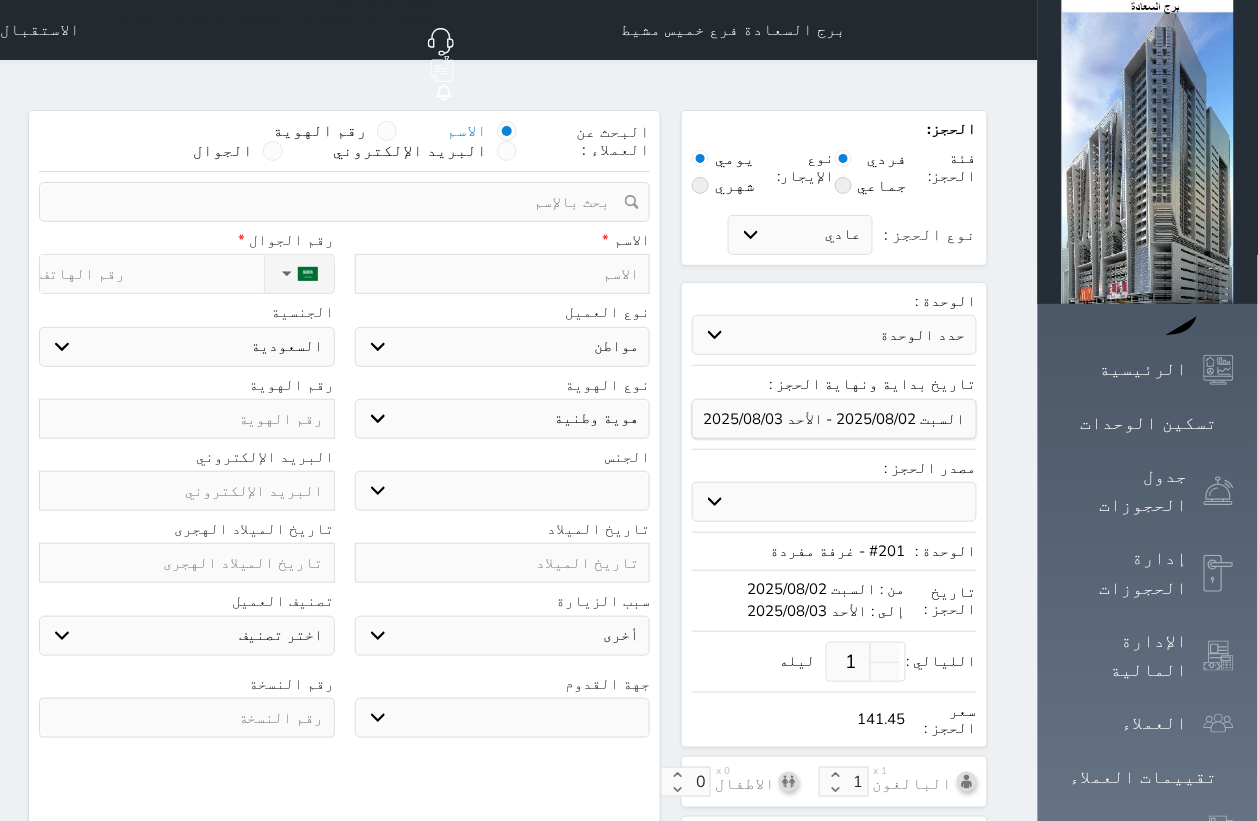 select 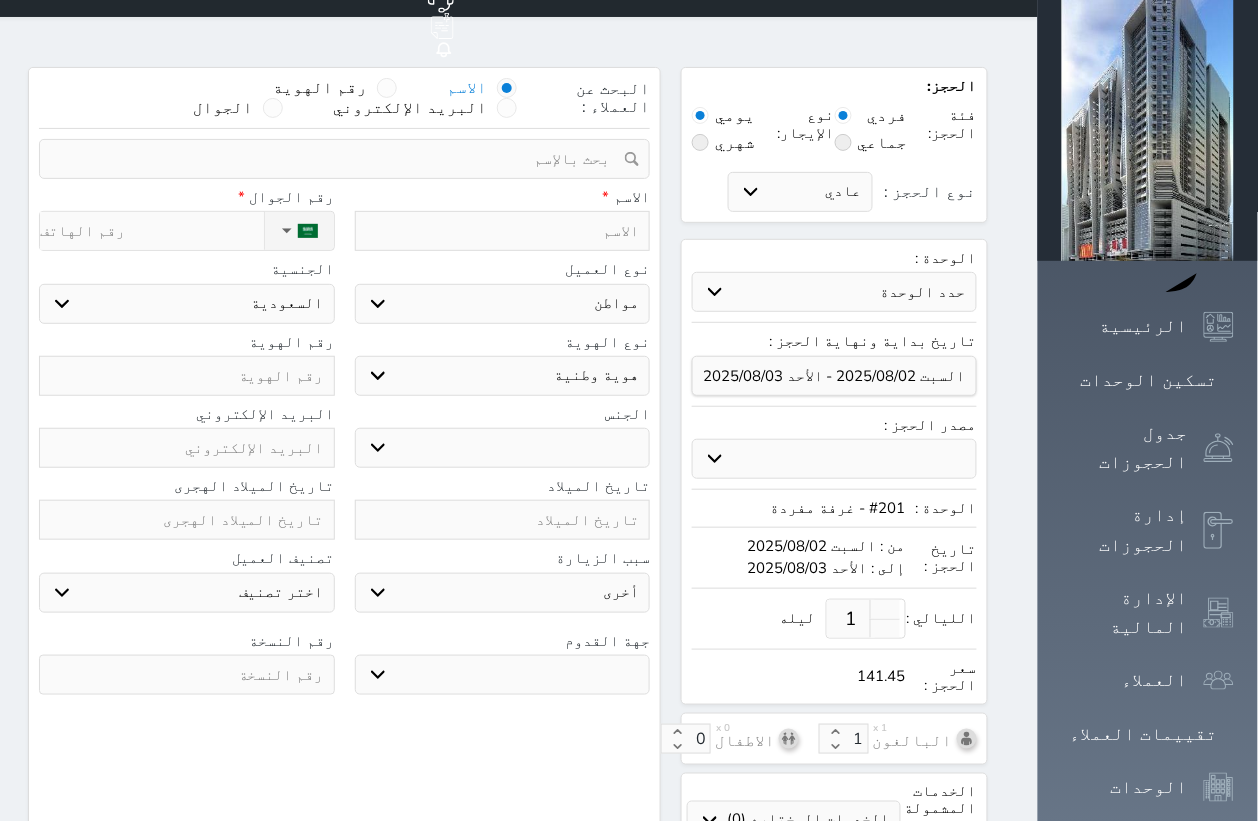 scroll, scrollTop: 0, scrollLeft: 0, axis: both 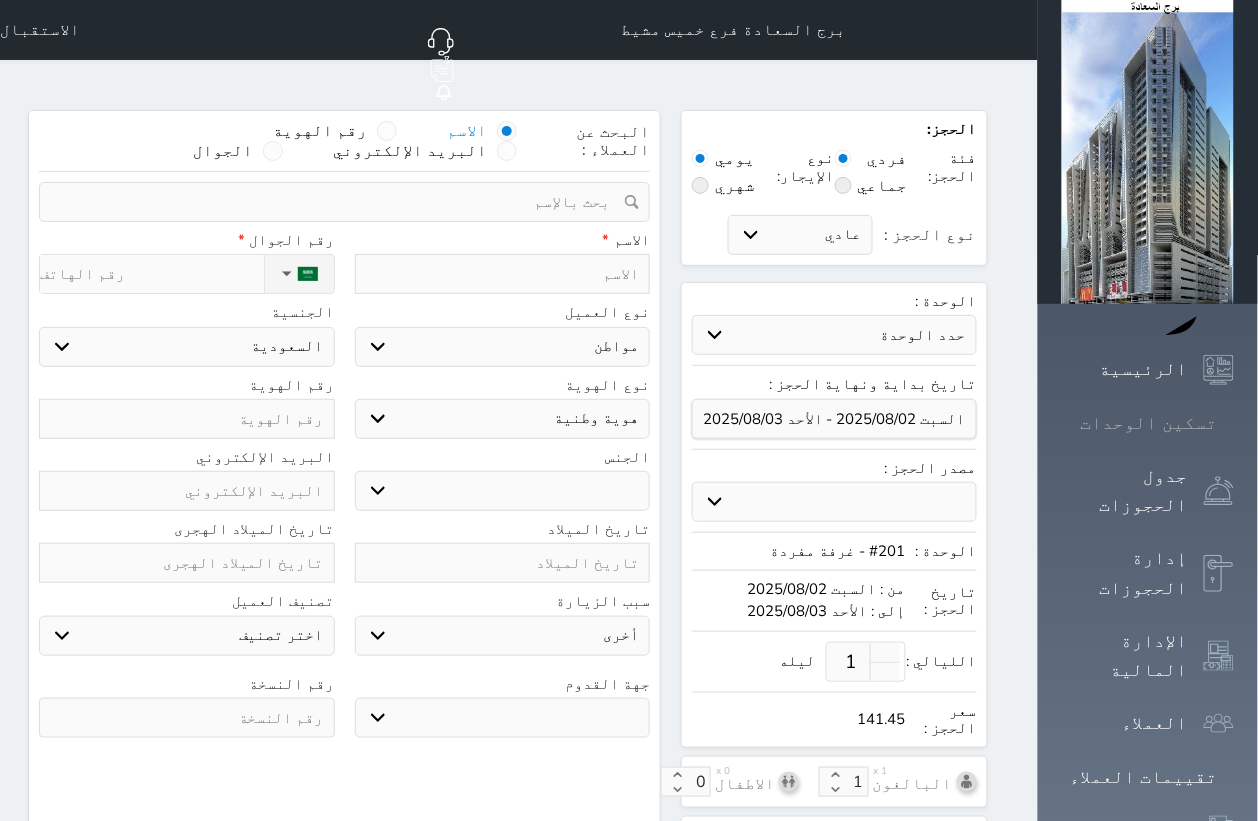 click 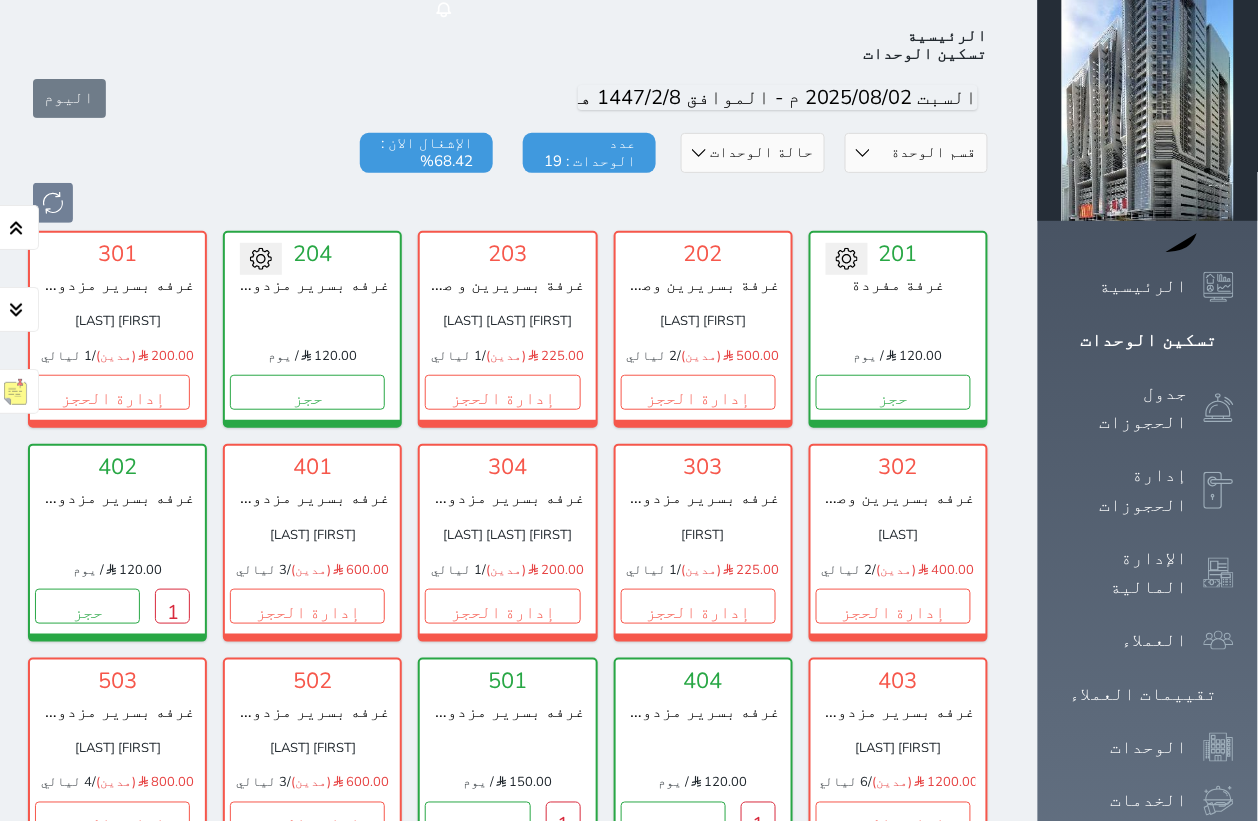 scroll, scrollTop: 77, scrollLeft: 0, axis: vertical 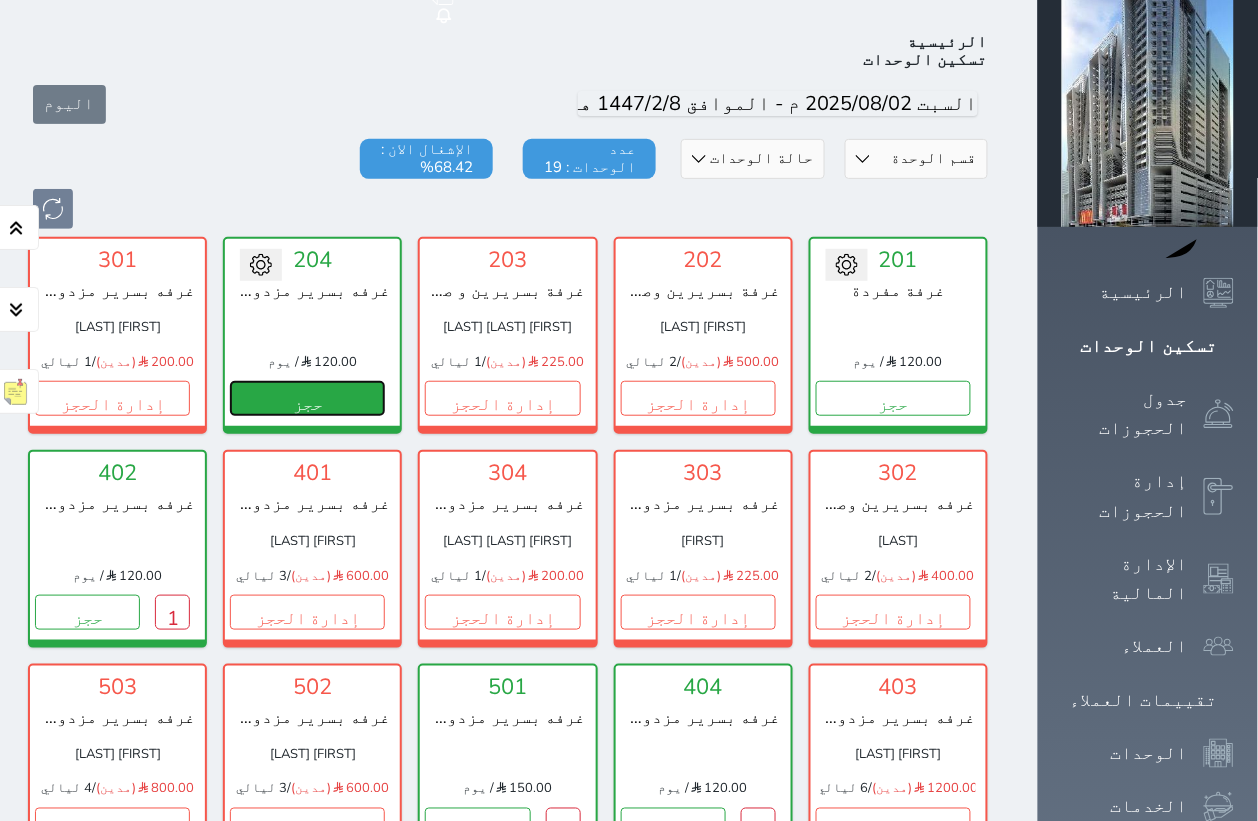 click on "حجز" at bounding box center [307, 398] 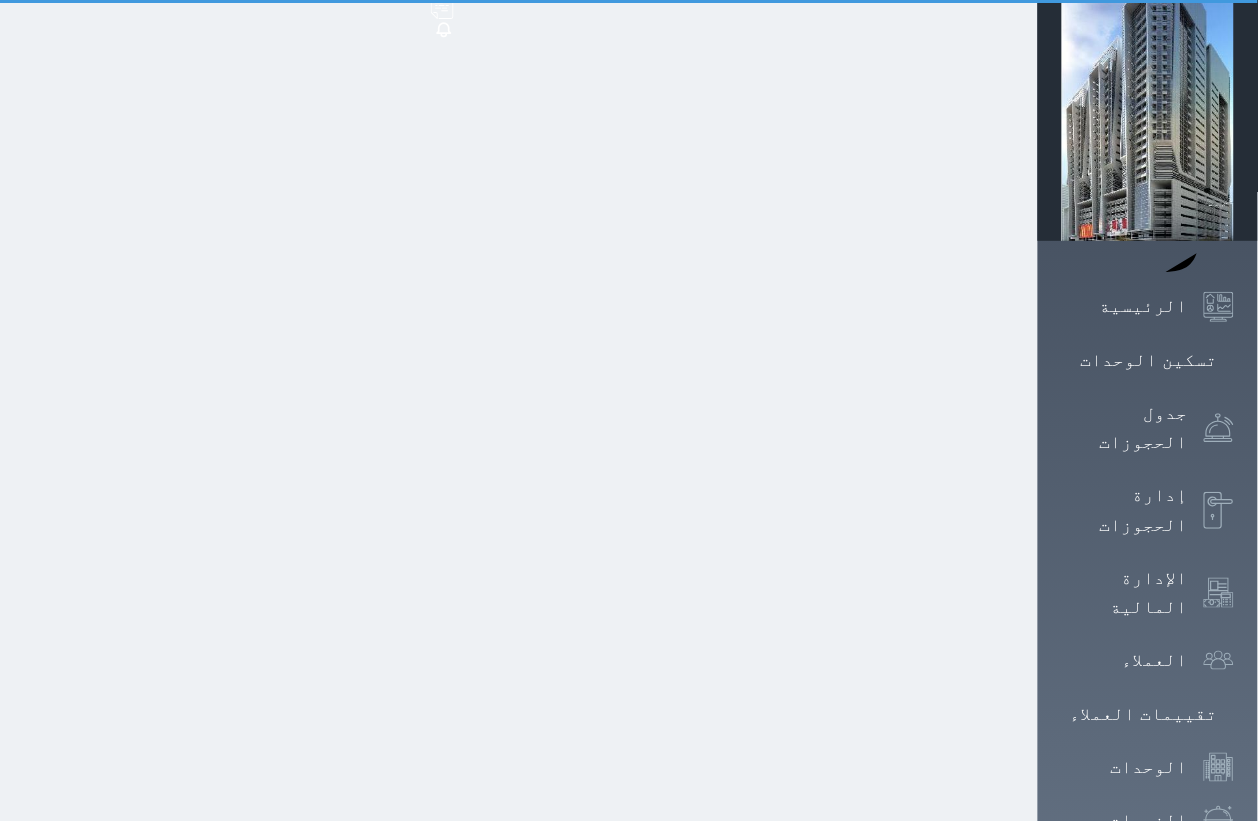 scroll, scrollTop: 11, scrollLeft: 0, axis: vertical 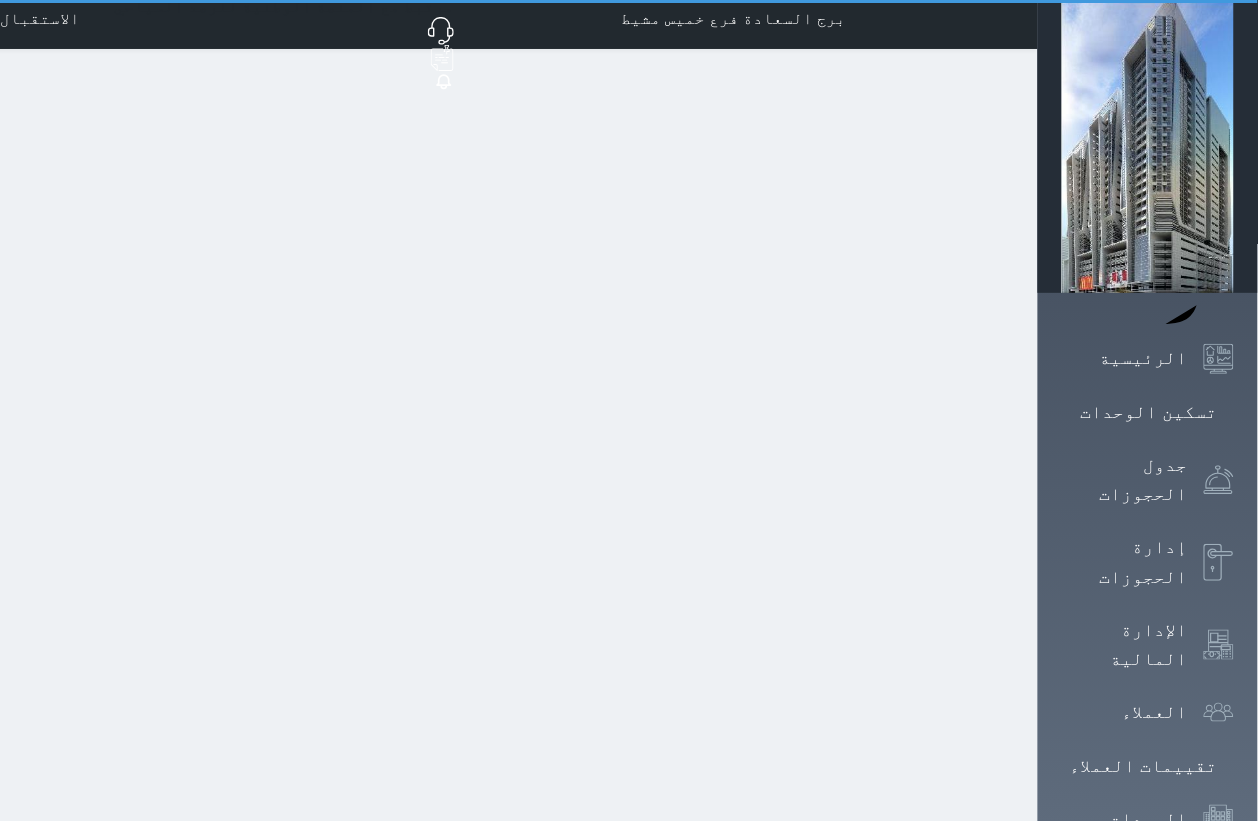 select on "1" 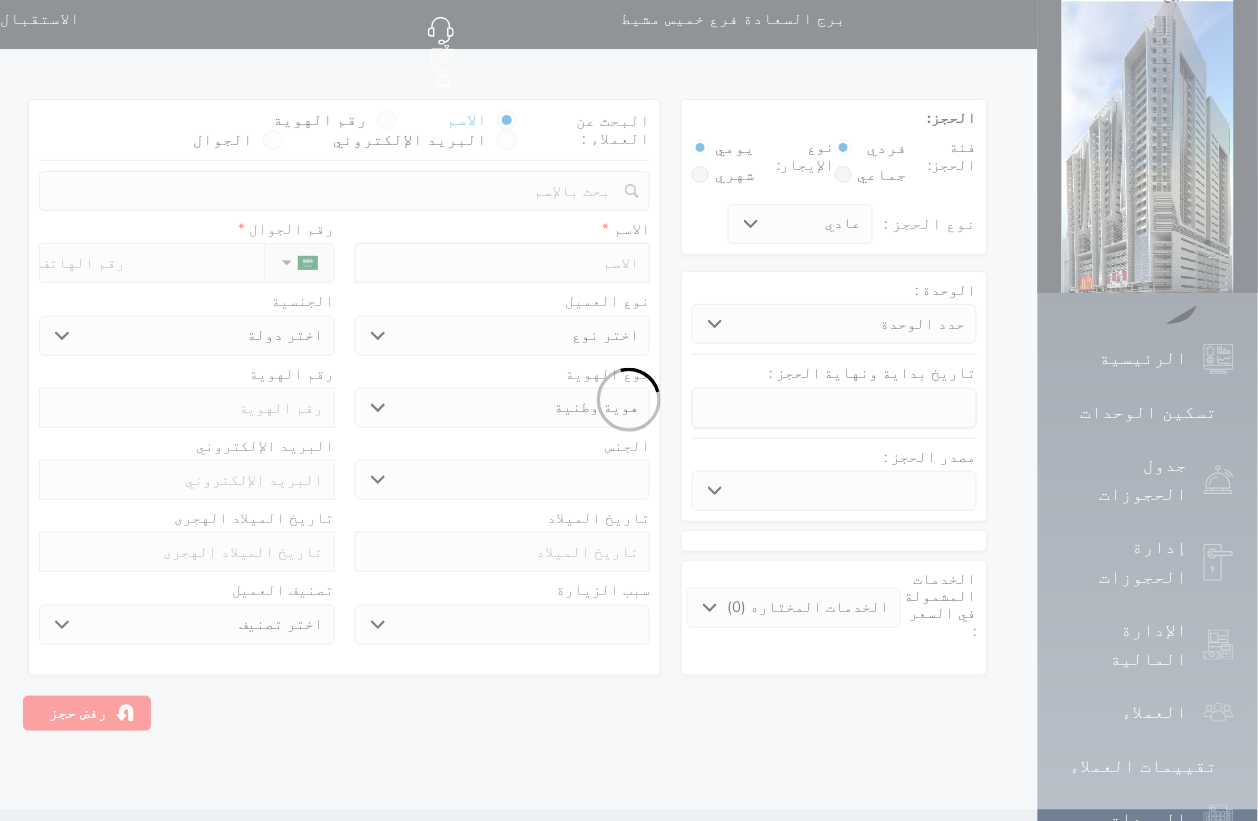 scroll, scrollTop: 0, scrollLeft: 0, axis: both 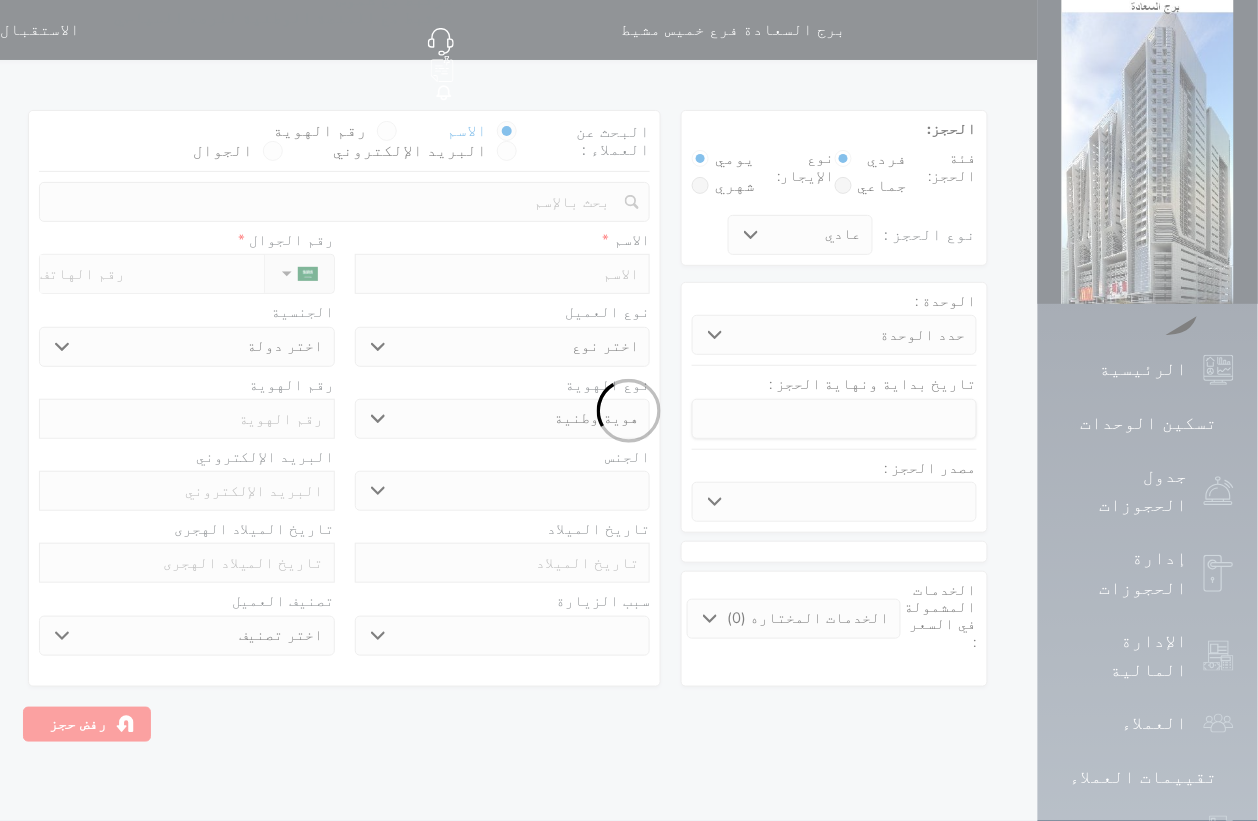 select 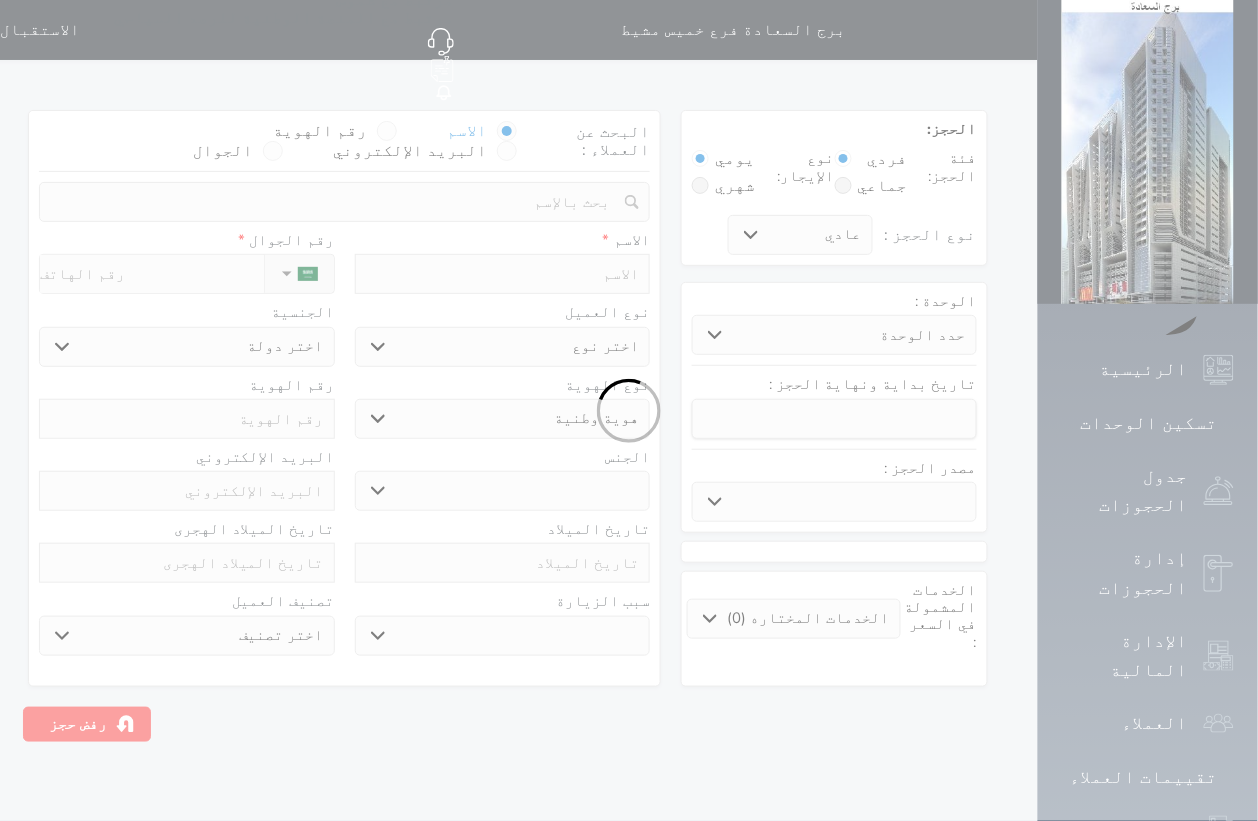 select 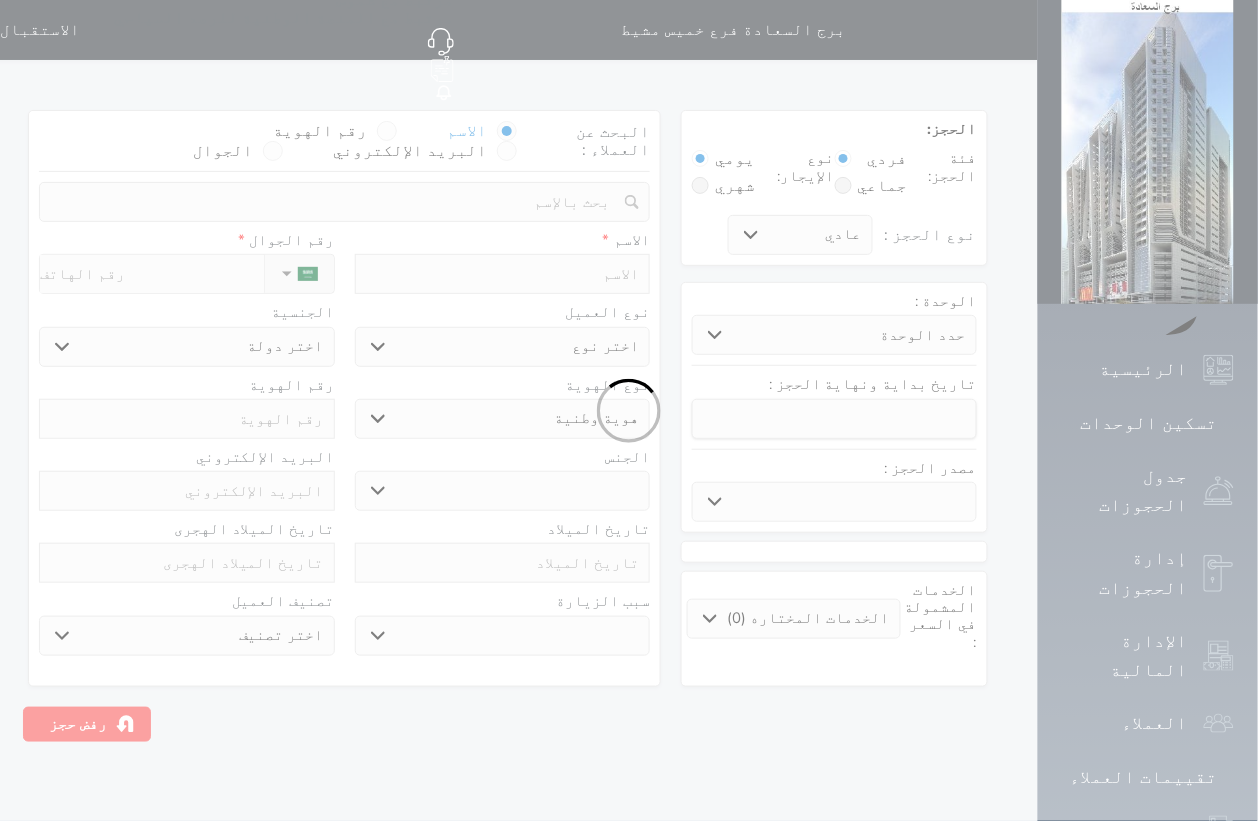 select 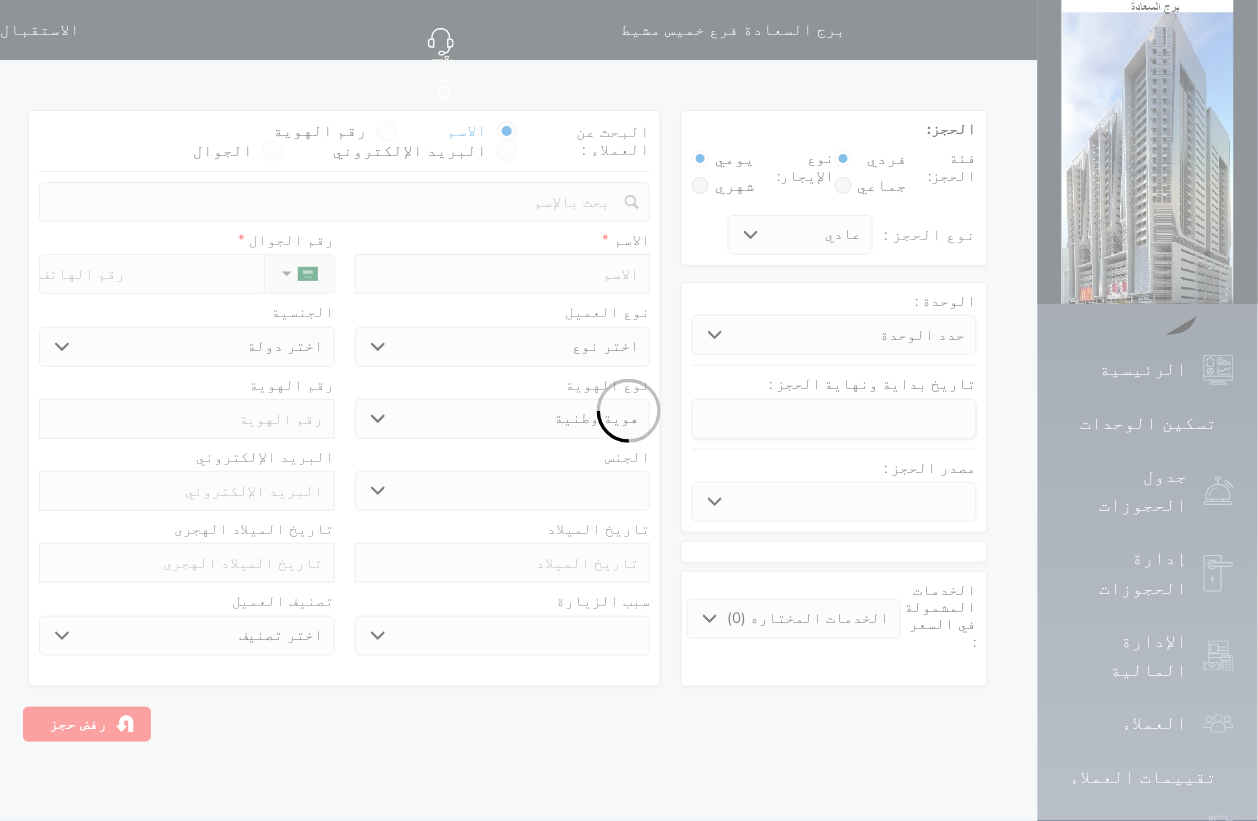 select 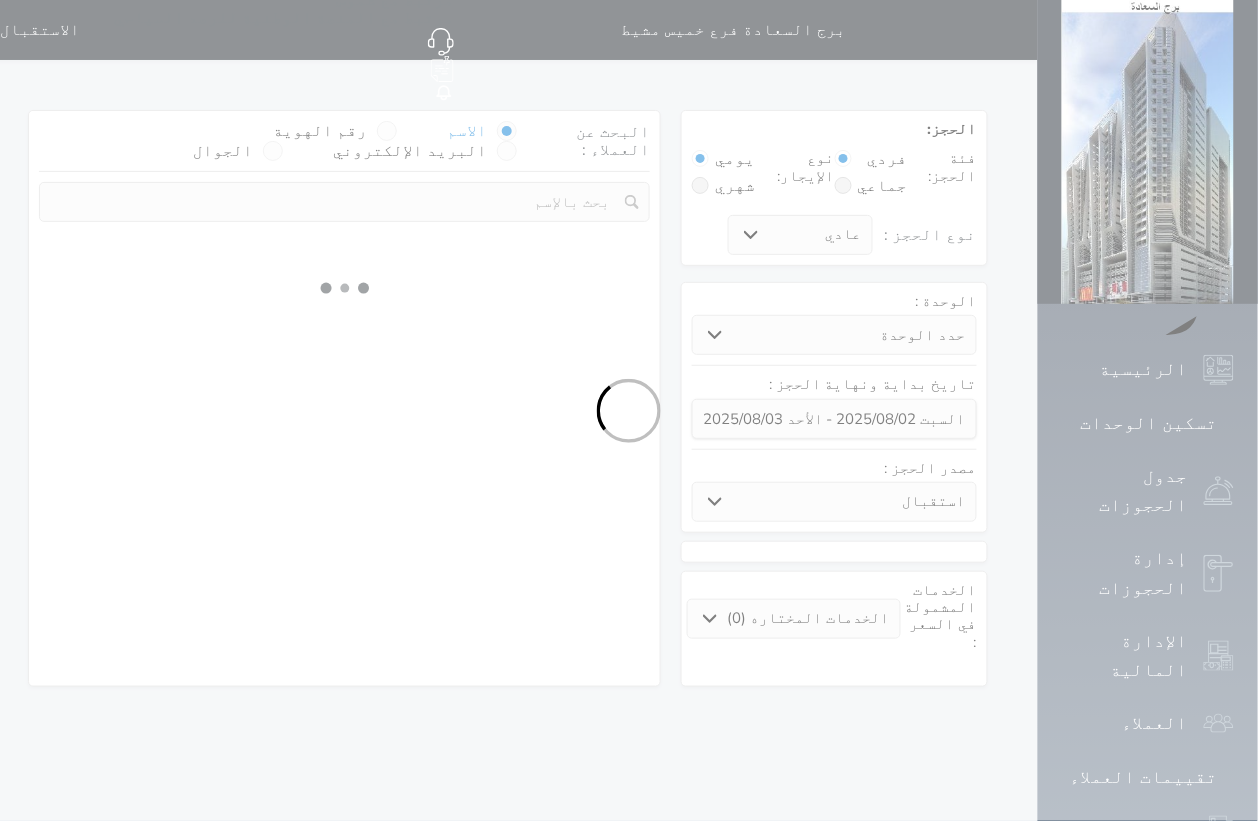 select 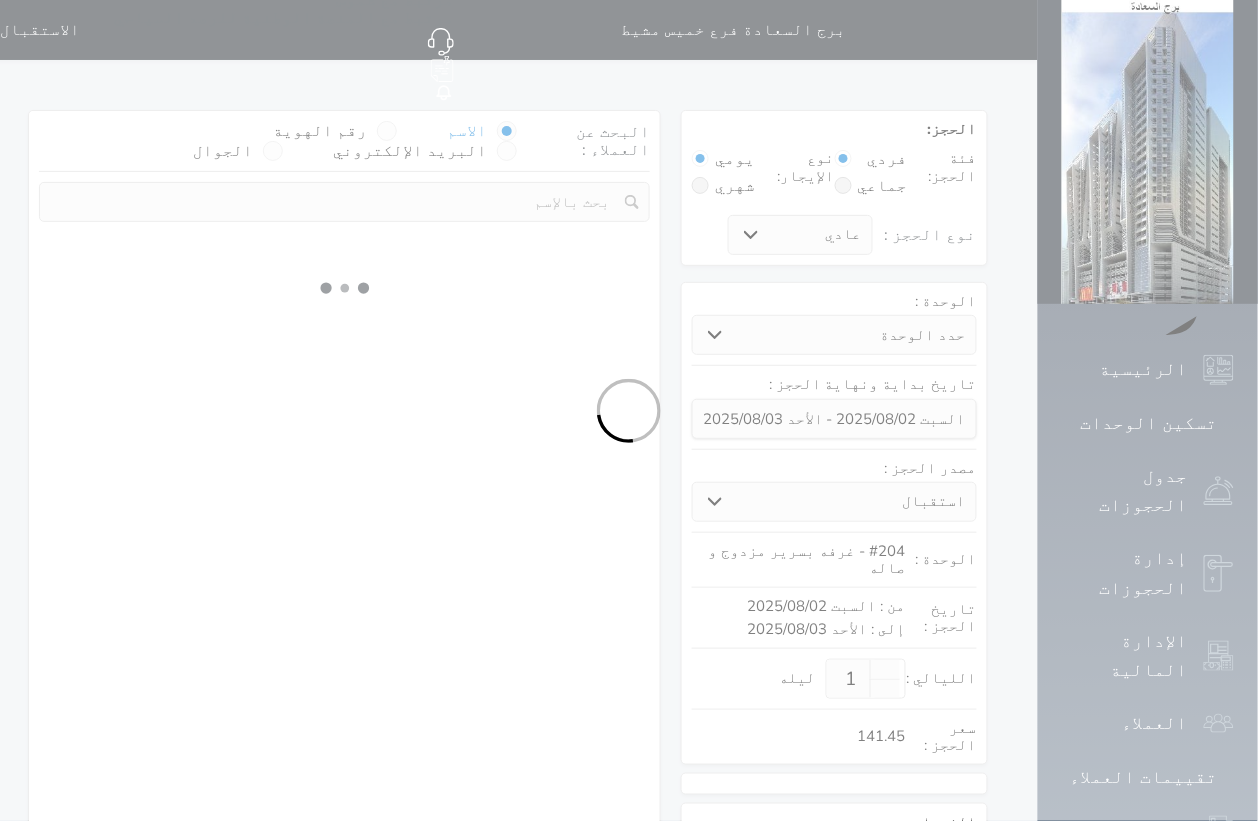 select on "1" 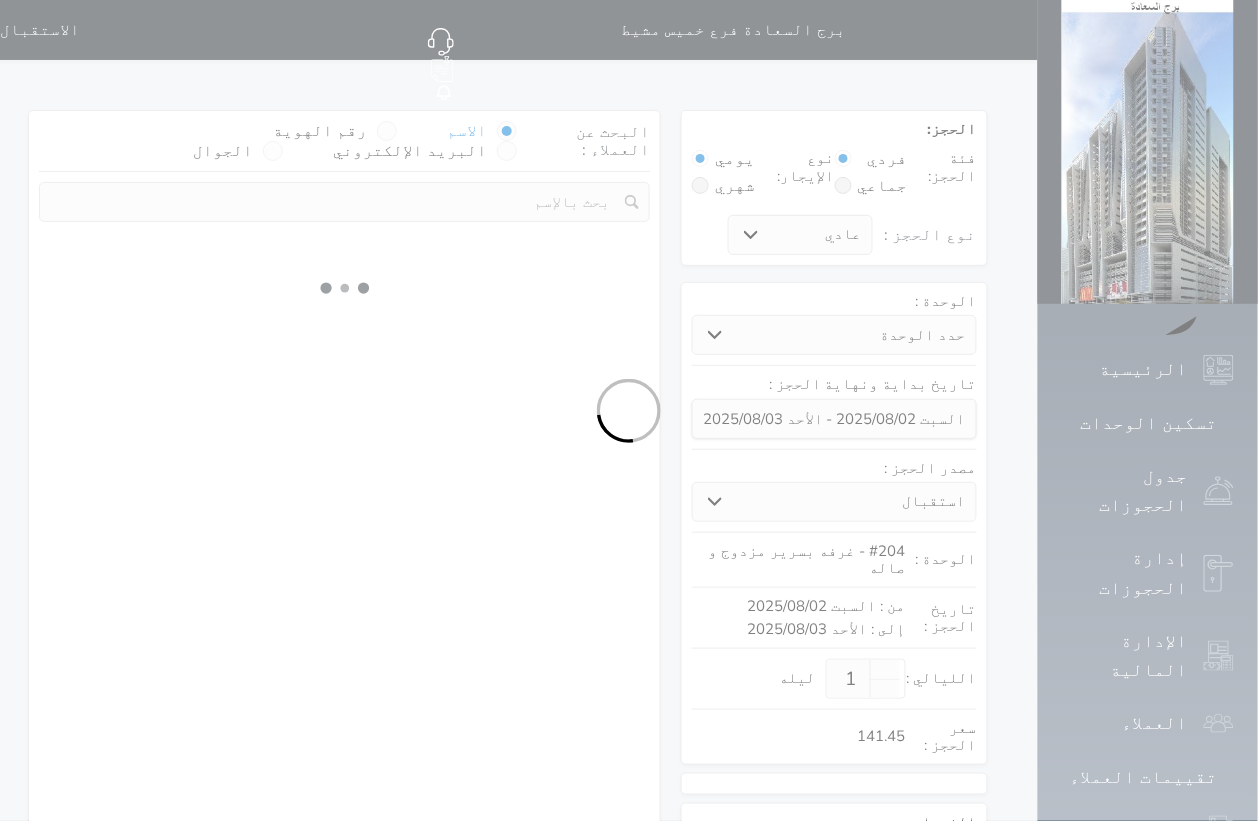 select on "113" 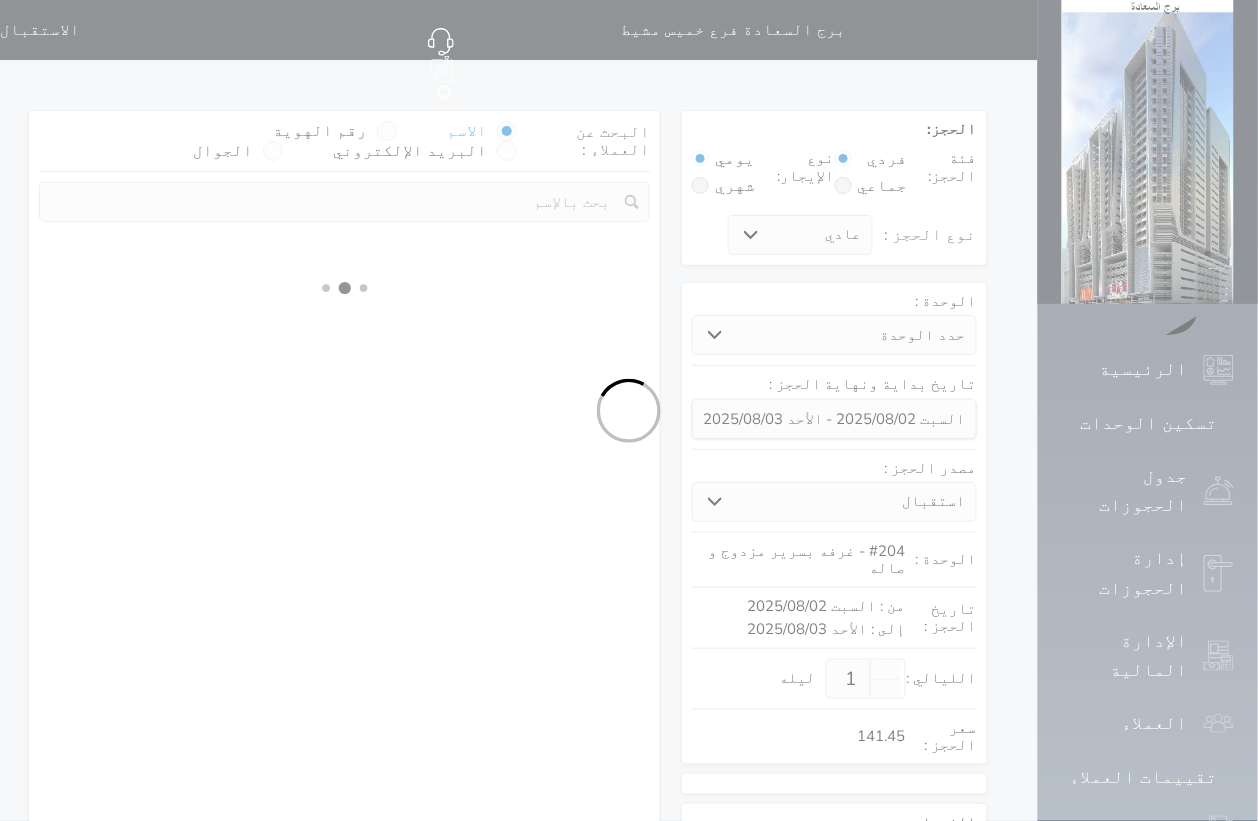 select on "1" 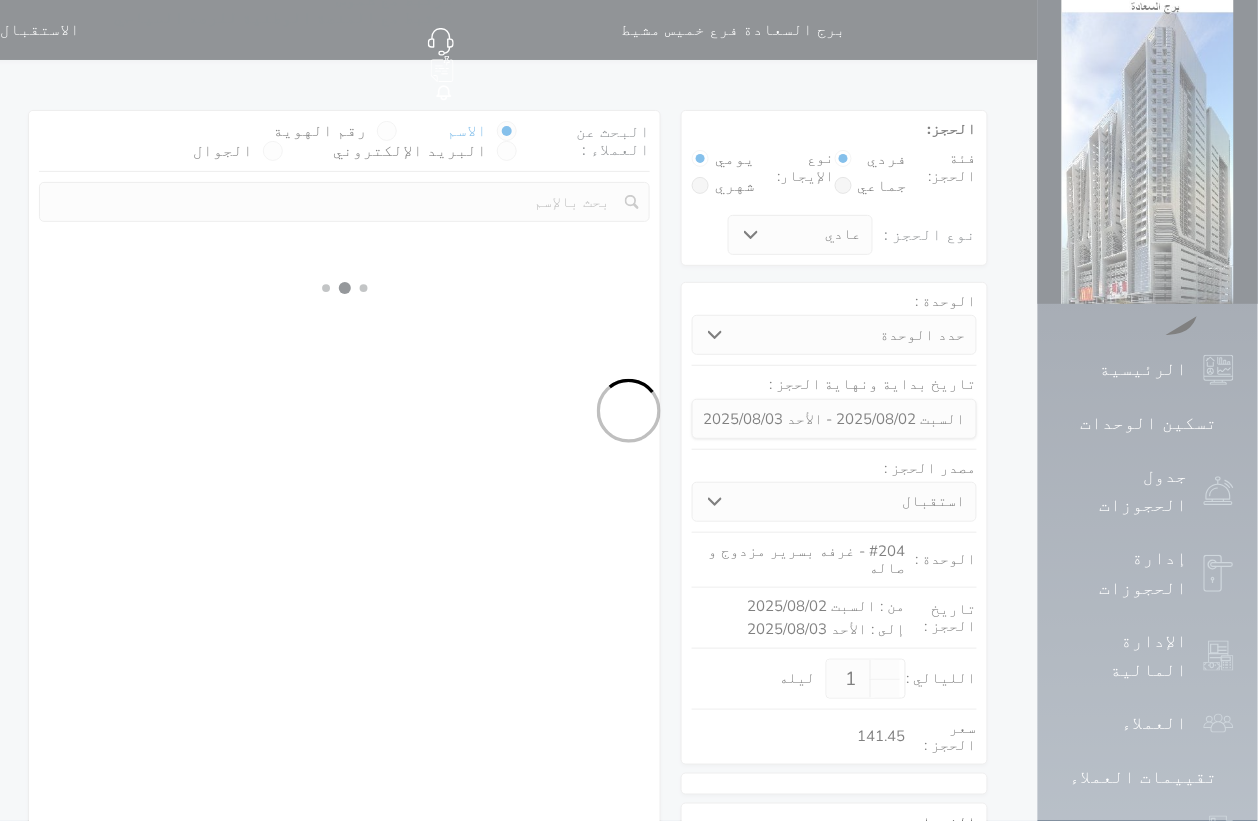 select 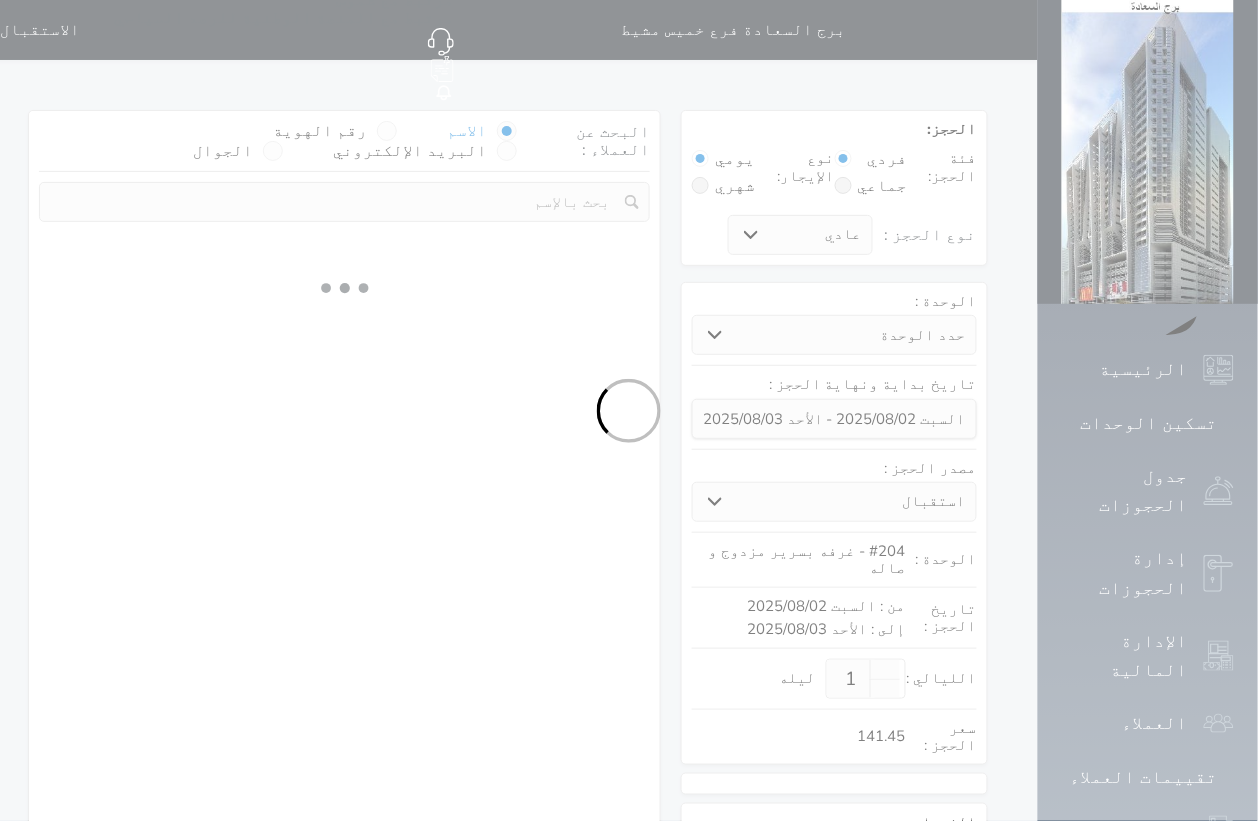 select on "7" 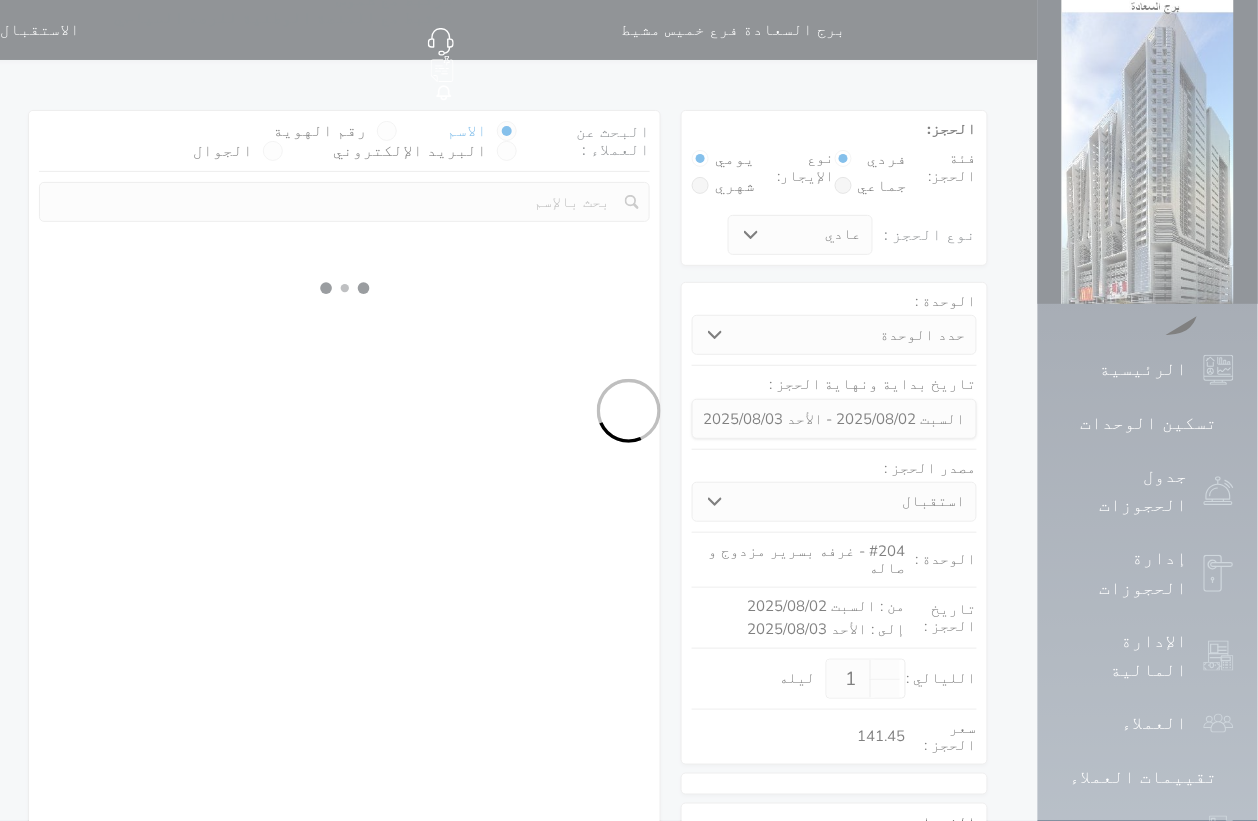 select 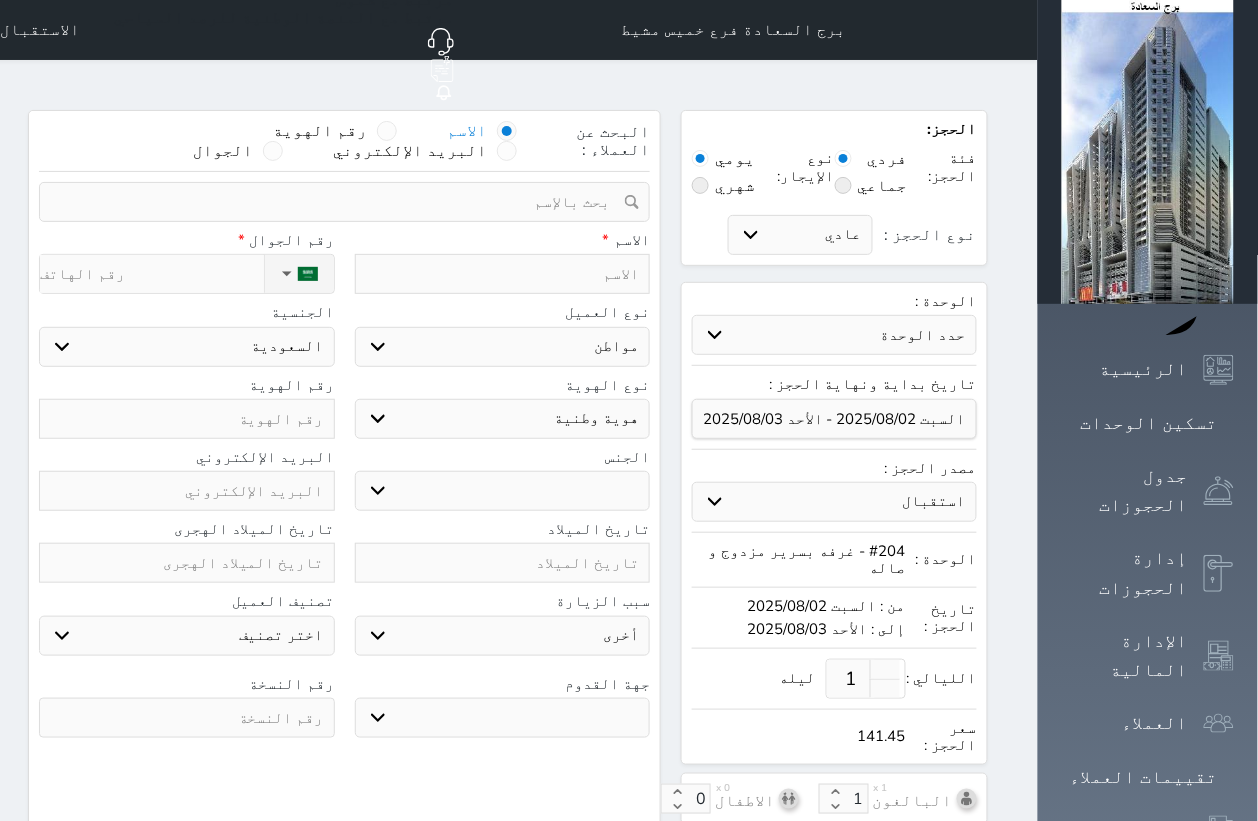 select 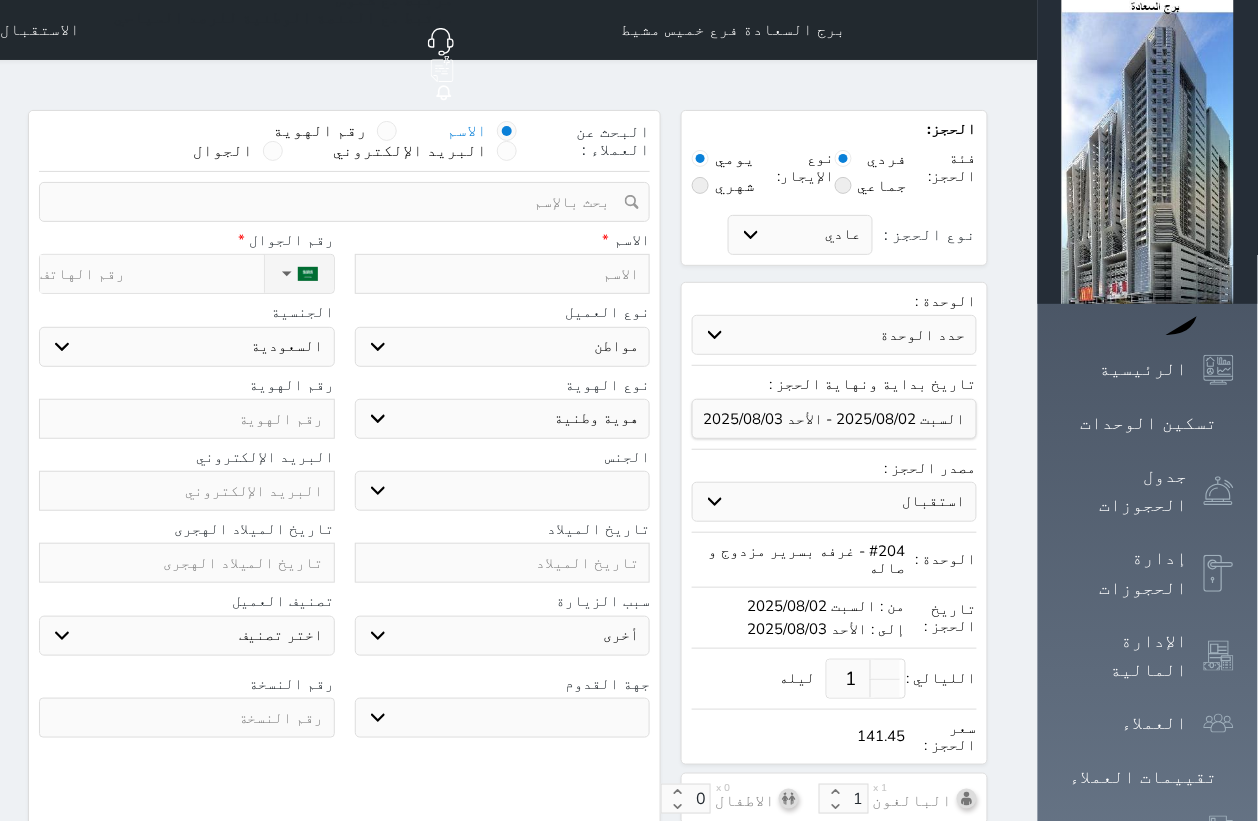 select 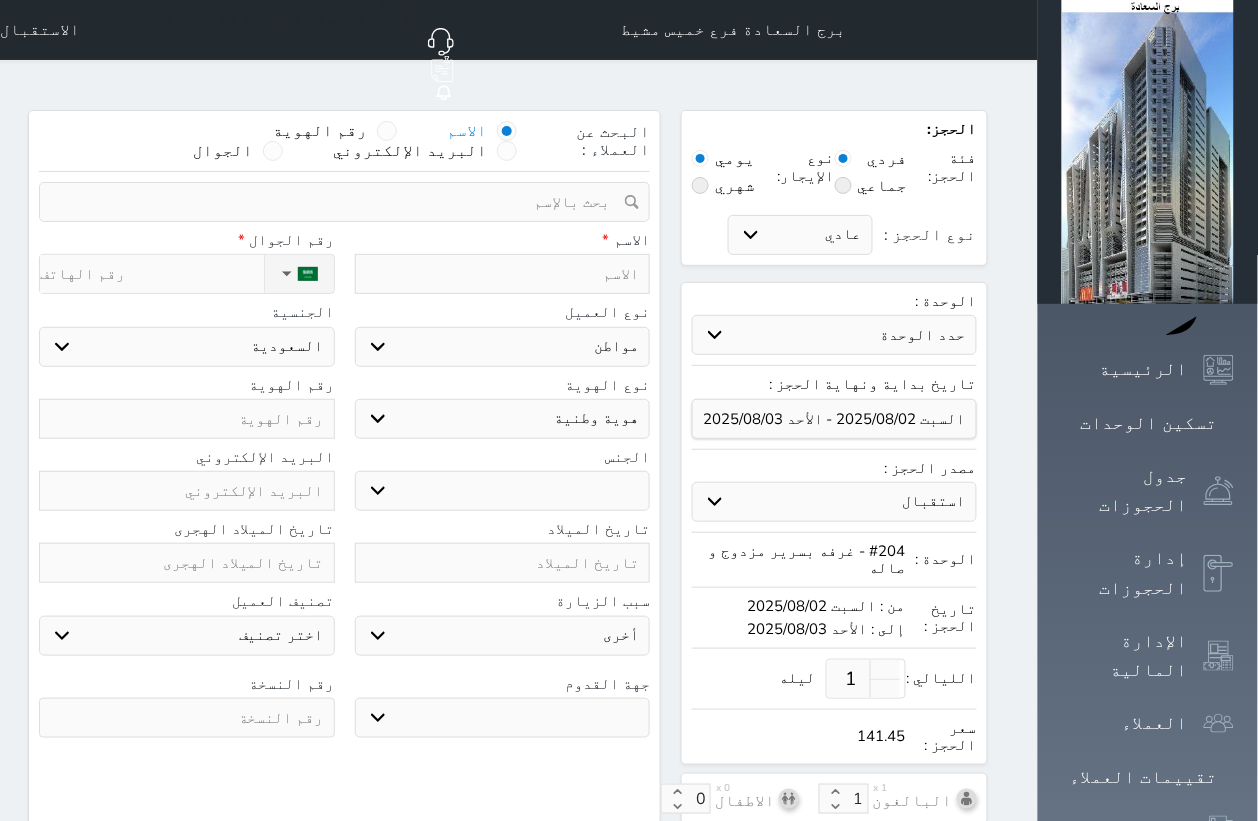select 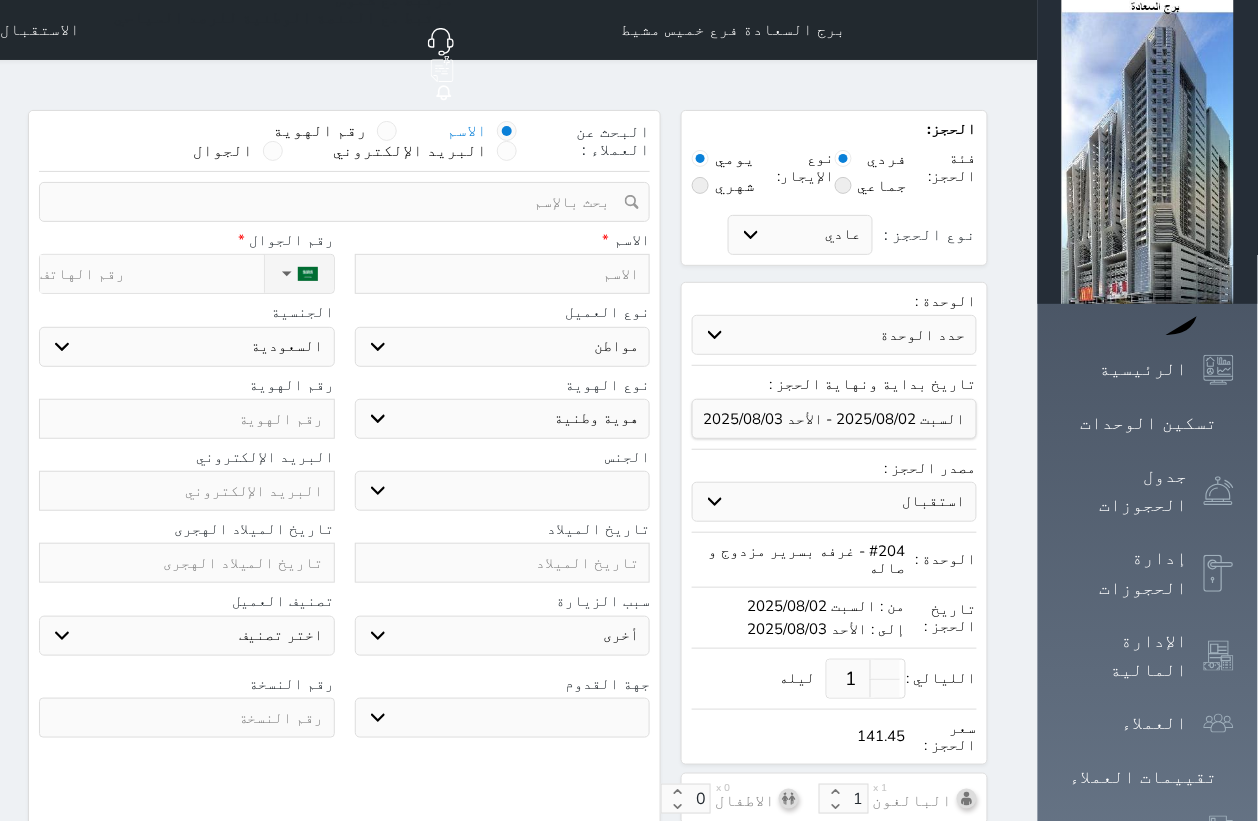 select 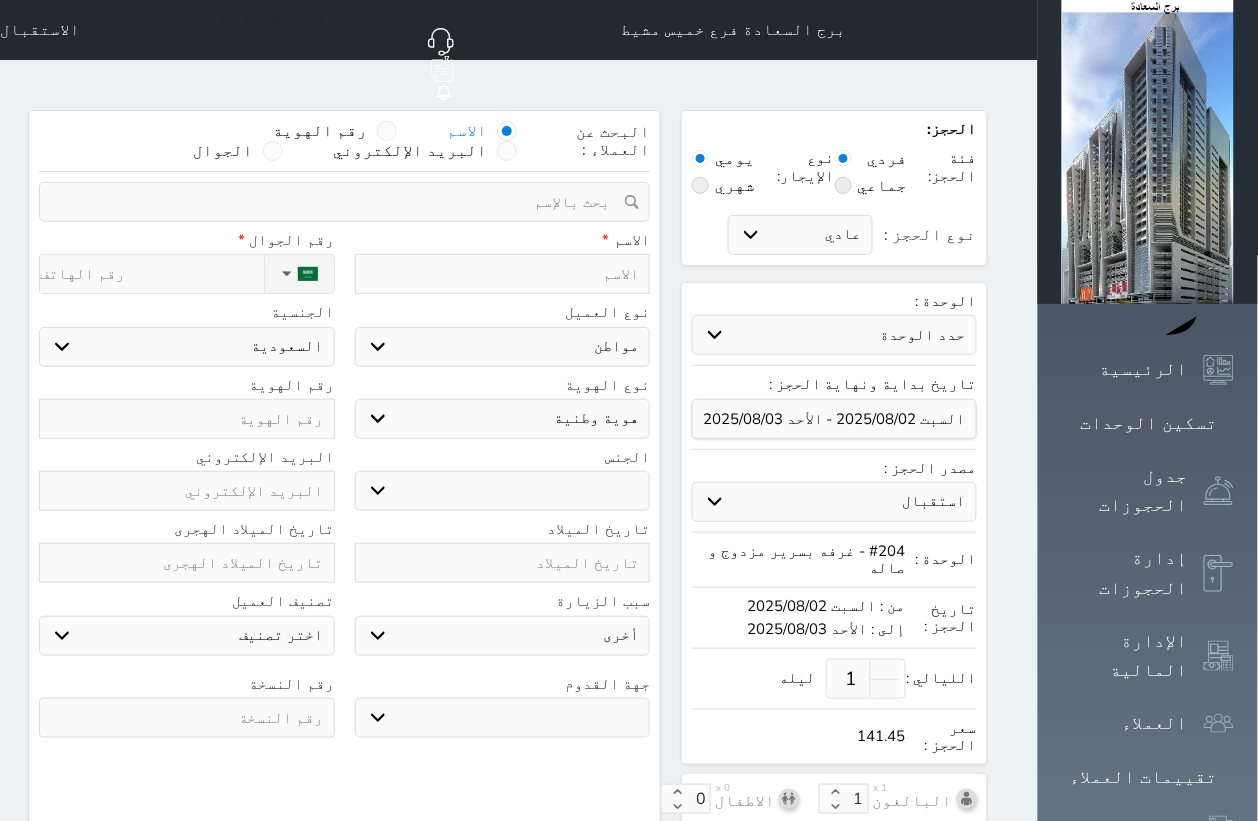 click on "الجنس" at bounding box center [503, 457] 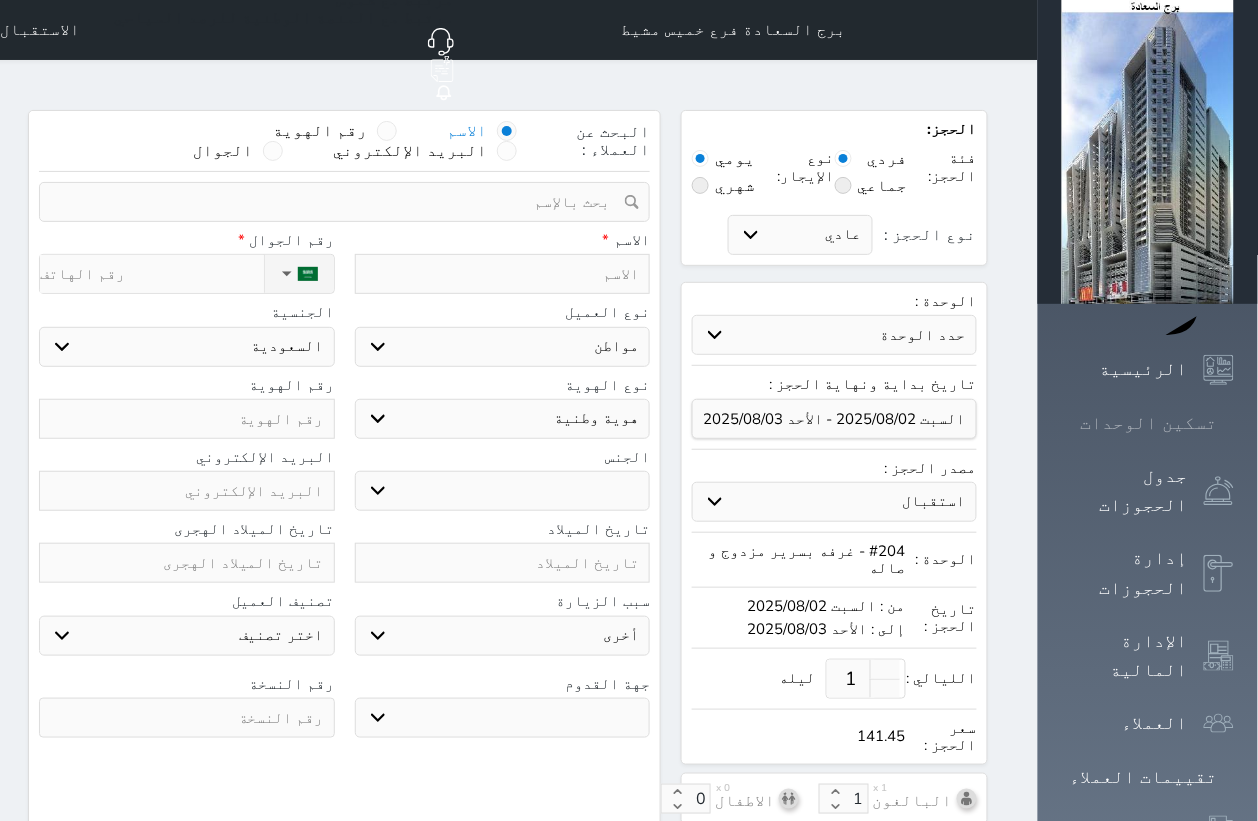click 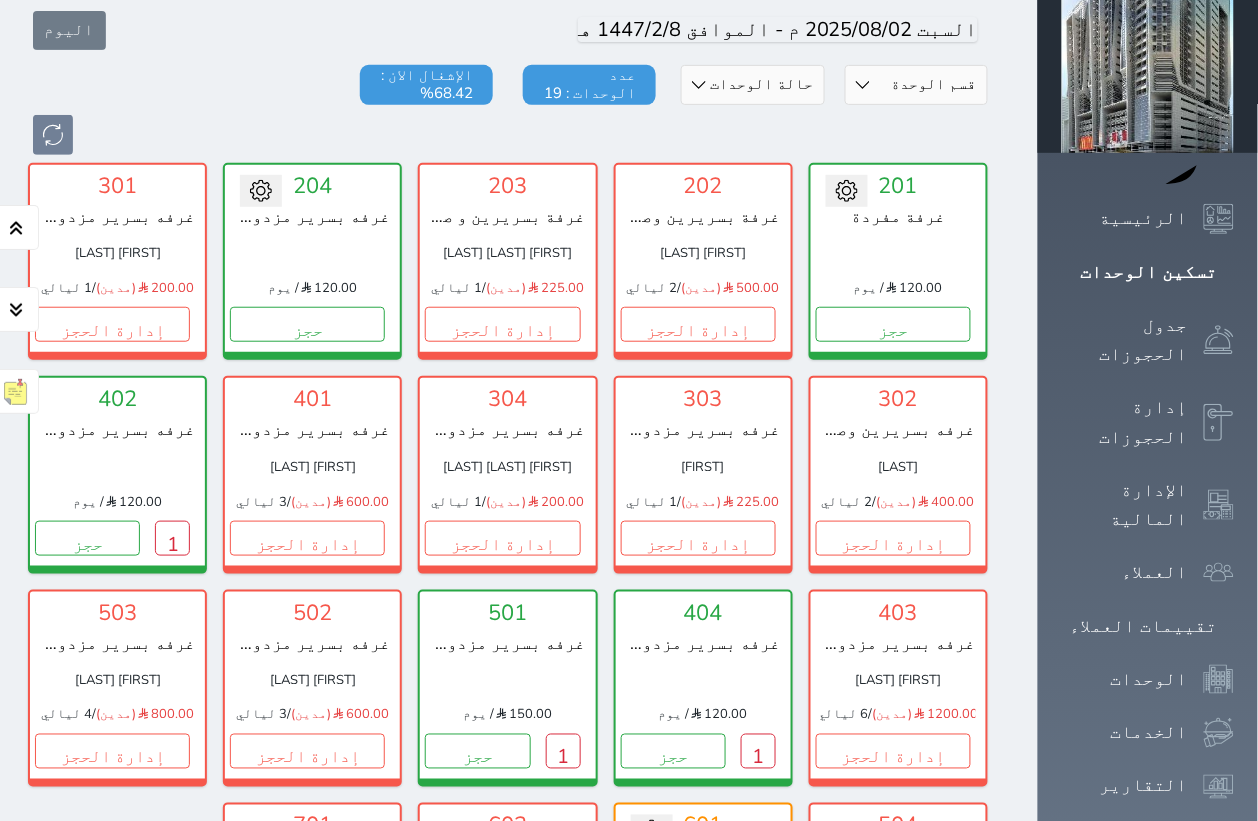 scroll, scrollTop: 125, scrollLeft: 0, axis: vertical 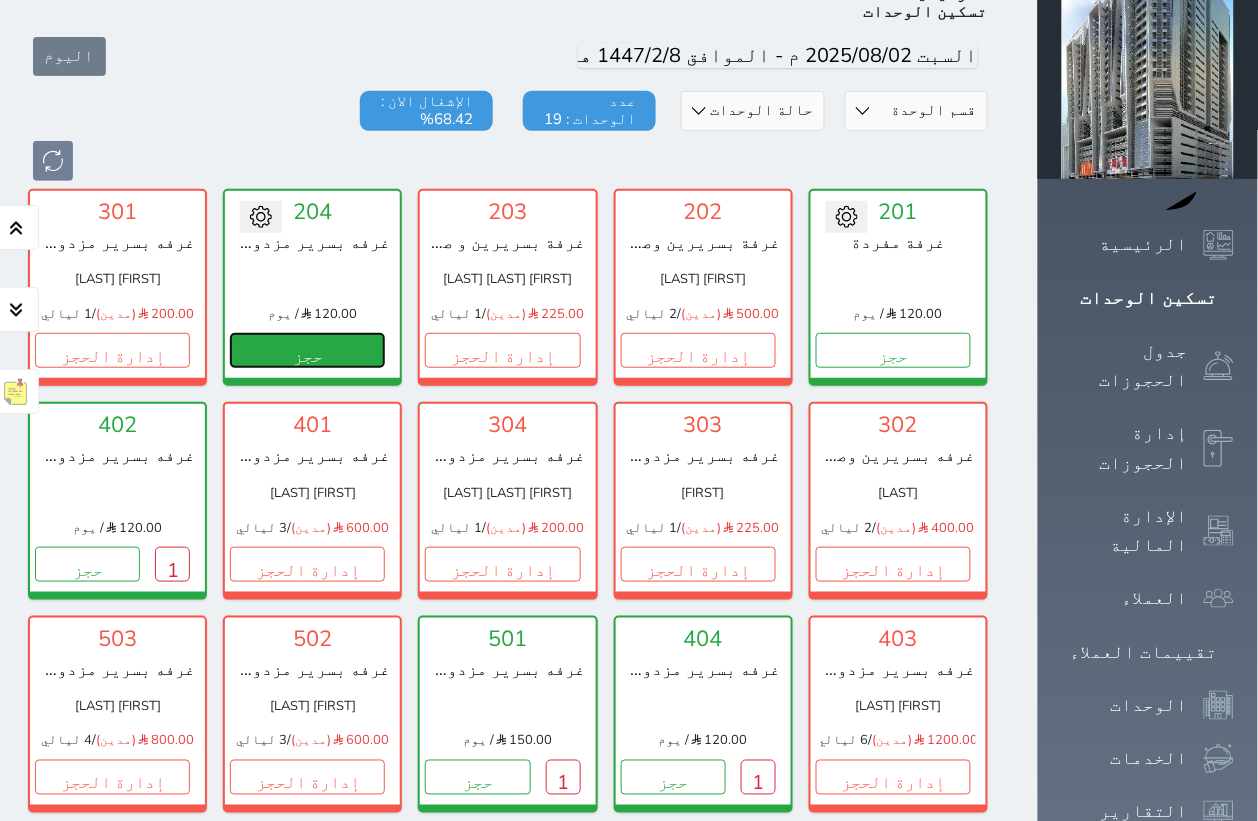 click on "حجز" at bounding box center [307, 350] 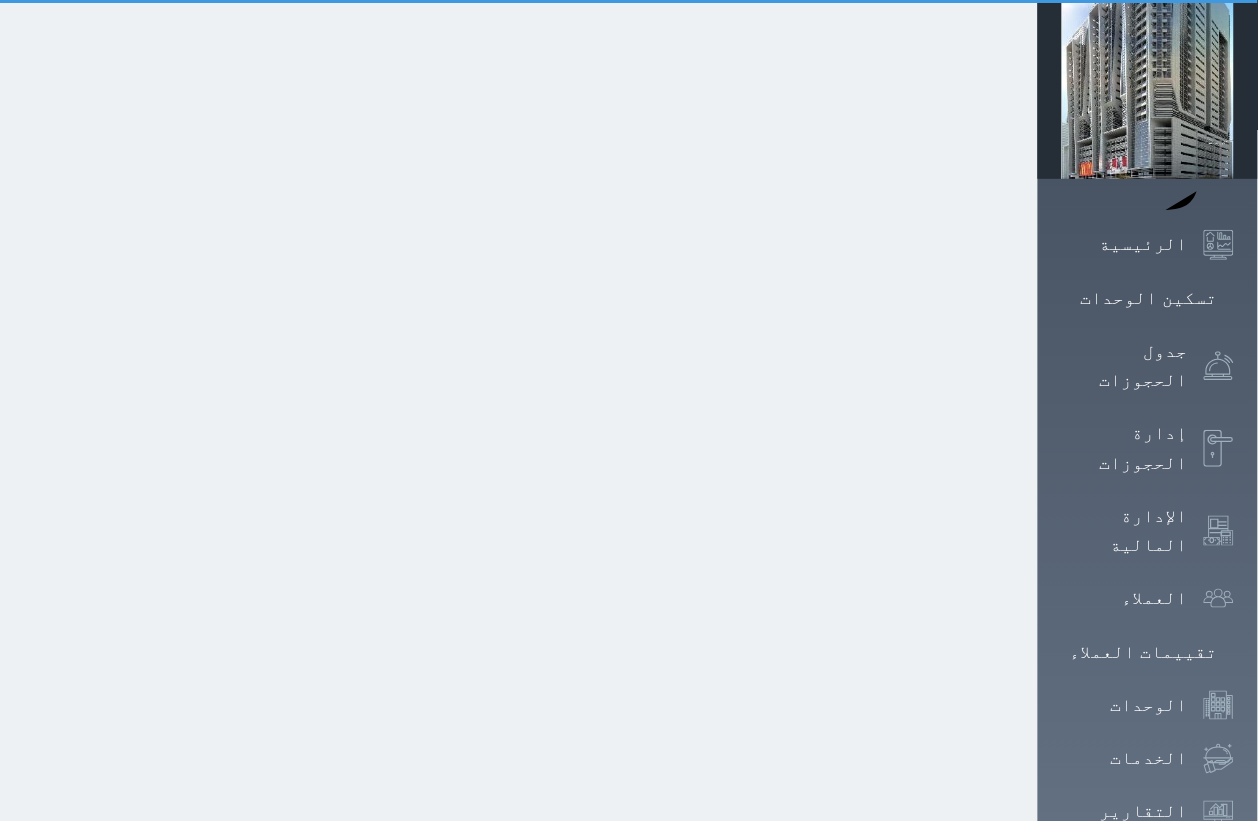 scroll, scrollTop: 18, scrollLeft: 0, axis: vertical 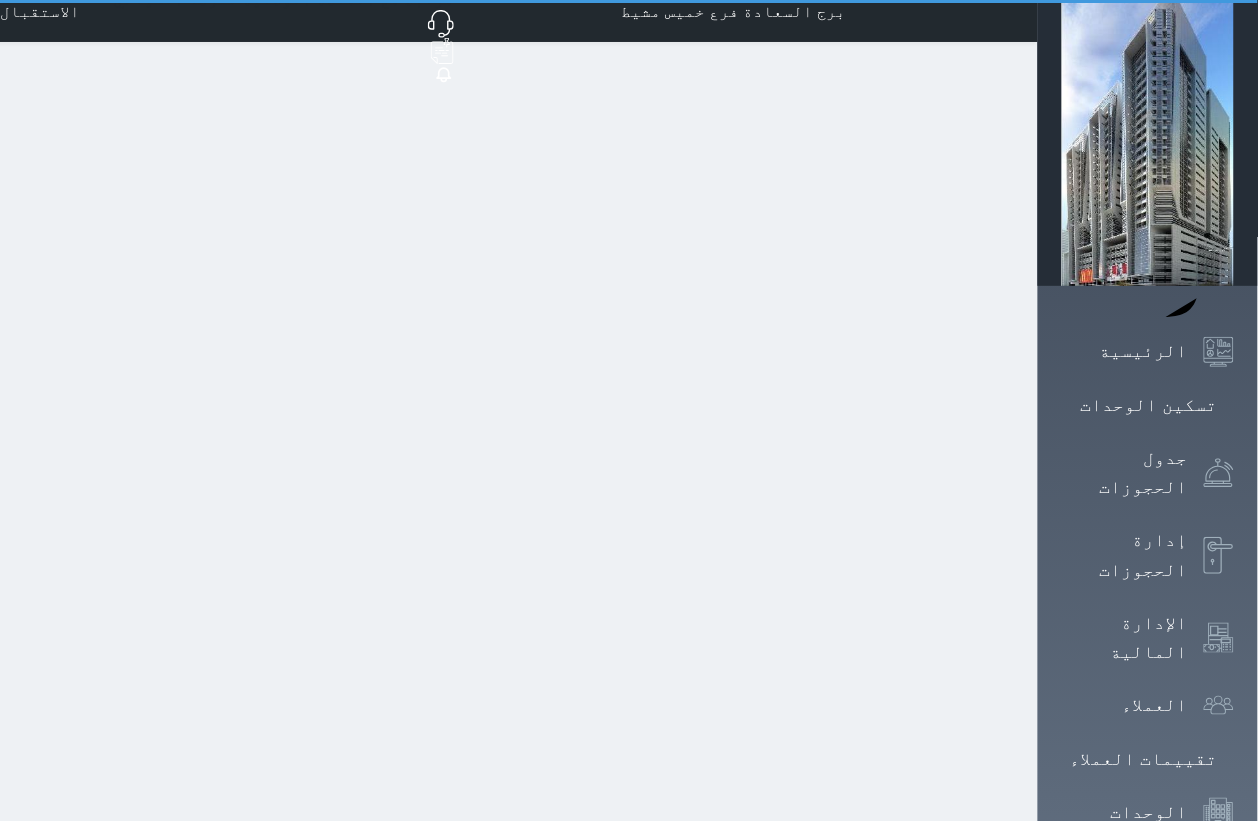 select on "1" 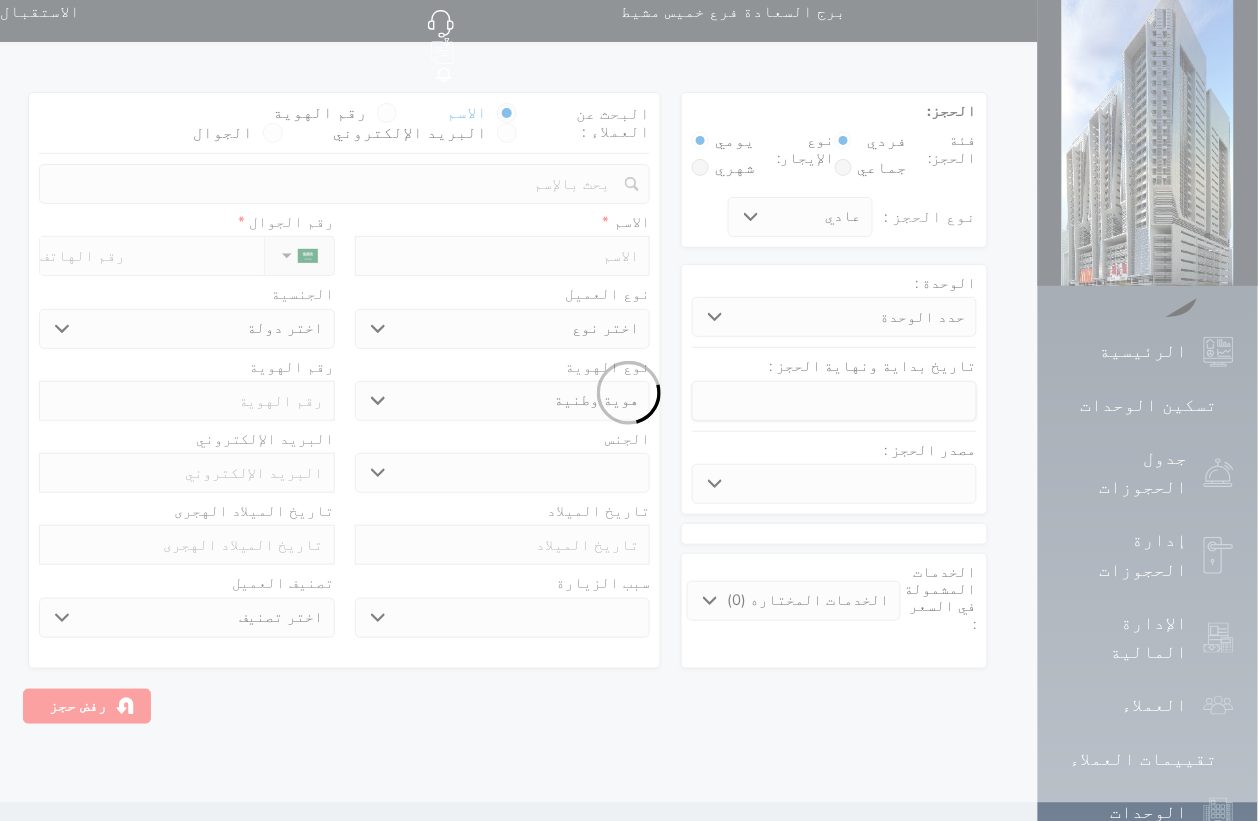 scroll, scrollTop: 0, scrollLeft: 0, axis: both 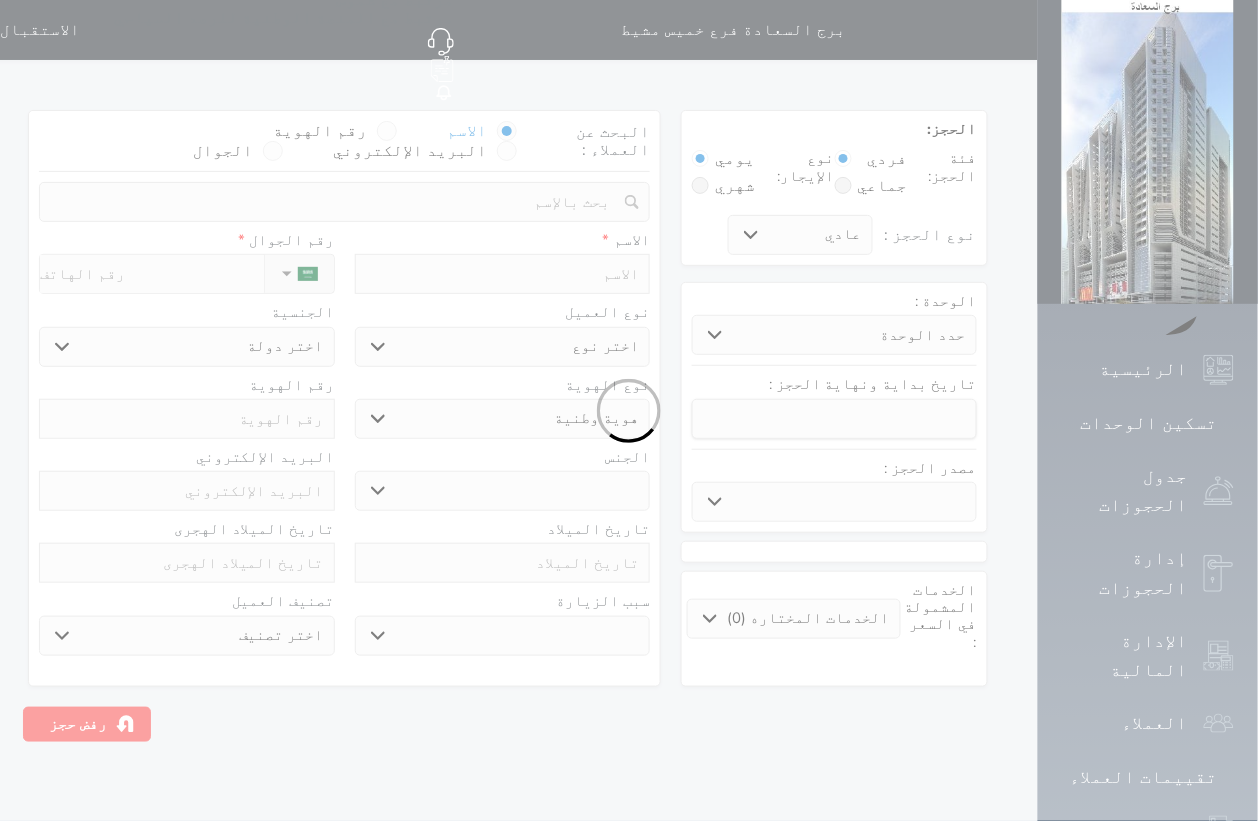 select 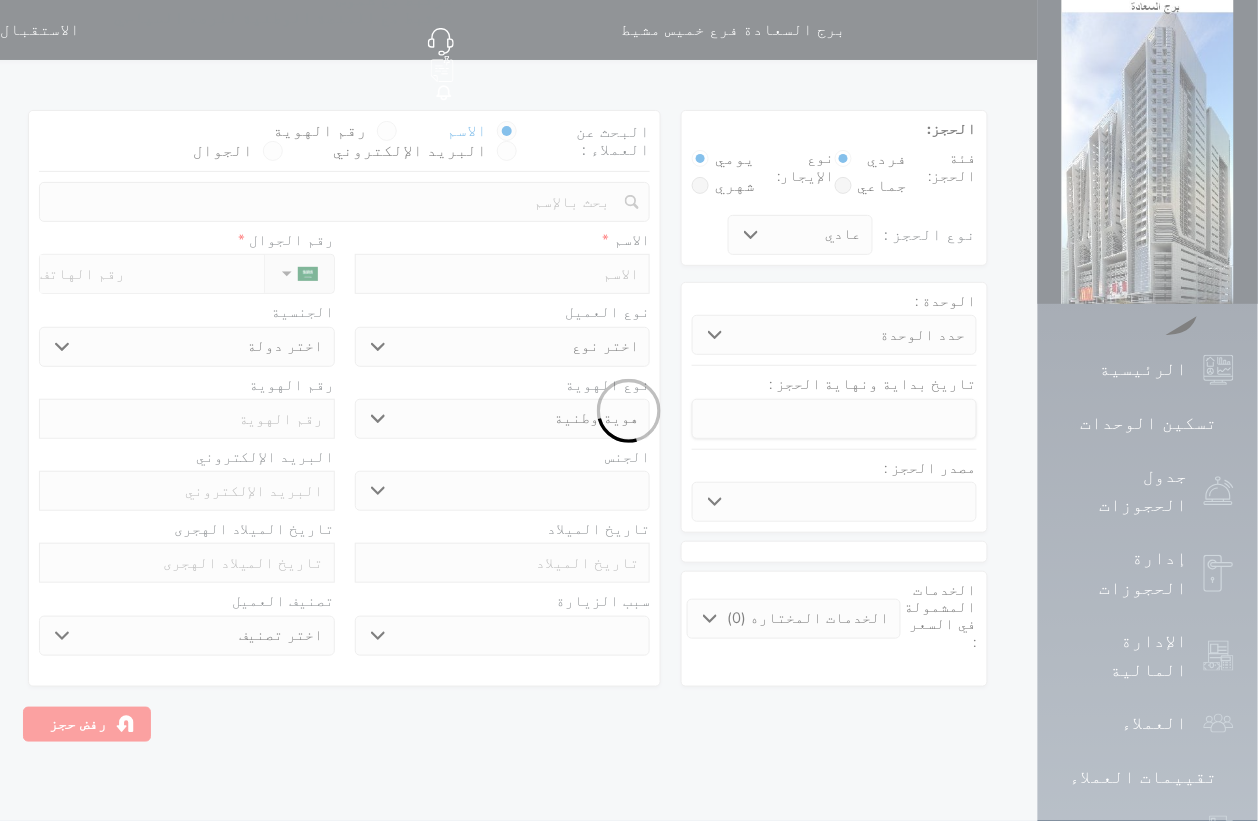 select 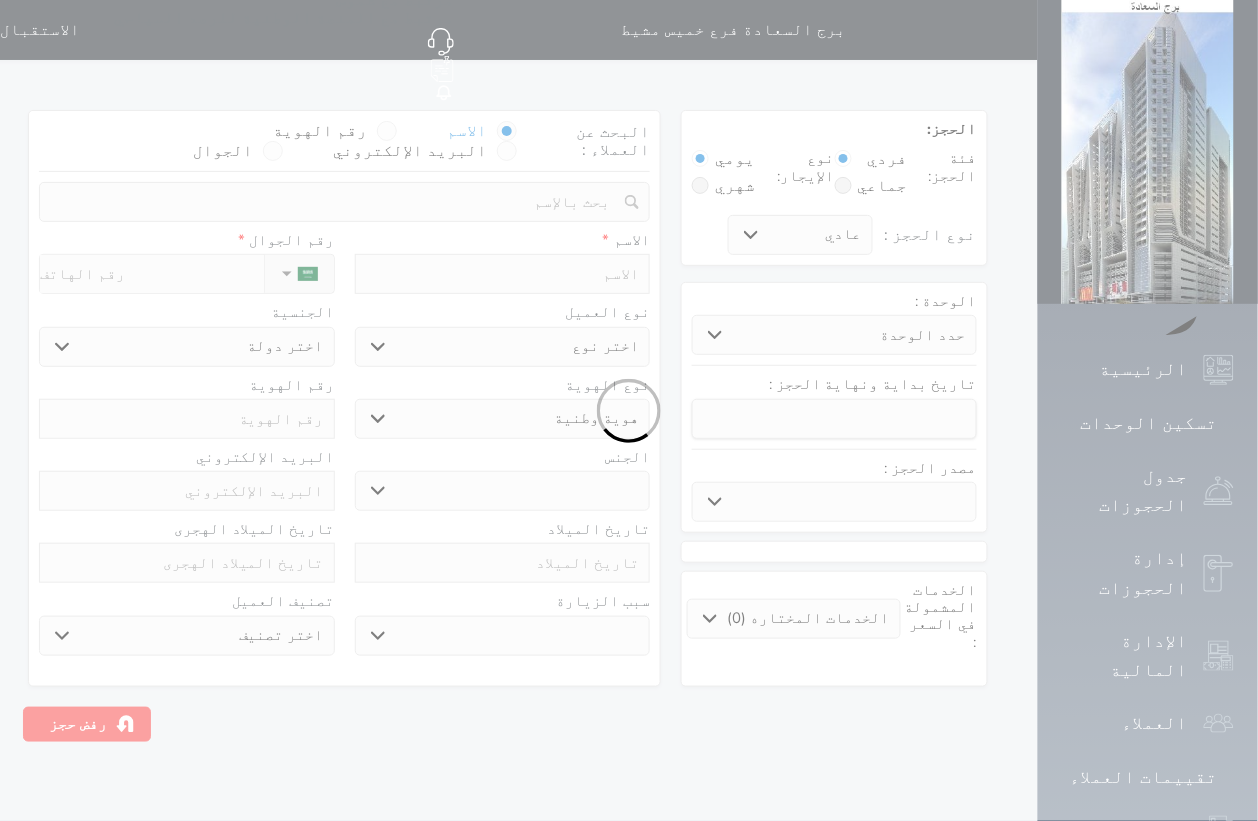 select 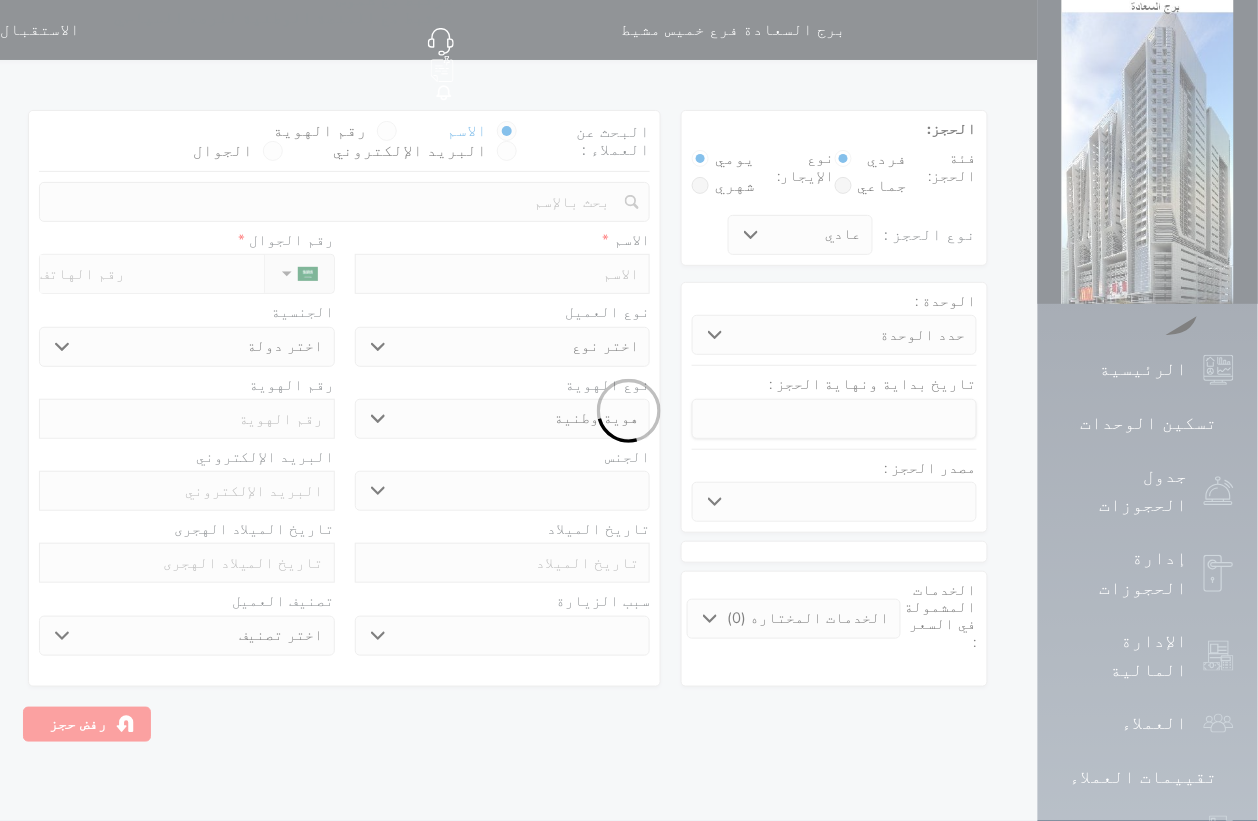 select 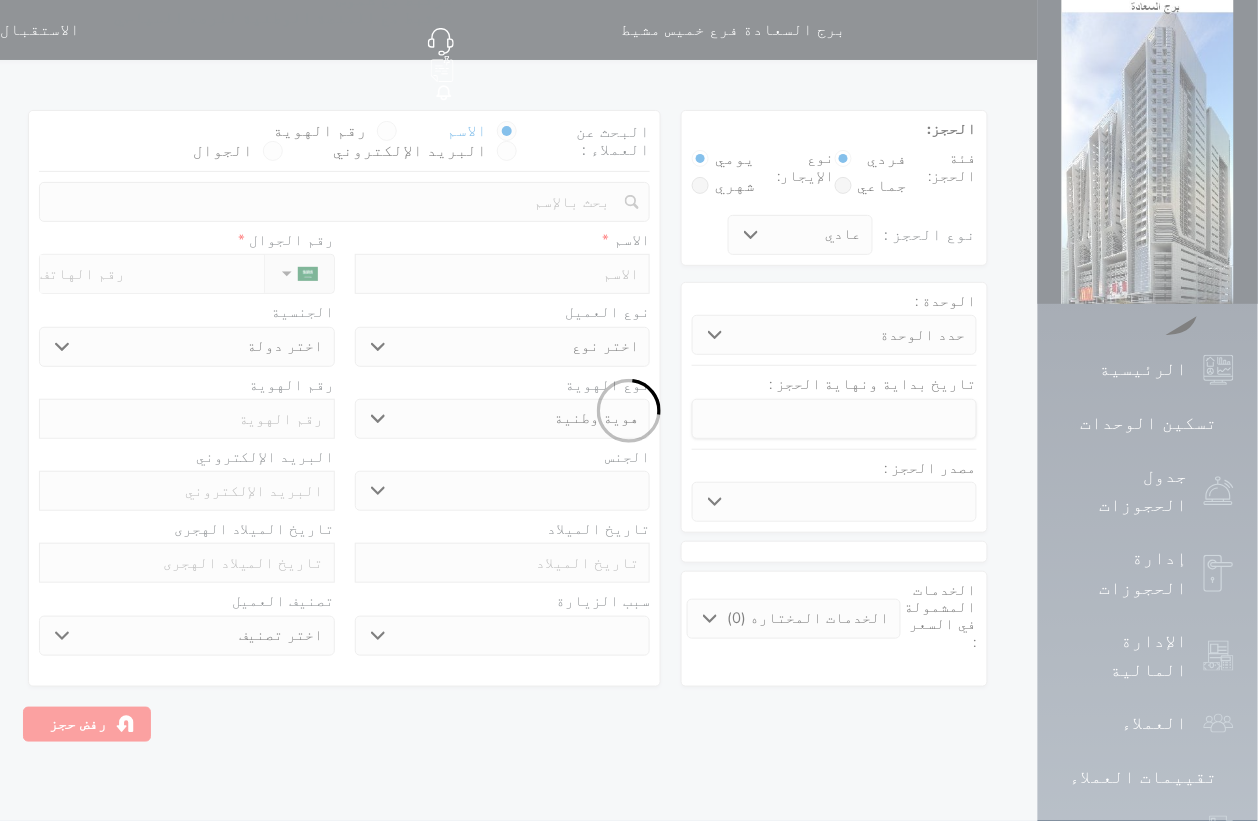 select 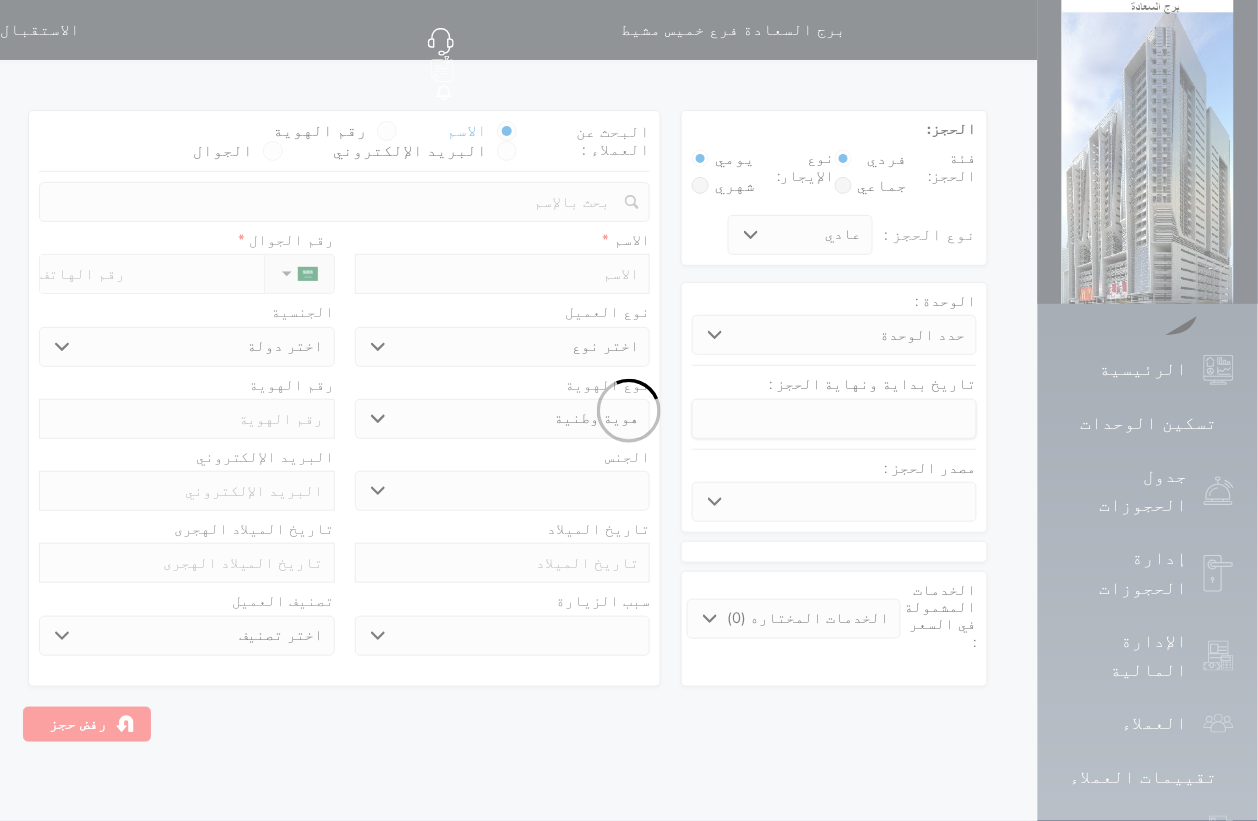select 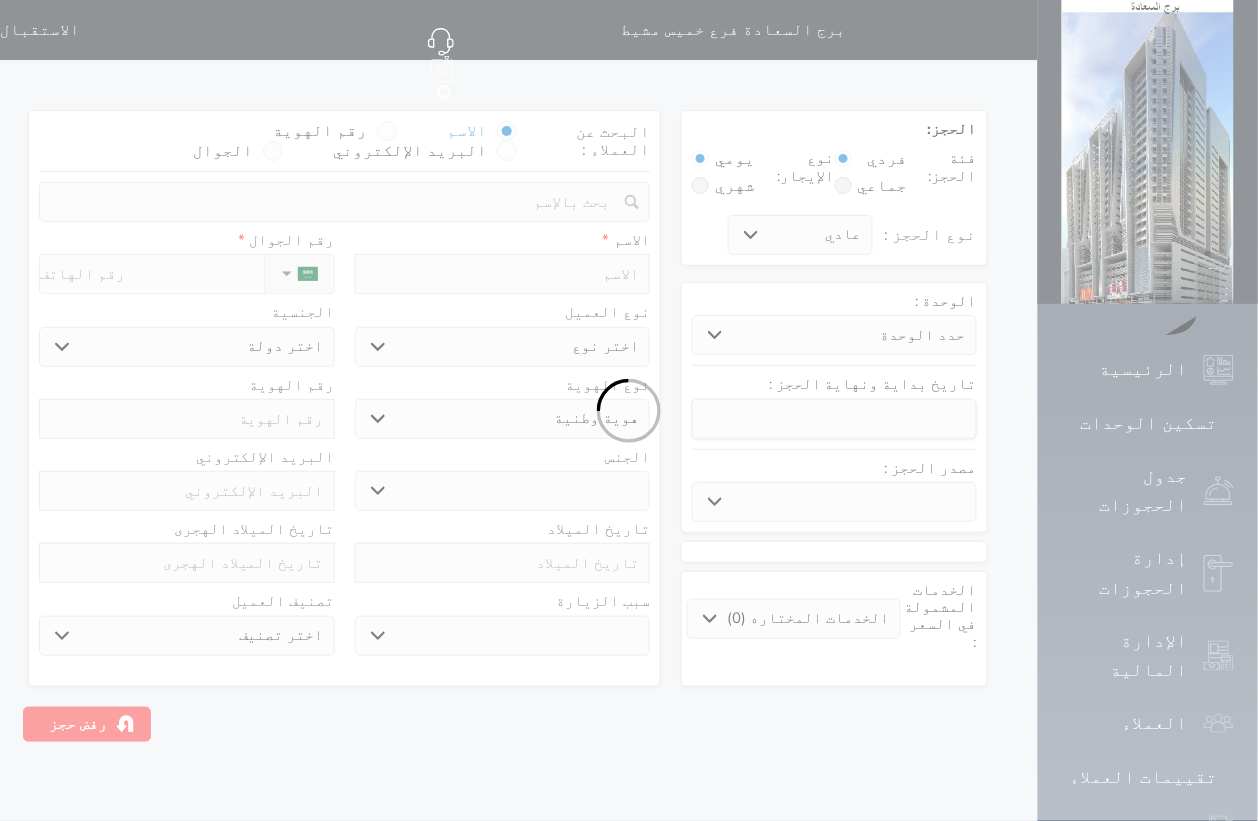select 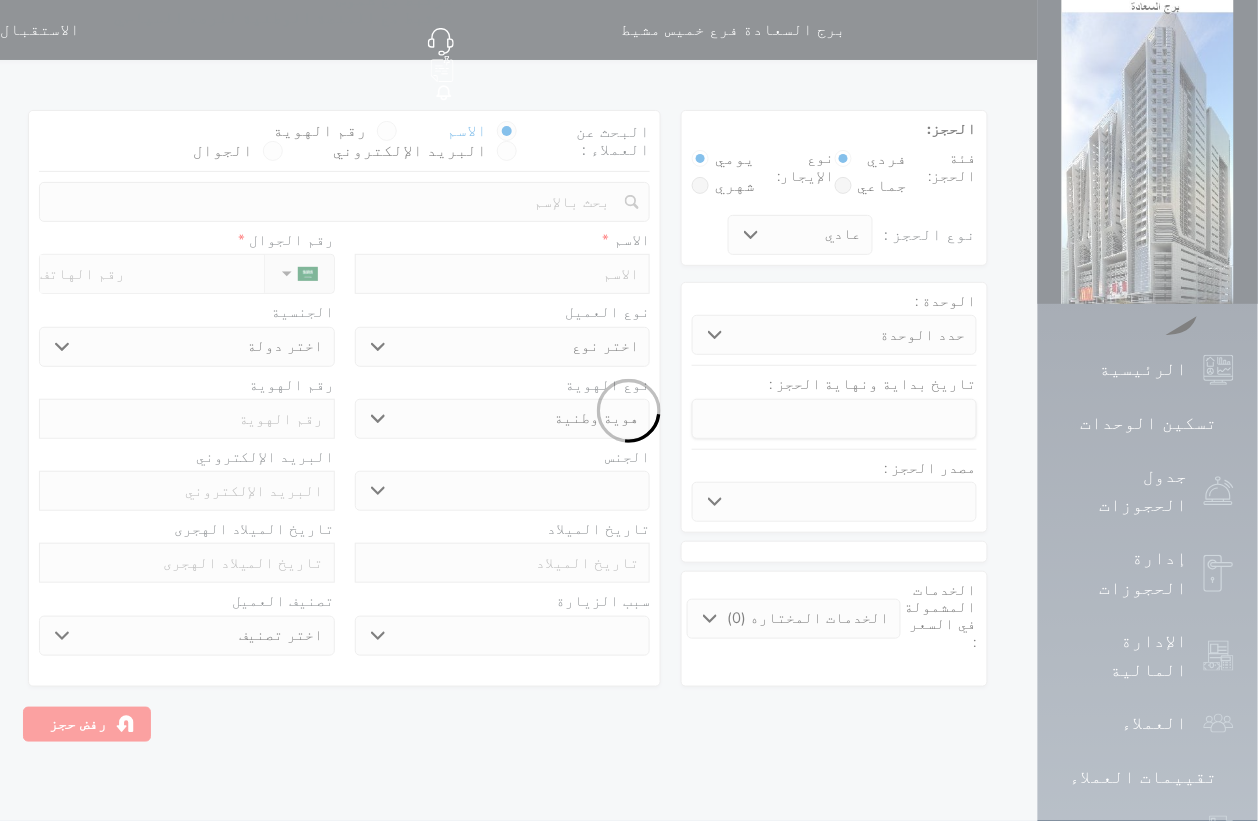 select 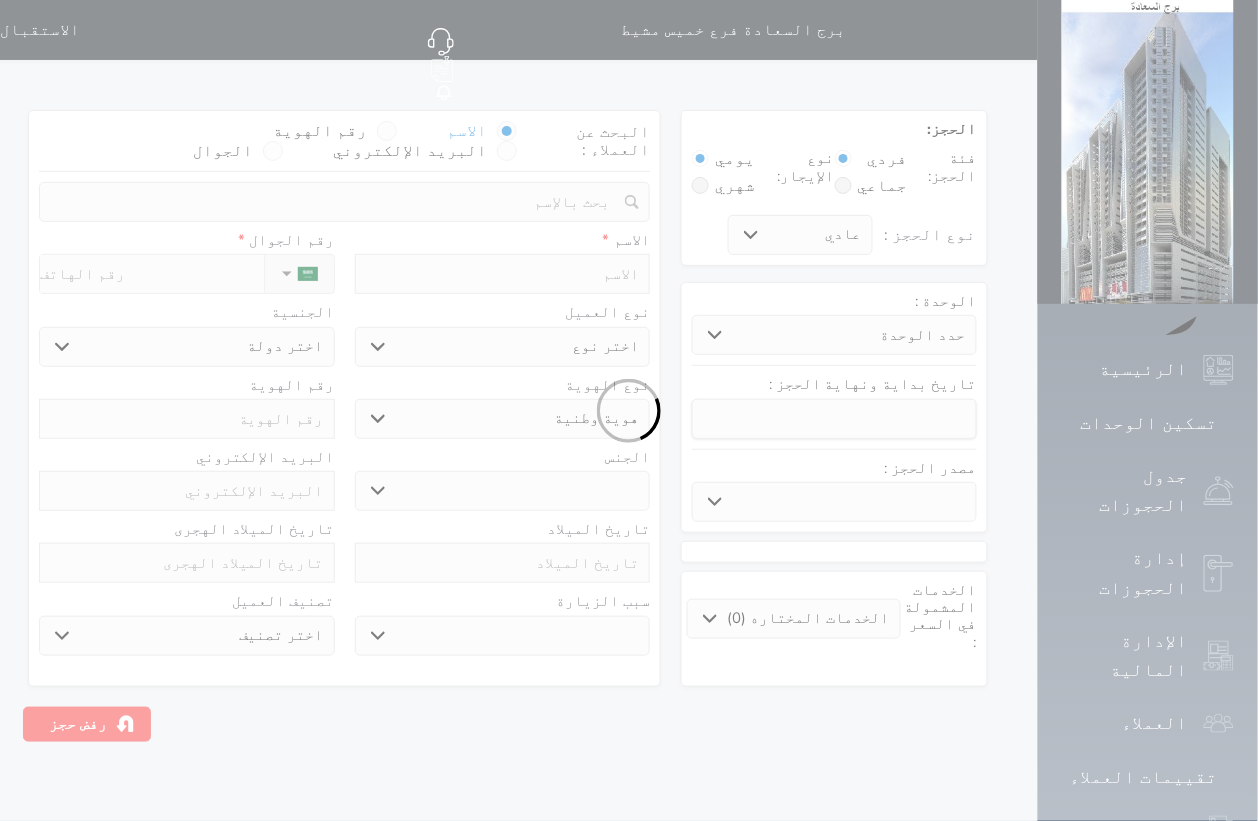 select 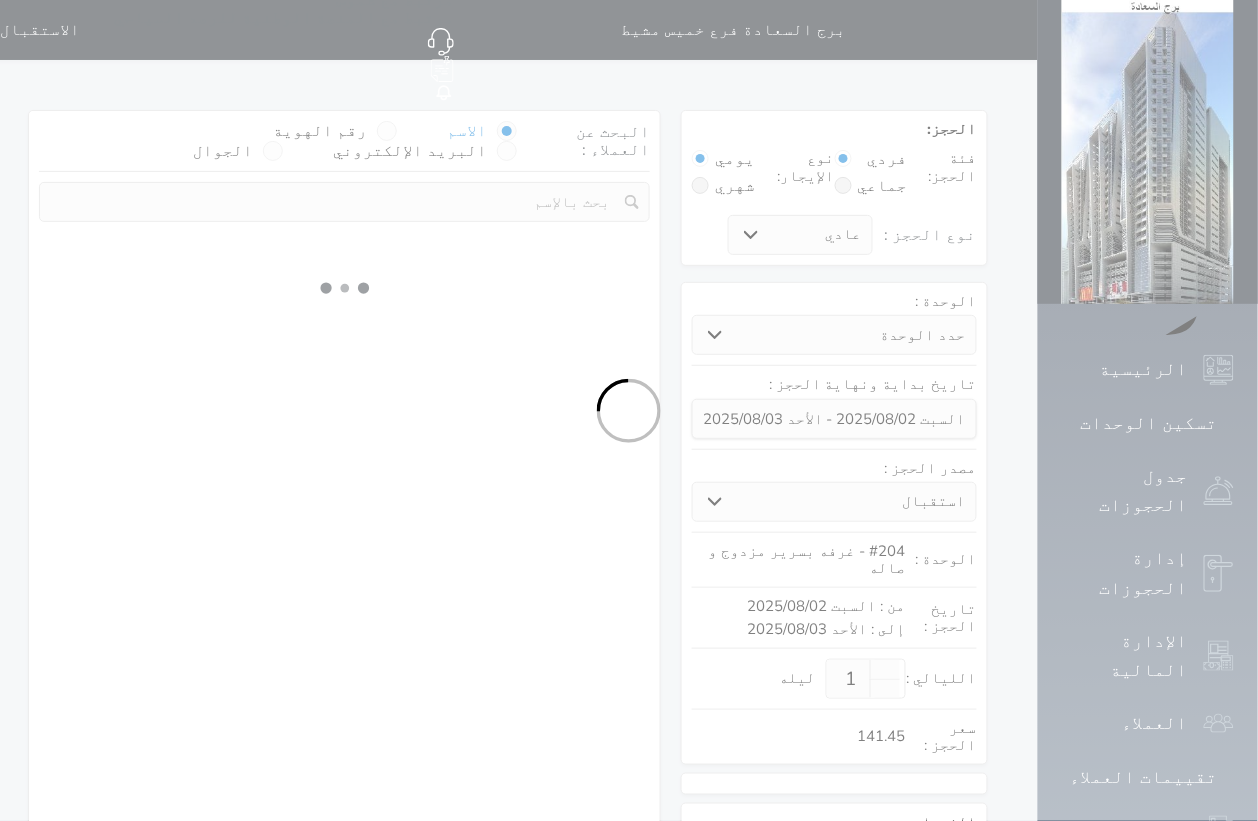 select 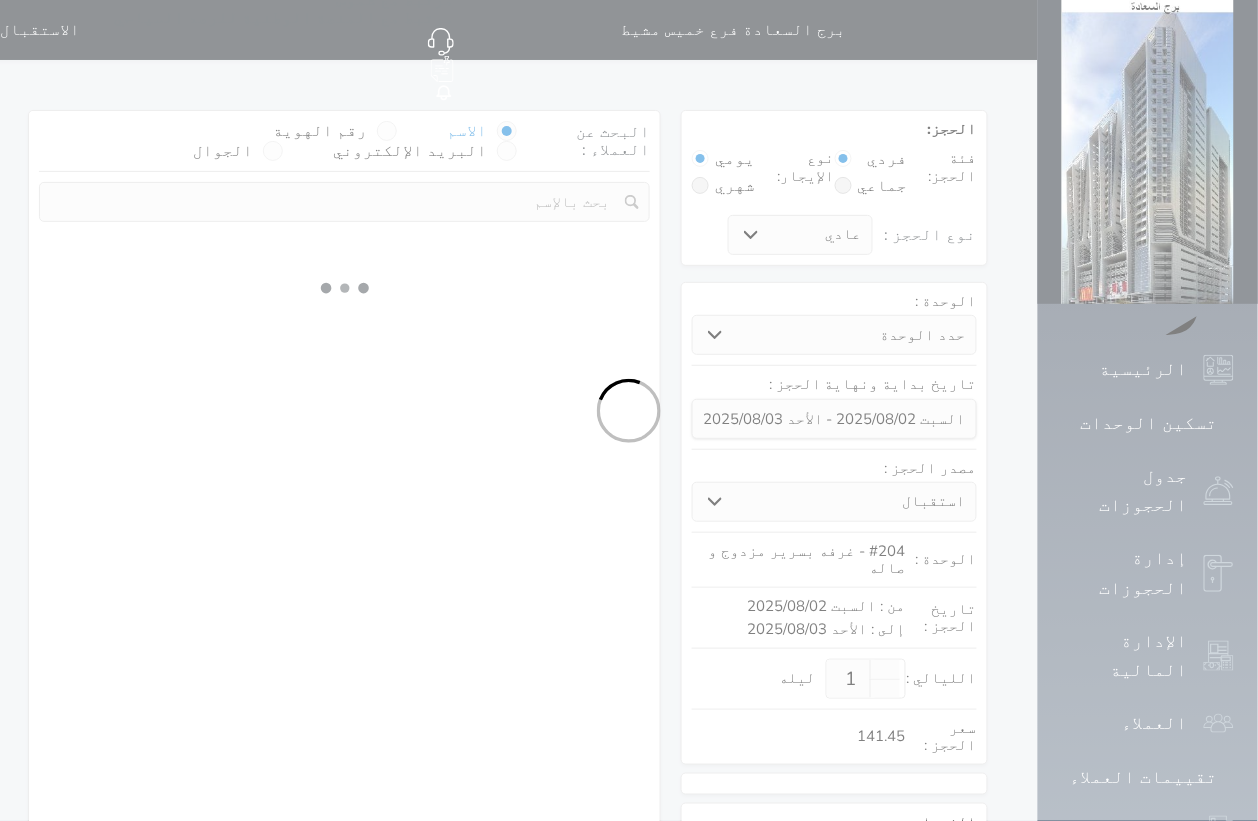 select on "113" 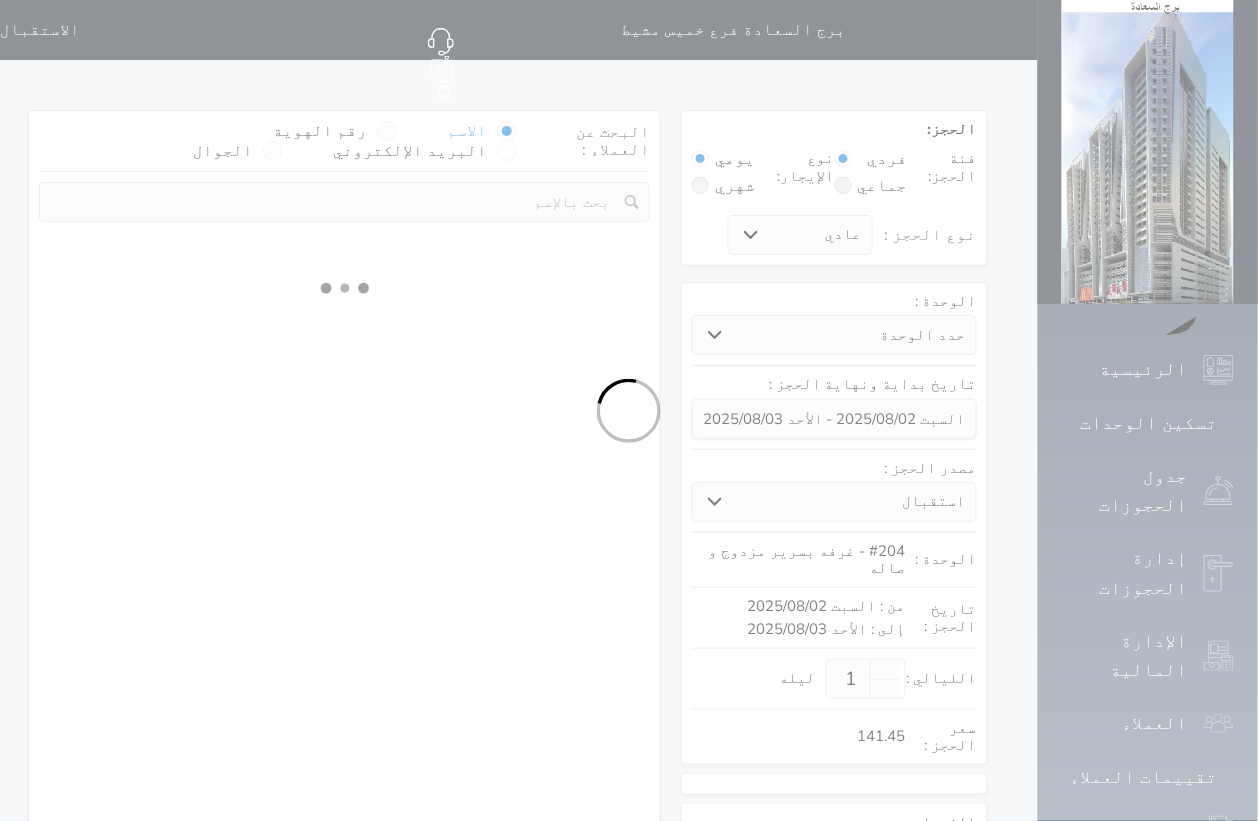 select on "1" 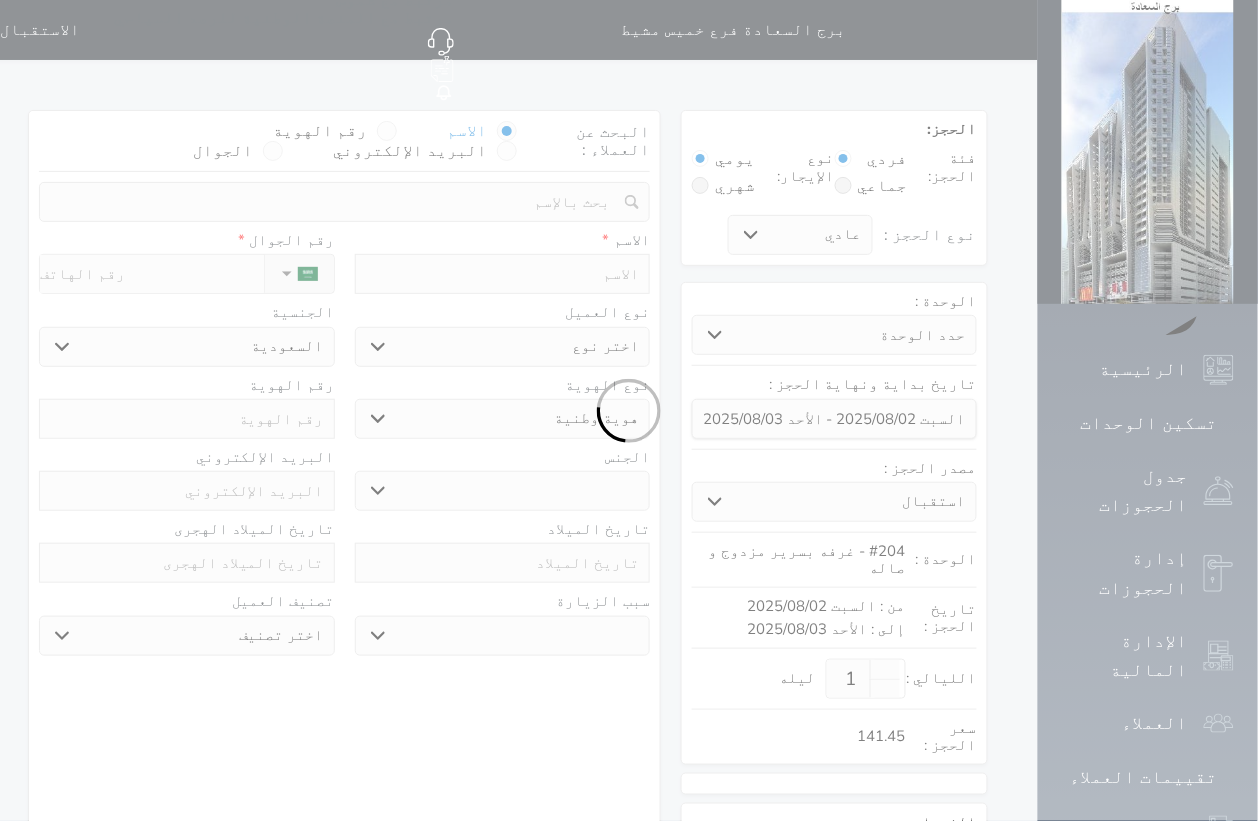 select 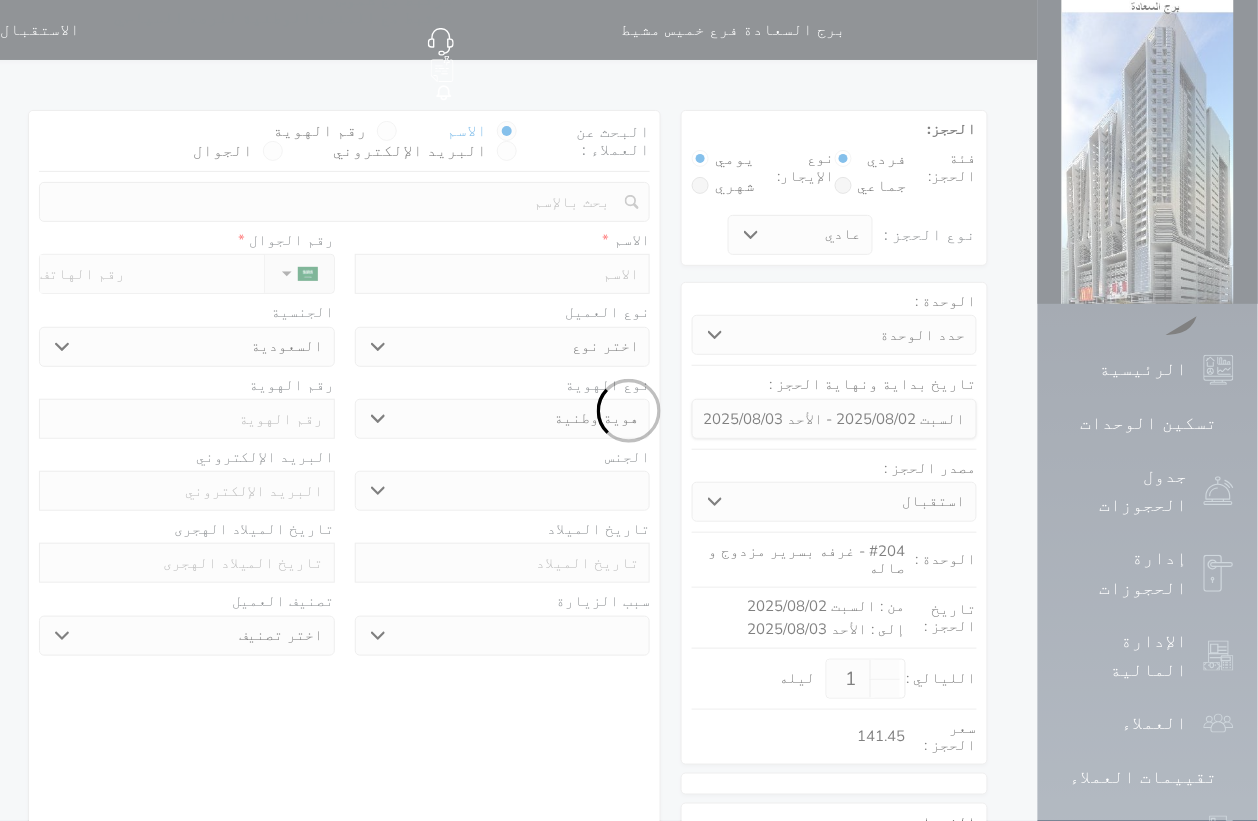 select on "1" 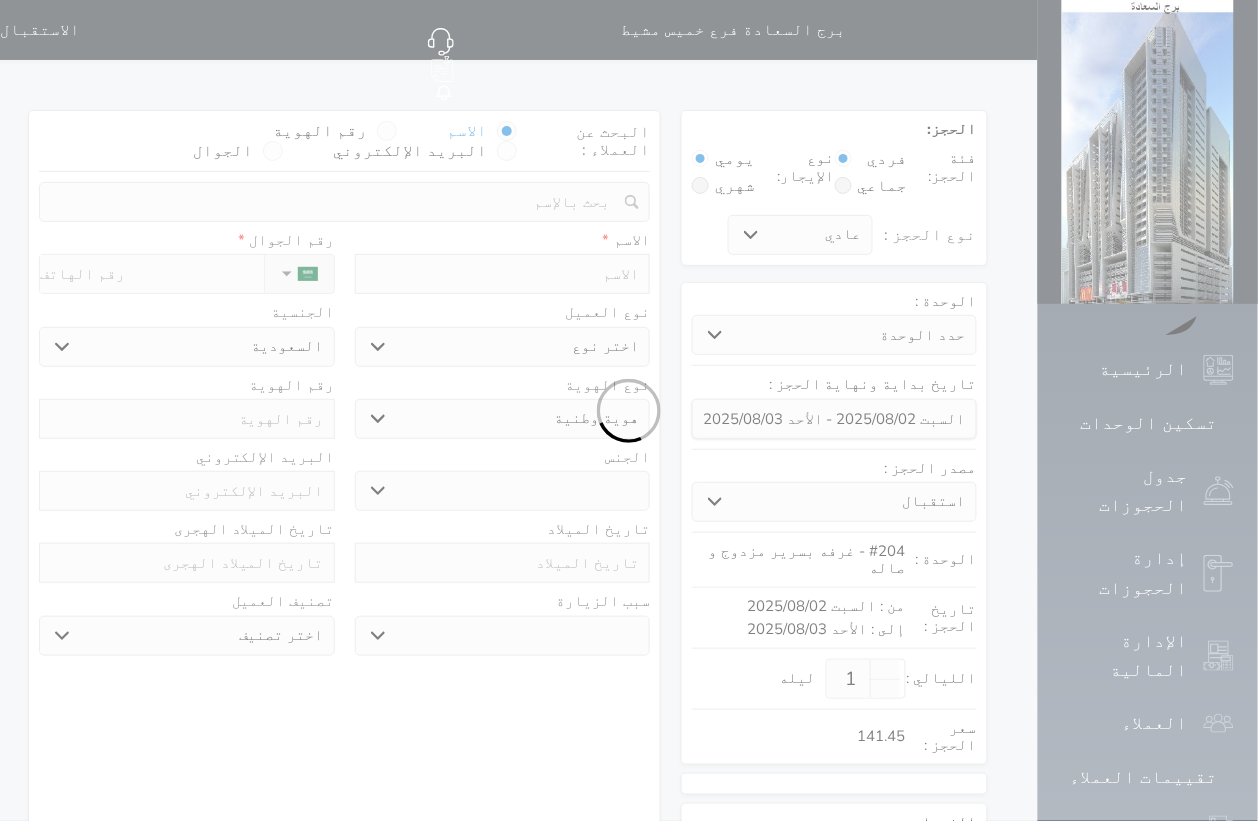 select on "7" 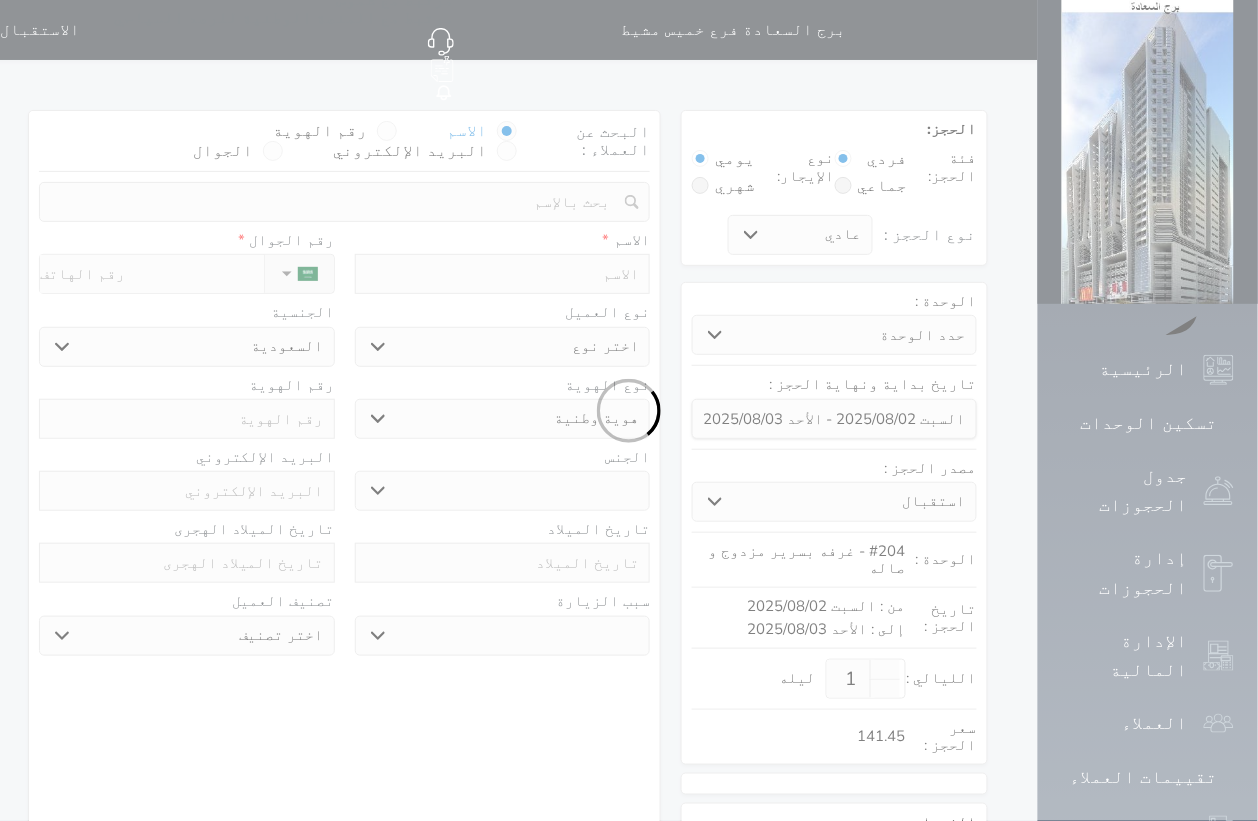 select 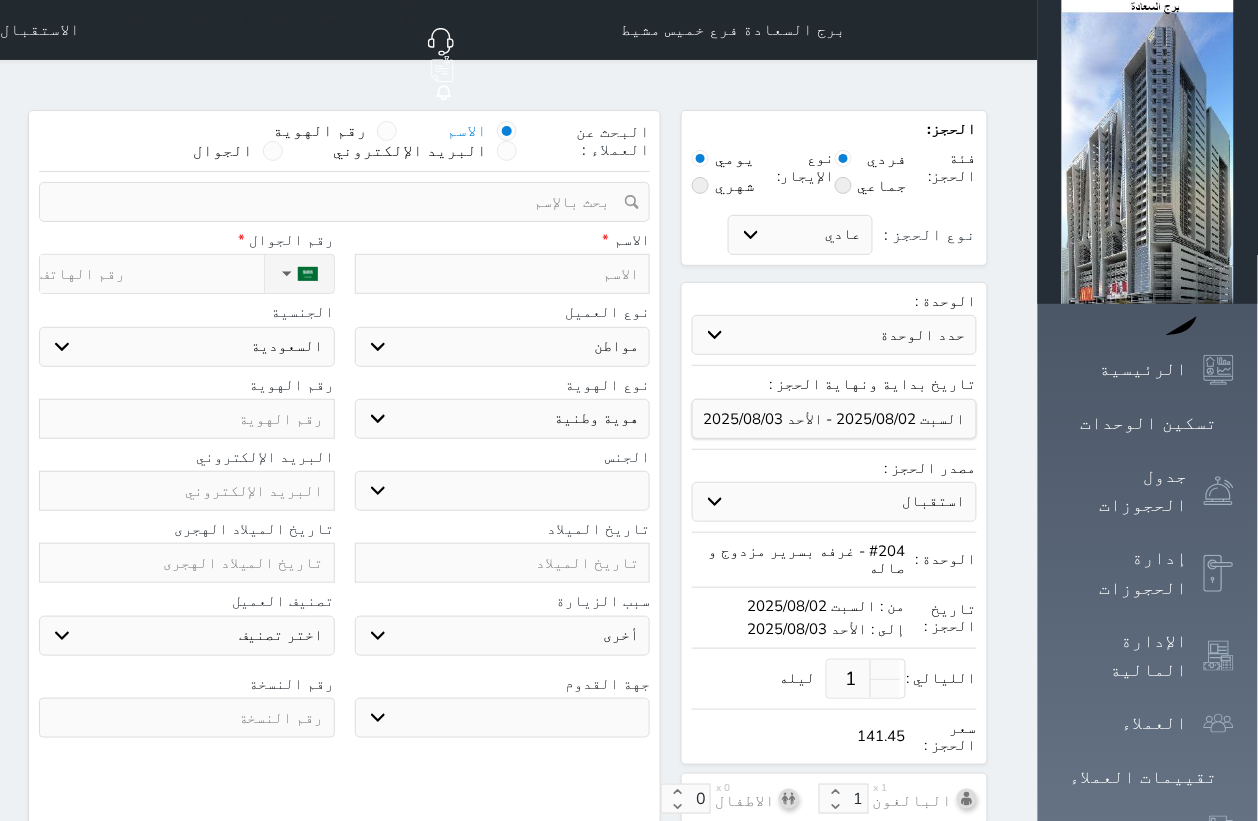 select 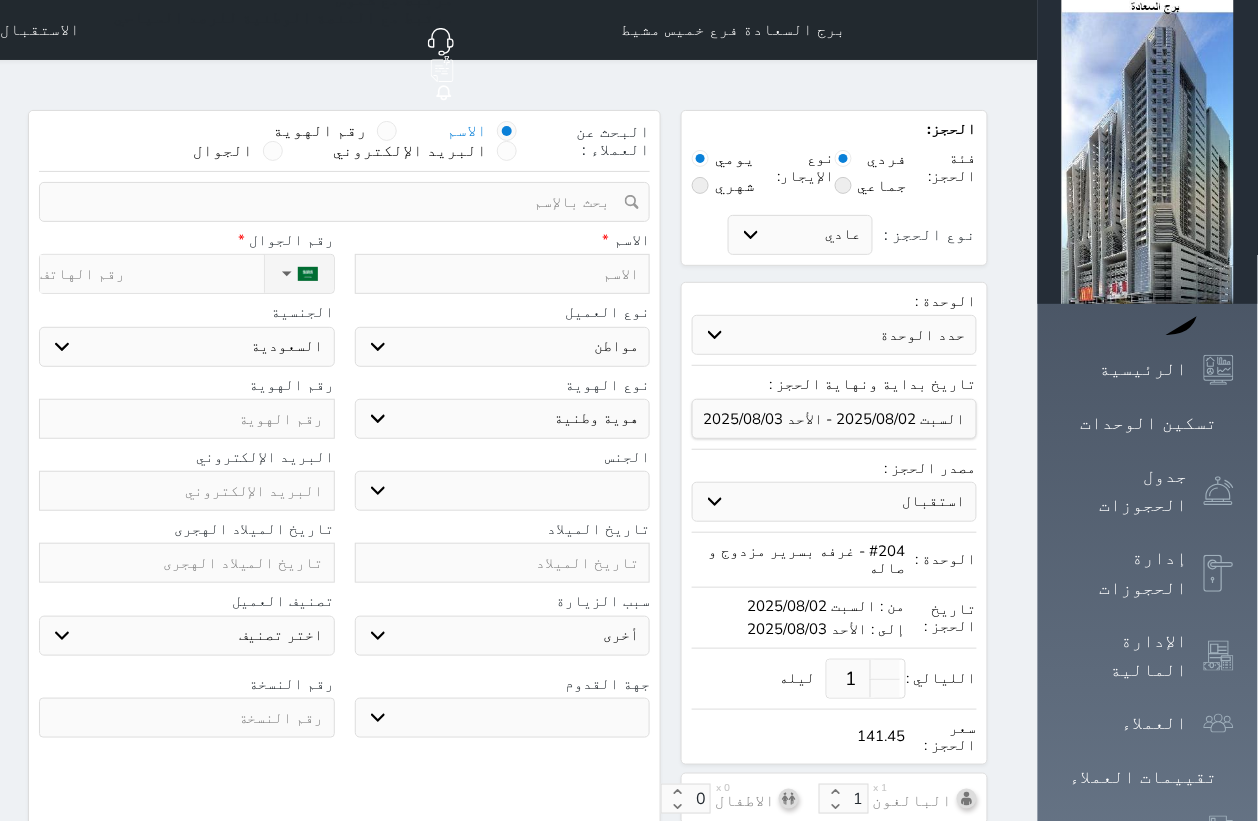 click at bounding box center (387, 131) 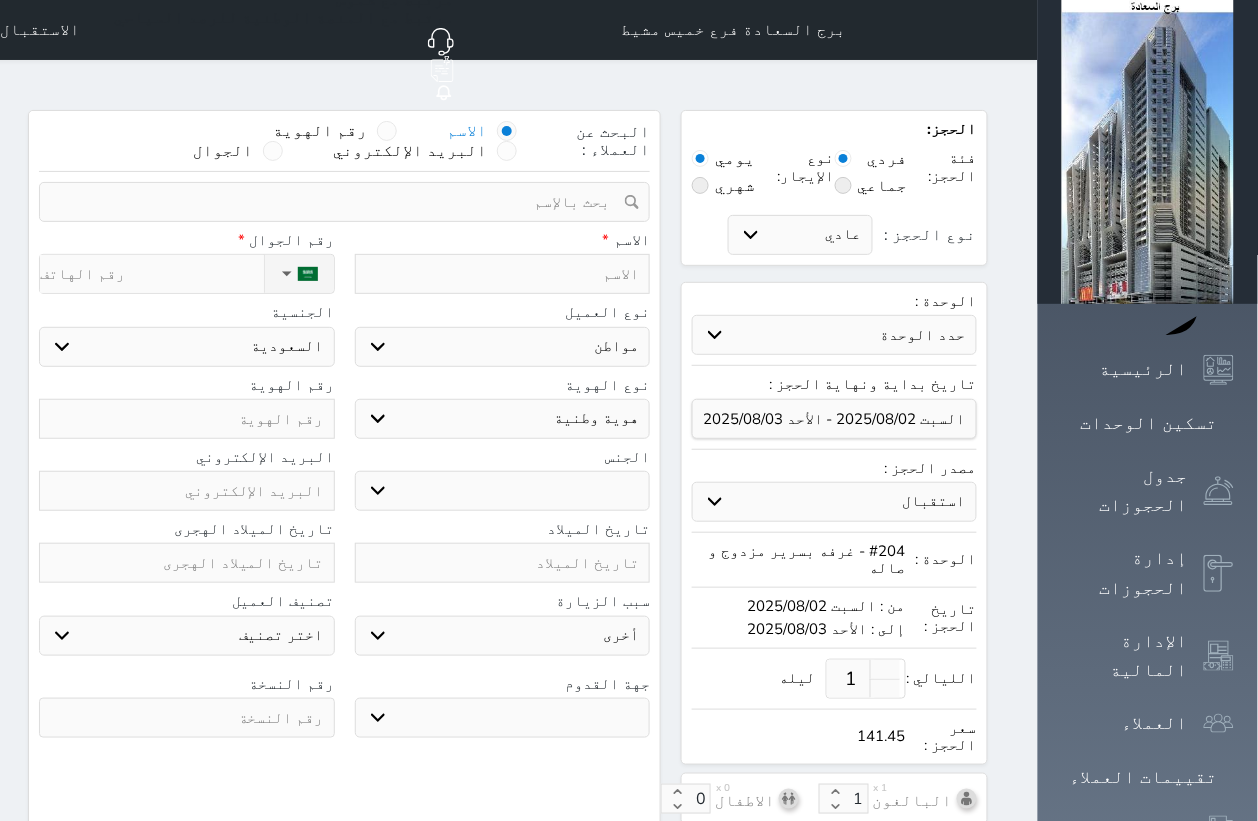 click on "رقم الهوية" at bounding box center (367, 141) 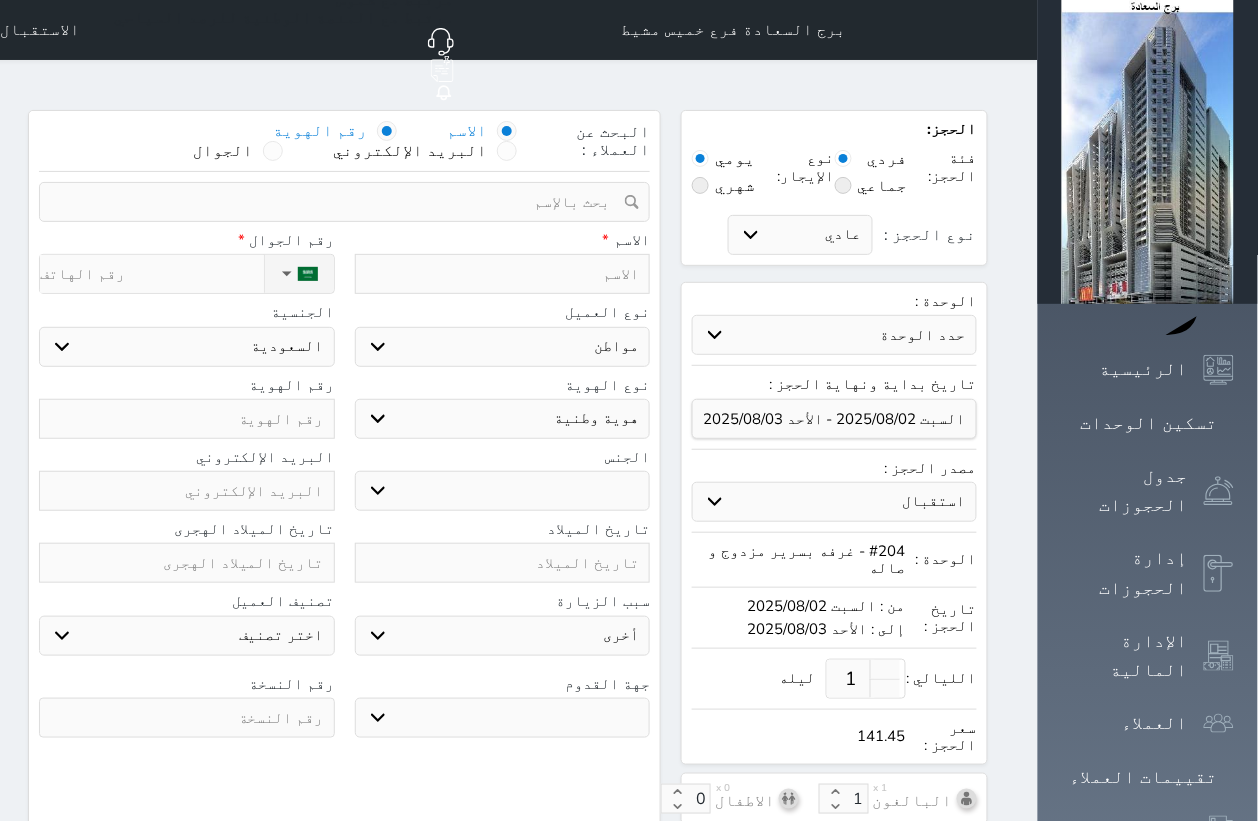 select 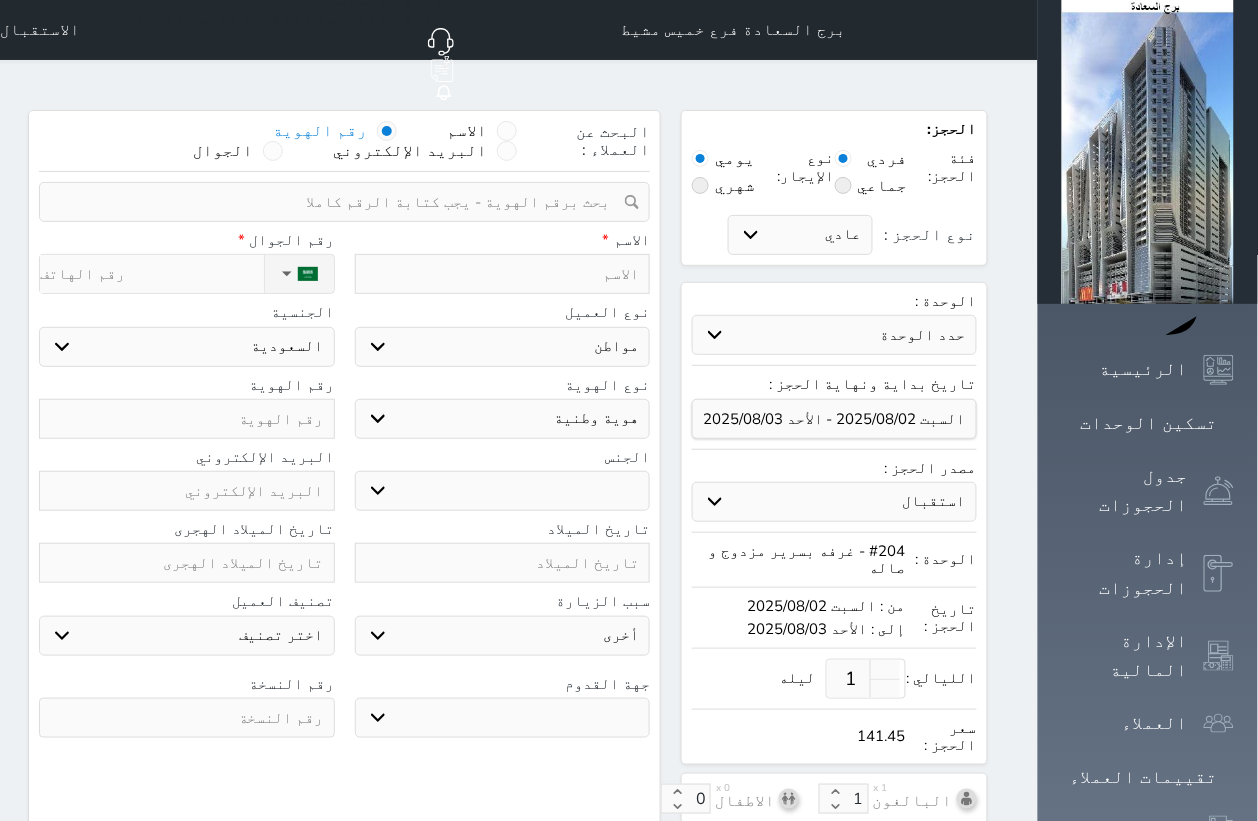 select 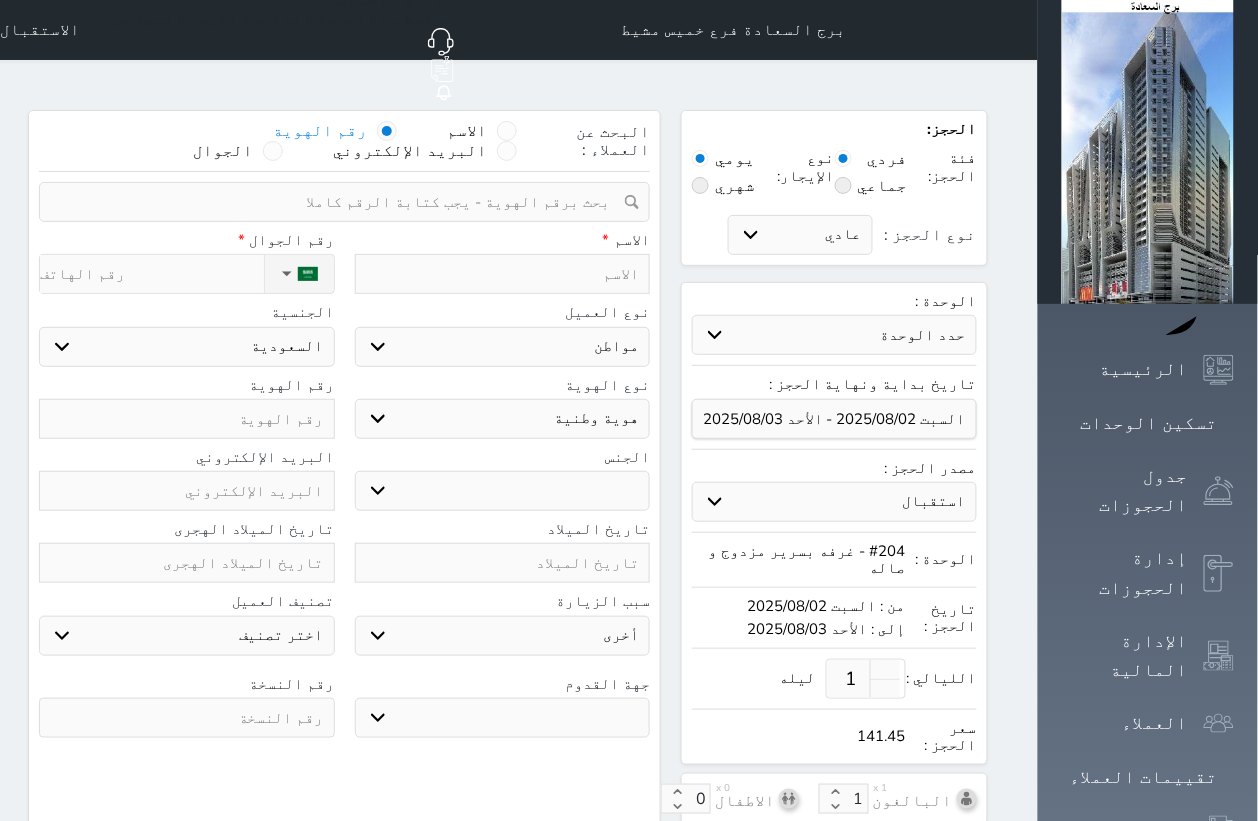 select 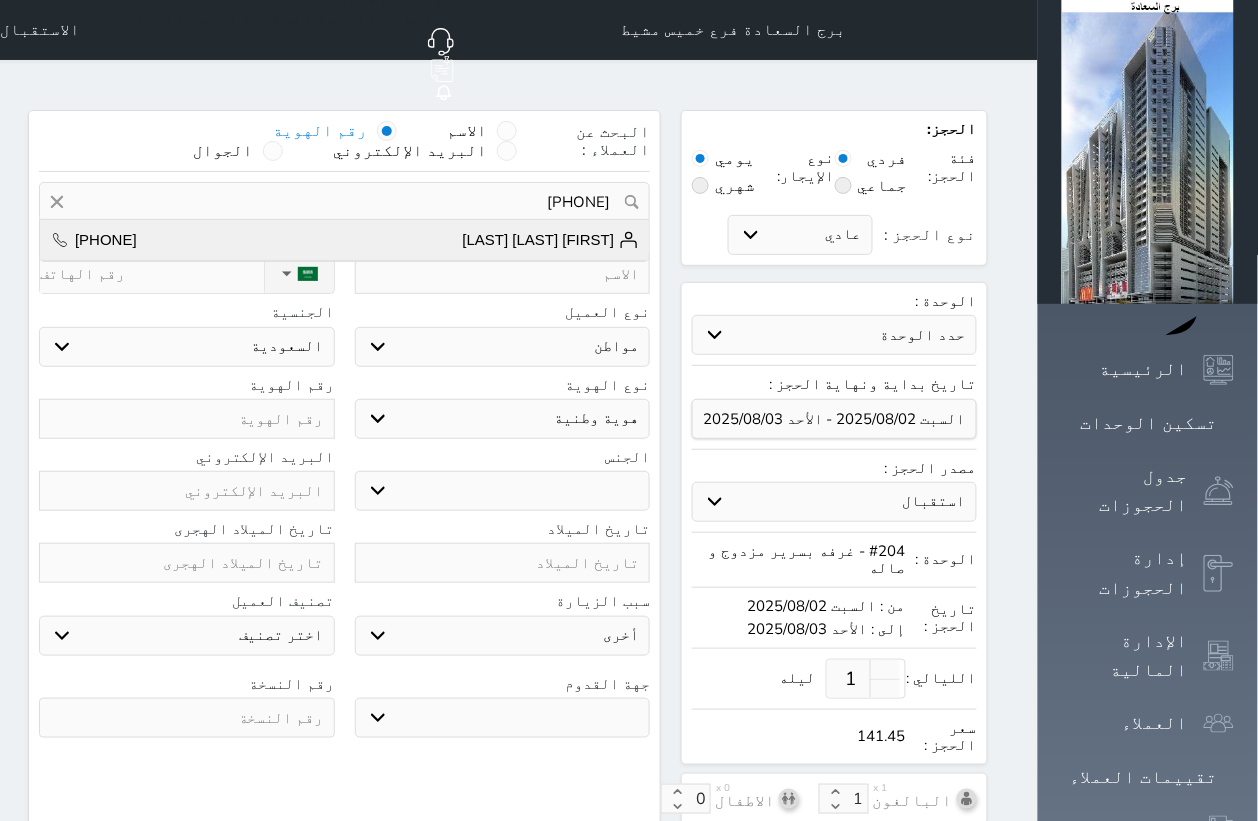 click on "[FIRST] [LAST]" at bounding box center (551, 240) 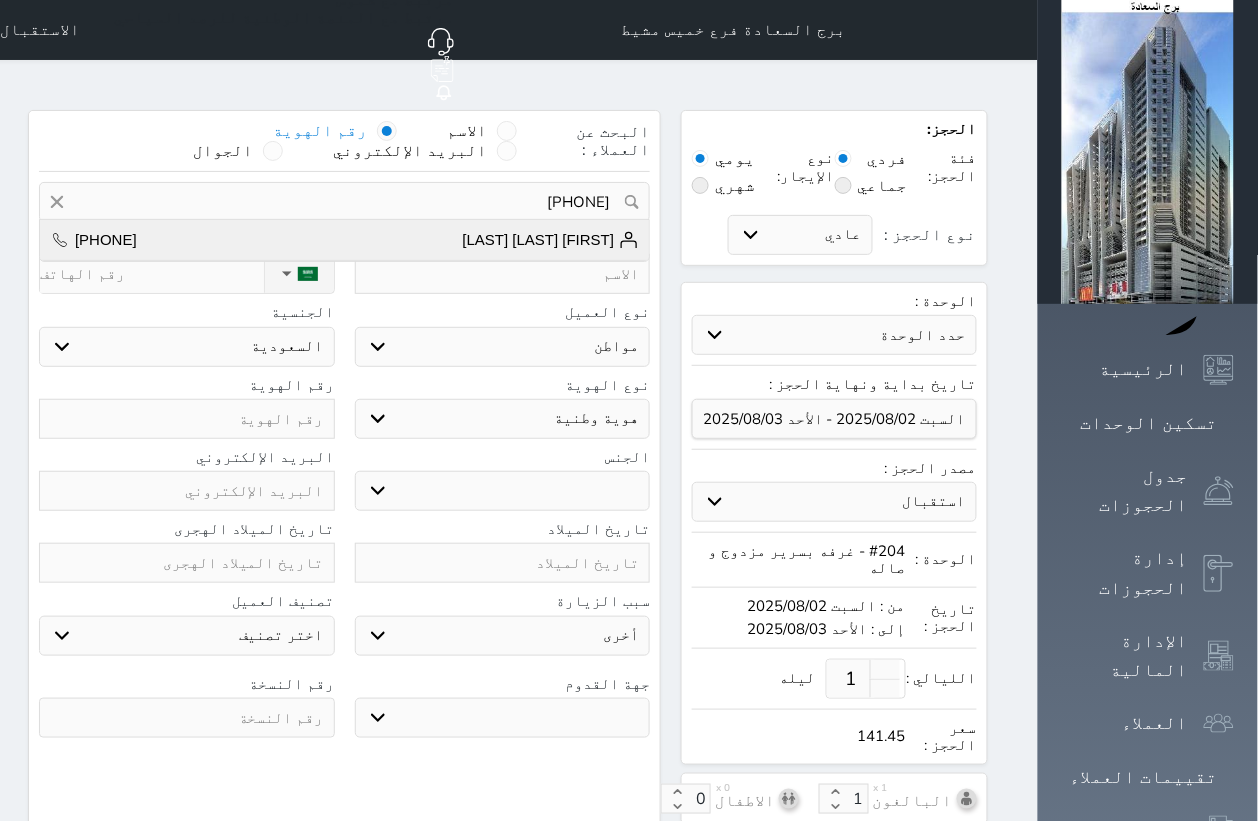 type on "+966 55 725 7614" 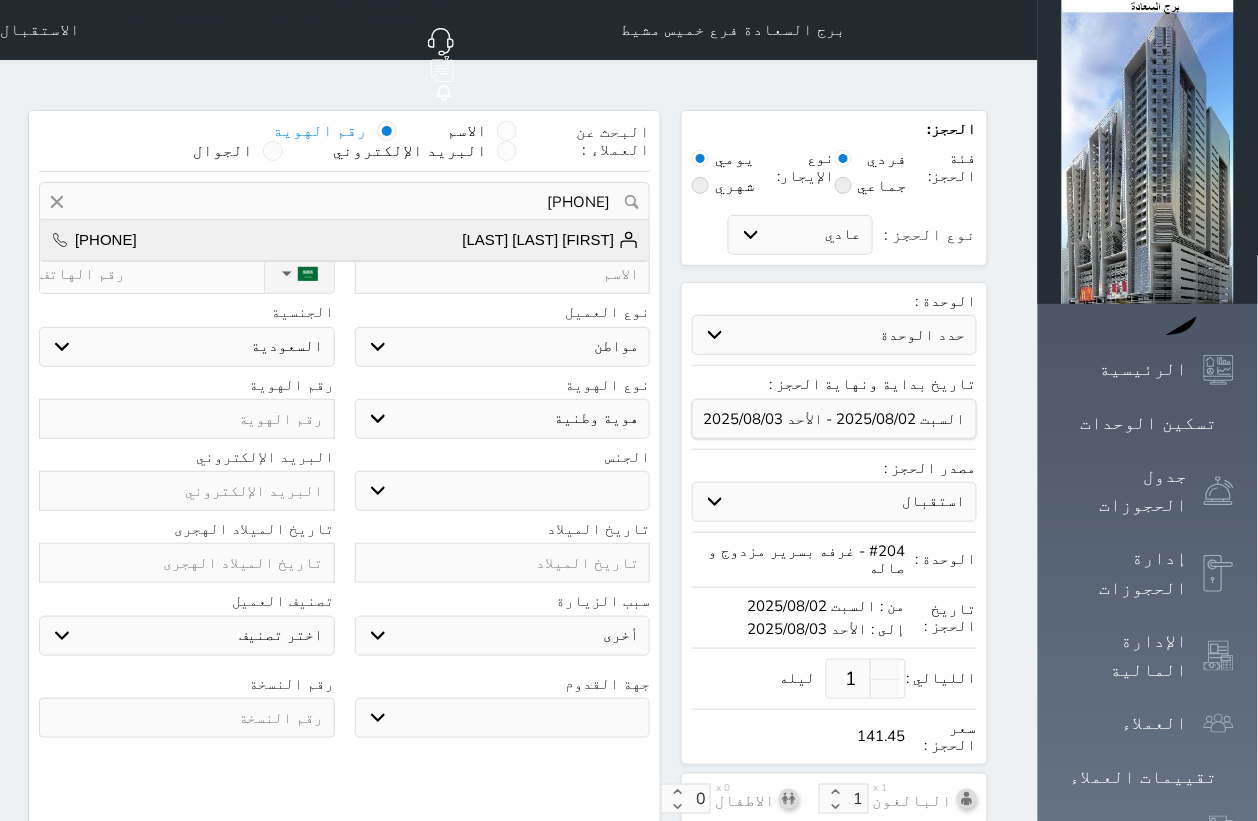 type on "2377242462" 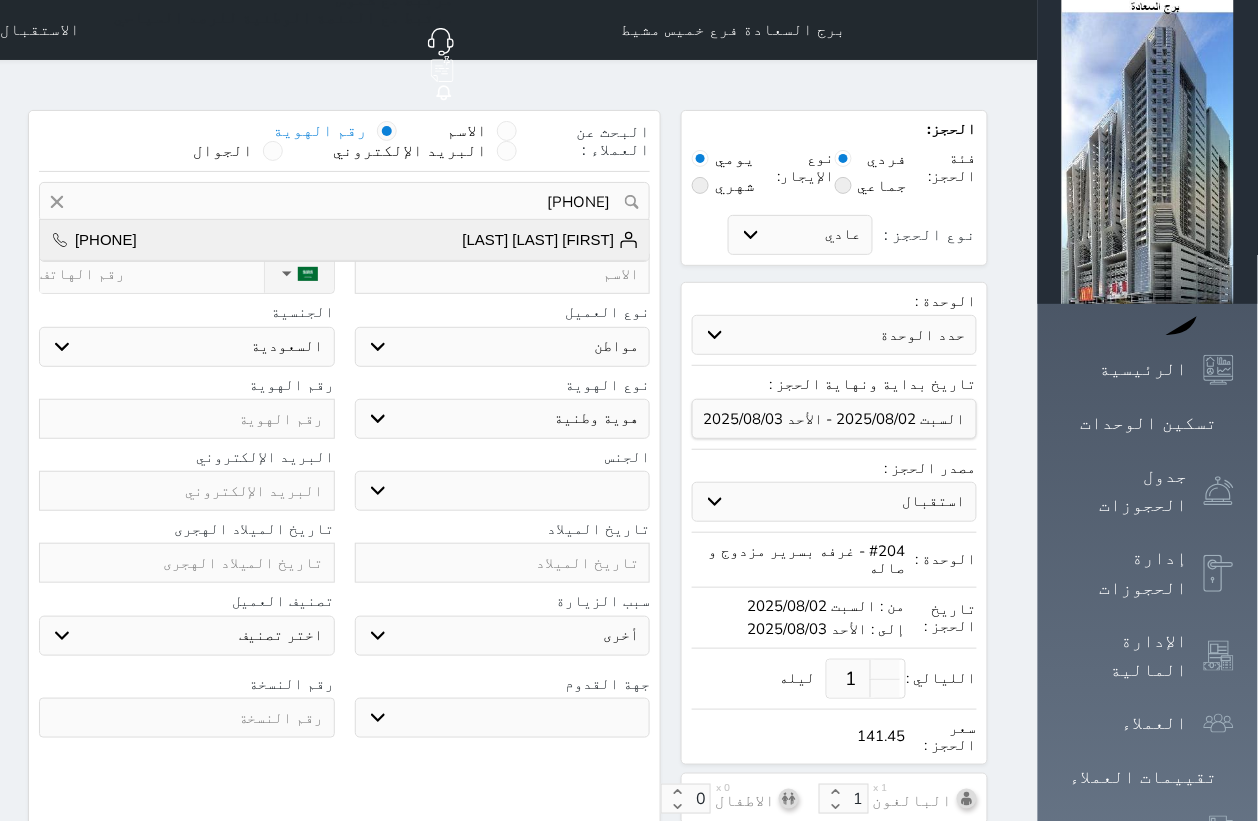 select 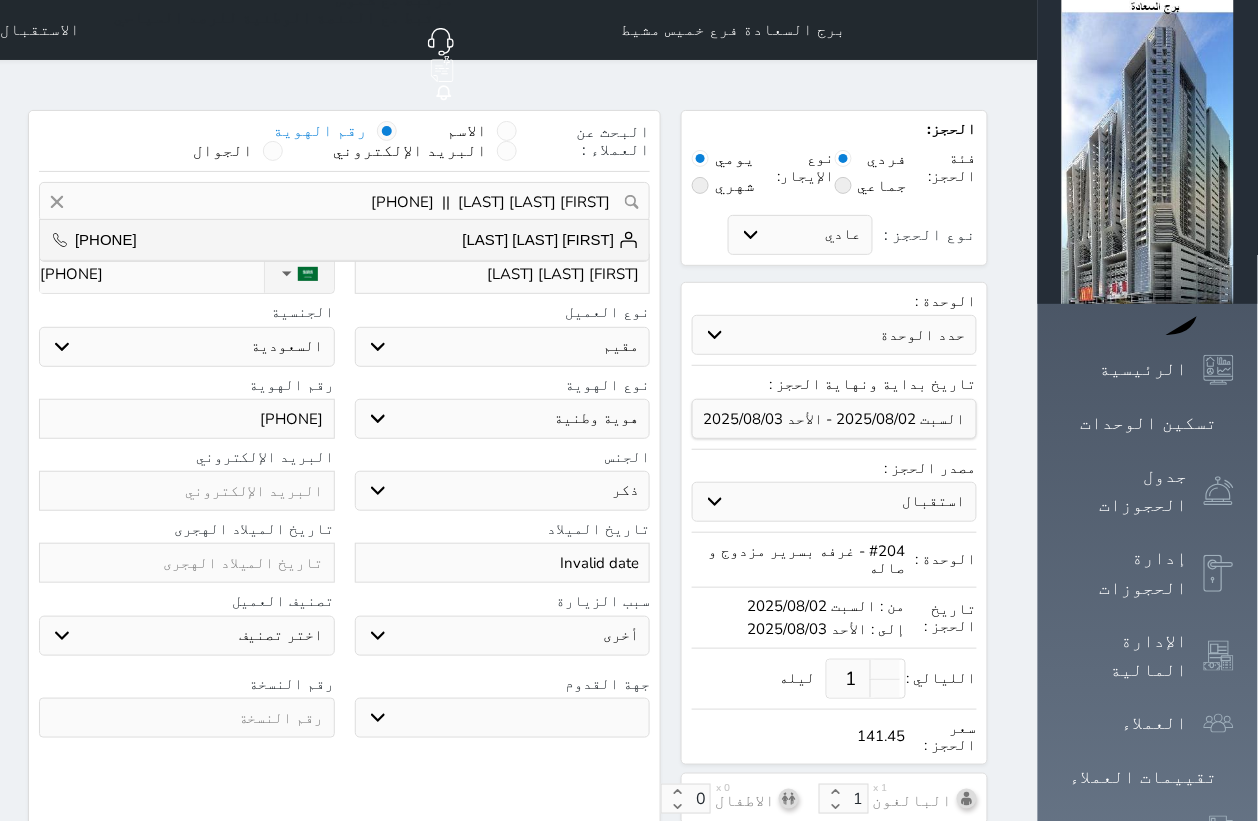 select on "204" 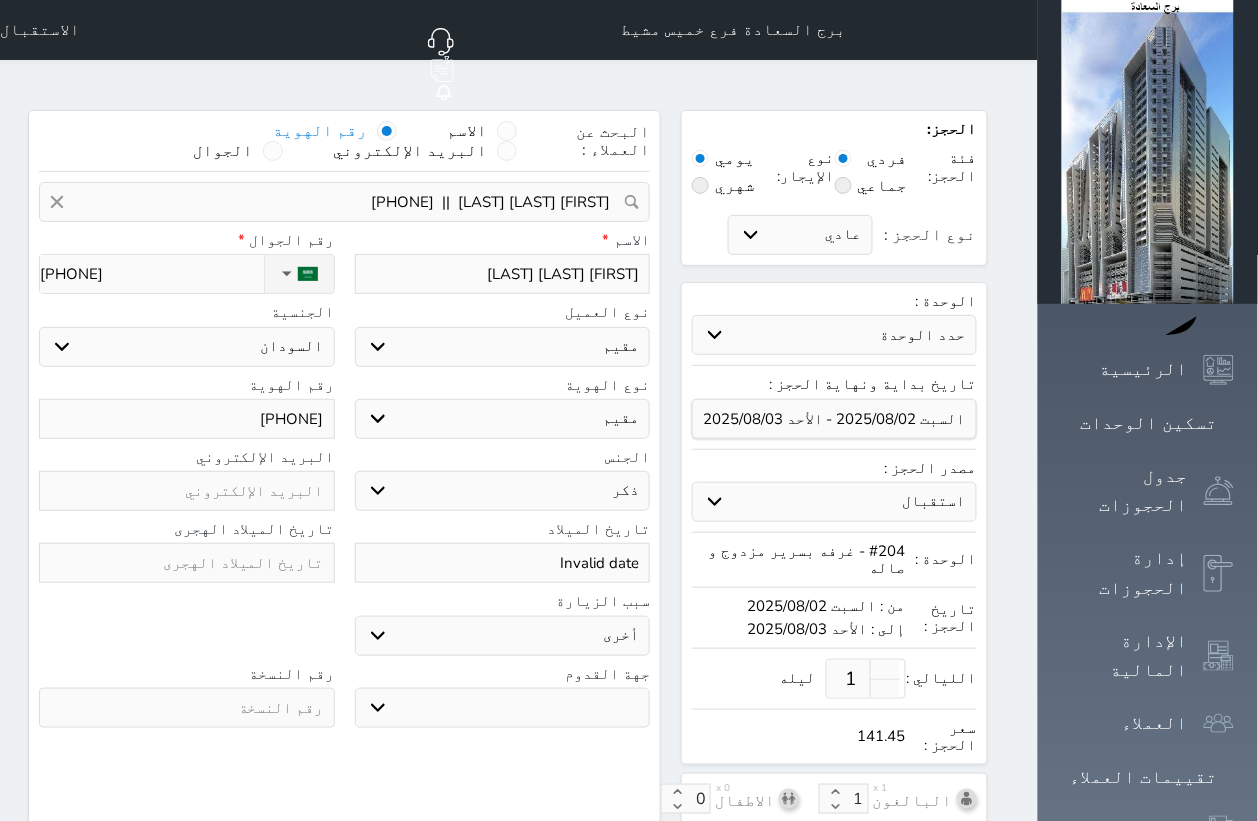 select 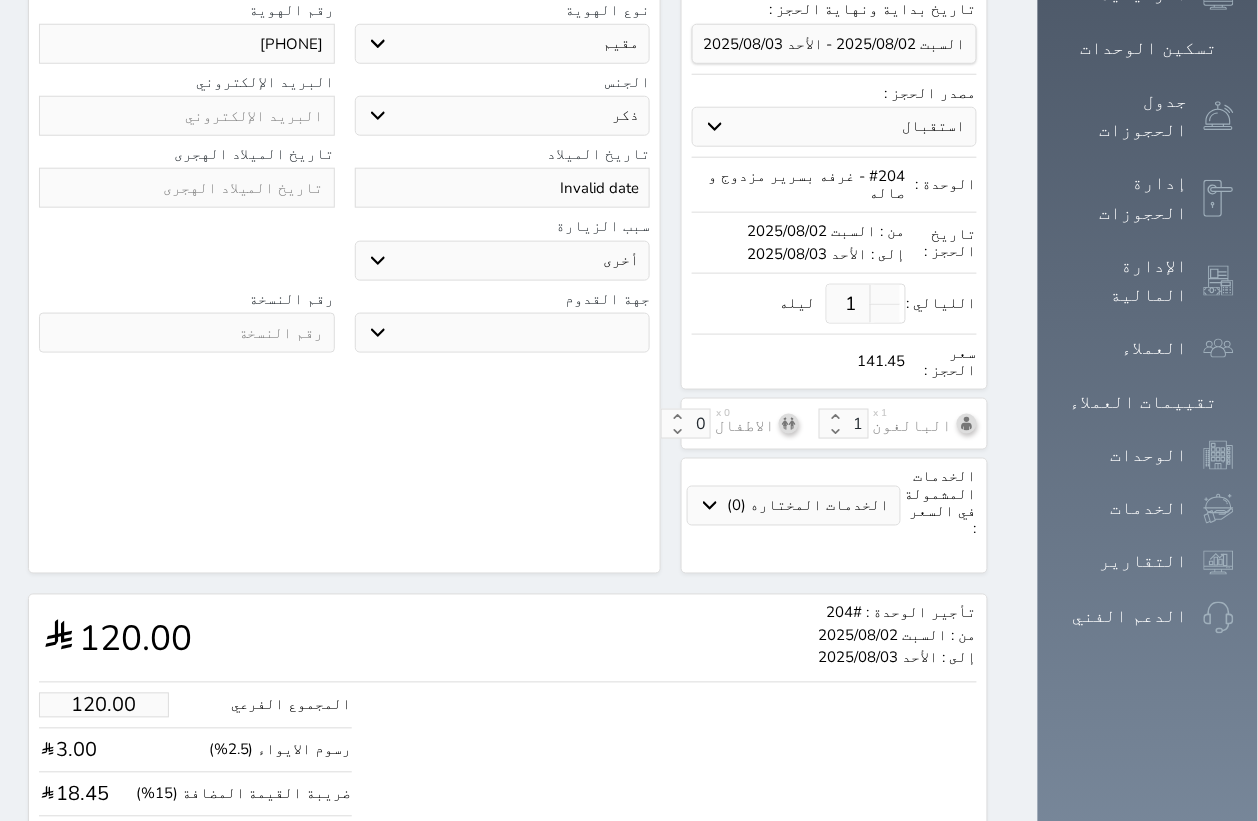 scroll, scrollTop: 411, scrollLeft: 0, axis: vertical 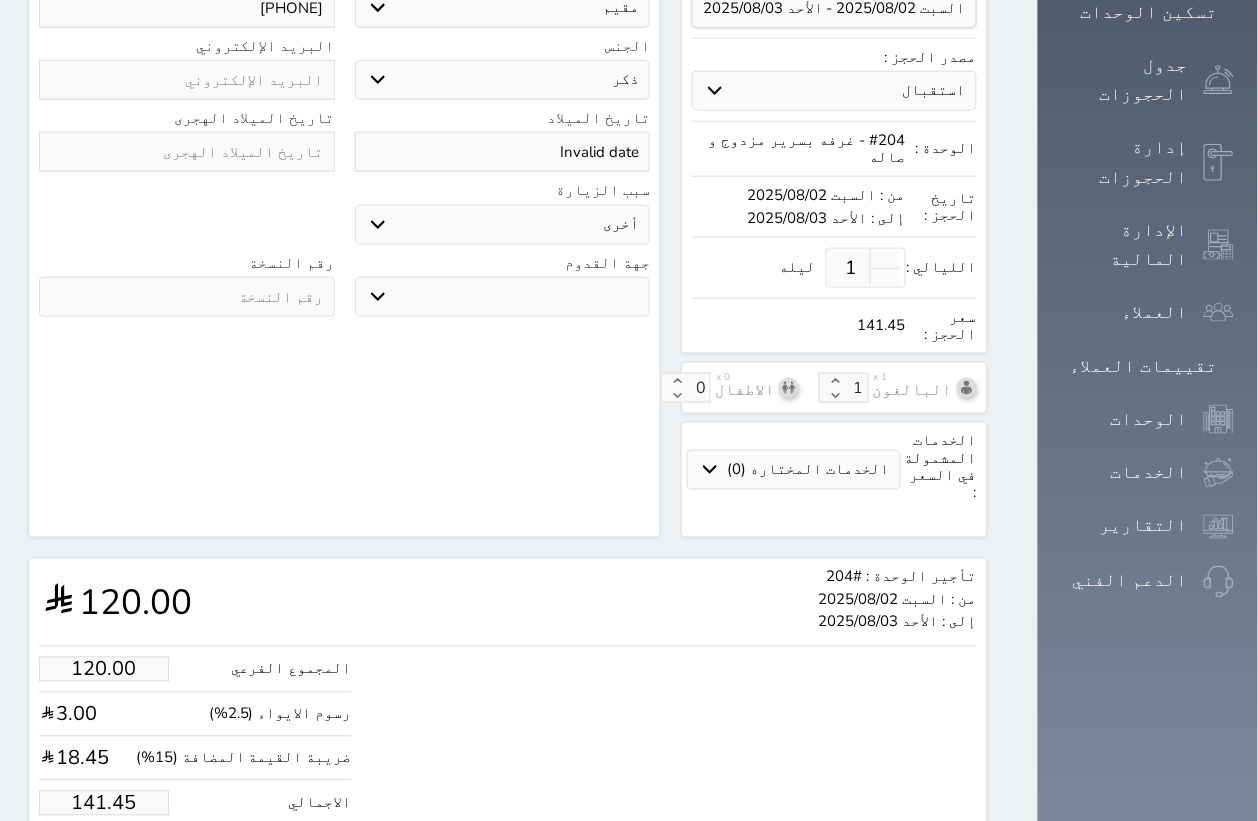 drag, startPoint x: 62, startPoint y: 728, endPoint x: 155, endPoint y: 716, distance: 93.770996 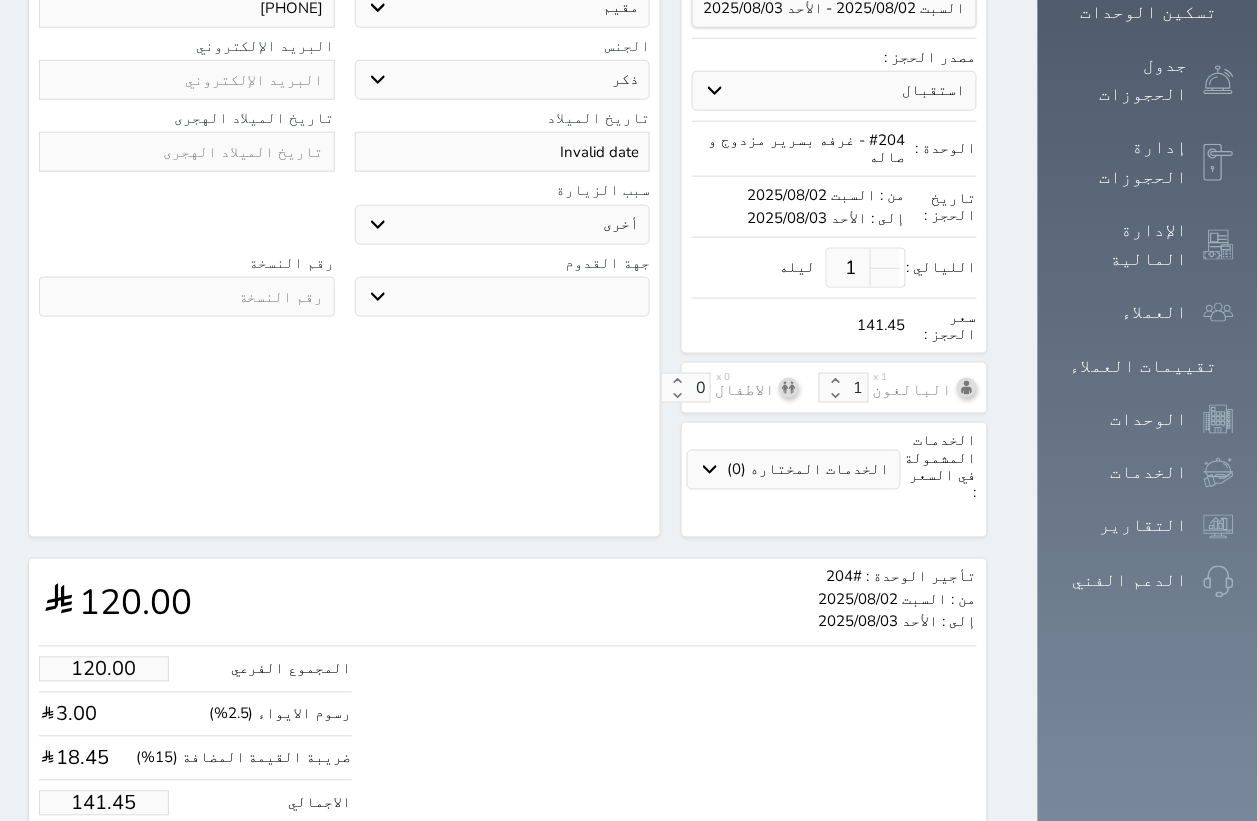 click on "141.45" at bounding box center (104, 803) 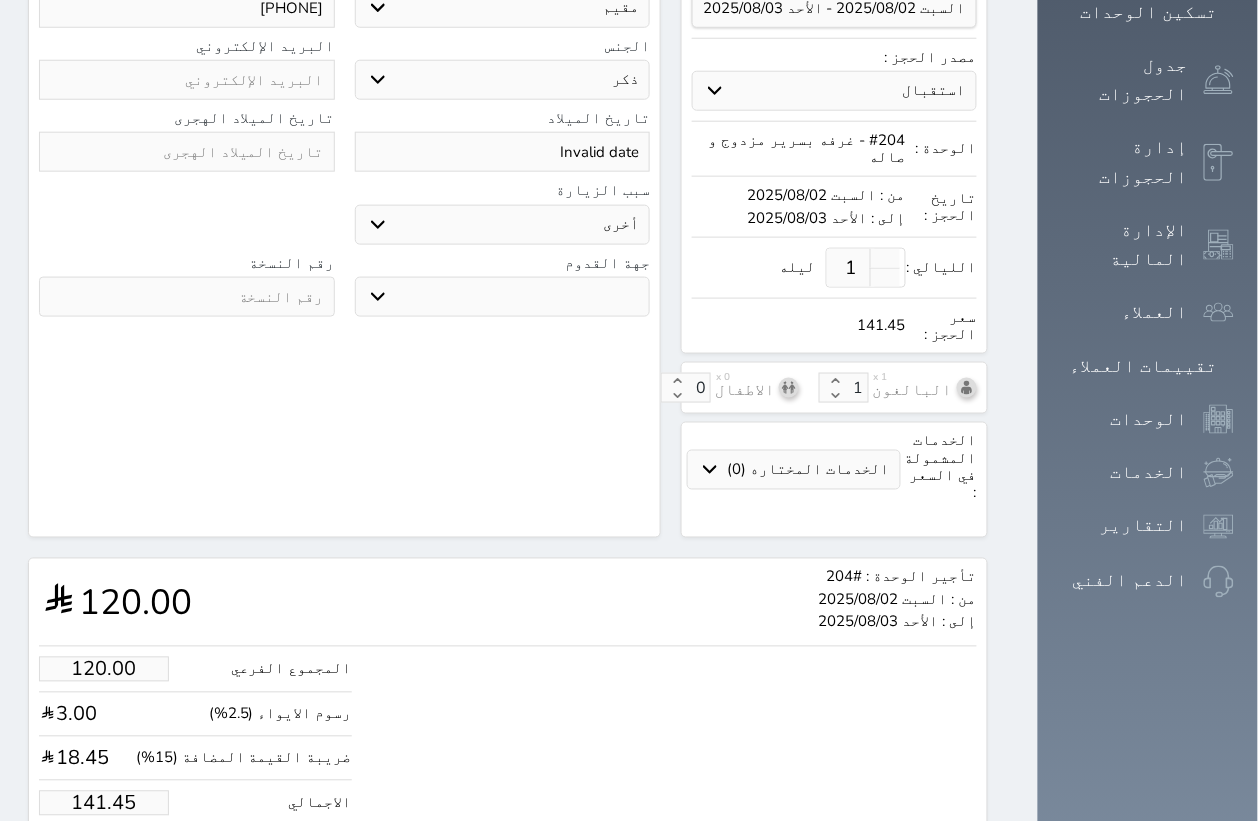 select 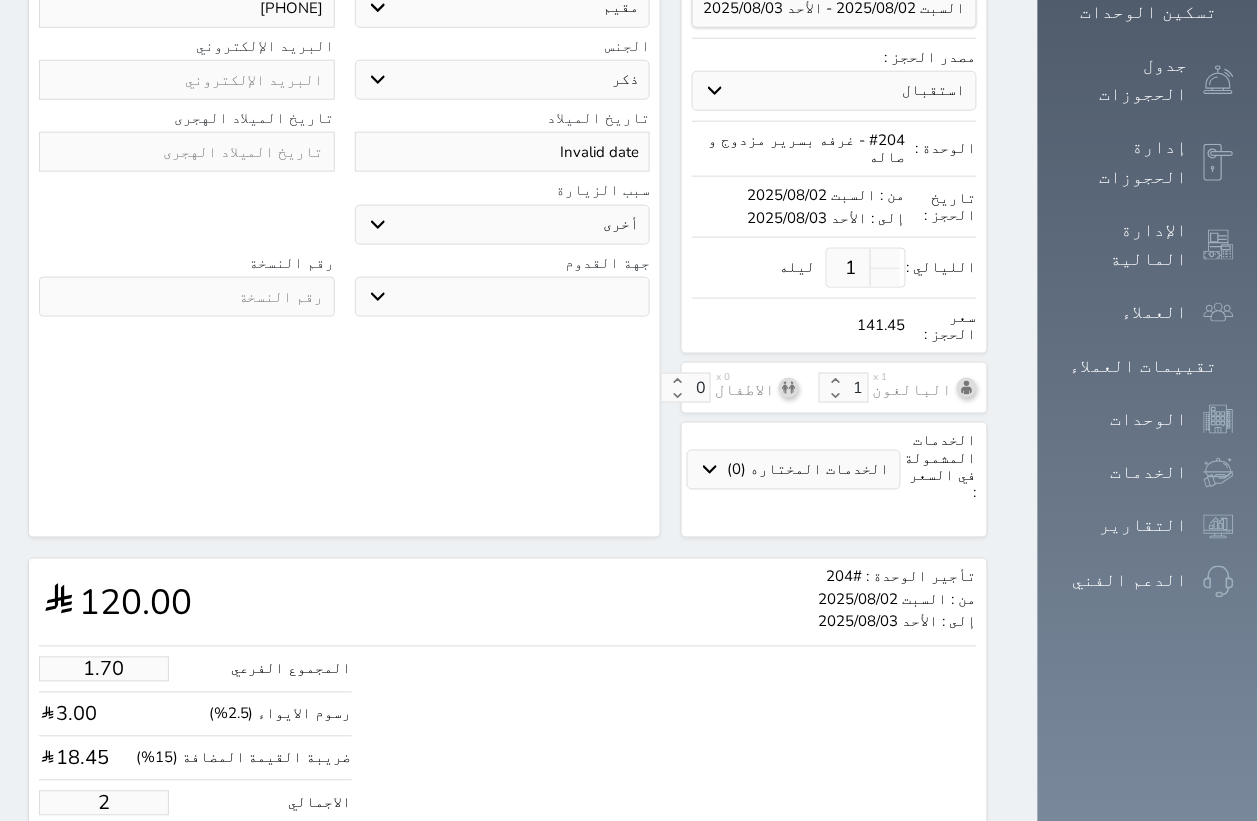 type on "18.66" 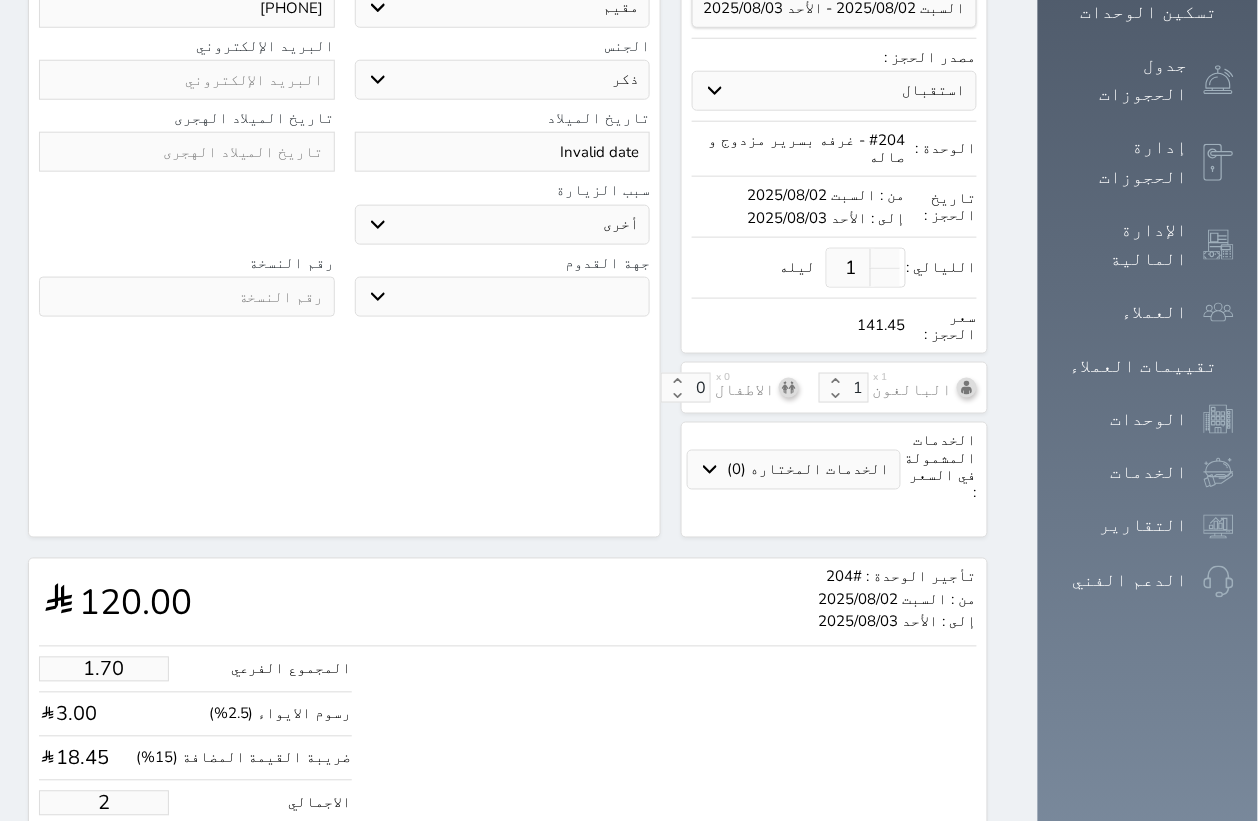 type on "22" 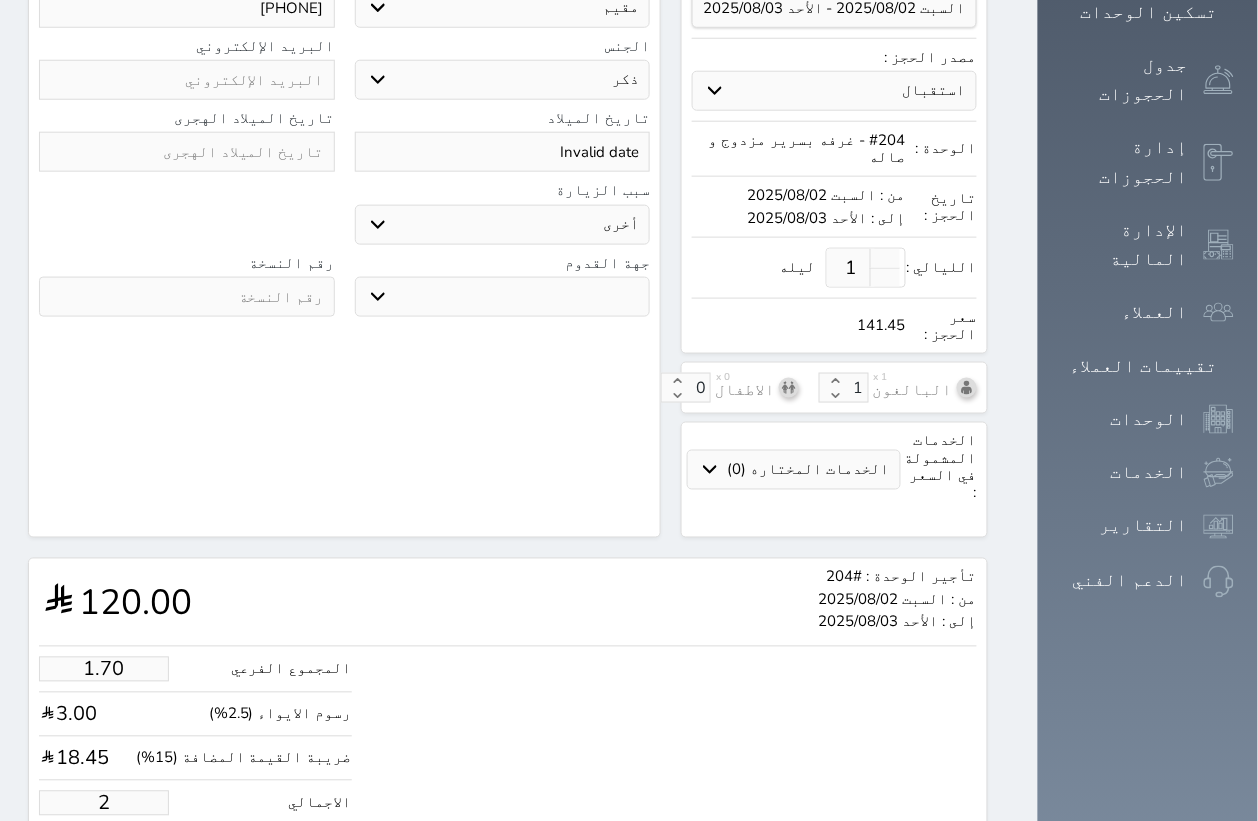 select 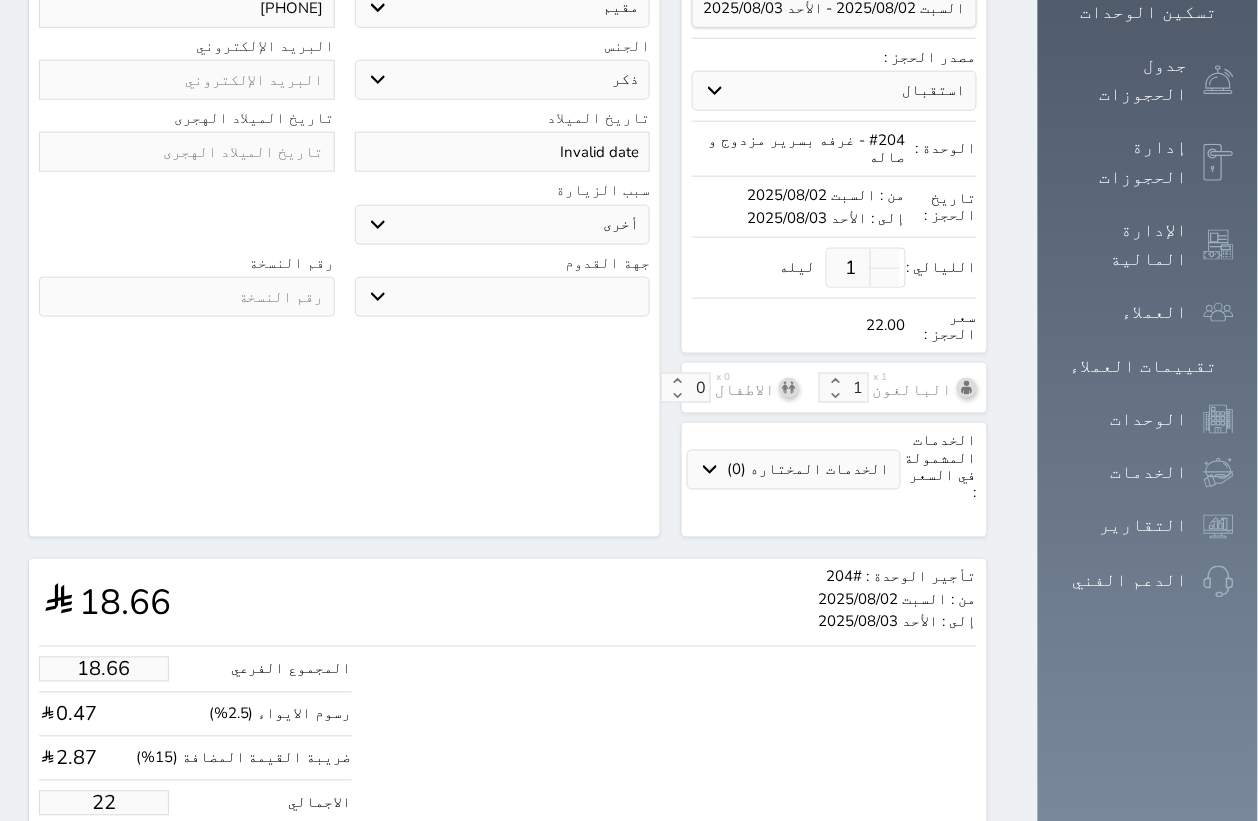 type on "190.88" 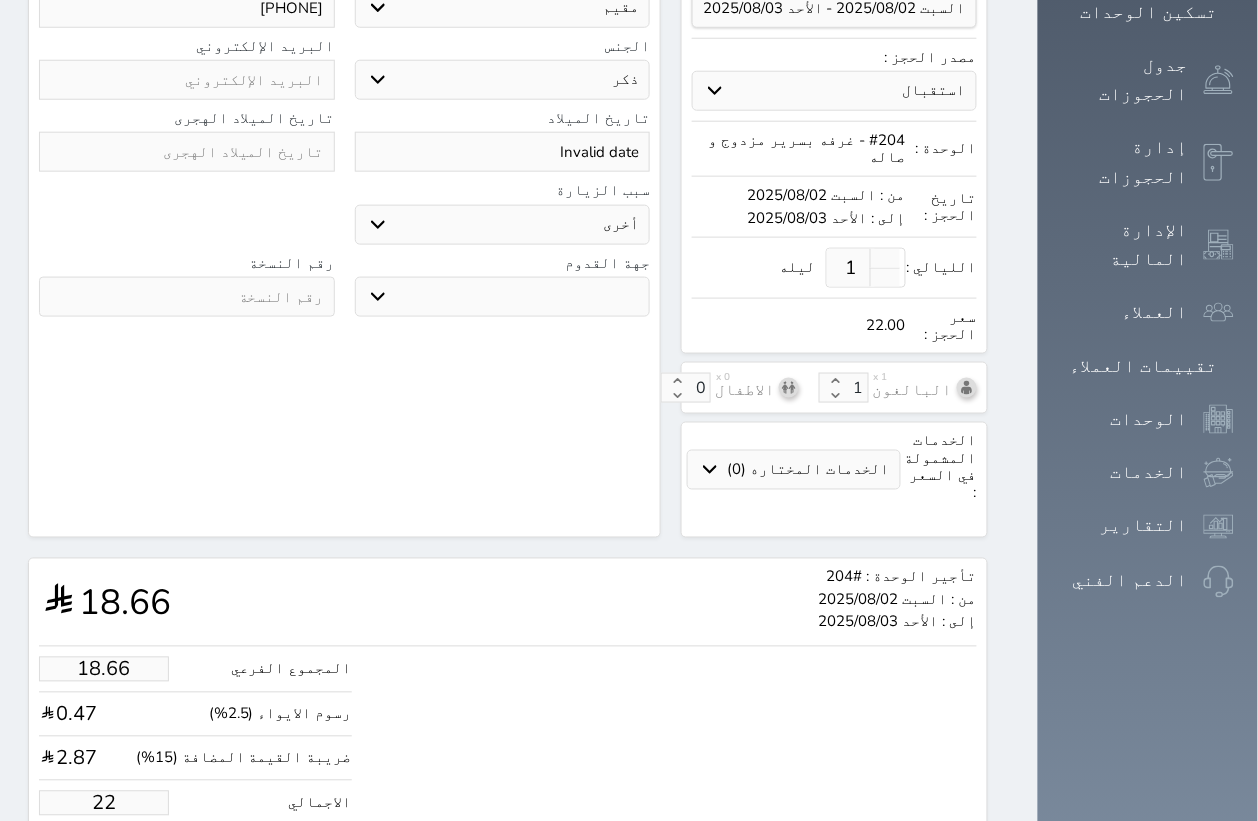 type on "225" 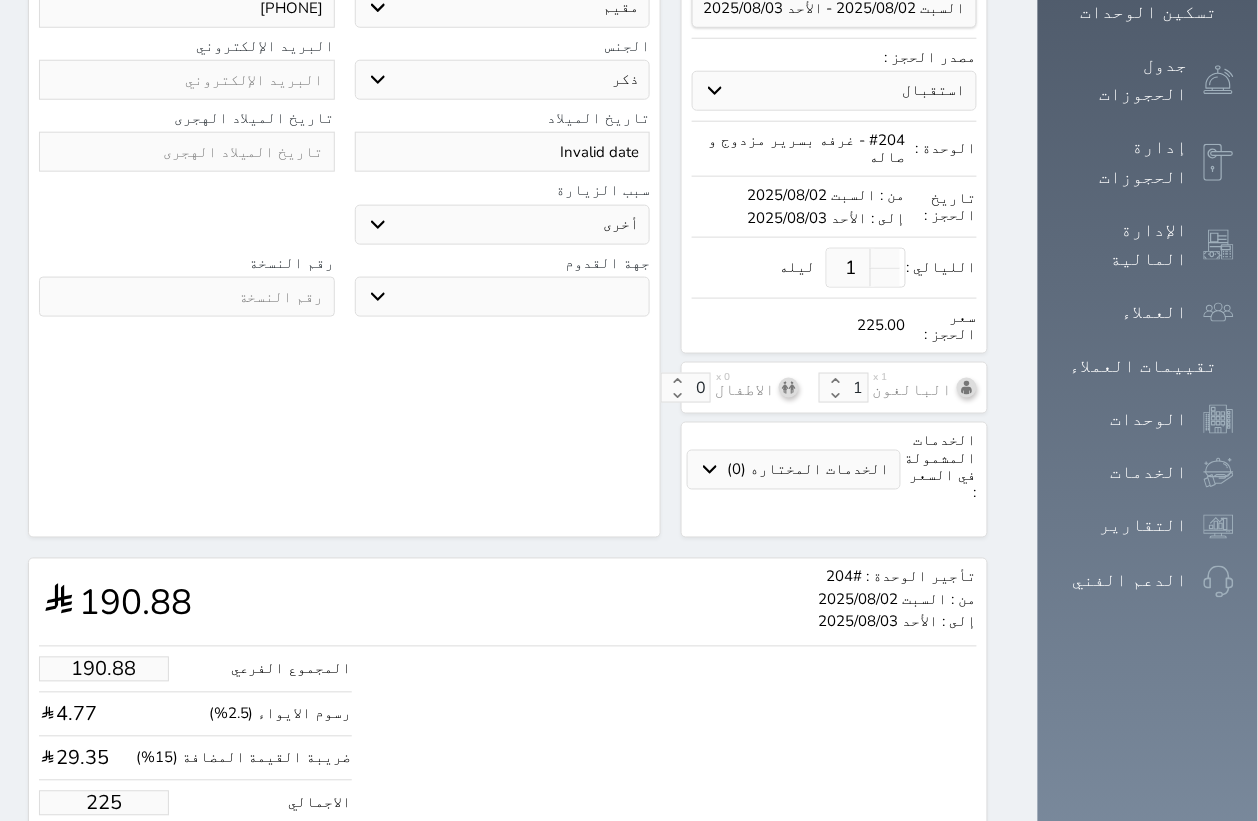 type on "1908.80" 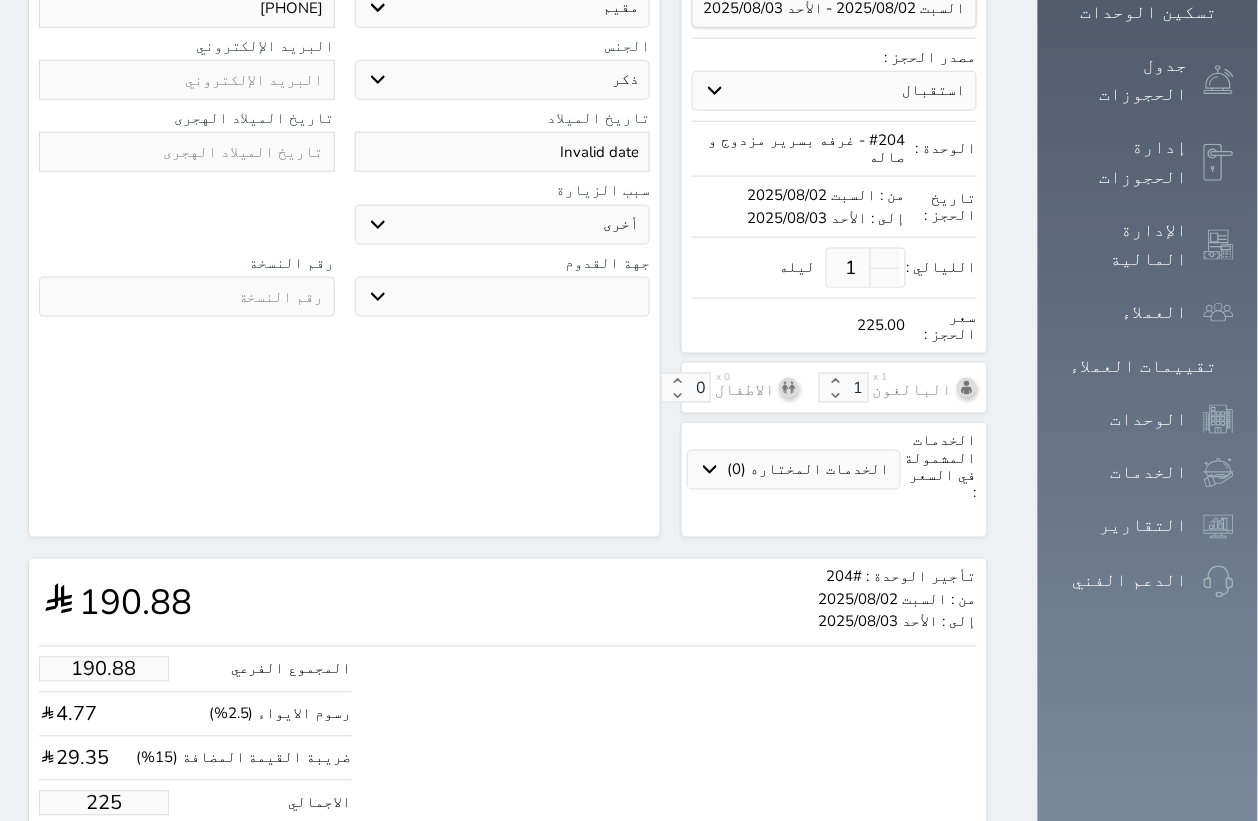 type on "2250" 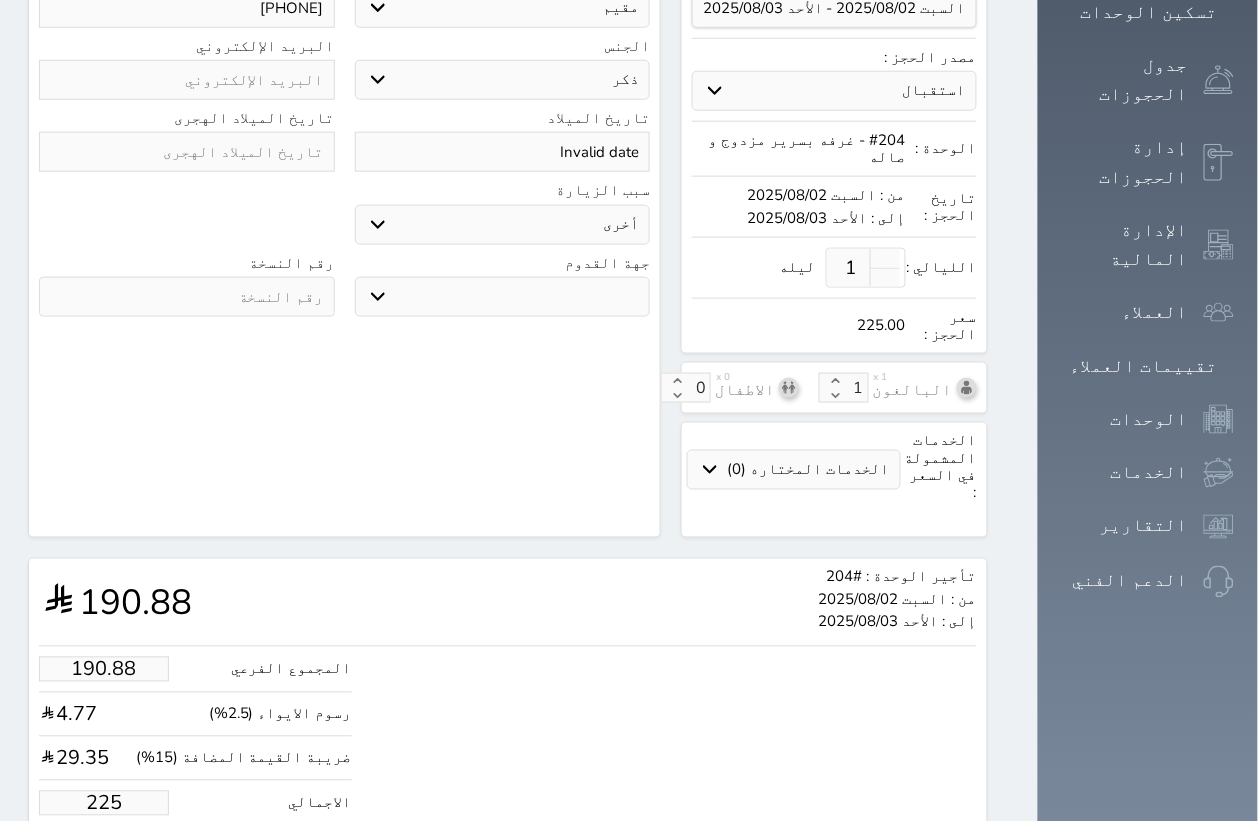 select 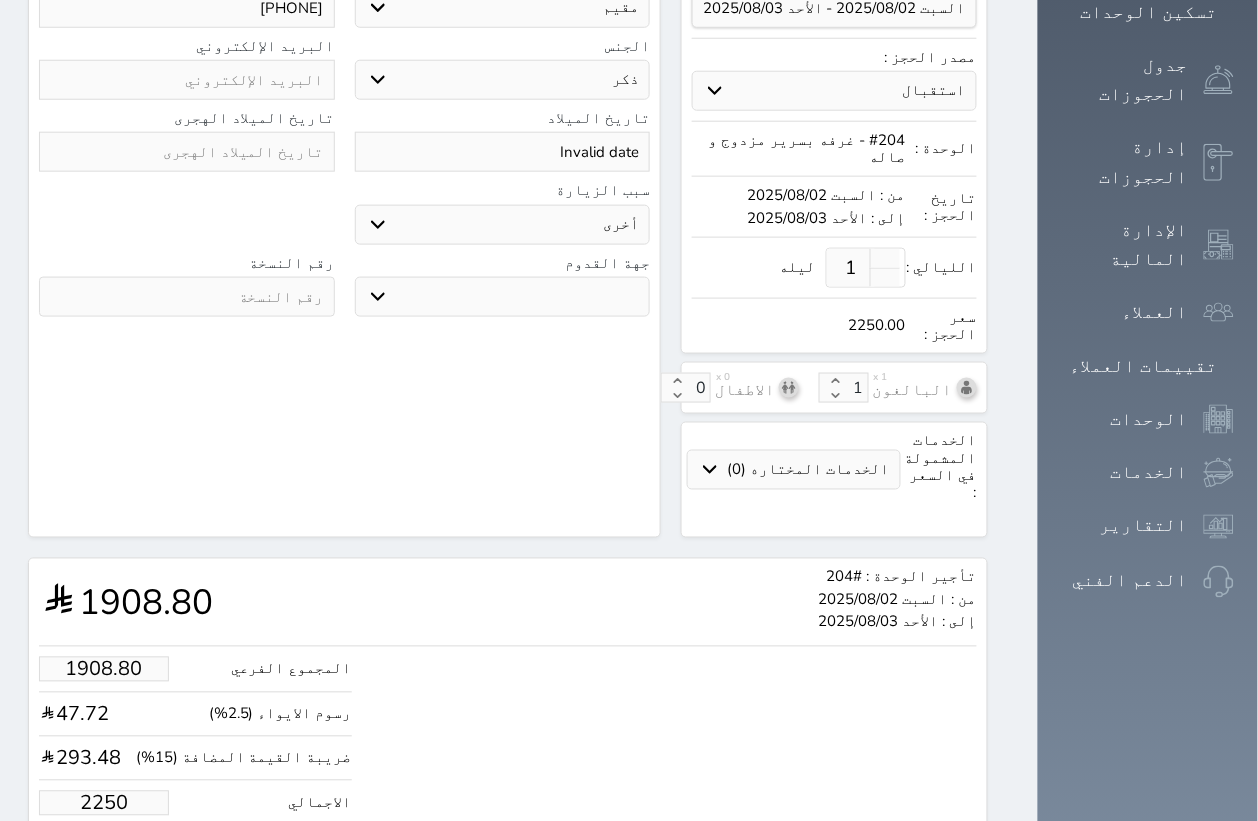 type on "190.88" 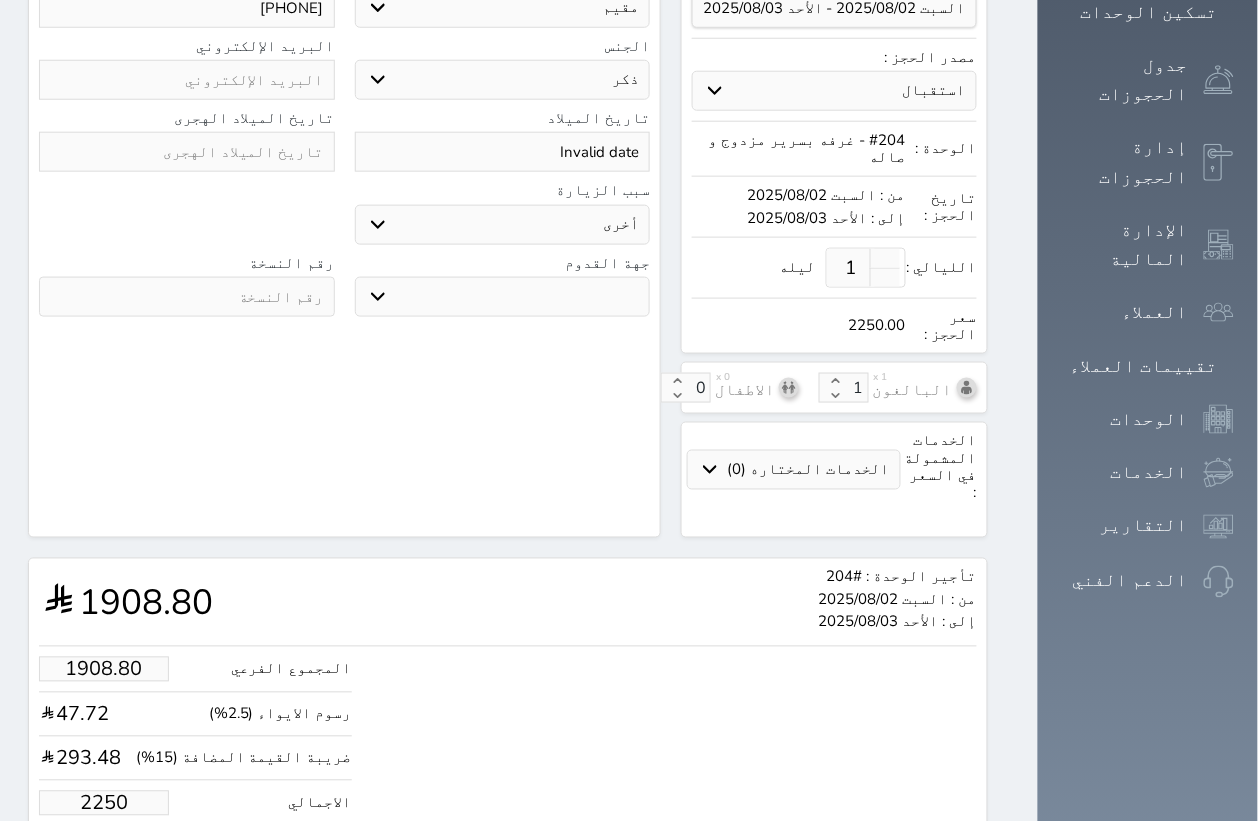 type on "225" 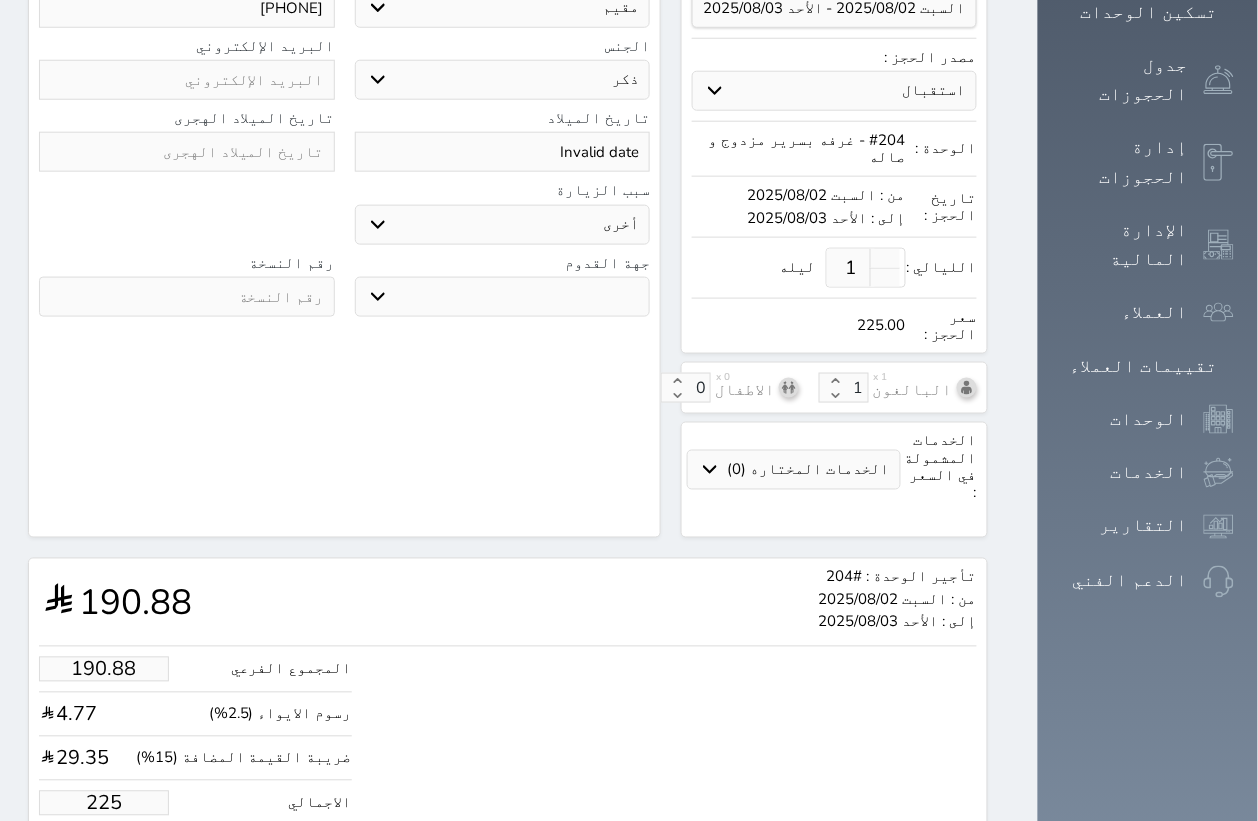 type on "225.00" 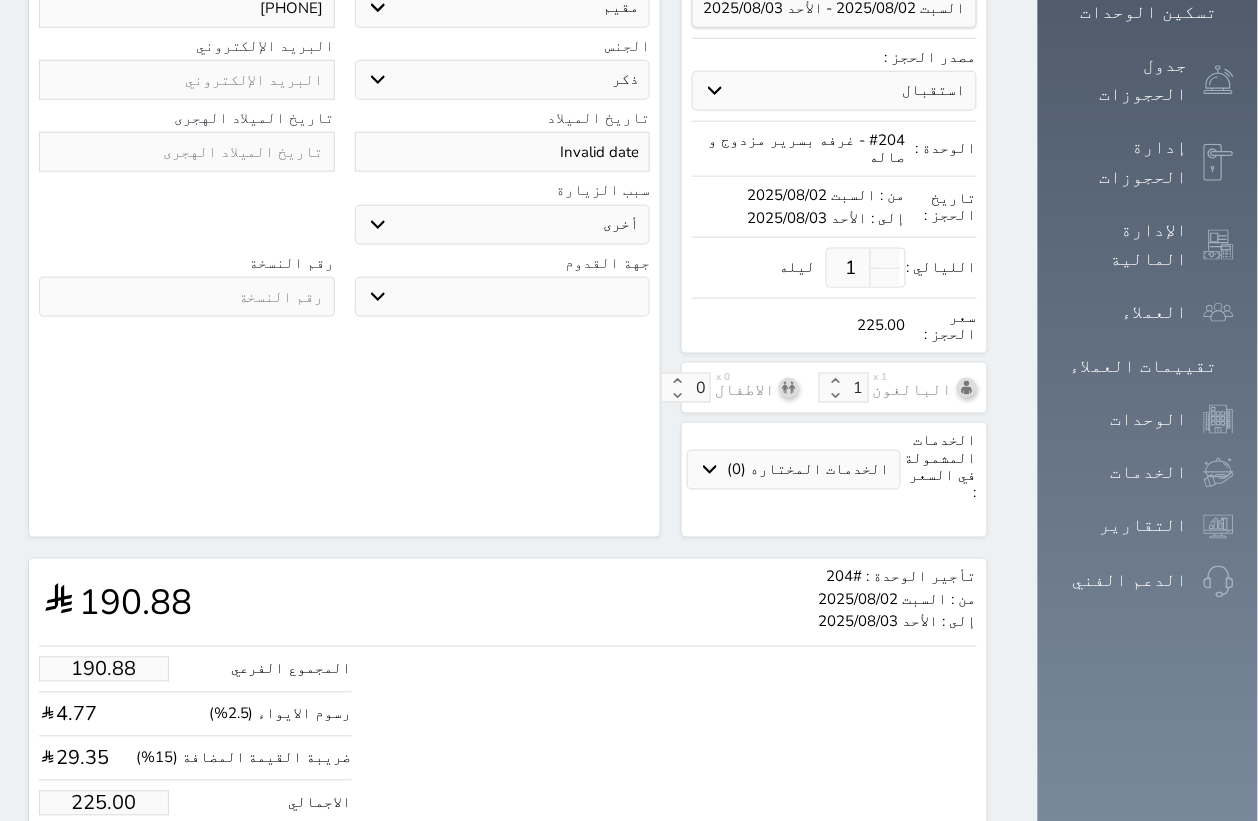 click on "حجز" at bounding box center [121, 864] 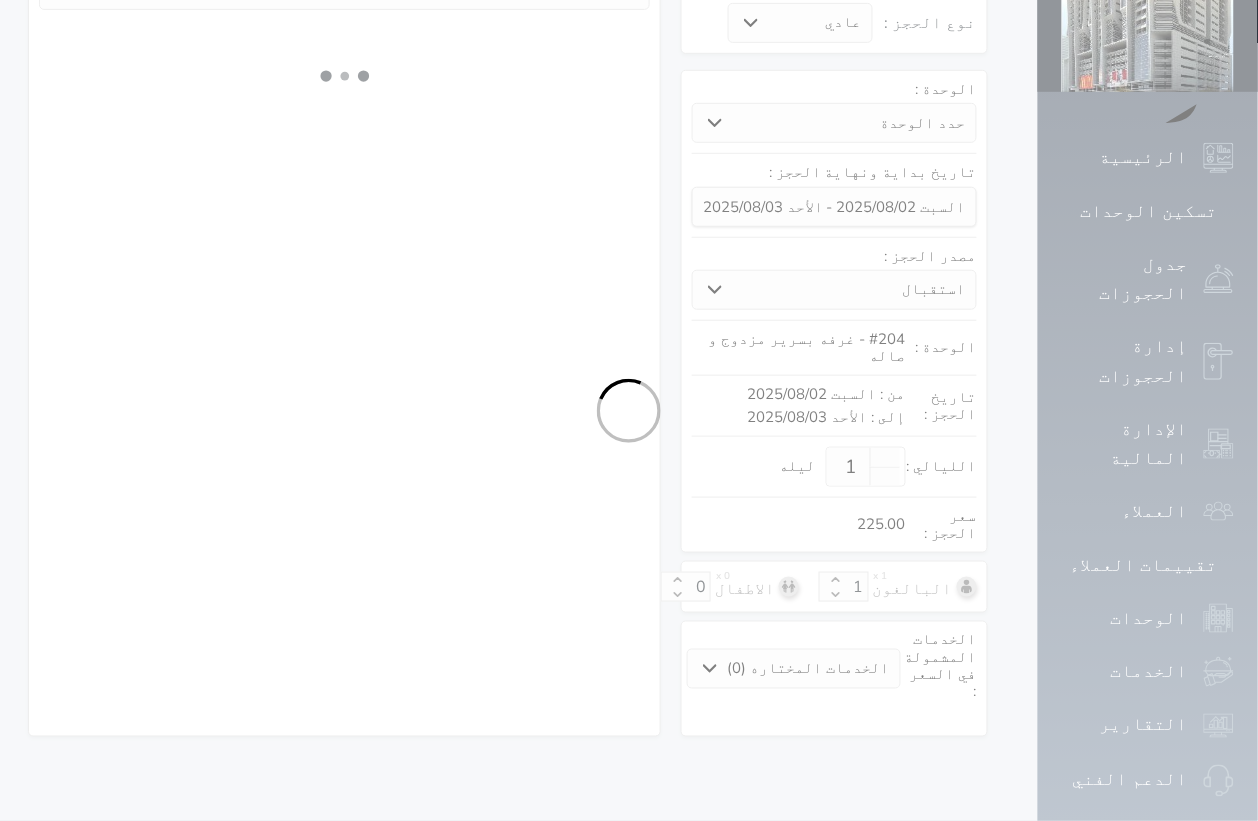 scroll, scrollTop: 197, scrollLeft: 0, axis: vertical 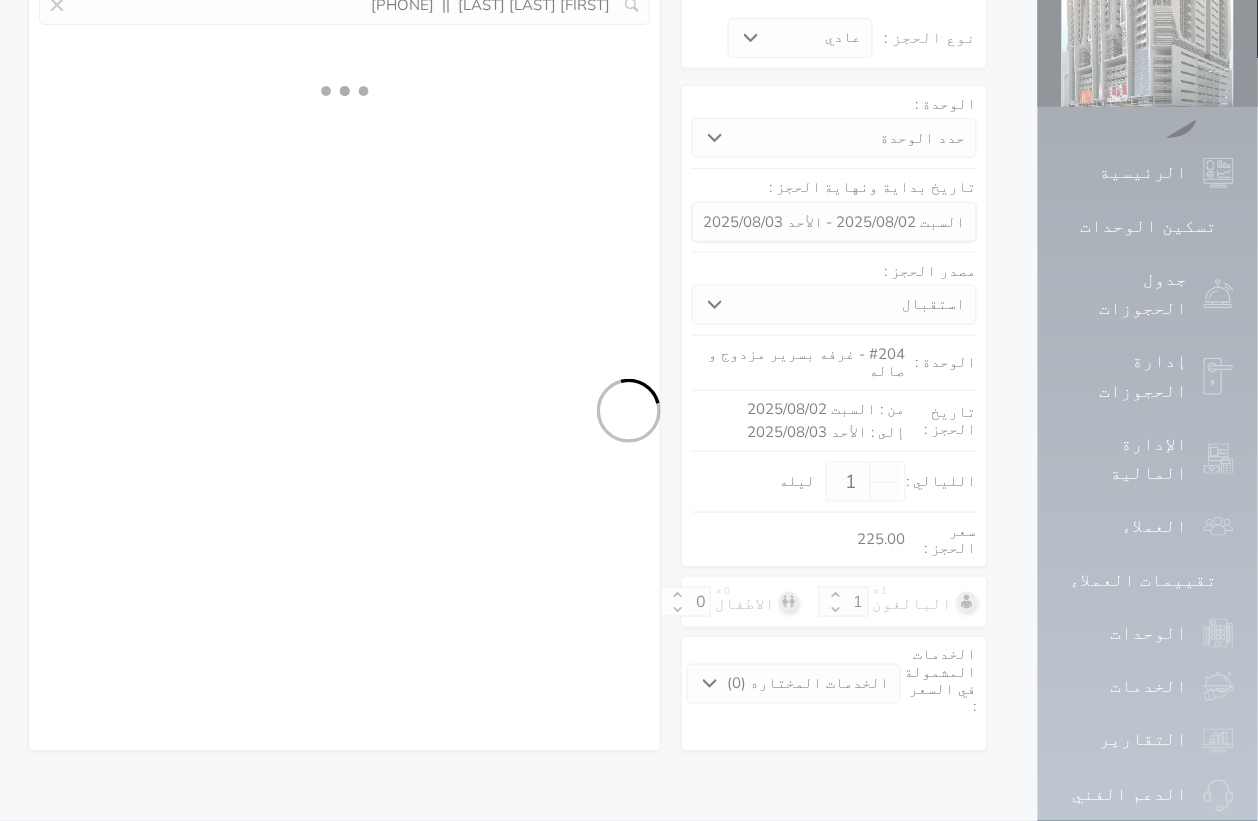 select on "4" 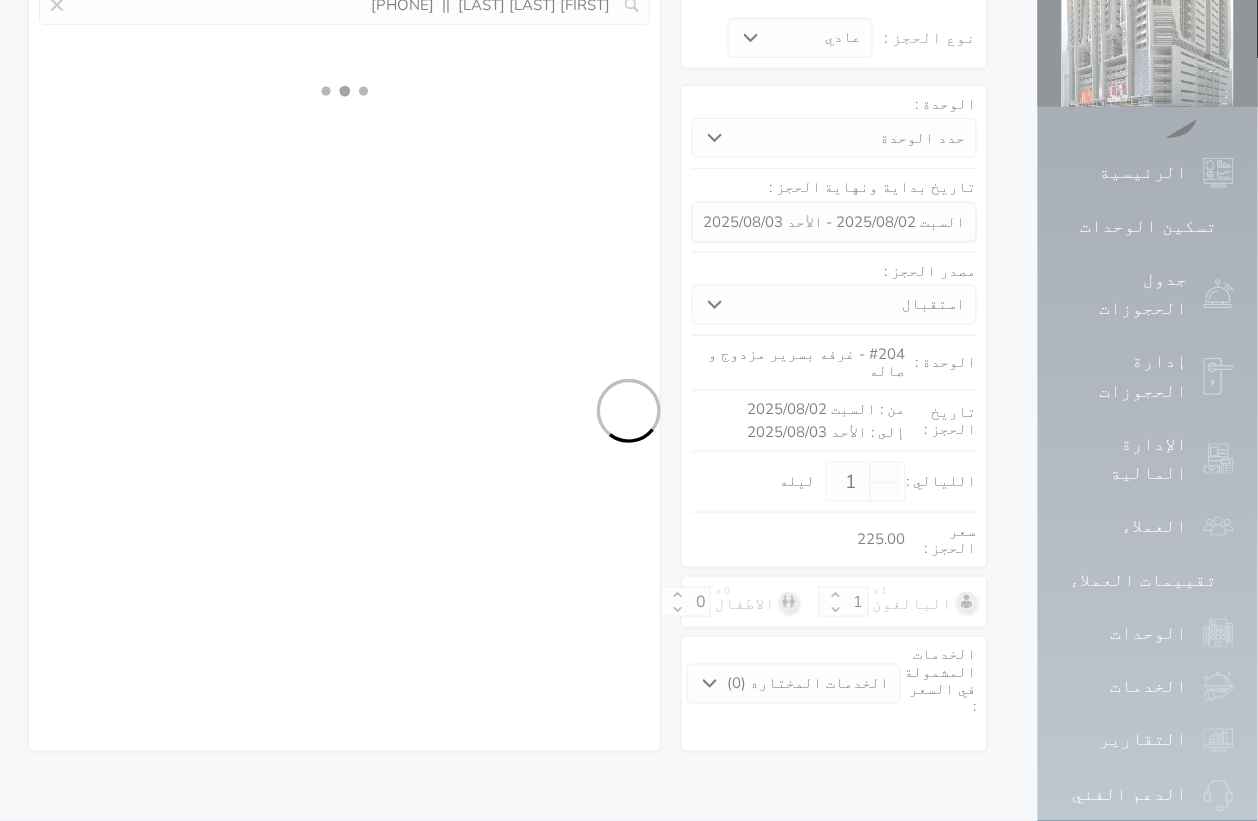 select on "204" 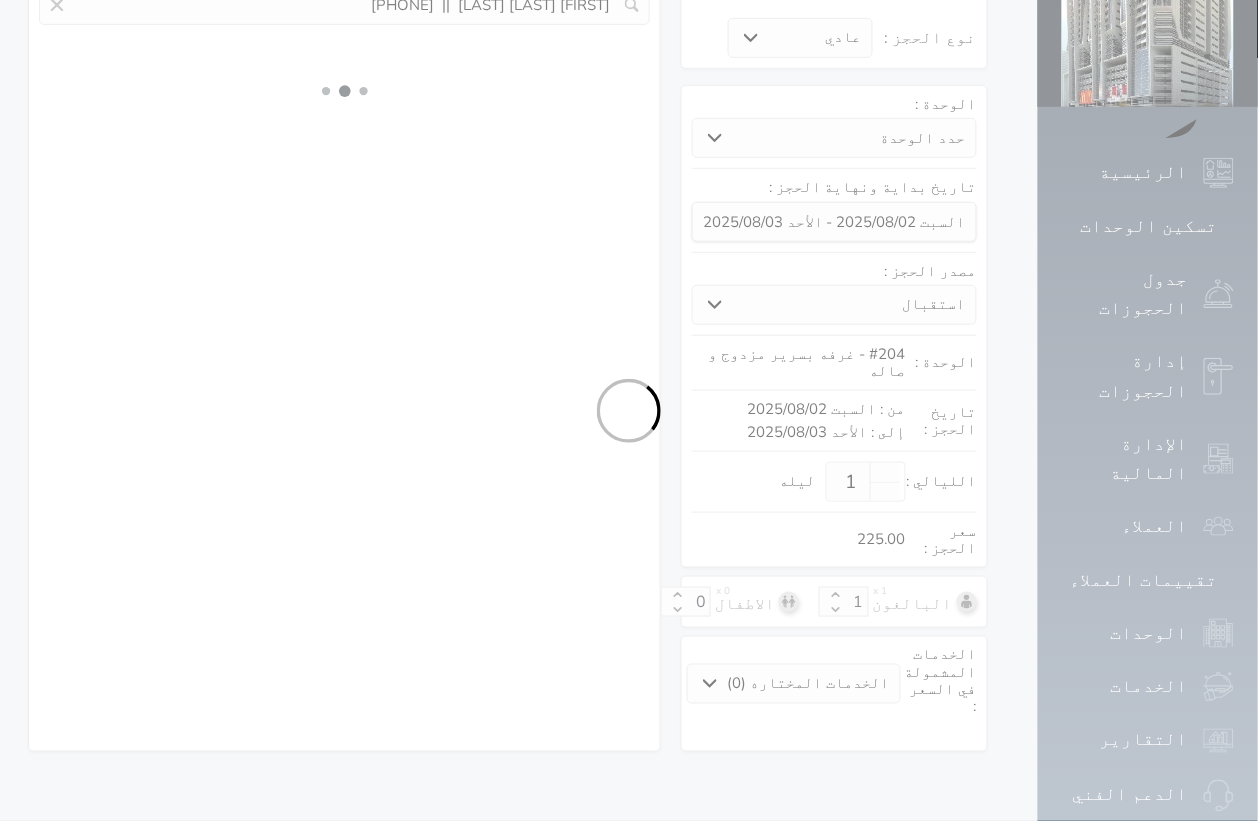 select on "4" 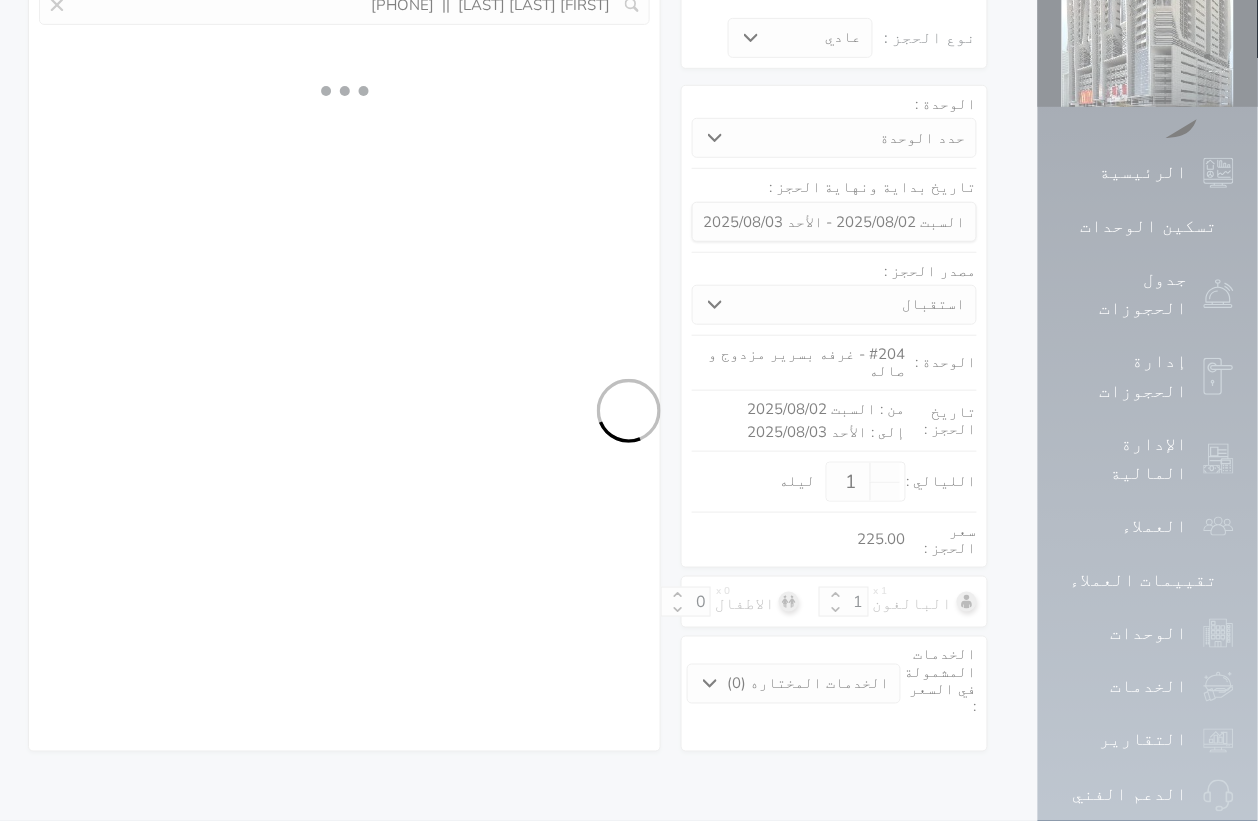 select on "7" 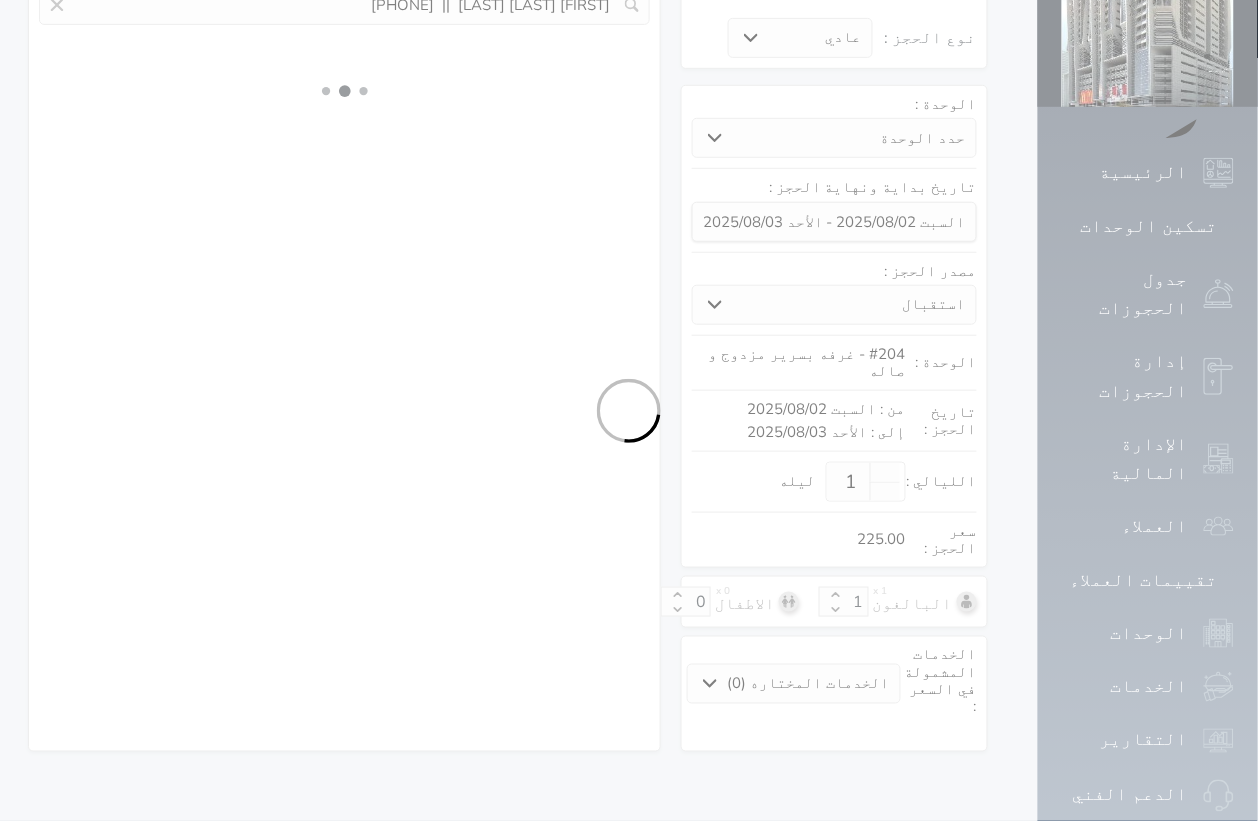 select 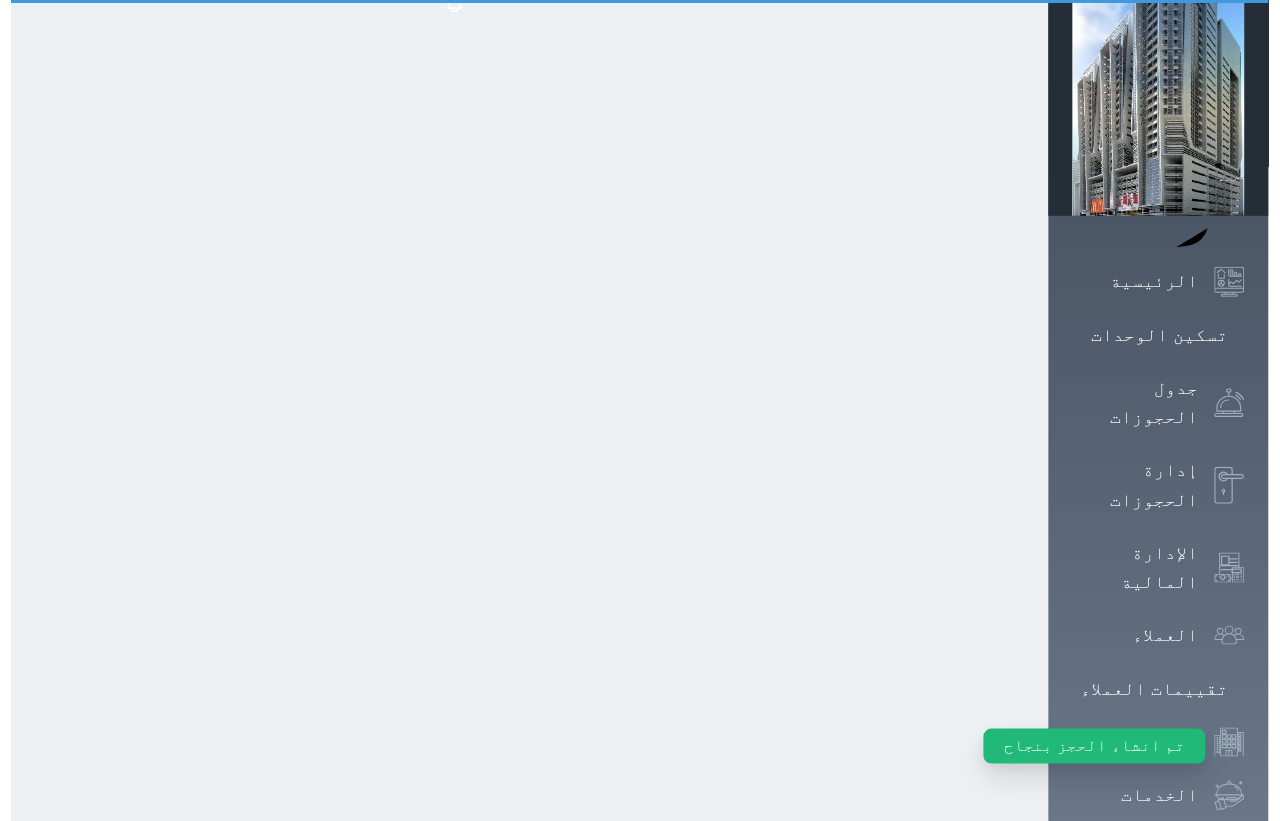 scroll, scrollTop: 0, scrollLeft: 0, axis: both 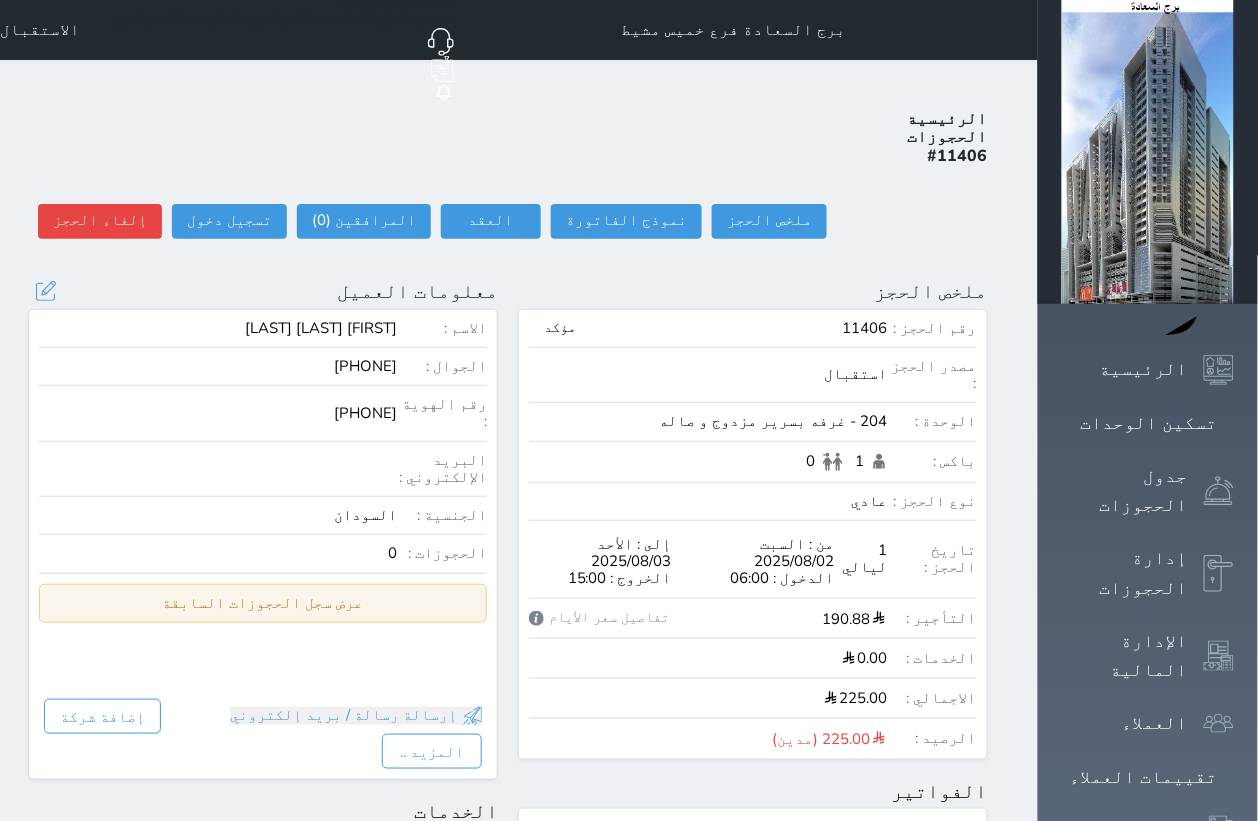 click on "عرض سجل الحجوزات السابقة" at bounding box center [263, 603] 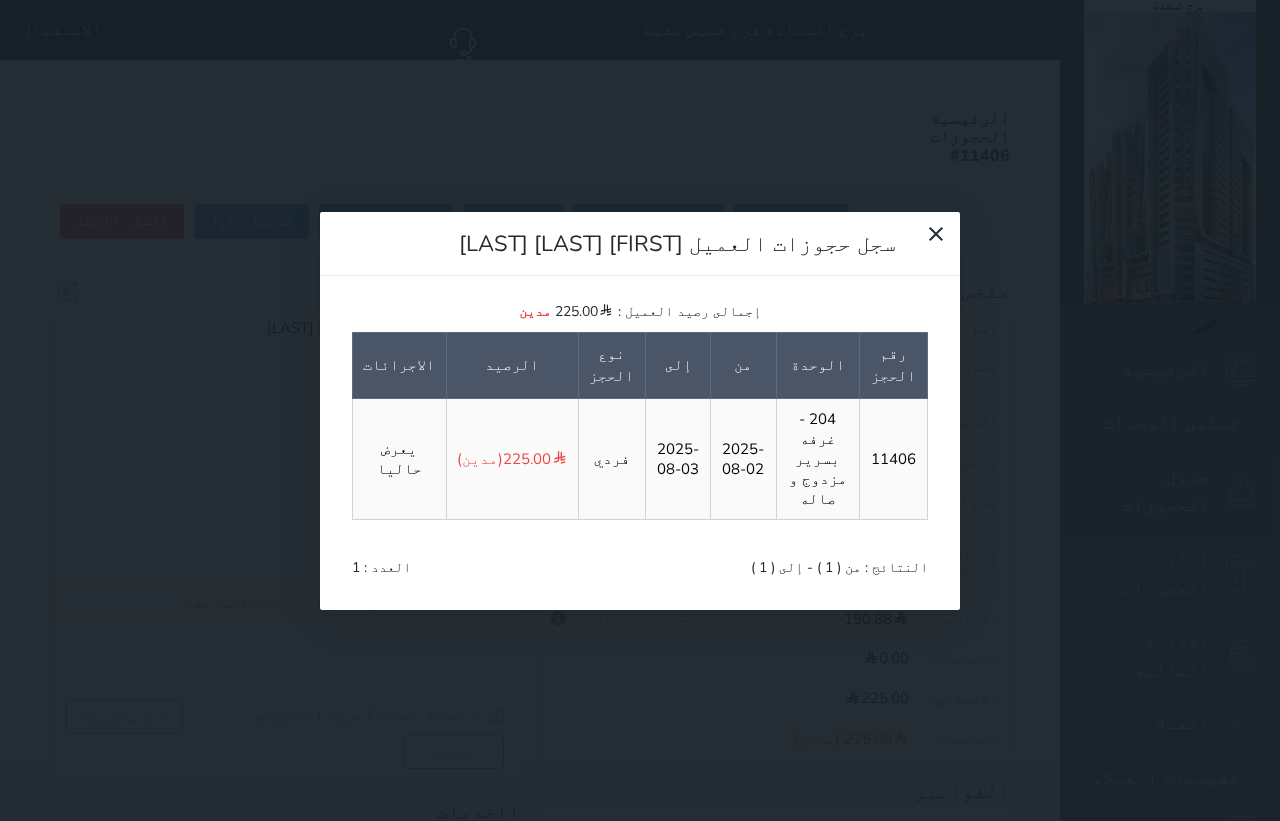click on "سجل حجوزات العميل عبد الله الصديق عبد الله                 إجمالى رصيد العميل : 225.00    مدين       رقم الحجز   الوحدة   من   إلى   نوع الحجز   الرصيد   الاجرائات   11406   204 - غرفه بسرير مزدوج و صاله   2025-08-02   2025-08-03   فردي   225.00   (مدين)   يعرض حاليا       النتائج  : من ( 1 ) - إلى  ( 1 )   العدد  : 1" at bounding box center [640, 410] 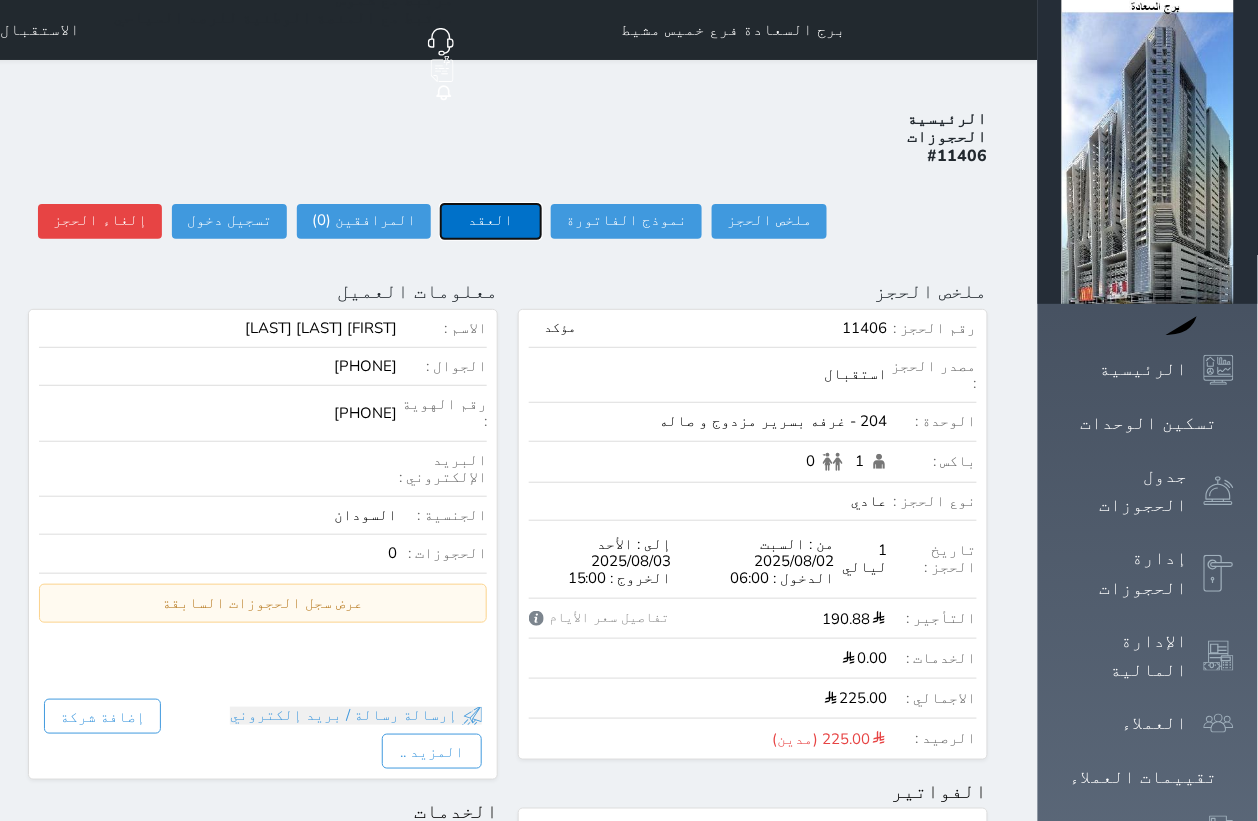 click on "العقد" at bounding box center (491, 221) 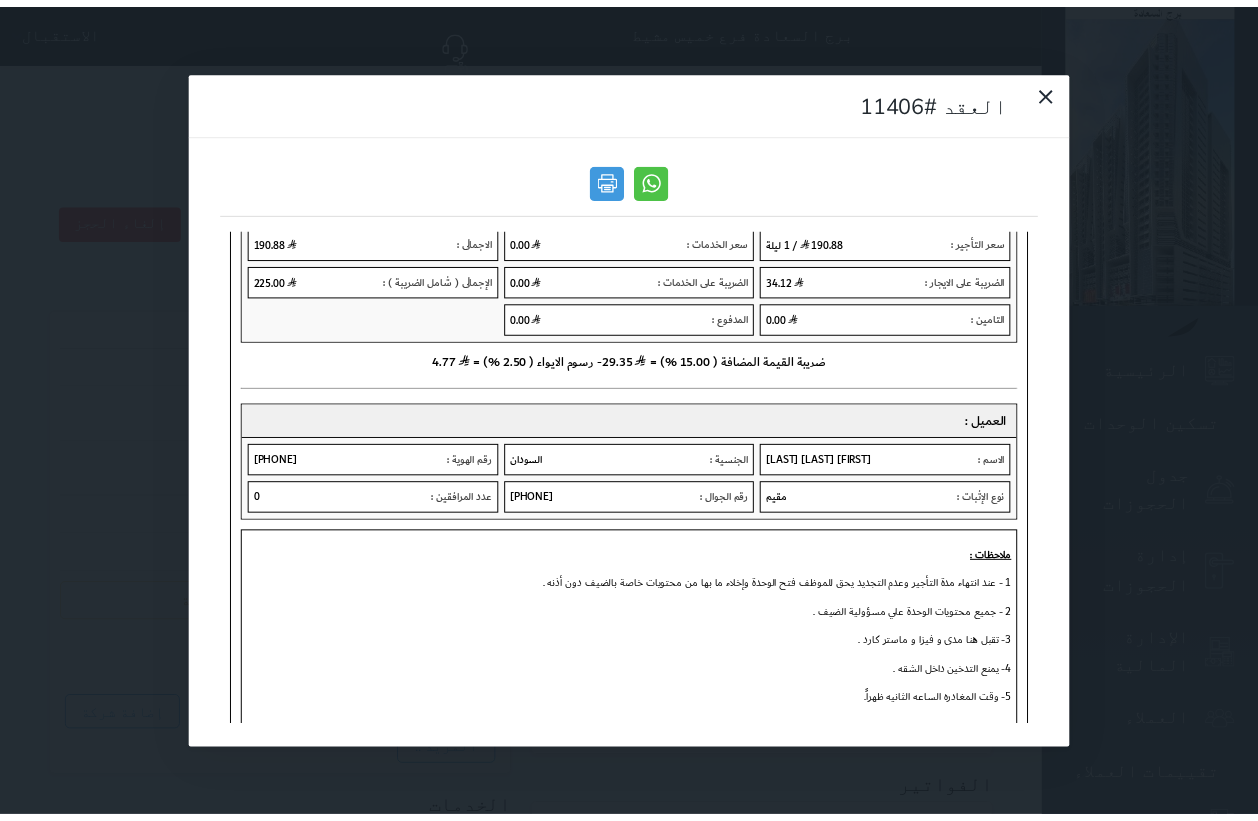 scroll, scrollTop: 125, scrollLeft: 0, axis: vertical 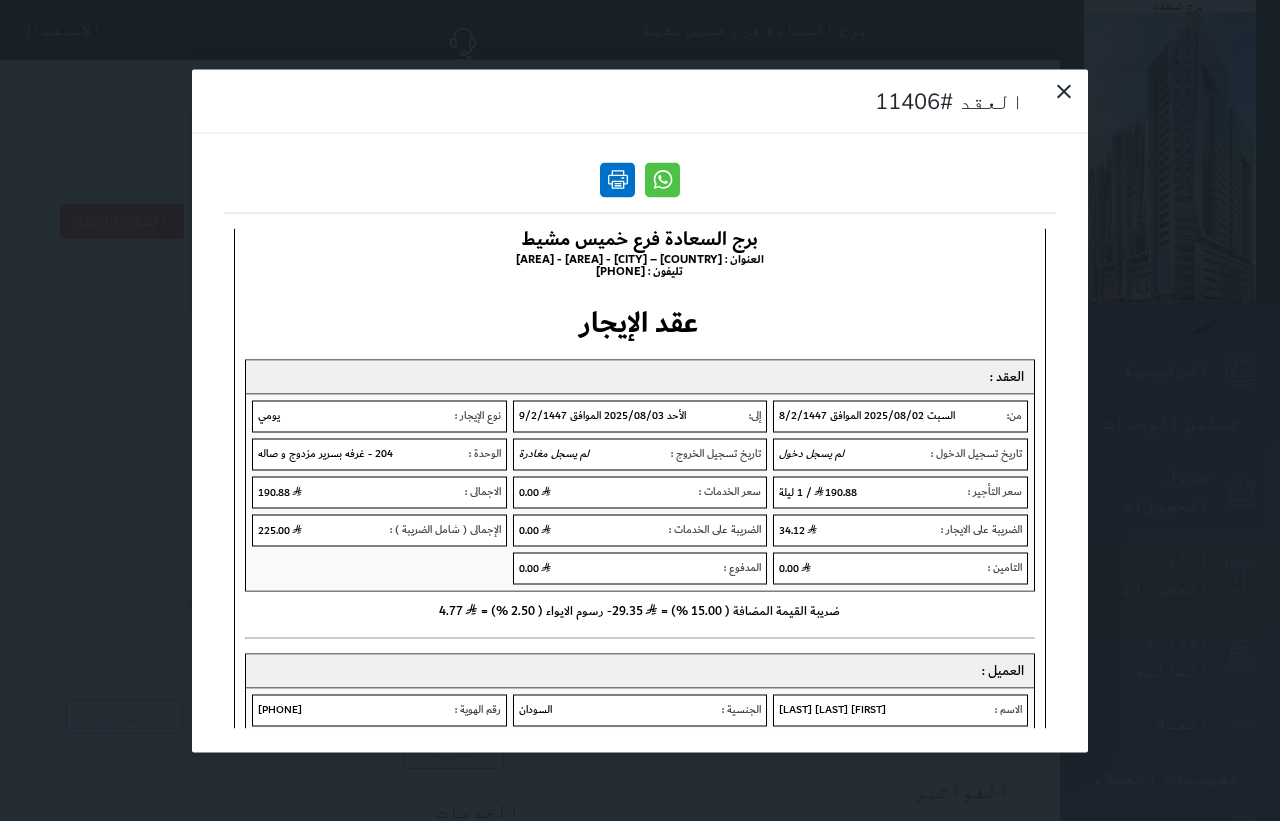 click at bounding box center [617, 179] 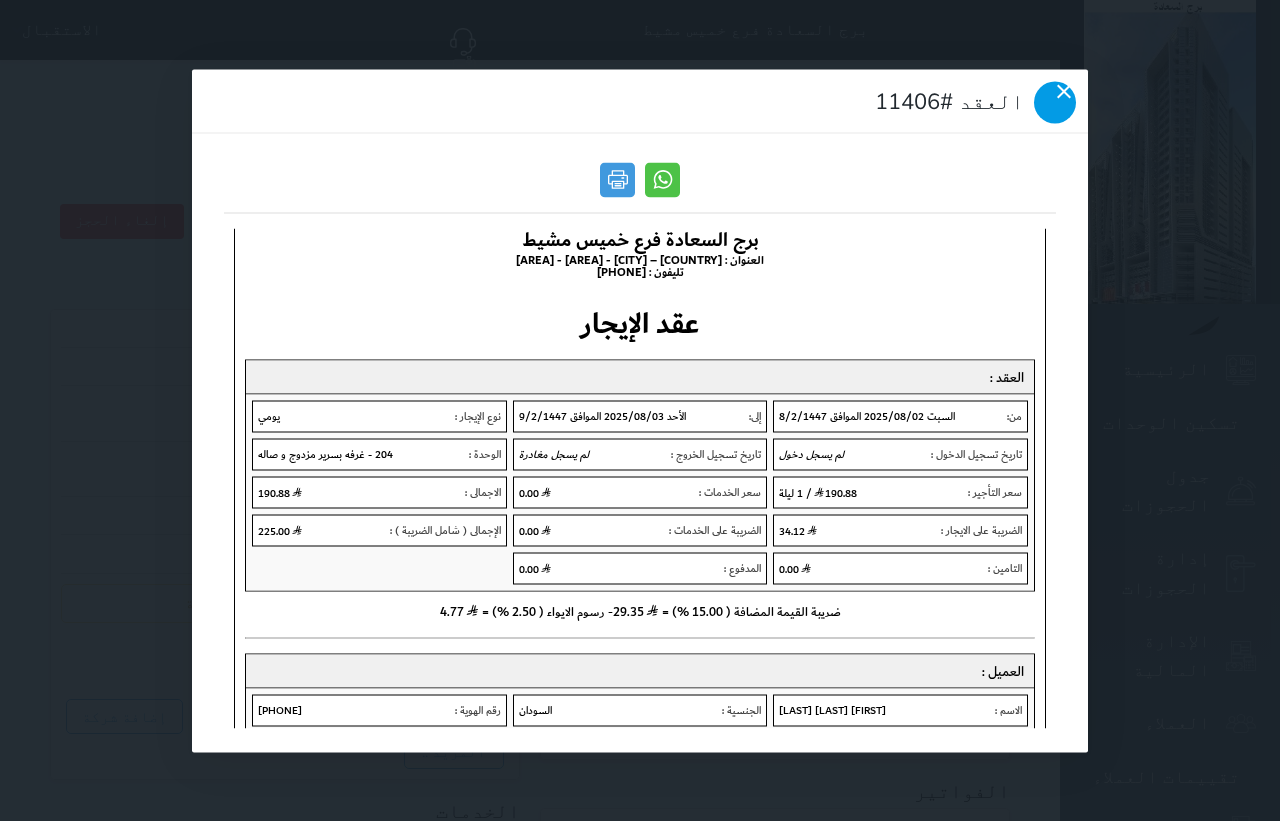 click 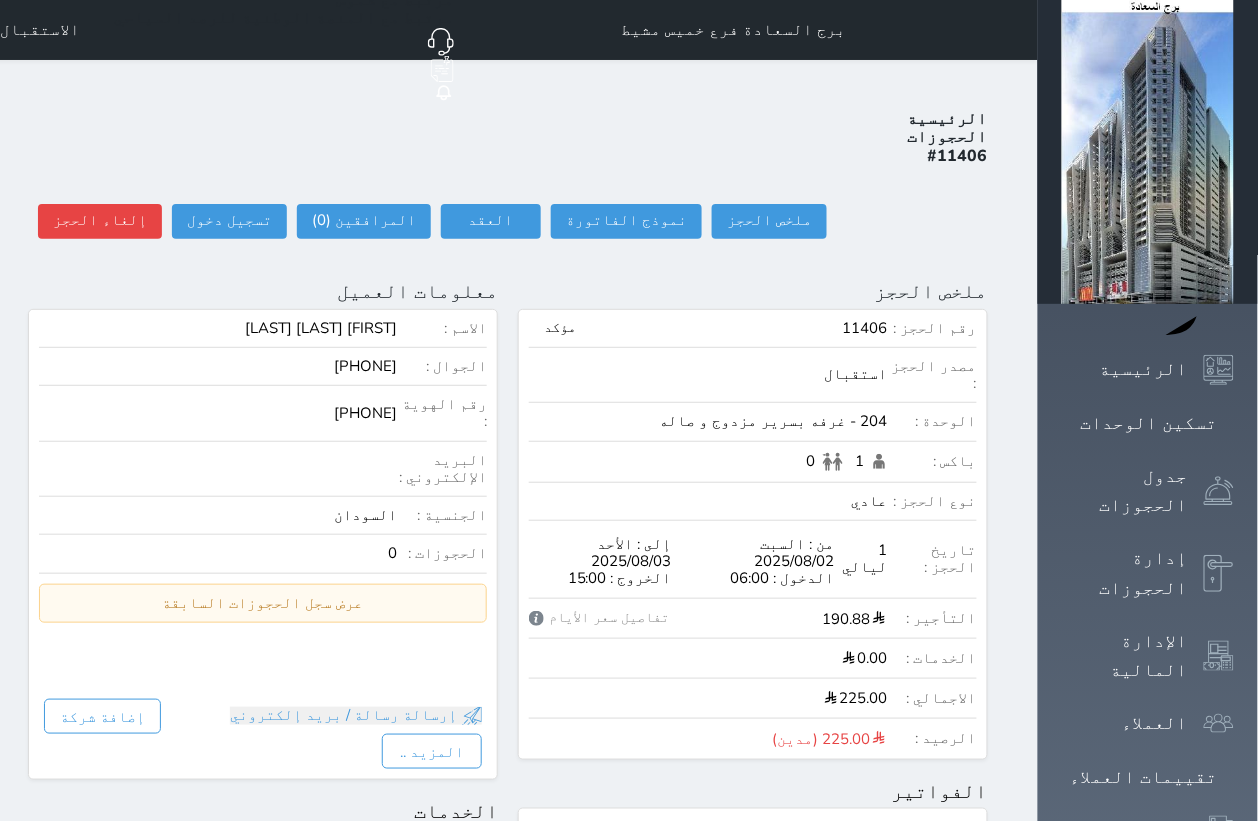 scroll, scrollTop: 0, scrollLeft: 0, axis: both 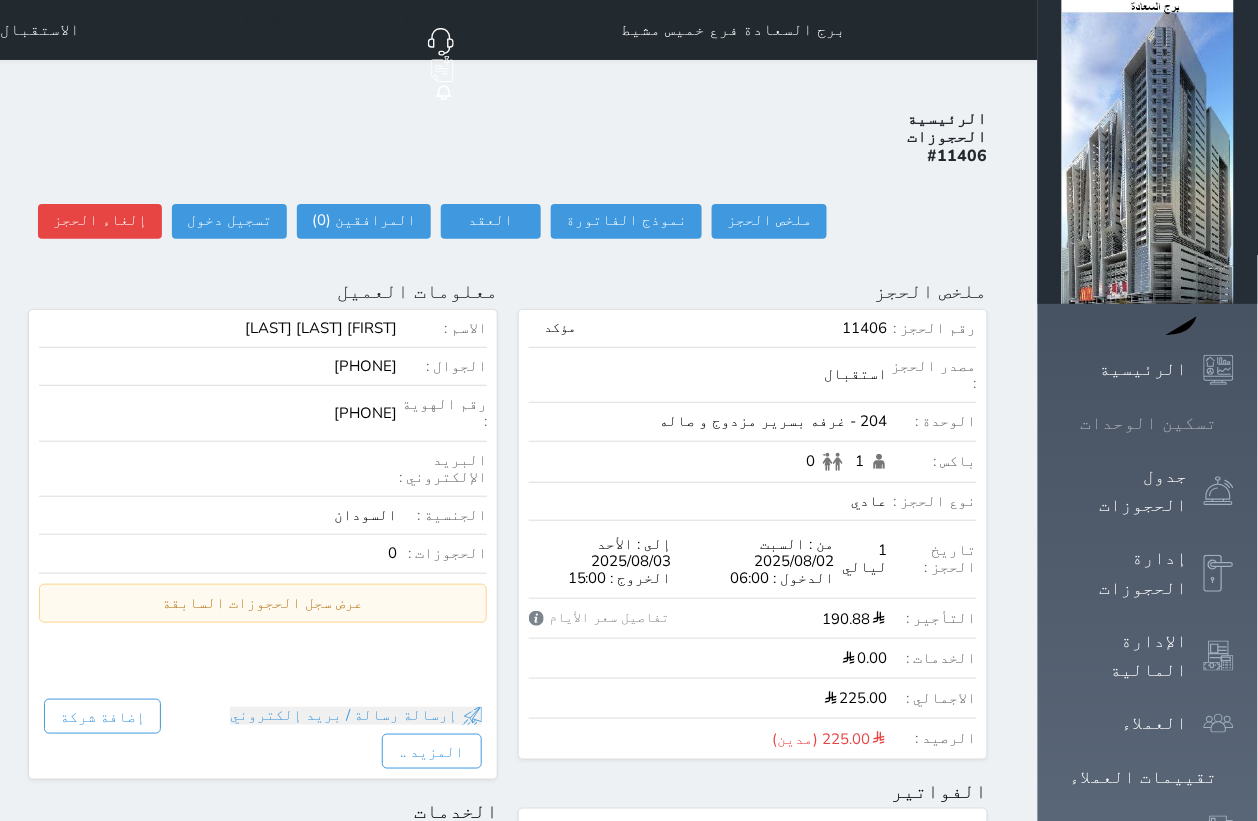 click on "تسكين الوحدات" at bounding box center [1148, 423] 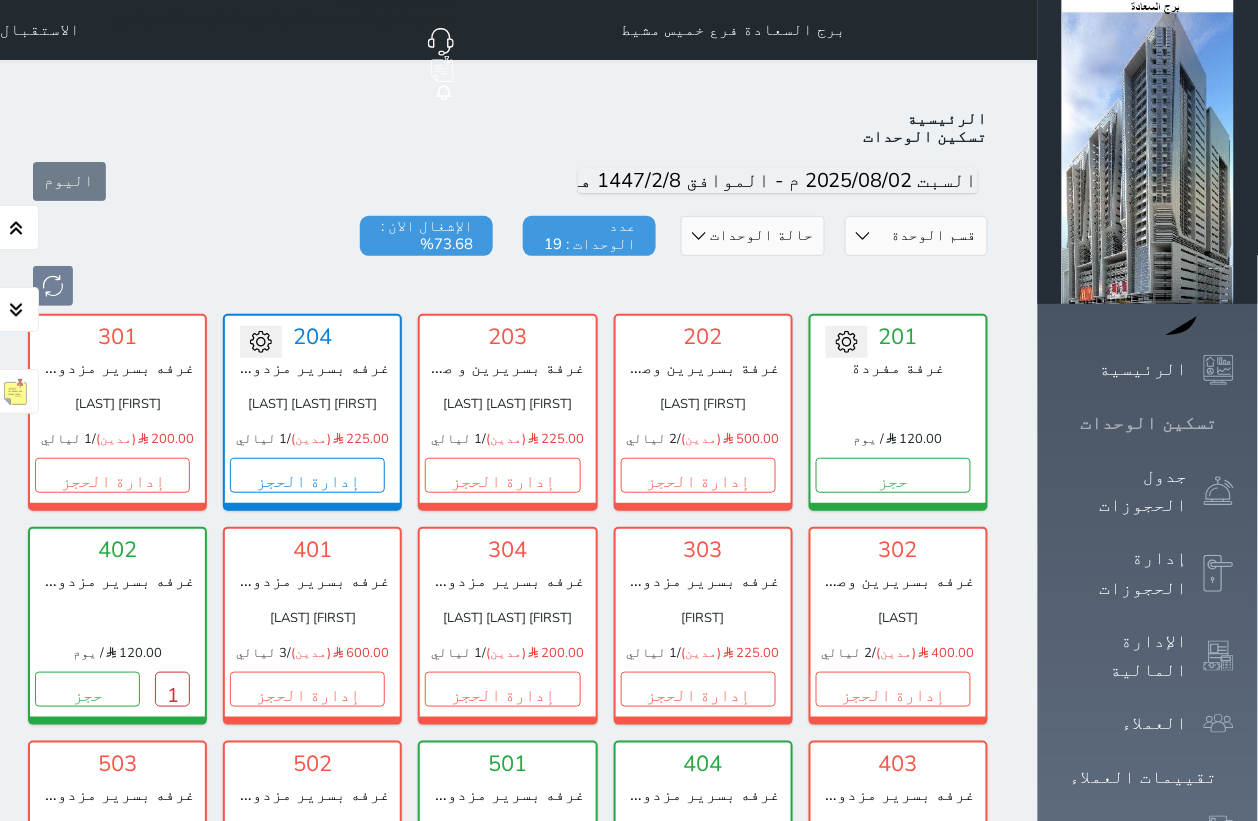 scroll, scrollTop: 77, scrollLeft: 0, axis: vertical 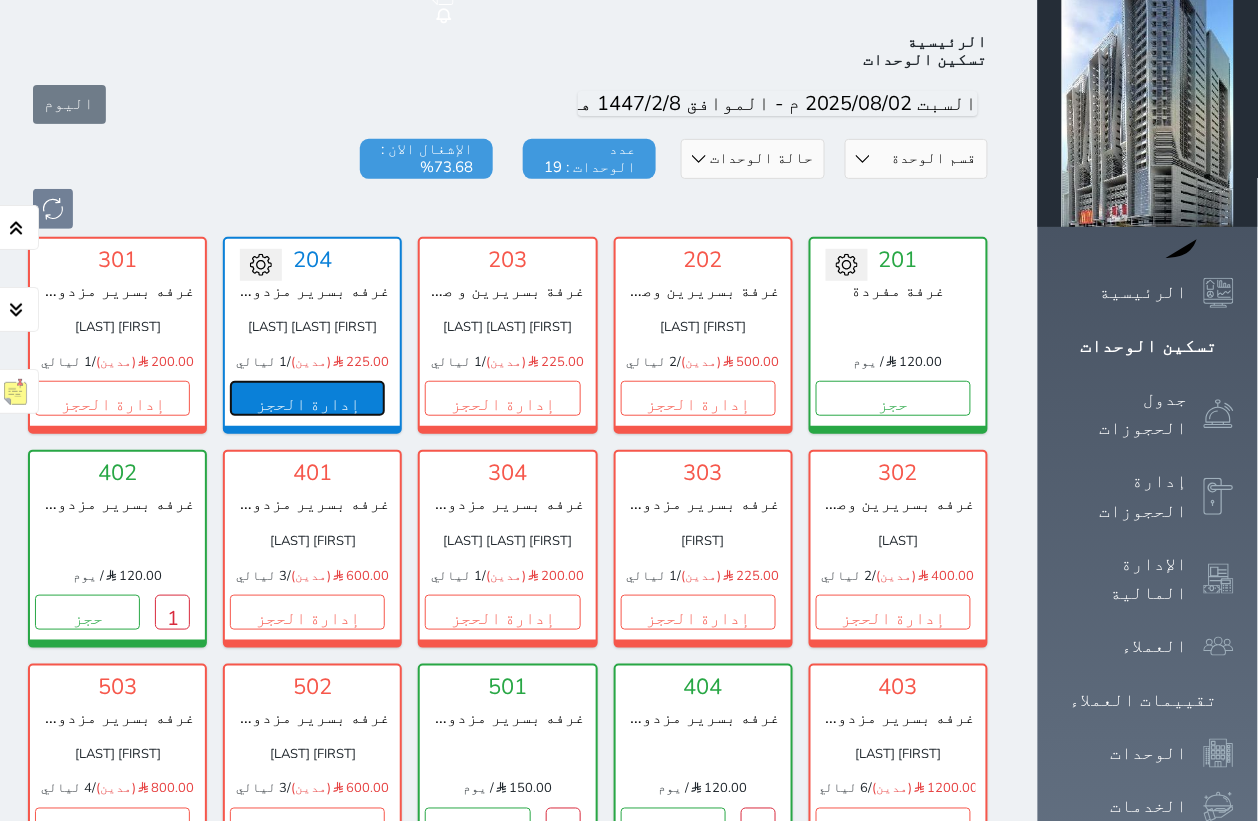 click on "إدارة الحجز" at bounding box center [307, 398] 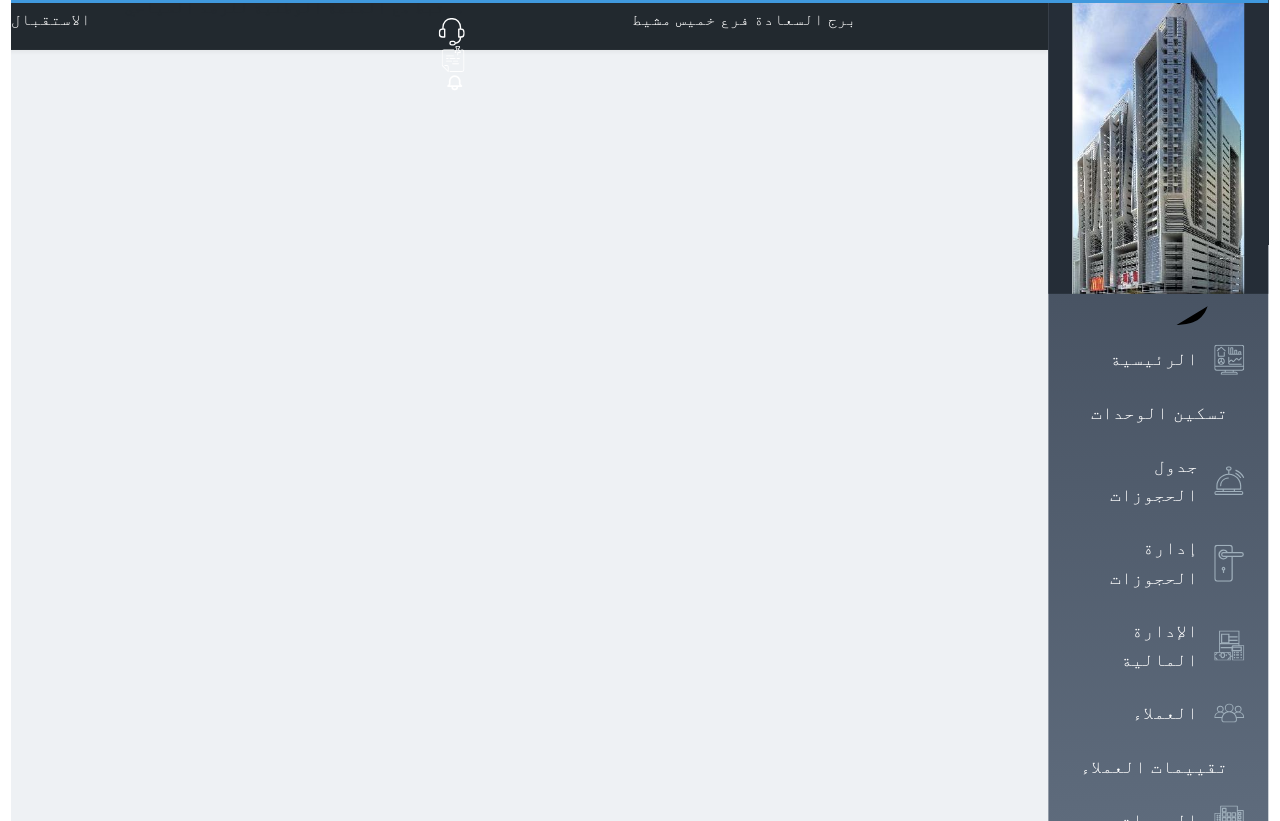 scroll, scrollTop: 0, scrollLeft: 0, axis: both 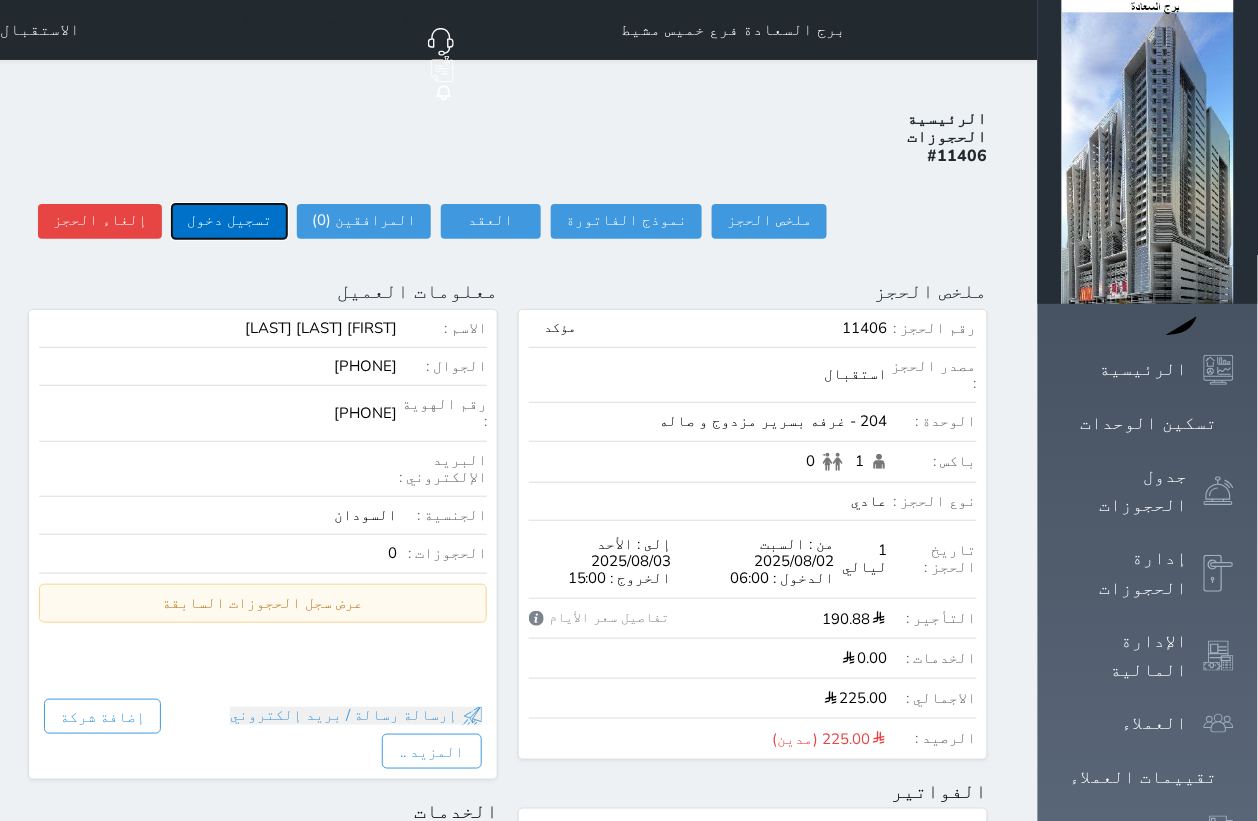 click on "تسجيل دخول" at bounding box center (229, 221) 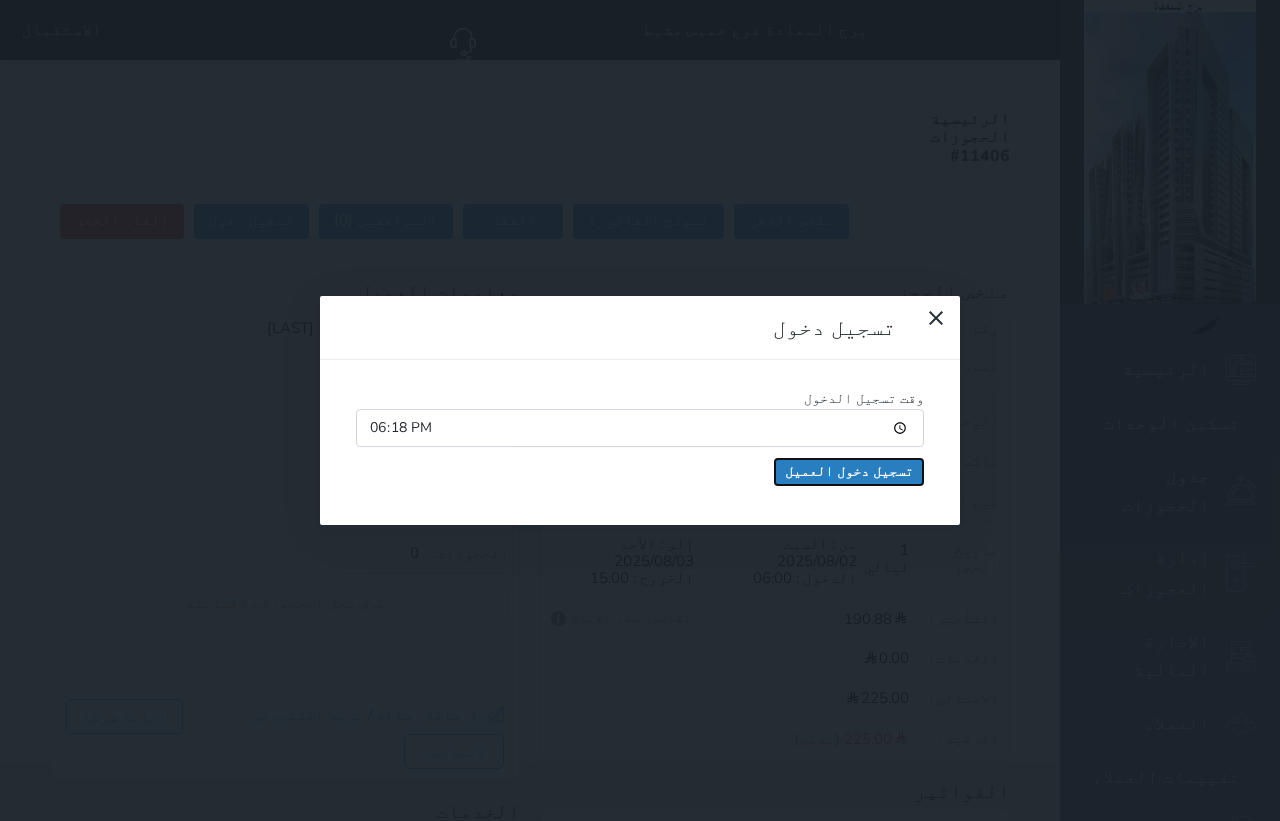 click on "تسجيل دخول العميل" at bounding box center [849, 472] 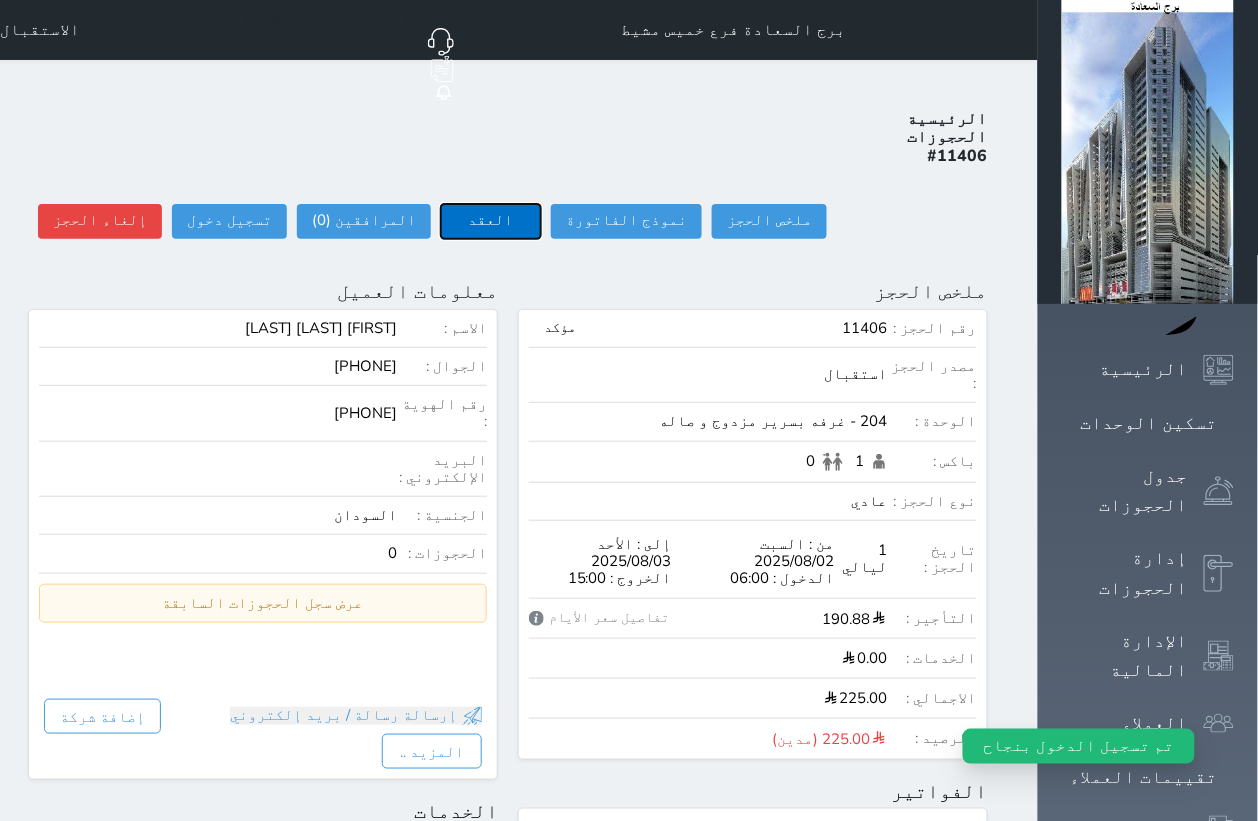 click on "العقد" at bounding box center [491, 221] 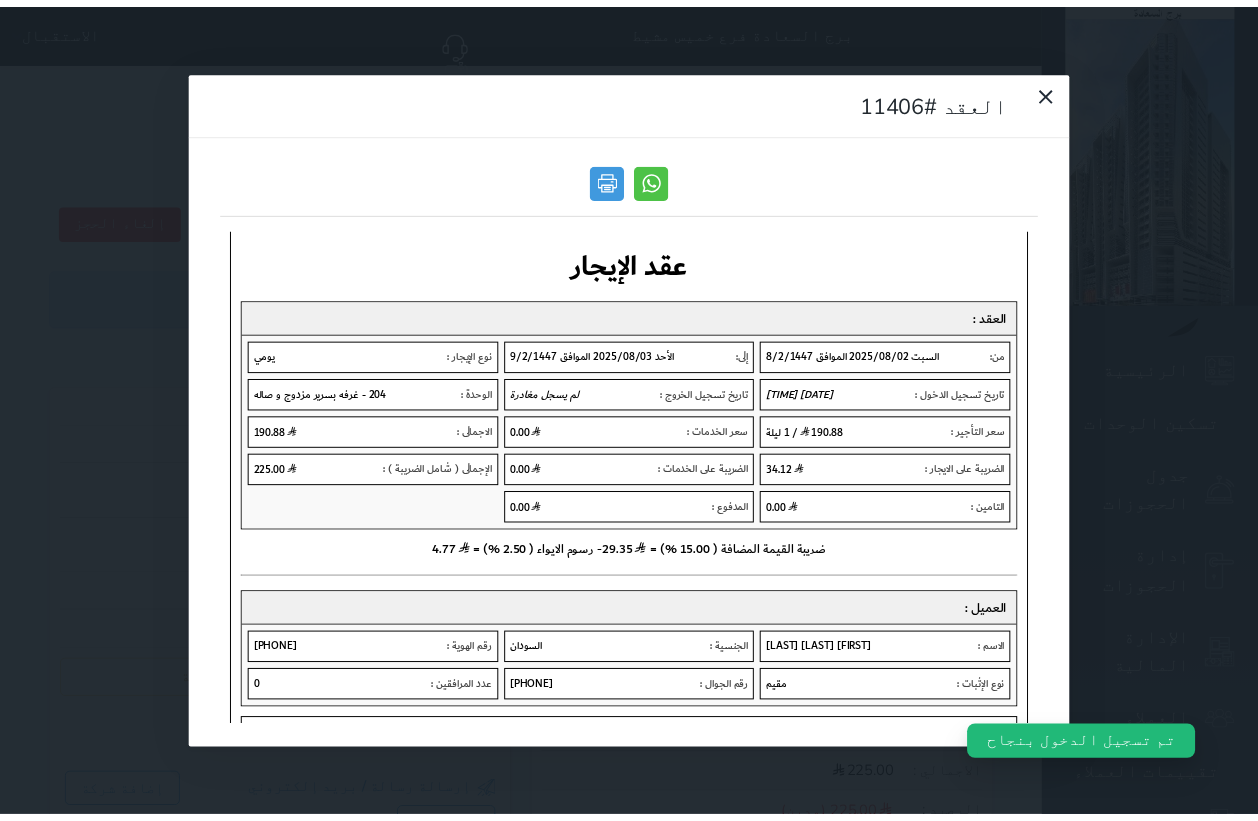 scroll, scrollTop: 125, scrollLeft: 0, axis: vertical 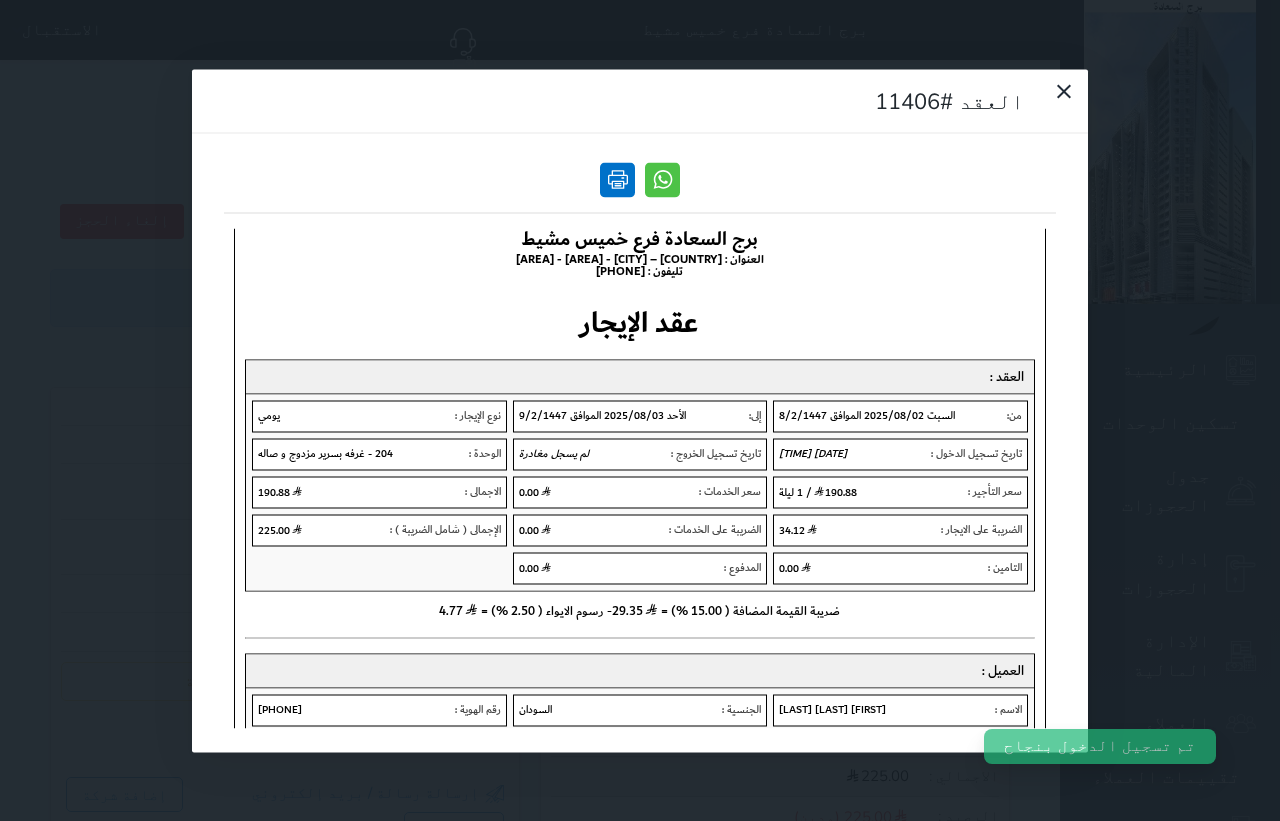 click at bounding box center (617, 179) 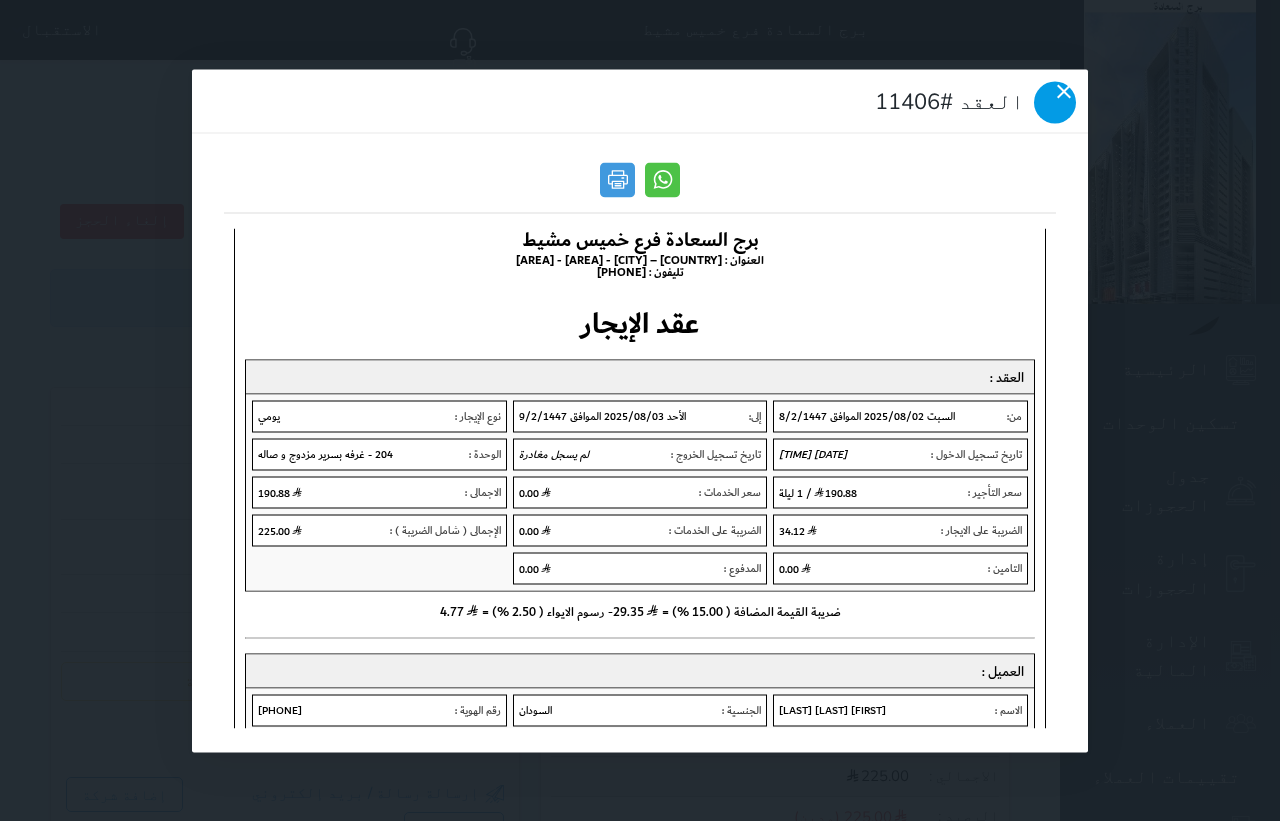 click at bounding box center (1055, 102) 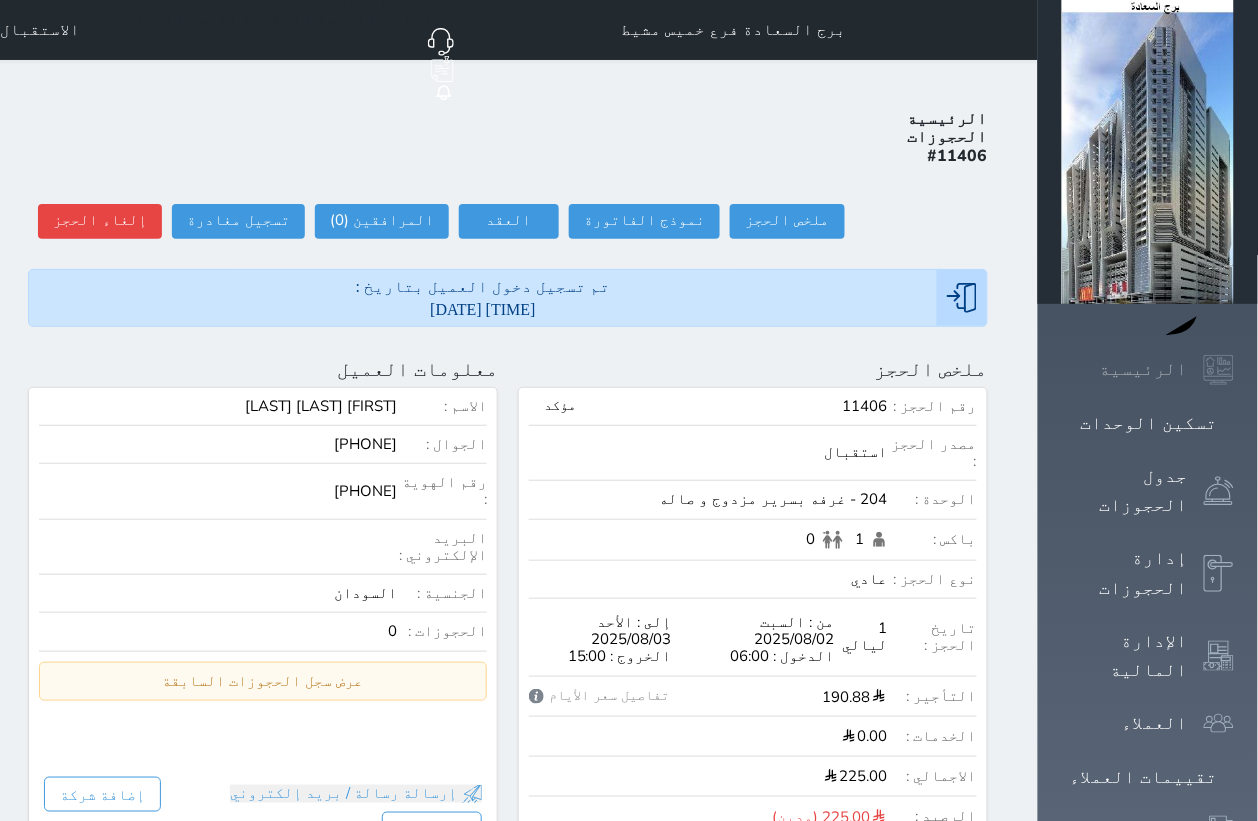 scroll, scrollTop: 0, scrollLeft: 0, axis: both 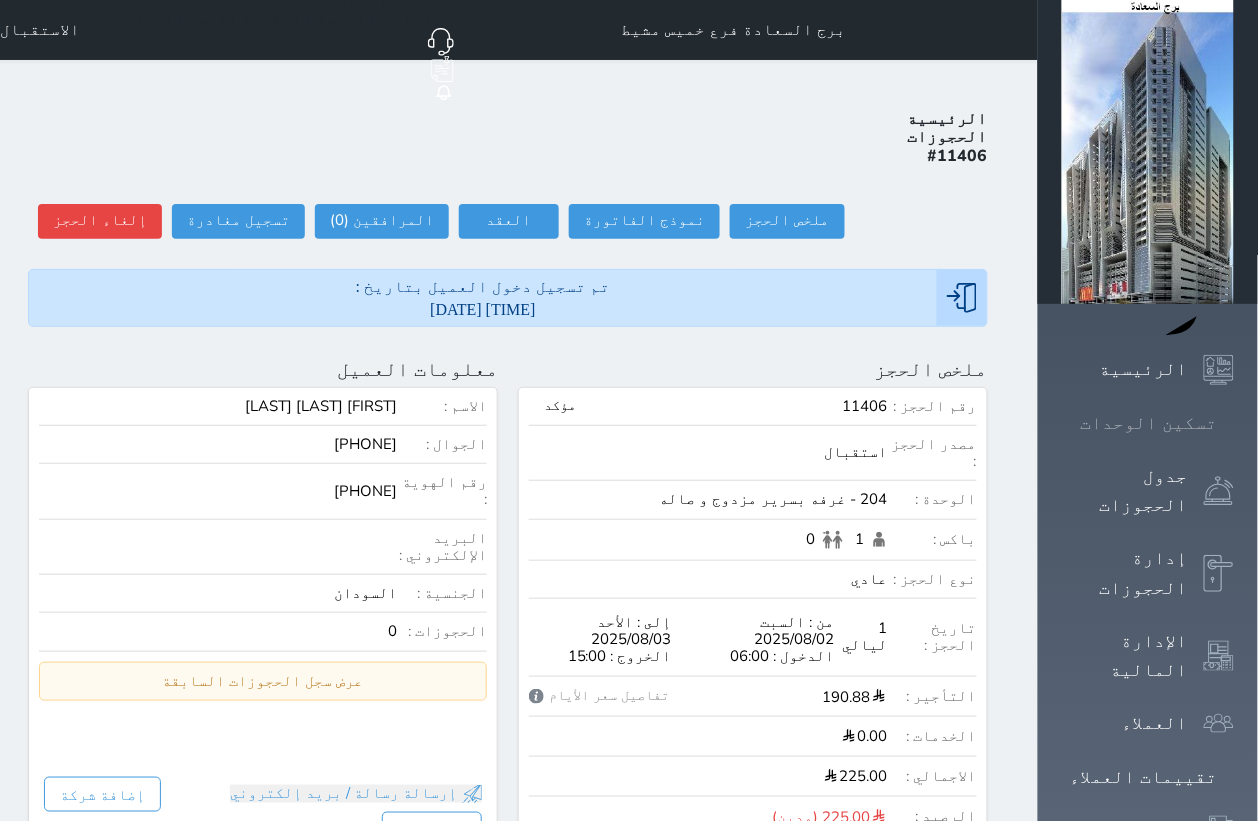click 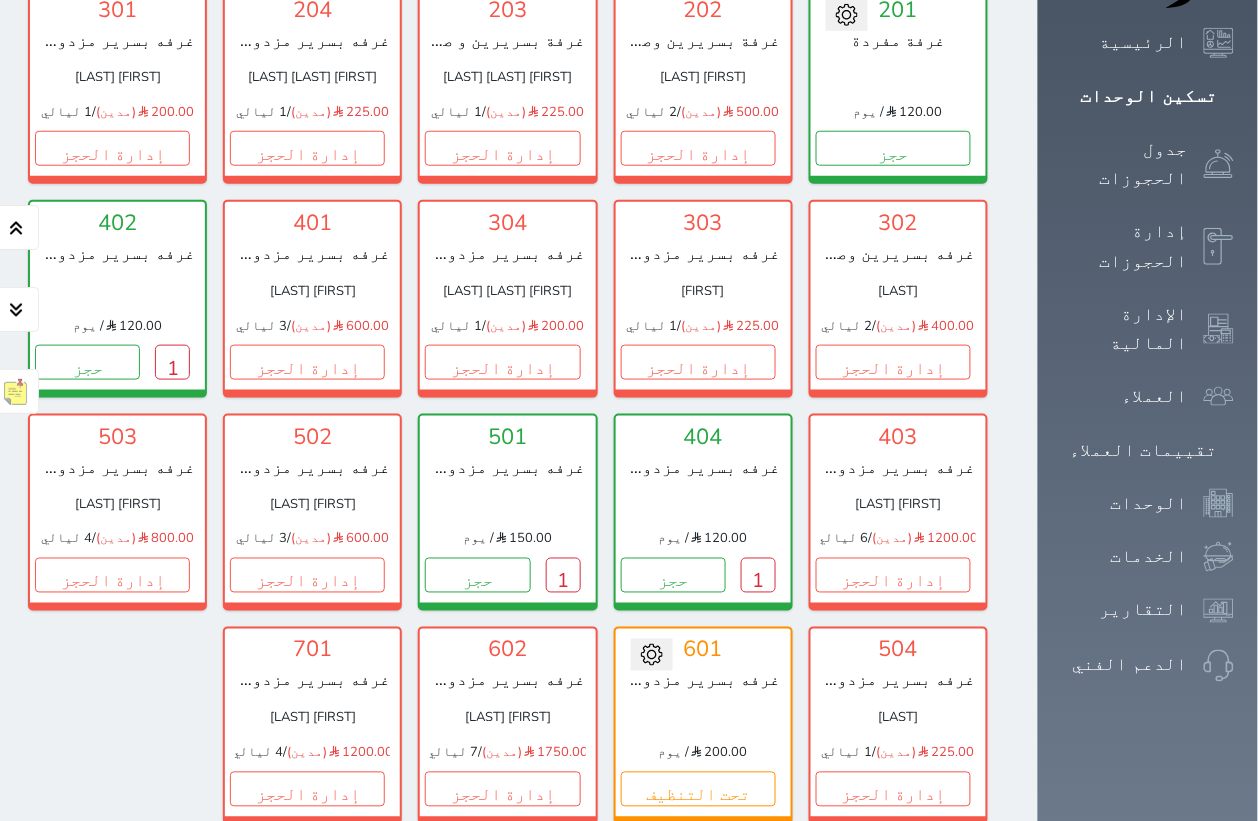 scroll, scrollTop: 452, scrollLeft: 0, axis: vertical 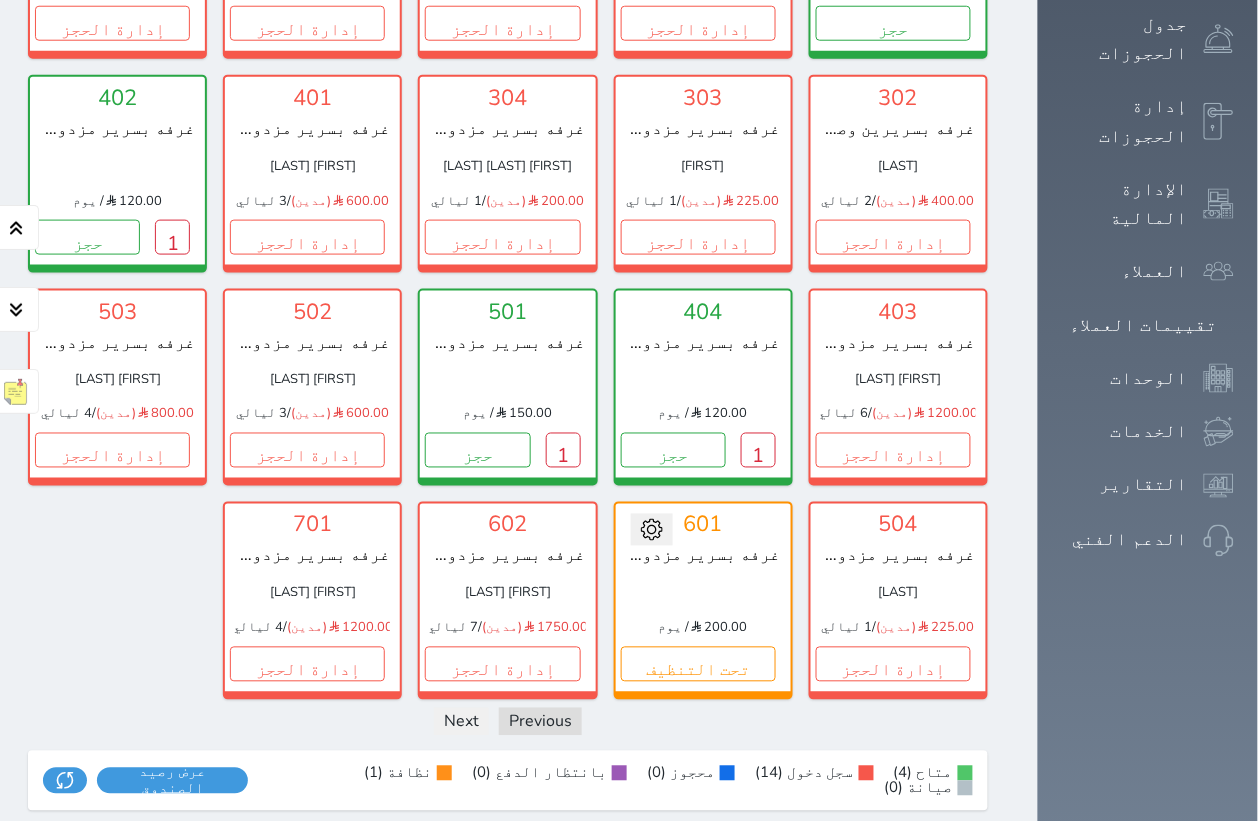 click 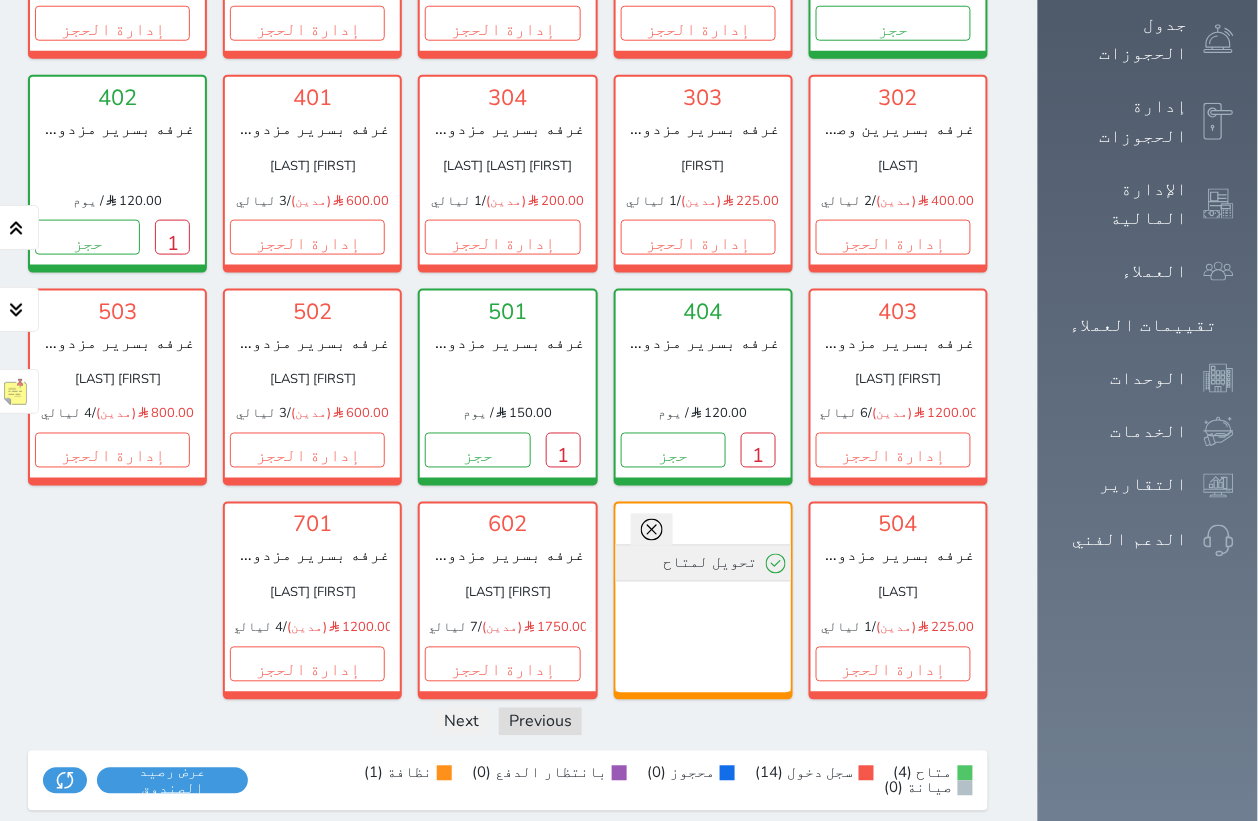 click on "تحويل لمتاح" at bounding box center (703, 563) 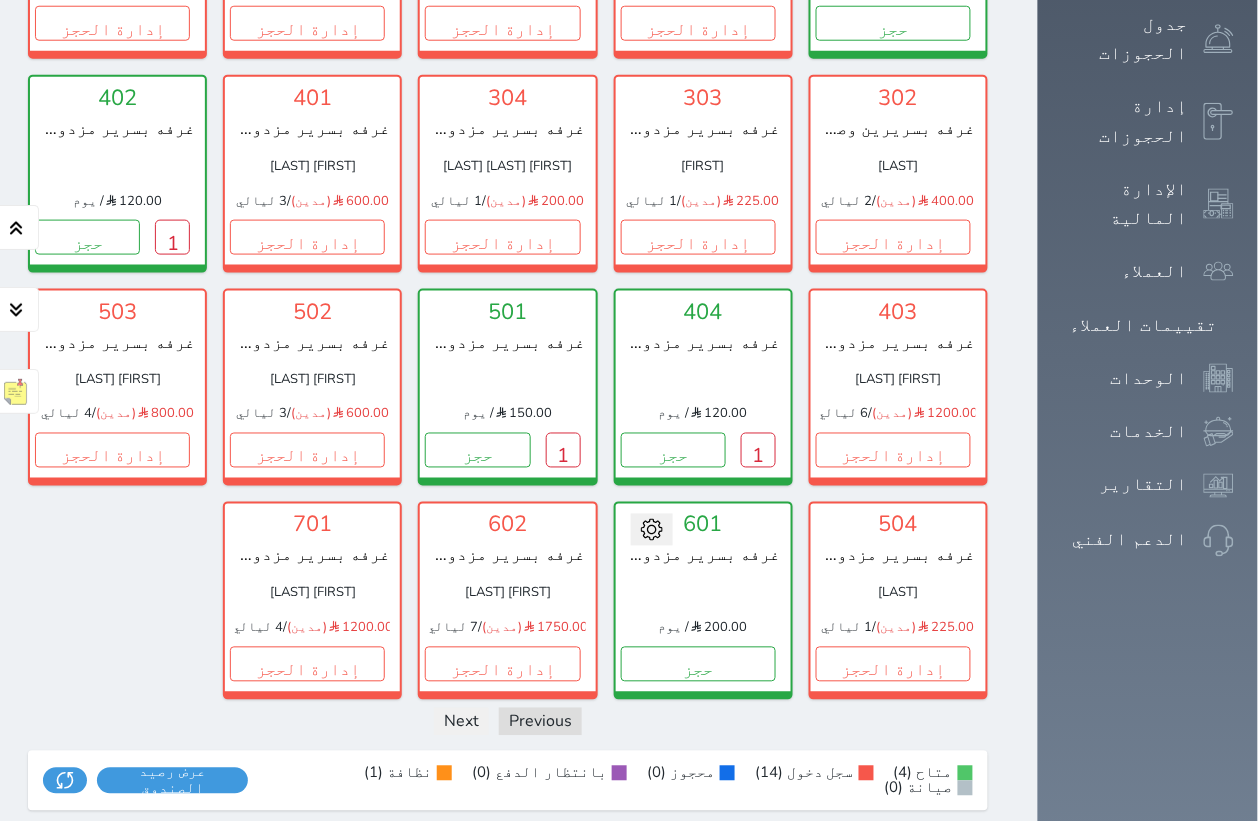 scroll, scrollTop: 202, scrollLeft: 0, axis: vertical 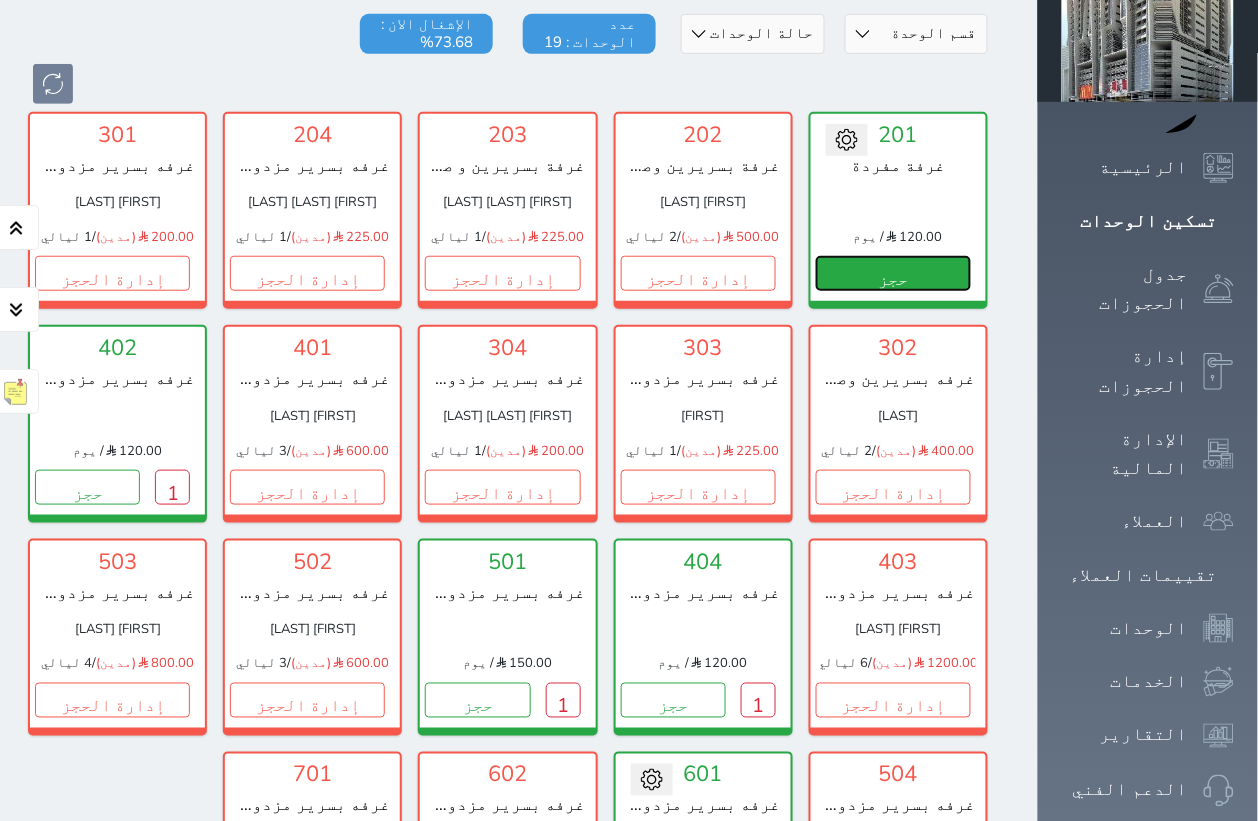 click on "حجز" at bounding box center [893, 273] 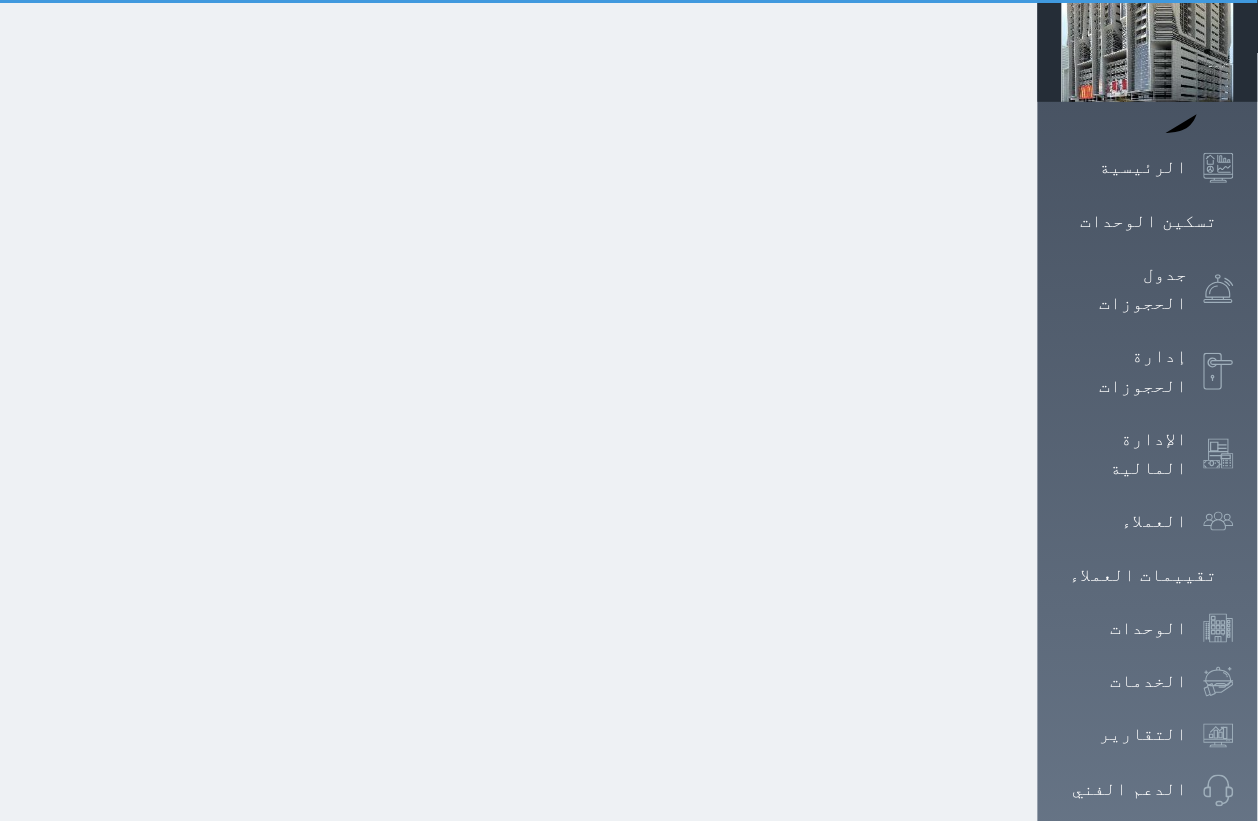 scroll, scrollTop: 23, scrollLeft: 0, axis: vertical 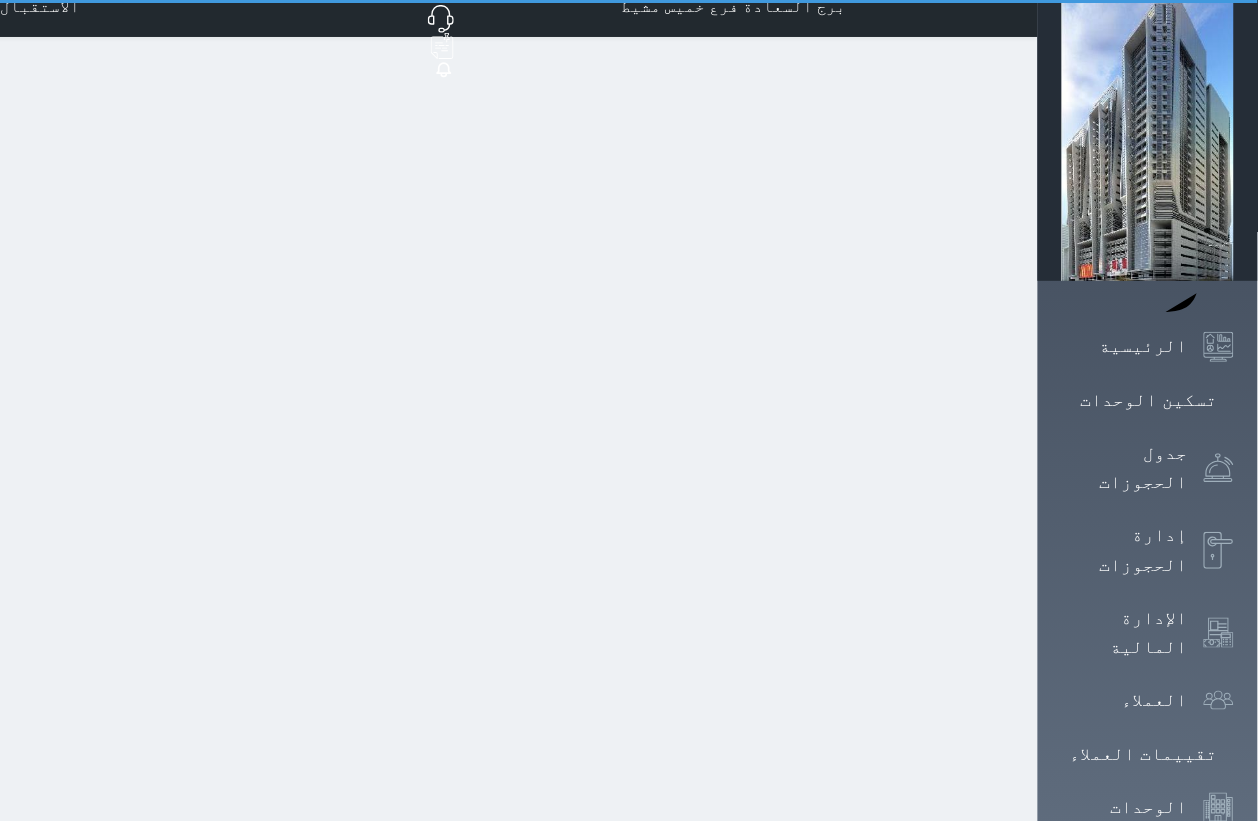 select on "1" 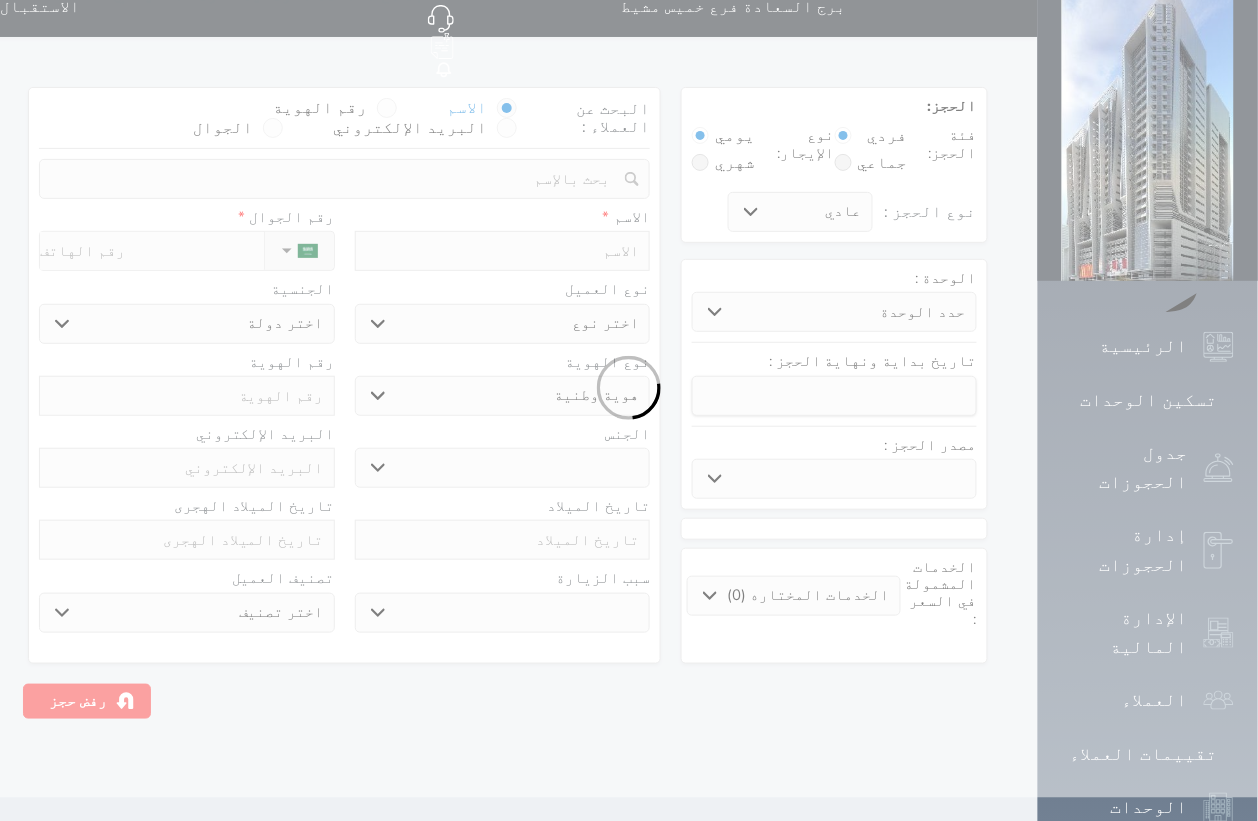 scroll, scrollTop: 0, scrollLeft: 0, axis: both 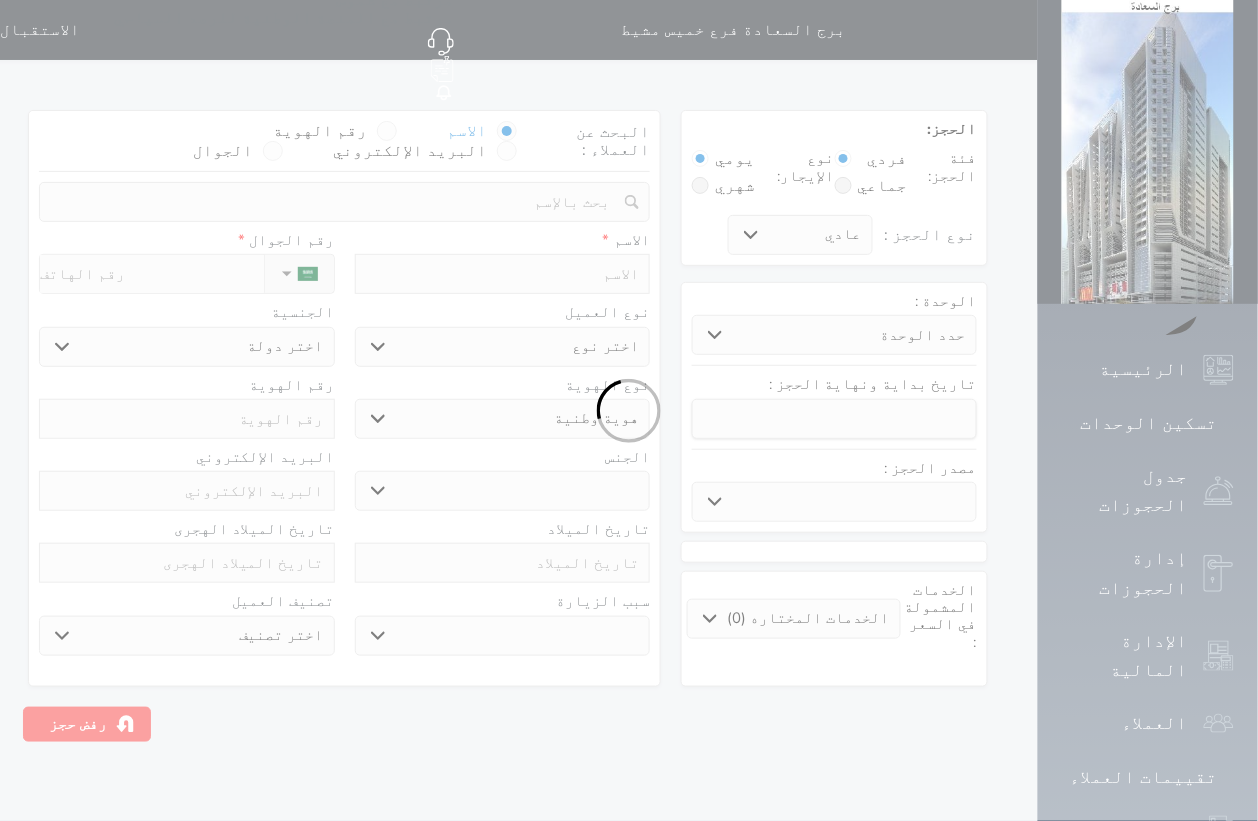 select 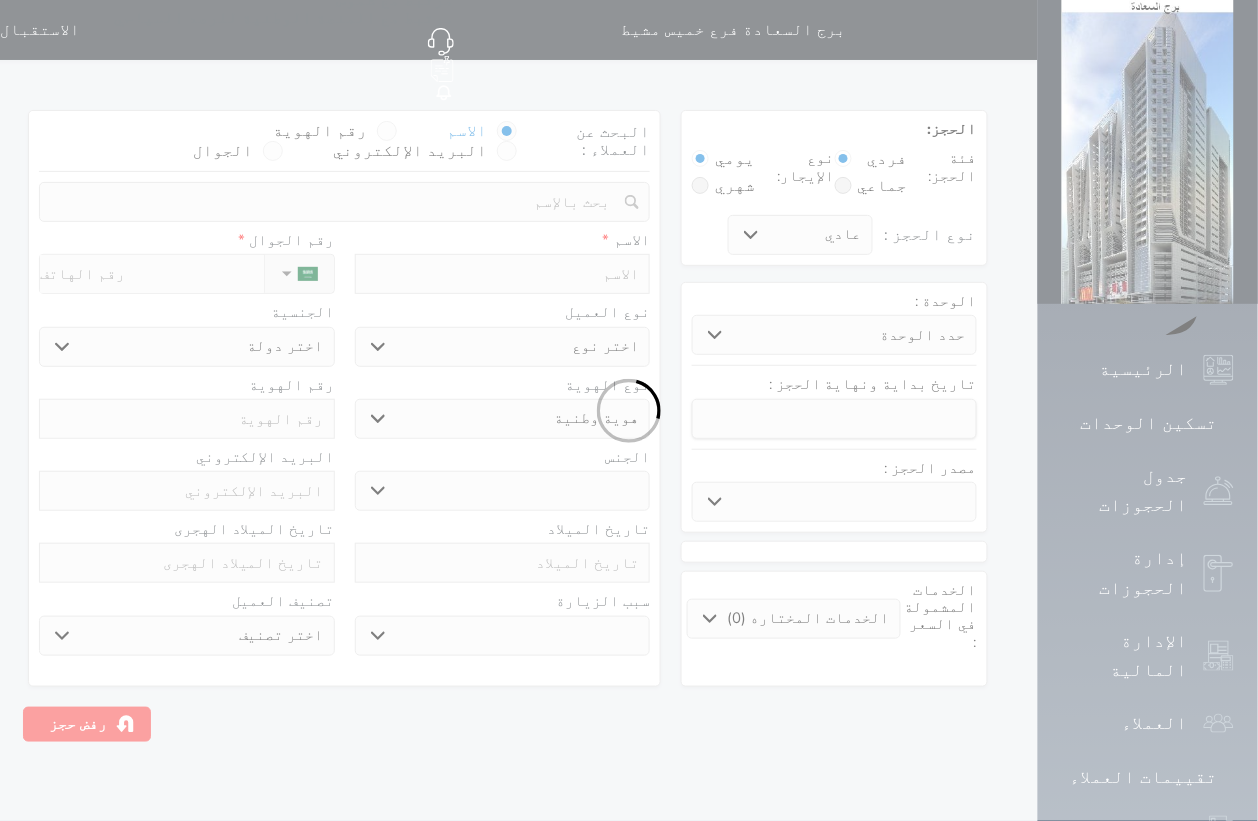 select 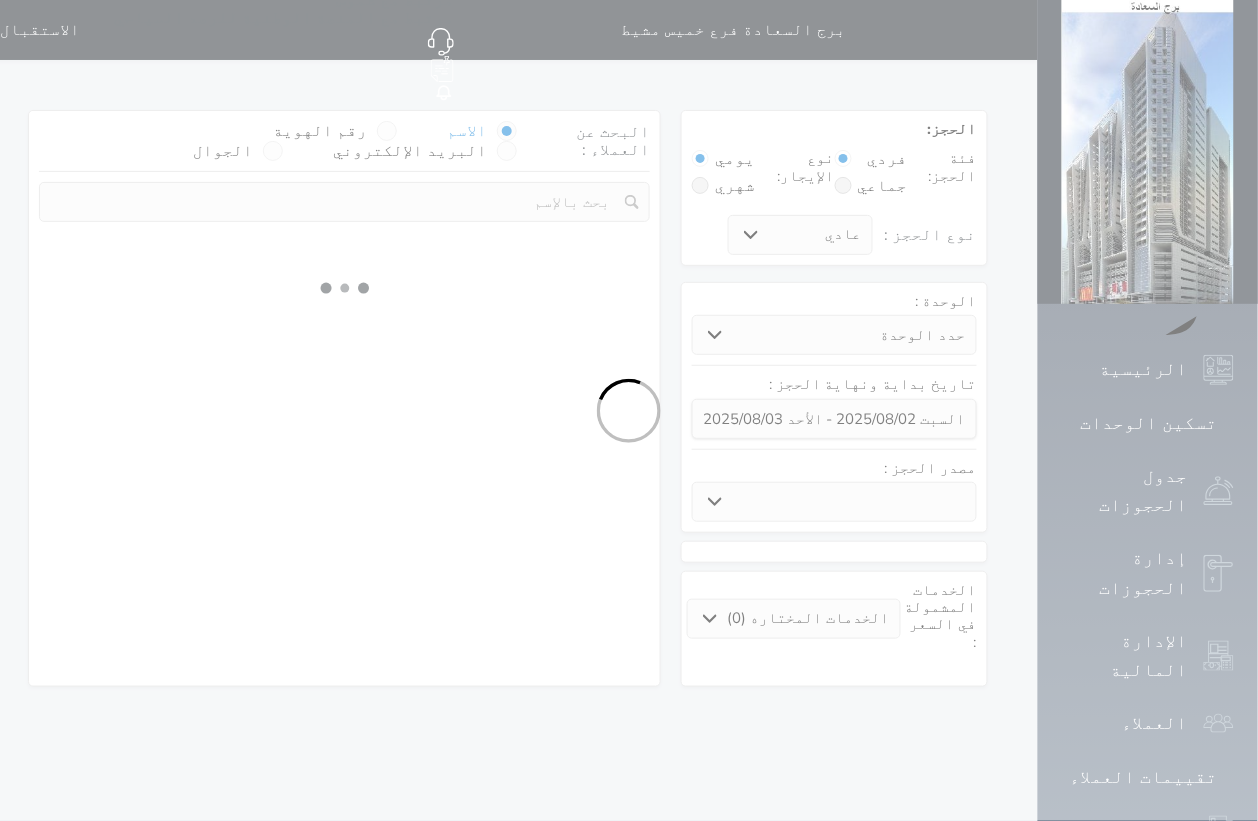 select 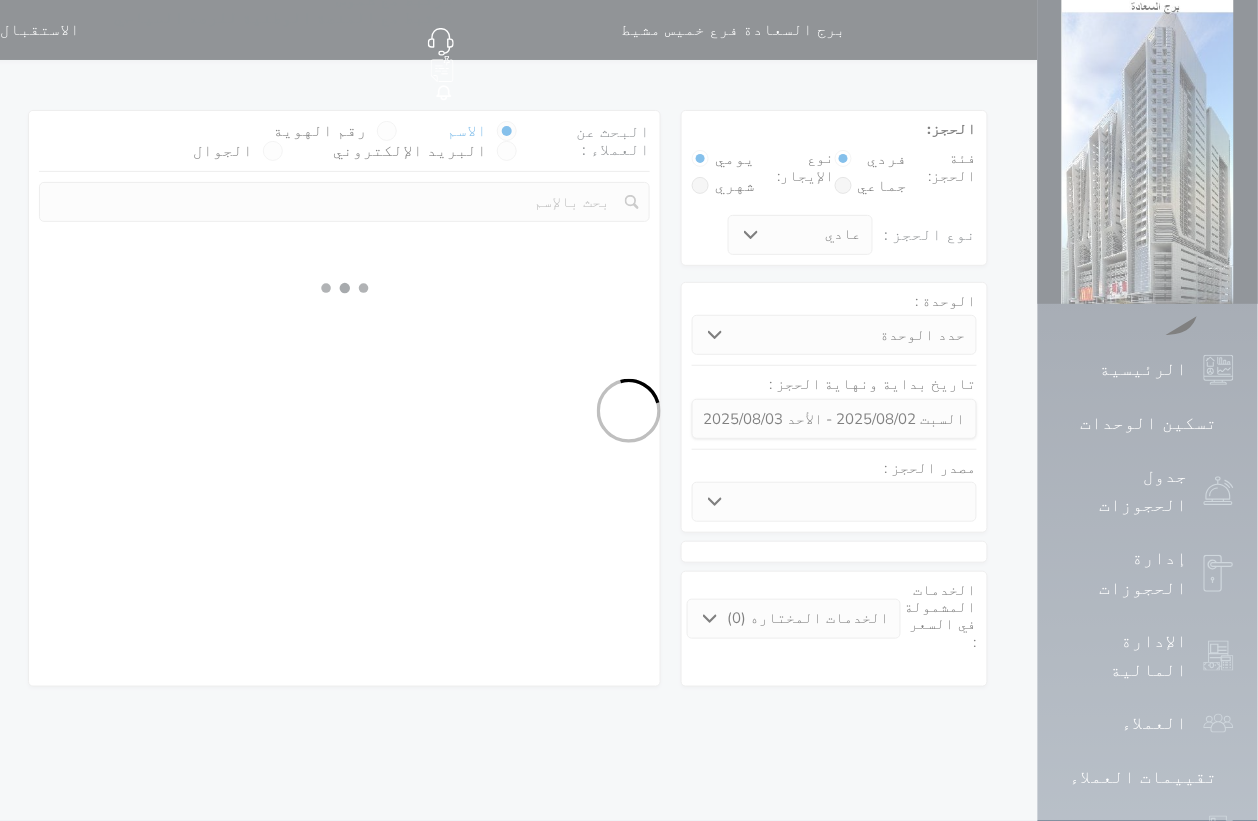 select on "1" 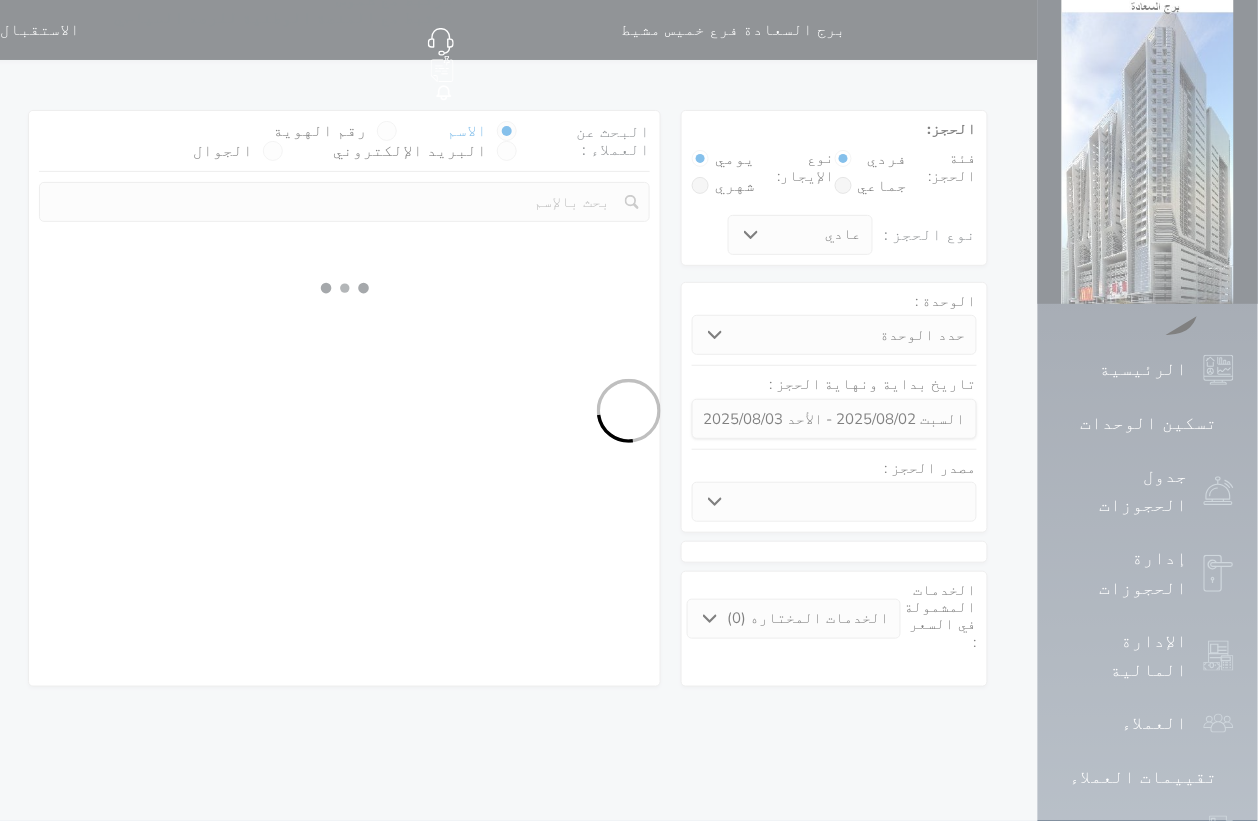 select on "113" 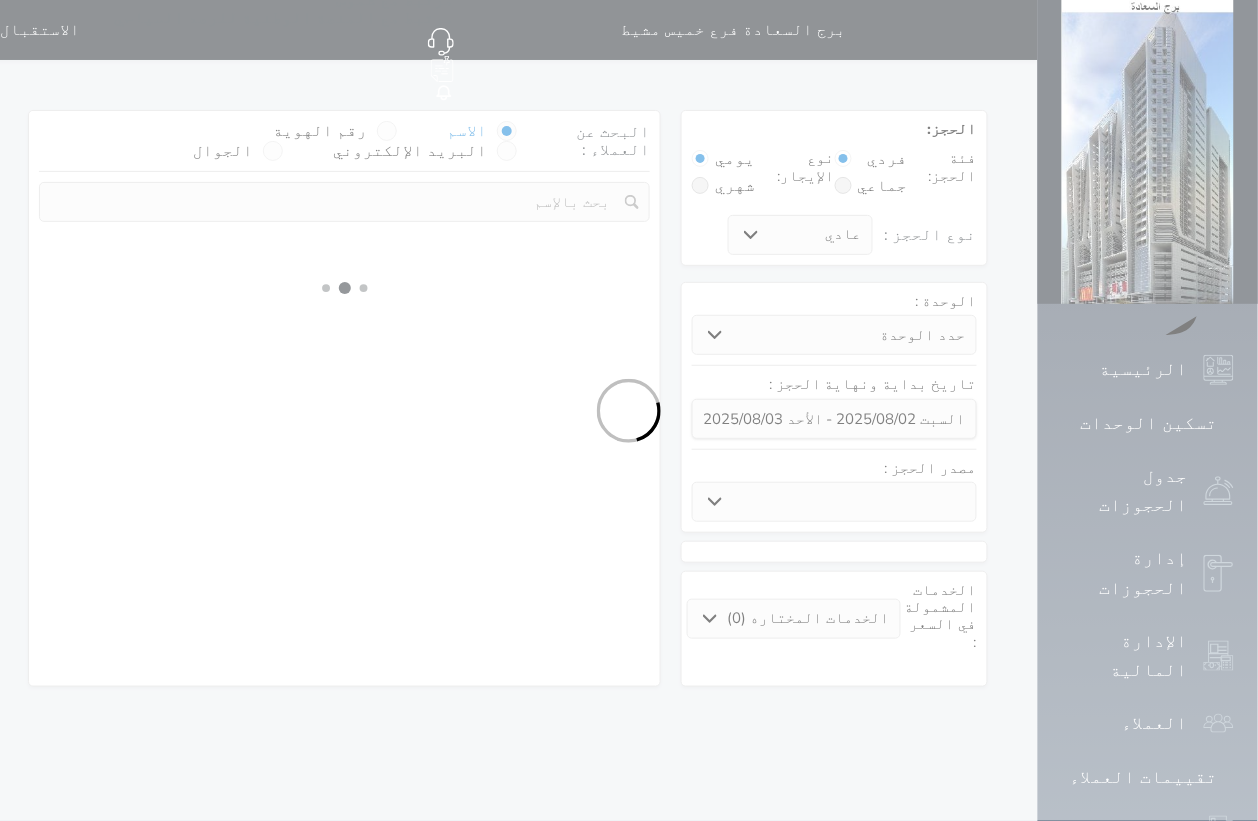 select on "1" 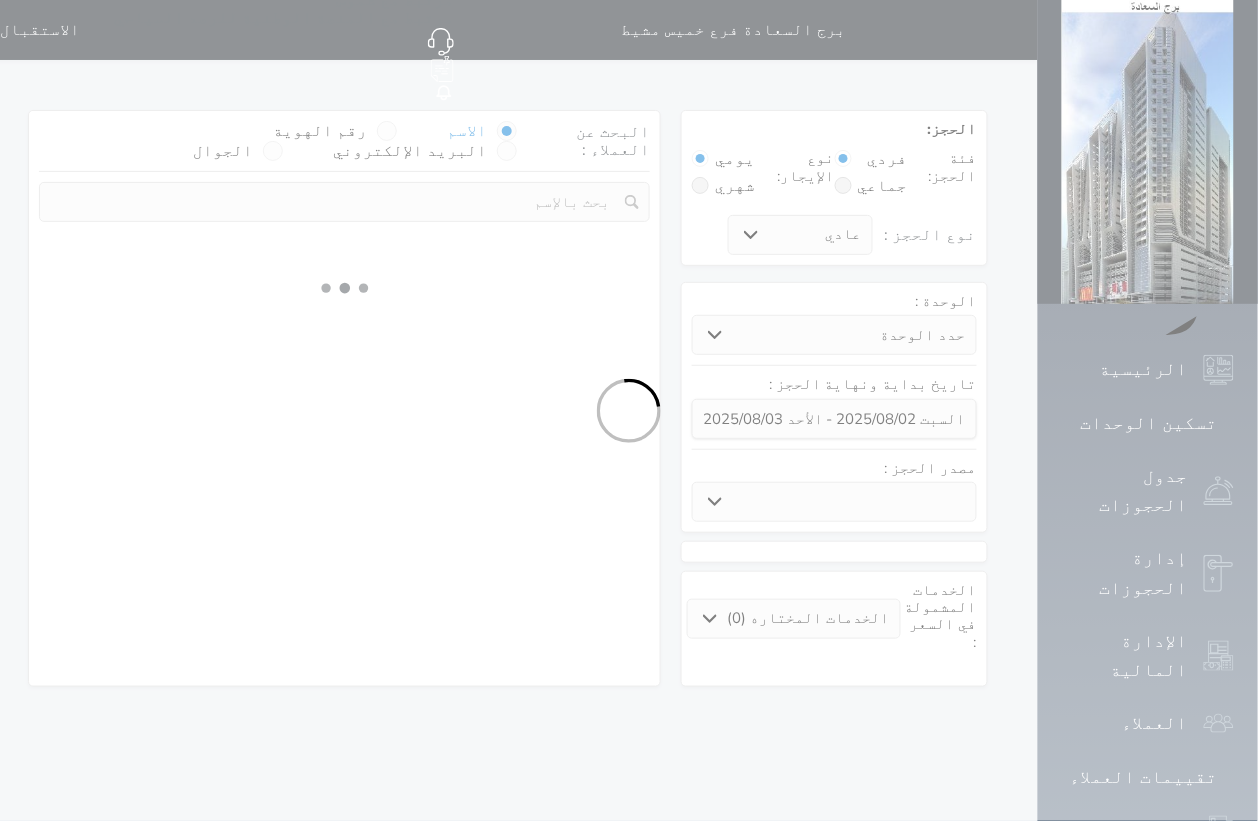 select 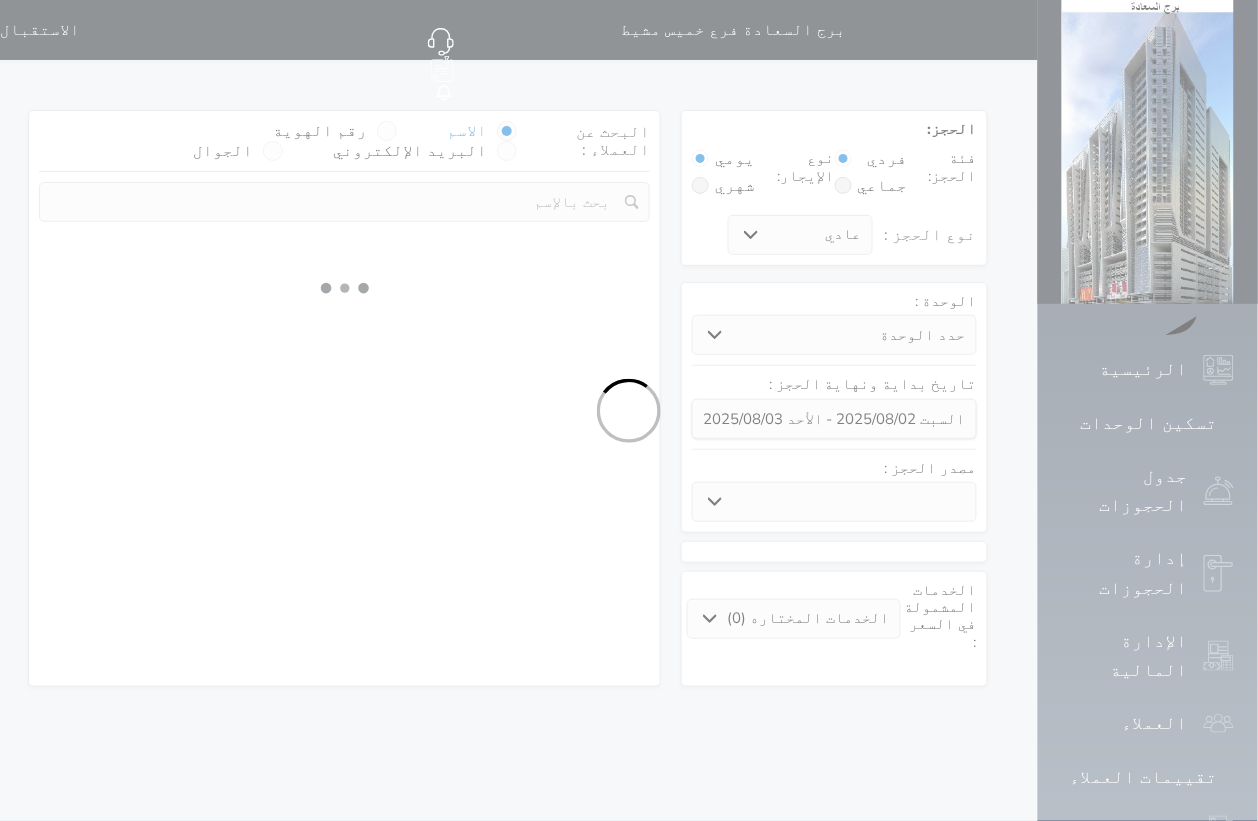 select on "7" 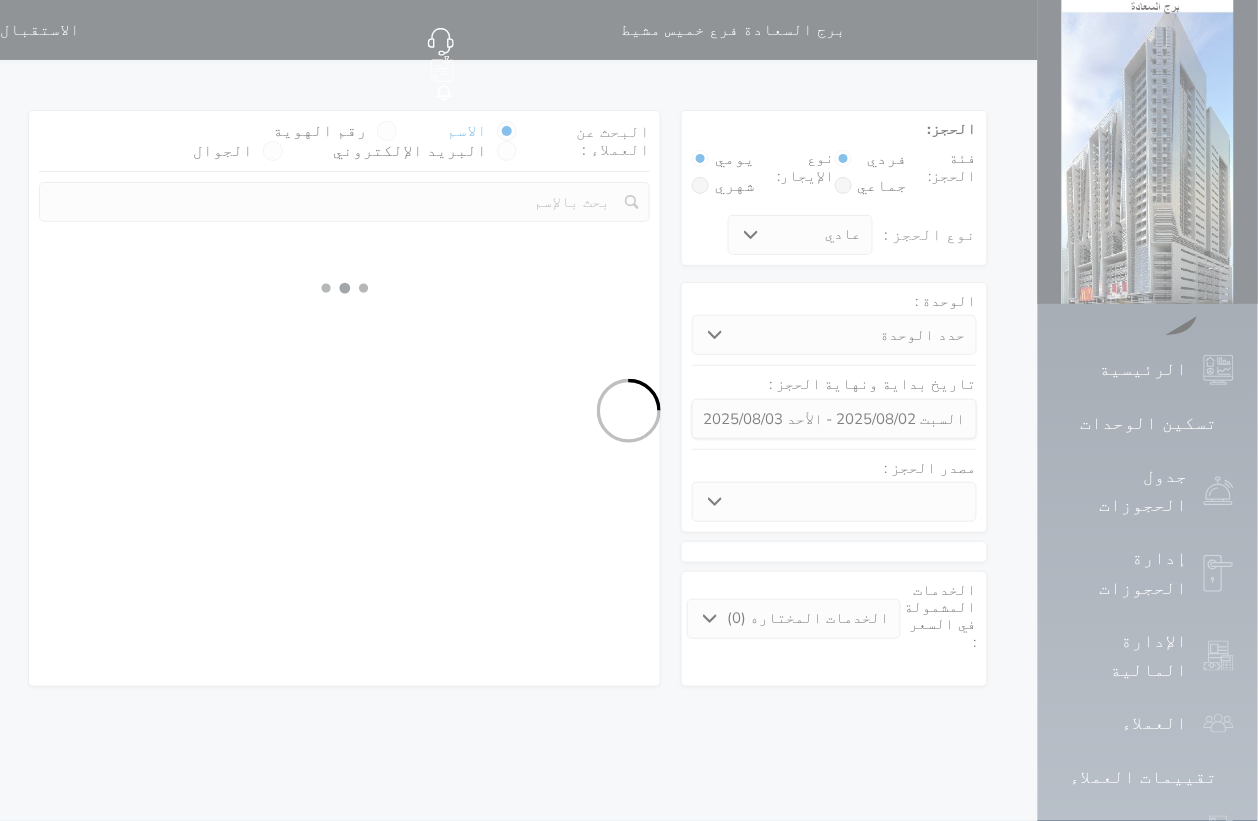 select 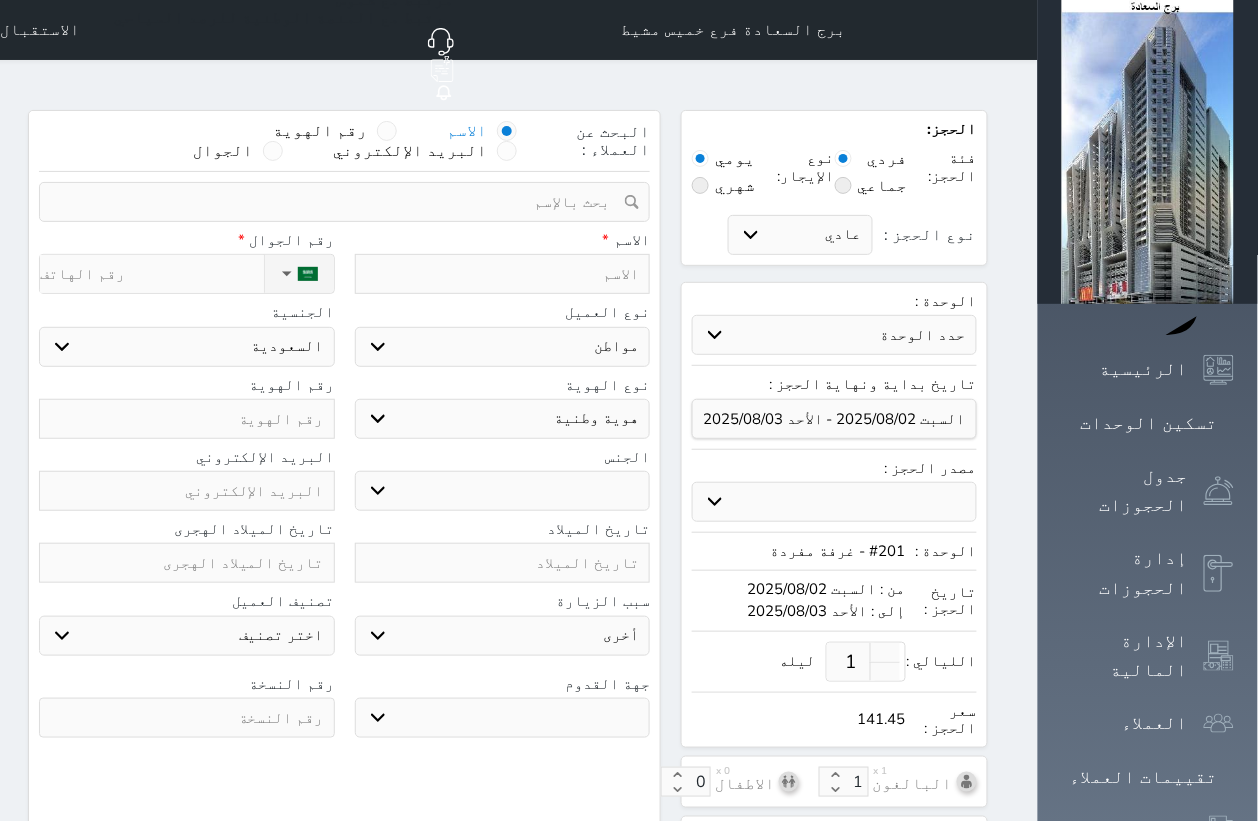 select 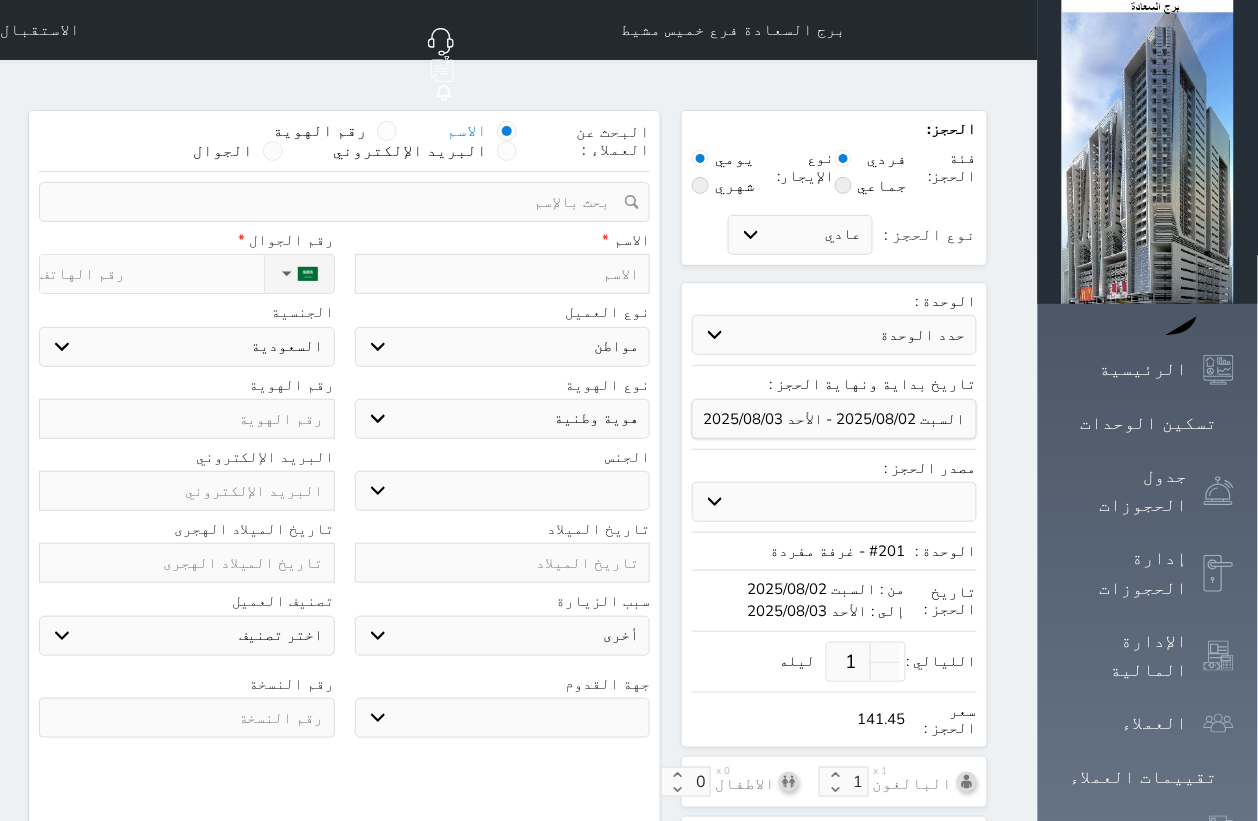select 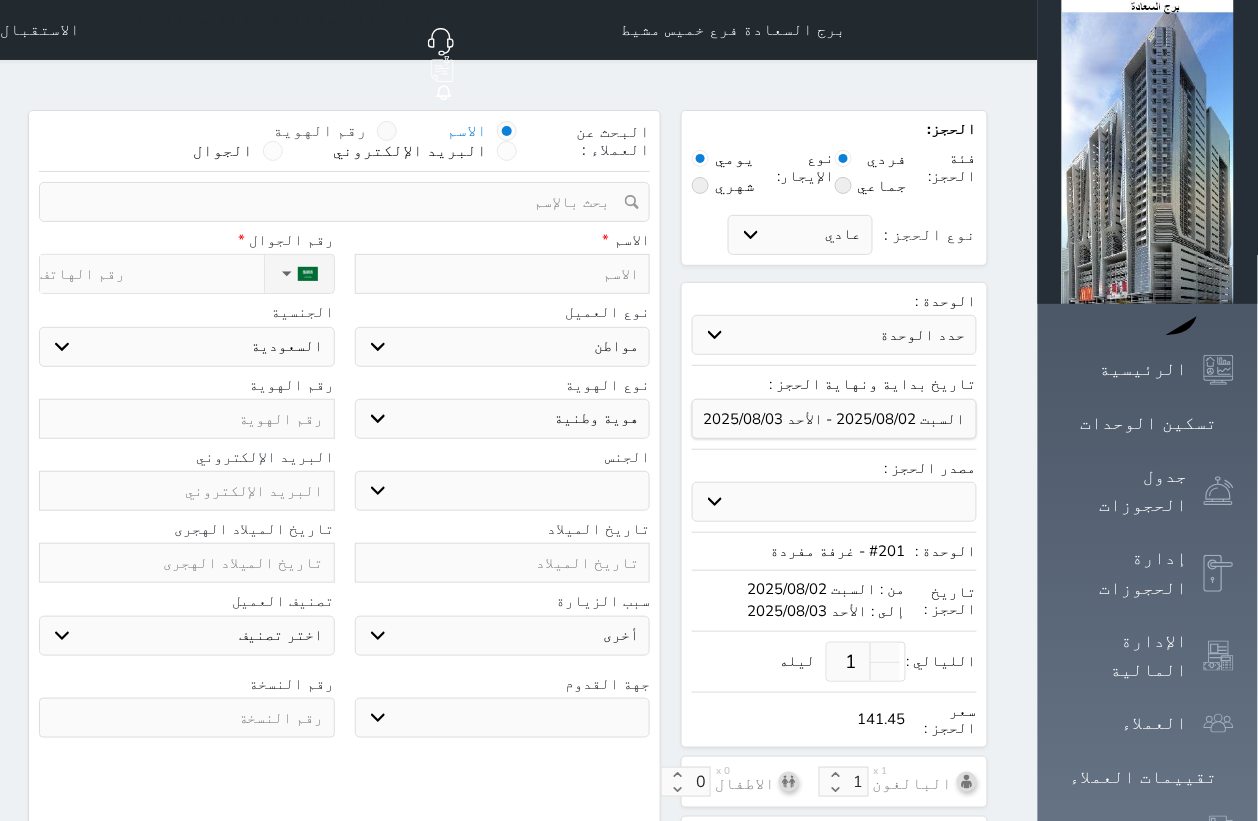 select 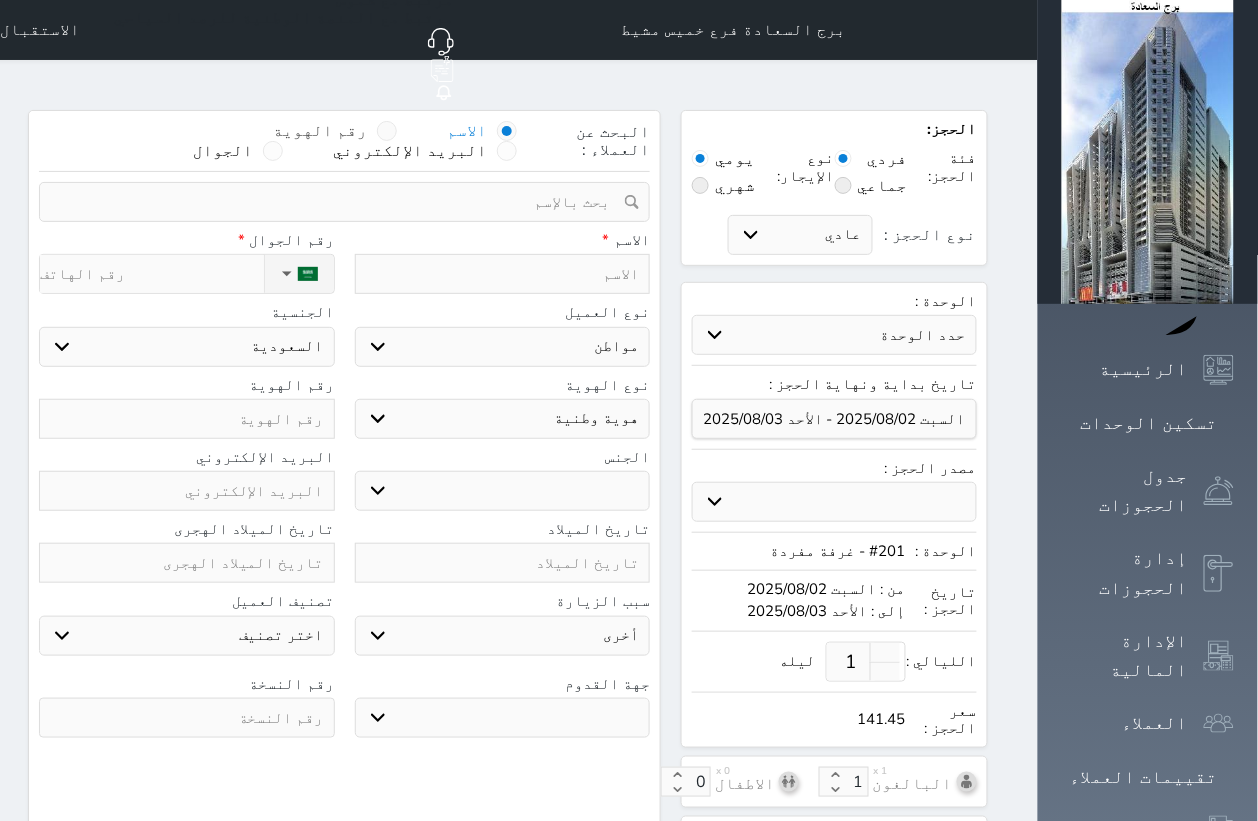select 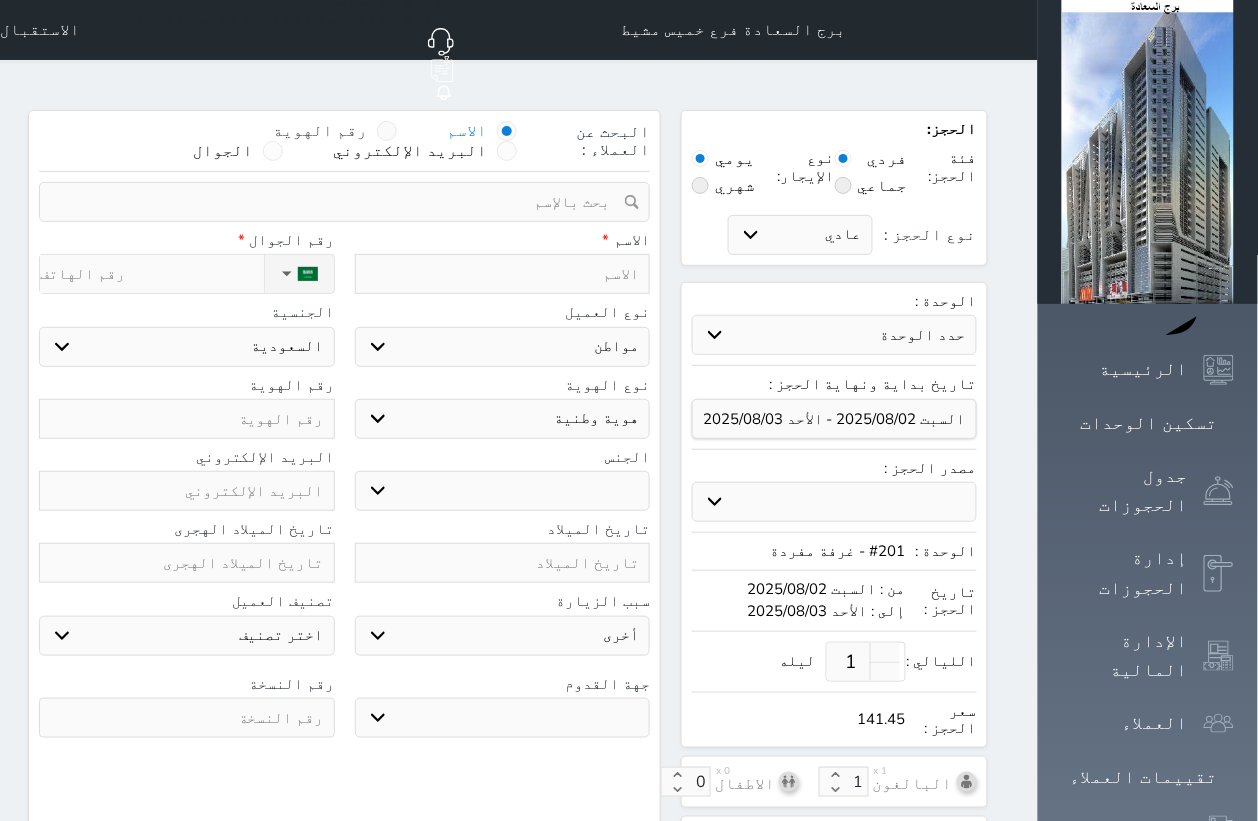 select 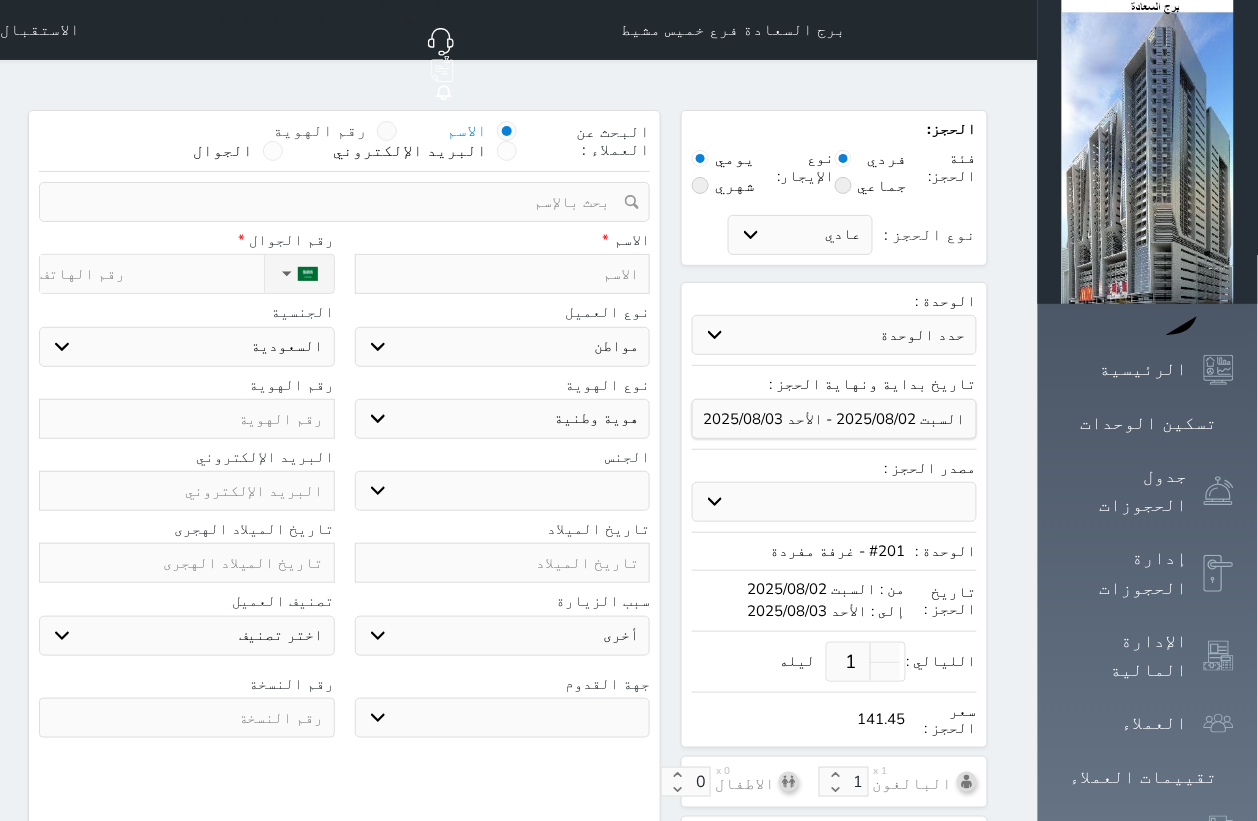 select 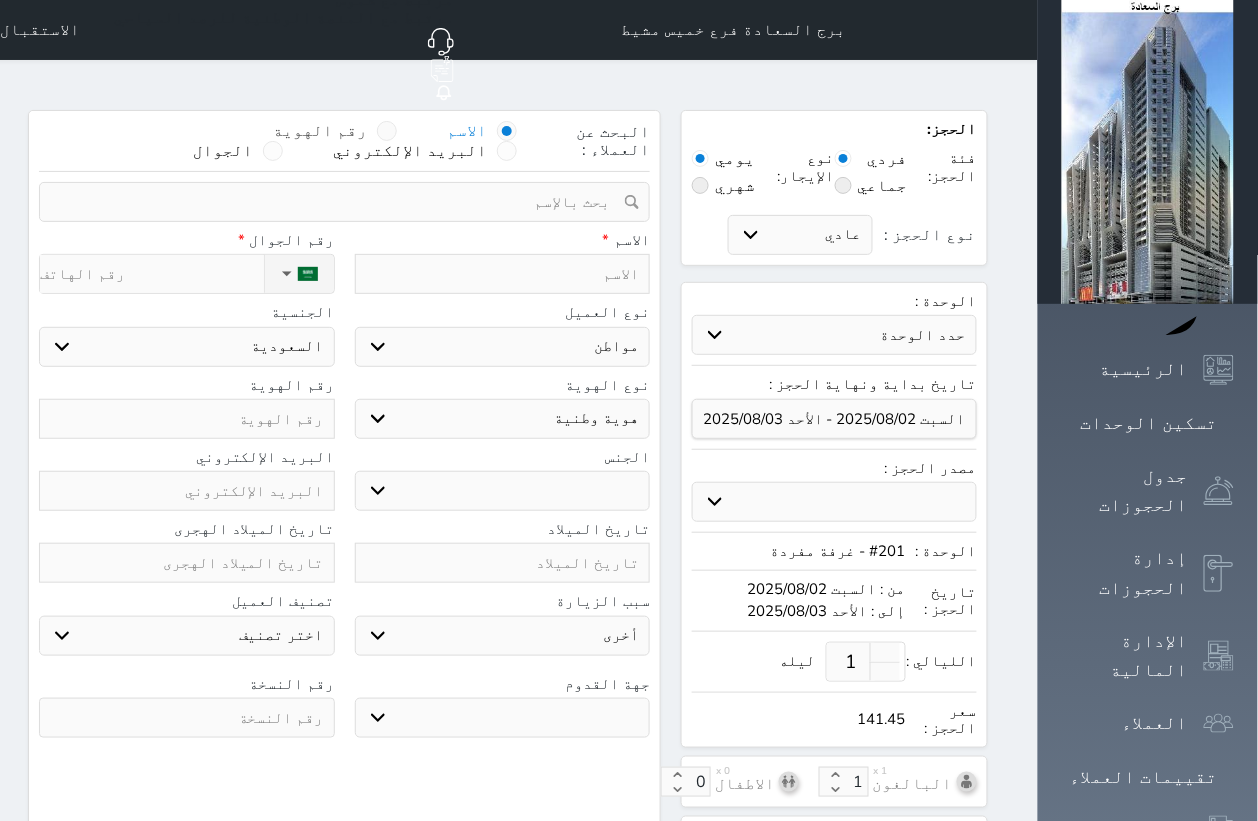 click at bounding box center (387, 131) 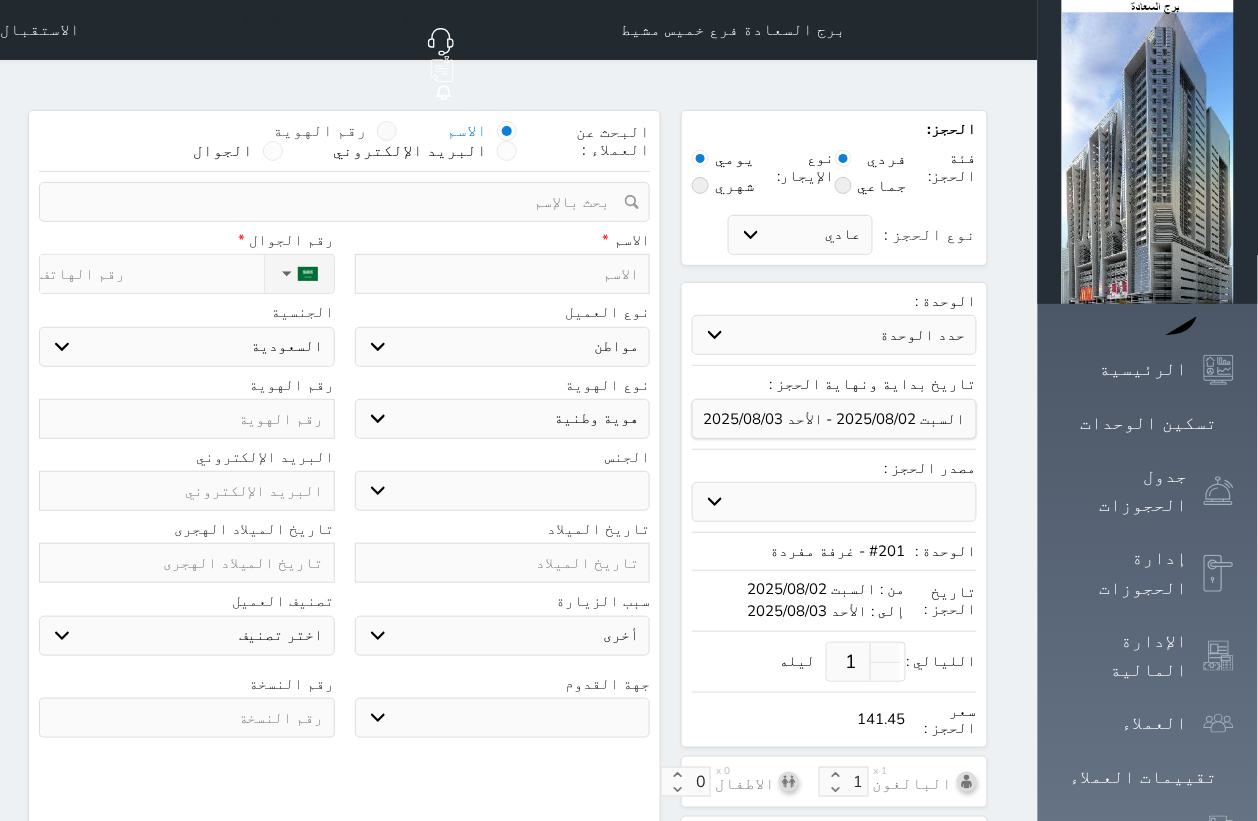 click on "رقم الهوية" at bounding box center [367, 141] 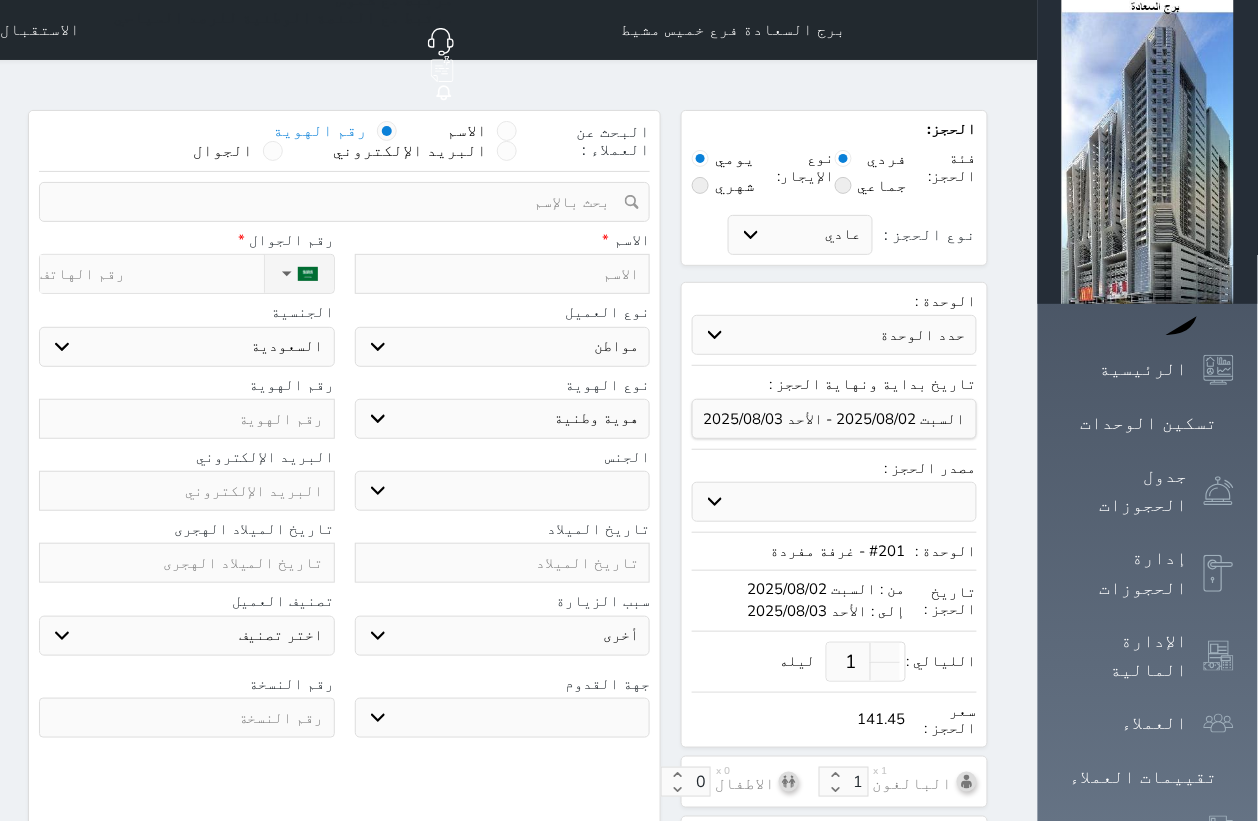 select 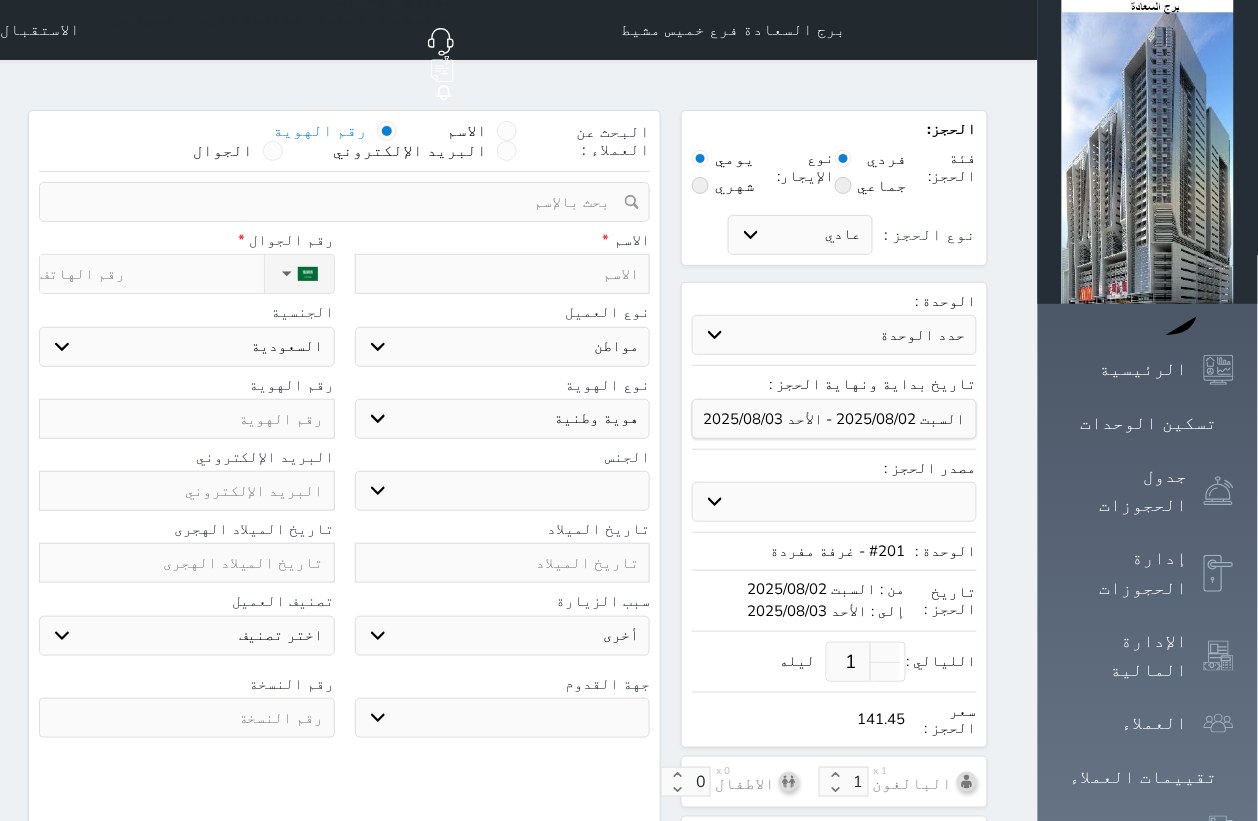 select 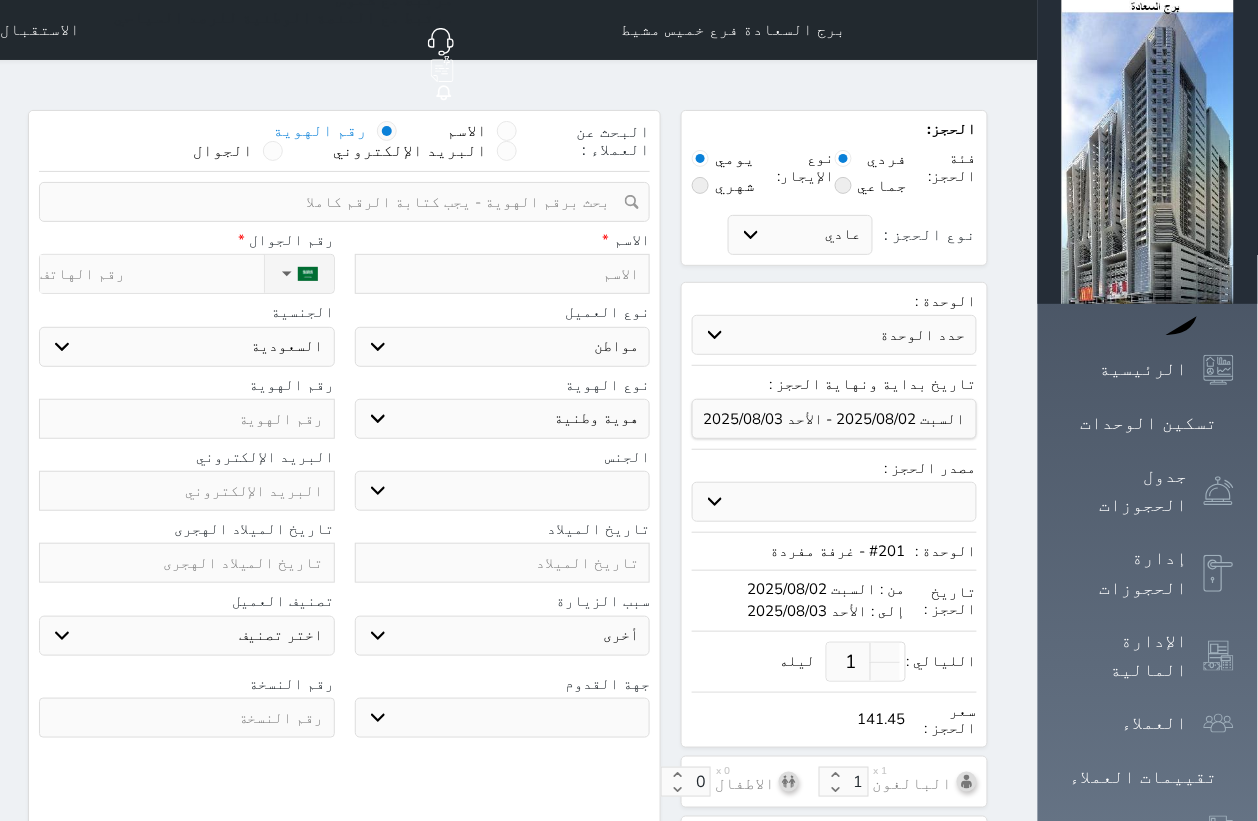 click at bounding box center [337, 202] 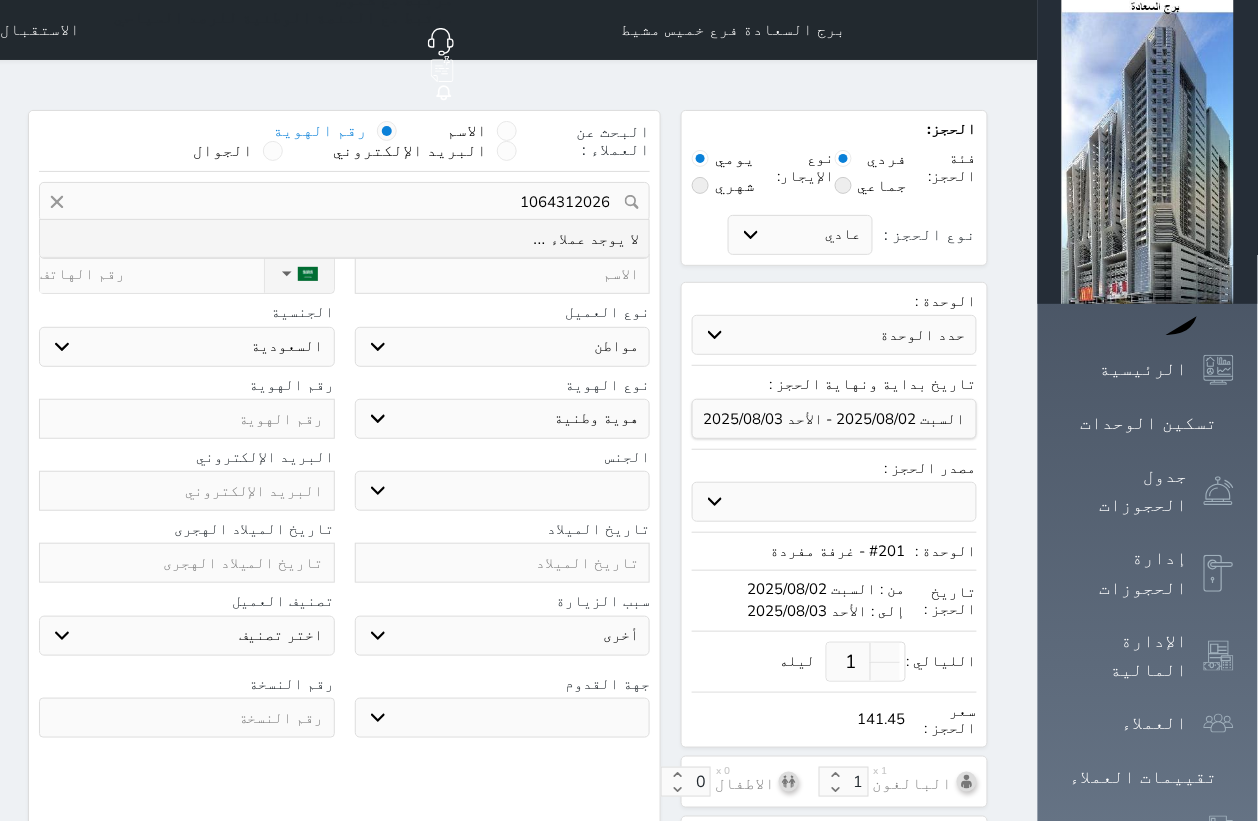 drag, startPoint x: 612, startPoint y: 145, endPoint x: 711, endPoint y: 153, distance: 99.32271 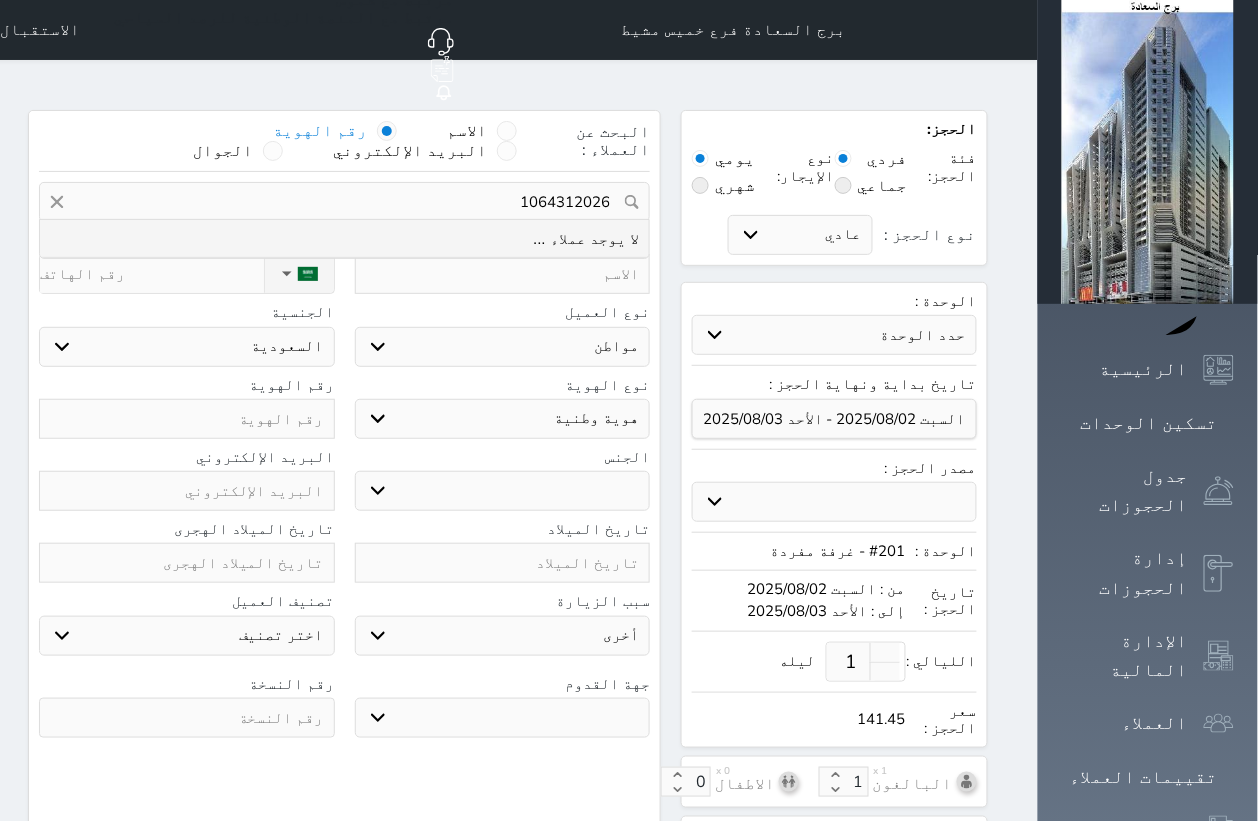 click on "1064312026     تغيير العميل" at bounding box center (344, 202) 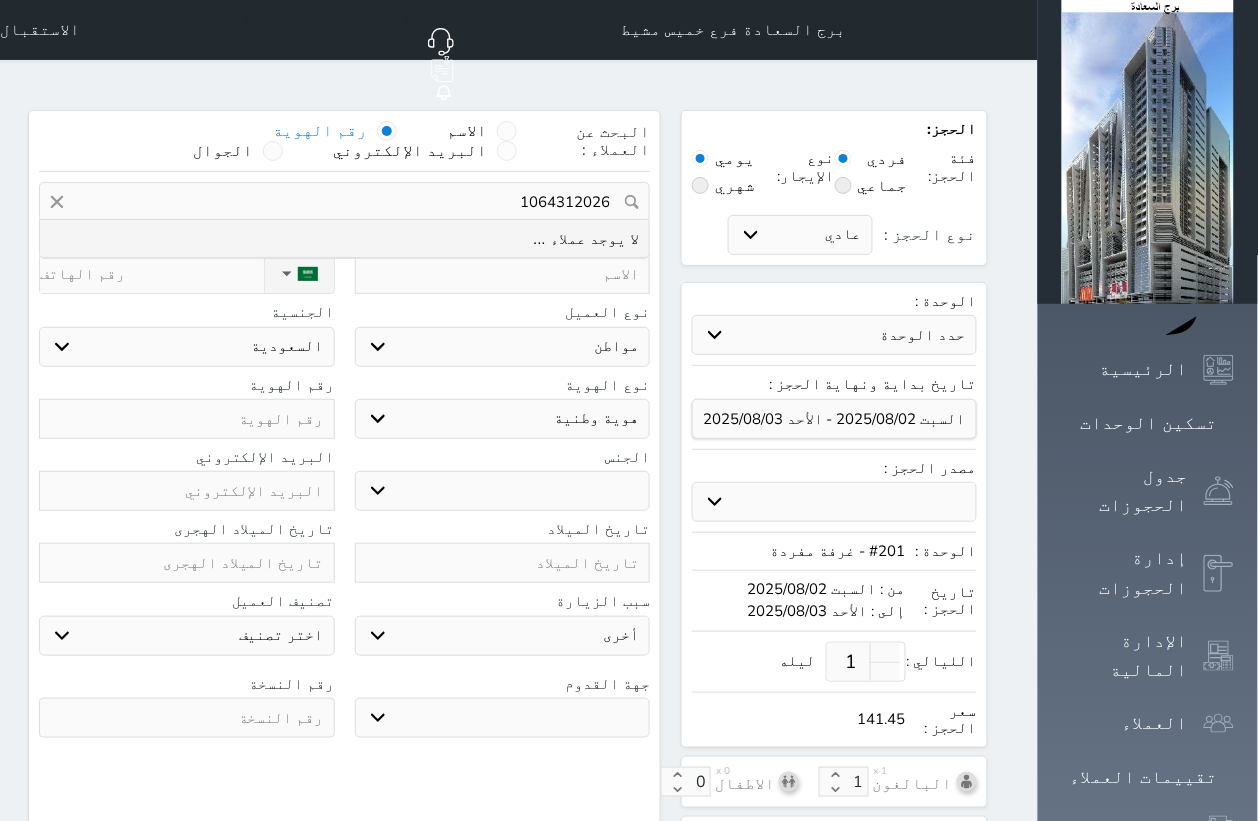 type on "c" 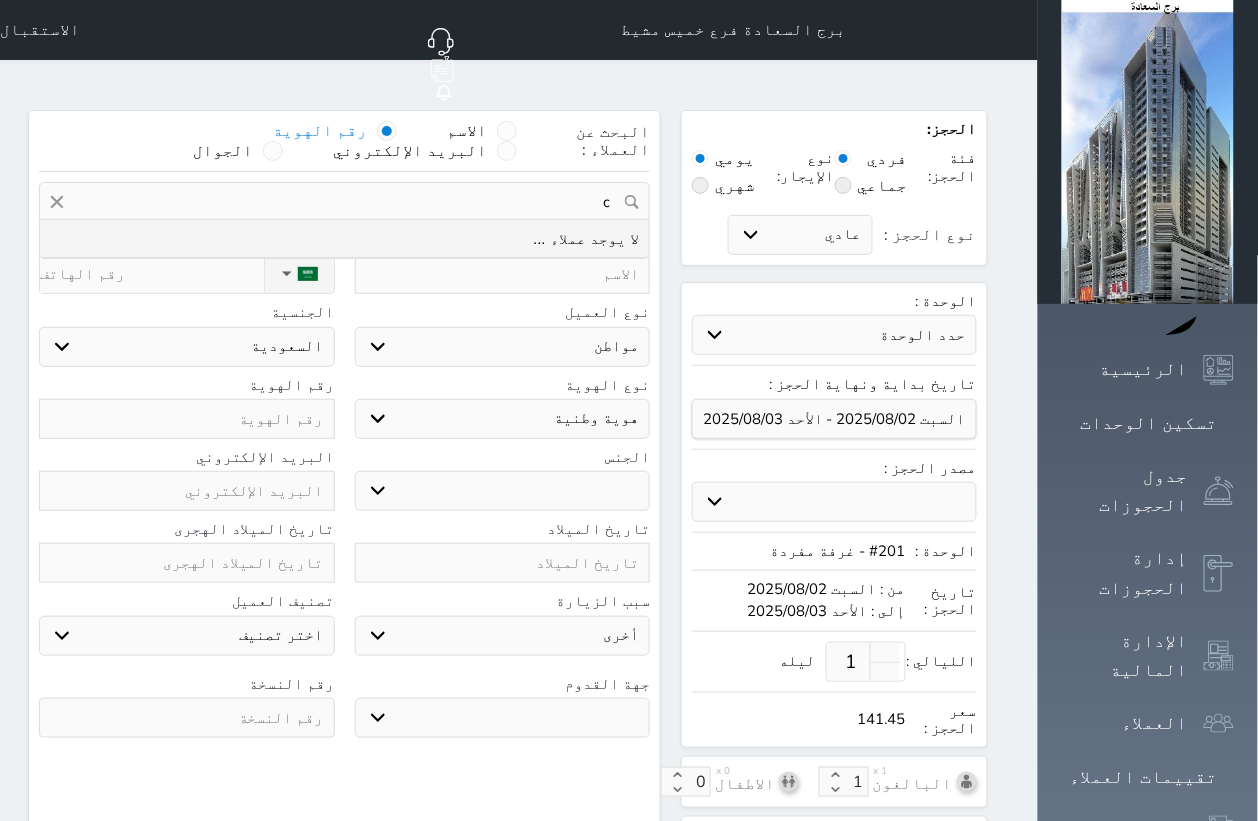 type 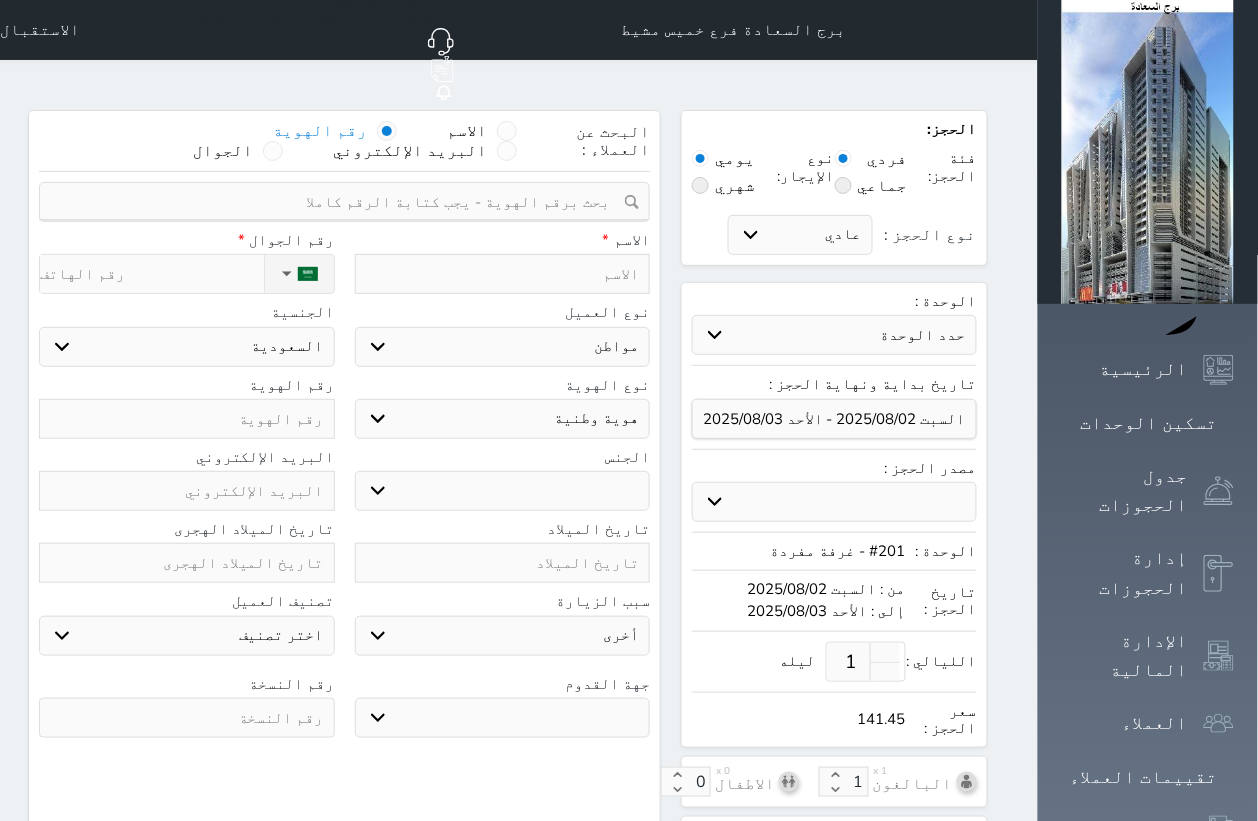 click on "الاستقبال" at bounding box center (40, 30) 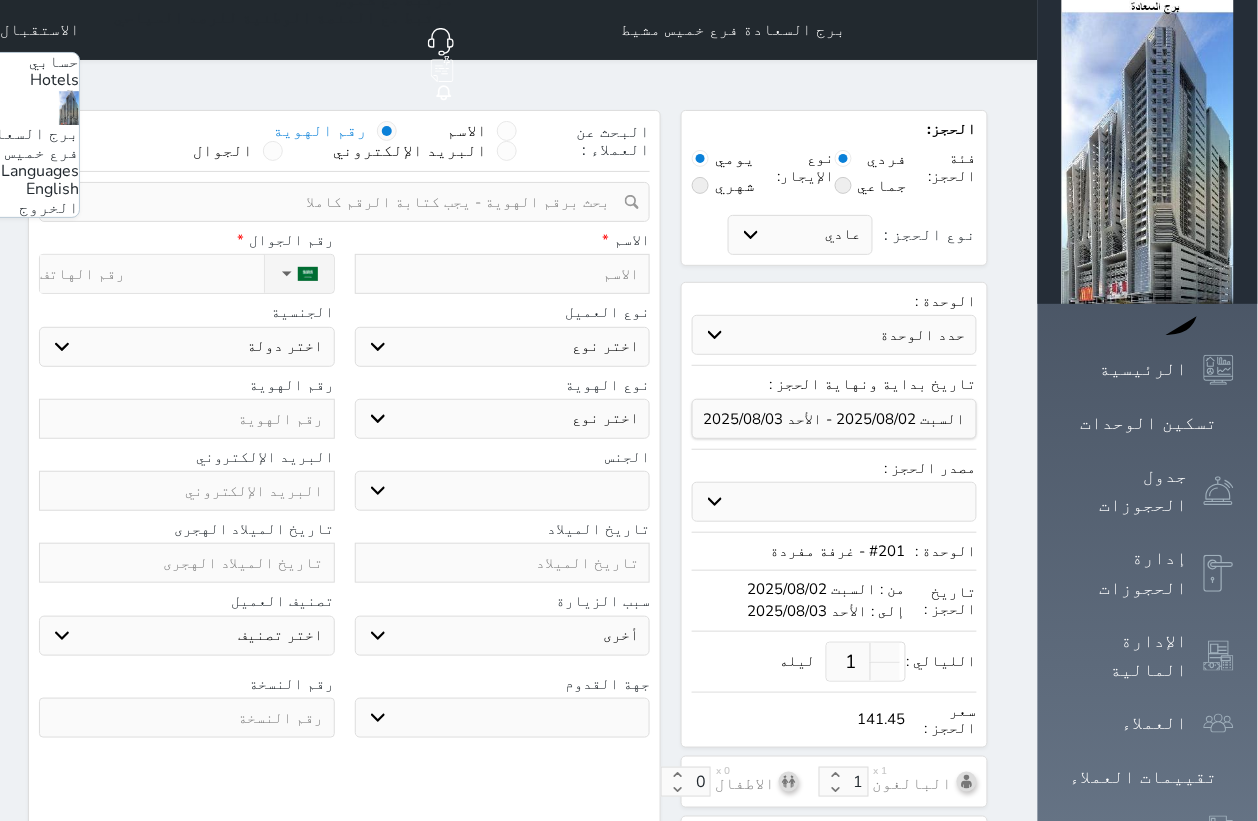 click on "English" at bounding box center (52, 189) 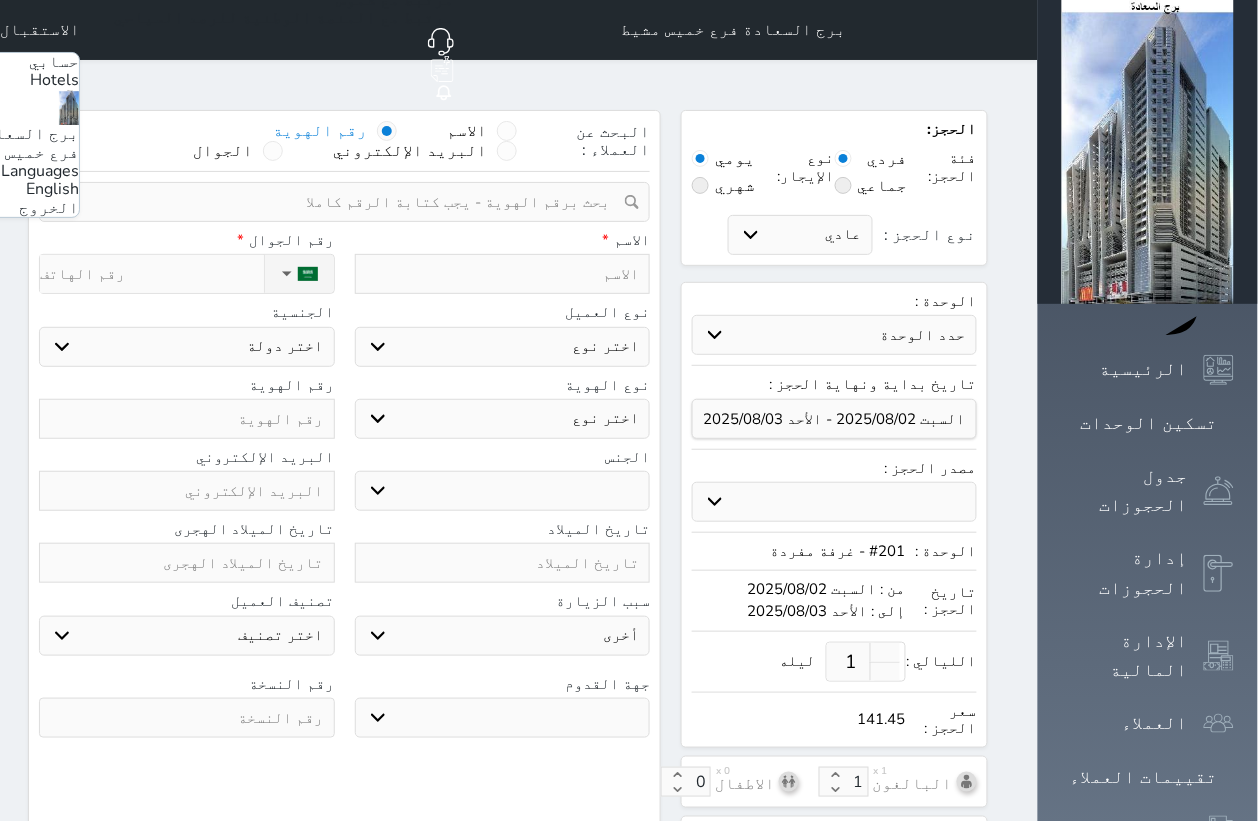 click on "English" at bounding box center (52, 189) 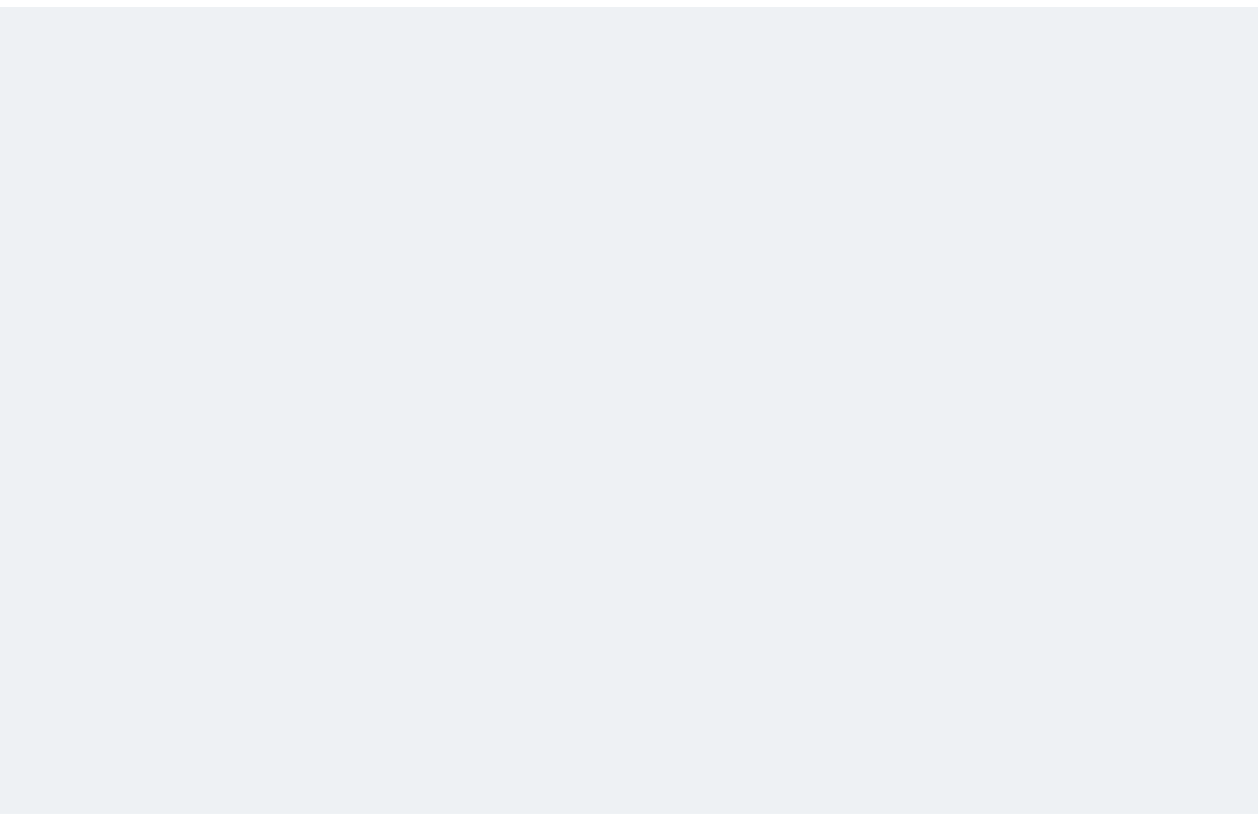 scroll, scrollTop: 0, scrollLeft: 0, axis: both 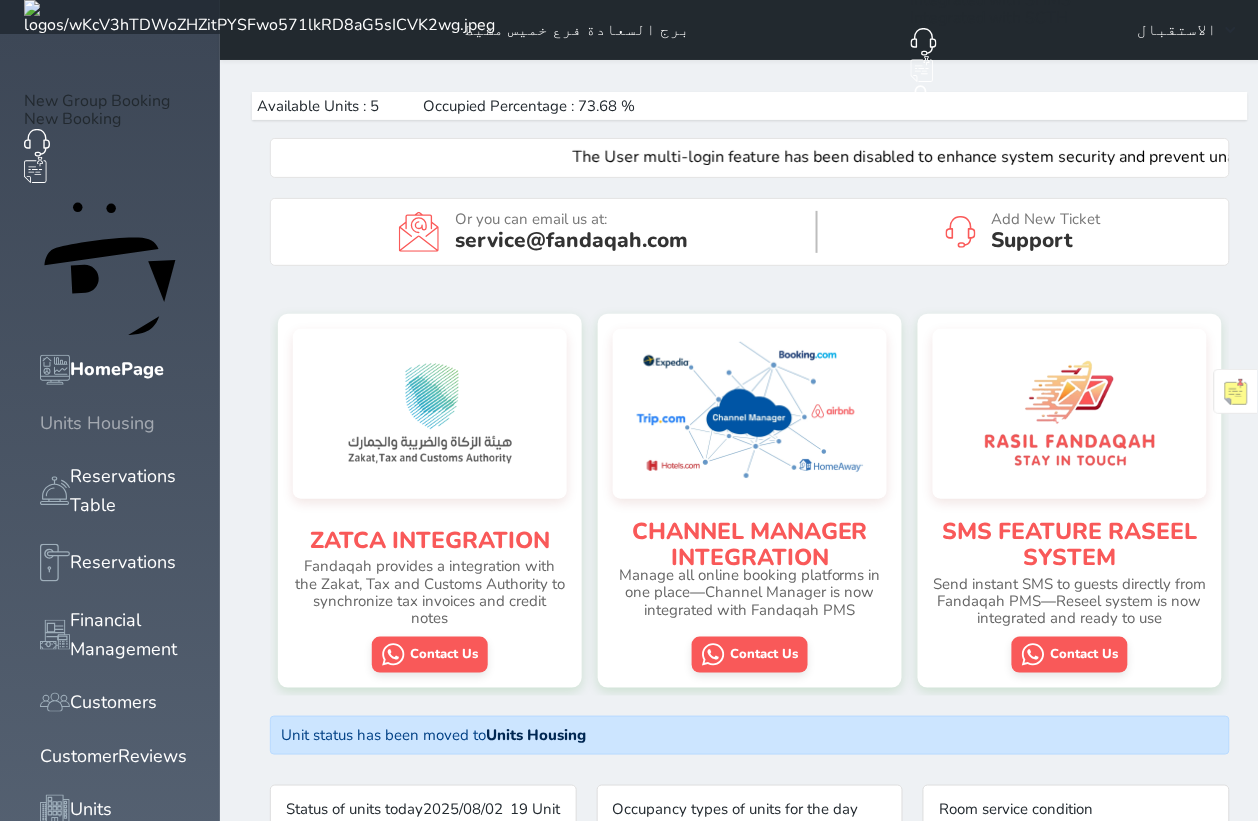 click 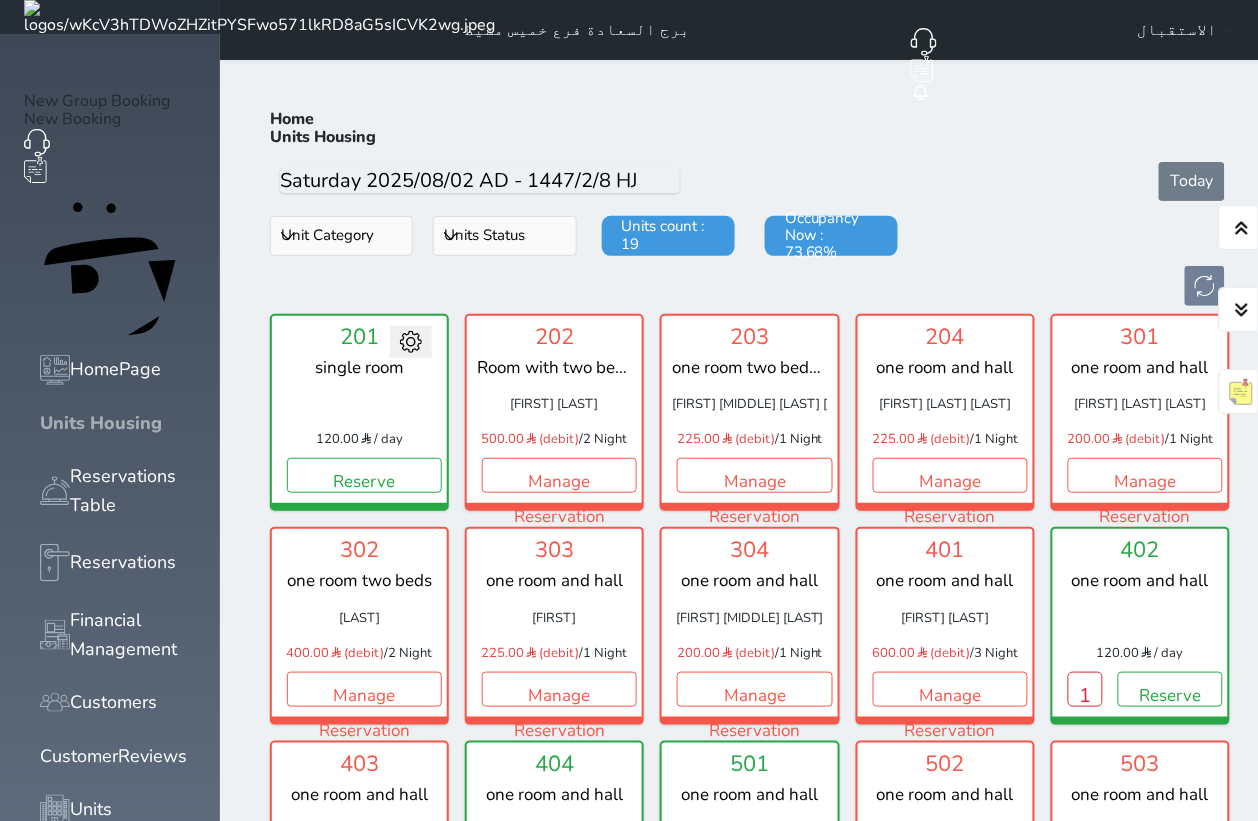 scroll, scrollTop: 77, scrollLeft: 0, axis: vertical 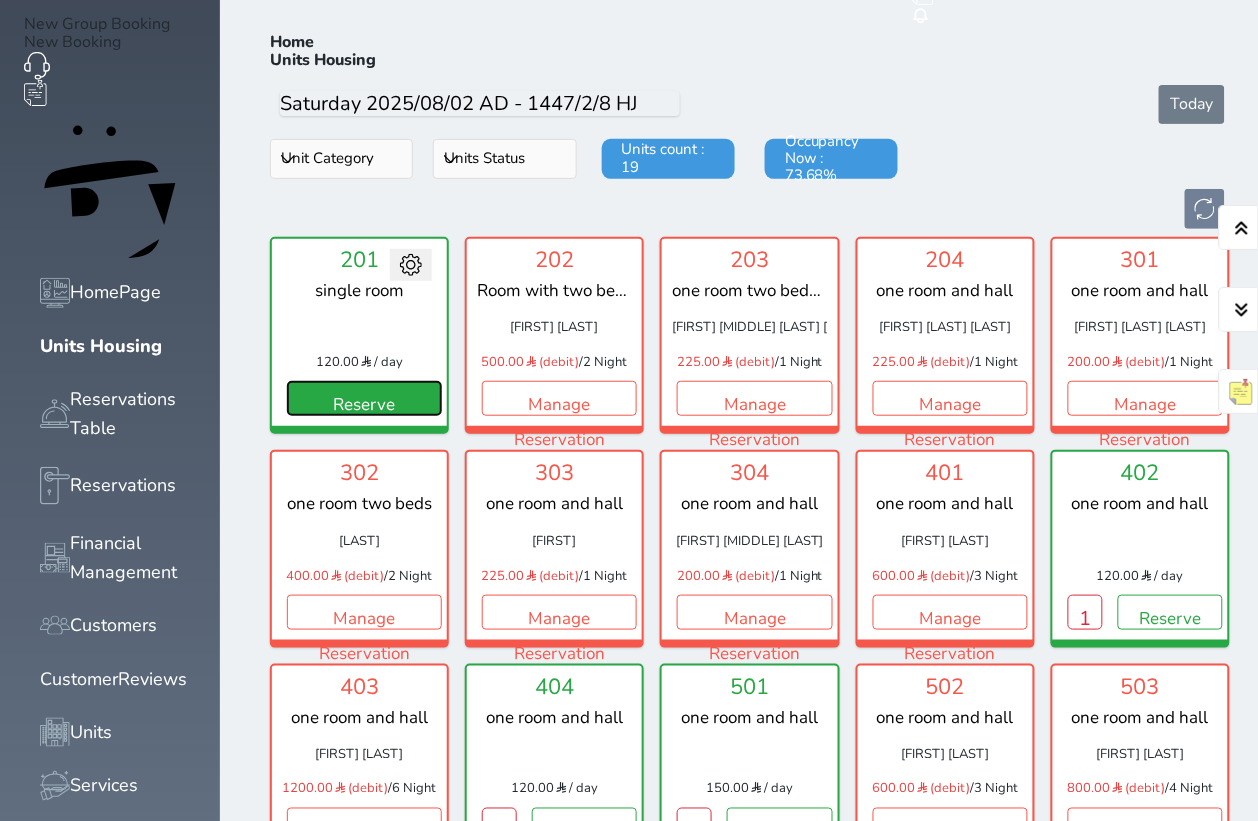 click on "Reserve" at bounding box center (364, 398) 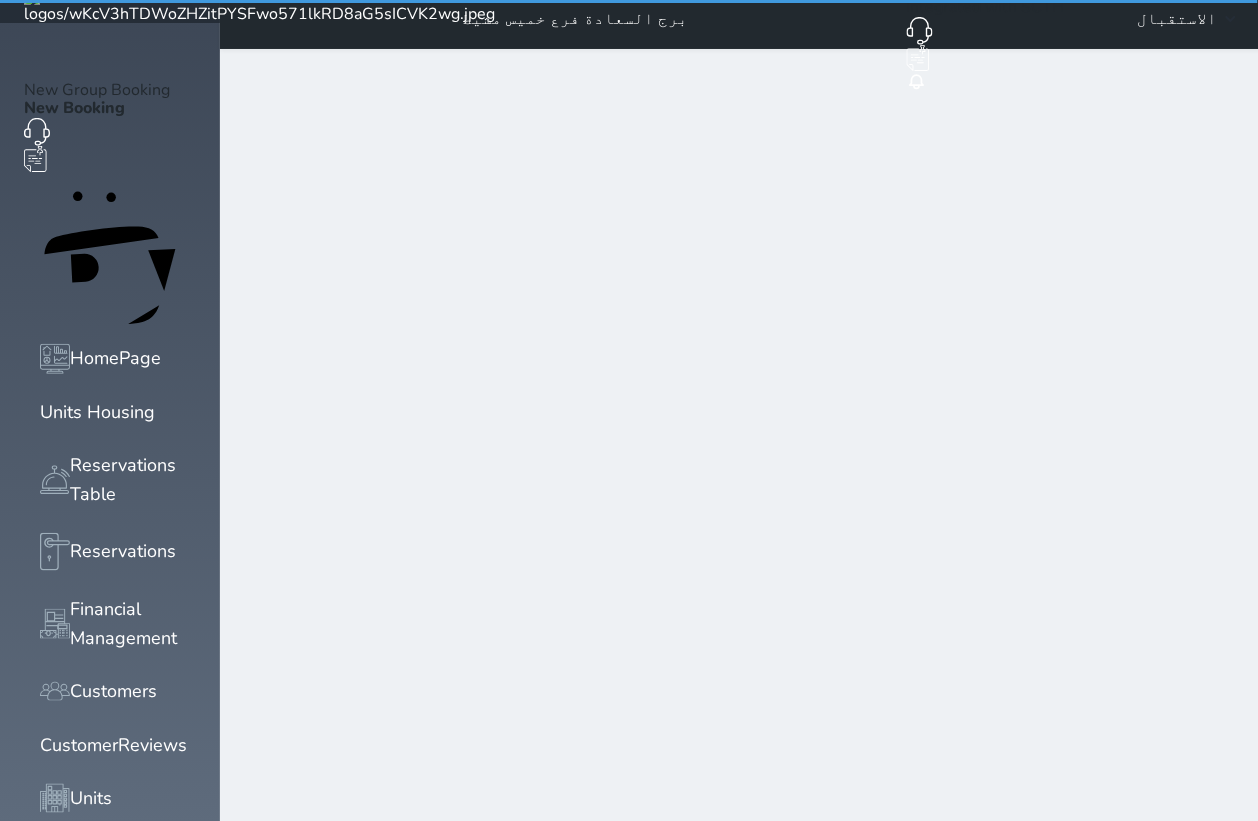 scroll, scrollTop: 0, scrollLeft: 0, axis: both 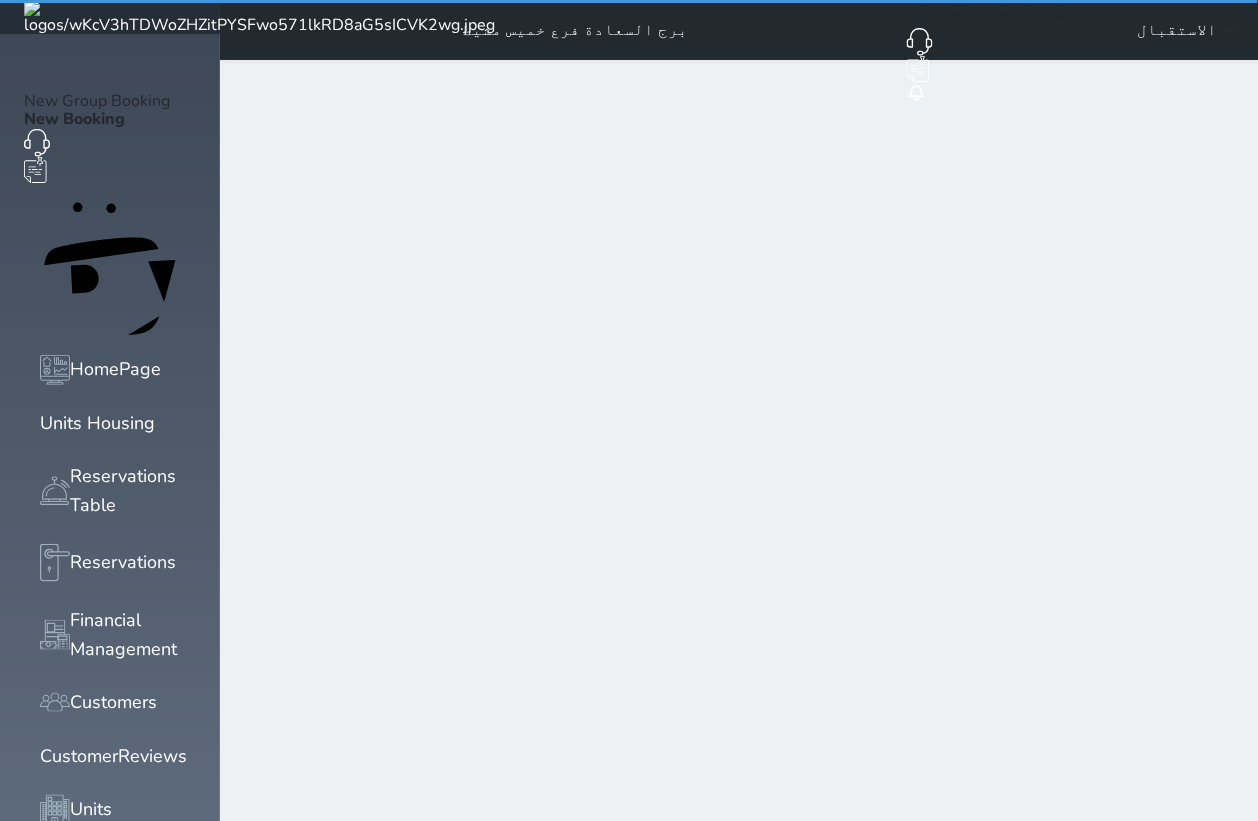 select on "1" 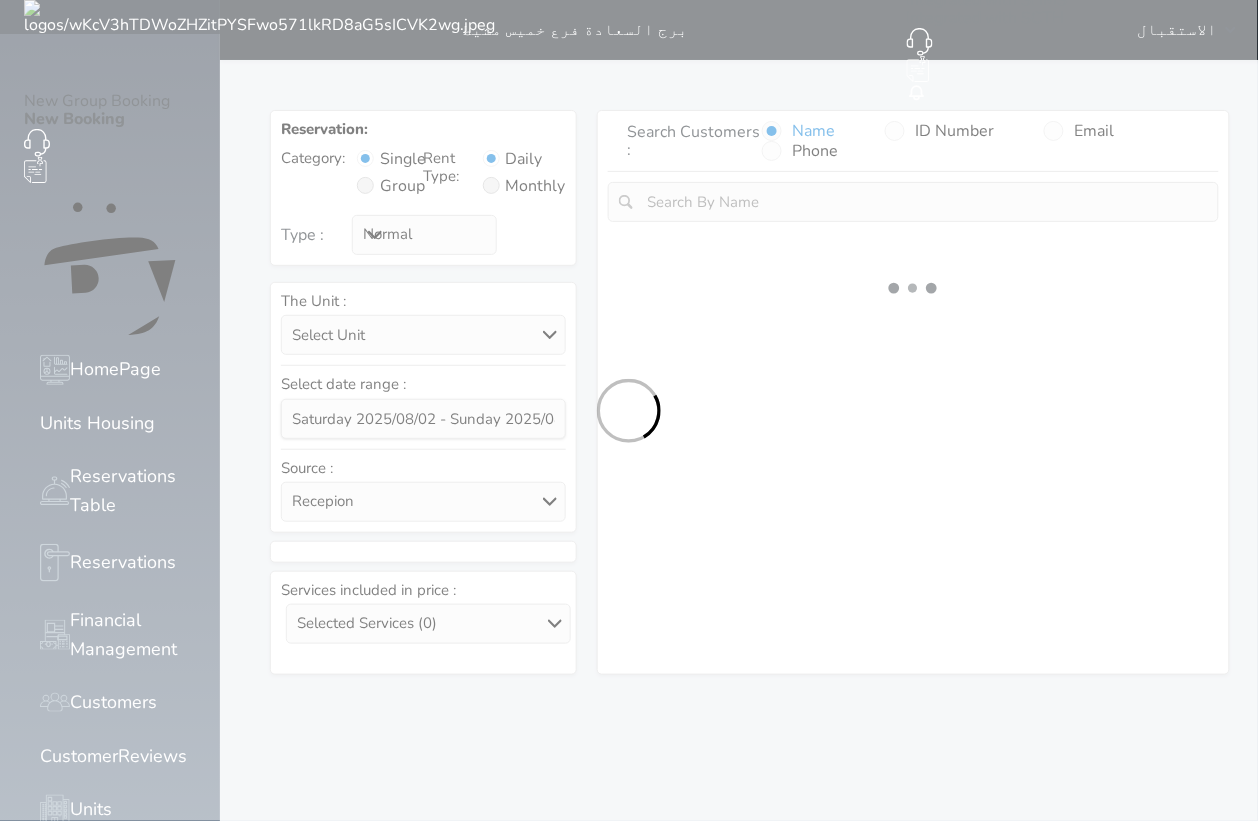 select 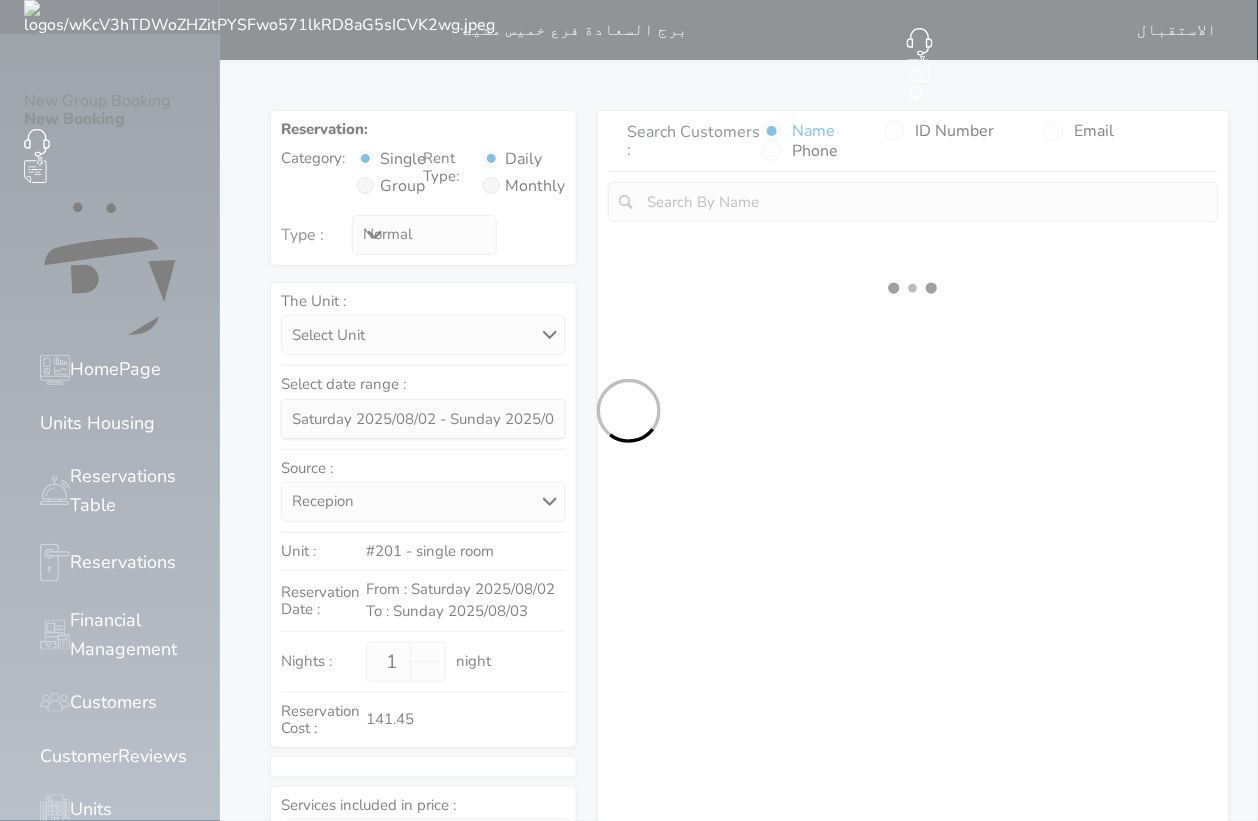 select on "1" 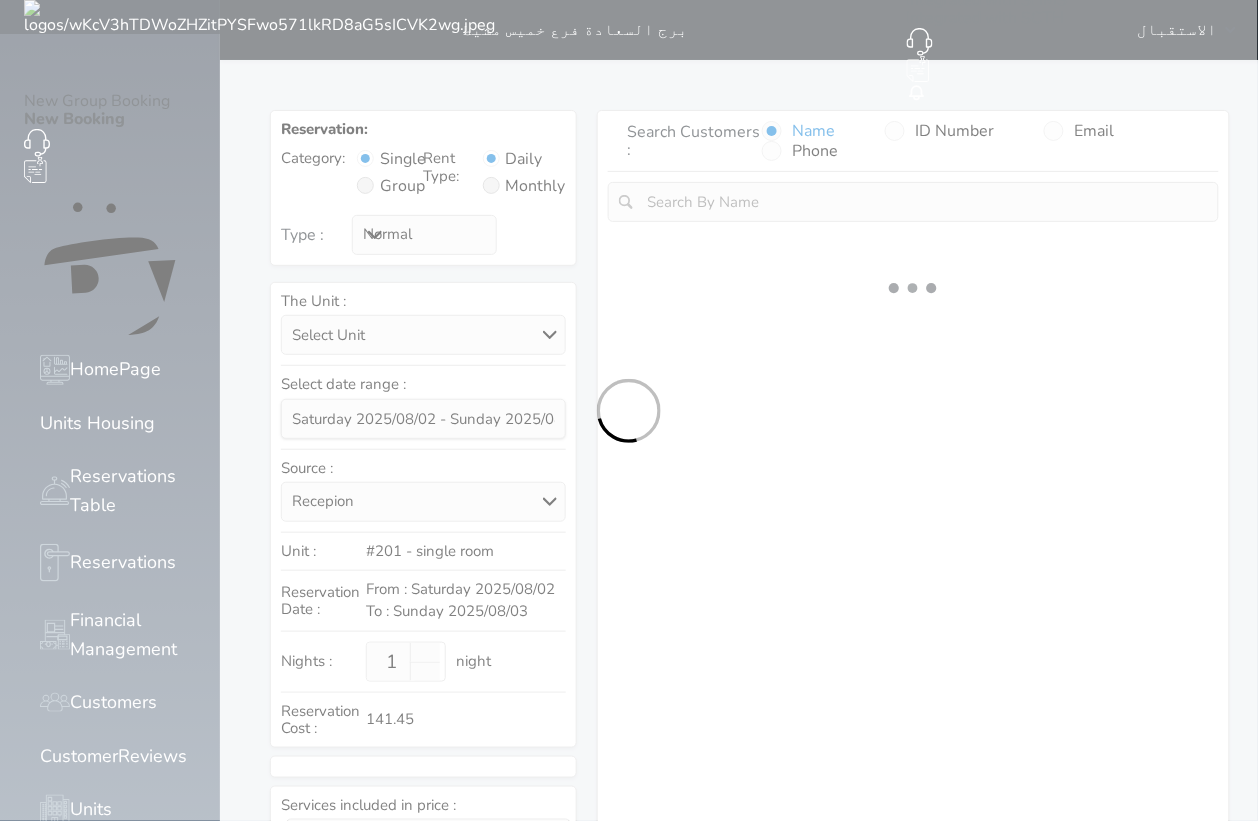 select on "113" 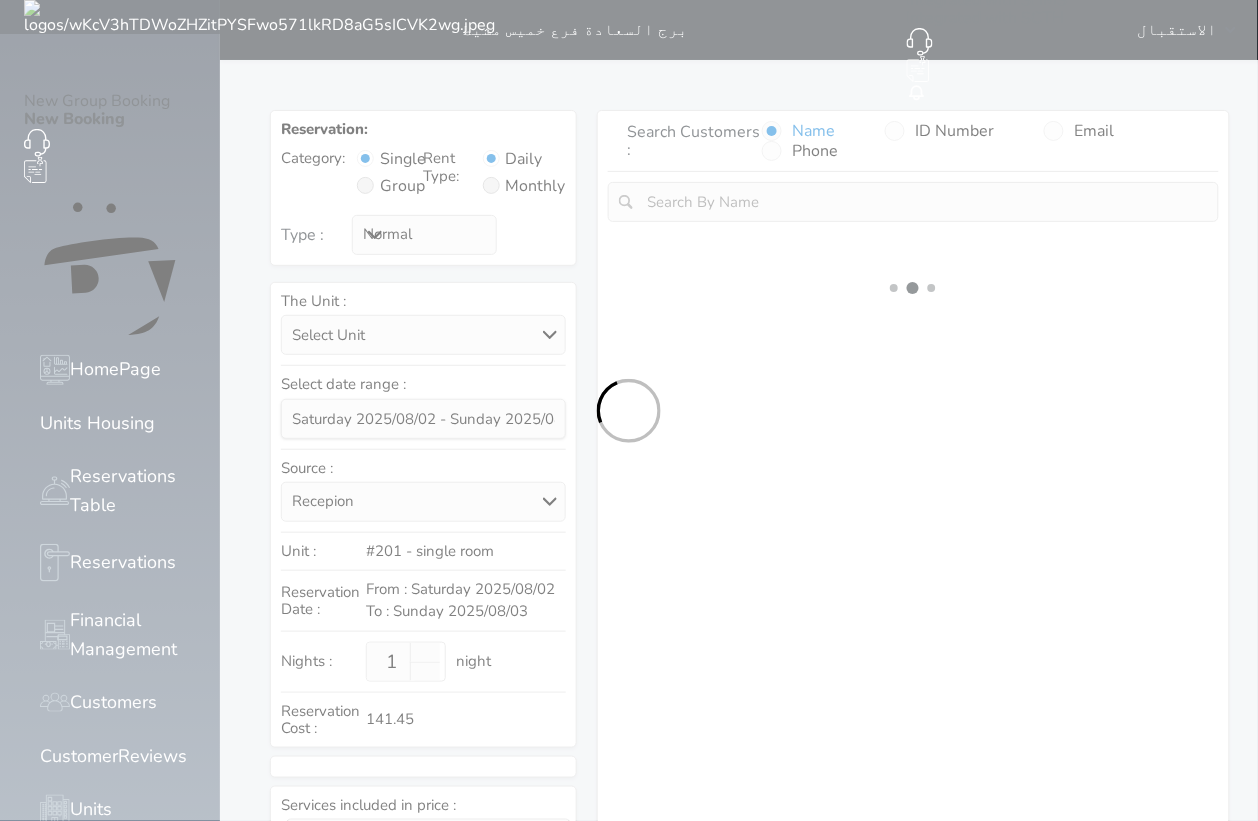 select on "1" 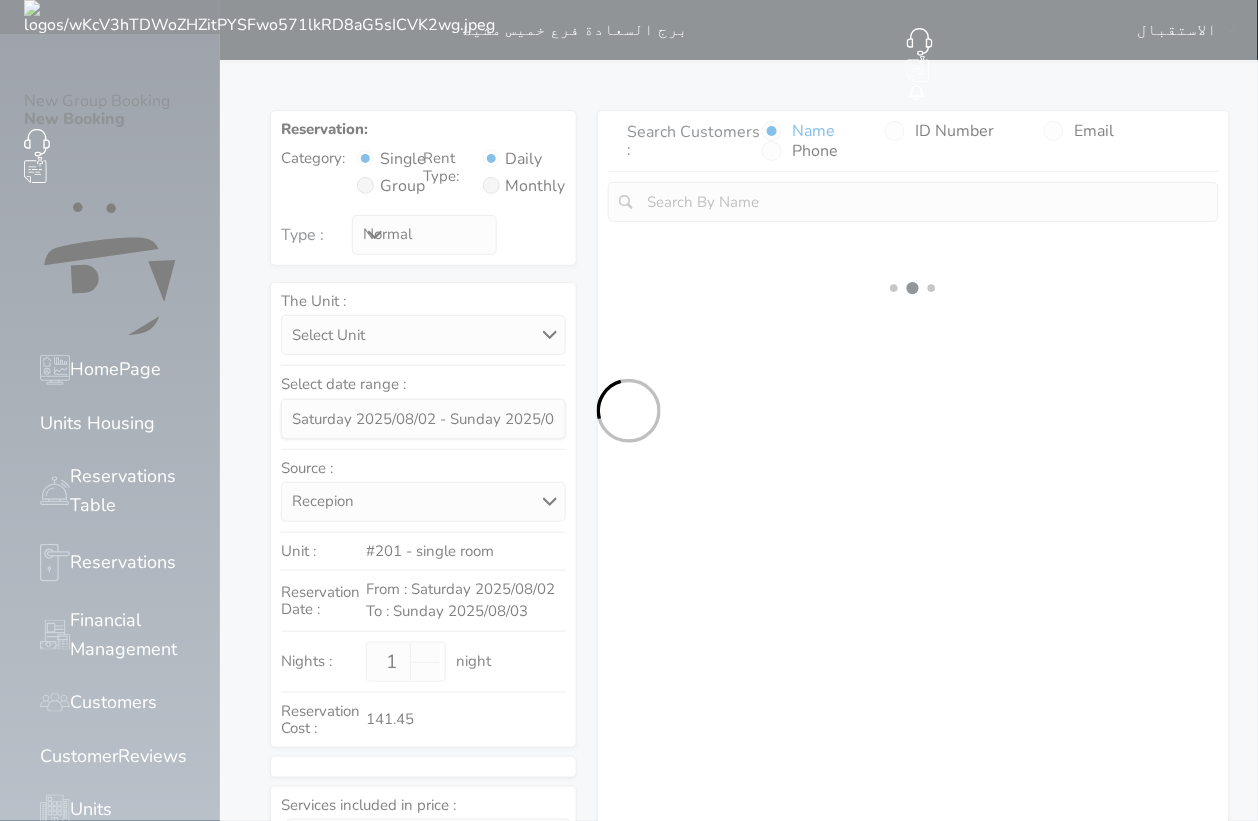 select 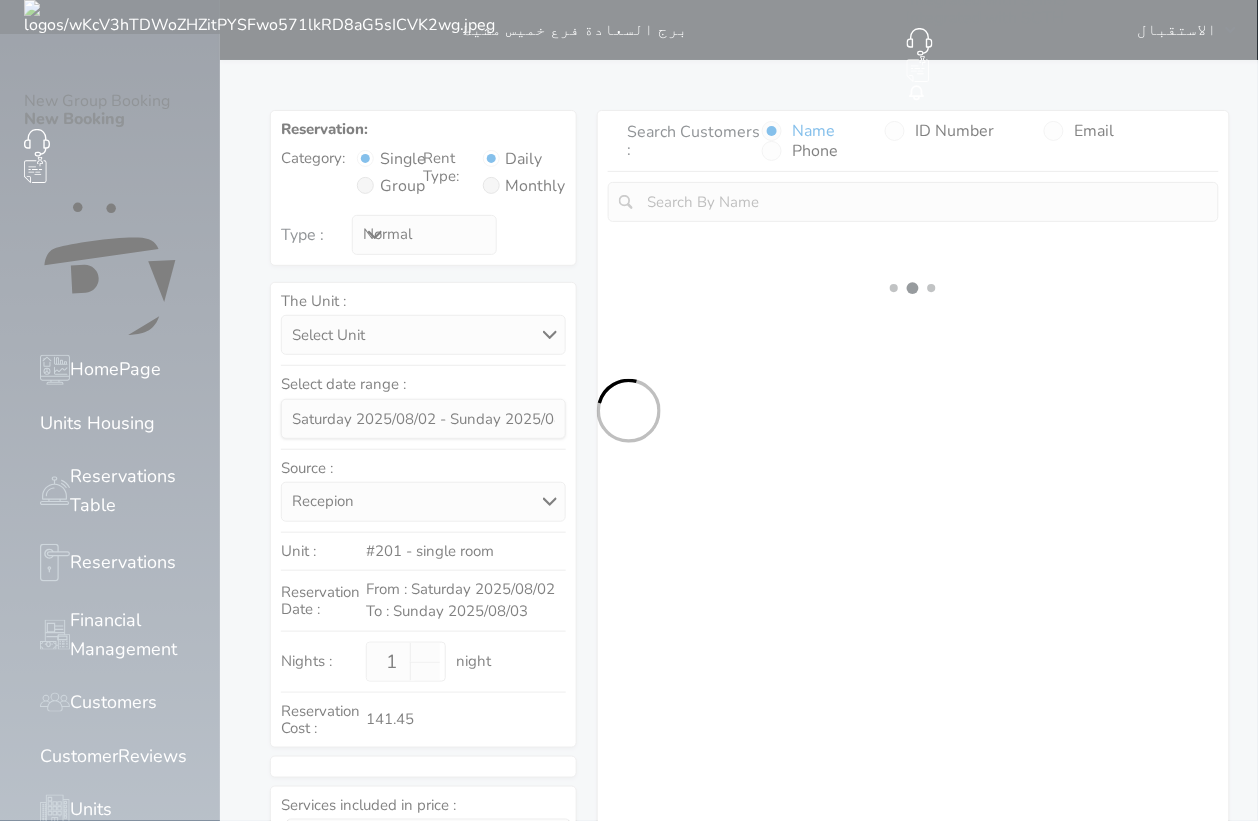 select on "7" 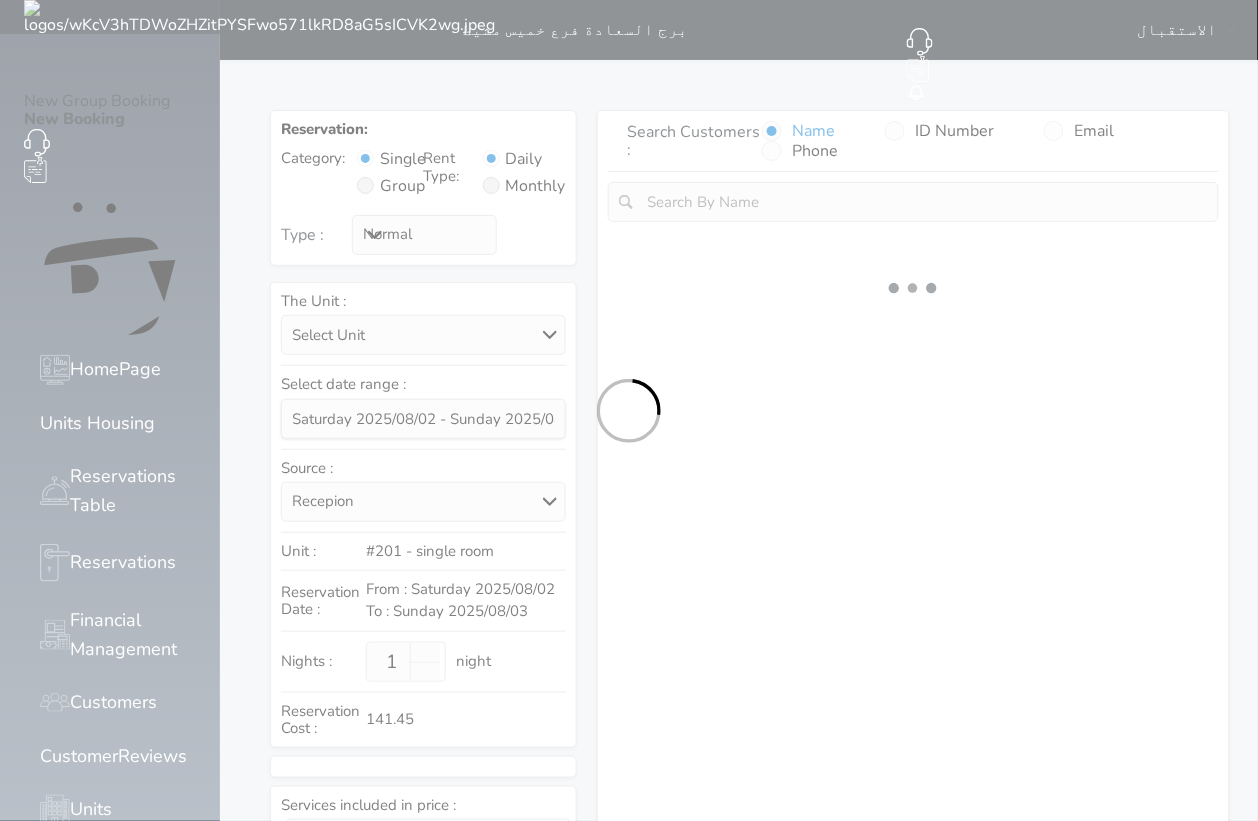 select 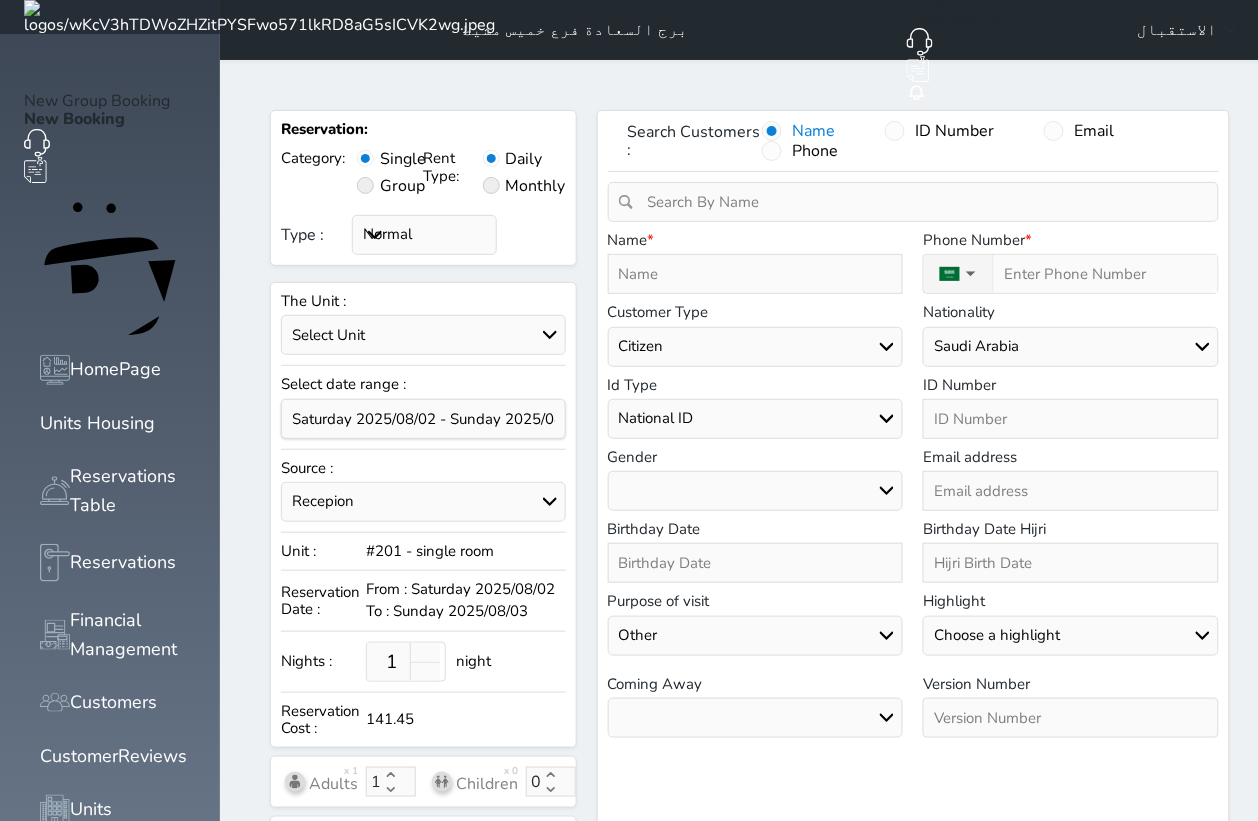 select 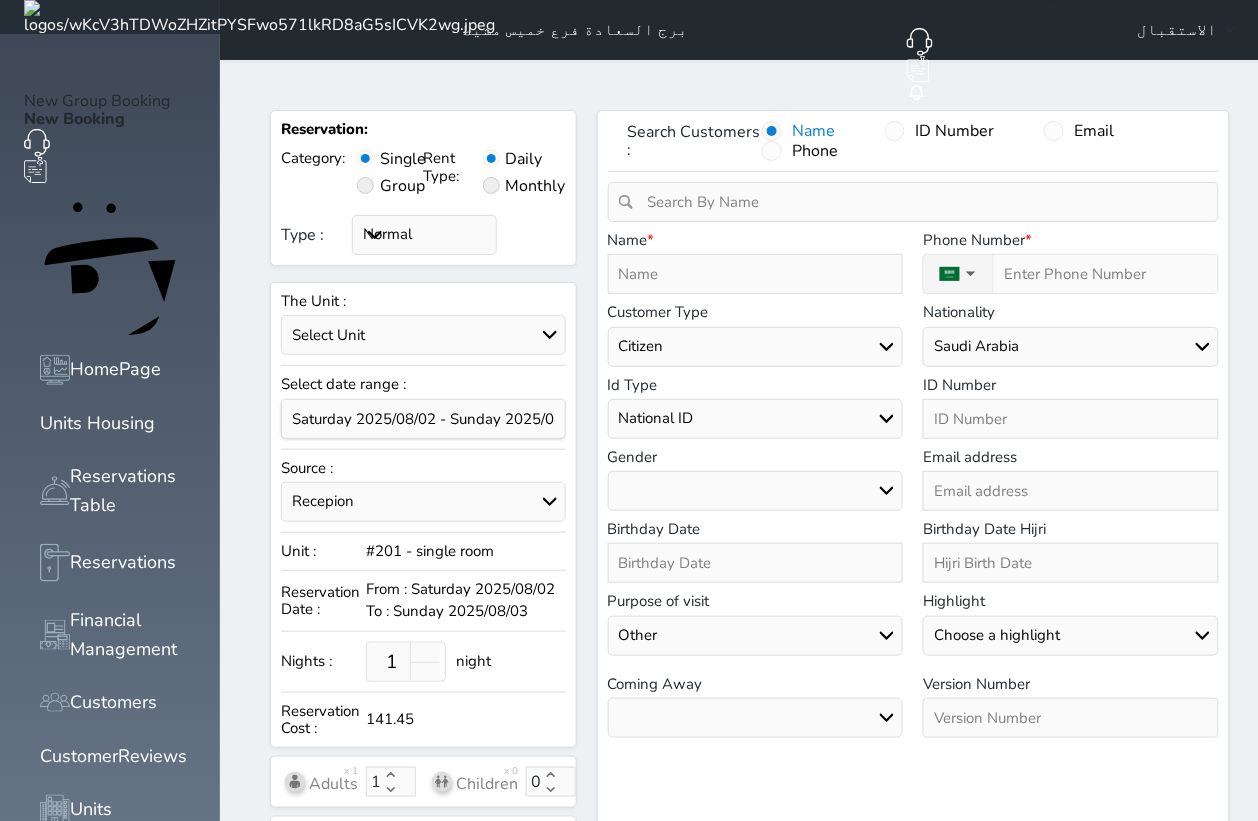 select 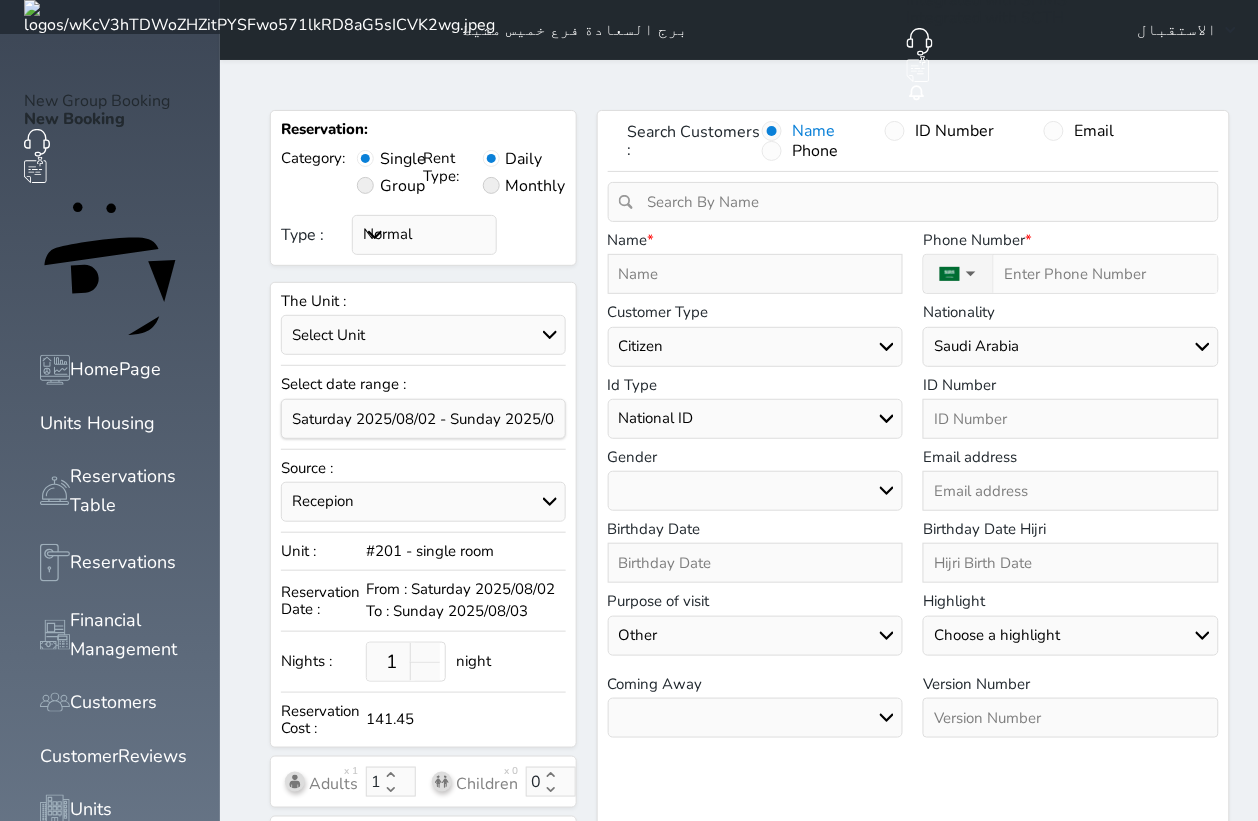 select 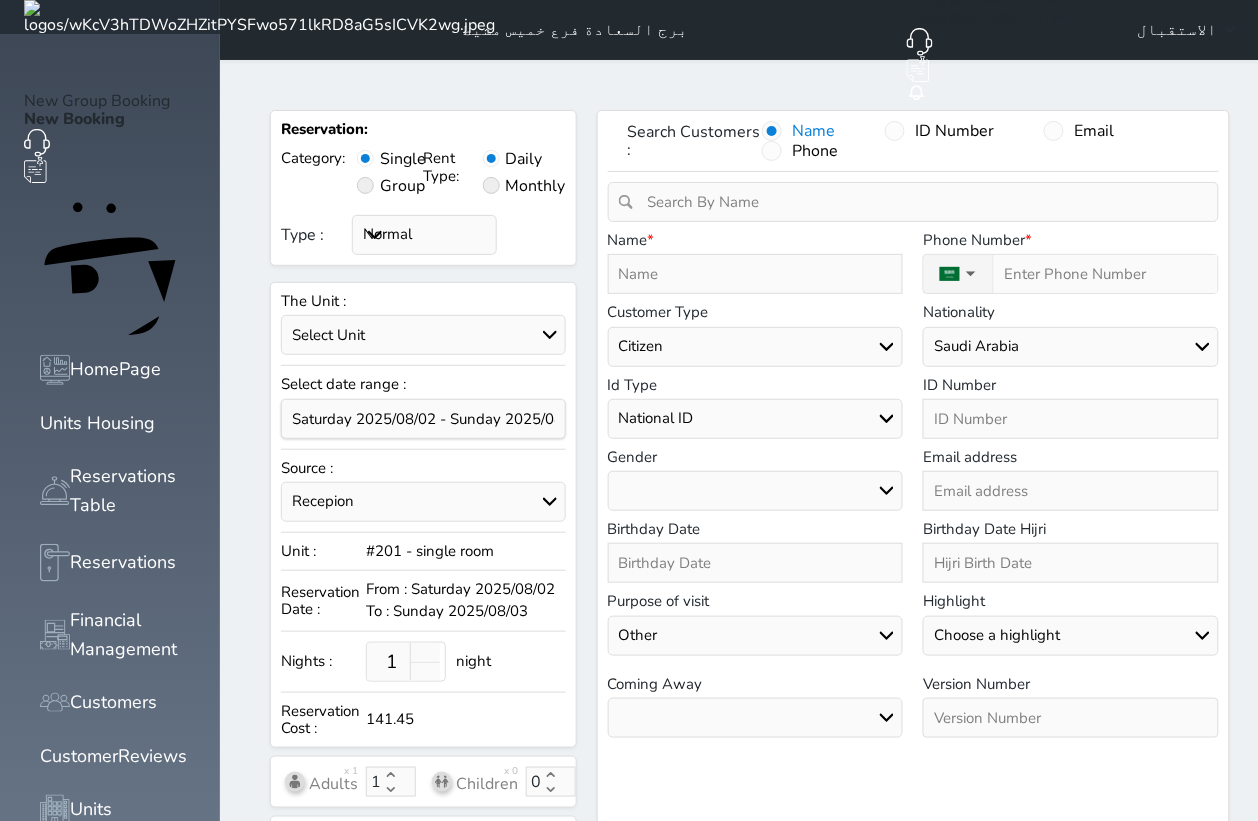 select 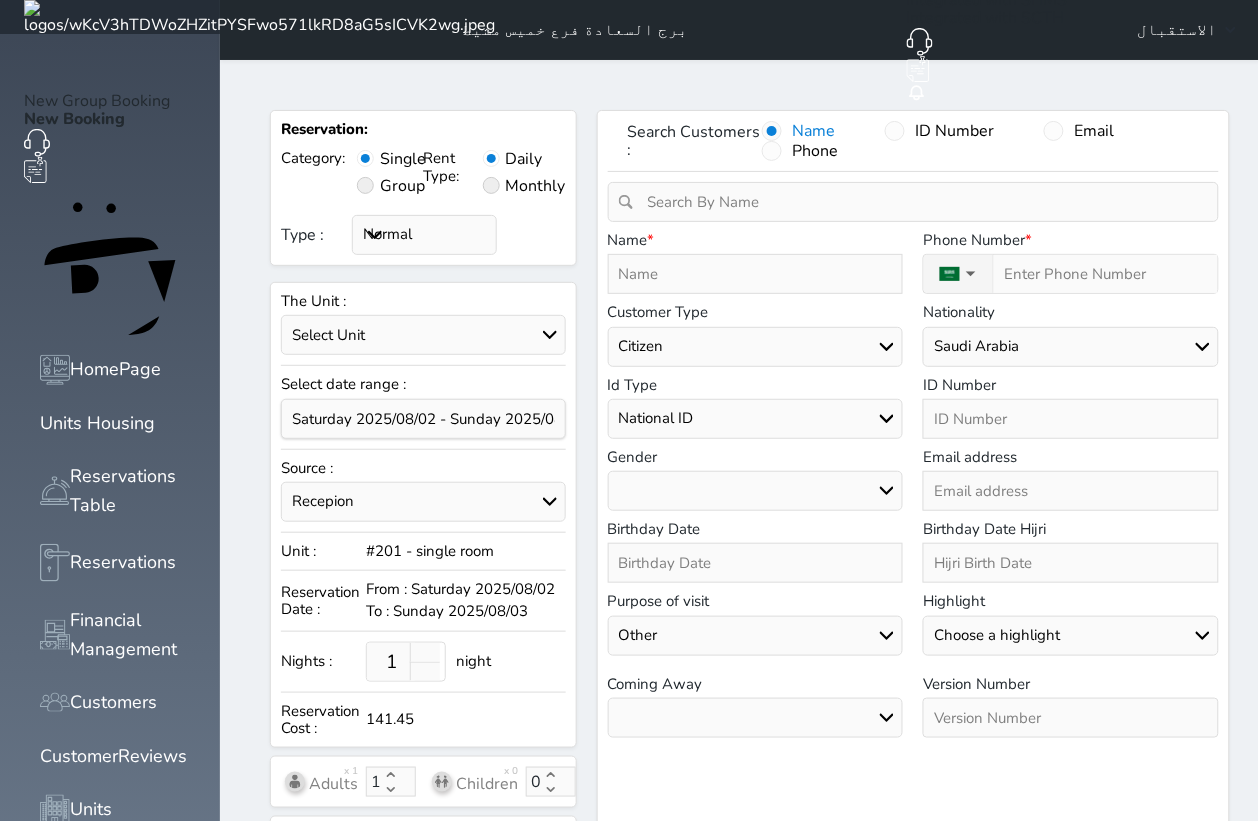 click at bounding box center (1071, 419) 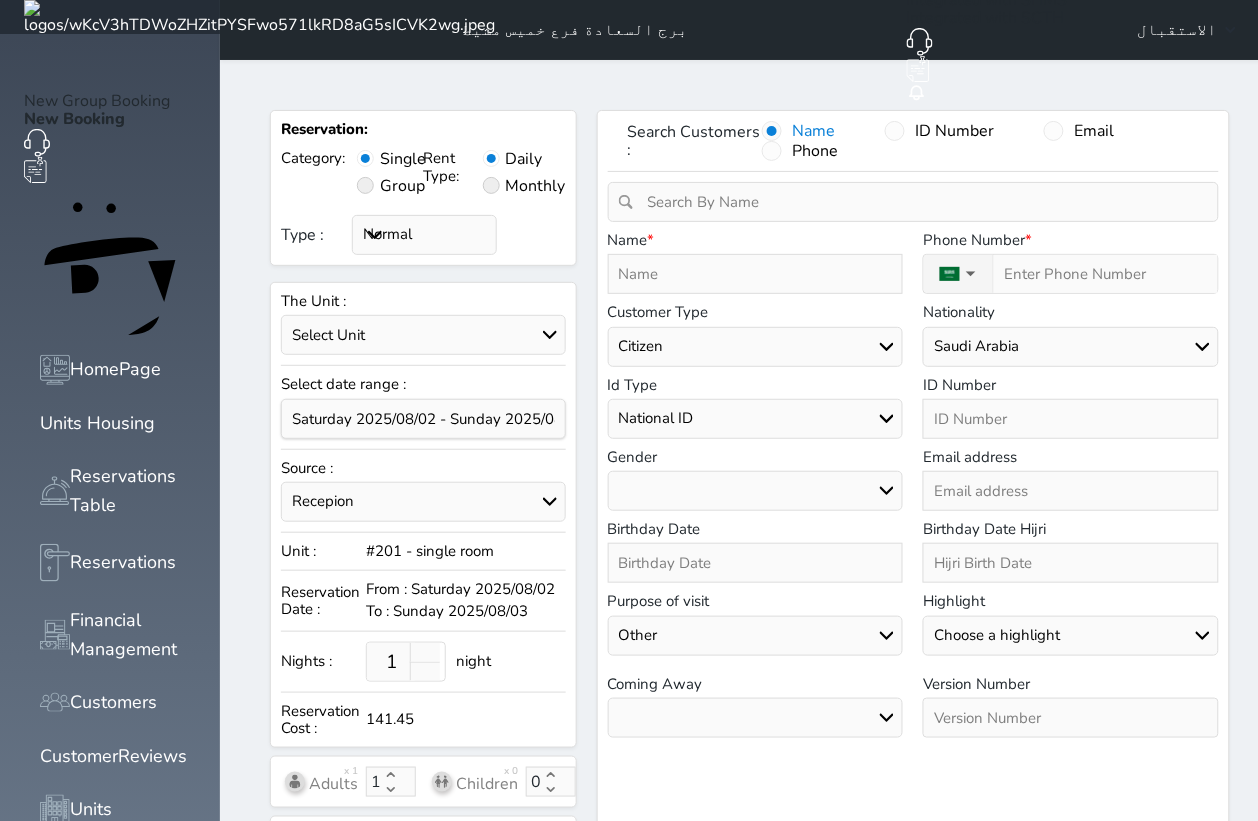 type on "1" 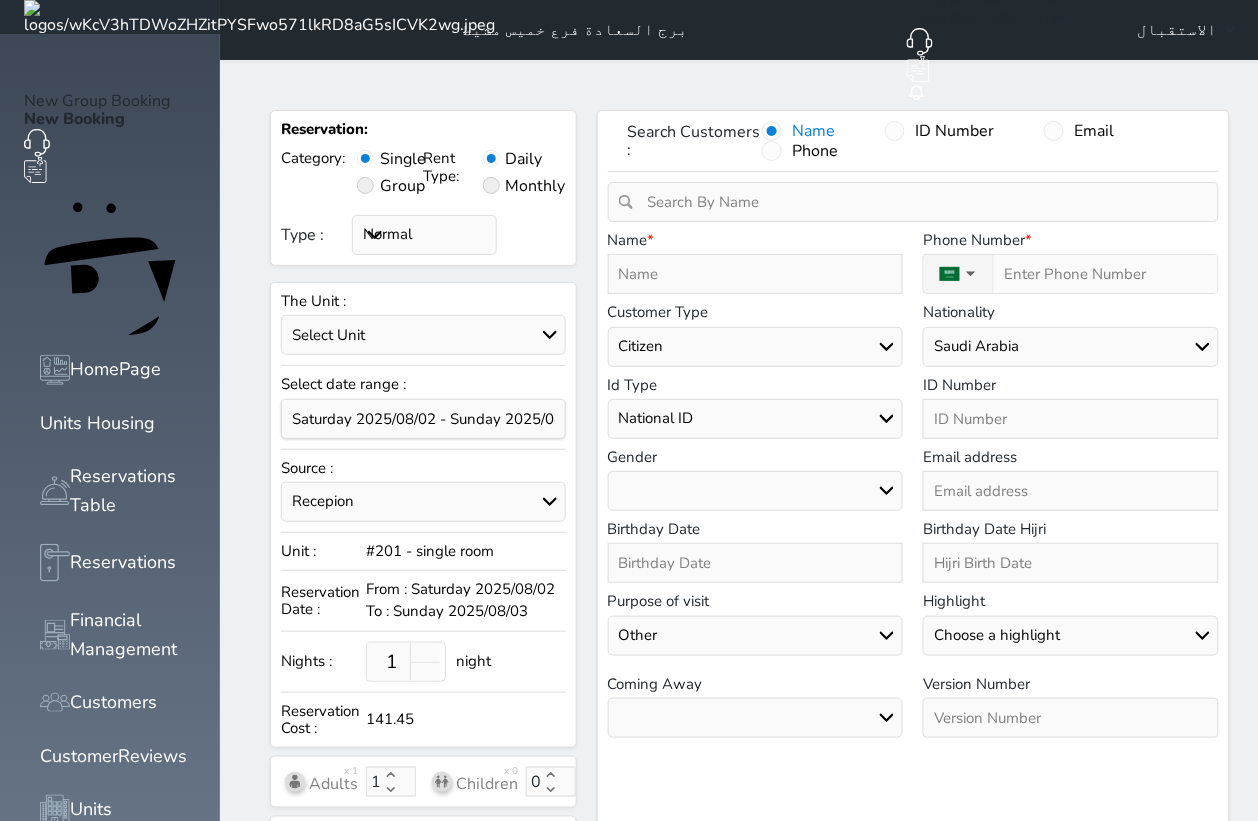 select 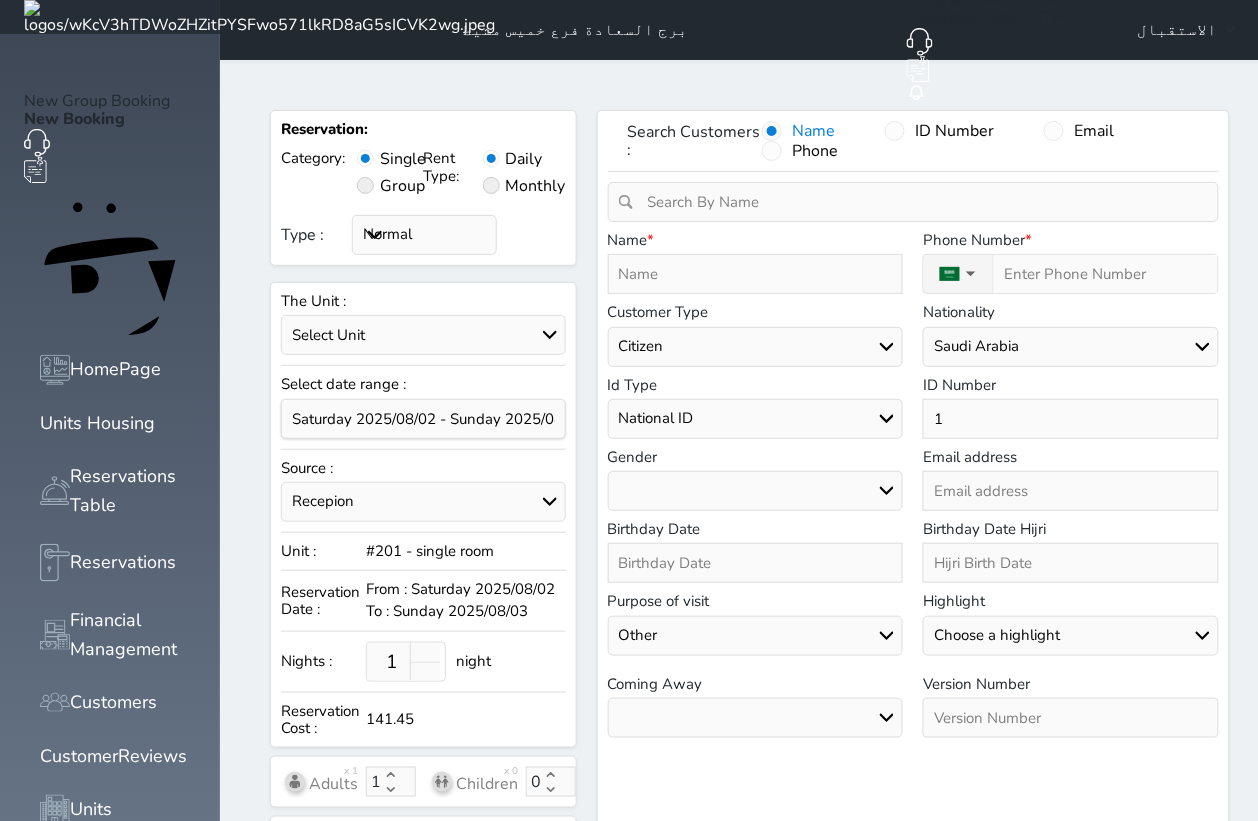 type on "10" 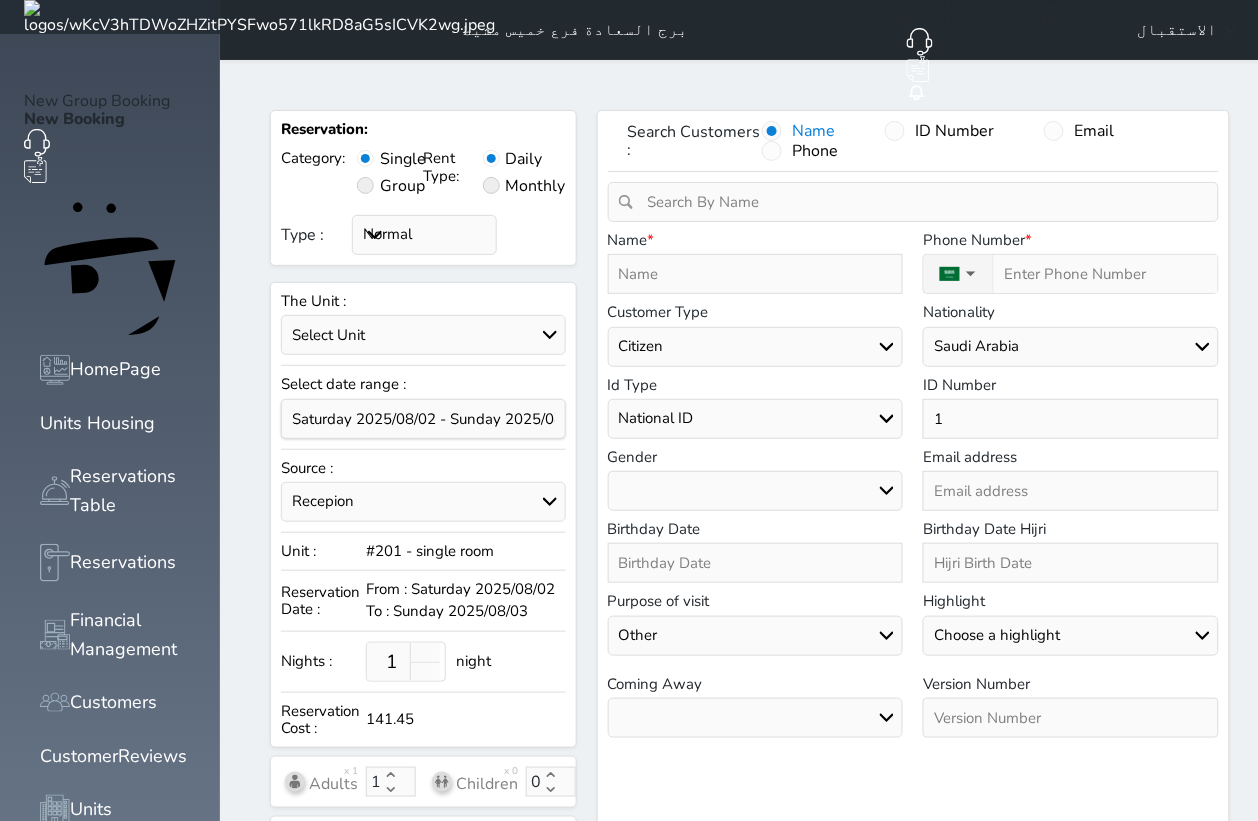 select 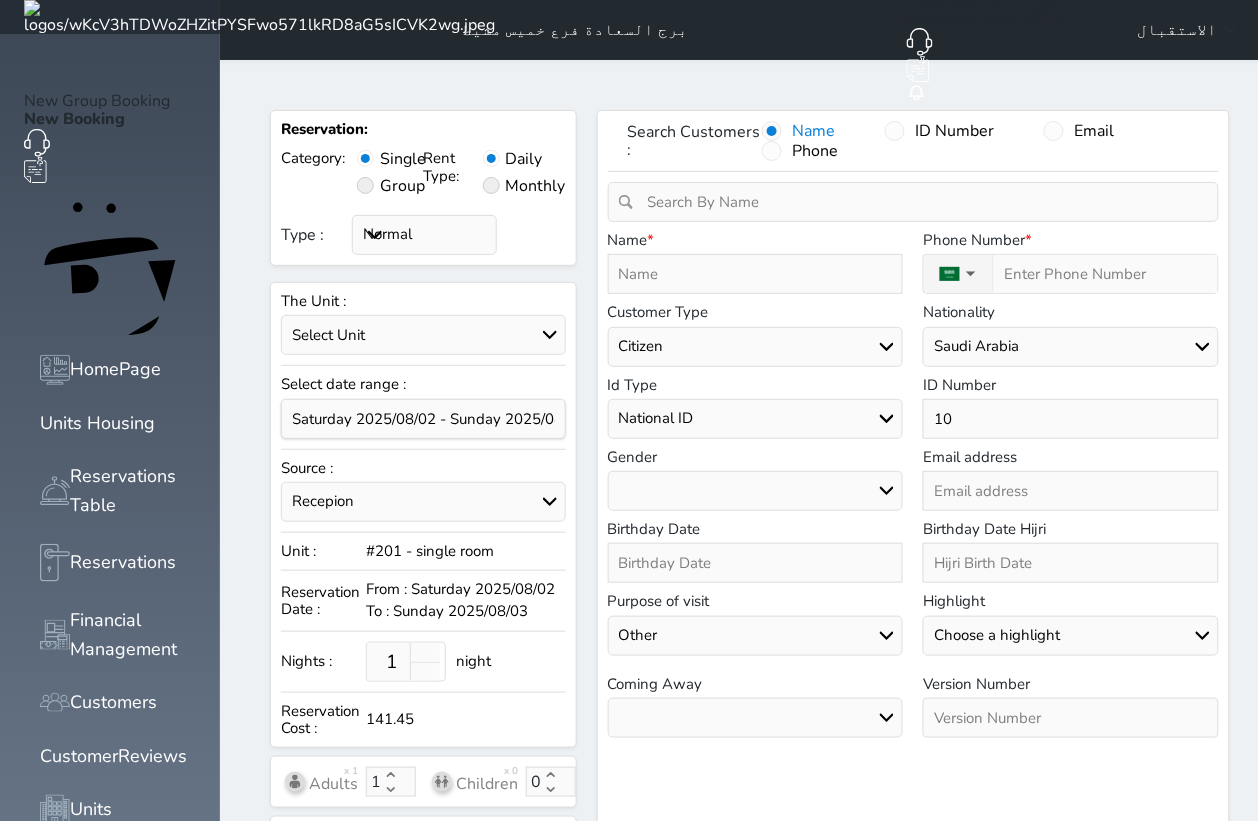 select 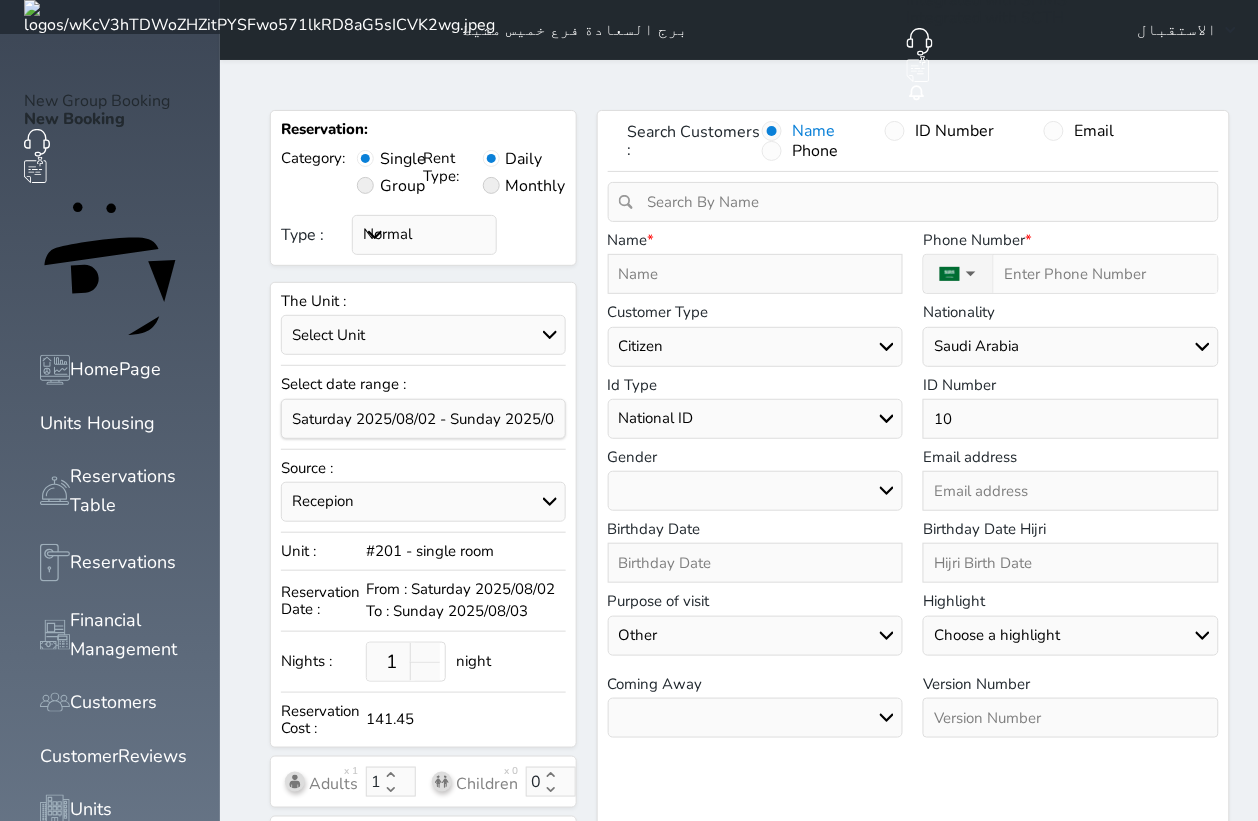 select 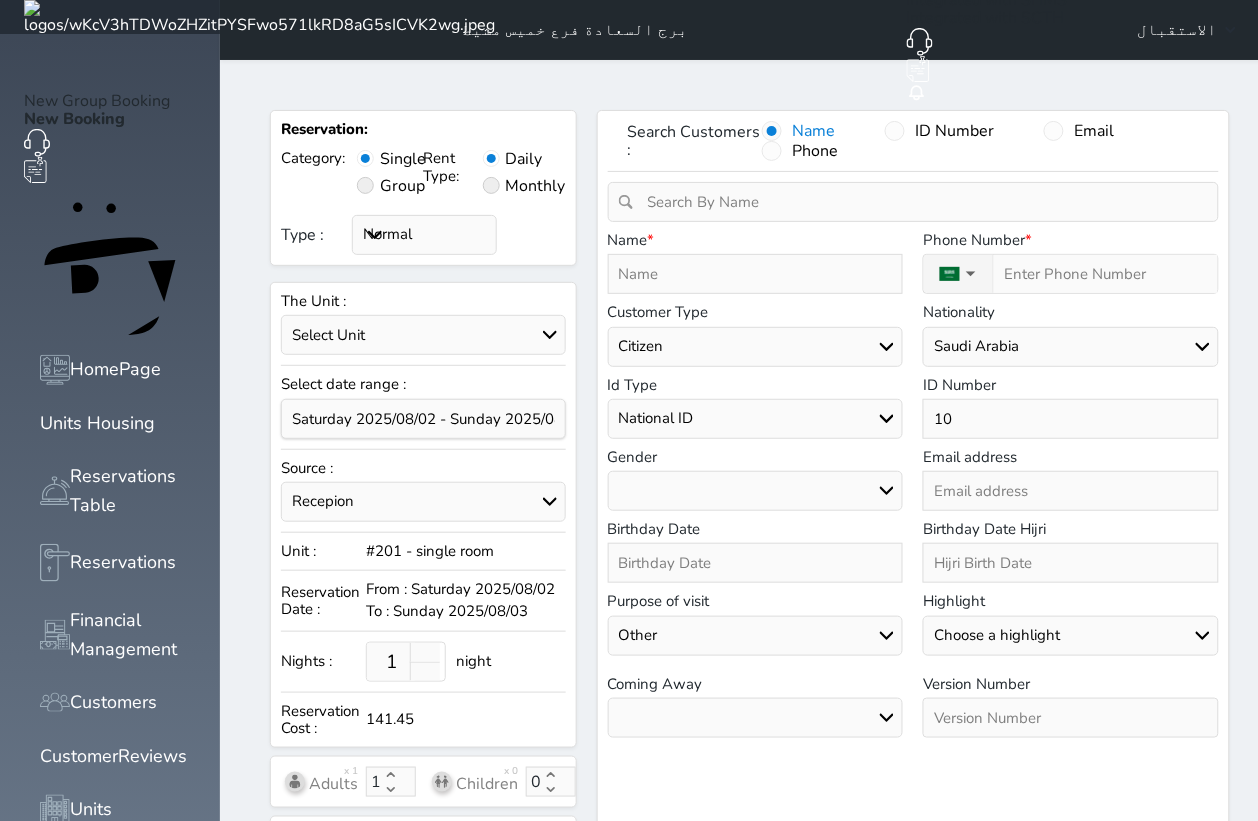 type on "106" 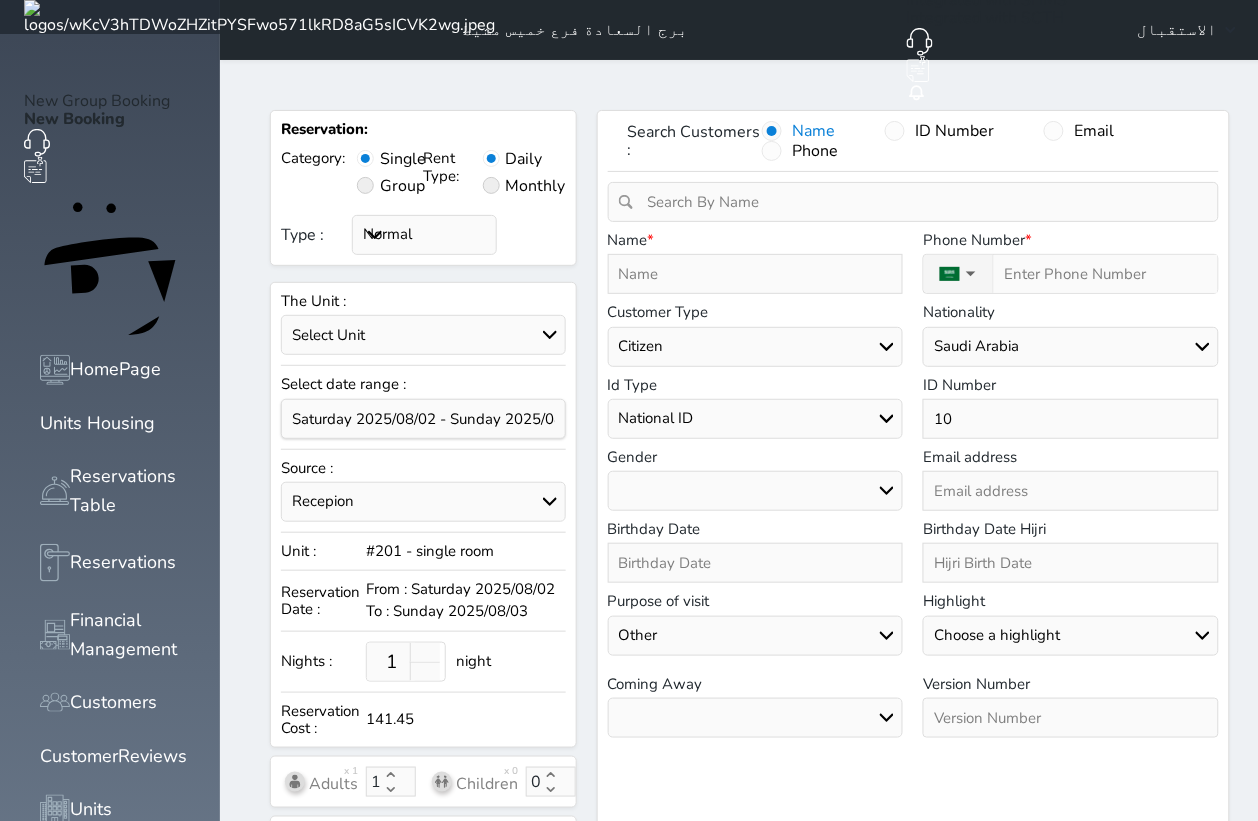 select 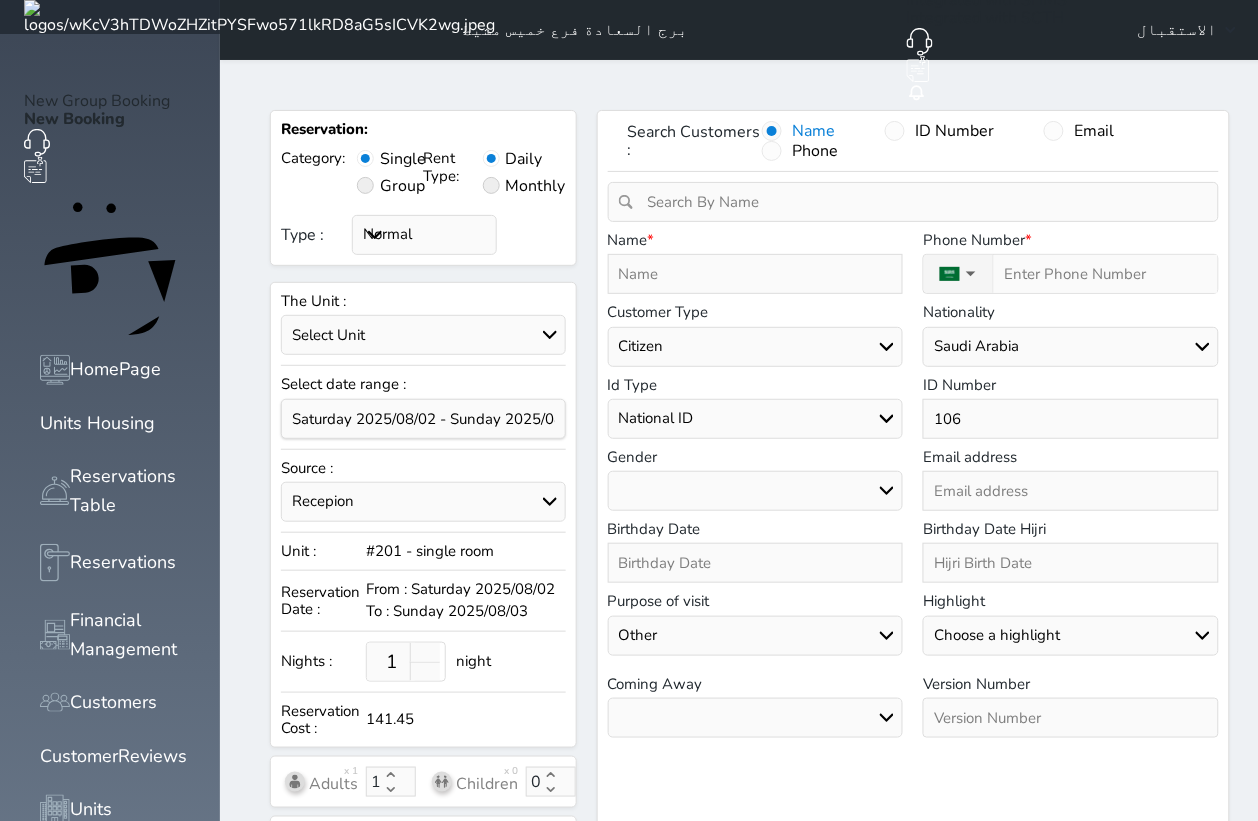 type on "1064" 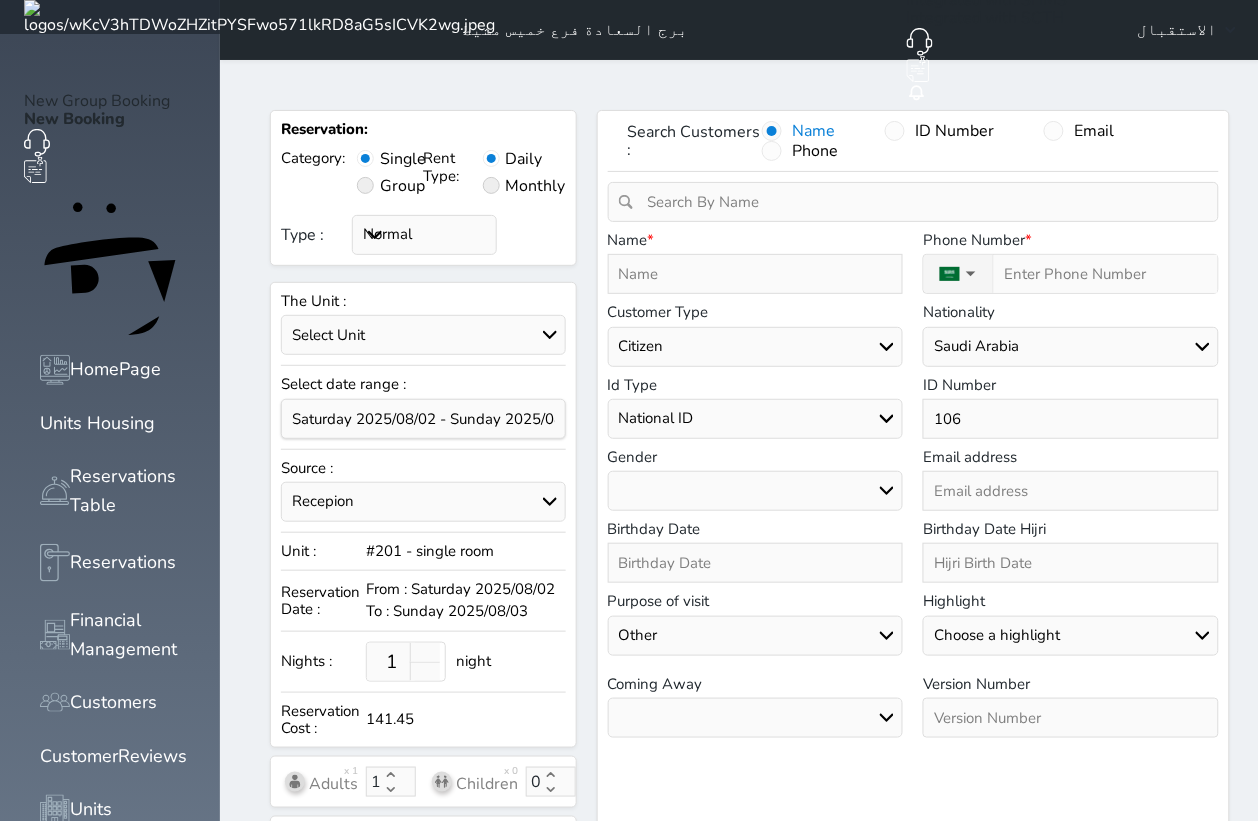 select 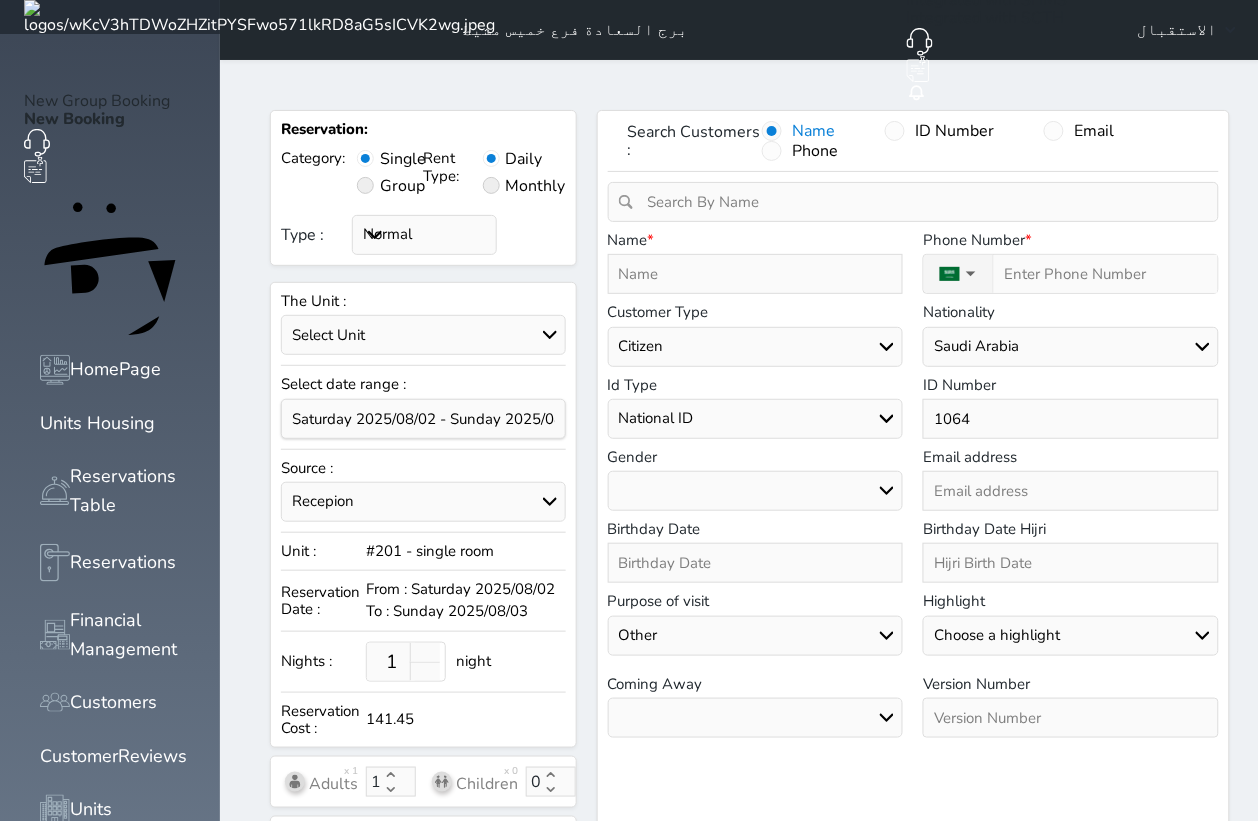 type on "10643" 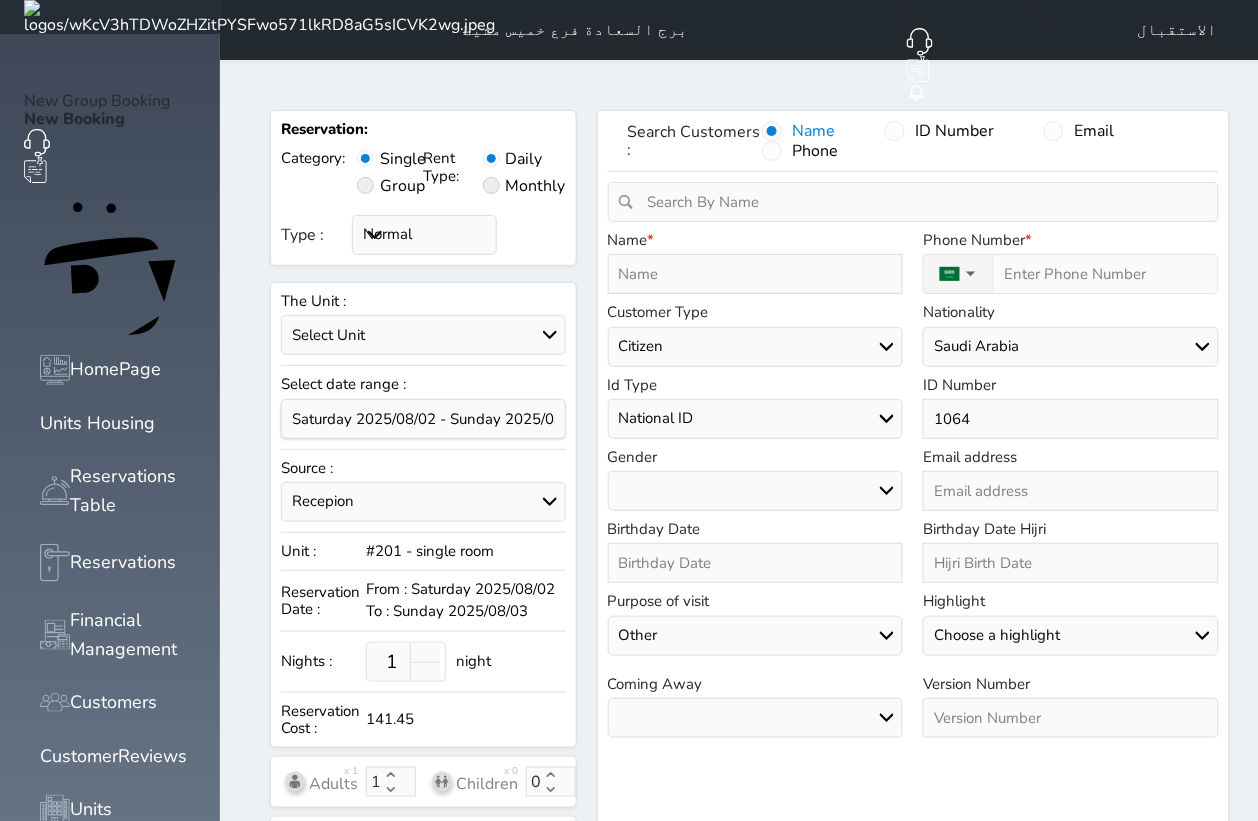 select 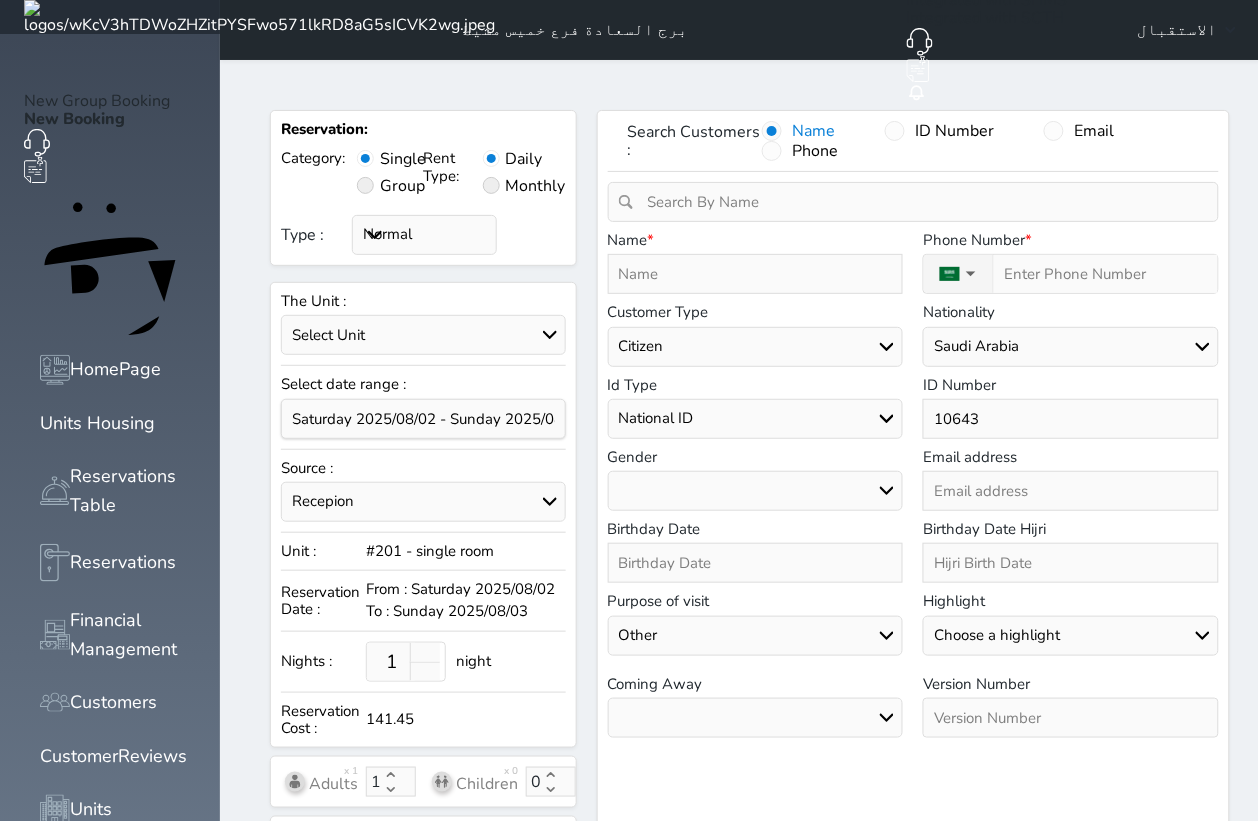 type on "106431" 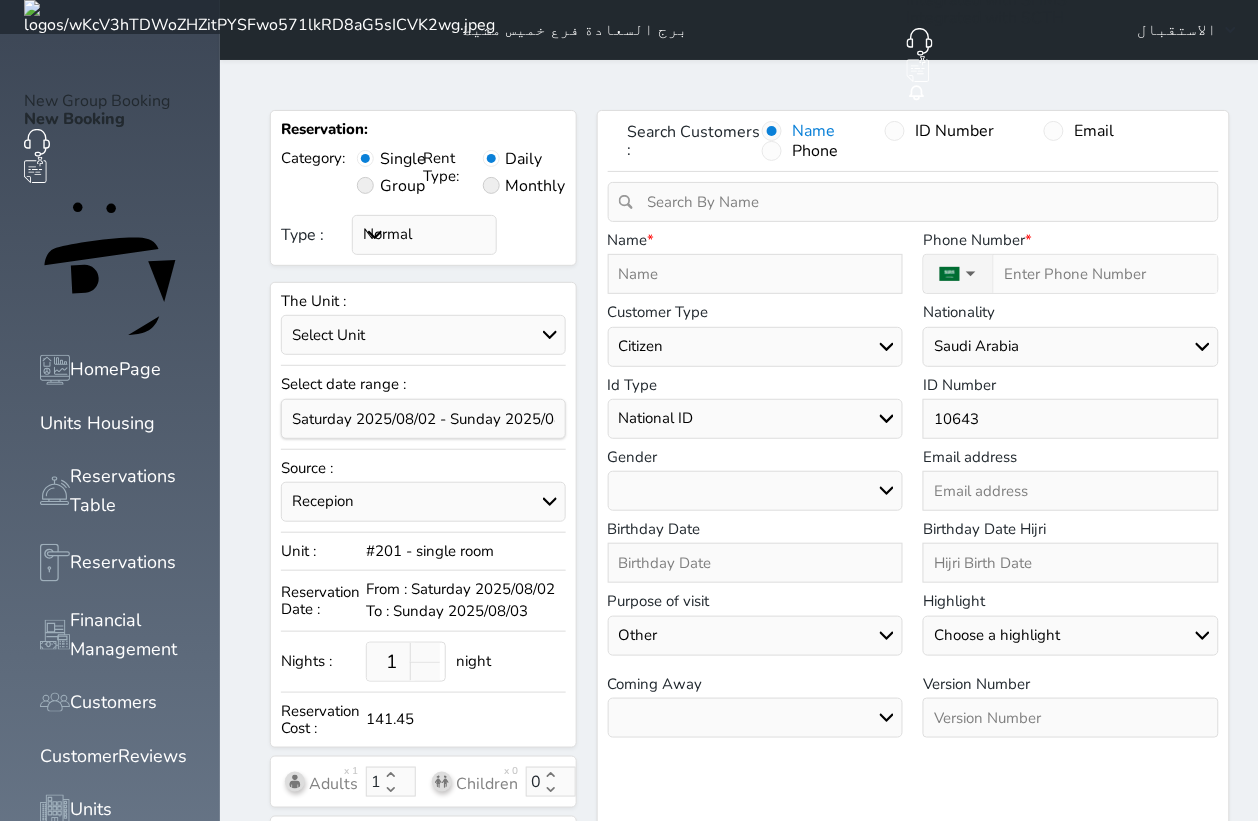 select 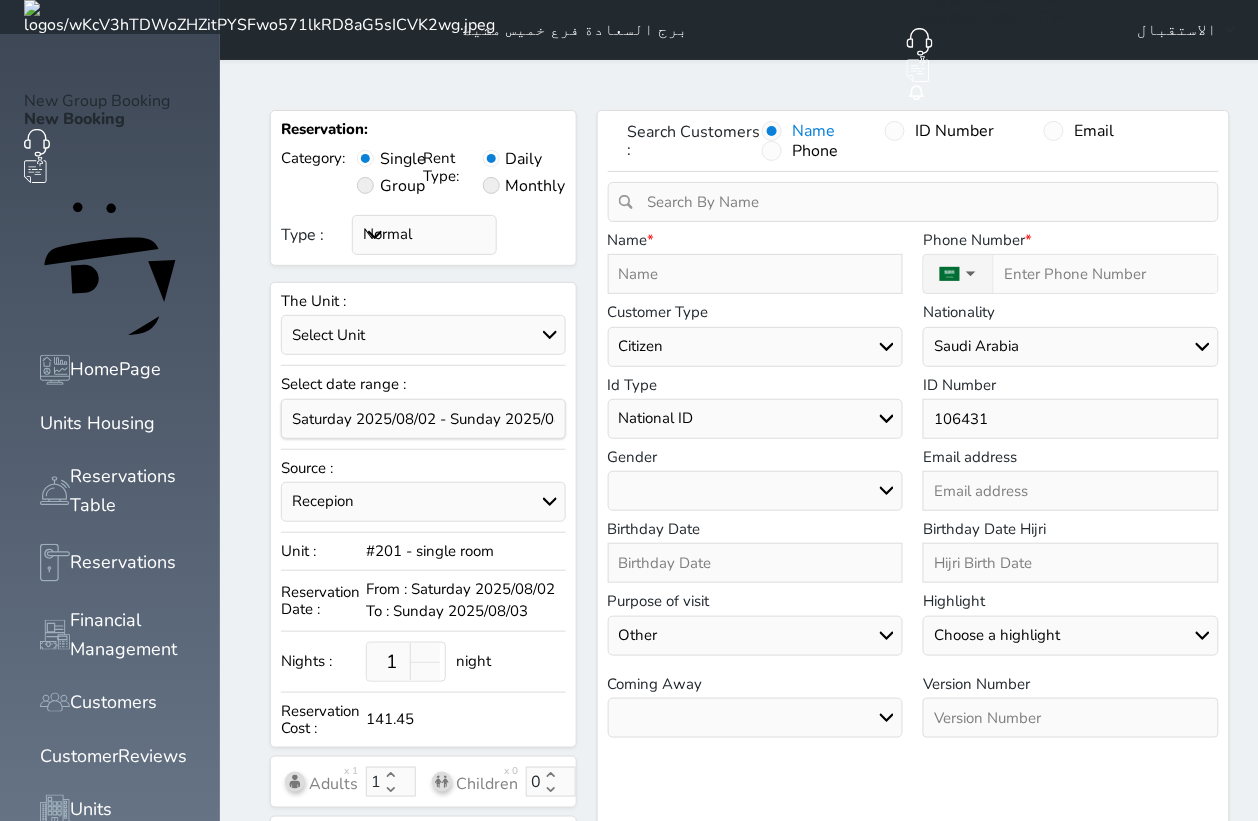 type on "1064312" 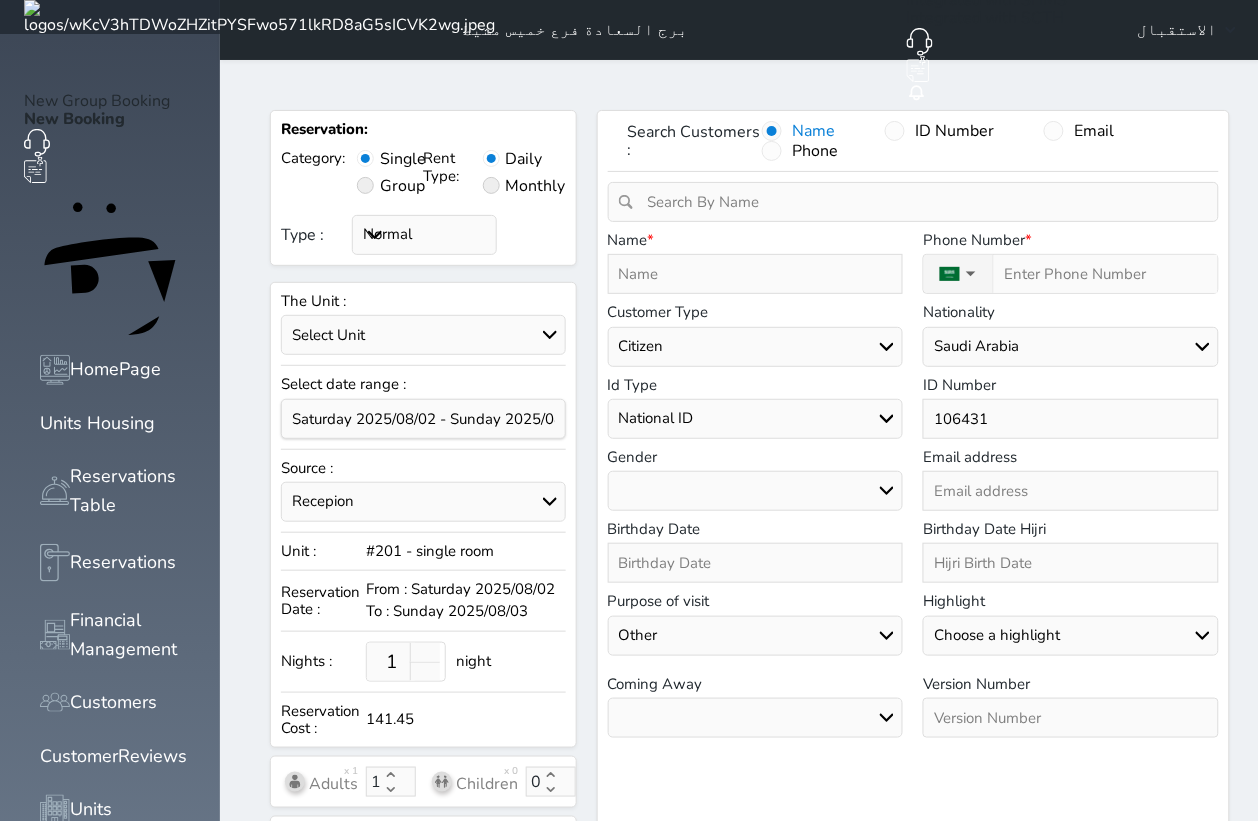 select 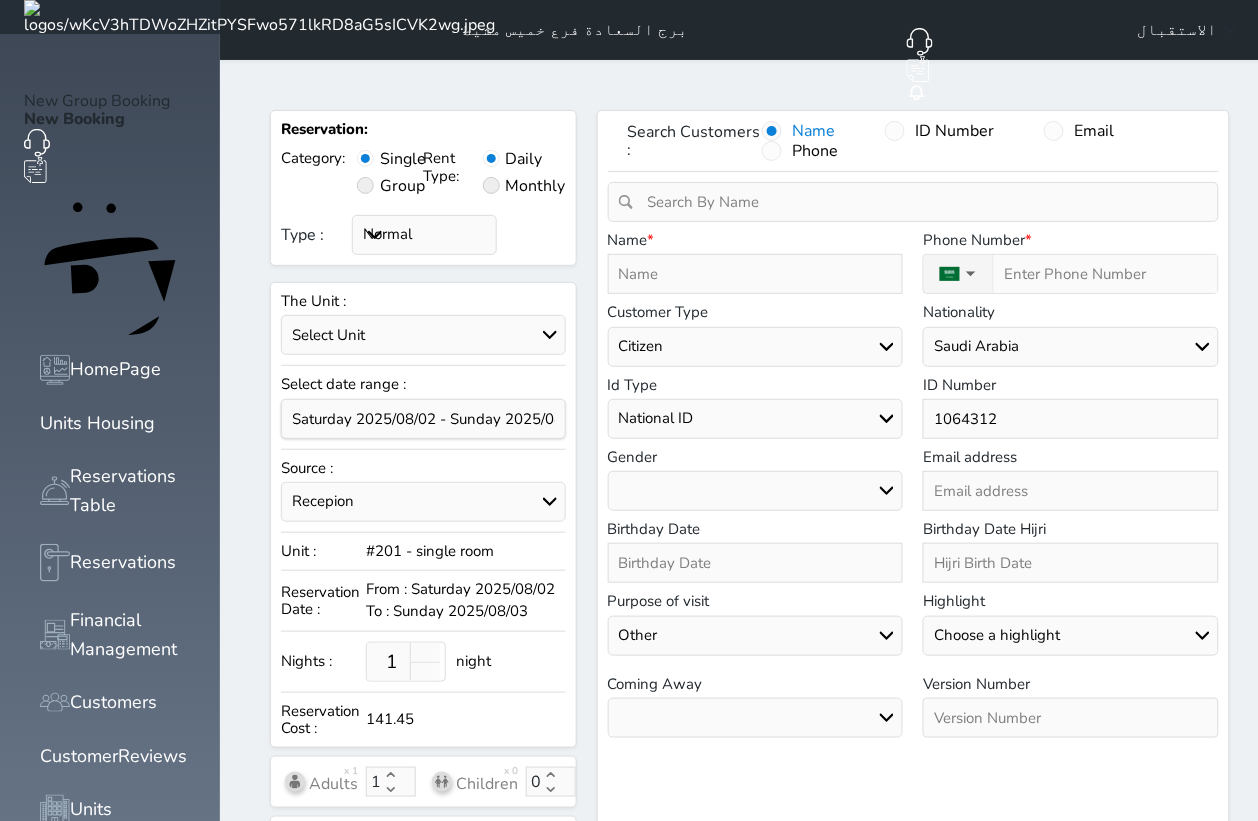 type on "10643120" 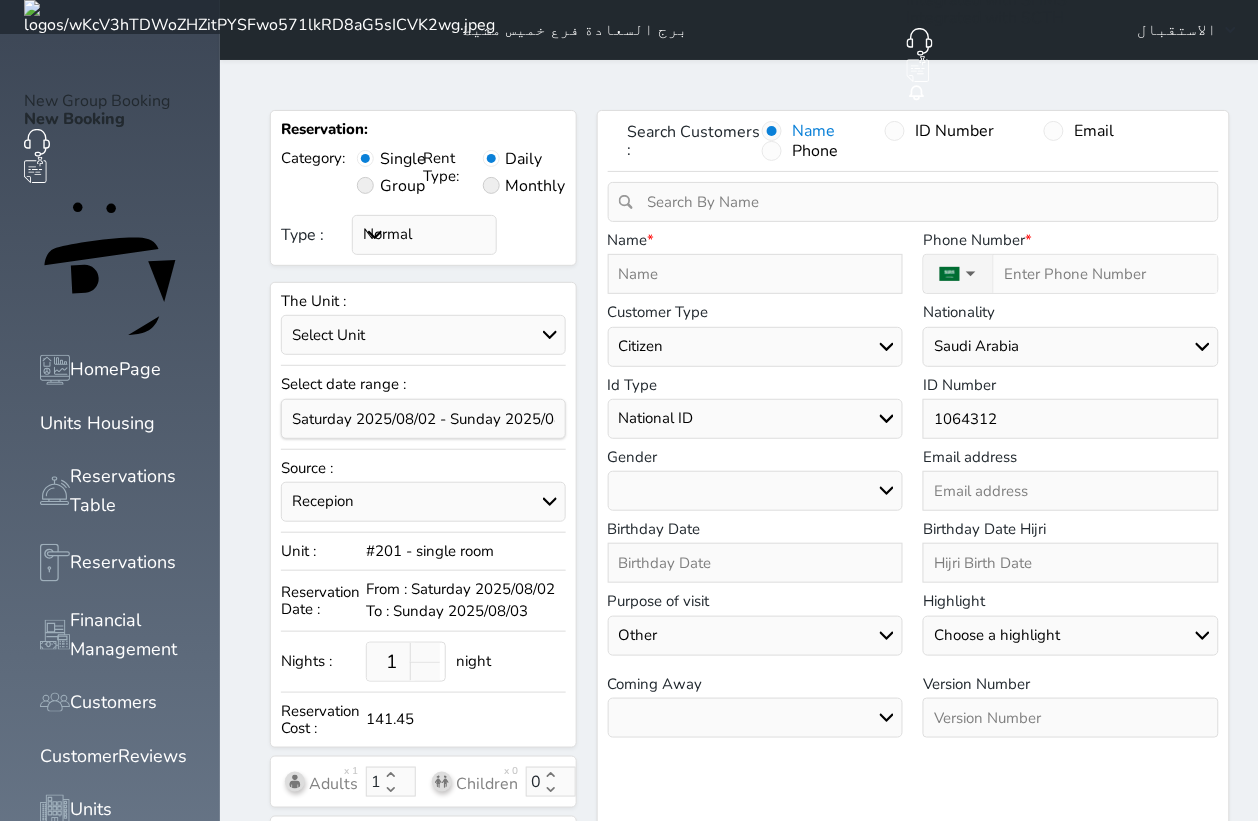 select 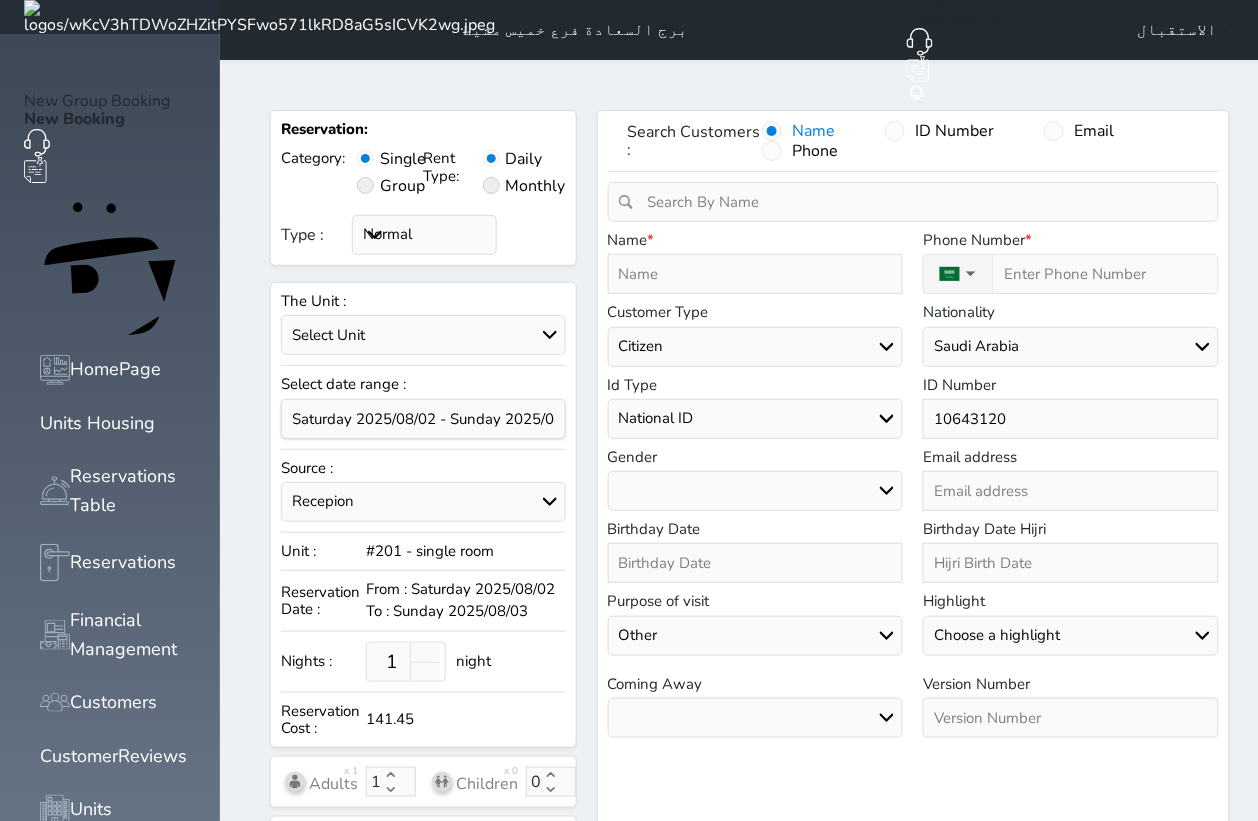 type on "[NUMBER]" 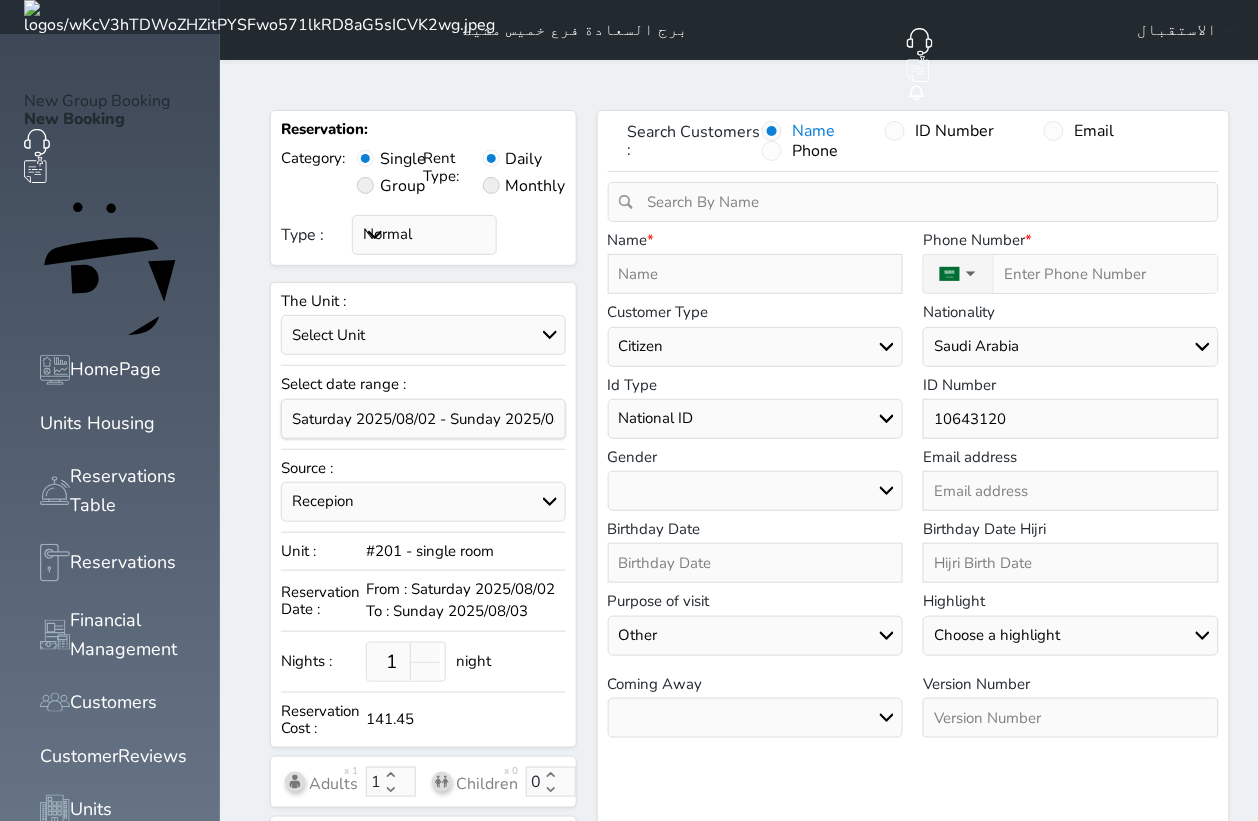 select 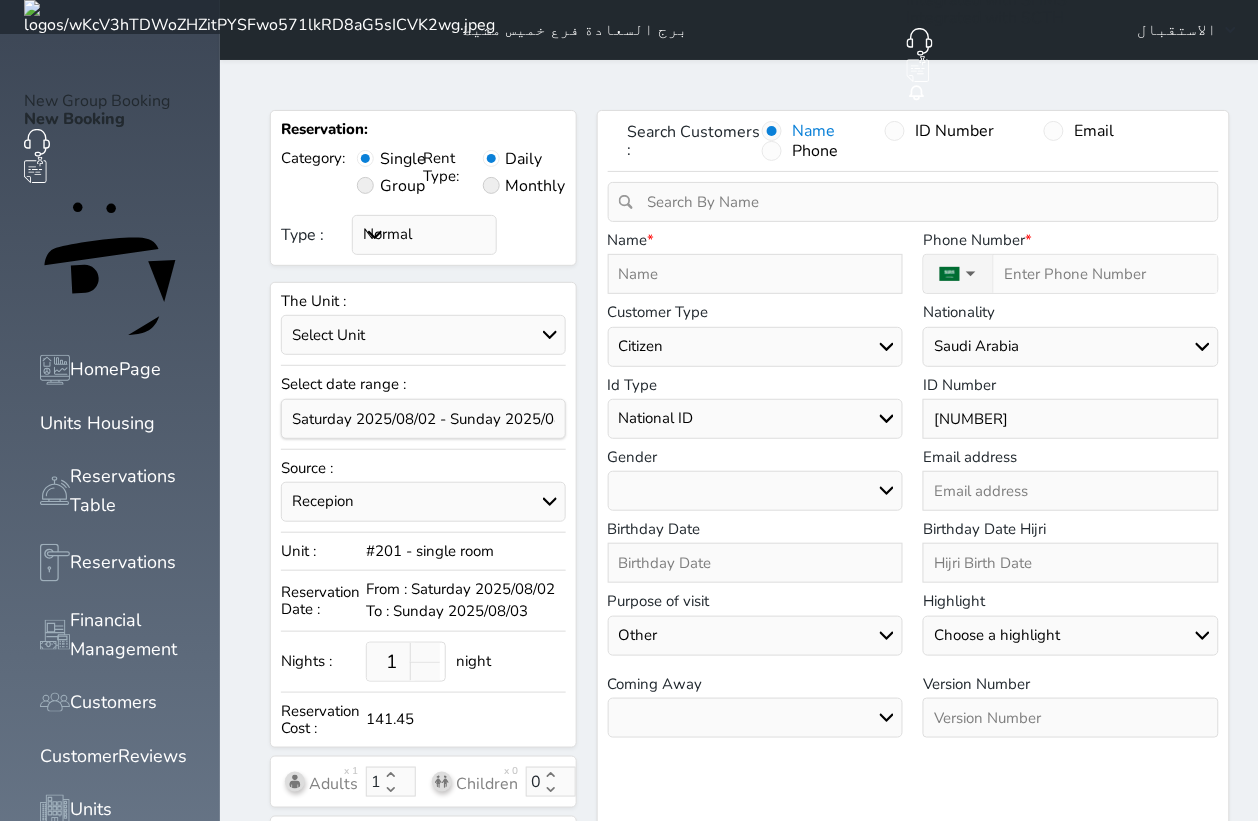 type on "1064312026" 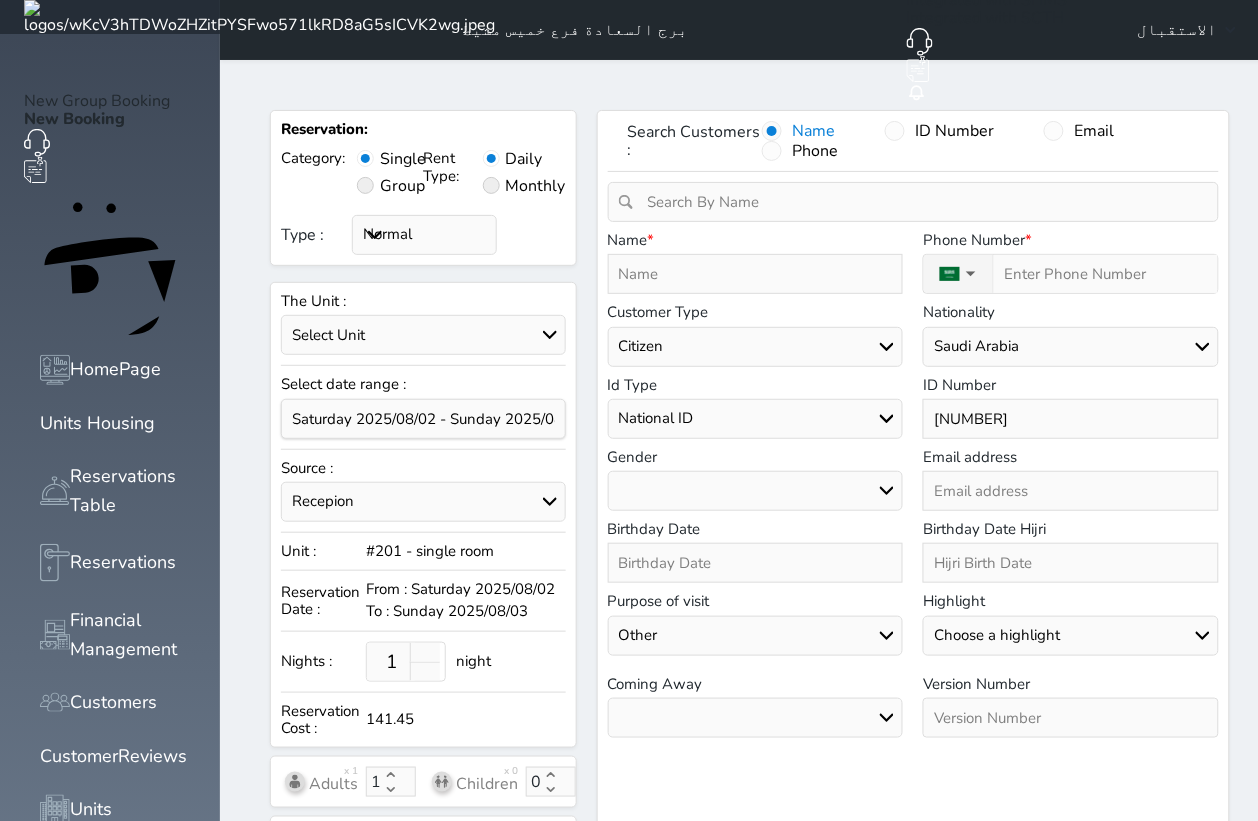 select 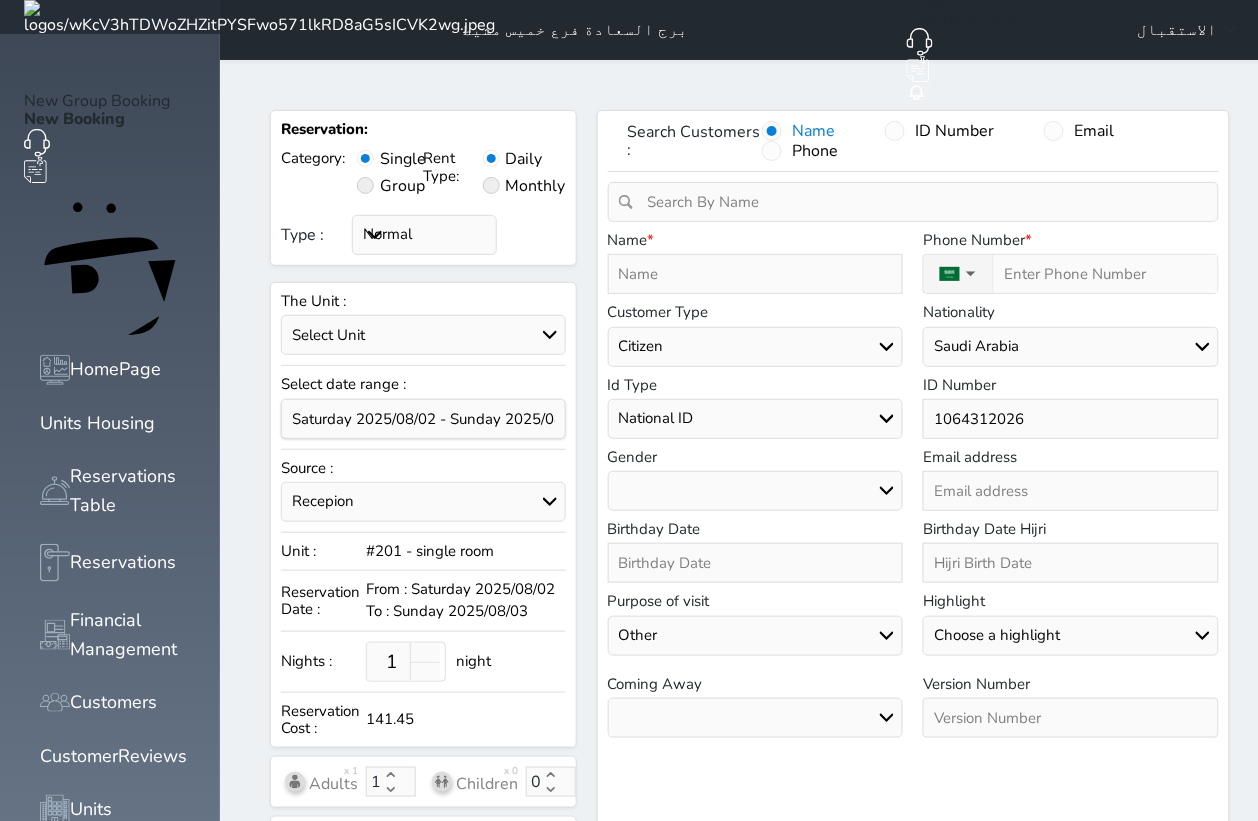 type on "1064312026" 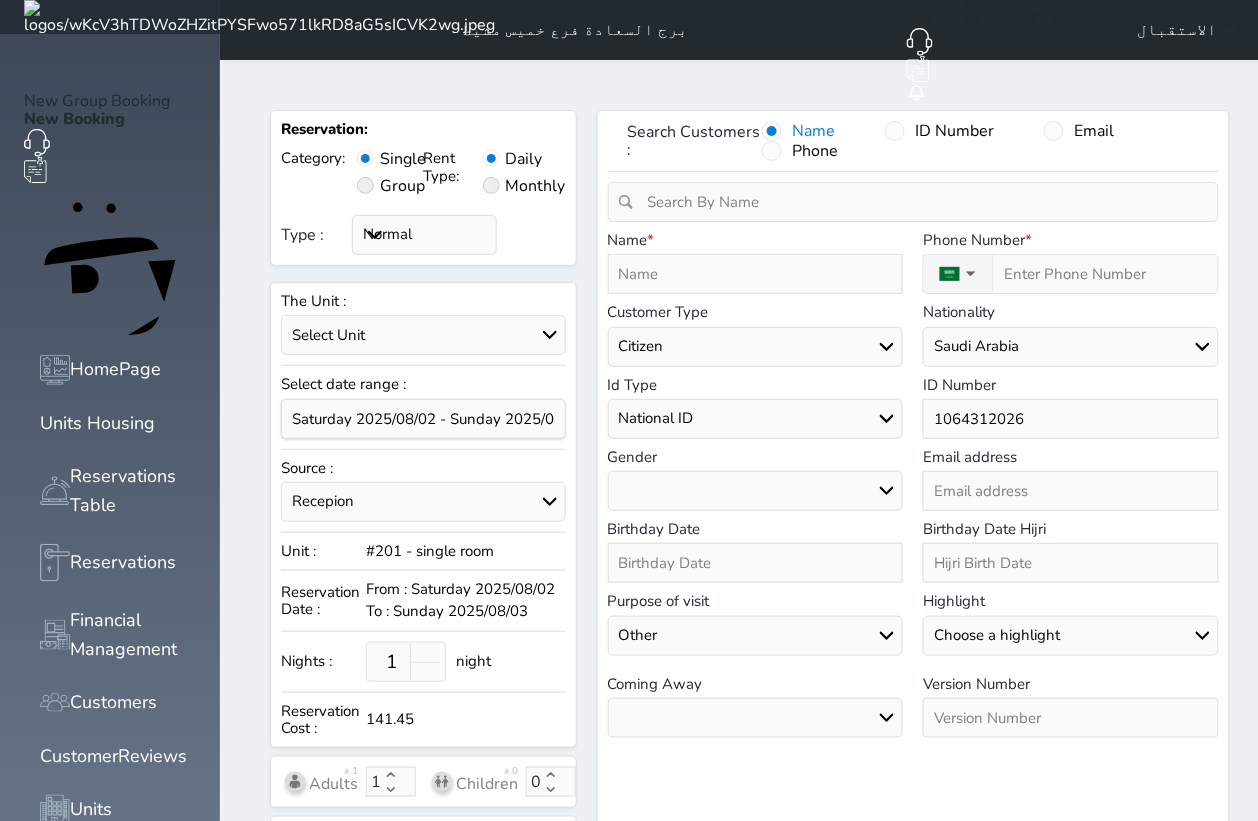 type on "k" 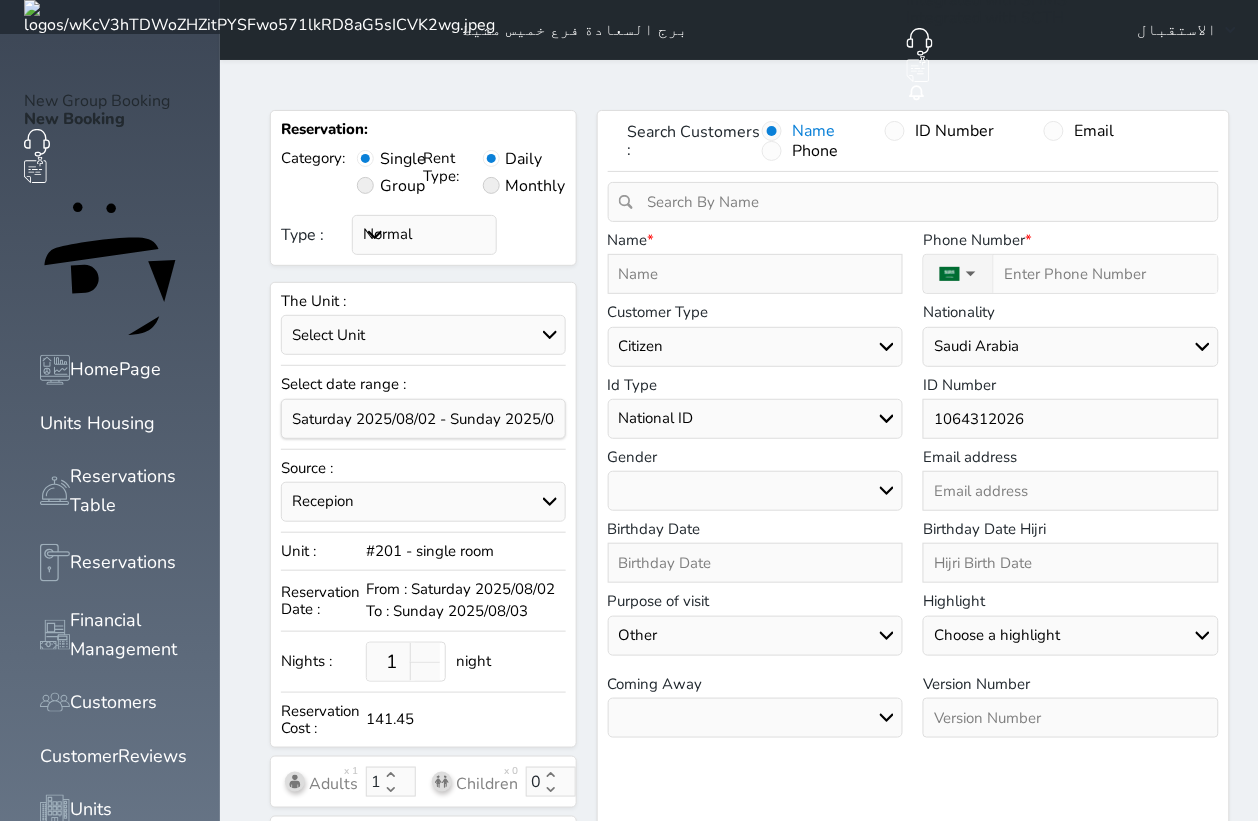 select 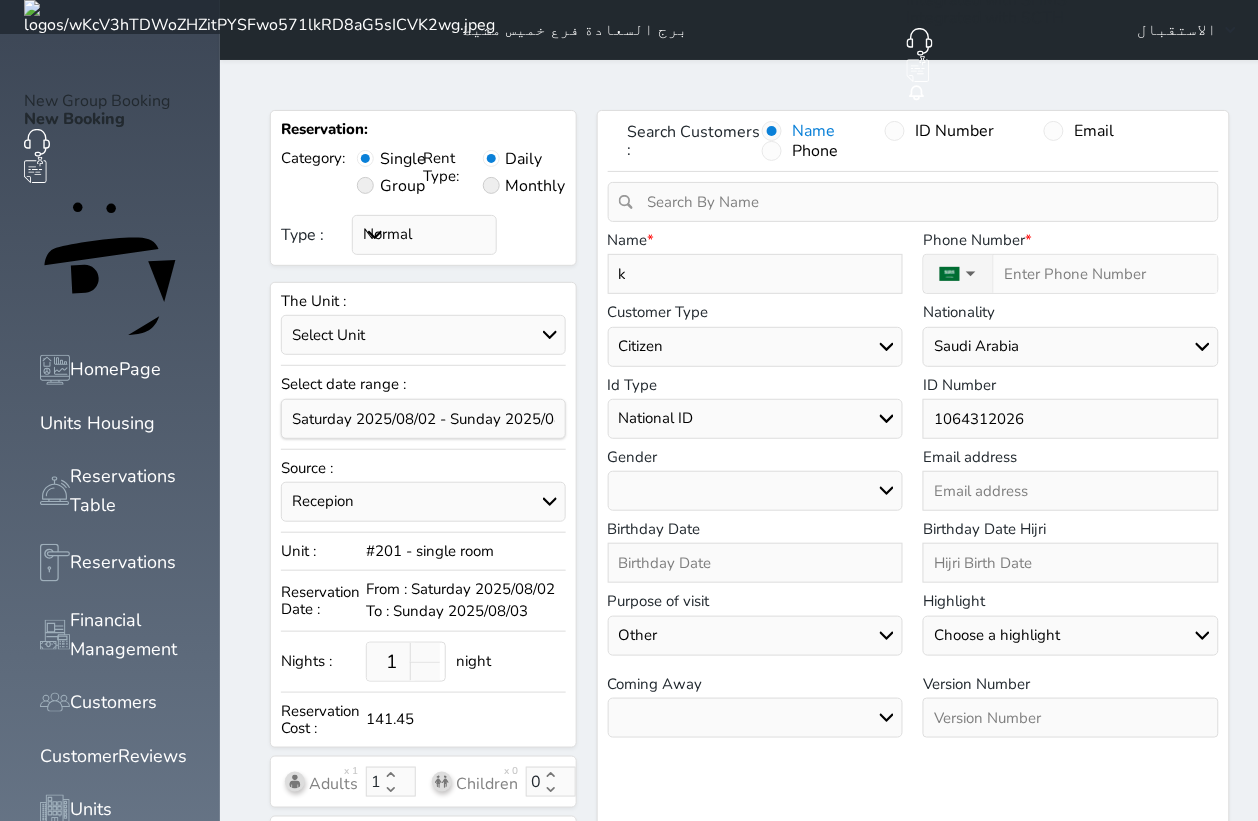 type 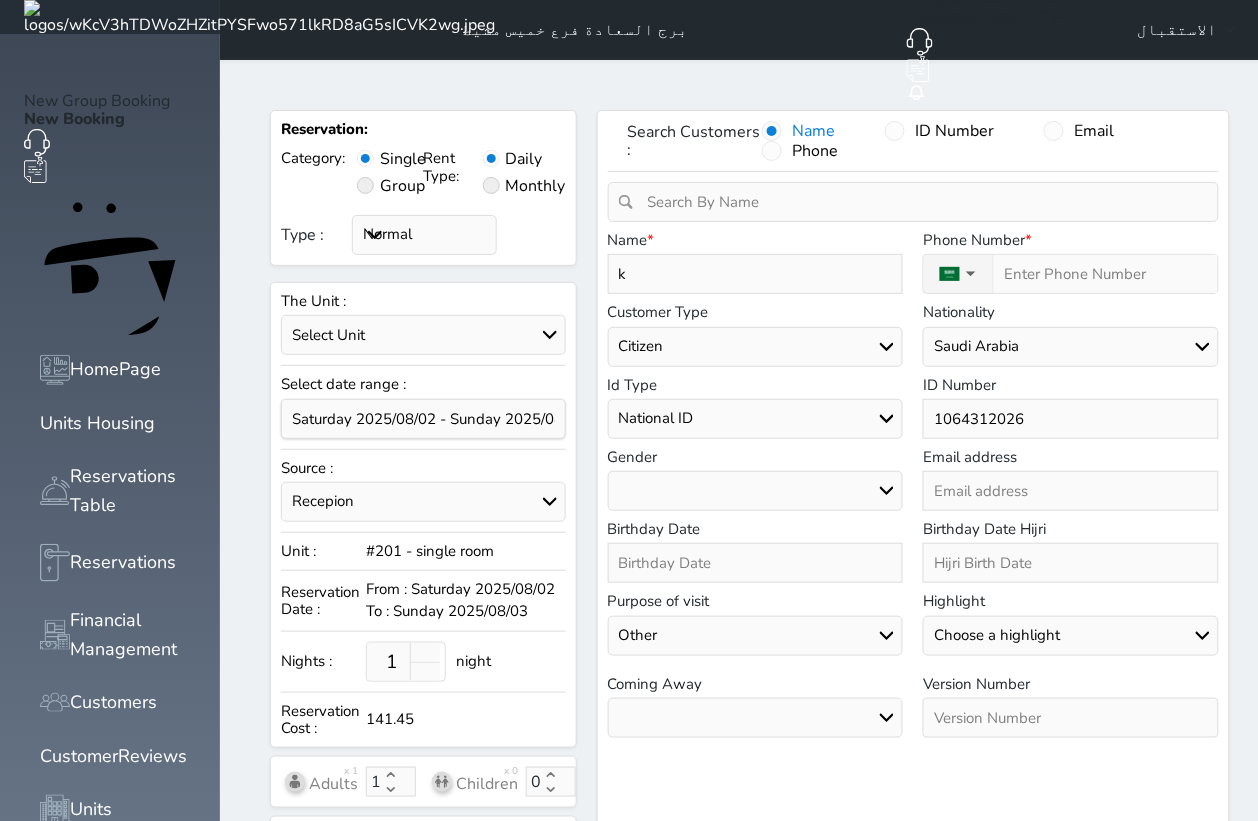 select 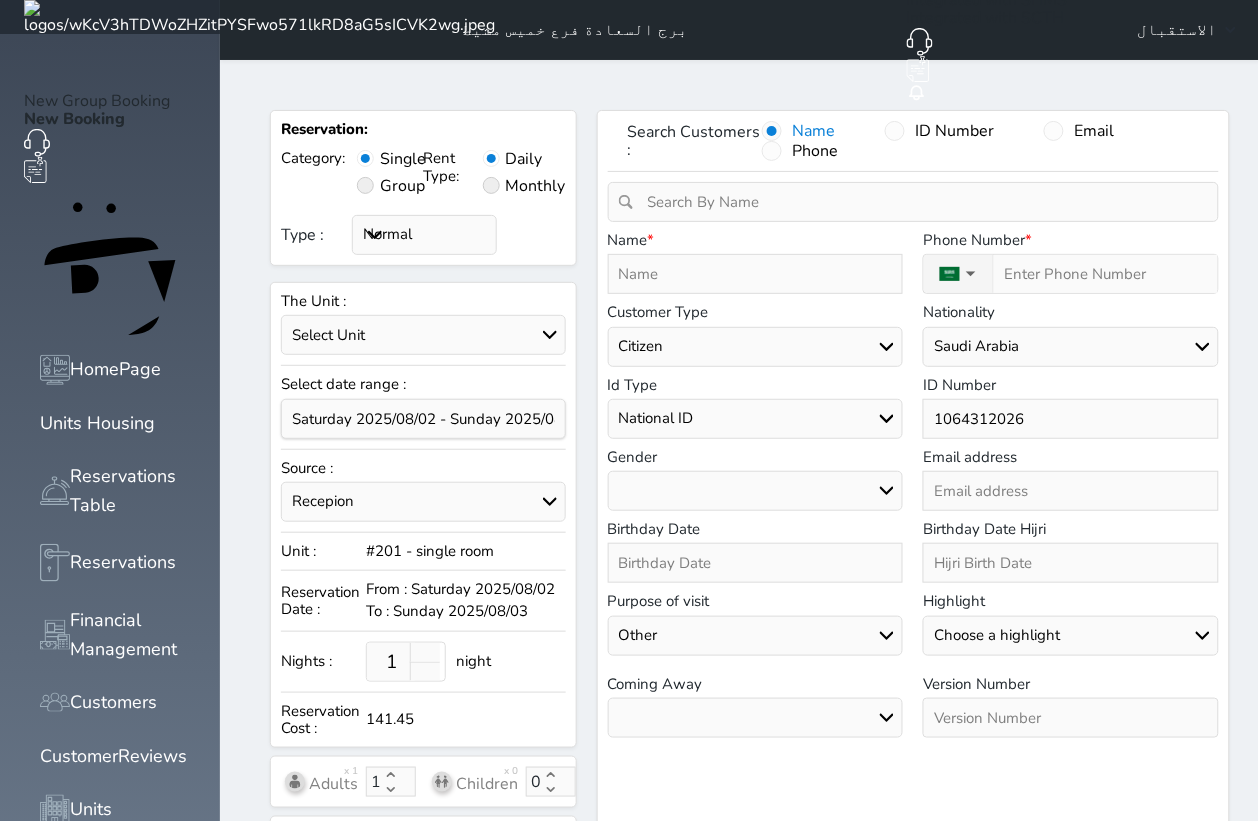 type on "K" 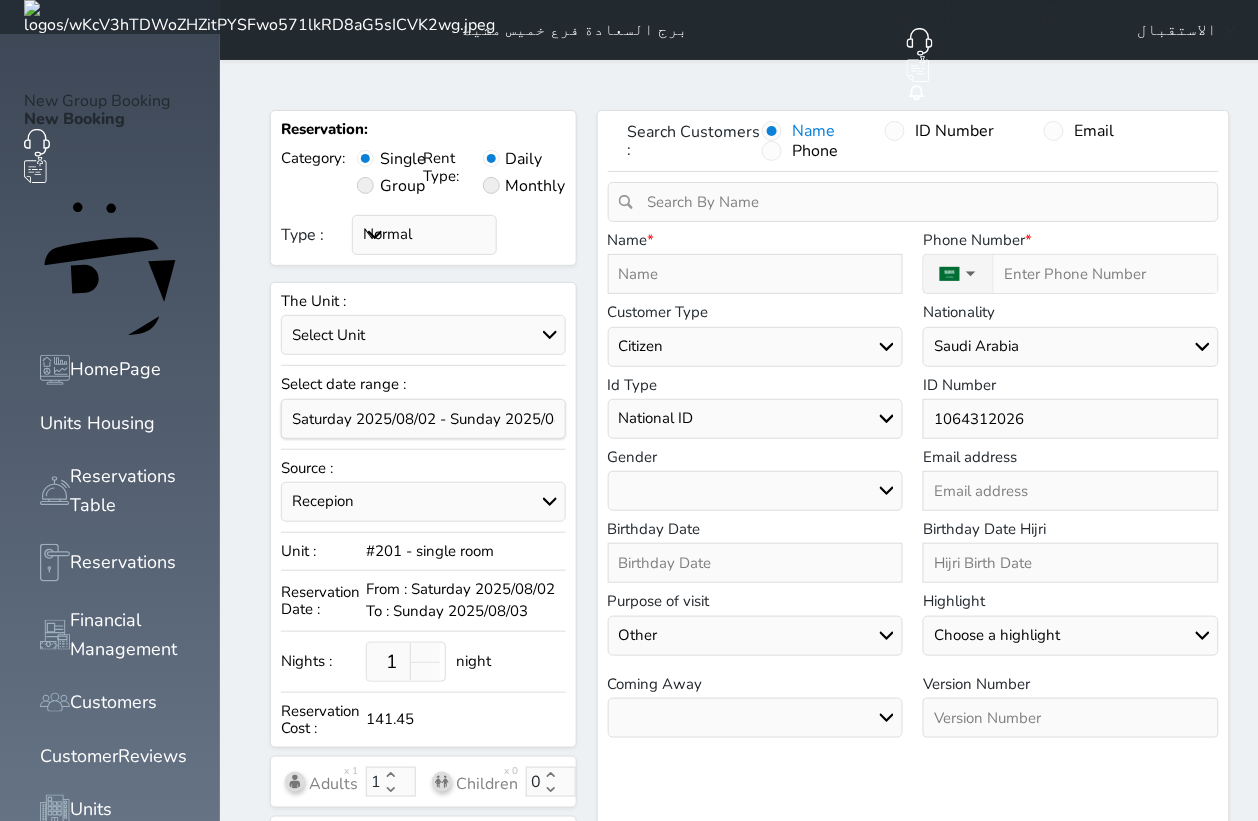 select 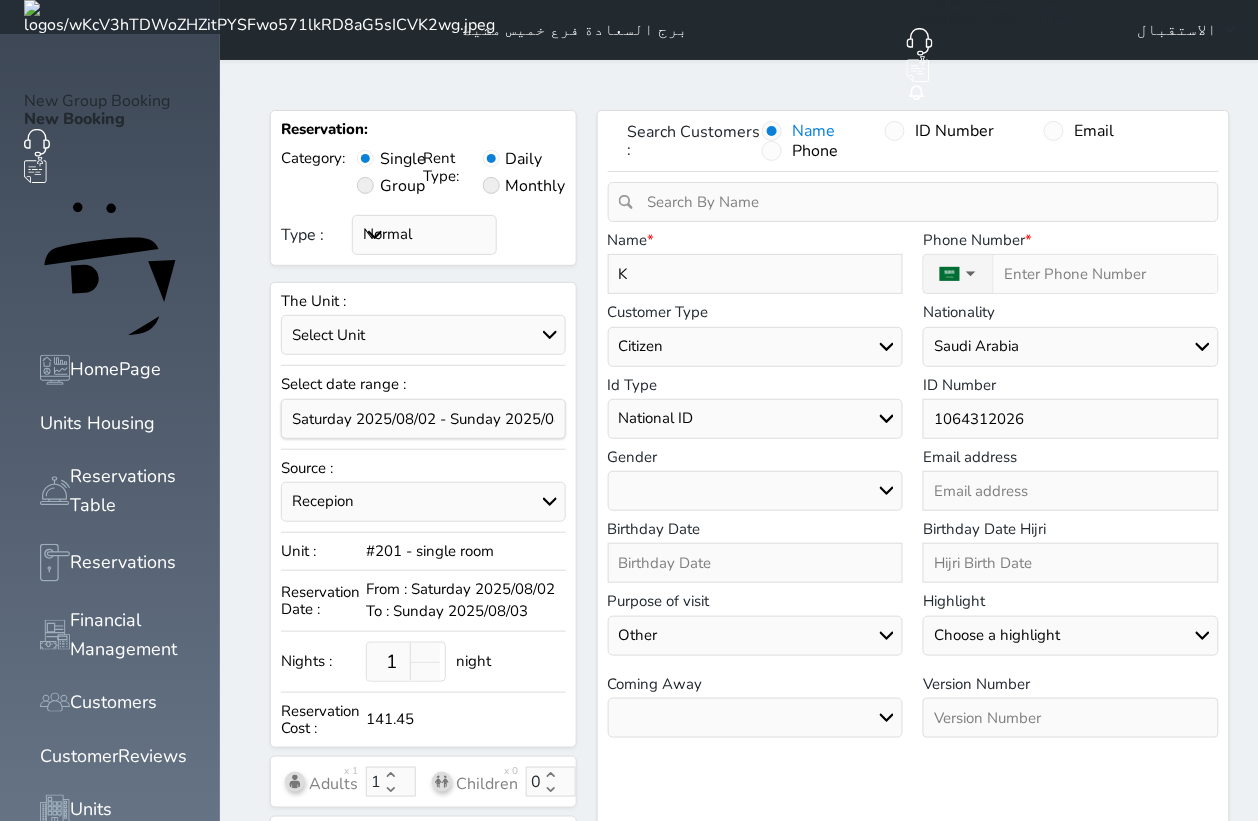 type on "Ka" 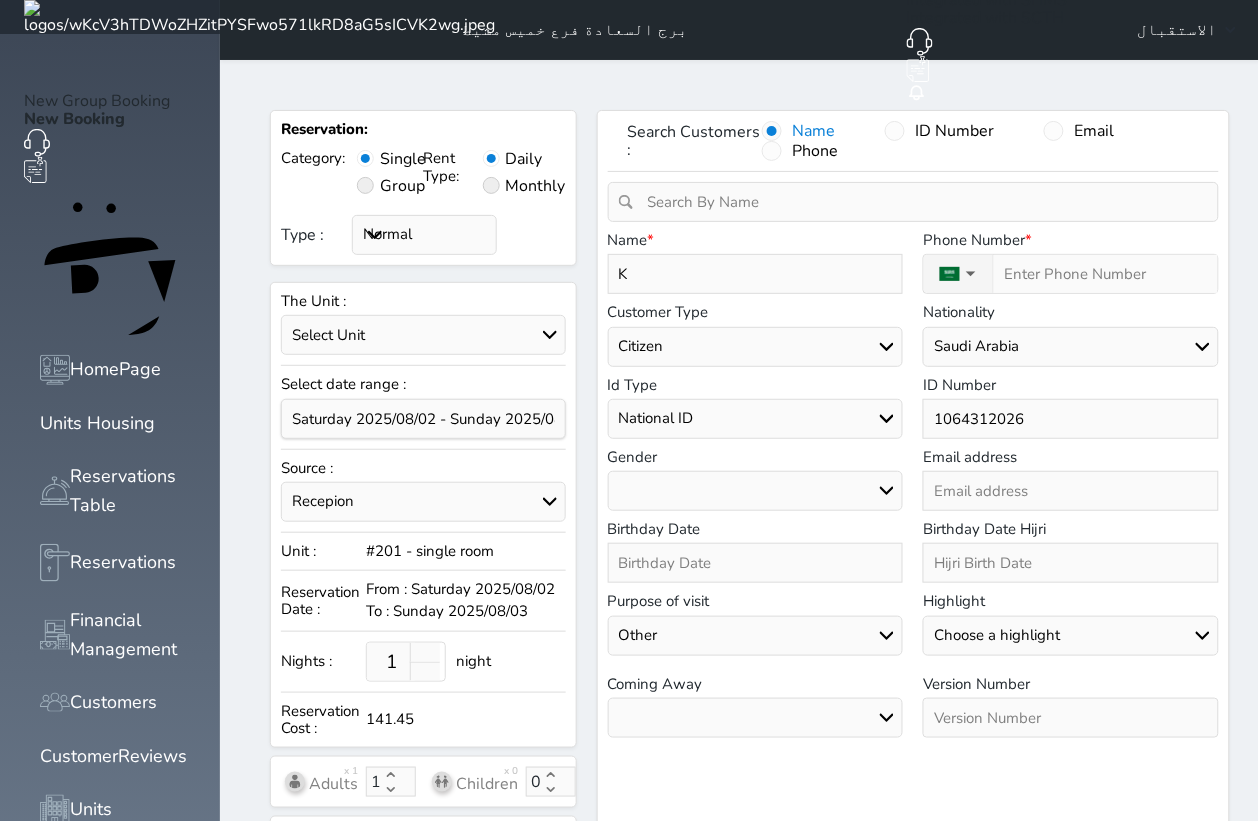 select 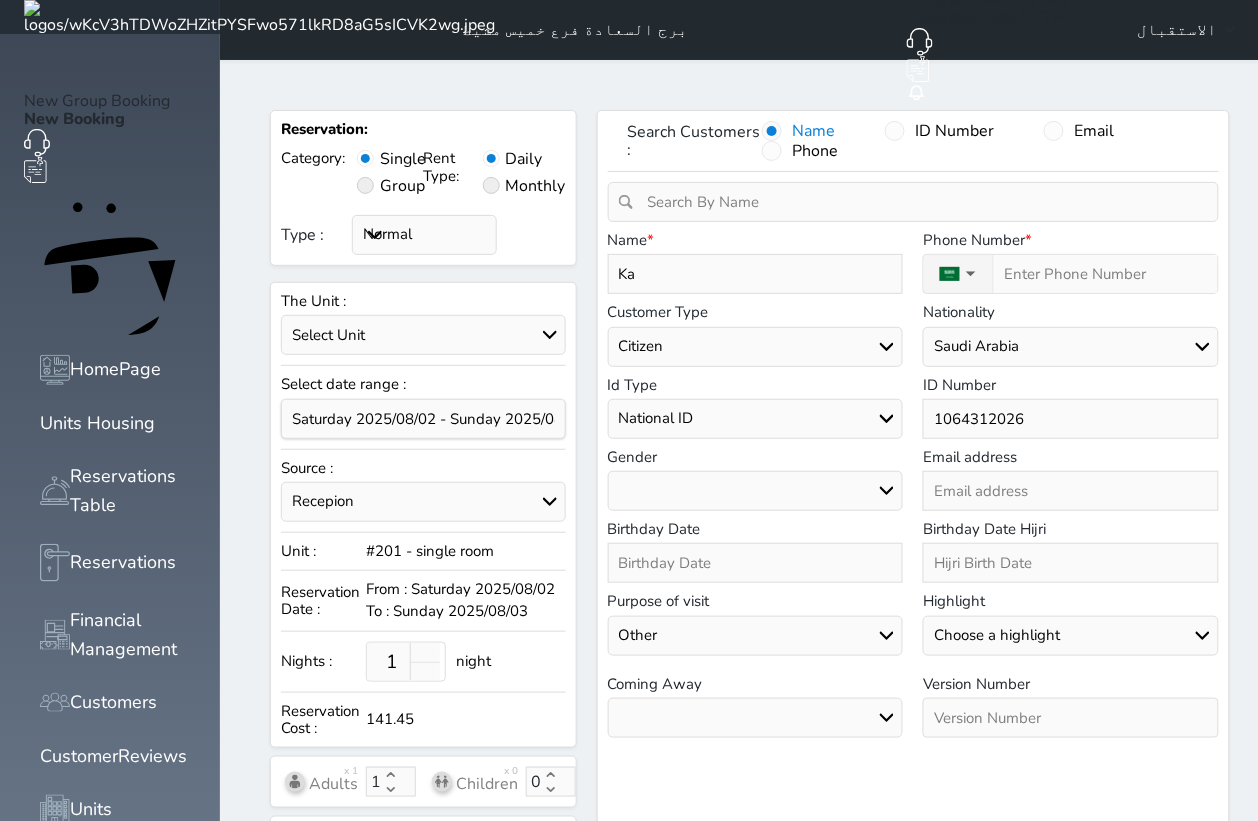 type on "Kal" 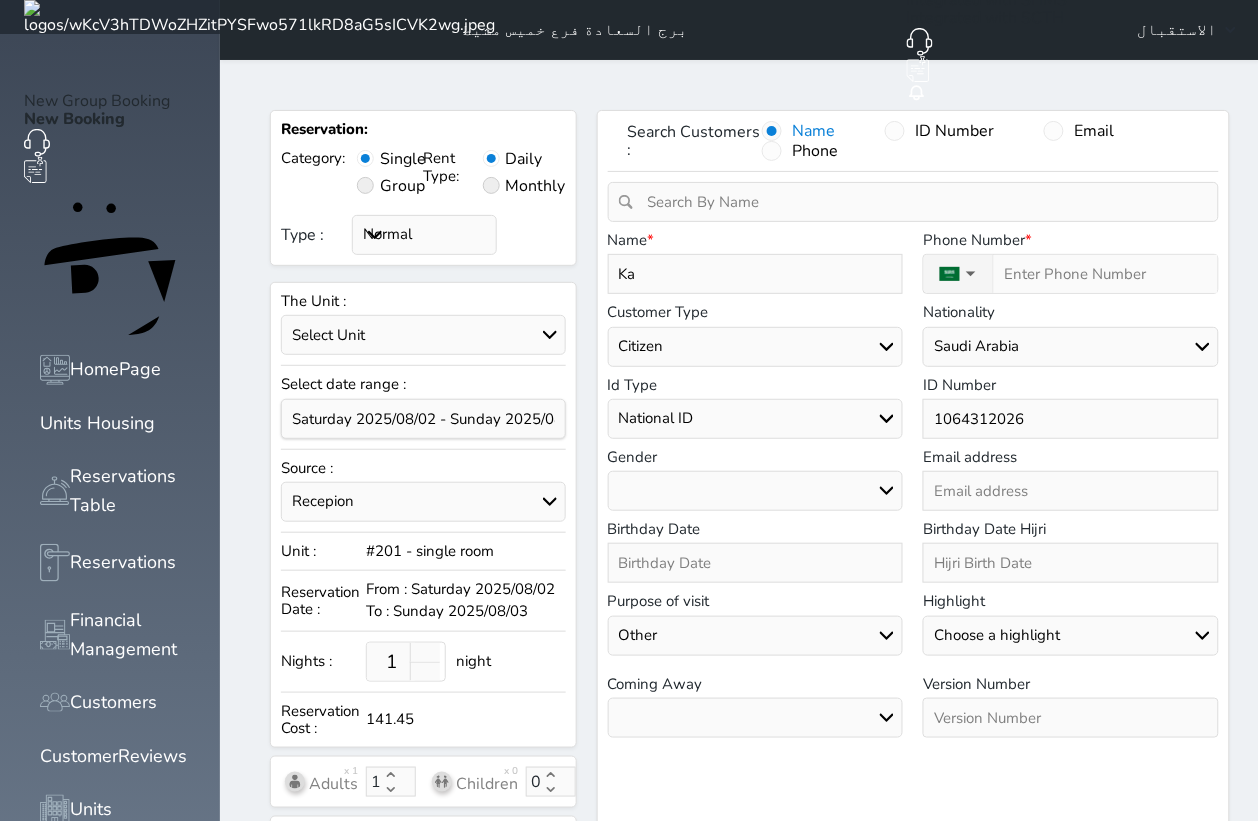 select 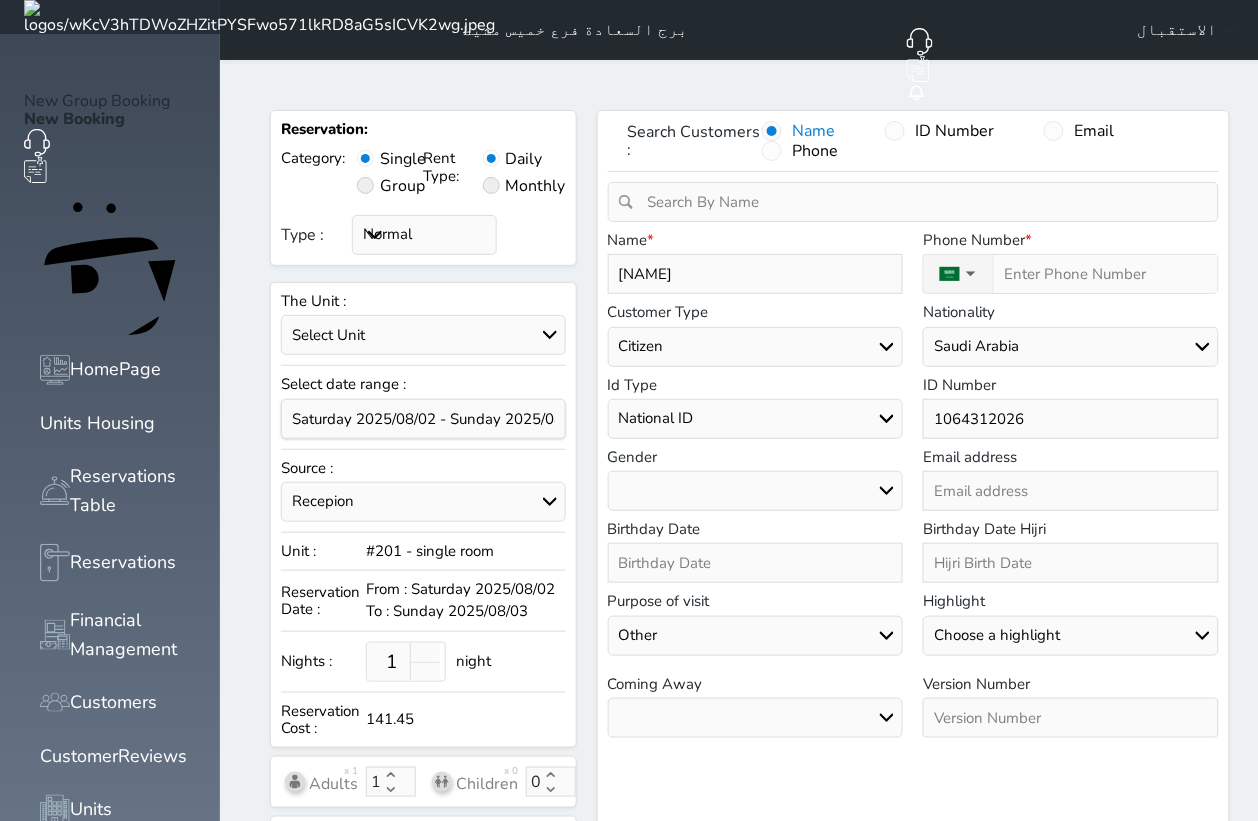 type on "Kale" 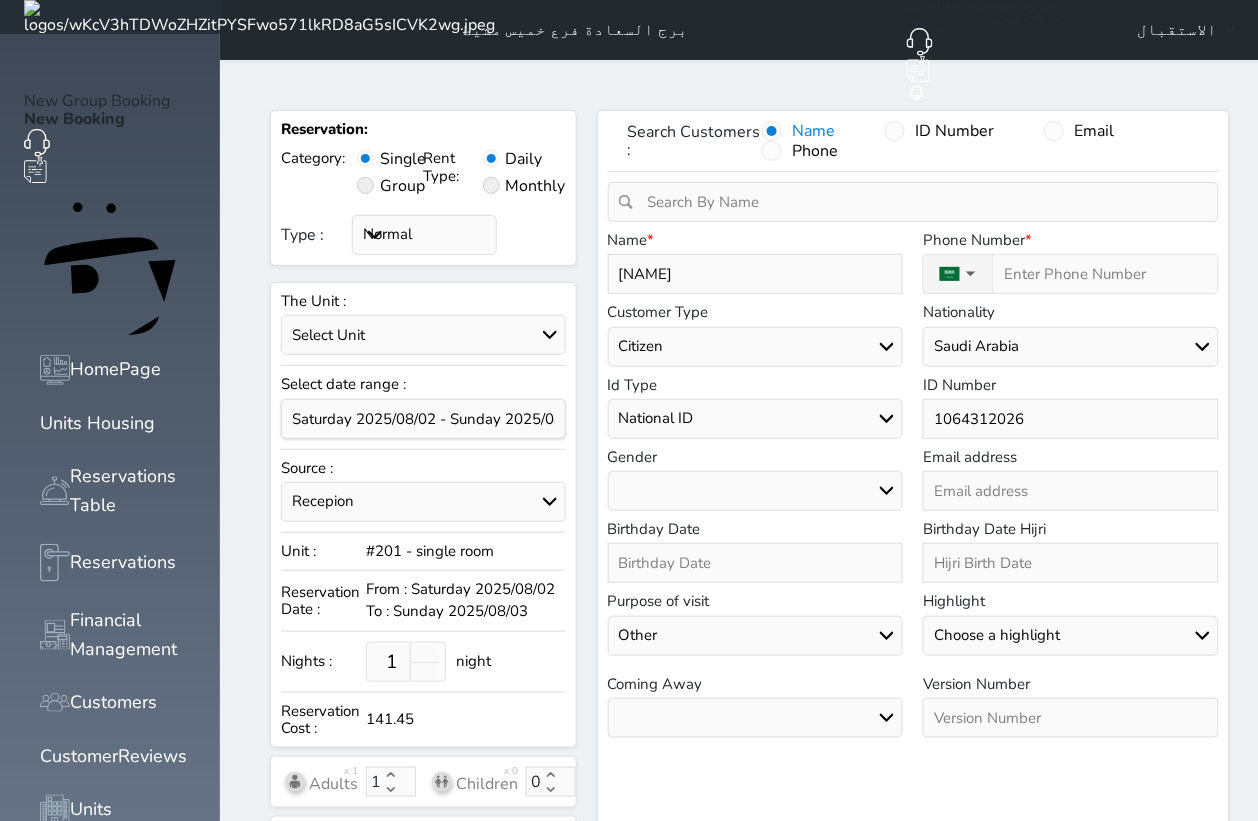 select 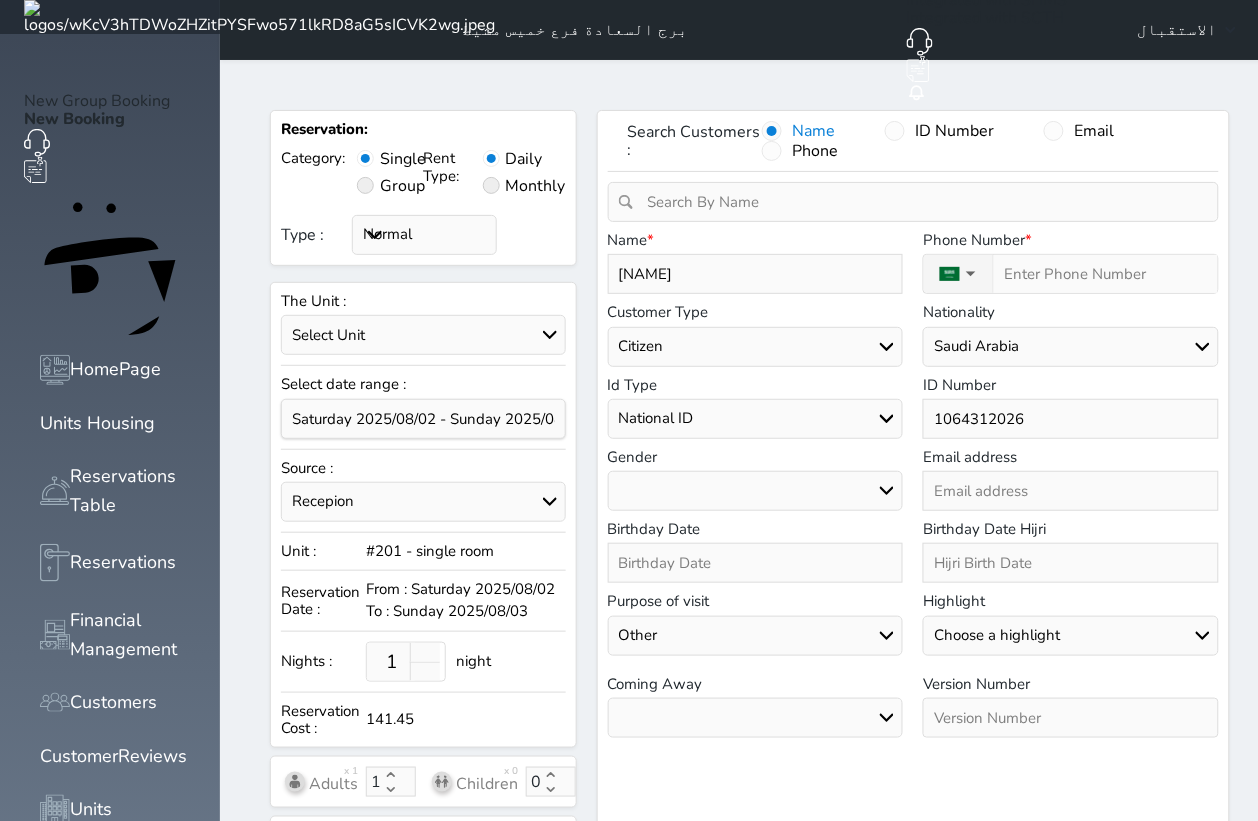 type on "Kaled" 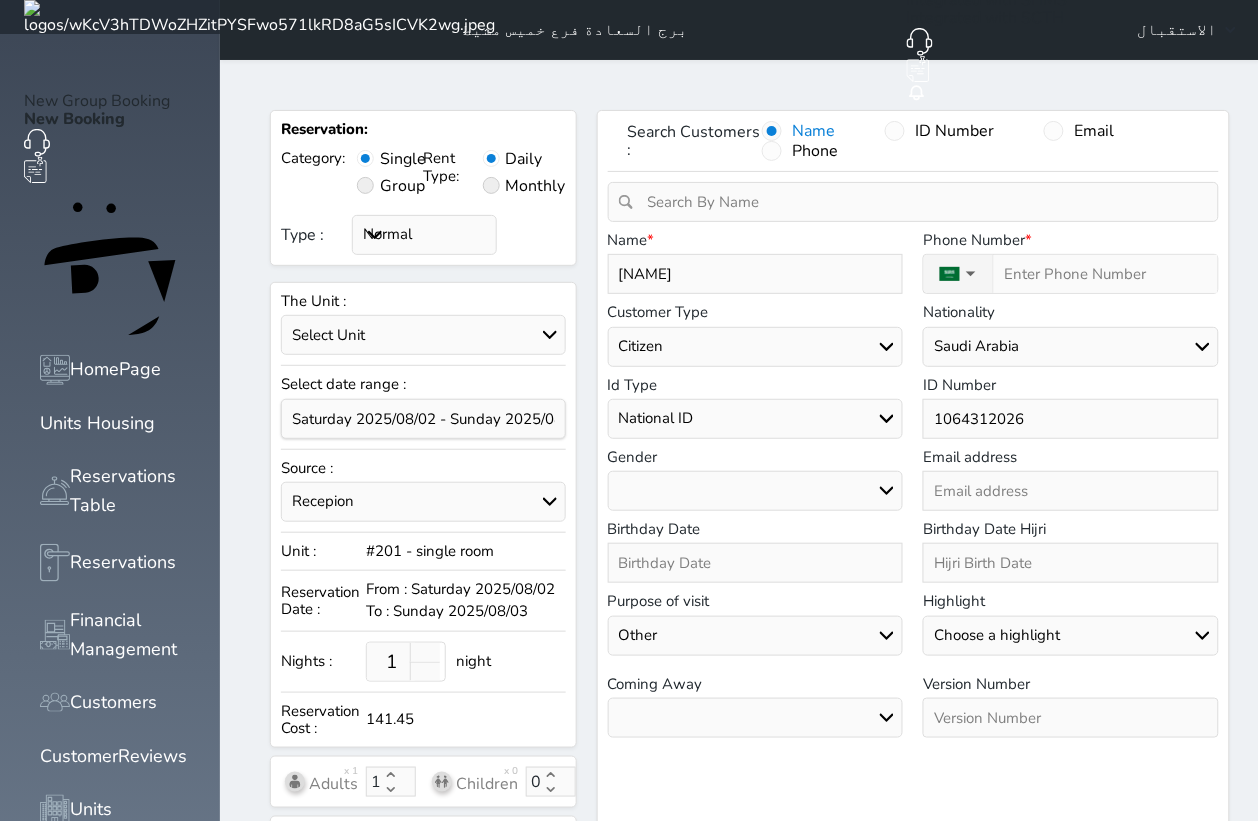 select 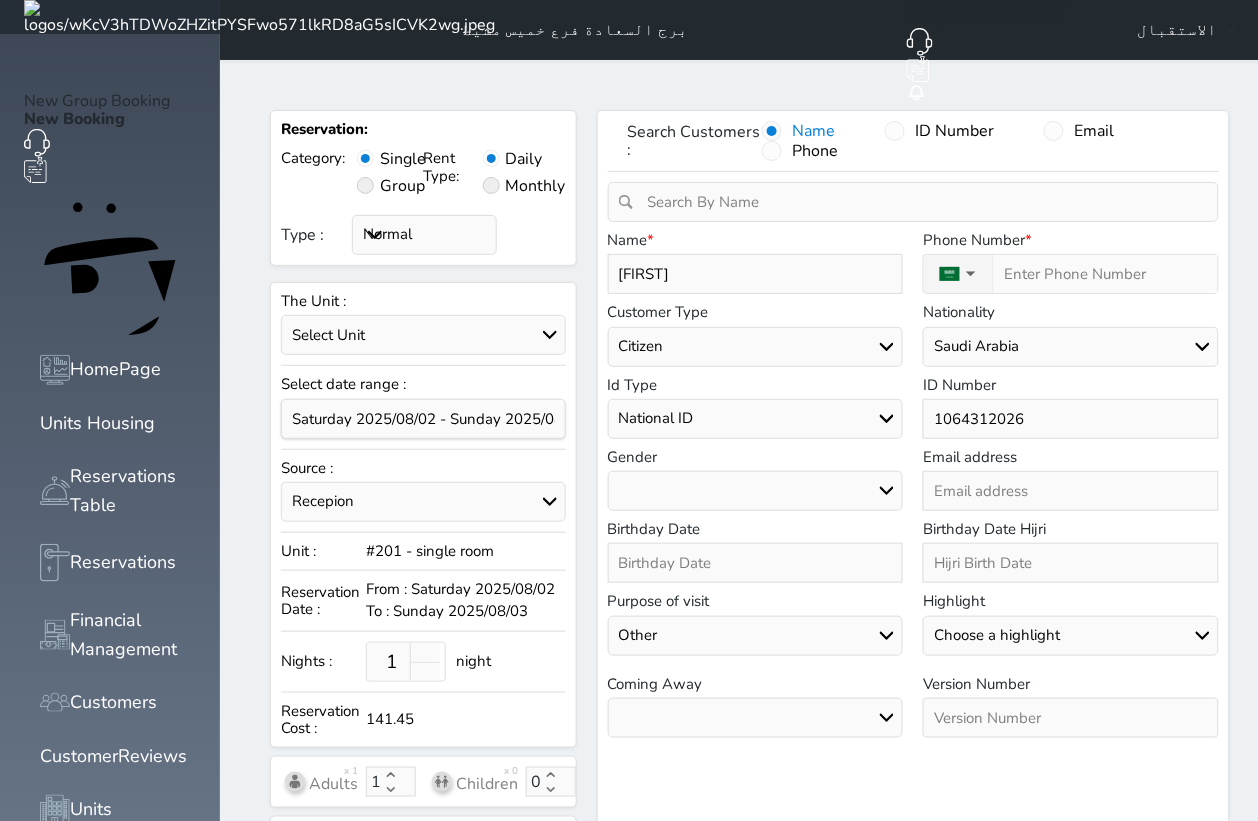 type on "Kaled" 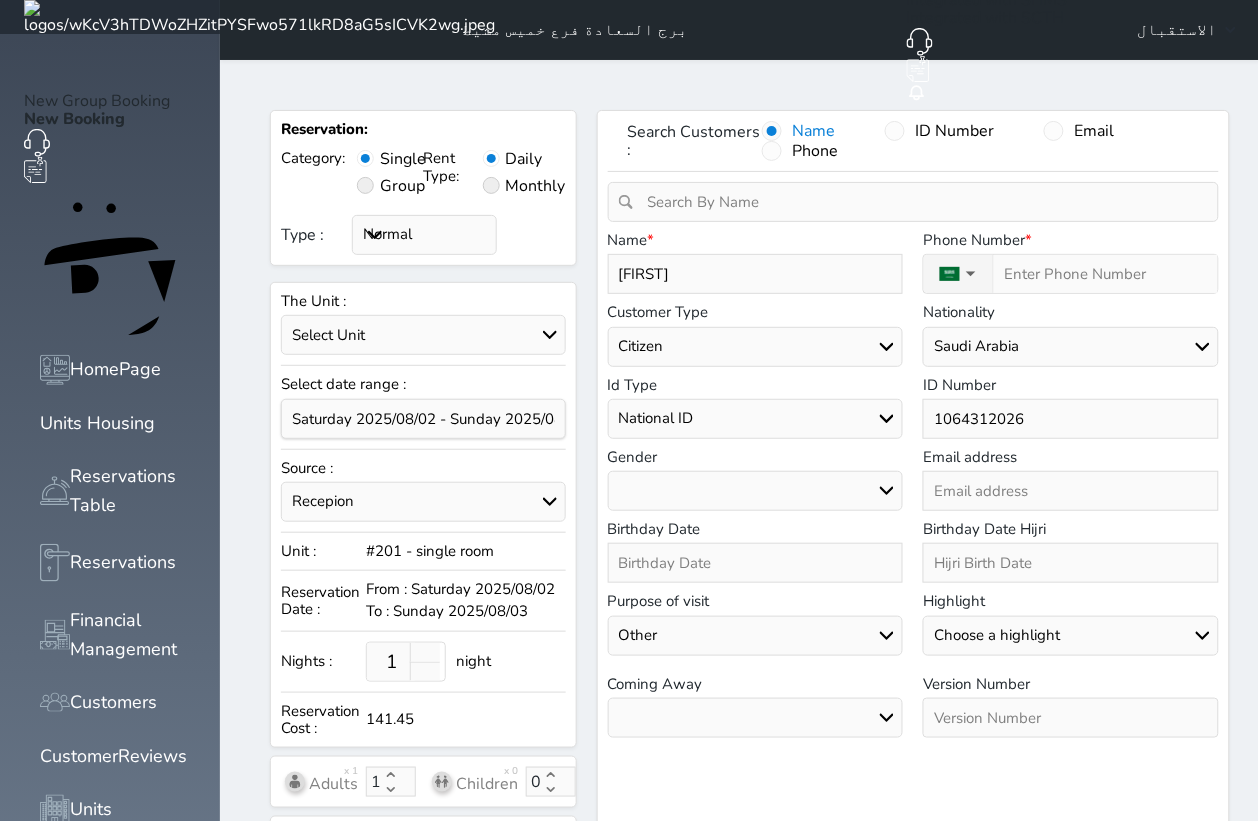 select 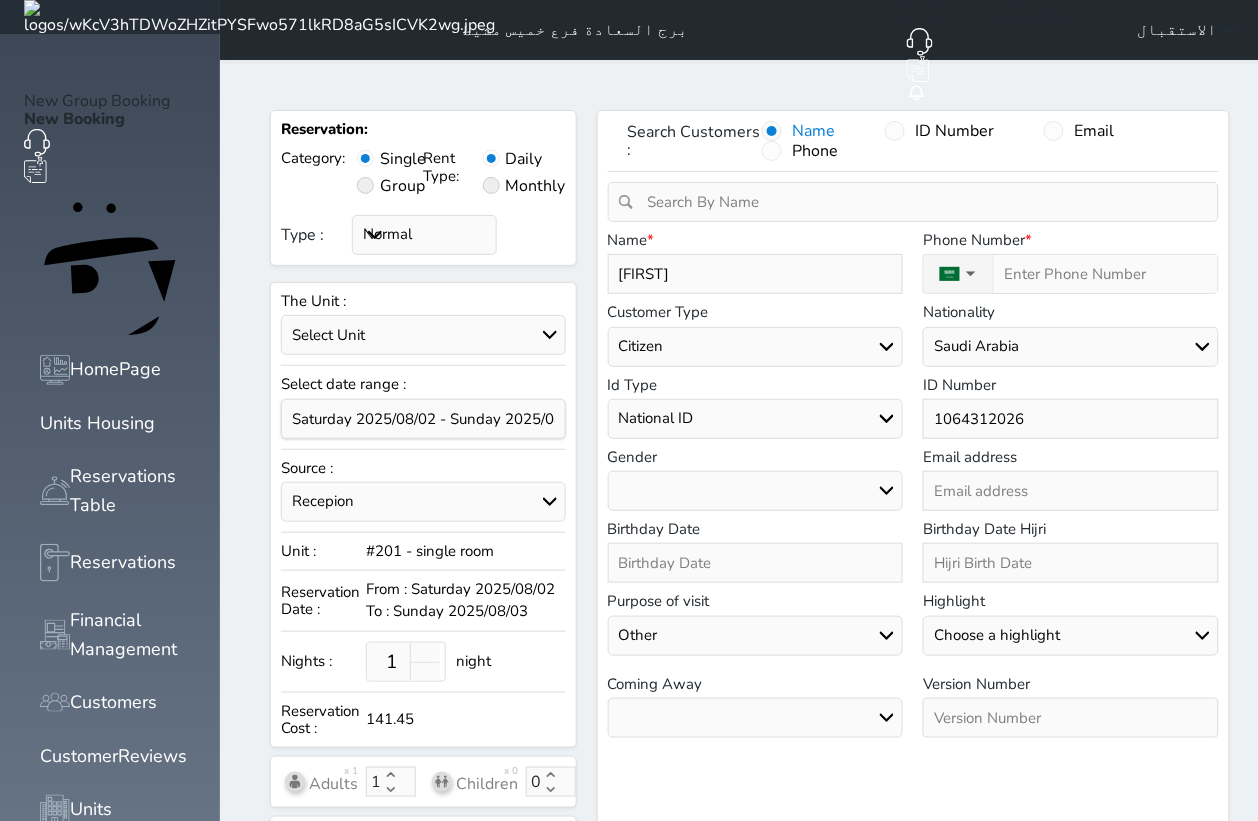 type on "Kaled A" 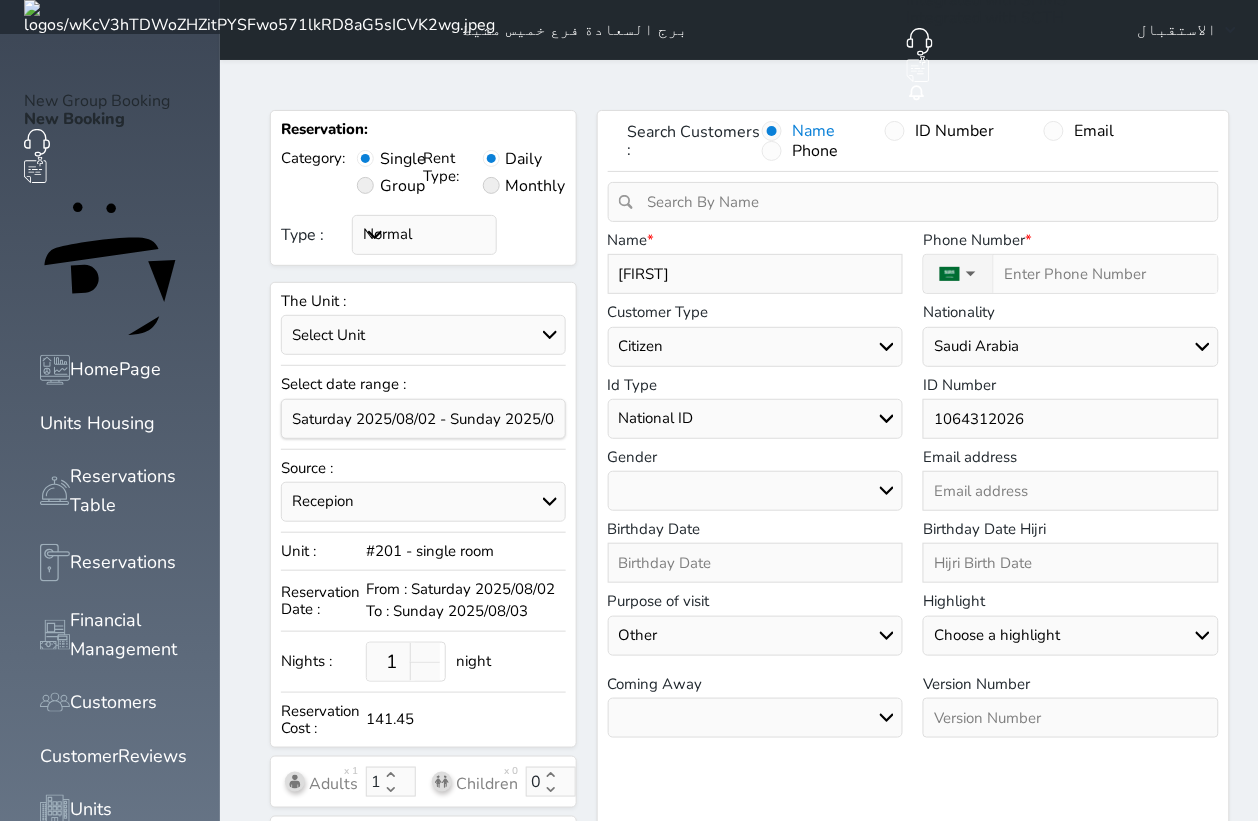 select 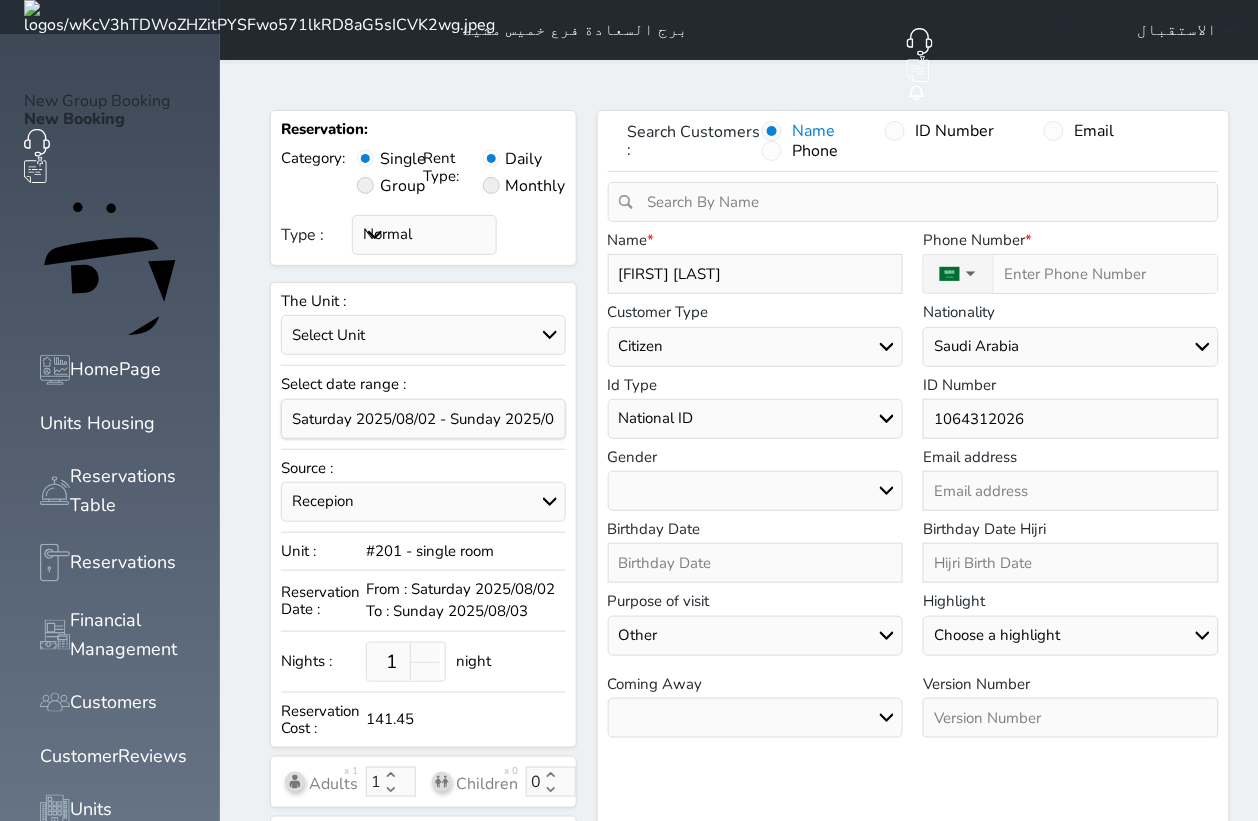 type on "Kaled Al" 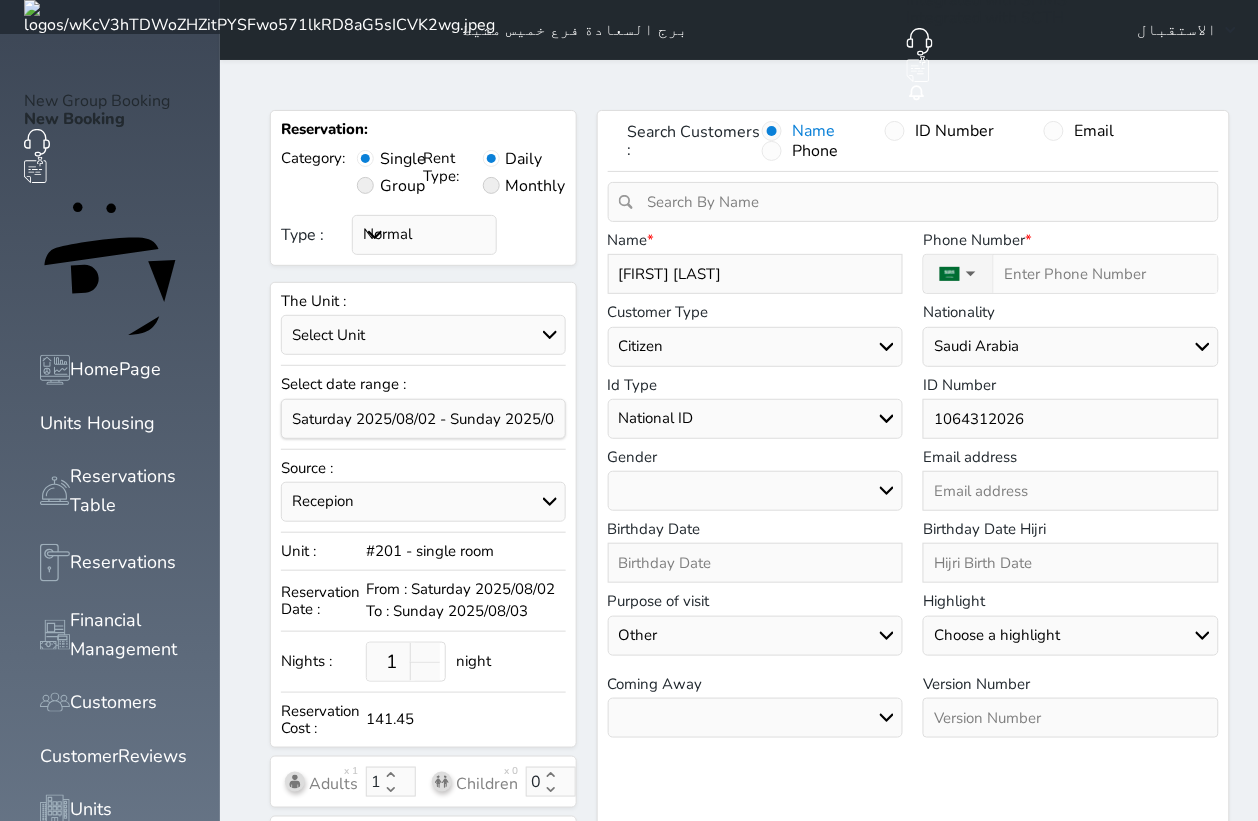 select 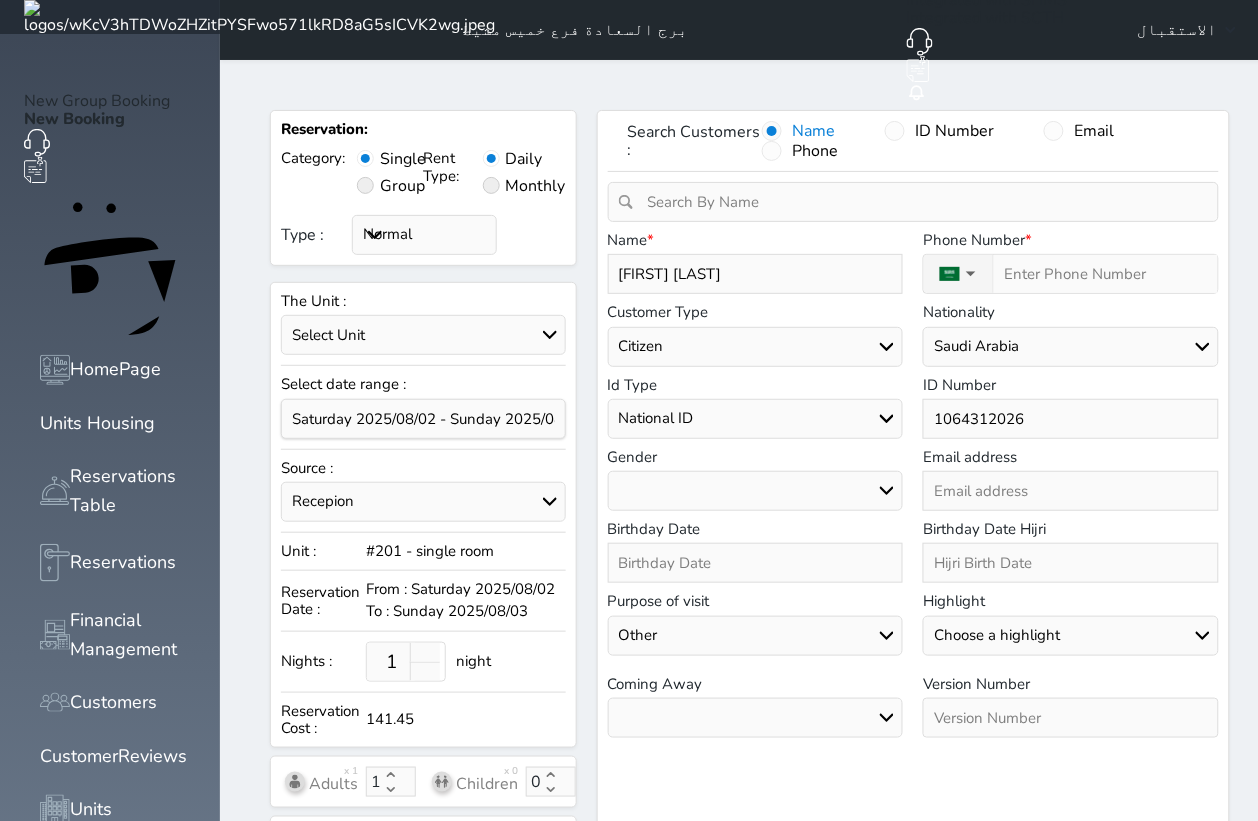 type on "Kaled Al" 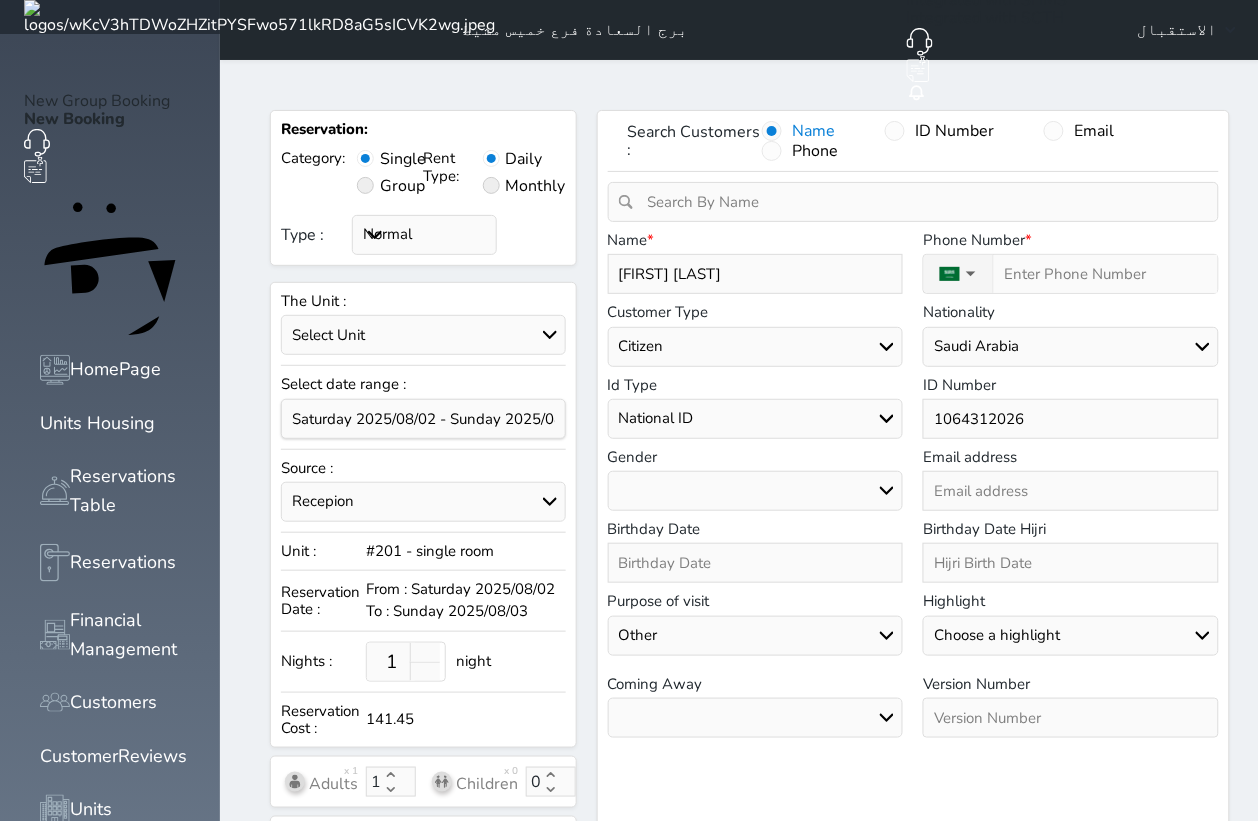 select 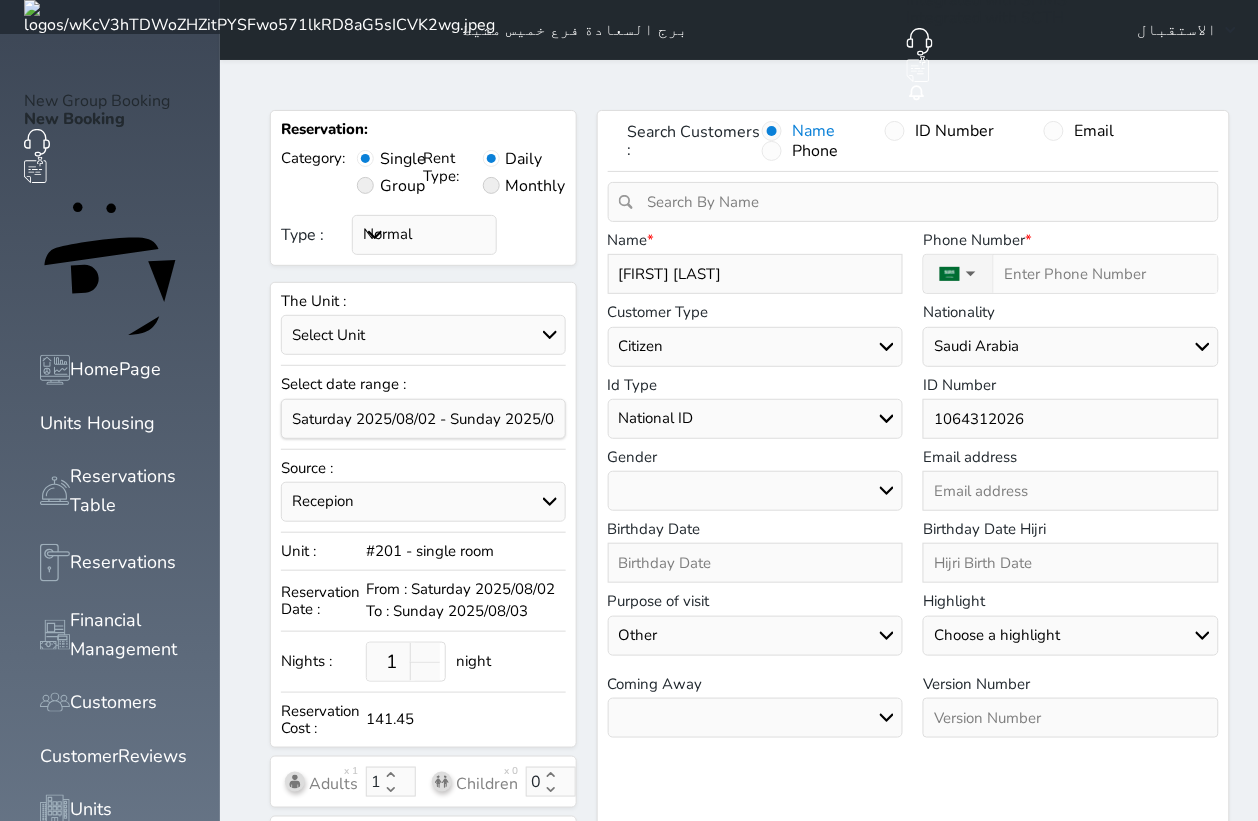 type on "Kaled Al A" 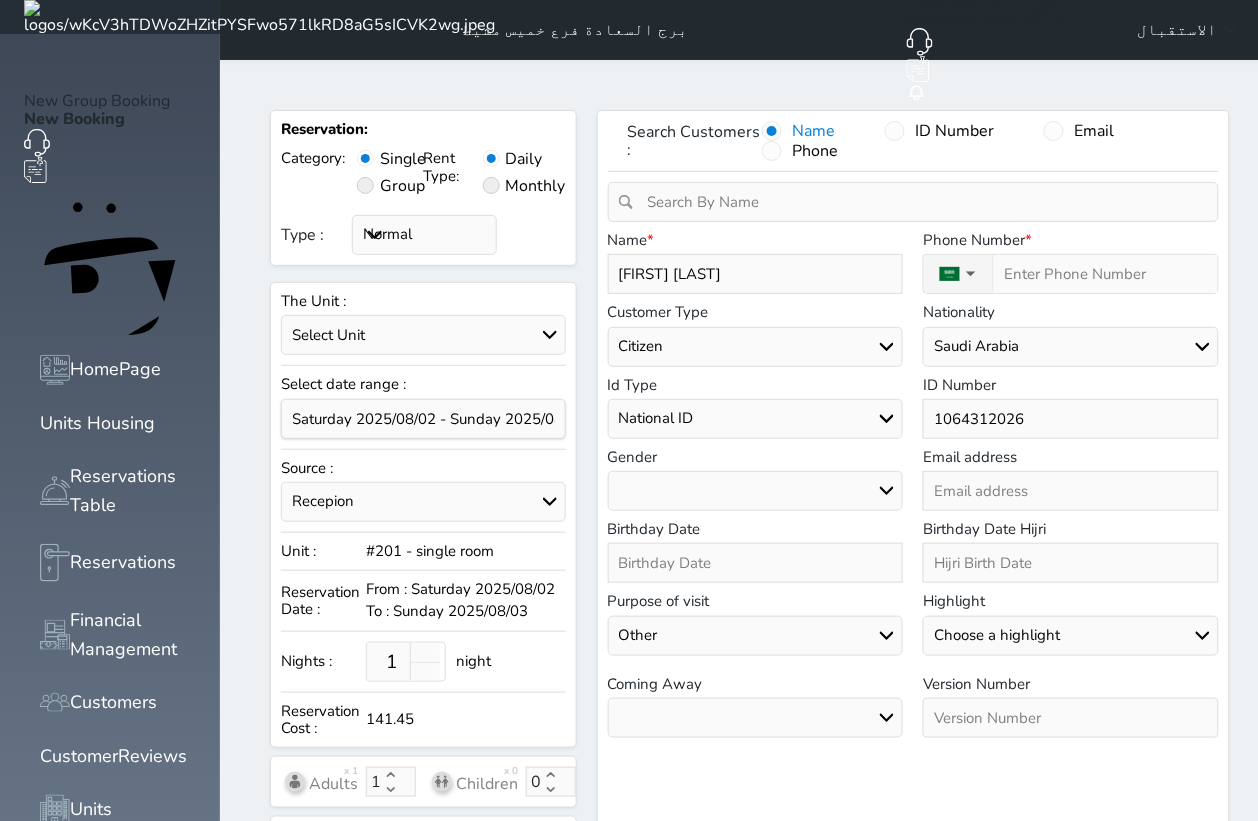 select 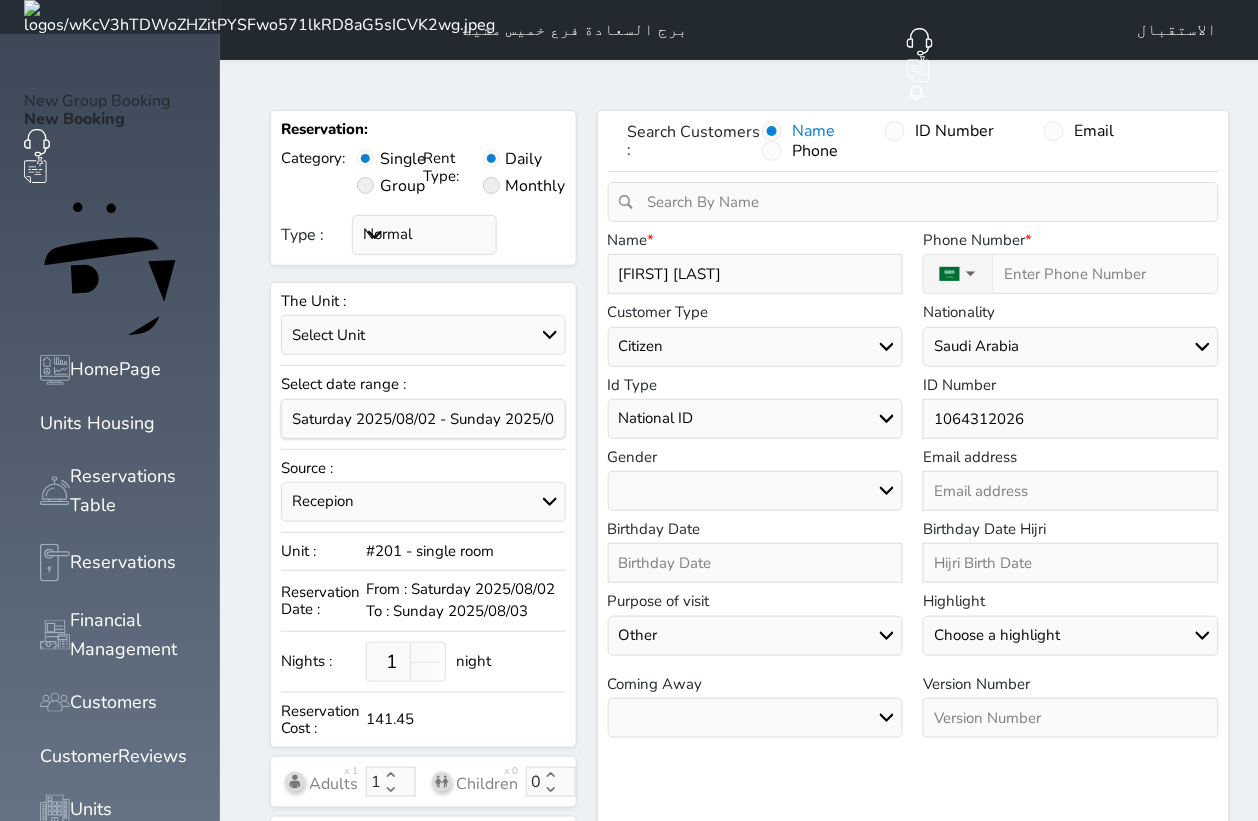 type on "Kaled Al Am" 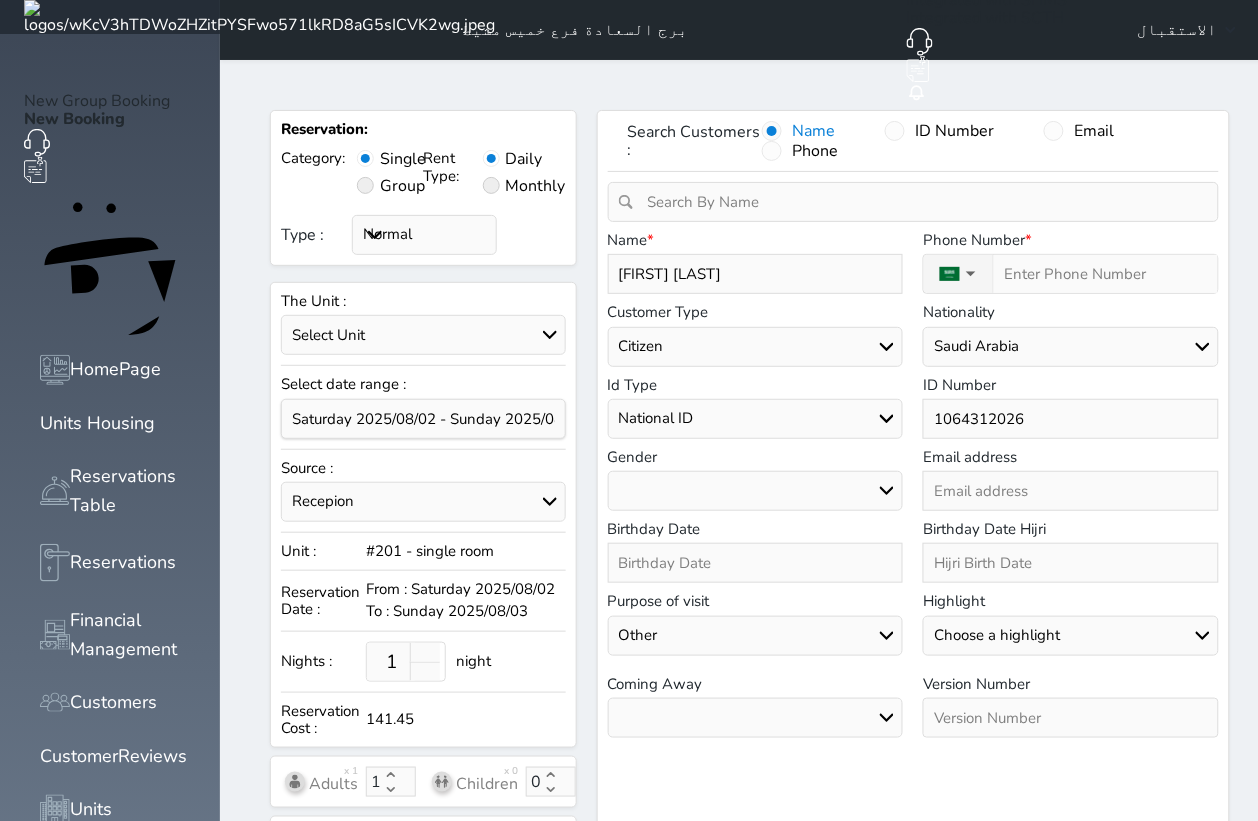 select 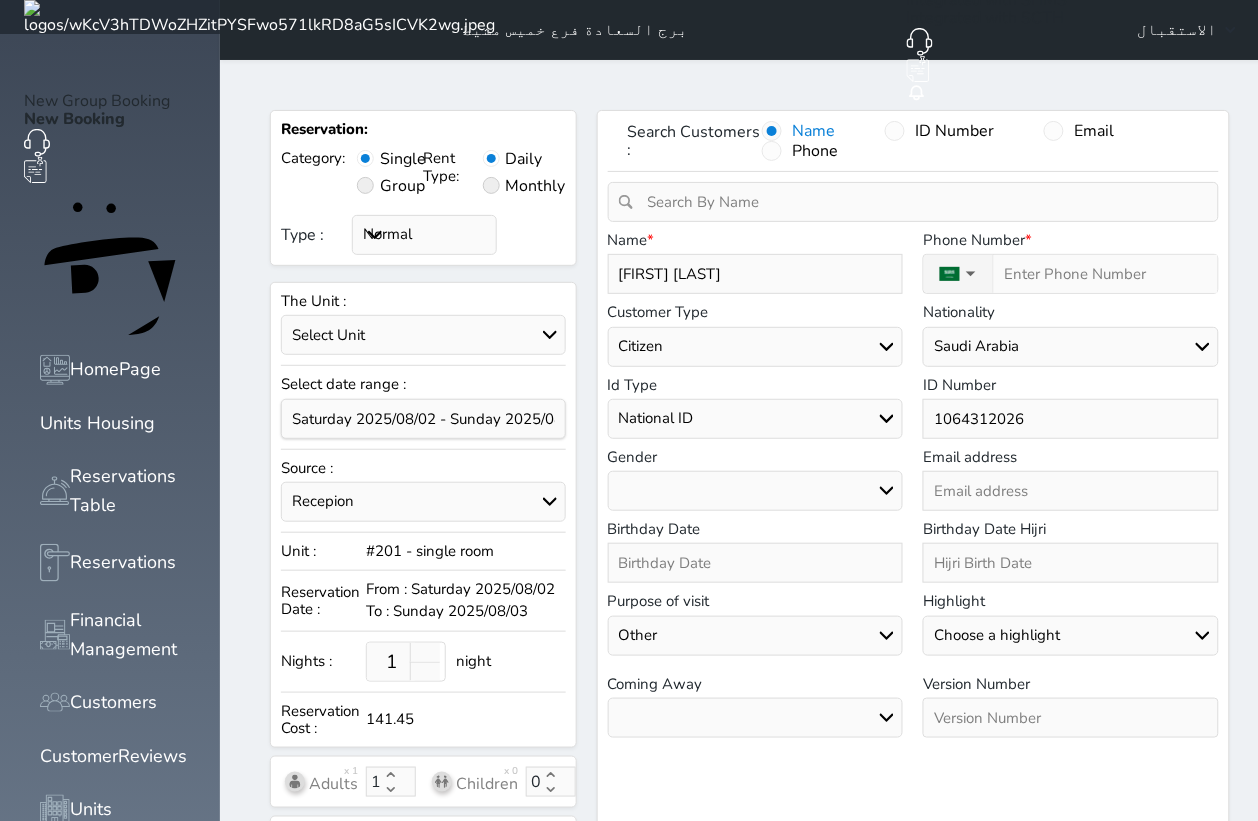 type on "Kaled Al Ami" 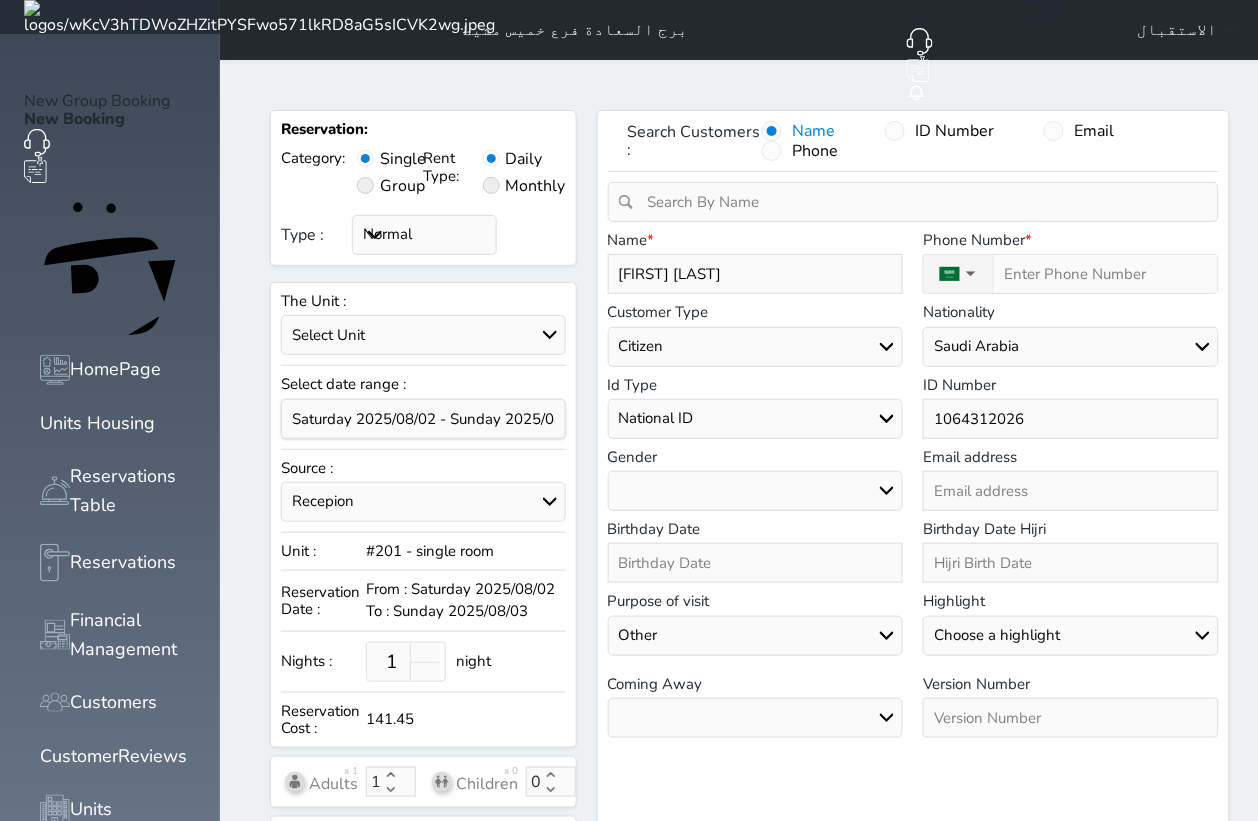 select 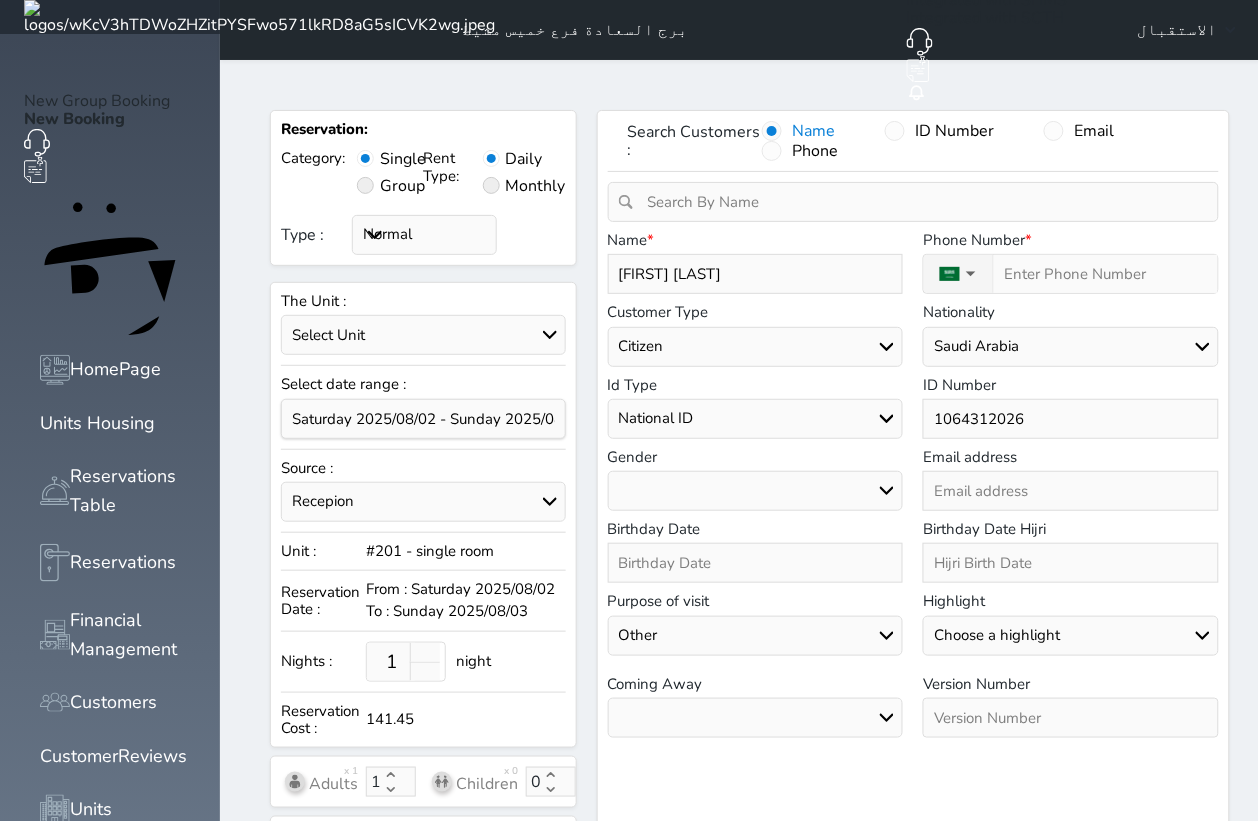 type on "[LAST] [FIRST]" 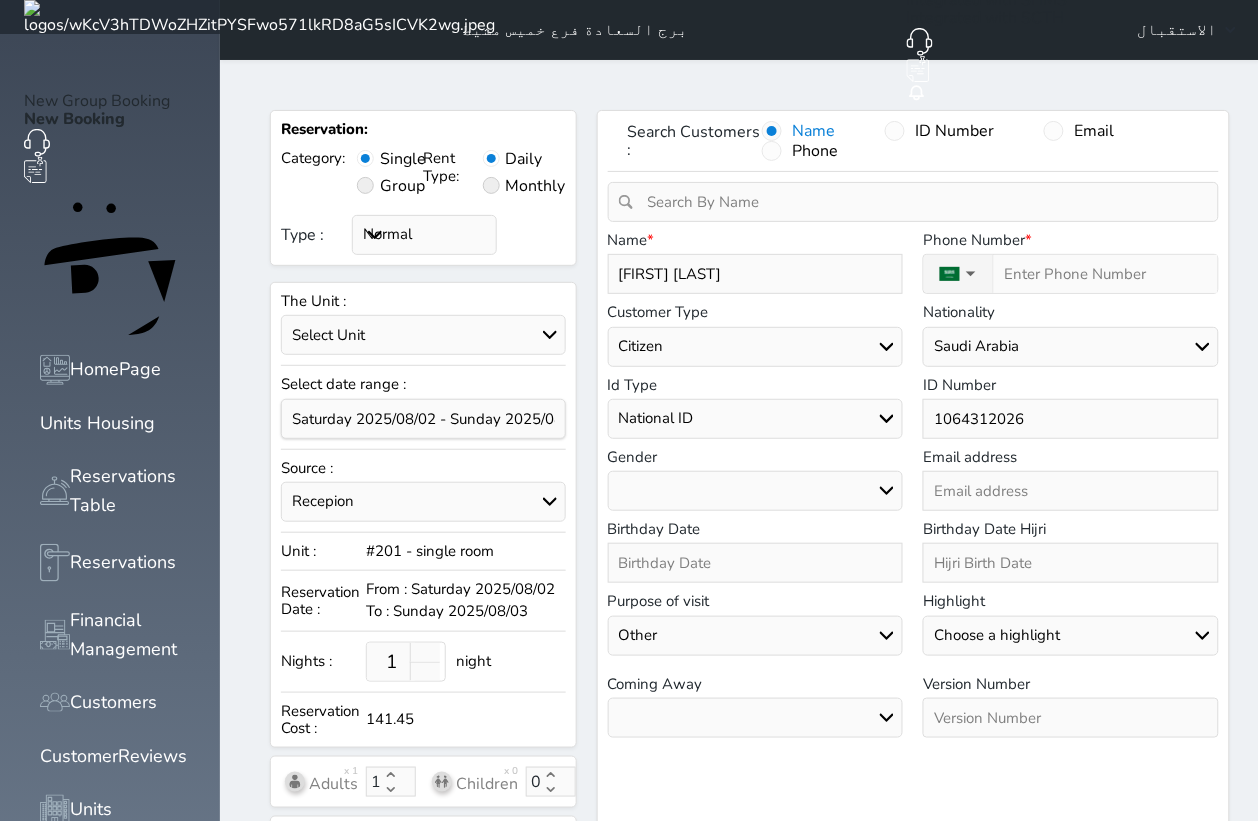 select 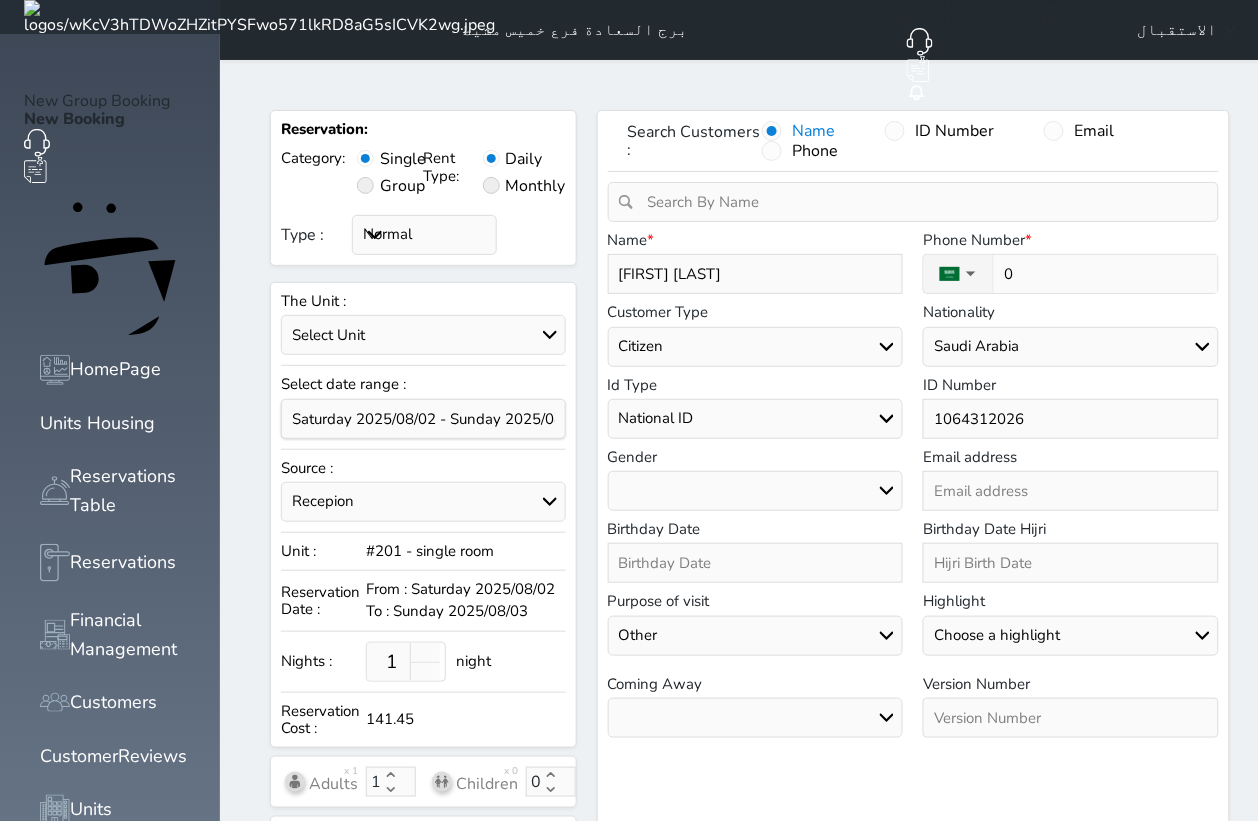 select 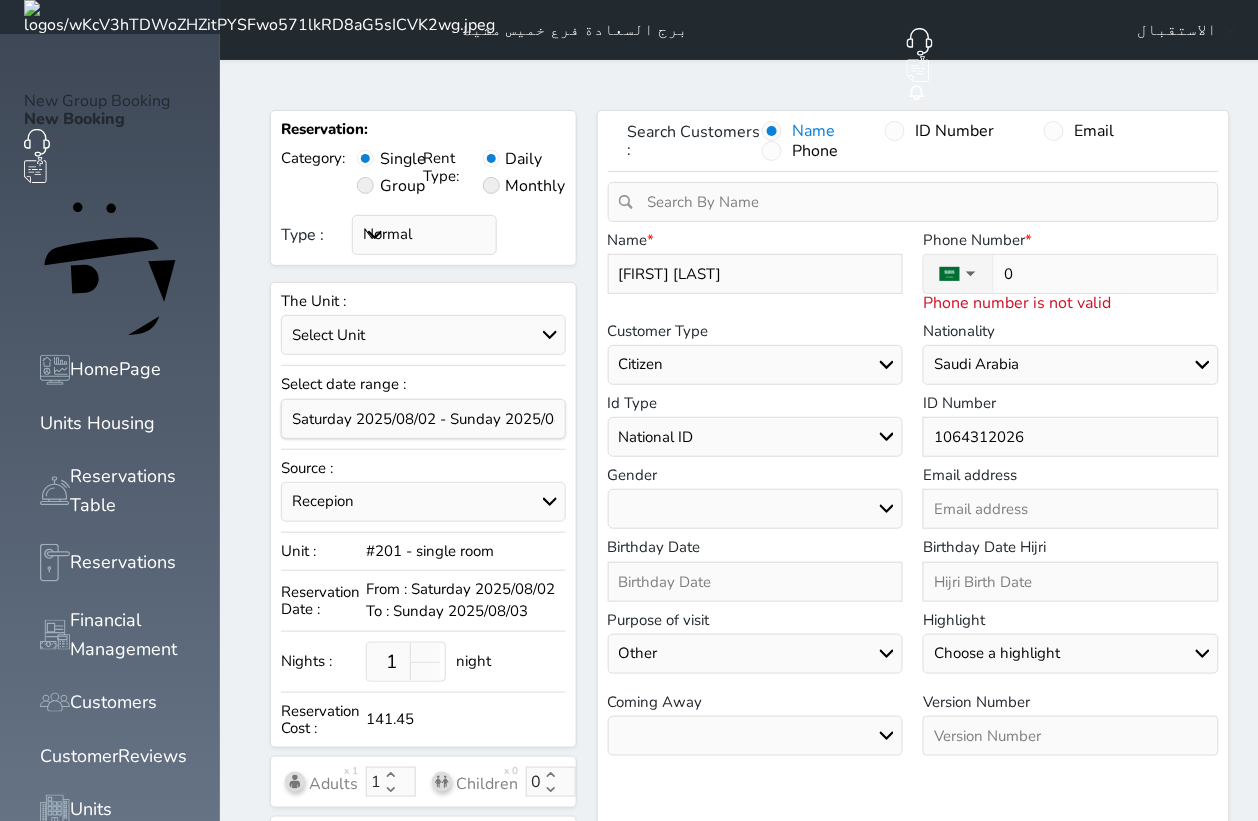 type on "05" 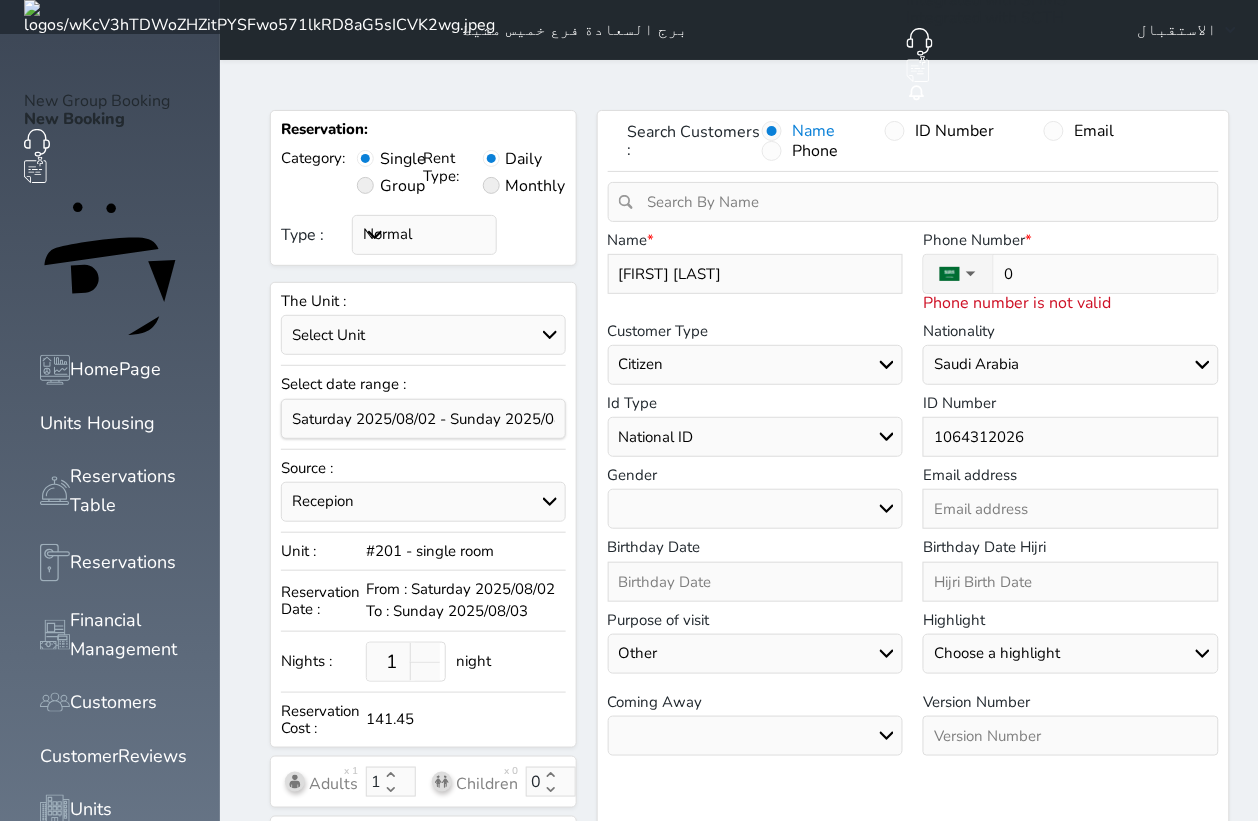 select 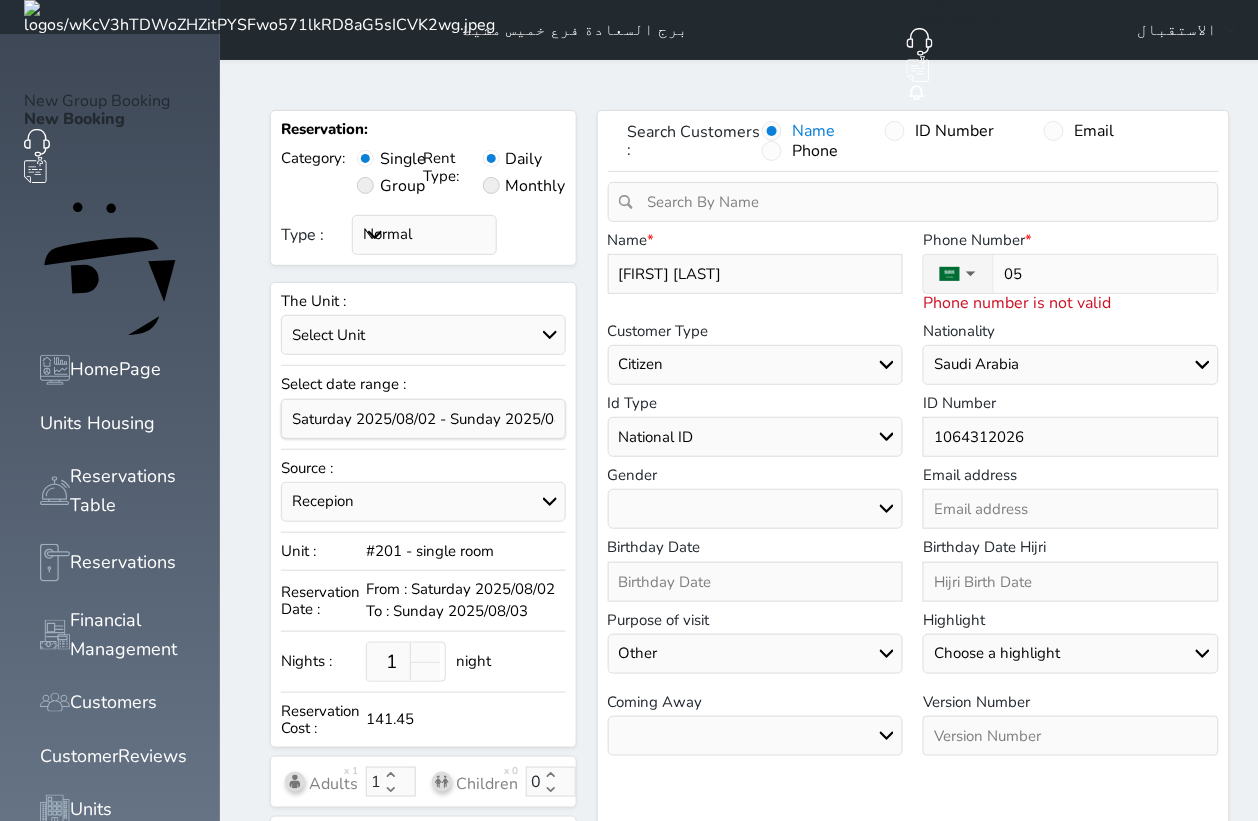 type on "055" 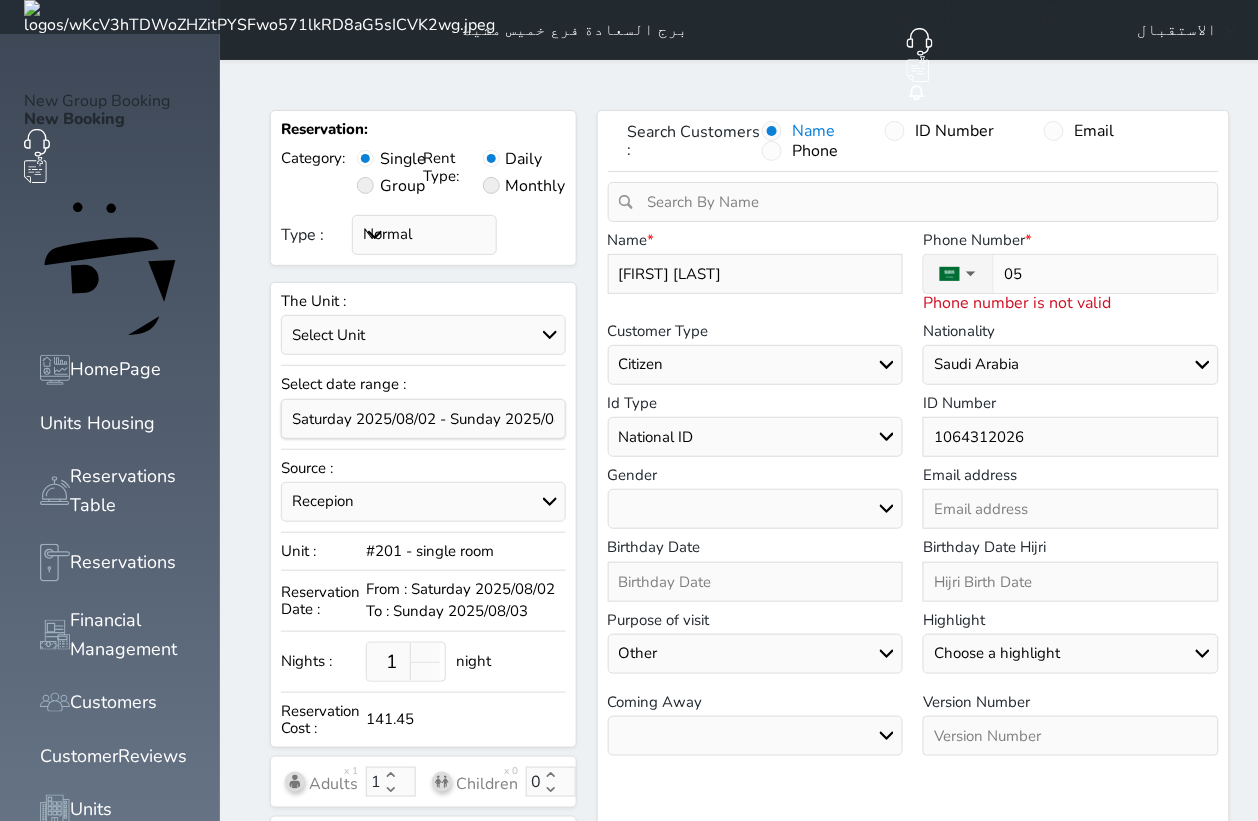 select 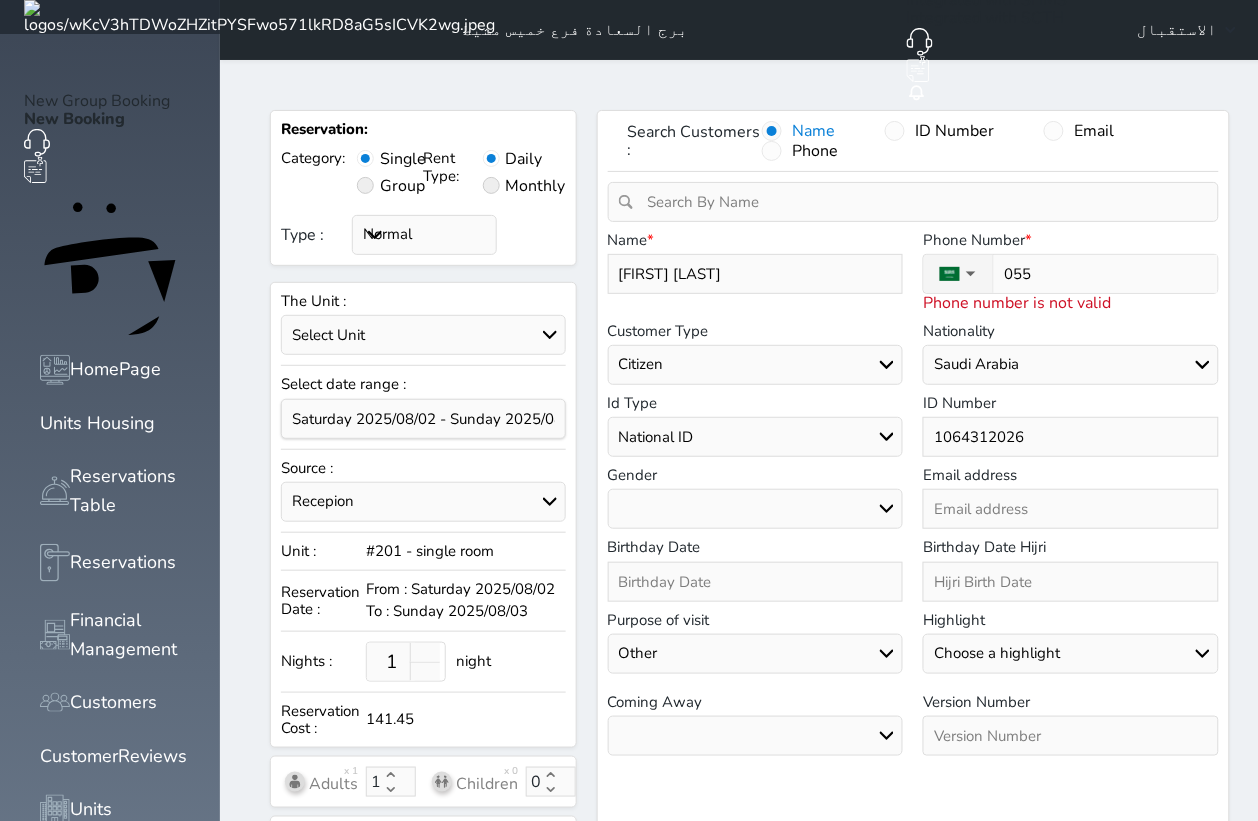 type on "0557" 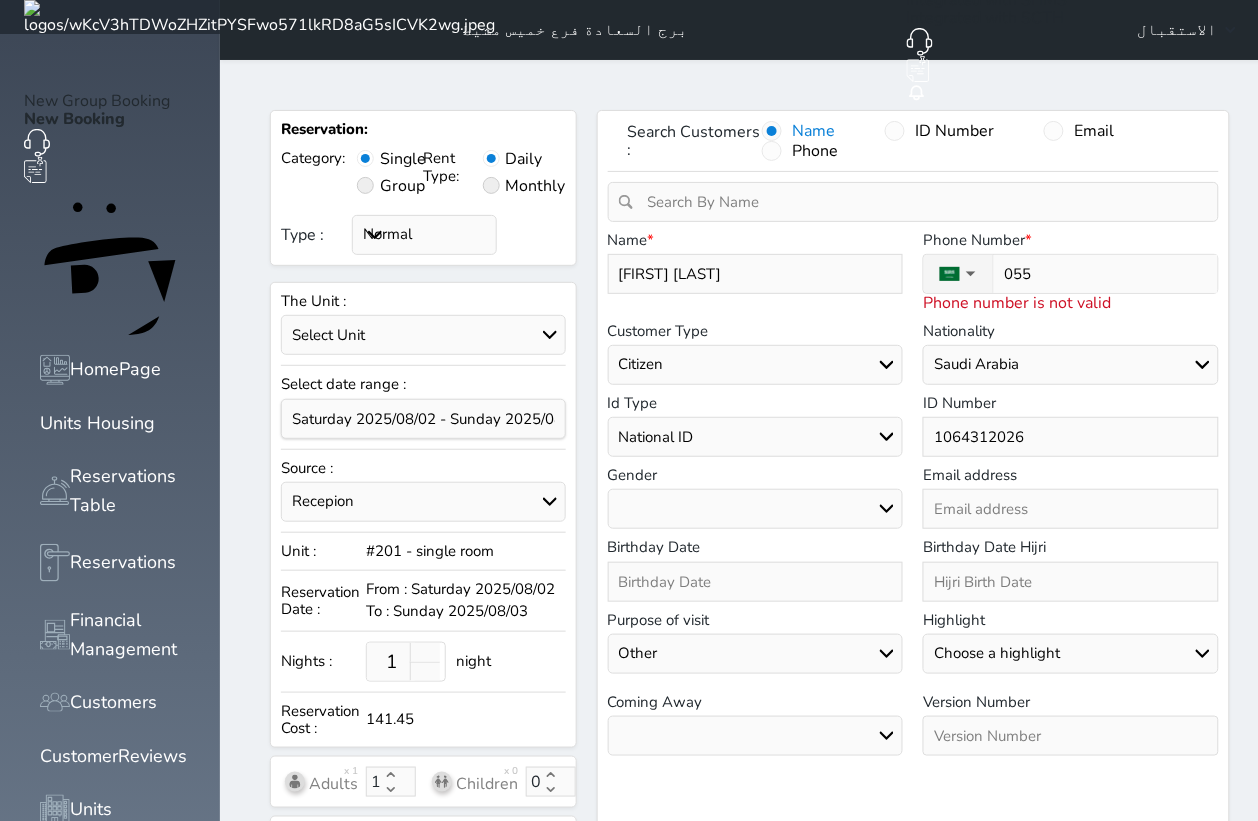 select 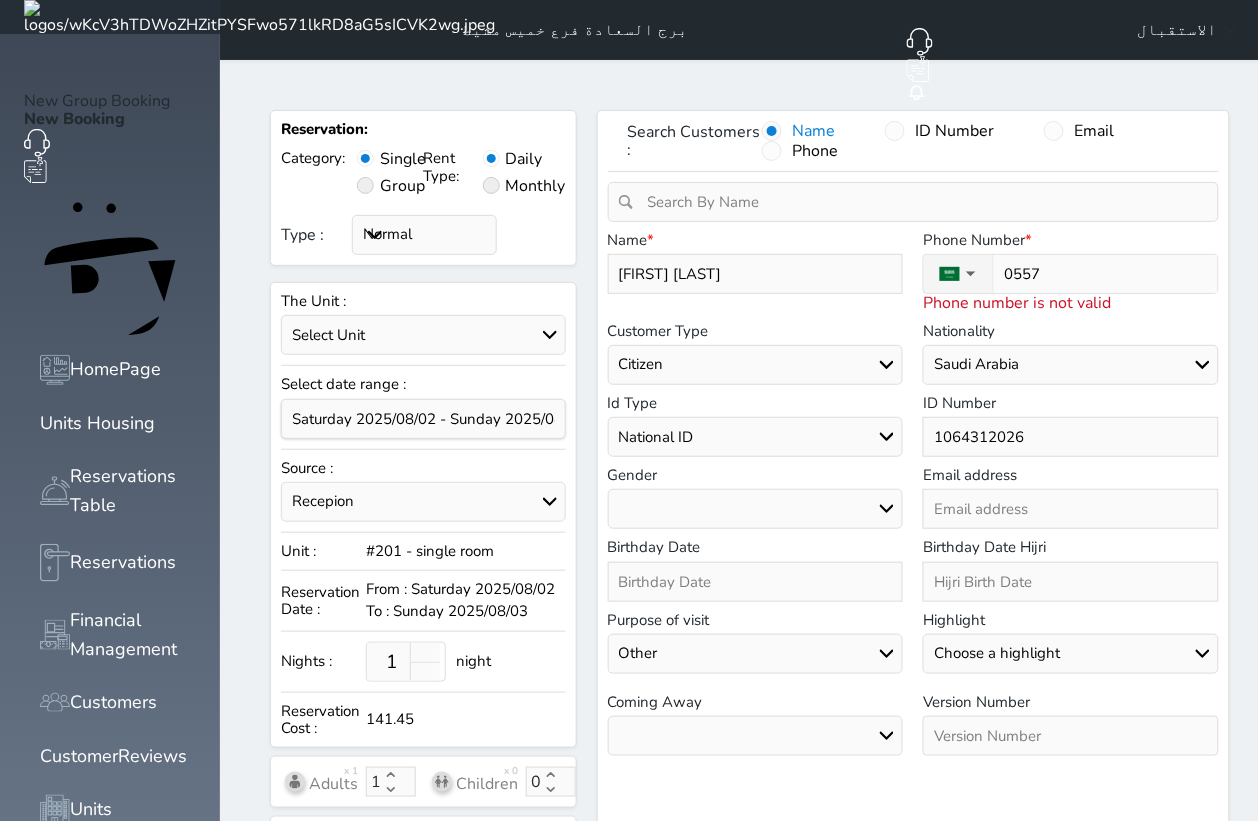 type on "05570" 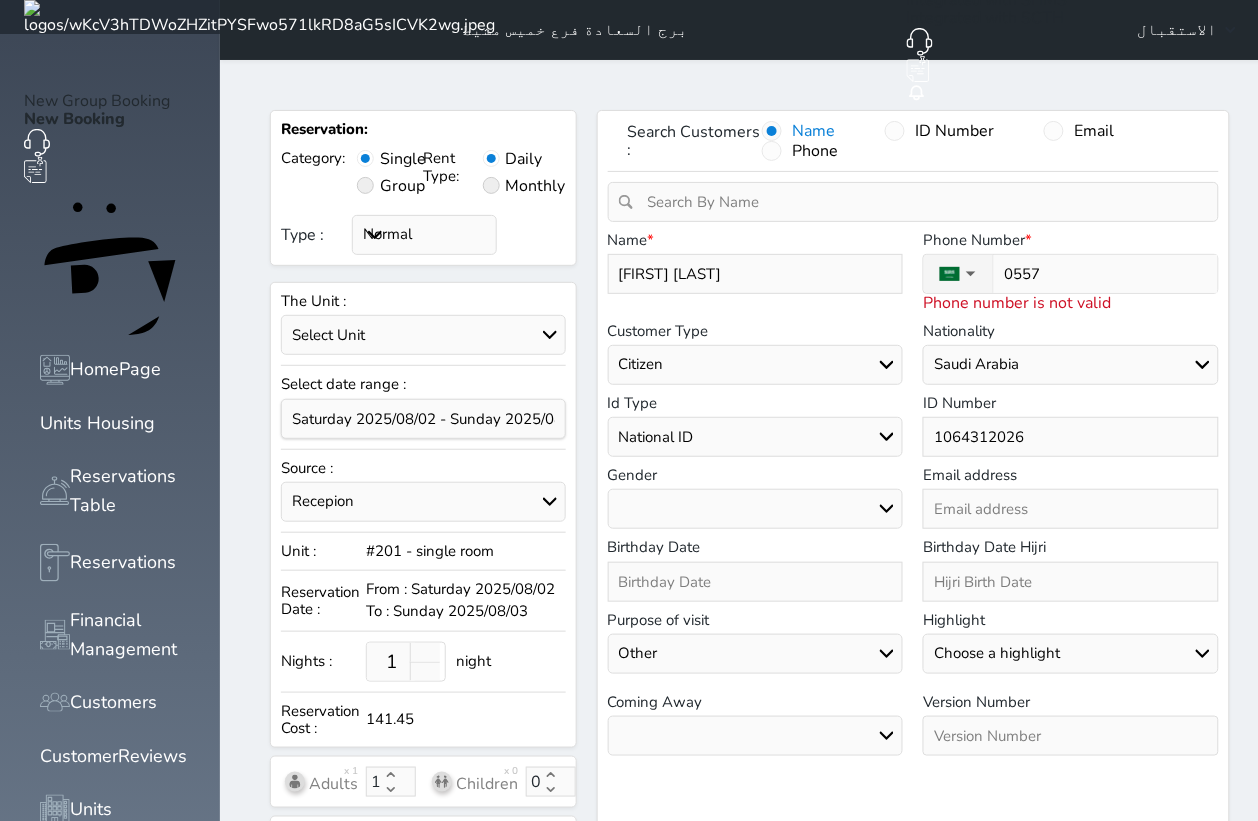 select 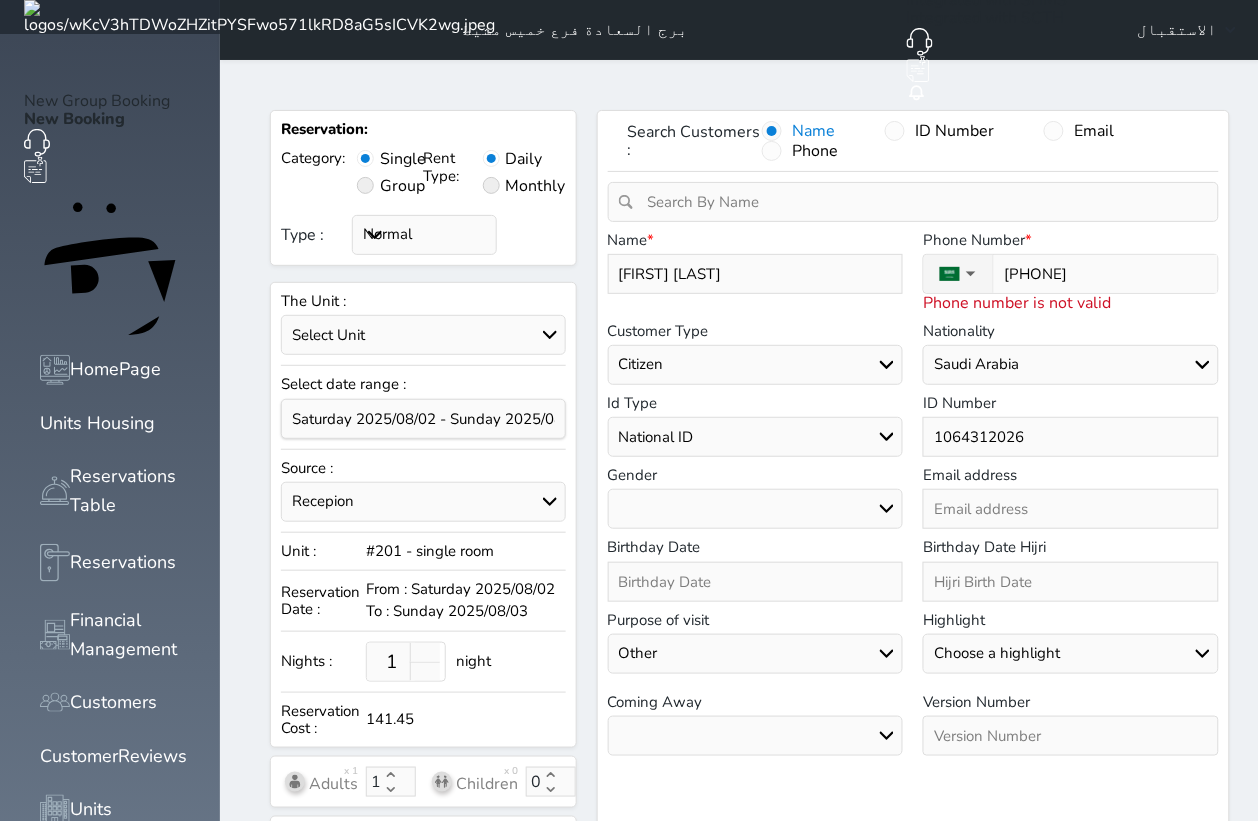 type on "055701" 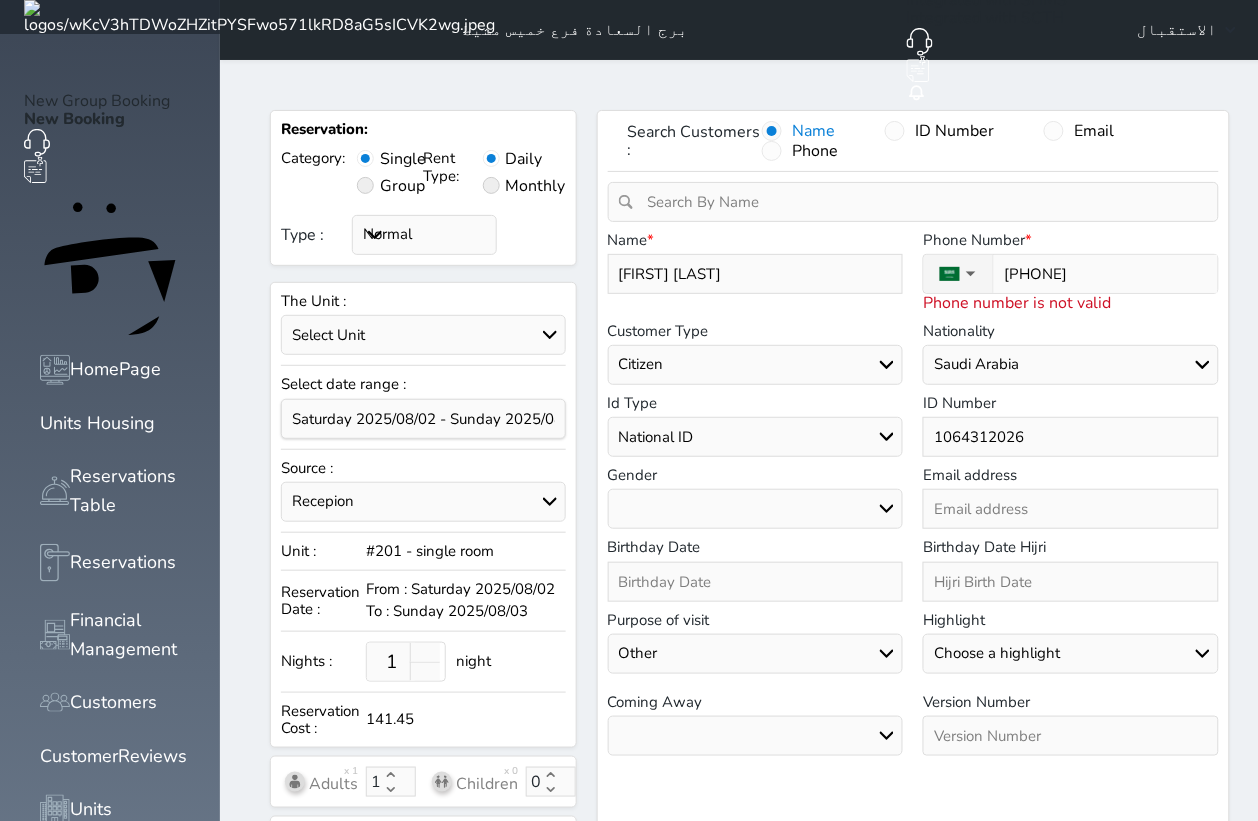 select 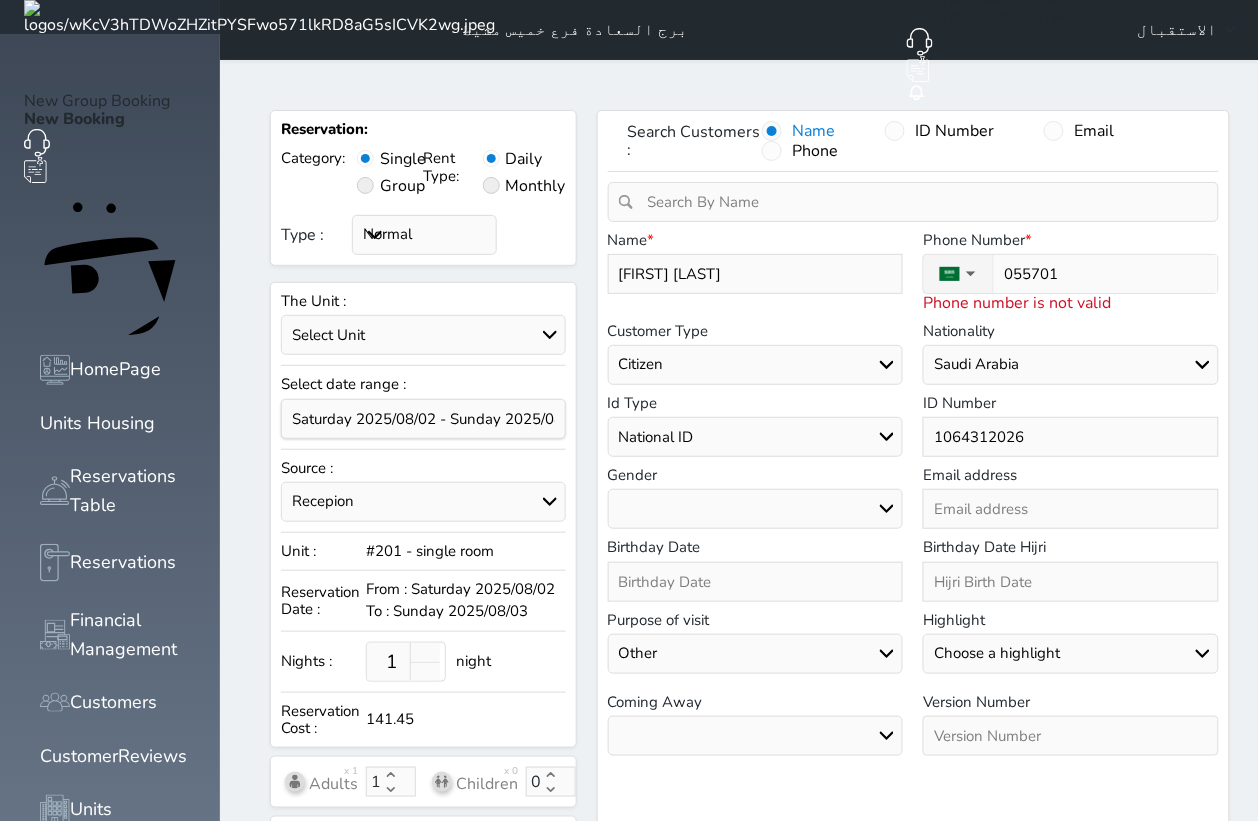 type on "0557010" 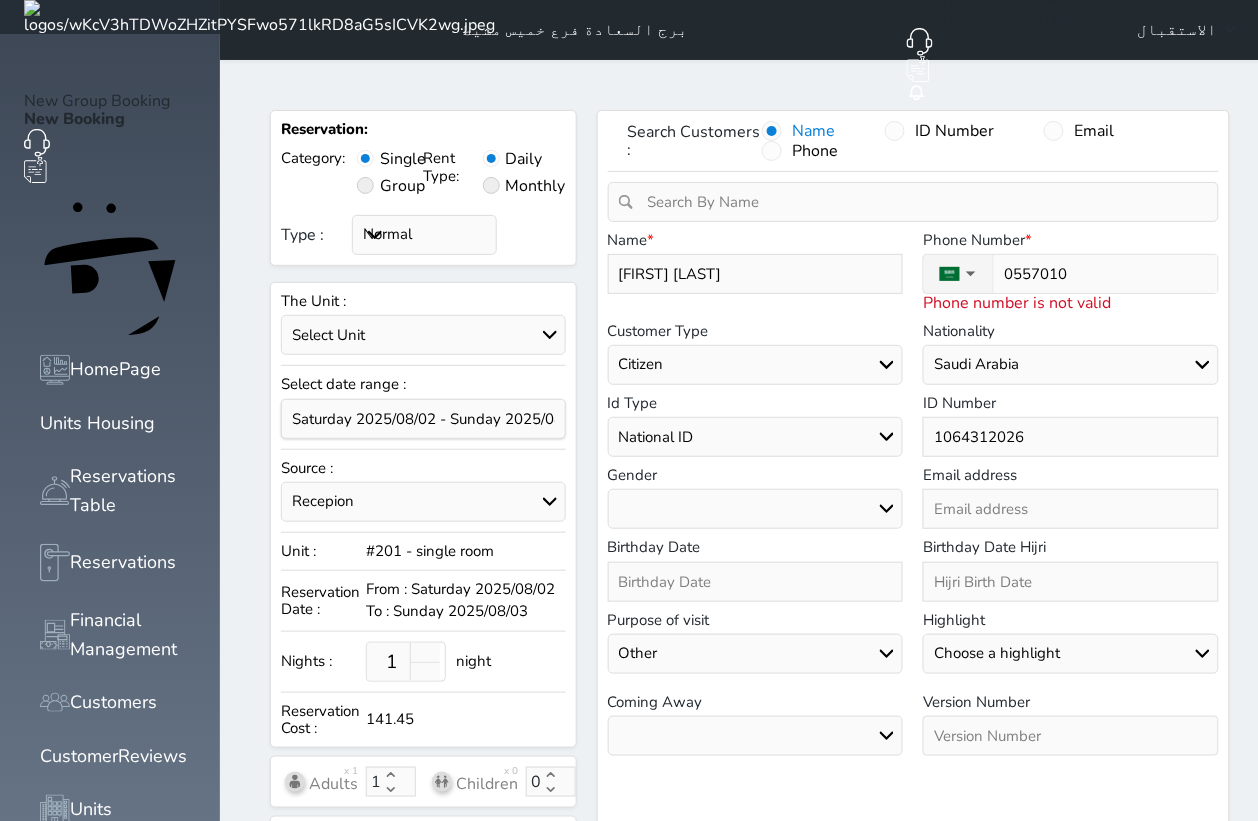 select 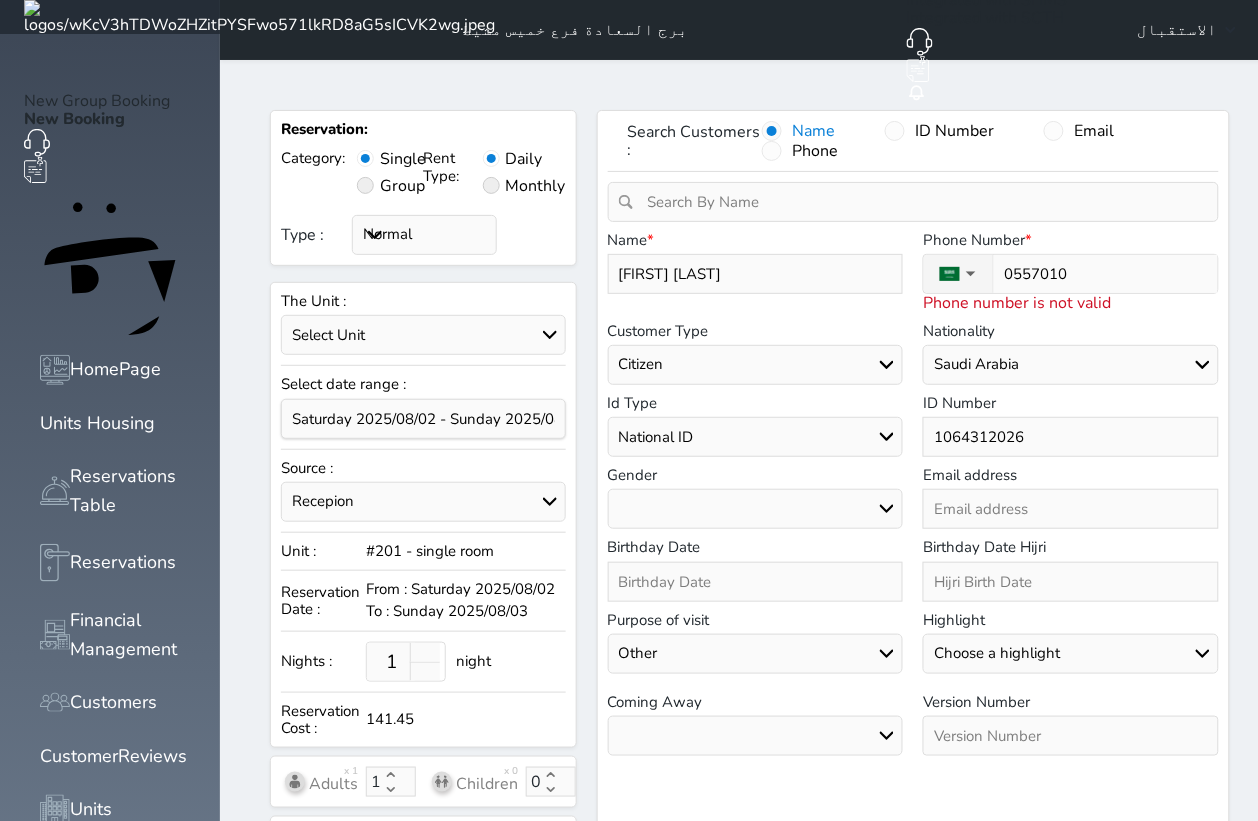 type on "05570109" 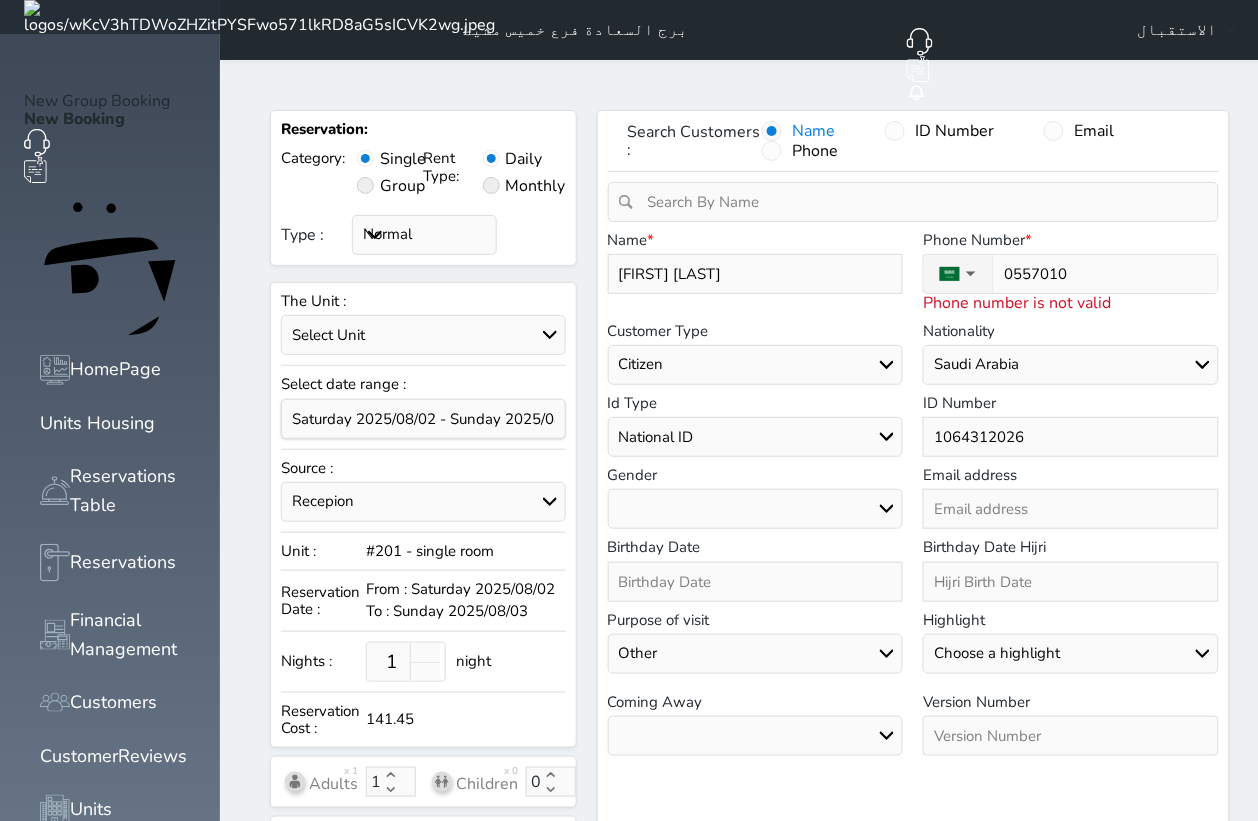 select 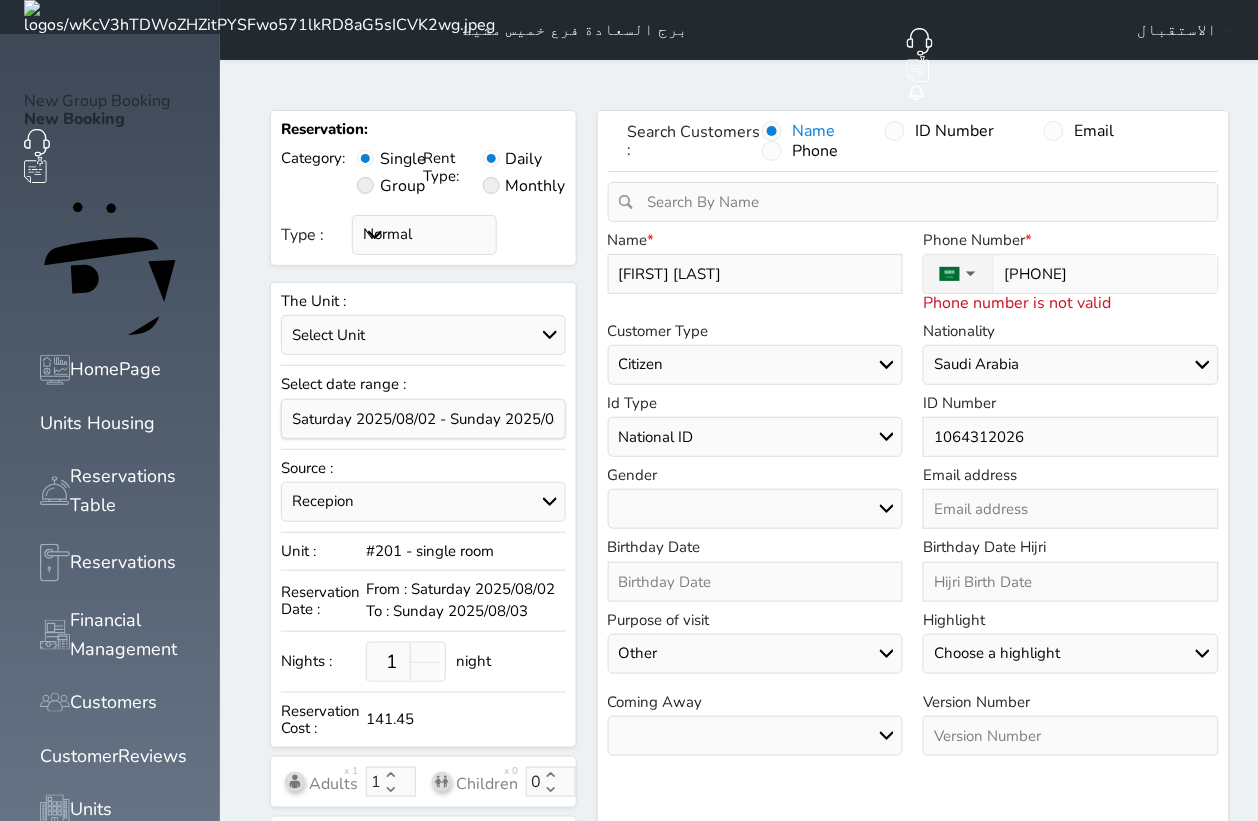 select 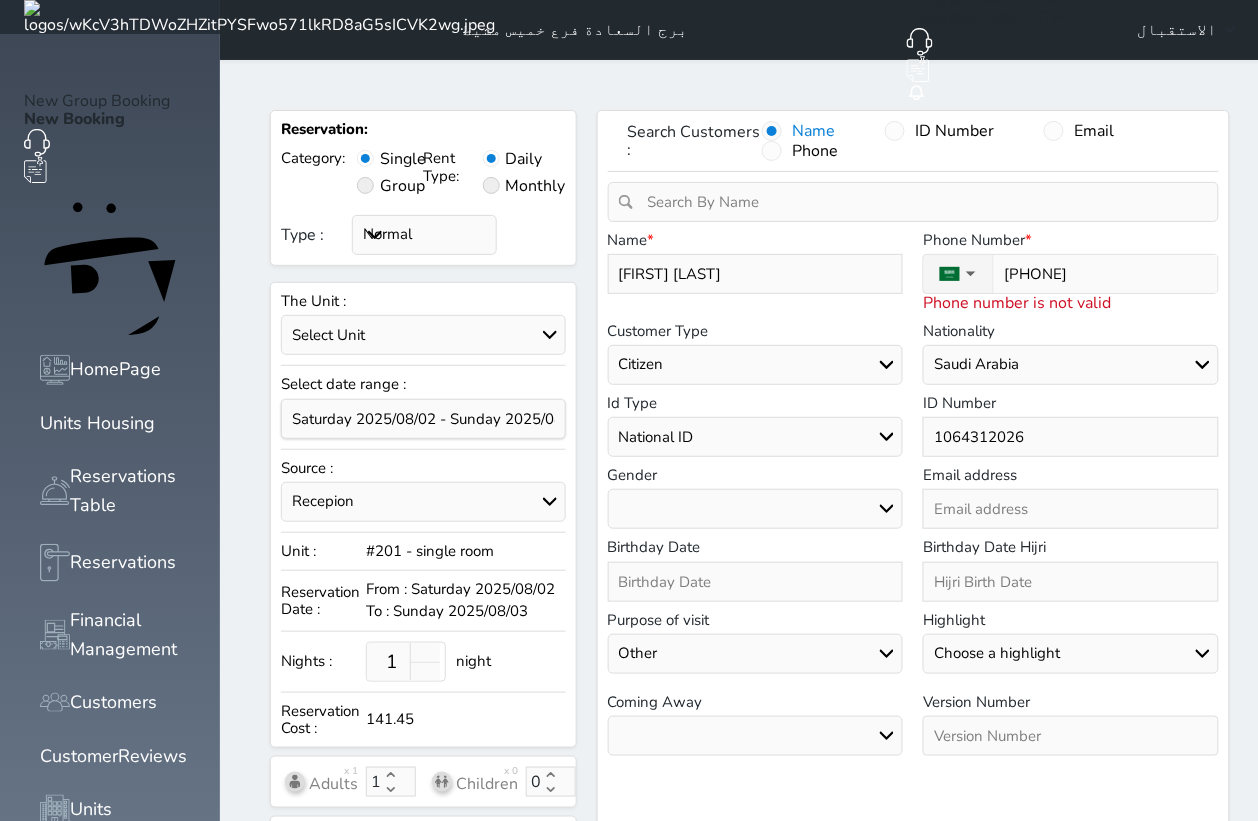 type on "055701090" 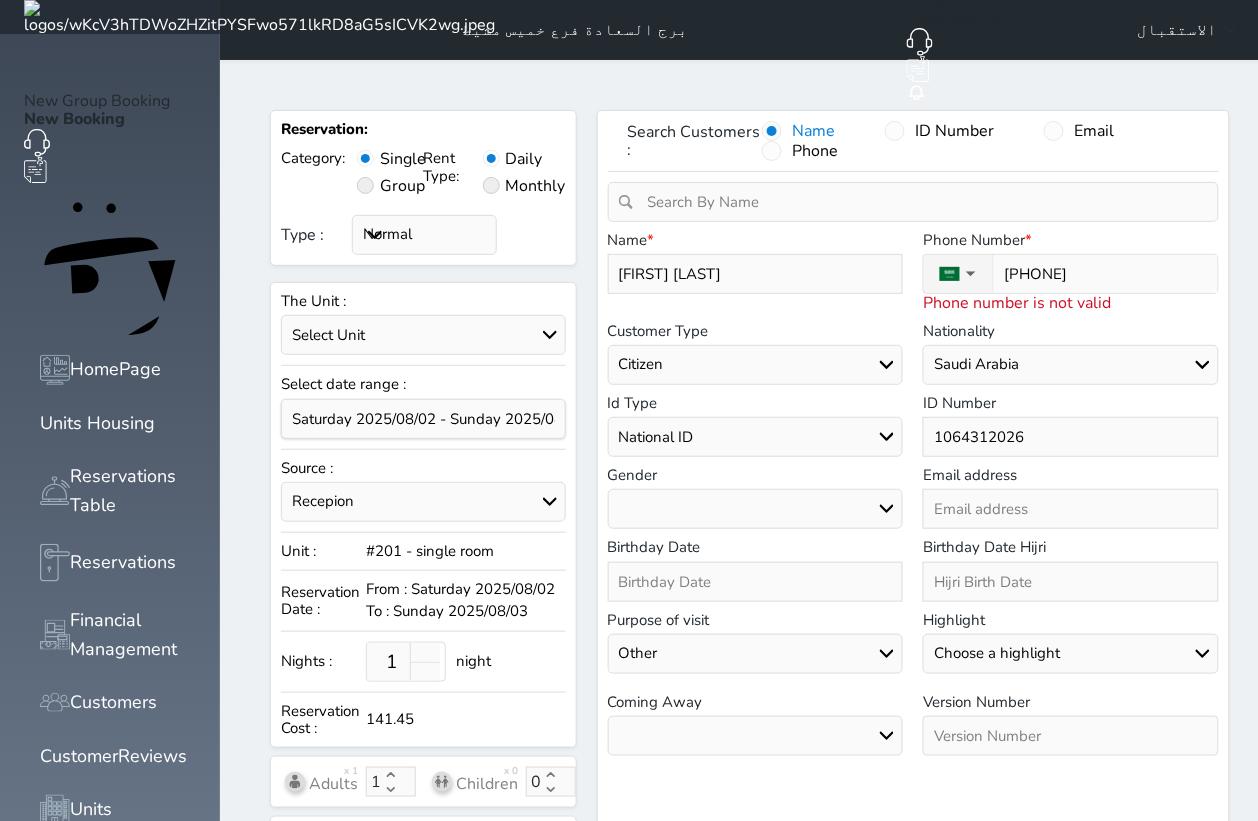 select 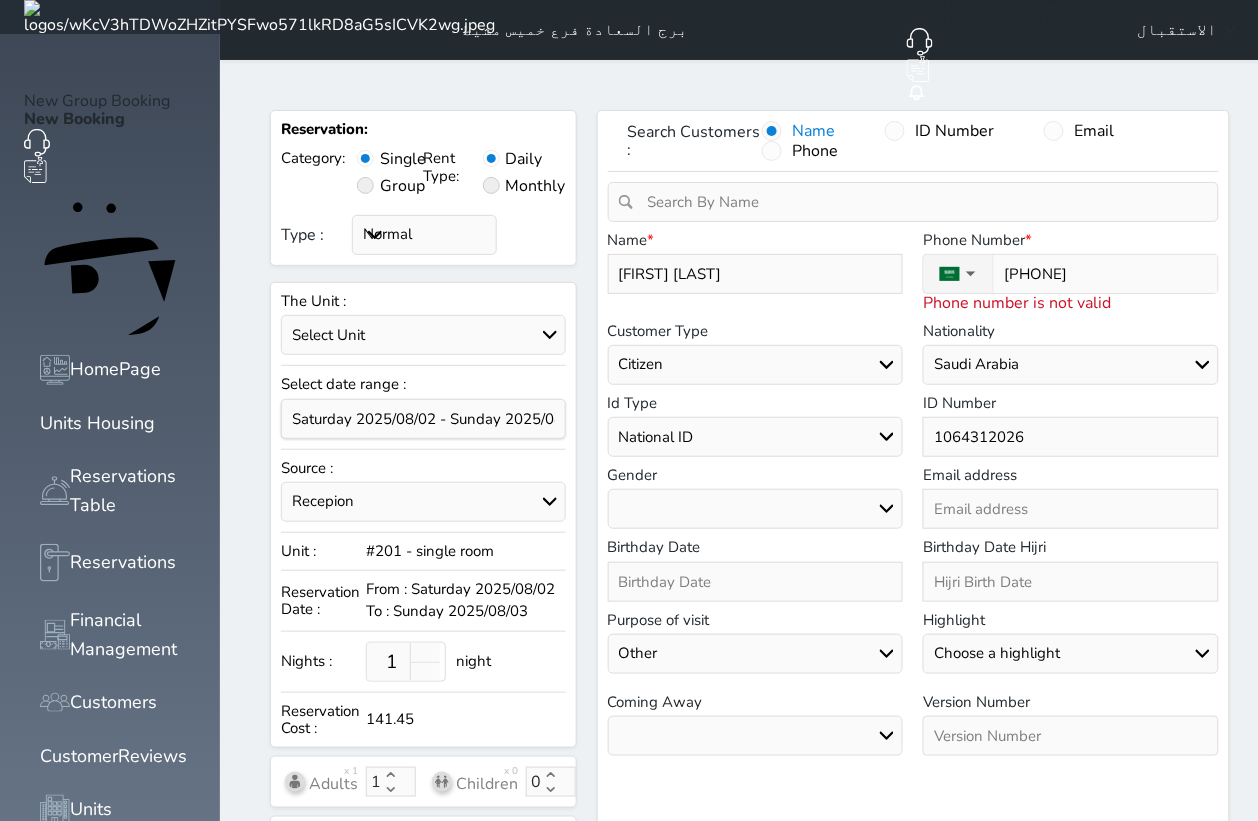 type on "[PHONE]" 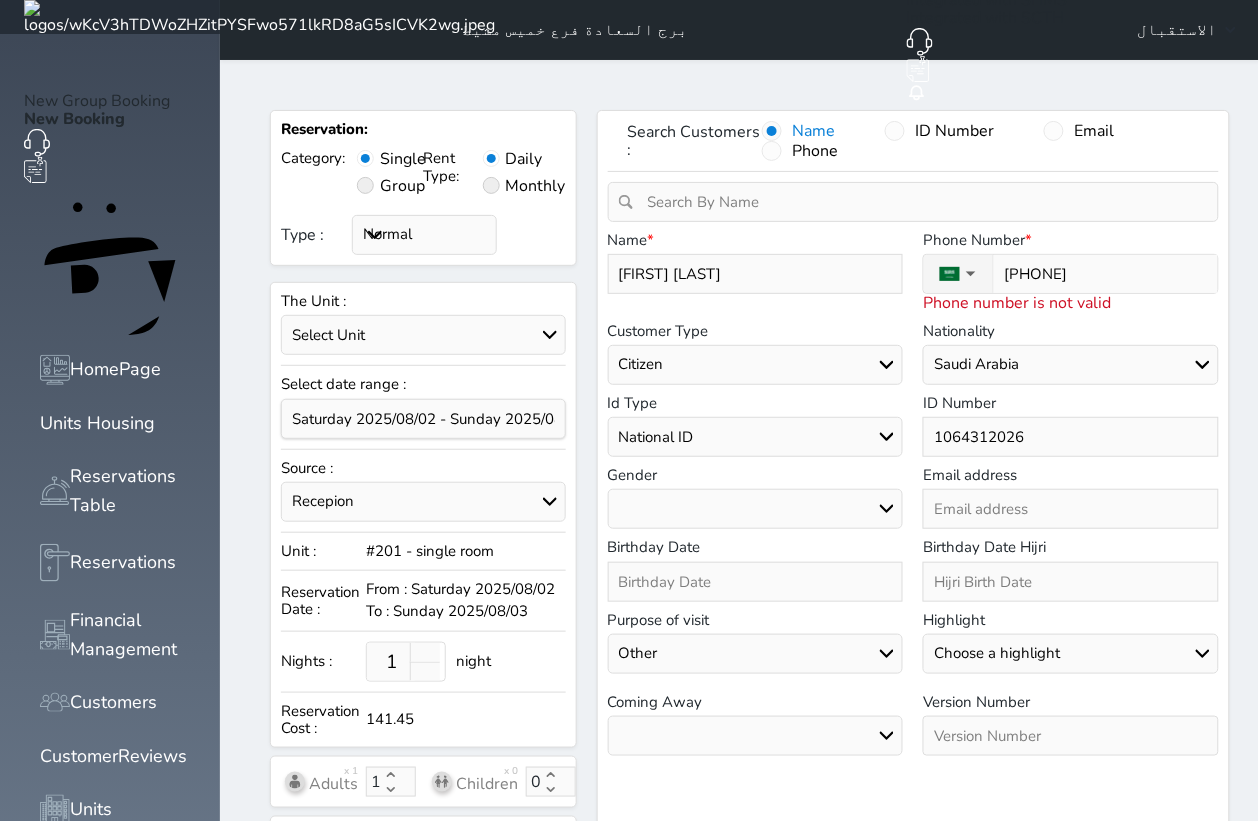 select 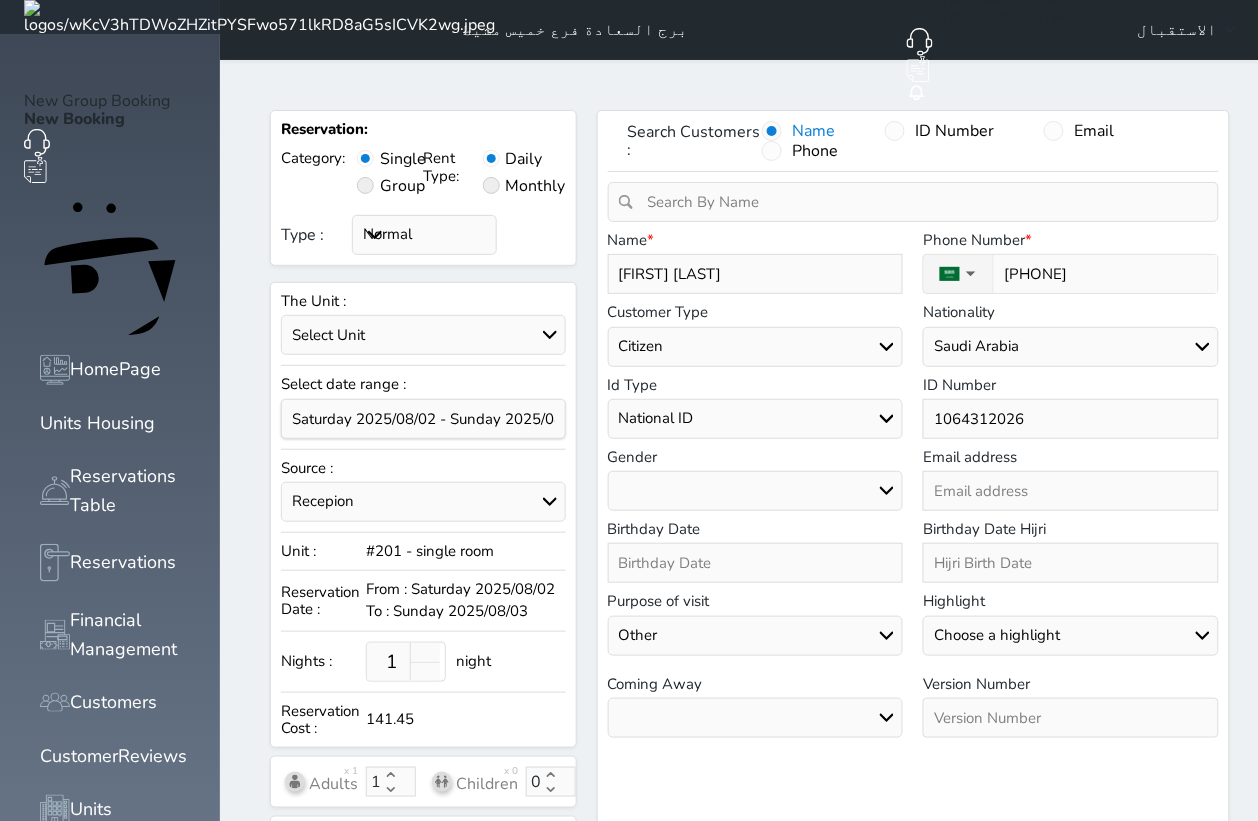 type on "[PHONE]" 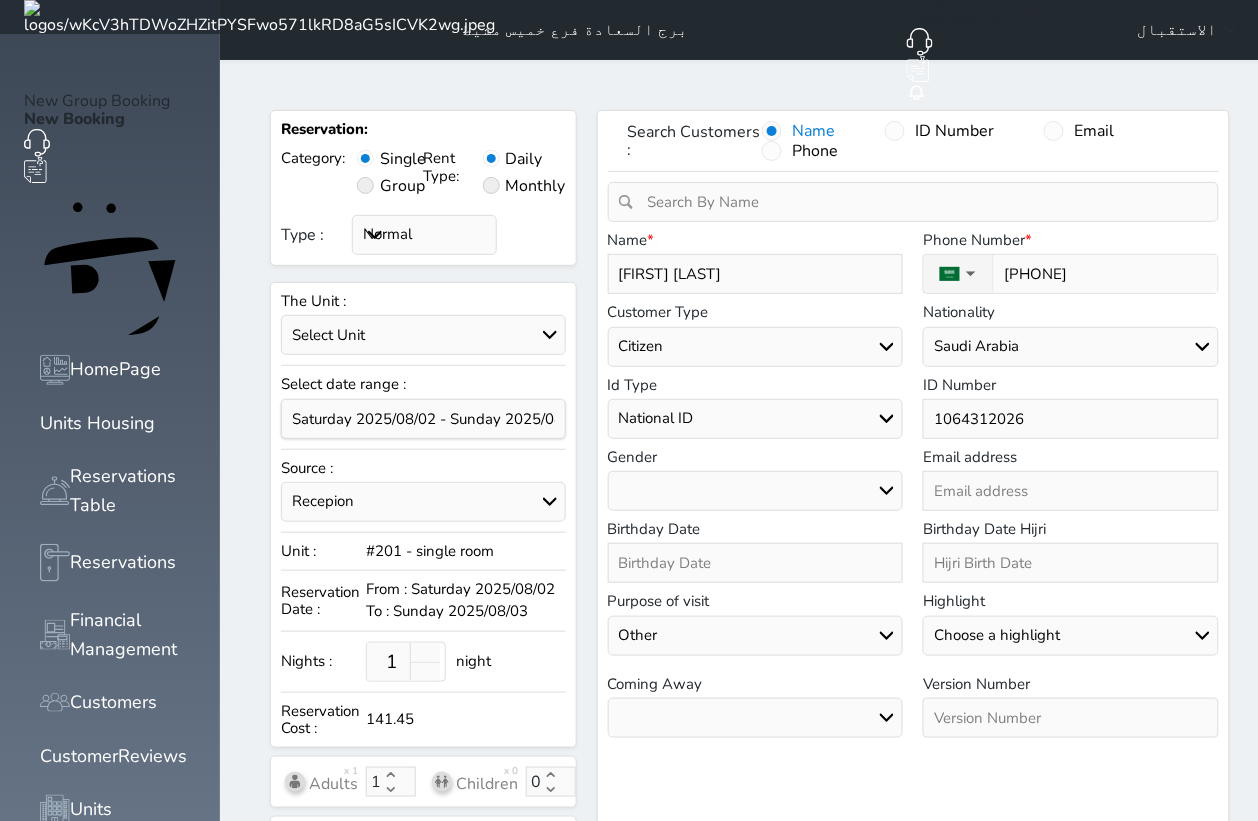 click on "Male   Female" at bounding box center [756, 491] 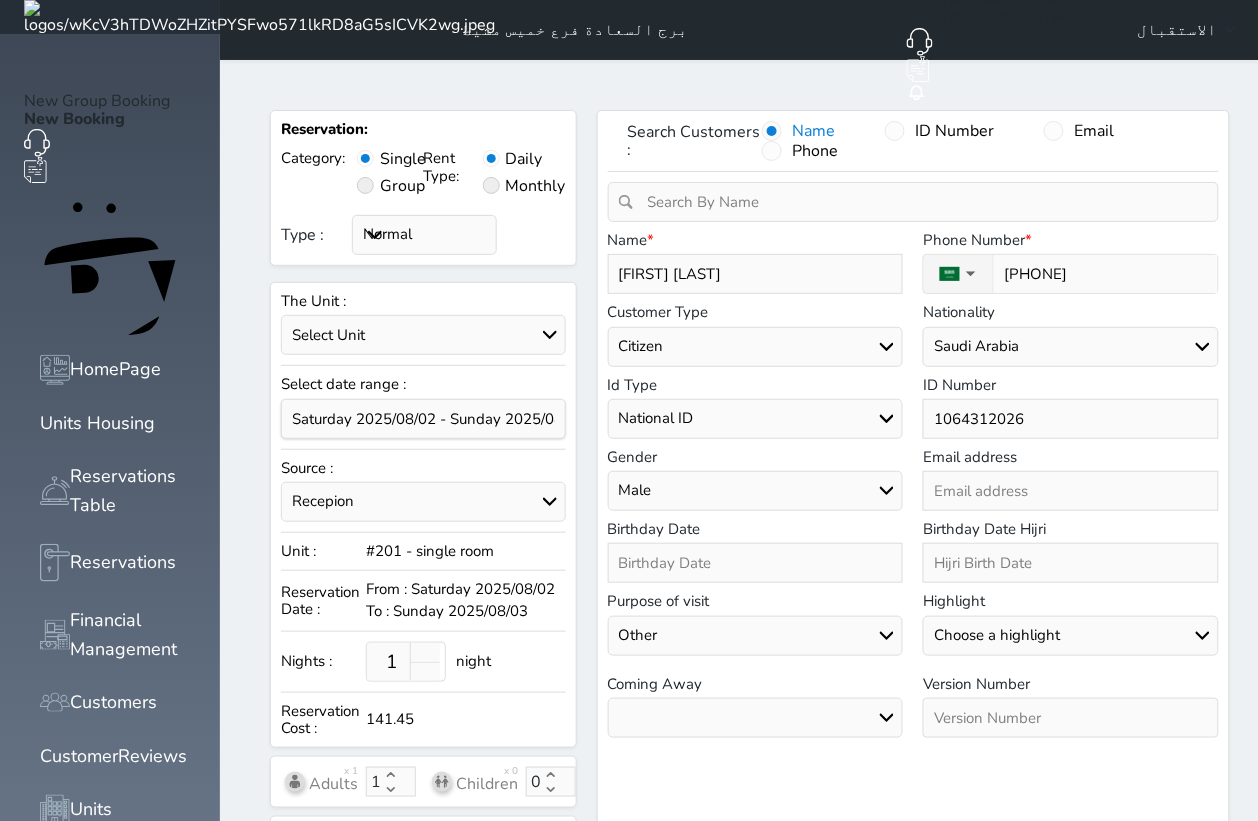 click on "Male   Female" at bounding box center [756, 491] 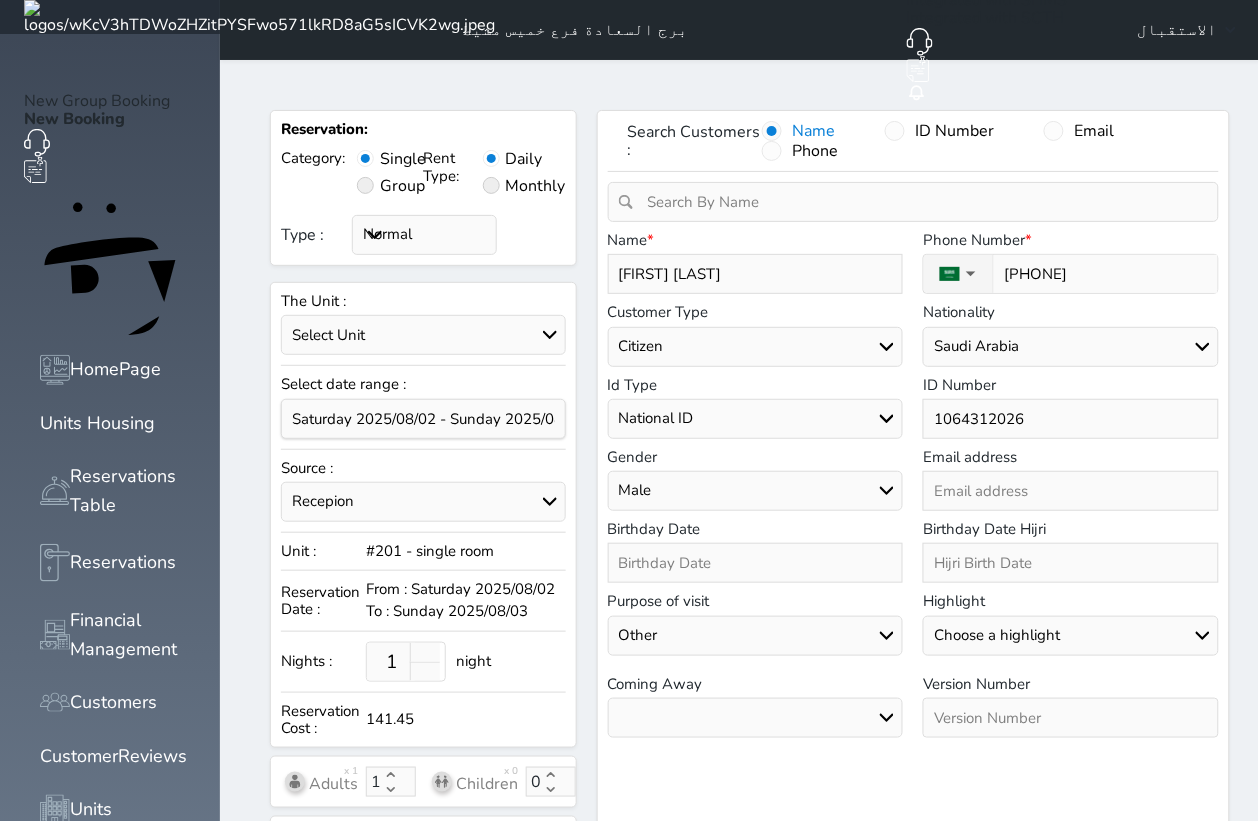 click on "Air Sea Land" at bounding box center (756, 718) 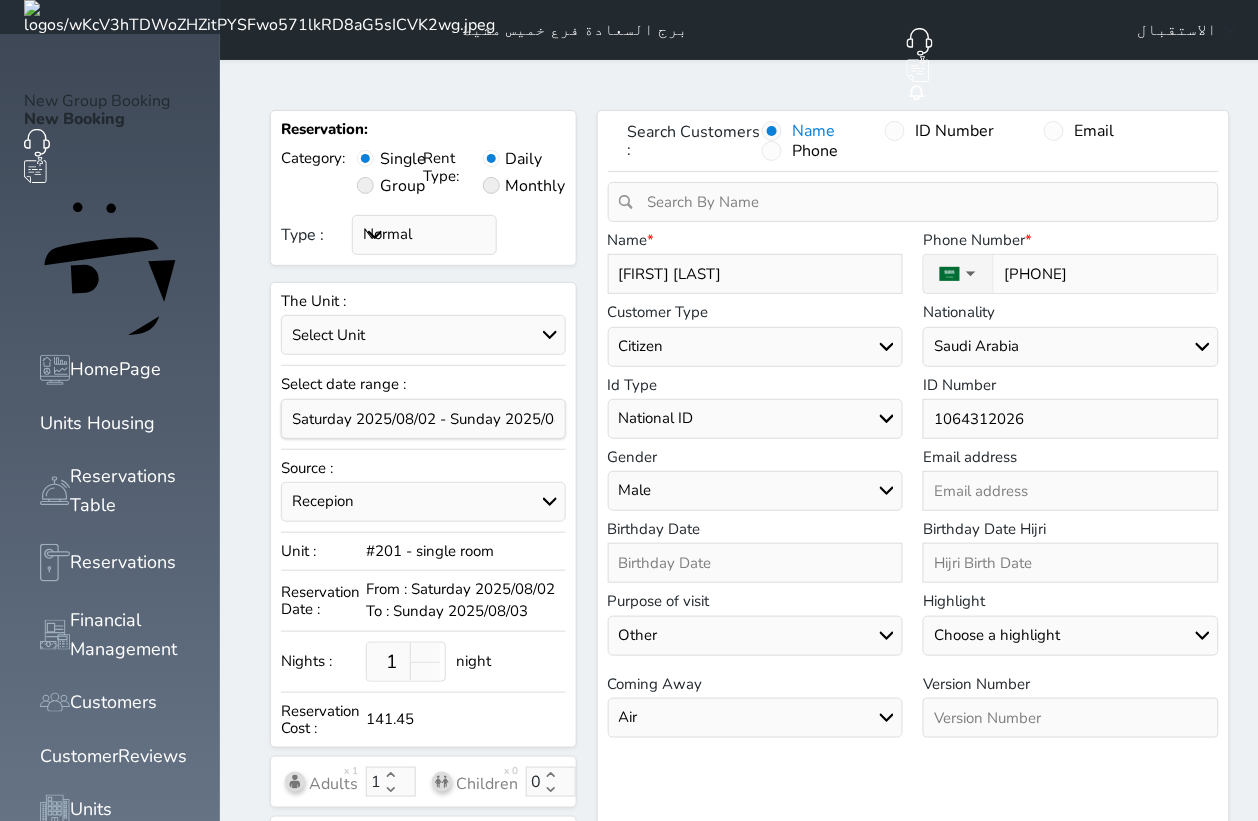 click on "Air Sea Land" at bounding box center (756, 718) 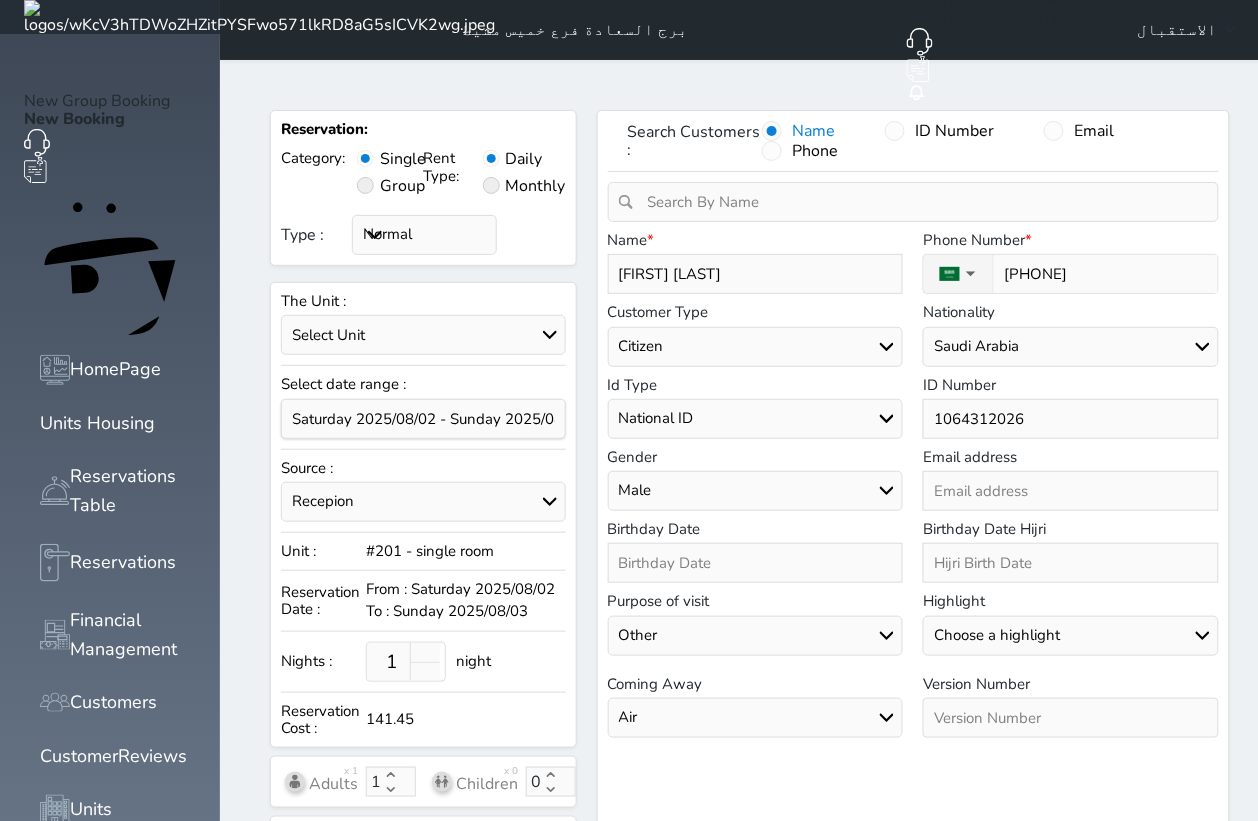 click at bounding box center [1071, 718] 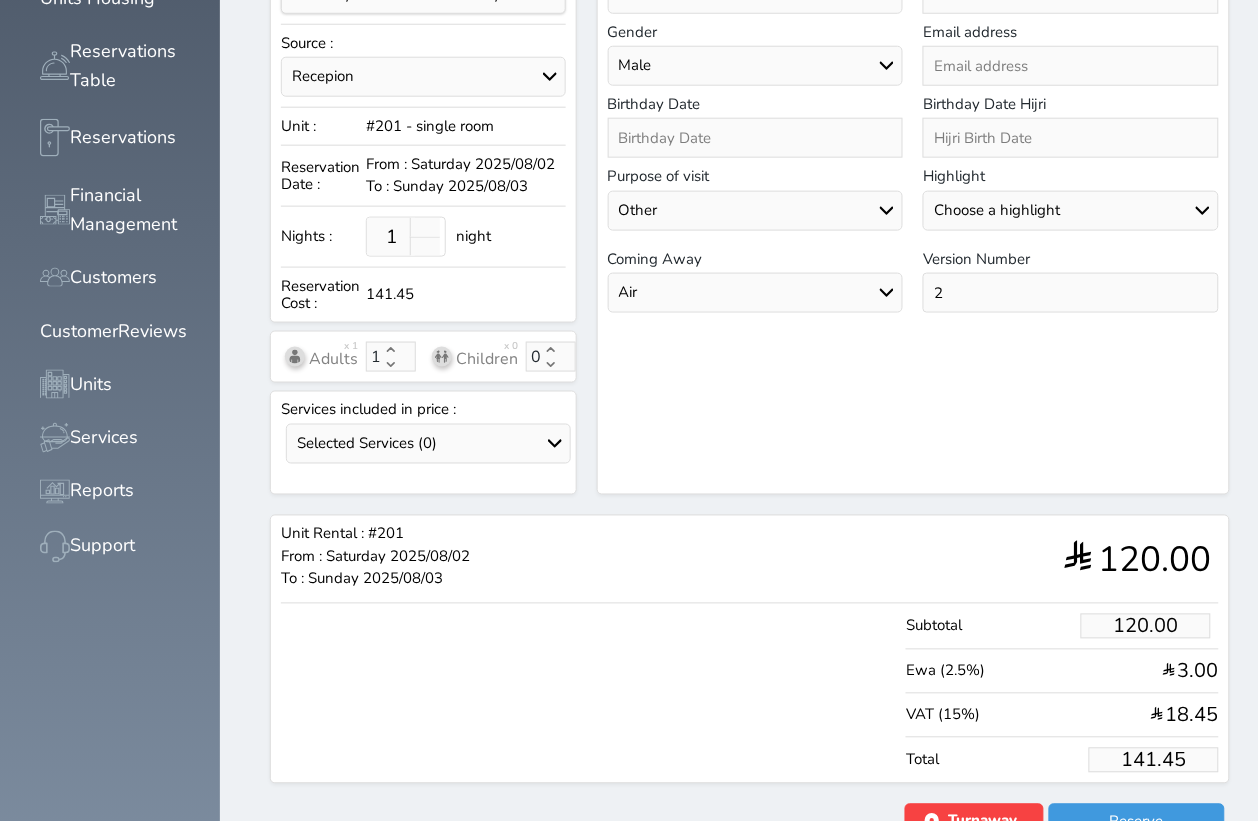 scroll, scrollTop: 435, scrollLeft: 0, axis: vertical 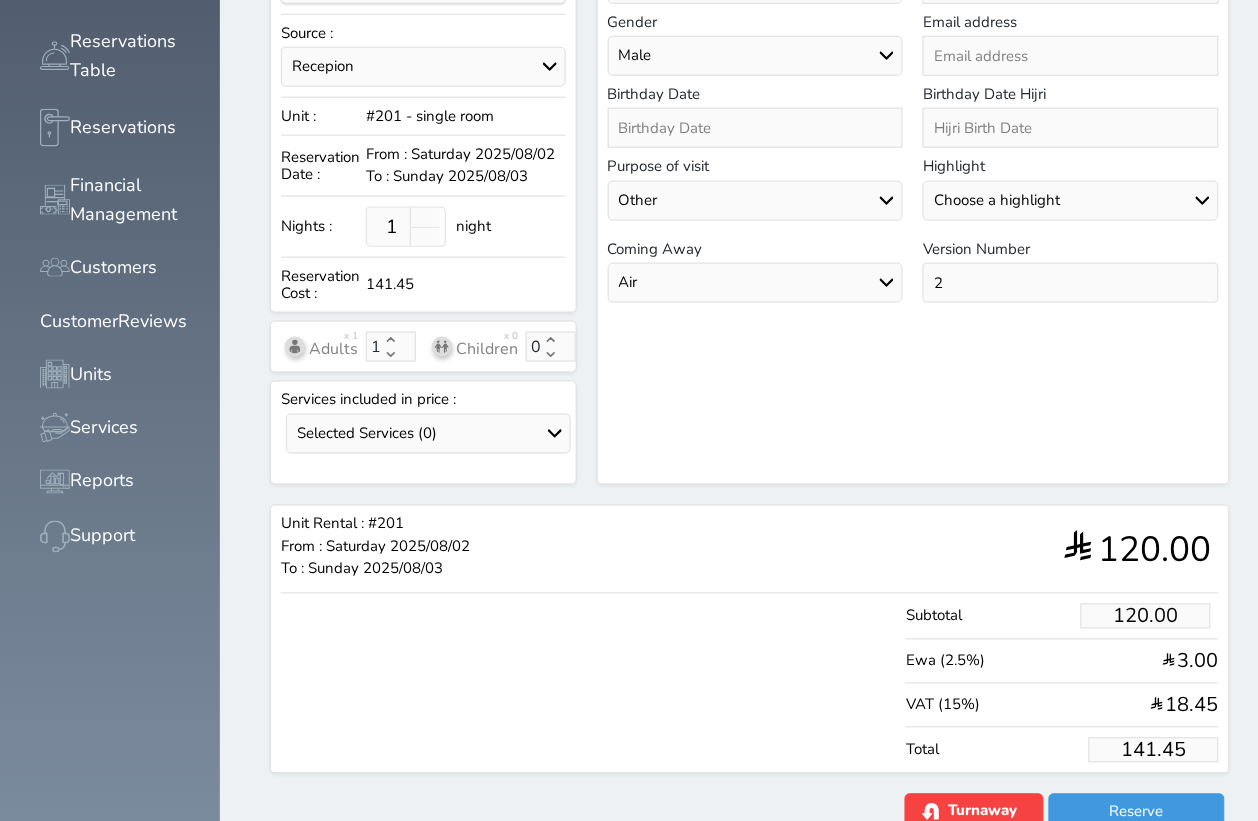 type on "2" 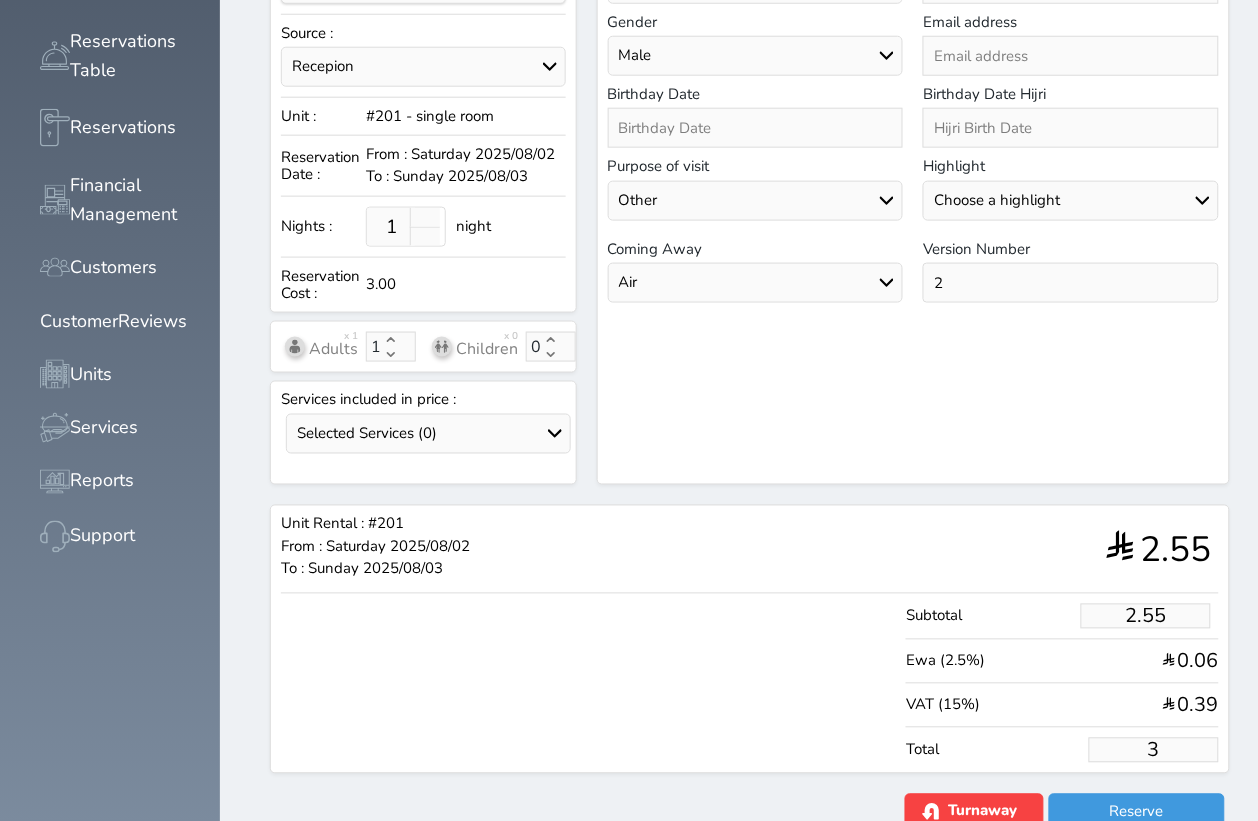 type on "25.45" 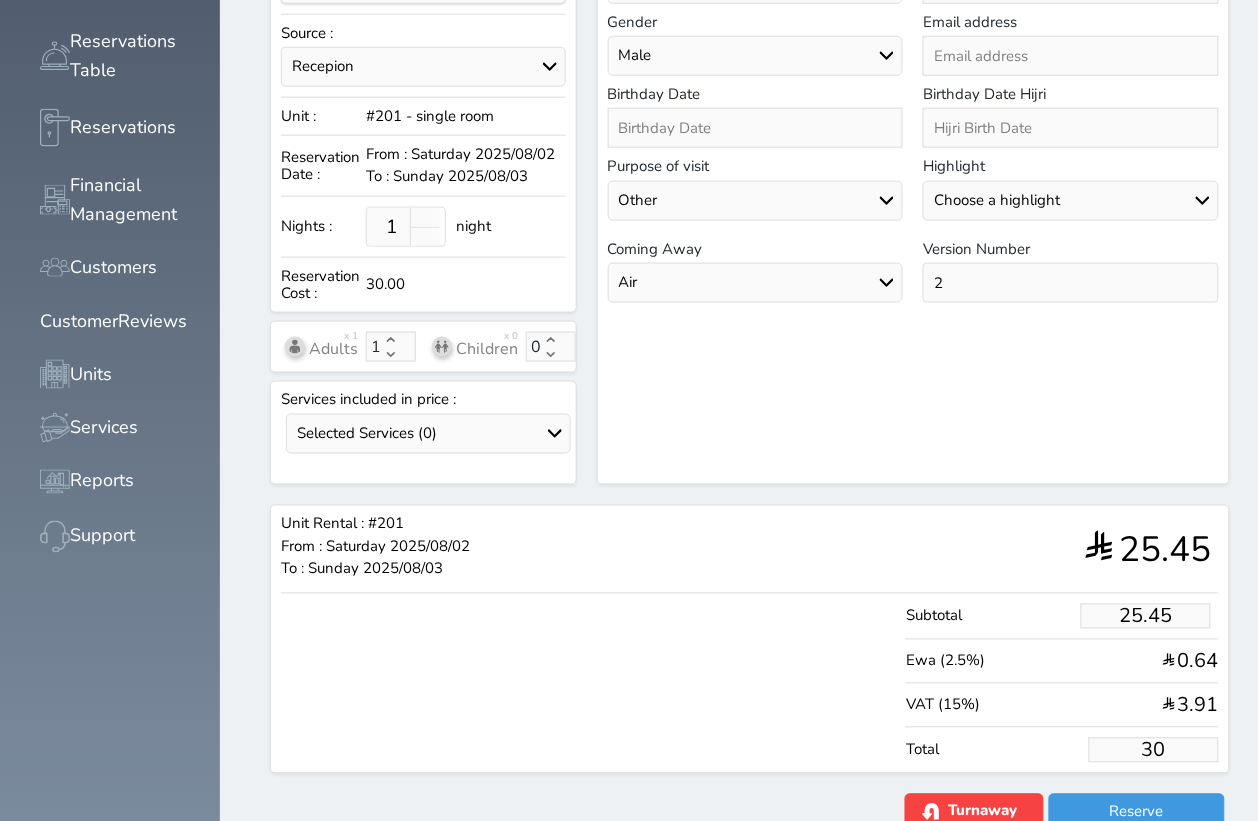 type on "2.55" 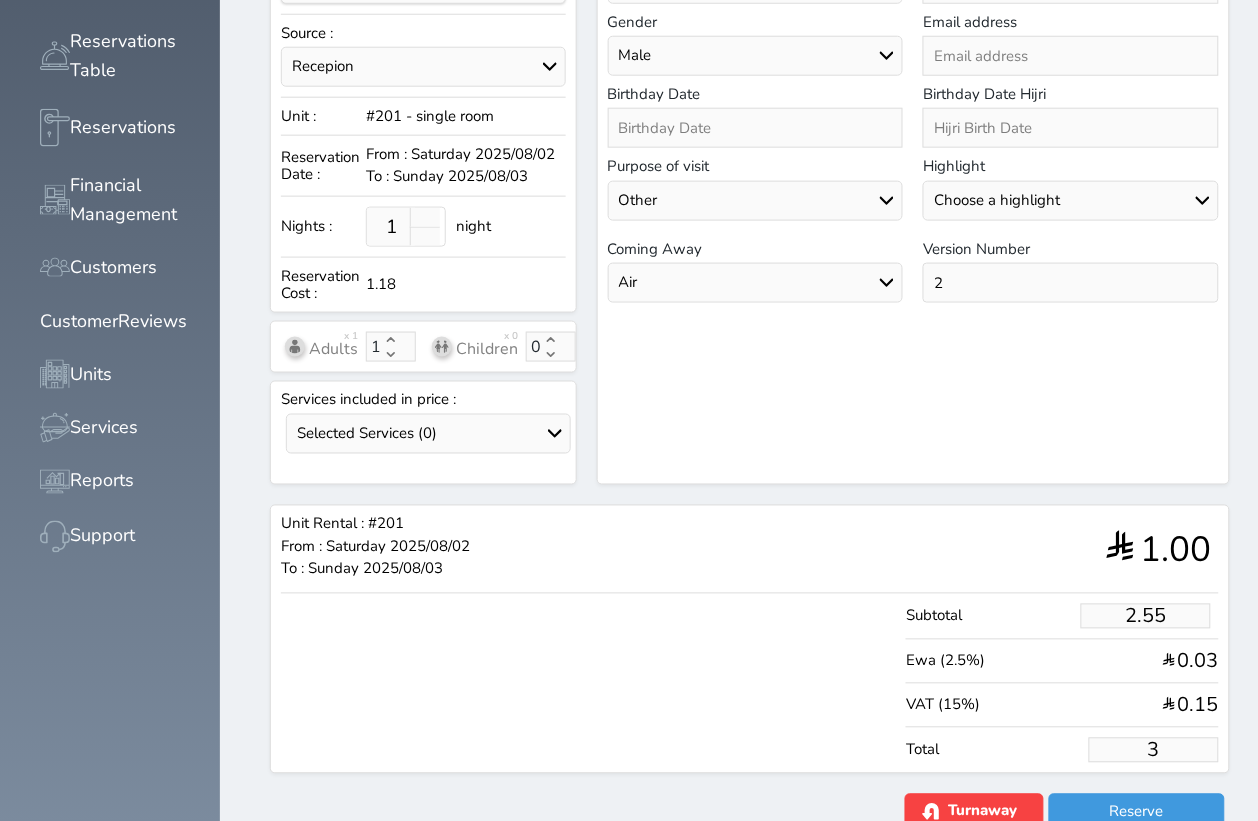 type on "1.00" 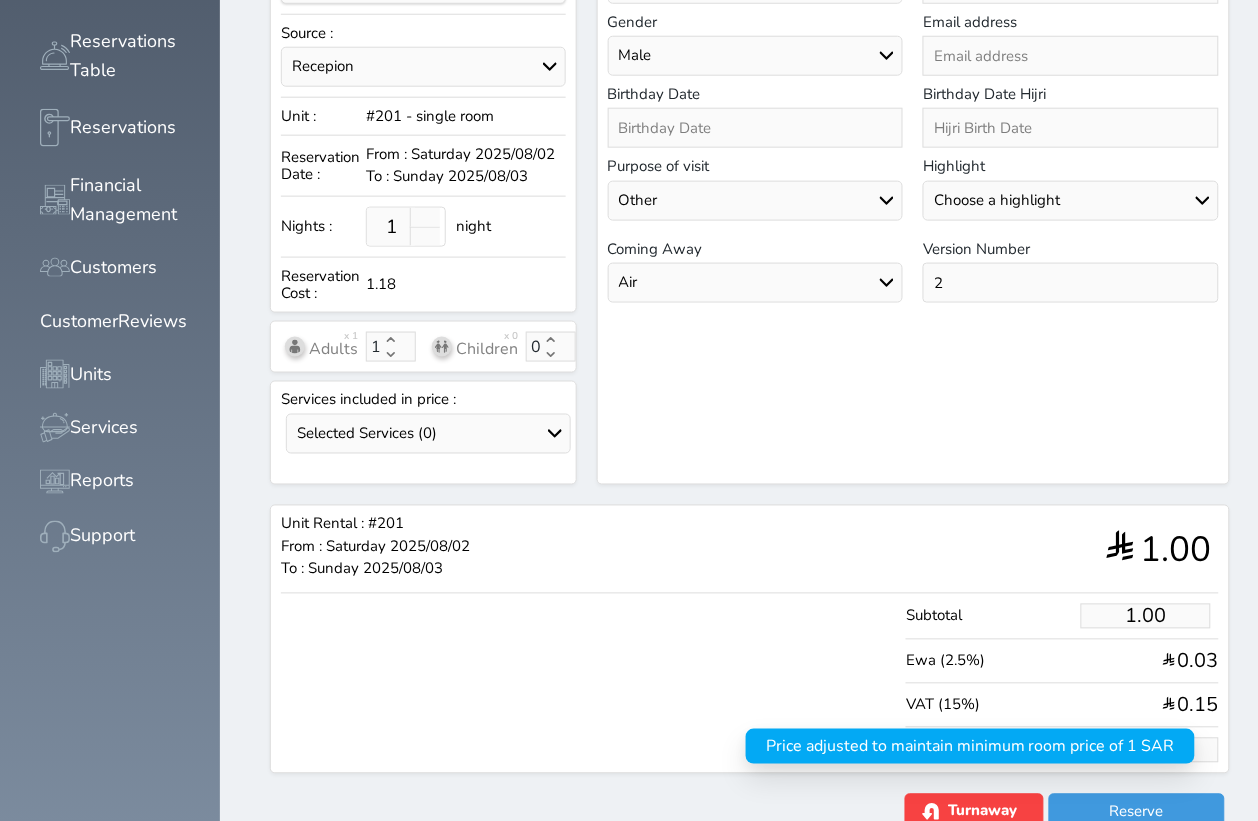 drag, startPoint x: 1115, startPoint y: 716, endPoint x: 1252, endPoint y: 731, distance: 137.81873 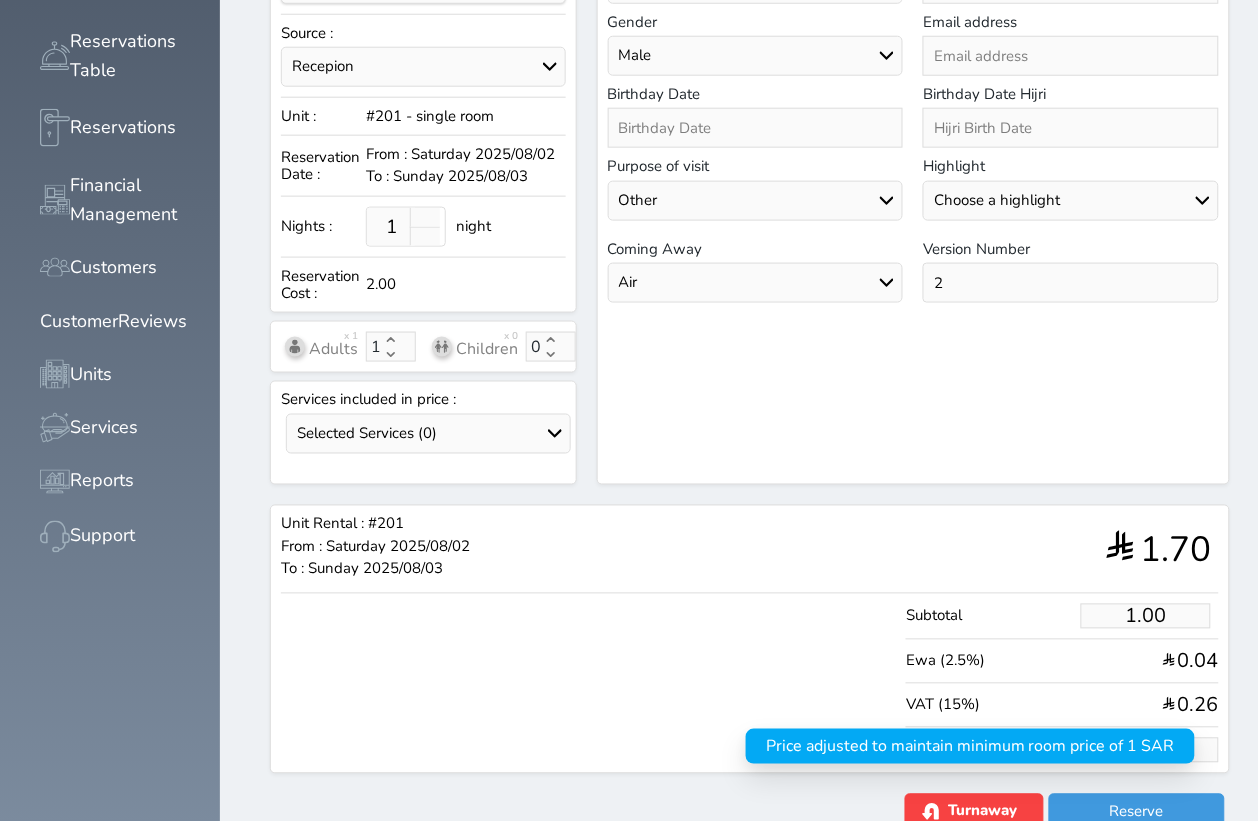 type on "2" 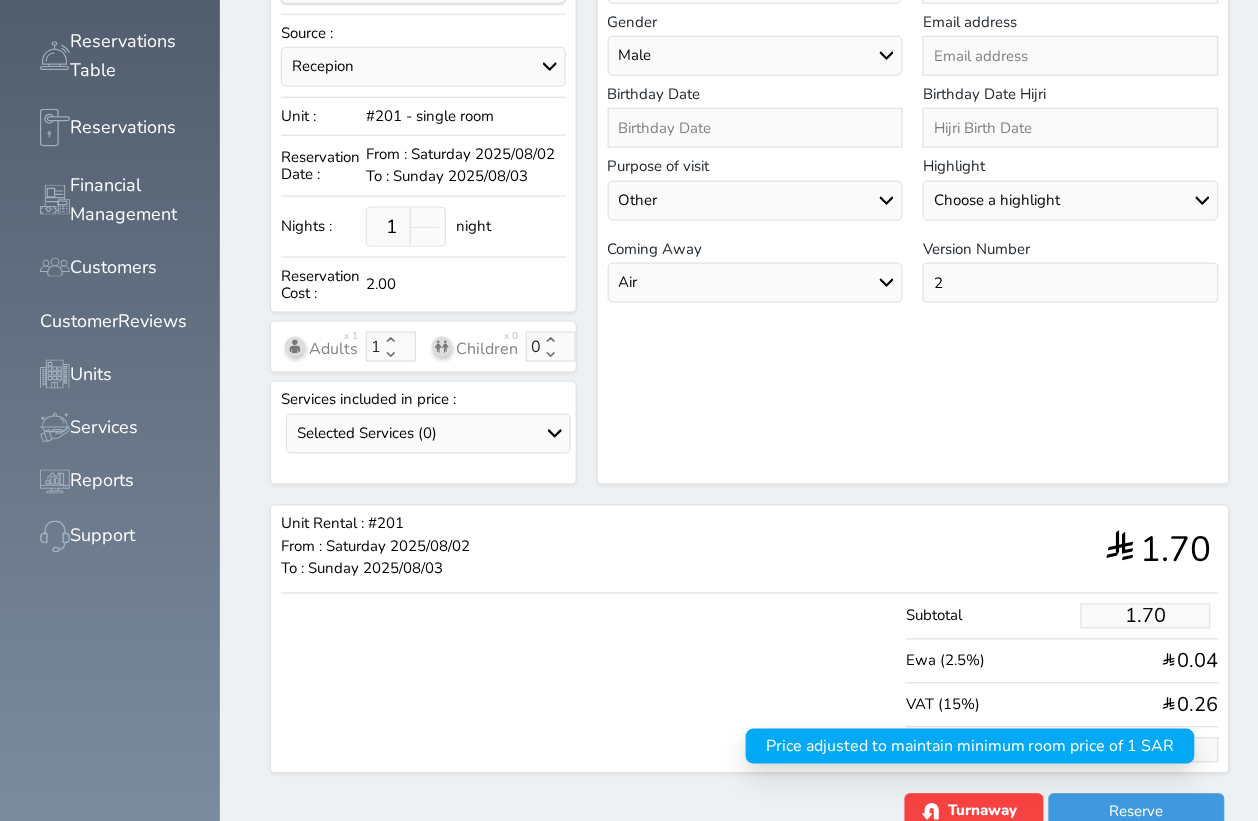 type on "19.51" 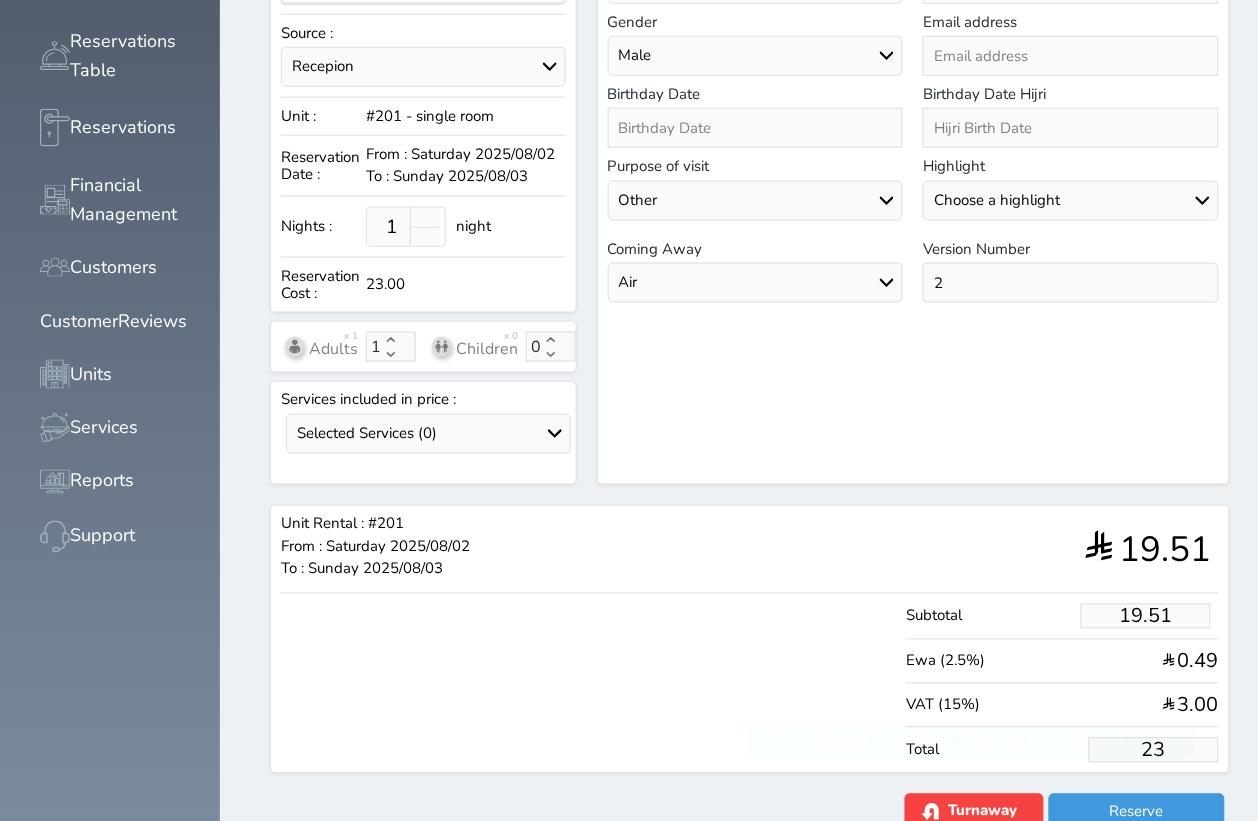 type on "195.12" 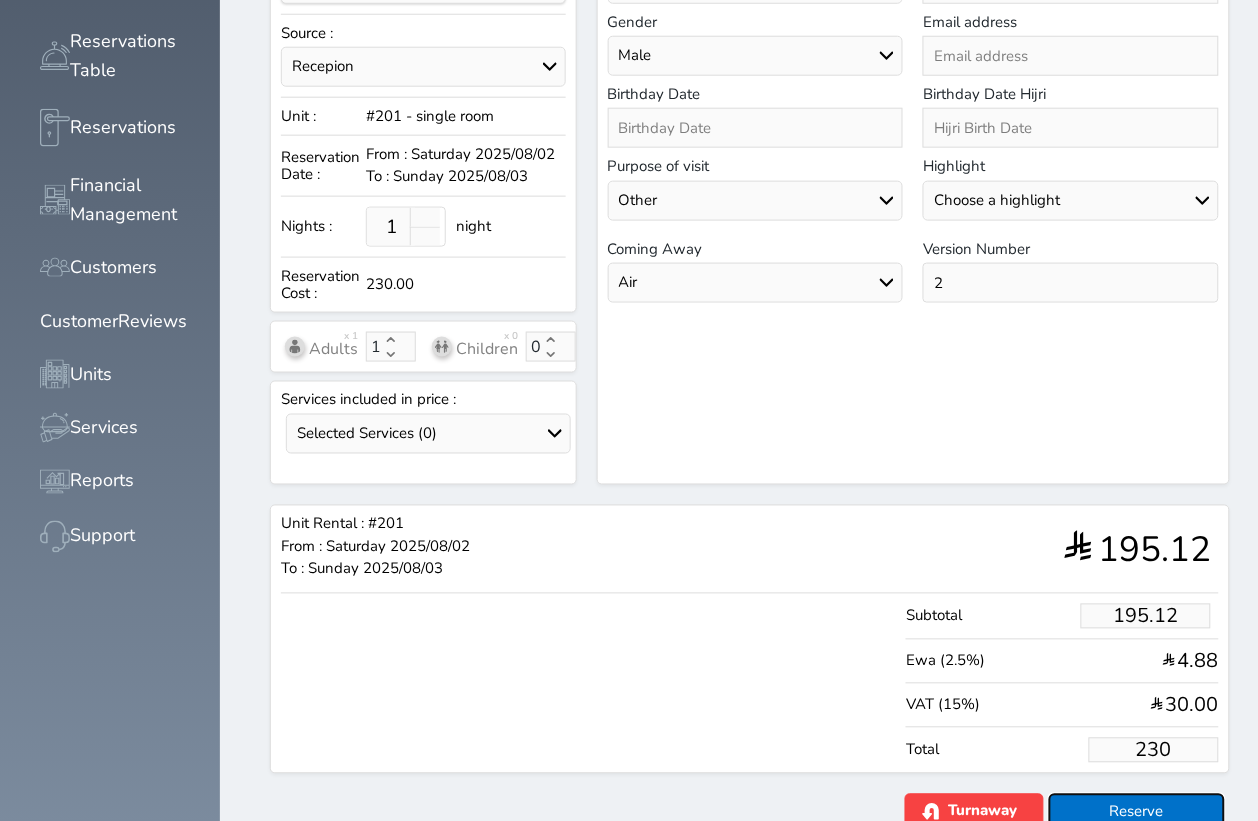 type on "230.00" 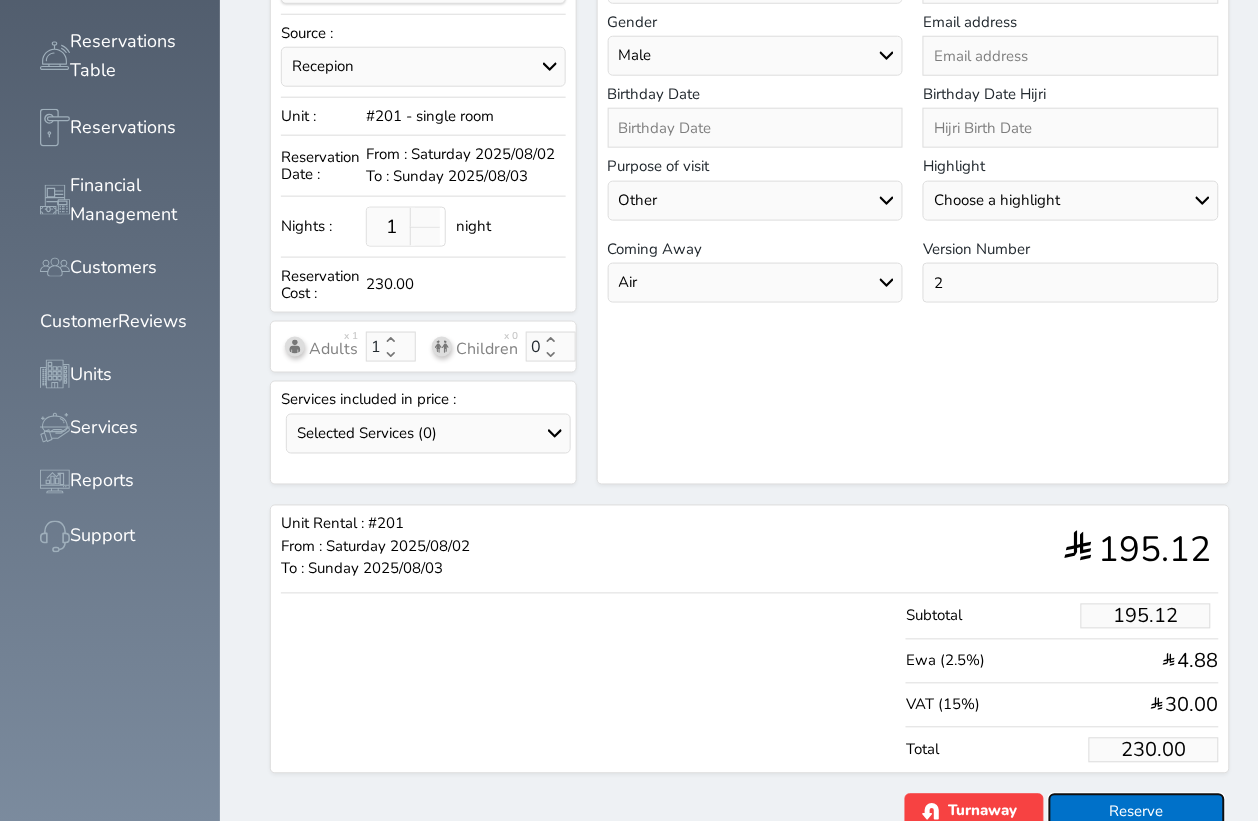 click on "Reserve" at bounding box center (1137, 811) 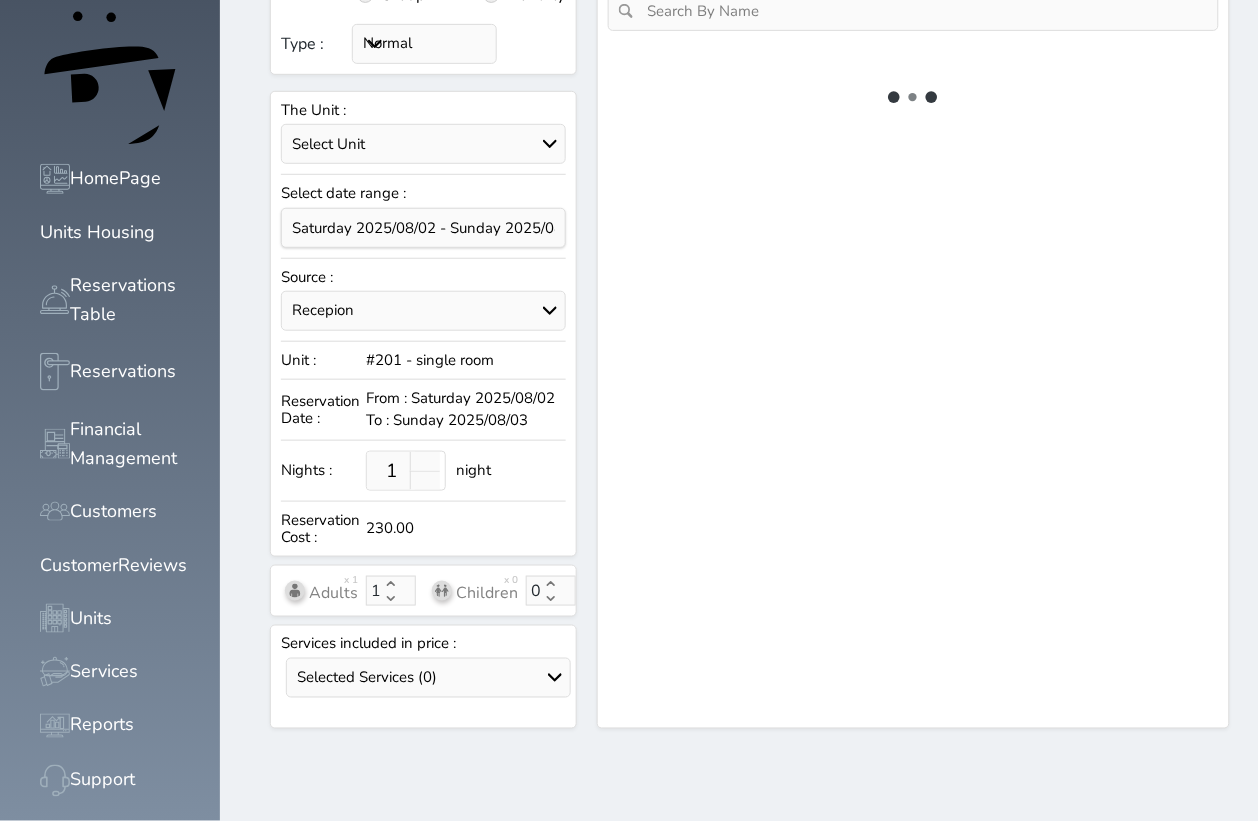 scroll, scrollTop: 267, scrollLeft: 0, axis: vertical 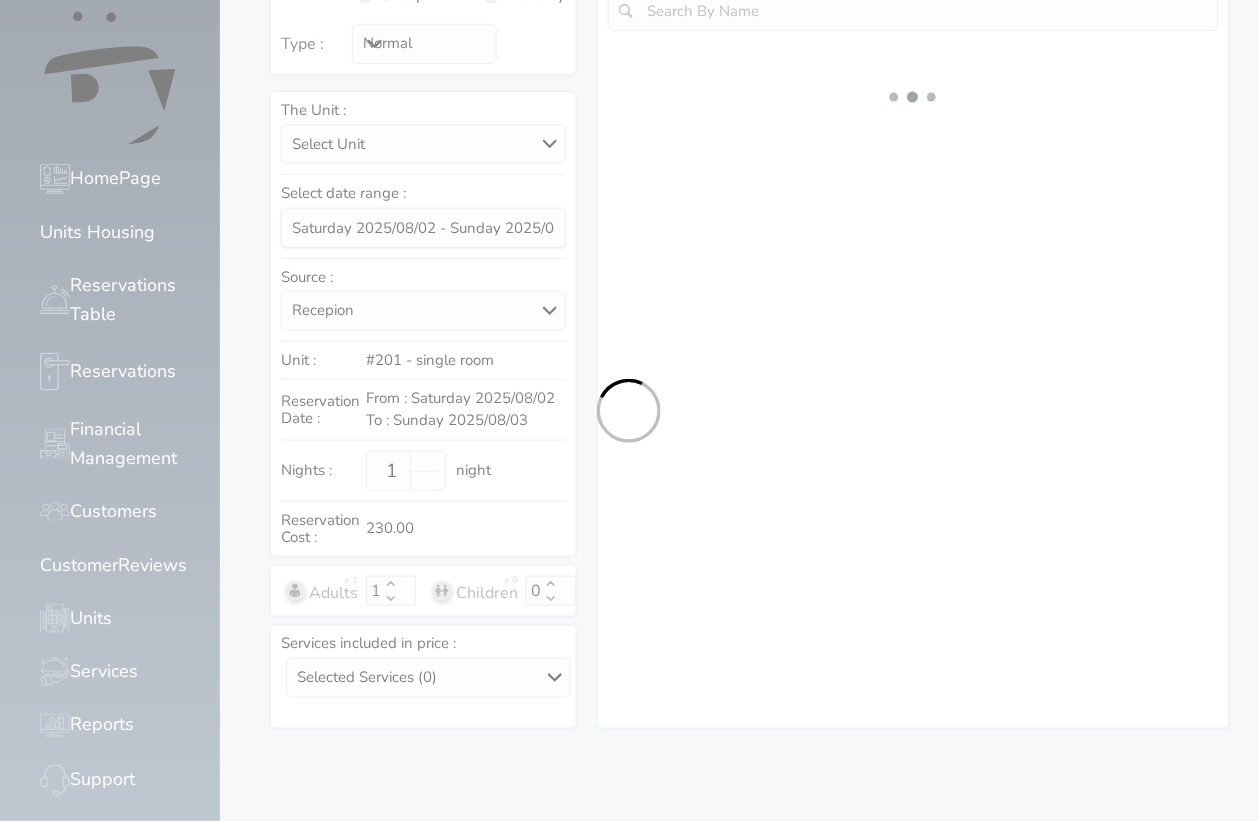 select on "1" 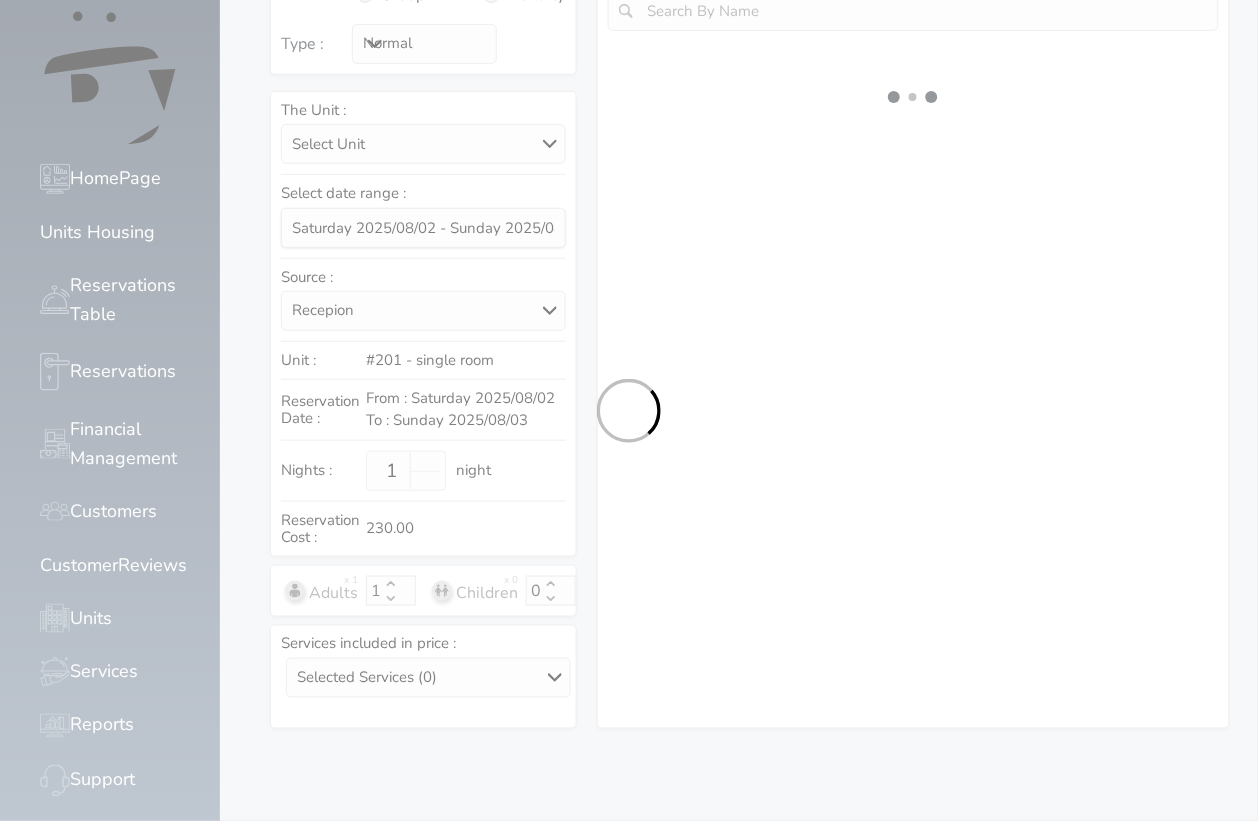 select on "113" 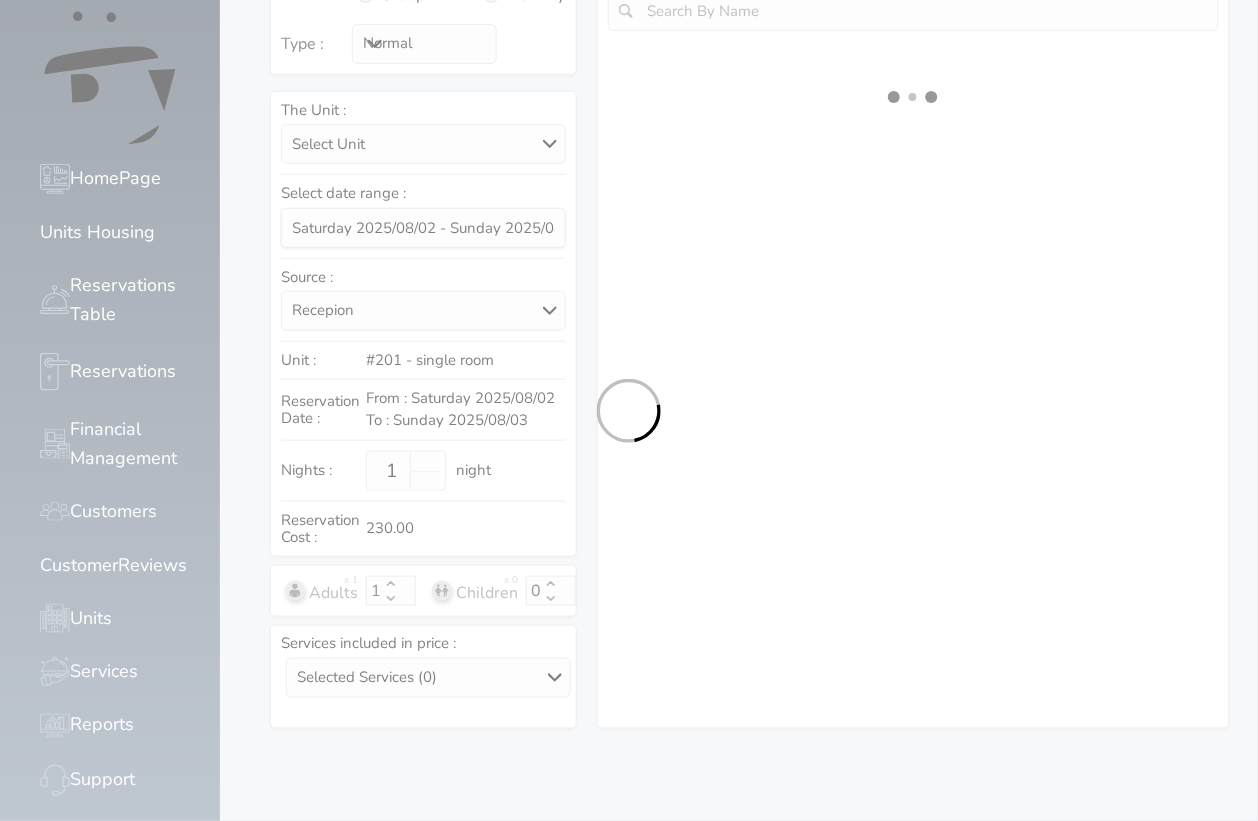 select on "1" 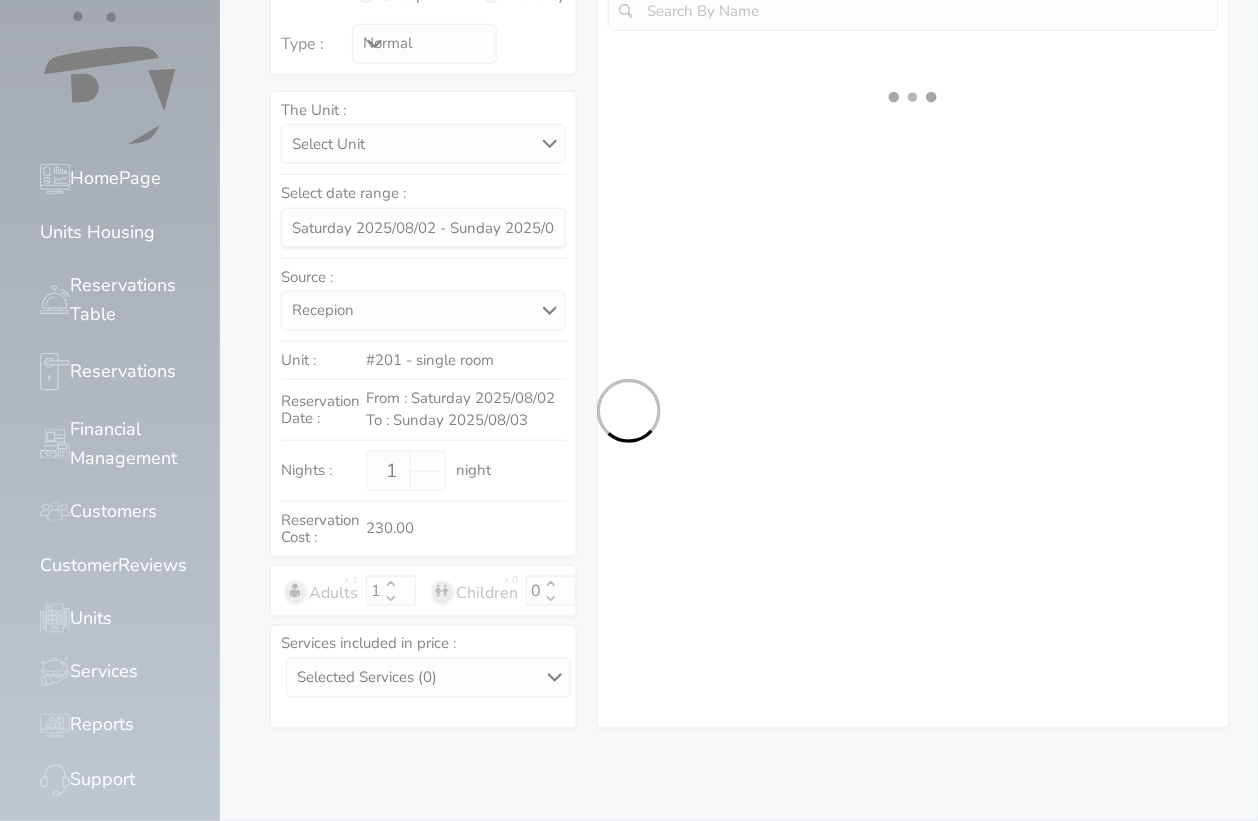 select on "7" 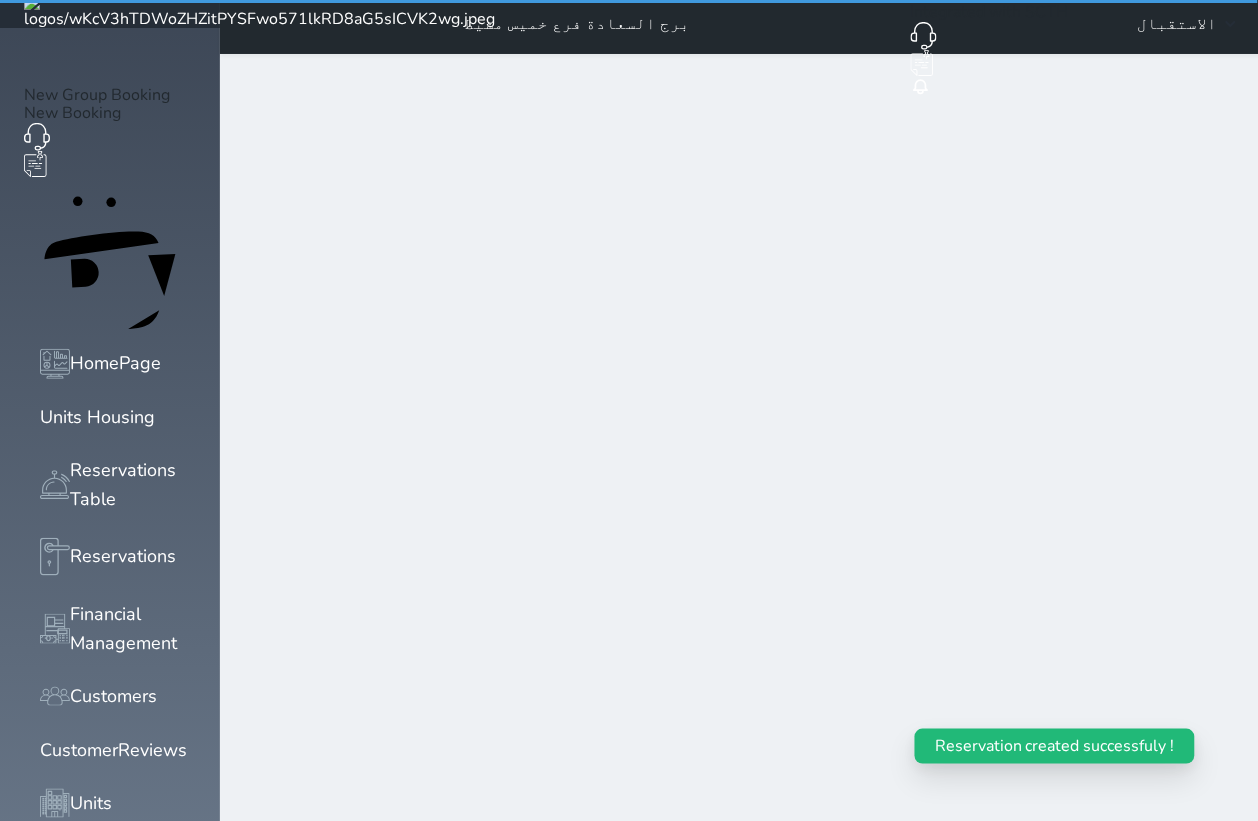 scroll, scrollTop: 0, scrollLeft: 0, axis: both 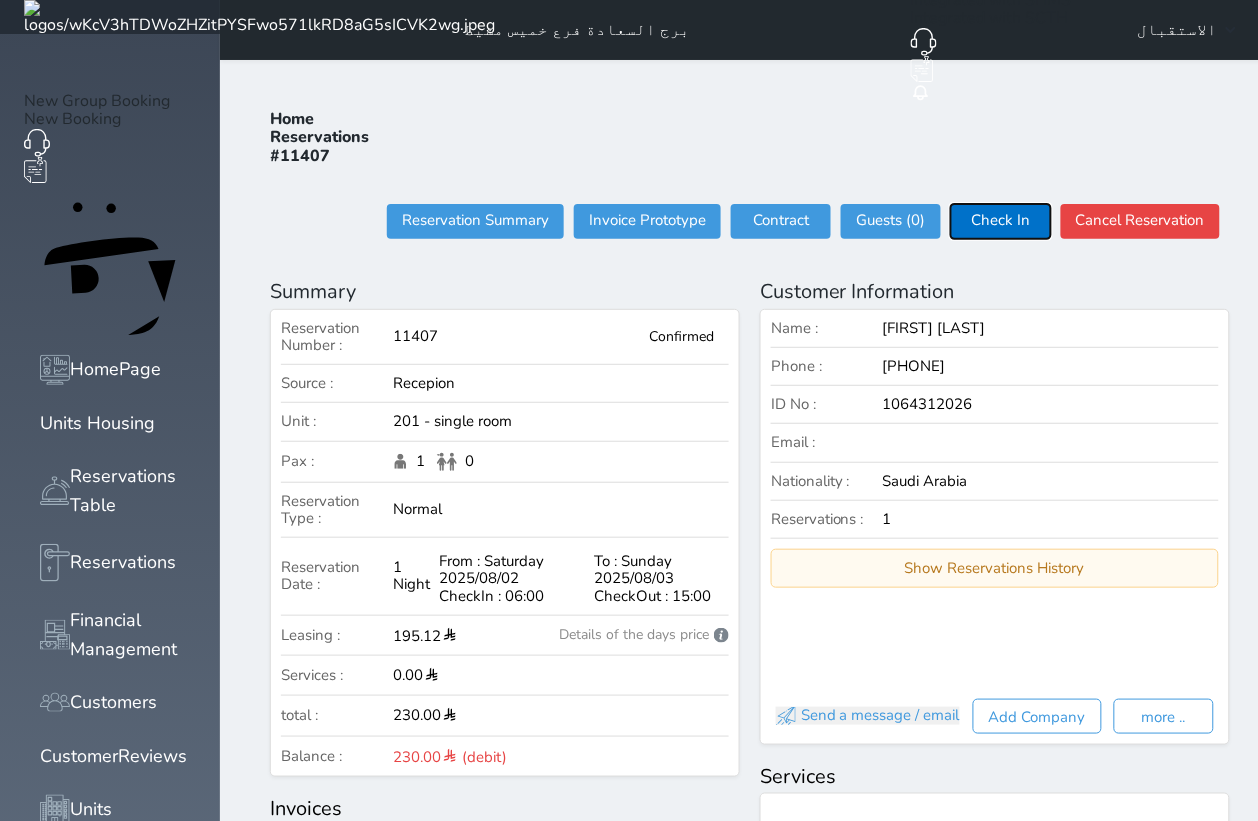 click on "Check In" at bounding box center [1001, 221] 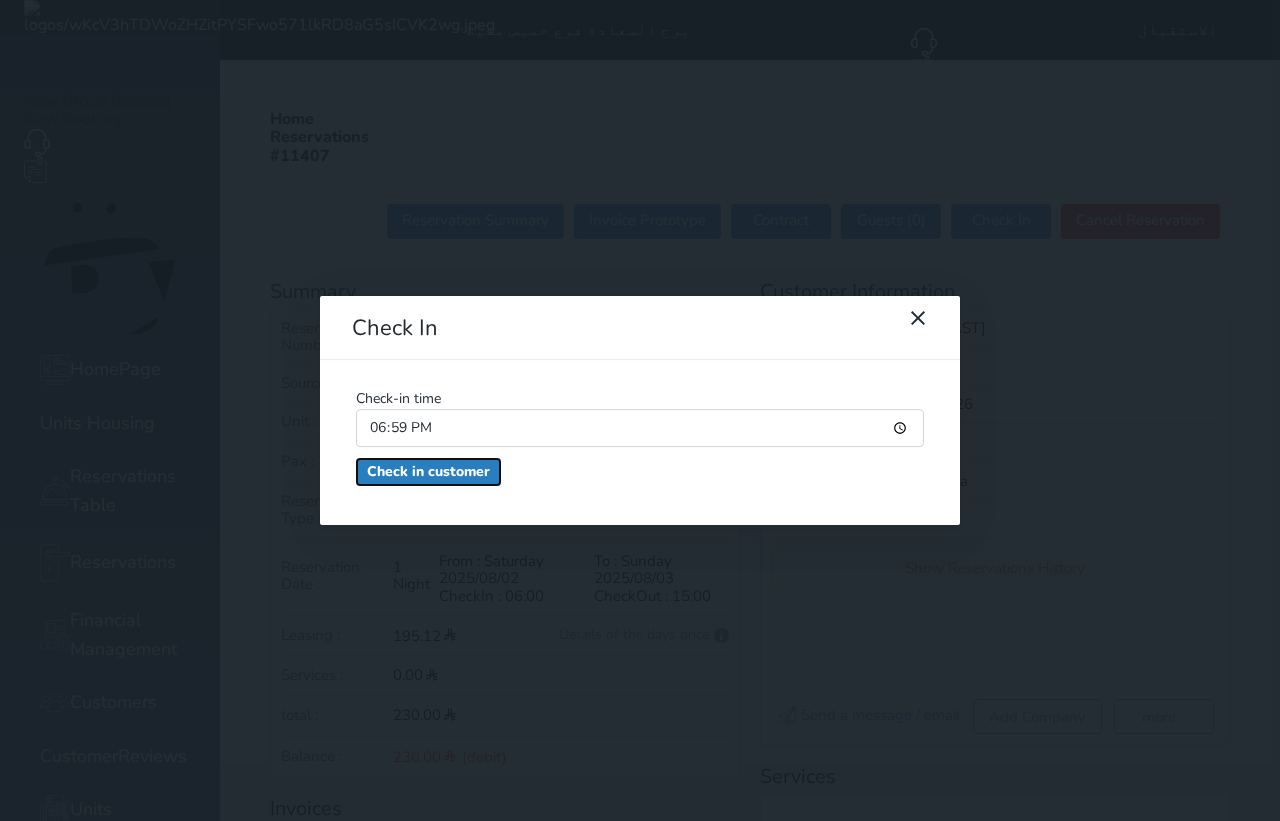 click on "Check in customer" at bounding box center [428, 472] 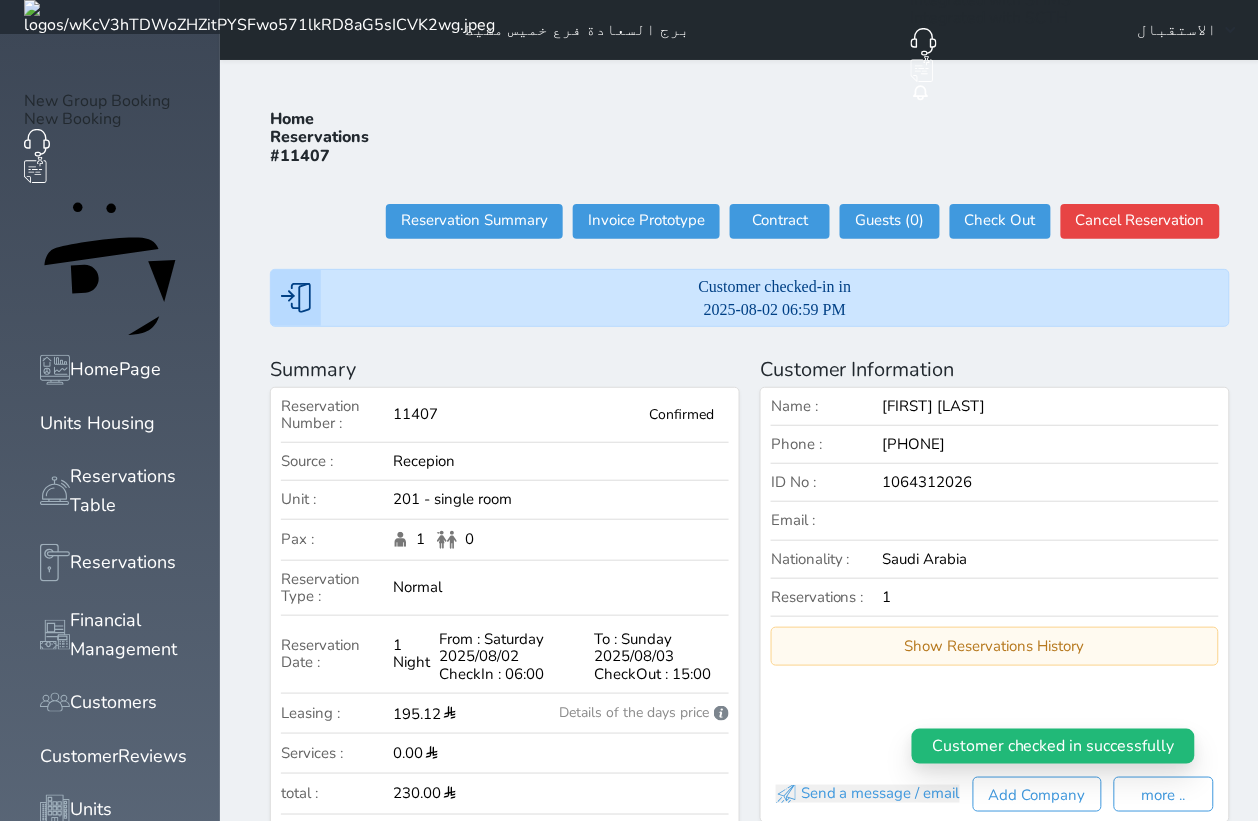click on "الاستقبال" at bounding box center [1178, 30] 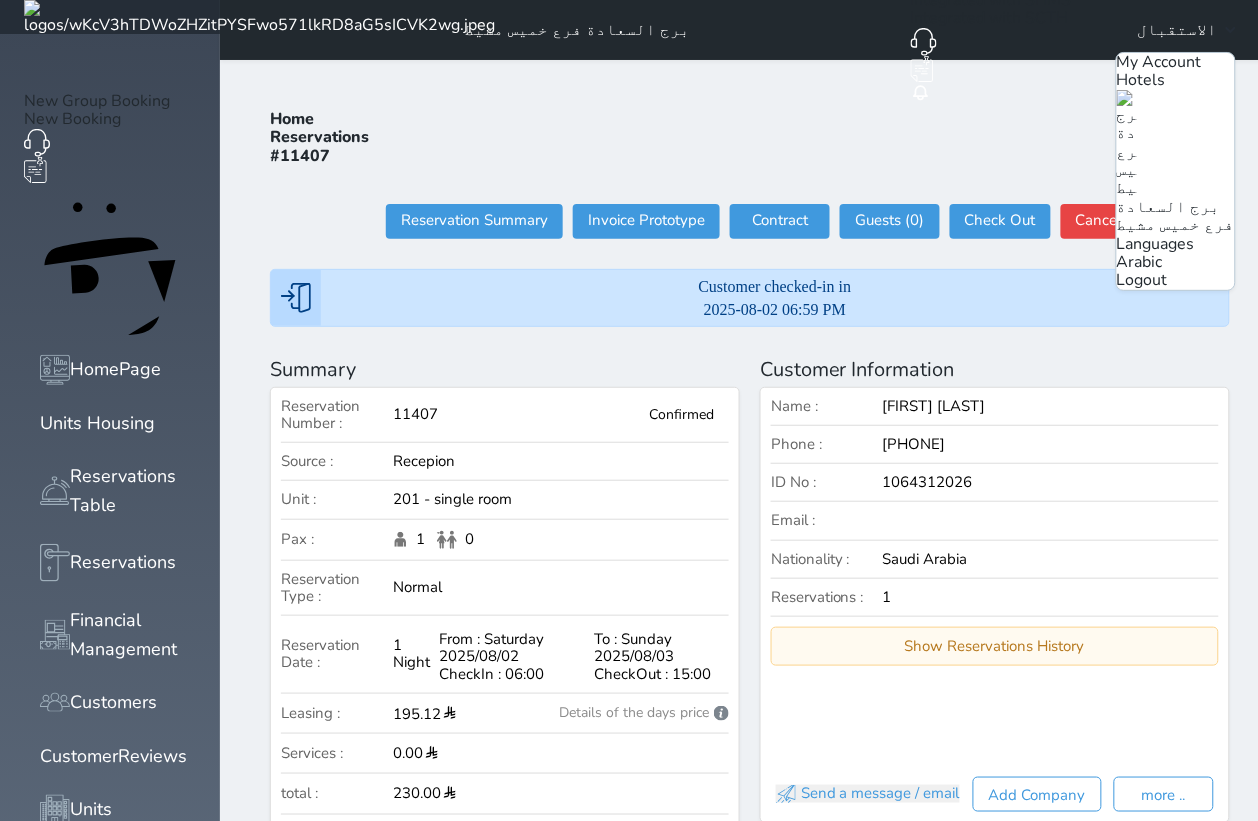 click on "Arabic" at bounding box center (1140, 262) 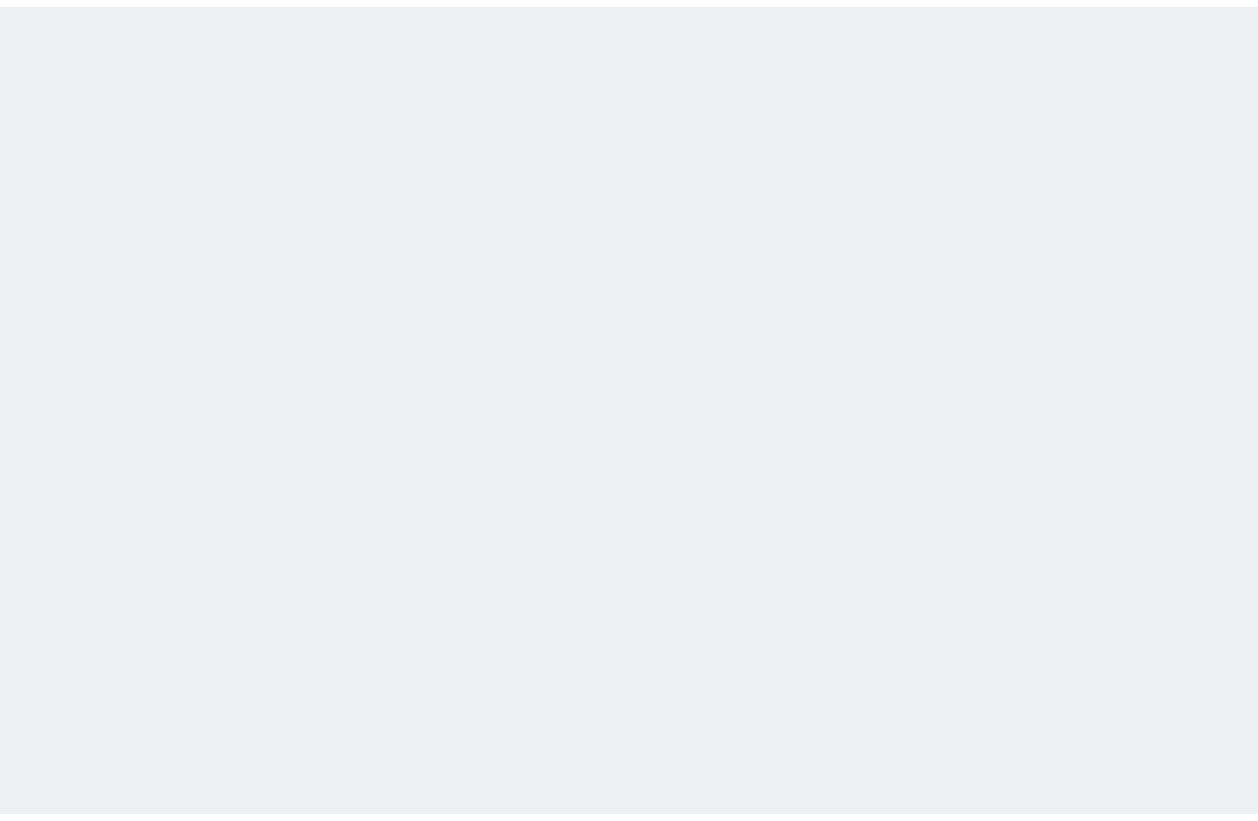 scroll, scrollTop: 0, scrollLeft: 0, axis: both 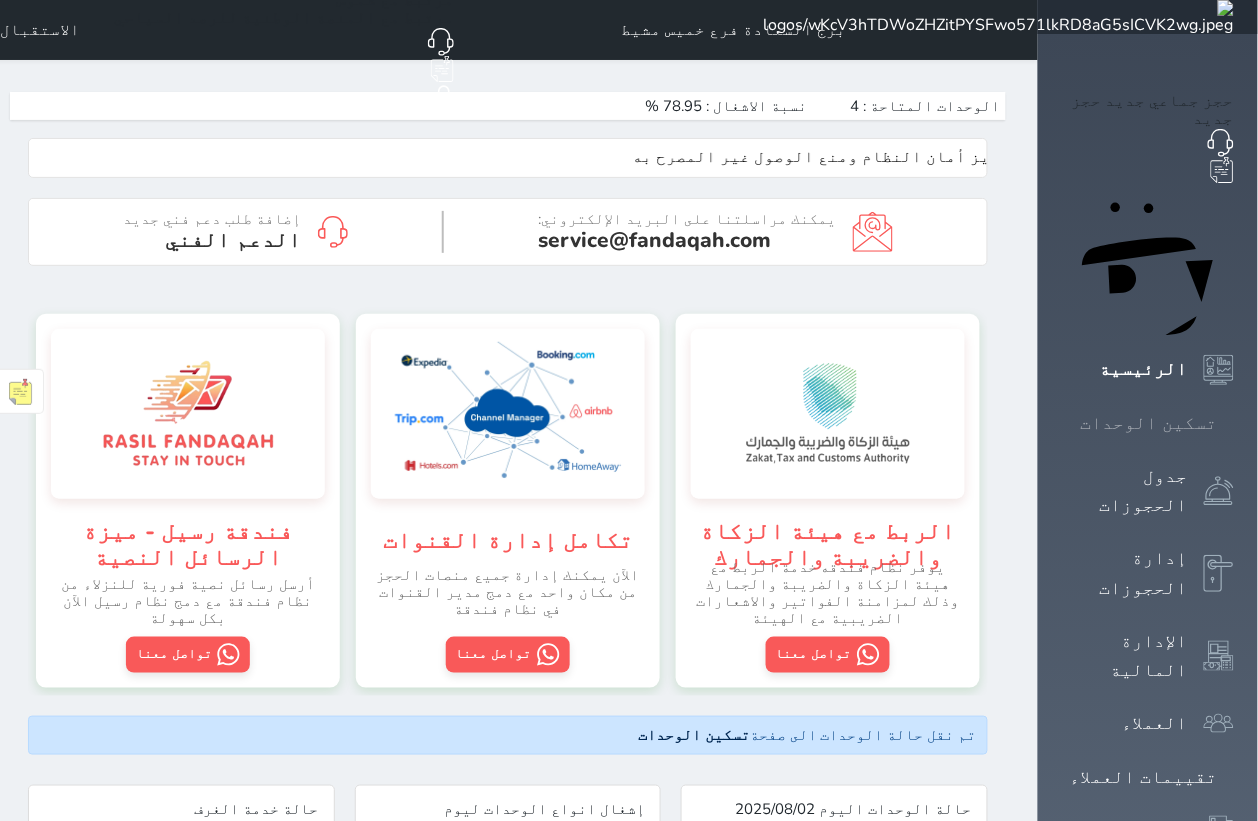 click 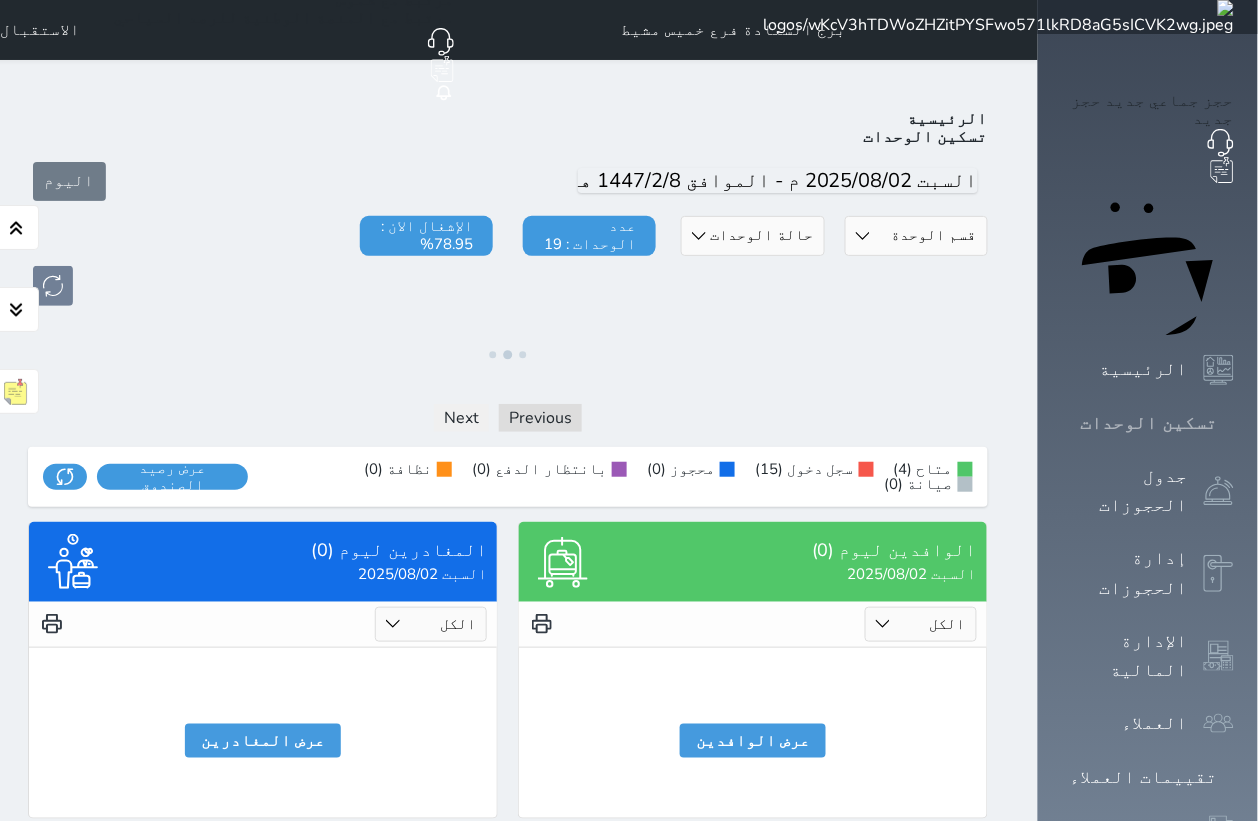 click 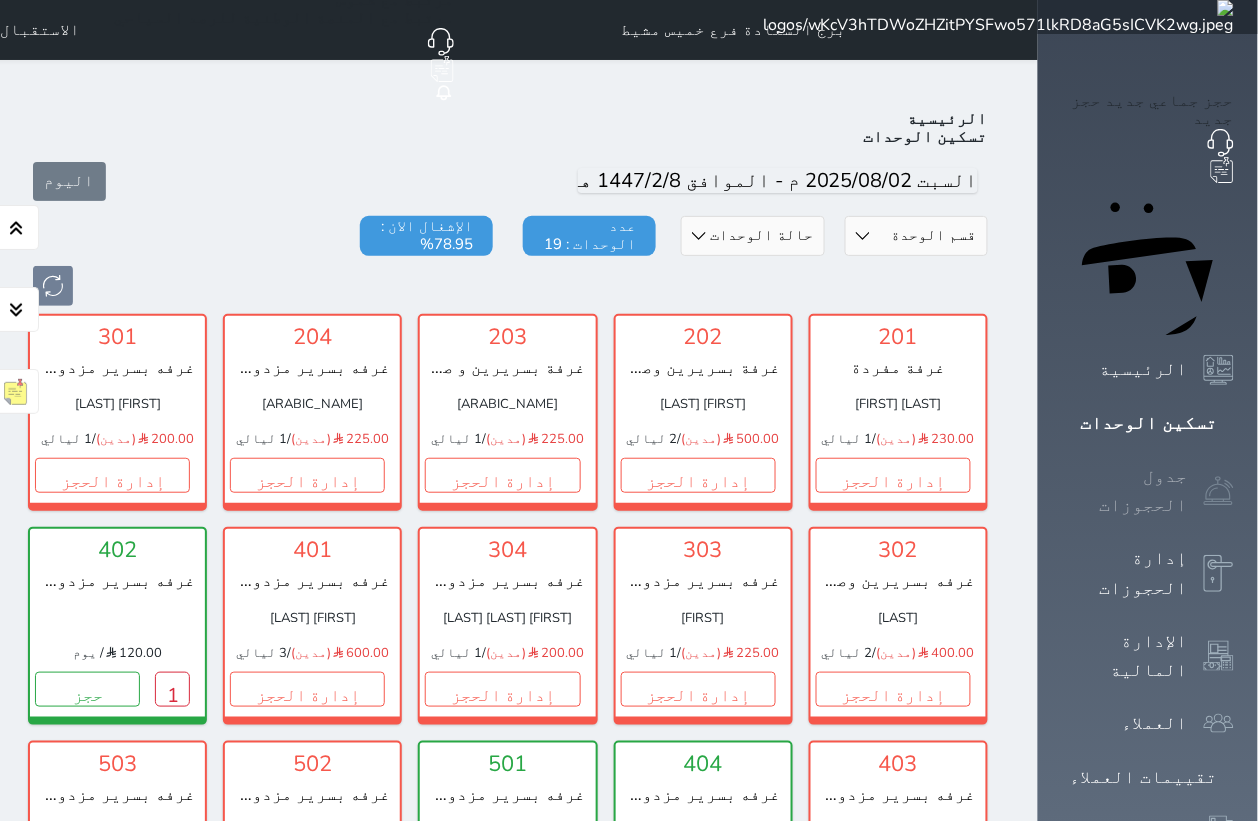 scroll, scrollTop: 77, scrollLeft: 0, axis: vertical 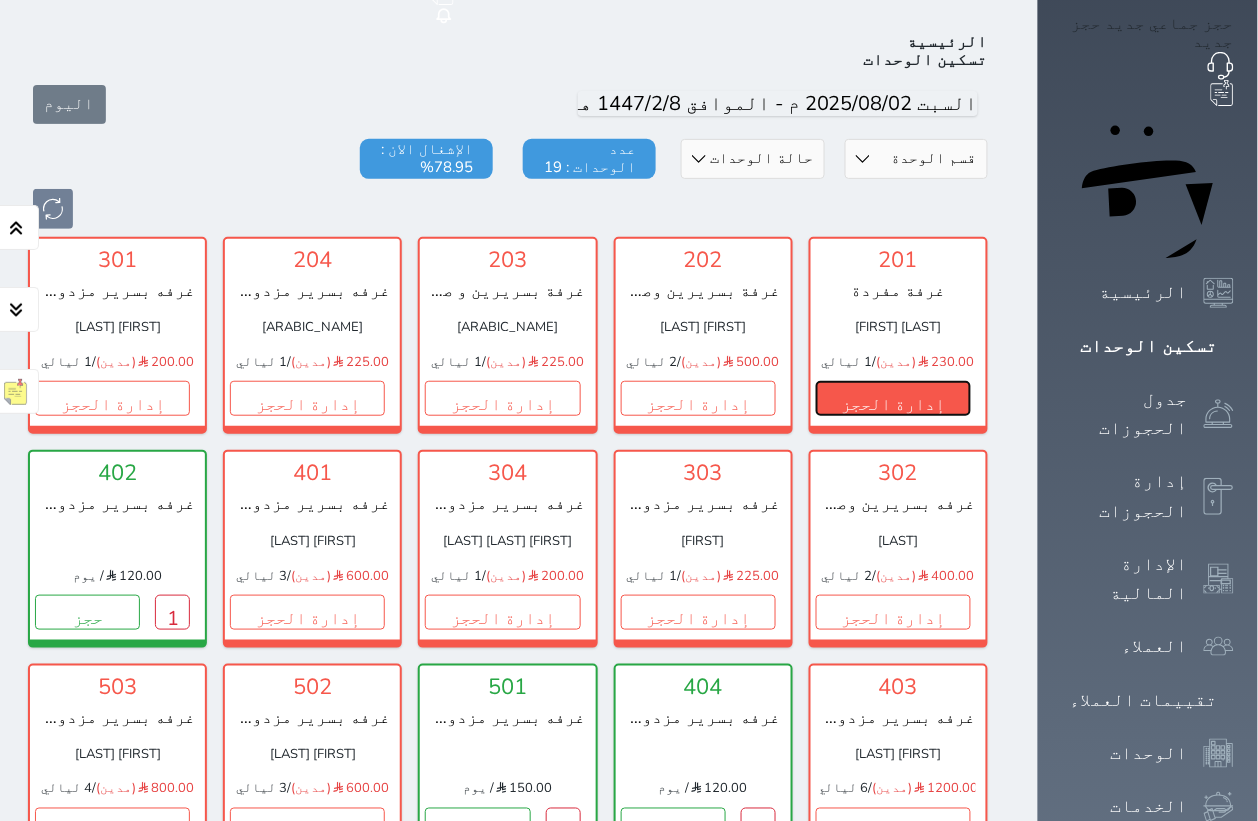 click on "إدارة الحجز" at bounding box center [893, 398] 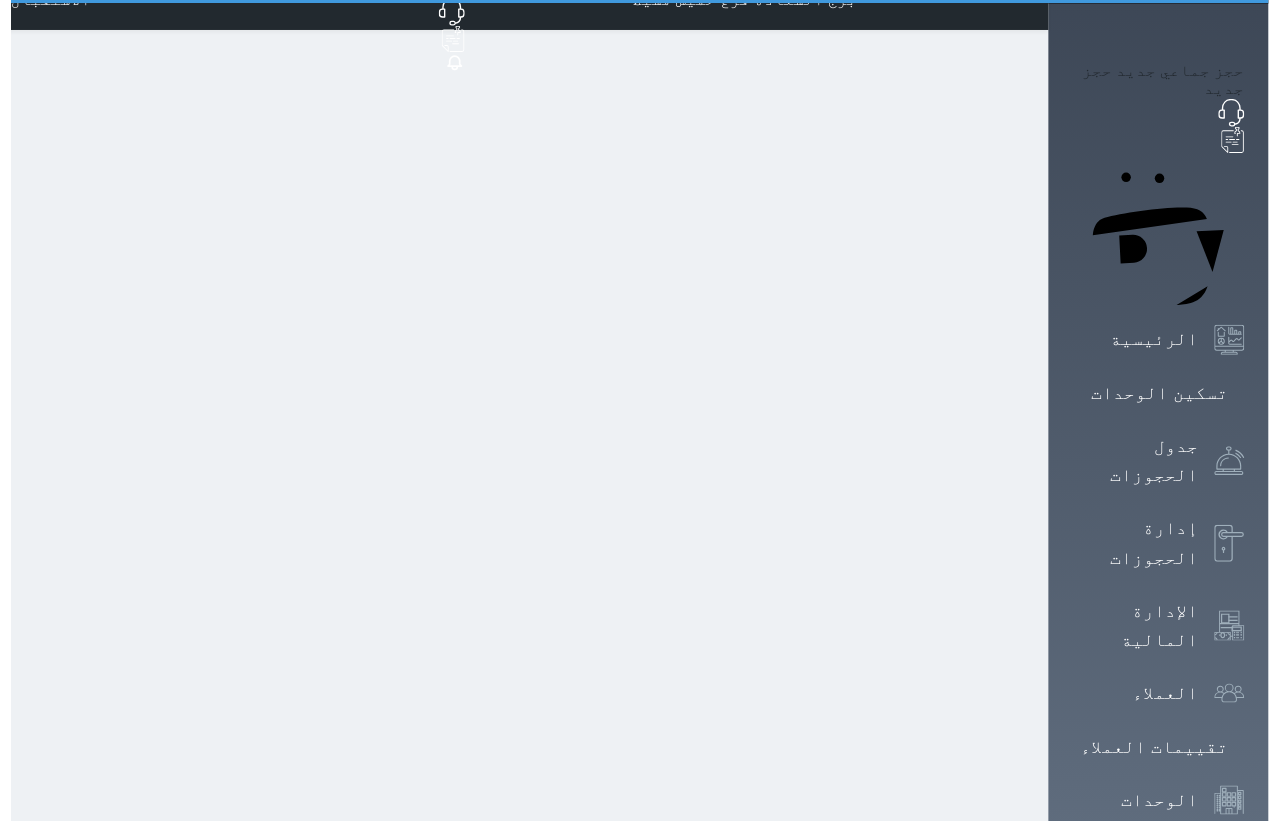 scroll, scrollTop: 0, scrollLeft: 0, axis: both 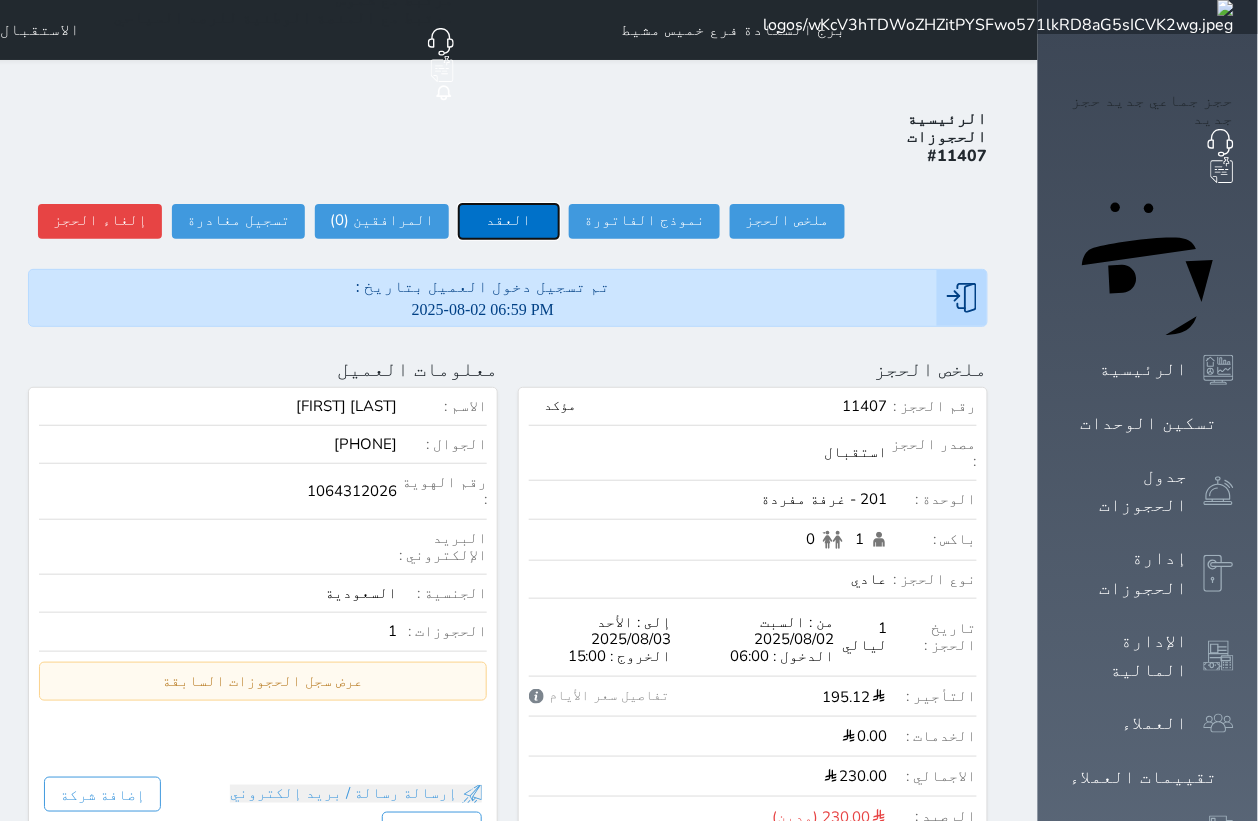 click on "العقد" at bounding box center (509, 221) 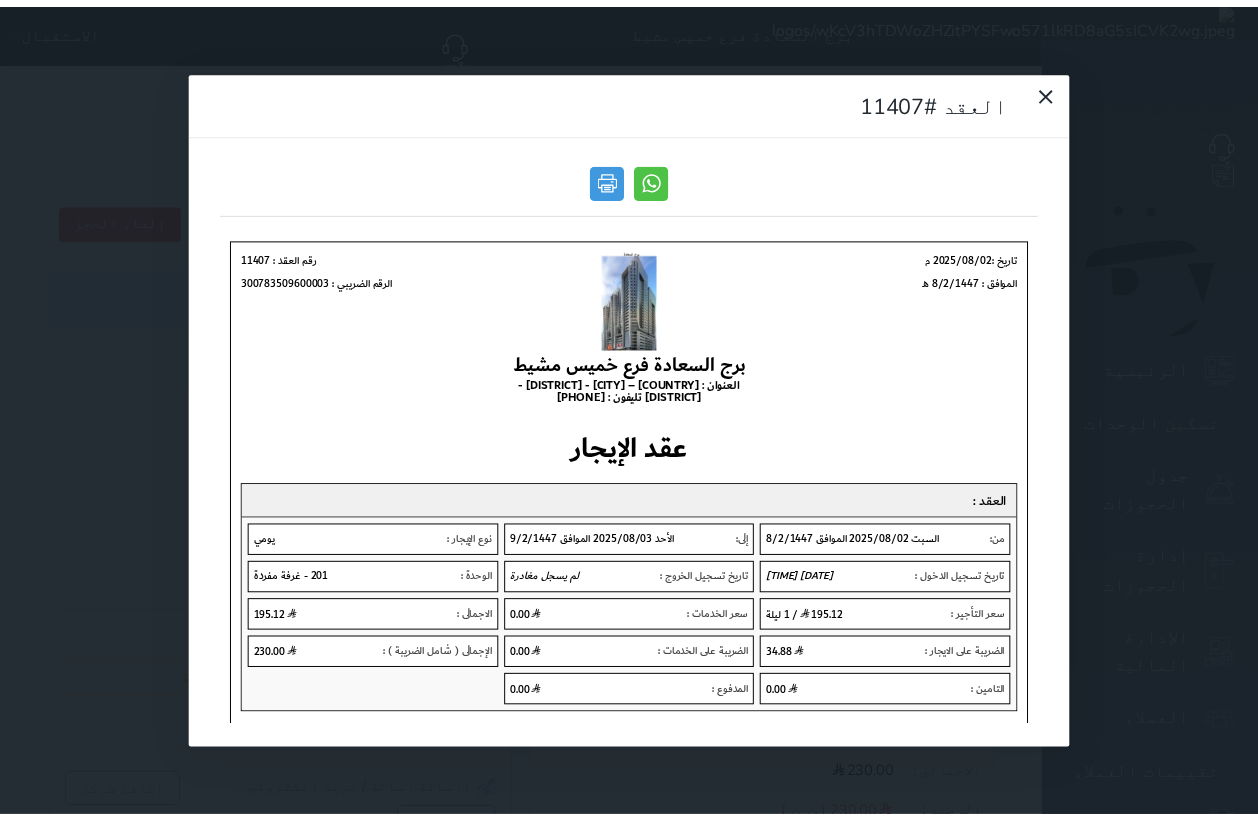 scroll, scrollTop: 0, scrollLeft: 0, axis: both 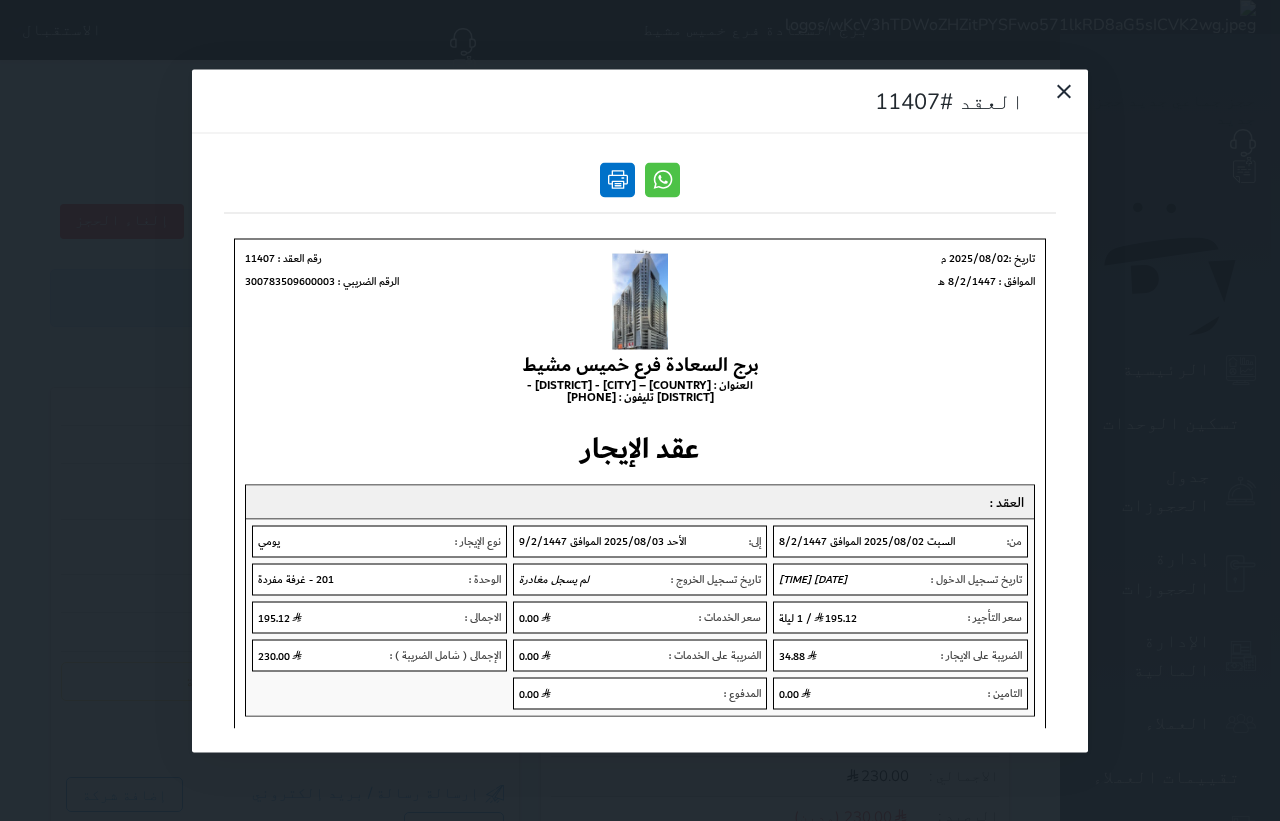 click at bounding box center (617, 179) 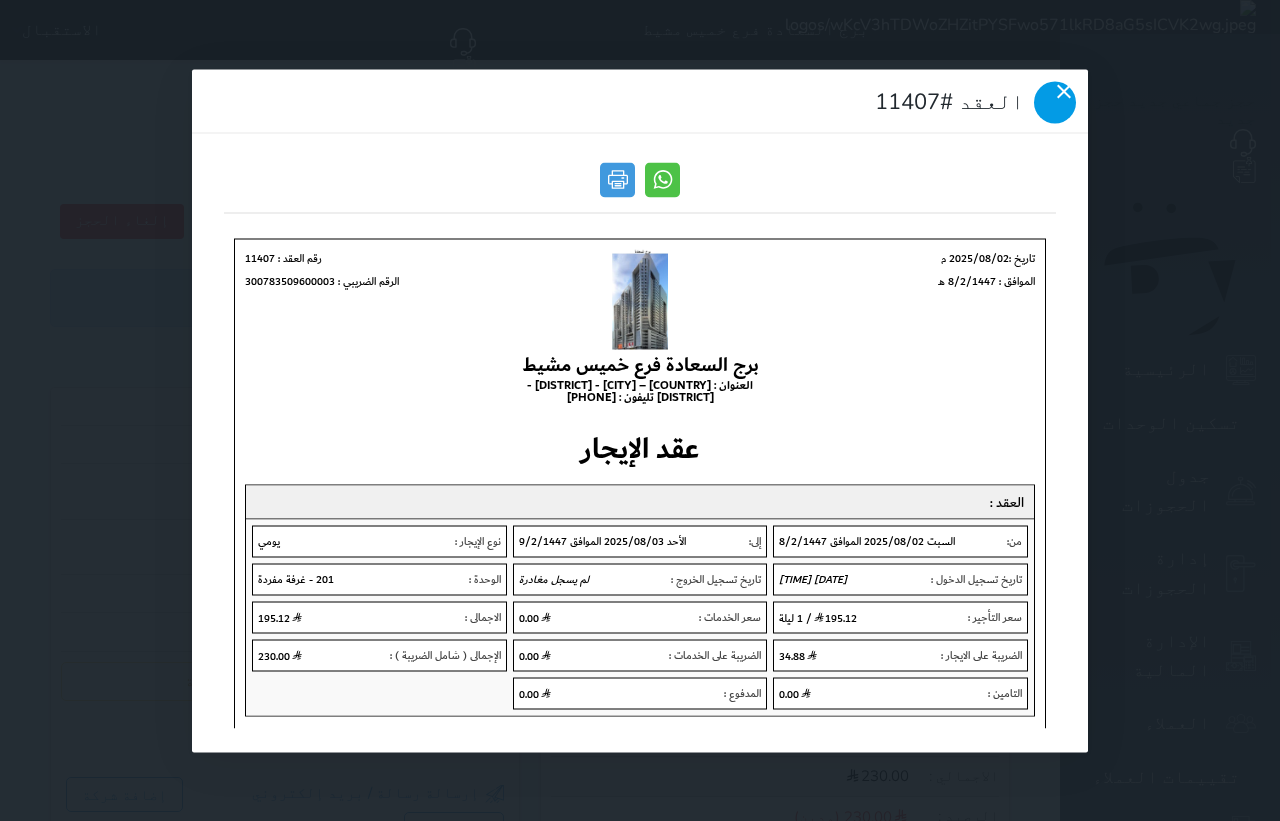 click 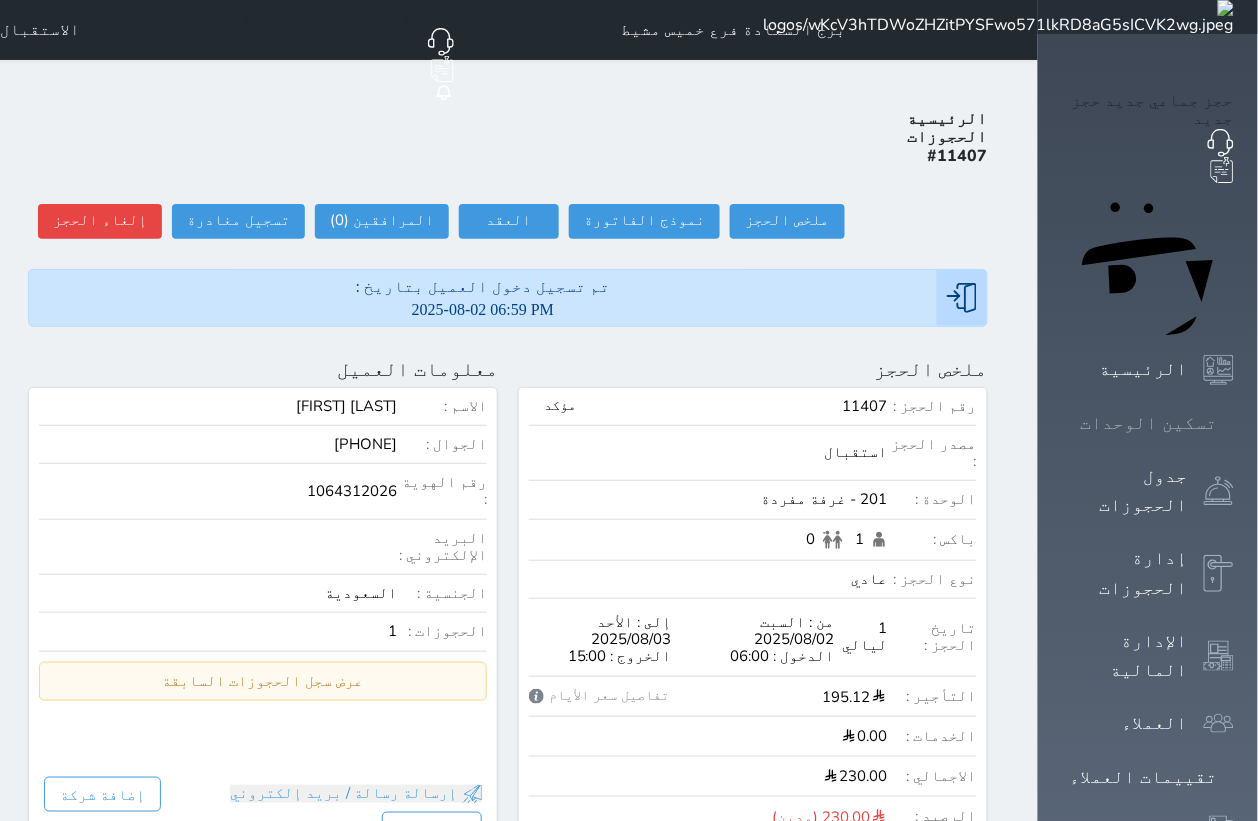 click on "تسكين الوحدات" at bounding box center [1149, 423] 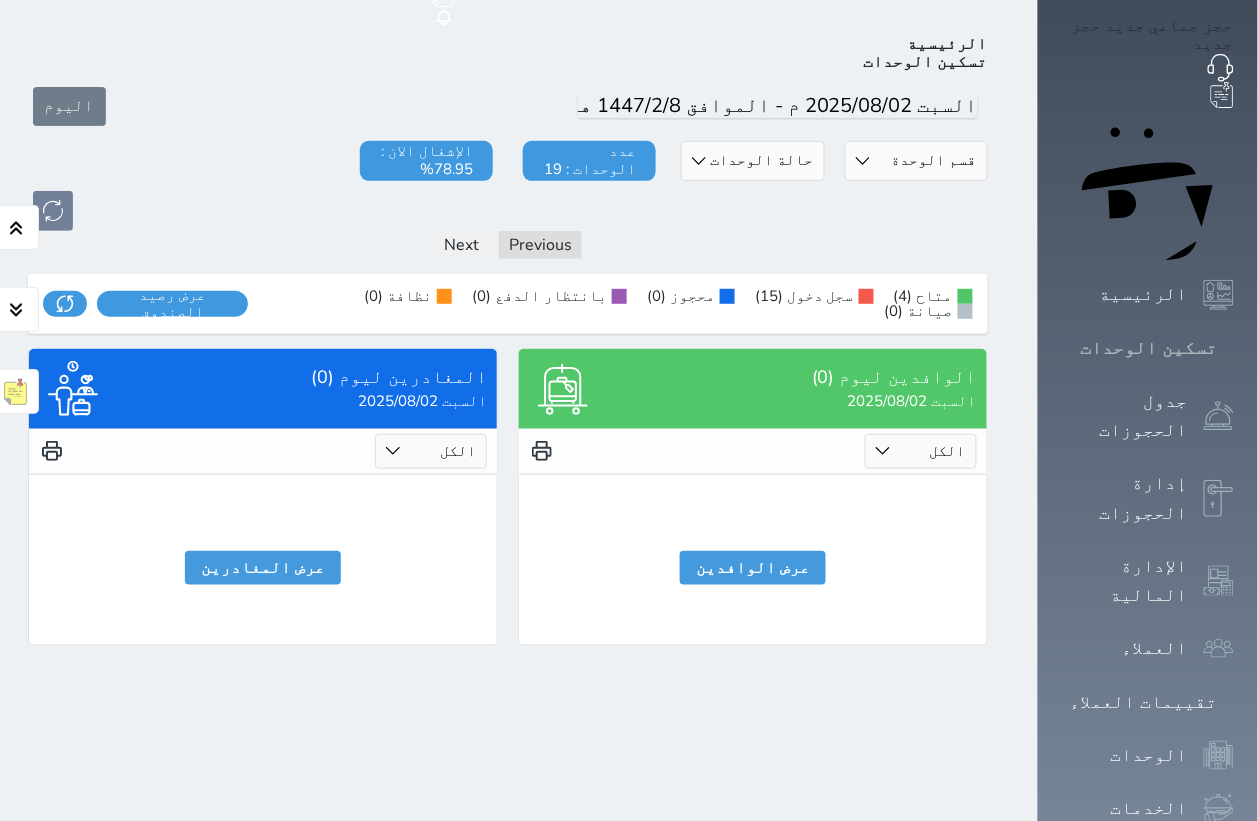 scroll, scrollTop: 77, scrollLeft: 0, axis: vertical 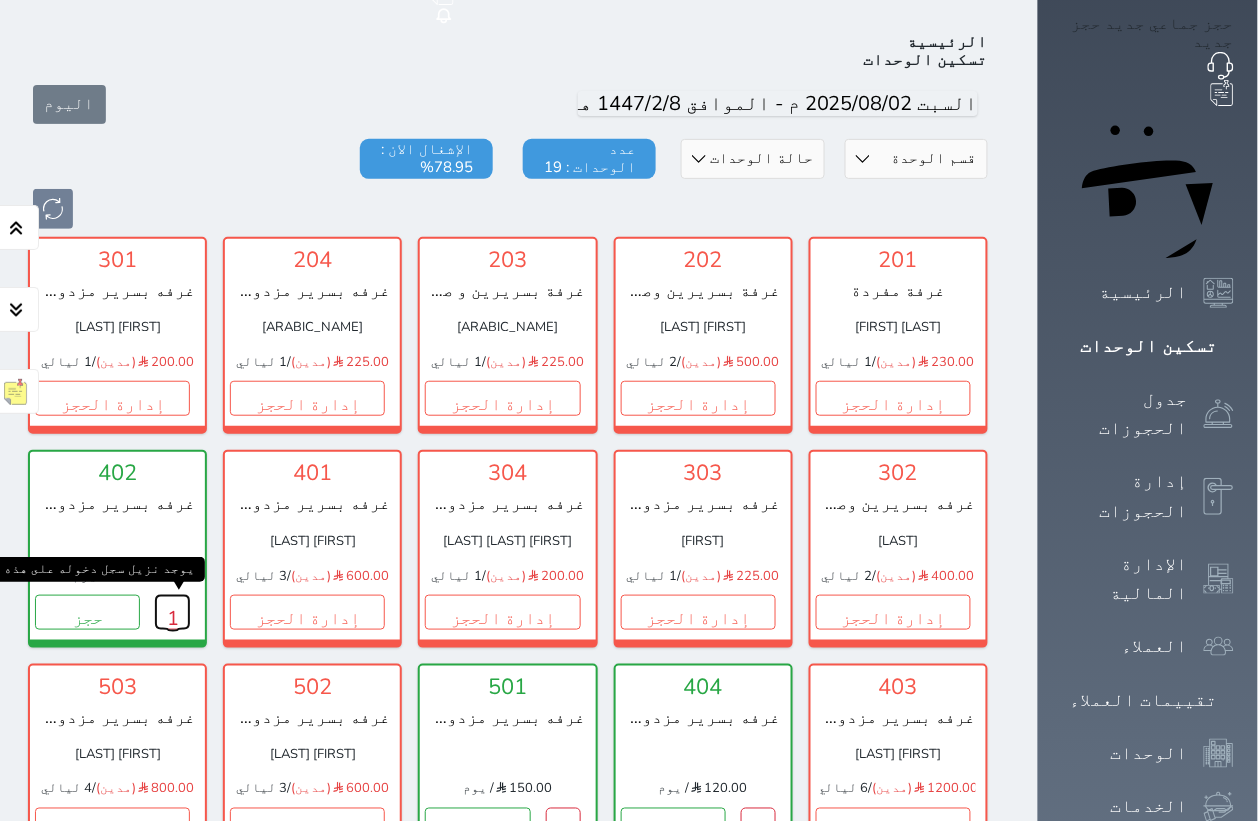 click on "1" at bounding box center (172, 612) 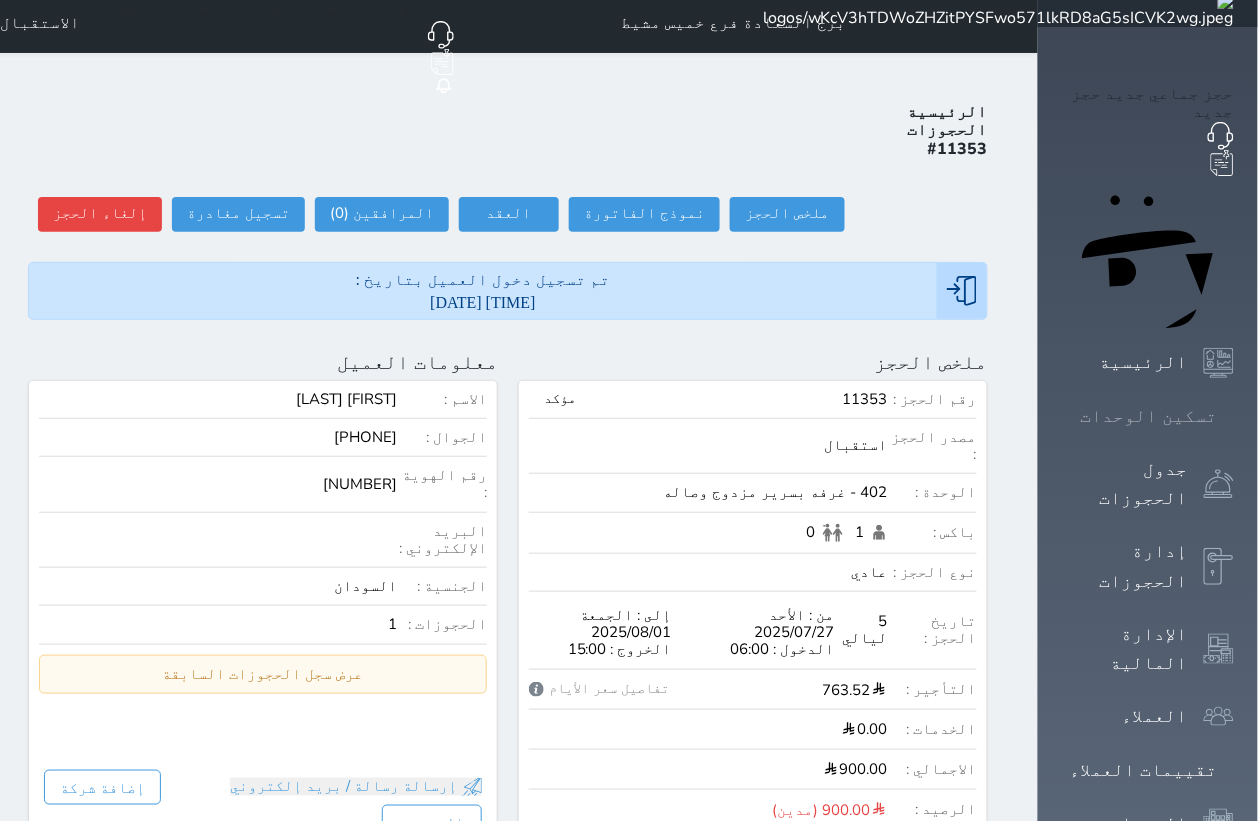 scroll, scrollTop: 0, scrollLeft: 0, axis: both 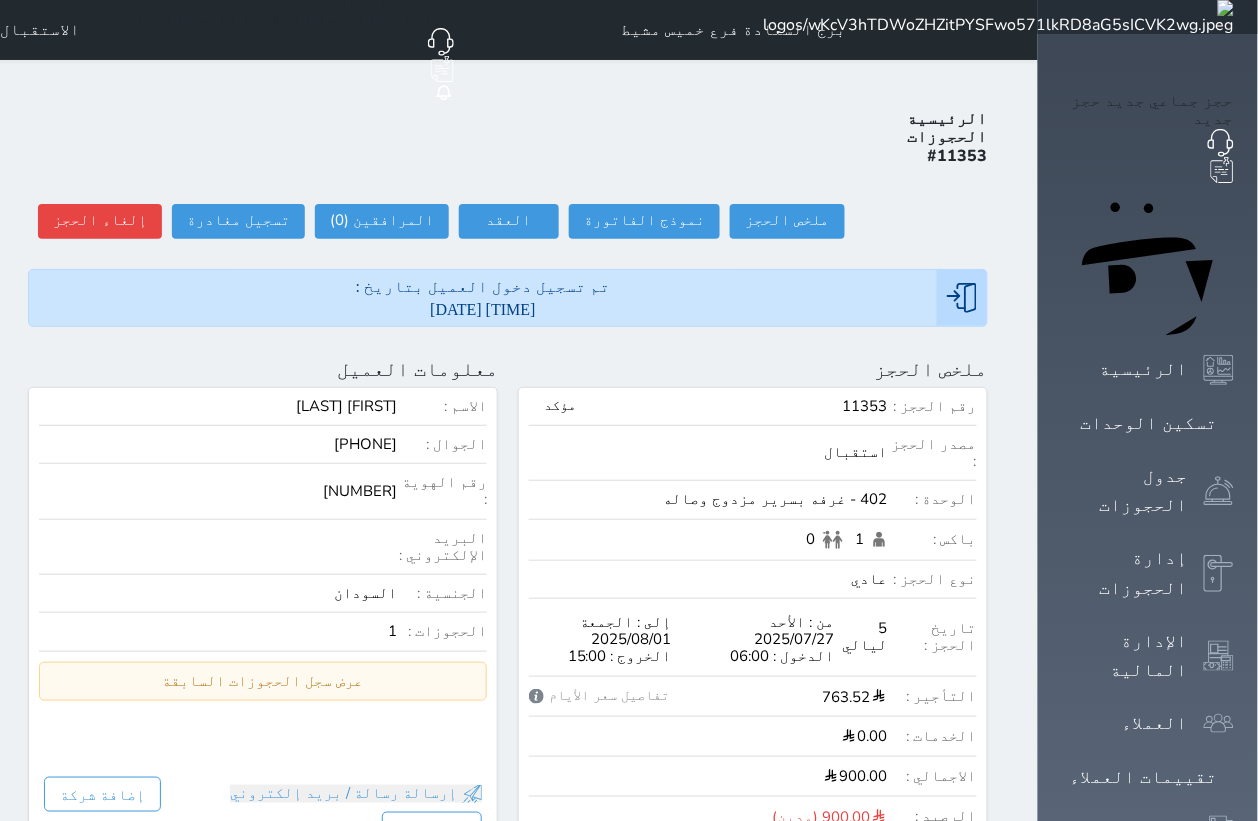 click on "الاستقبال" at bounding box center (40, 30) 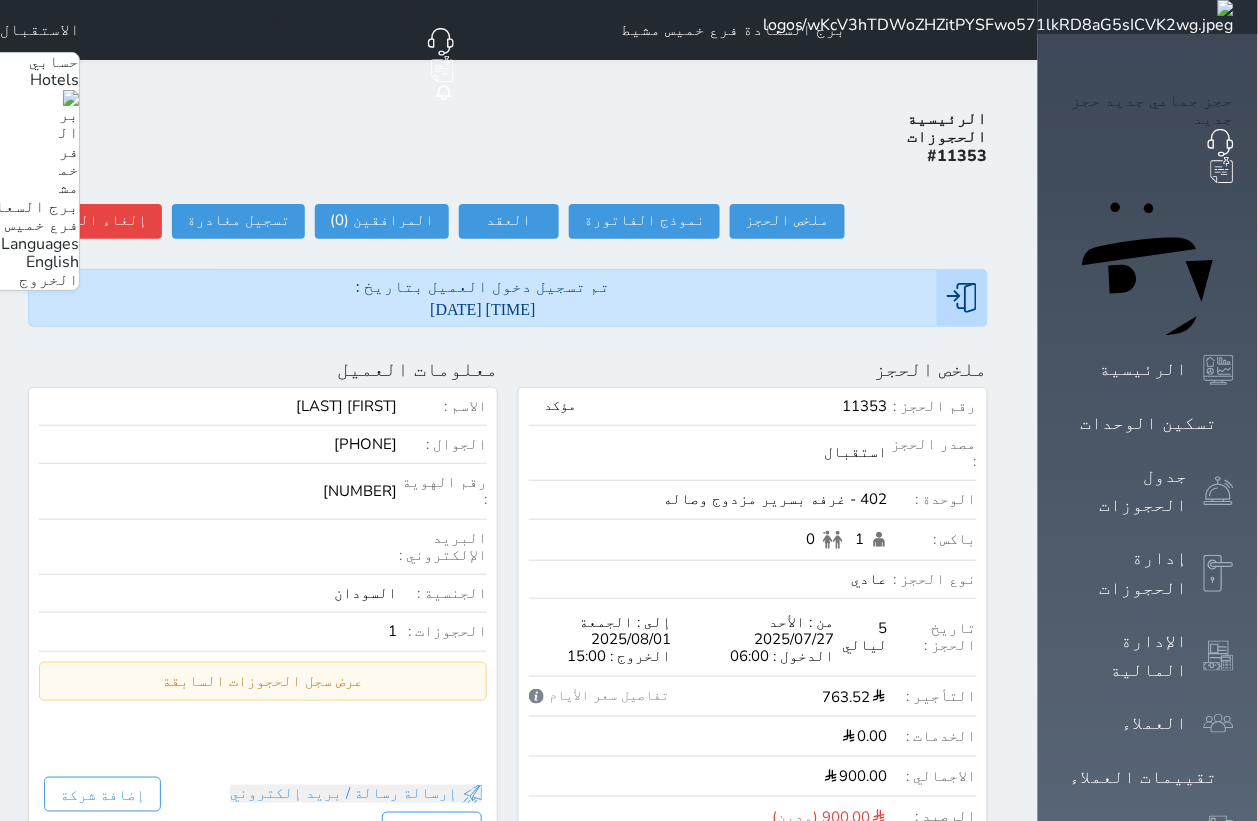 click on "English" at bounding box center (52, 262) 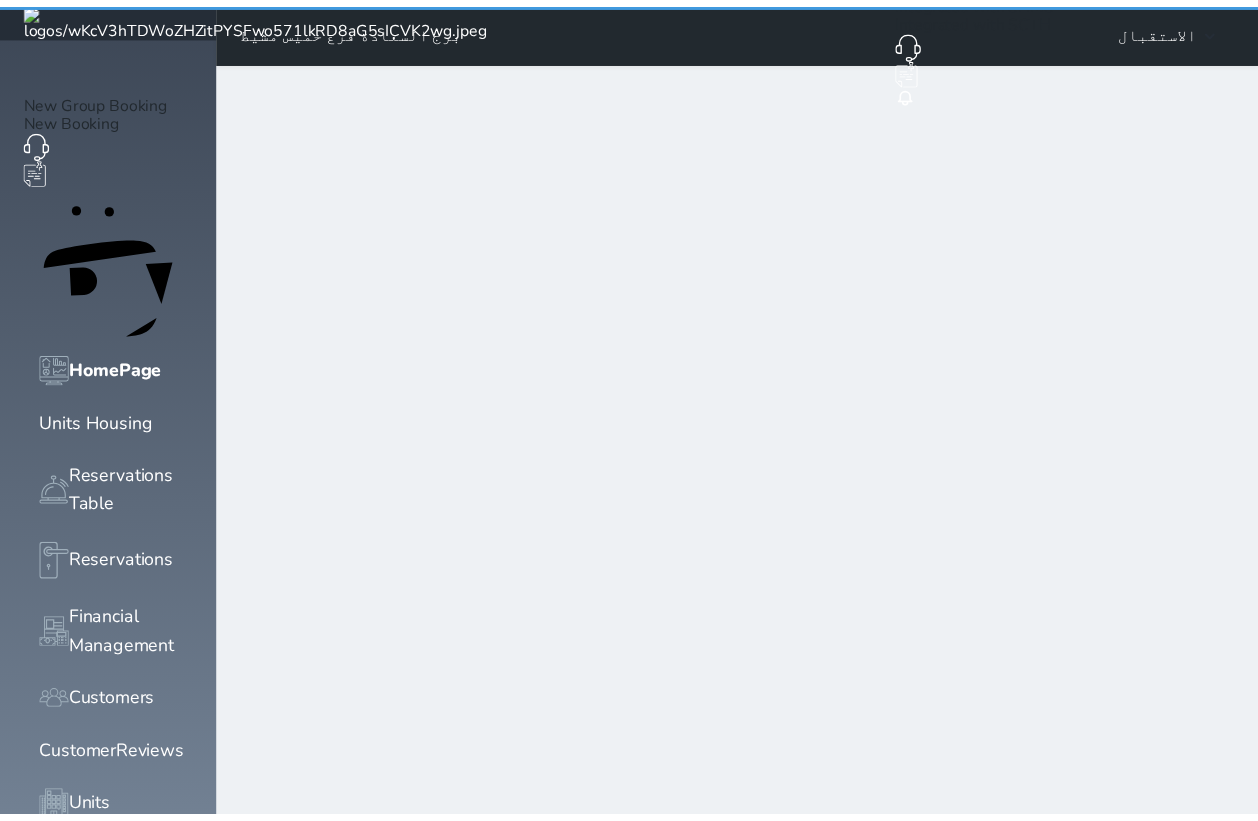 scroll, scrollTop: 0, scrollLeft: 0, axis: both 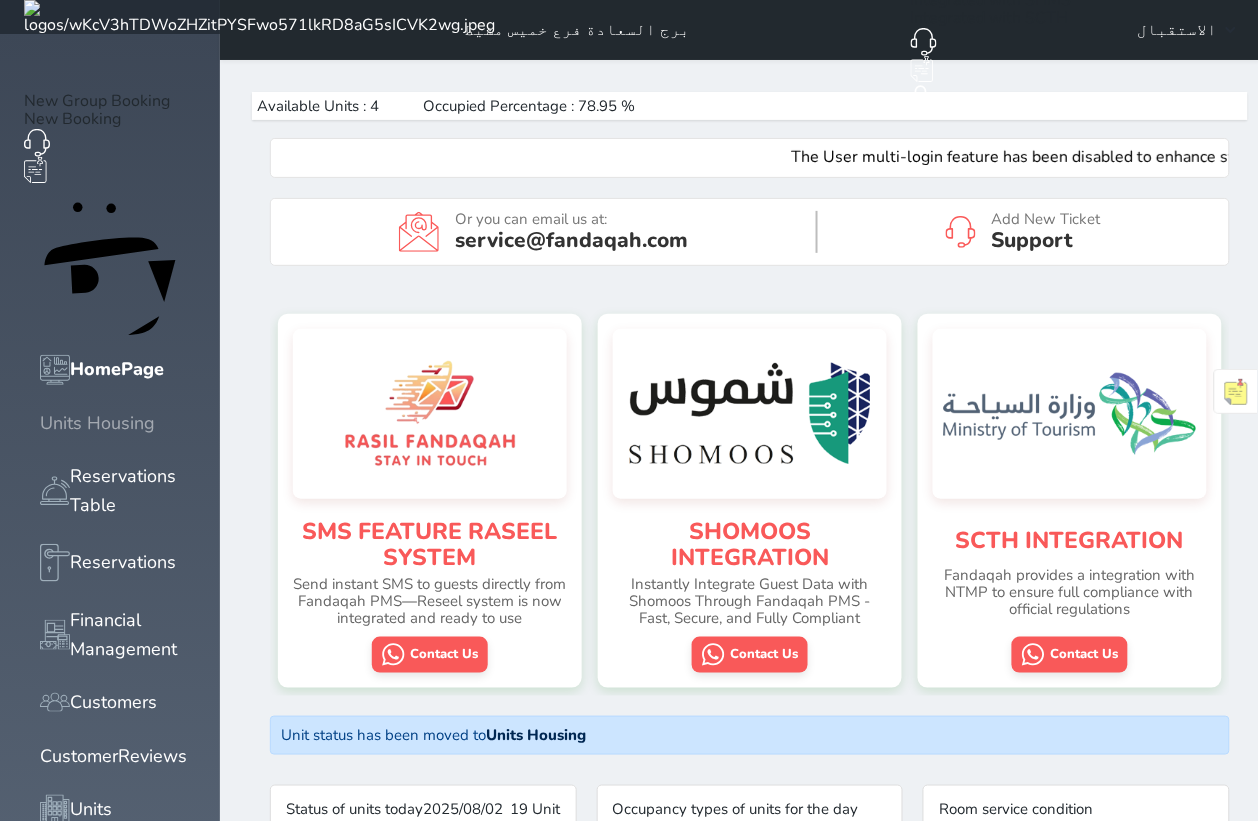 click 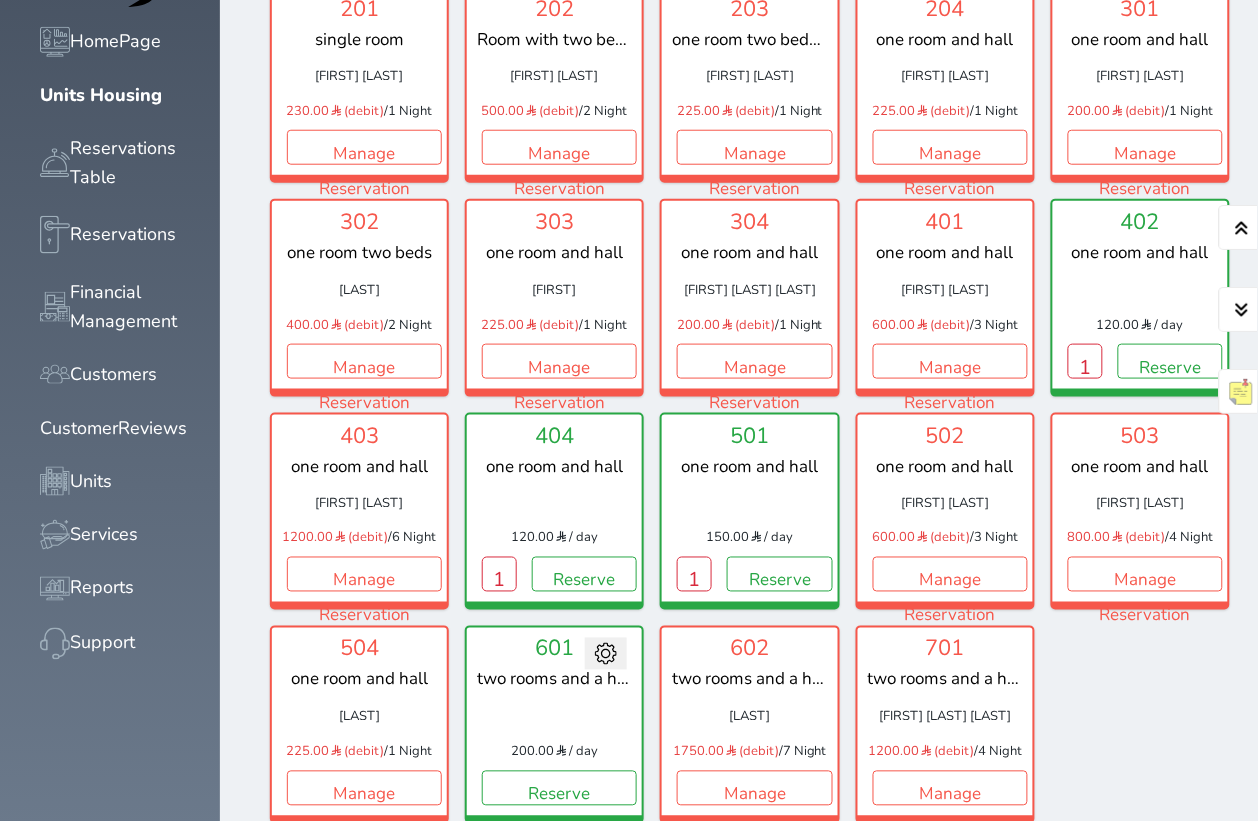 scroll, scrollTop: 327, scrollLeft: 0, axis: vertical 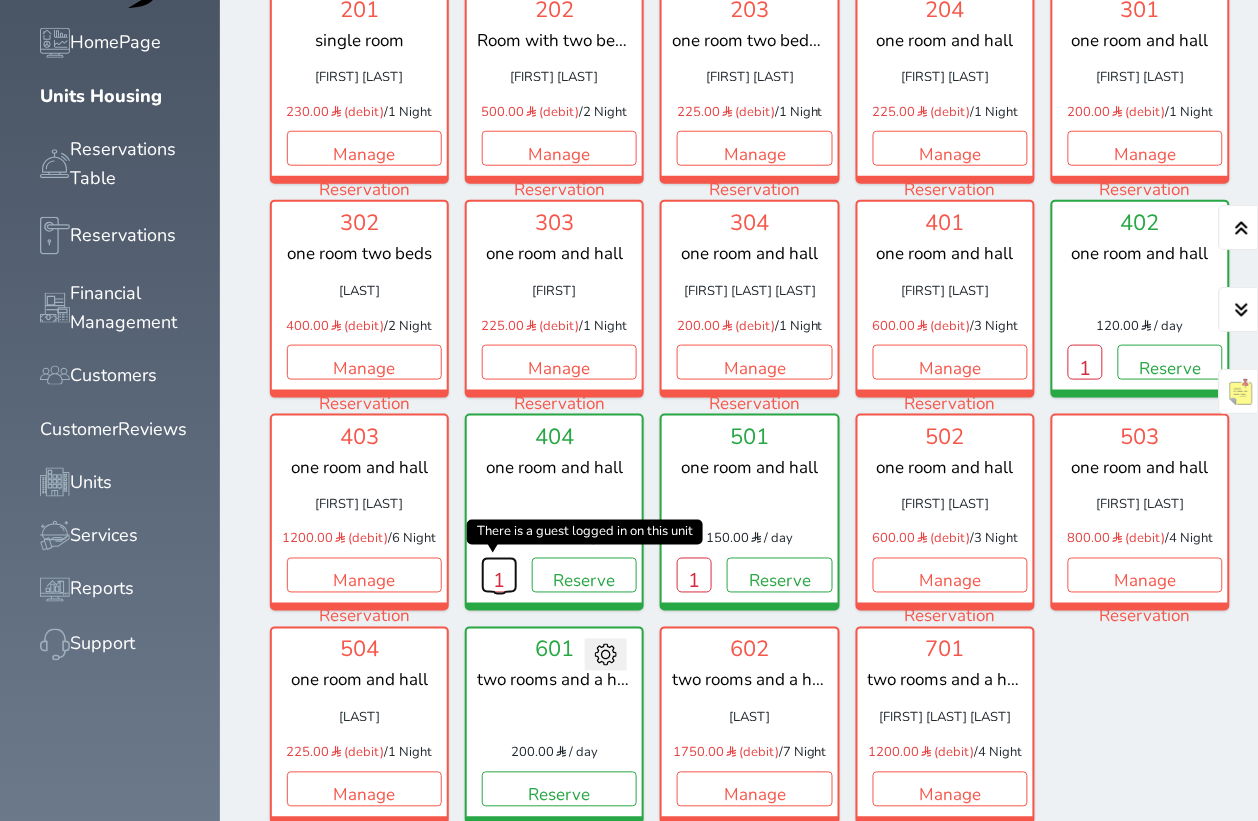 click on "1" at bounding box center [499, 575] 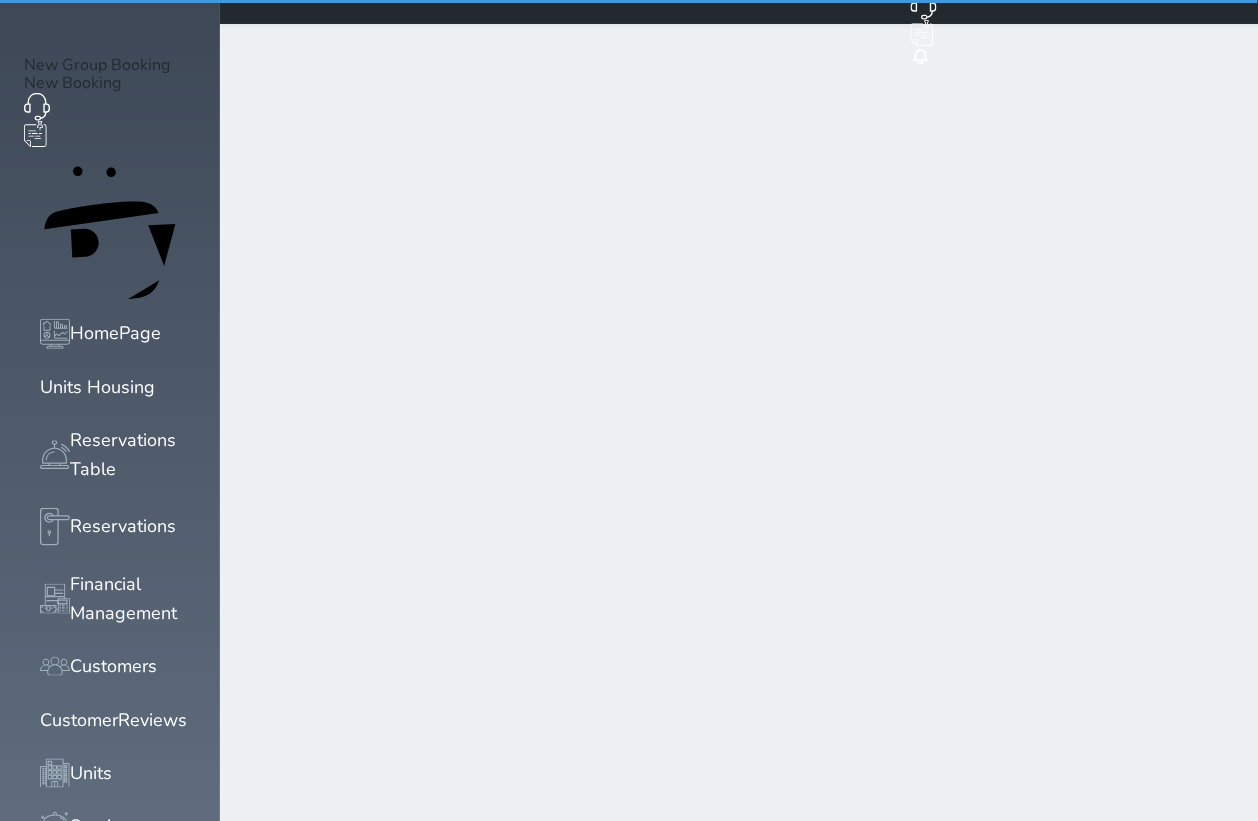 scroll, scrollTop: 0, scrollLeft: 0, axis: both 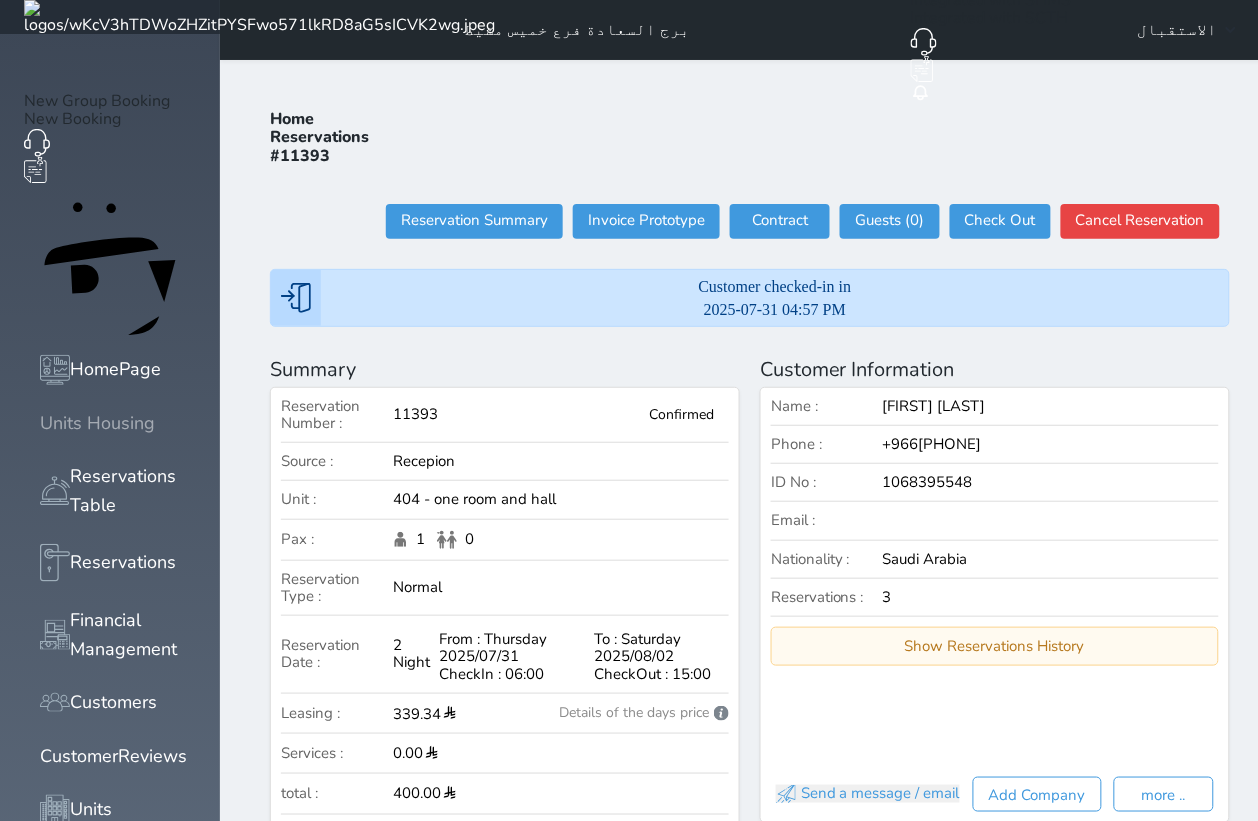 click 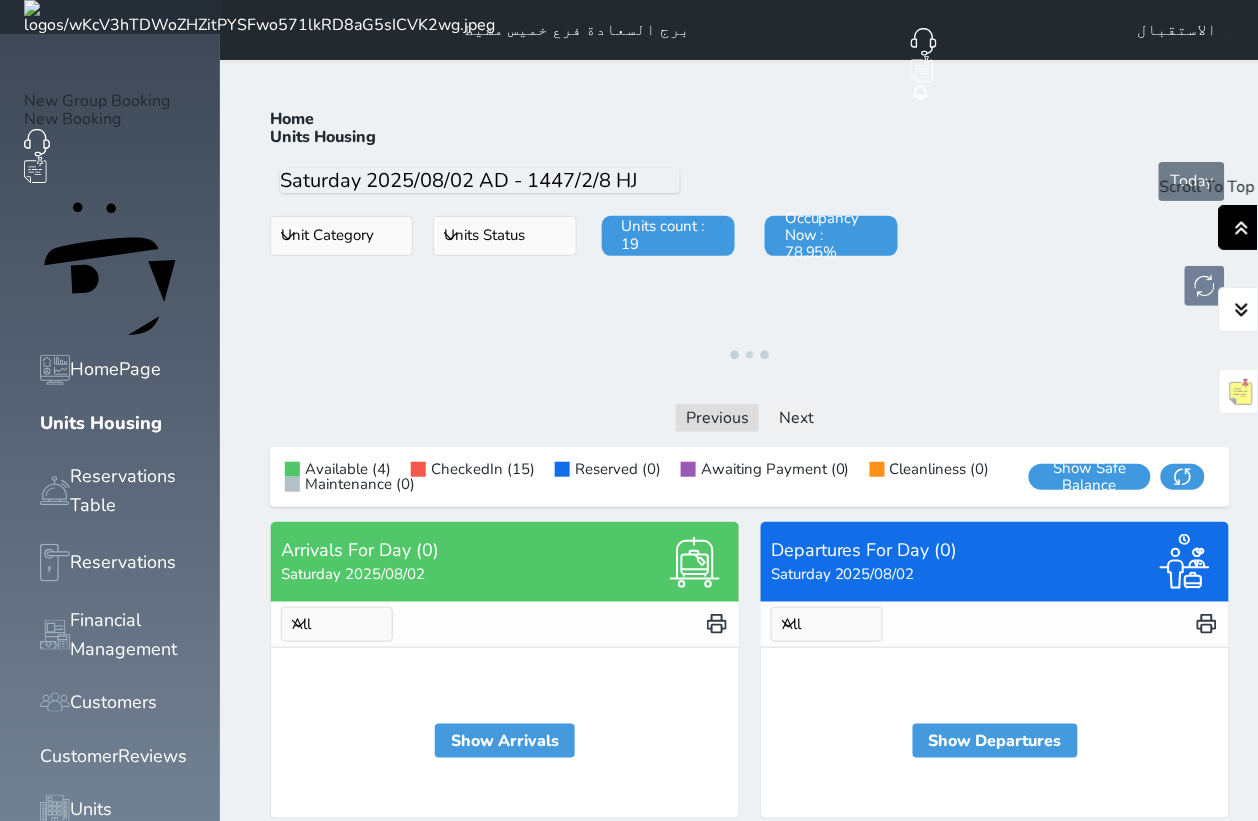 click 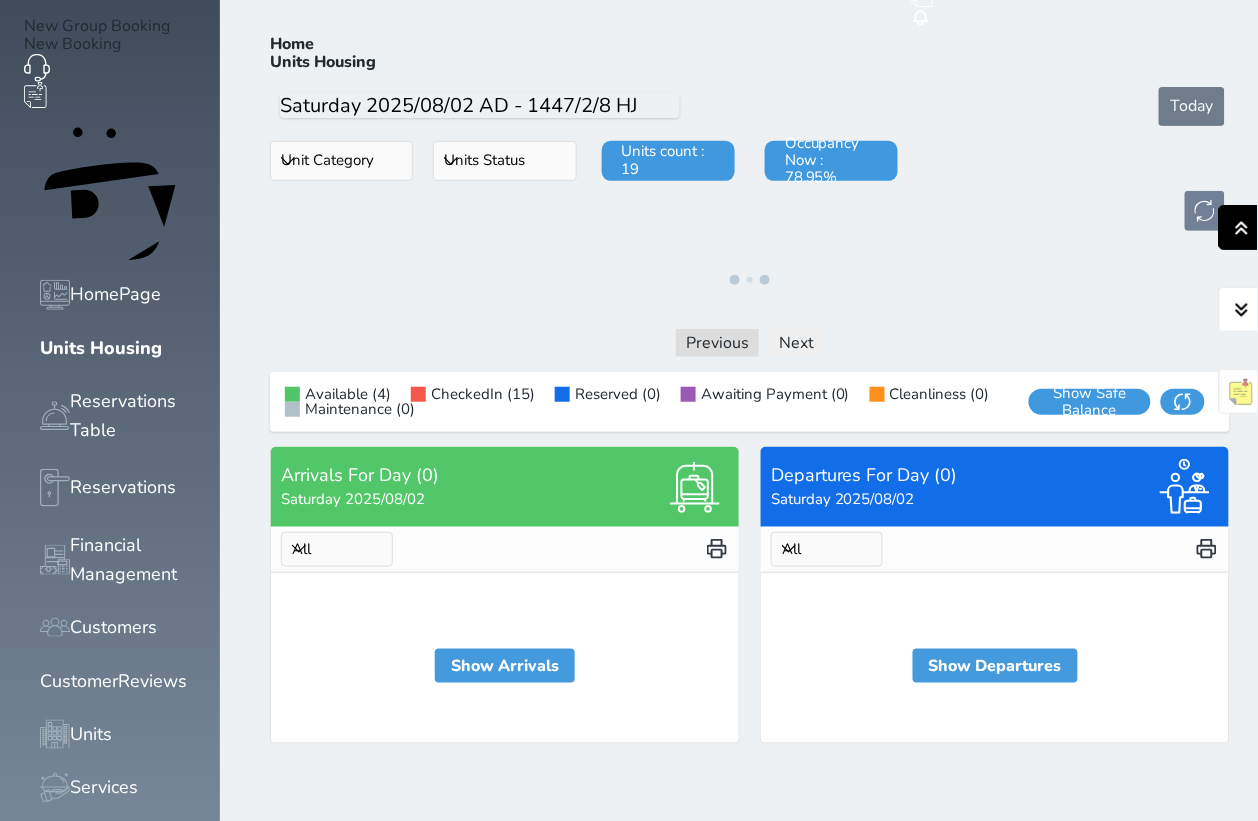 scroll, scrollTop: 77, scrollLeft: 0, axis: vertical 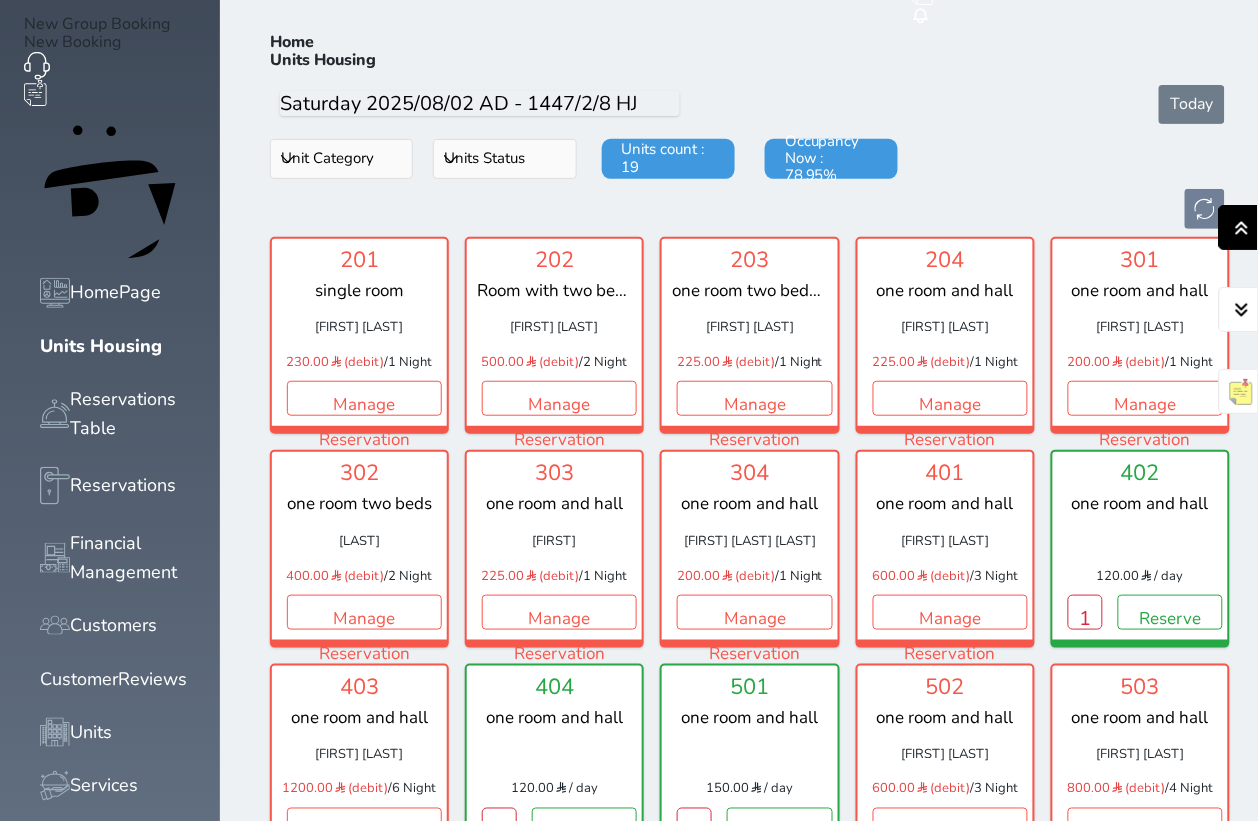 click 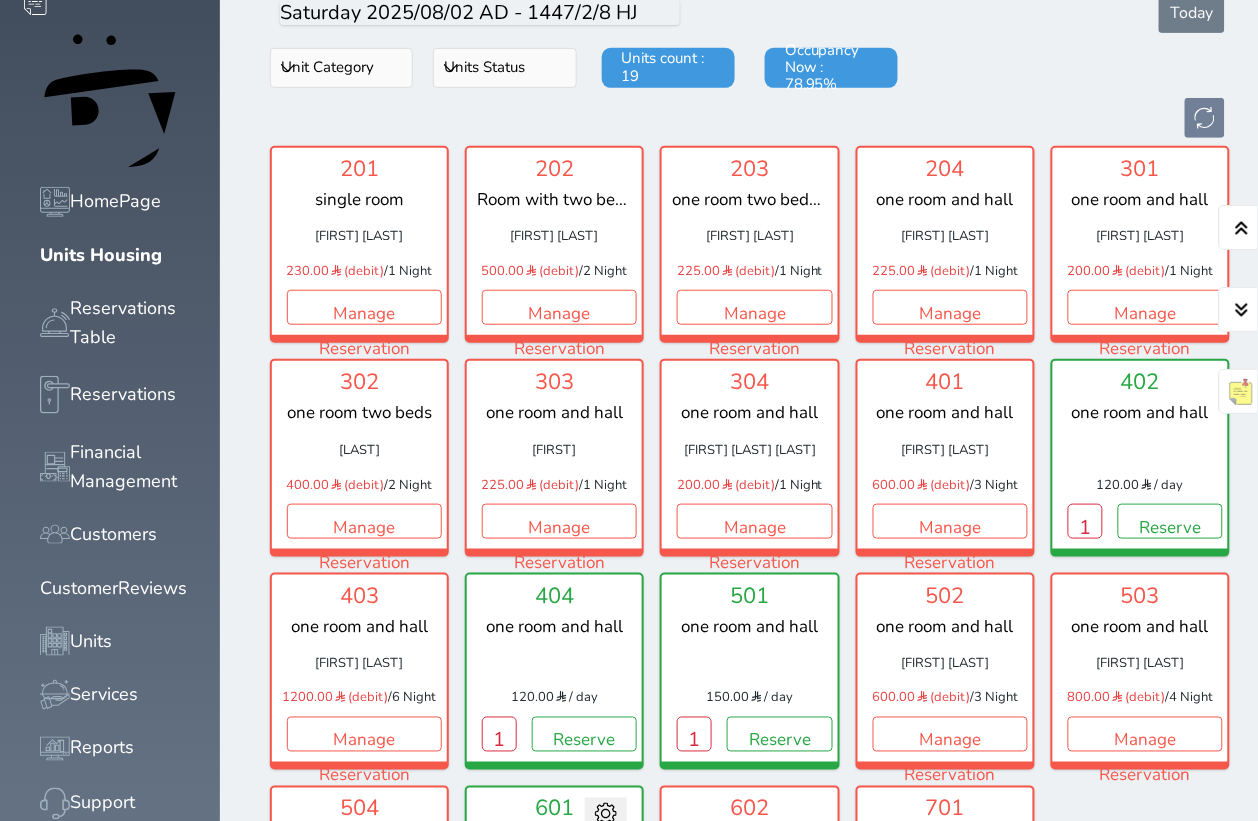 scroll, scrollTop: 327, scrollLeft: 0, axis: vertical 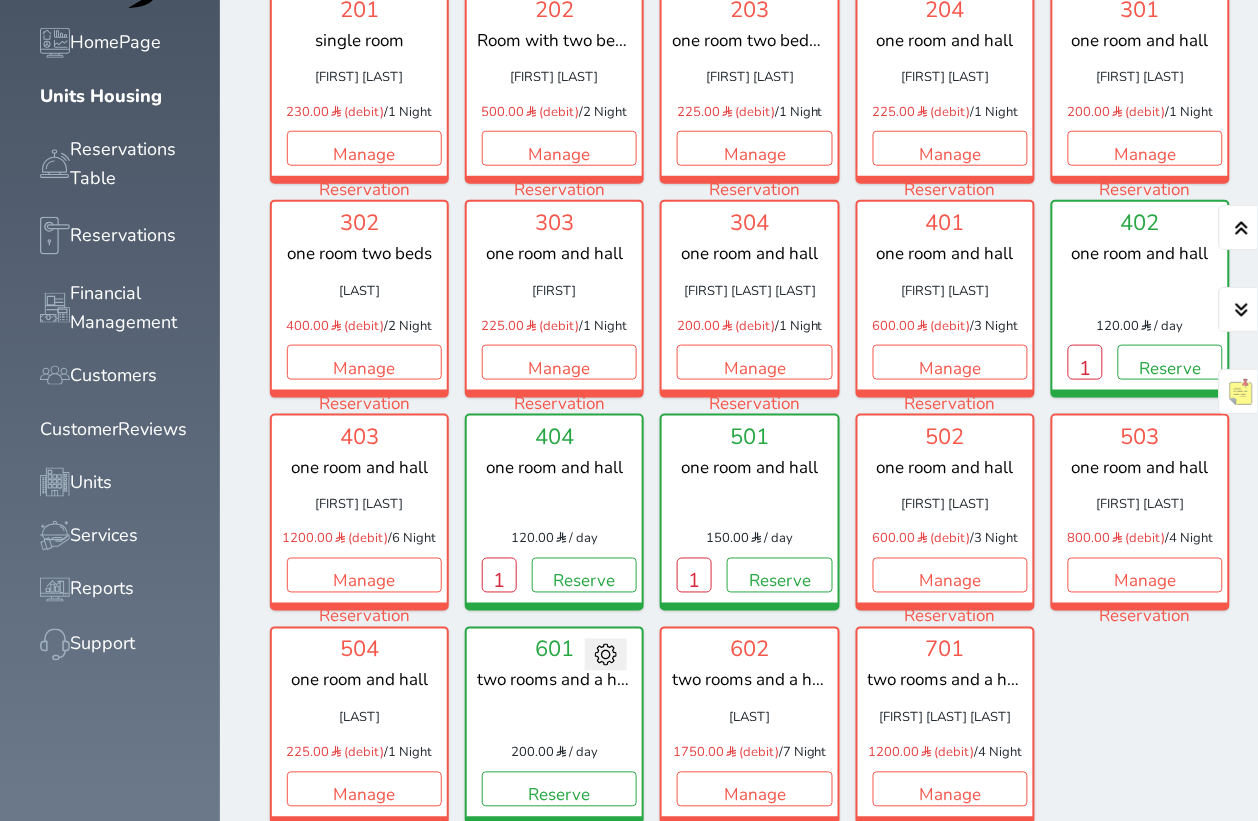 type 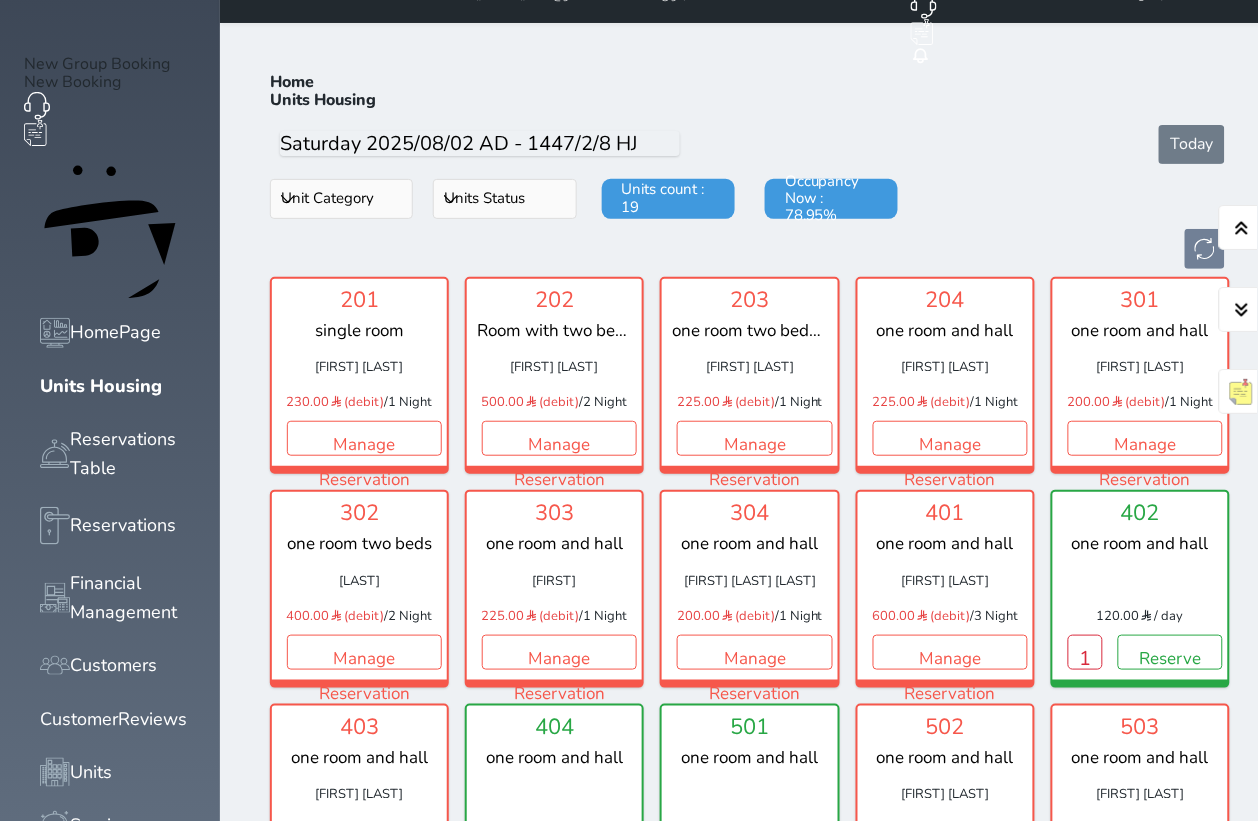 scroll, scrollTop: 0, scrollLeft: 0, axis: both 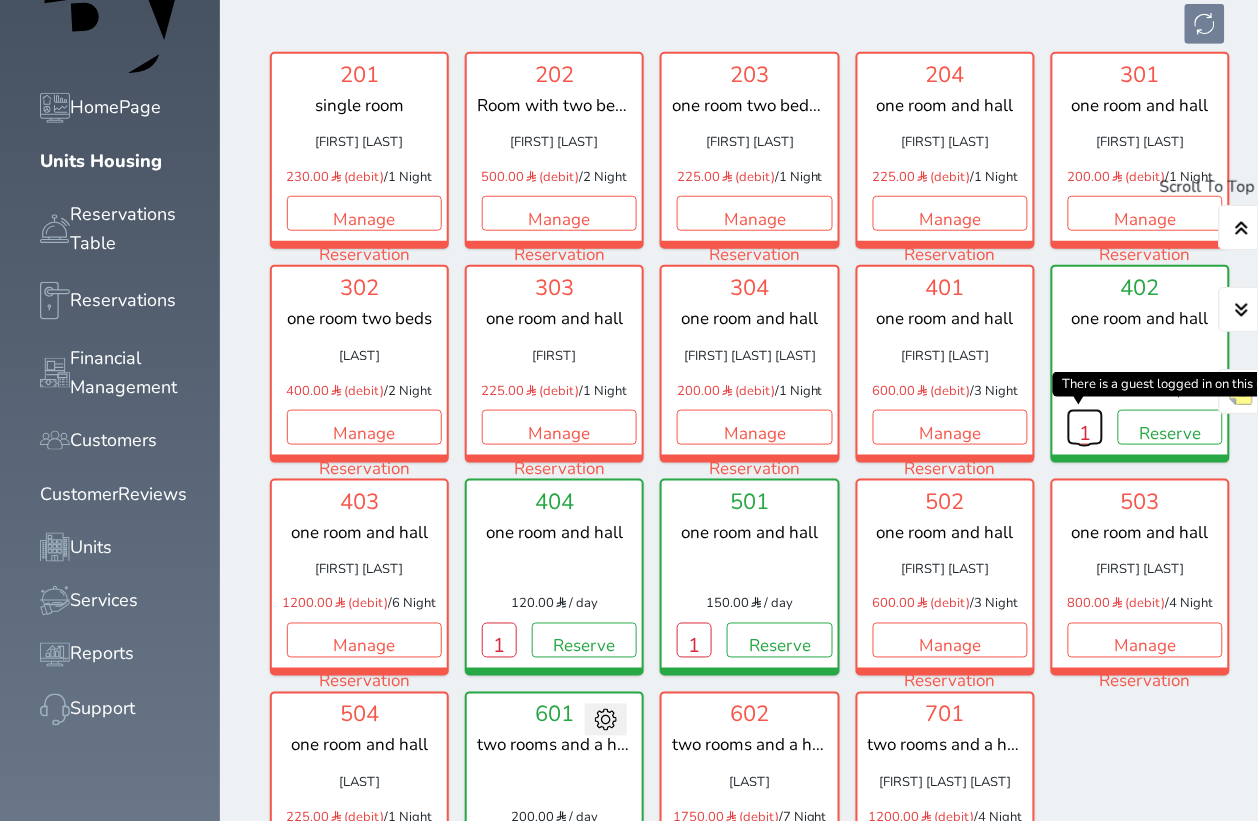 click on "1" at bounding box center (1085, 427) 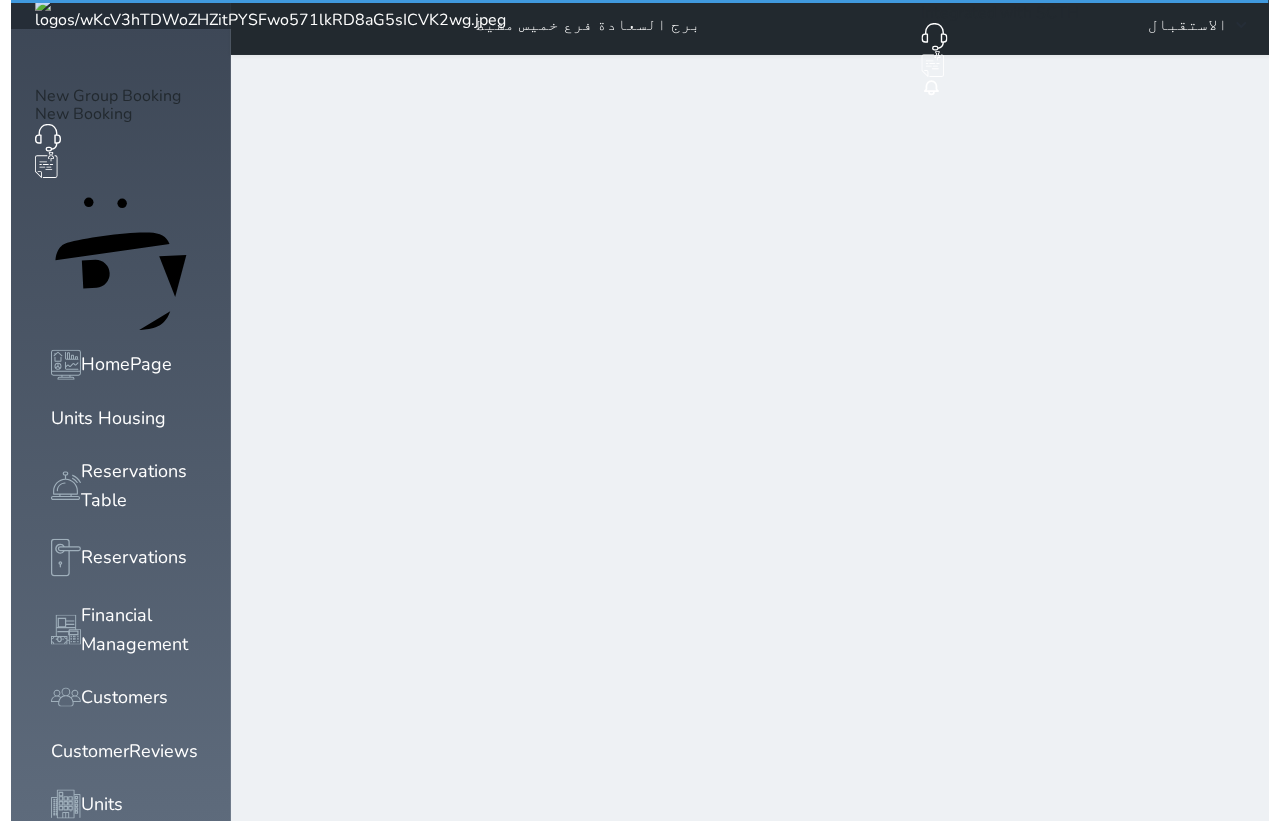 scroll, scrollTop: 0, scrollLeft: 0, axis: both 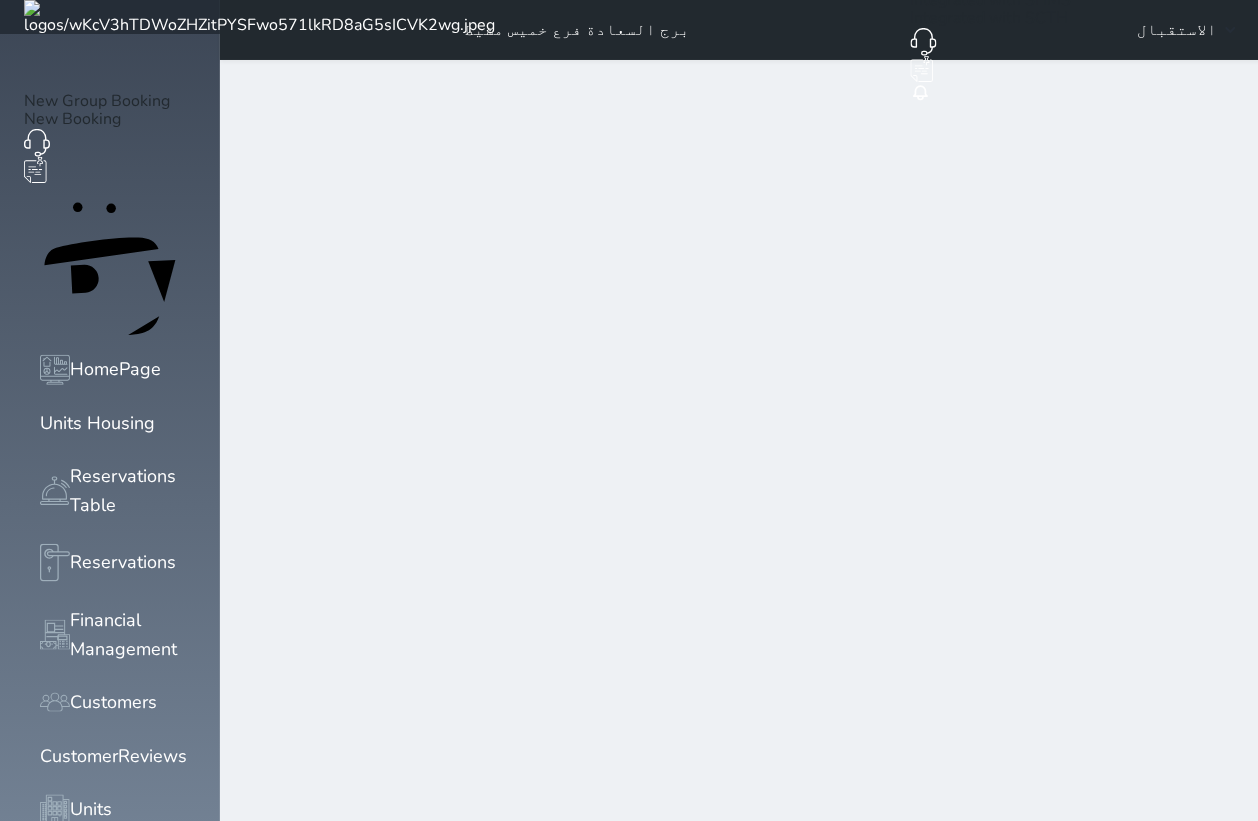 select on "4" 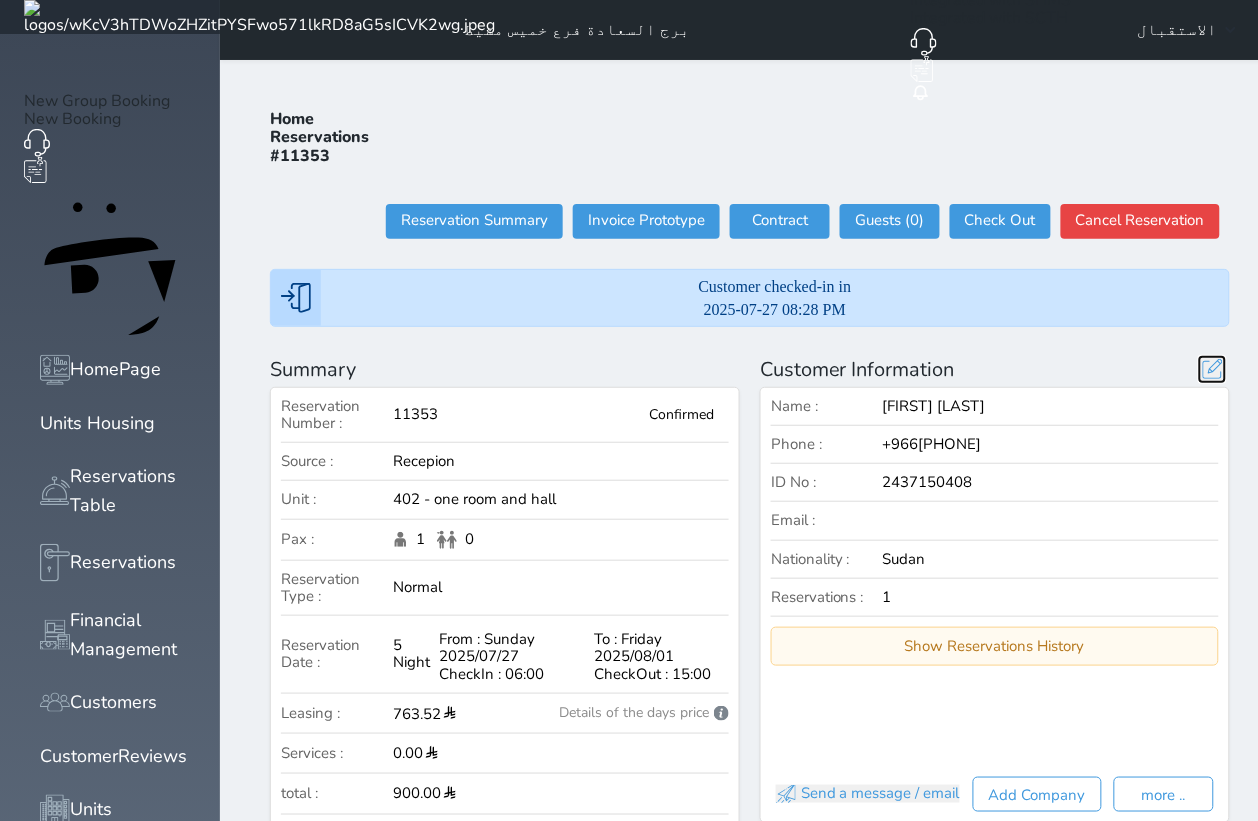 click at bounding box center [1212, 369] 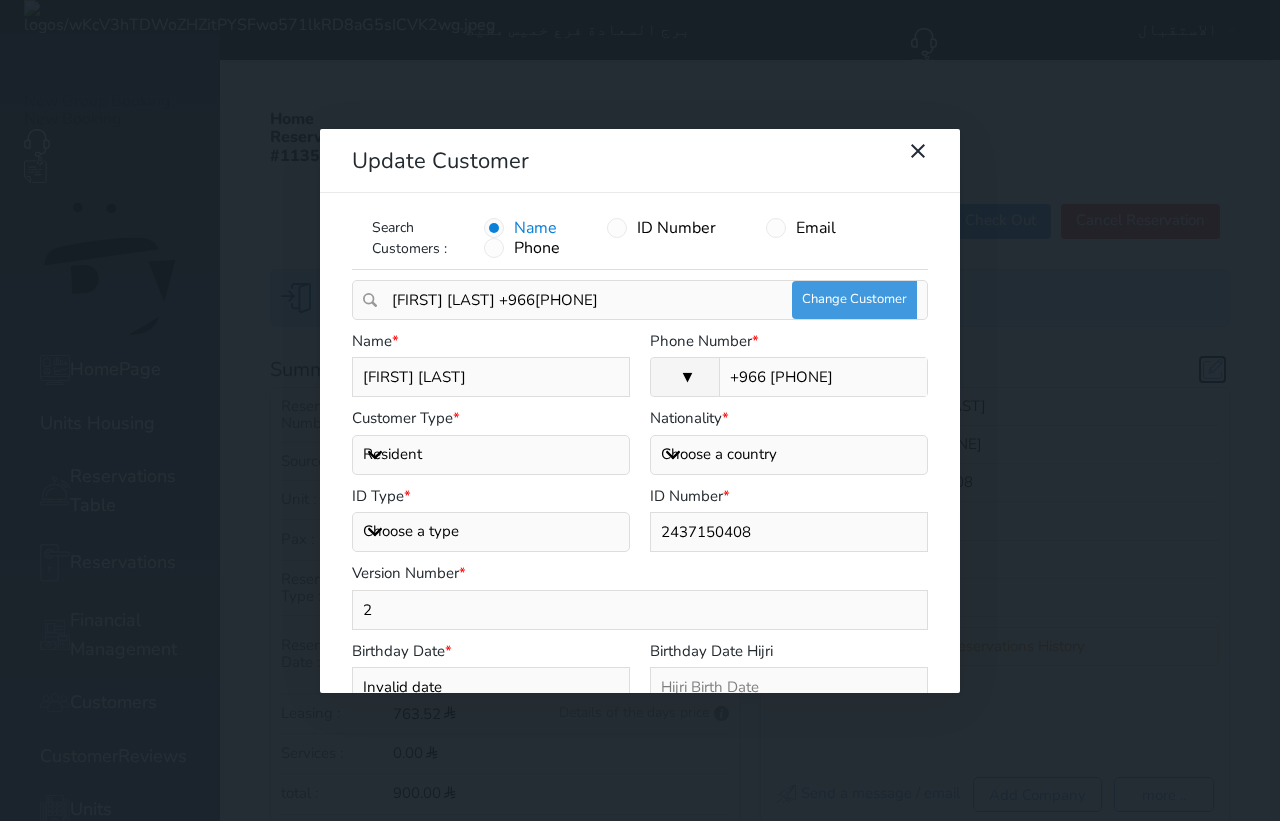select 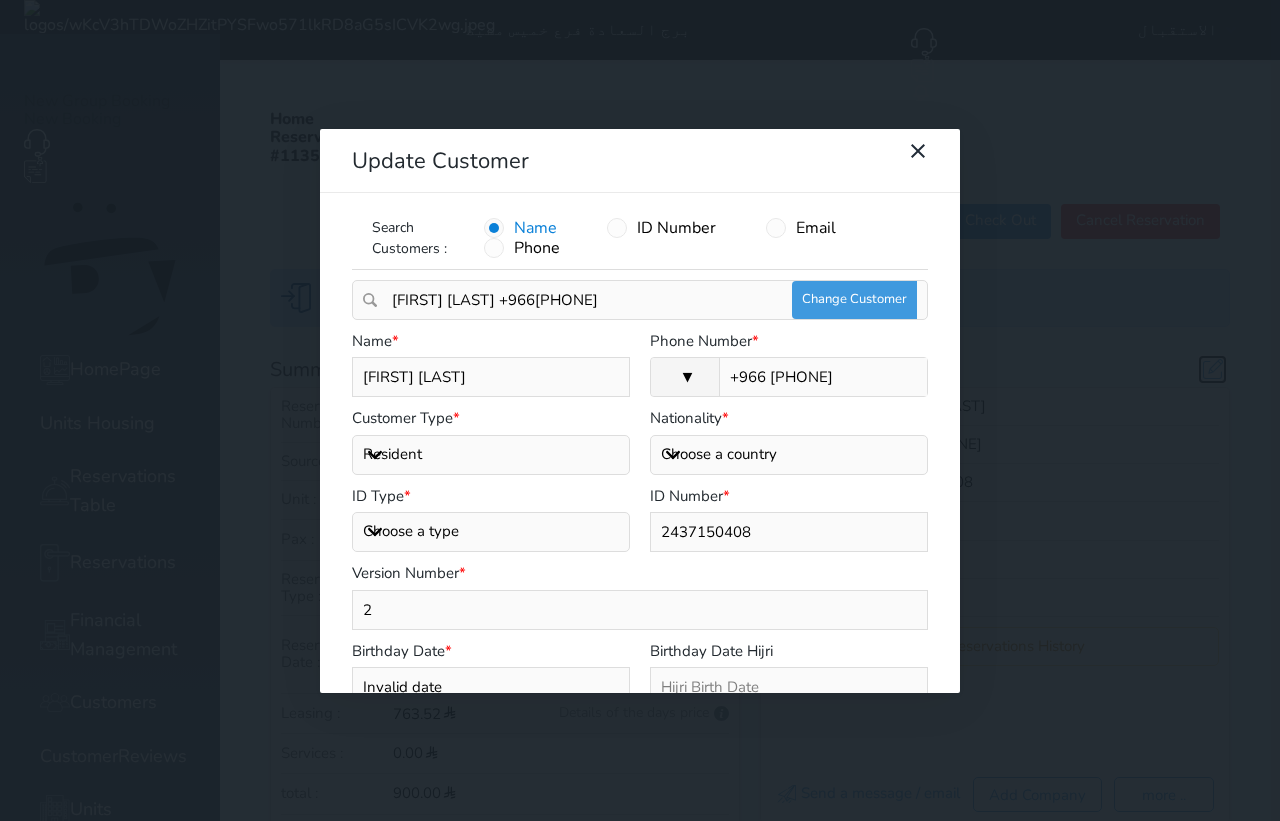 select on "4" 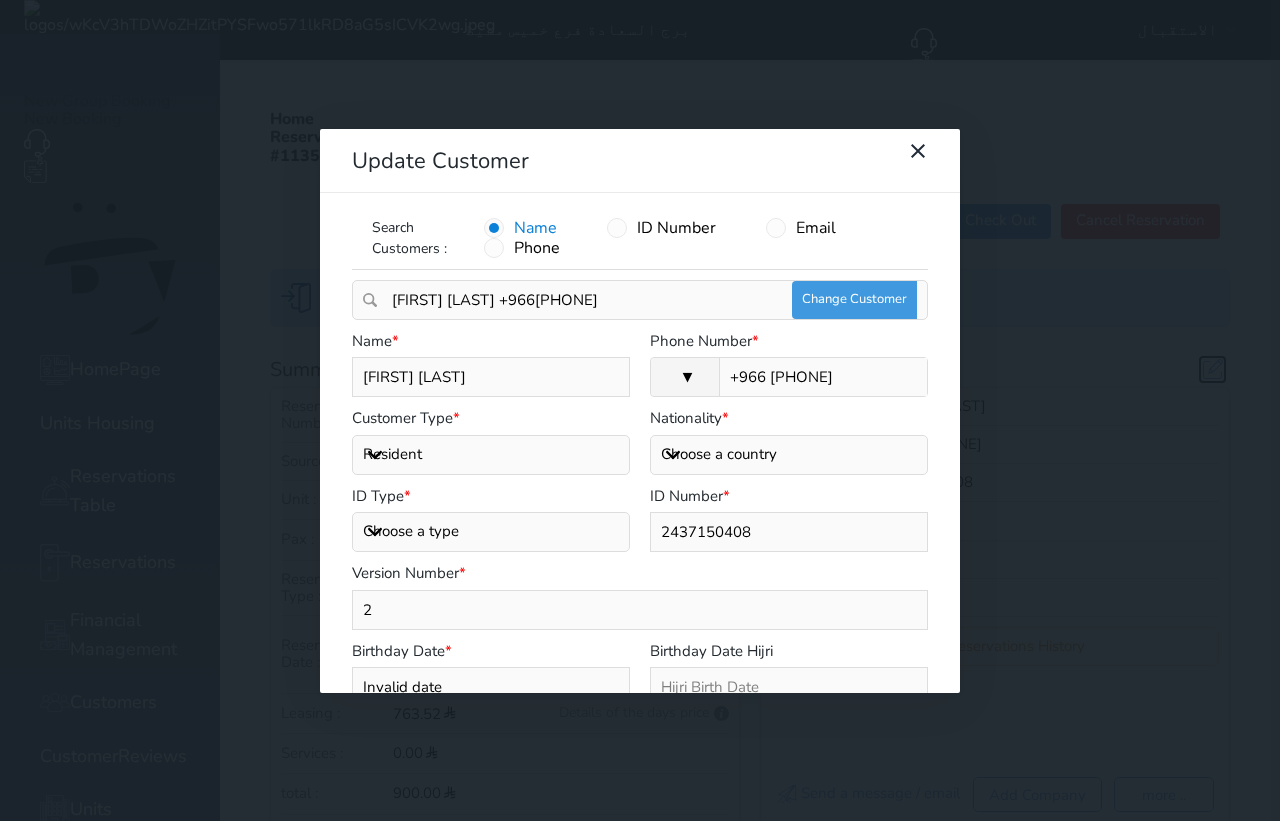 select on "204" 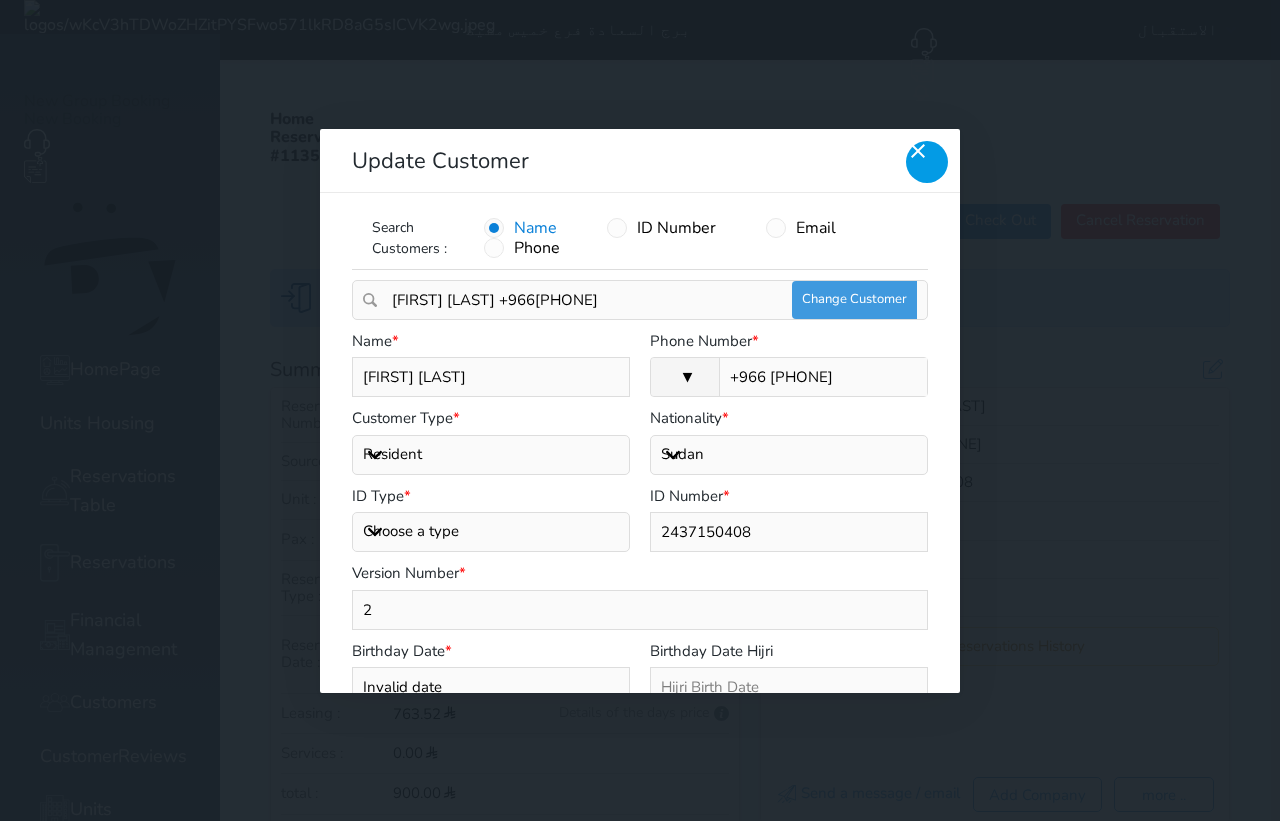 click at bounding box center (927, 162) 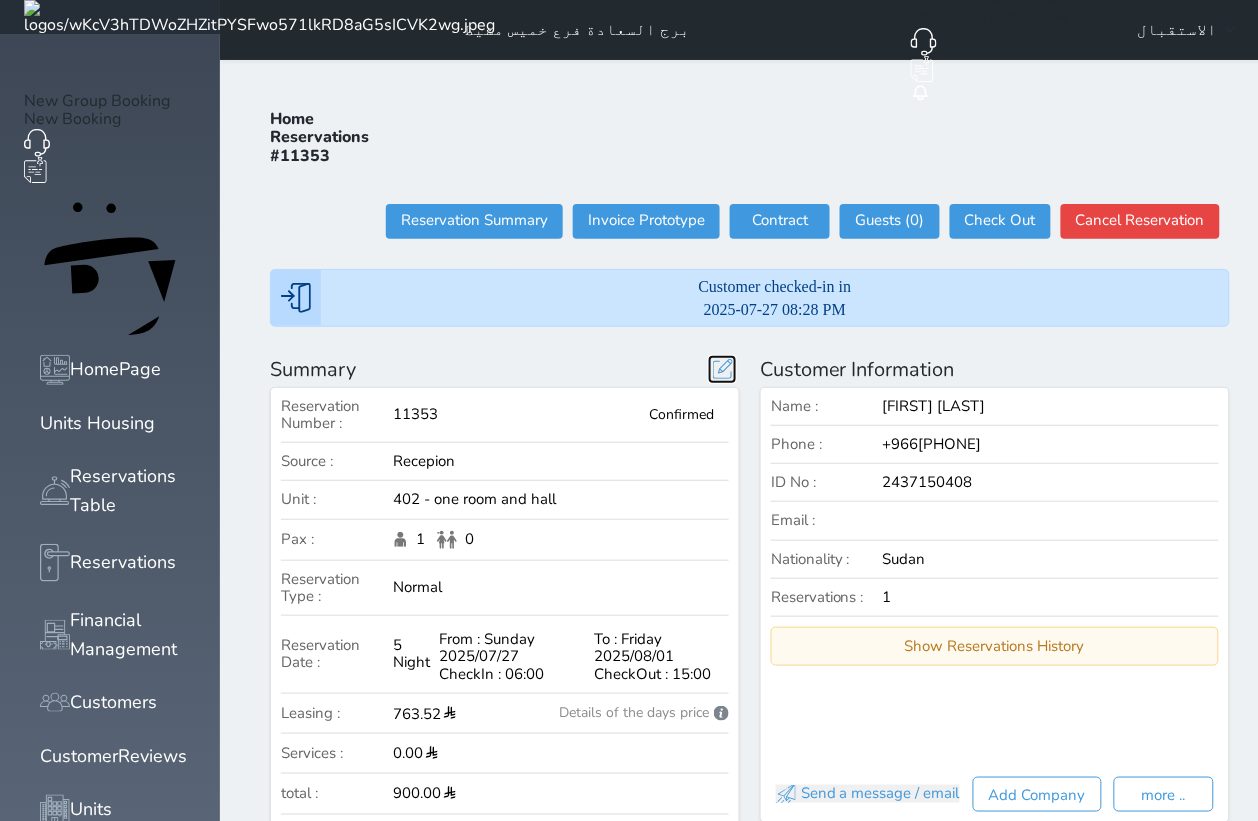 click at bounding box center (722, 369) 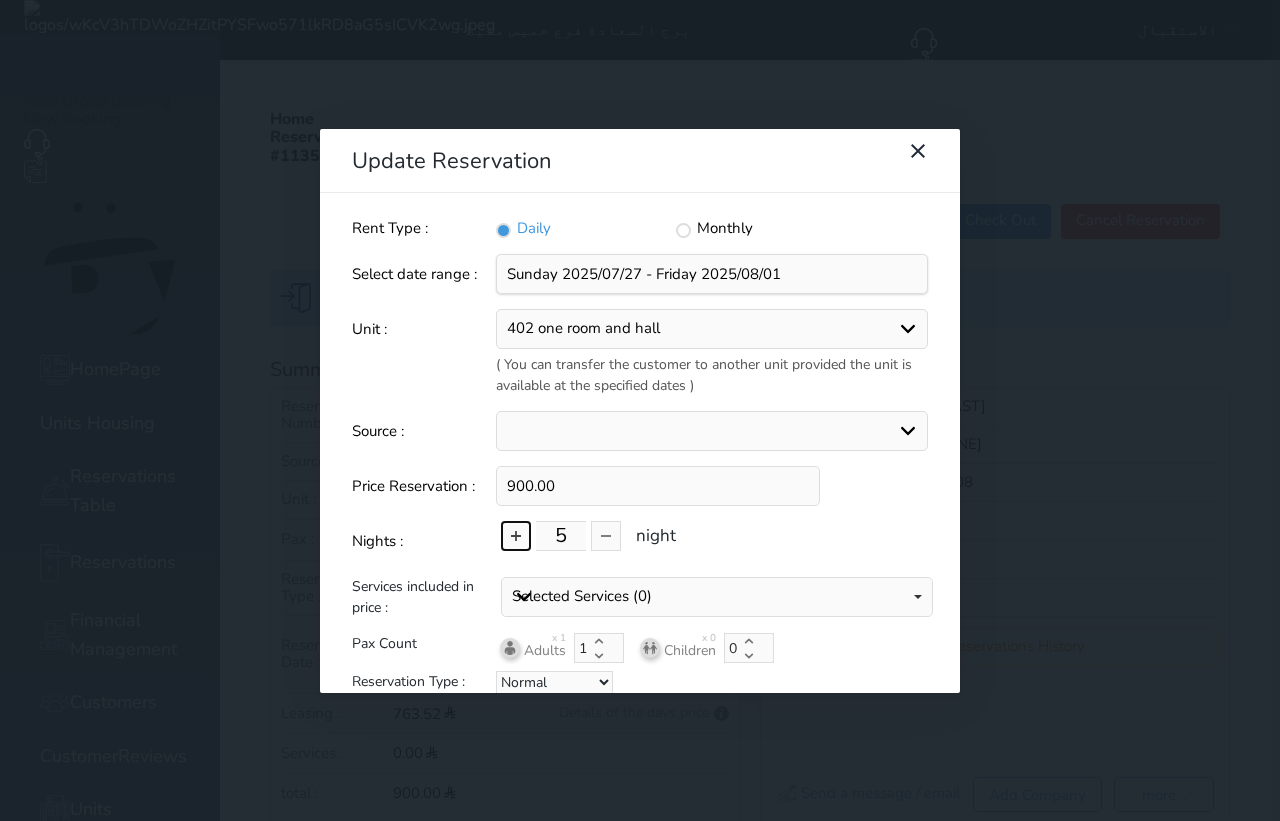 click at bounding box center [516, 536] 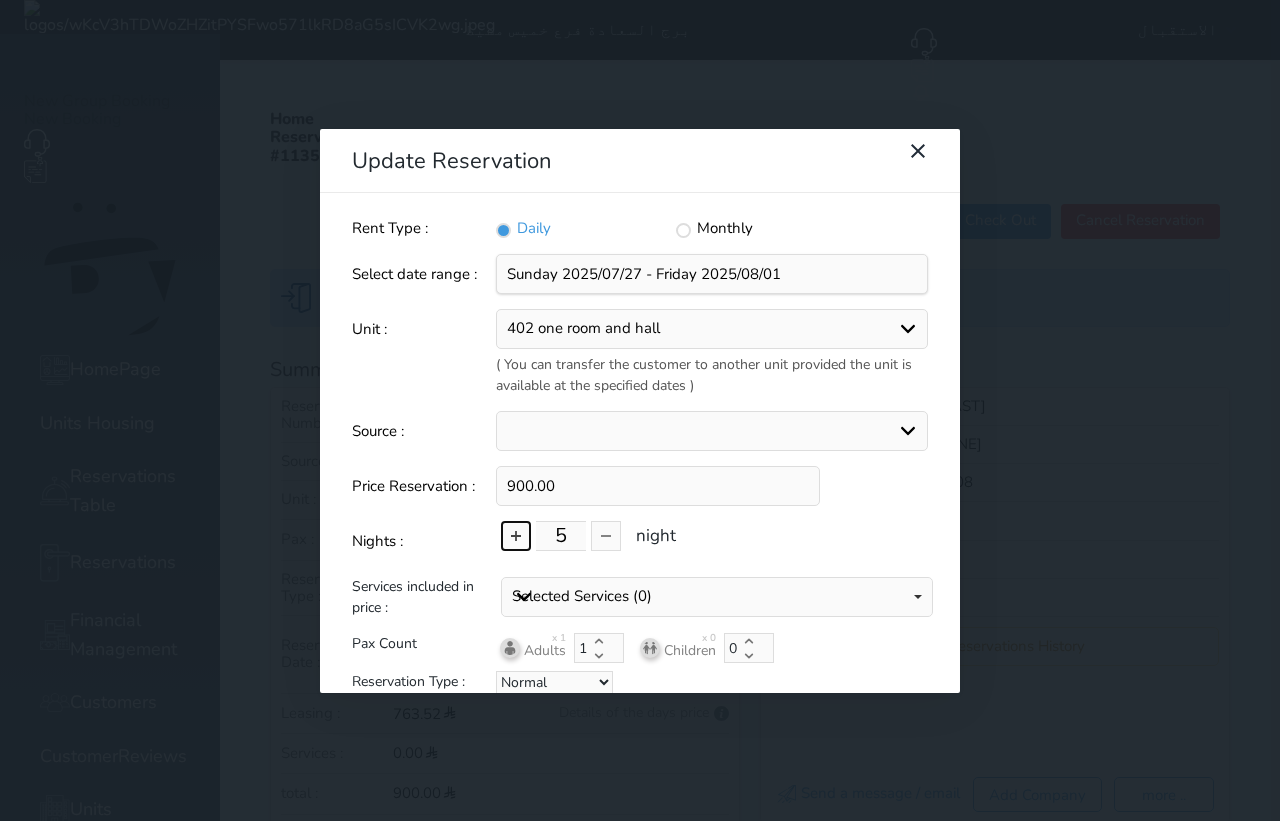 type on "6" 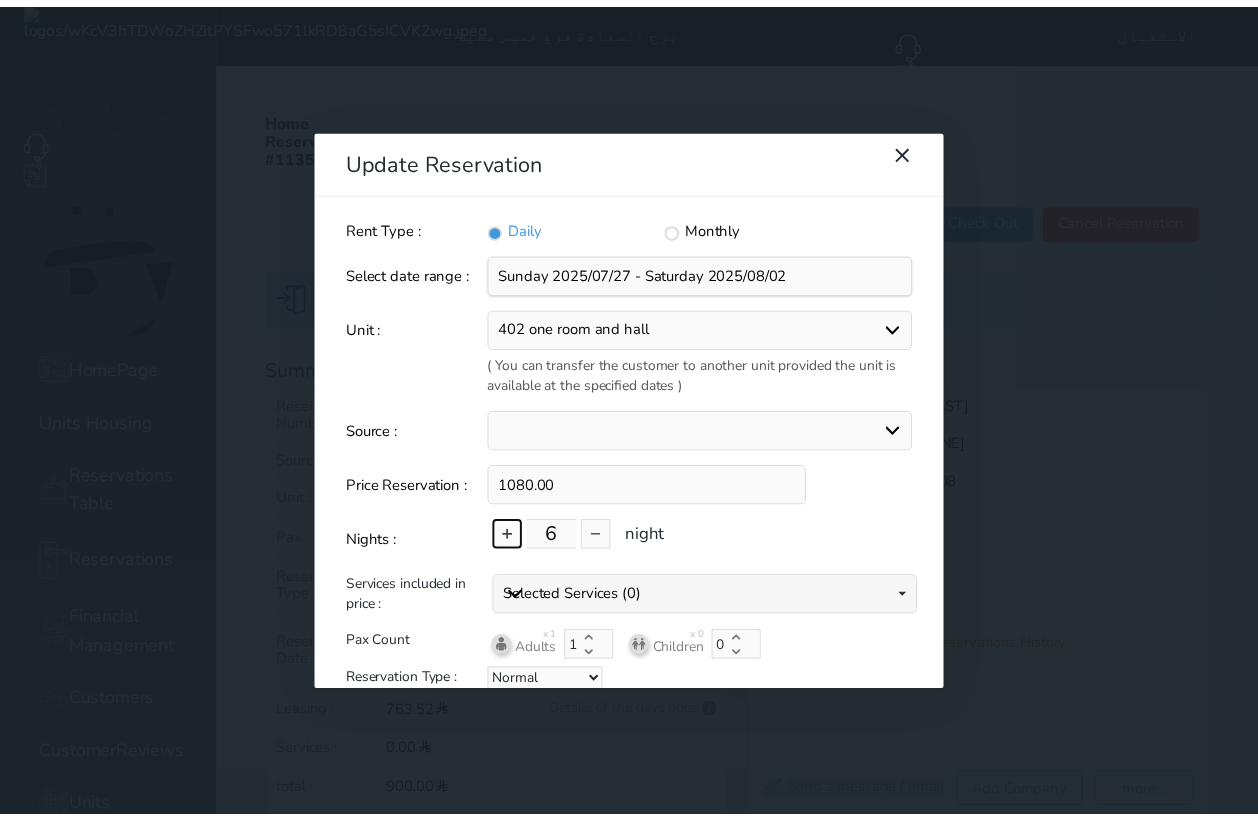 scroll, scrollTop: 66, scrollLeft: 0, axis: vertical 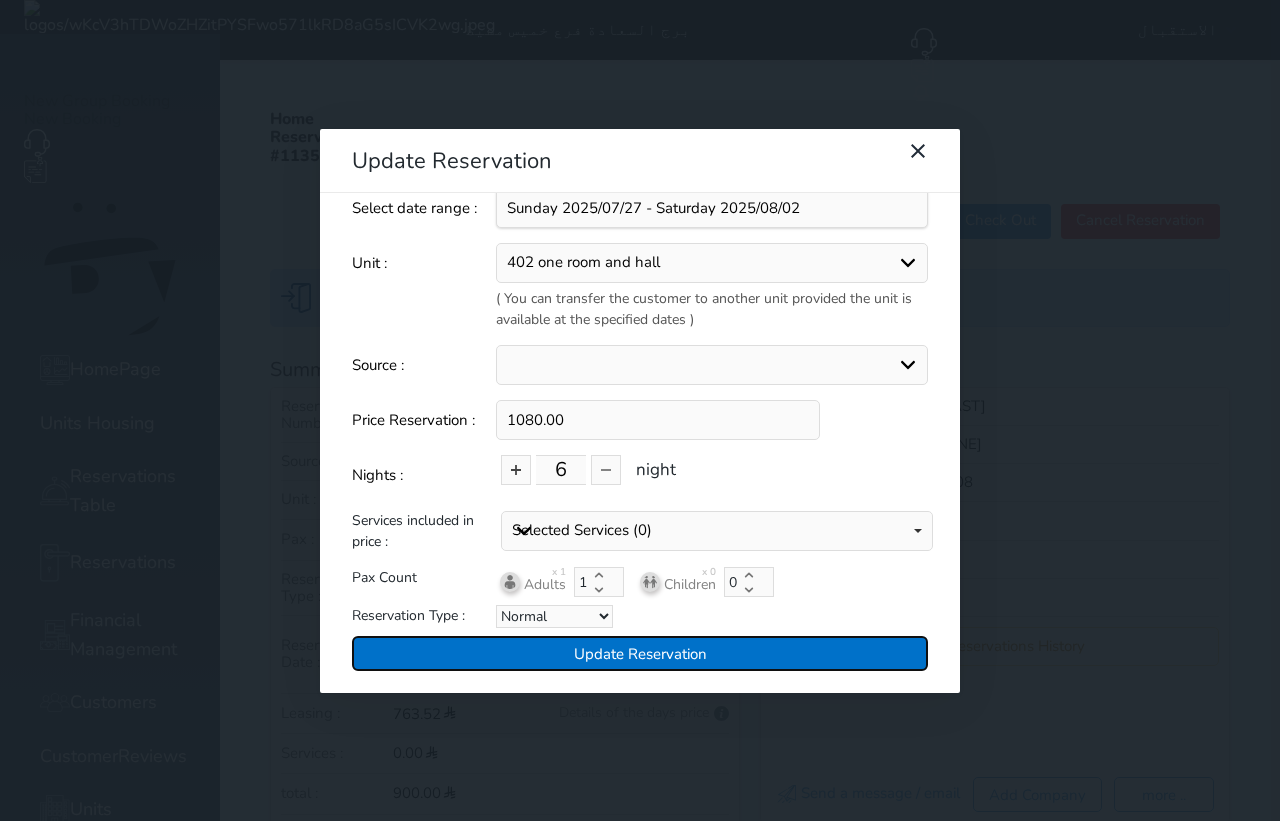 click on "Update Reservation" at bounding box center (640, 653) 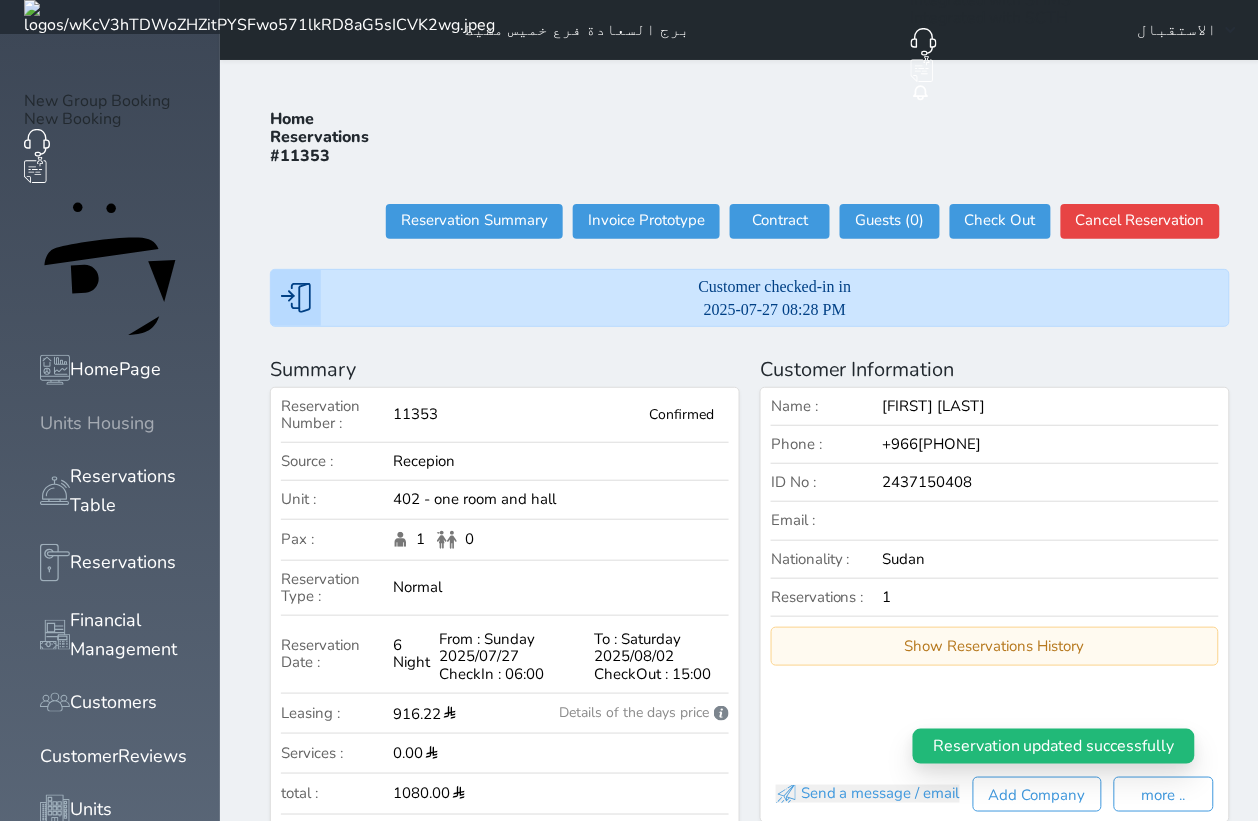 click at bounding box center (40, 423) 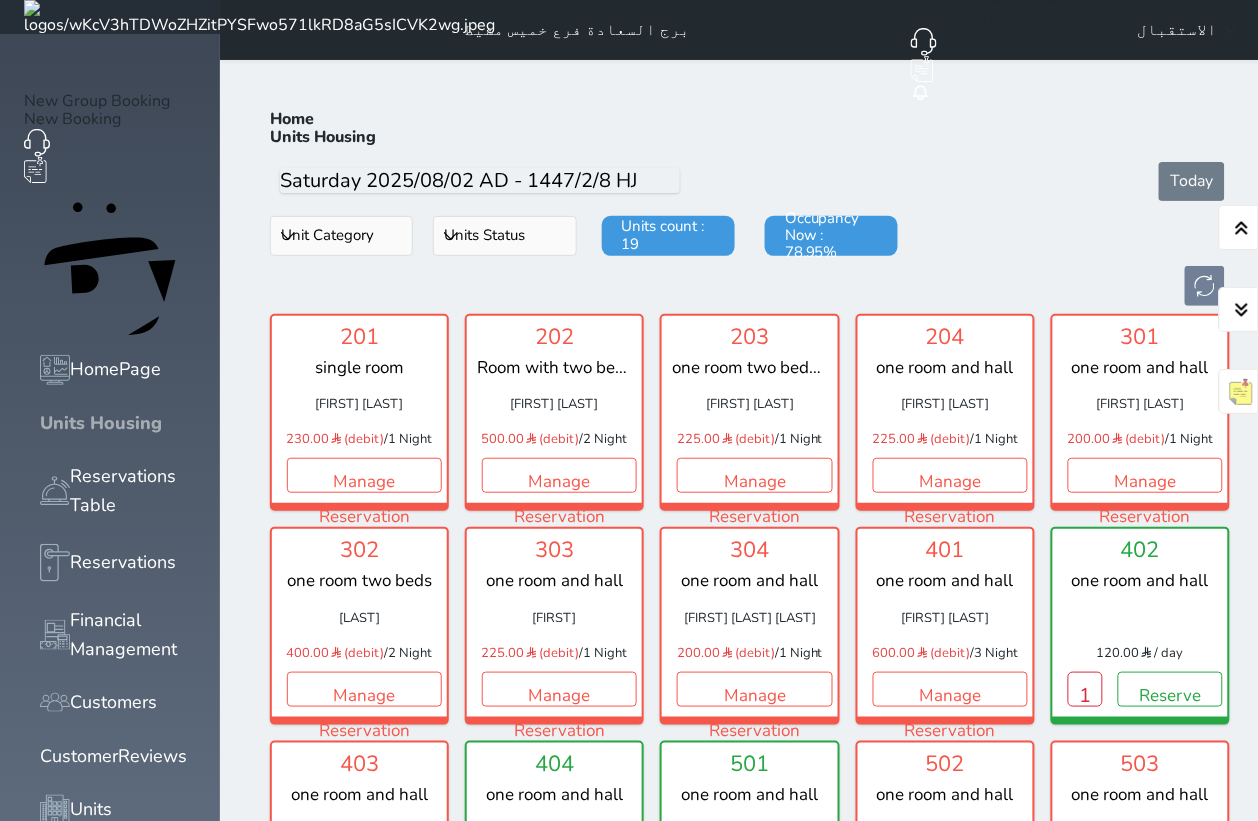 scroll, scrollTop: 77, scrollLeft: 0, axis: vertical 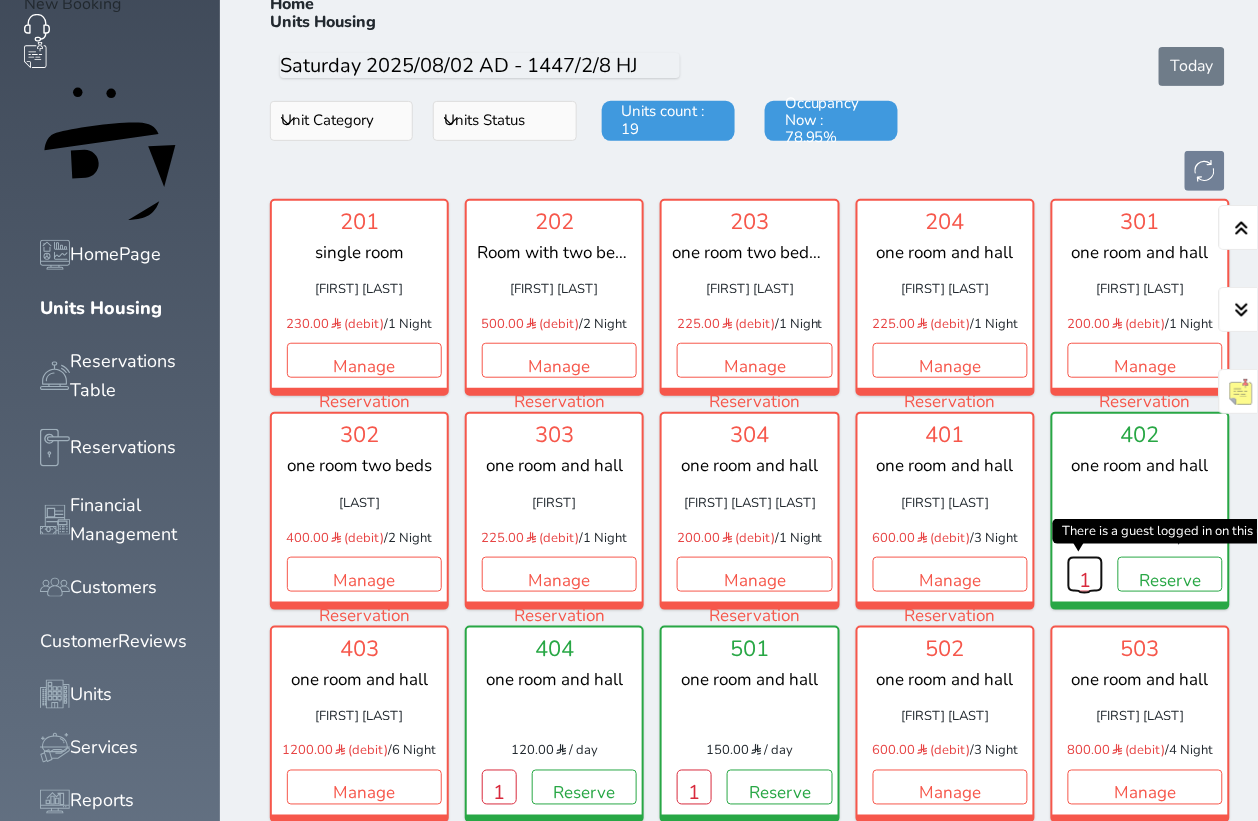 click on "1" at bounding box center [1085, 574] 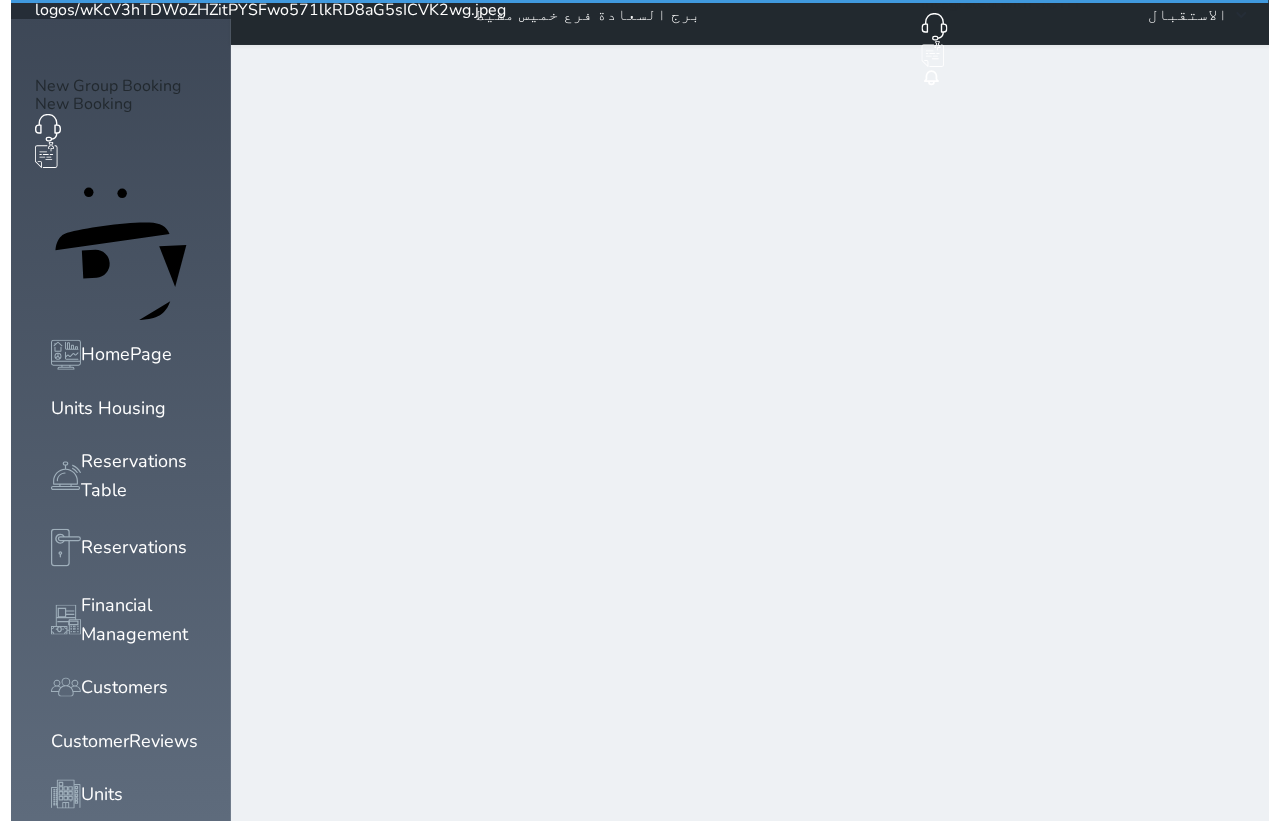 scroll, scrollTop: 0, scrollLeft: 0, axis: both 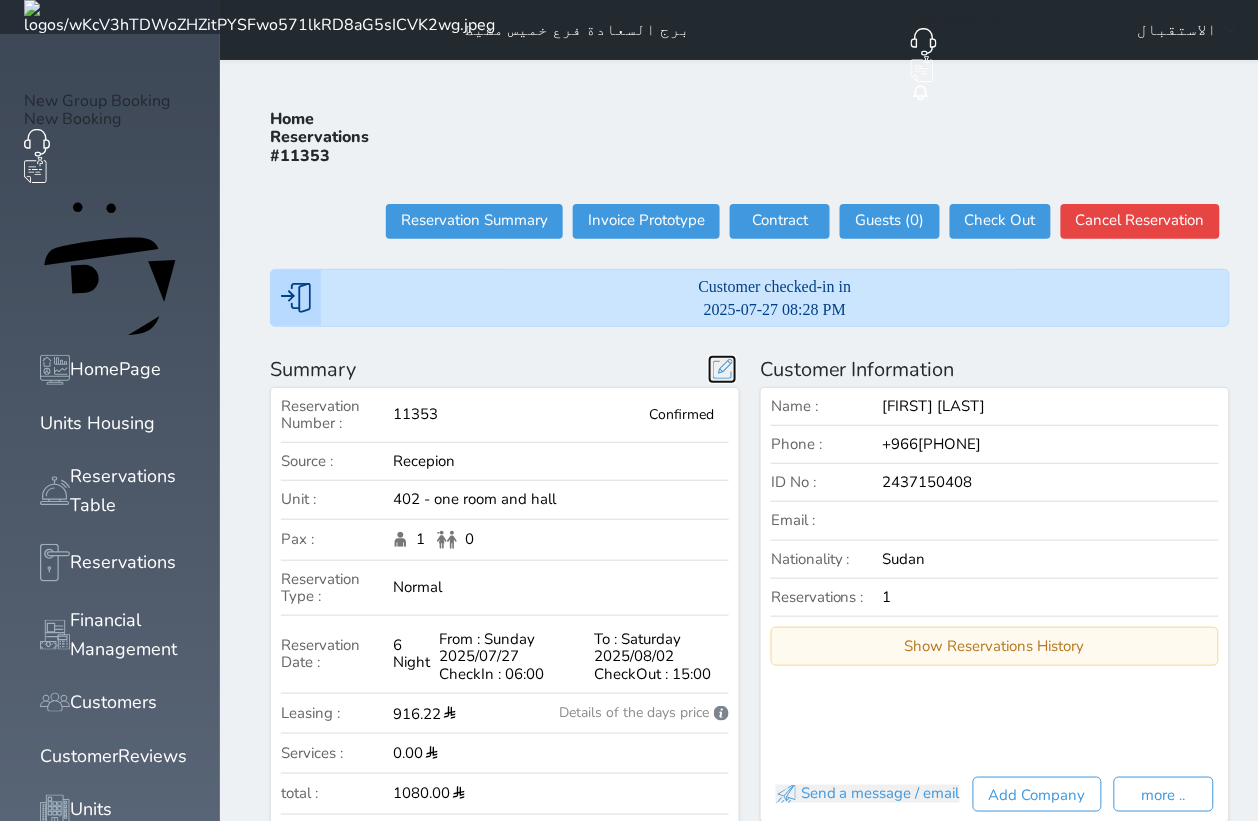 click at bounding box center [722, 369] 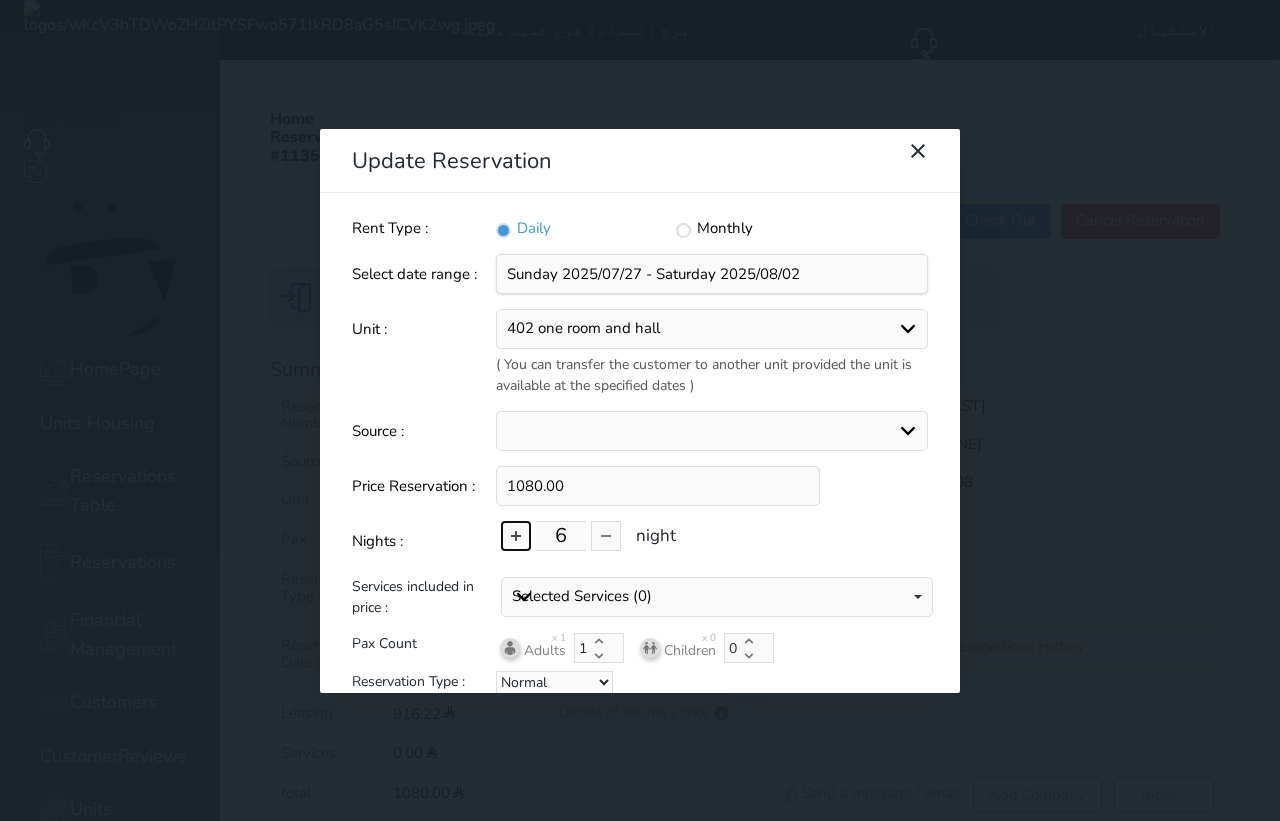 click at bounding box center [516, 536] 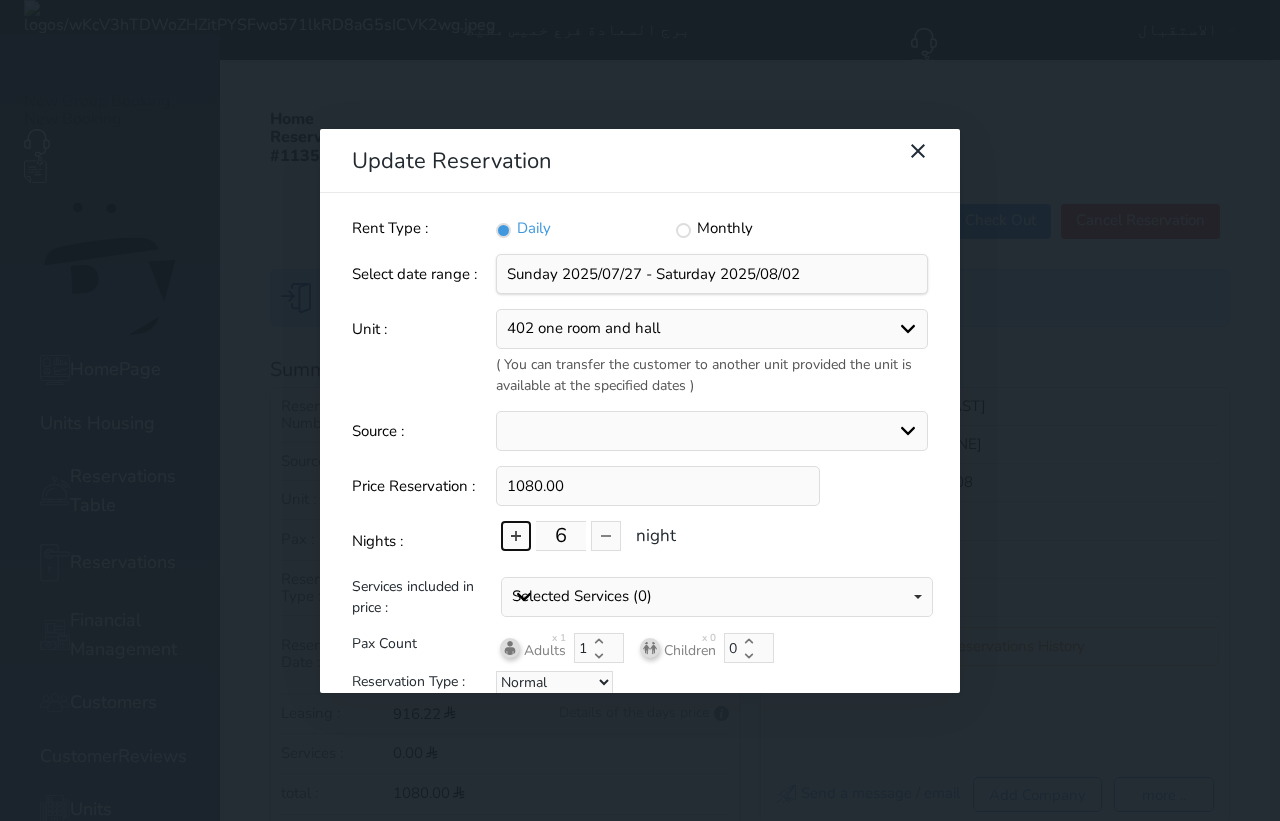 type on "7" 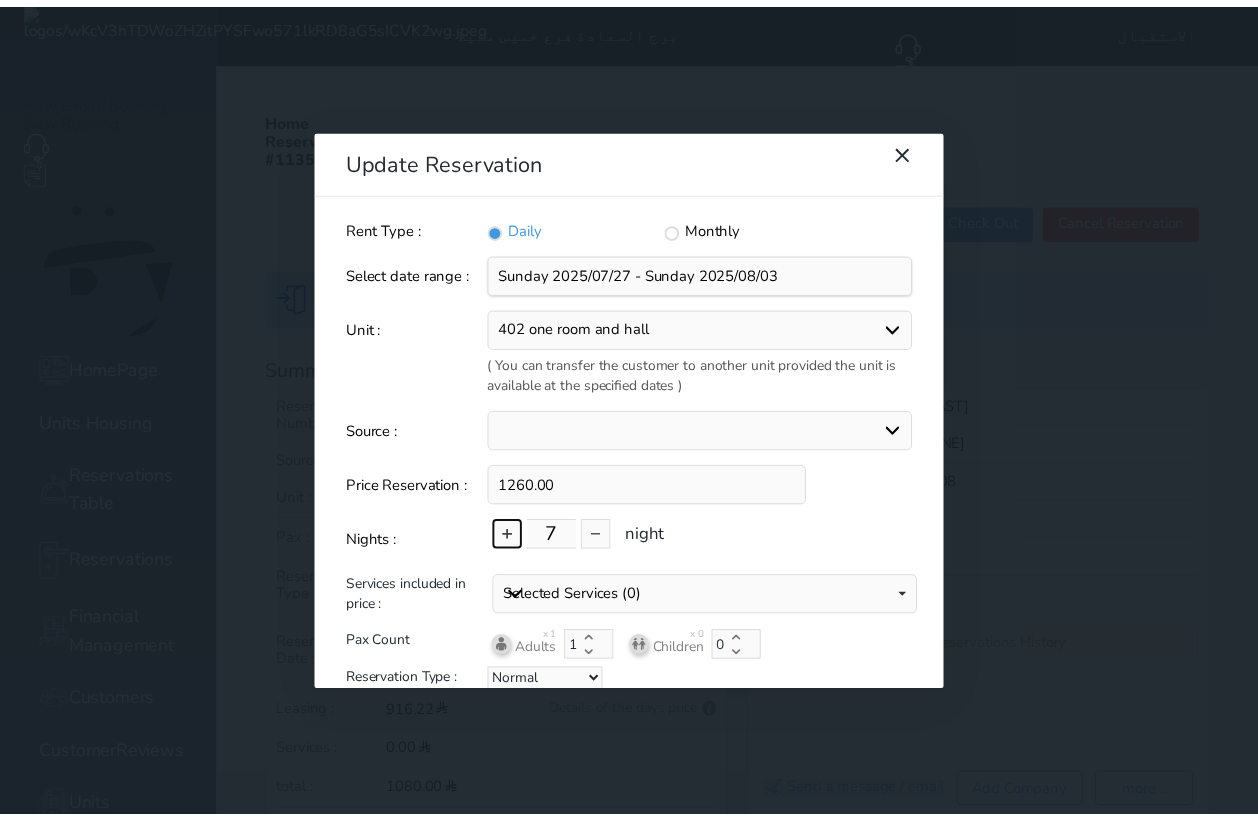scroll, scrollTop: 66, scrollLeft: 0, axis: vertical 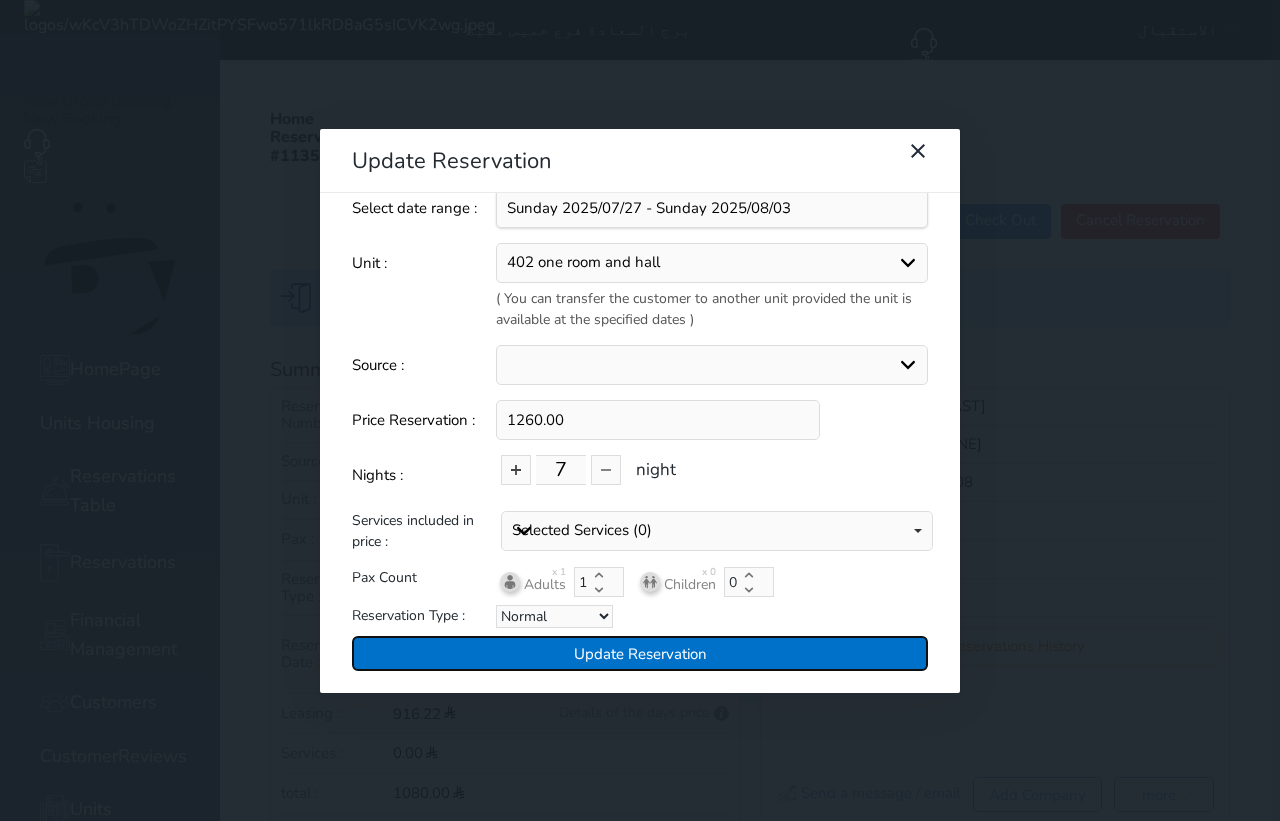 click on "Update Reservation" at bounding box center [640, 653] 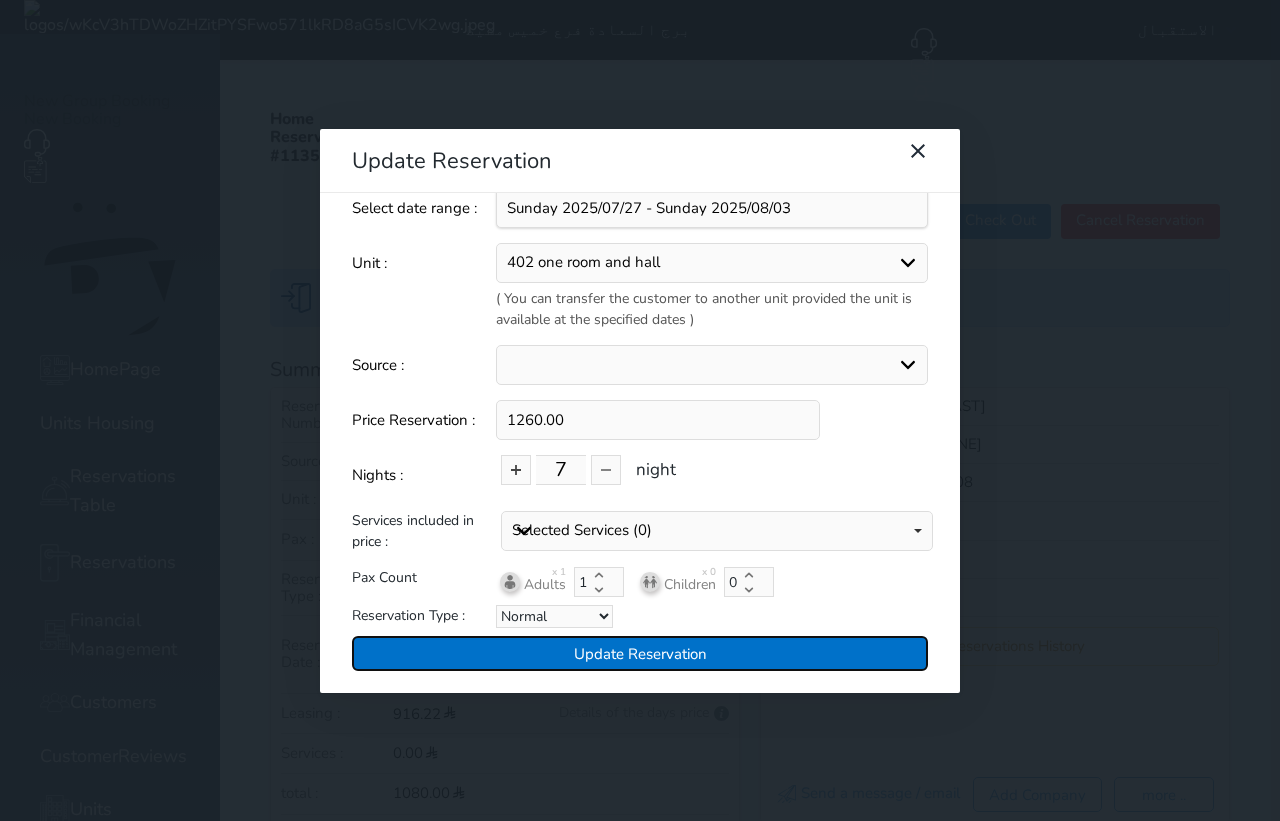 type on "1260" 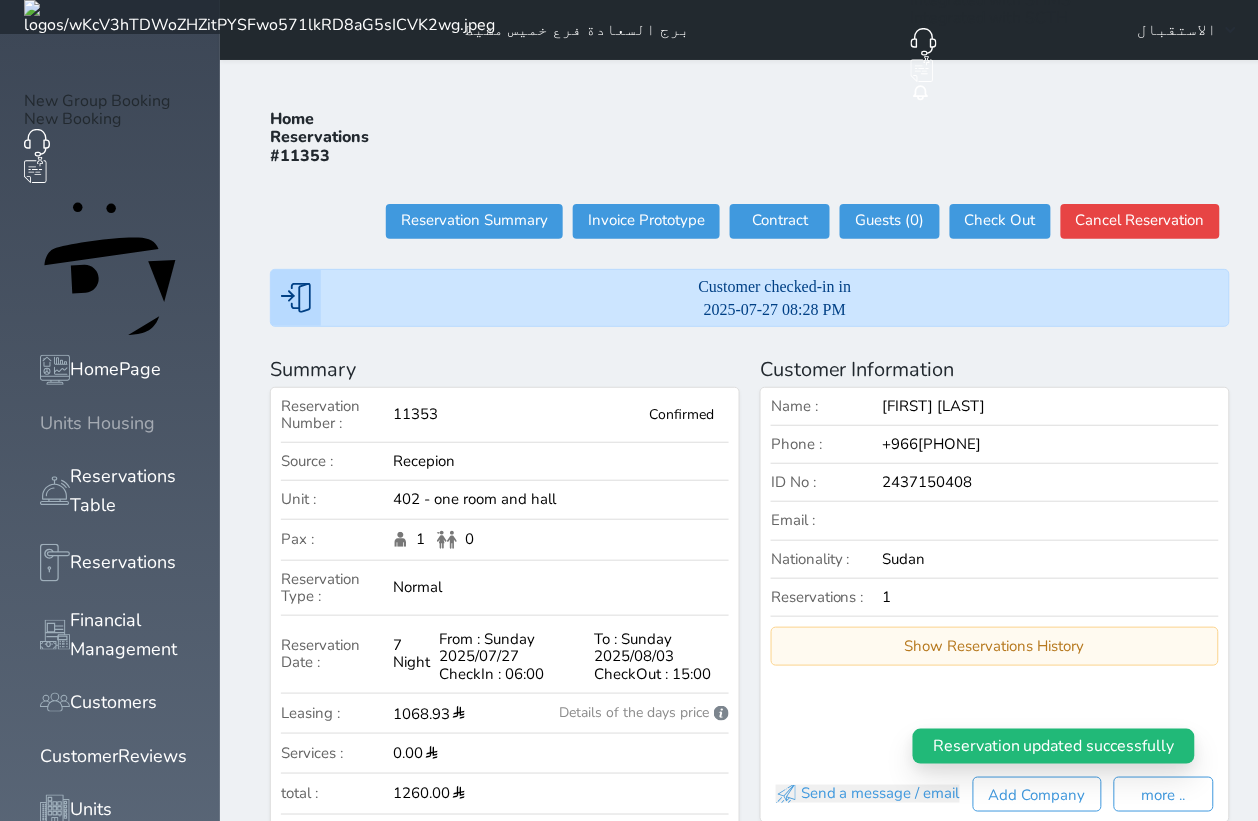 click at bounding box center [40, 423] 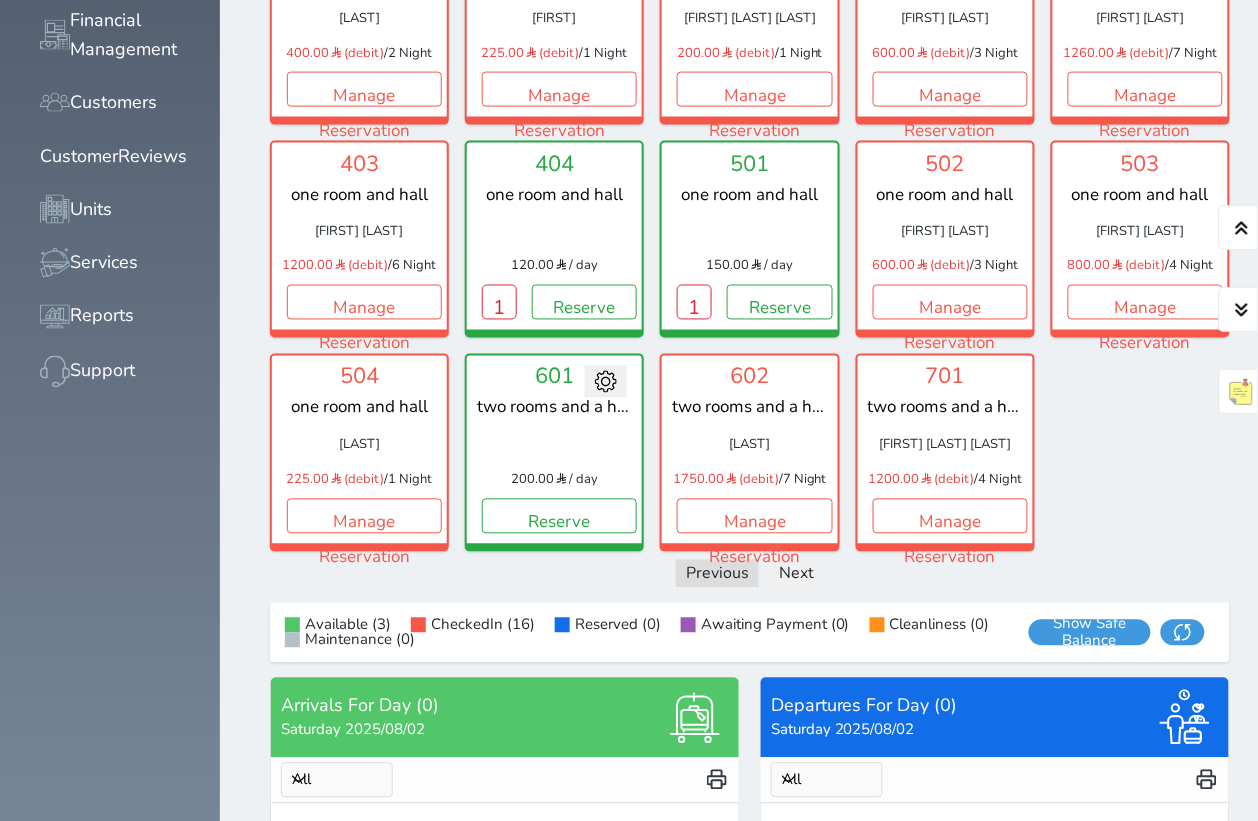 scroll, scrollTop: 490, scrollLeft: 0, axis: vertical 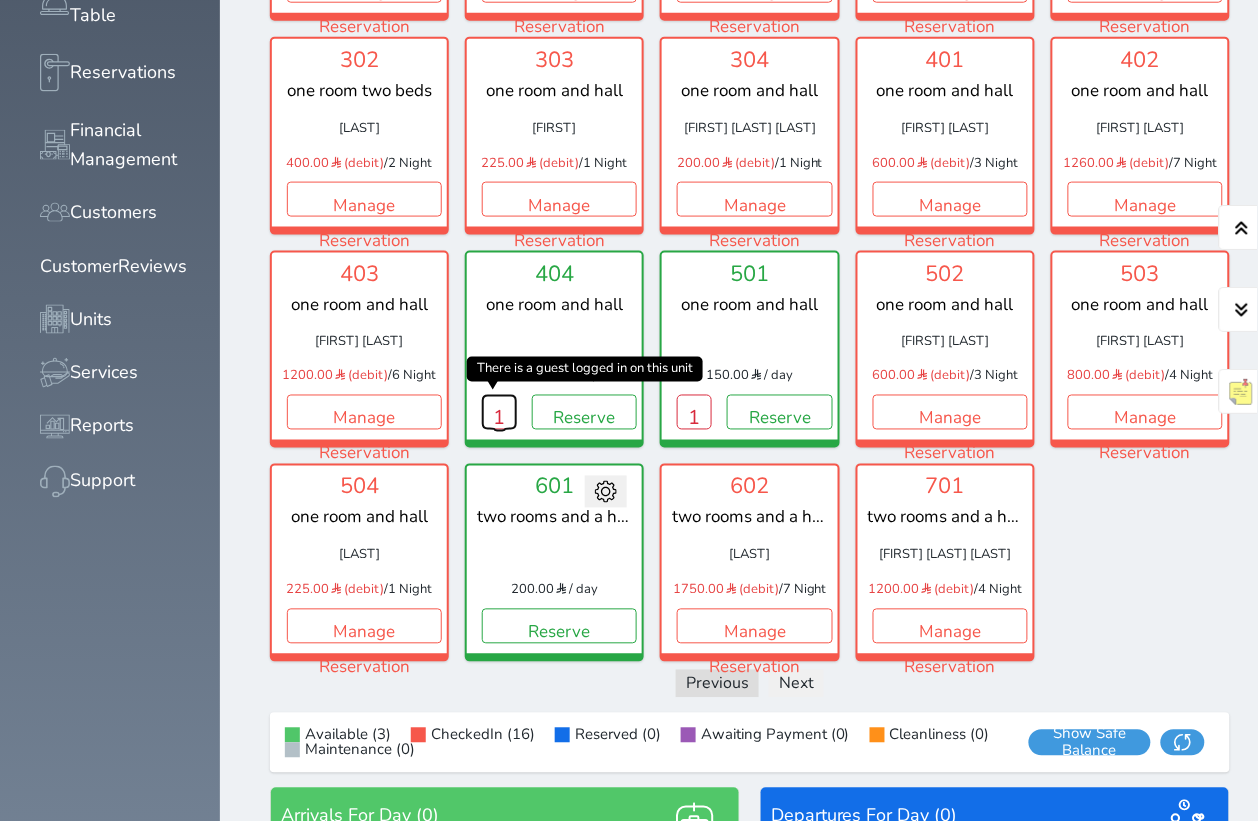 click on "1" at bounding box center (499, 412) 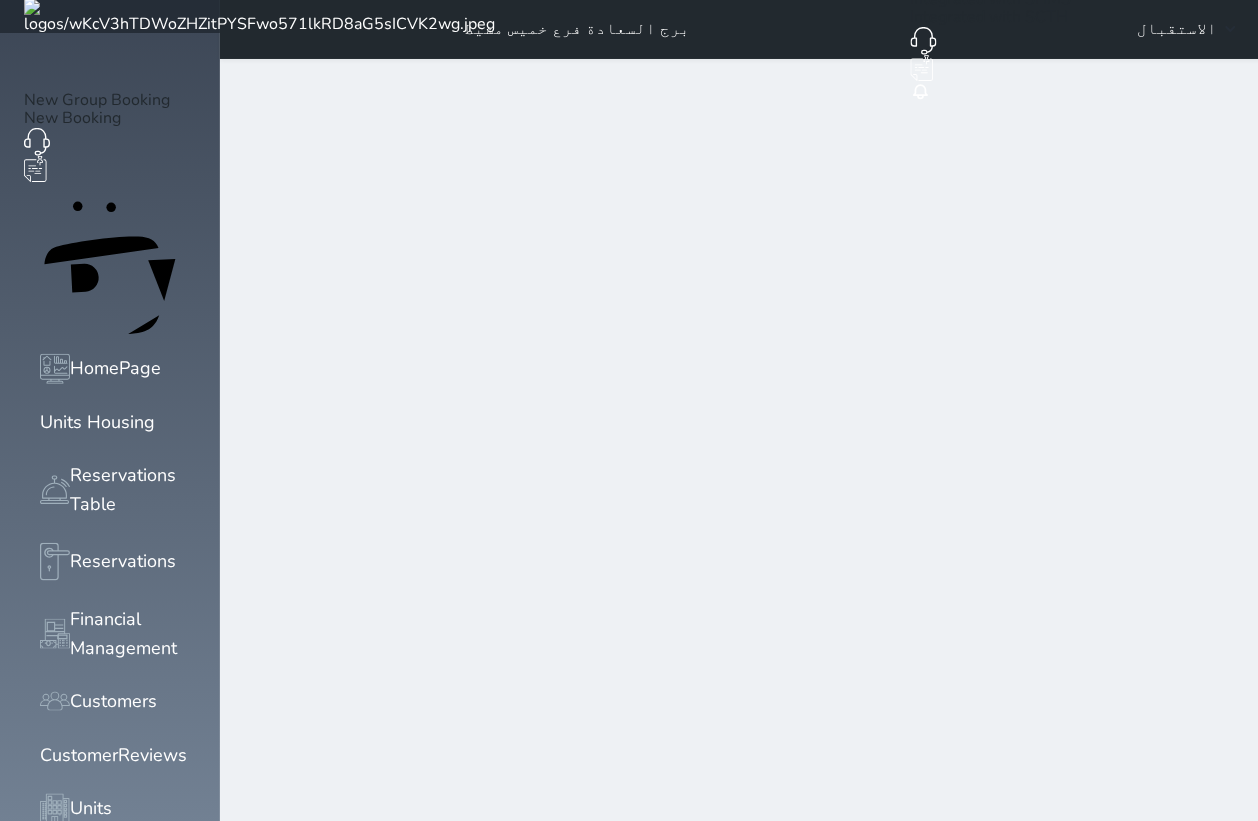 scroll, scrollTop: 0, scrollLeft: 0, axis: both 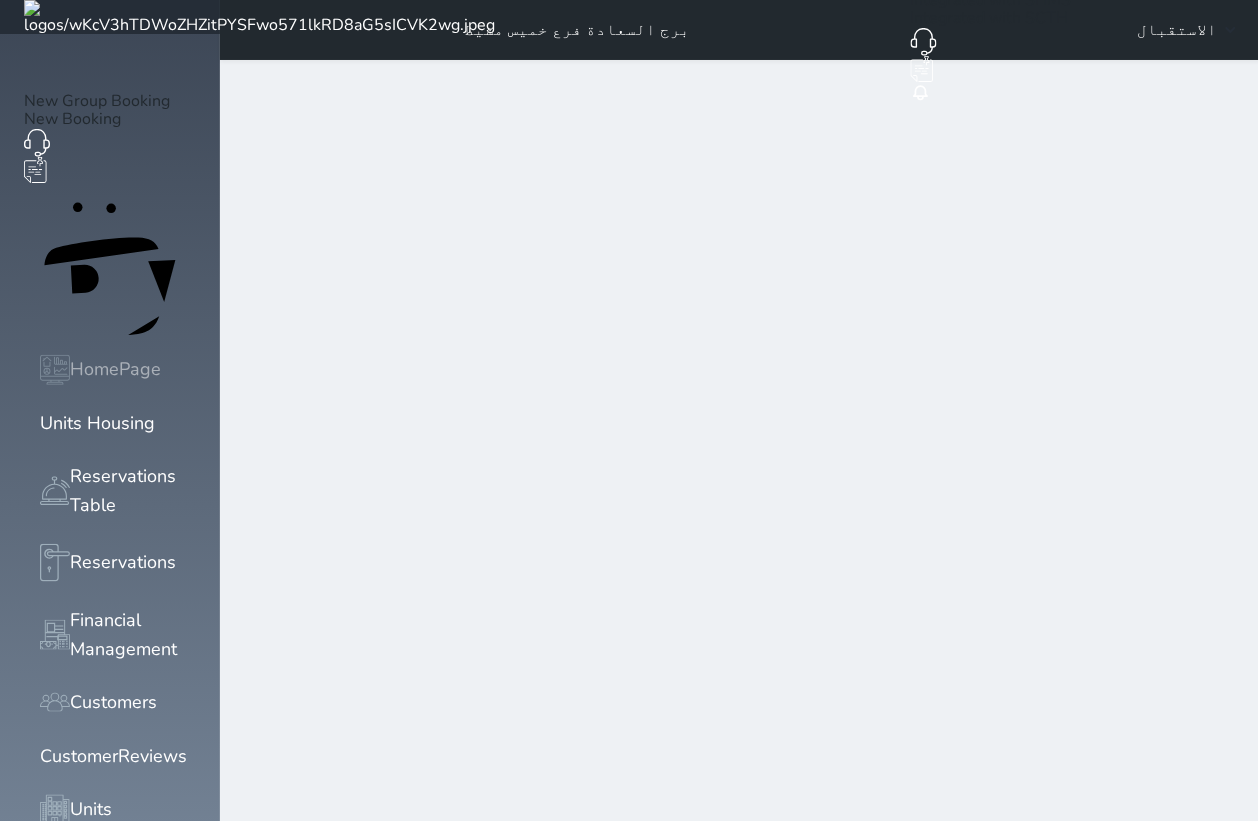 click 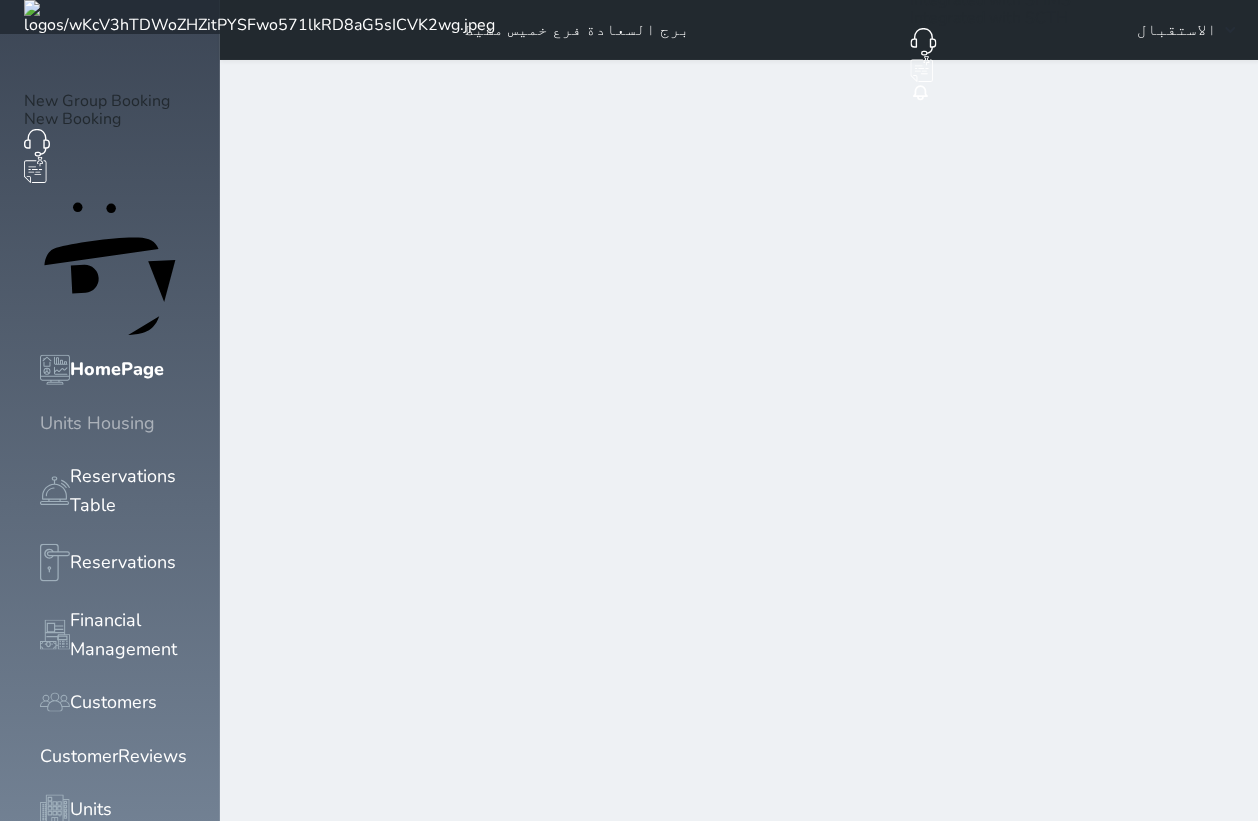 click 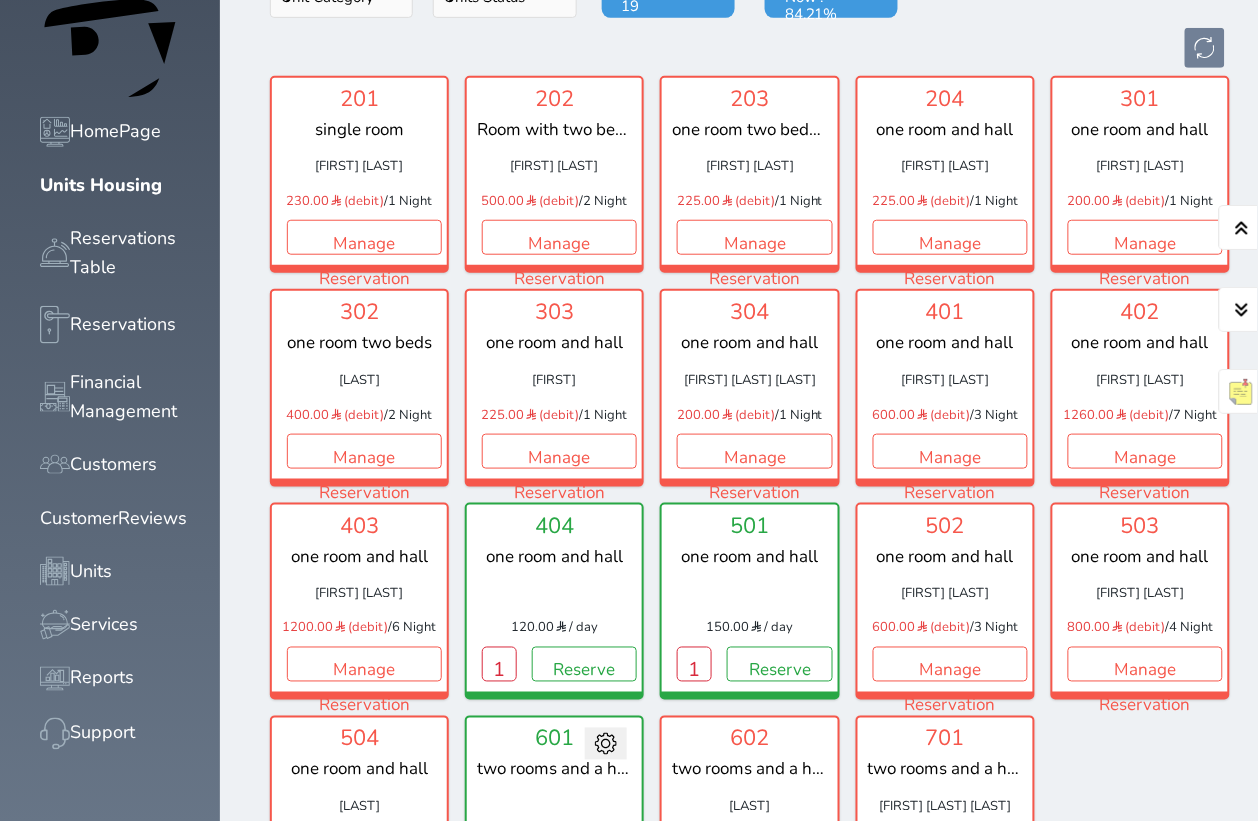 scroll, scrollTop: 250, scrollLeft: 0, axis: vertical 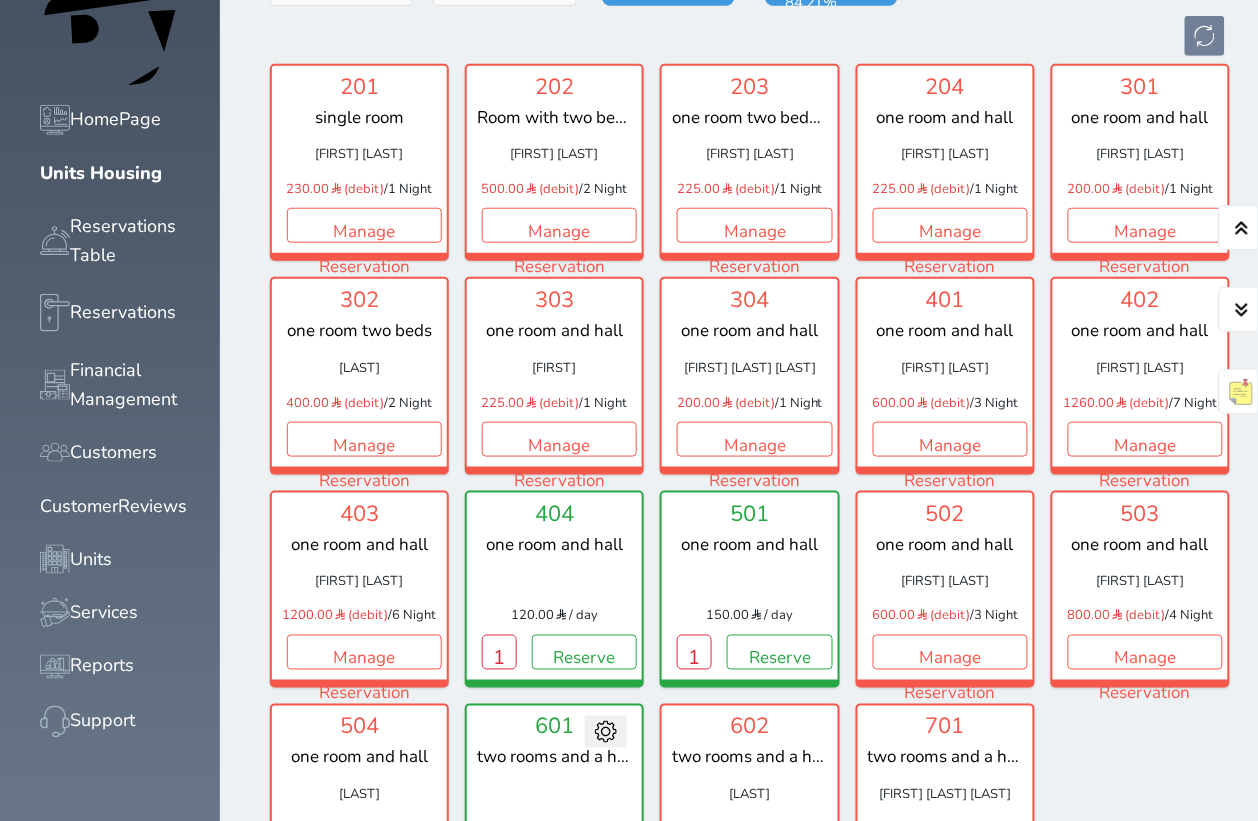 drag, startPoint x: 356, startPoint y: 596, endPoint x: 376, endPoint y: 602, distance: 20.880613 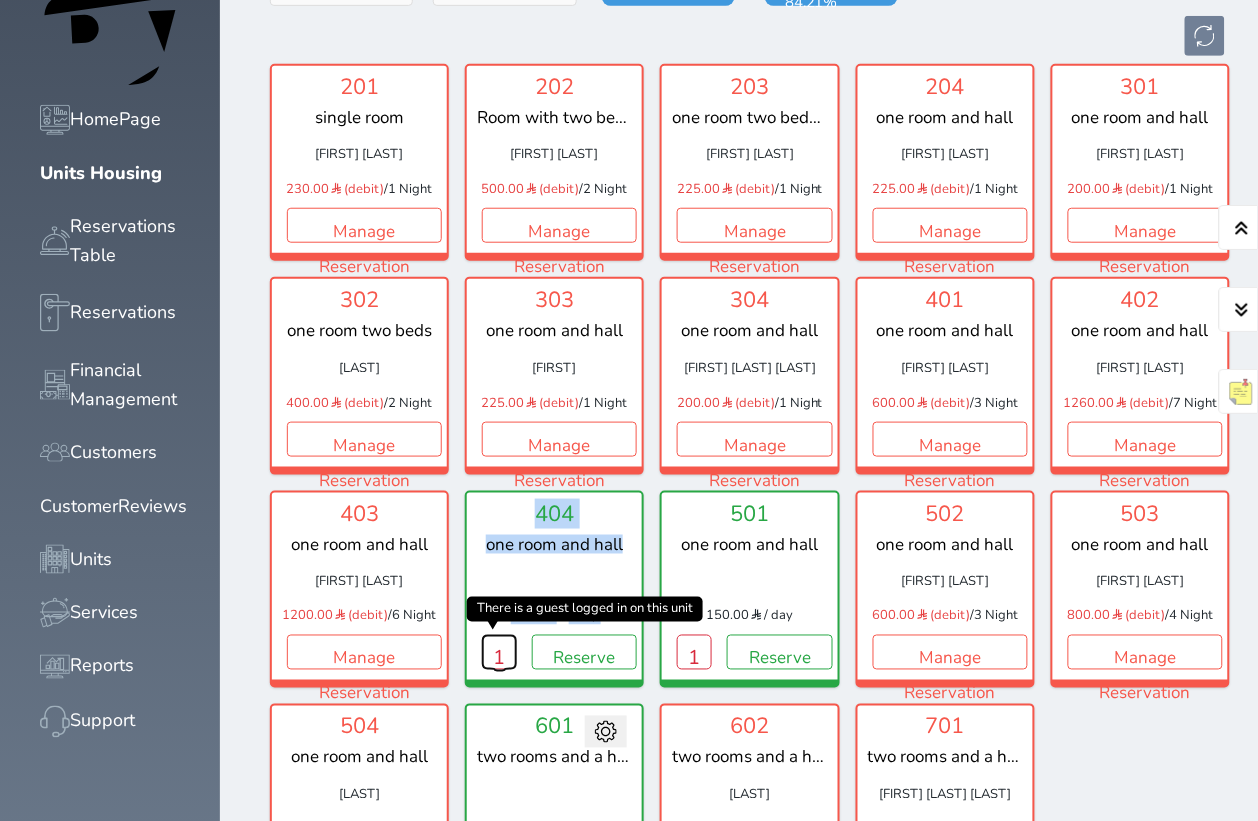 click on "1" at bounding box center (499, 652) 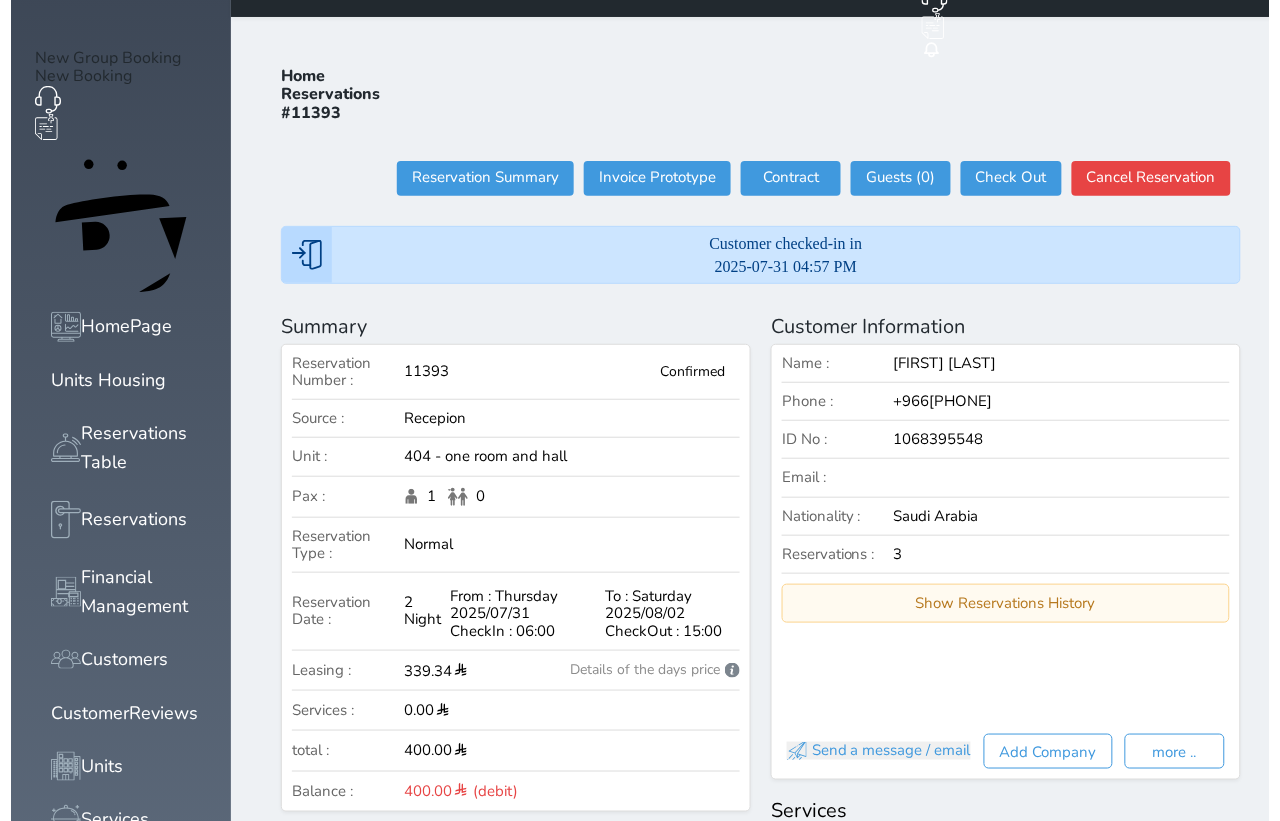 scroll, scrollTop: 0, scrollLeft: 0, axis: both 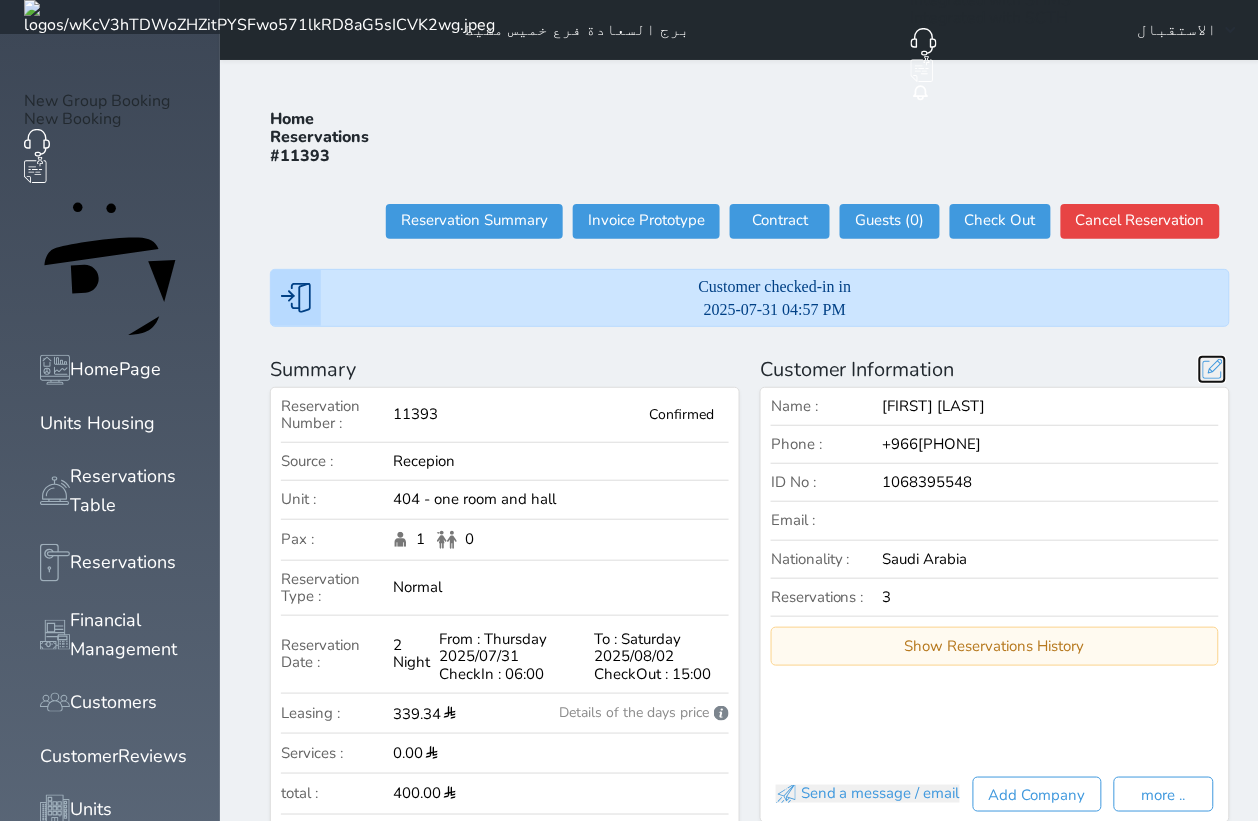 click at bounding box center (1212, 369) 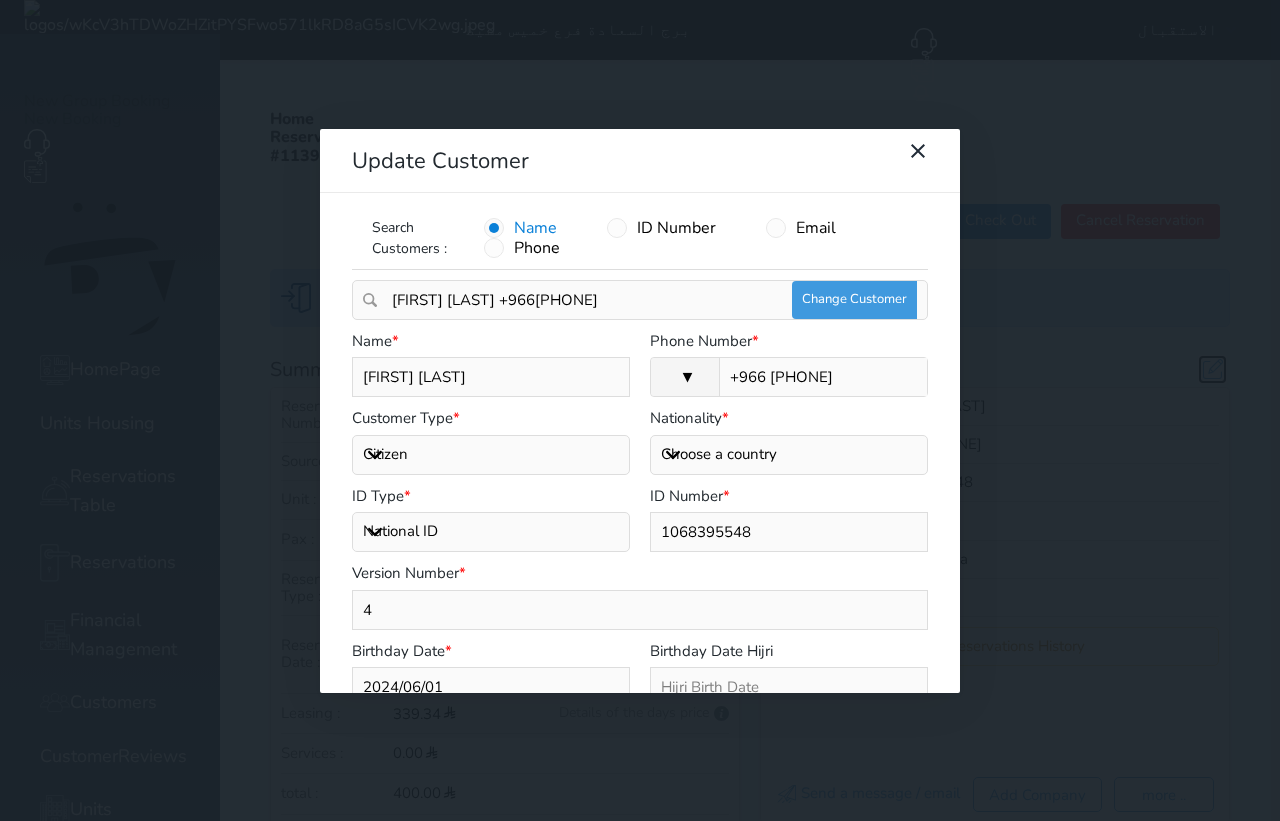 select on "113" 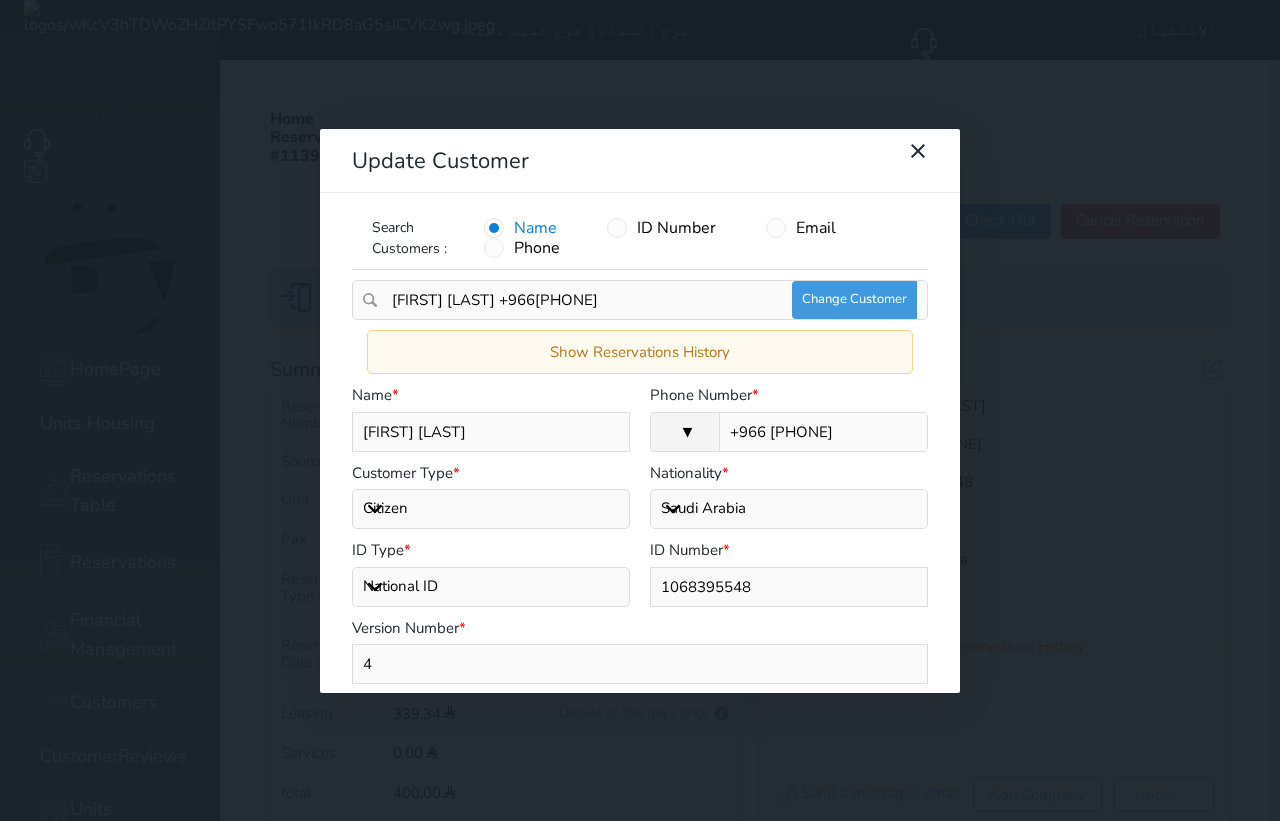 click on "+966 [PHONE]" at bounding box center (823, 432) 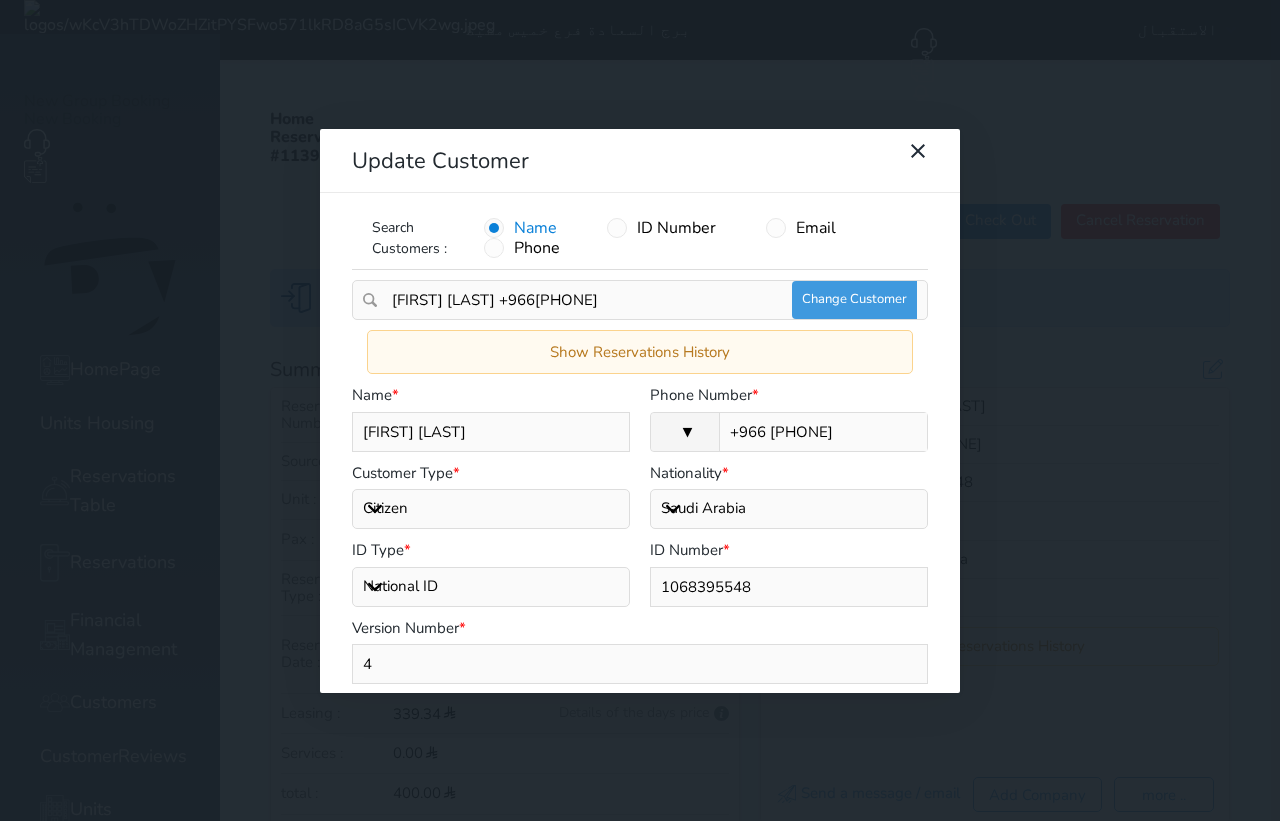 click on "+966 [PHONE]" at bounding box center [823, 432] 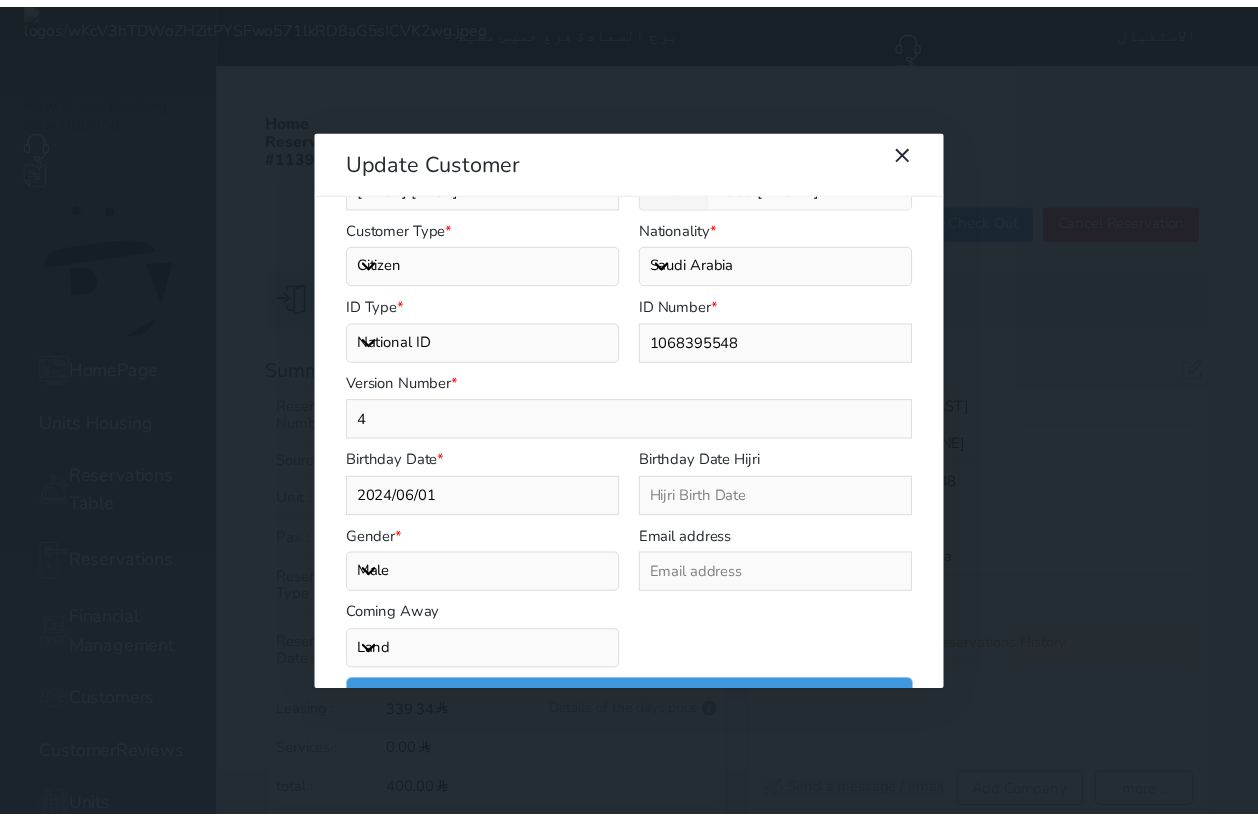 scroll, scrollTop: 255, scrollLeft: 0, axis: vertical 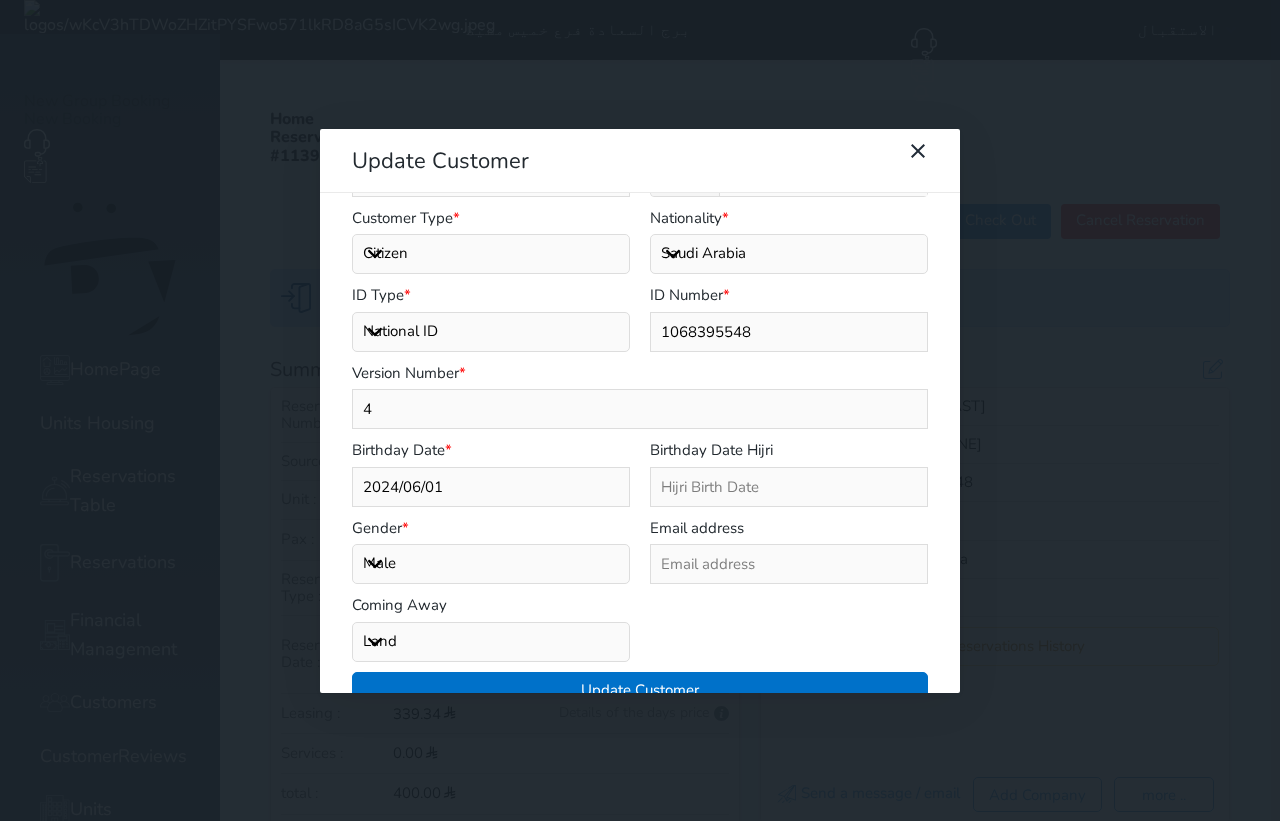 type on "+966 [PHONE]" 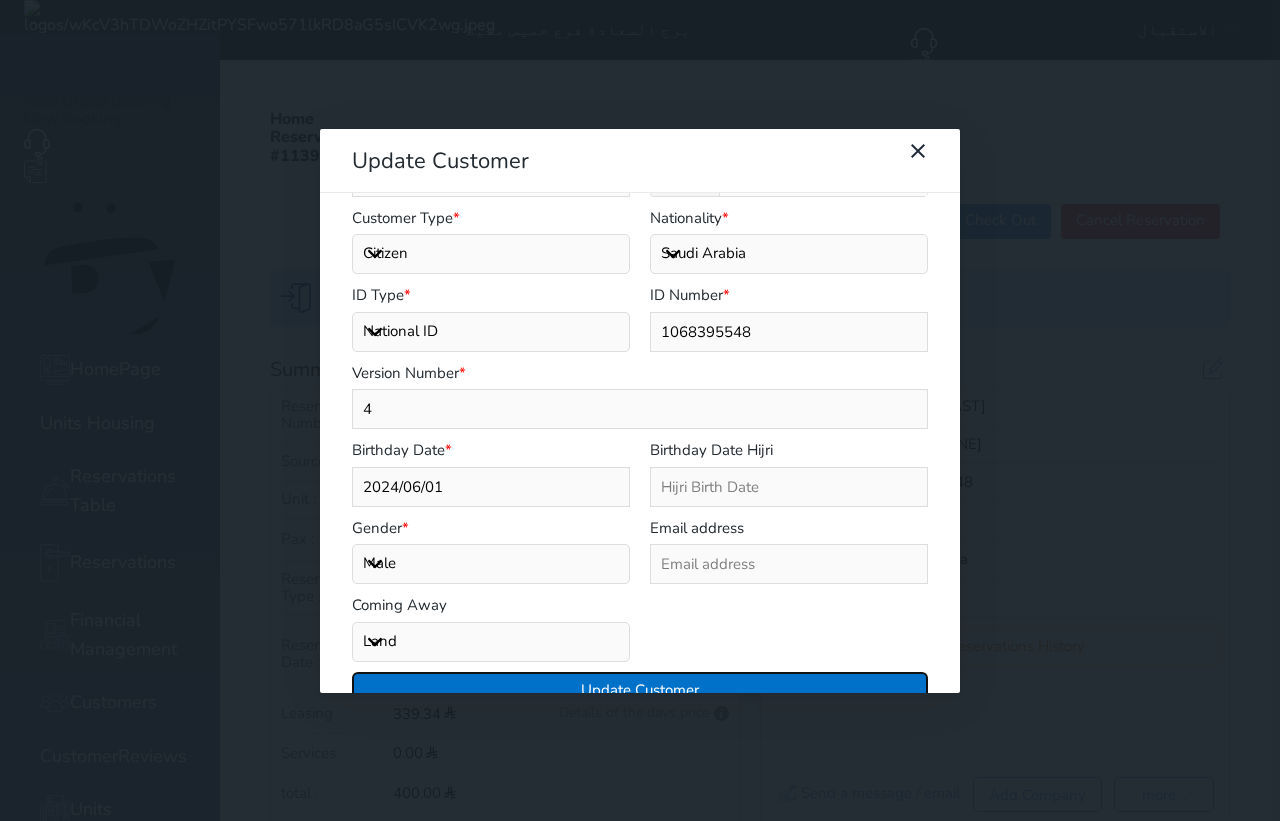 click on "Update Customer" at bounding box center [640, 689] 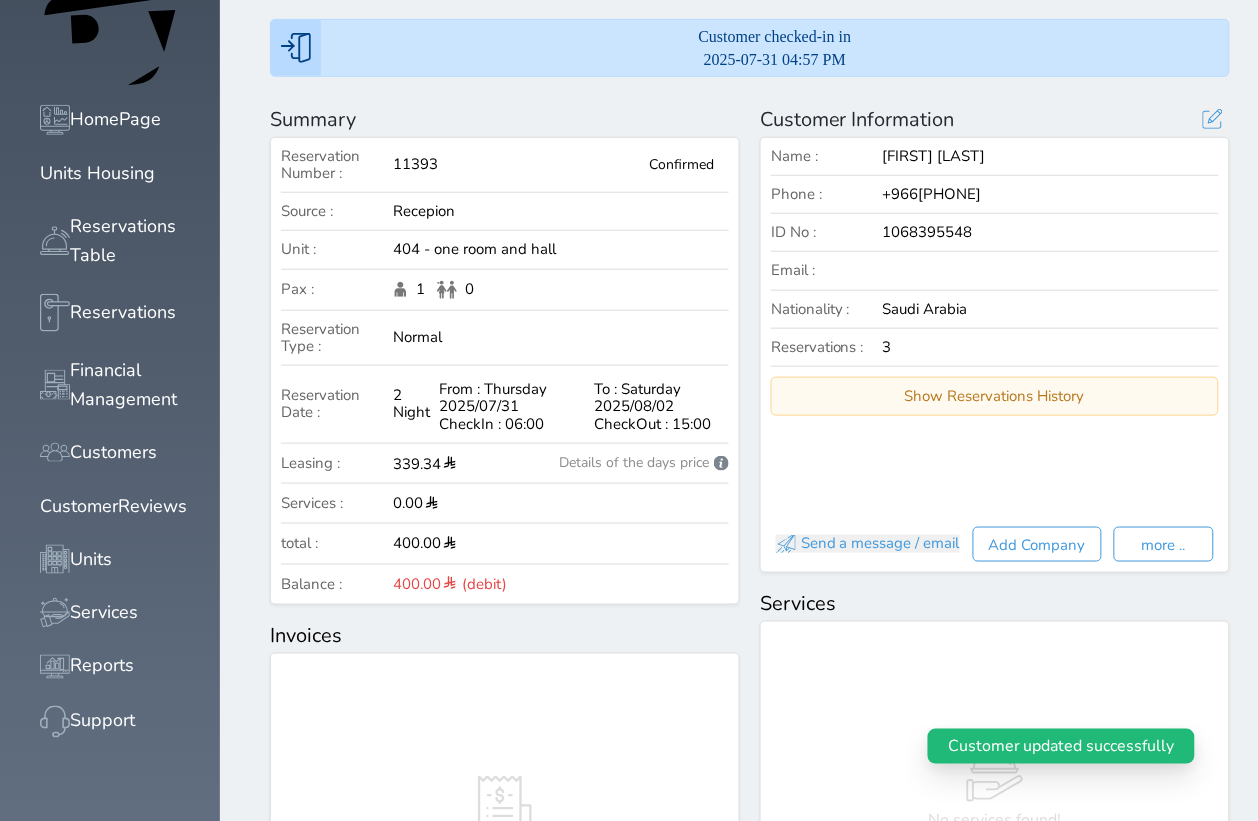 scroll, scrollTop: 0, scrollLeft: 0, axis: both 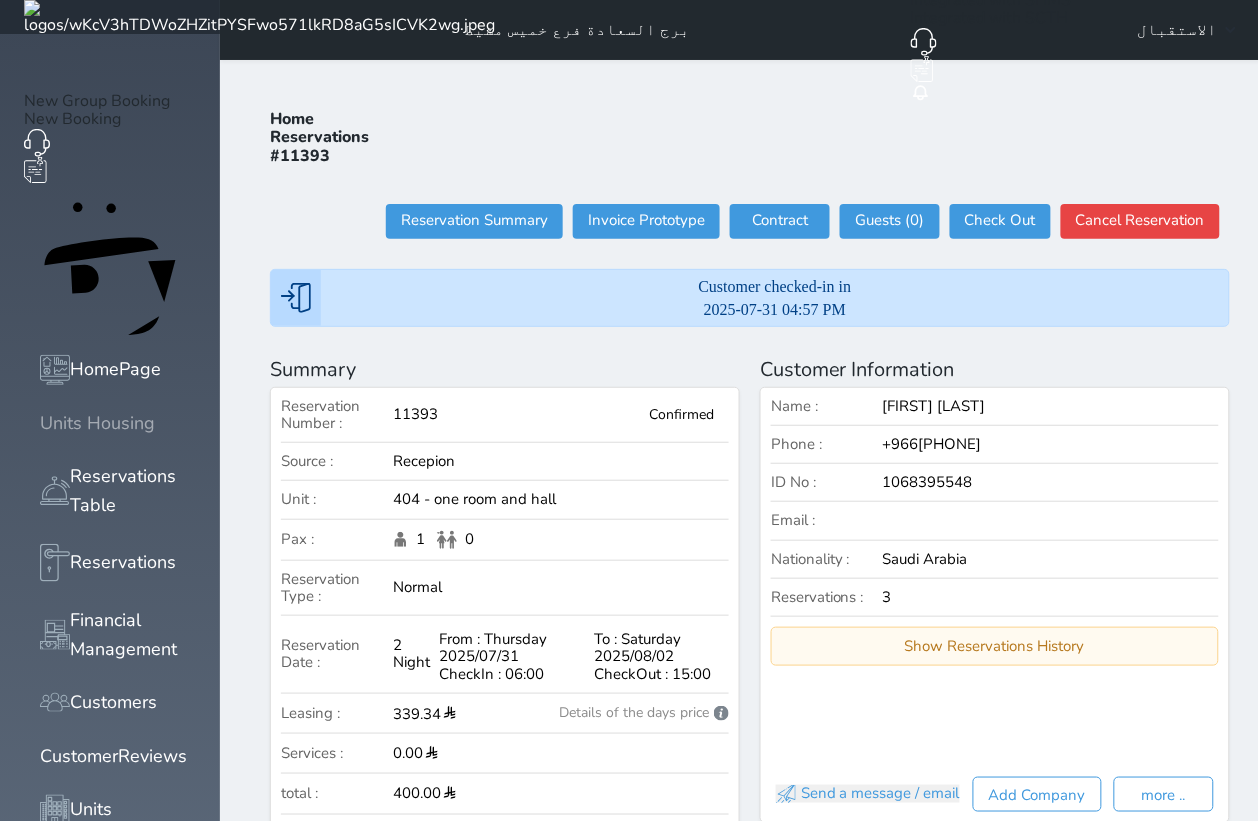 click 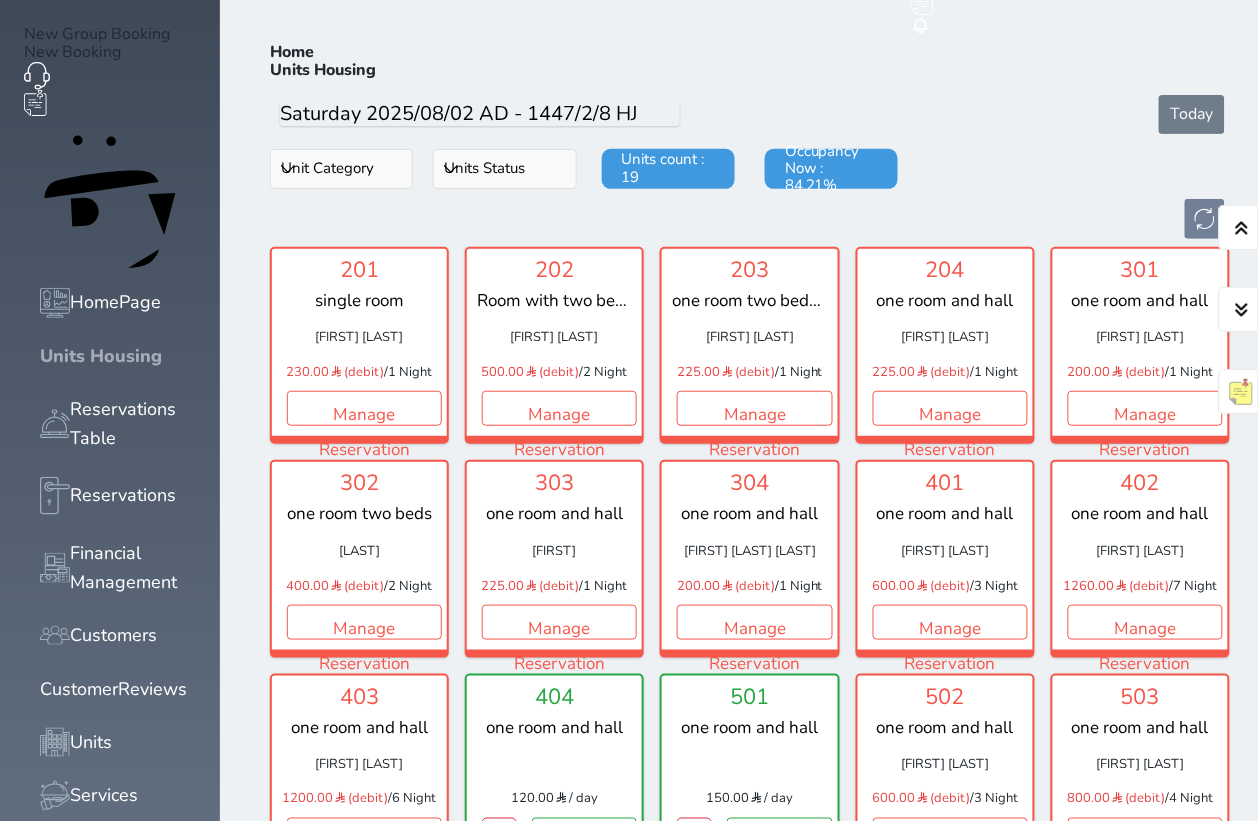 scroll, scrollTop: 77, scrollLeft: 0, axis: vertical 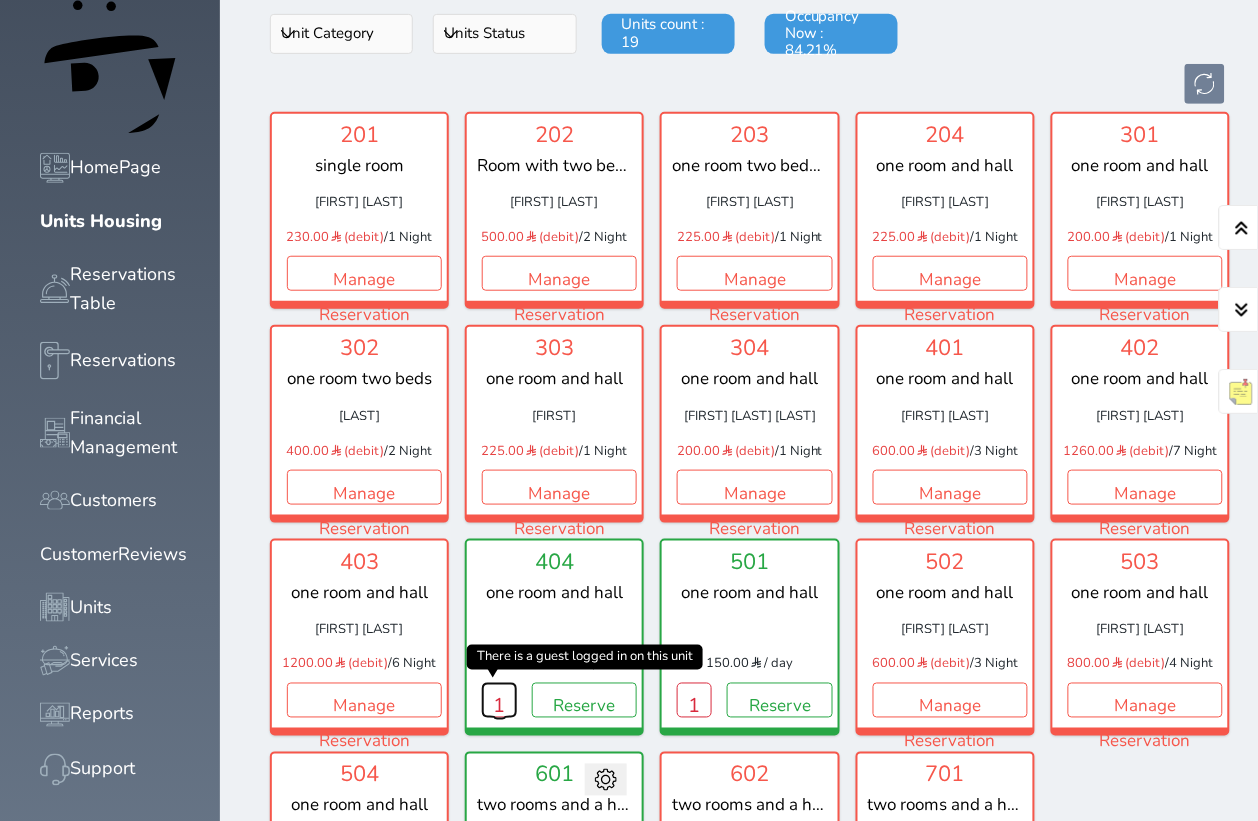 click on "1" at bounding box center (499, 700) 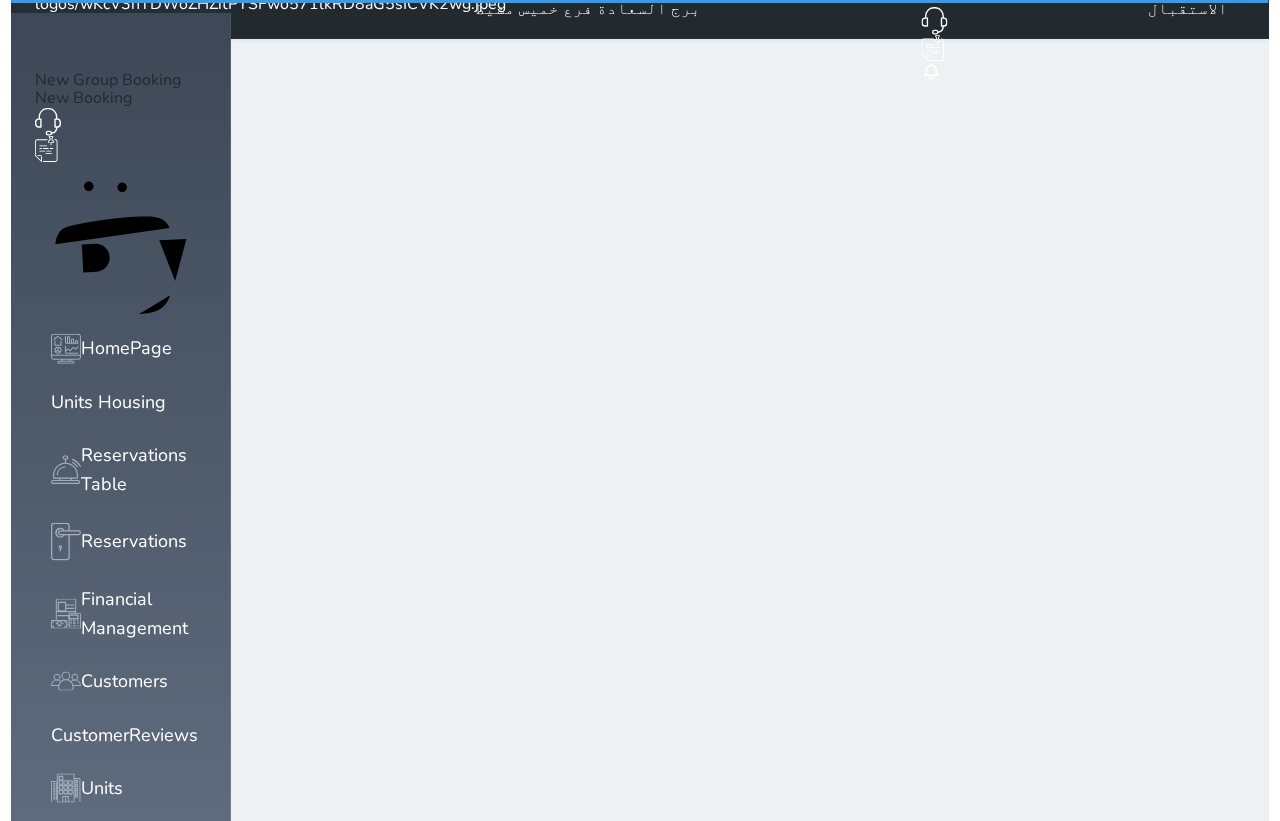 scroll, scrollTop: 0, scrollLeft: 0, axis: both 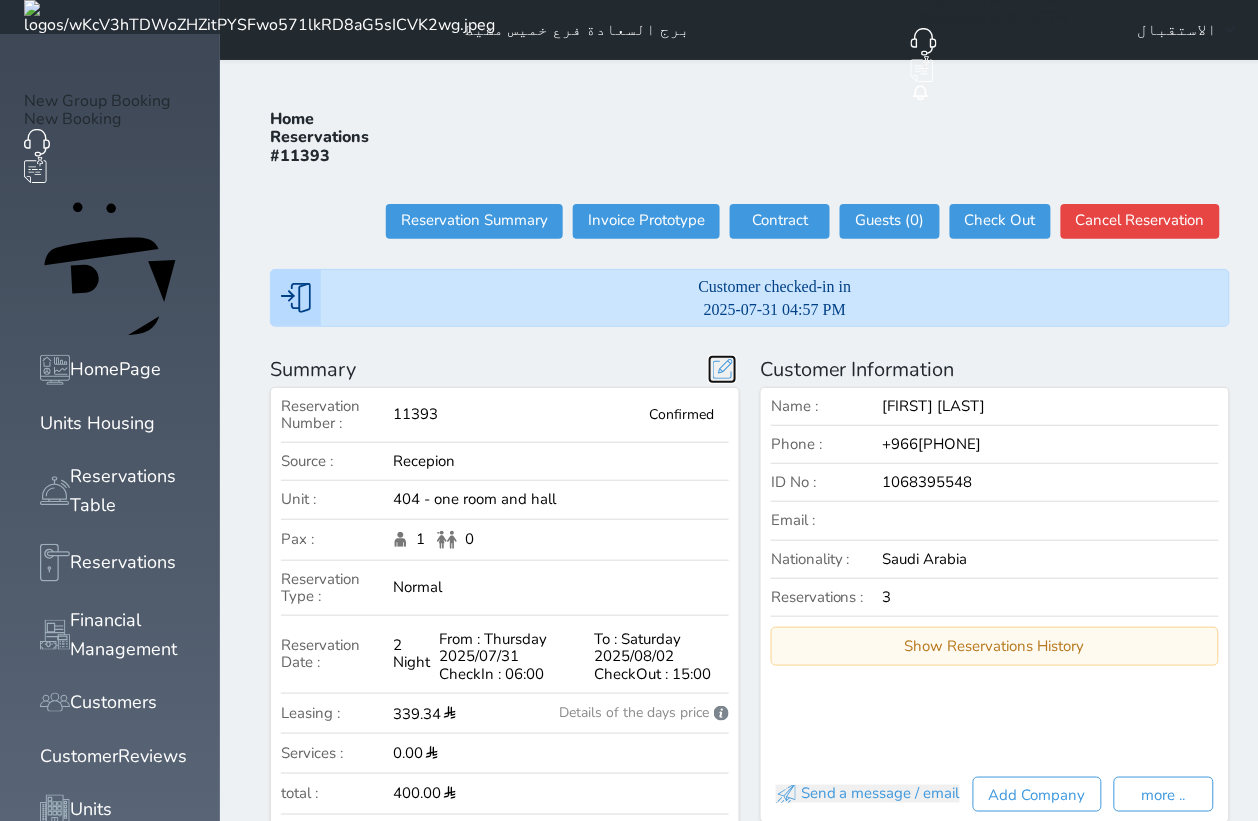 click at bounding box center (722, 369) 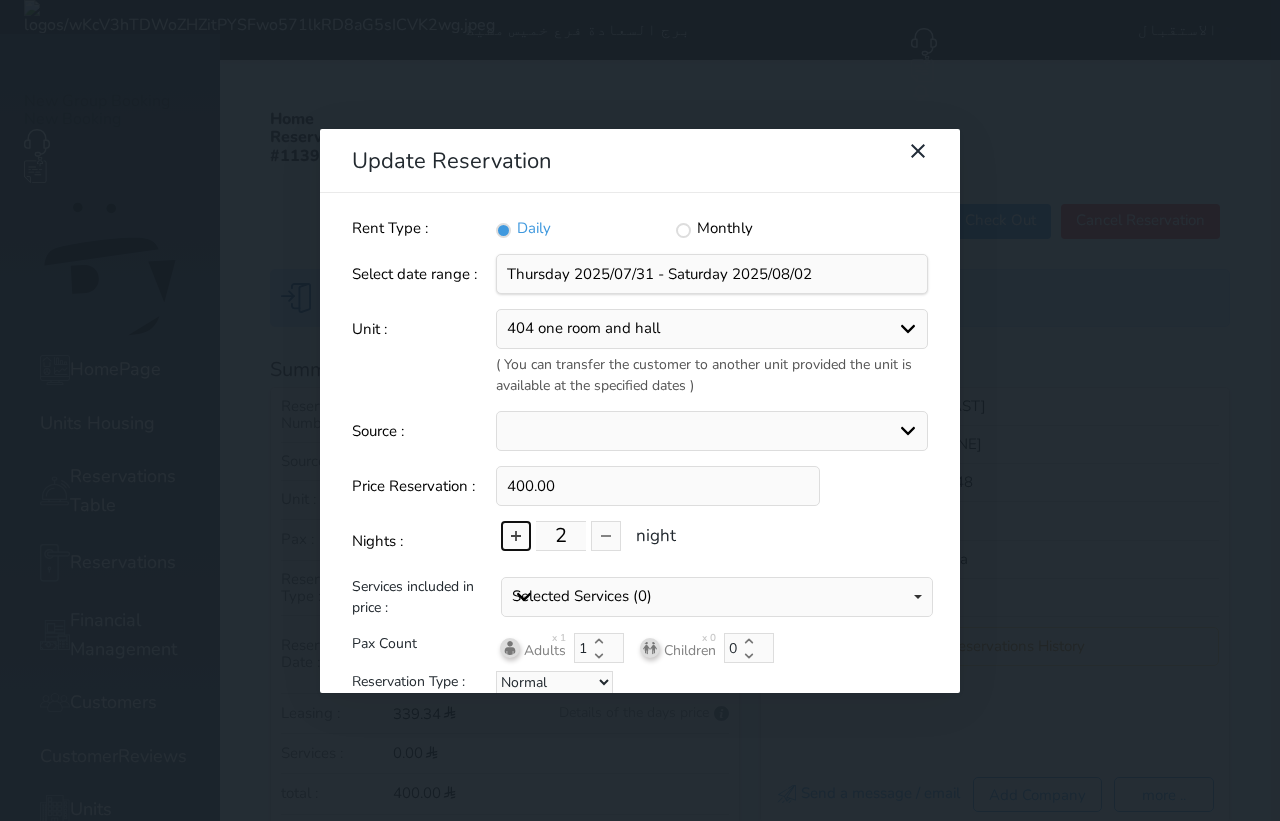 click at bounding box center (516, 536) 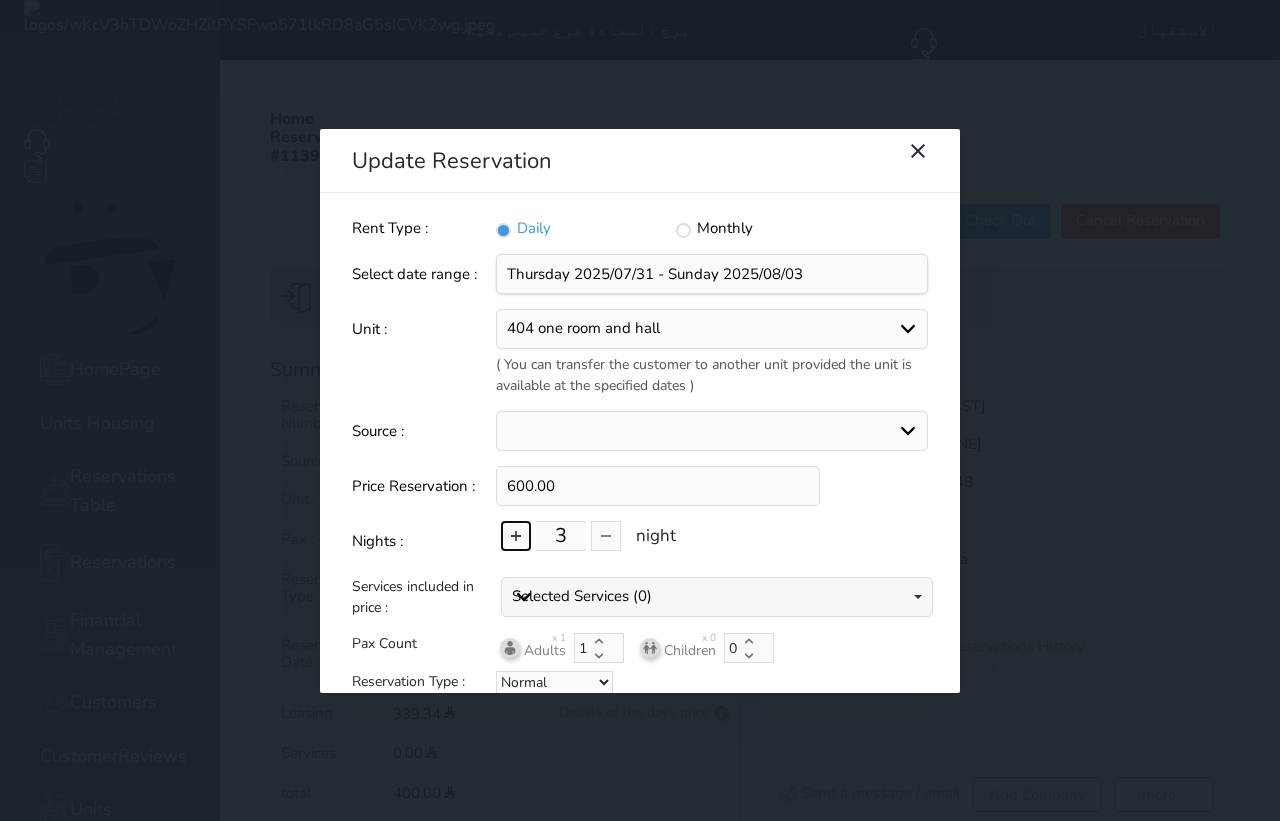 scroll, scrollTop: 1, scrollLeft: 0, axis: vertical 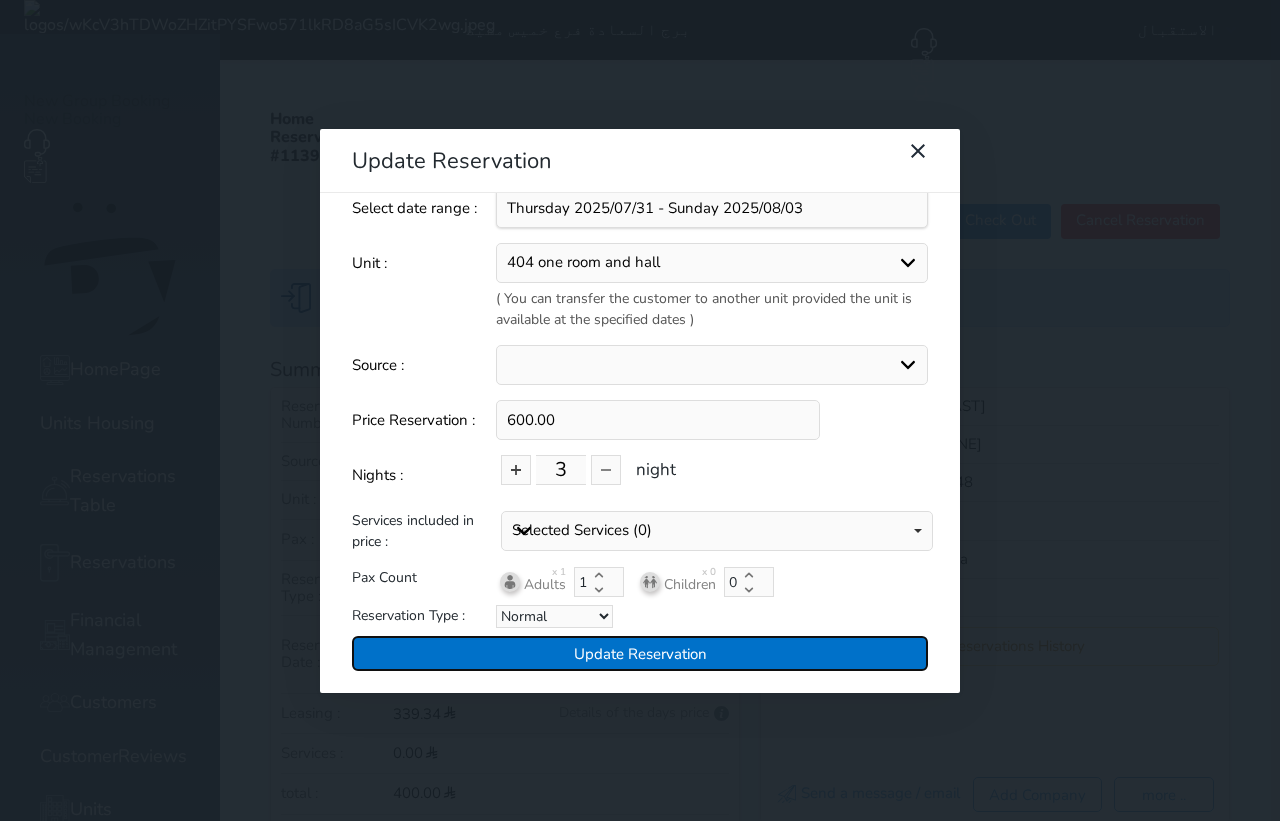 click on "Update Reservation" at bounding box center (640, 653) 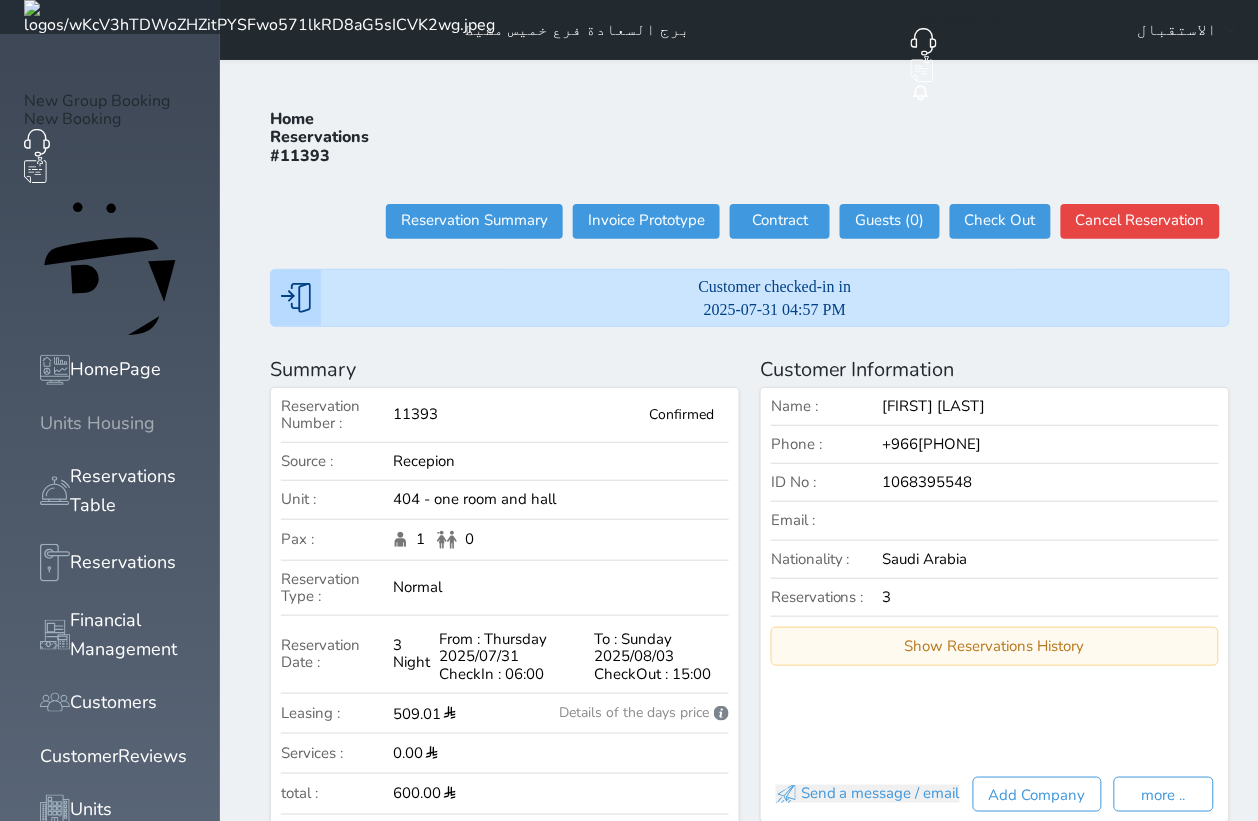 click 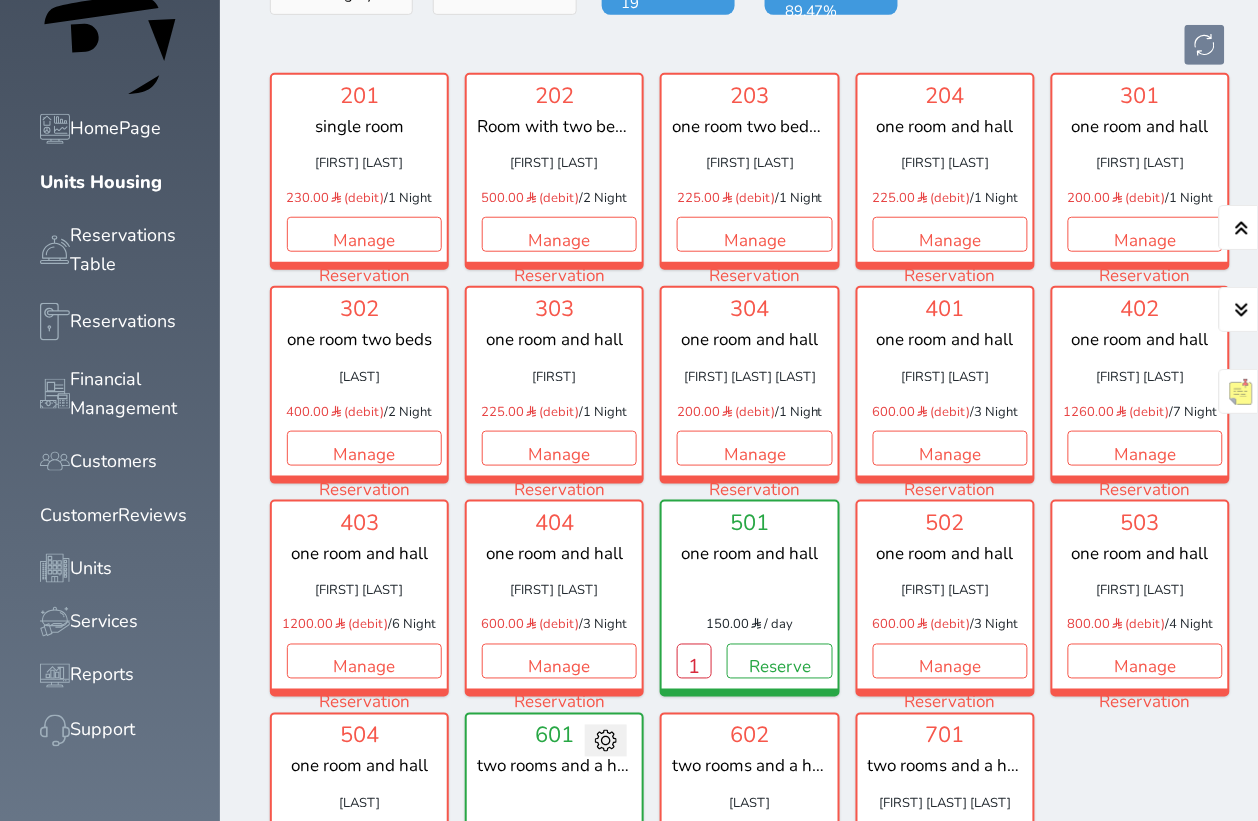 scroll, scrollTop: 202, scrollLeft: 0, axis: vertical 